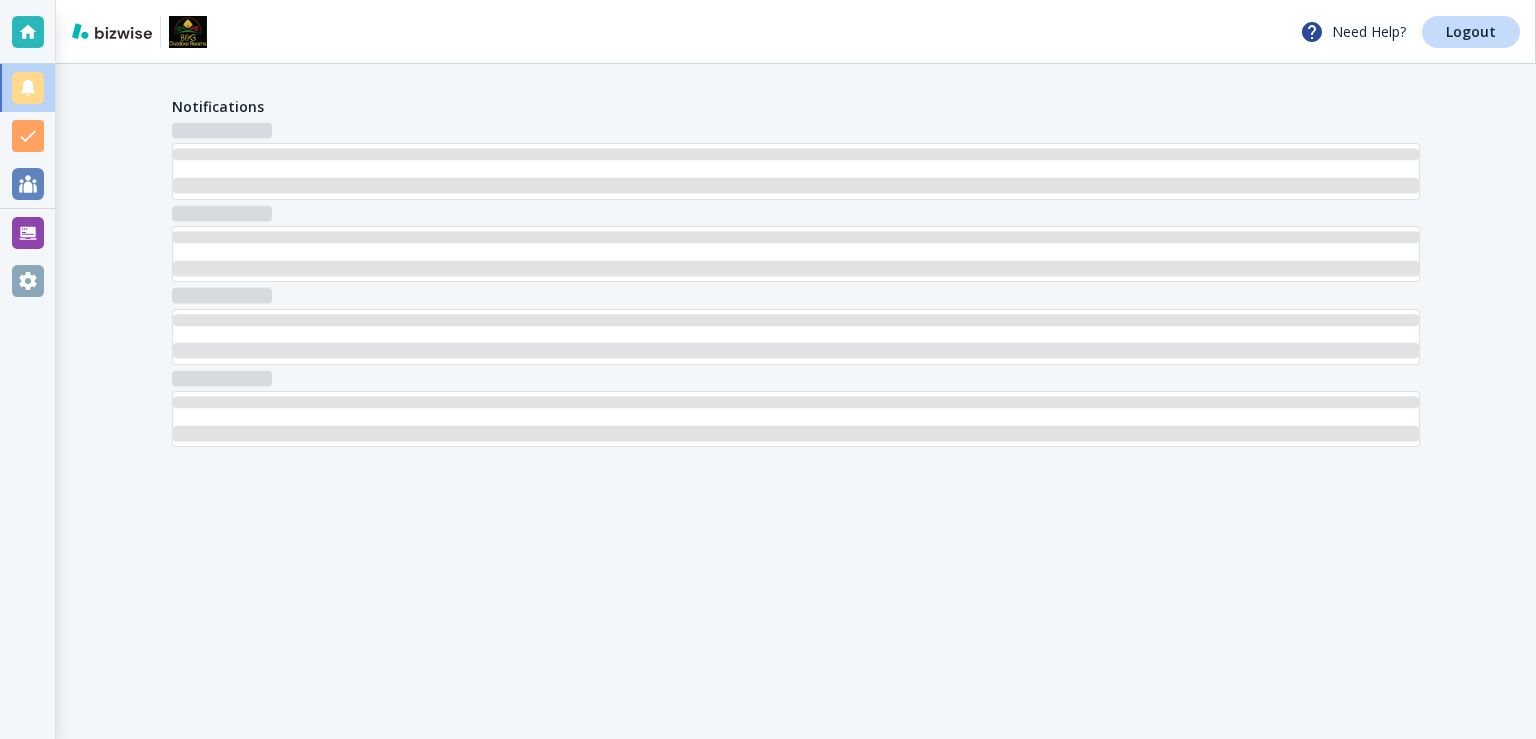 scroll, scrollTop: 0, scrollLeft: 0, axis: both 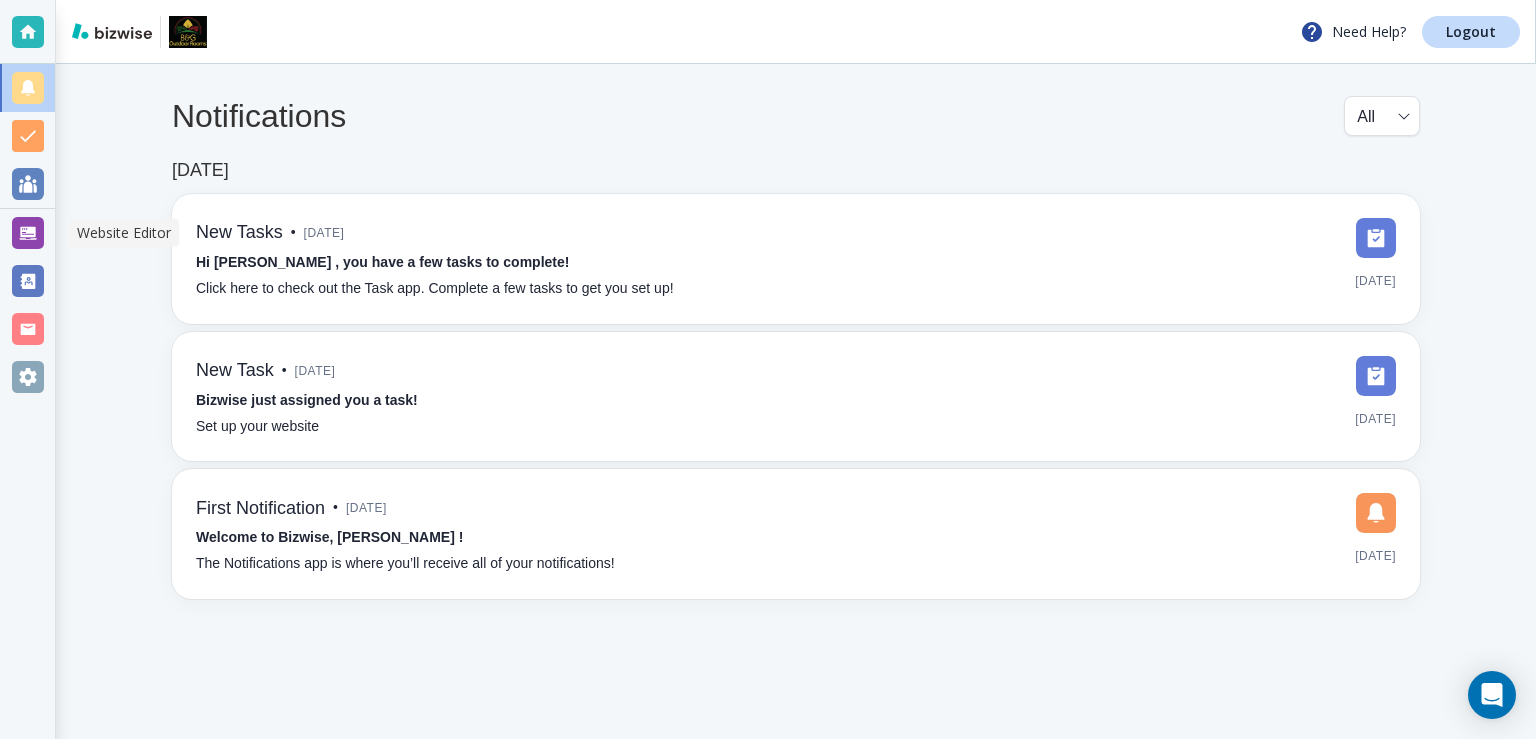 click at bounding box center (28, 233) 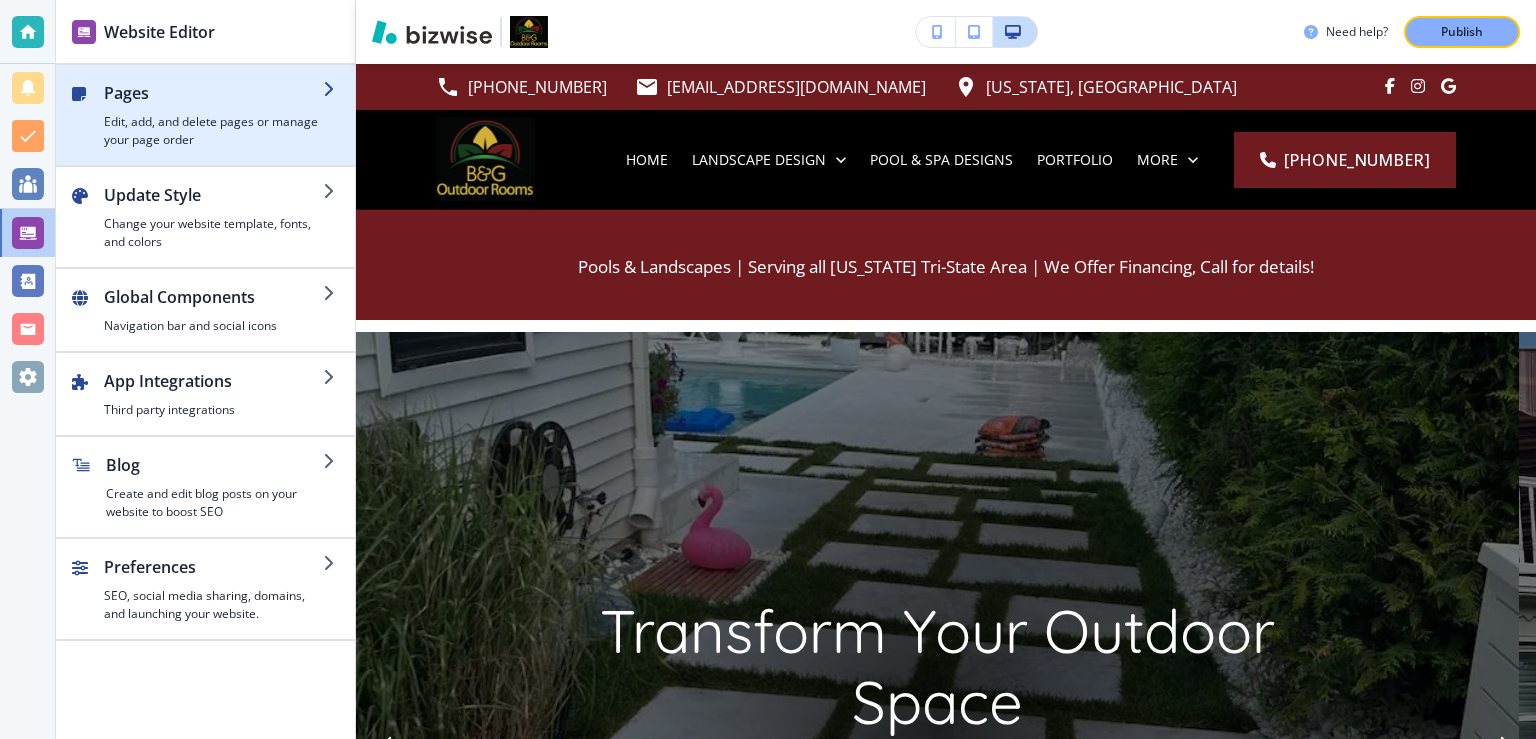 click at bounding box center [213, 109] 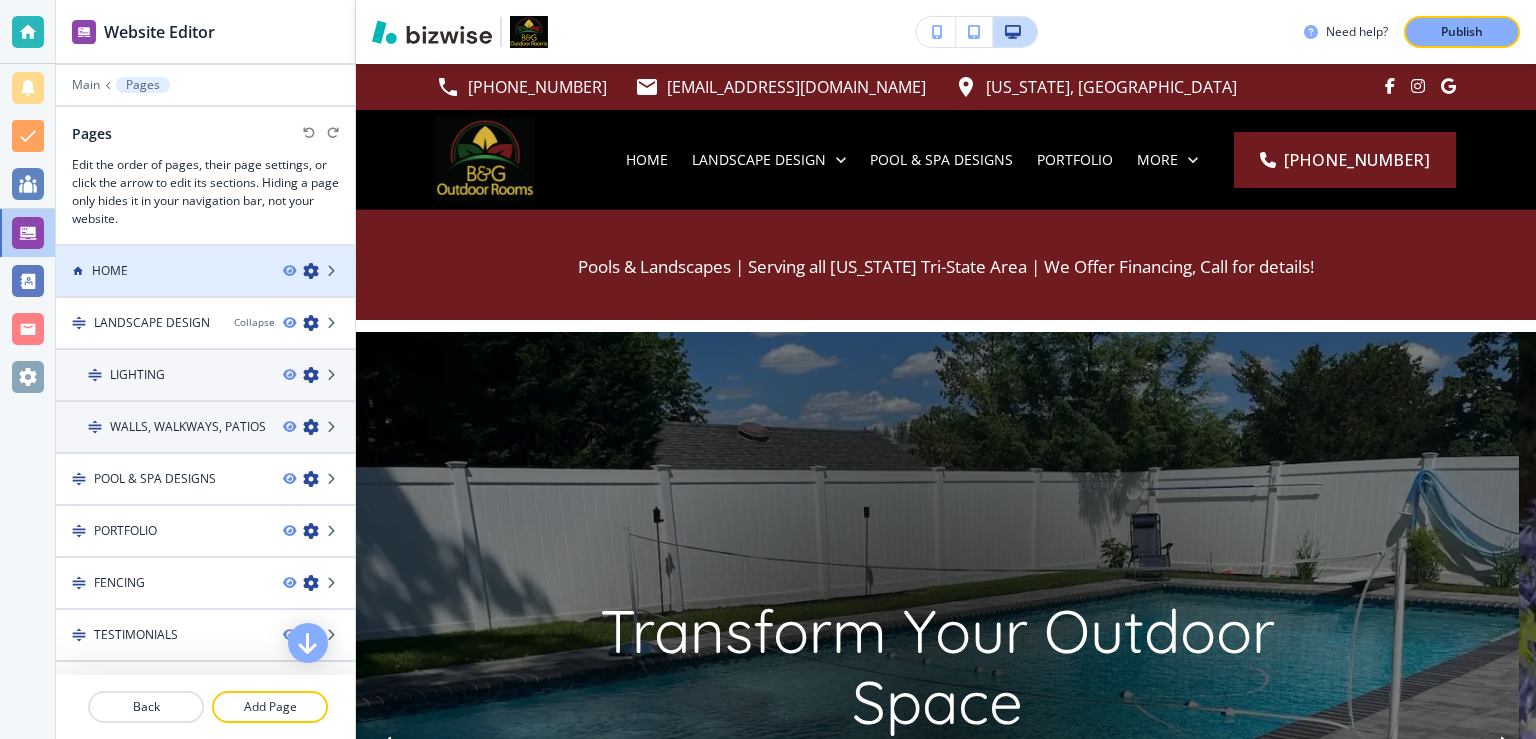 click at bounding box center [205, 288] 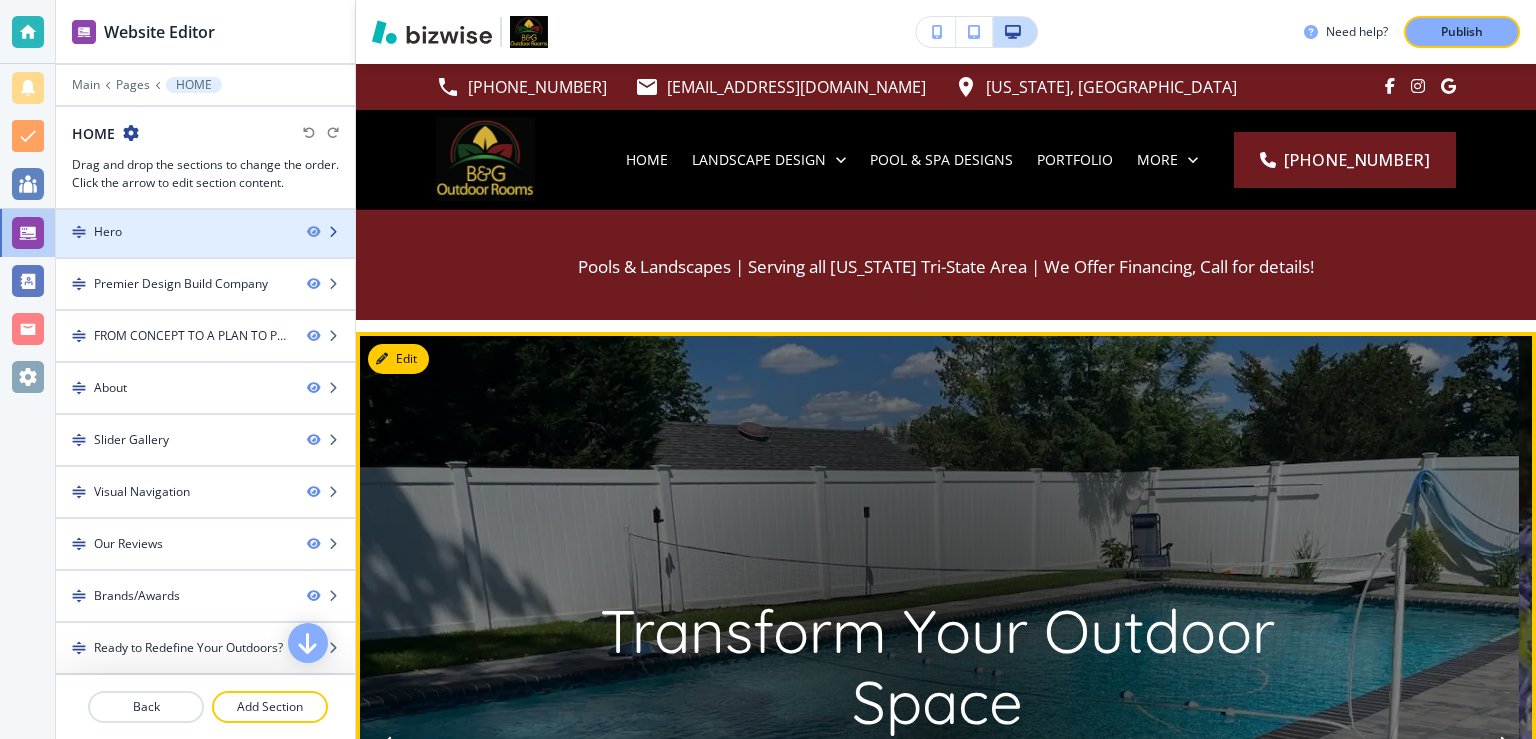 scroll, scrollTop: 0, scrollLeft: 0, axis: both 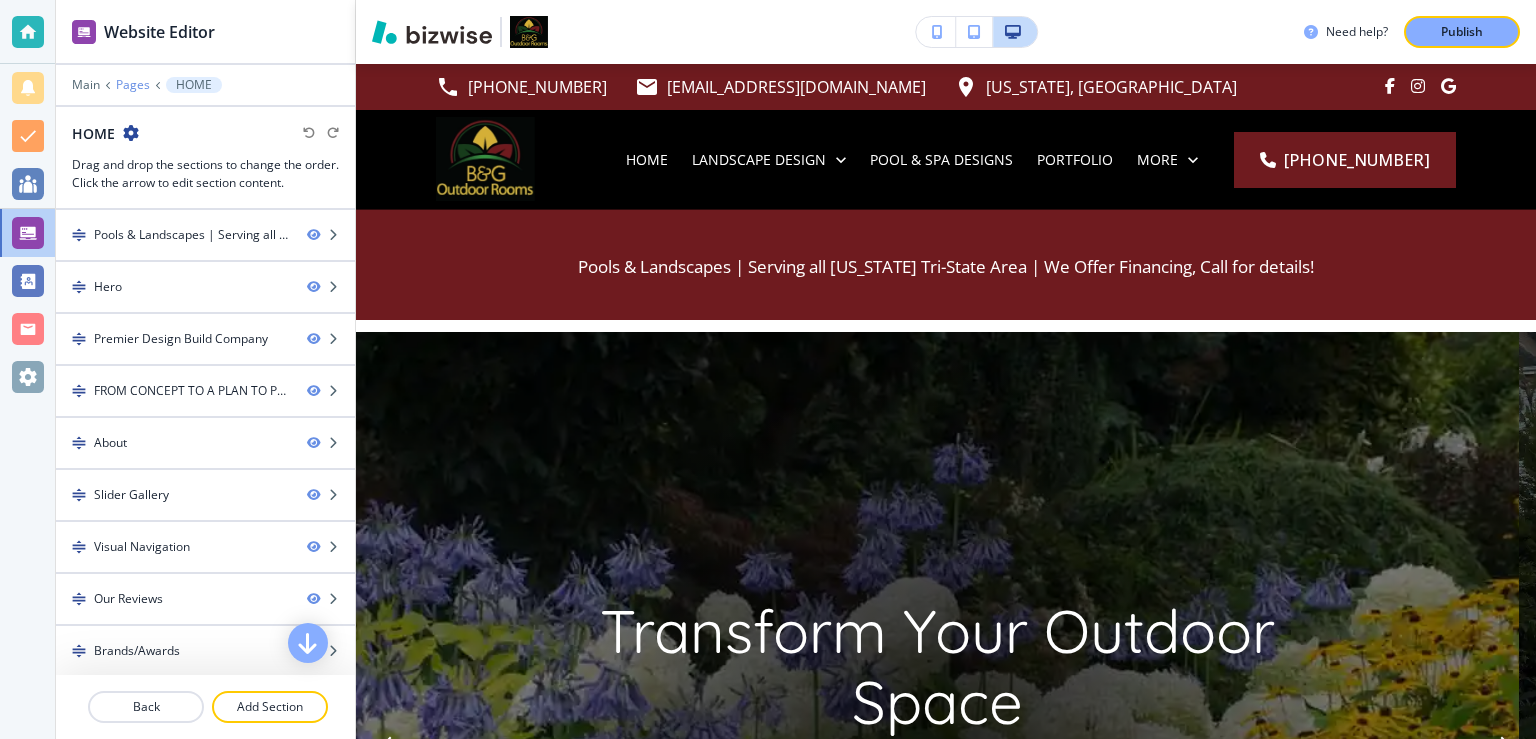 click on "Pages" at bounding box center (133, 85) 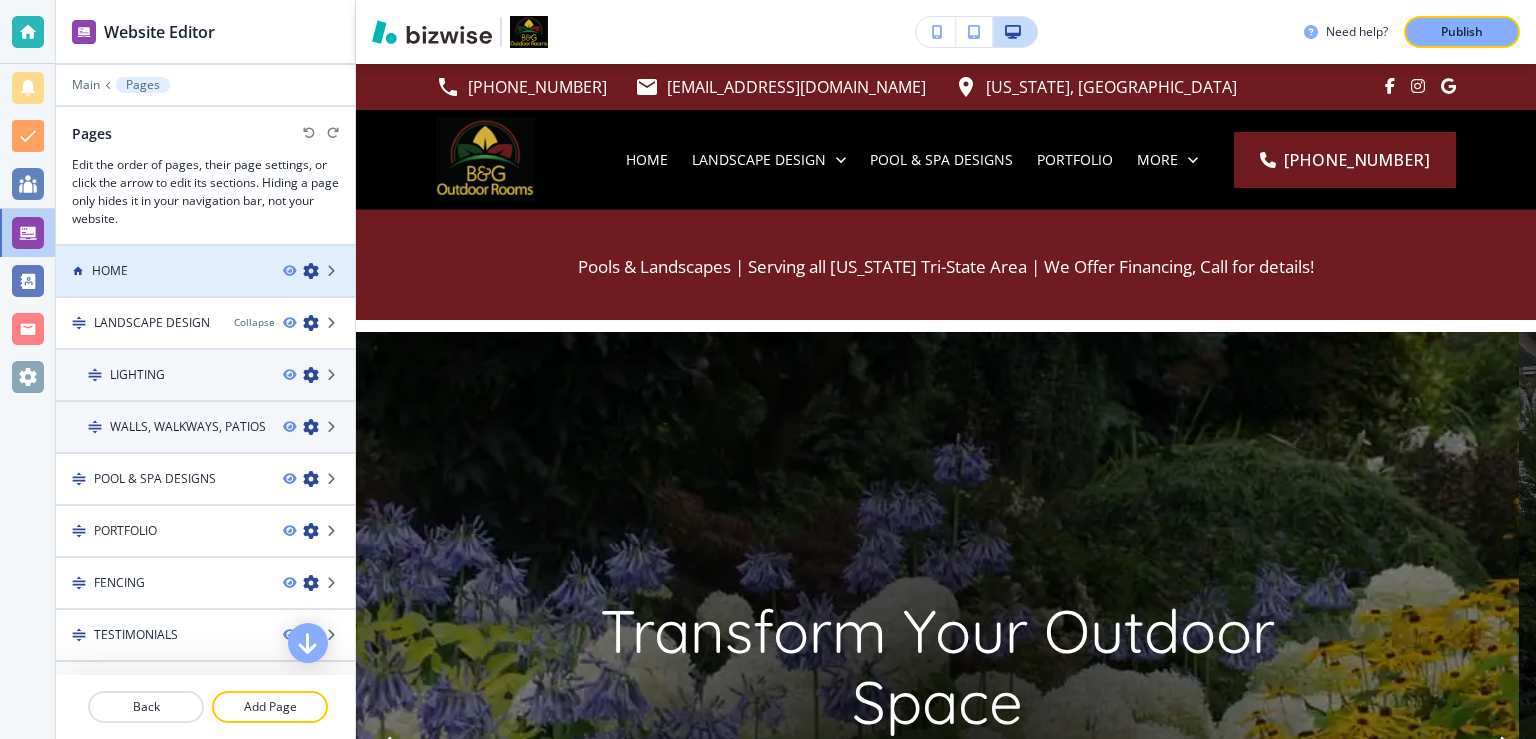 click on "HOME" at bounding box center (161, 271) 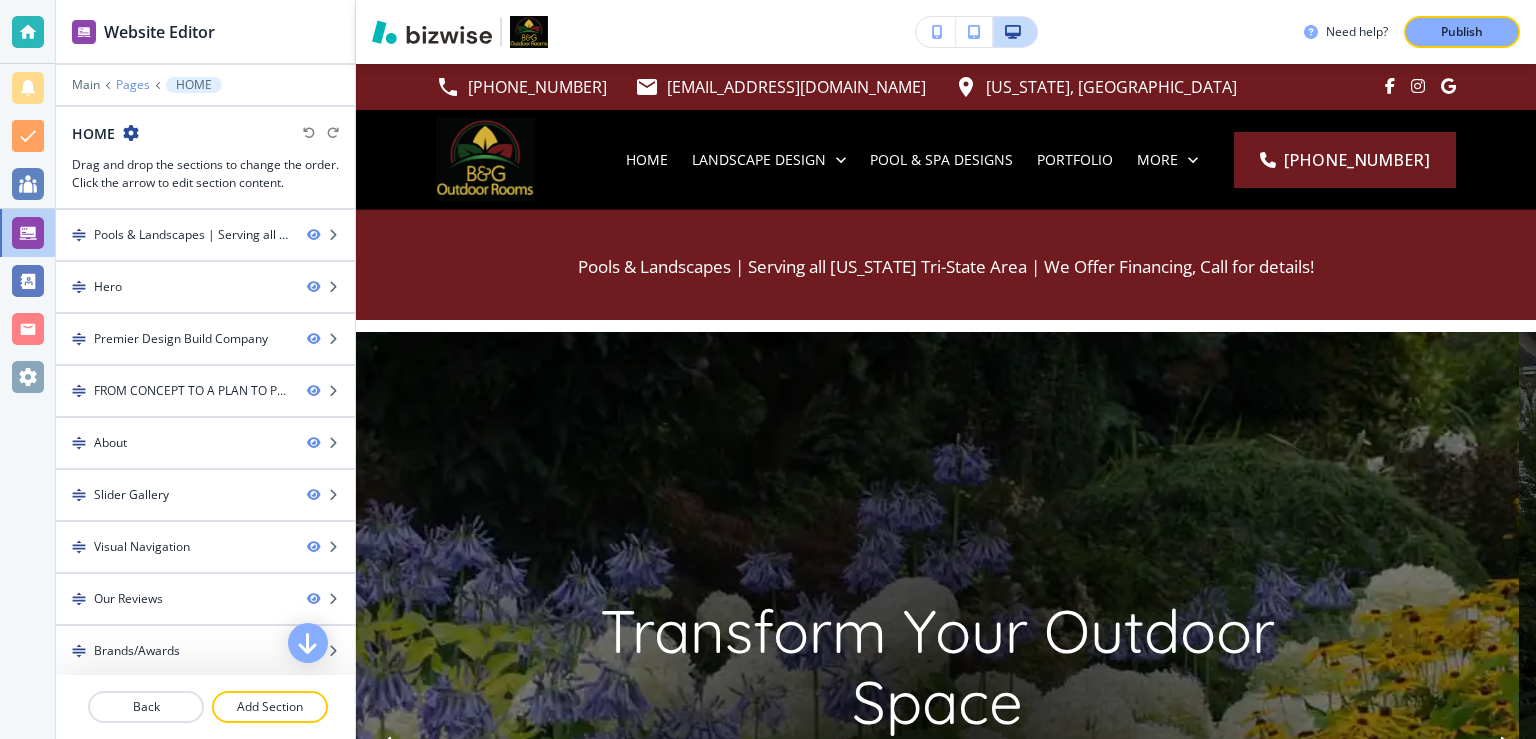 click on "Pages" at bounding box center [133, 85] 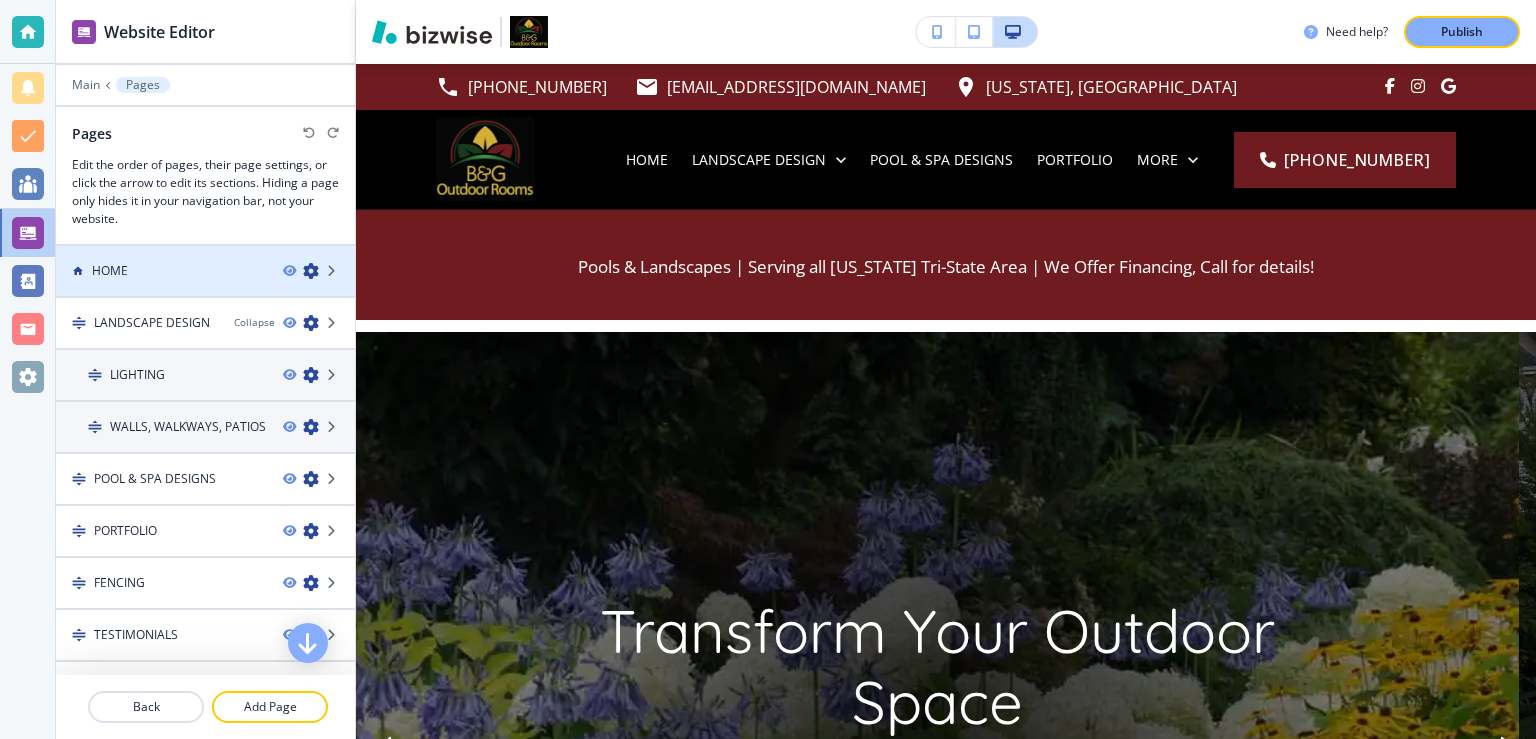 click at bounding box center [311, 271] 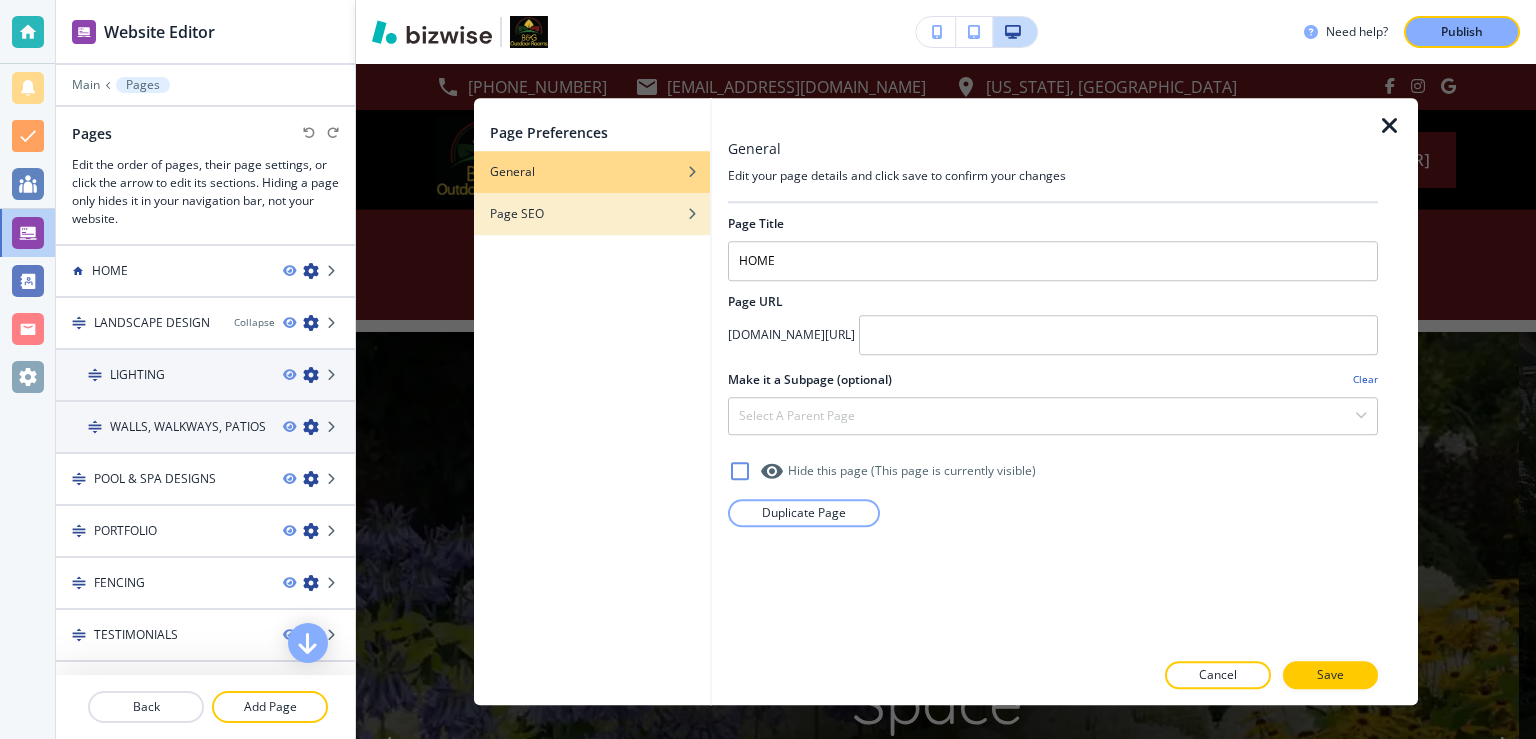 click on "Page SEO" at bounding box center [592, 214] 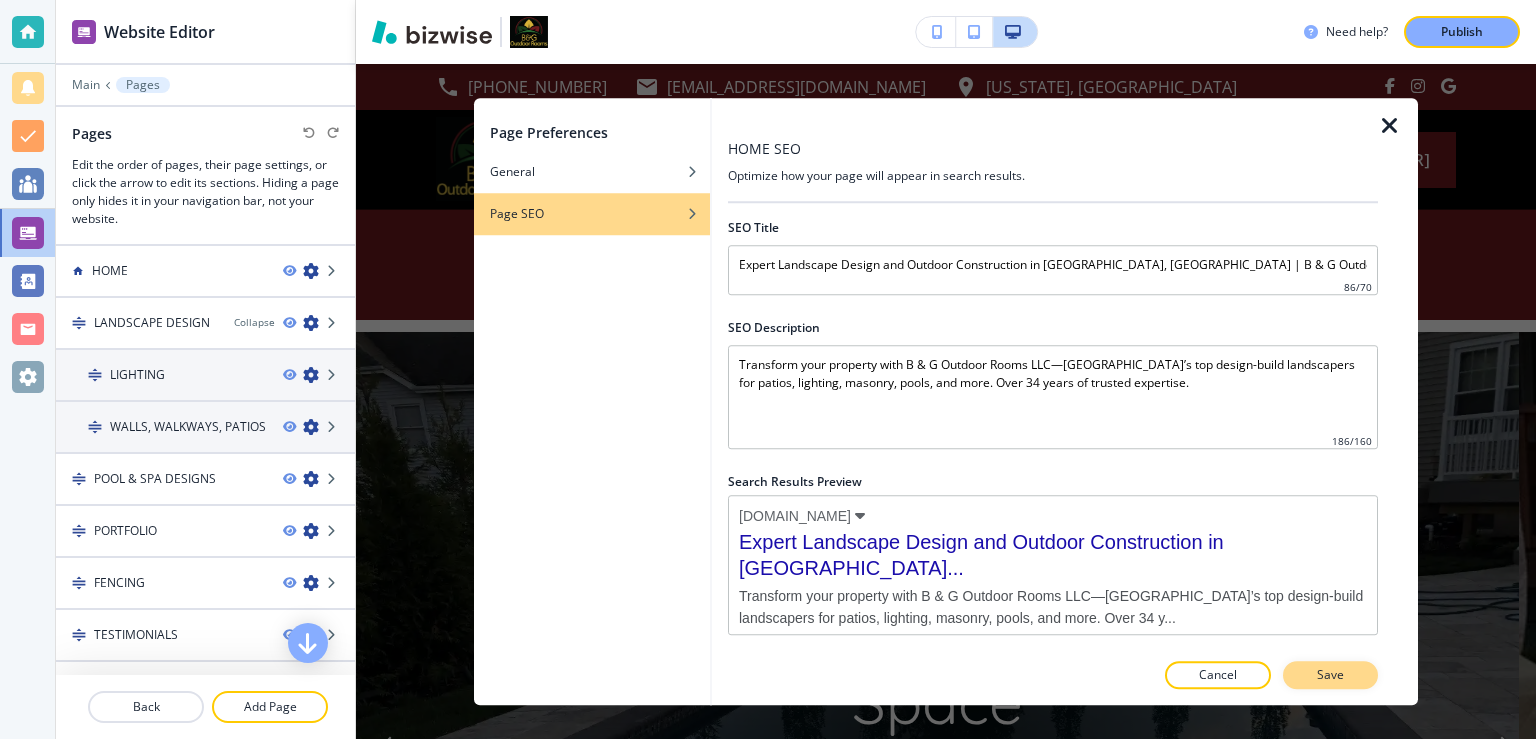 click on "Save" at bounding box center [1330, 675] 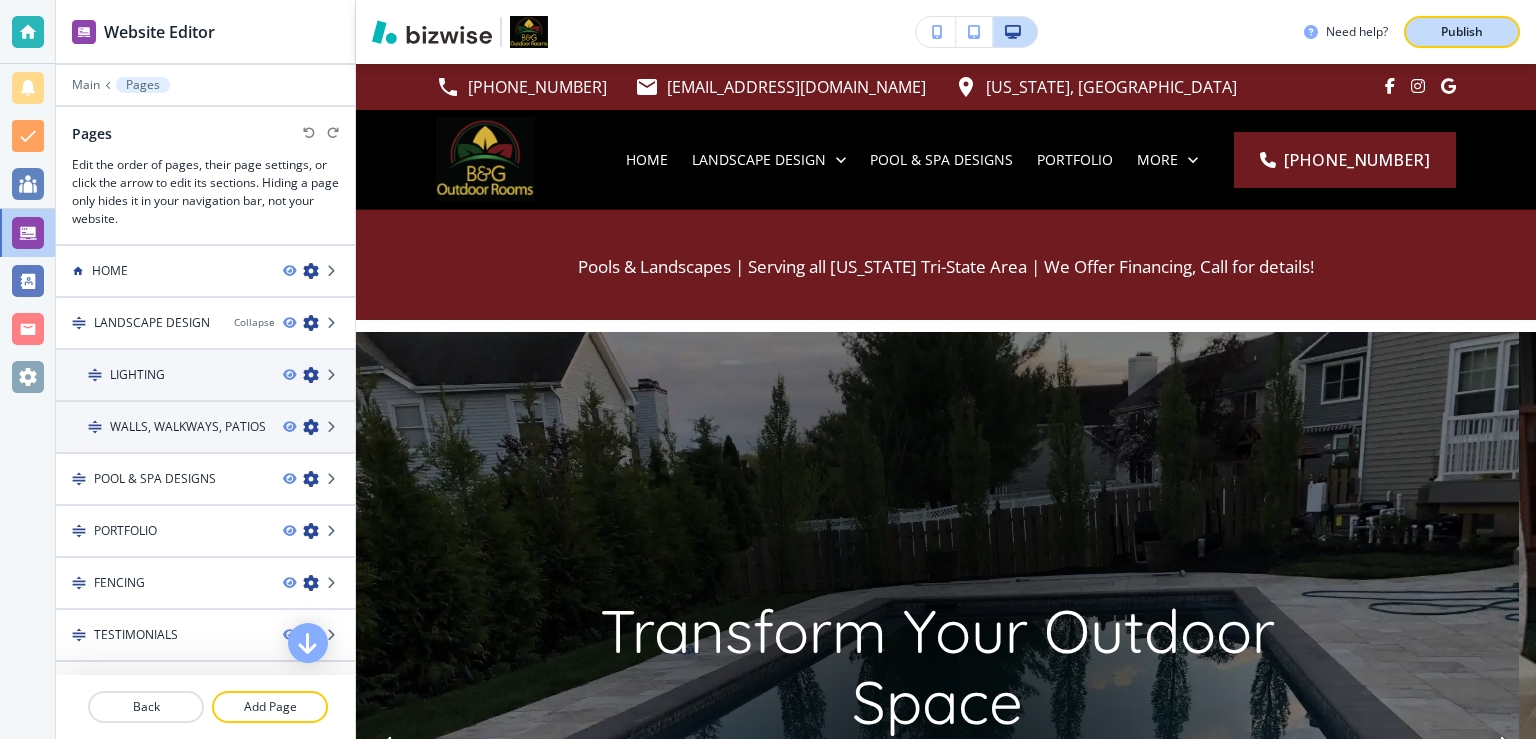 click on "Publish" at bounding box center [1462, 32] 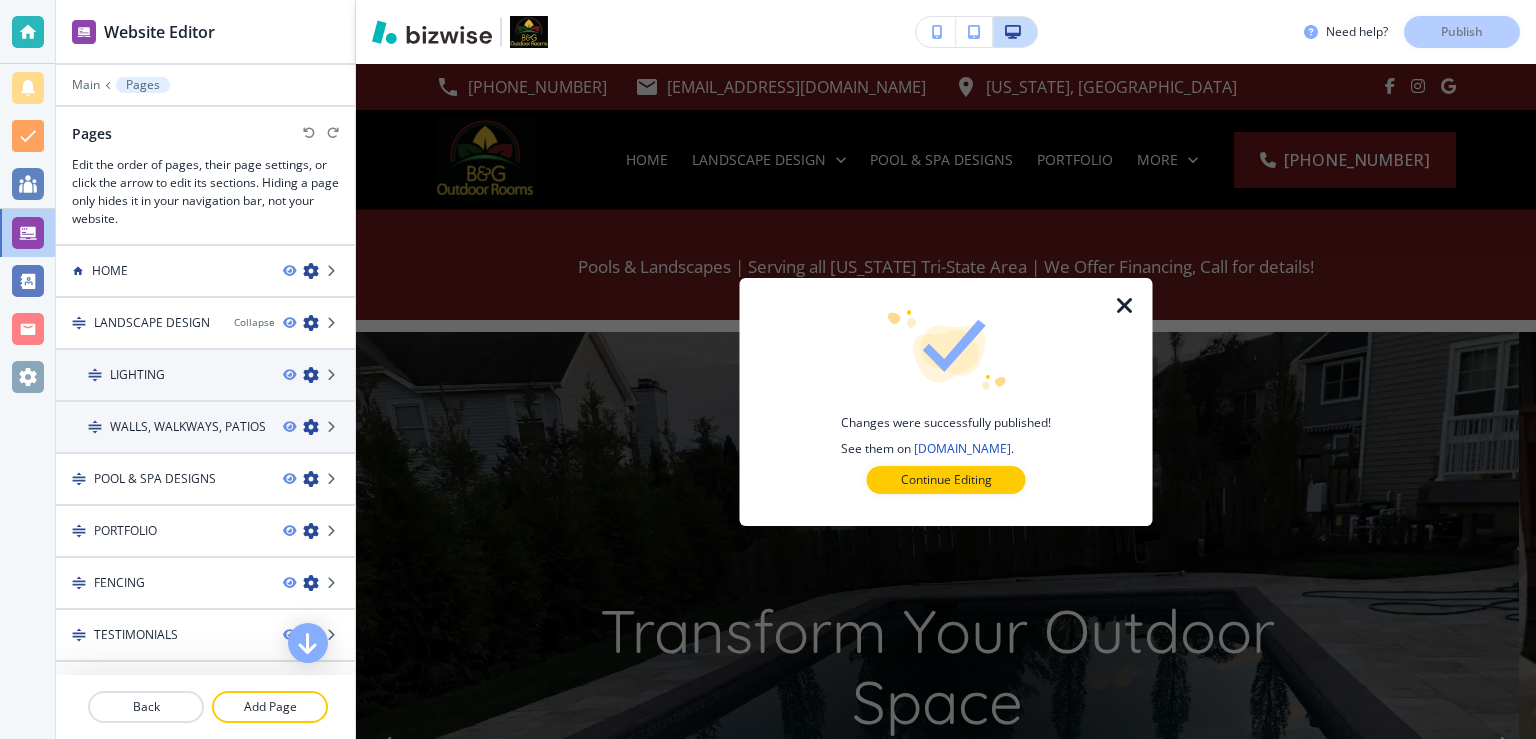 click at bounding box center [1125, 306] 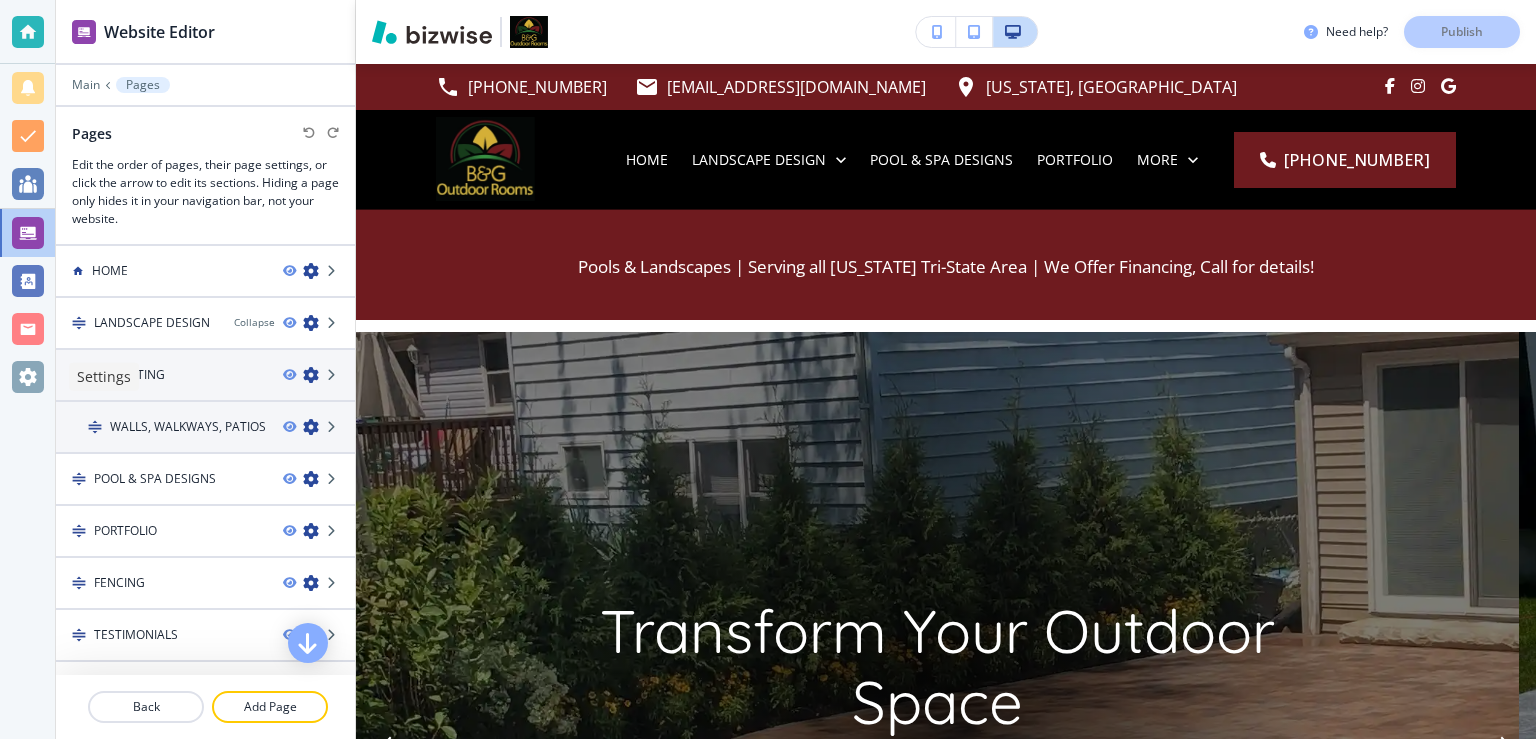 click at bounding box center [28, 377] 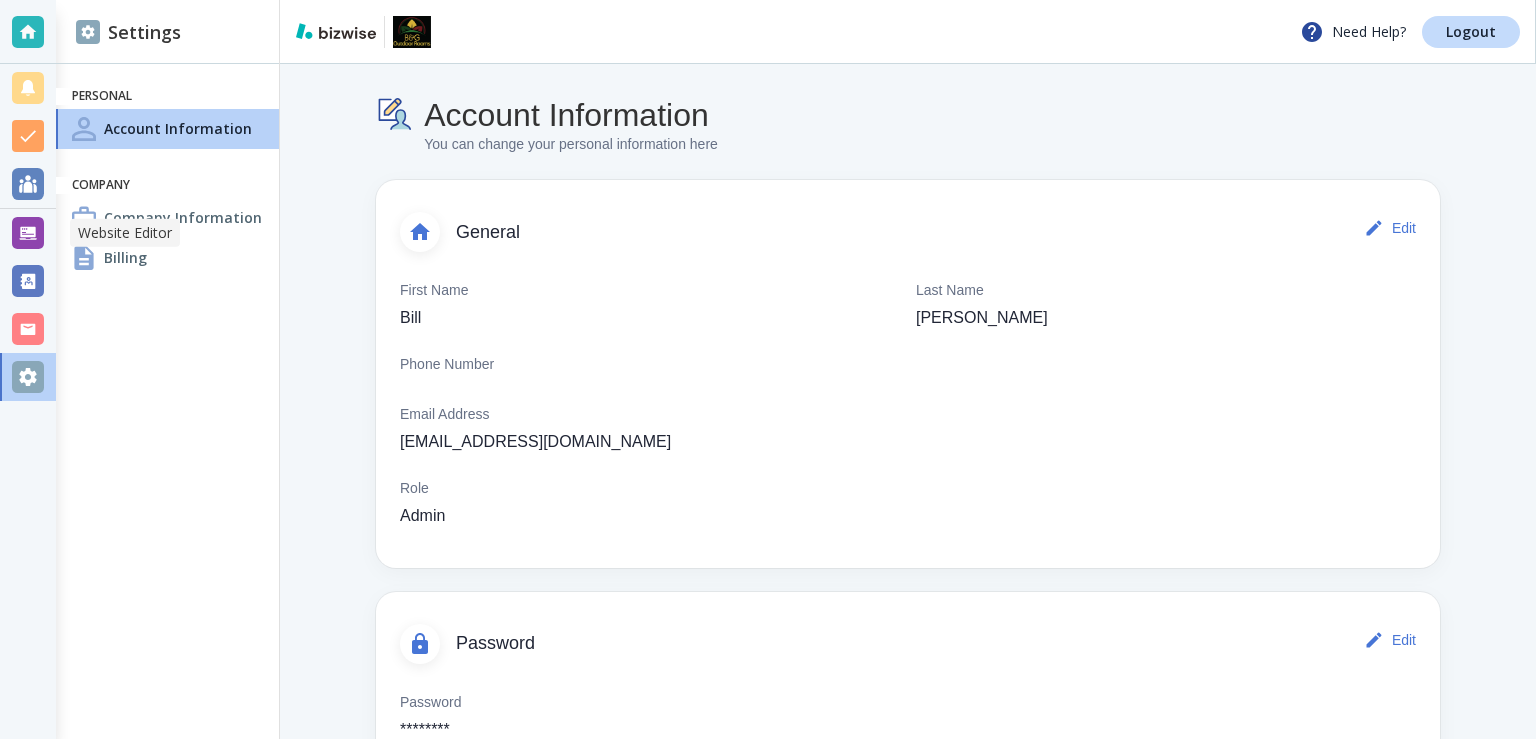 click at bounding box center (28, 233) 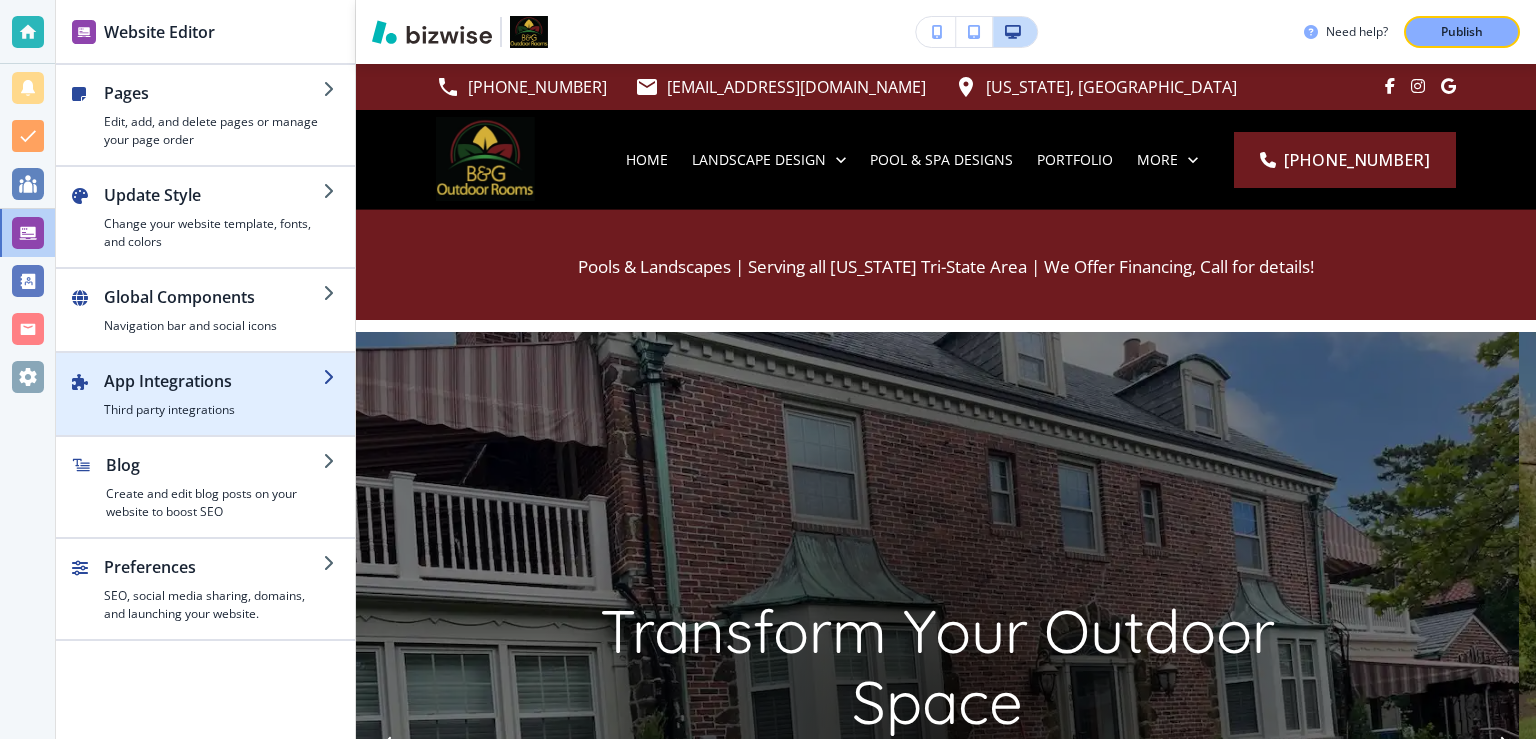 click at bounding box center (213, 397) 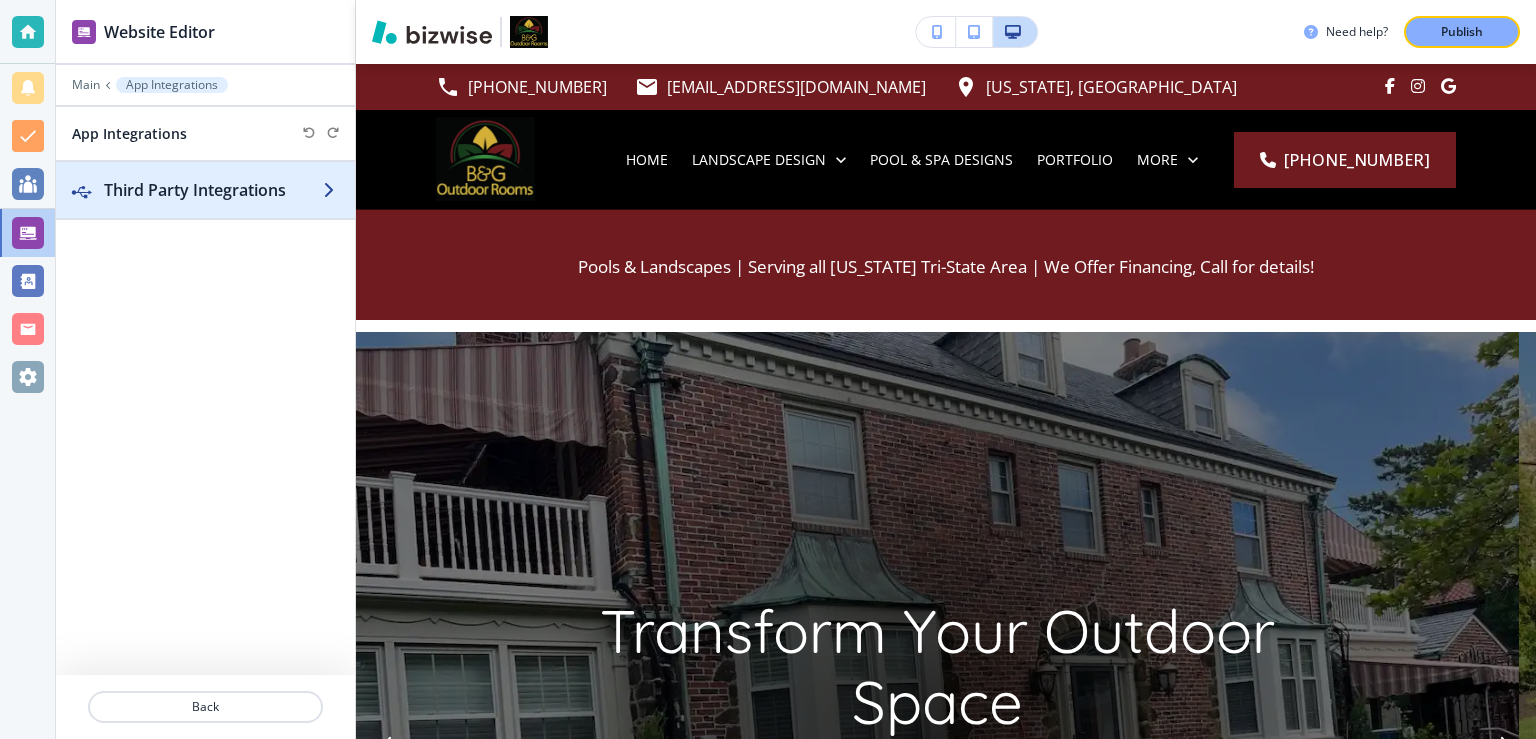 click on "Third Party Integrations" at bounding box center [213, 190] 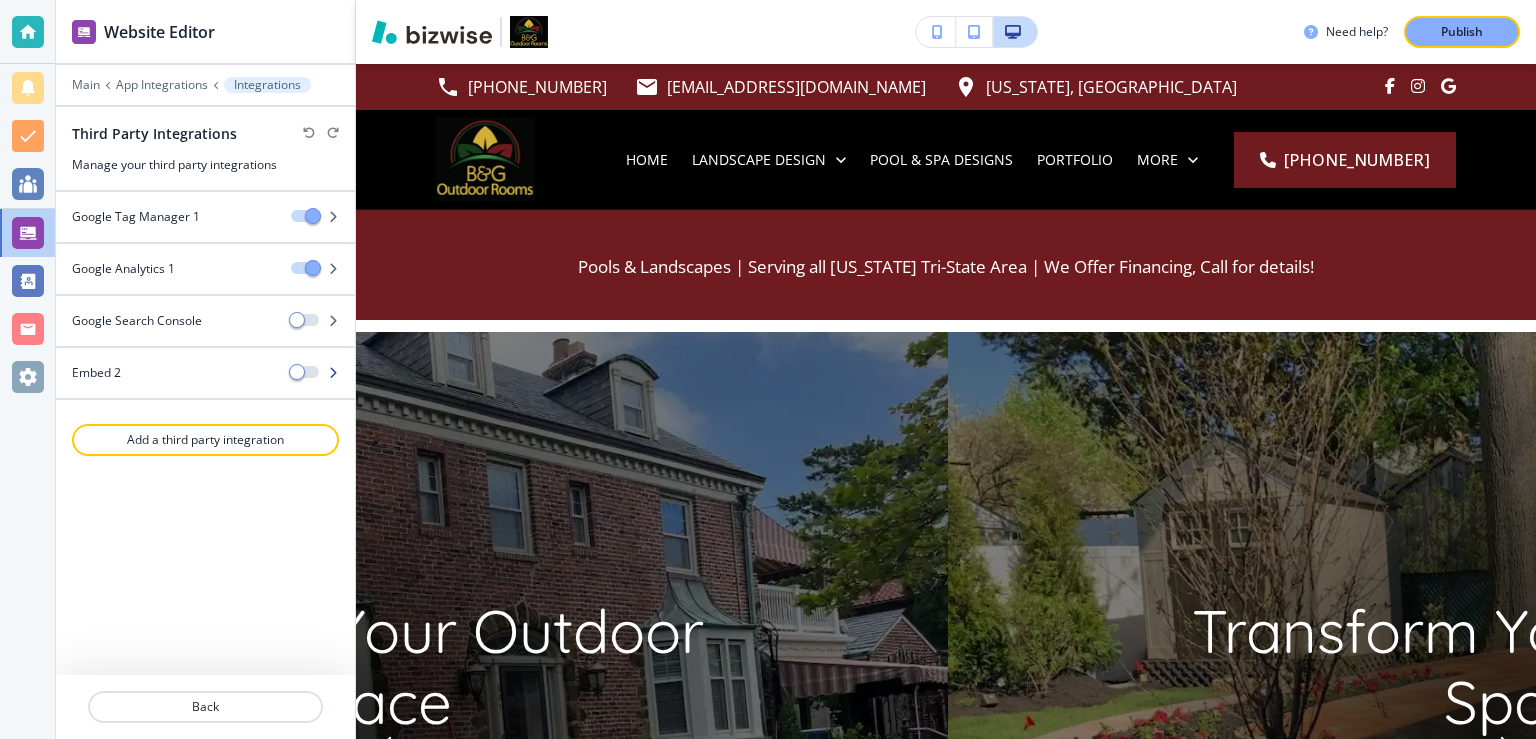 click at bounding box center [333, 373] 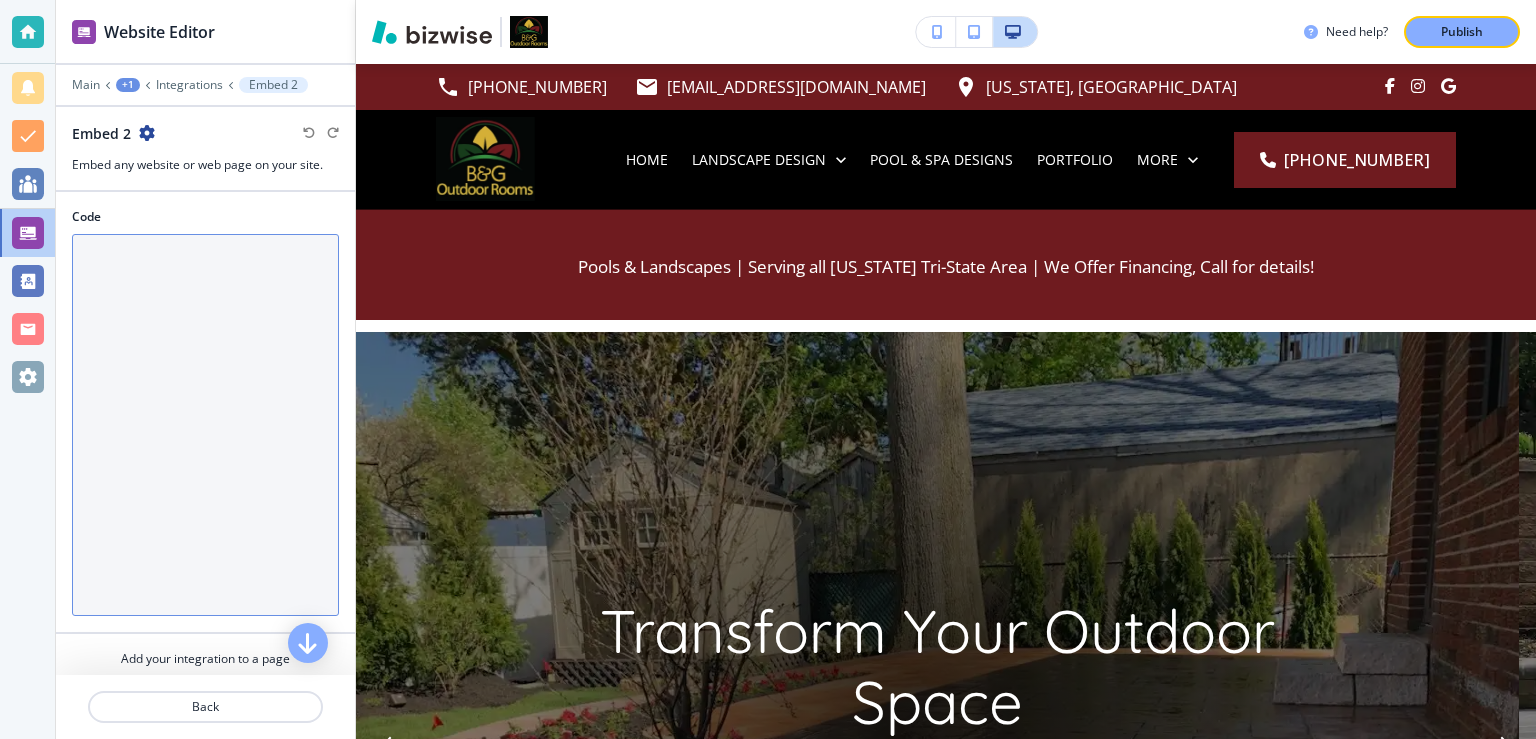 click on "Code" at bounding box center [205, 425] 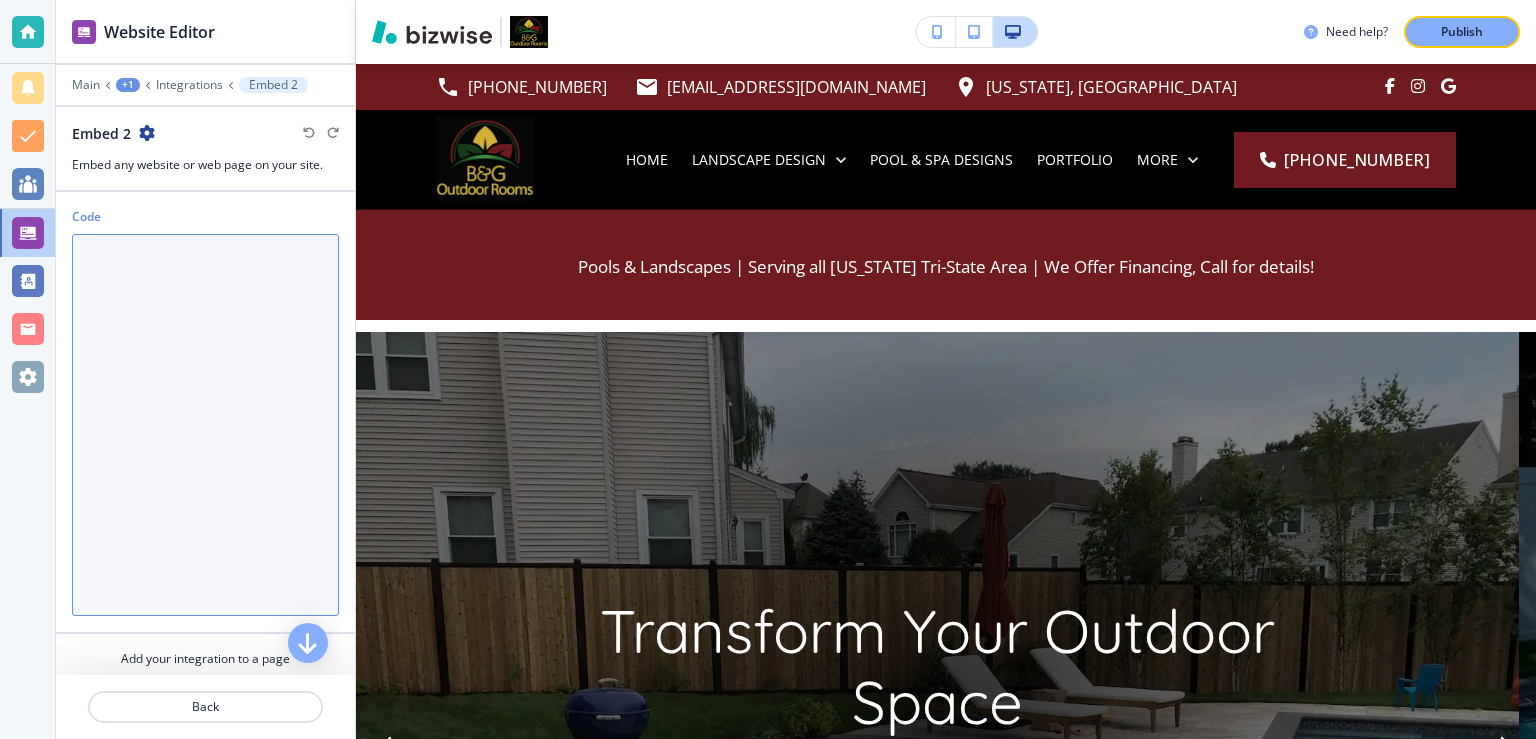 paste on "<script type="application/ld+json">{"@context":"[URL][DOMAIN_NAME]","@type" :"WebSiteElement","SiteNavigationElement":[{"@type":"SiteNavigationElement","name":"Home","url":"[URL][DOMAIN_NAME]"},{"@type":"SiteNavigationElement","name":"Landscape Design","url":"[URL][DOMAIN_NAME]"},{"@type":"SiteNavigationElement","name":"Pool & Spa Designs","url":"[URL][DOMAIN_NAME]"},{"@type":"SiteNavigationElement","name":"Portfolio","url":"[URL][DOMAIN_NAME]"},{"@type":"SiteNavigationElement","name":"Fencing","url":"[URL][DOMAIN_NAME]"},{"@type":"SiteNavigationElement","name":"Testimonials","url":"[URL][DOMAIN_NAME]"}]}</script>" 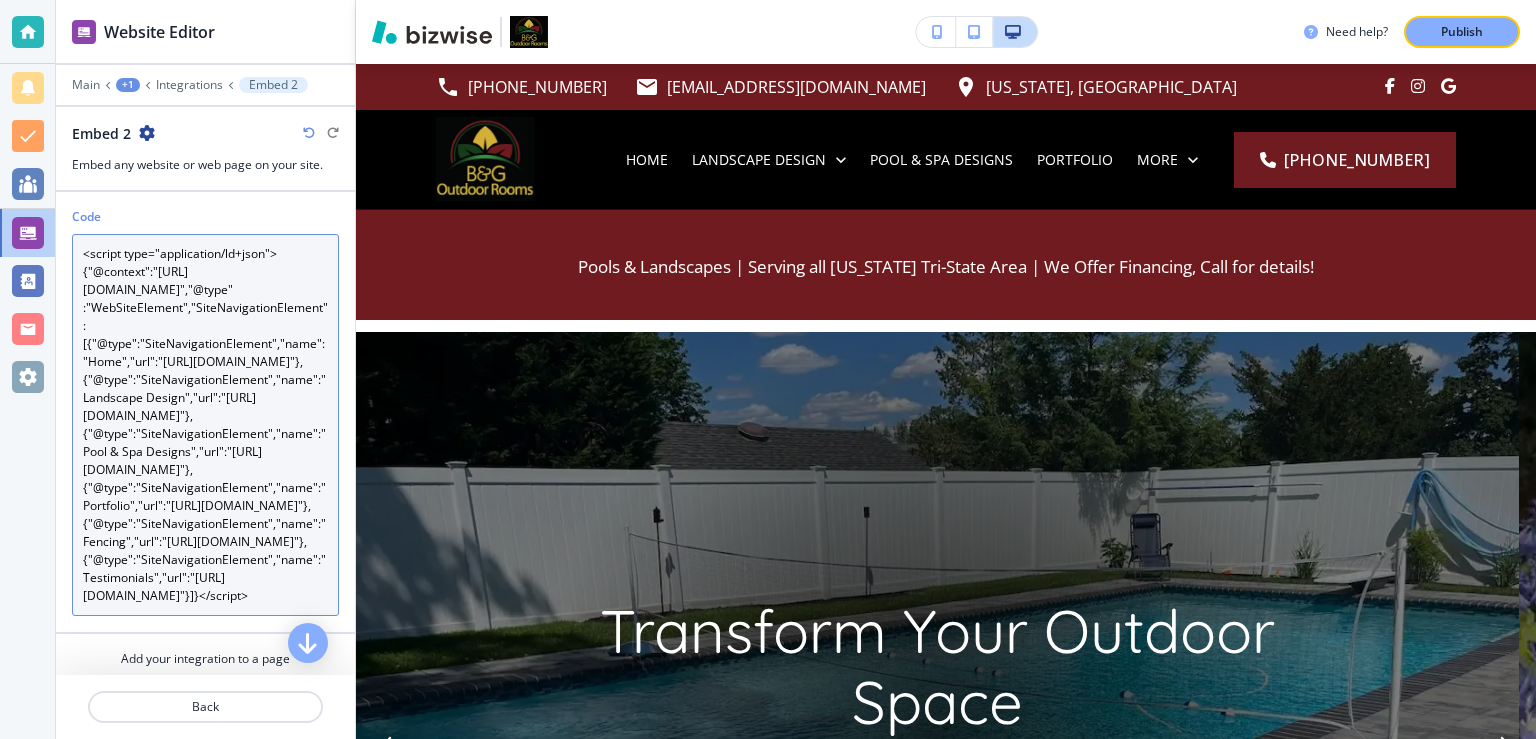 scroll, scrollTop: 144, scrollLeft: 0, axis: vertical 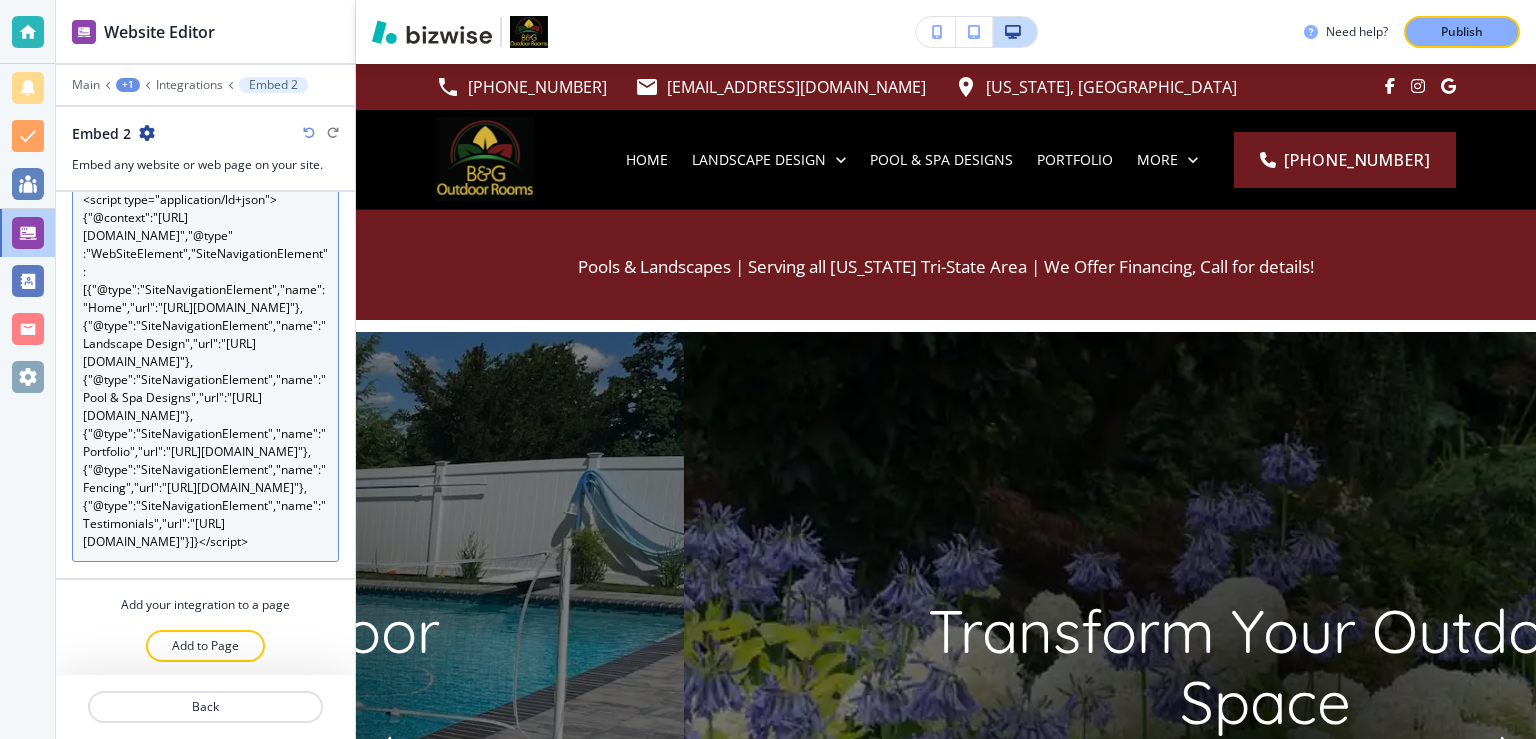 drag, startPoint x: 235, startPoint y: 547, endPoint x: 254, endPoint y: 554, distance: 20.248457 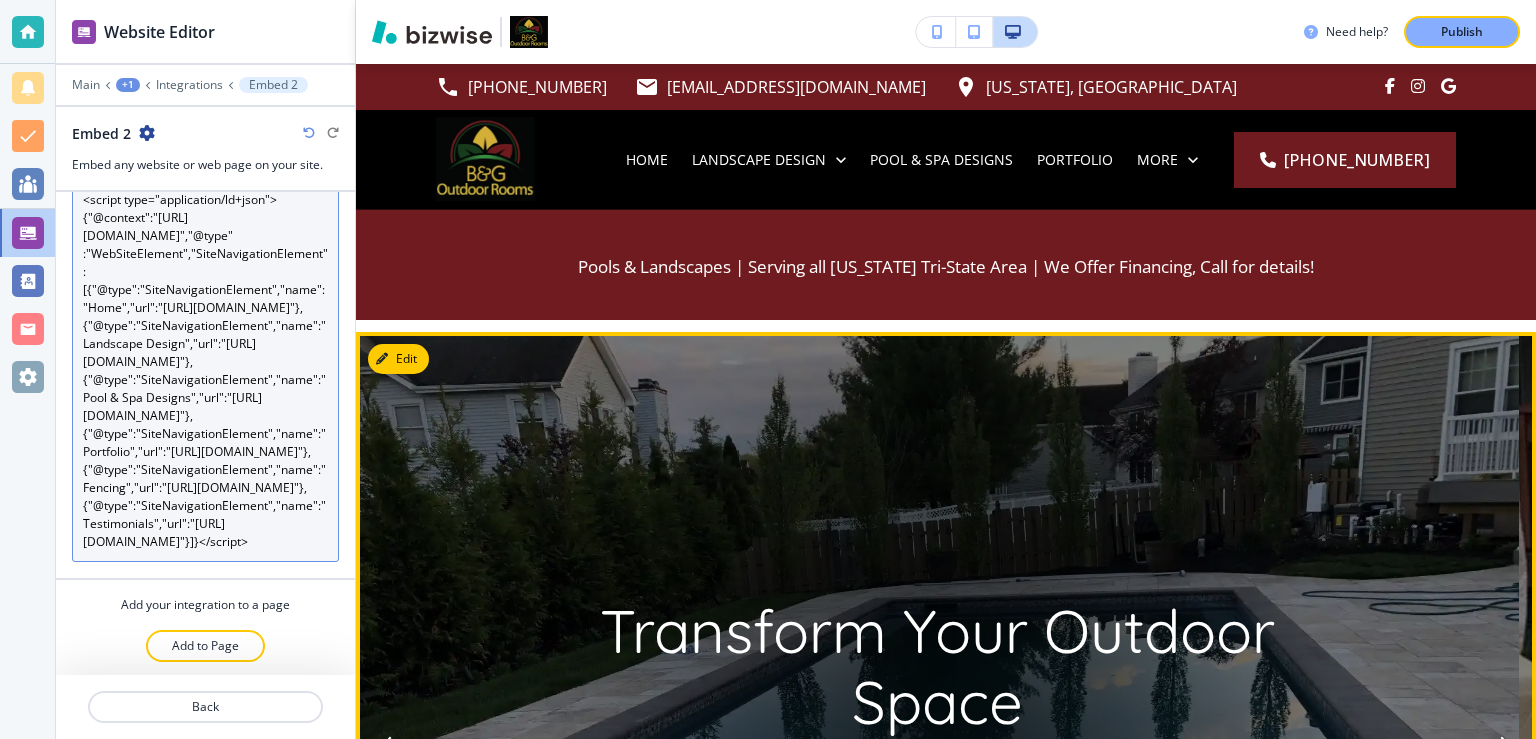 paste on "<!-- Website --><script type="application/ld+json">{"@context":"[URL][DOMAIN_NAME]","@type":"WebSite","name":"B & G Outdoor Rooms LLC","url":"[URL][DOMAIN_NAME]","about":"B & G Outdoor Rooms LLC is a premier design-build landscaping company based in [GEOGRAPHIC_DATA] and [GEOGRAPHIC_DATA]. We have over 34 years of professional experience and a vast portfolio of superior grade projects. B & G excels in all areas of landscaping, especially larger scale building projects such as pools, gazebos, and major masonry work. Our sophisticated master-planning methods allow you to visualize the future beauty of your property before a shovel even hits the dirt. Call for a free consultation at [PHONE_NUMBER]."}}</script>" 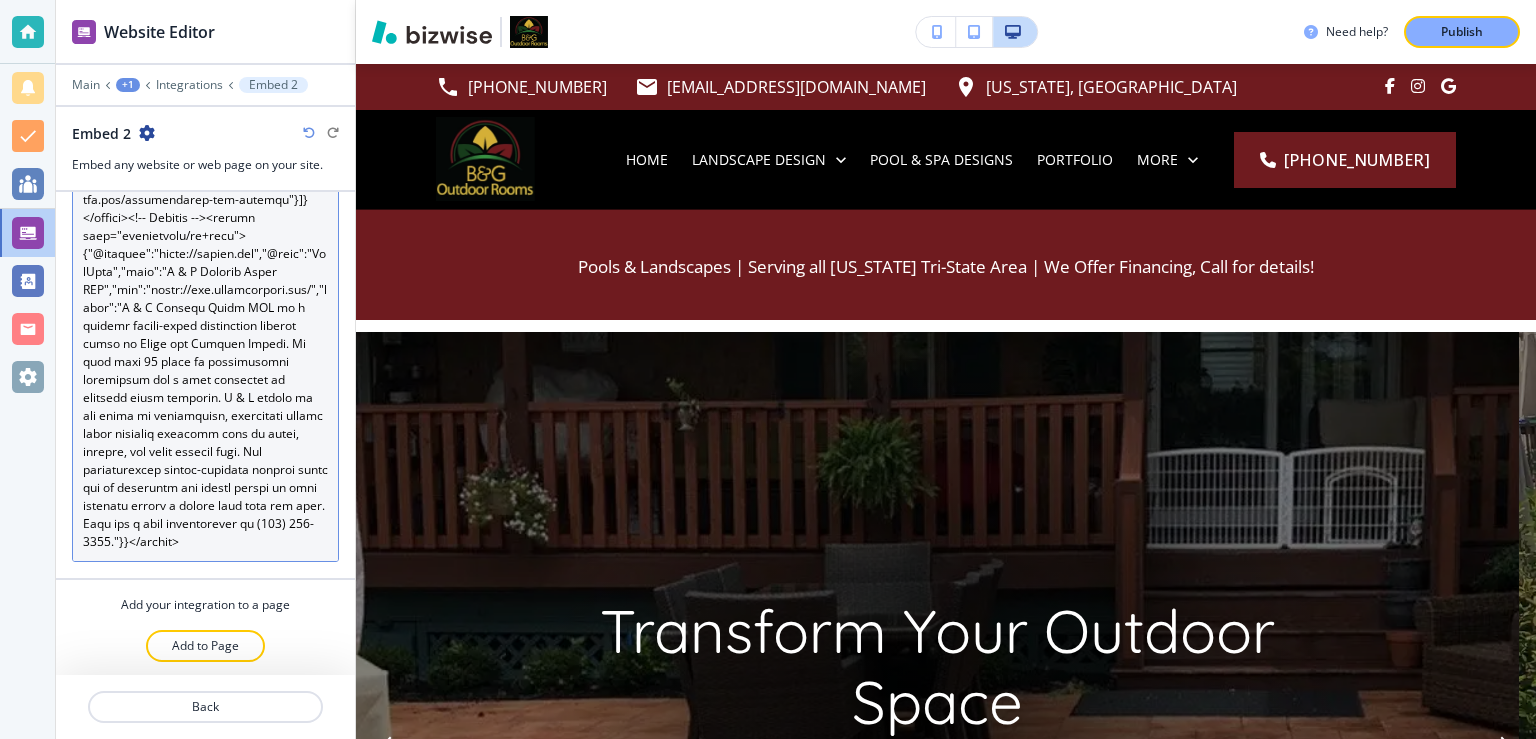 scroll, scrollTop: 522, scrollLeft: 0, axis: vertical 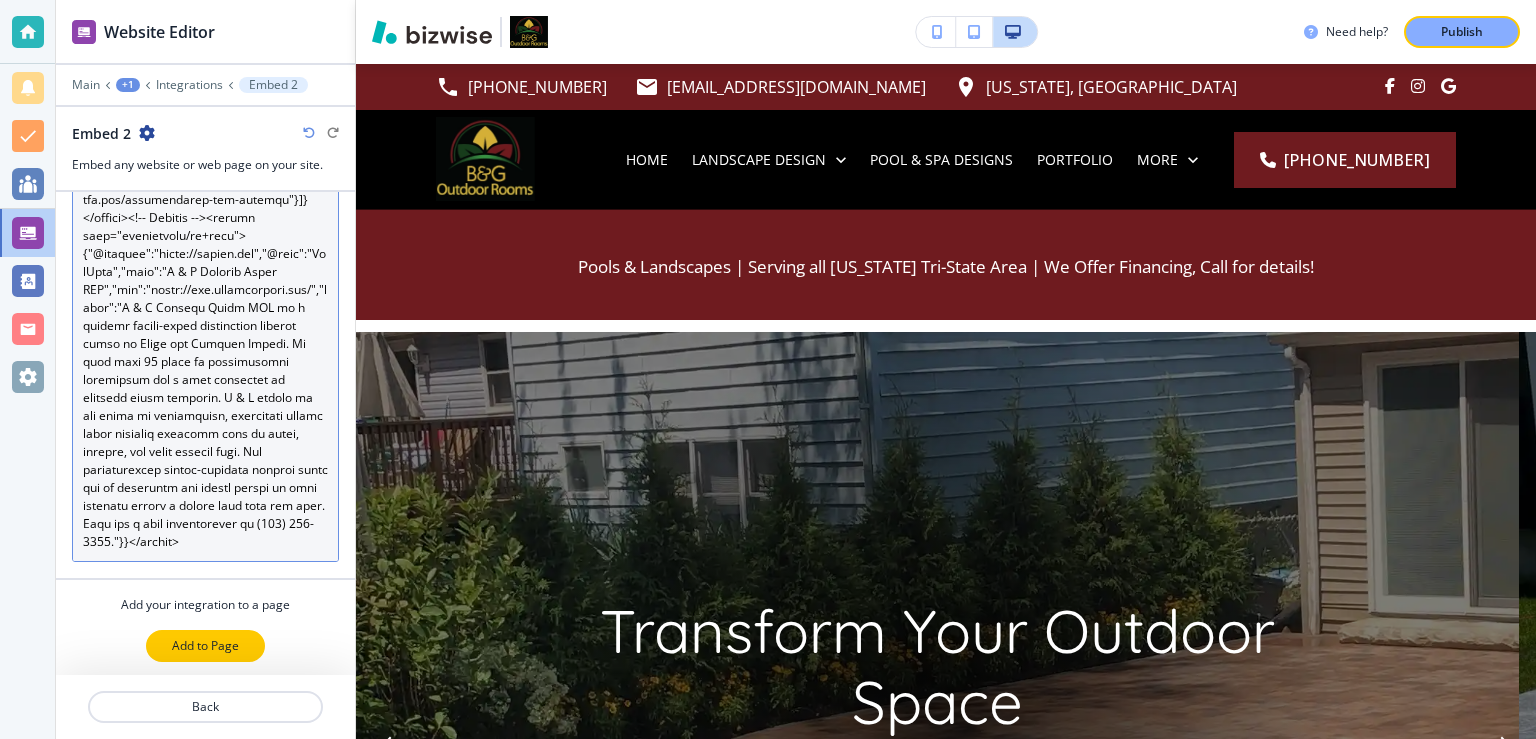 type on "<script type="application/ld+json">{"@context":"[URL][DOMAIN_NAME]","@type" :"WebSiteElement","SiteNavigationElement":[{"@type":"SiteNavigationElement","name":"Home","url":"[URL][DOMAIN_NAME]"},{"@type":"SiteNavigationElement","name":"Landscape Design","url":"[URL][DOMAIN_NAME]"},{"@type":"SiteNavigationElement","name":"Pool & Spa Designs","url":"[URL][DOMAIN_NAME]"},{"@type":"SiteNavigationElement","name":"Portfolio","url":"[URL][DOMAIN_NAME]"},{"@type":"SiteNavigationElement","name":"Fencing","url":"[URL][DOMAIN_NAME]"},{"@type":"SiteNavigationElement","name":"Testimonials","url":"[URL][DOMAIN_NAME]"}]}</script><!-- Website --><script type="application/ld+json">{"@context":"[URL][DOMAIN_NAME]","@type":"WebSite","name":"B & G Outdoor Rooms LLC","url":"[URL][DOMAIN_NAME]","about":"B & G Outdoor Rooms LLC is a premier design-build landscaping company based in North an..." 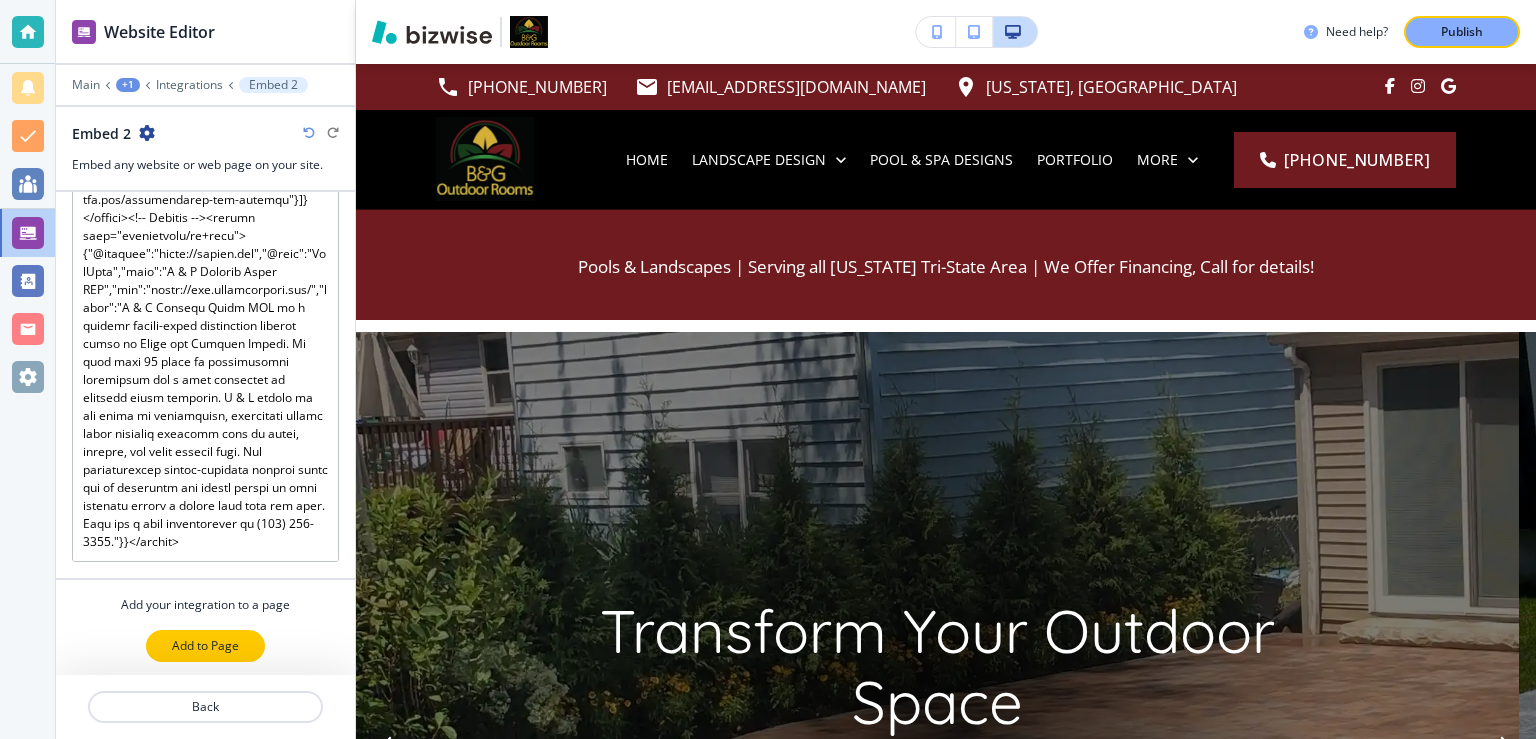 click on "Add to Page" at bounding box center (205, 646) 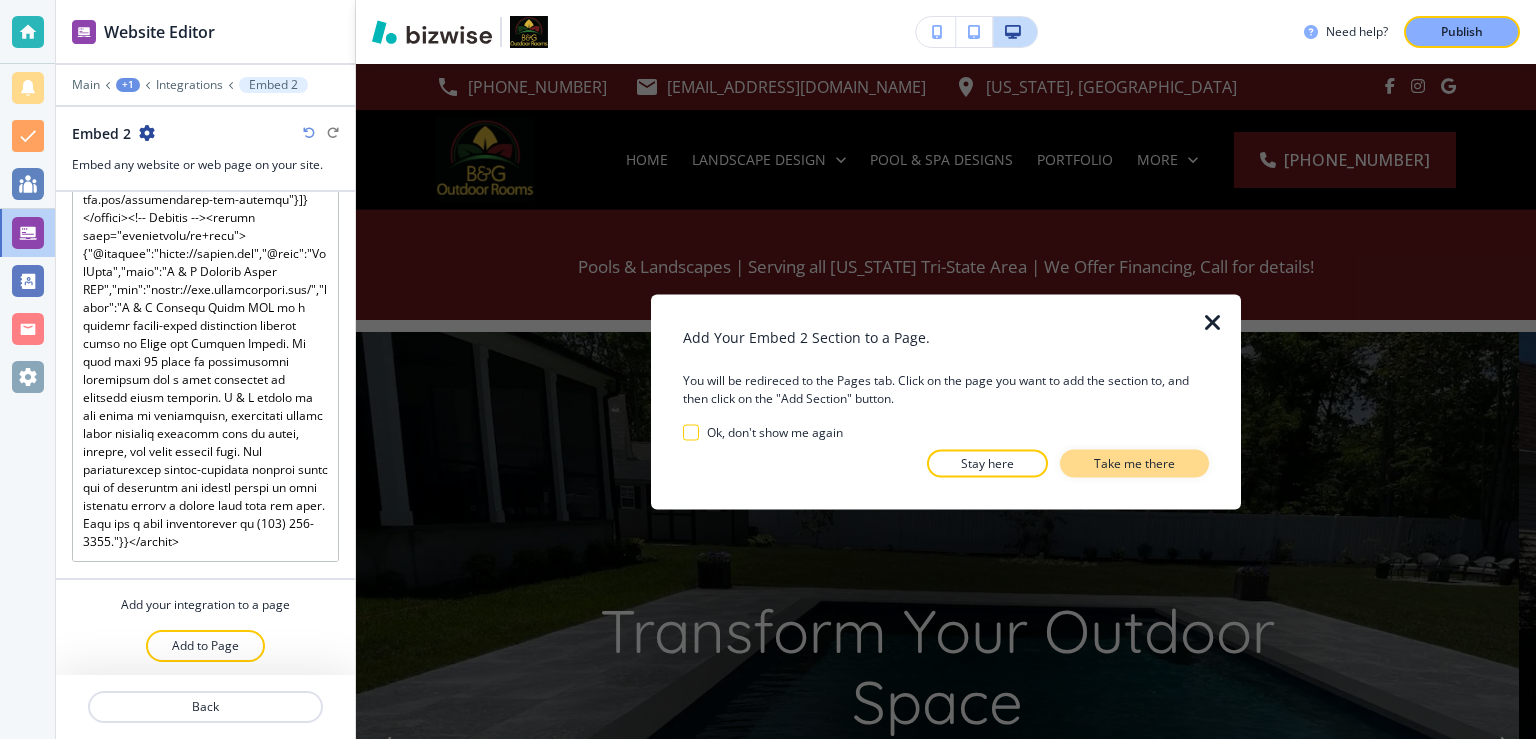 click on "Take me there" at bounding box center (1134, 463) 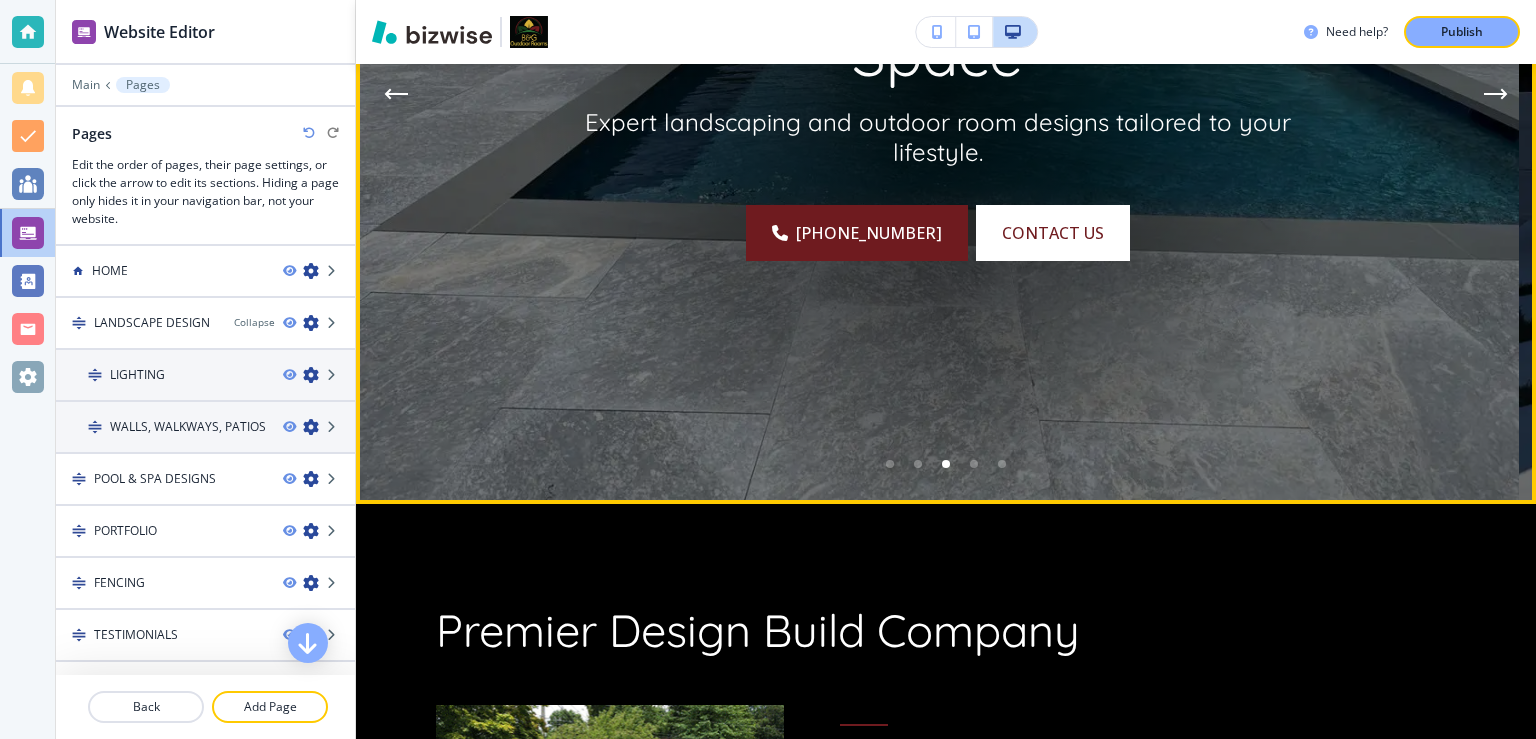 scroll, scrollTop: 0, scrollLeft: 0, axis: both 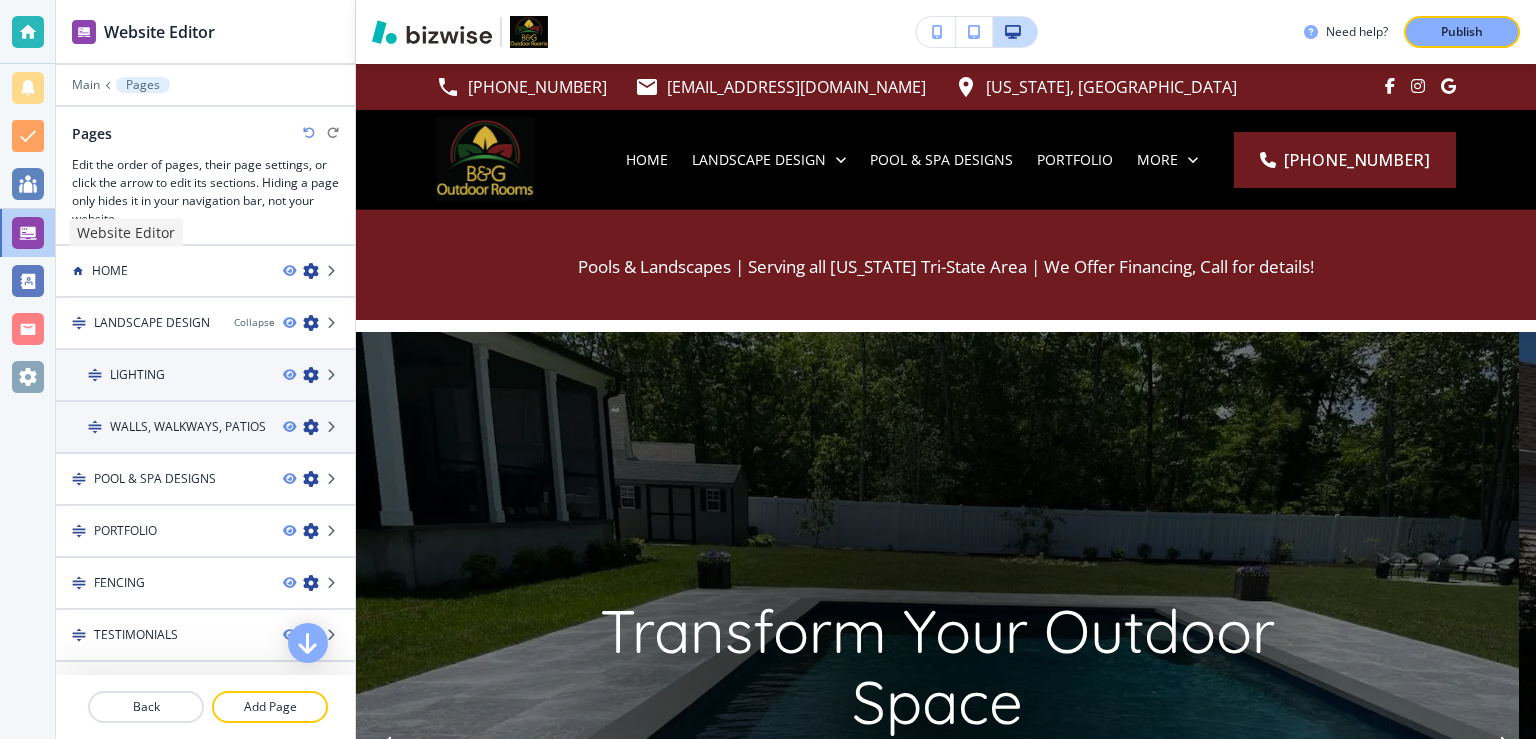 click at bounding box center (28, 233) 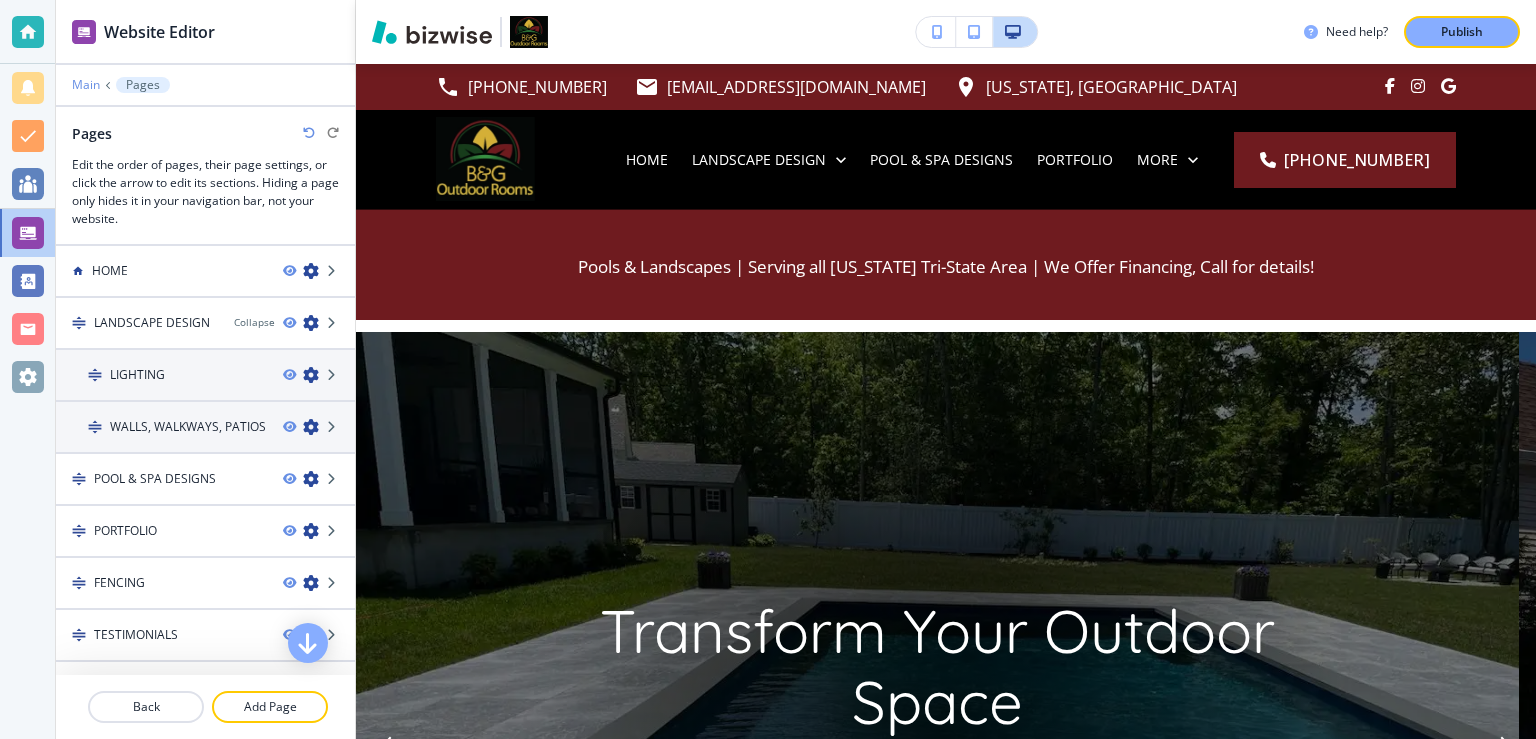 click on "Main" at bounding box center [86, 85] 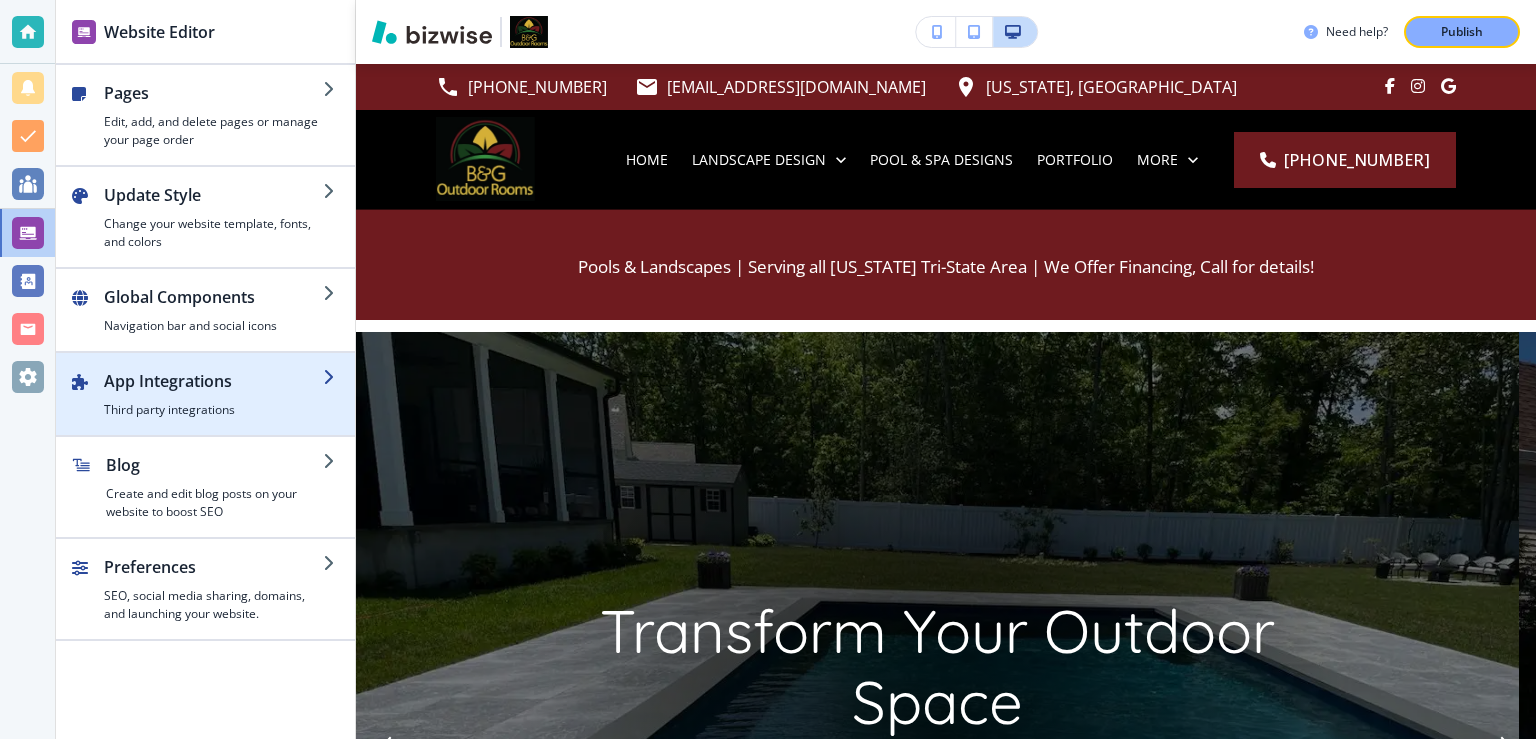 click on "App Integrations" at bounding box center [213, 381] 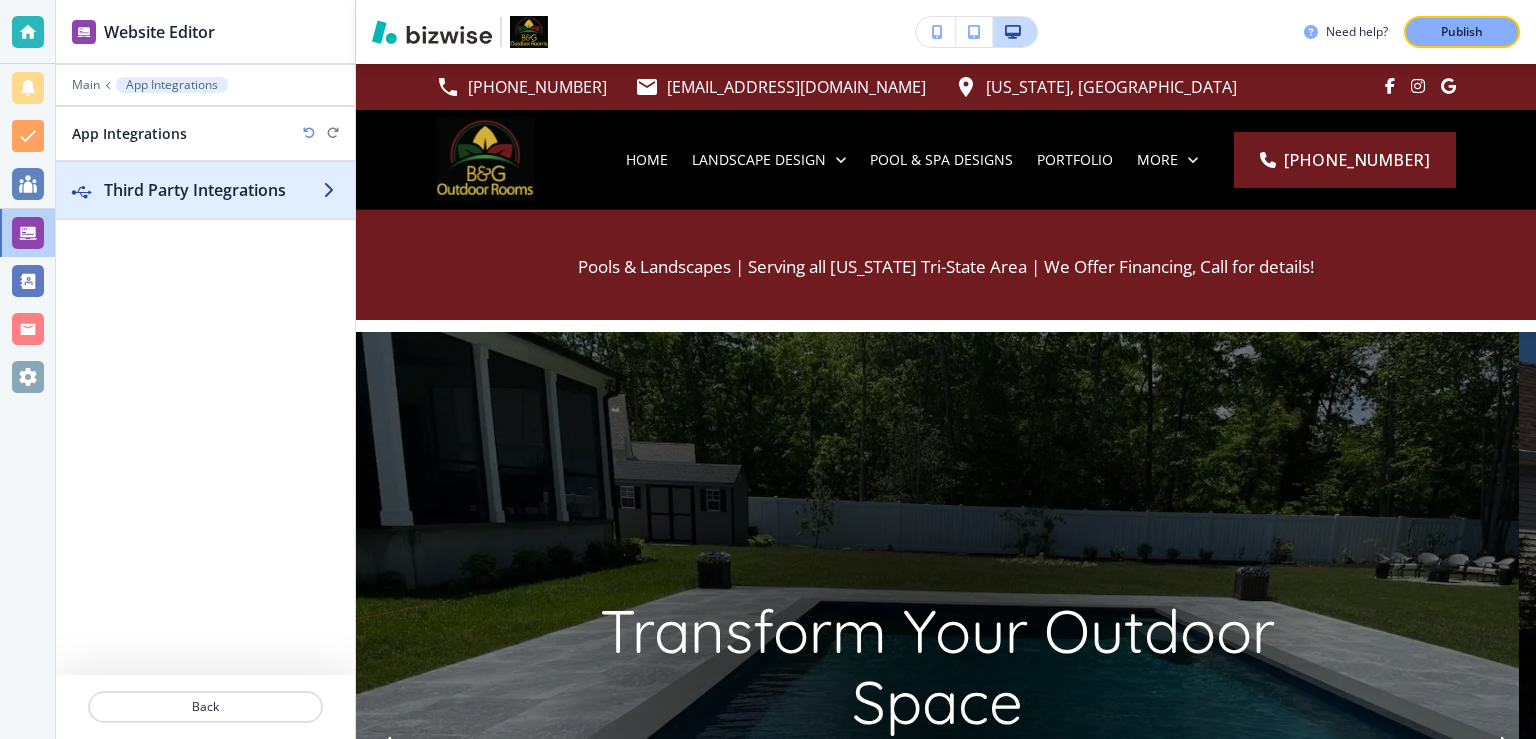 click at bounding box center [205, 210] 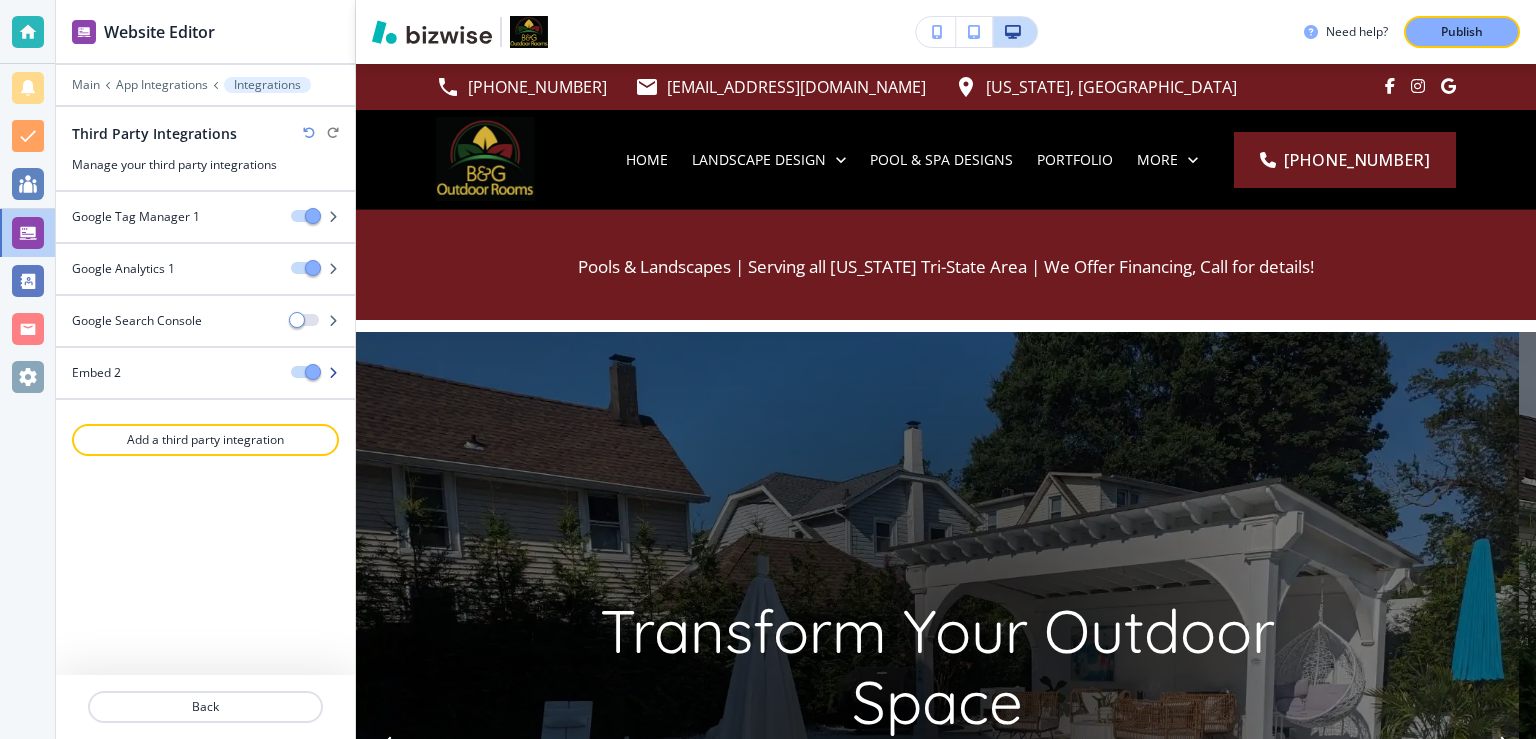 click at bounding box center (333, 373) 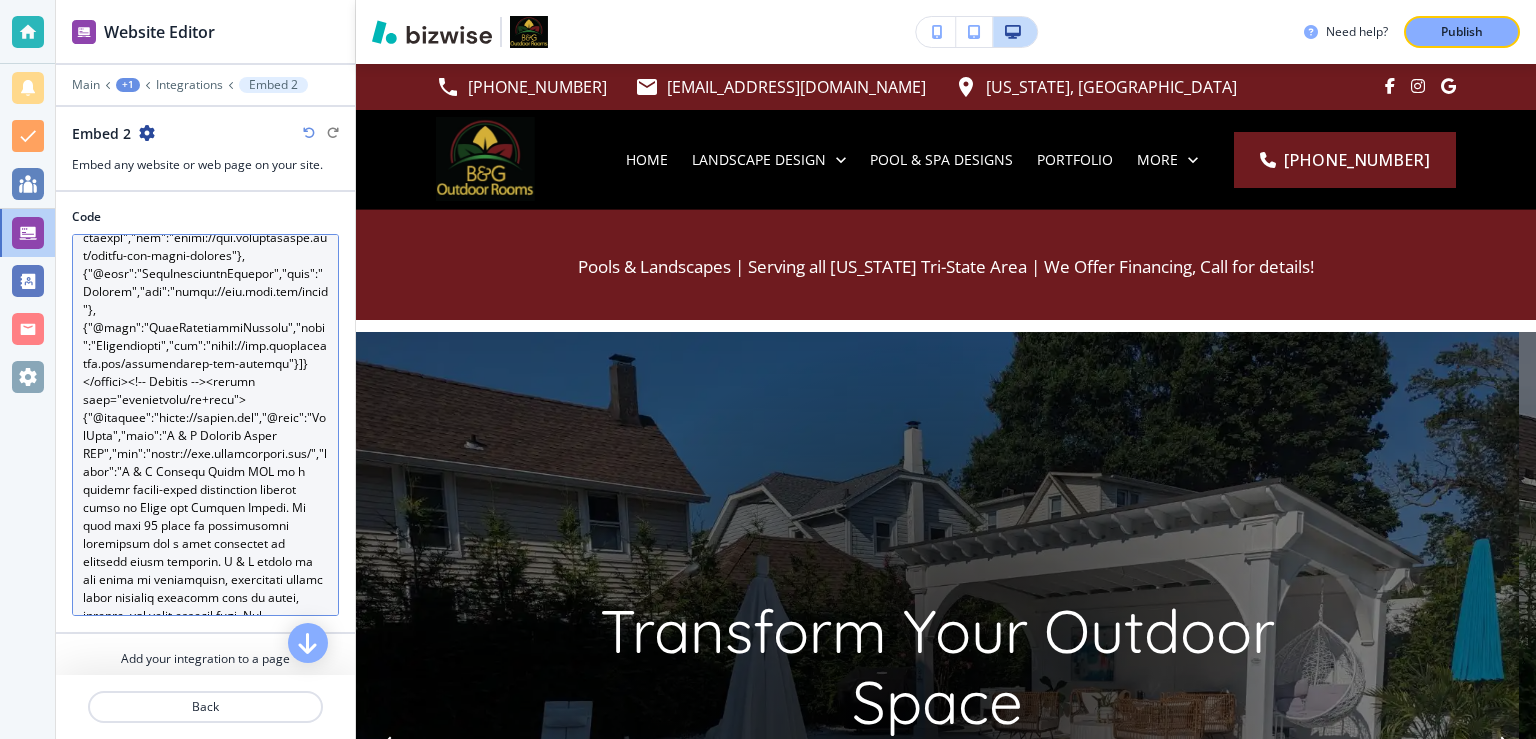 scroll, scrollTop: 522, scrollLeft: 0, axis: vertical 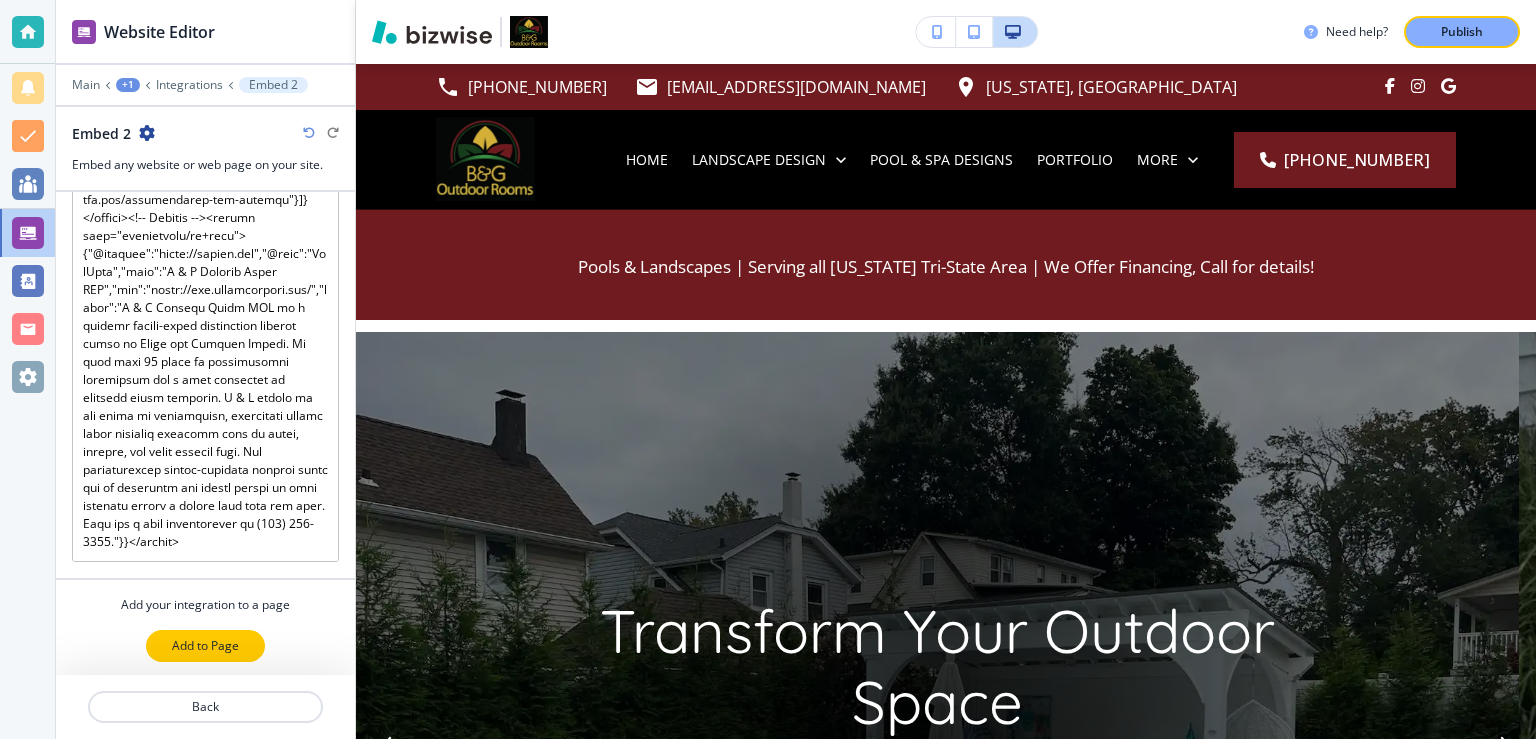click on "Add to Page" at bounding box center (205, 646) 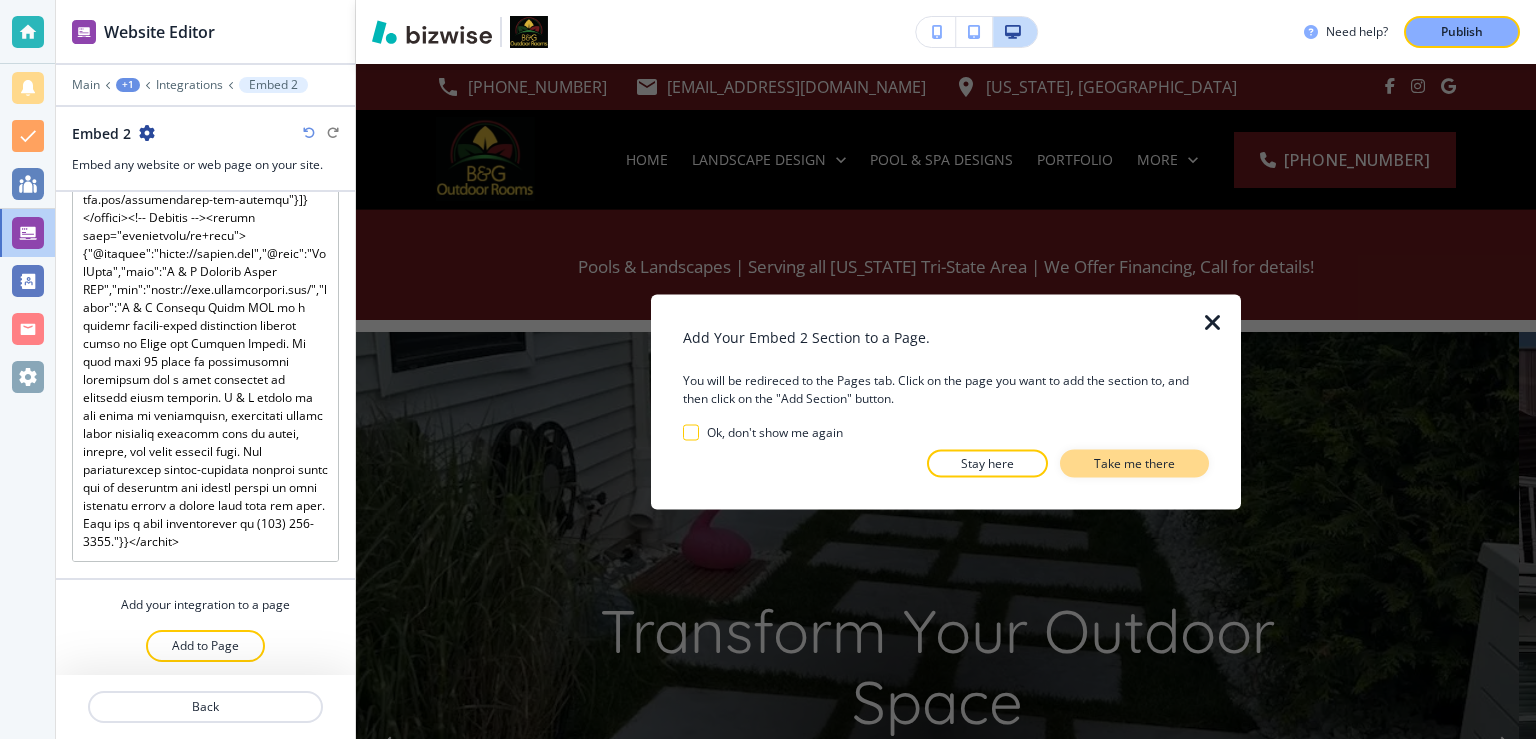 click on "Take me there" at bounding box center (1134, 463) 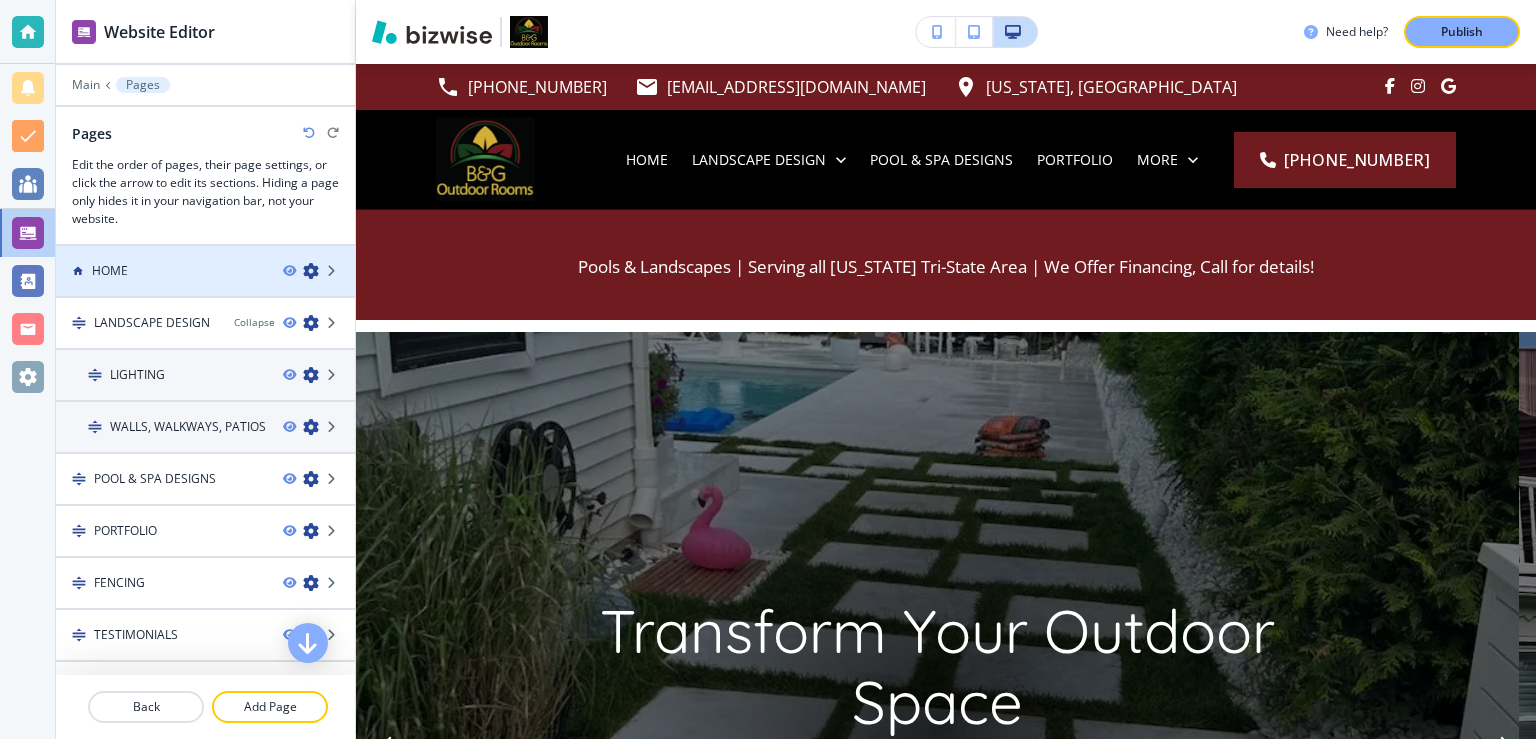 click on "HOME" at bounding box center (161, 271) 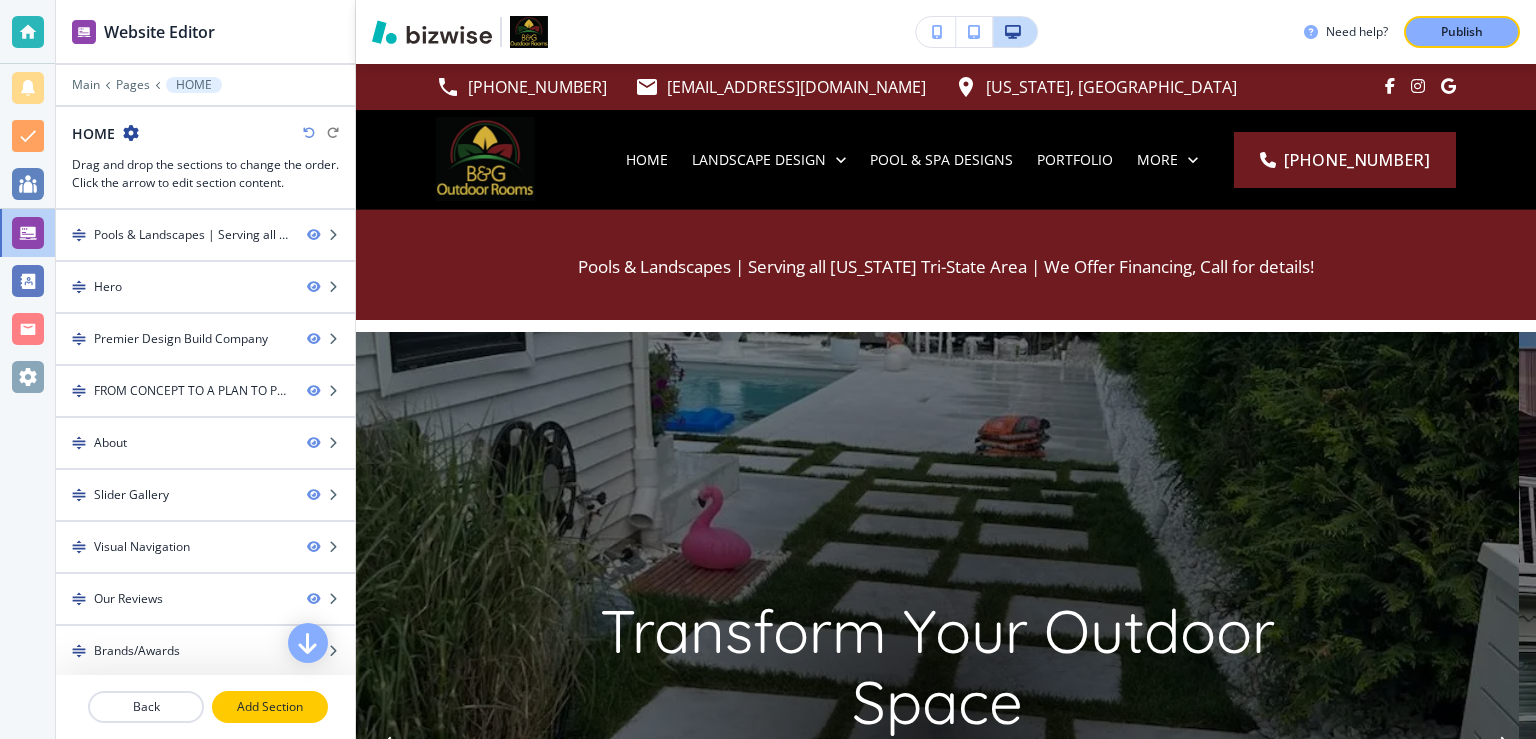 click on "Add Section" at bounding box center (270, 707) 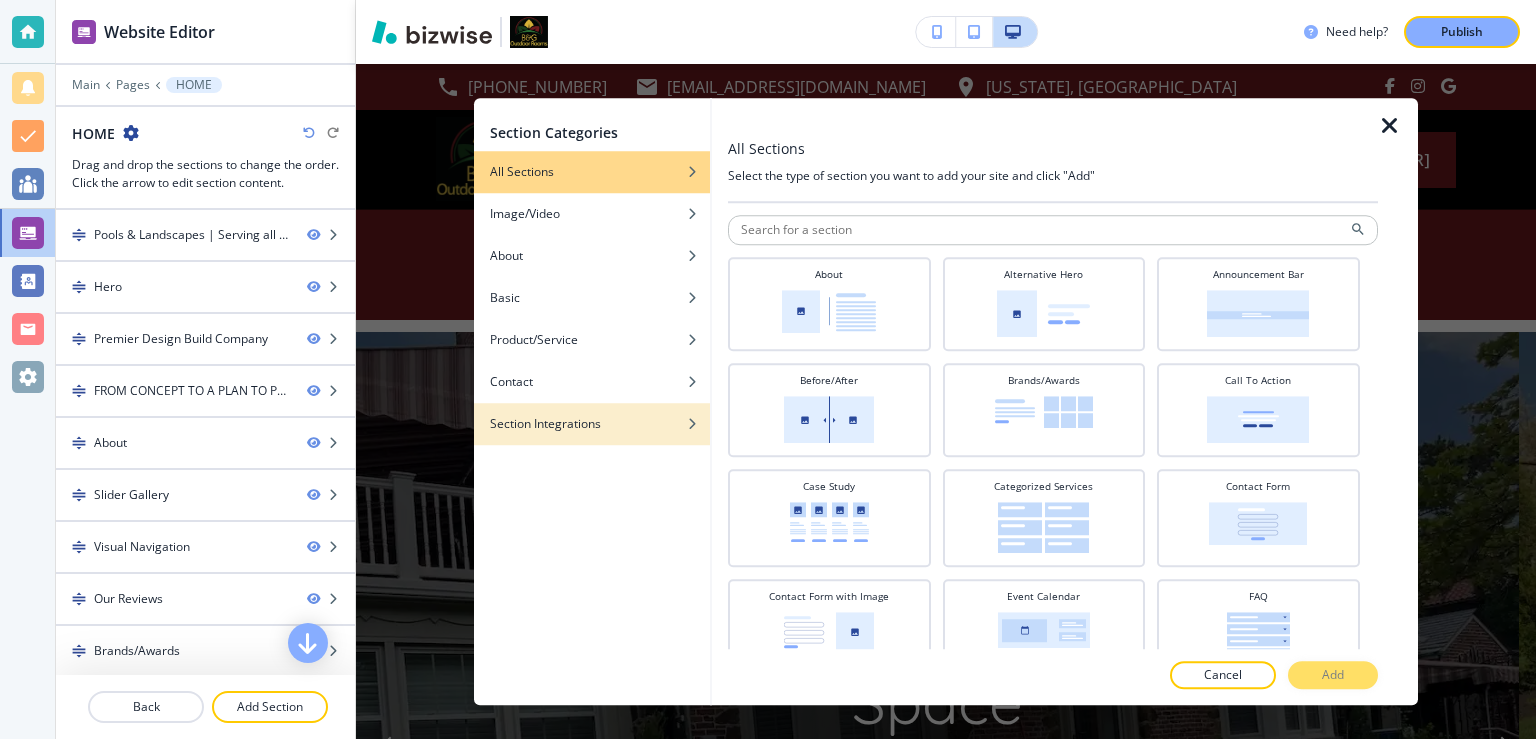 click on "Section Integrations" at bounding box center [545, 424] 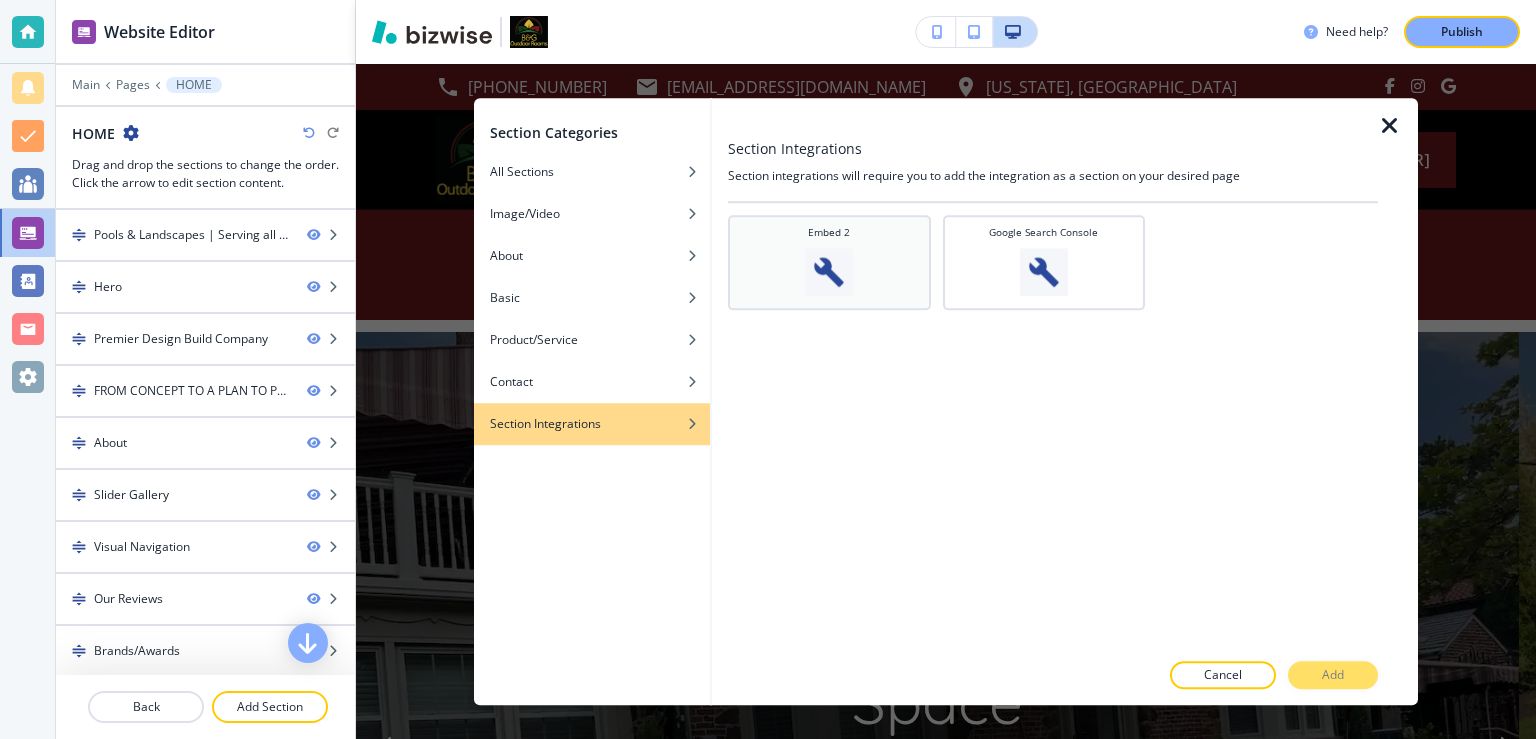 click on "Embed 2" at bounding box center [829, 260] 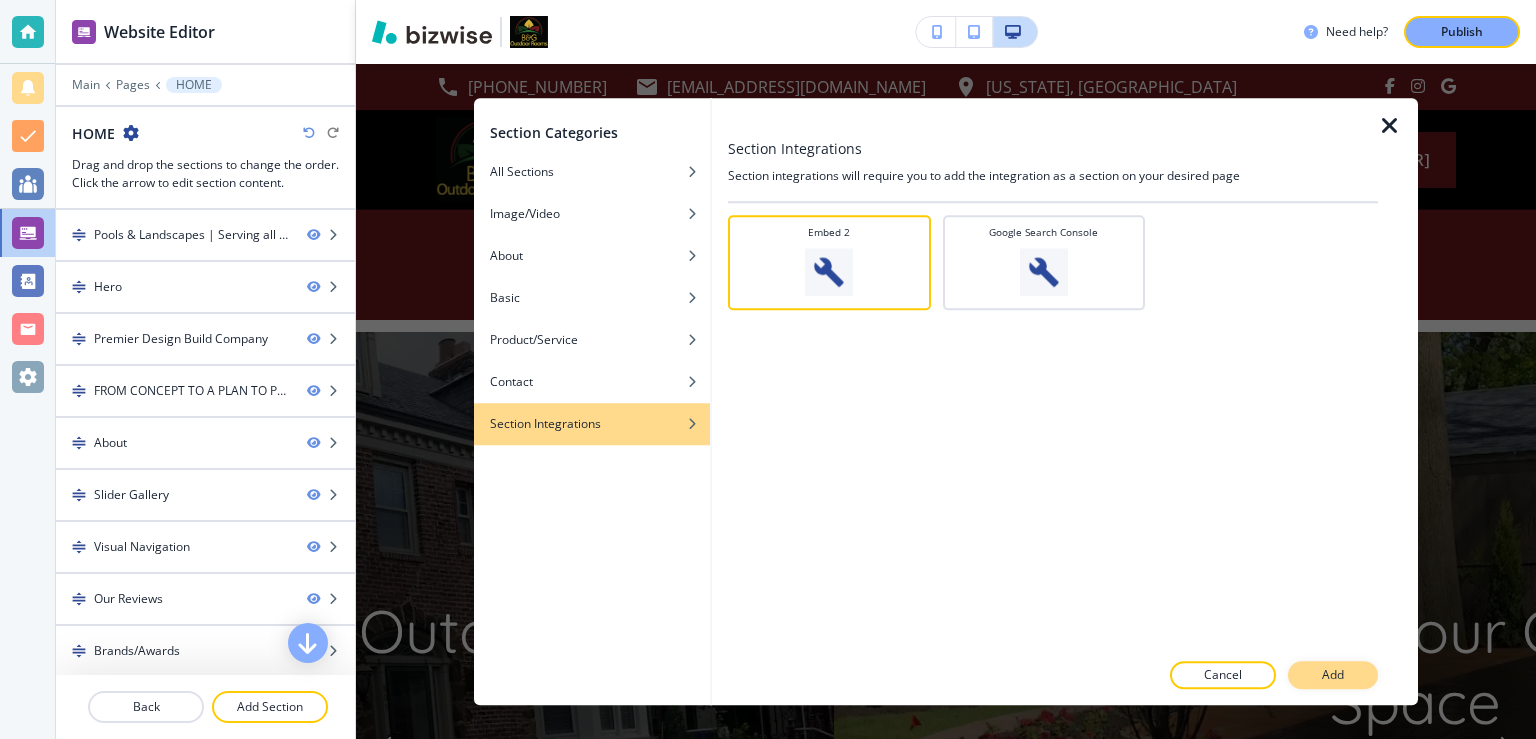 click on "Add" at bounding box center (1333, 675) 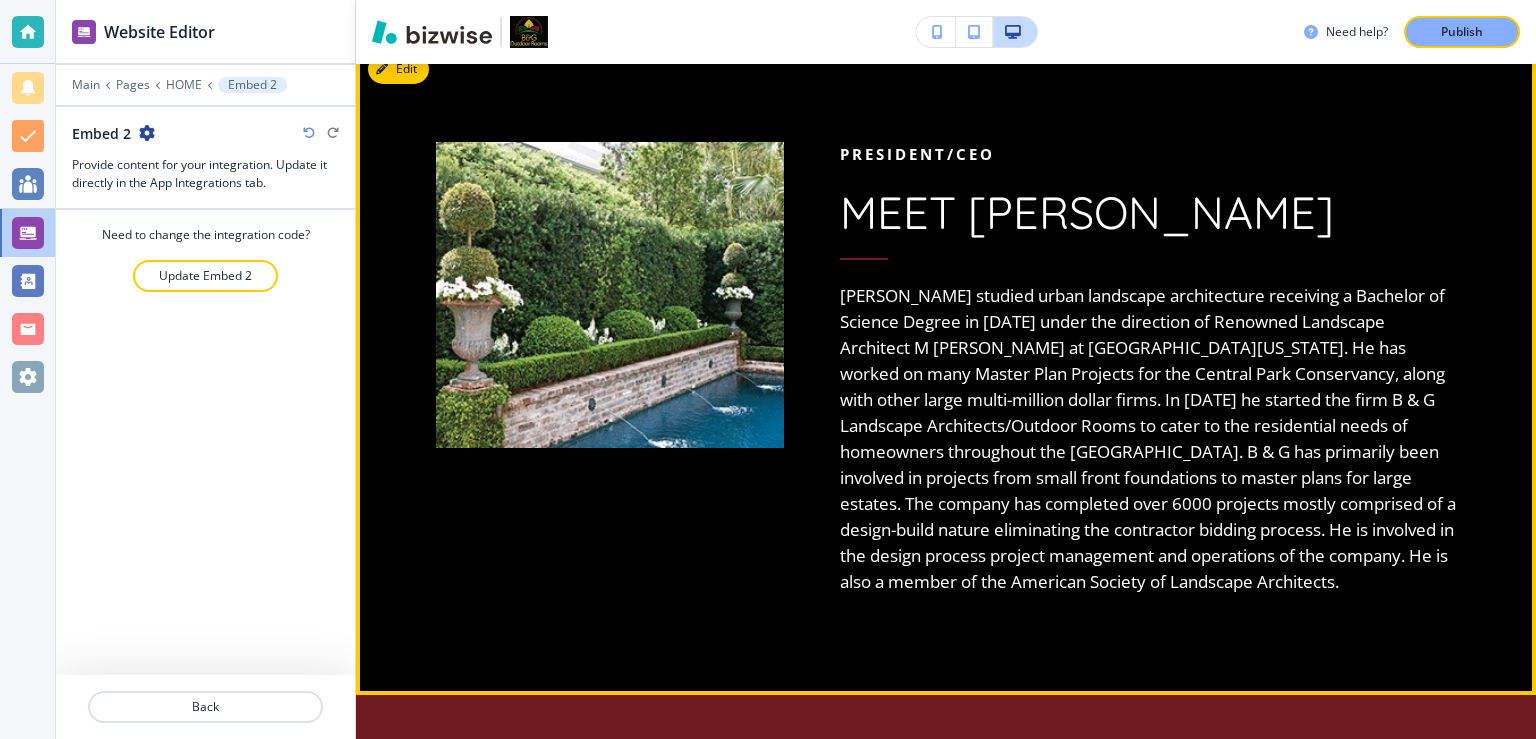 scroll, scrollTop: 3400, scrollLeft: 0, axis: vertical 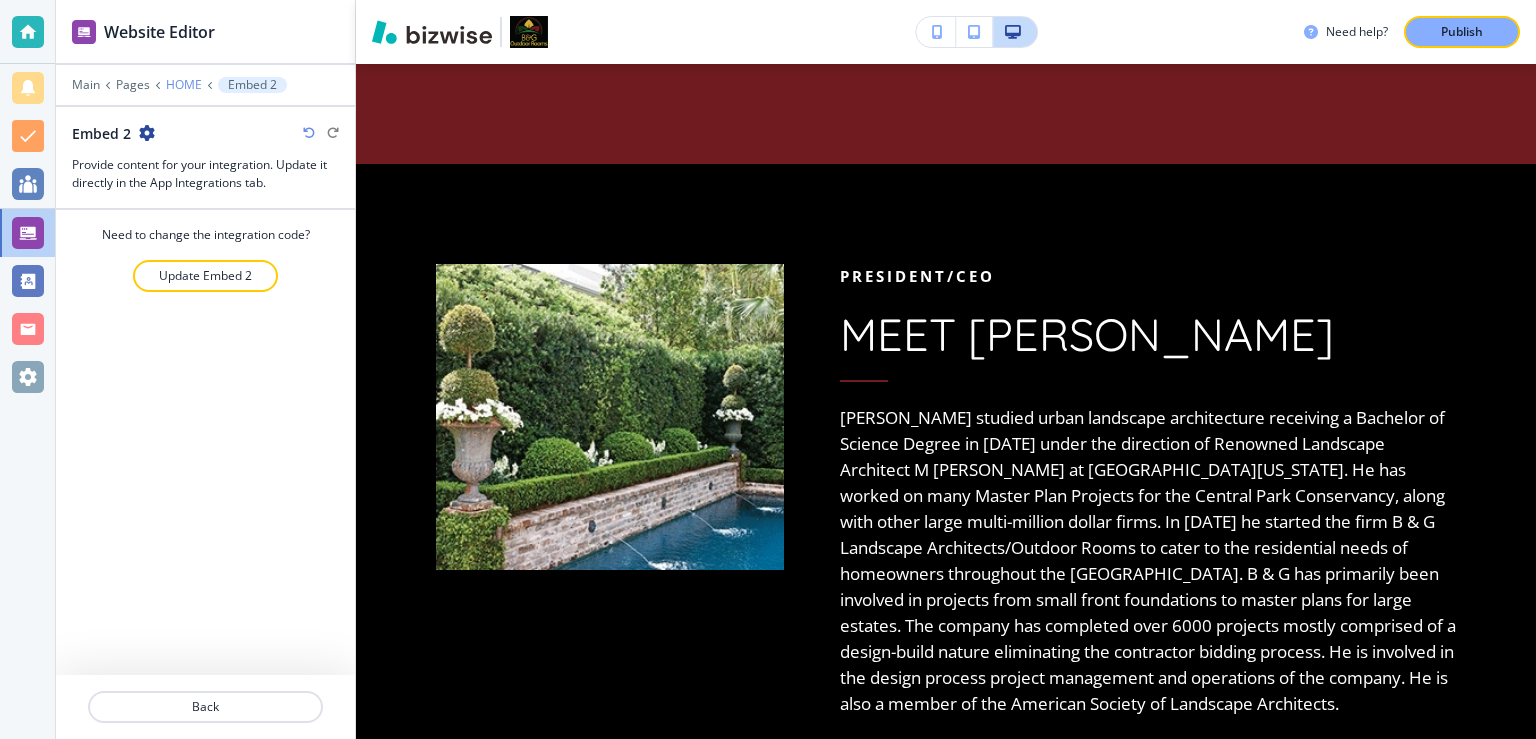 click on "HOME" at bounding box center (184, 85) 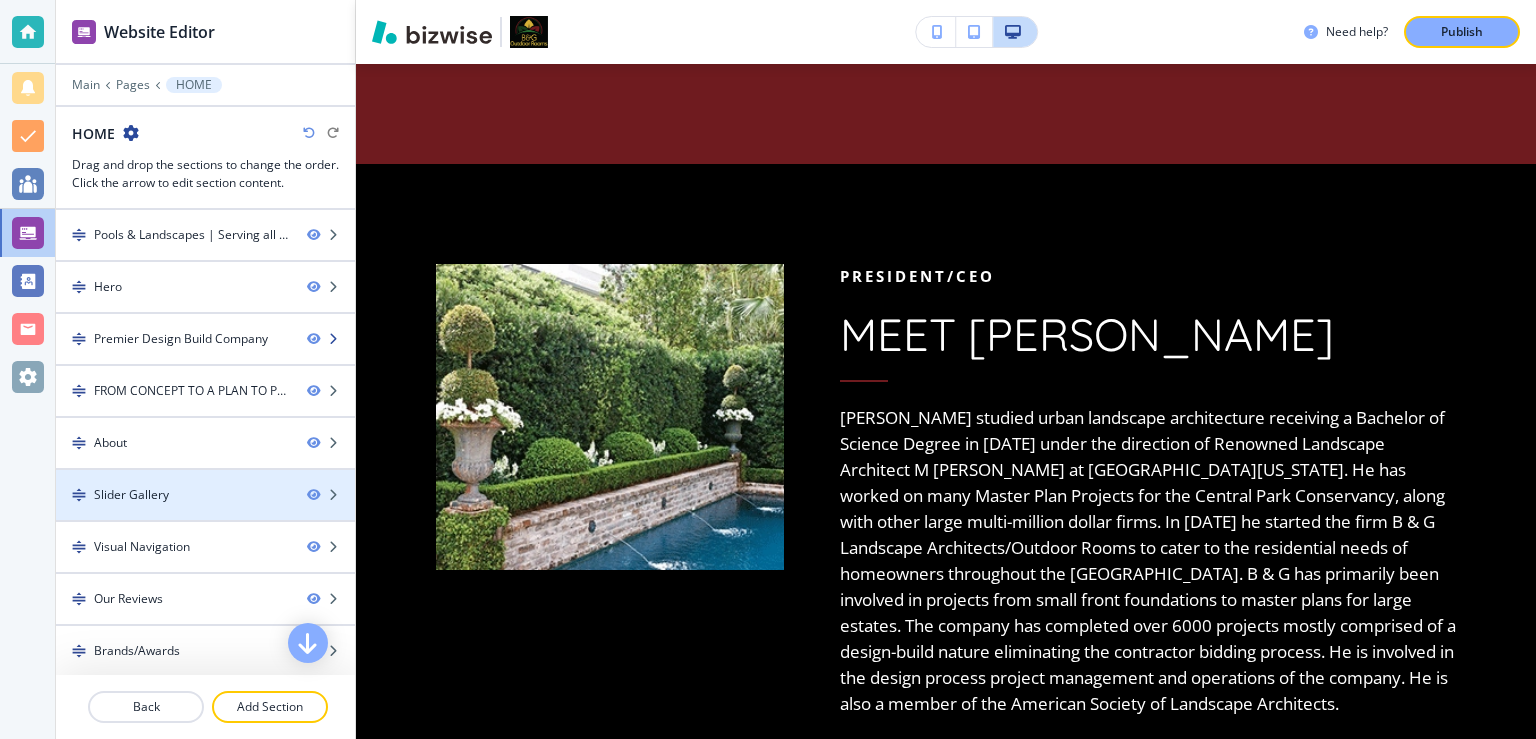 scroll, scrollTop: 204, scrollLeft: 0, axis: vertical 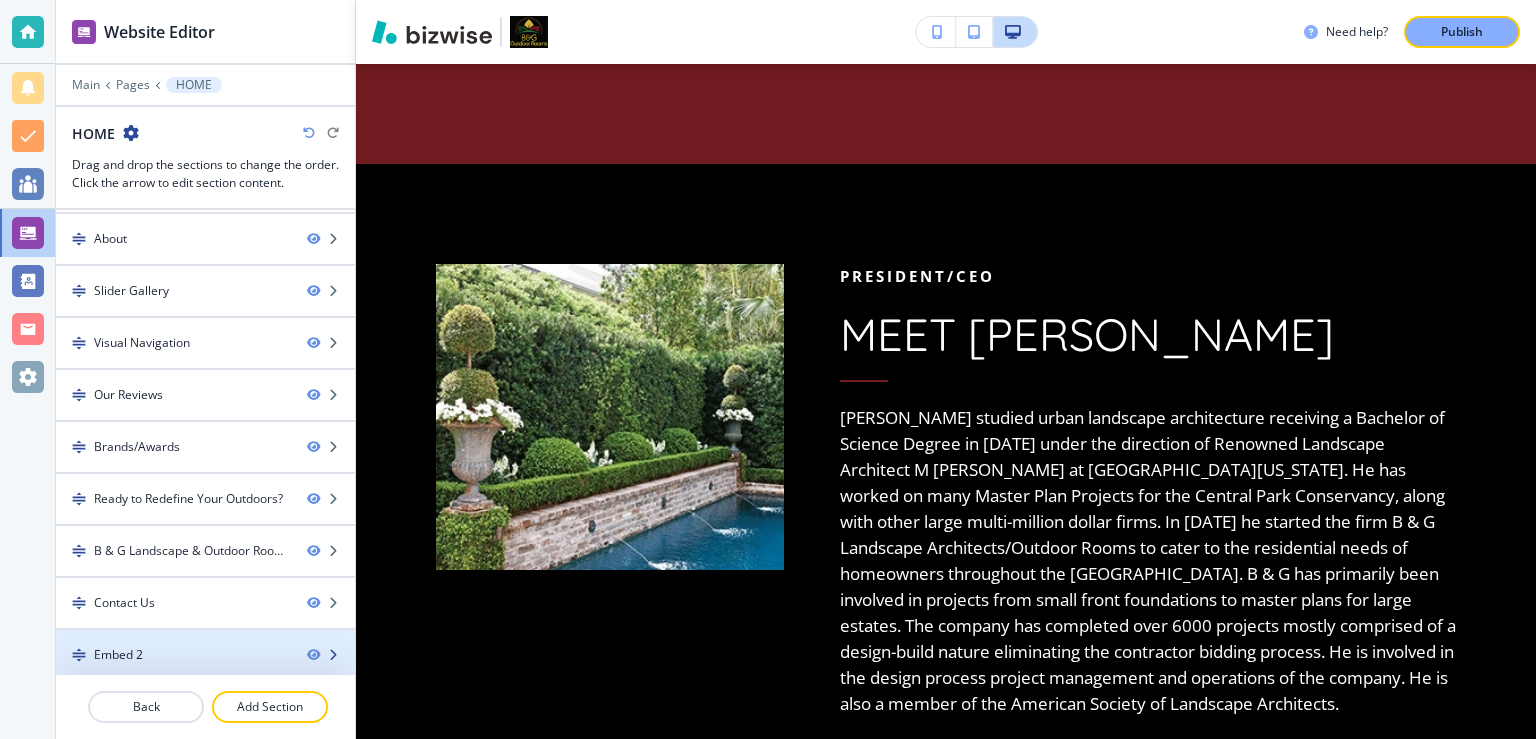 type 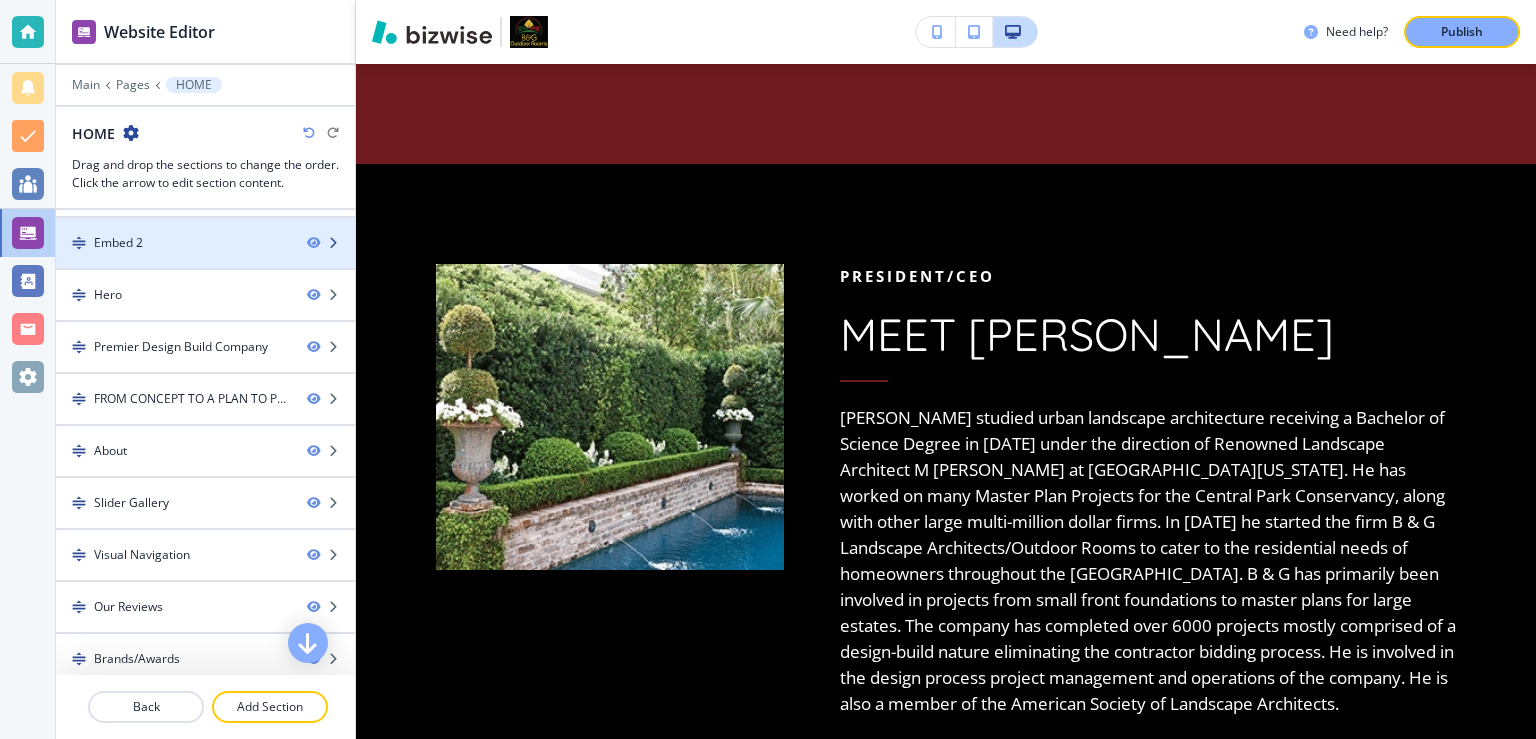 scroll, scrollTop: 0, scrollLeft: 0, axis: both 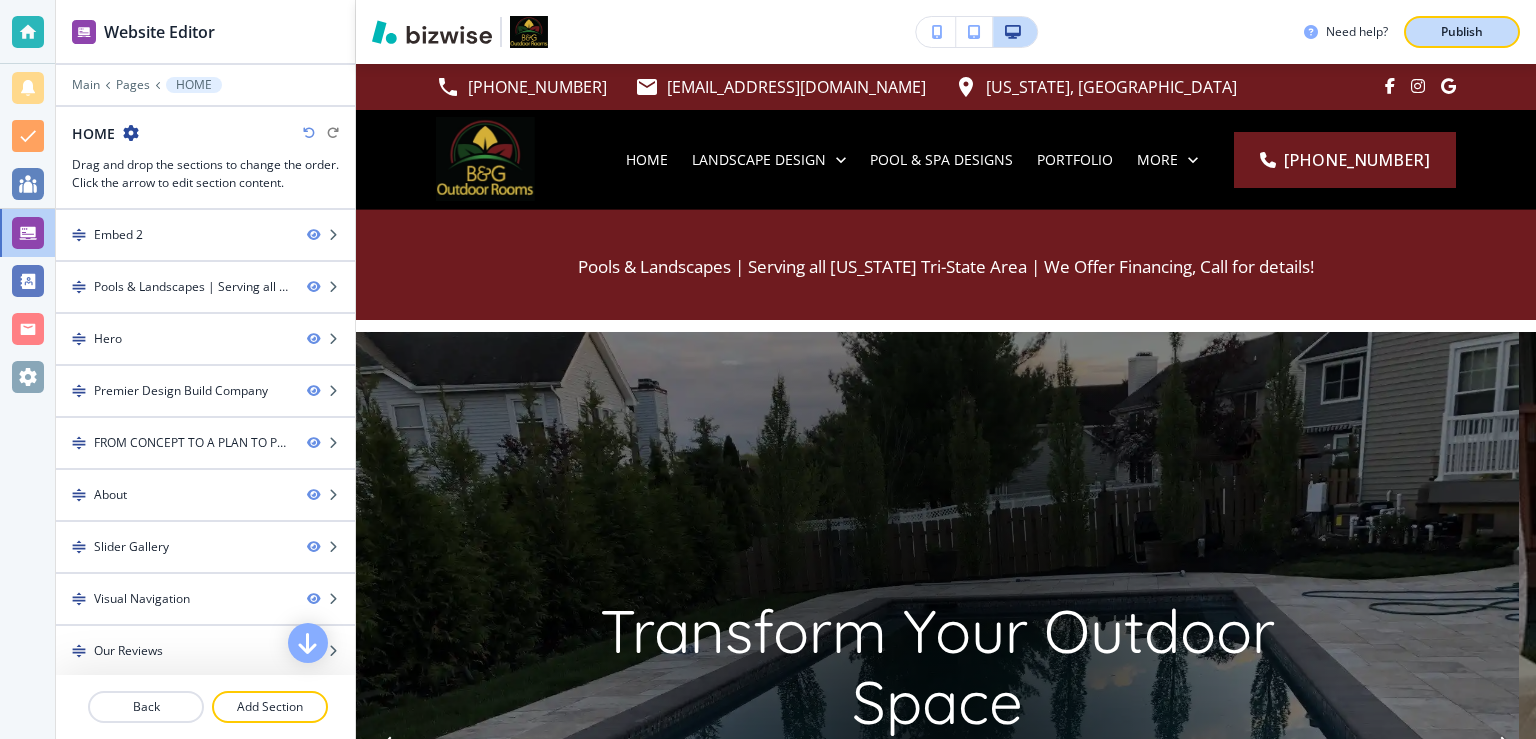 click on "Publish" at bounding box center (1462, 32) 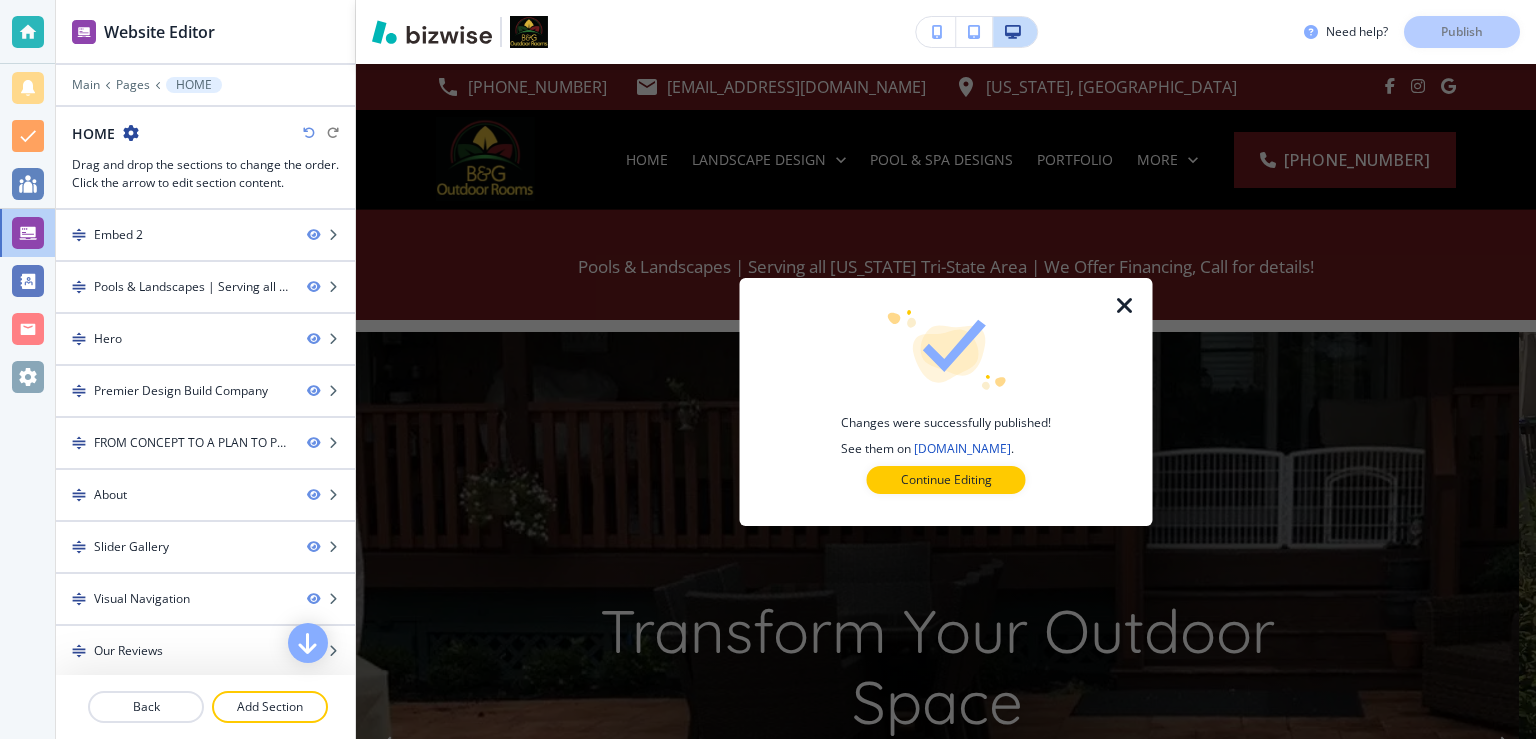 click at bounding box center (1125, 306) 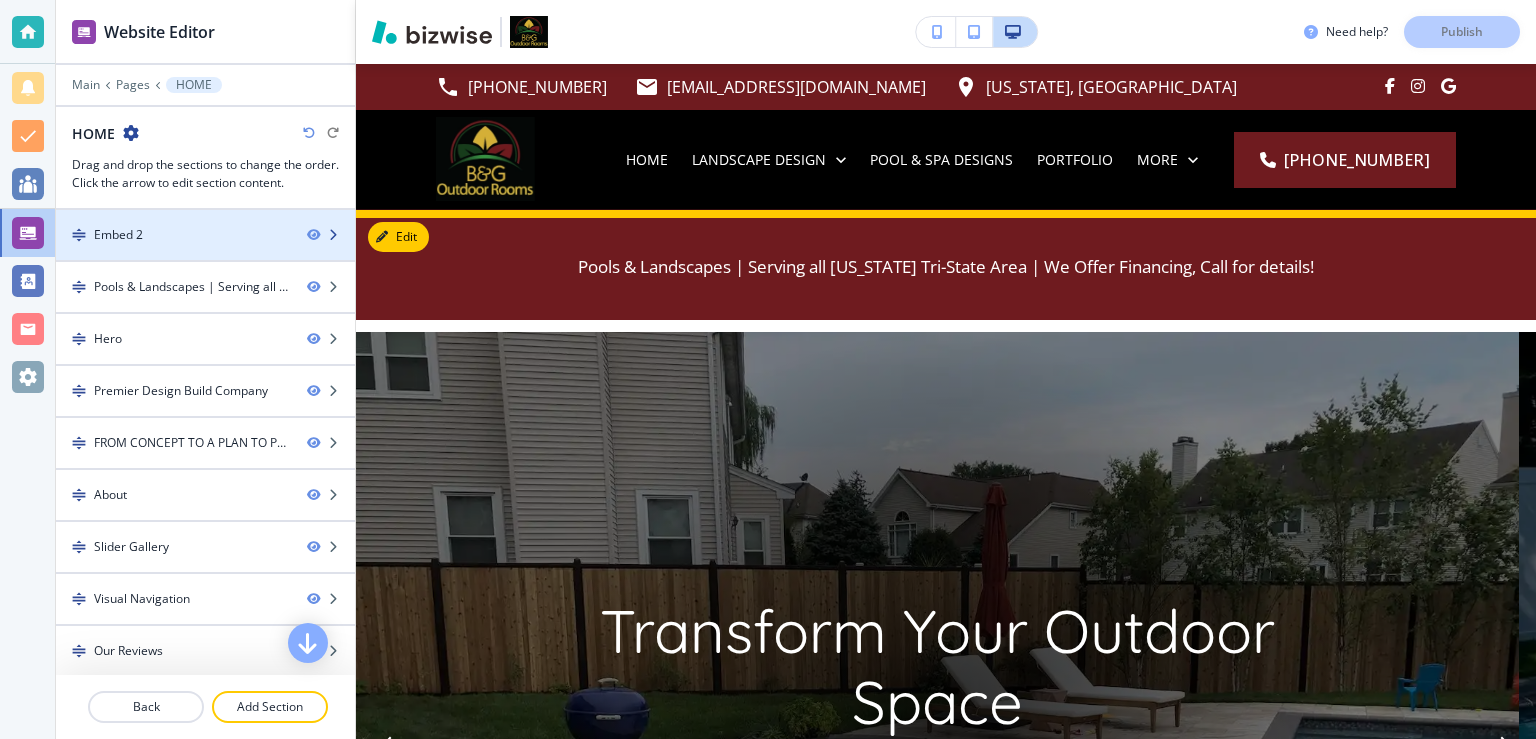 click on "Embed 2" at bounding box center [205, 235] 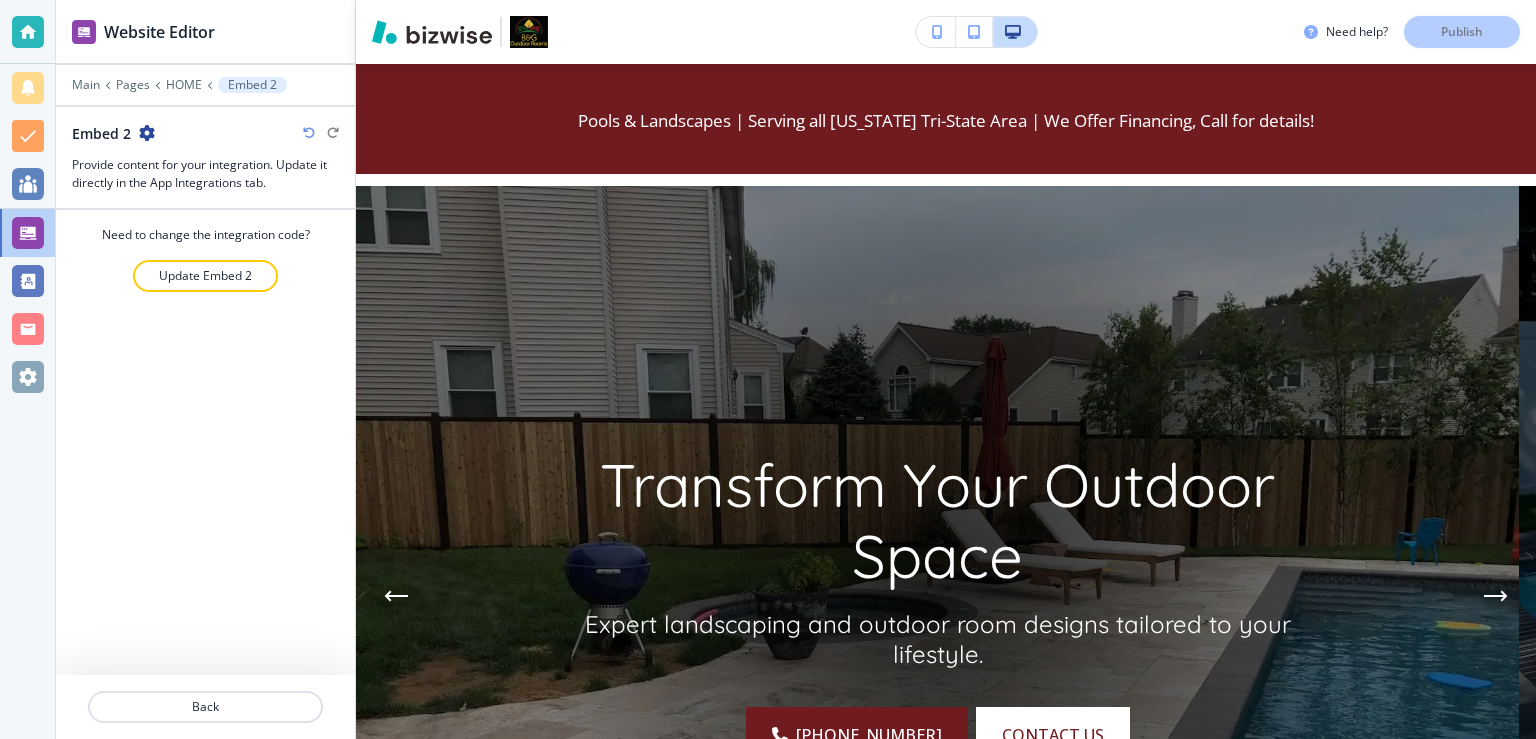 scroll, scrollTop: 146, scrollLeft: 0, axis: vertical 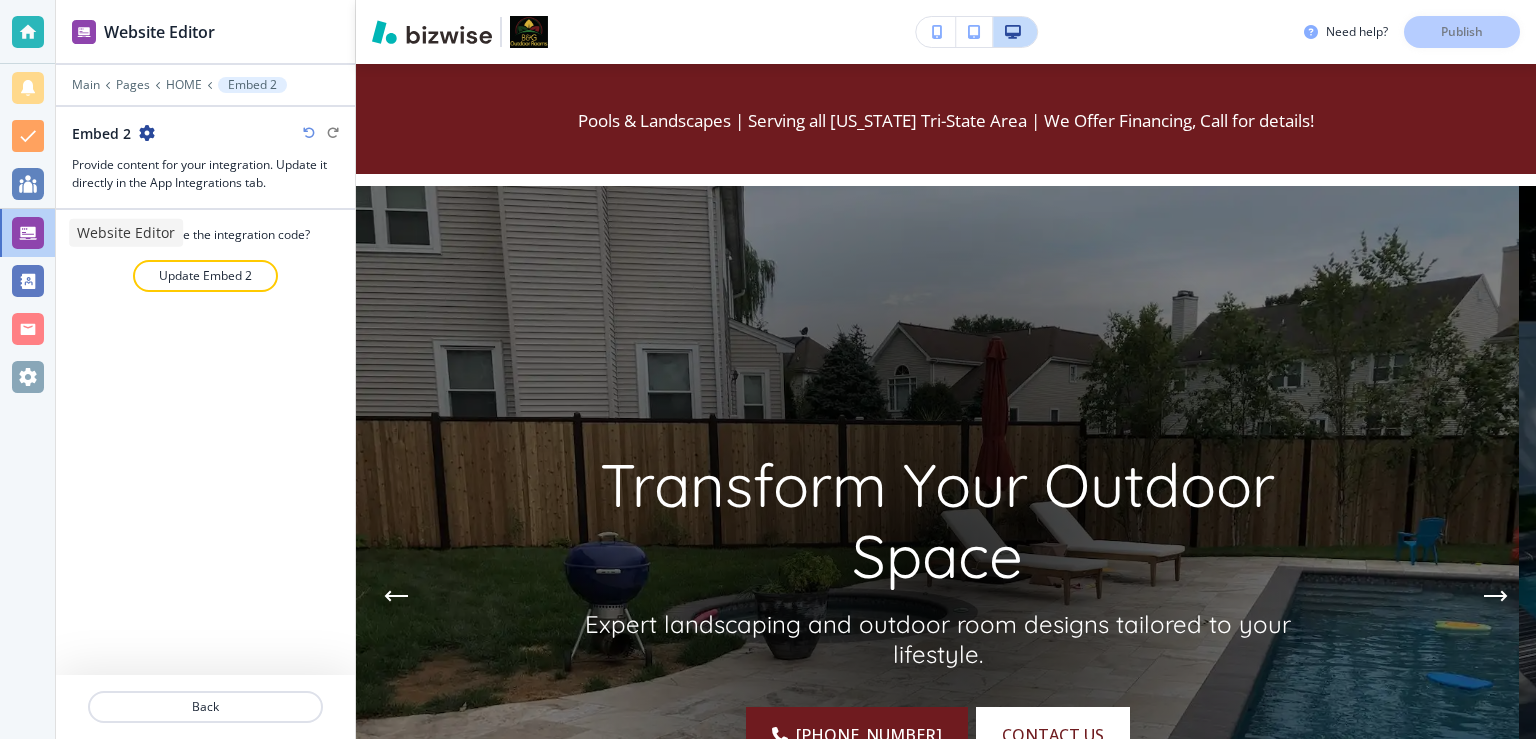 click at bounding box center (28, 233) 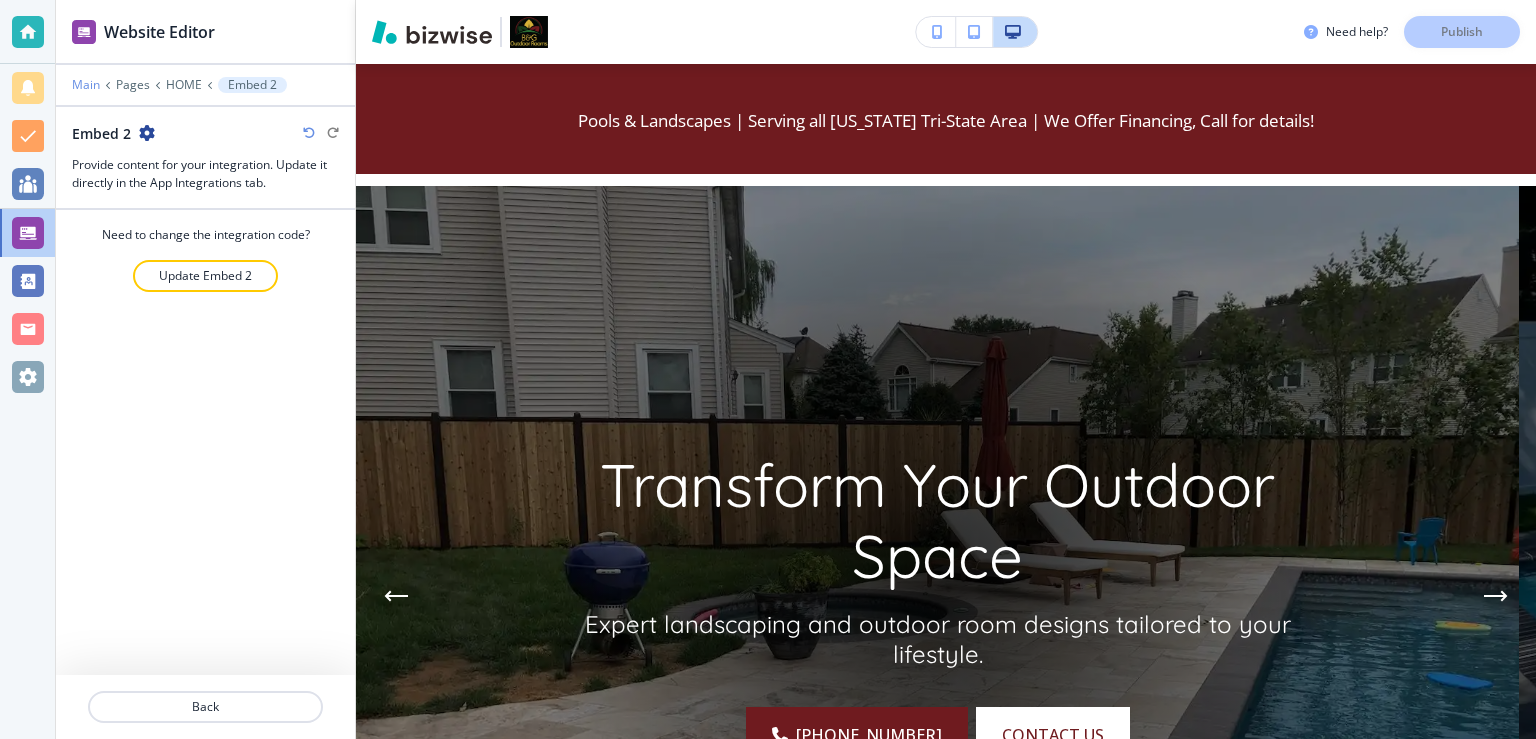 click on "Main" at bounding box center (86, 85) 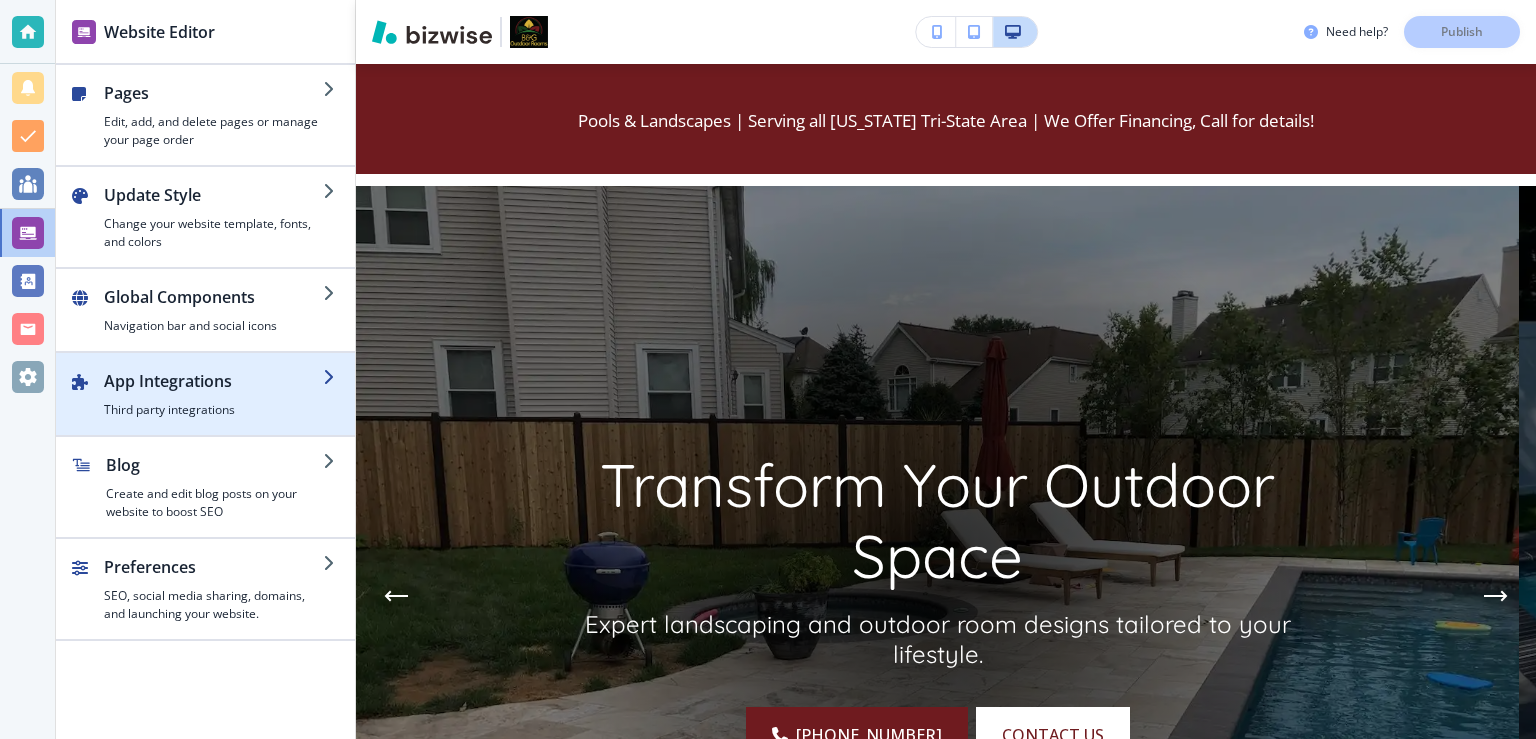 click on "App Integrations" at bounding box center [213, 381] 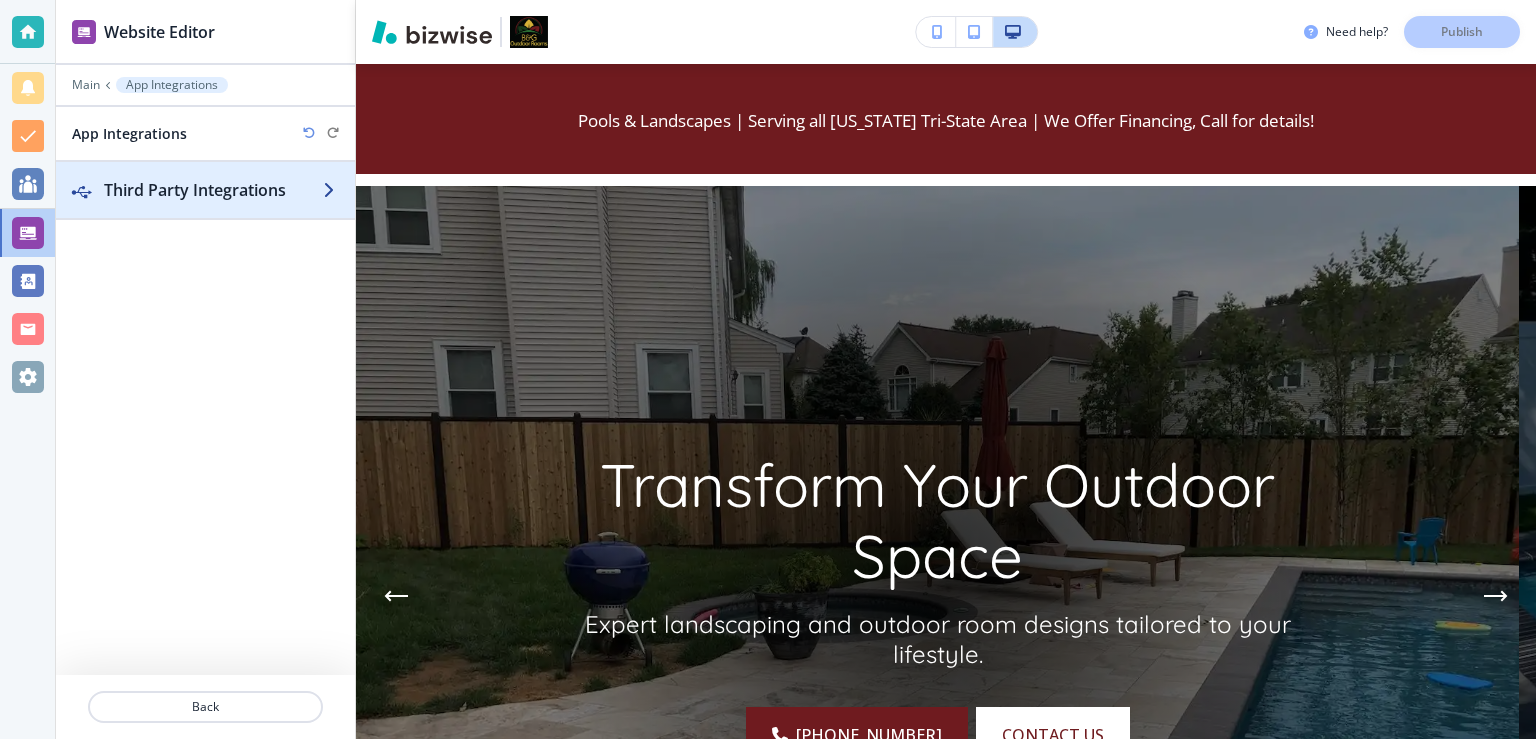 click at bounding box center [205, 210] 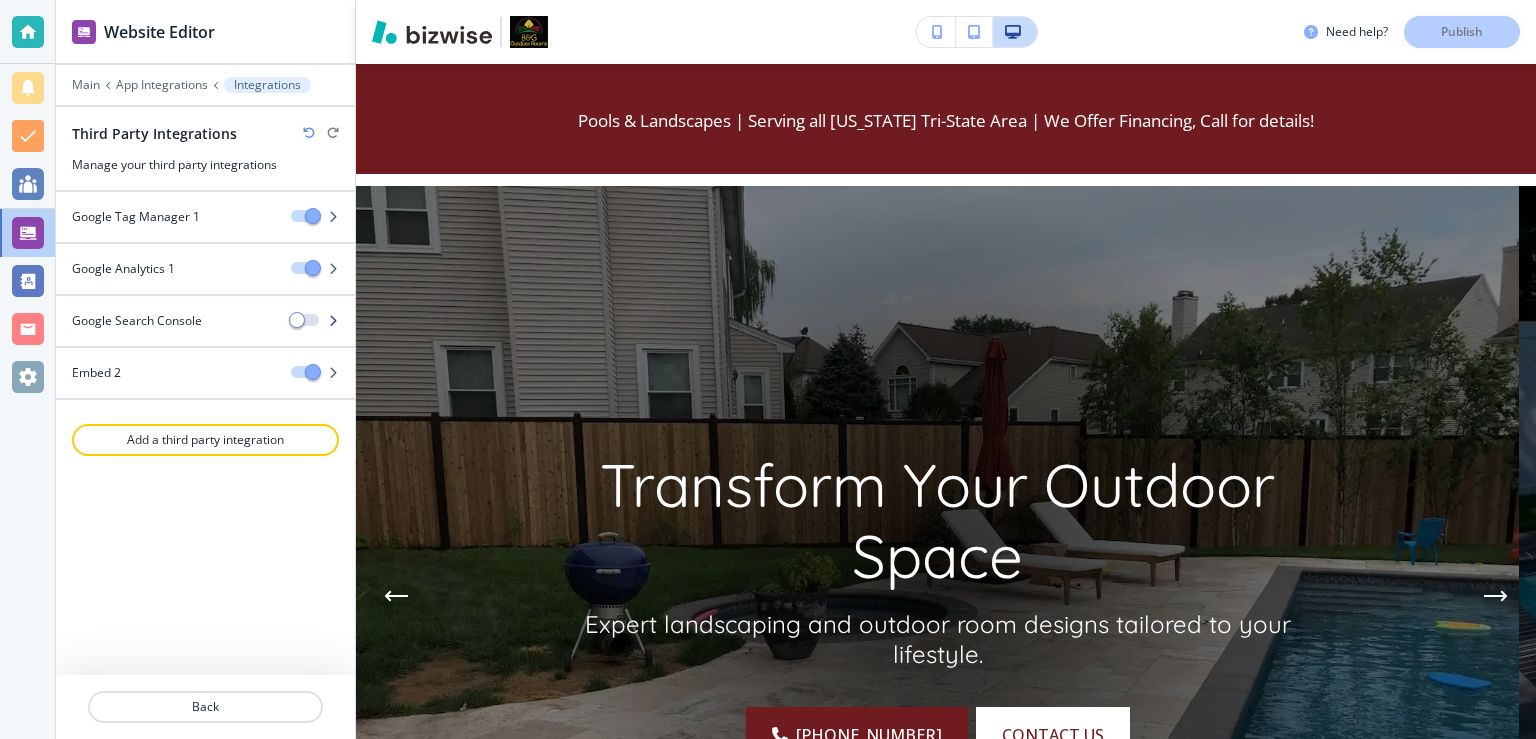 click on "Google Search Console" at bounding box center (165, 321) 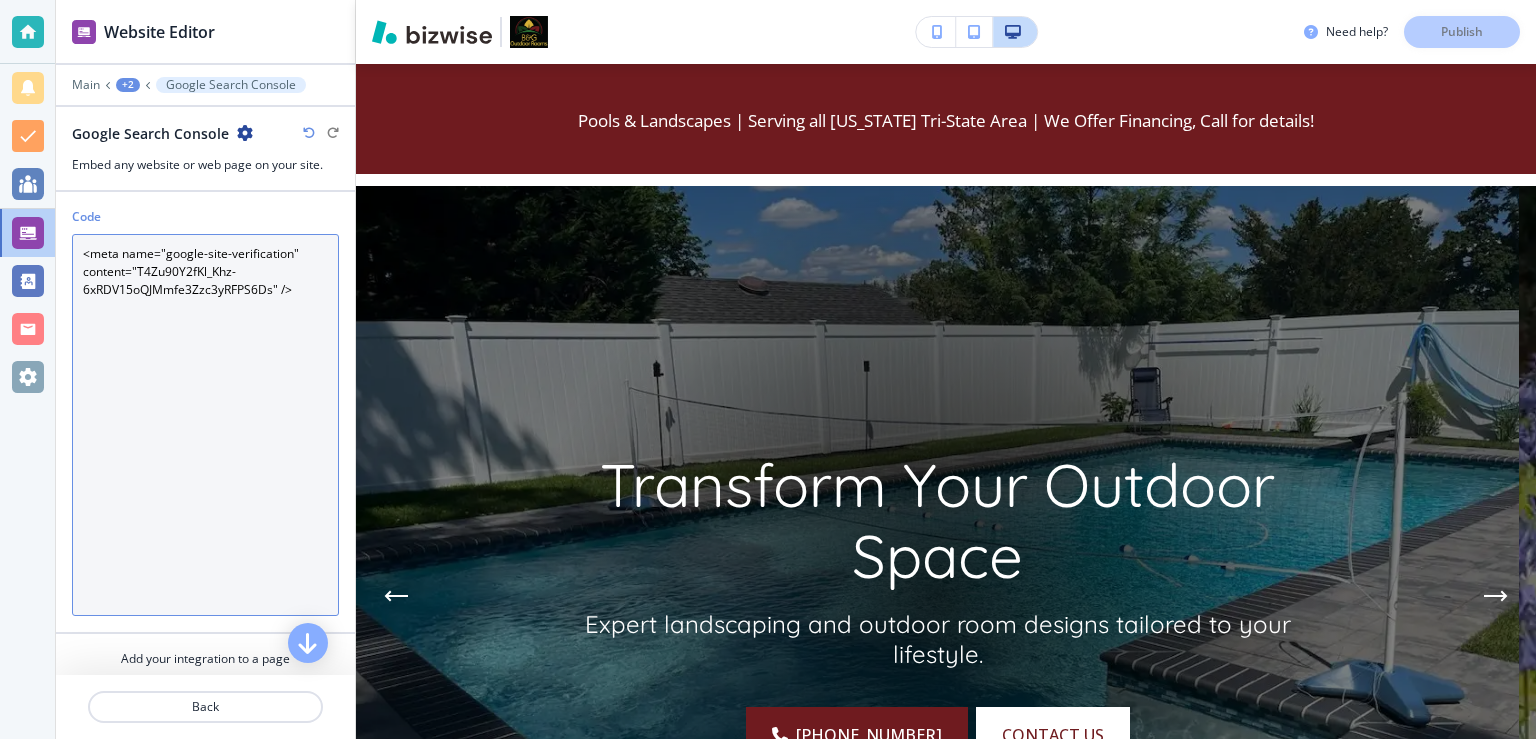 drag, startPoint x: 231, startPoint y: 294, endPoint x: 188, endPoint y: 283, distance: 44.38468 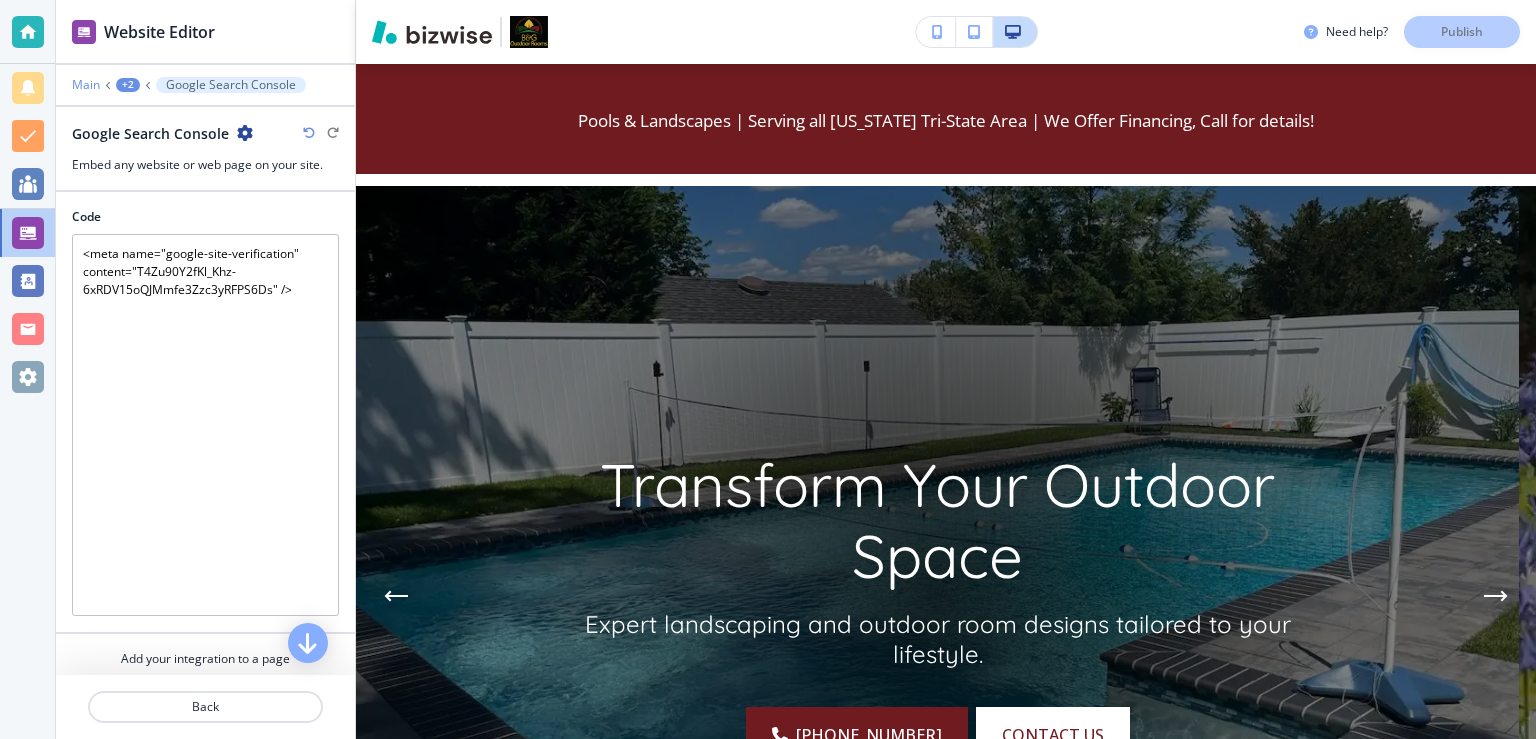 click on "Main" at bounding box center (86, 85) 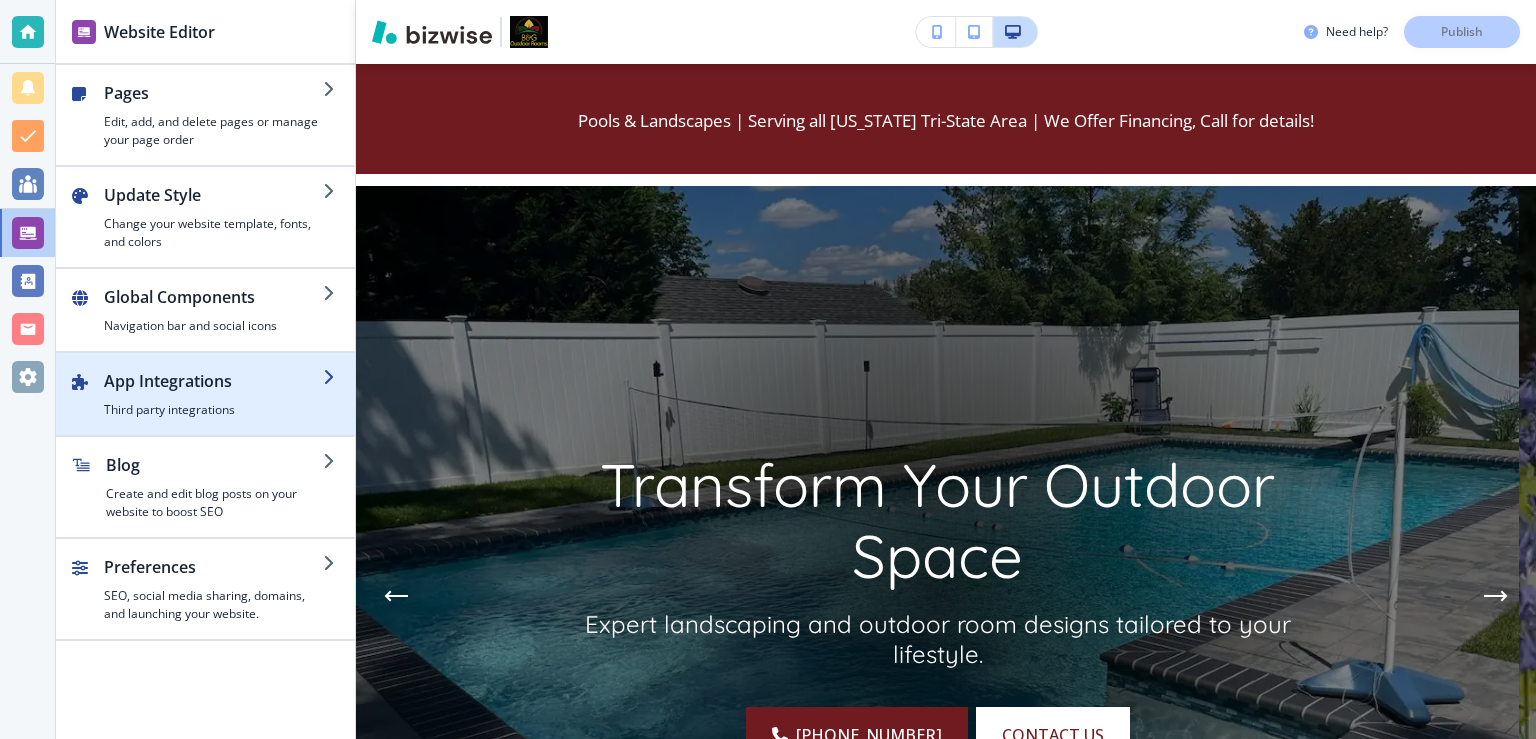 click on "App Integrations" at bounding box center (213, 381) 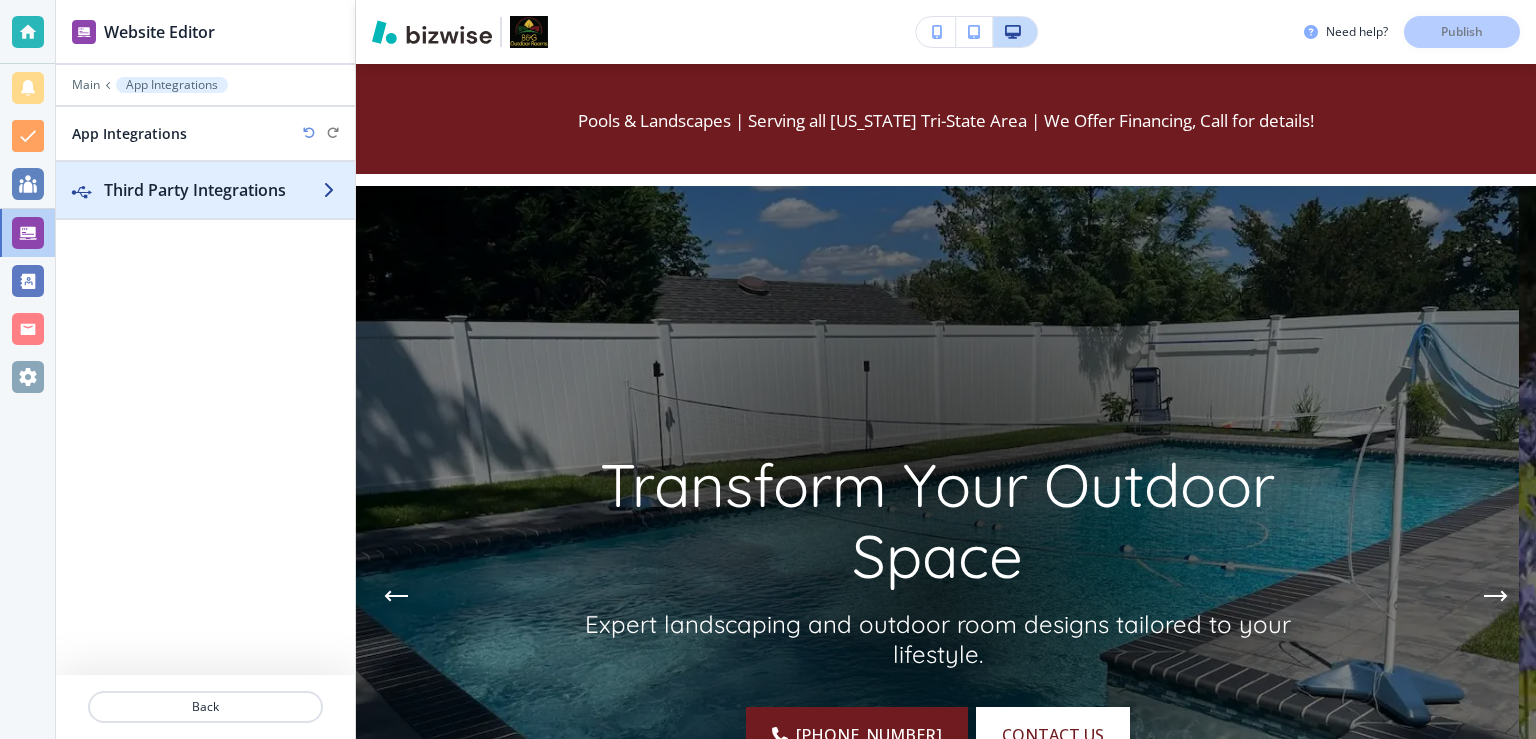click on "Third Party Integrations" at bounding box center [213, 190] 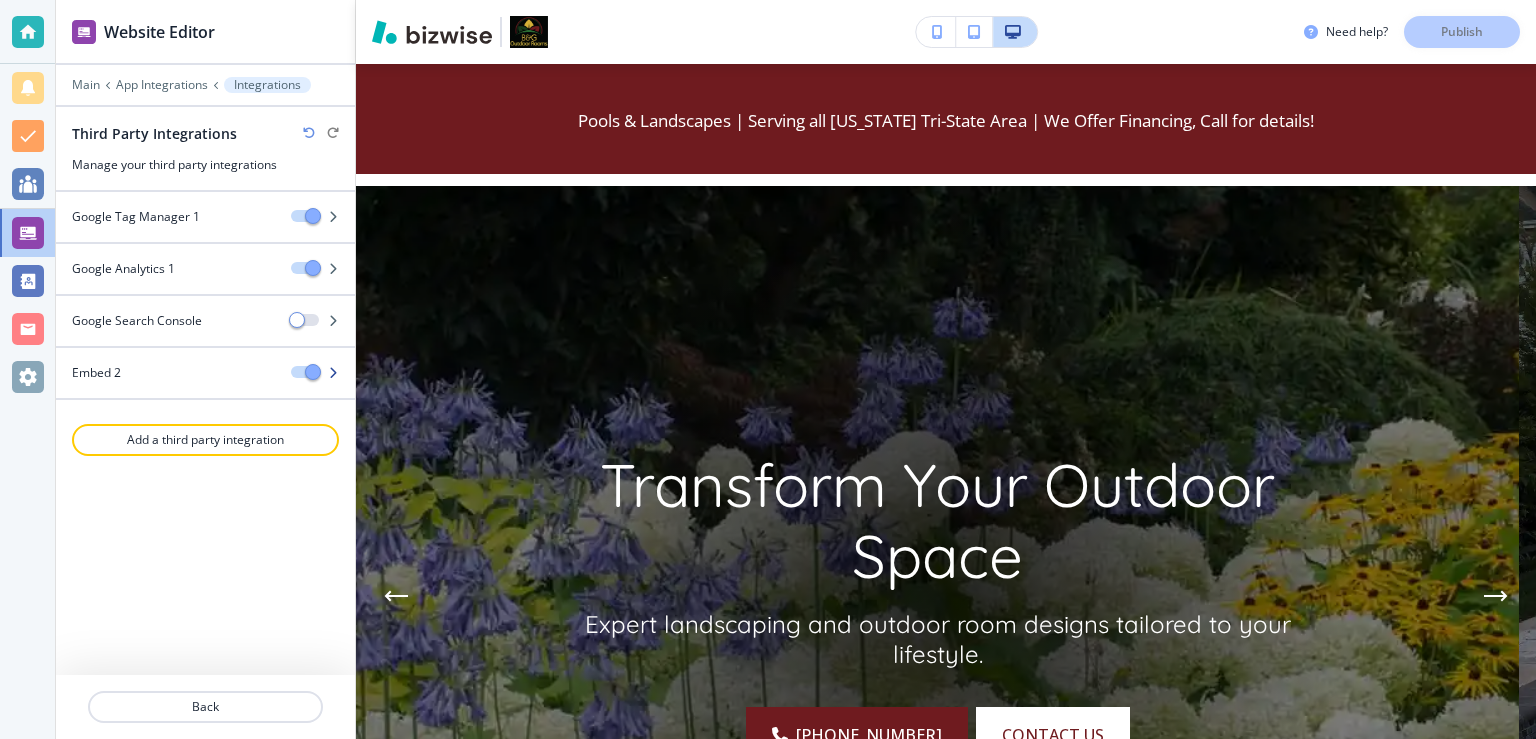 click on "Embed 2" at bounding box center [165, 373] 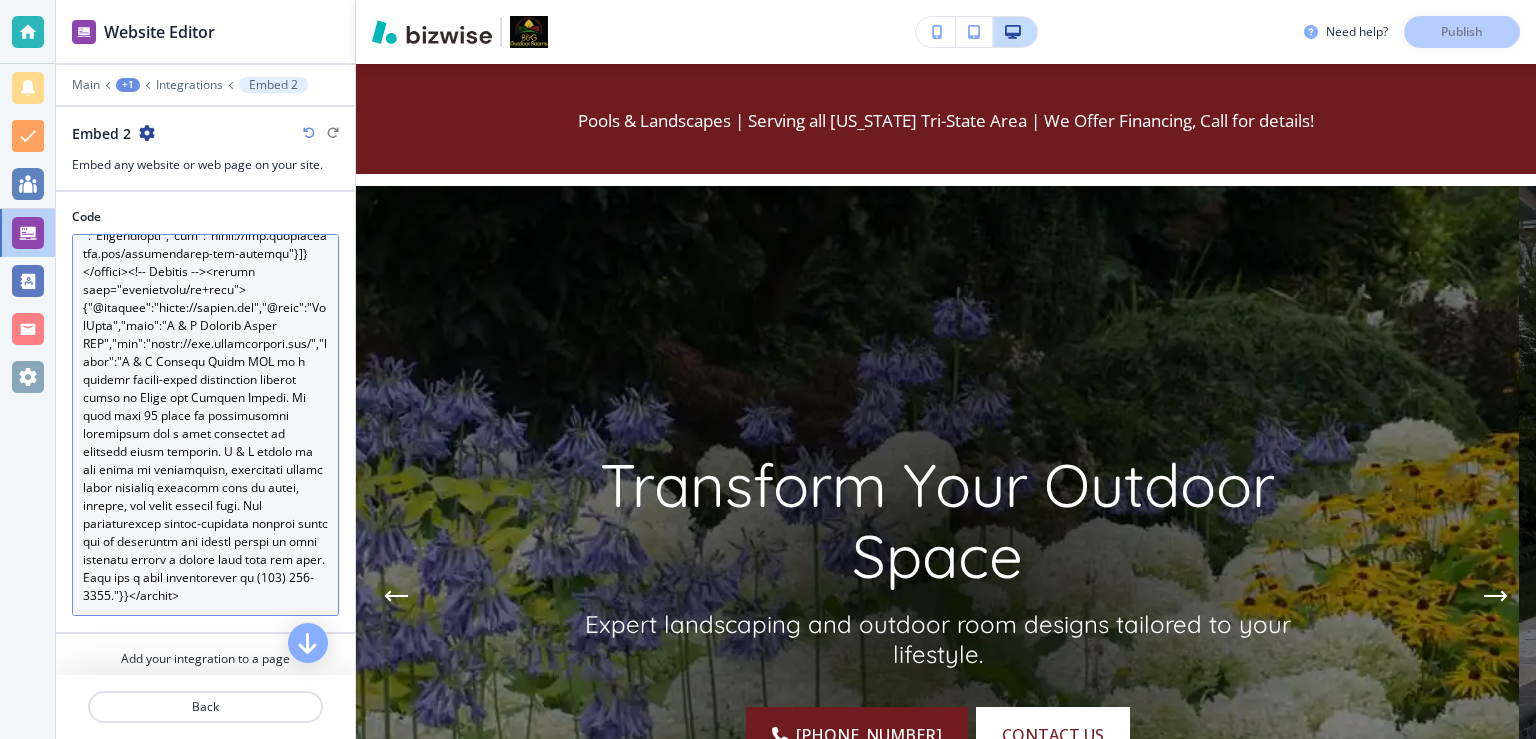 scroll, scrollTop: 522, scrollLeft: 0, axis: vertical 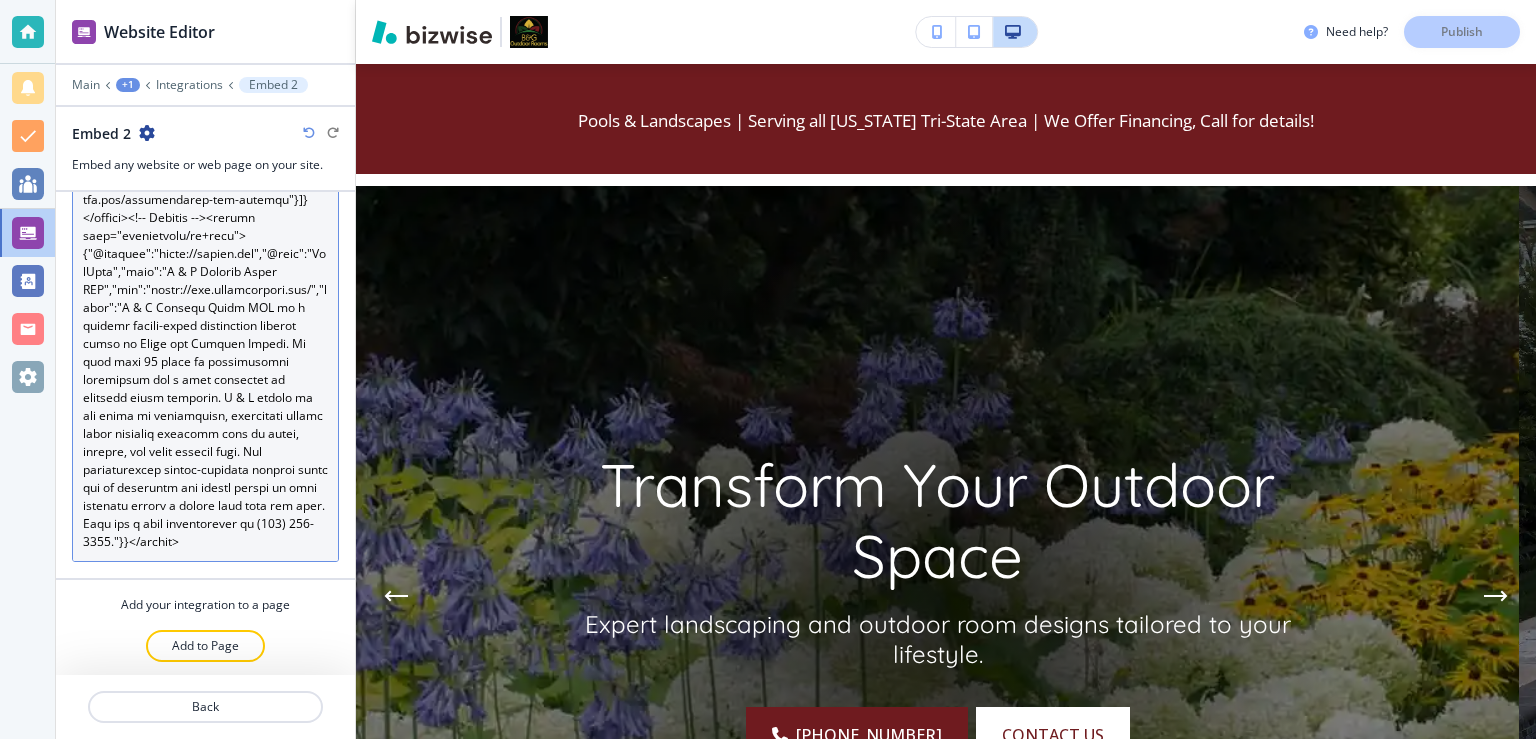 click on "Code" at bounding box center [205, 371] 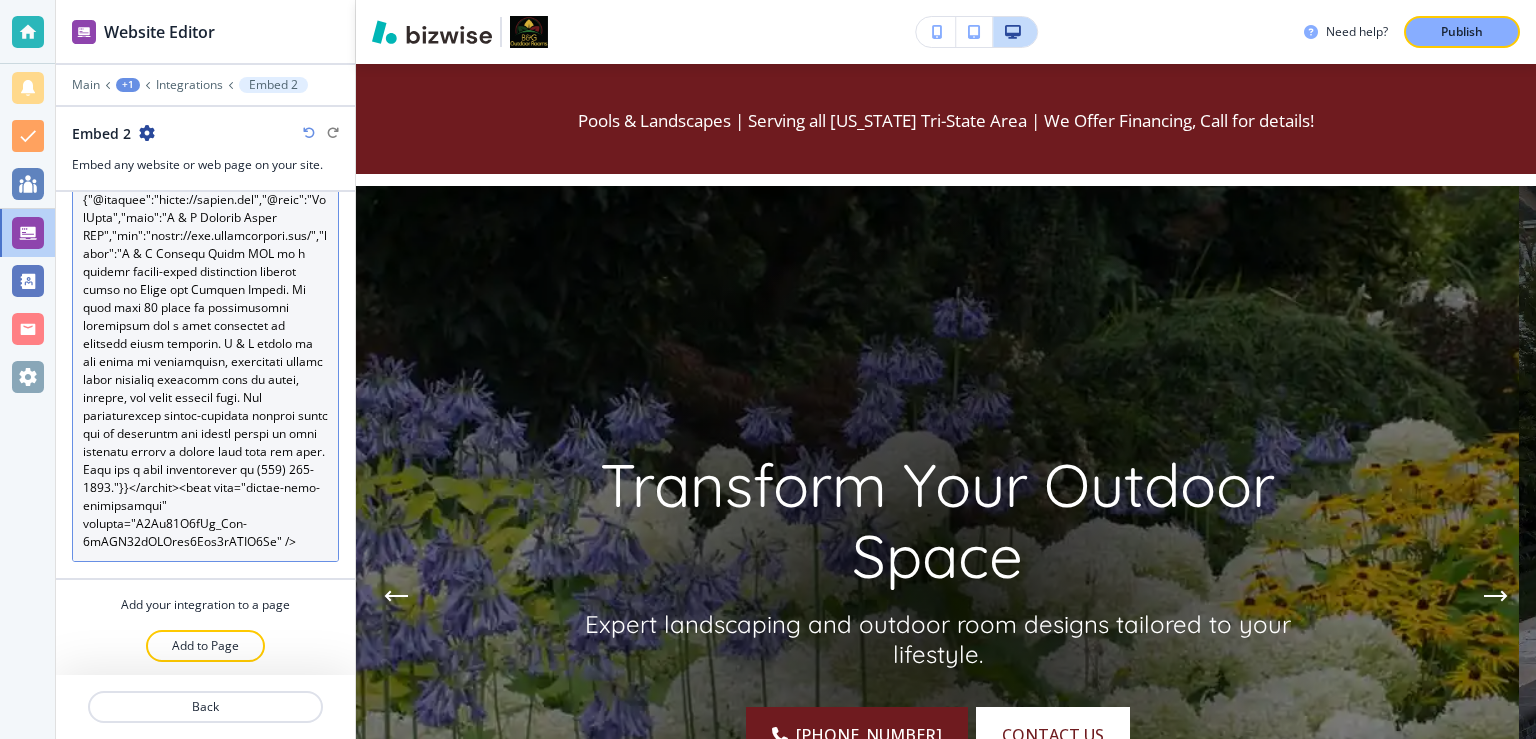 scroll, scrollTop: 566, scrollLeft: 0, axis: vertical 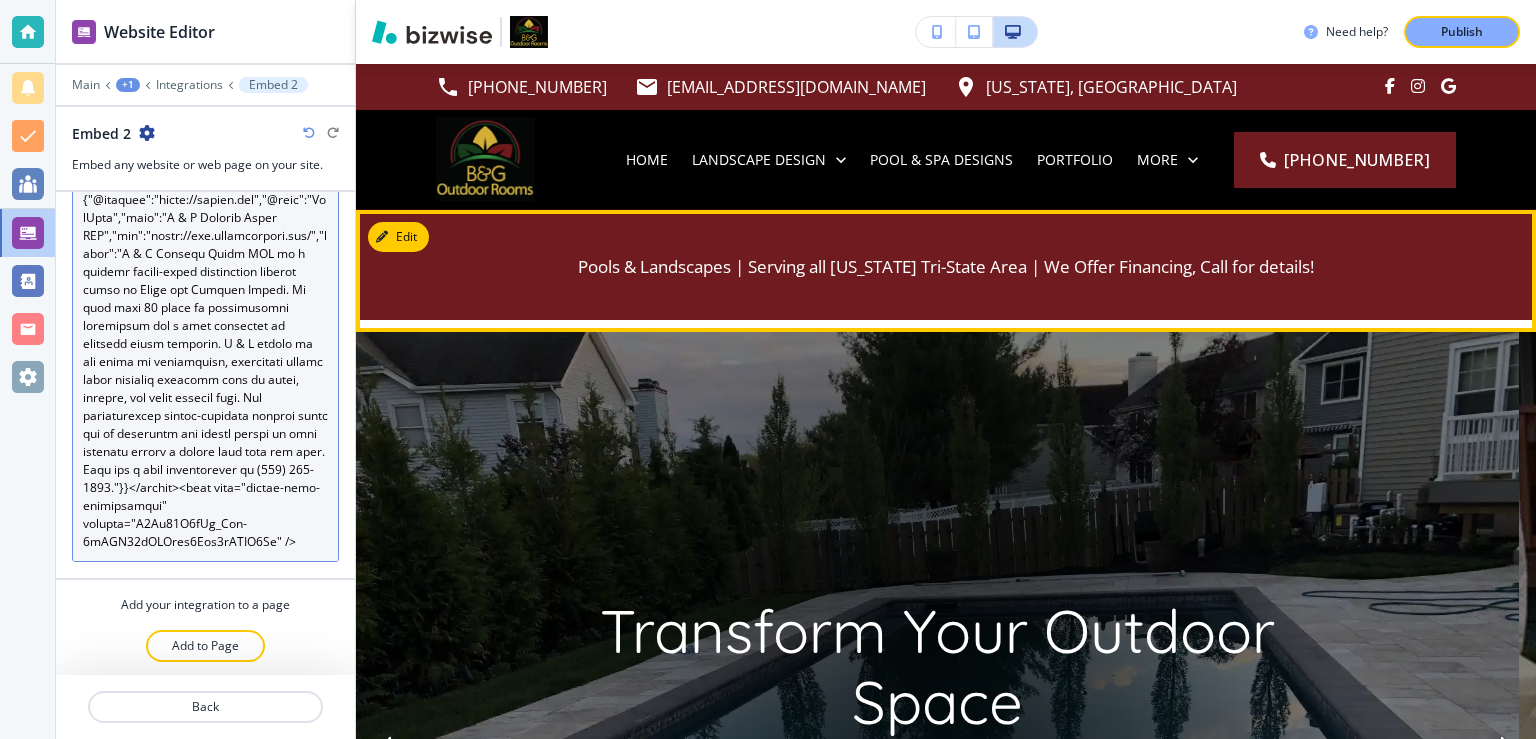 type on "<script type="application/ld+json">{"@context":"[URL][DOMAIN_NAME]","@type" :"WebSiteElement","SiteNavigationElement":[{"@type":"SiteNavigationElement","name":"Home","url":"[URL][DOMAIN_NAME]"},{"@type":"SiteNavigationElement","name":"Landscape Design","url":"[URL][DOMAIN_NAME]"},{"@type":"SiteNavigationElement","name":"Pool & Spa Designs","url":"[URL][DOMAIN_NAME]"},{"@type":"SiteNavigationElement","name":"Portfolio","url":"[URL][DOMAIN_NAME]"},{"@type":"SiteNavigationElement","name":"Fencing","url":"[URL][DOMAIN_NAME]"},{"@type":"SiteNavigationElement","name":"Testimonials","url":"[URL][DOMAIN_NAME]"}]}</script><!-- Website --><script type="application/ld+json">{"@context":"[URL][DOMAIN_NAME]","@type":"WebSite","name":"B & G Outdoor Rooms LLC","url":"[URL][DOMAIN_NAME]","about":"B & G Outdoor Rooms LLC is a premier design-build landscaping company based in North an..." 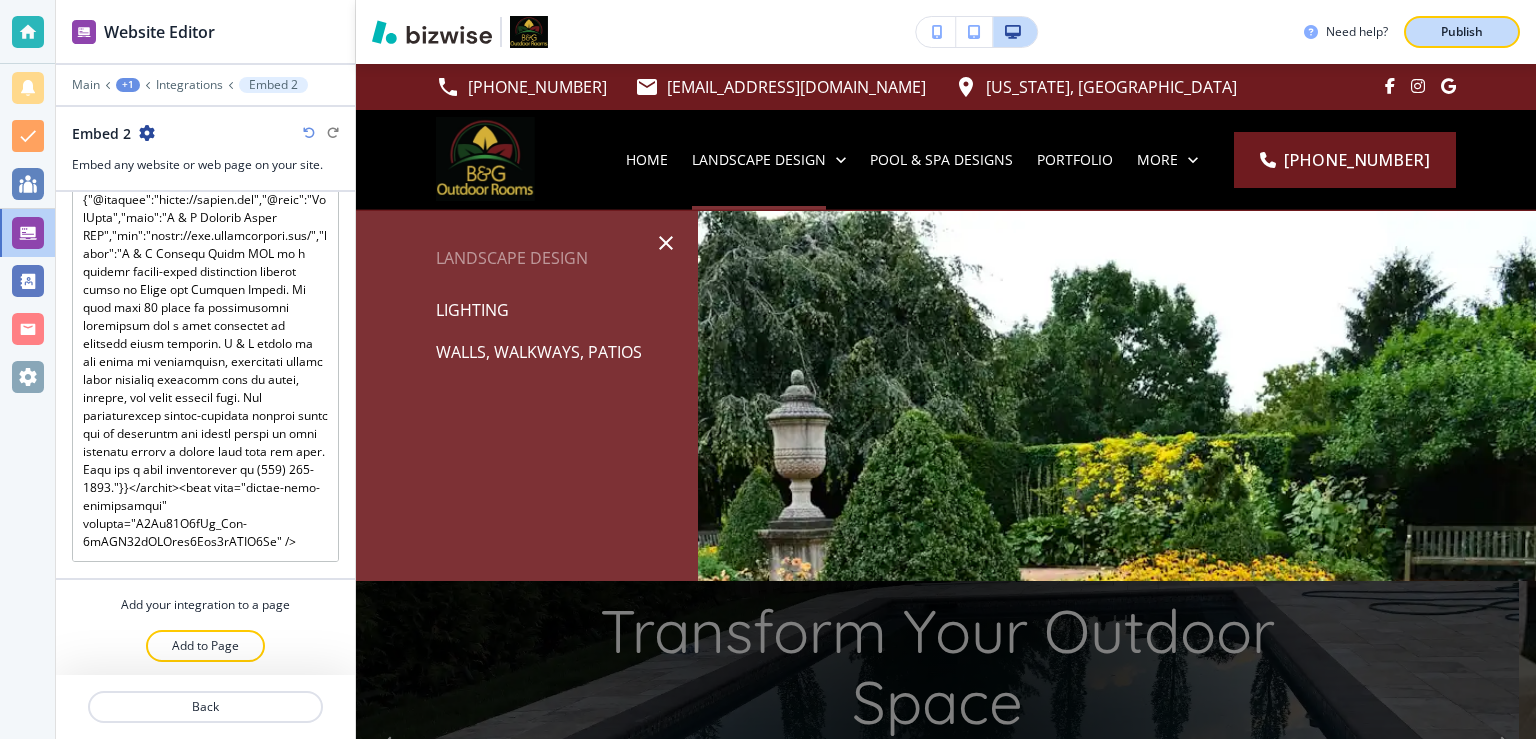 click on "Publish" at bounding box center [1462, 32] 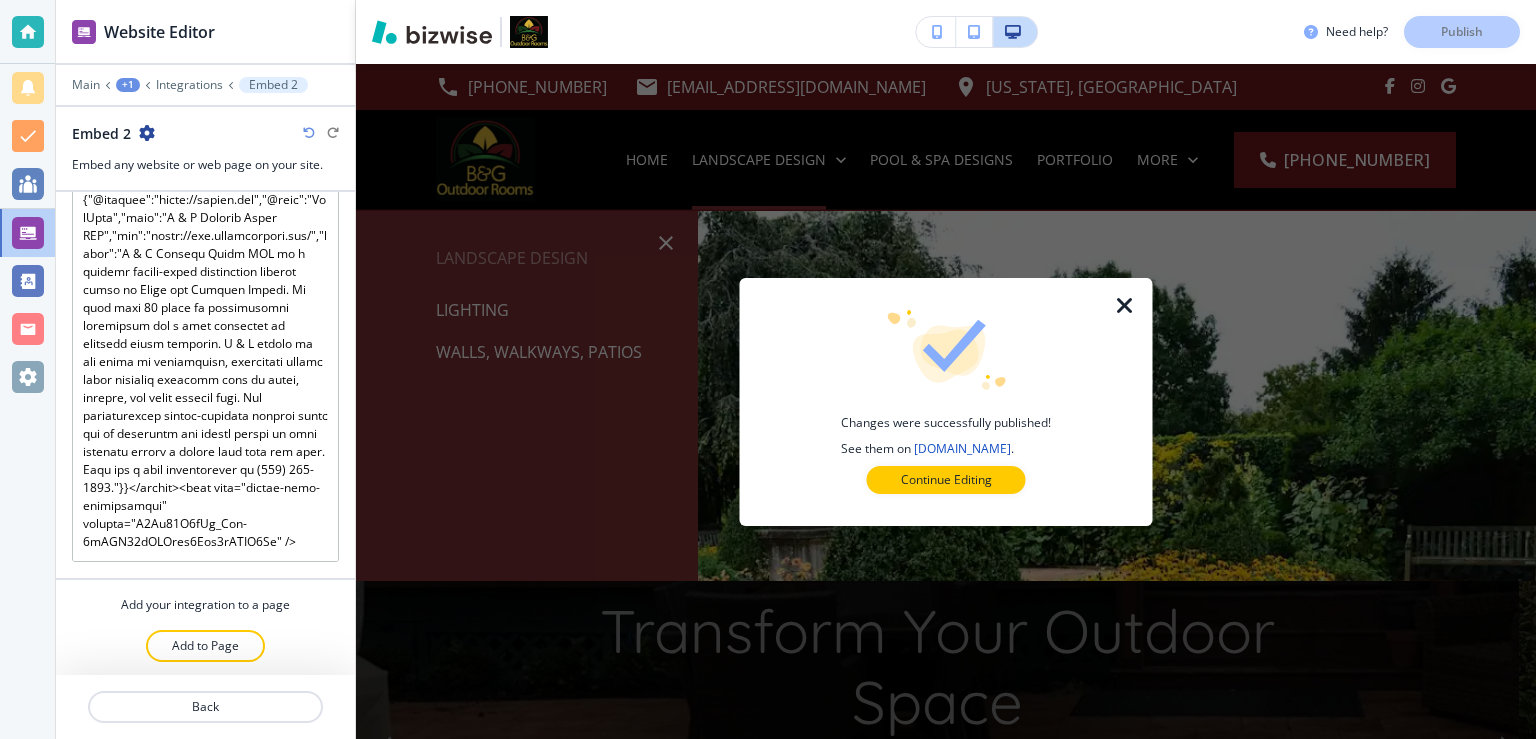 click at bounding box center (1125, 306) 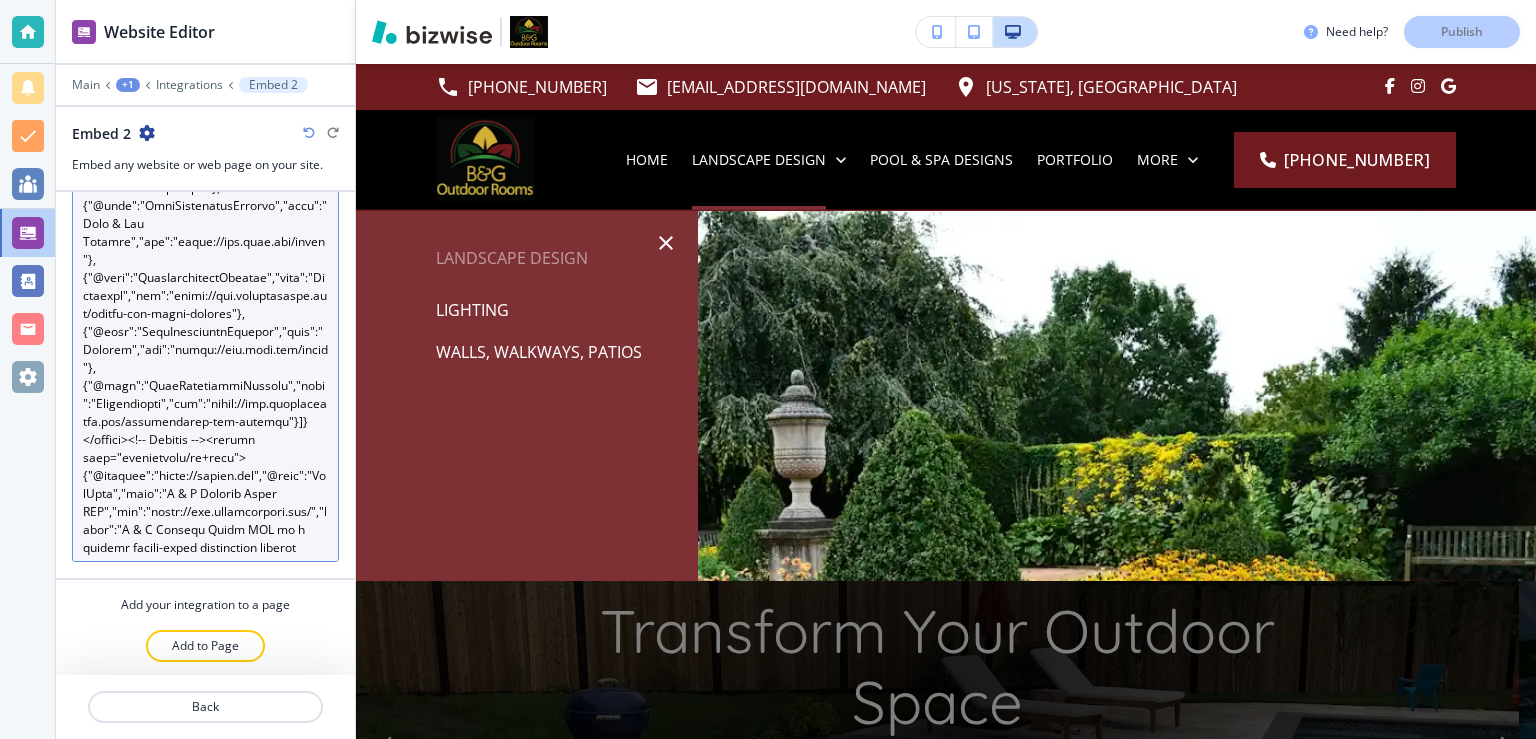 scroll, scrollTop: 0, scrollLeft: 0, axis: both 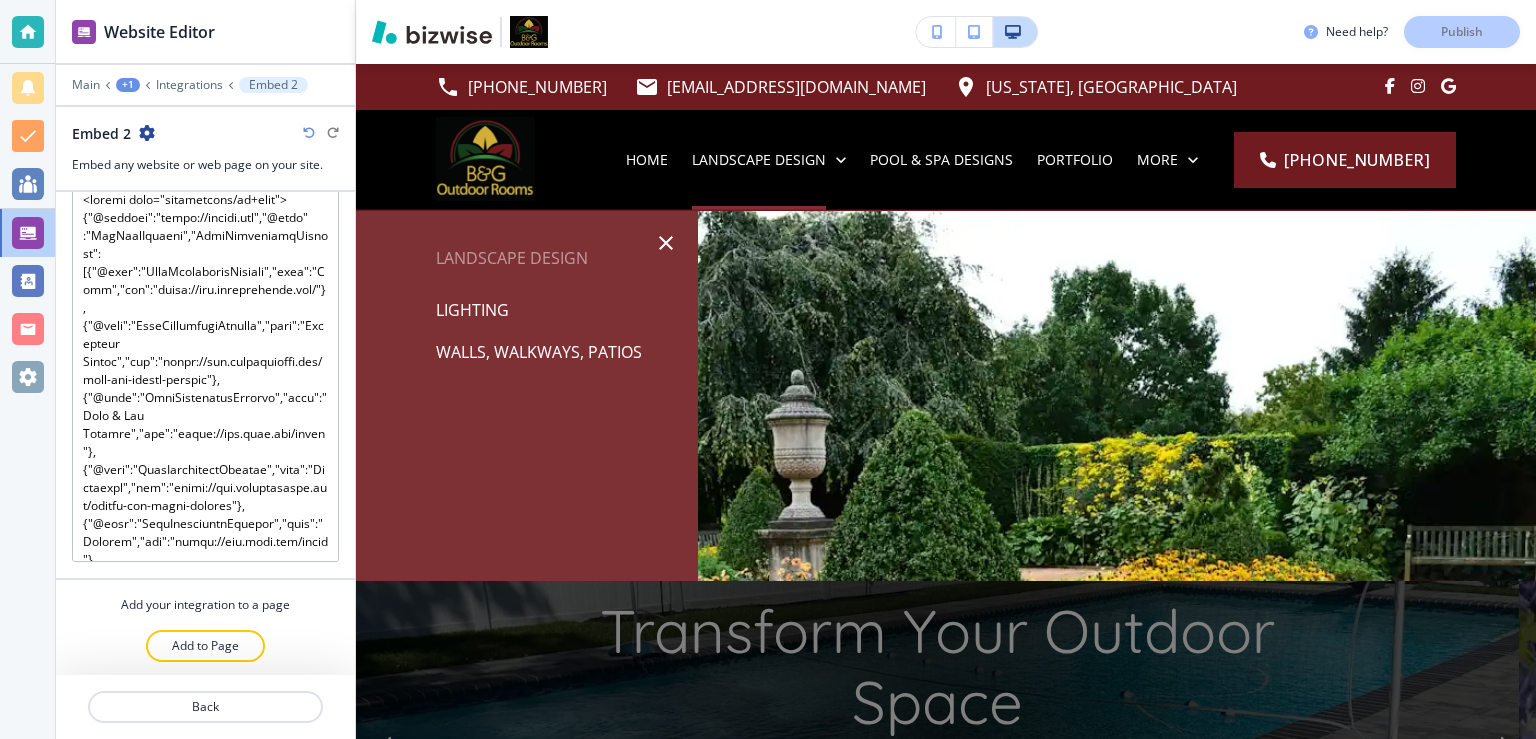 click 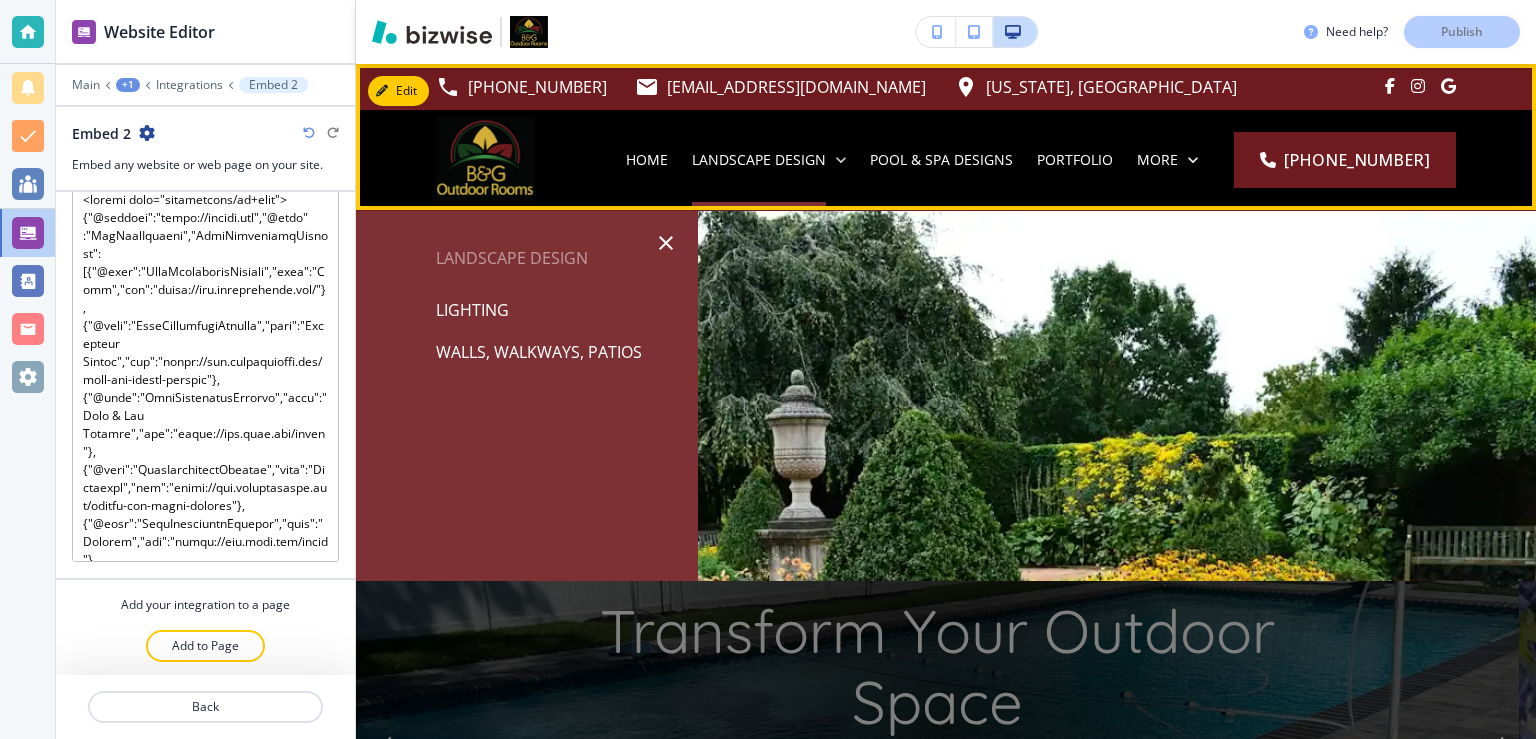 click on "LANDSCAPE DESIGN" at bounding box center [759, 160] 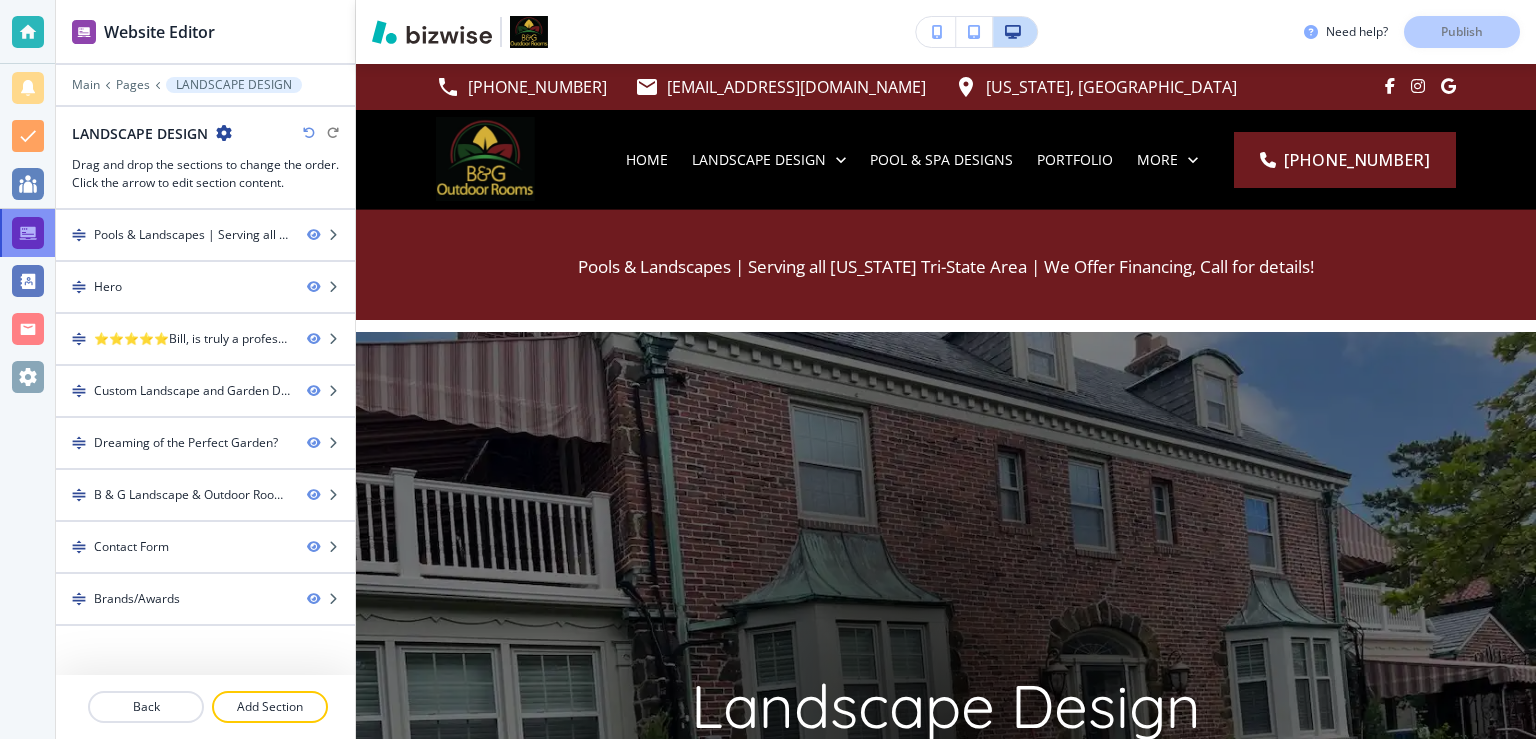 click at bounding box center (28, 233) 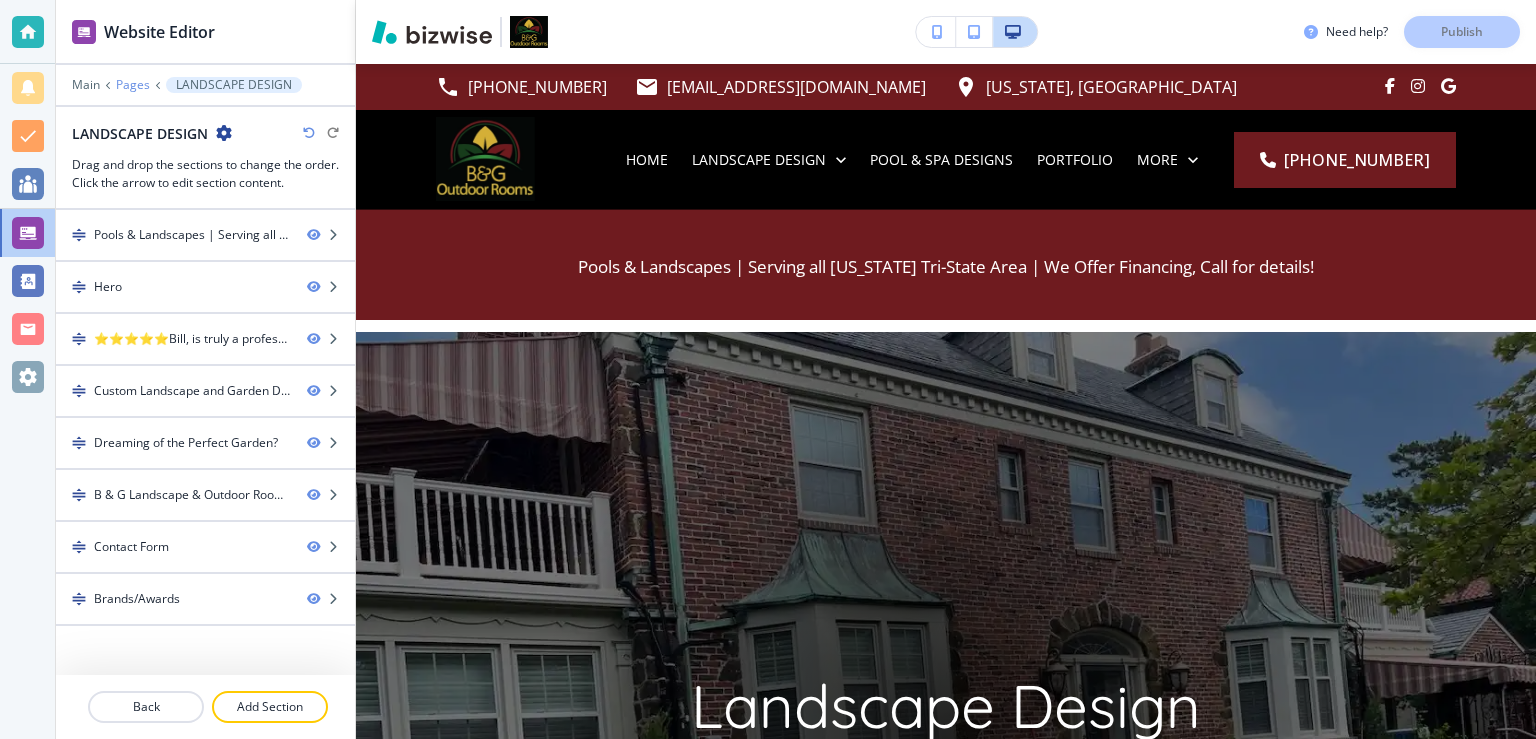 click on "Pages" at bounding box center (133, 85) 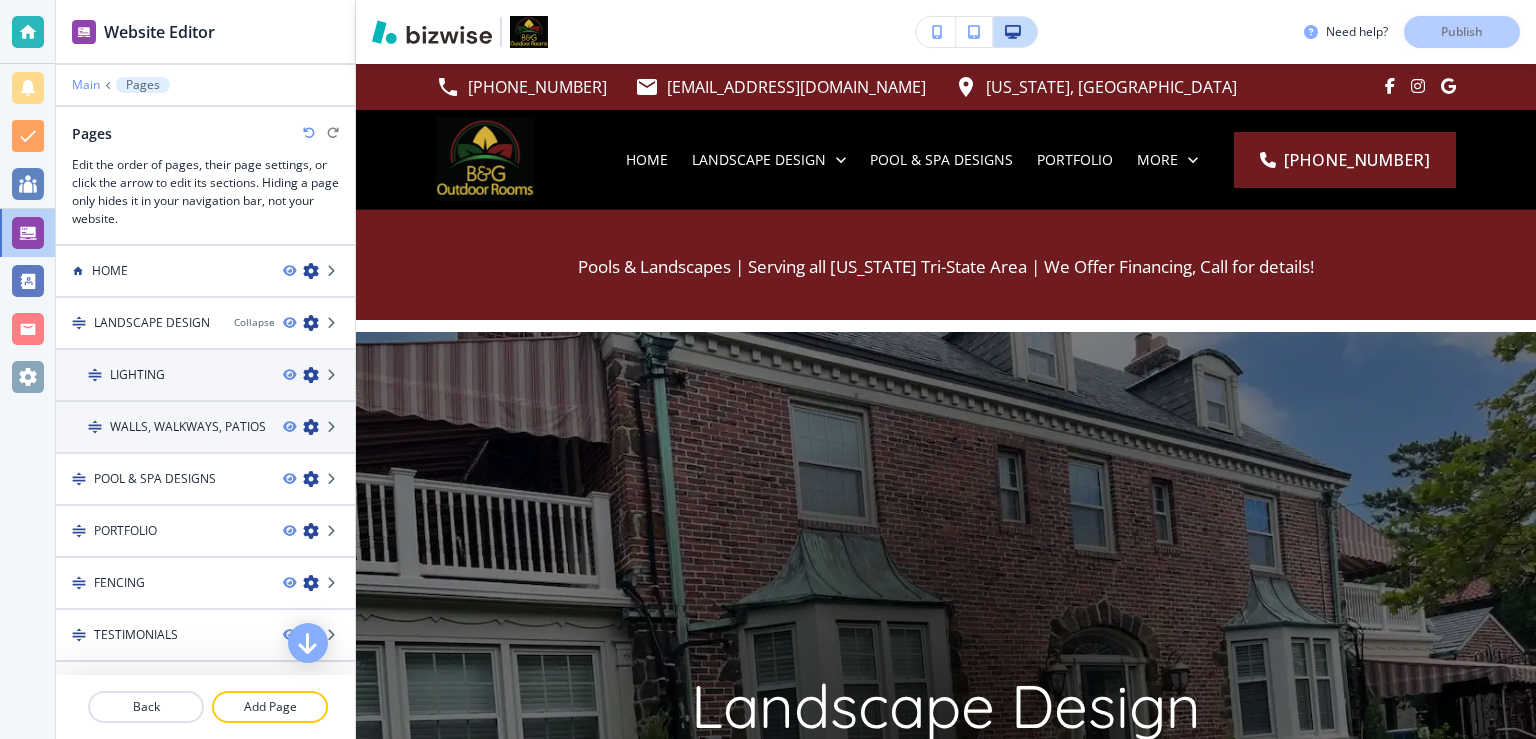 click on "Main" at bounding box center (86, 85) 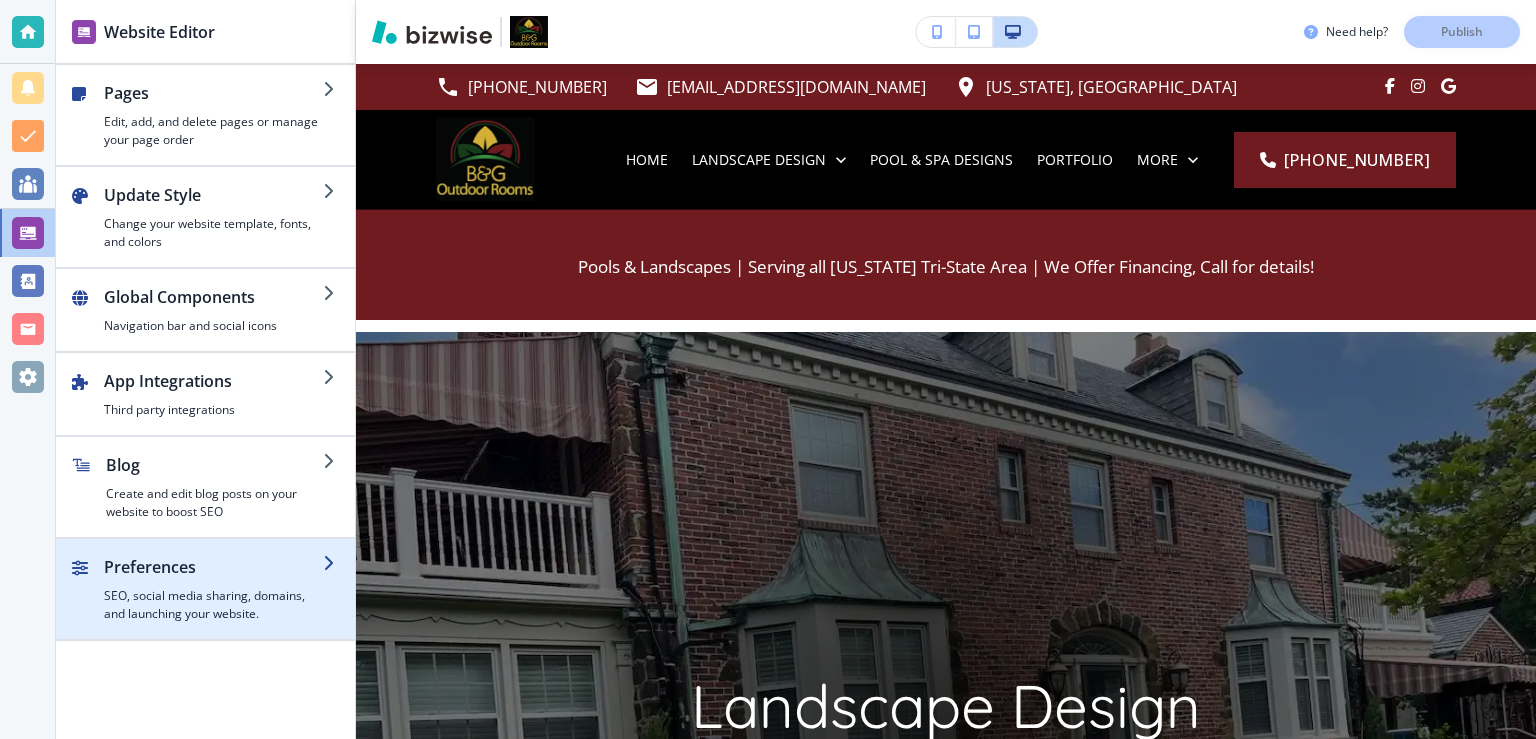 click on "SEO, social media sharing, domains, and launching your website." at bounding box center [213, 605] 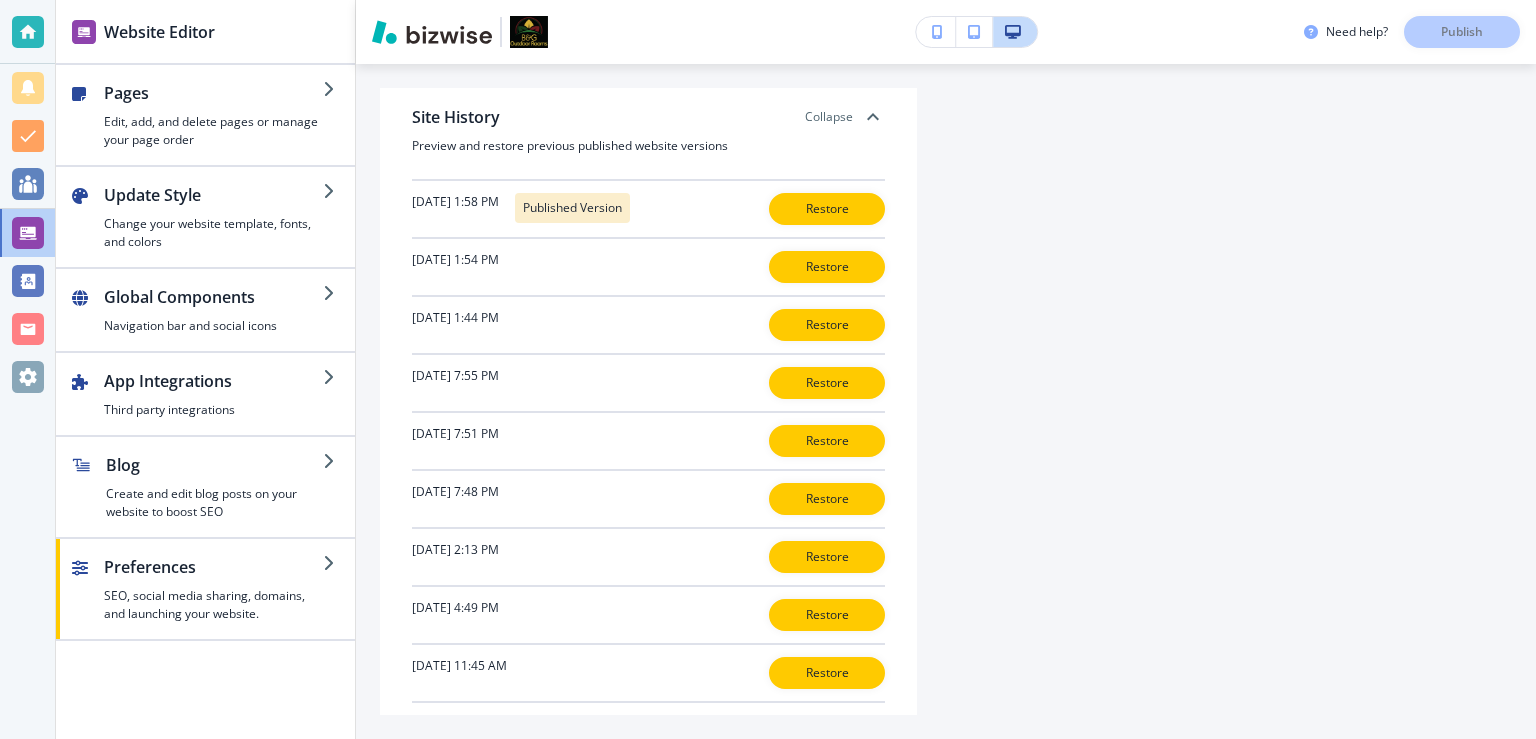 scroll, scrollTop: 733, scrollLeft: 0, axis: vertical 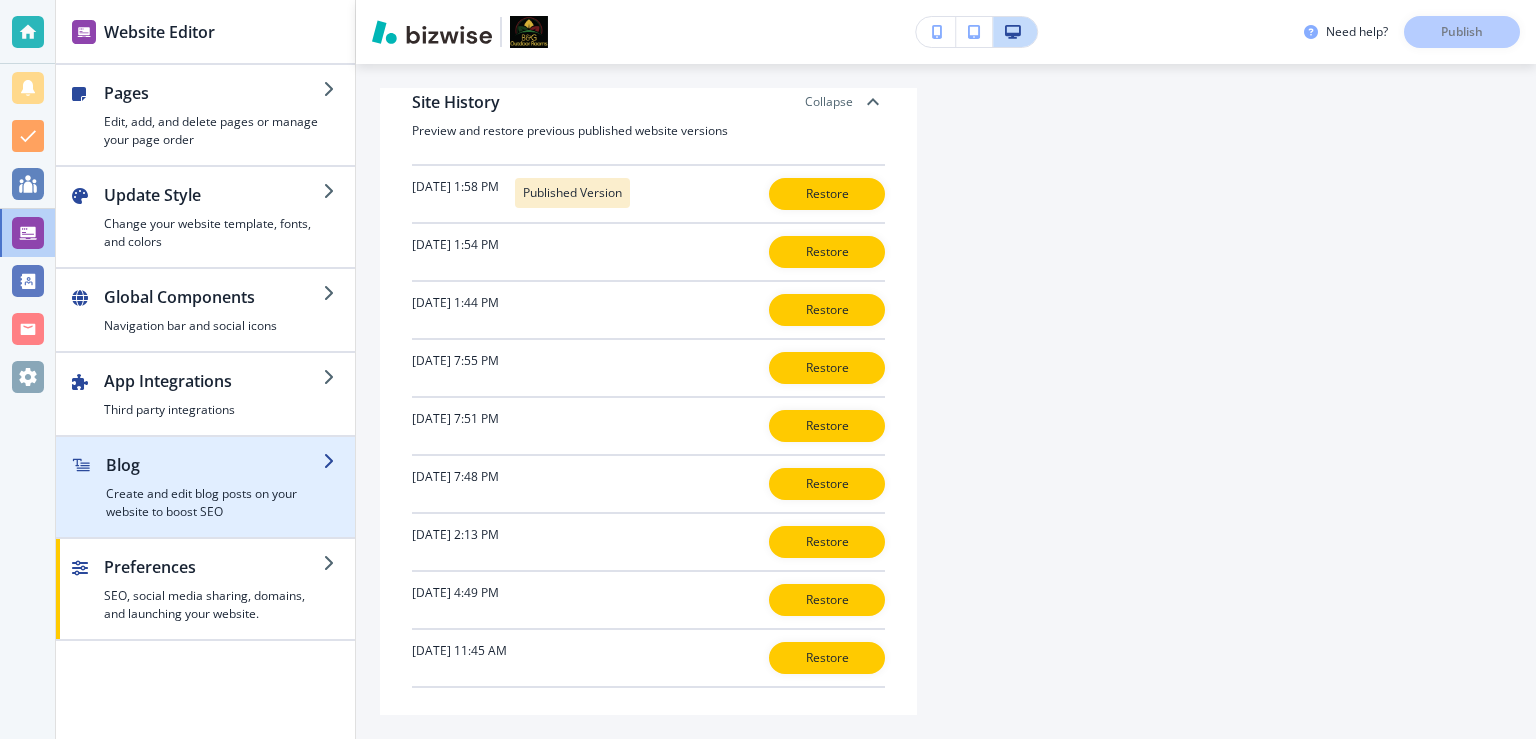 click at bounding box center (214, 481) 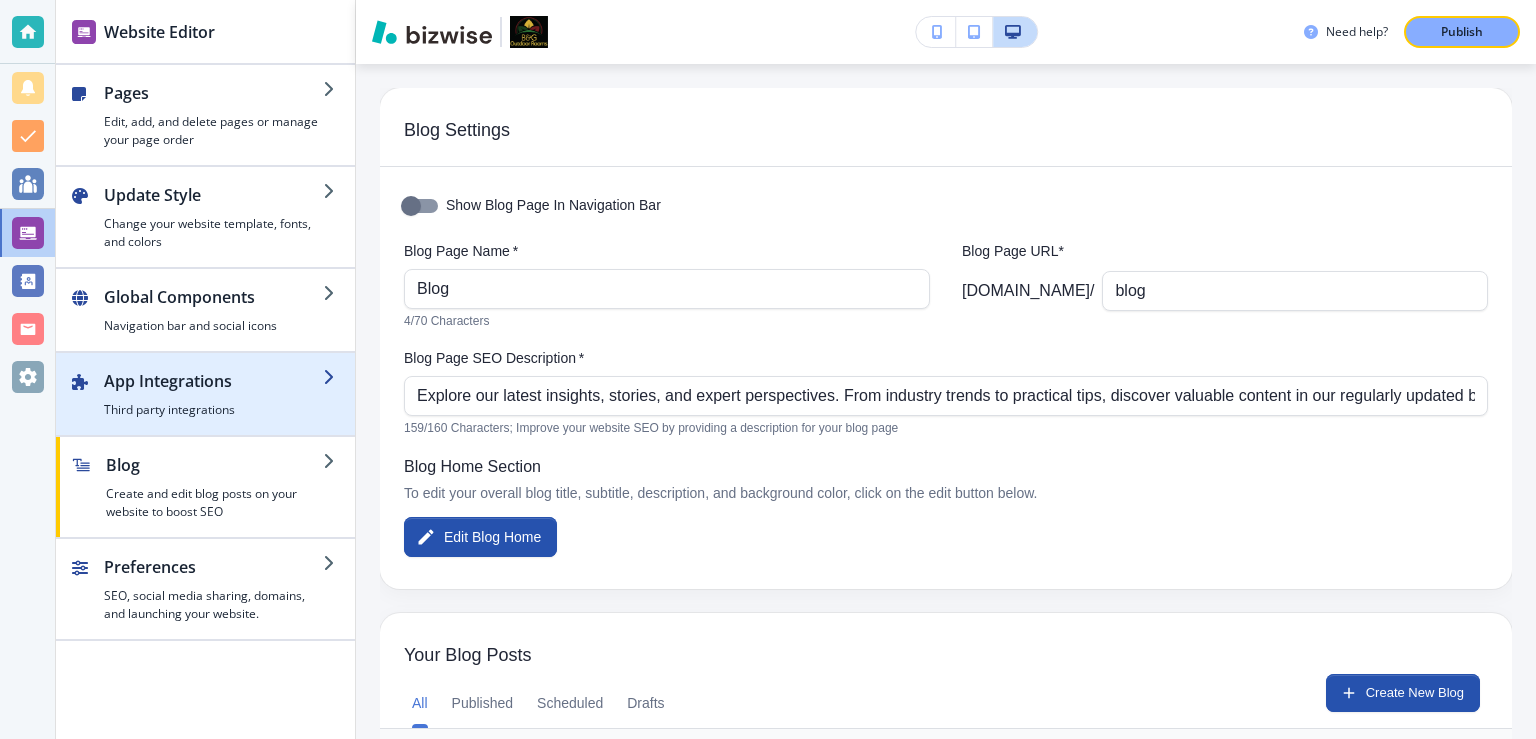 click at bounding box center (213, 397) 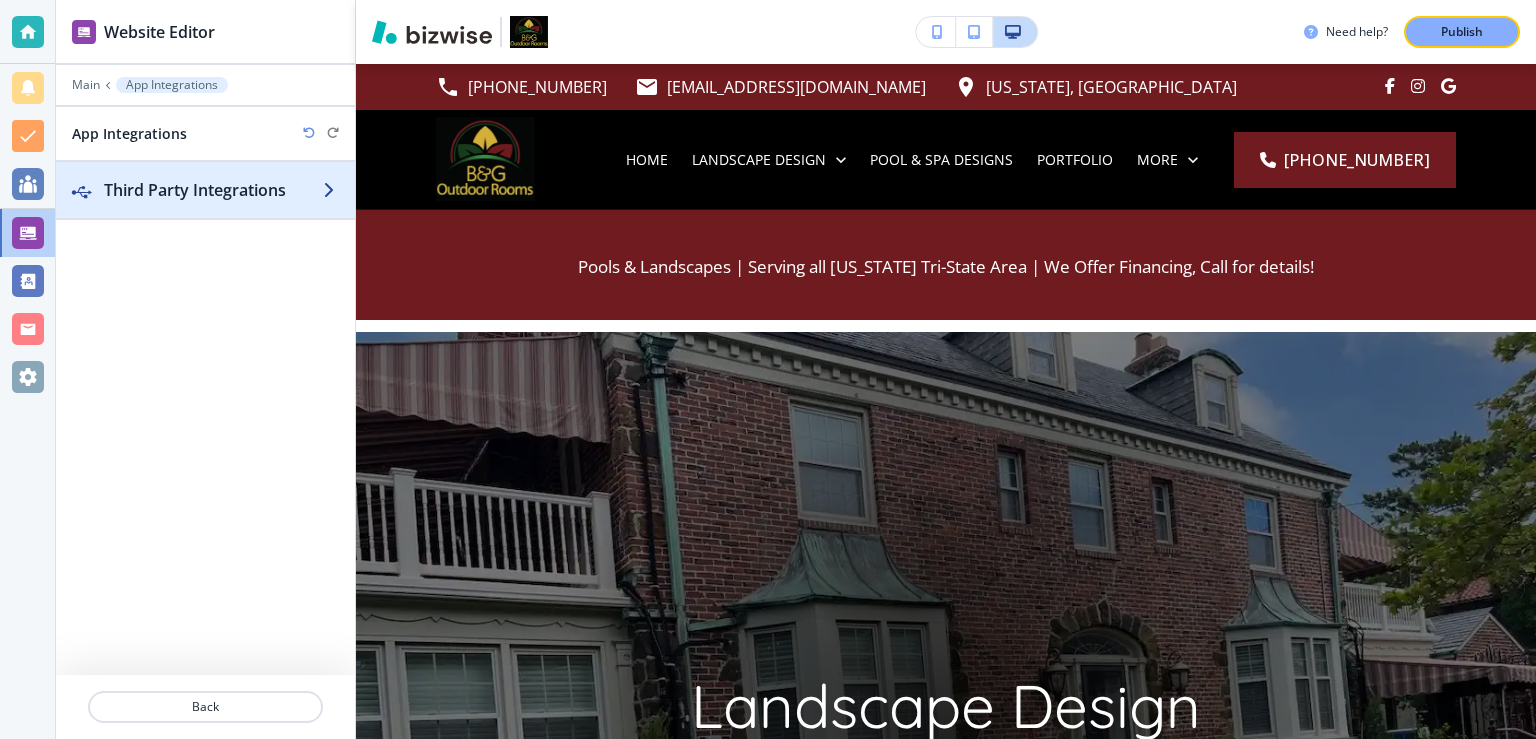 click on "Third Party Integrations" at bounding box center (213, 190) 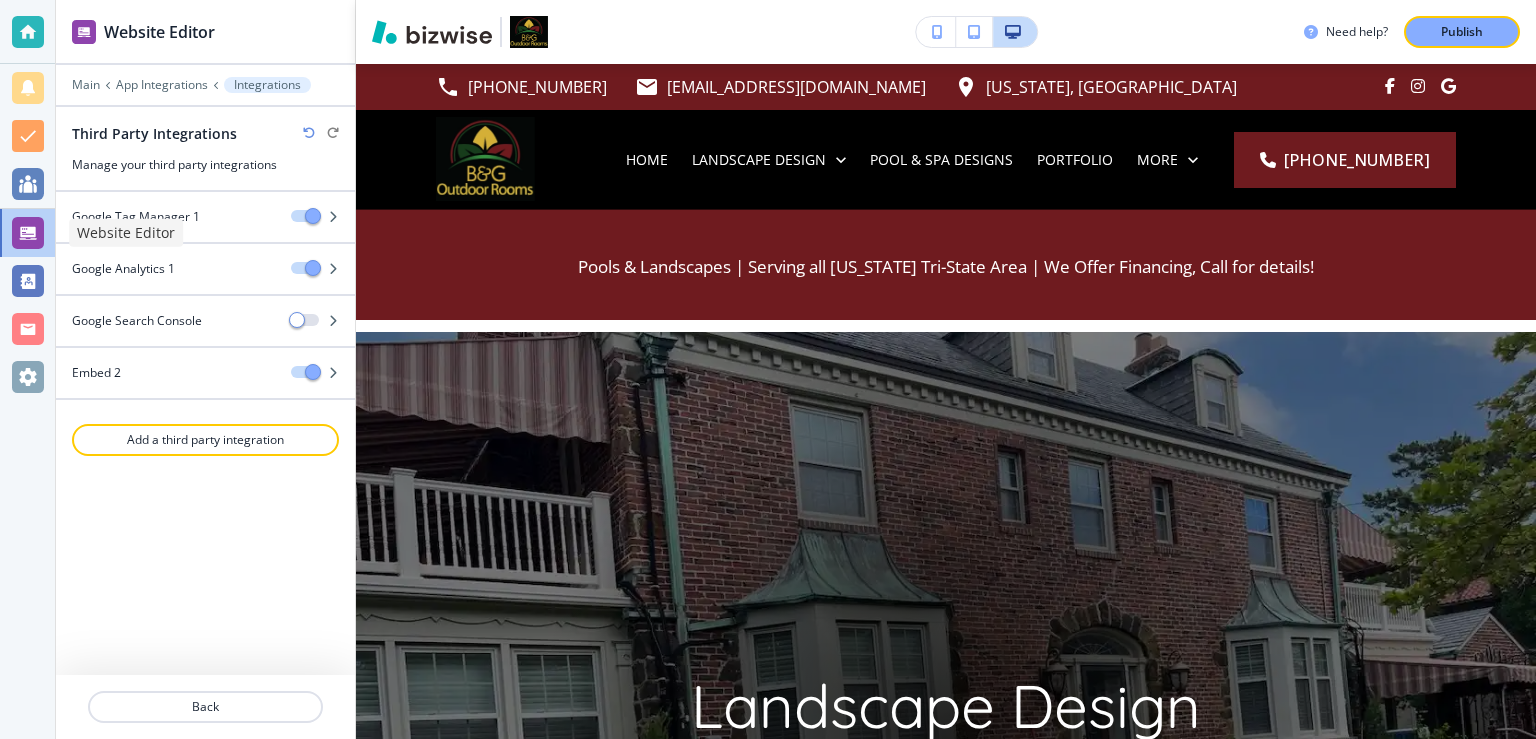 click at bounding box center [28, 233] 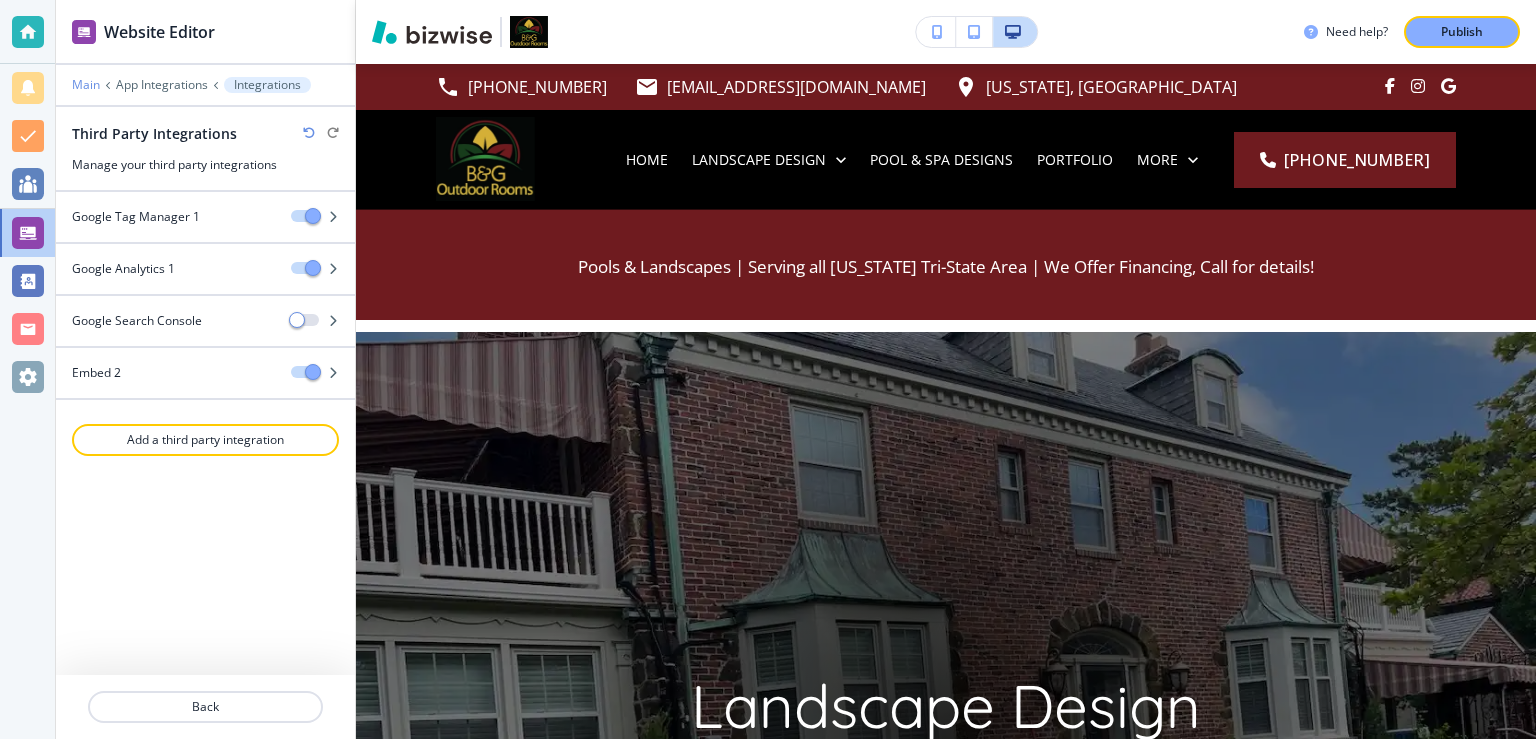 click on "Main" at bounding box center [86, 85] 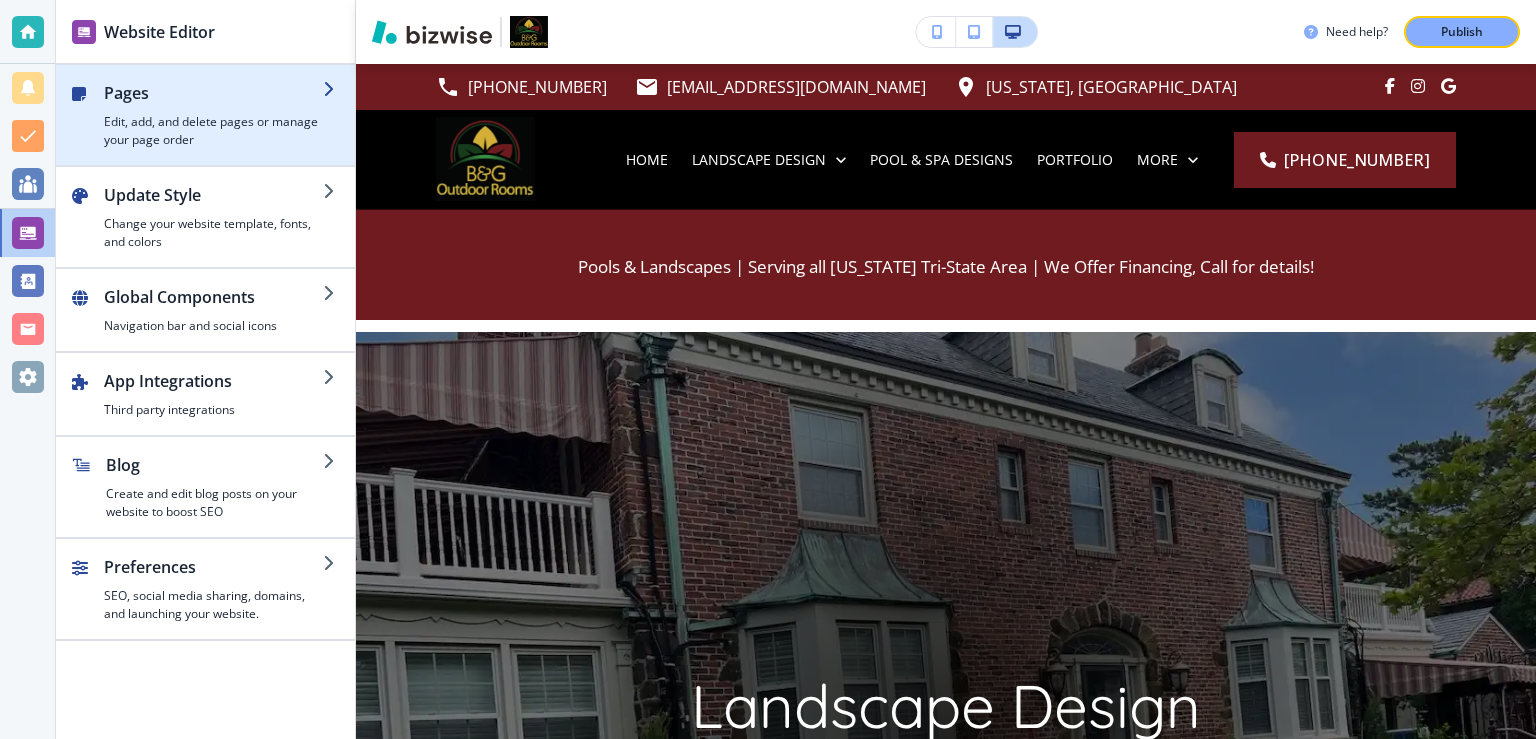 click at bounding box center [213, 109] 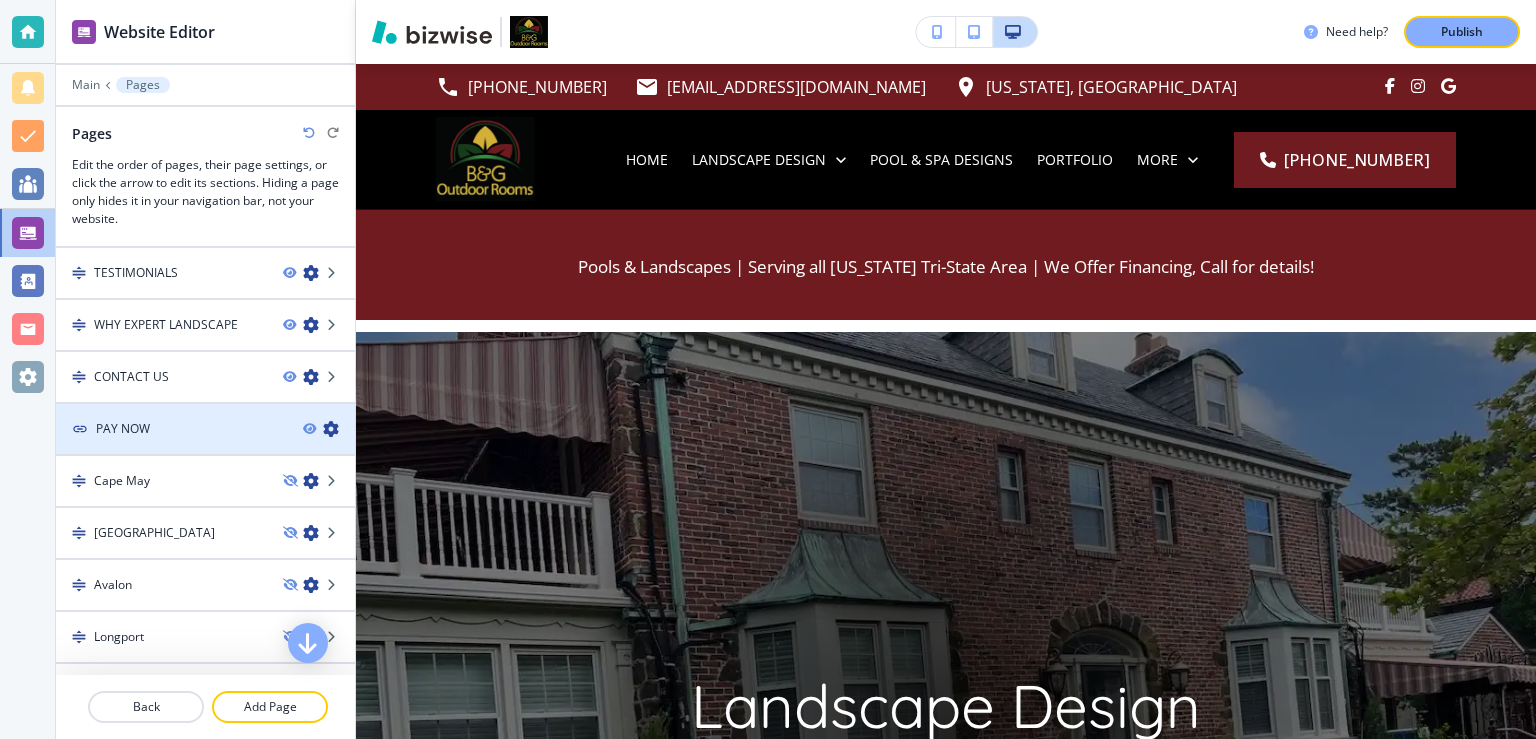 scroll, scrollTop: 395, scrollLeft: 0, axis: vertical 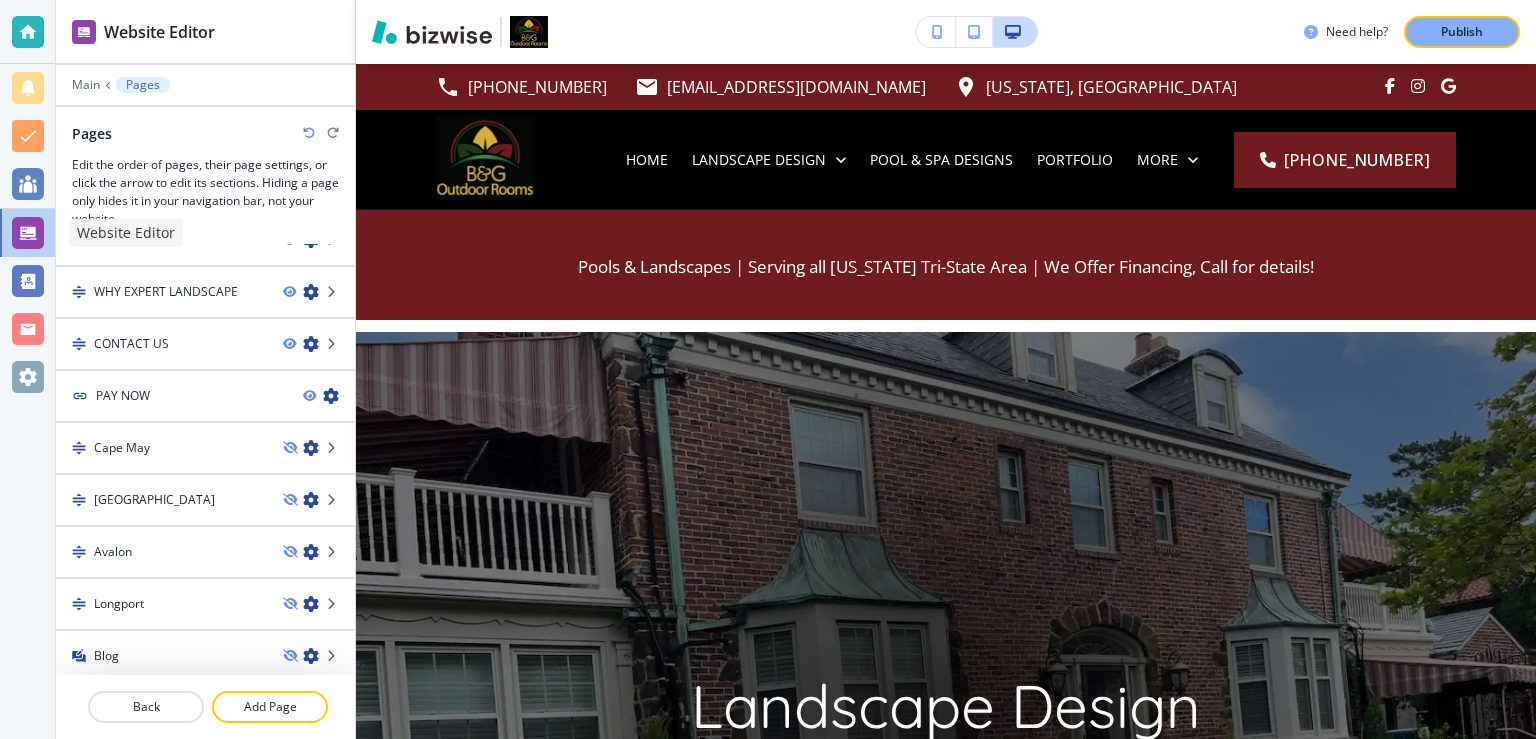 click at bounding box center [28, 233] 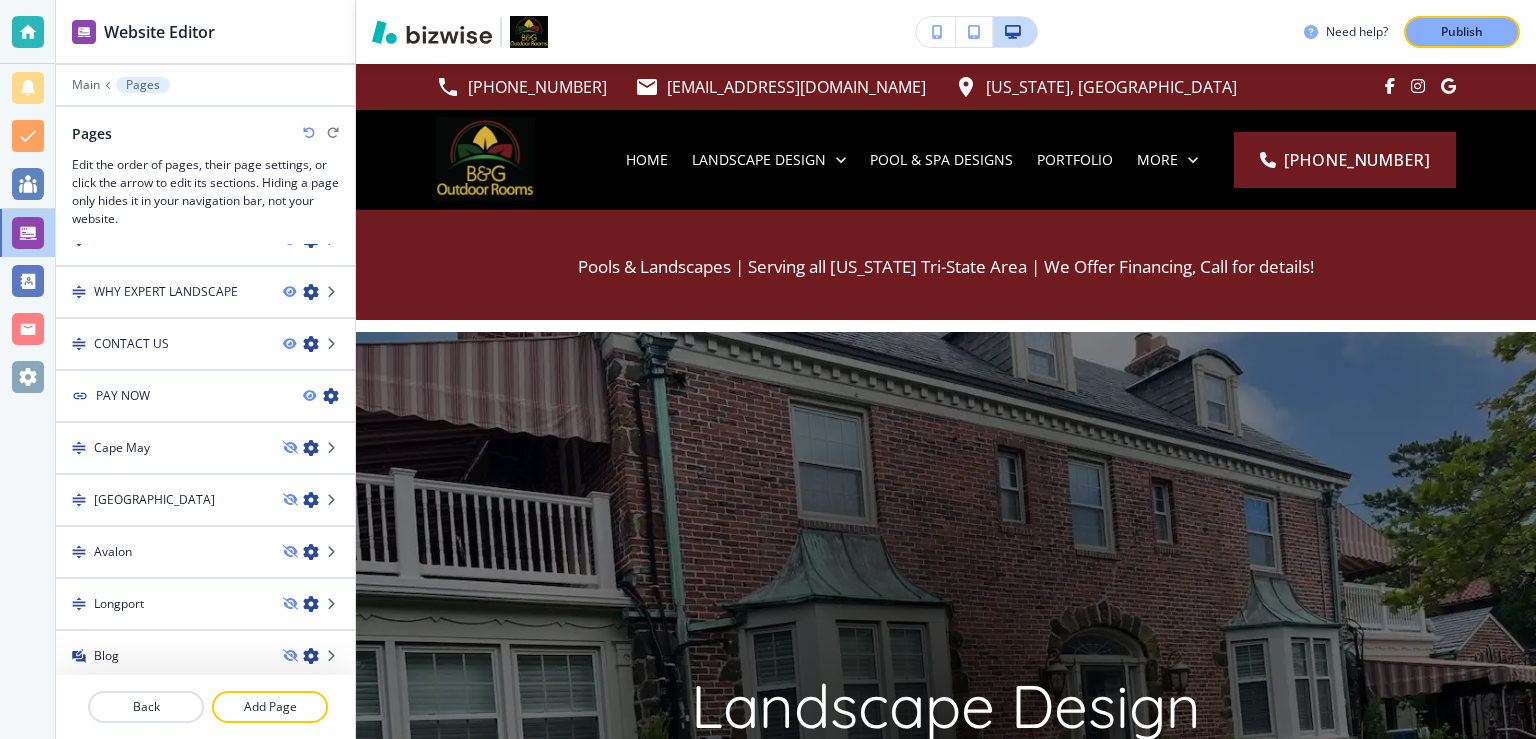 scroll, scrollTop: 0, scrollLeft: 0, axis: both 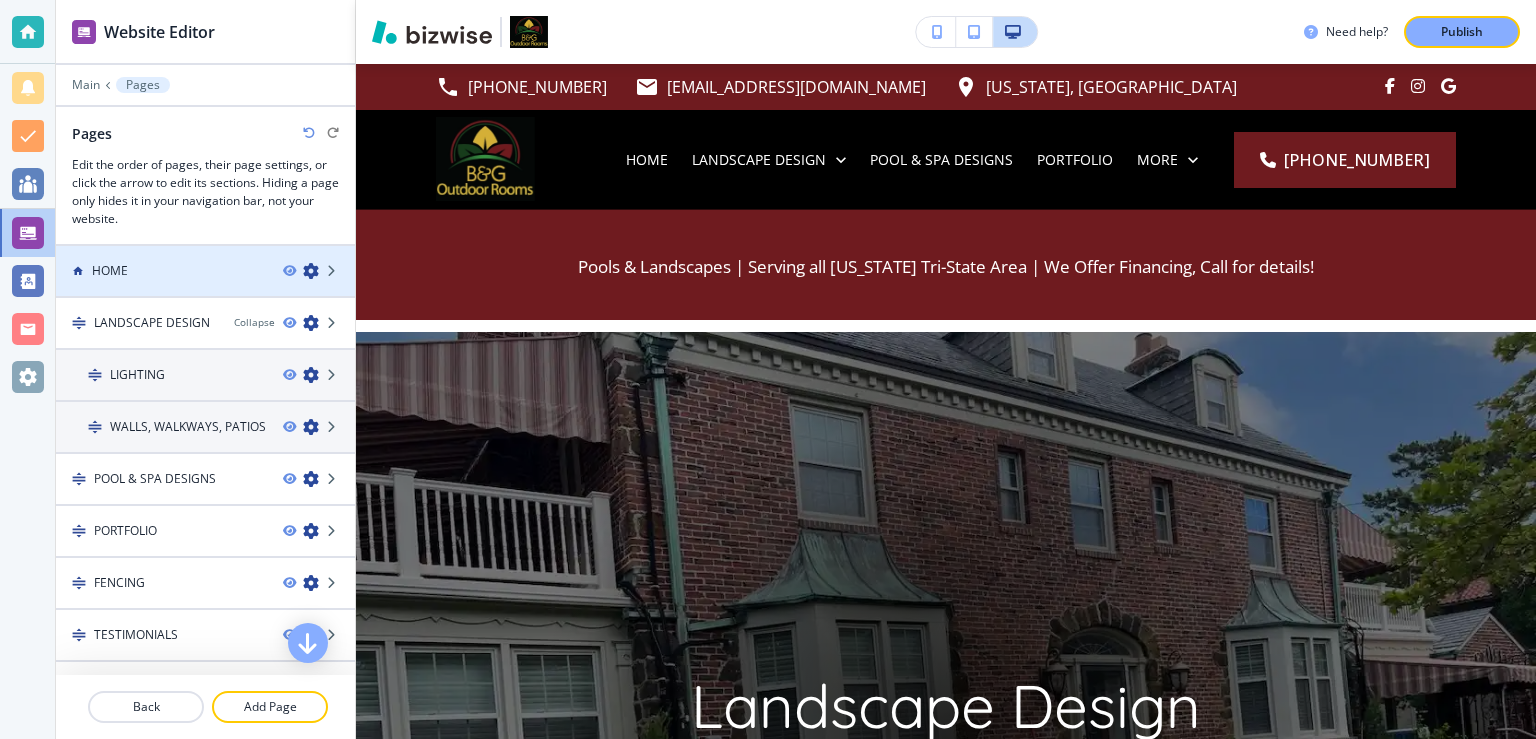 click at bounding box center [205, 288] 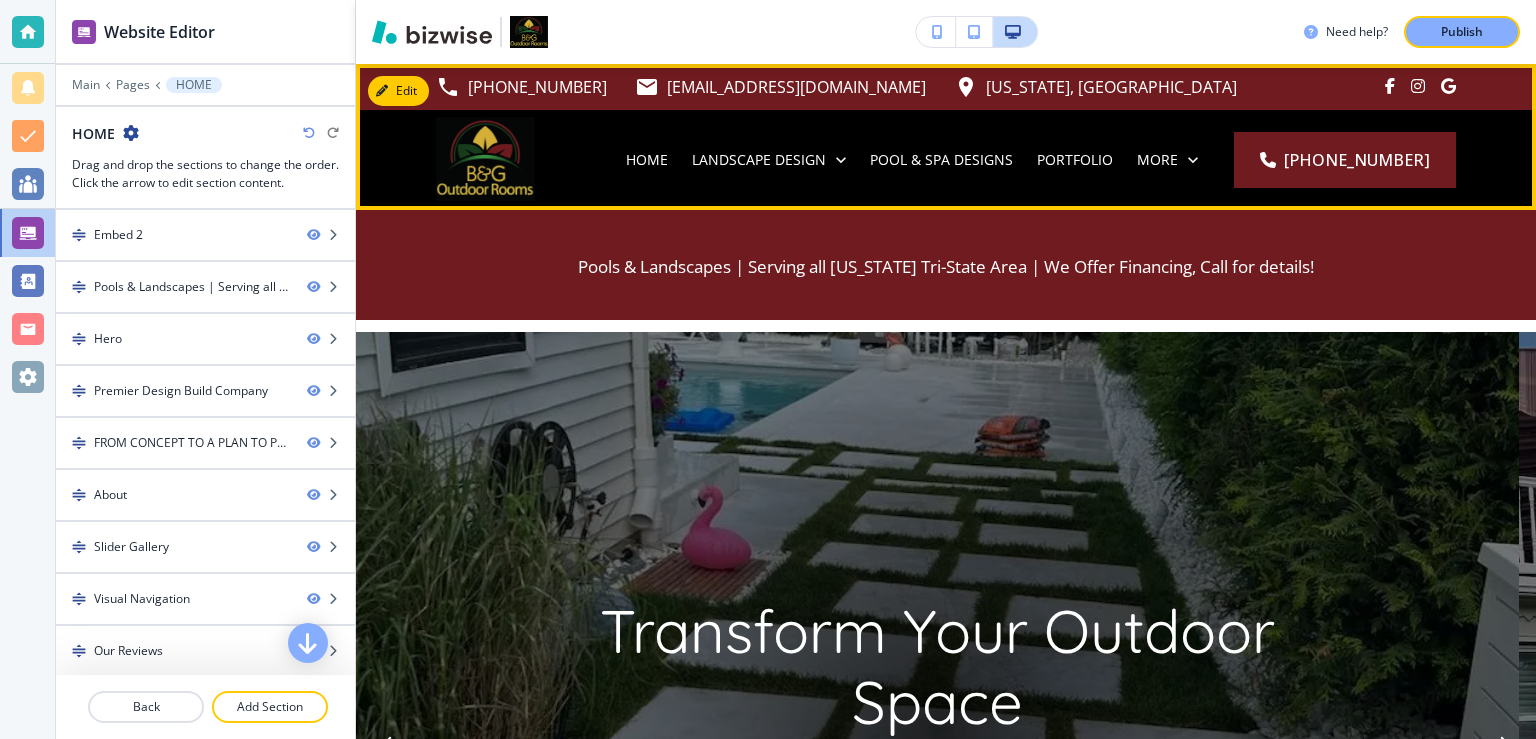 click on "HOME LANDSCAPE DESIGN POOL & SPA DESIGNS PORTFOLIO FENCING TESTIMONIALS WHY EXPERT LANDSCAPE CONTACT US PAY NOW More [PHONE_NUMBER]" at bounding box center (946, 160) 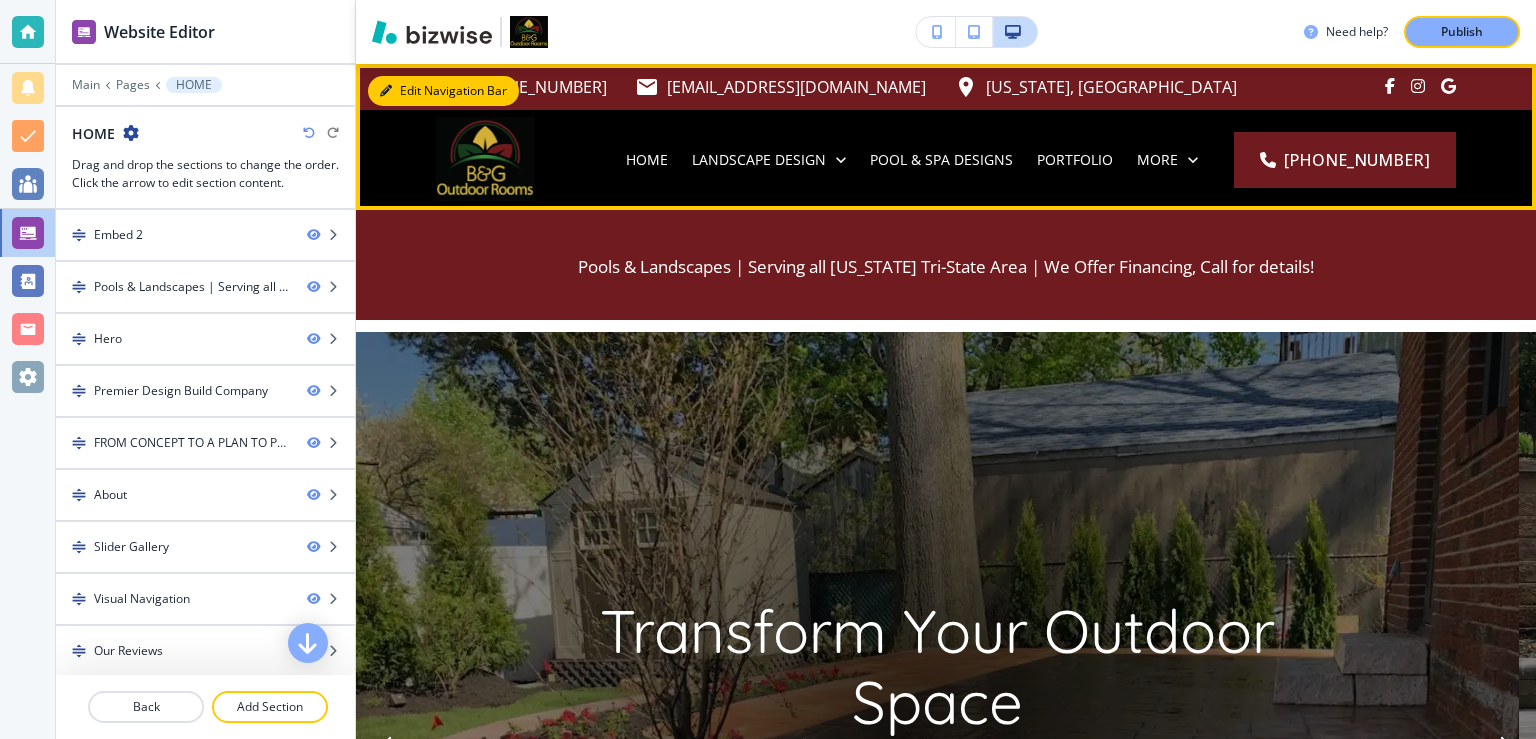 click on "Edit Navigation Bar" at bounding box center (443, 91) 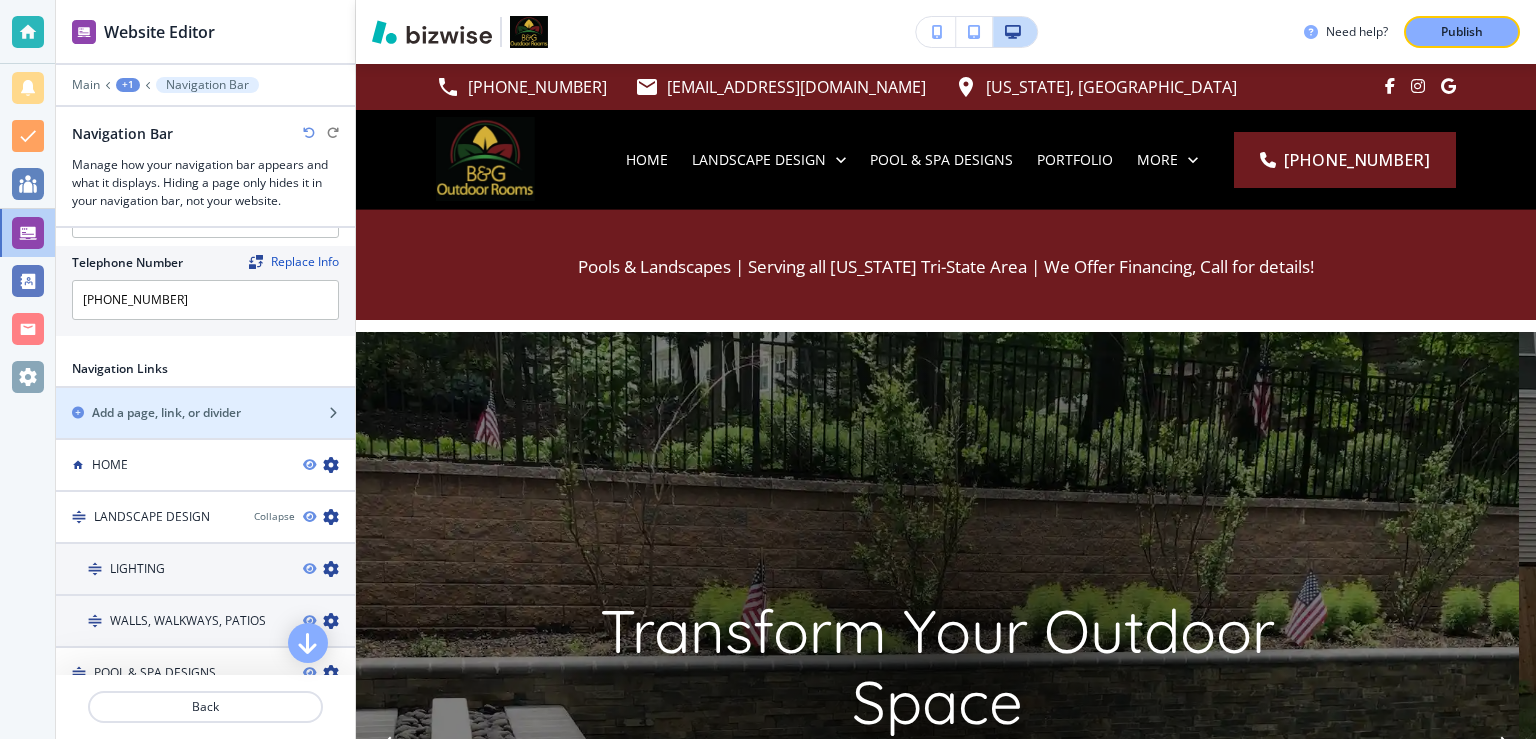 scroll, scrollTop: 426, scrollLeft: 0, axis: vertical 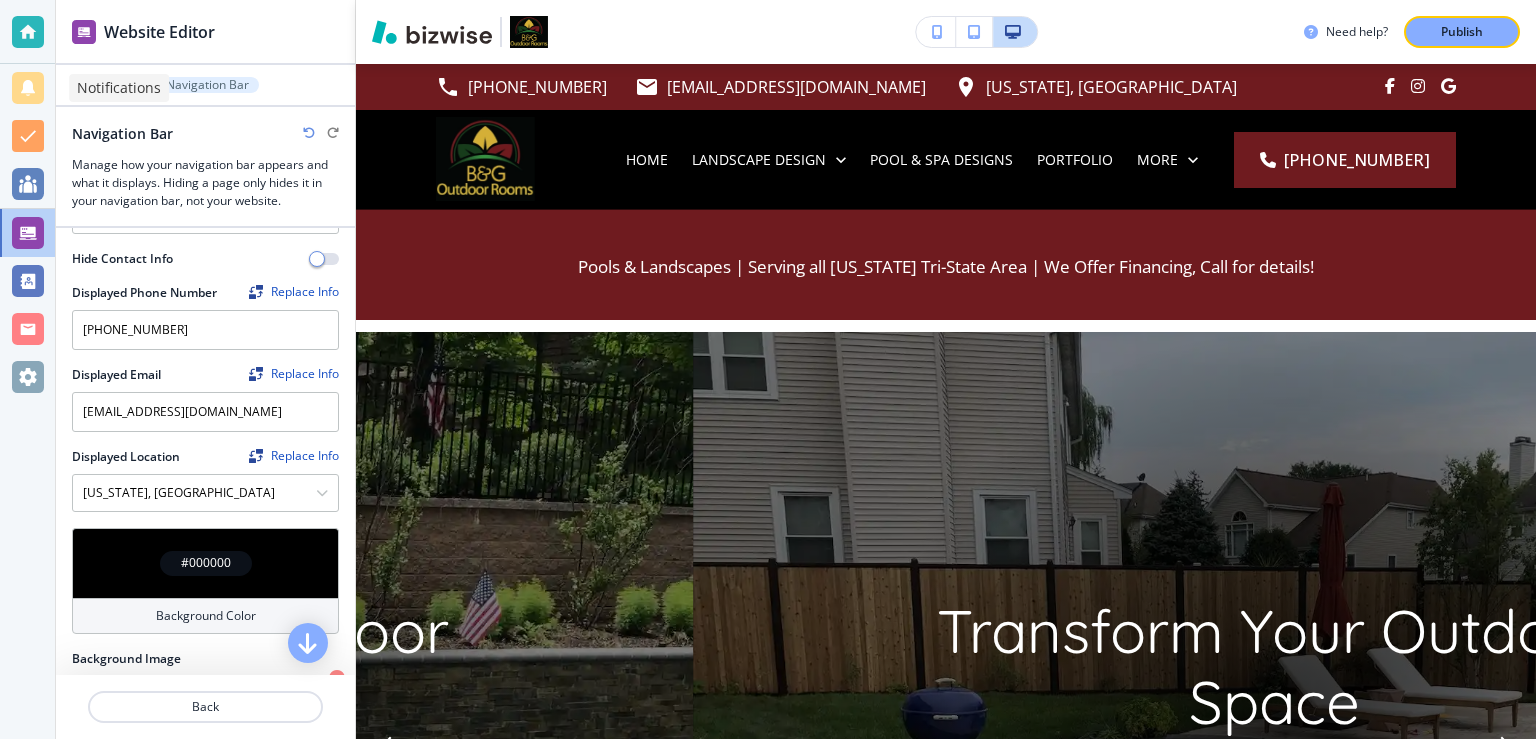 click on "Notifications" at bounding box center (113, 88) 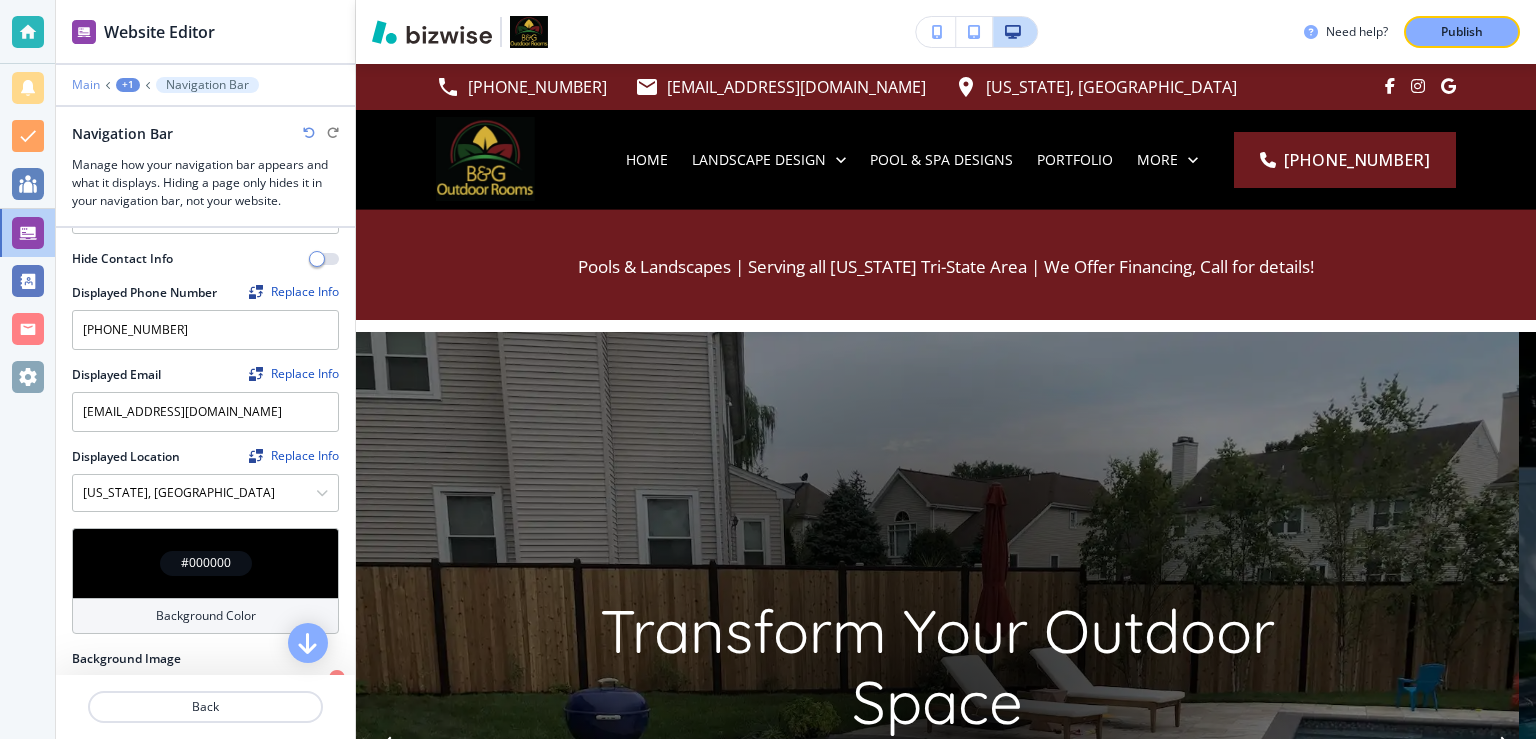 click on "Main" at bounding box center (86, 85) 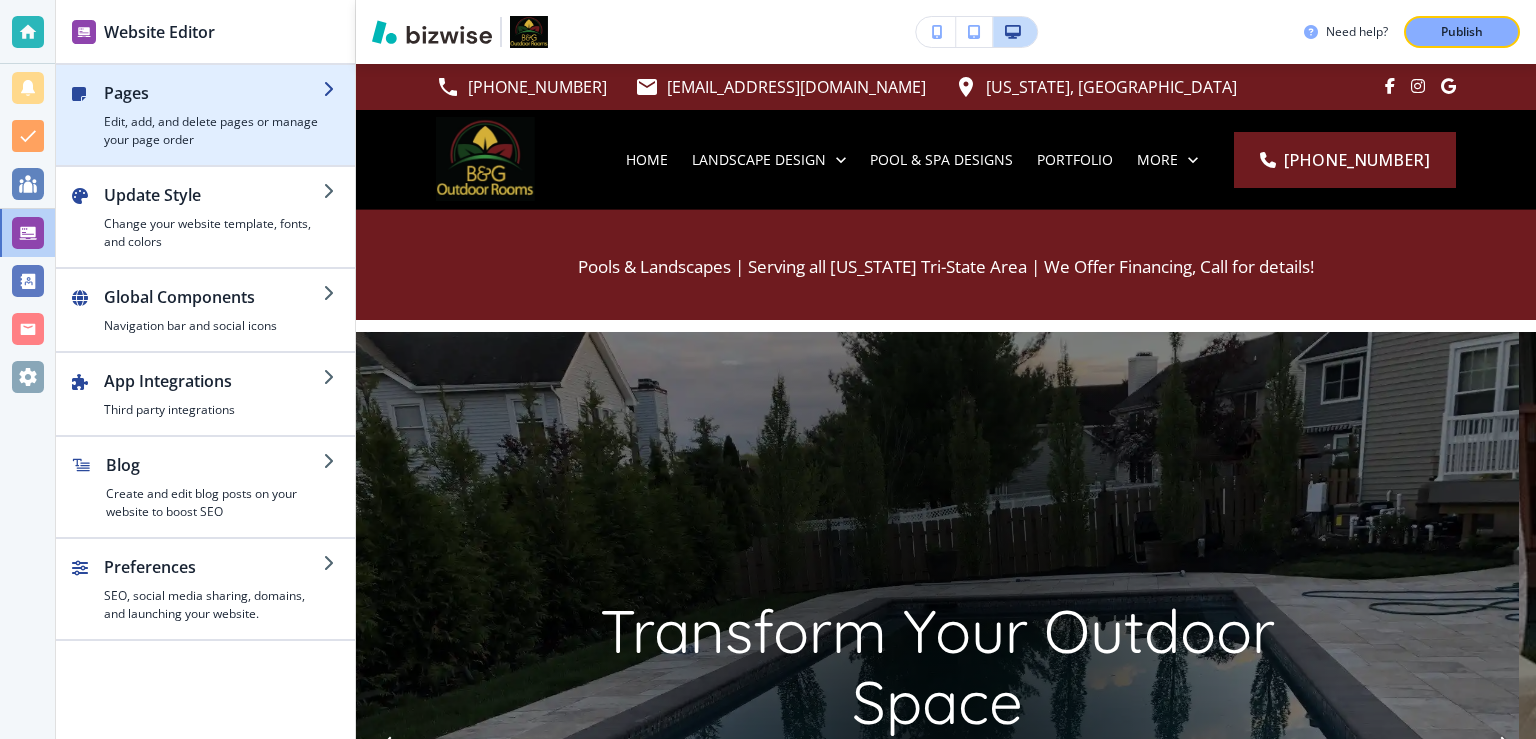click on "Pages" at bounding box center (213, 93) 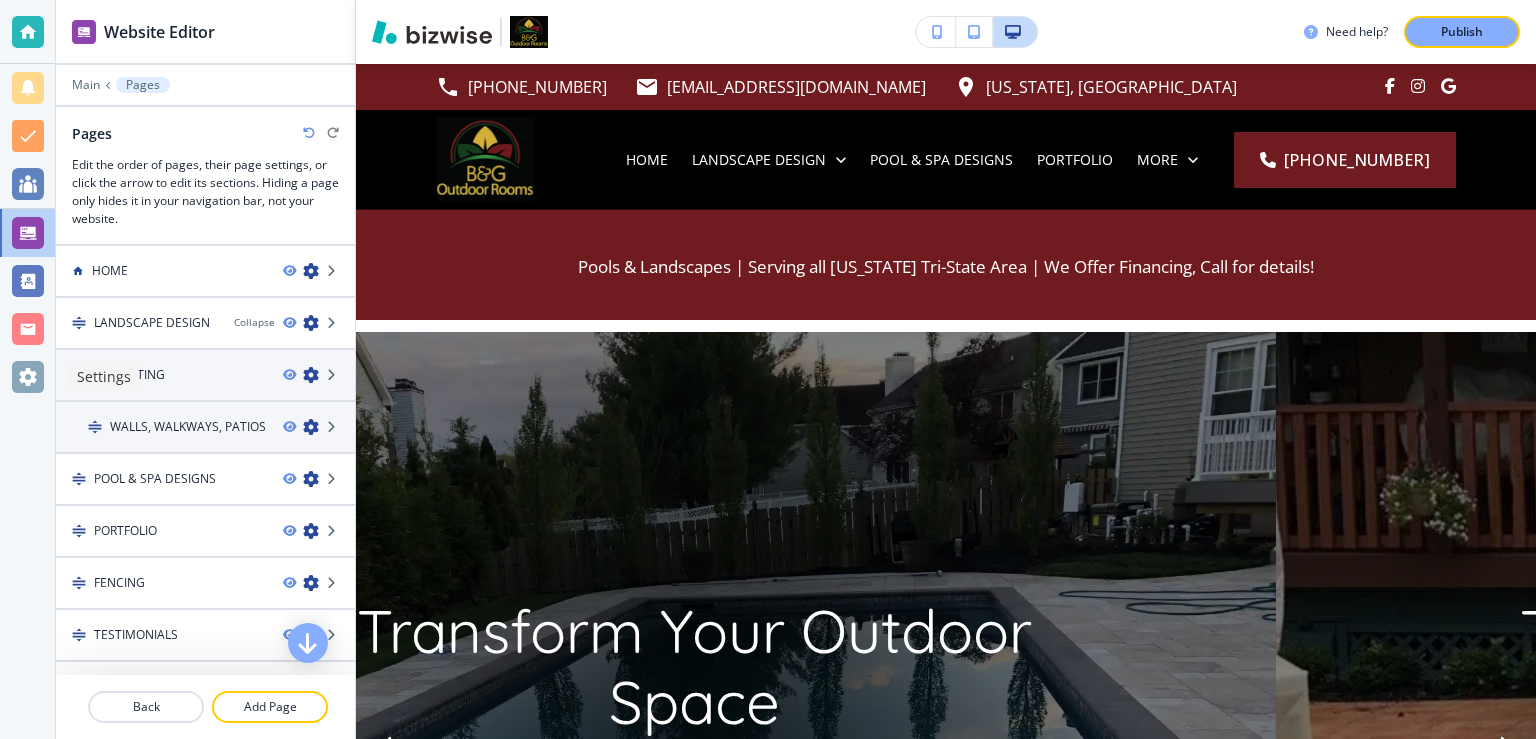click at bounding box center (28, 377) 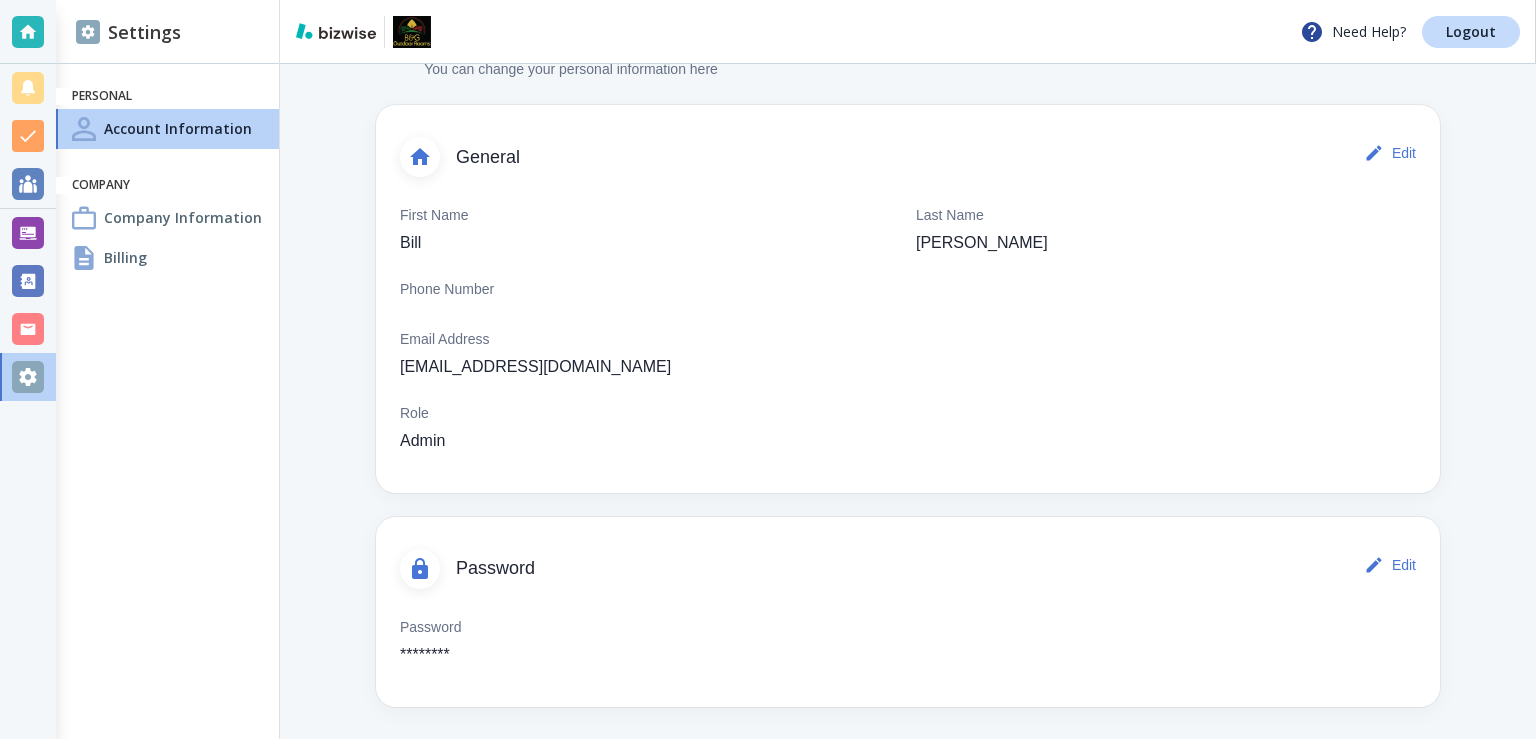 scroll, scrollTop: 0, scrollLeft: 0, axis: both 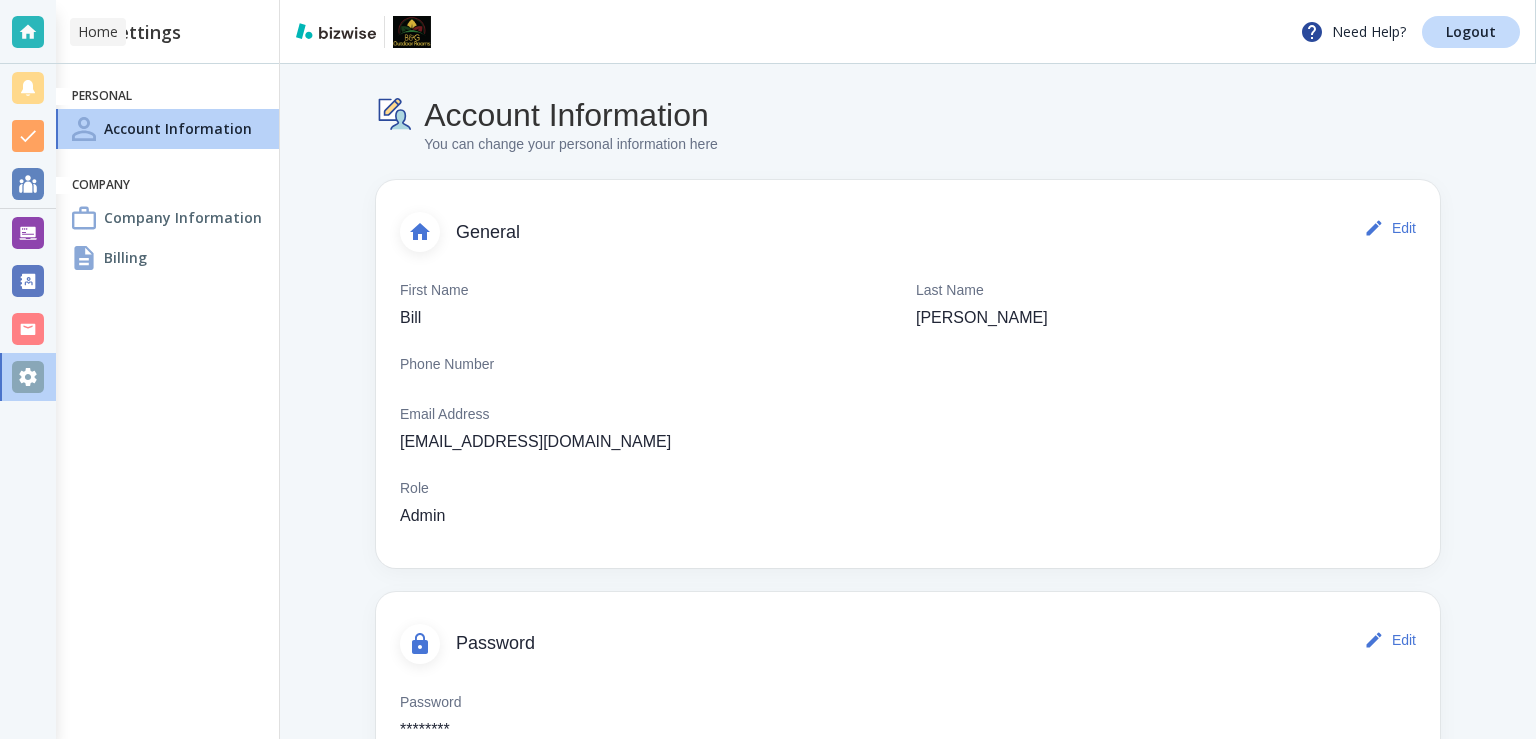 click at bounding box center [28, 32] 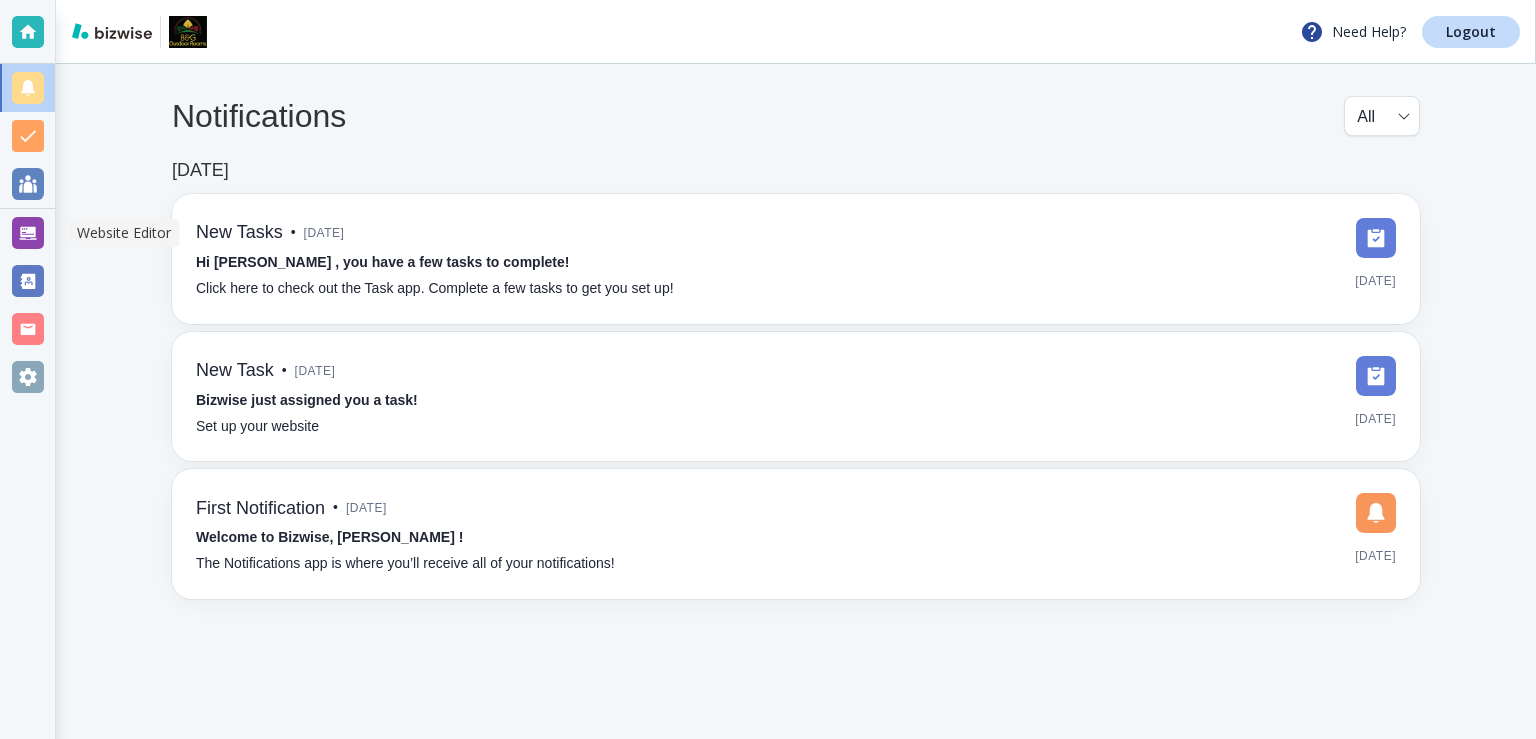 click at bounding box center (28, 233) 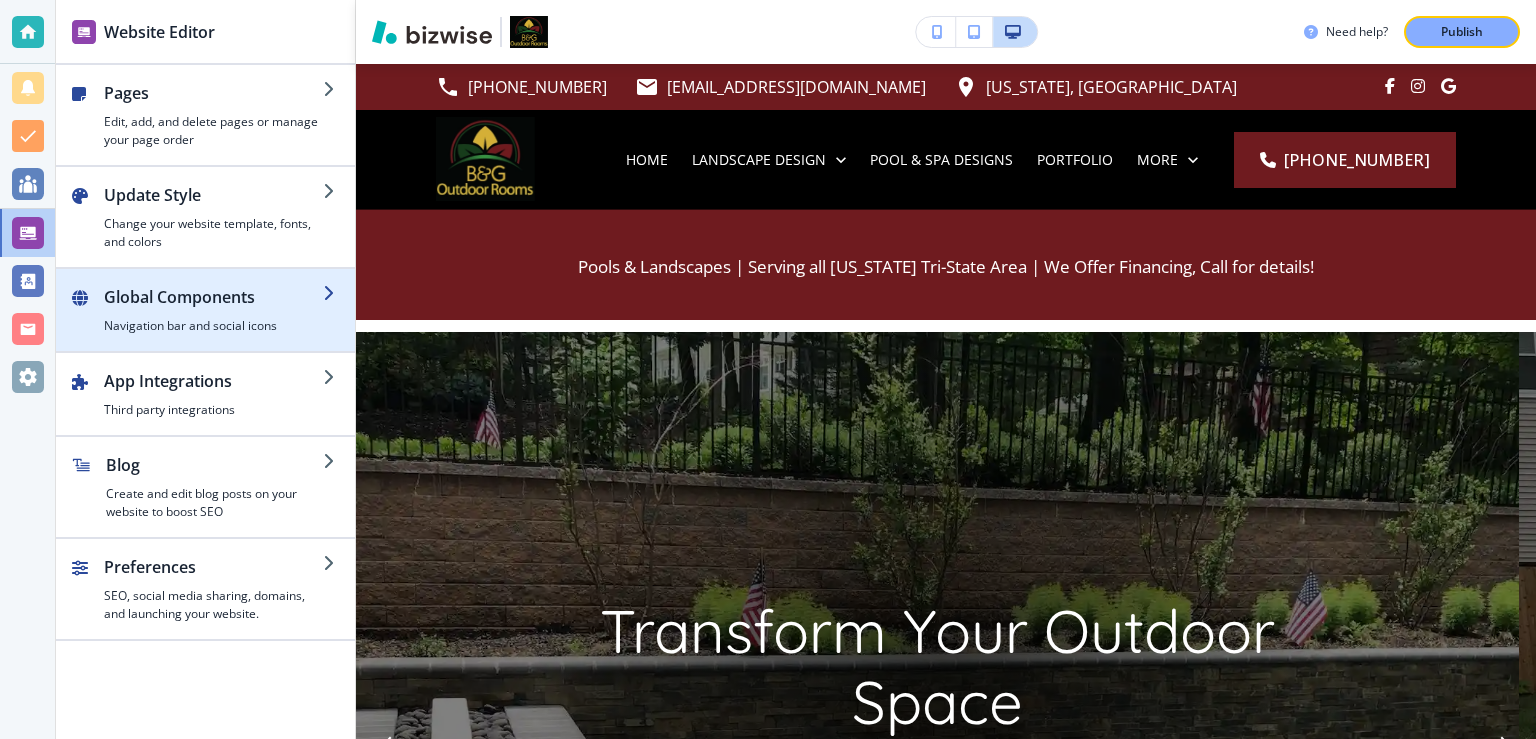 click at bounding box center [213, 313] 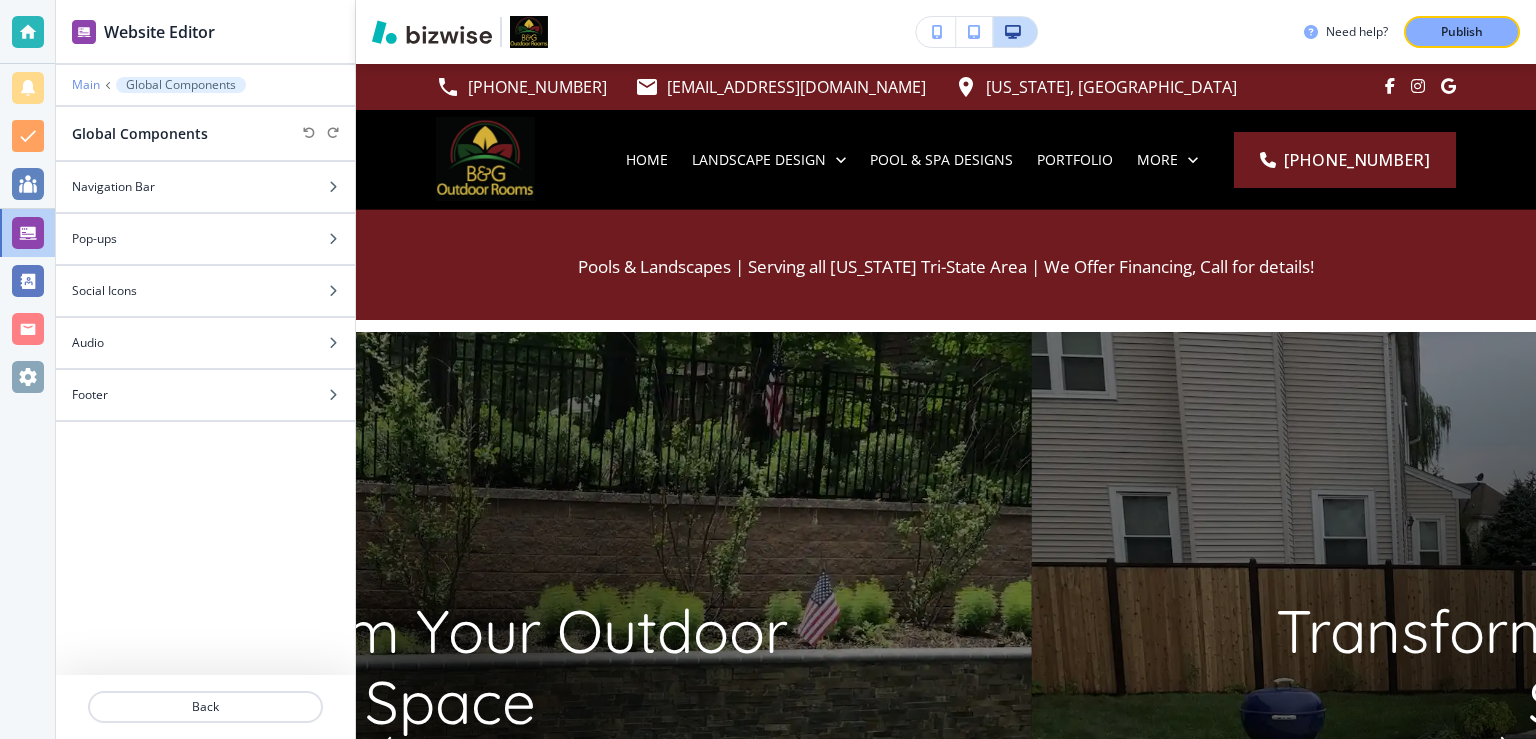 click on "Main" at bounding box center [86, 85] 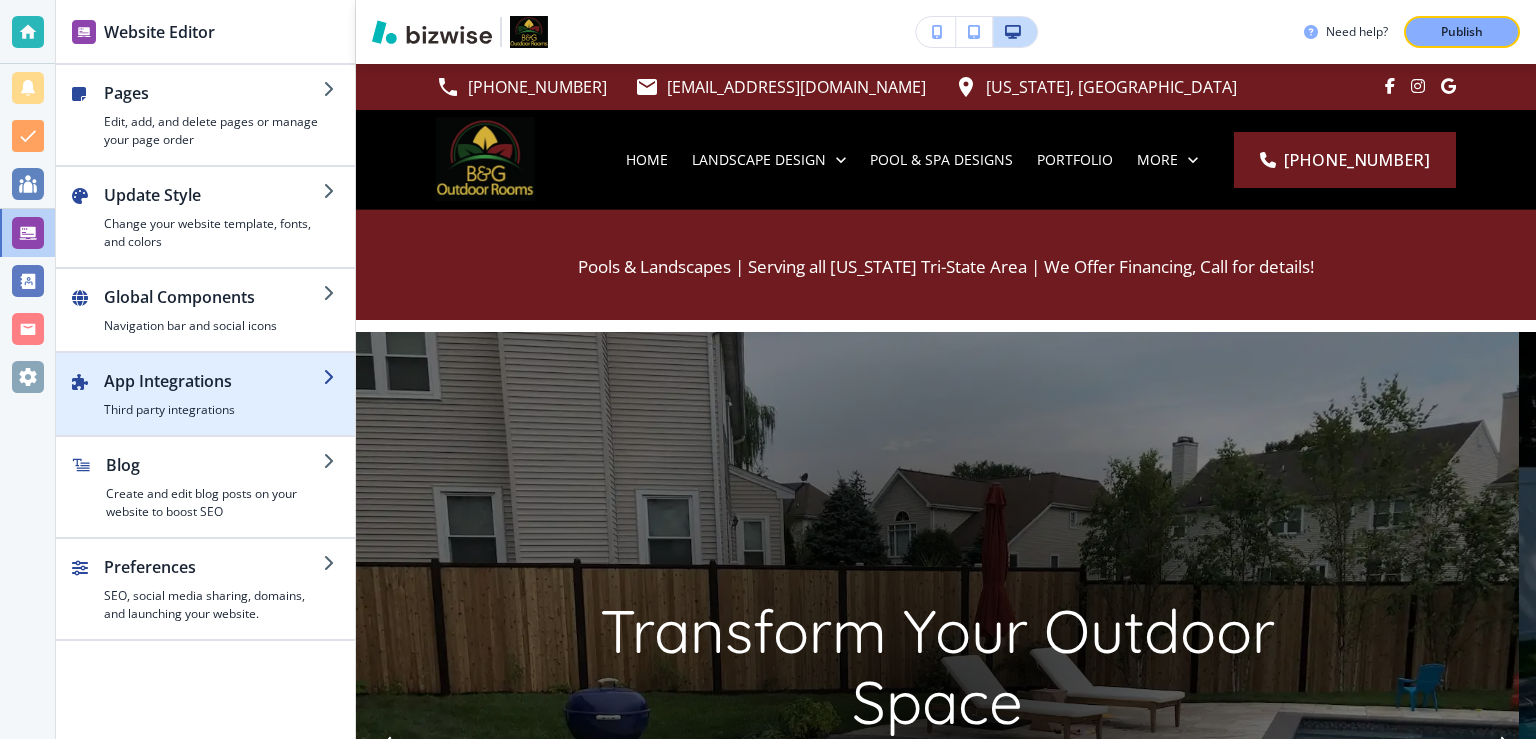 click on "Third party integrations" at bounding box center [213, 410] 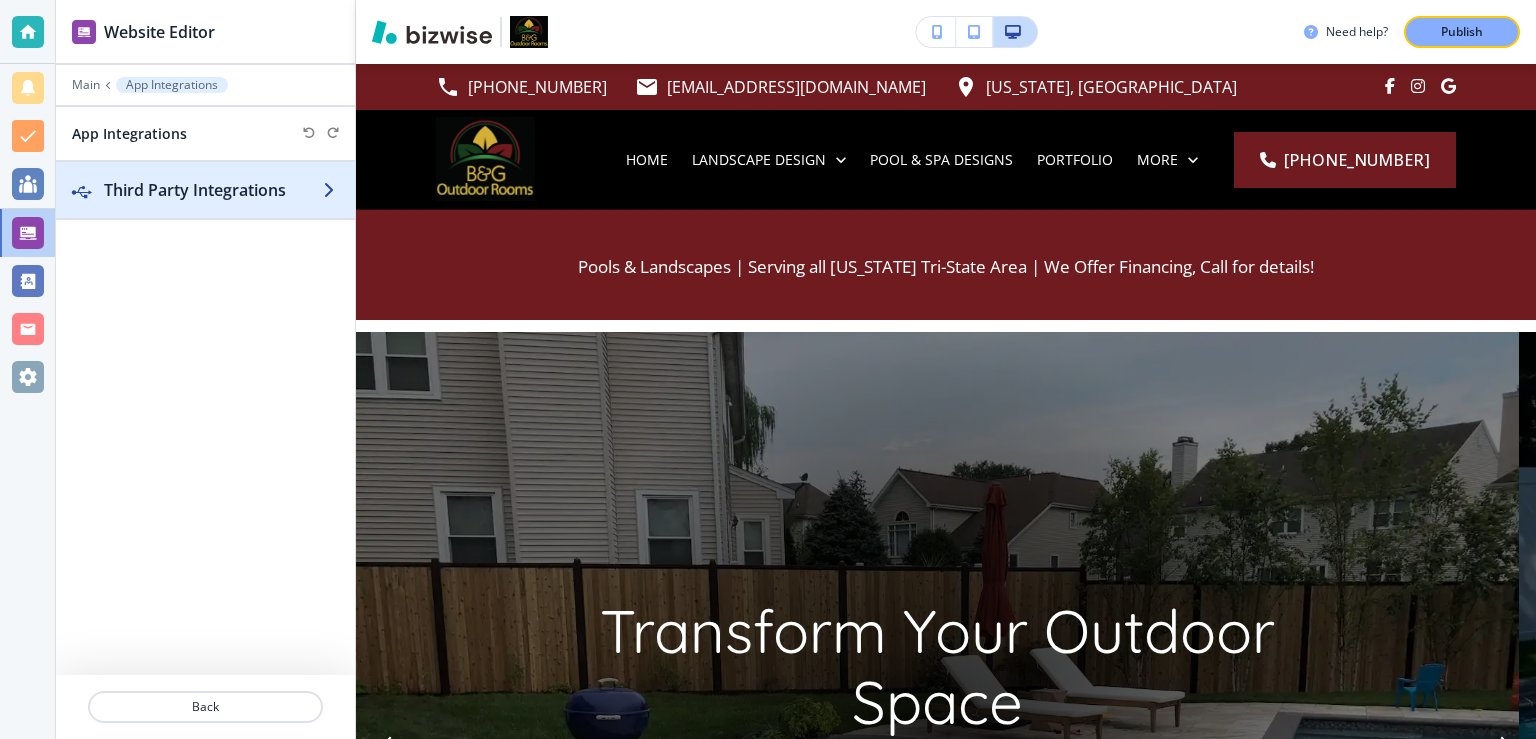 click on "Third Party Integrations" at bounding box center (213, 190) 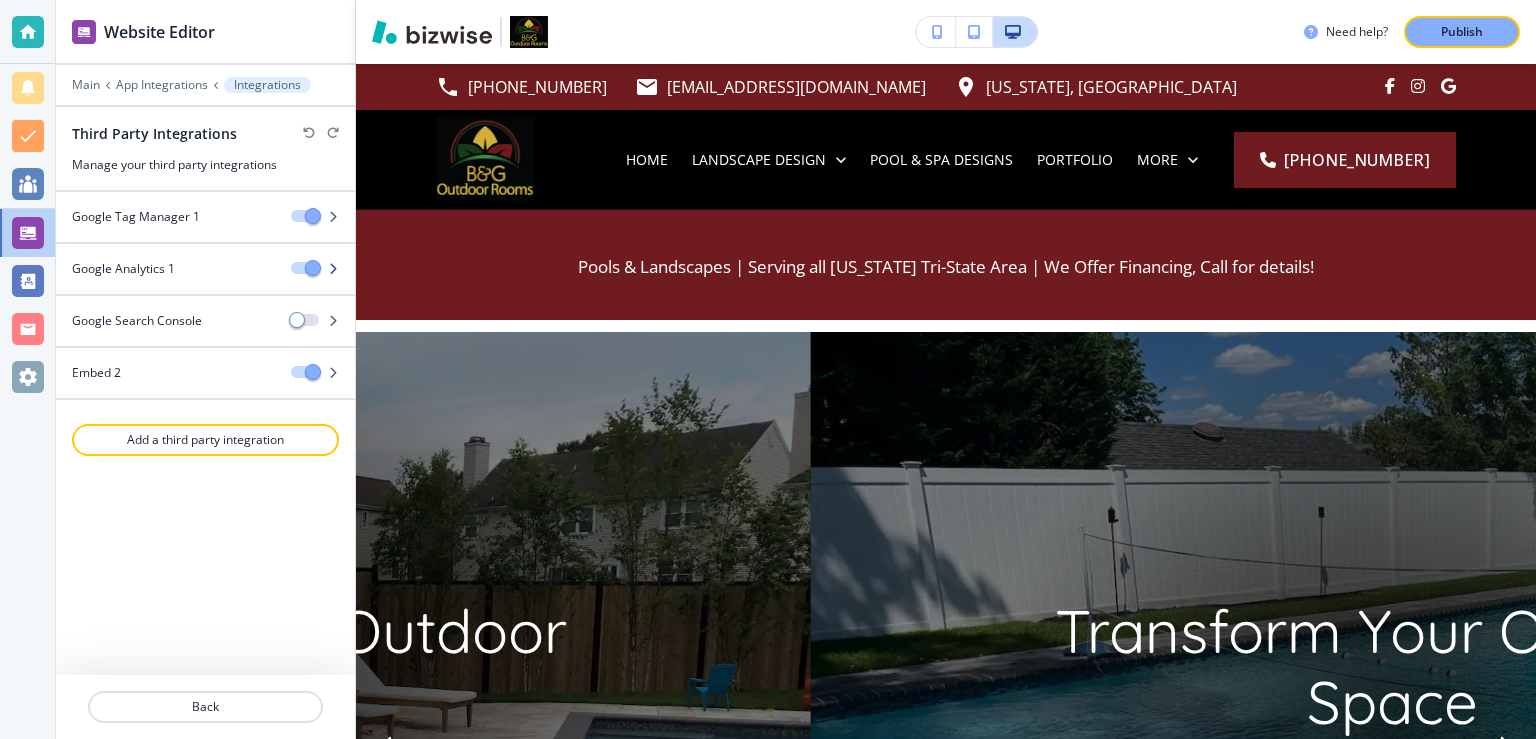 click on "Google Analytics 1" at bounding box center (165, 269) 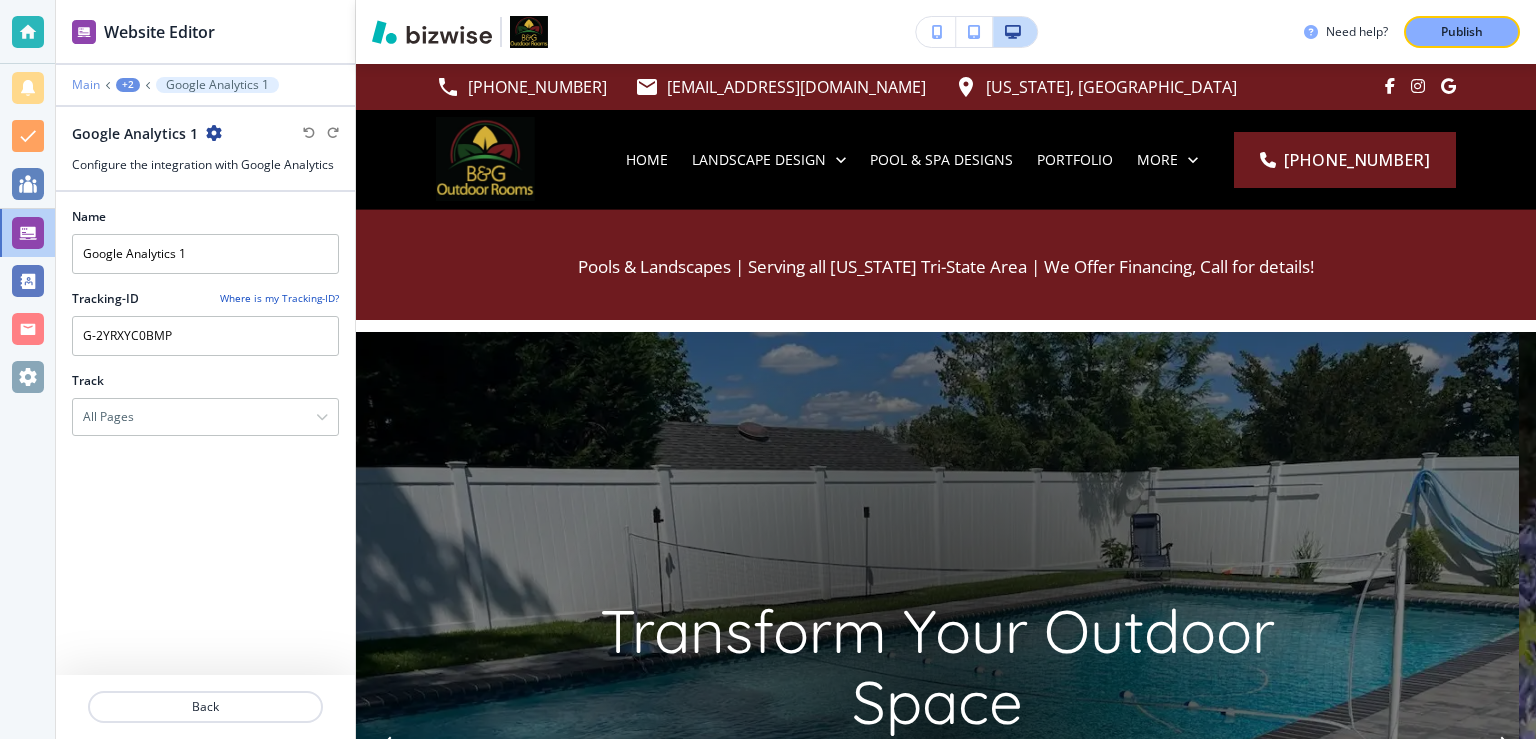click on "Main" at bounding box center (86, 85) 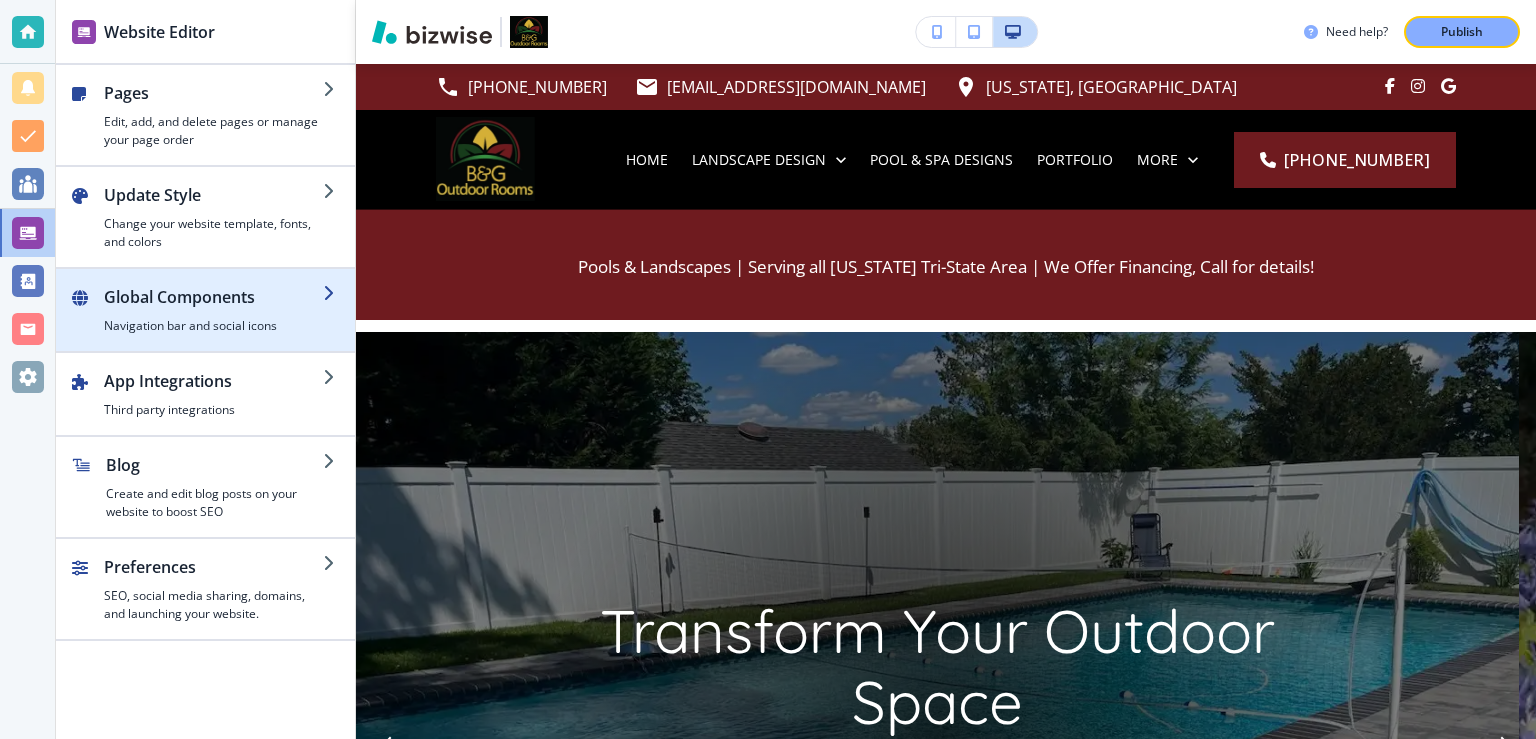 click on "Global Components" at bounding box center (213, 297) 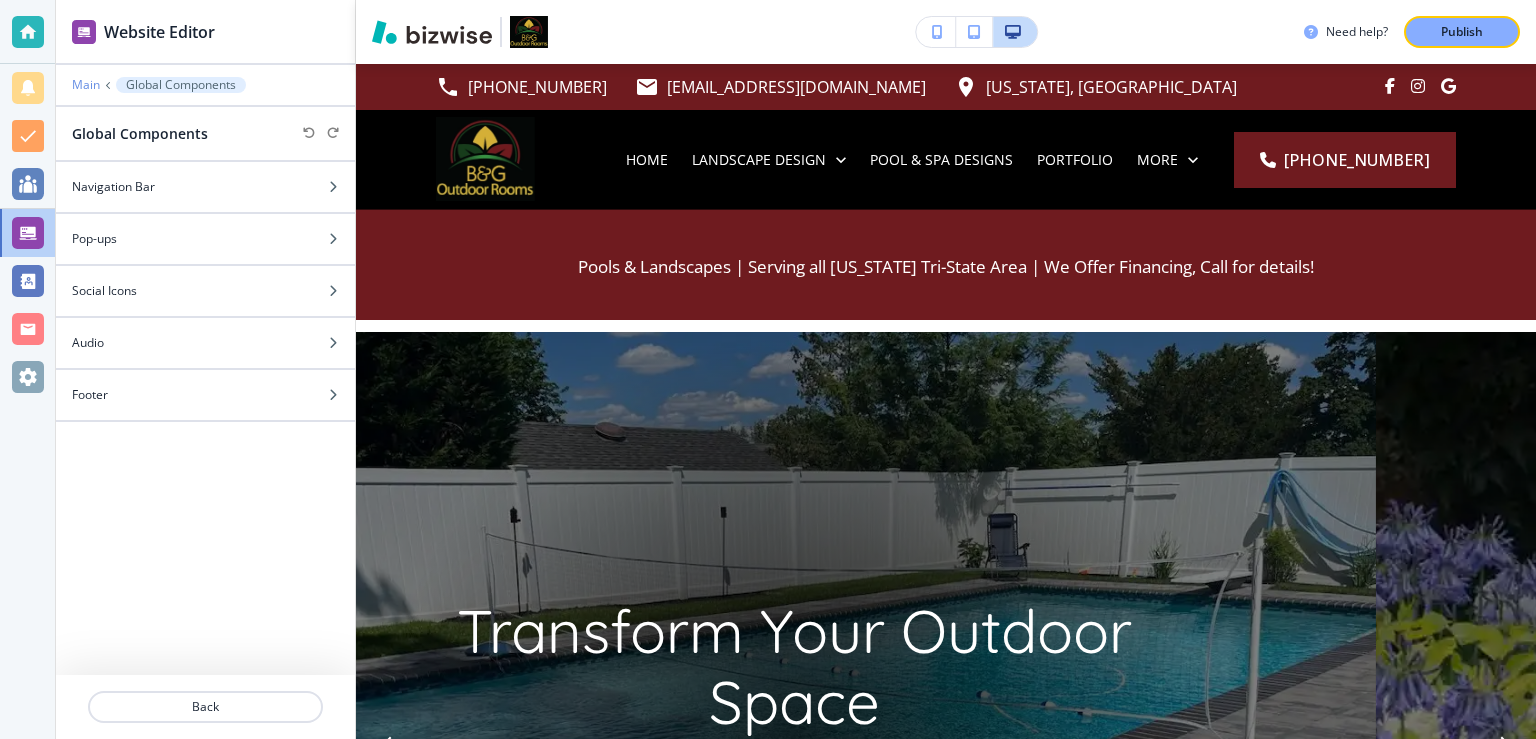click on "Main" at bounding box center [86, 85] 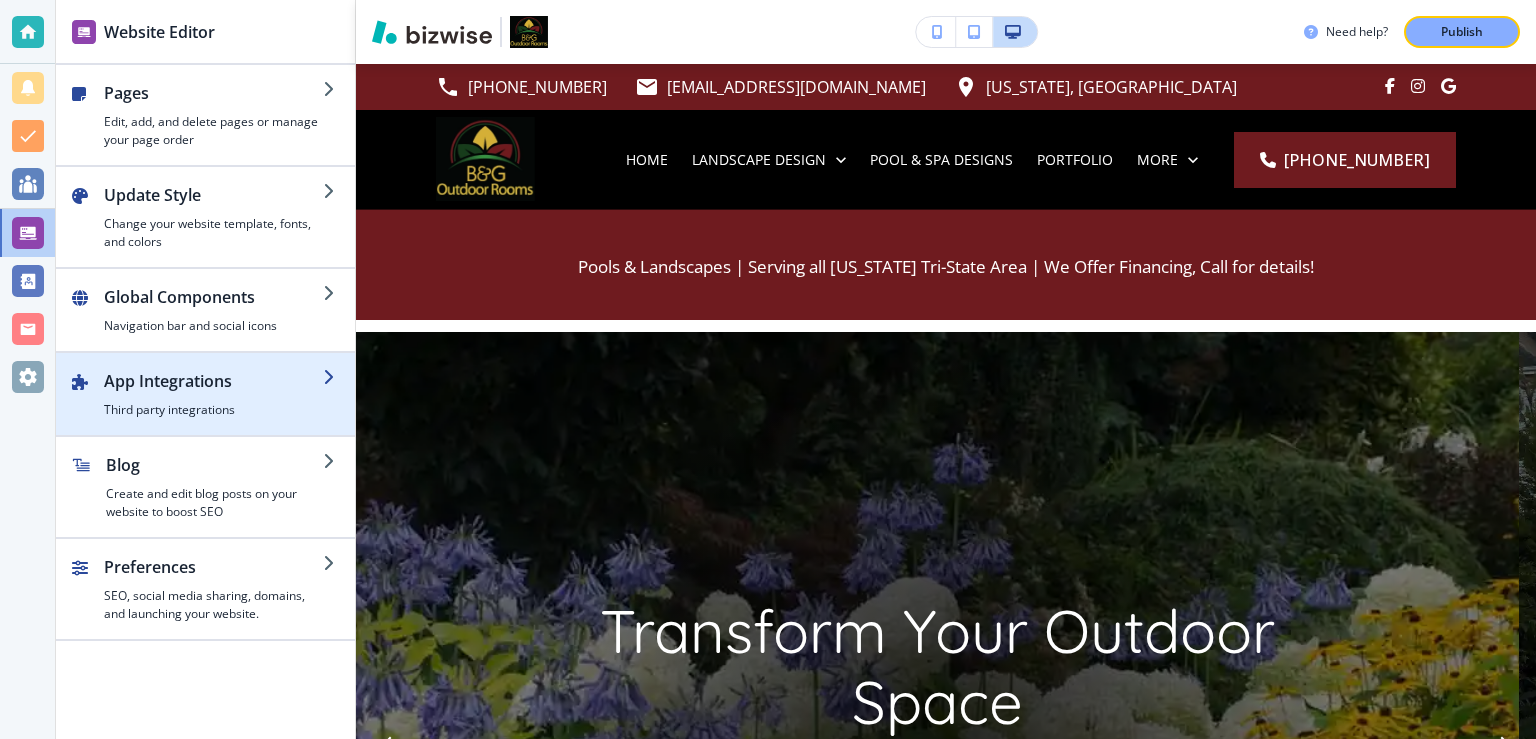 click on "App Integrations" at bounding box center (213, 381) 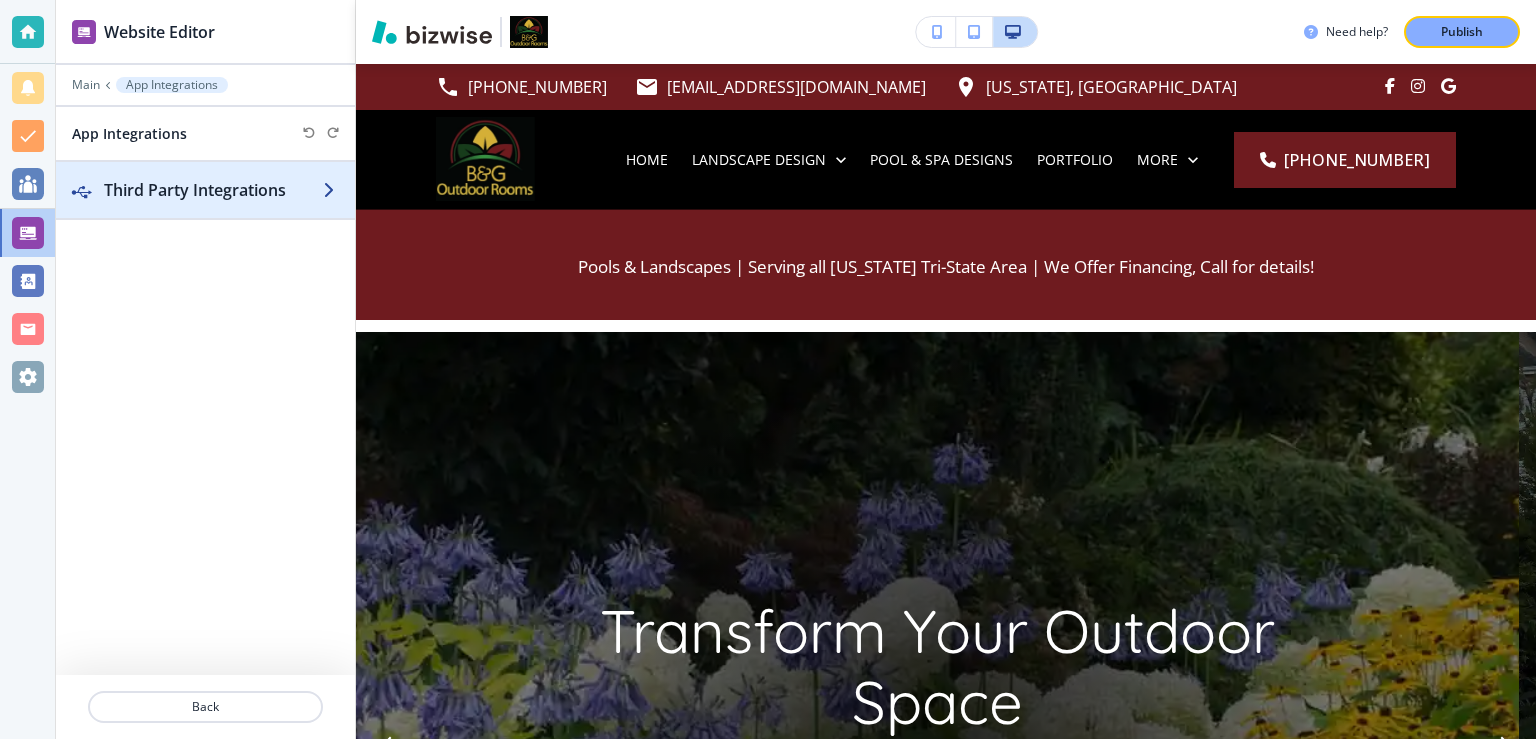 click on "Third Party Integrations" at bounding box center [213, 190] 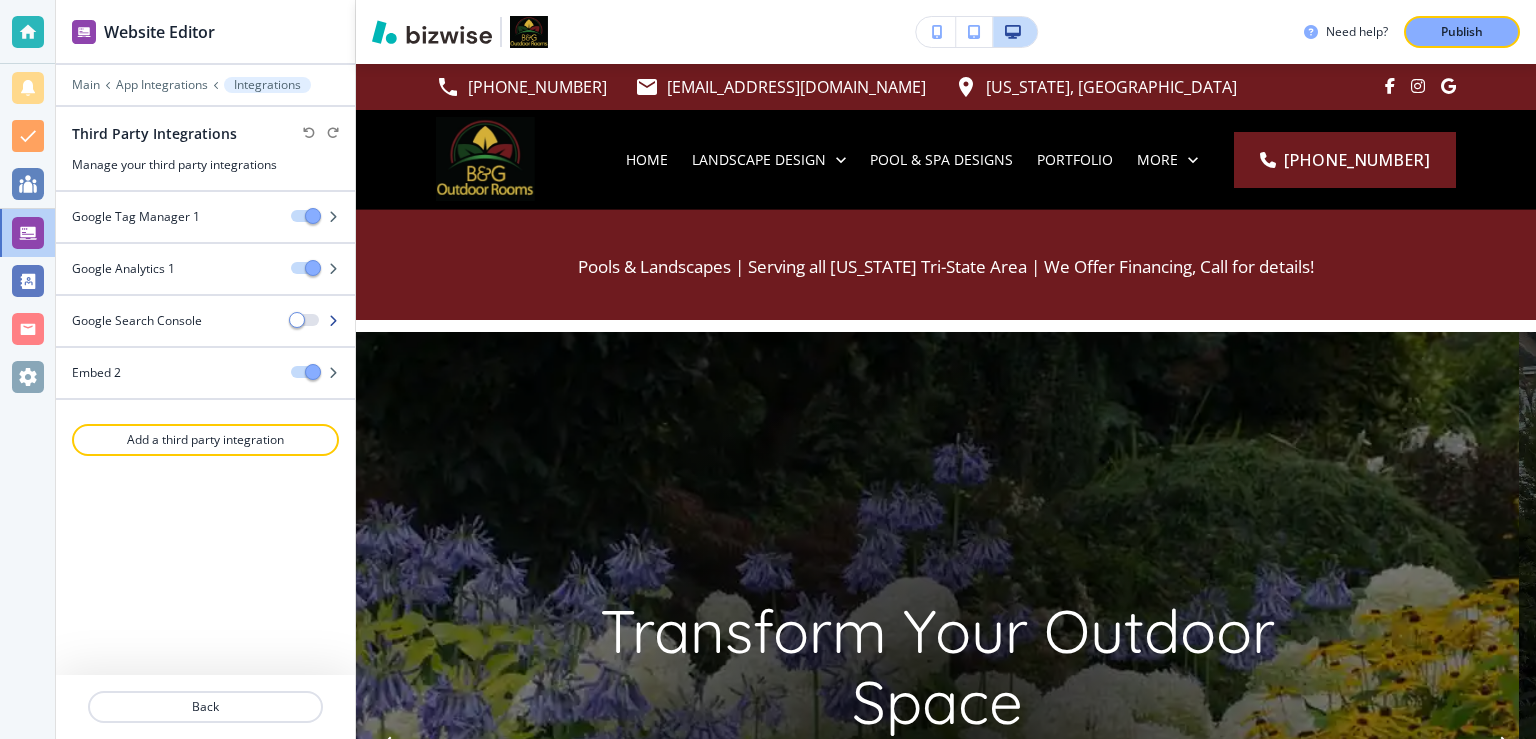 click at bounding box center [333, 321] 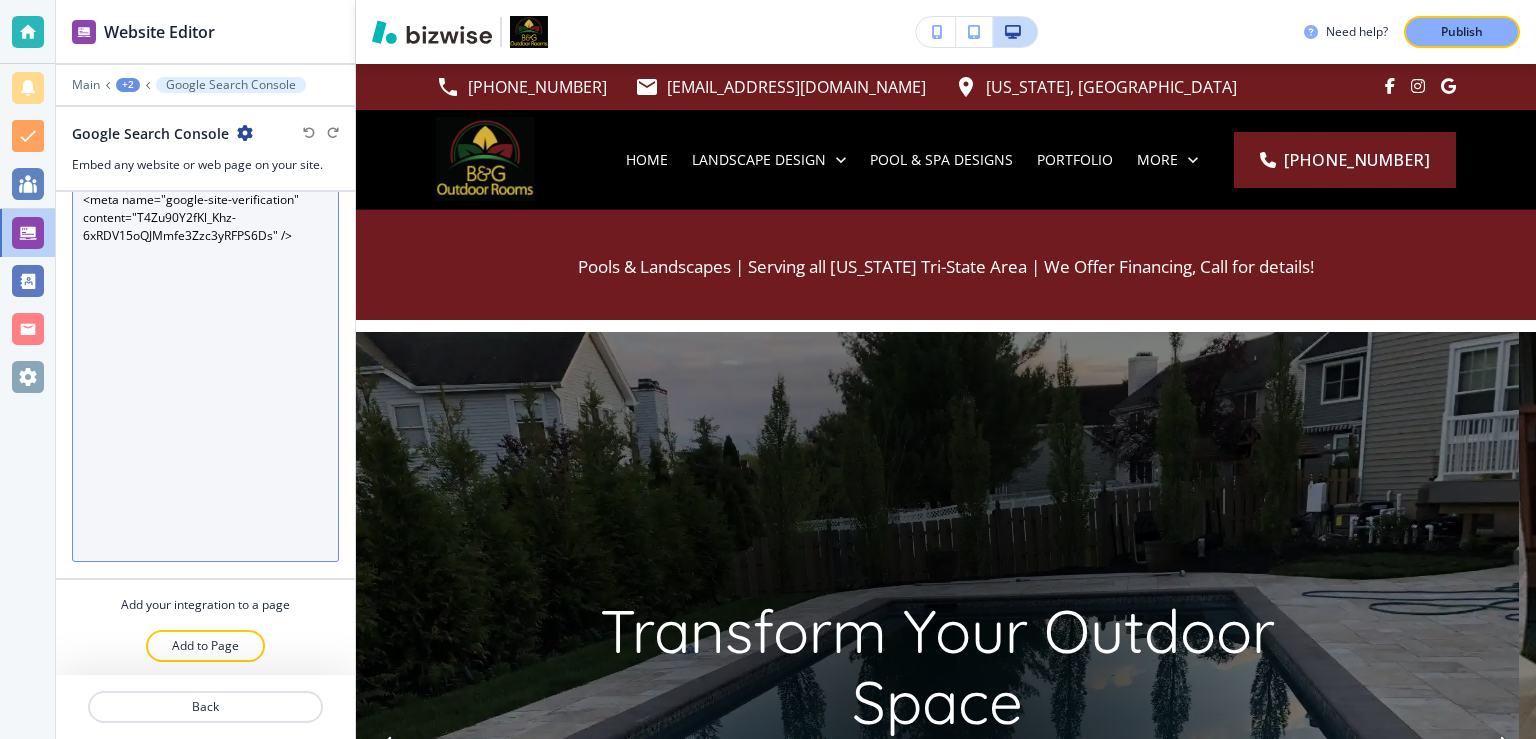 scroll, scrollTop: 0, scrollLeft: 0, axis: both 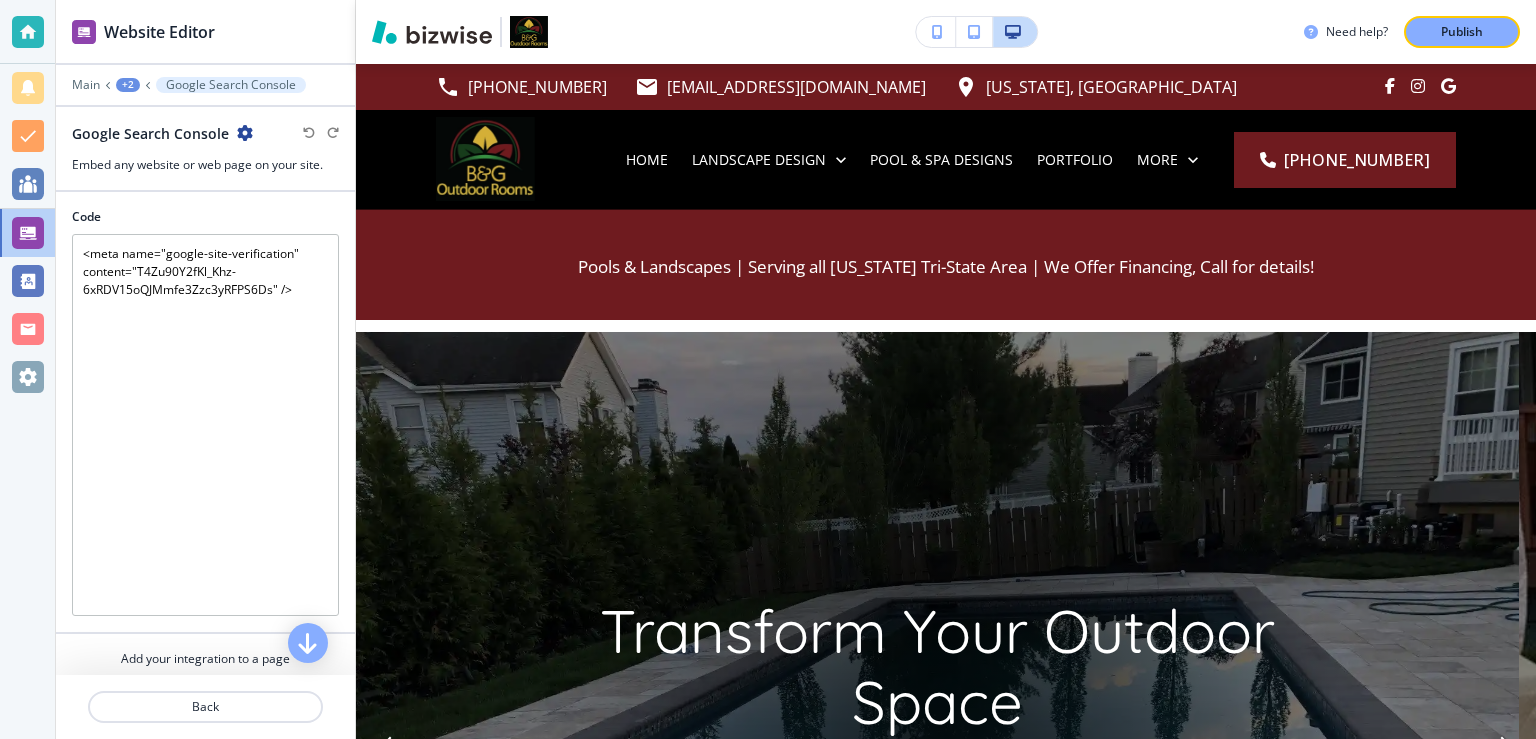 click at bounding box center [245, 133] 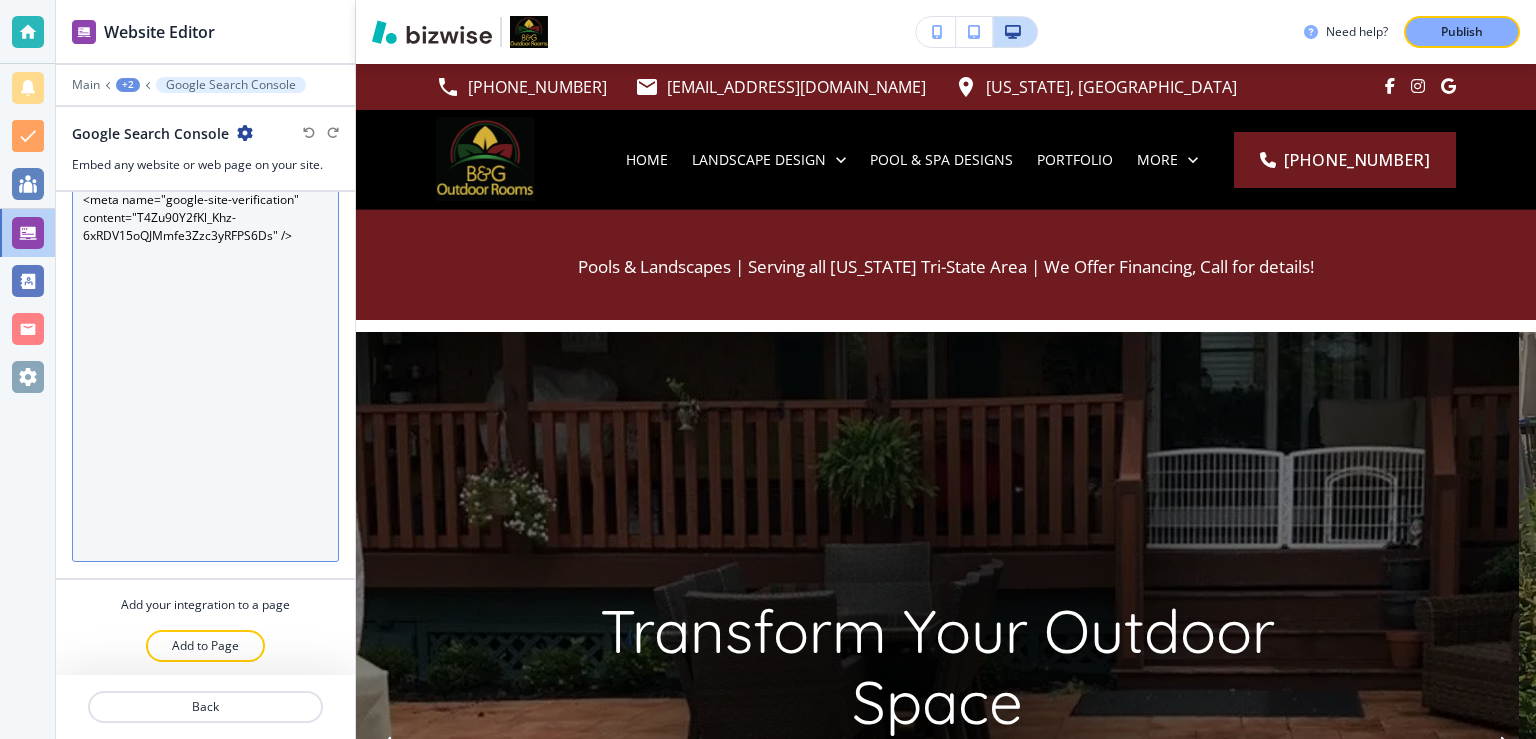 scroll, scrollTop: 0, scrollLeft: 0, axis: both 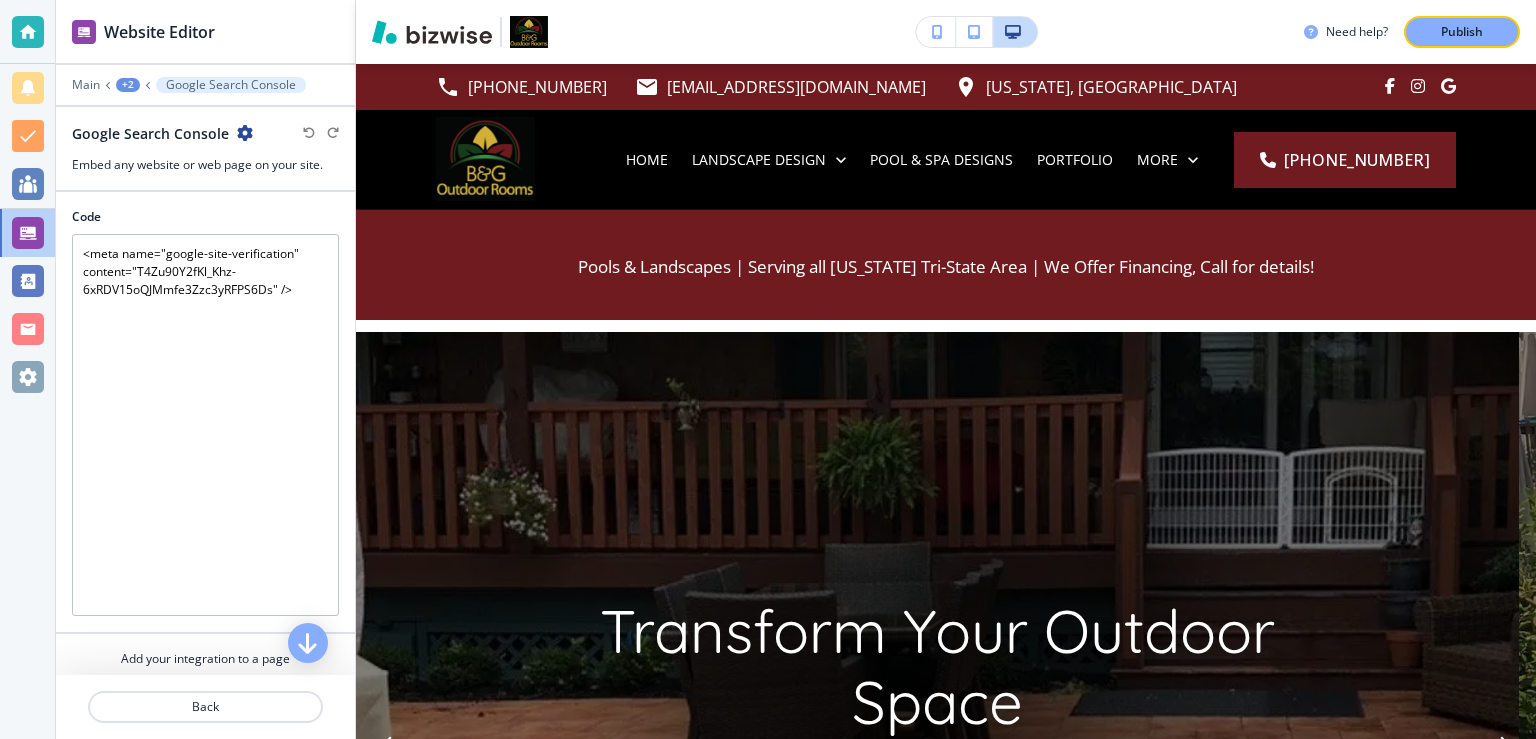 click on "+2" at bounding box center [128, 85] 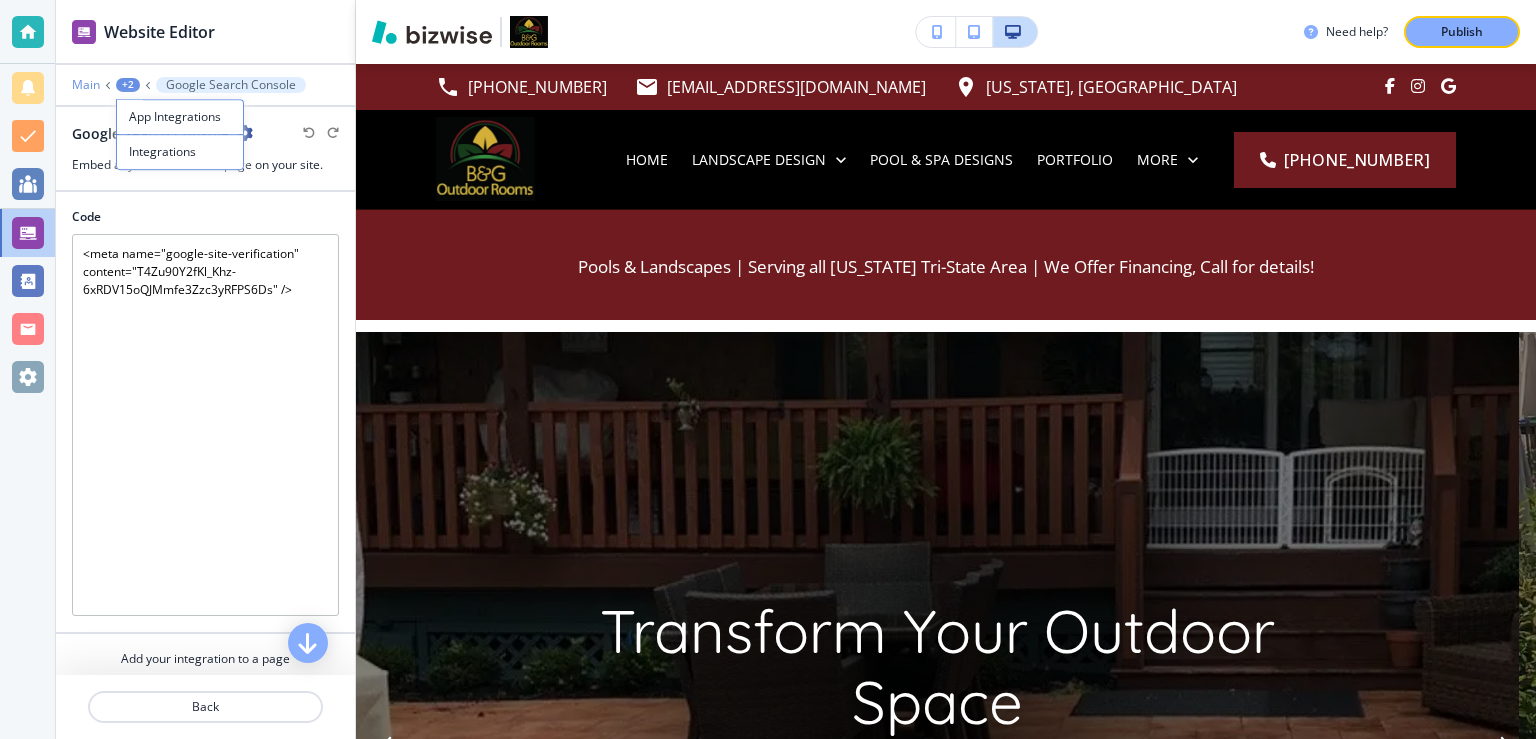 click on "Main" at bounding box center [86, 85] 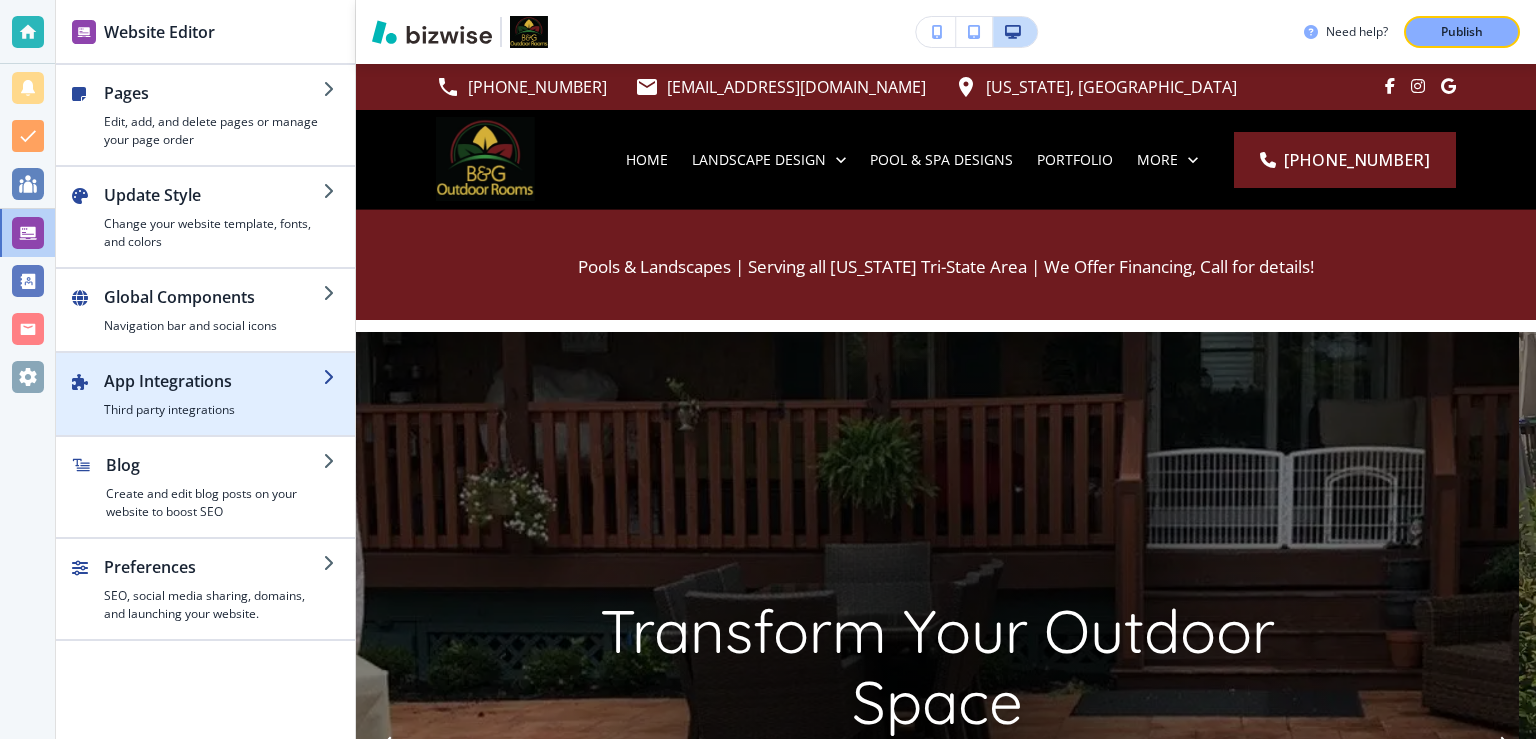 click at bounding box center [213, 397] 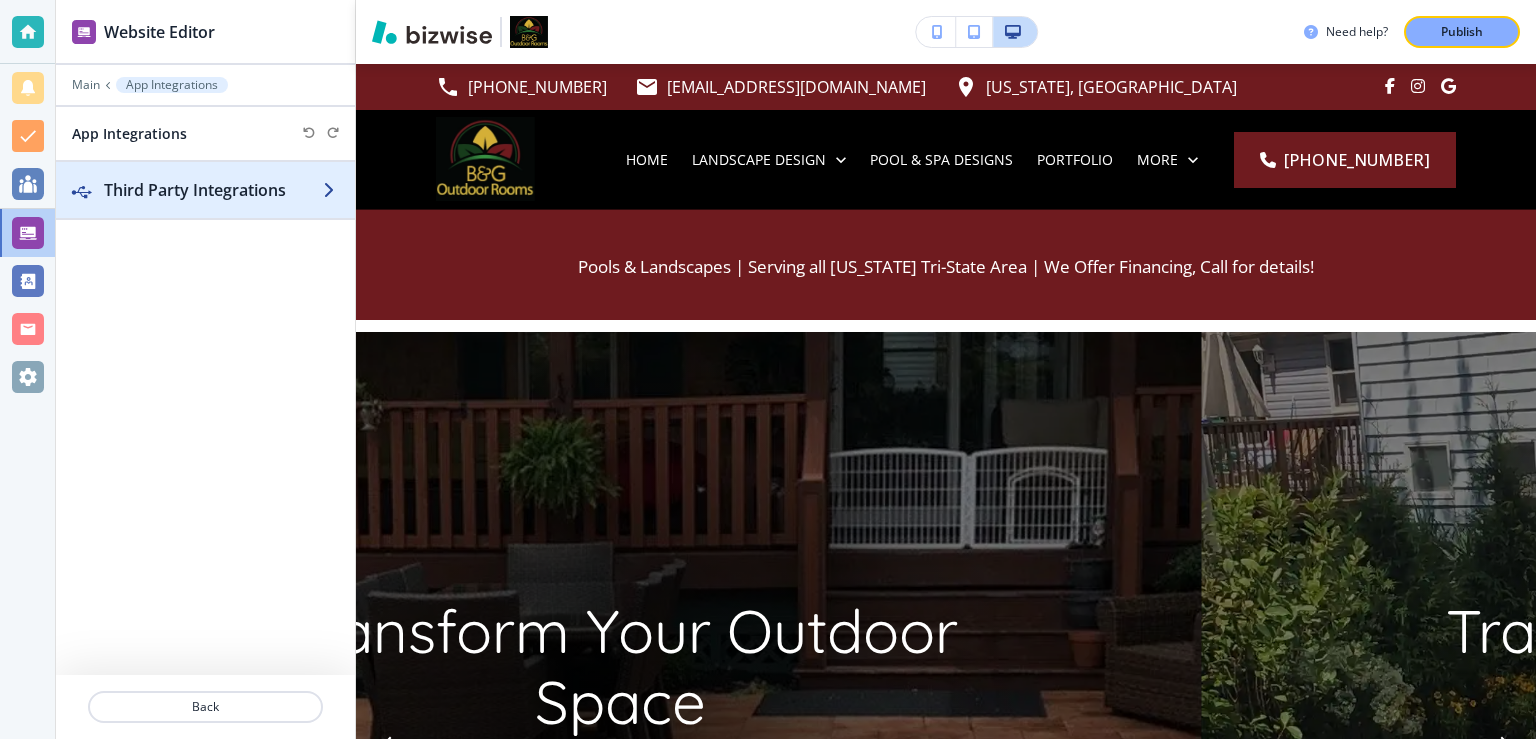 click on "Third Party Integrations" at bounding box center [213, 190] 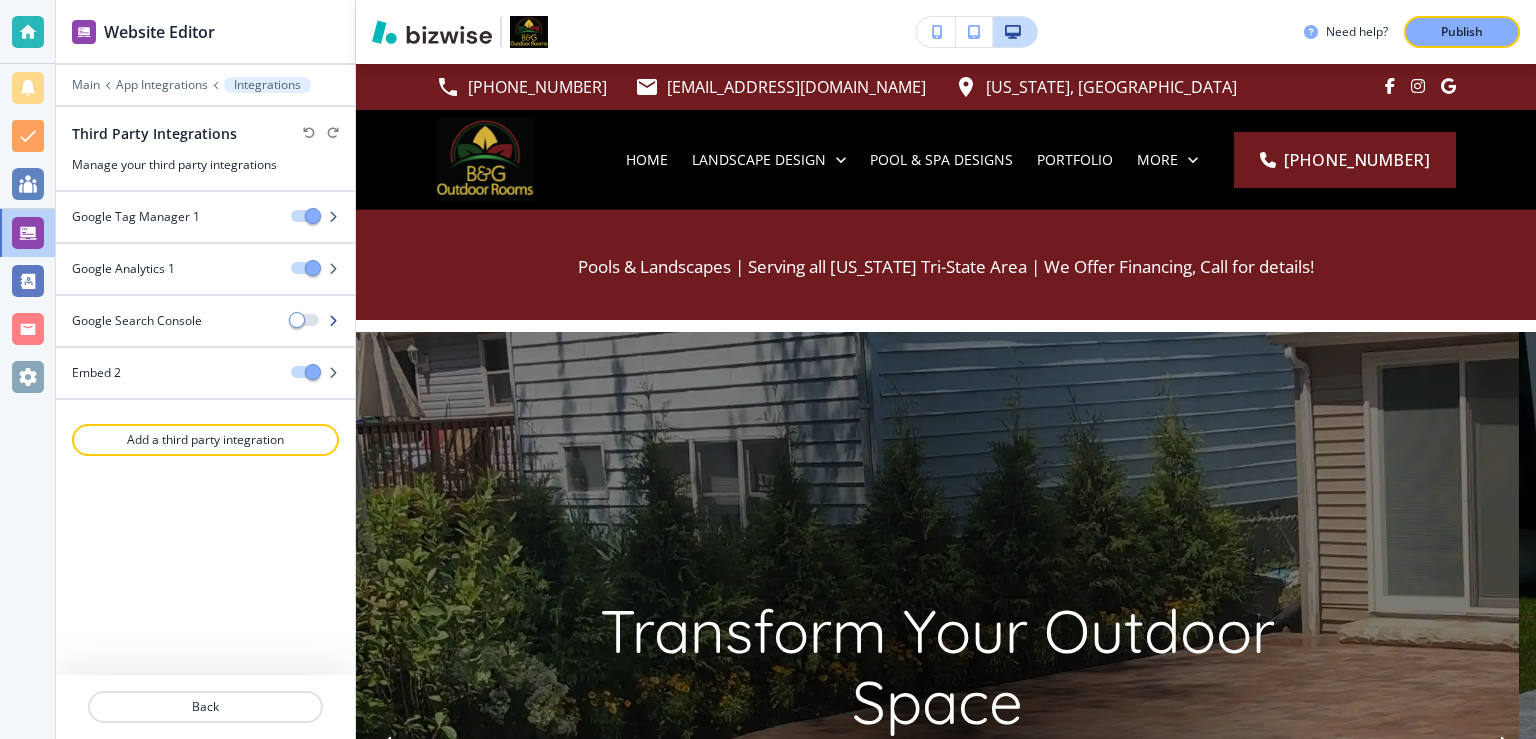 click on "Google Search Console" at bounding box center (137, 321) 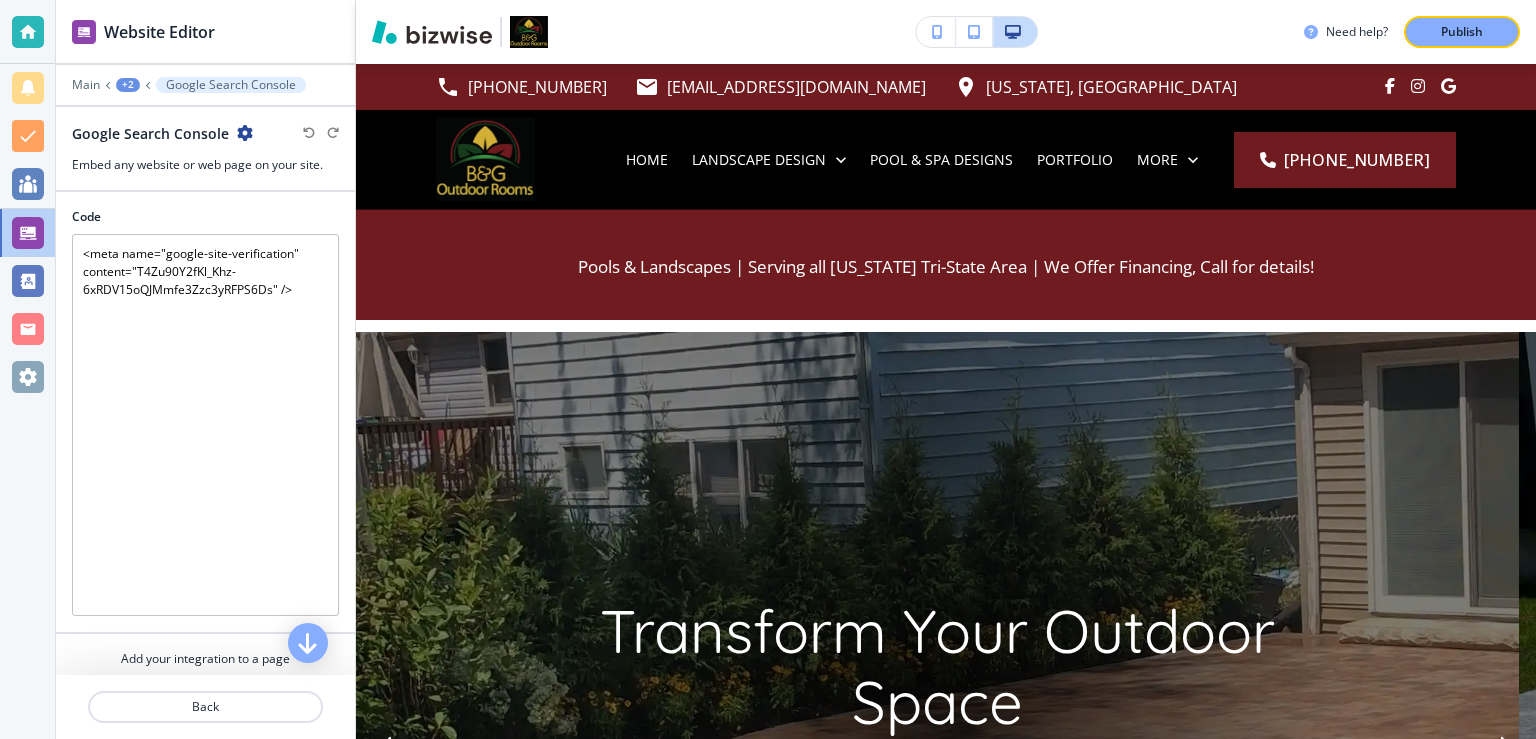 click at bounding box center [245, 133] 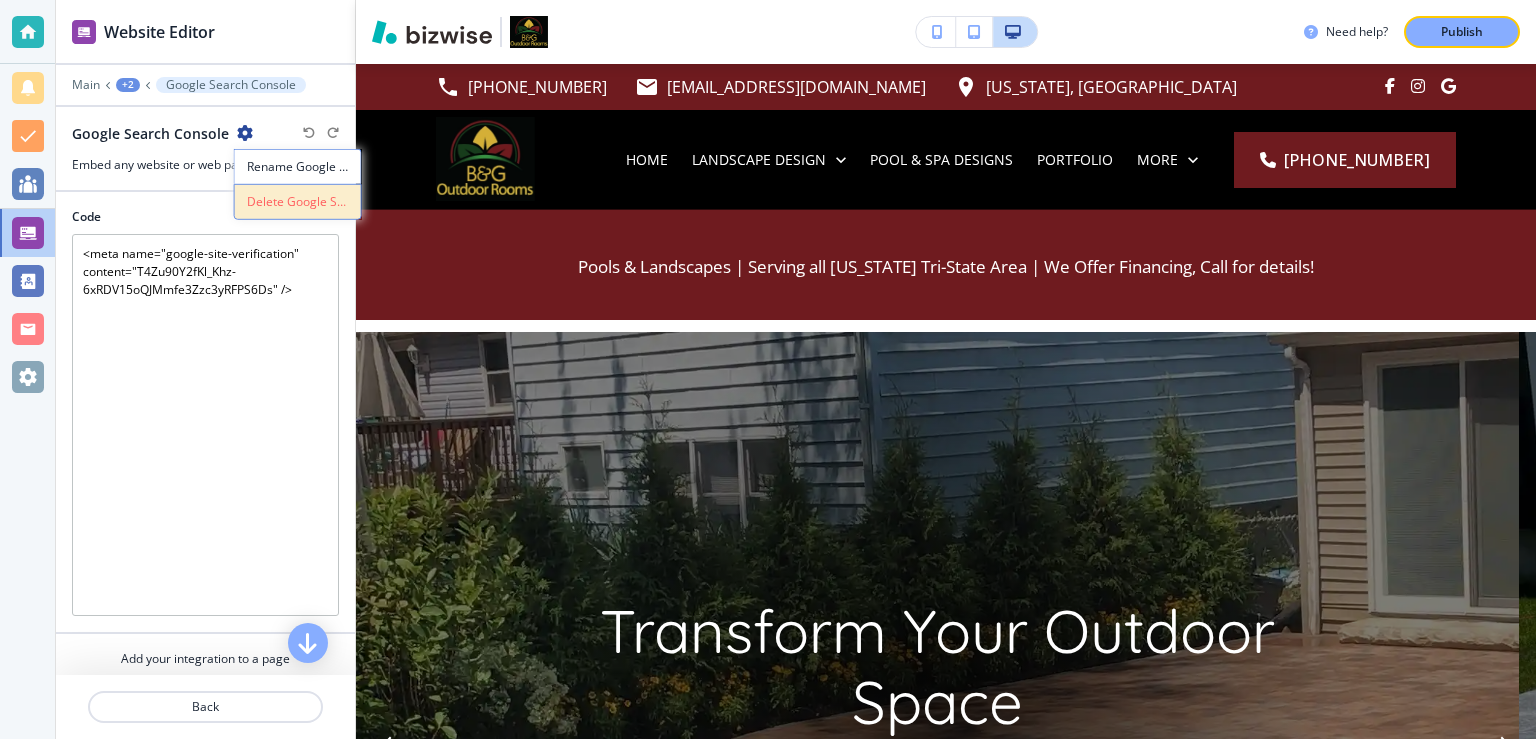 click on "Delete Google Search Console" at bounding box center [298, 202] 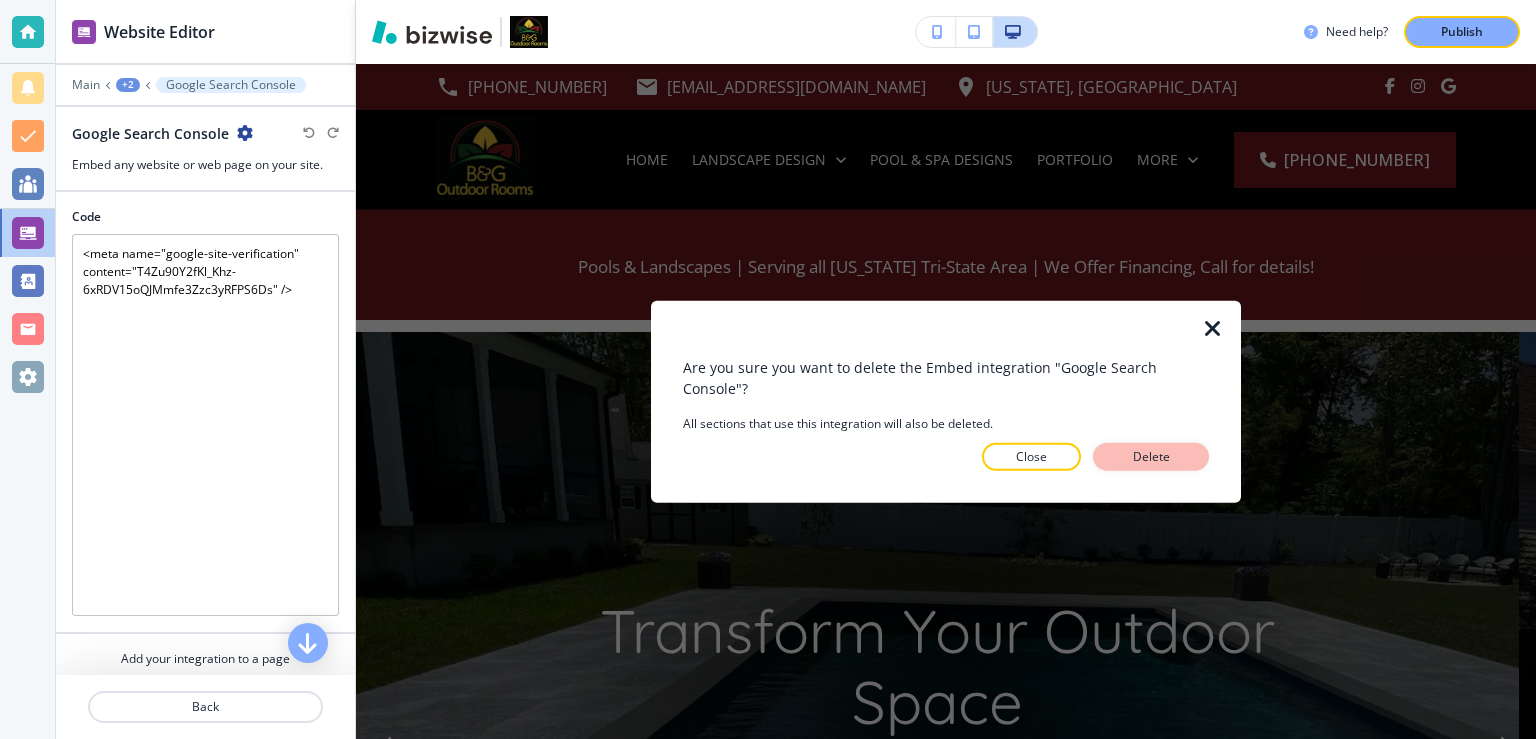 click on "Delete" at bounding box center (1151, 457) 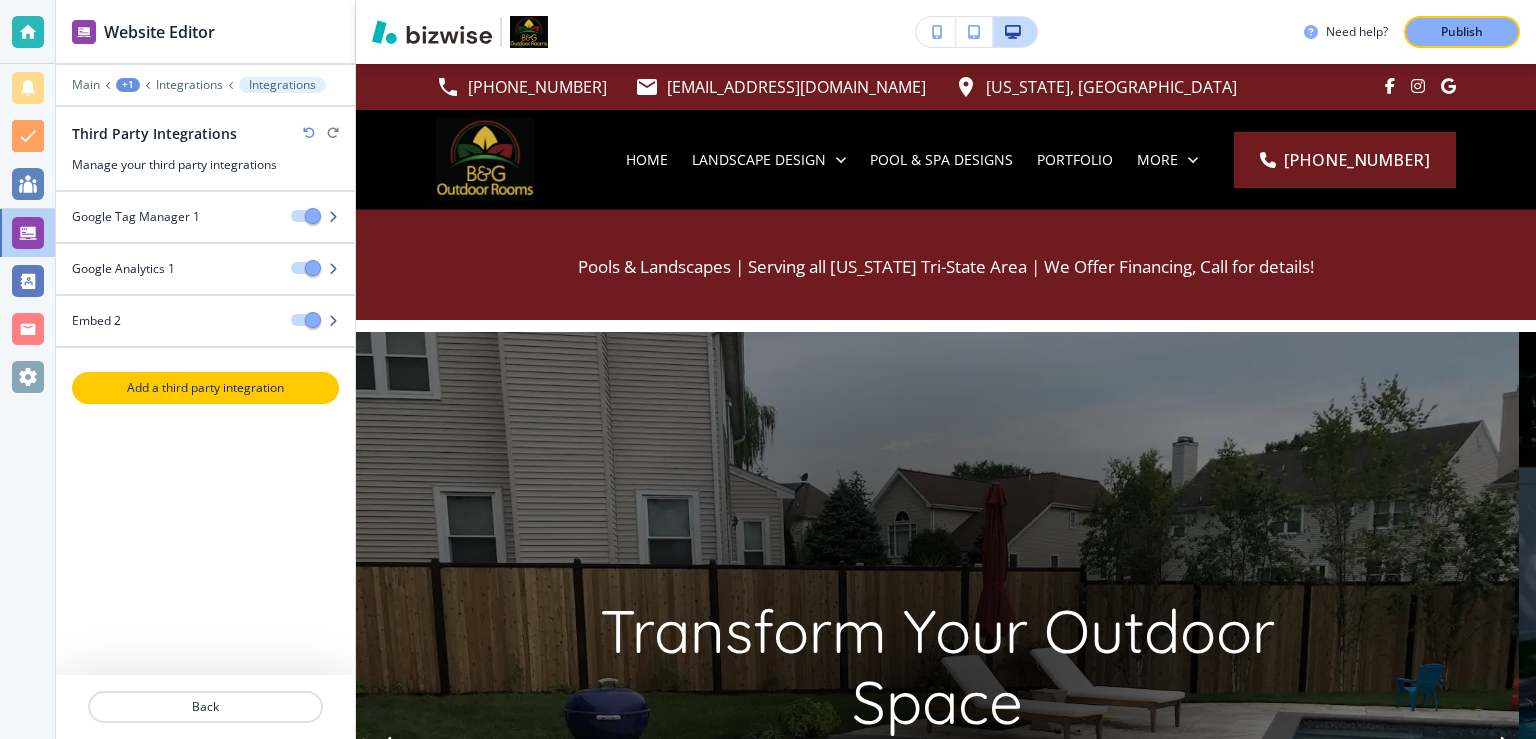 click on "Add a third party integration" at bounding box center (205, 388) 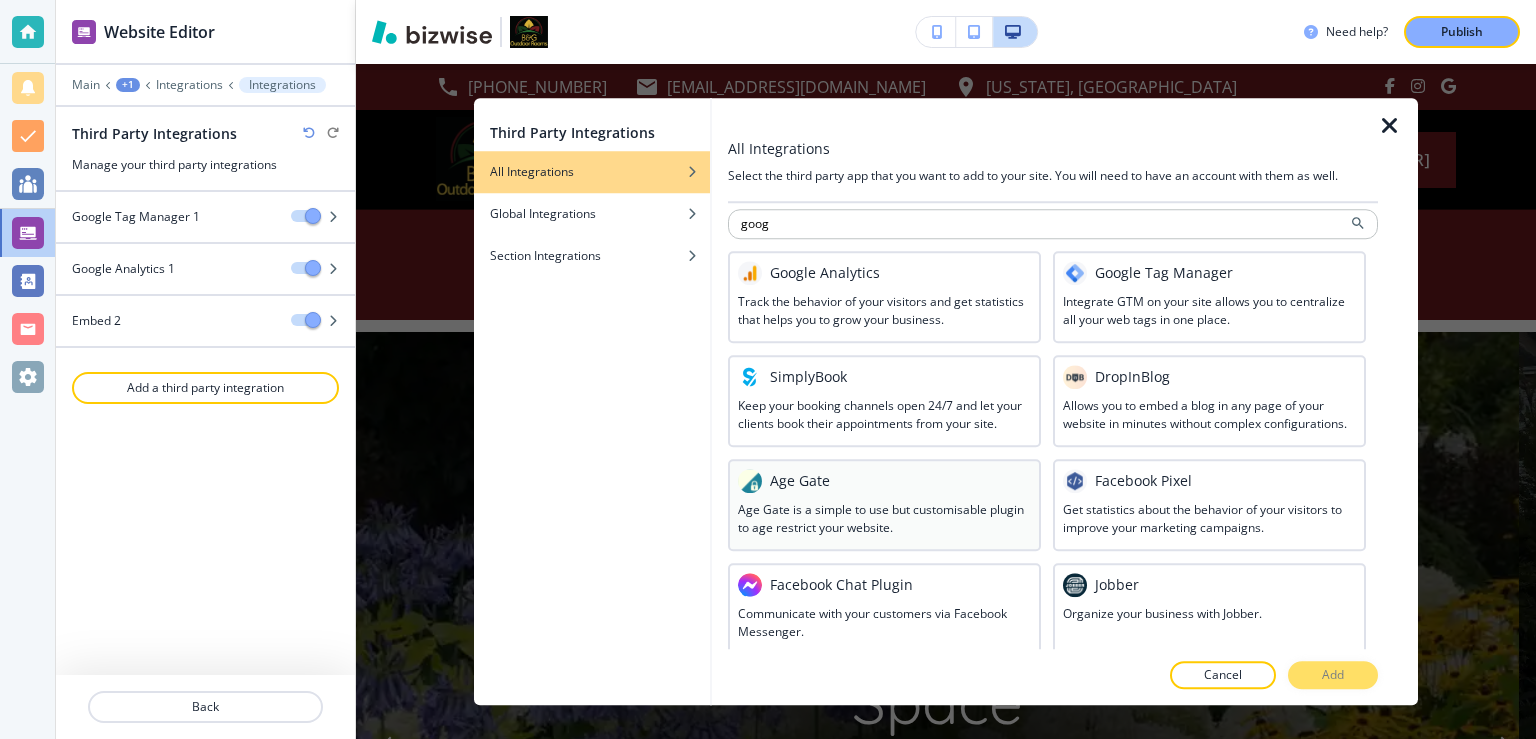 scroll, scrollTop: 0, scrollLeft: 0, axis: both 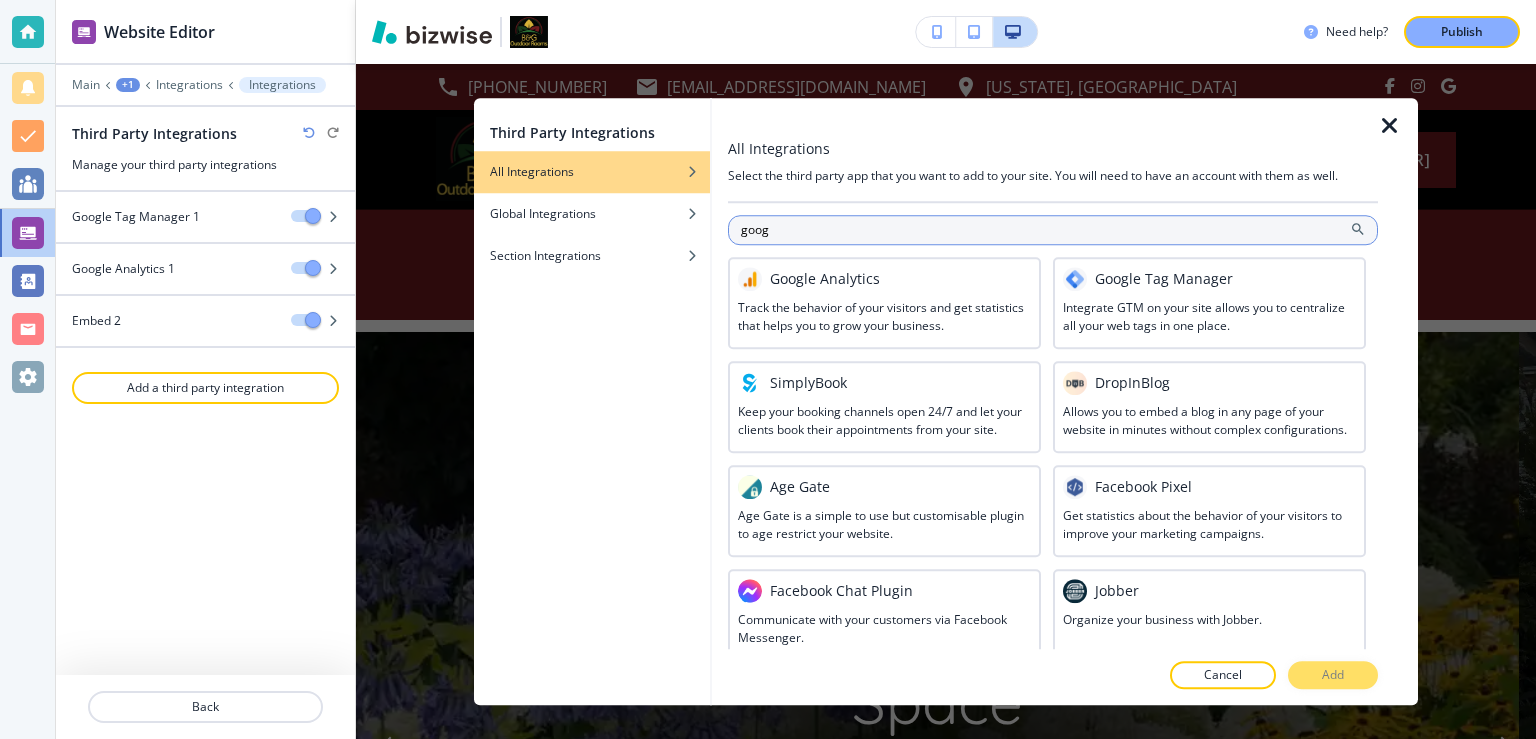drag, startPoint x: 832, startPoint y: 235, endPoint x: 734, endPoint y: 234, distance: 98.005104 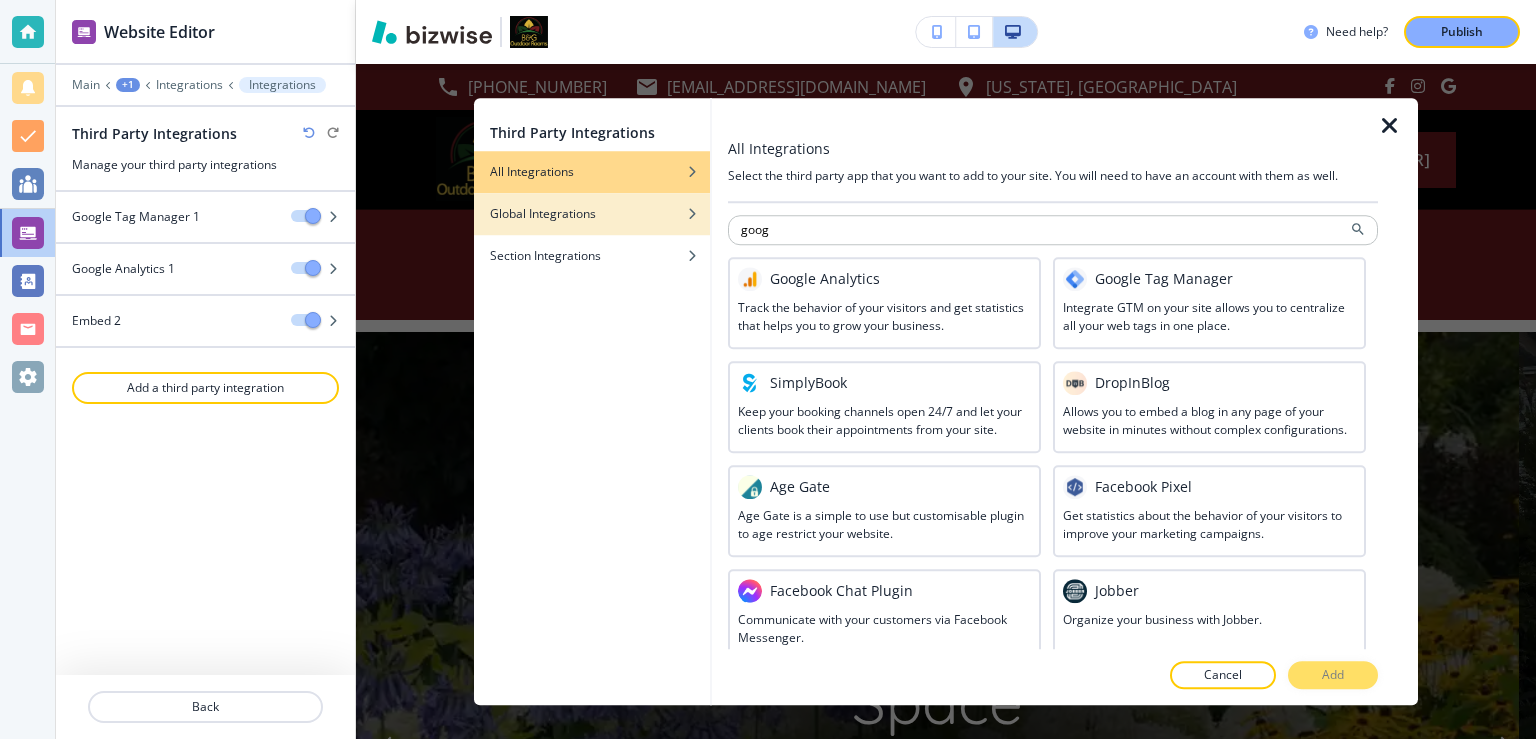 type on "goog" 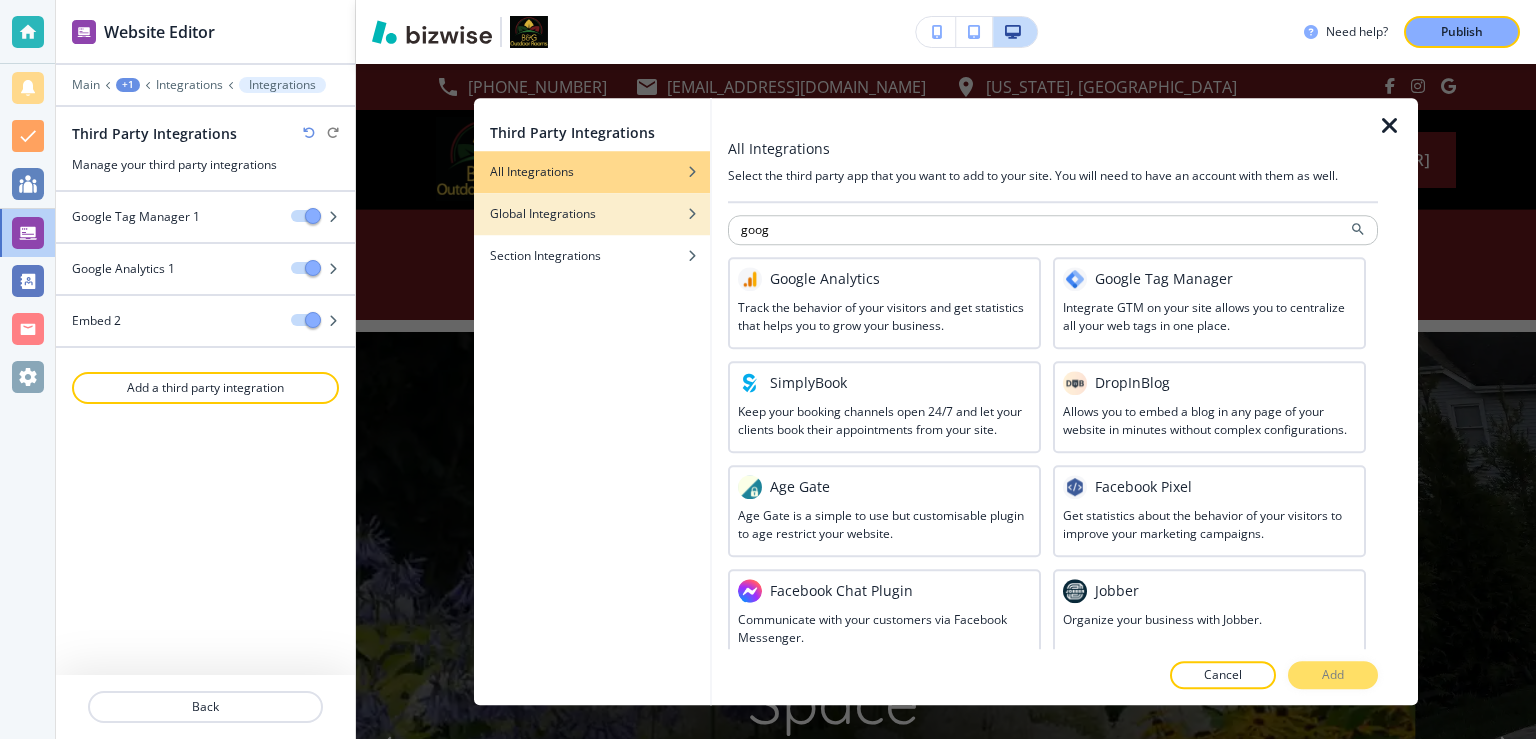 click on "Global Integrations" at bounding box center [592, 214] 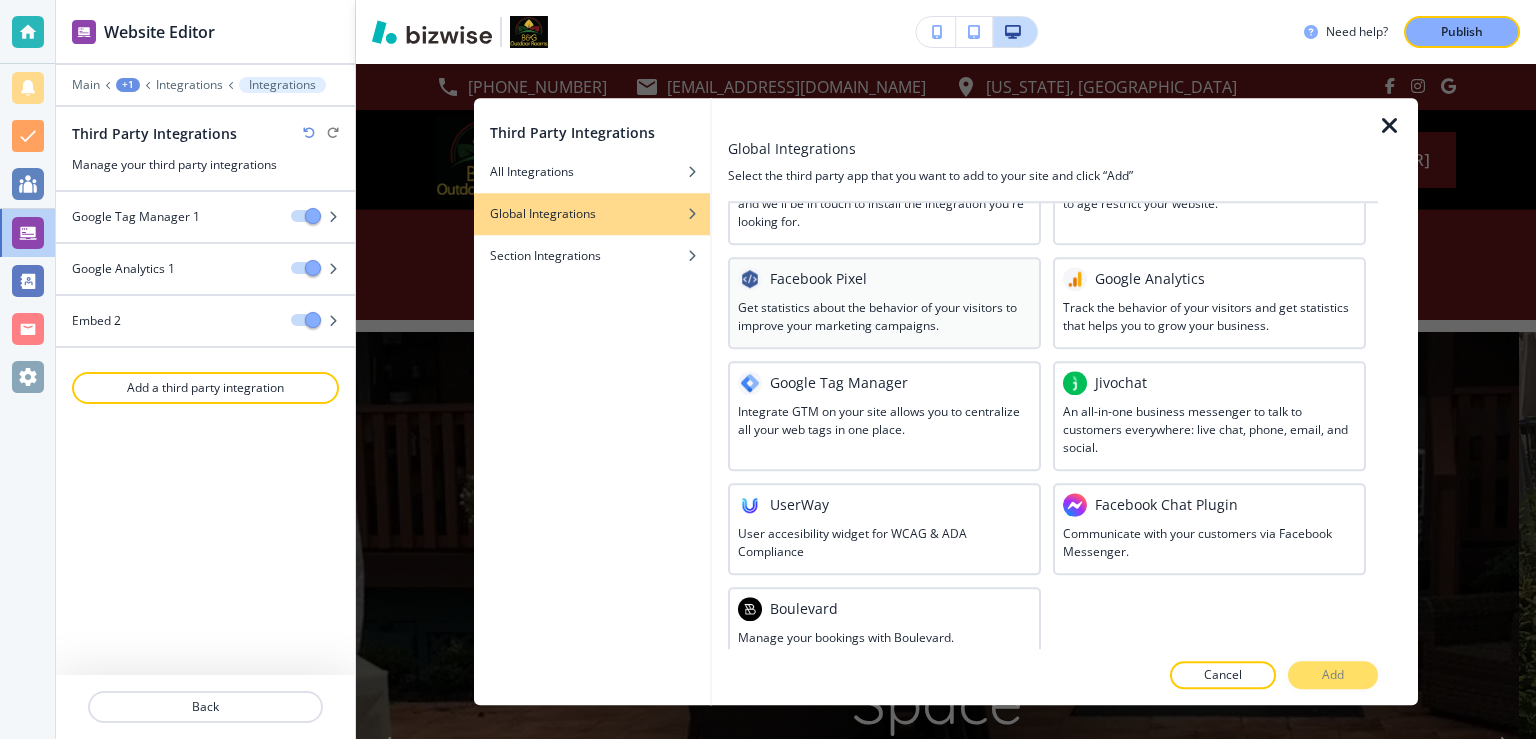 scroll, scrollTop: 128, scrollLeft: 0, axis: vertical 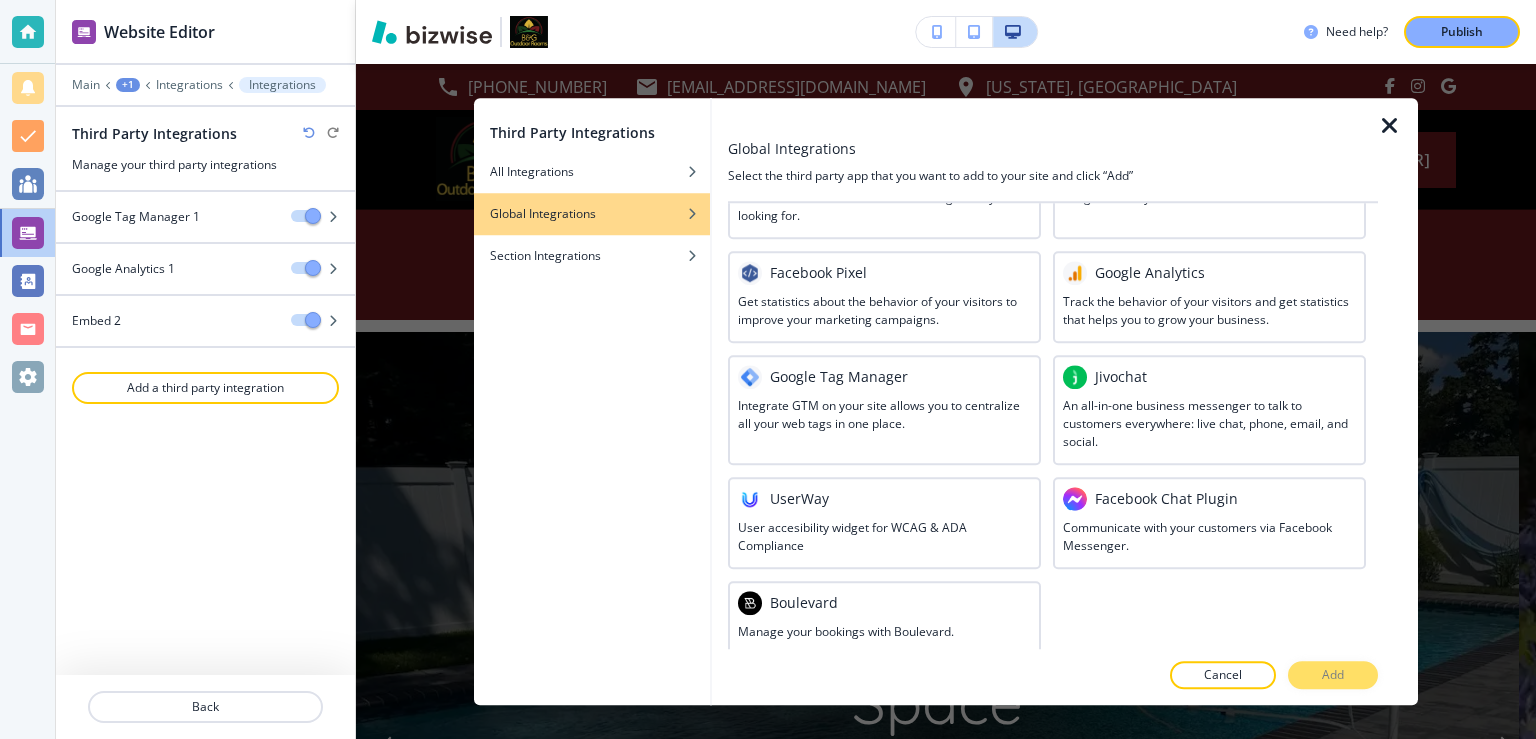 click at bounding box center [1390, 126] 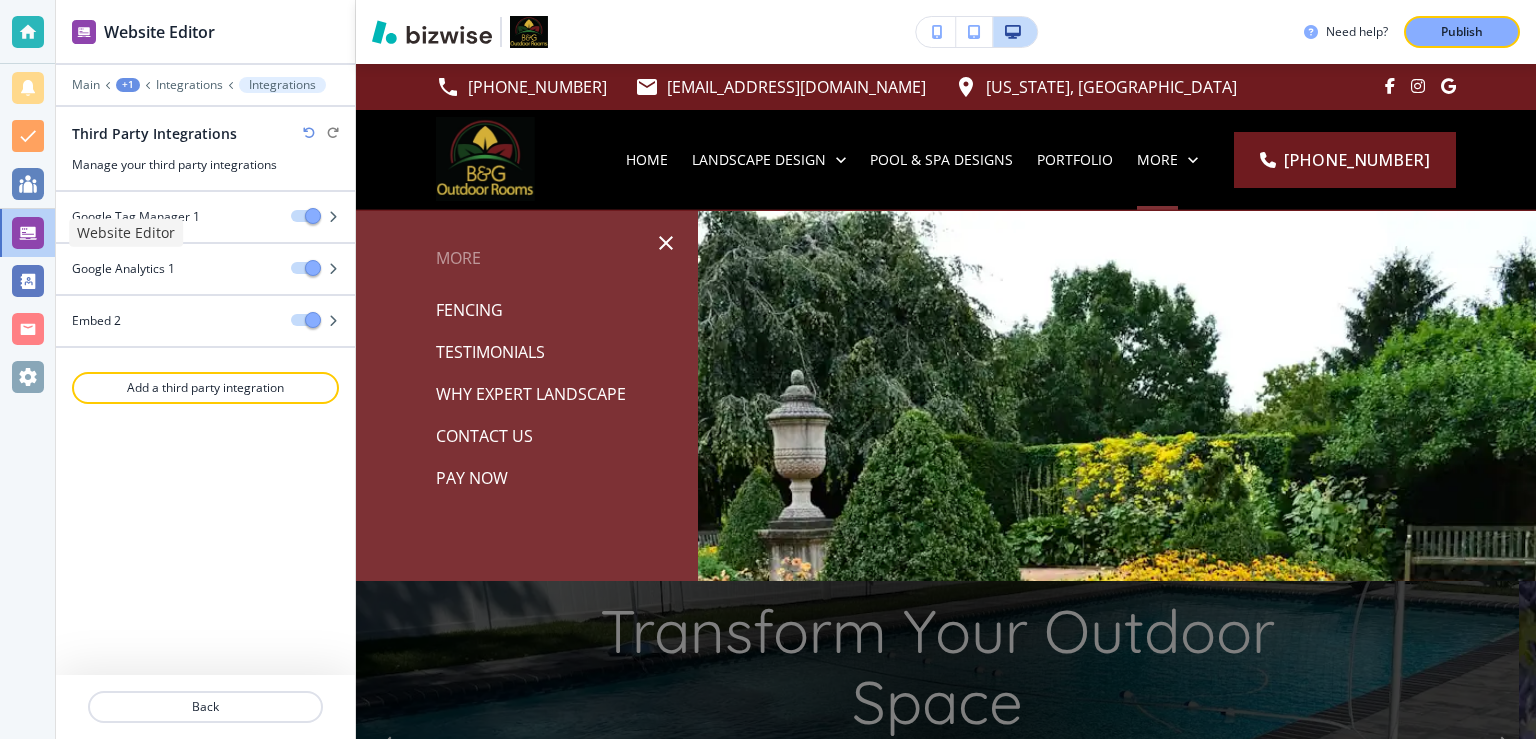 click at bounding box center [28, 233] 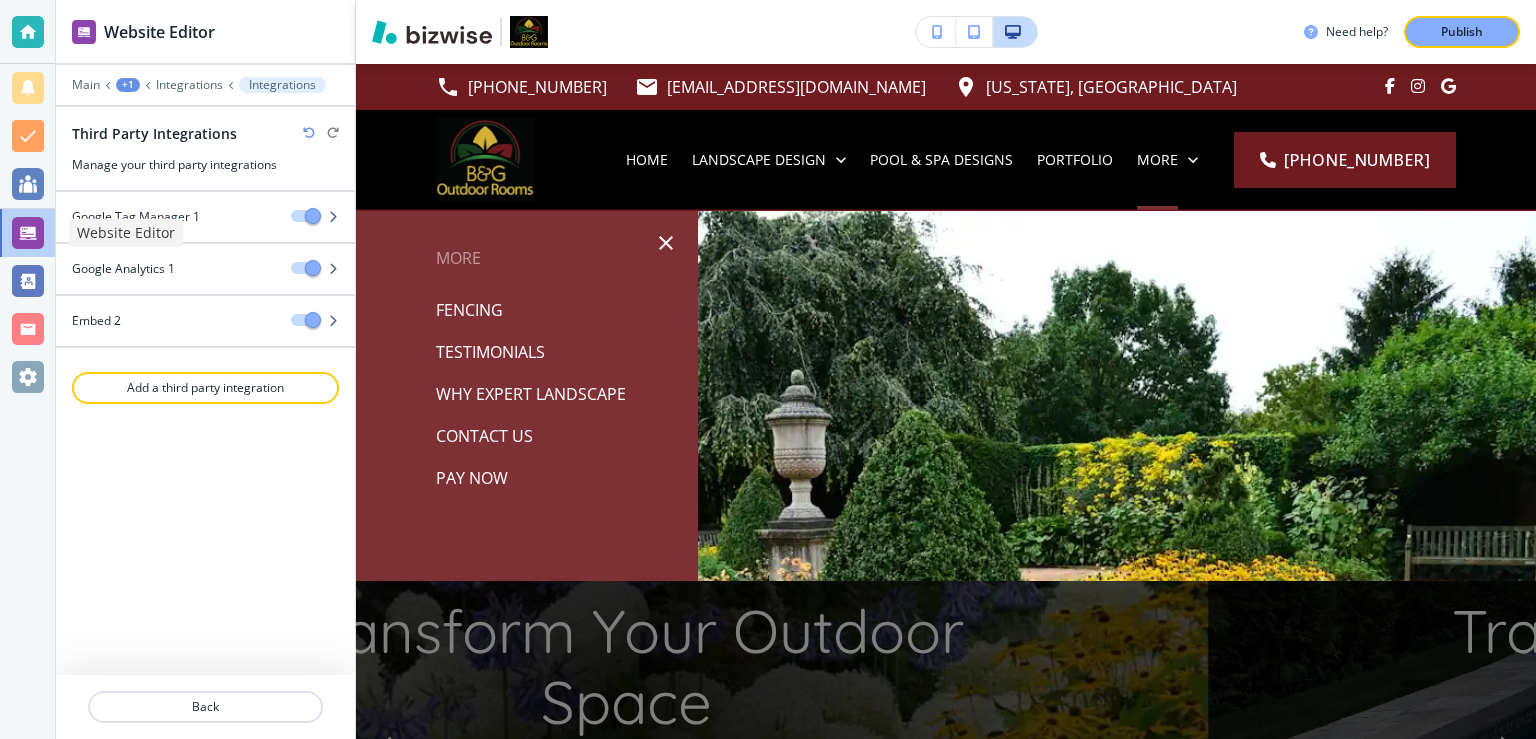 click at bounding box center (28, 233) 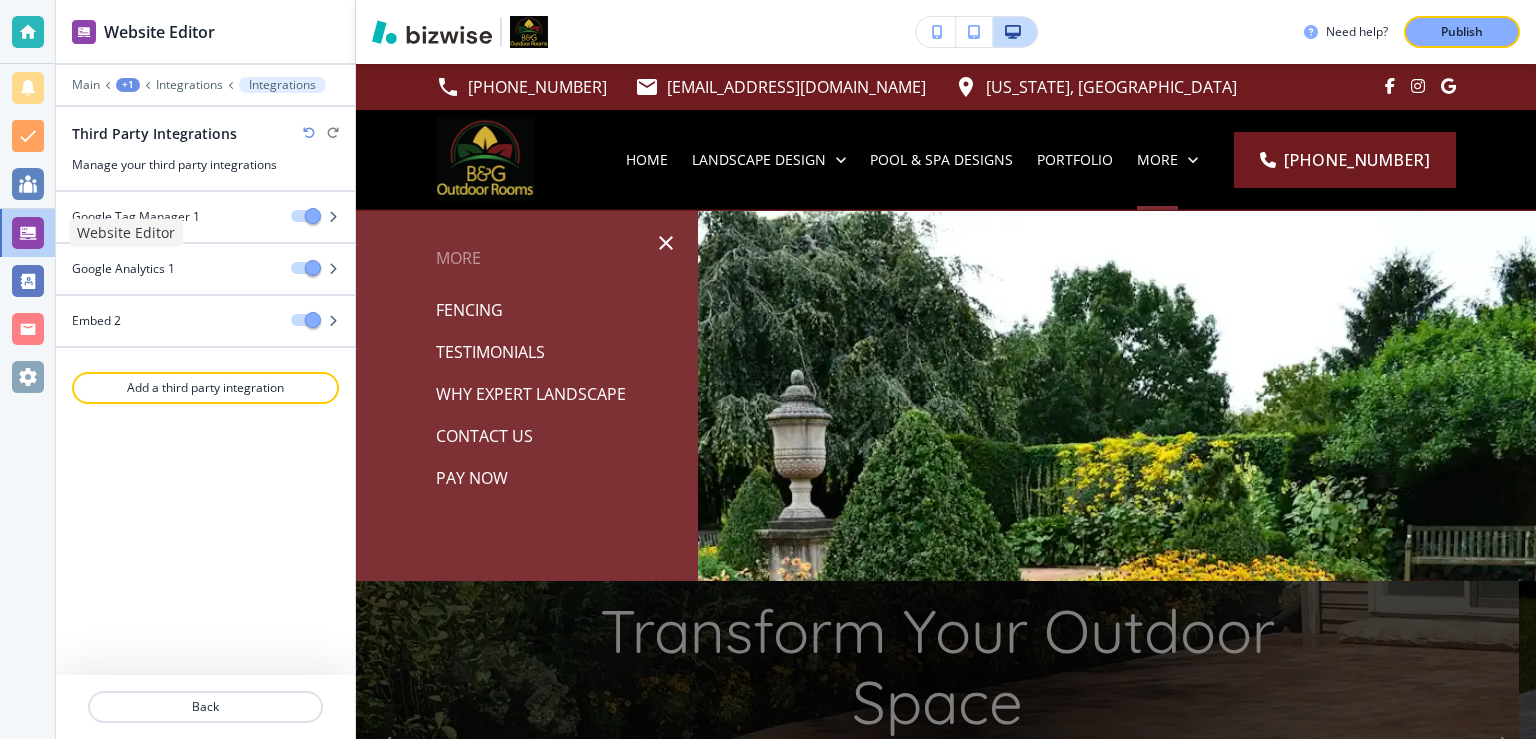 click at bounding box center [28, 233] 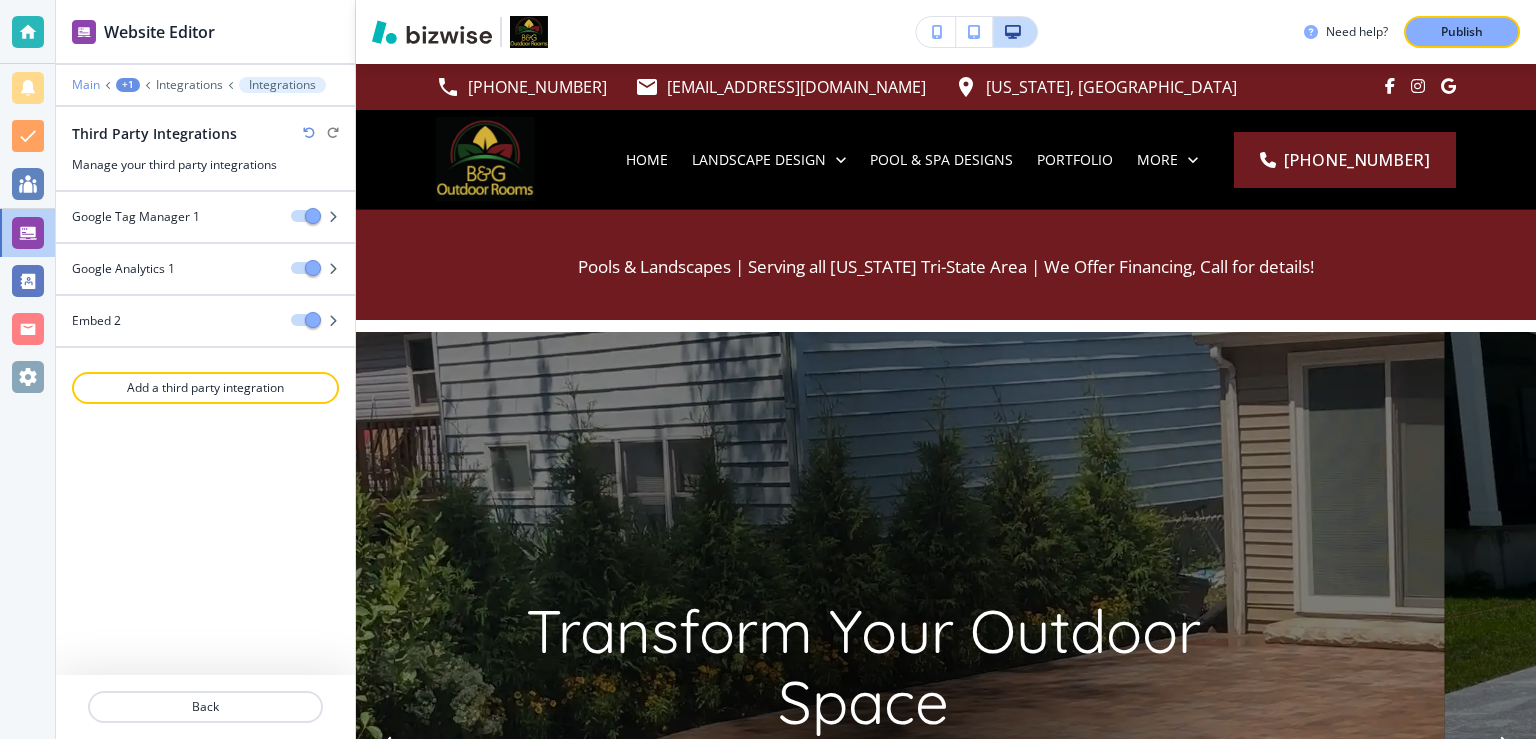 click on "Main" at bounding box center (86, 85) 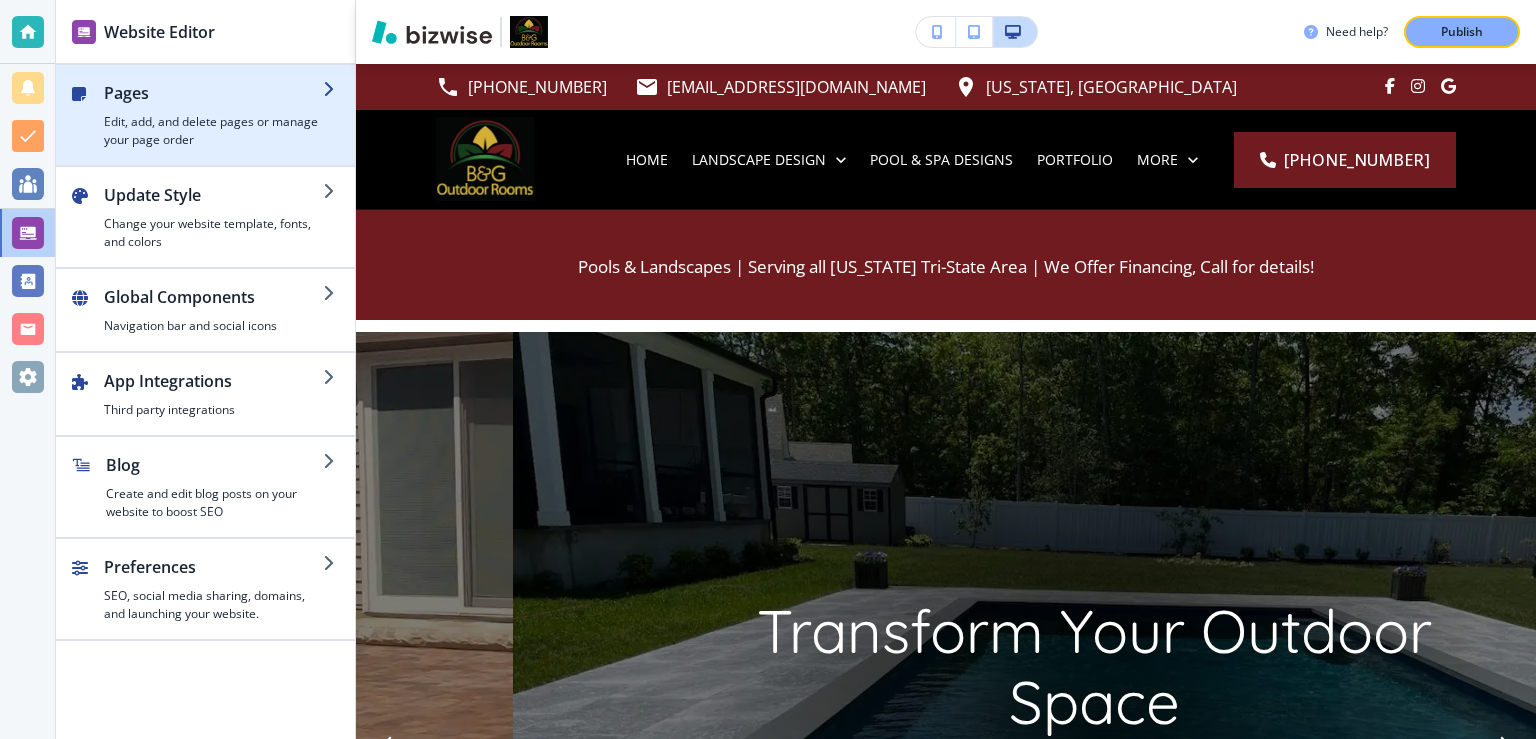 click on "Edit, add, and delete pages or manage your page order" at bounding box center (213, 131) 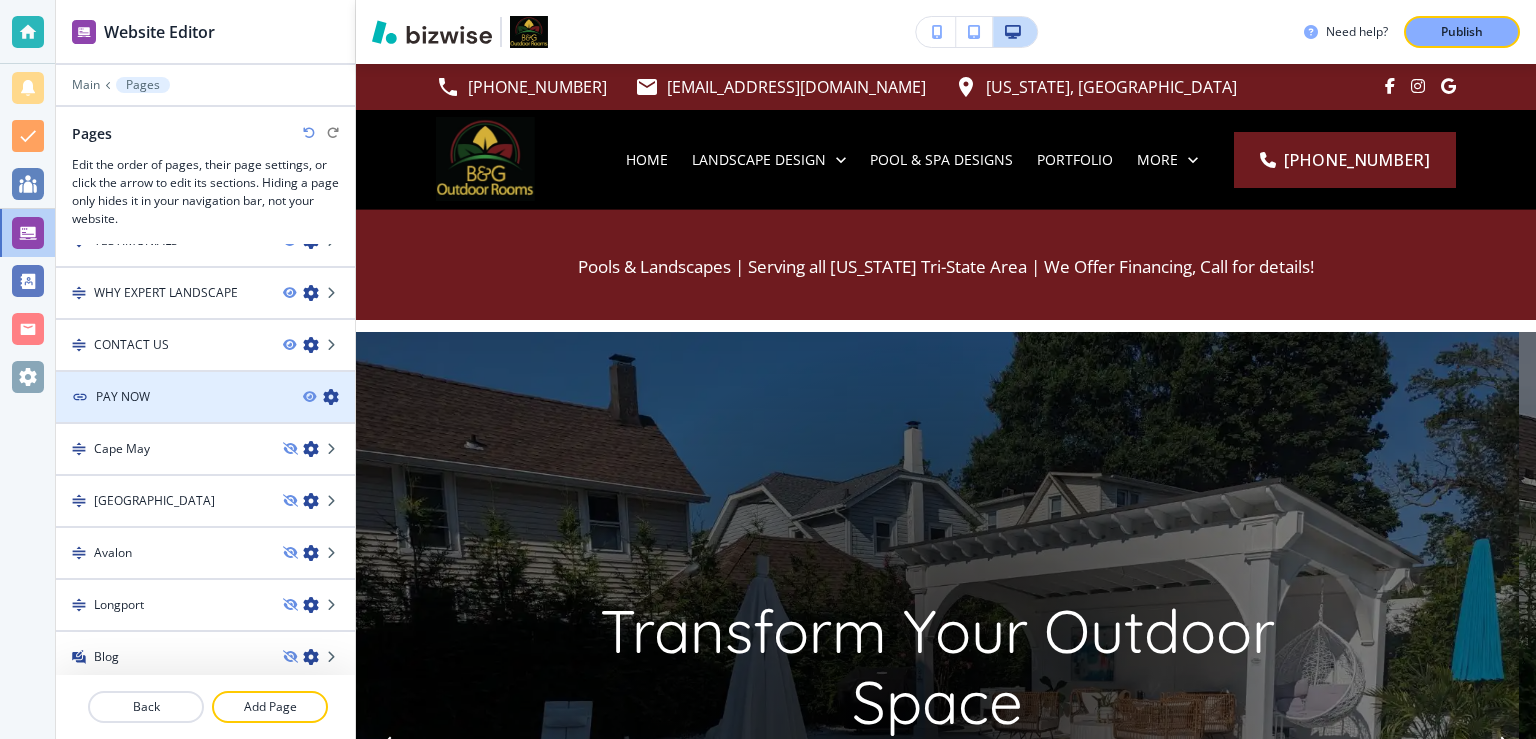 scroll, scrollTop: 395, scrollLeft: 0, axis: vertical 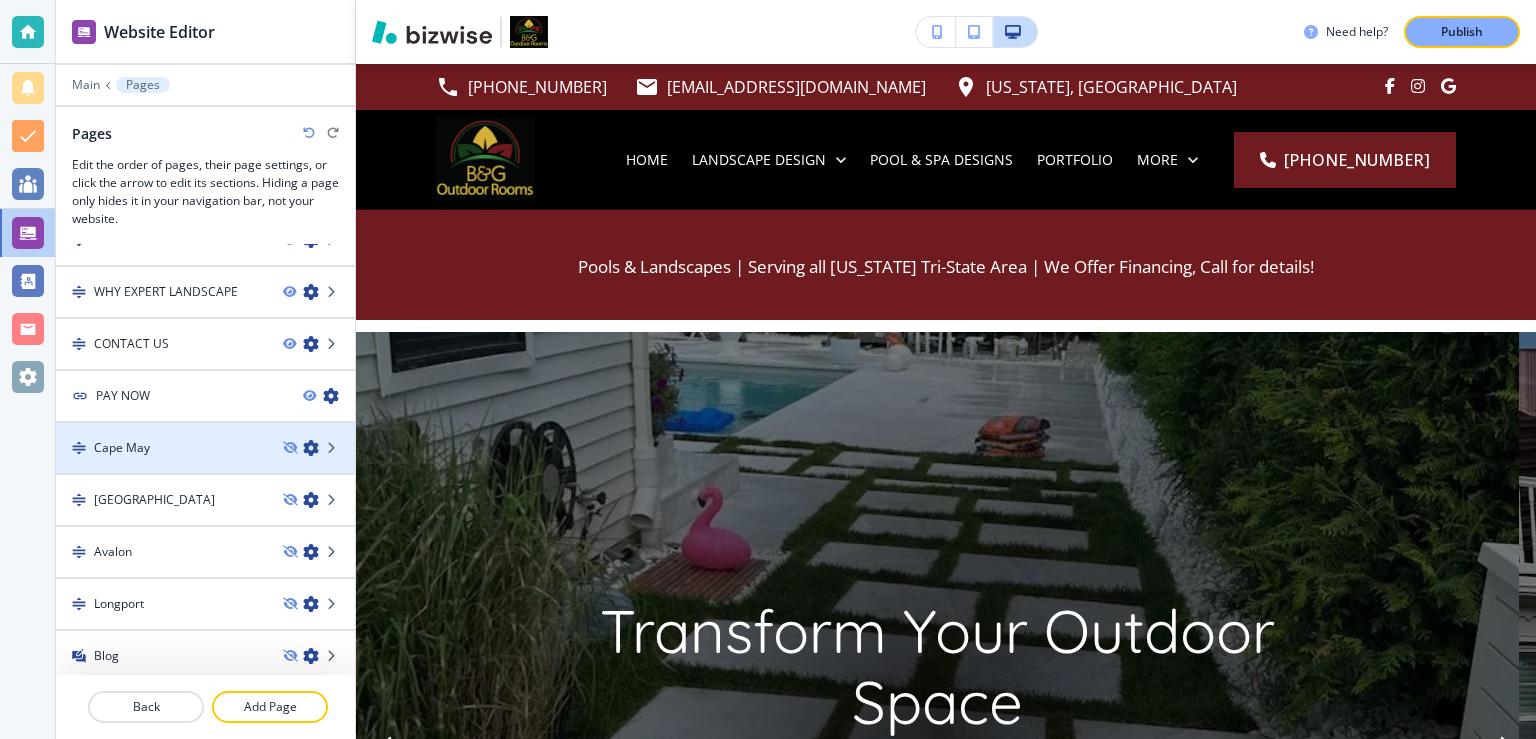 click on "Cape May" at bounding box center [161, 448] 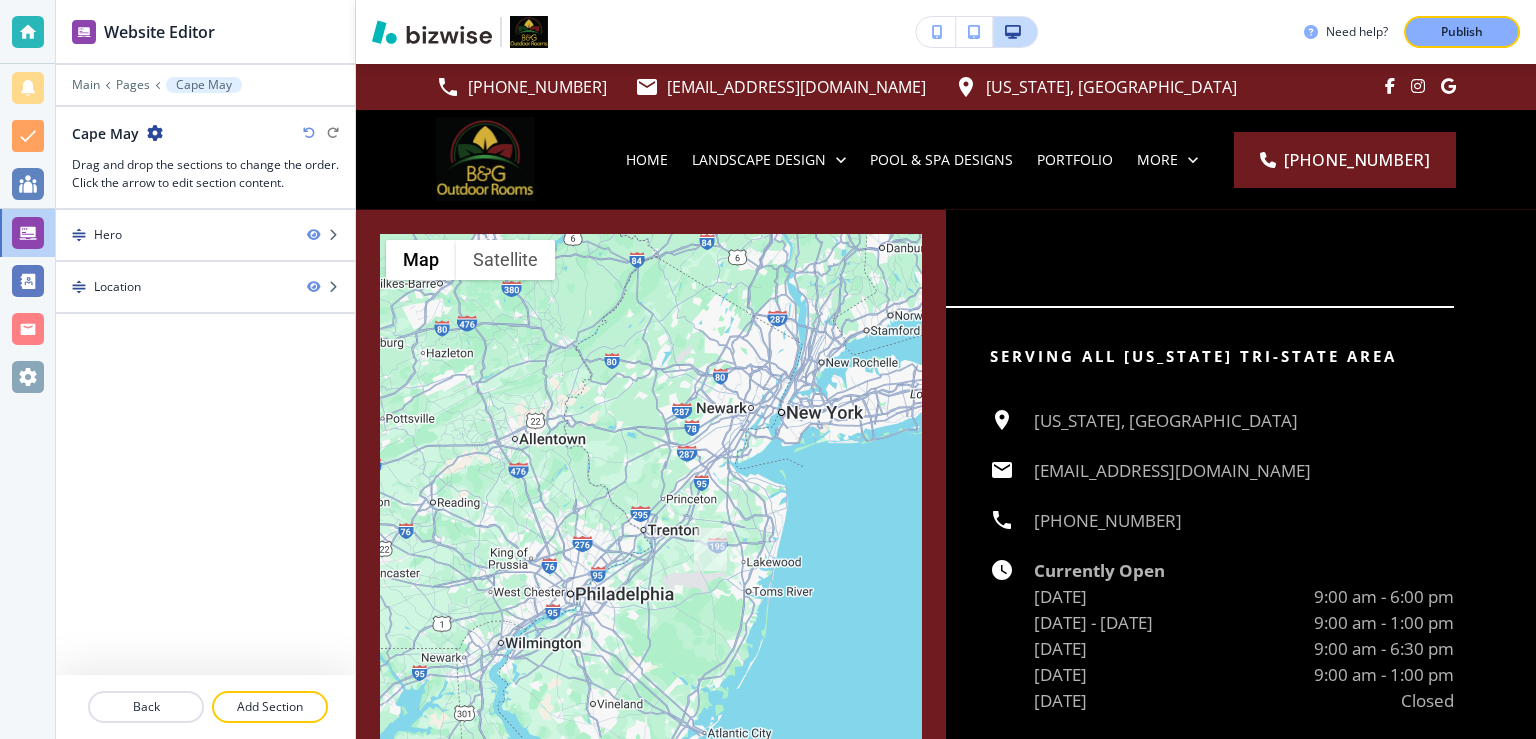 click on "Main Pages Cape May Cape May Drag and drop the sections to change the order. Click the arrow to edit section content." at bounding box center (205, 134) 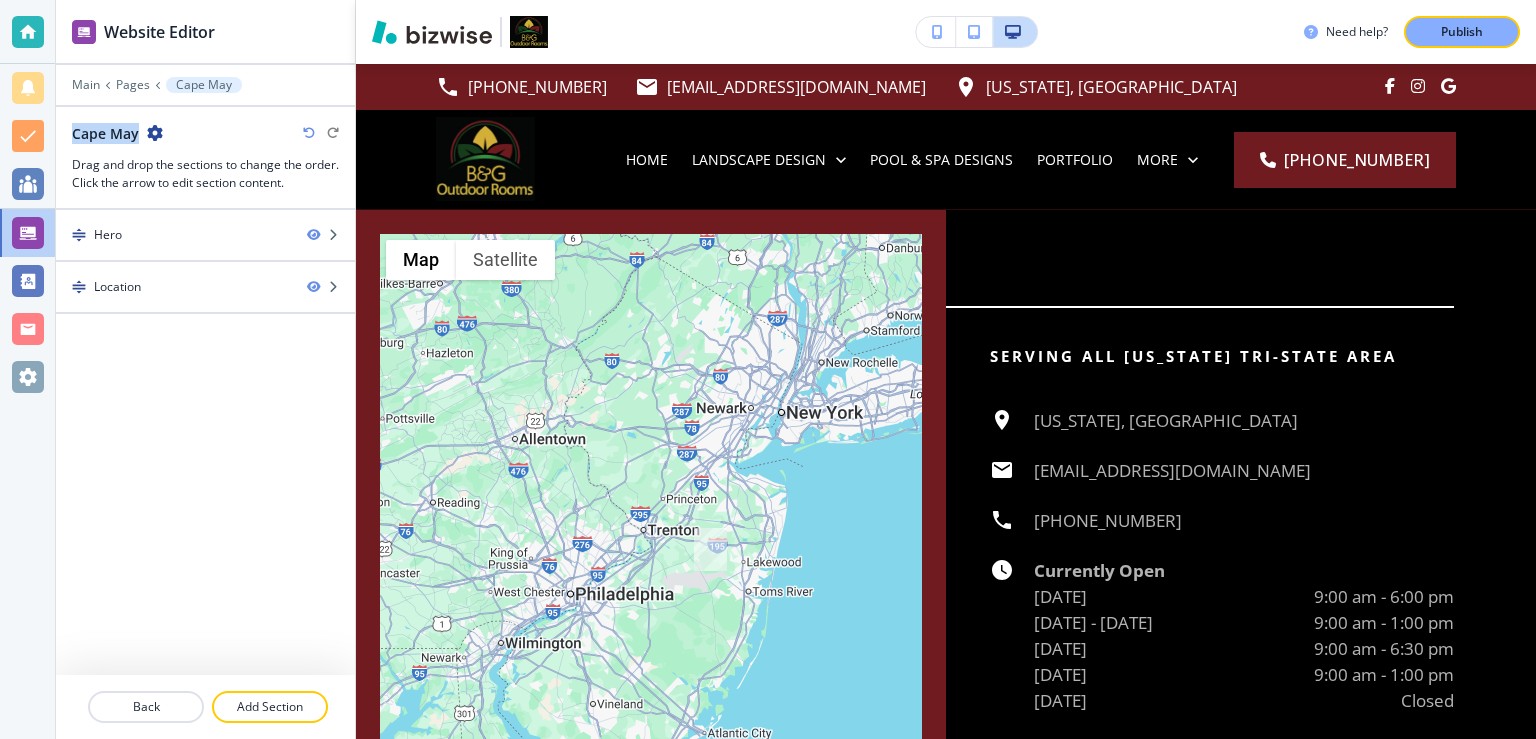 click at bounding box center (155, 133) 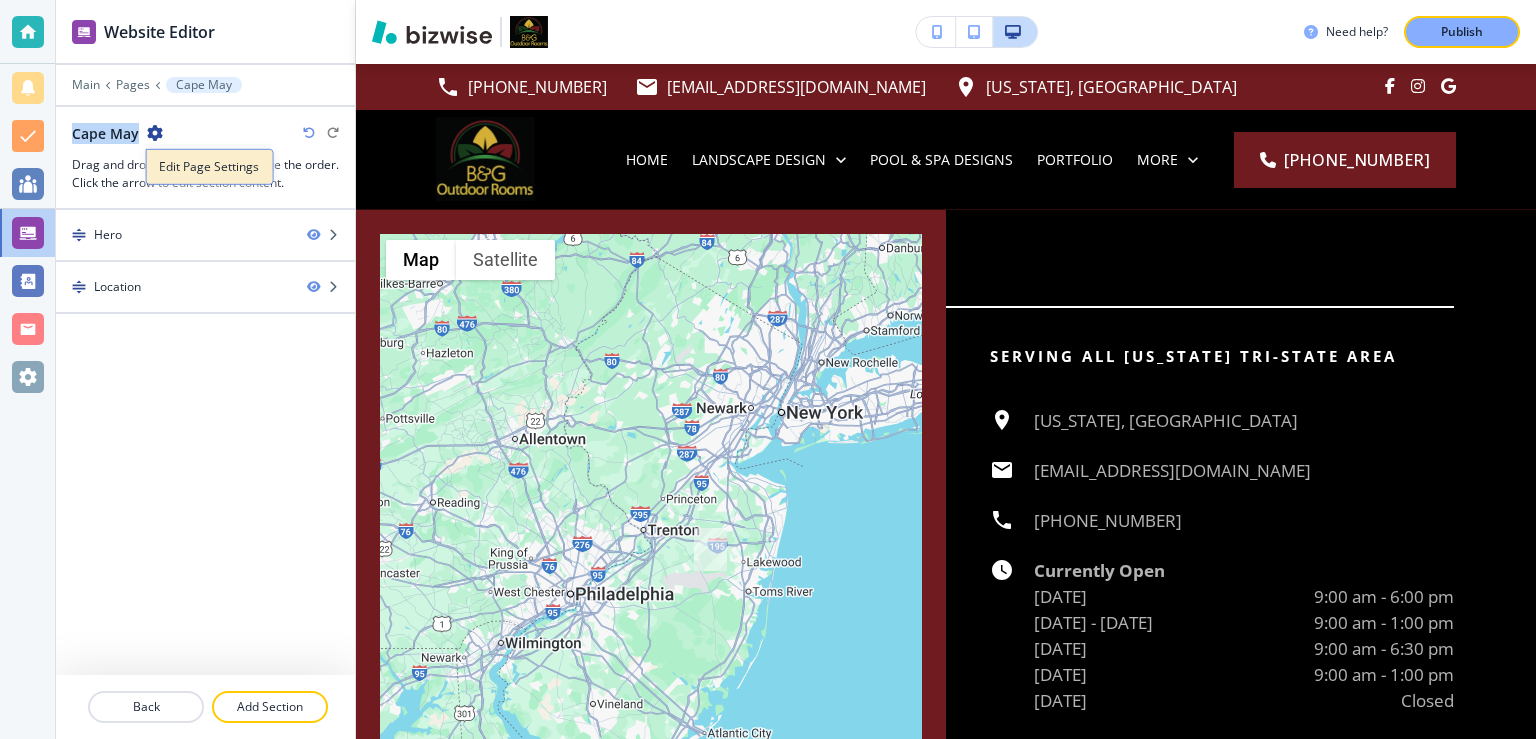 click on "Edit Page Settings" at bounding box center [210, 167] 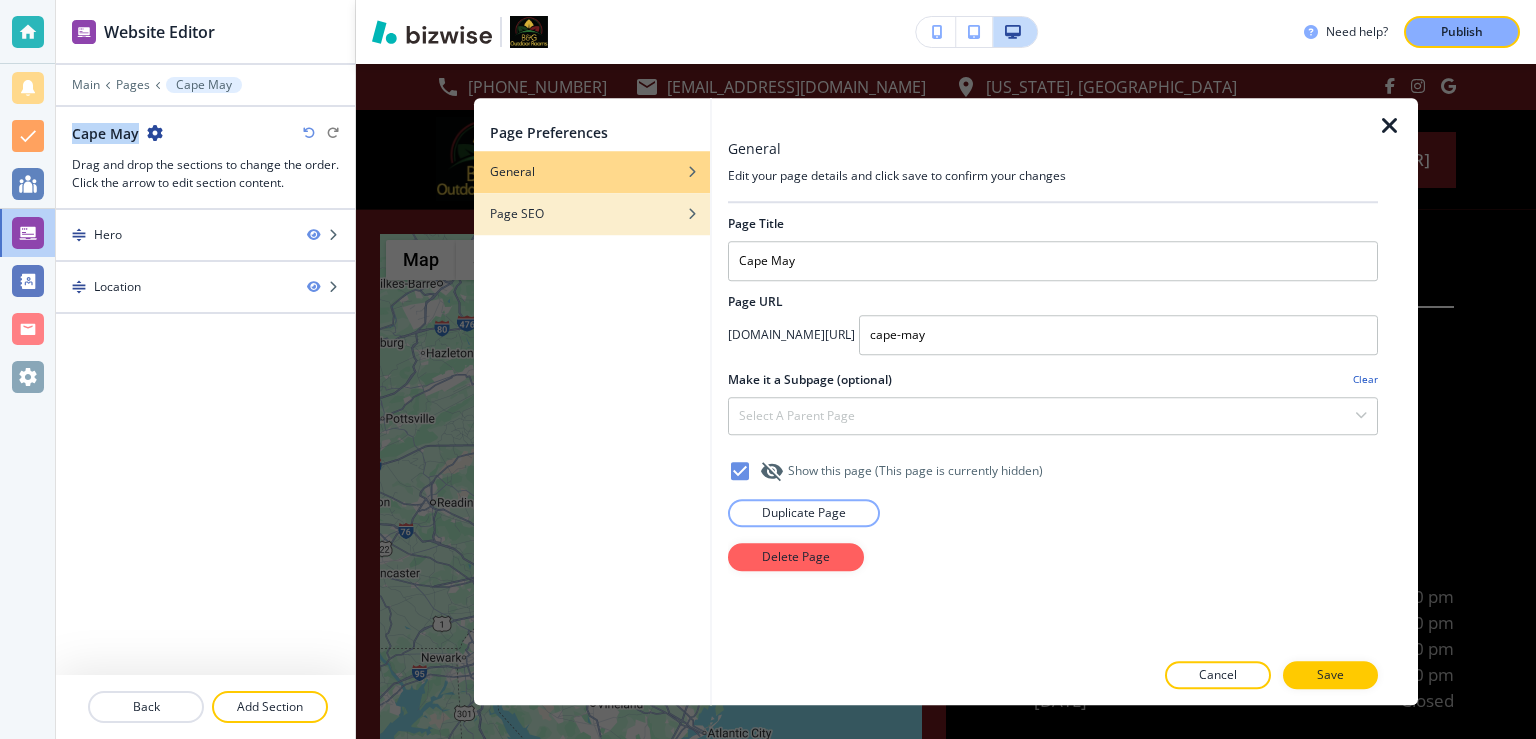 click on "Page SEO" at bounding box center [592, 214] 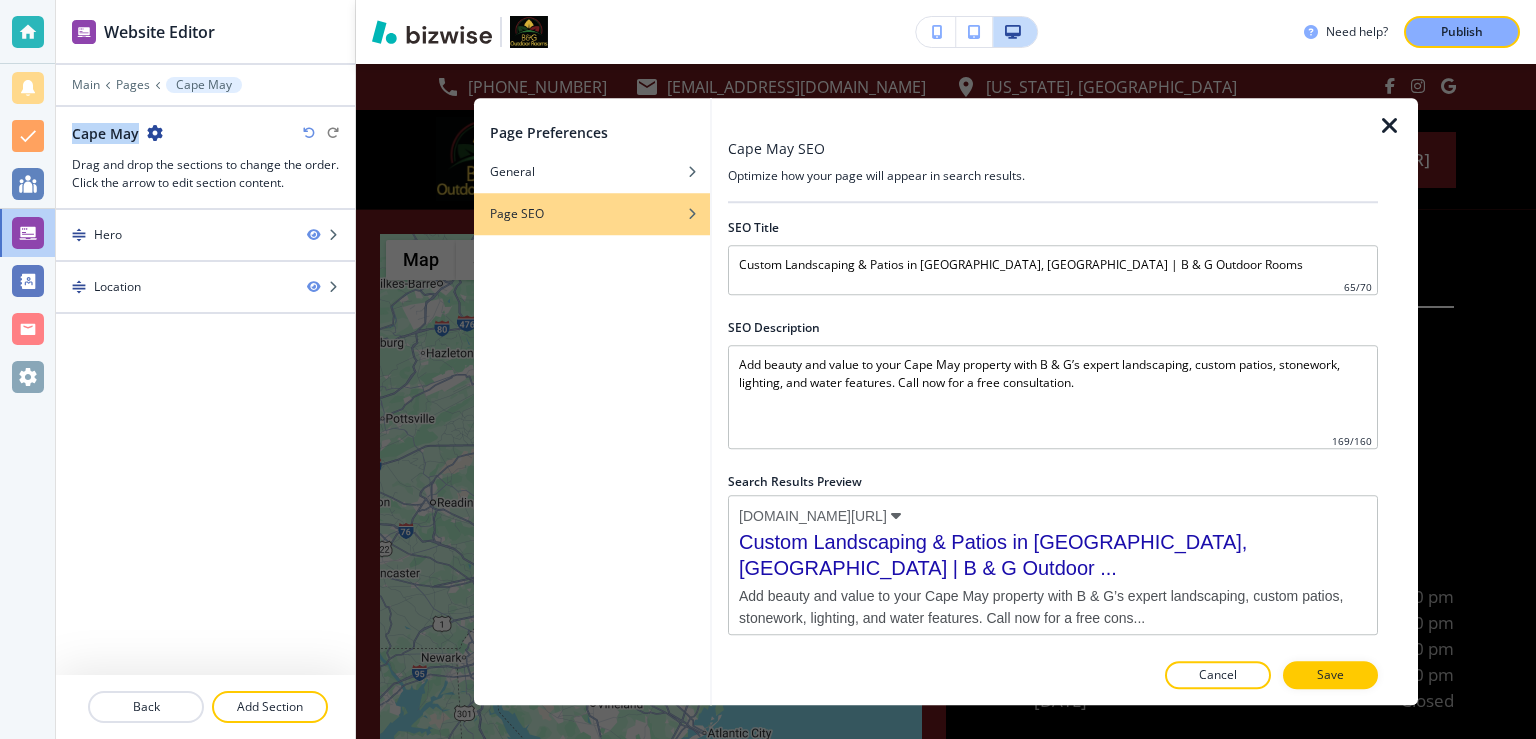 click at bounding box center [1390, 126] 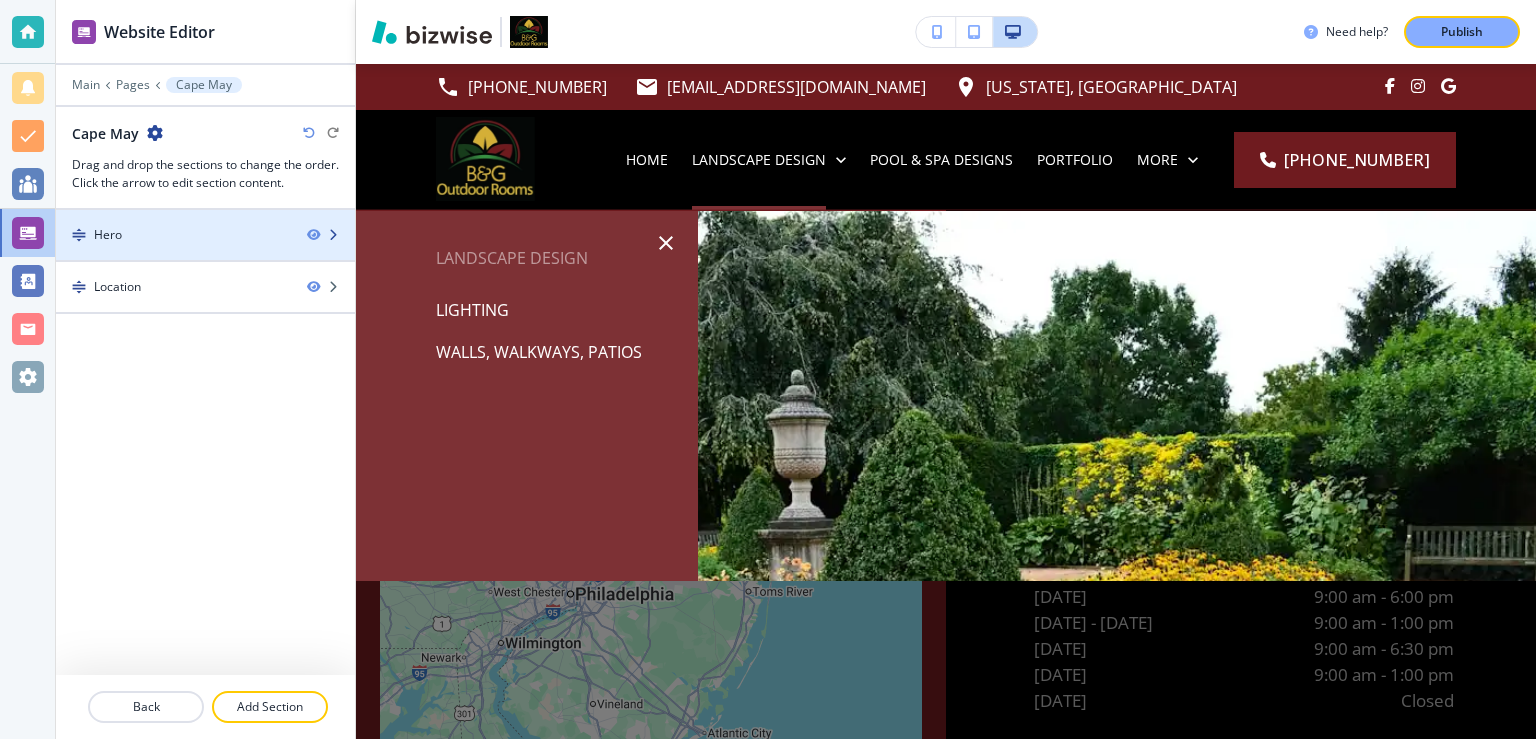 click at bounding box center (205, 218) 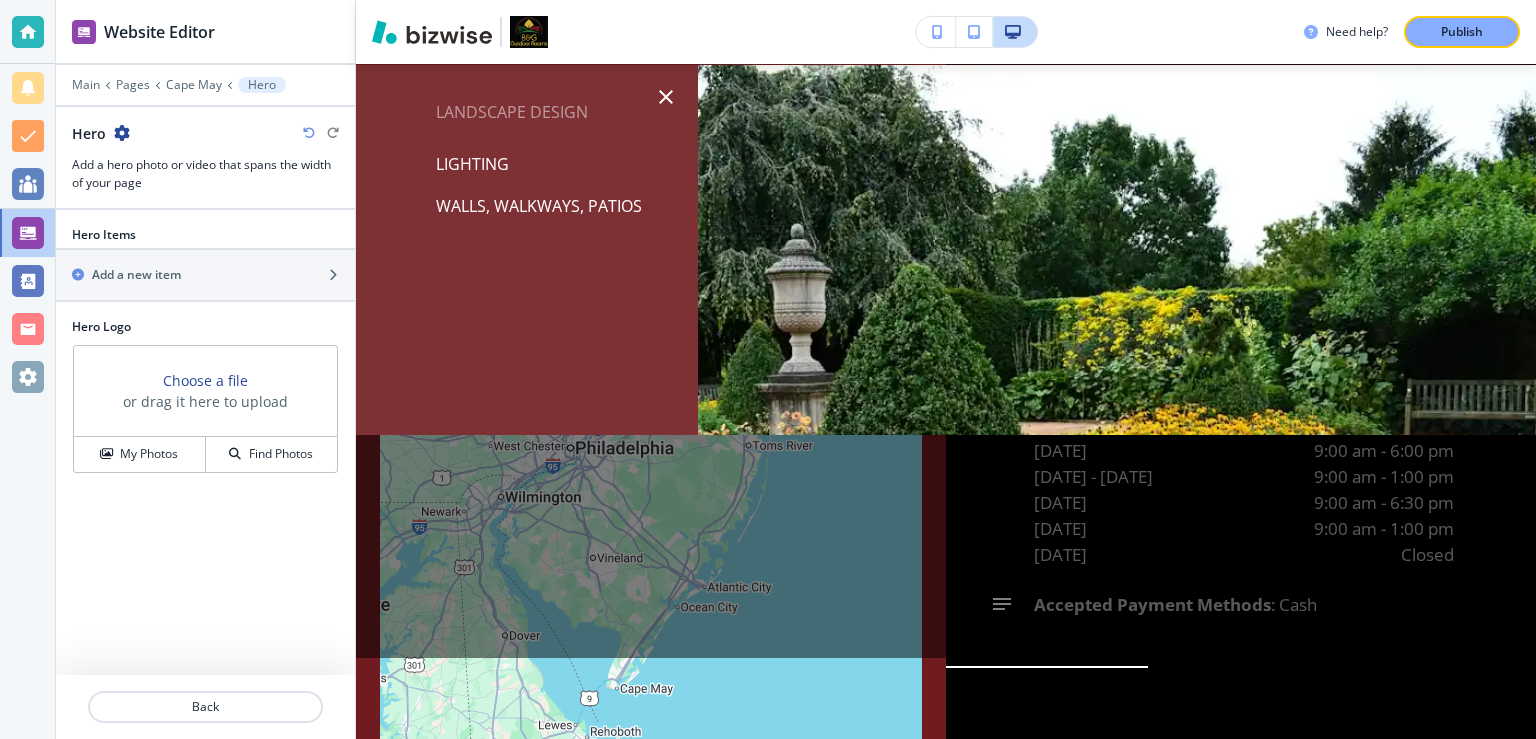 scroll, scrollTop: 146, scrollLeft: 0, axis: vertical 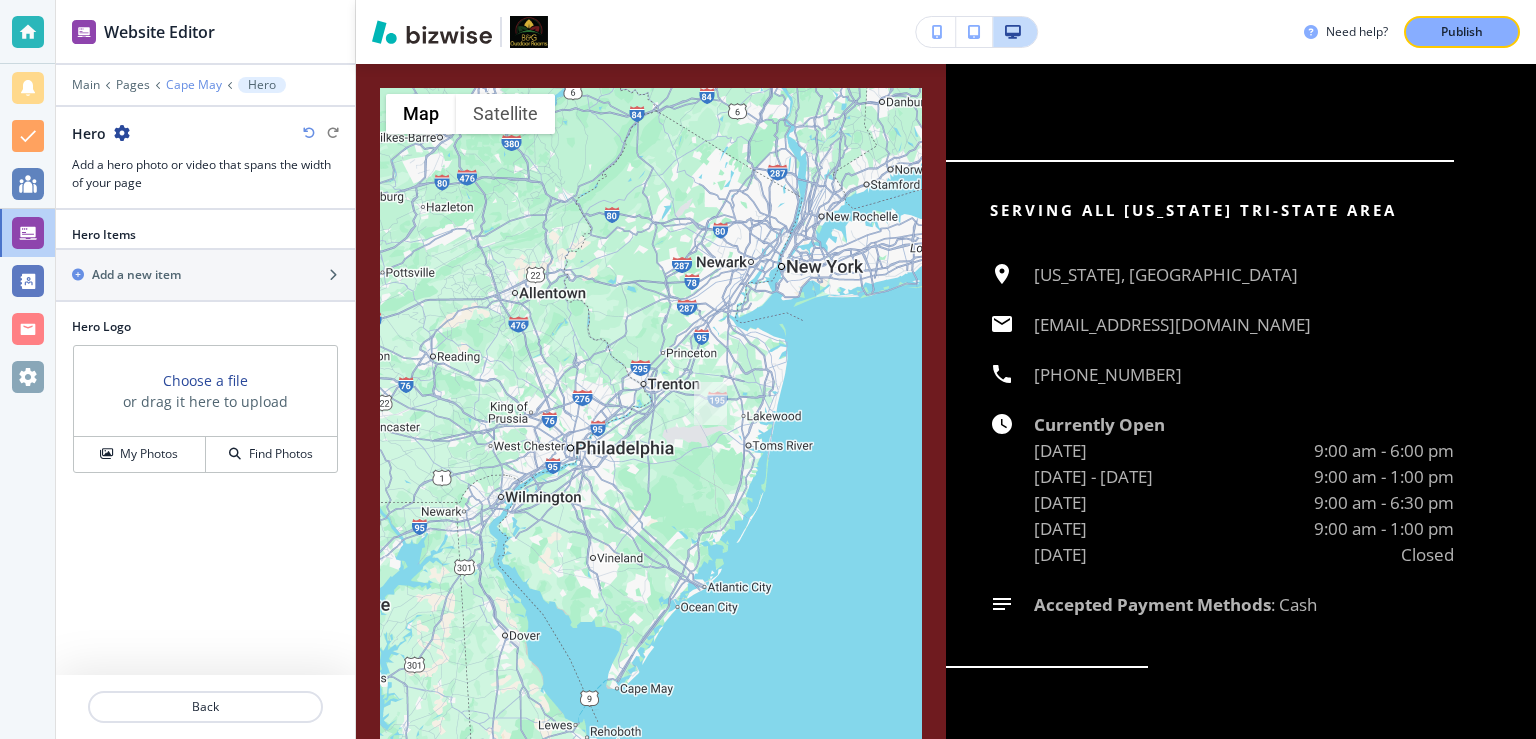 click on "Cape May" at bounding box center (194, 85) 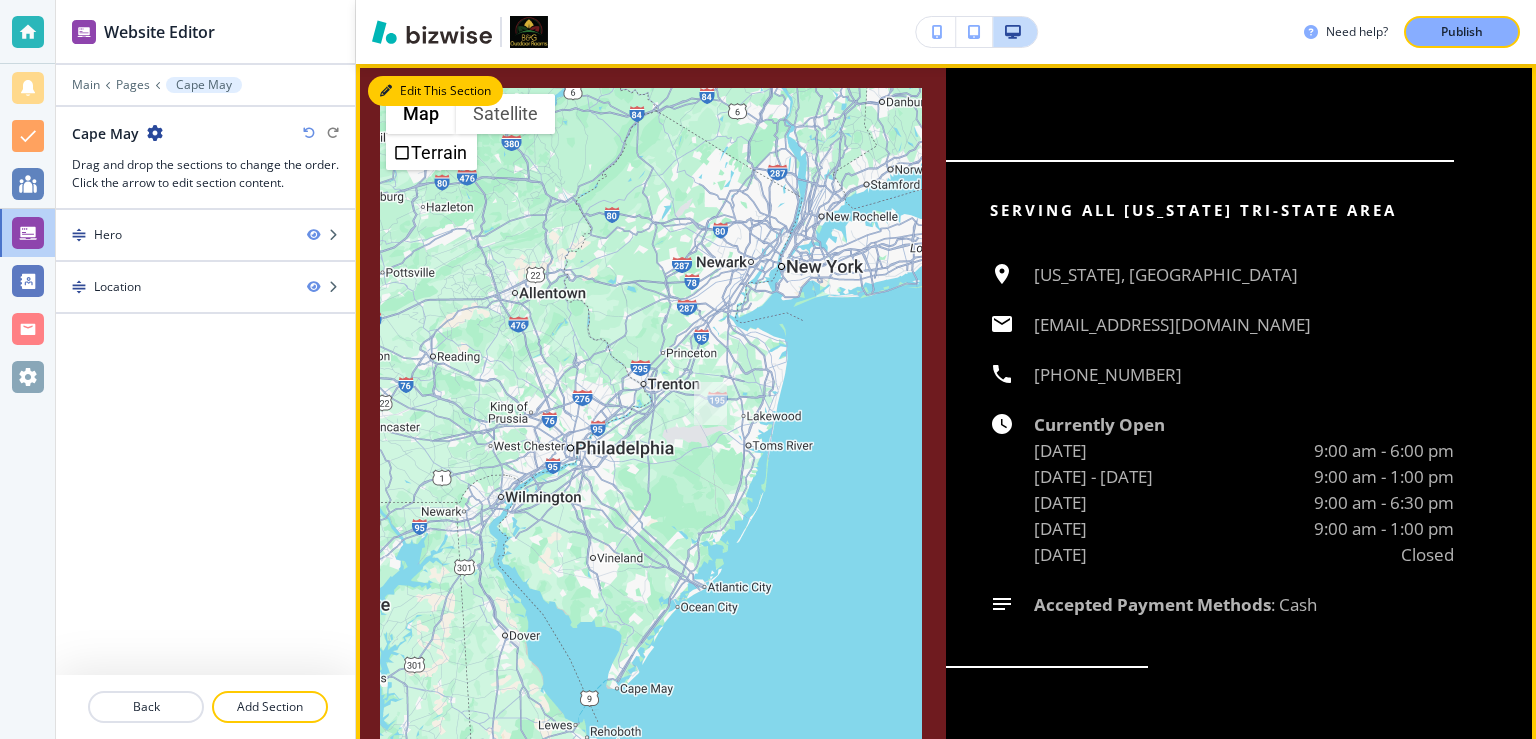 click on "Edit This Section" at bounding box center (435, 91) 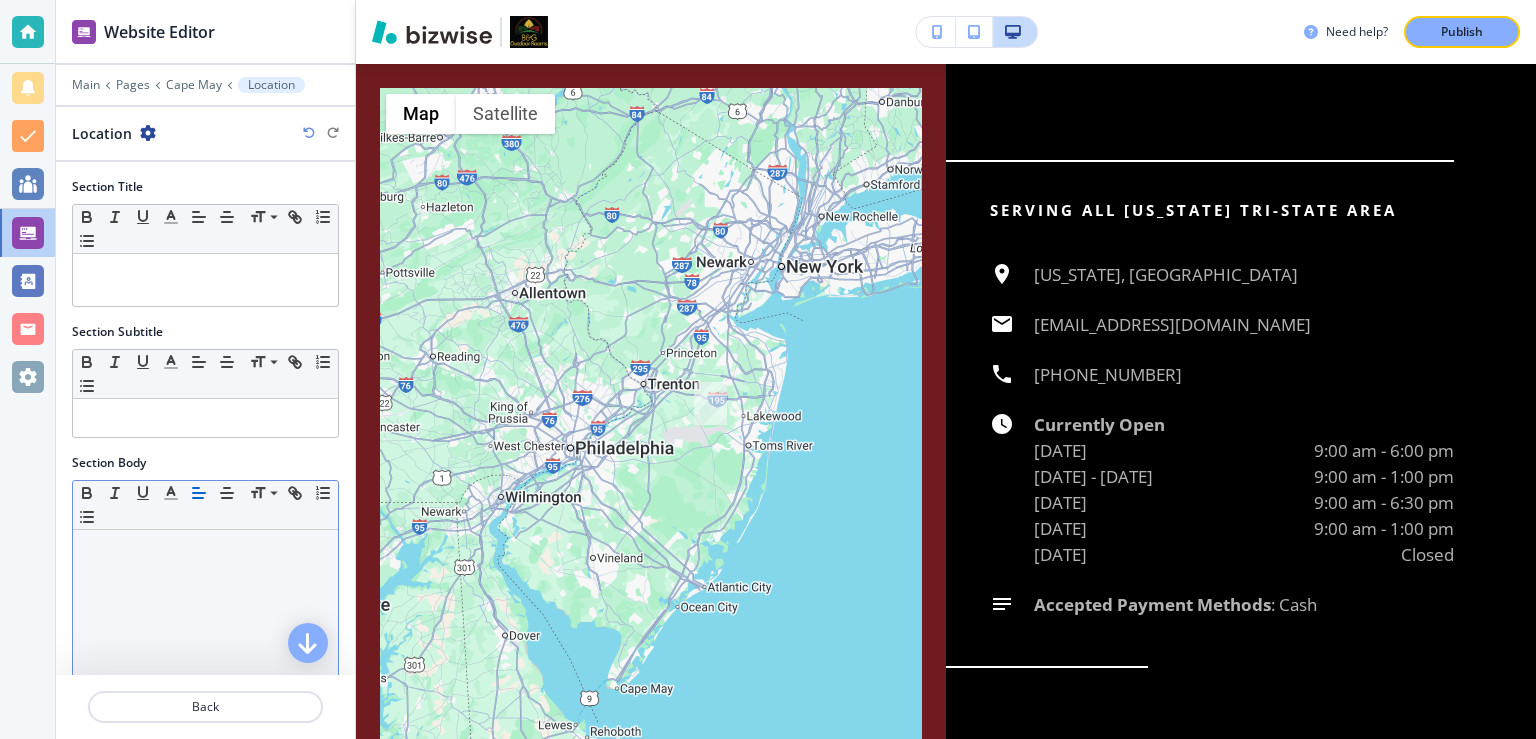 scroll, scrollTop: 146, scrollLeft: 0, axis: vertical 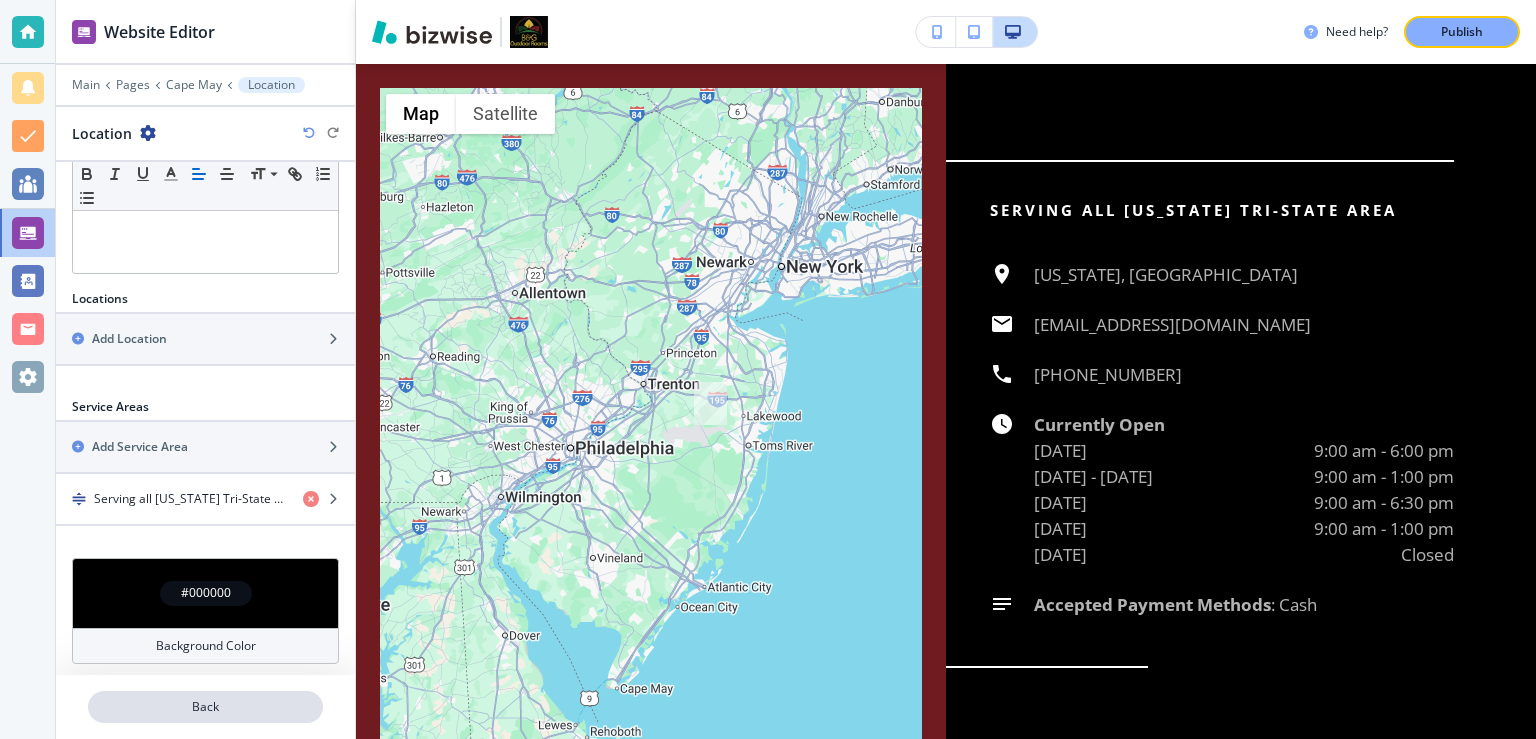 click on "Back" at bounding box center [205, 707] 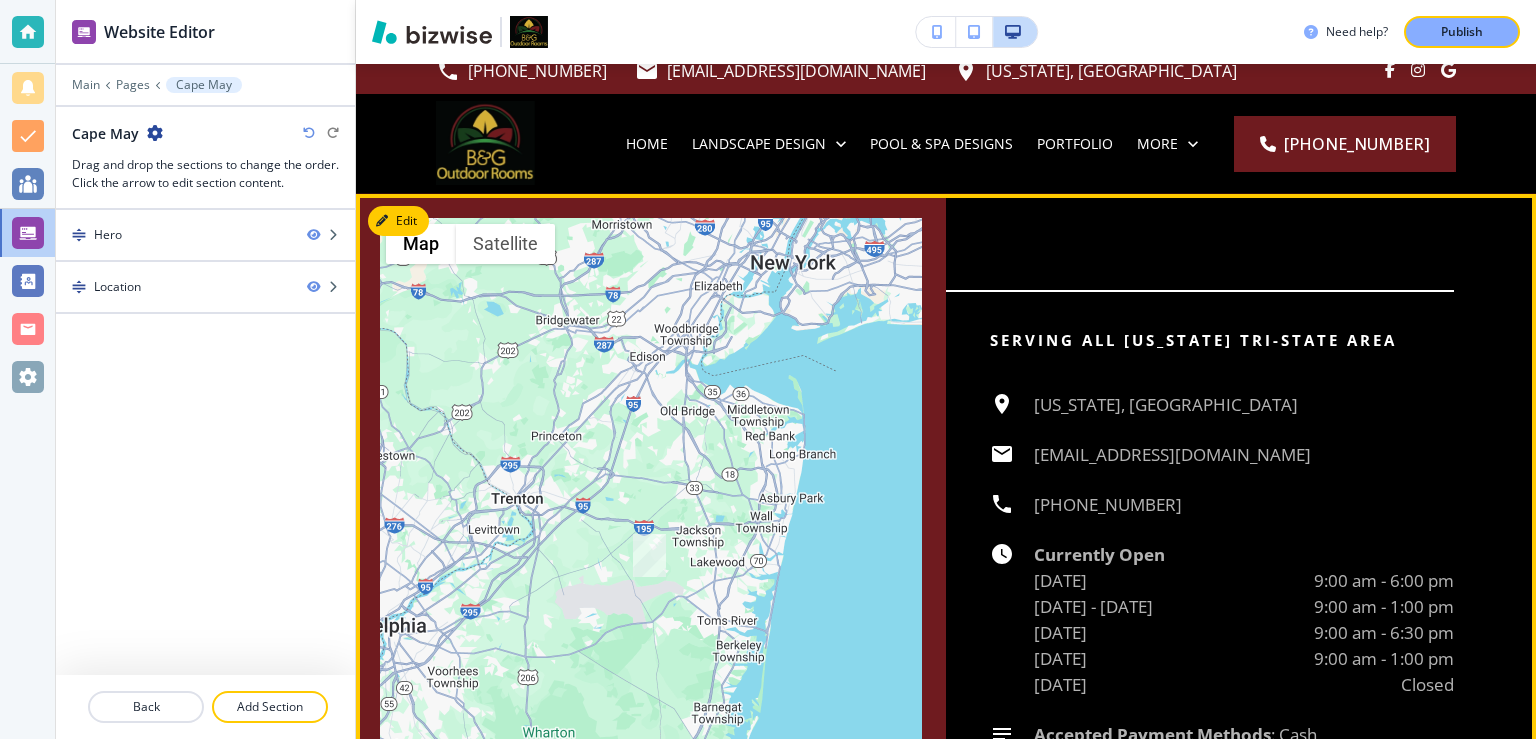 scroll, scrollTop: 0, scrollLeft: 0, axis: both 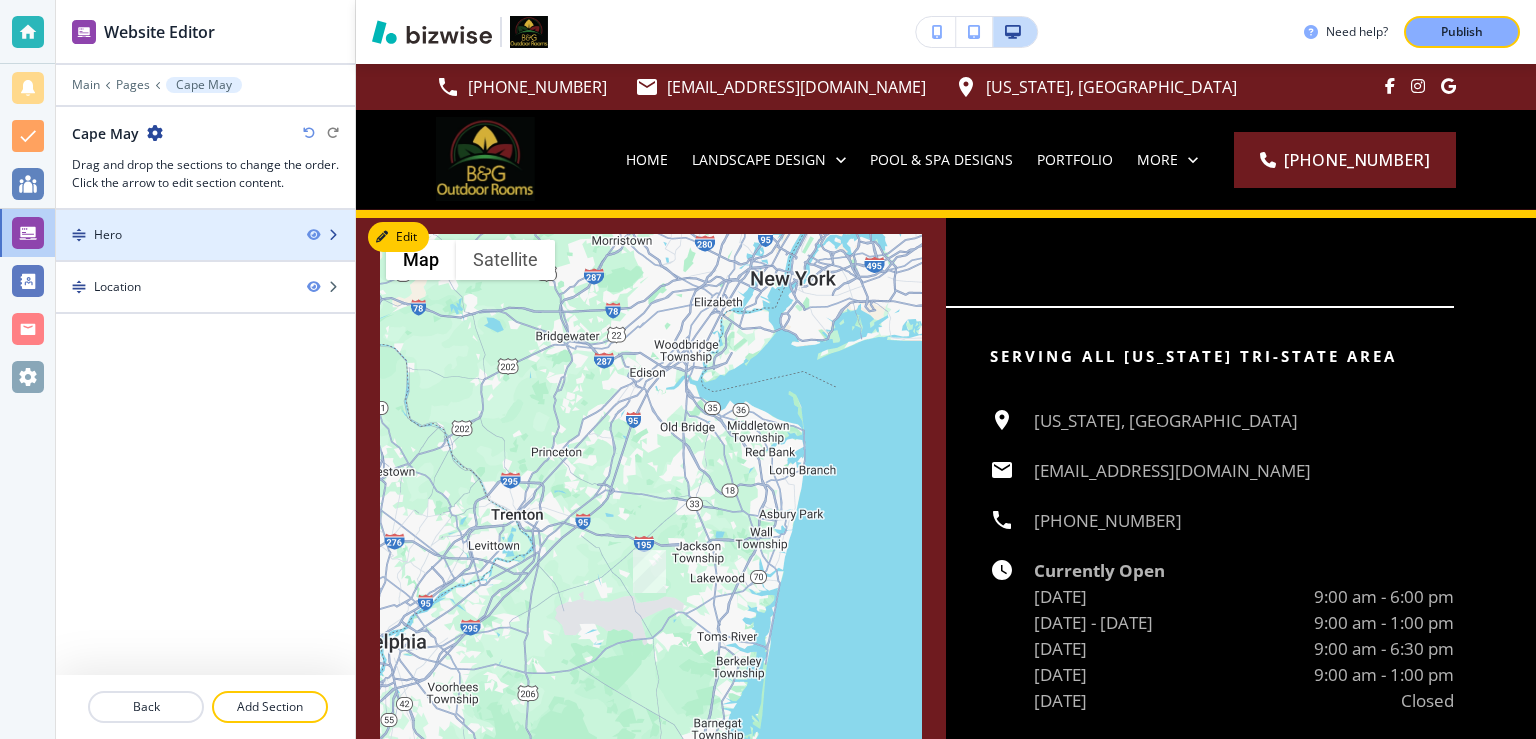 click on "Hero" at bounding box center (108, 235) 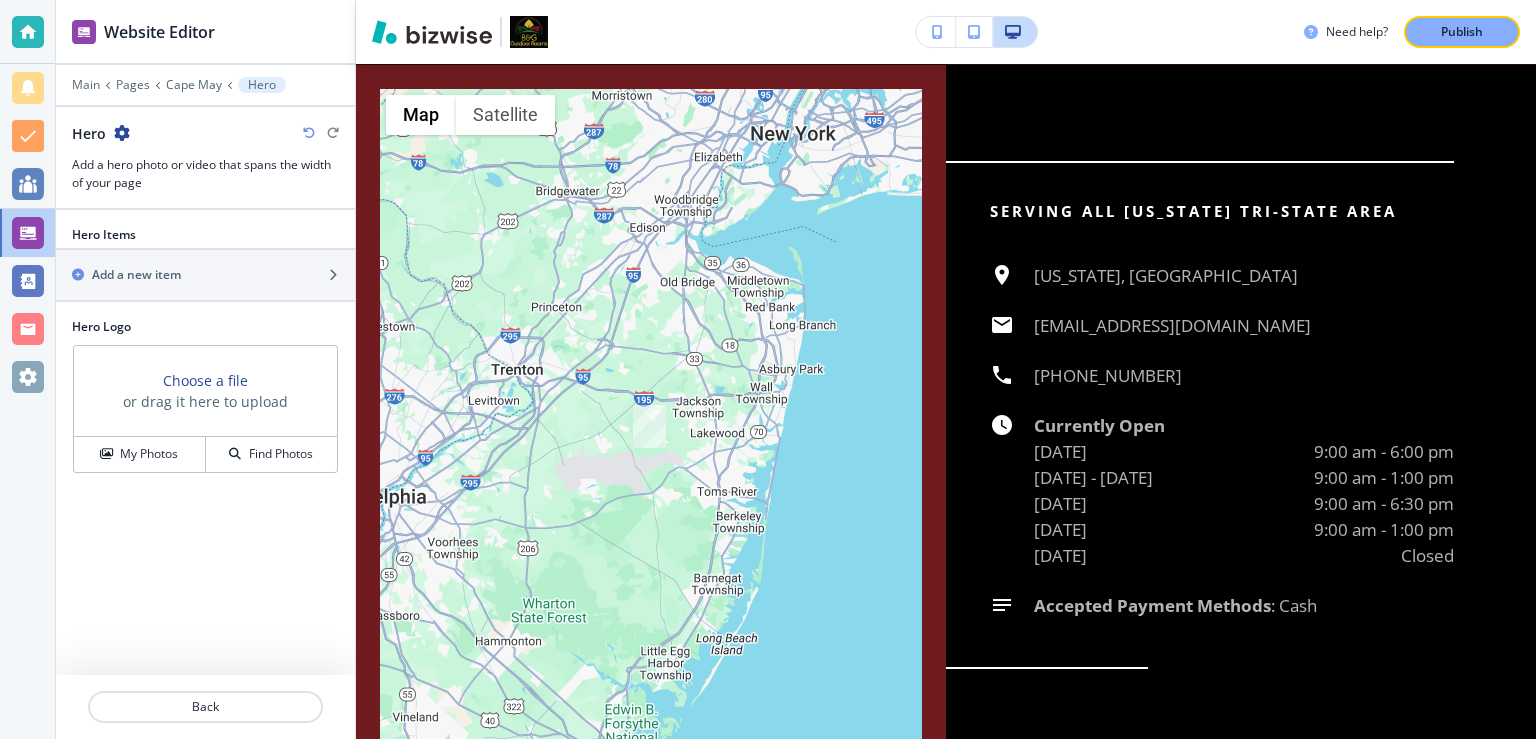 scroll, scrollTop: 146, scrollLeft: 0, axis: vertical 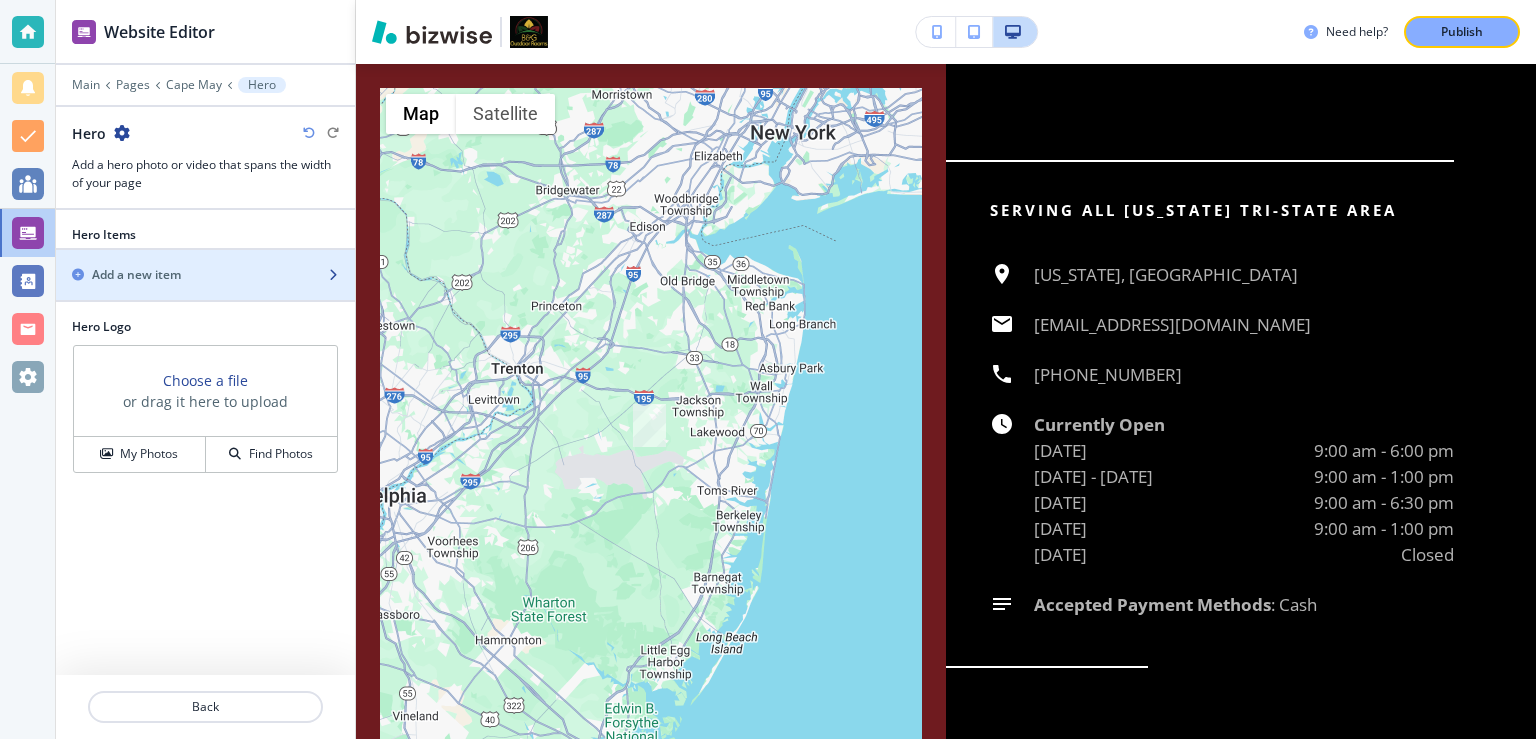 click at bounding box center (205, 292) 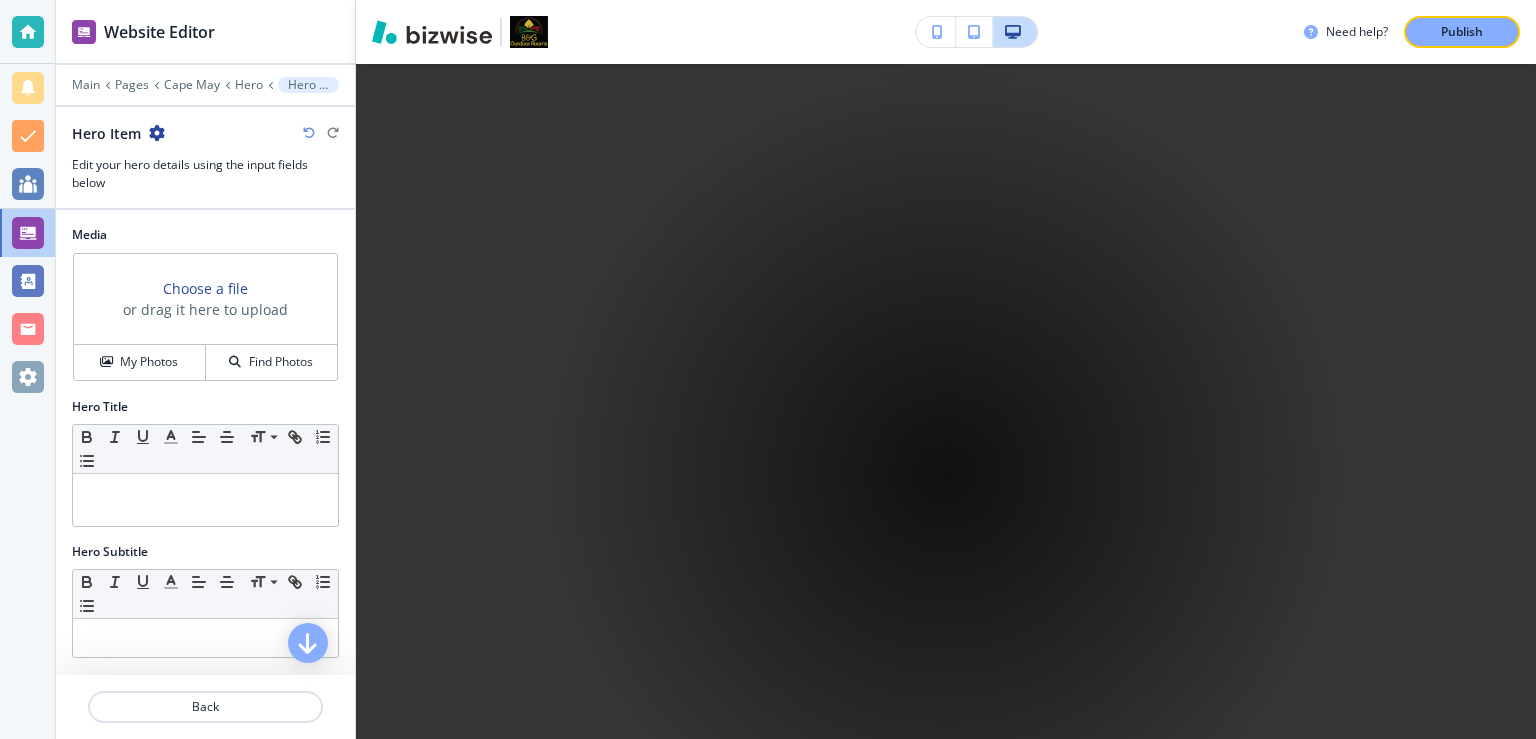 scroll, scrollTop: 146, scrollLeft: 0, axis: vertical 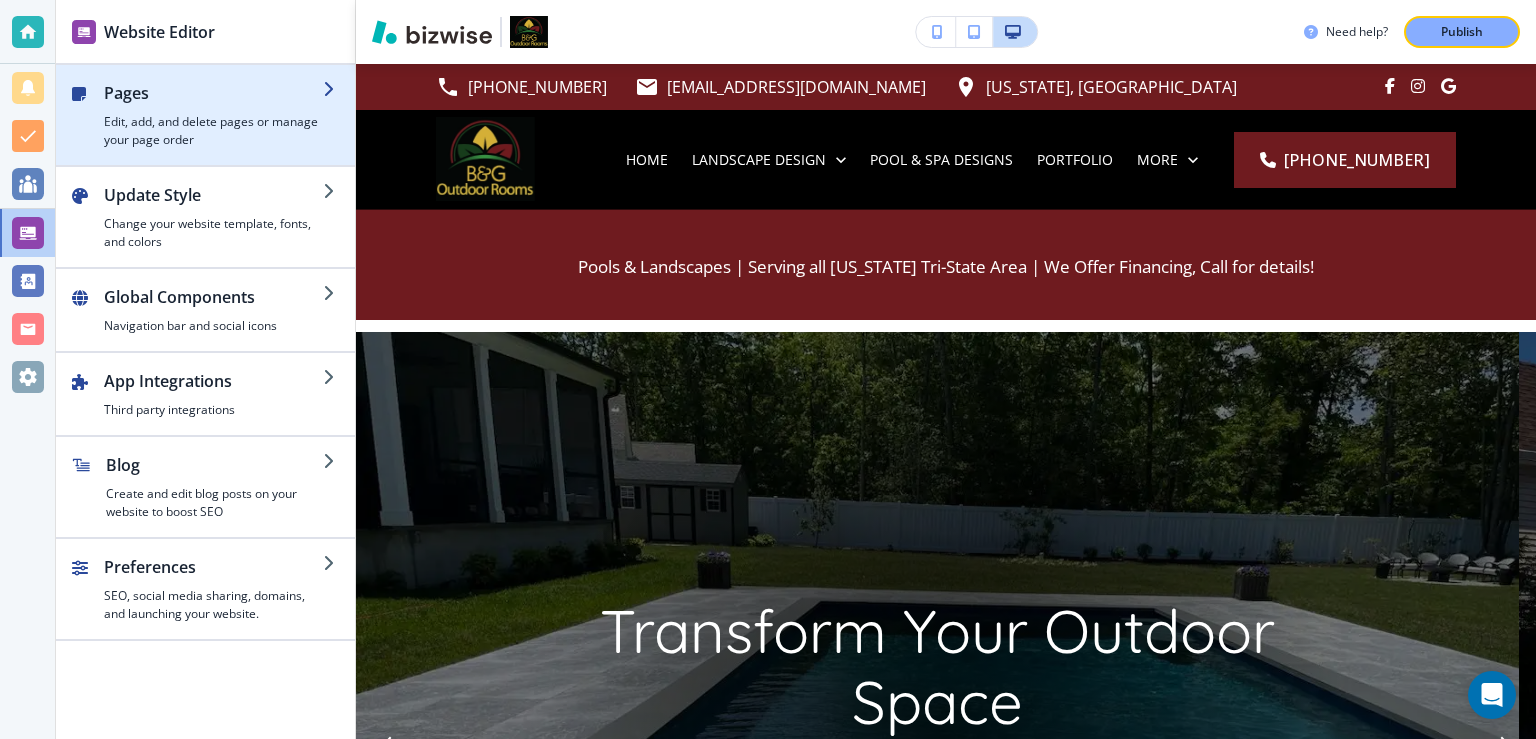 click on "Edit, add, and delete pages or manage your page order" at bounding box center [213, 131] 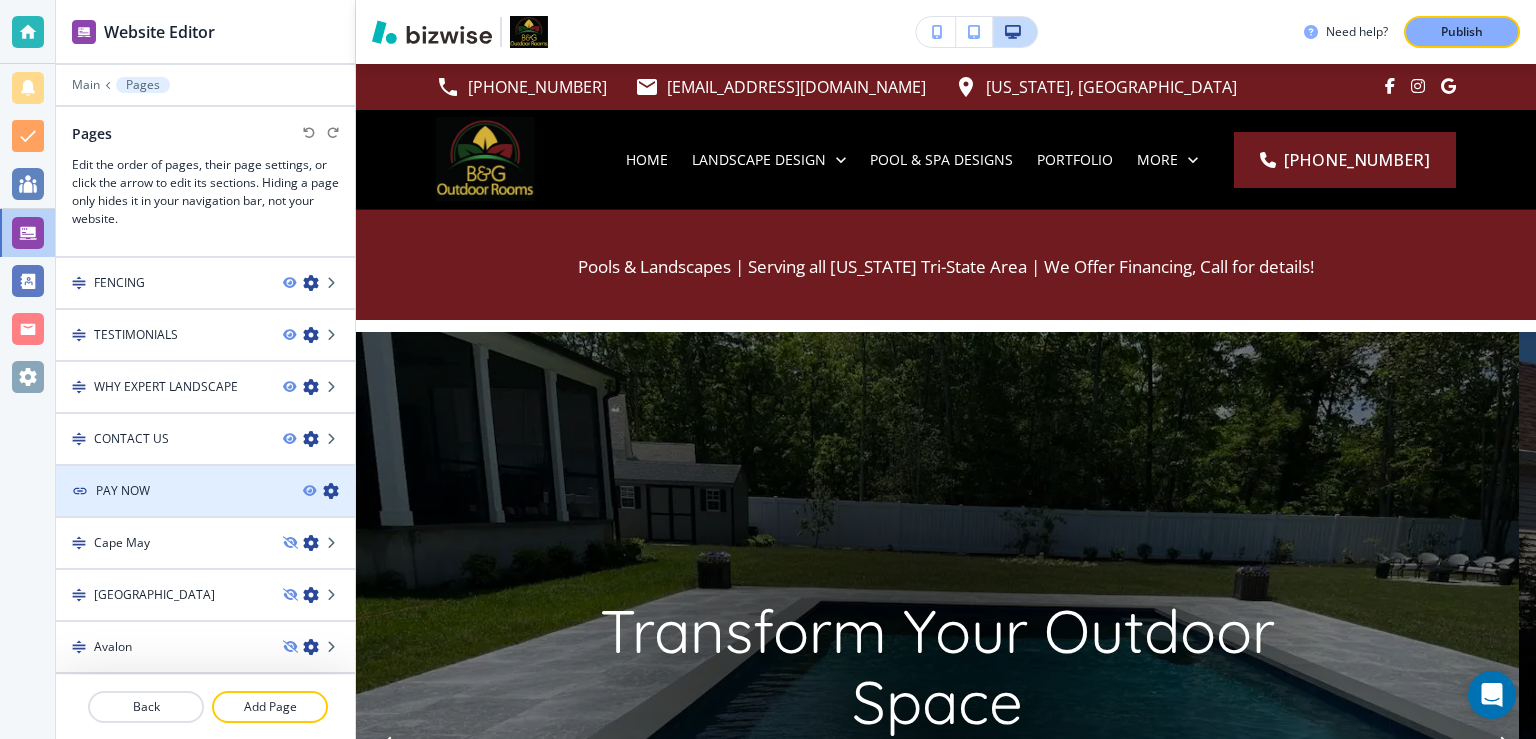 scroll, scrollTop: 395, scrollLeft: 0, axis: vertical 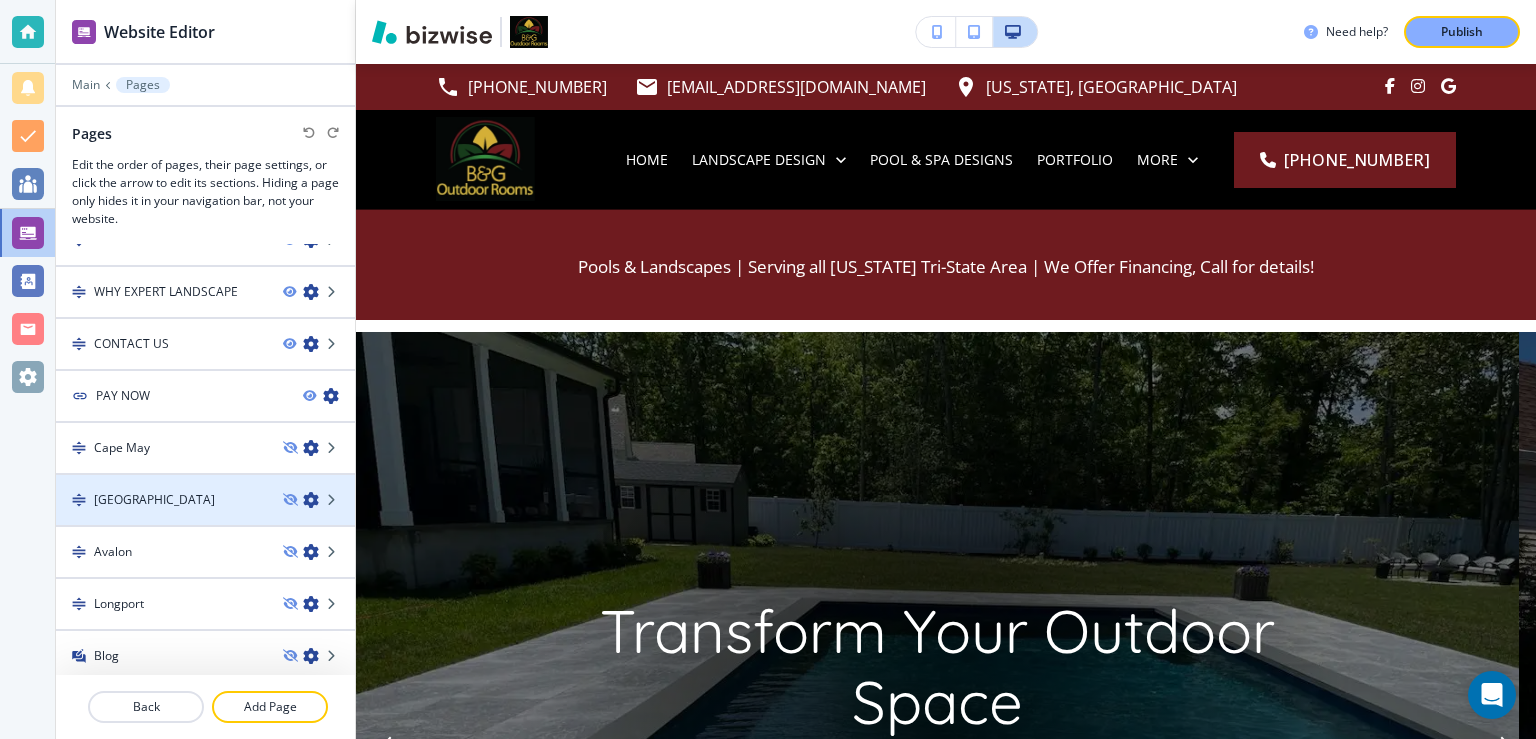click on "[GEOGRAPHIC_DATA]" at bounding box center [161, 500] 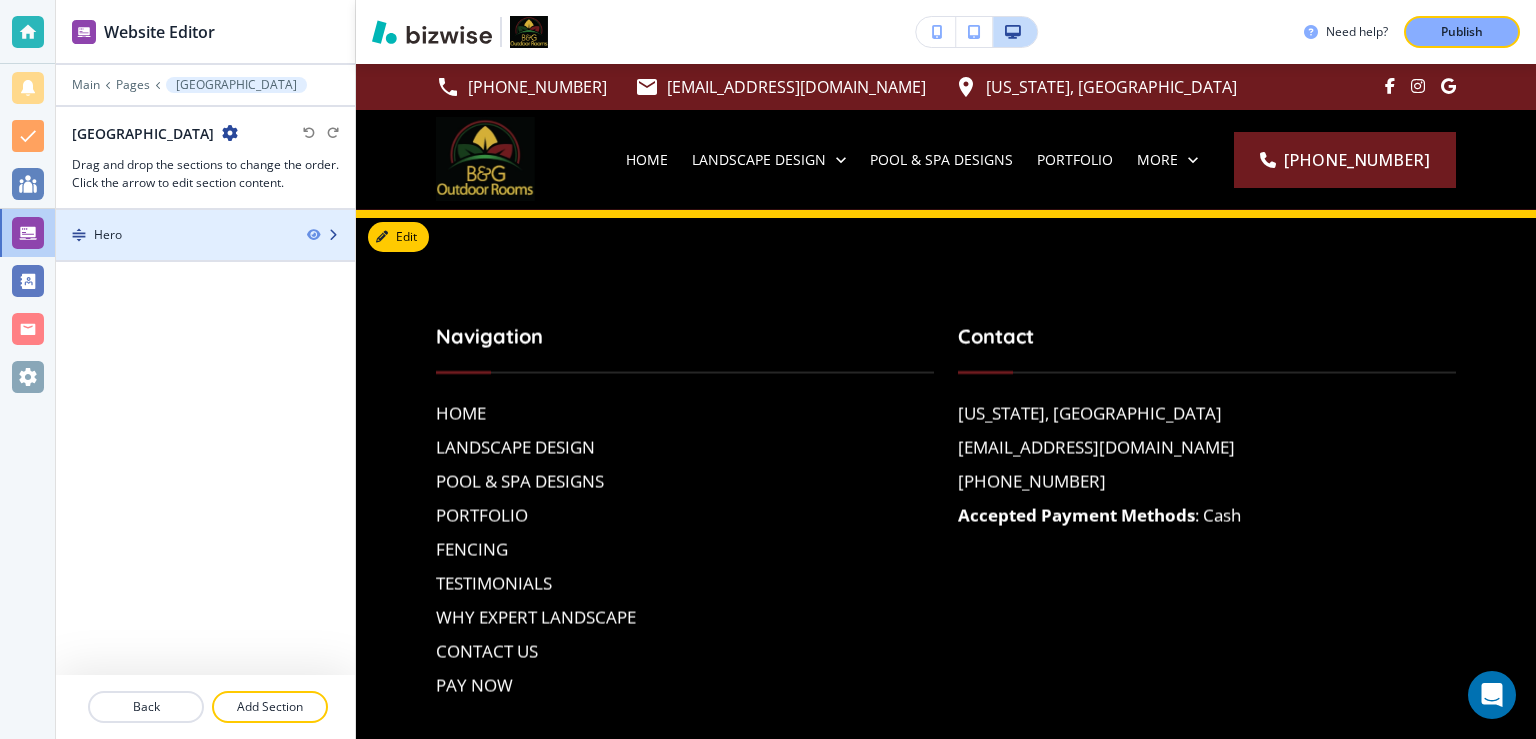 click at bounding box center [333, 235] 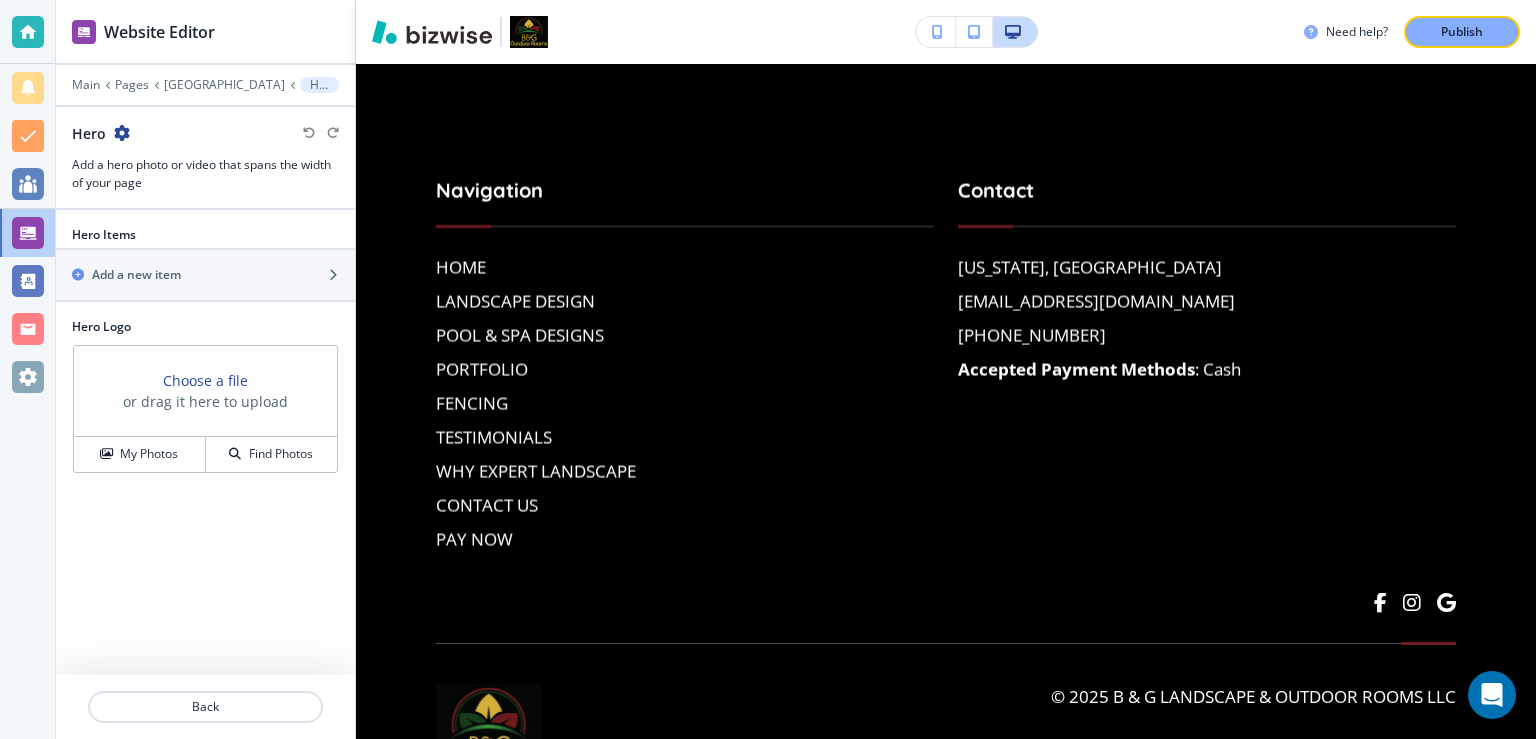 scroll, scrollTop: 146, scrollLeft: 0, axis: vertical 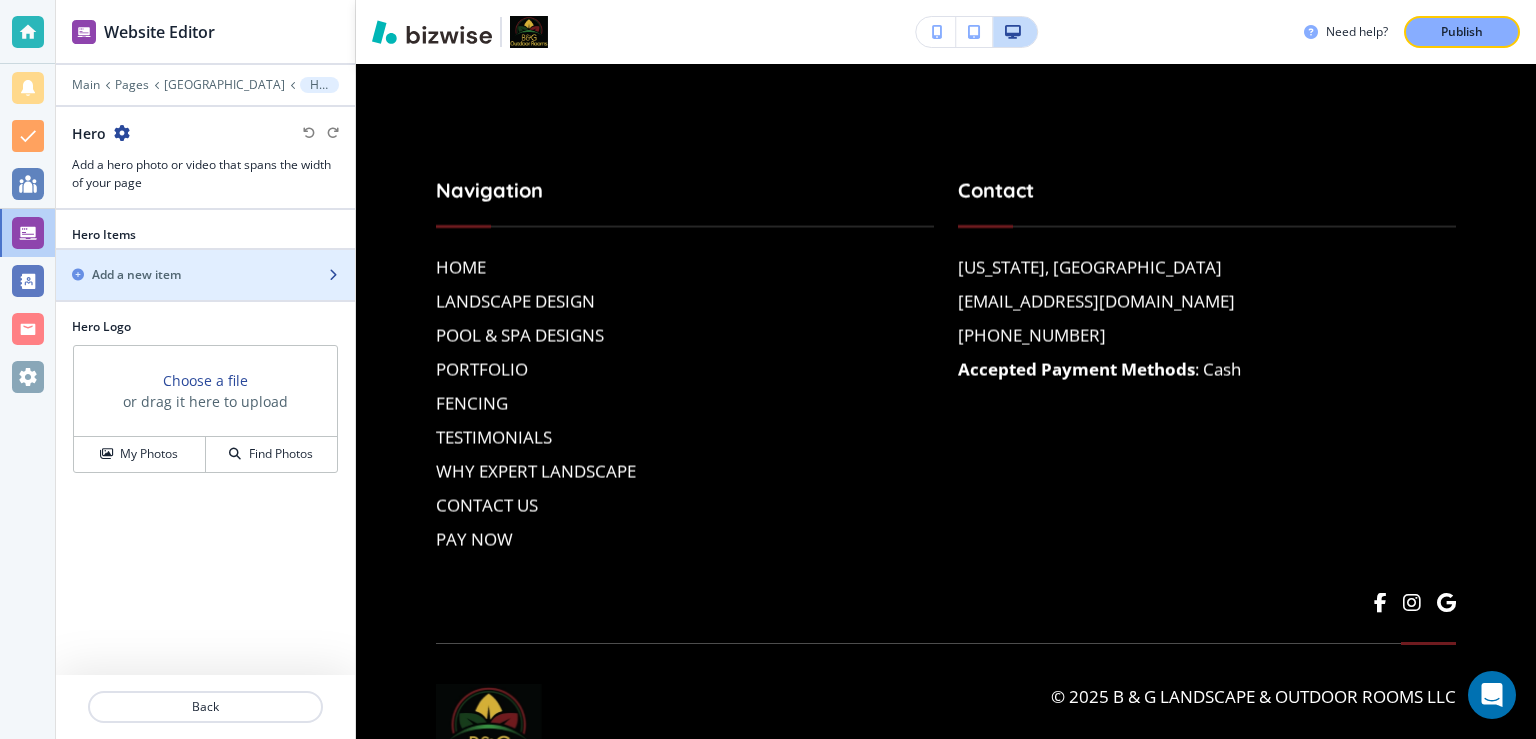 click on "Add a new item" at bounding box center (183, 275) 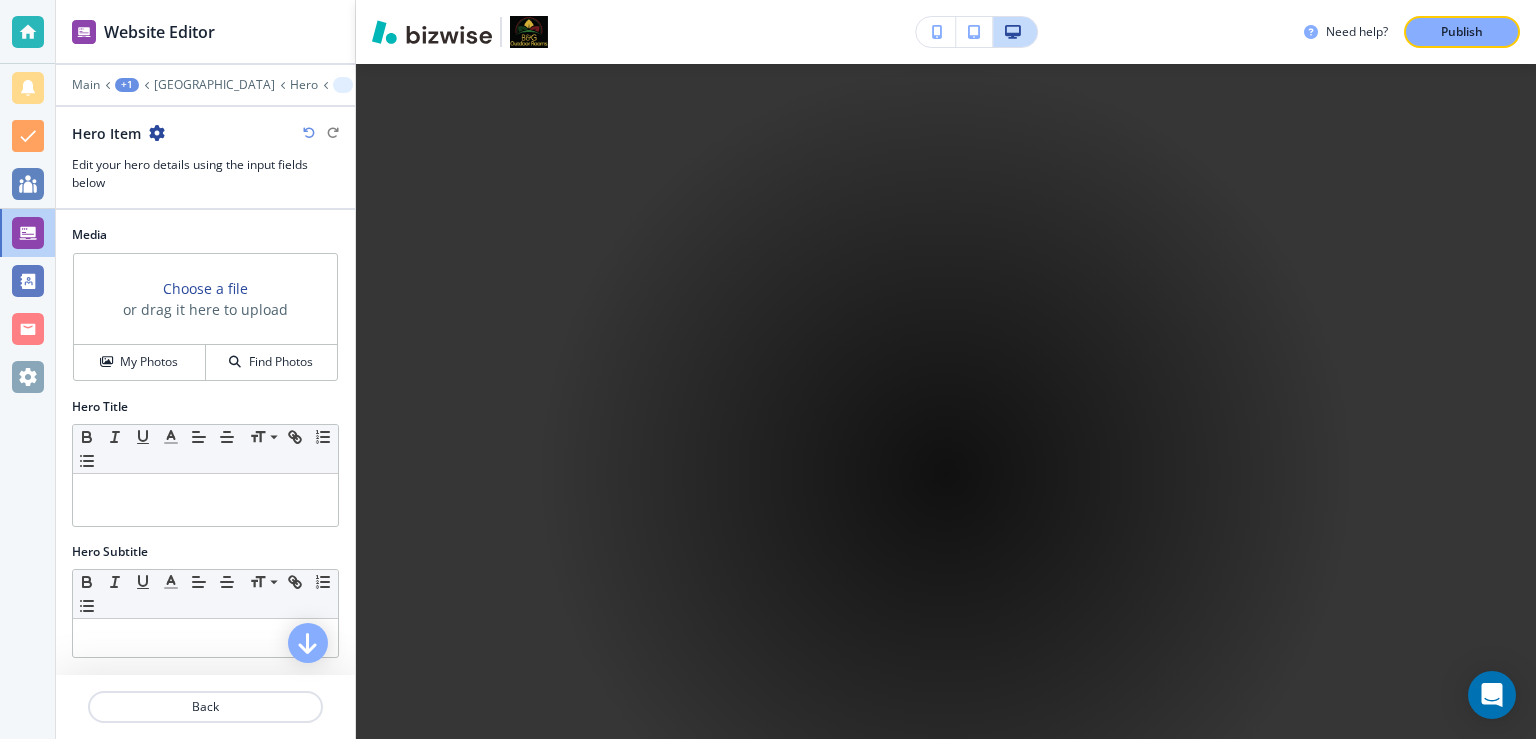 scroll, scrollTop: 146, scrollLeft: 0, axis: vertical 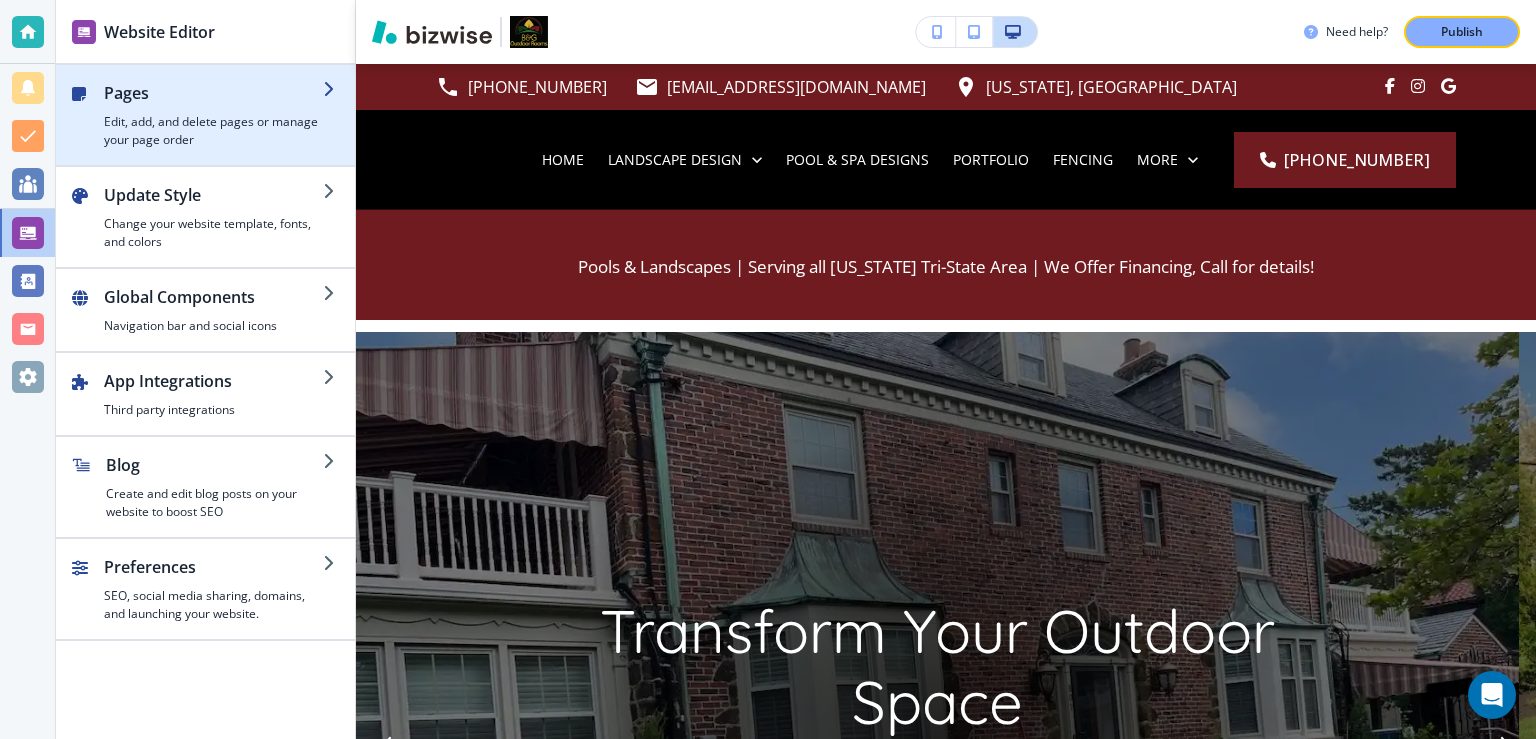 click on "Edit, add, and delete pages or manage your page order" at bounding box center [213, 131] 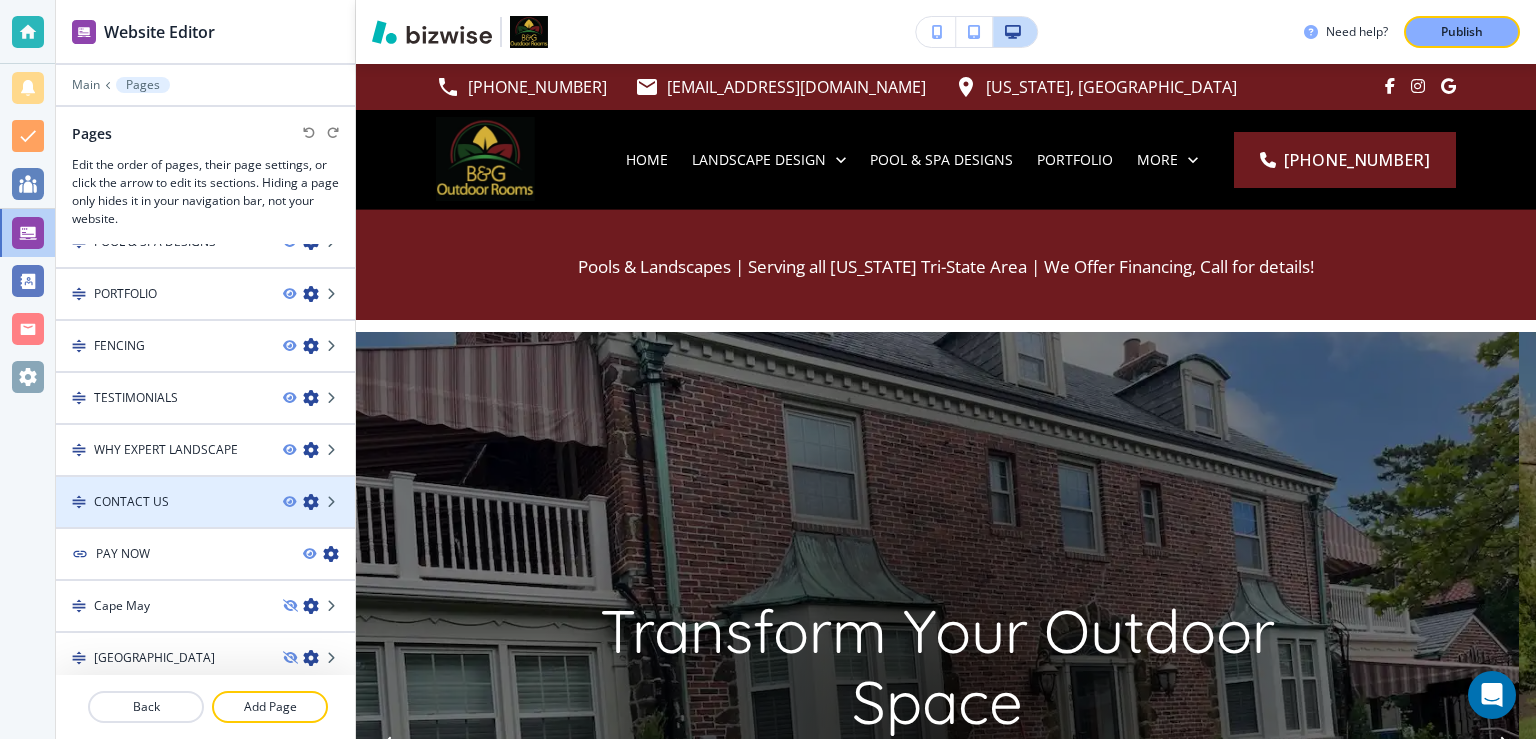 scroll, scrollTop: 395, scrollLeft: 0, axis: vertical 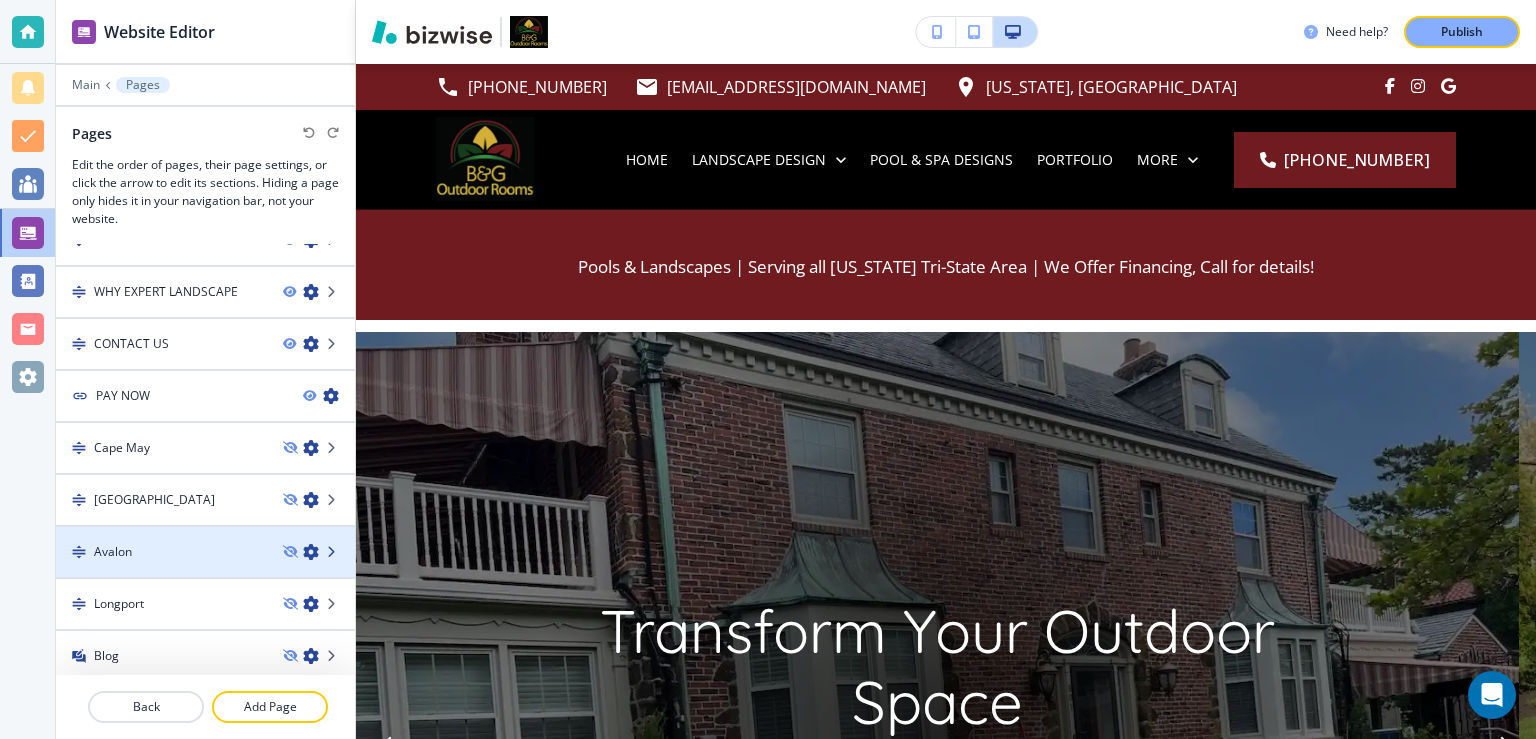 click at bounding box center (333, 552) 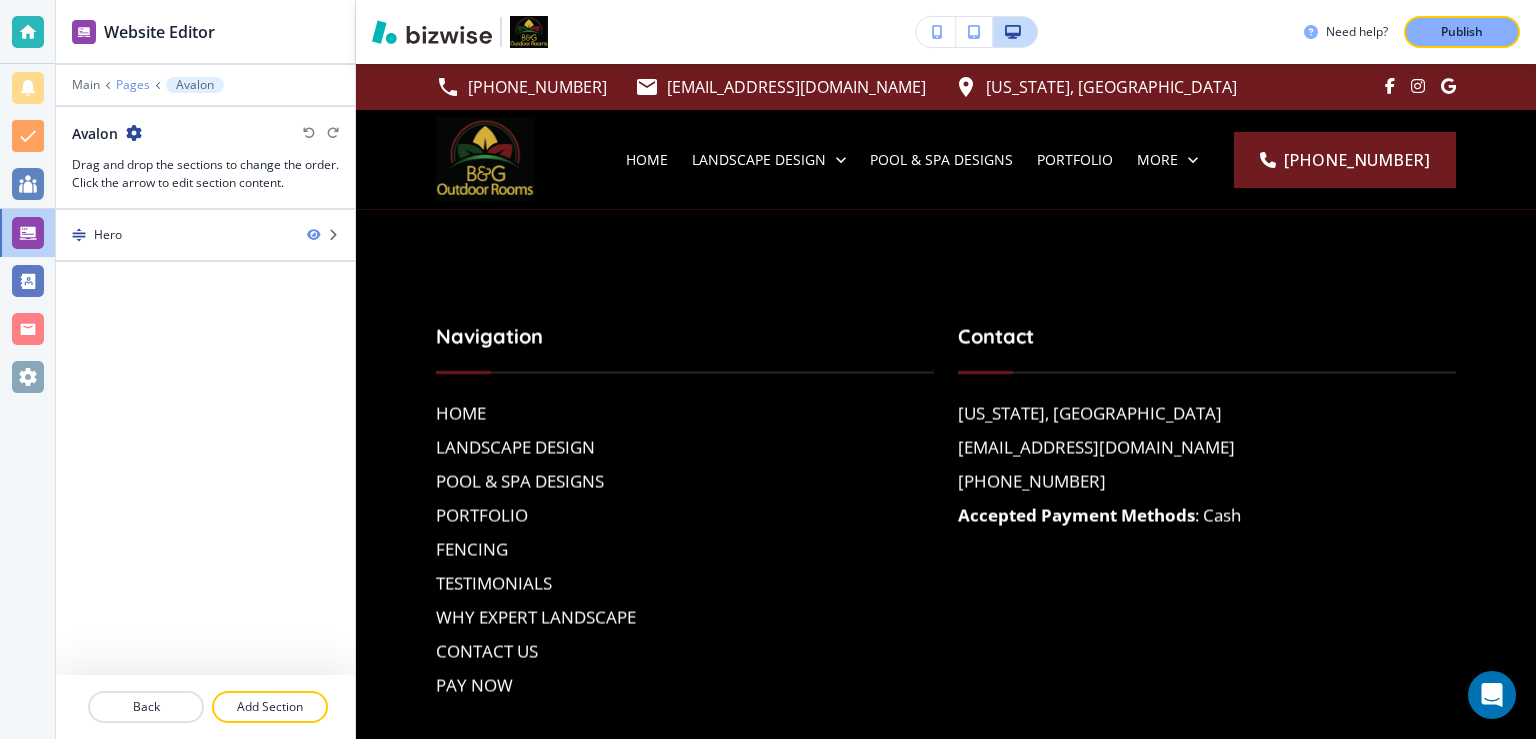 click on "Pages" at bounding box center [133, 85] 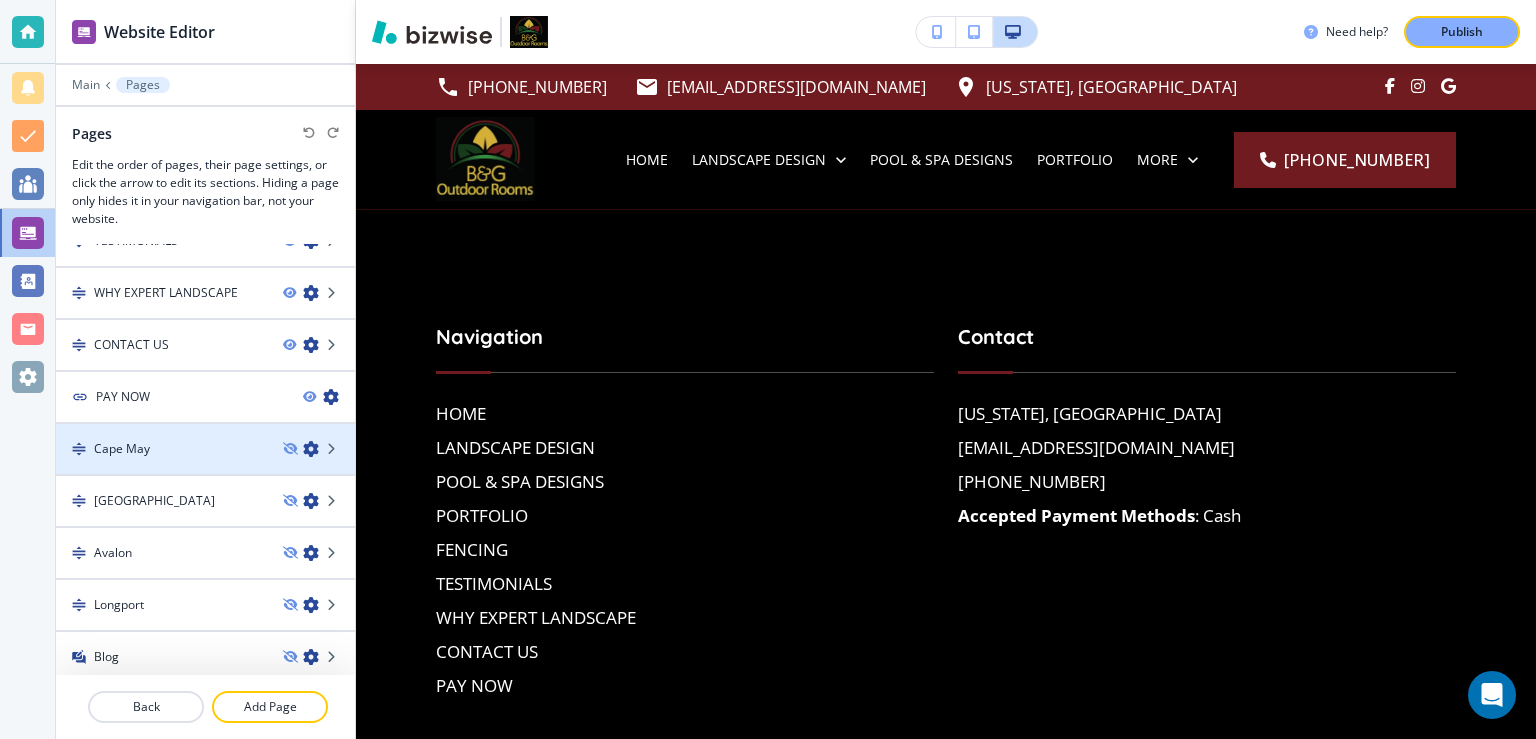 scroll, scrollTop: 395, scrollLeft: 0, axis: vertical 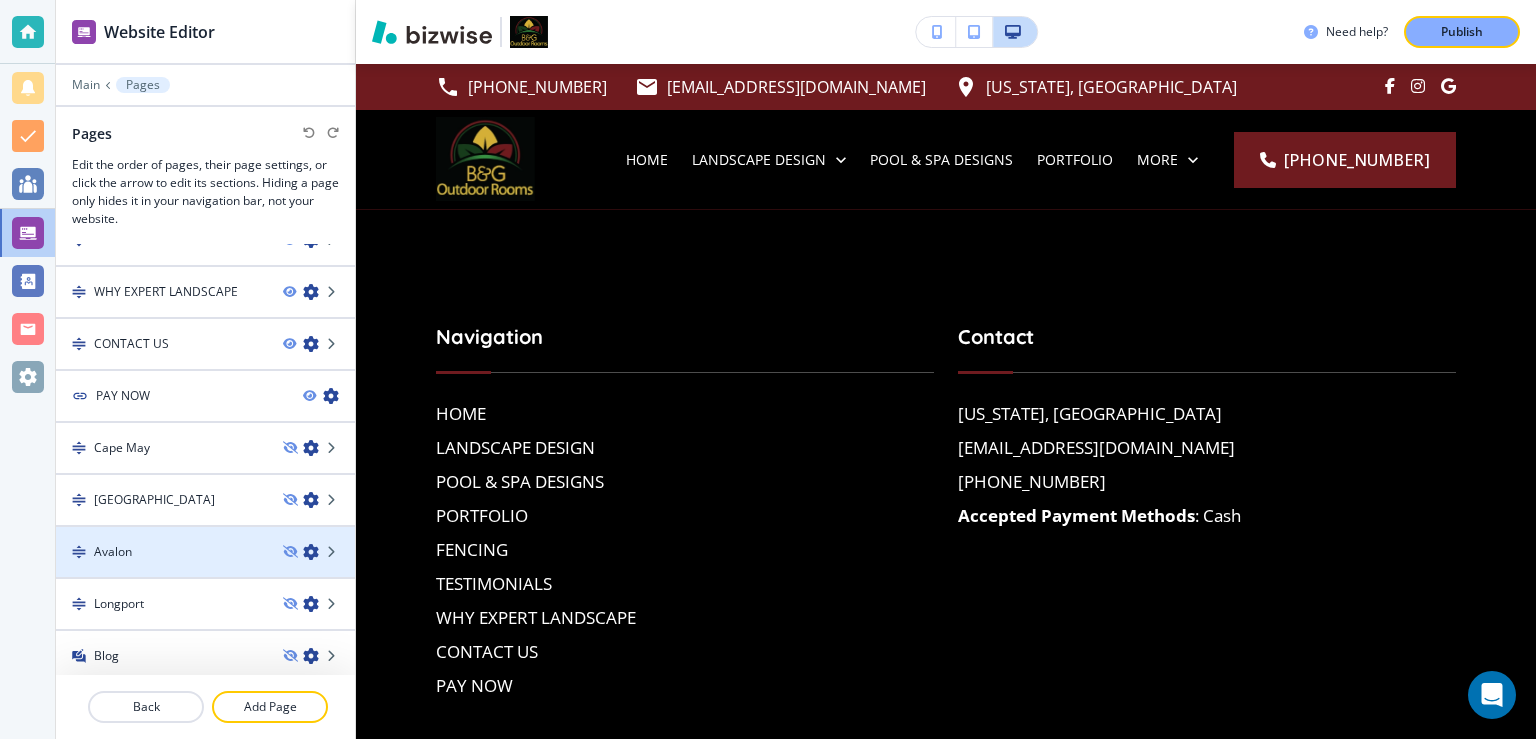 click on "Avalon" at bounding box center [161, 552] 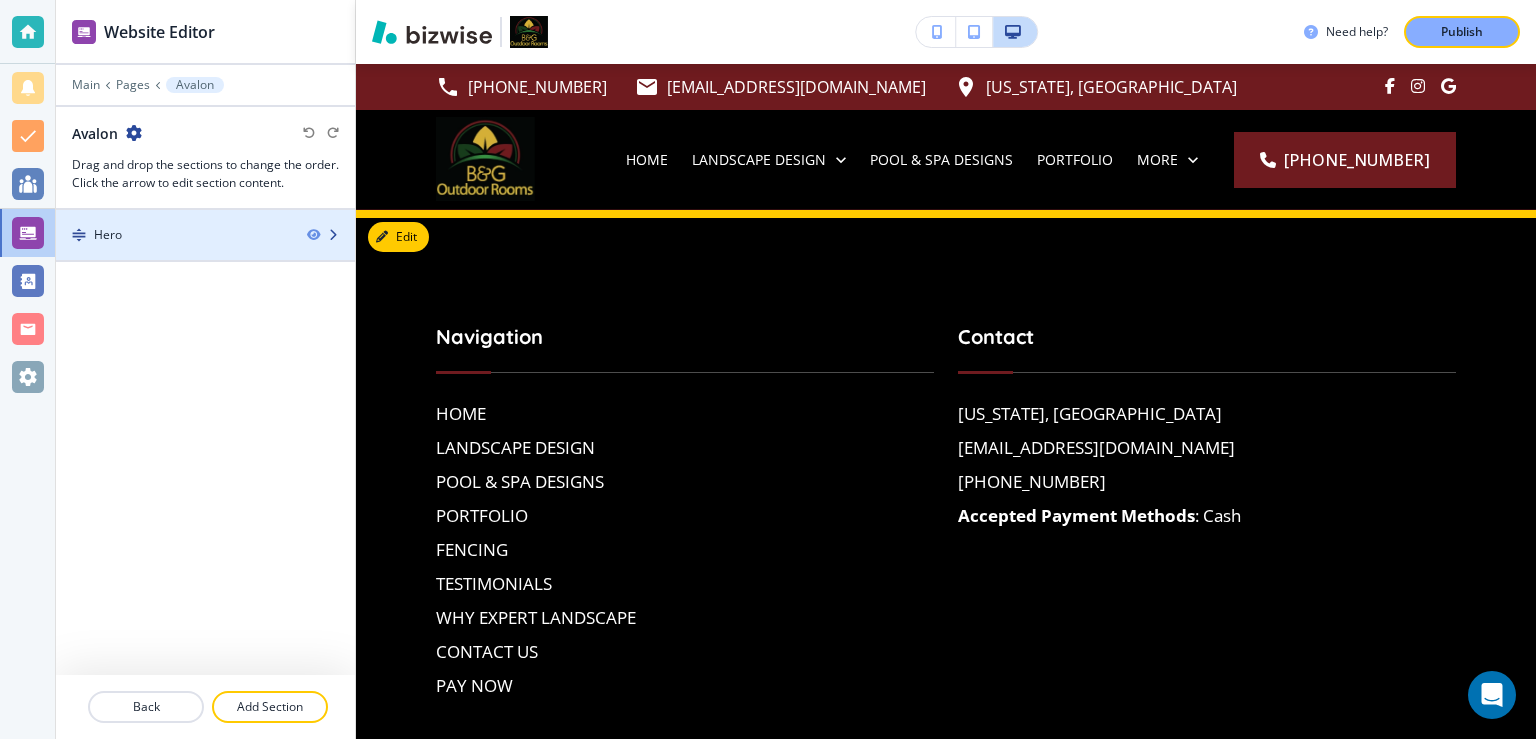 click at bounding box center (205, 218) 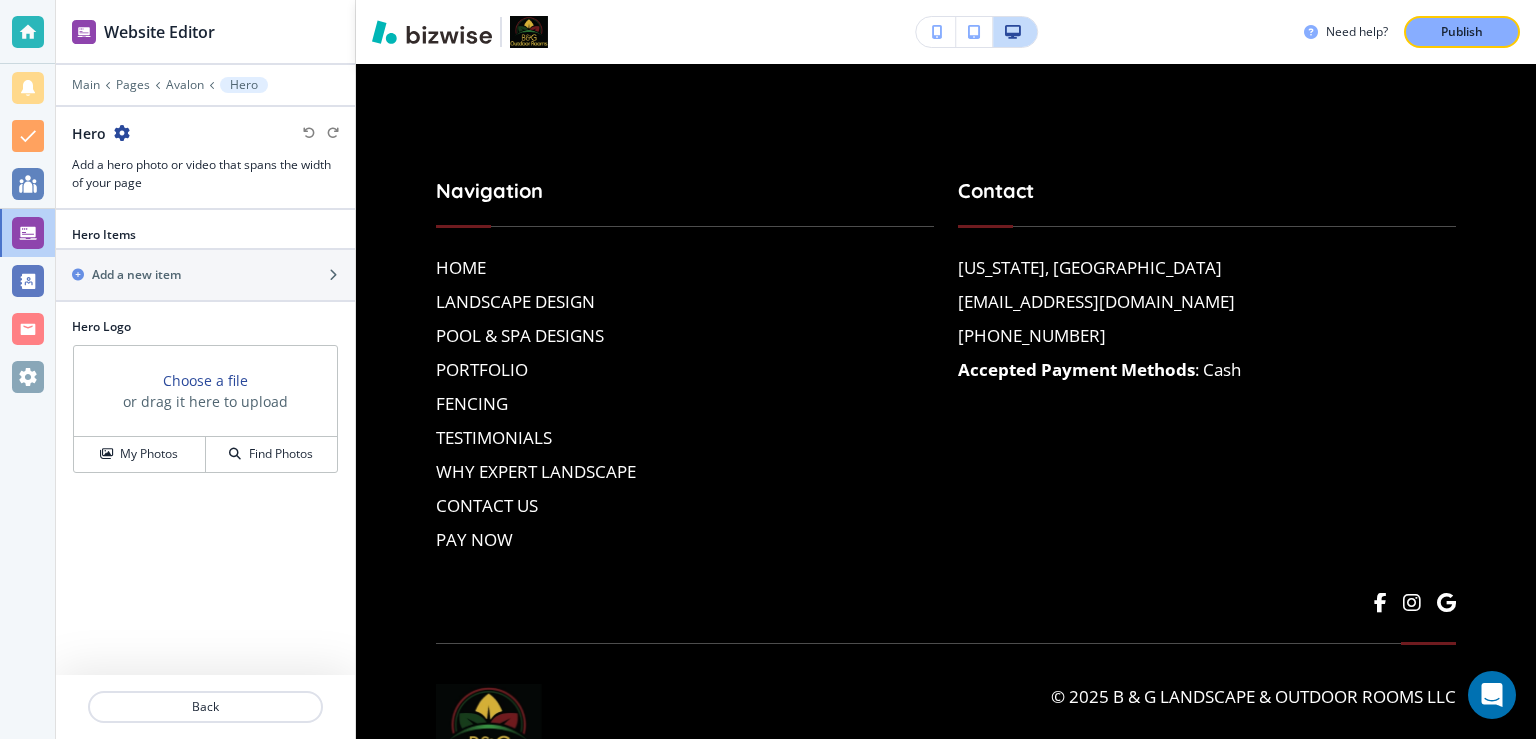 scroll, scrollTop: 146, scrollLeft: 0, axis: vertical 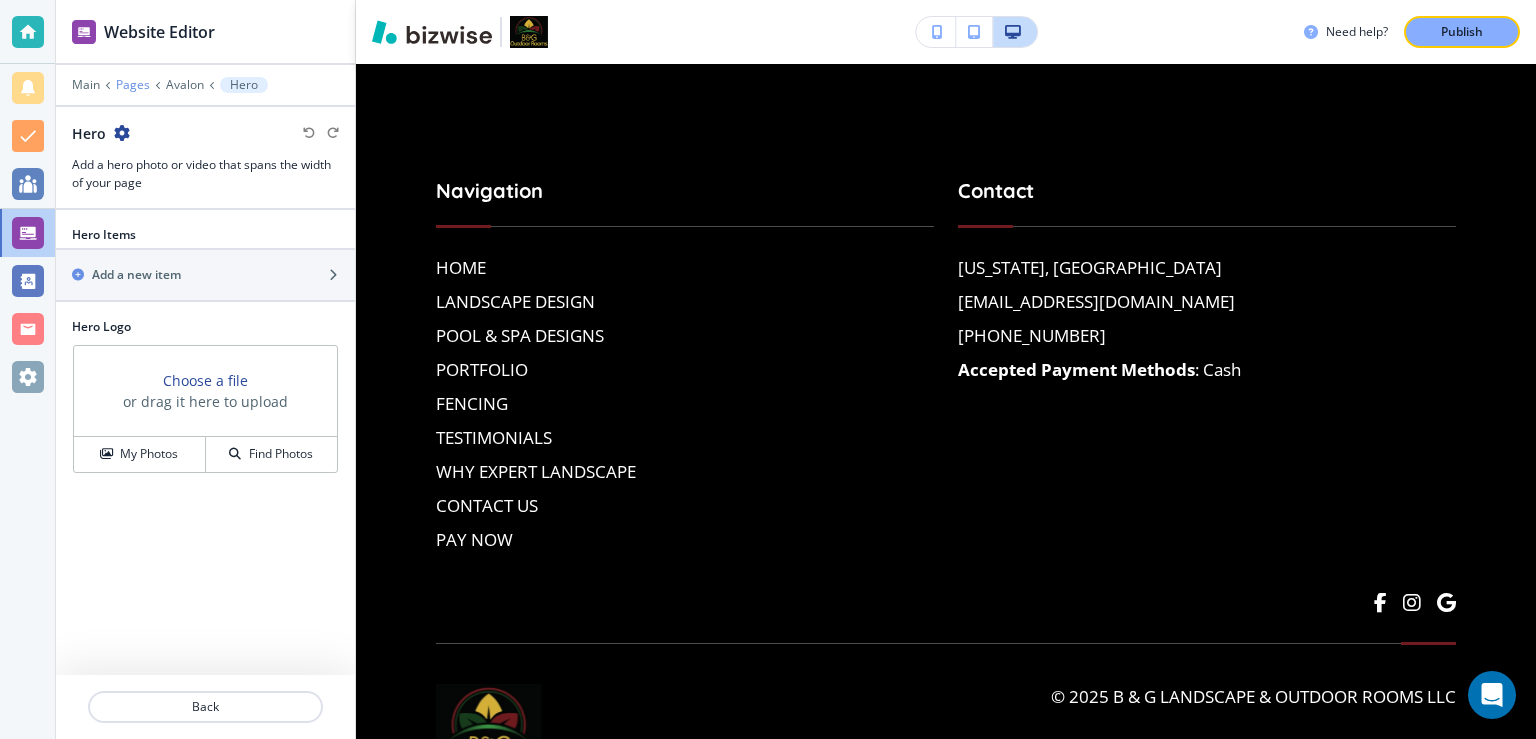 click on "Pages" at bounding box center [133, 85] 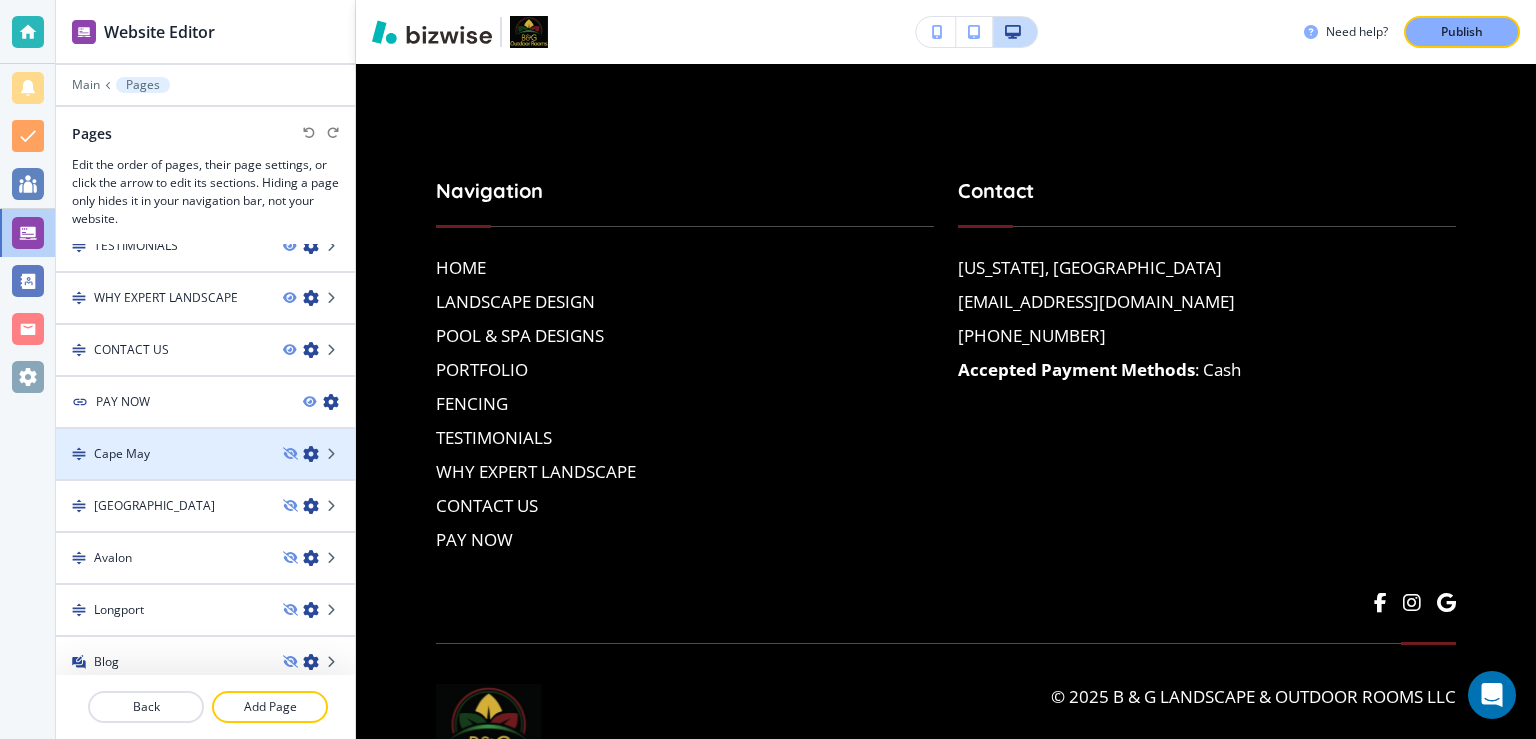 scroll, scrollTop: 395, scrollLeft: 0, axis: vertical 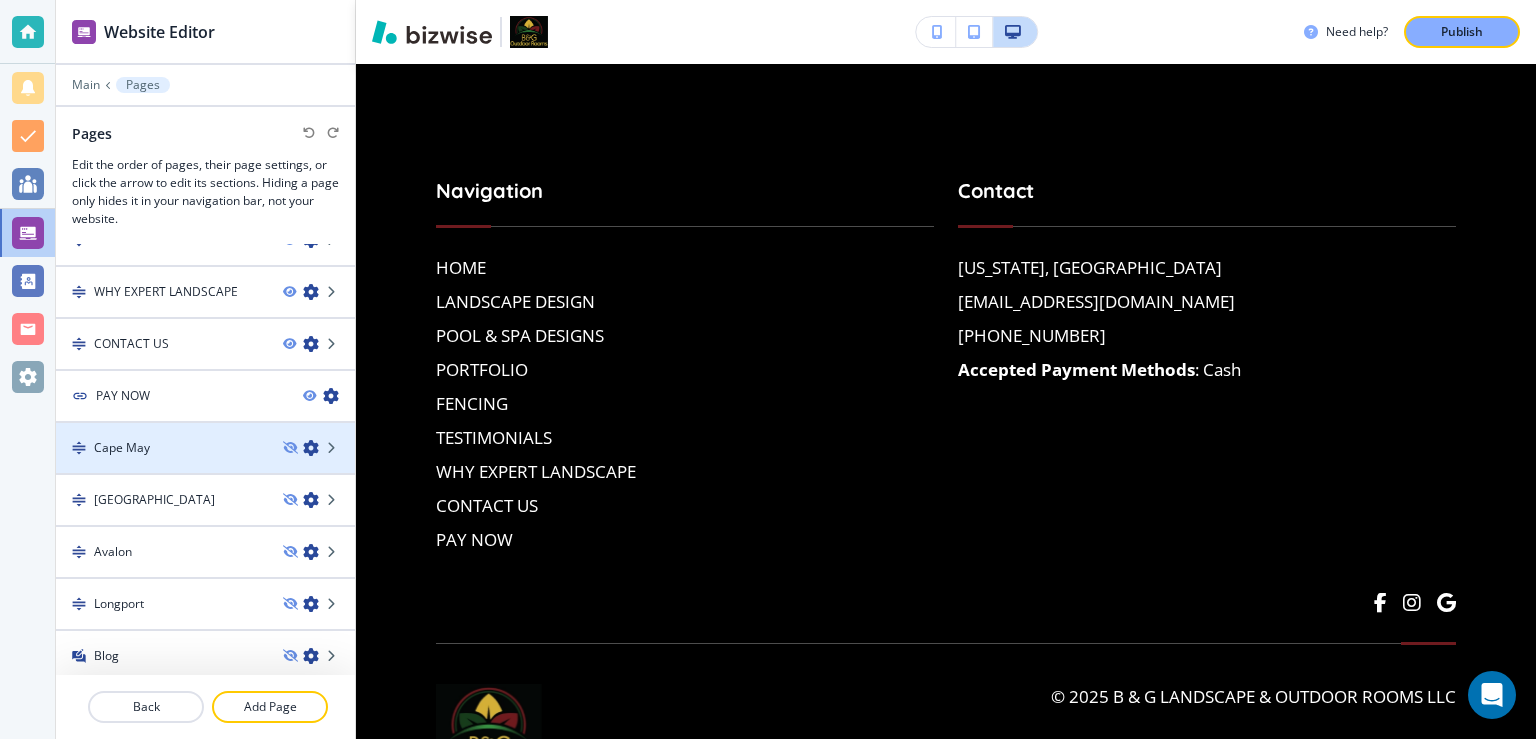 click on "Cape May" at bounding box center (161, 448) 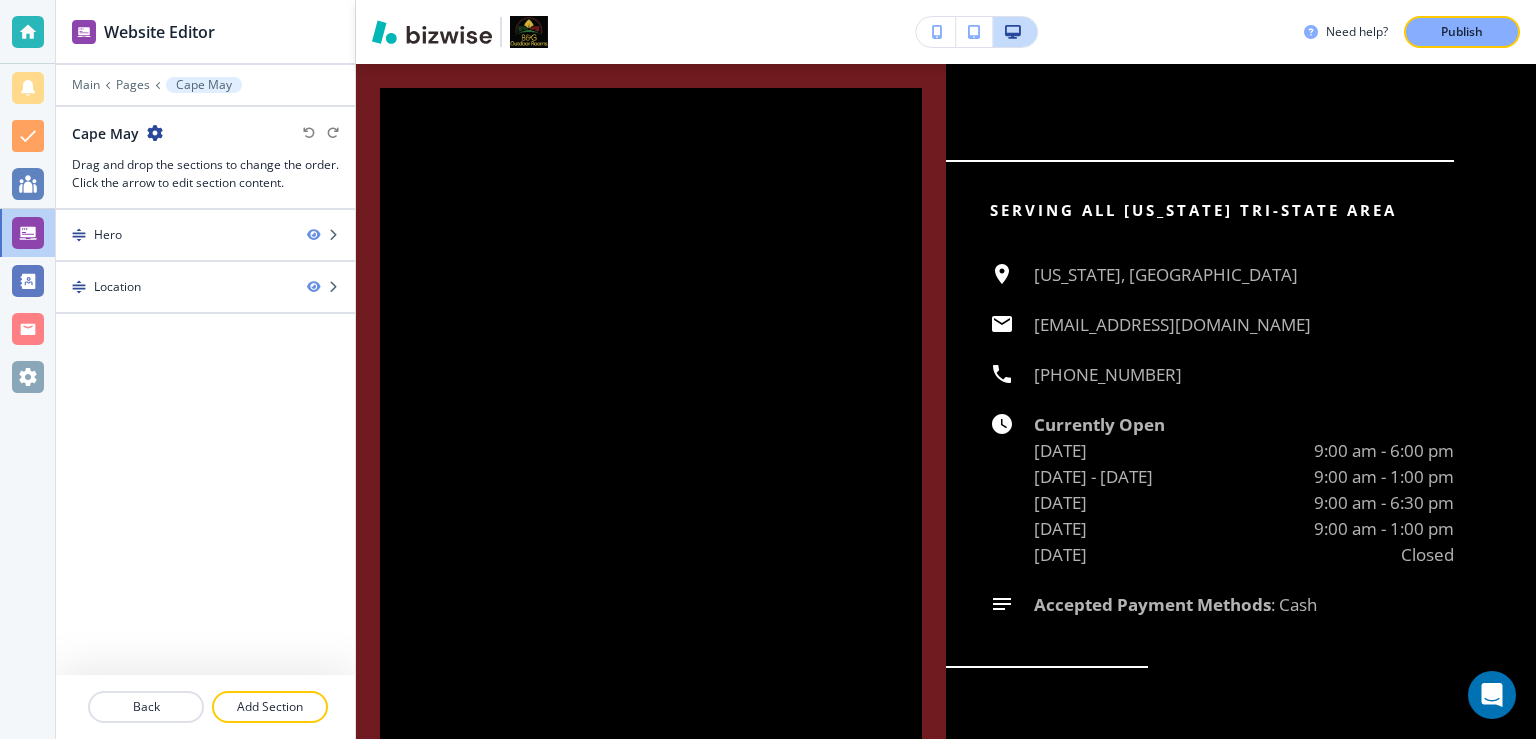 scroll, scrollTop: 0, scrollLeft: 0, axis: both 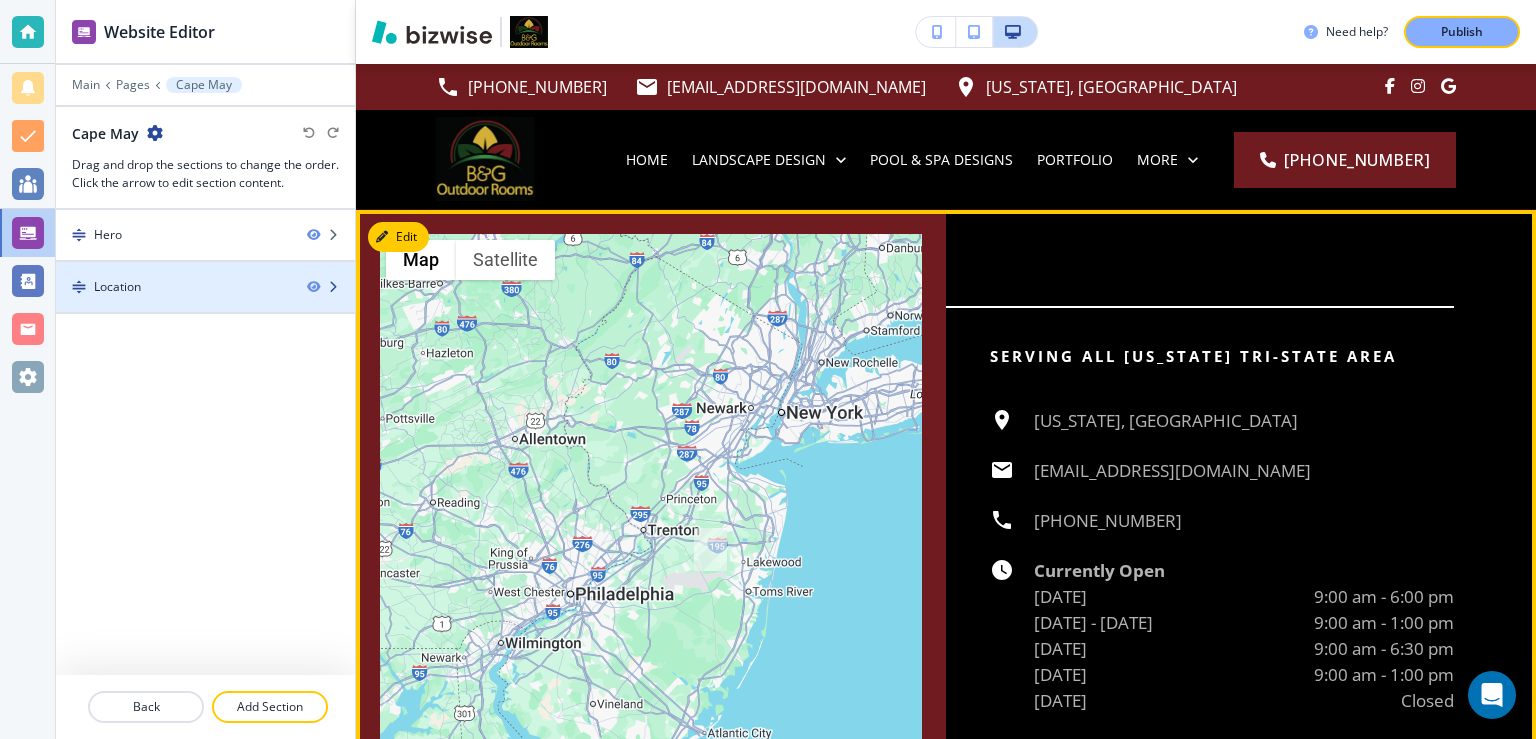 click at bounding box center (79, 287) 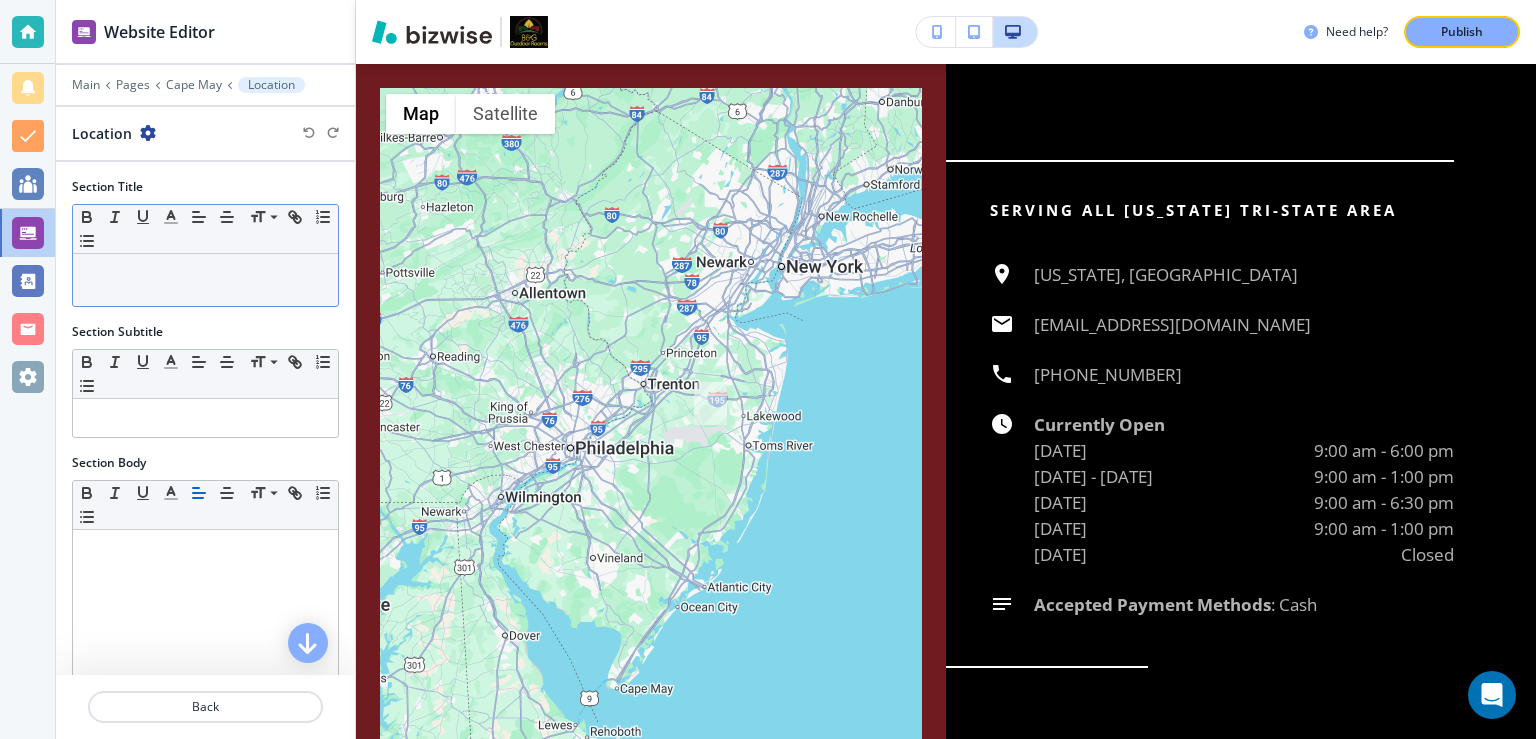 scroll, scrollTop: 146, scrollLeft: 0, axis: vertical 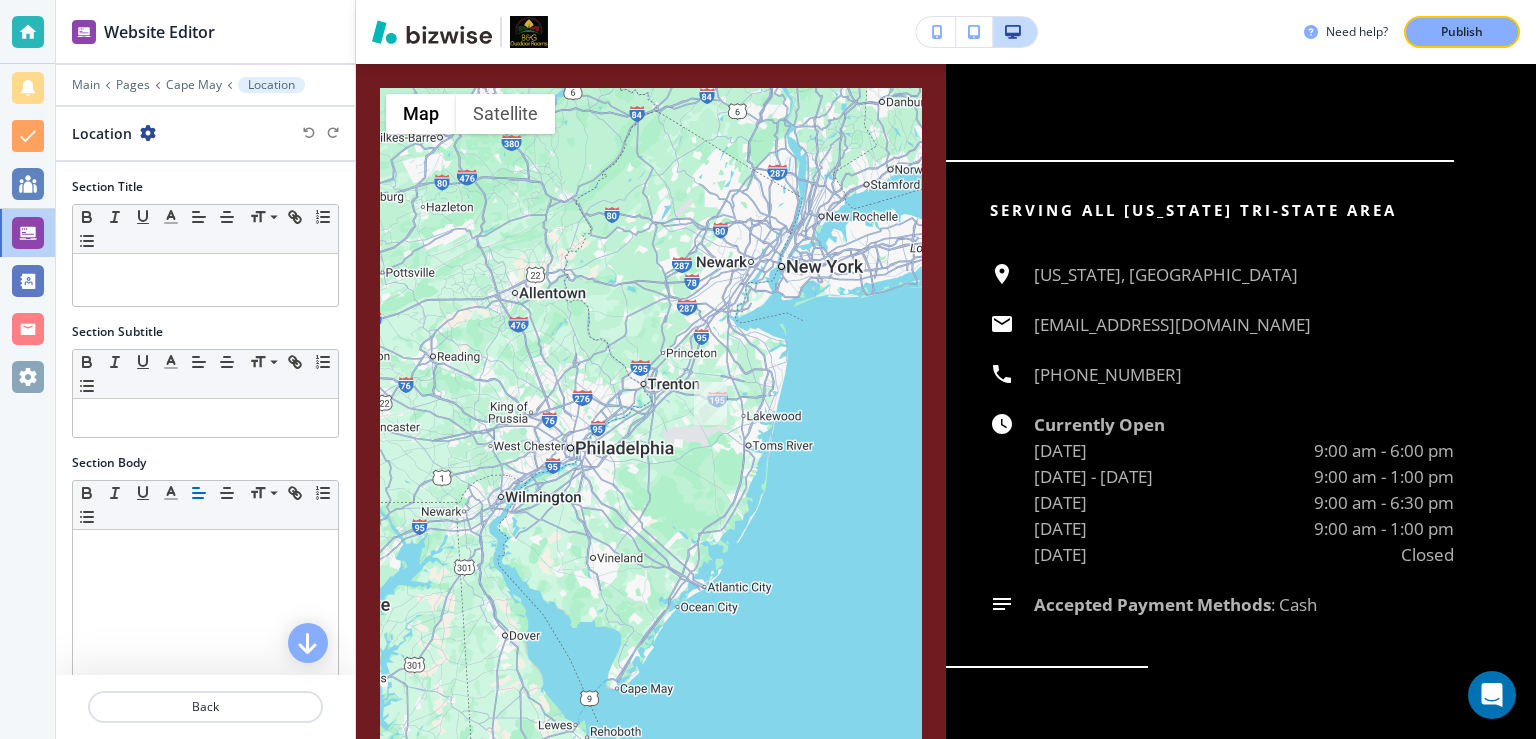 click at bounding box center [148, 133] 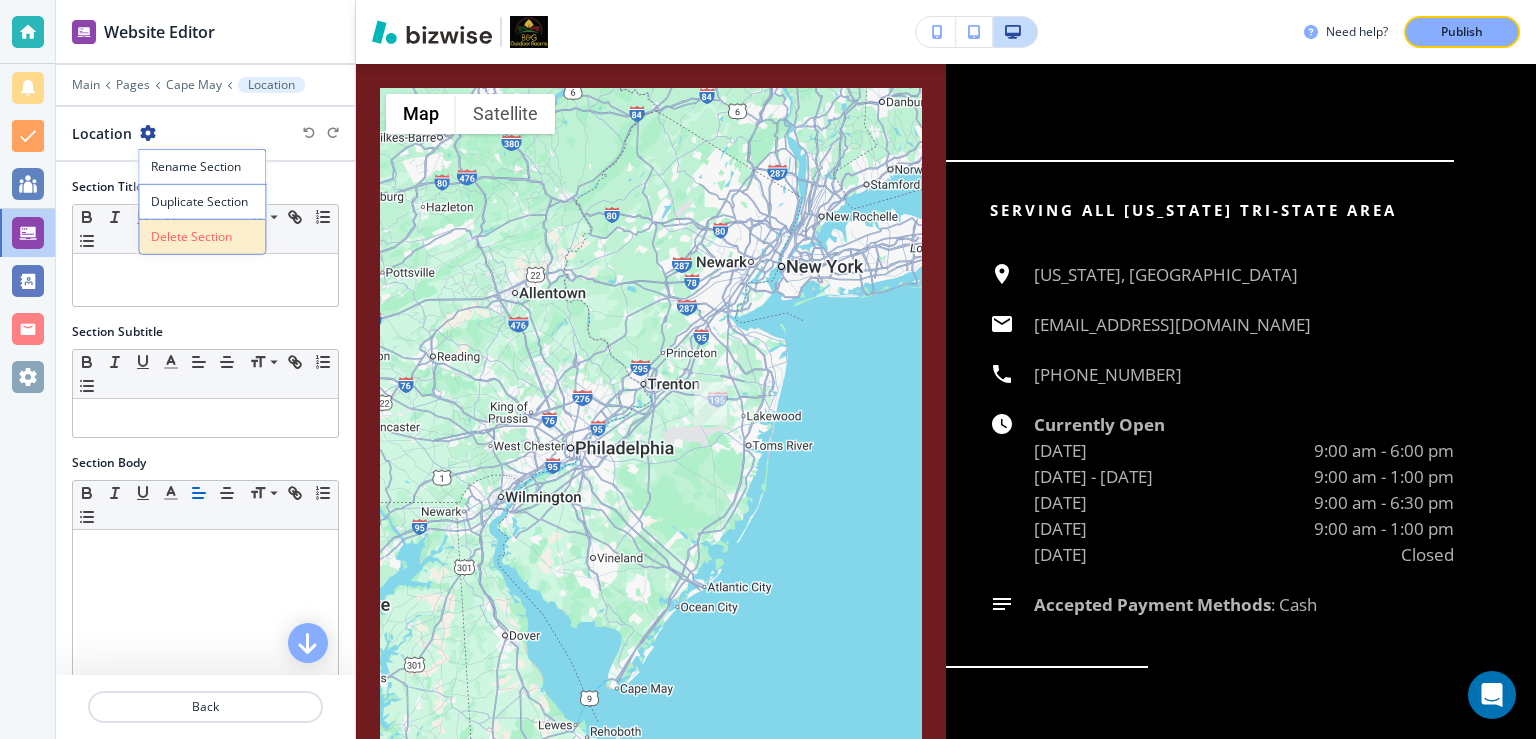 click on "Delete Section" at bounding box center [202, 237] 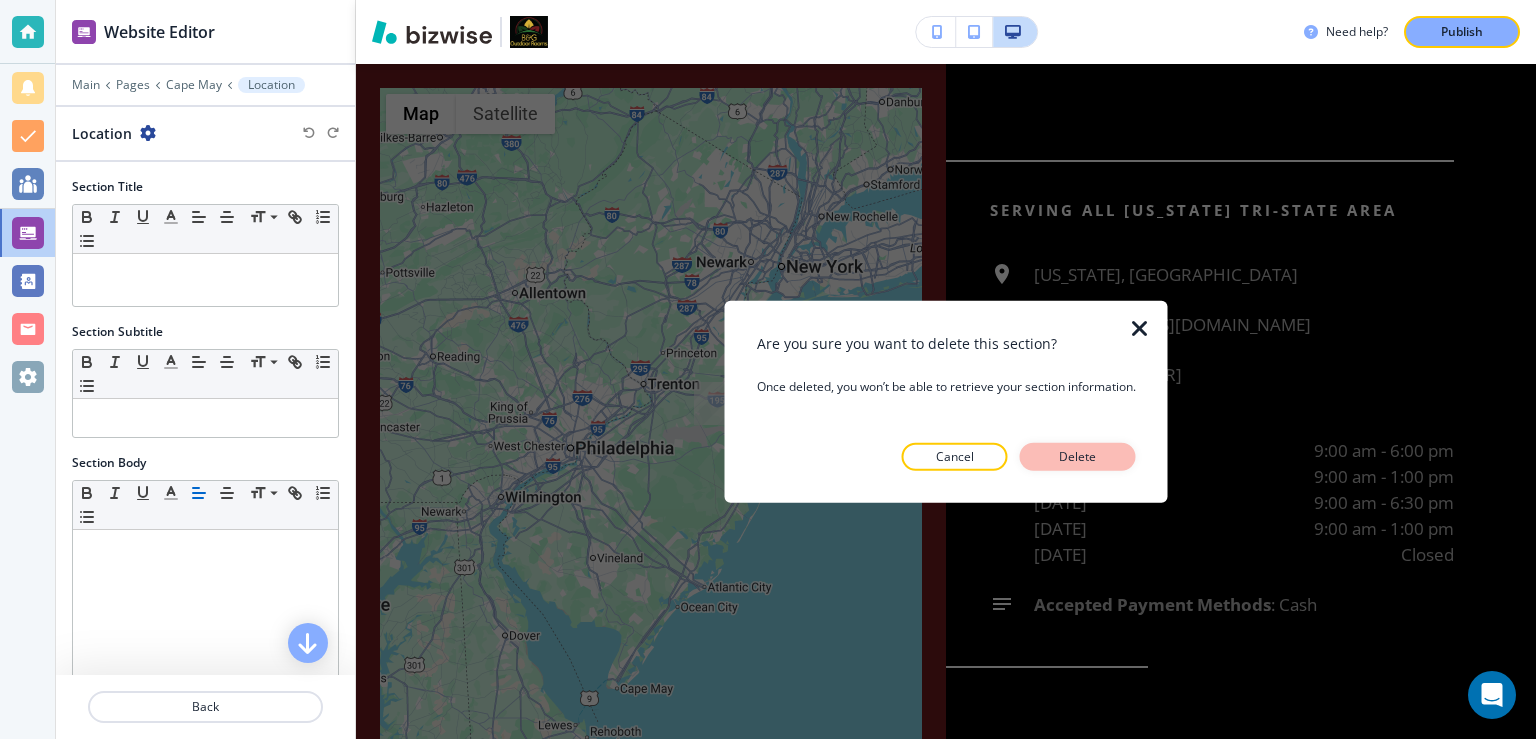 click on "Delete" at bounding box center [1078, 457] 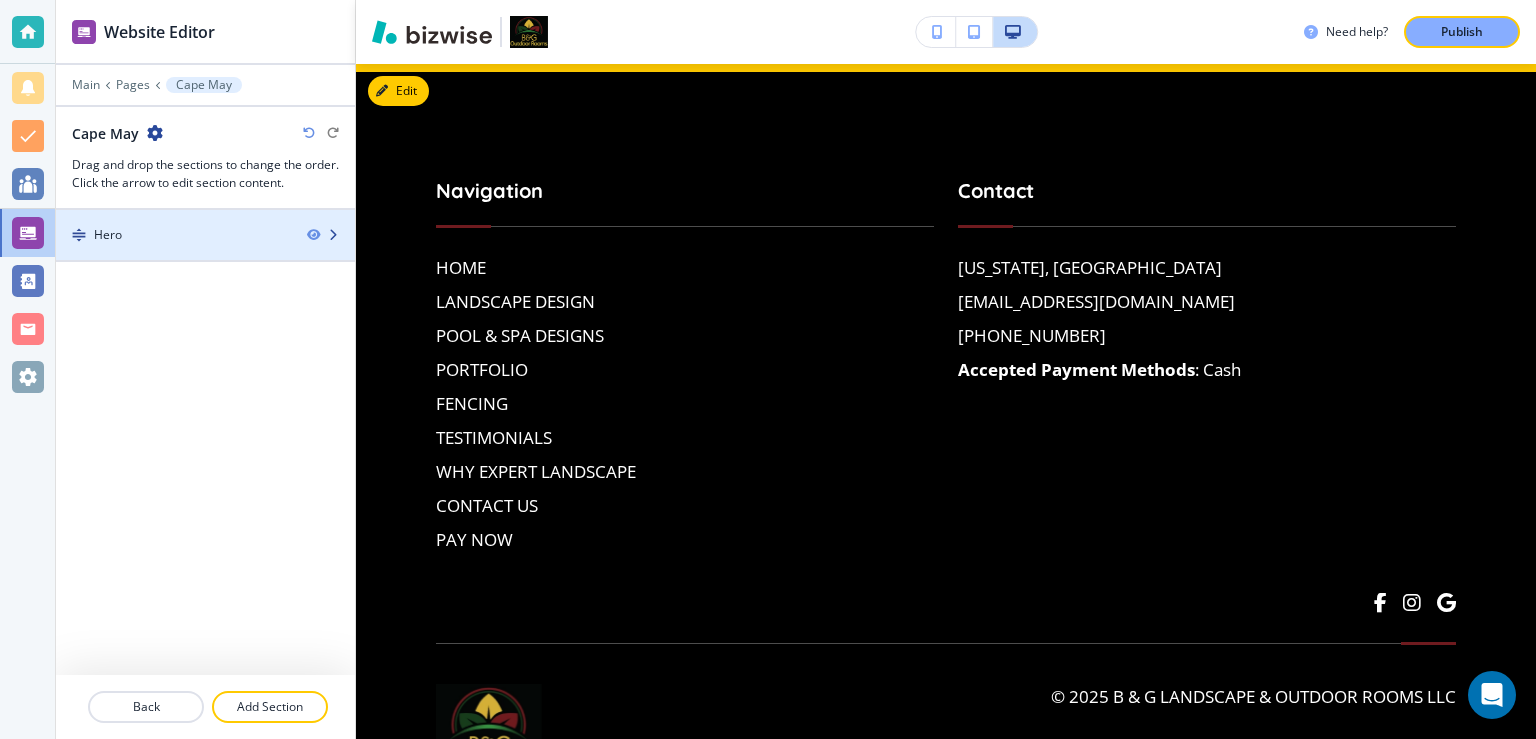 click at bounding box center (79, 235) 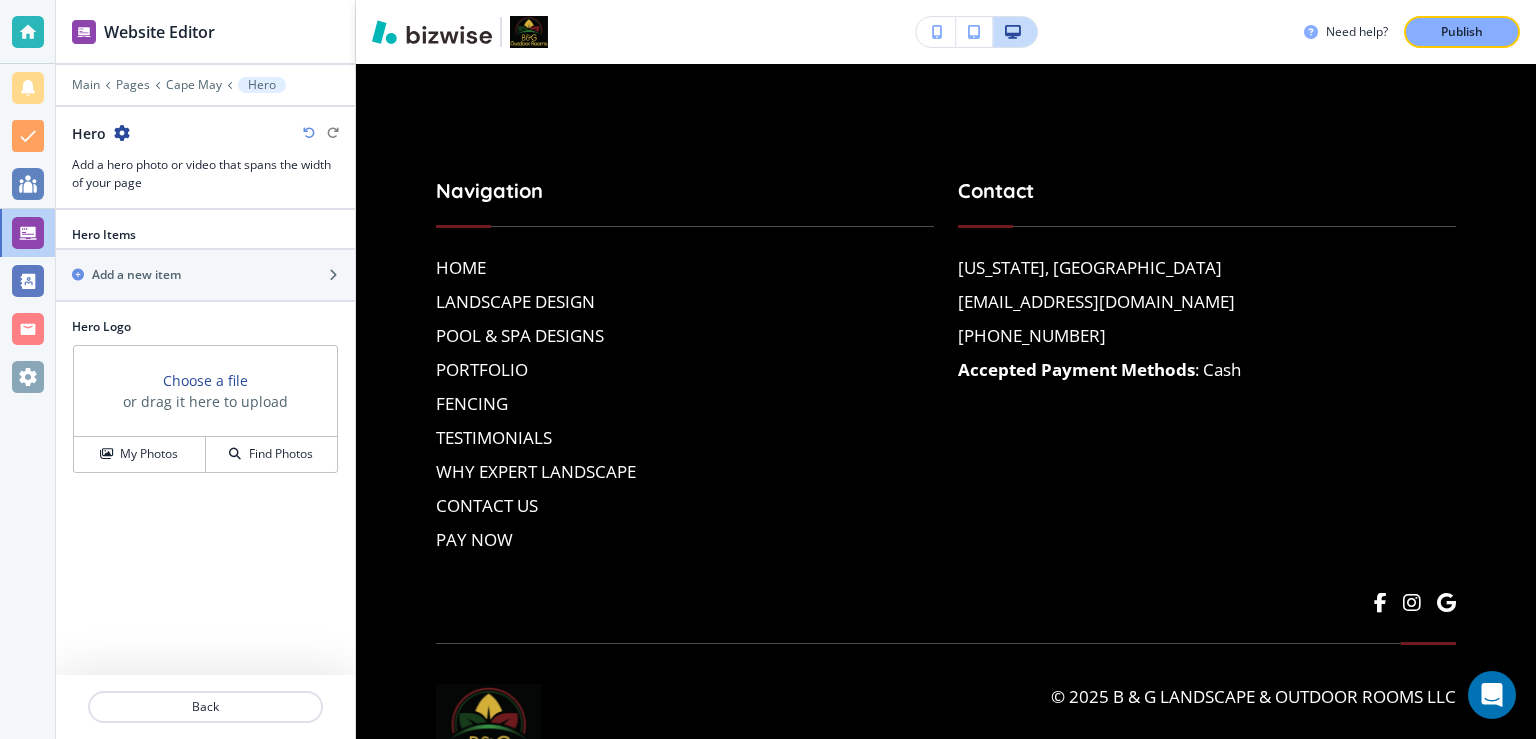 click at bounding box center [122, 133] 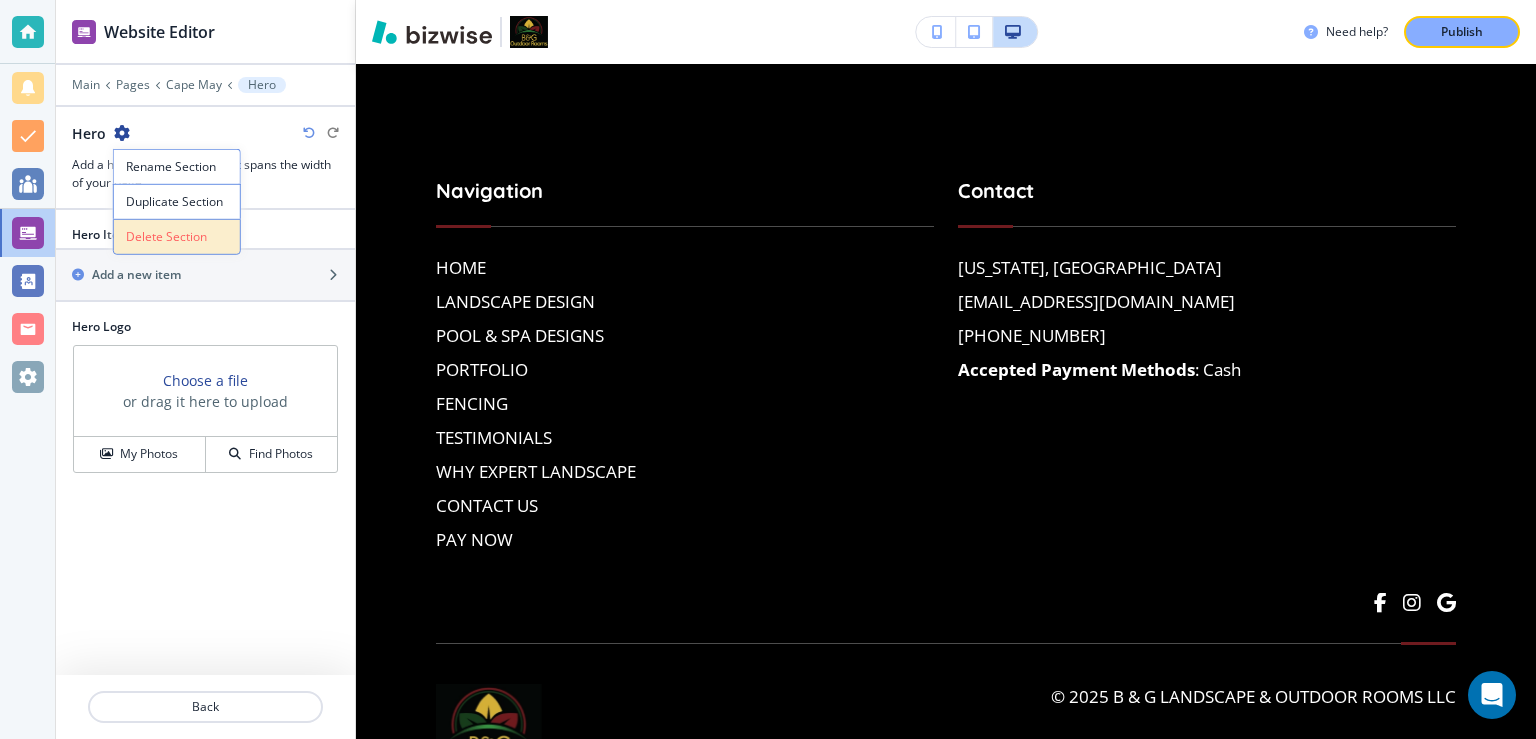 click on "Delete Section" at bounding box center (177, 237) 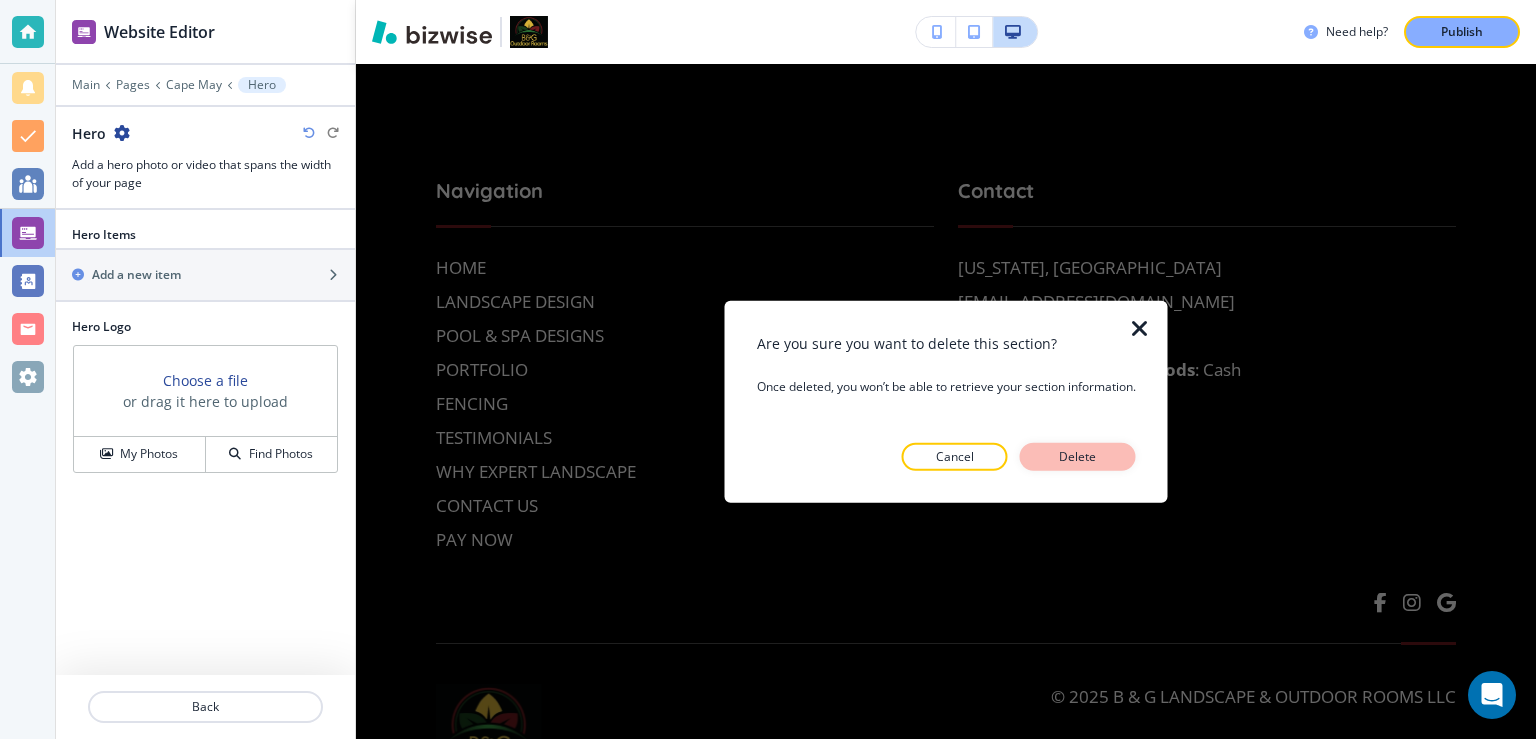 click on "Delete" at bounding box center (1078, 457) 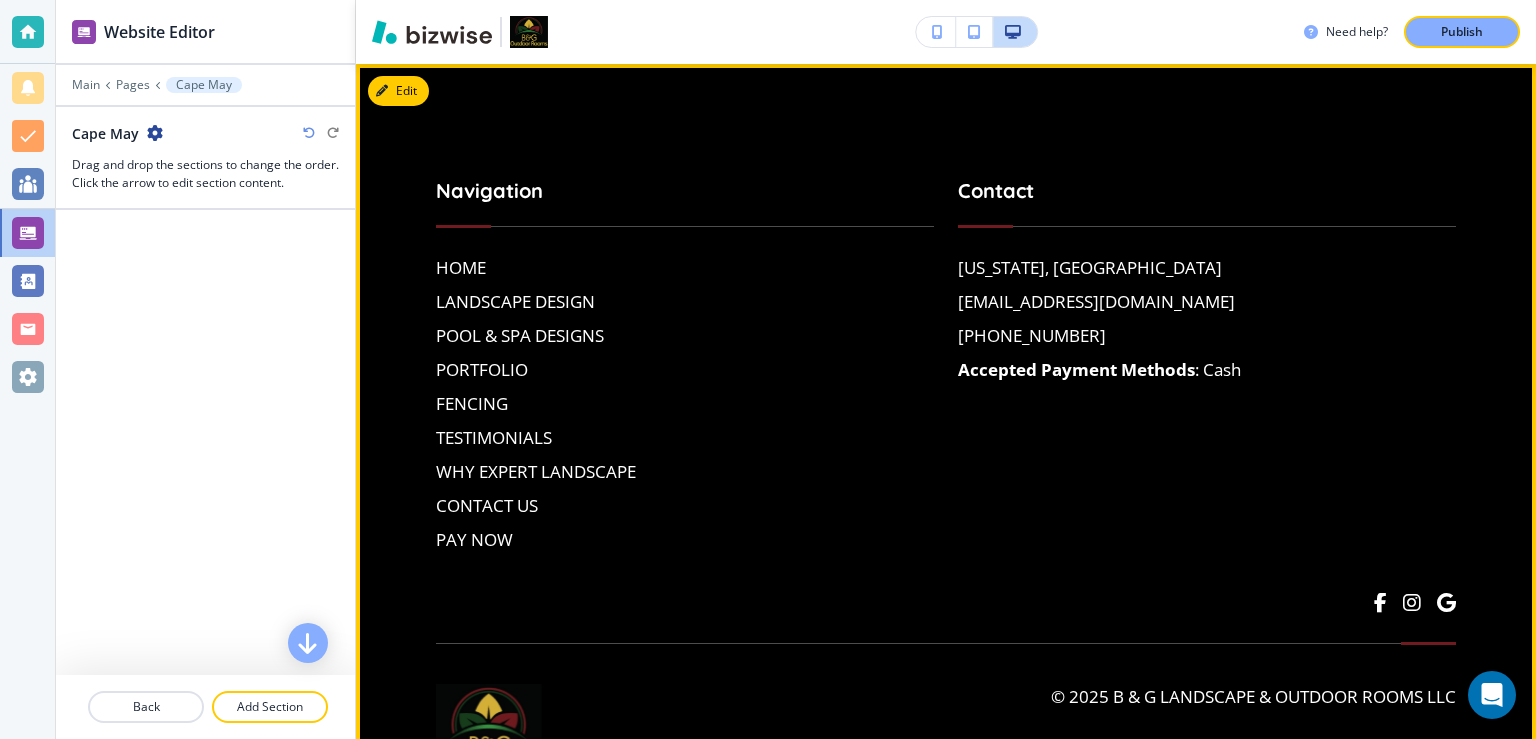 scroll, scrollTop: 0, scrollLeft: 0, axis: both 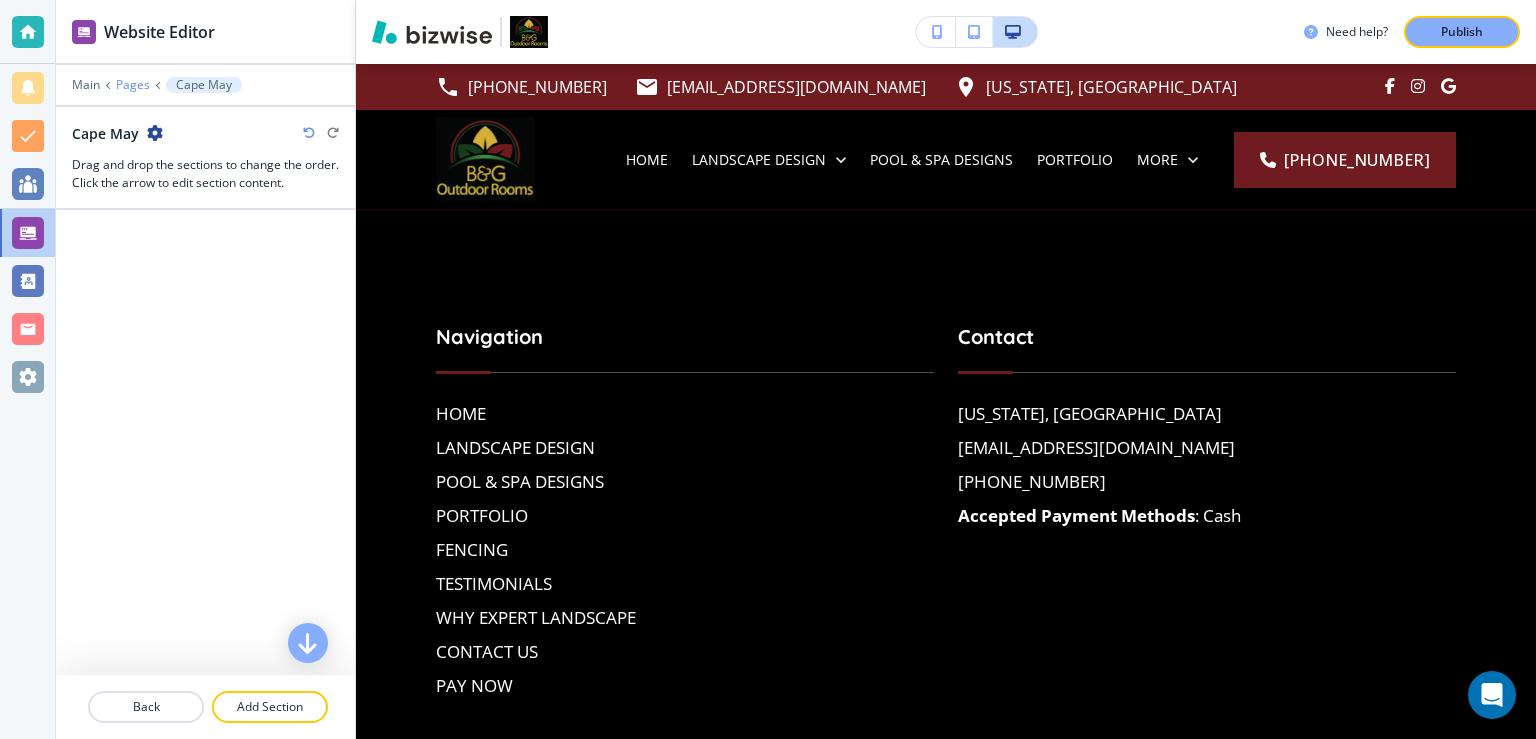 click on "Pages" at bounding box center [133, 85] 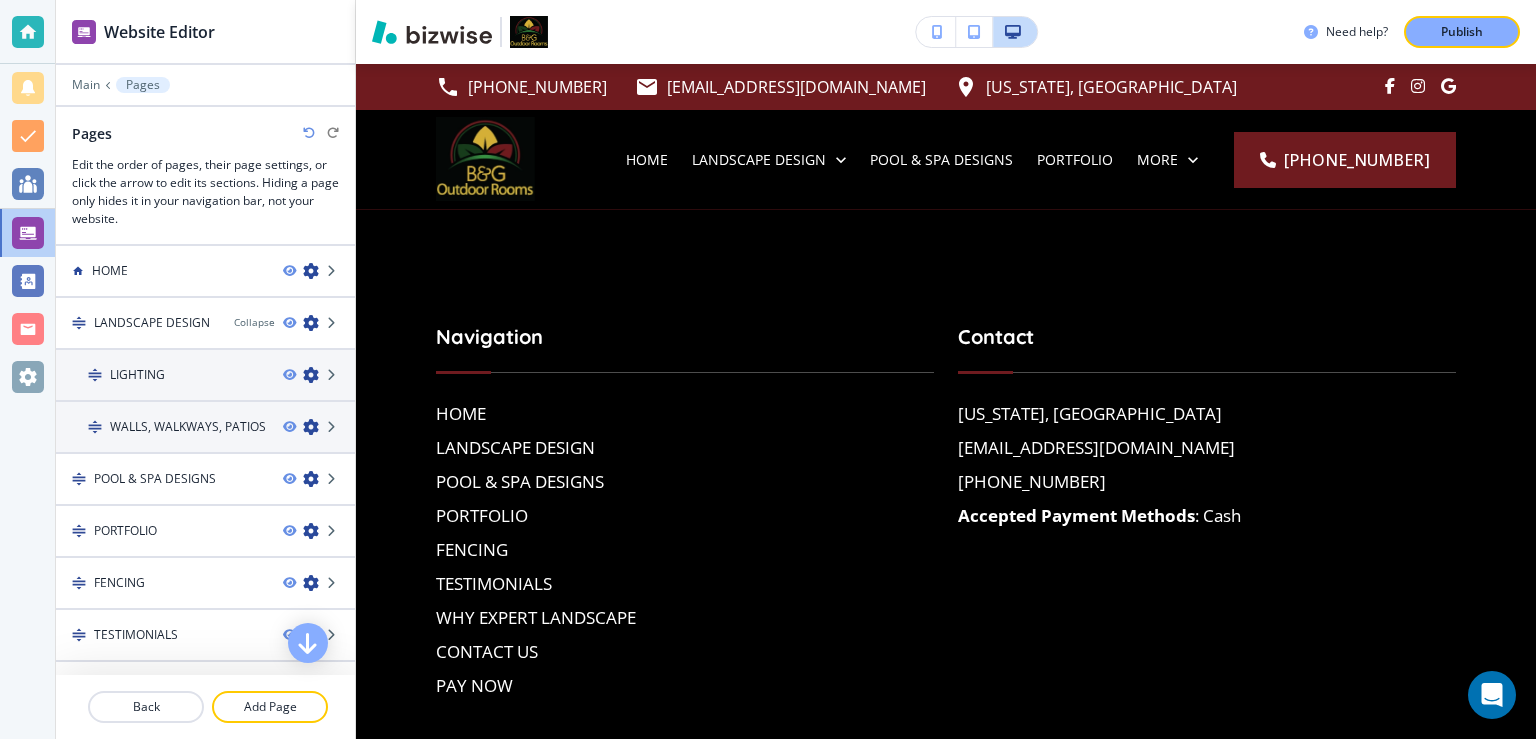 scroll, scrollTop: 395, scrollLeft: 0, axis: vertical 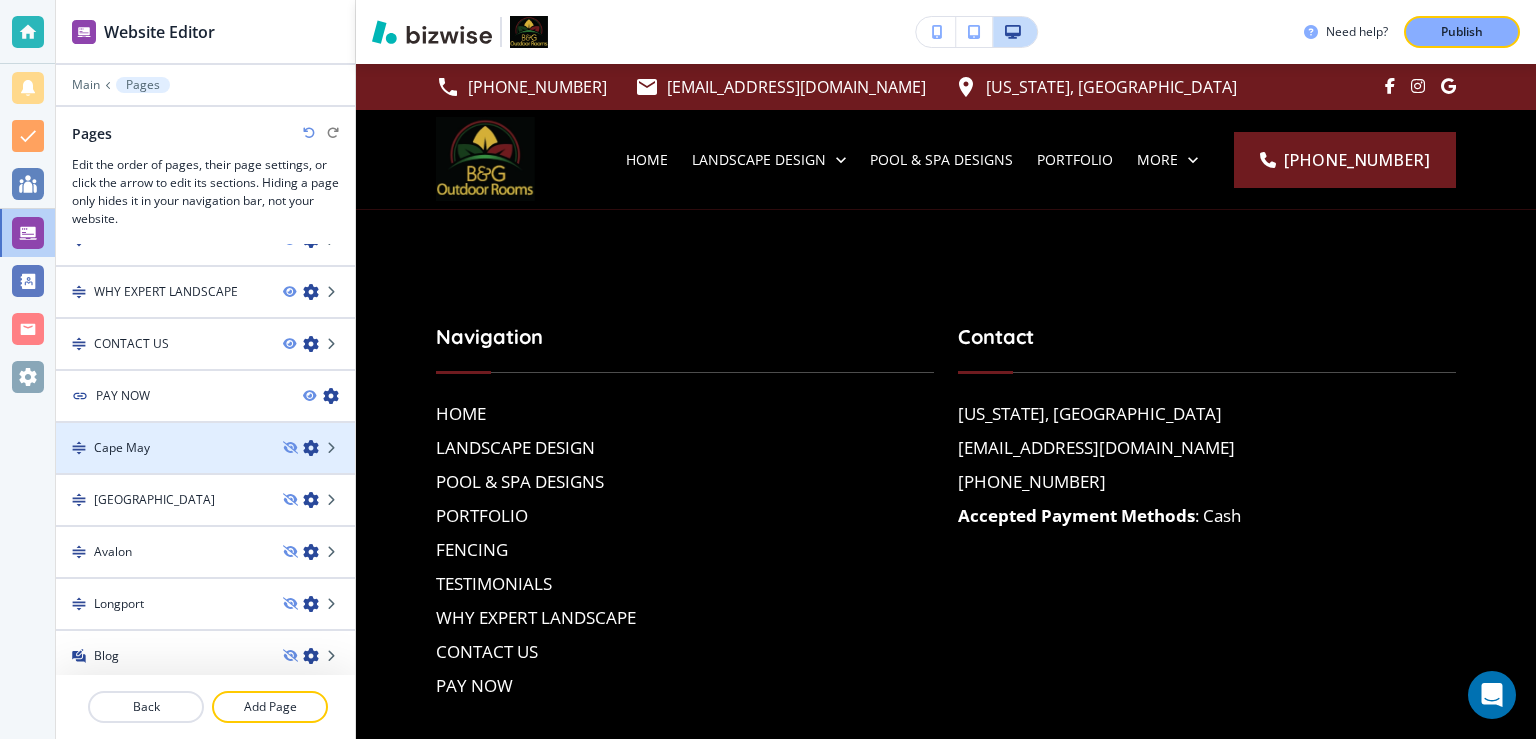 click on "Cape May" at bounding box center (161, 448) 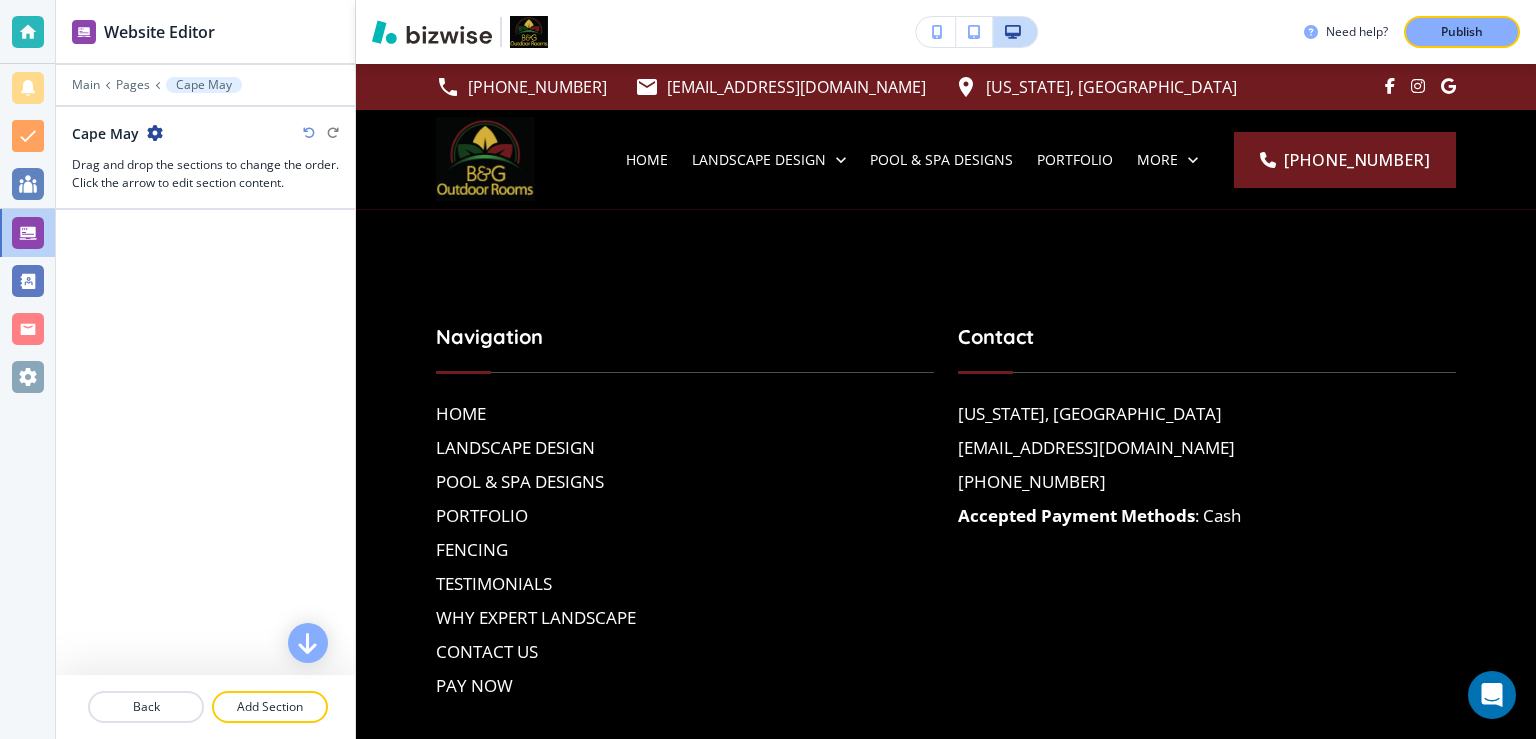 click at bounding box center [155, 133] 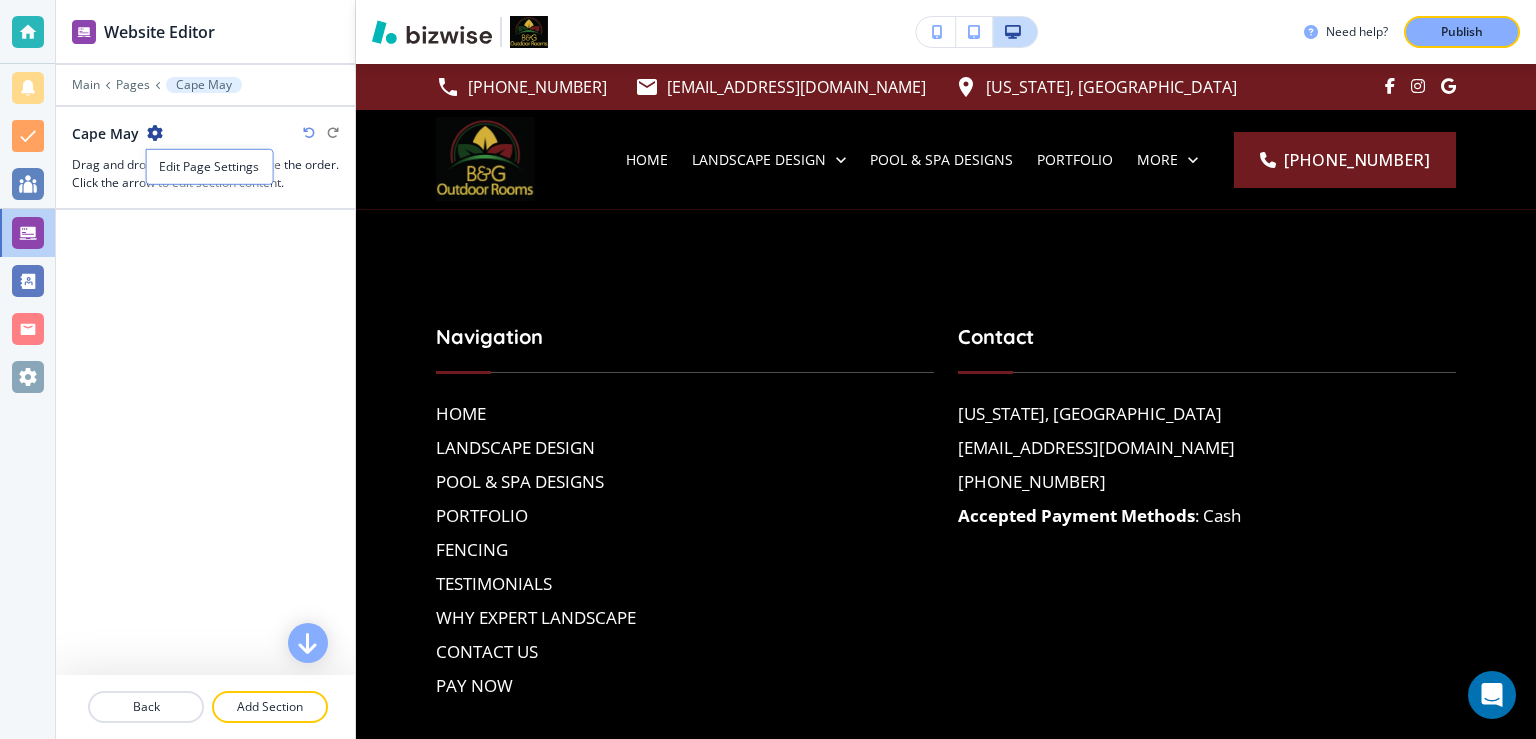 click at bounding box center [205, 442] 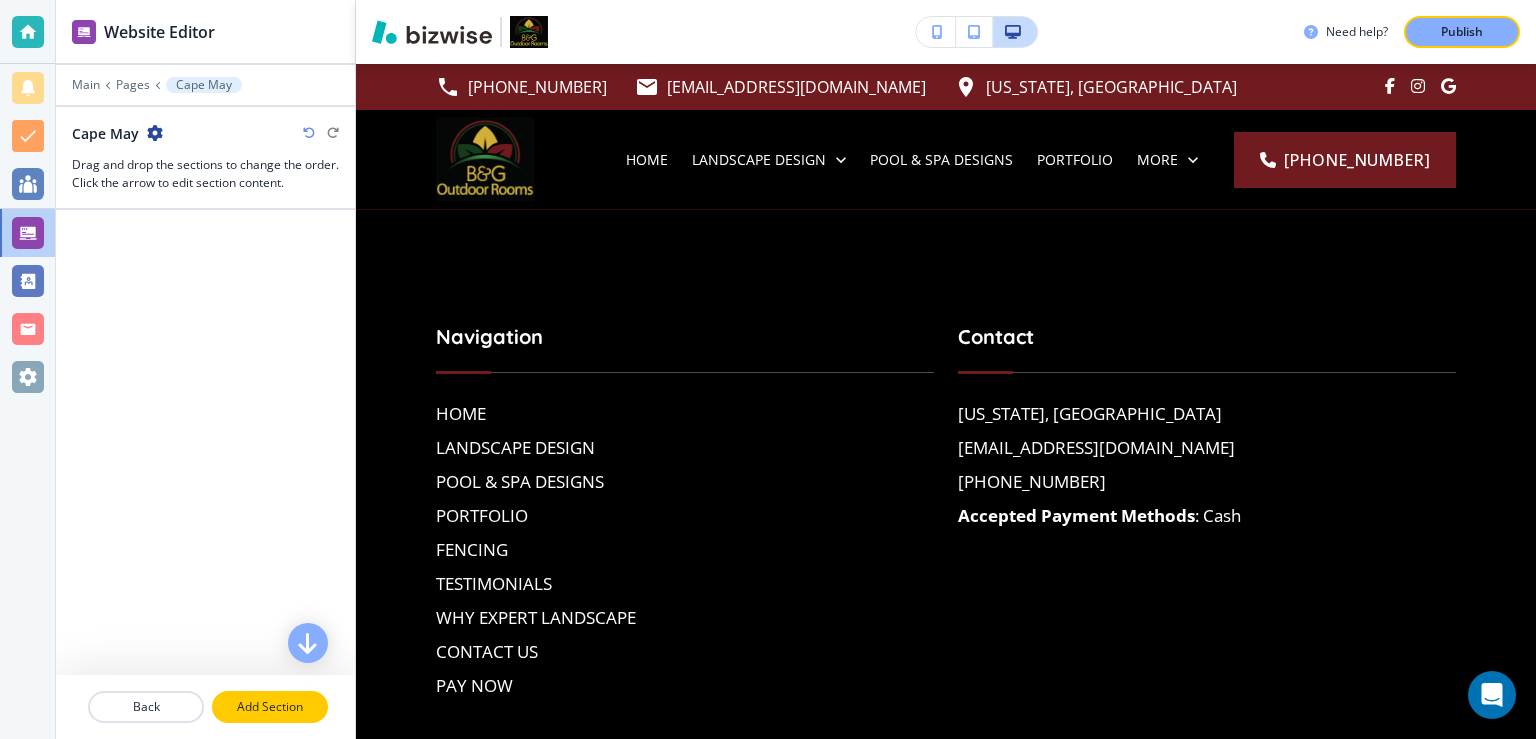 click on "Add Section" at bounding box center (270, 707) 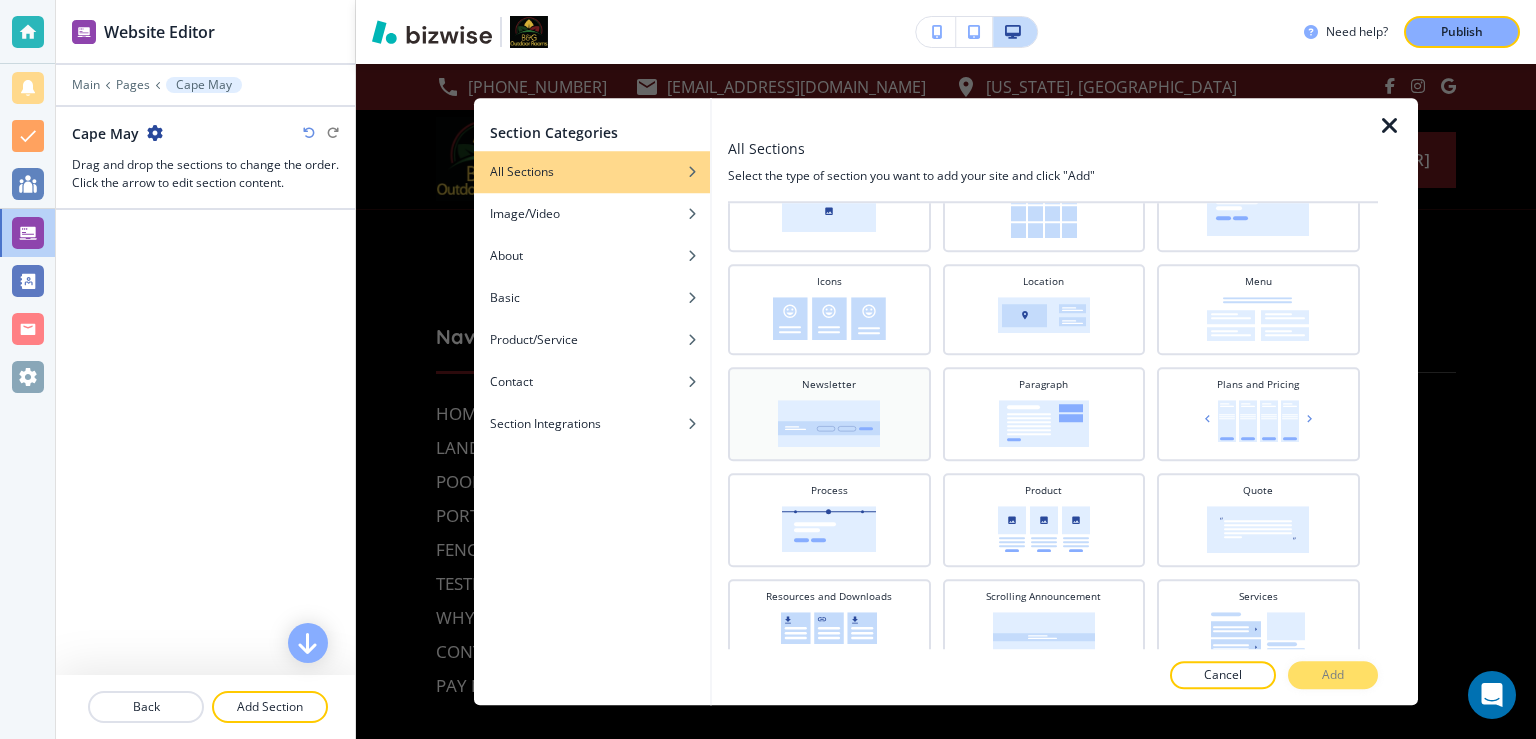 scroll, scrollTop: 634, scrollLeft: 0, axis: vertical 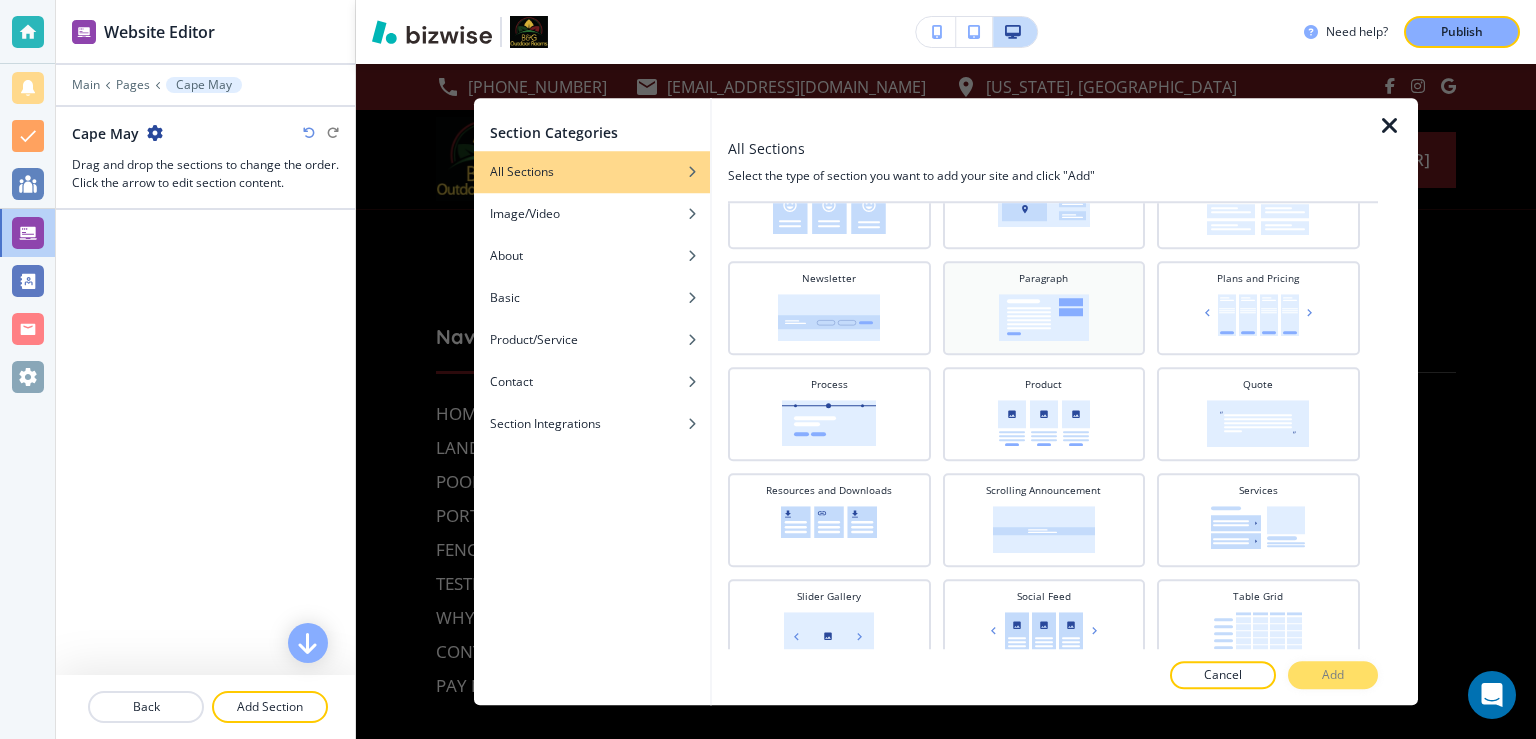 click at bounding box center [1044, 317] 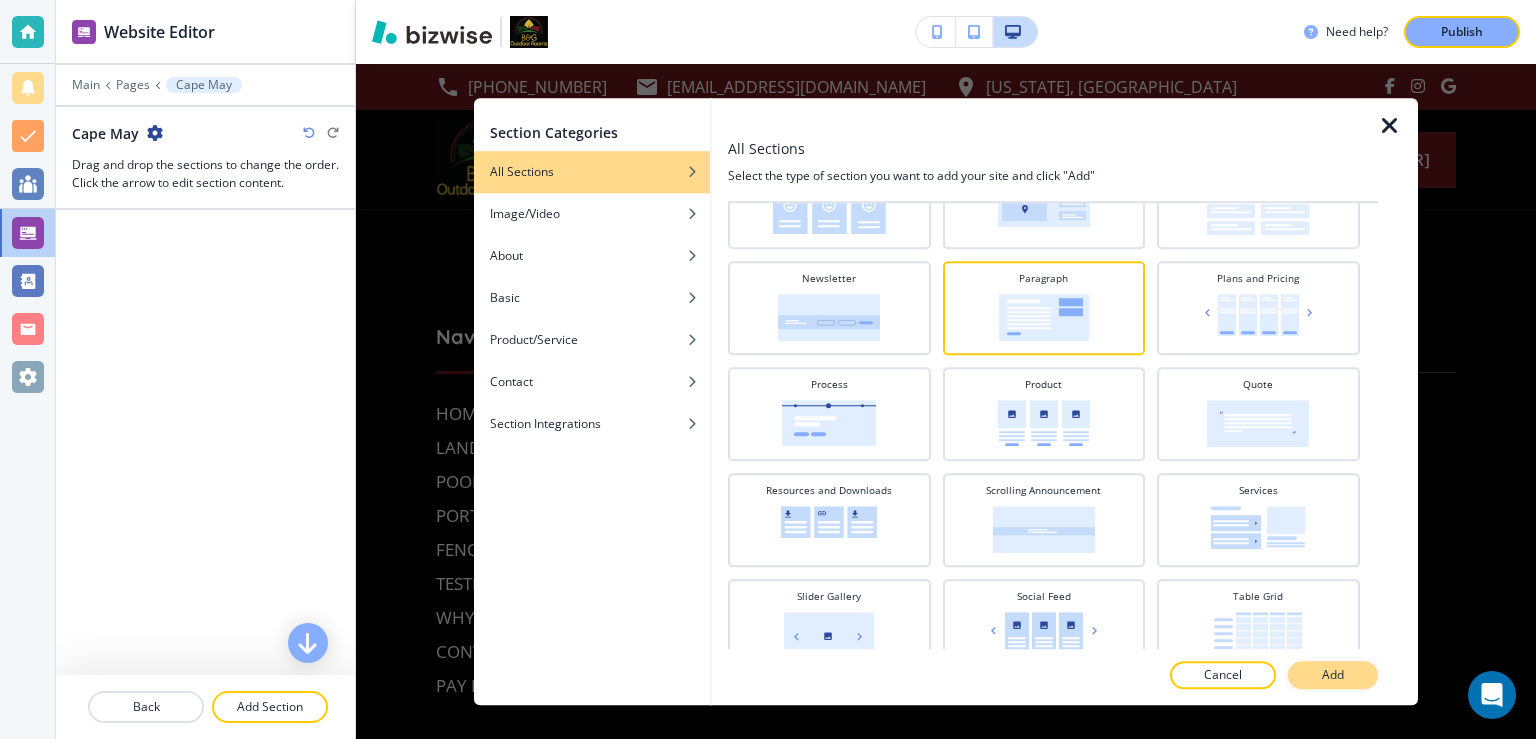 click on "Add" at bounding box center (1333, 675) 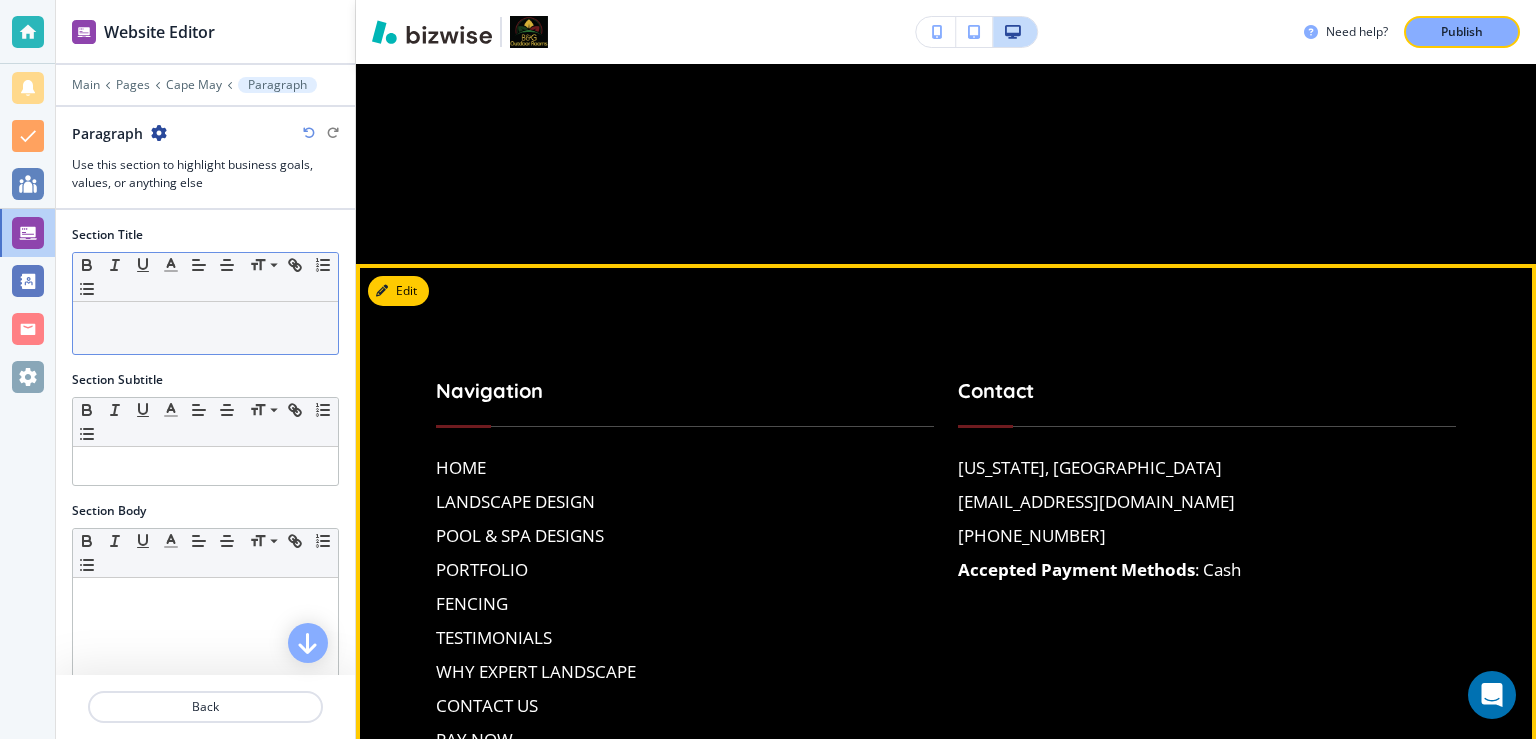scroll, scrollTop: 146, scrollLeft: 0, axis: vertical 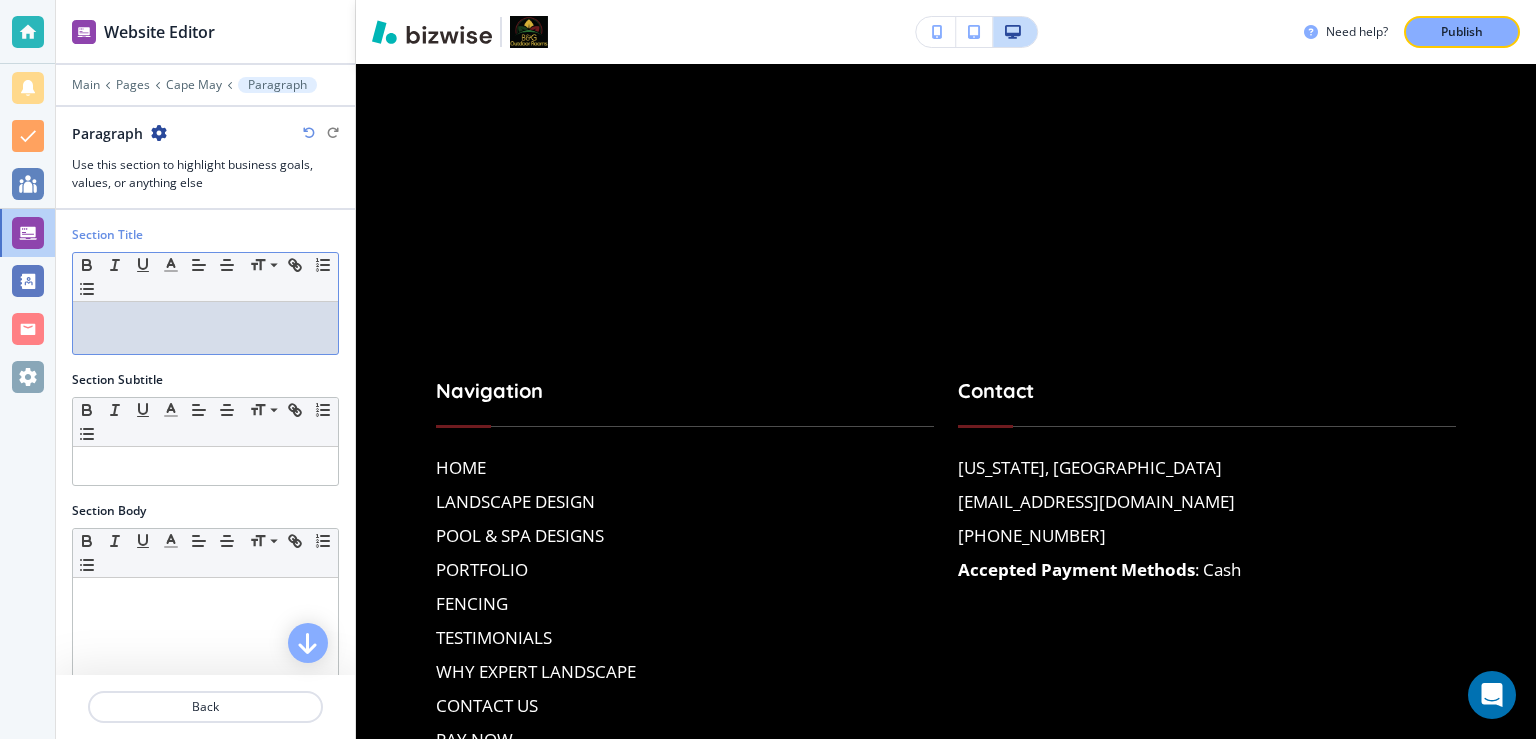 click at bounding box center [205, 321] 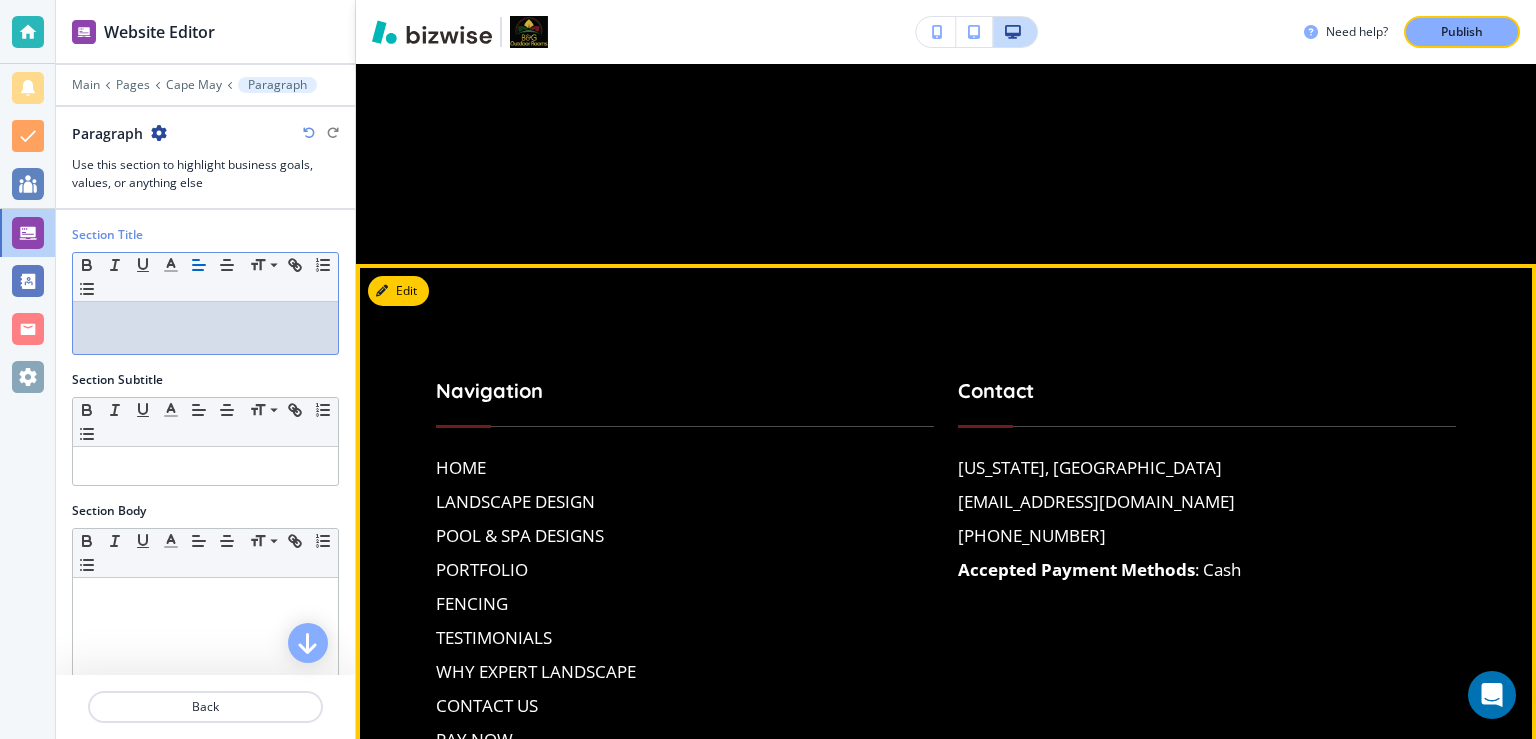 scroll, scrollTop: 0, scrollLeft: 0, axis: both 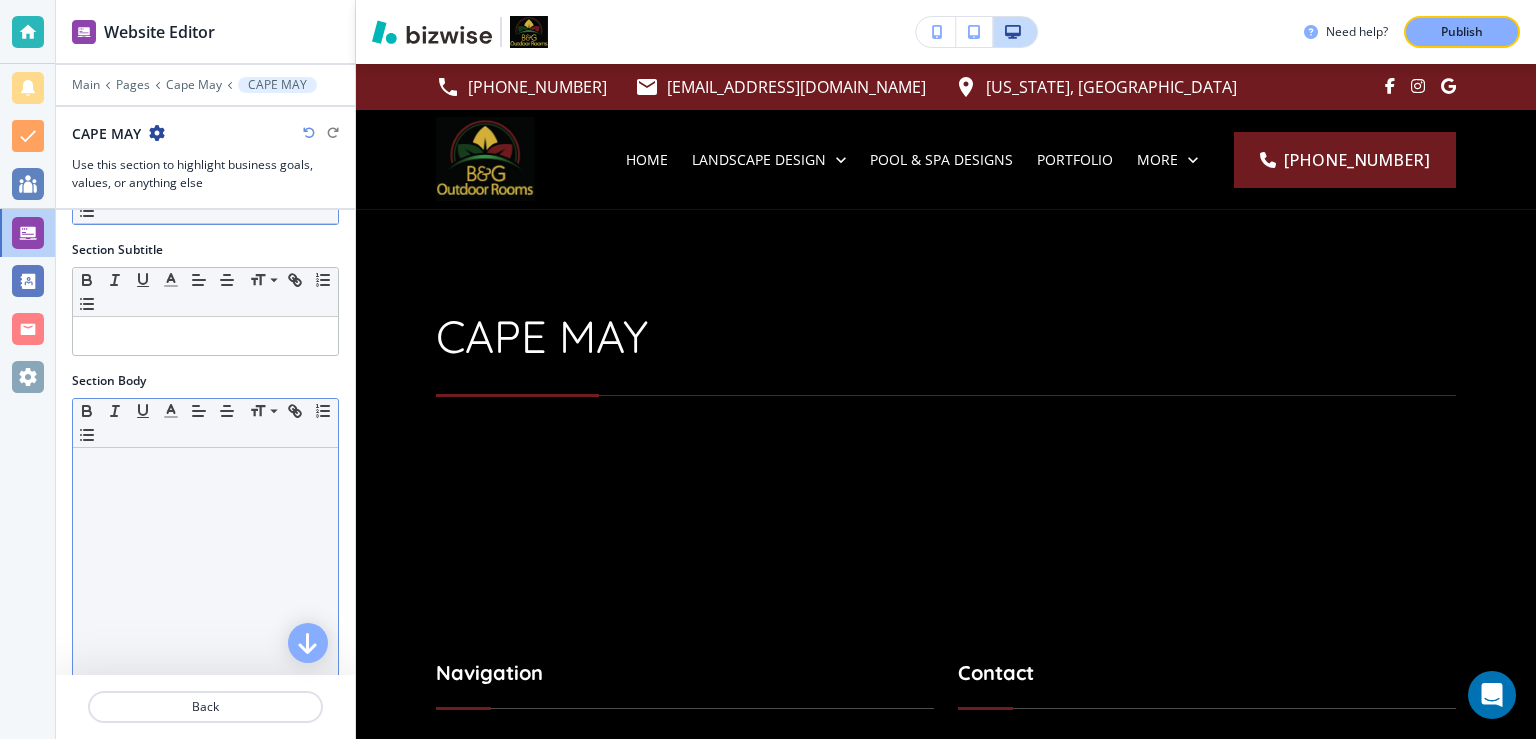 click at bounding box center (205, 467) 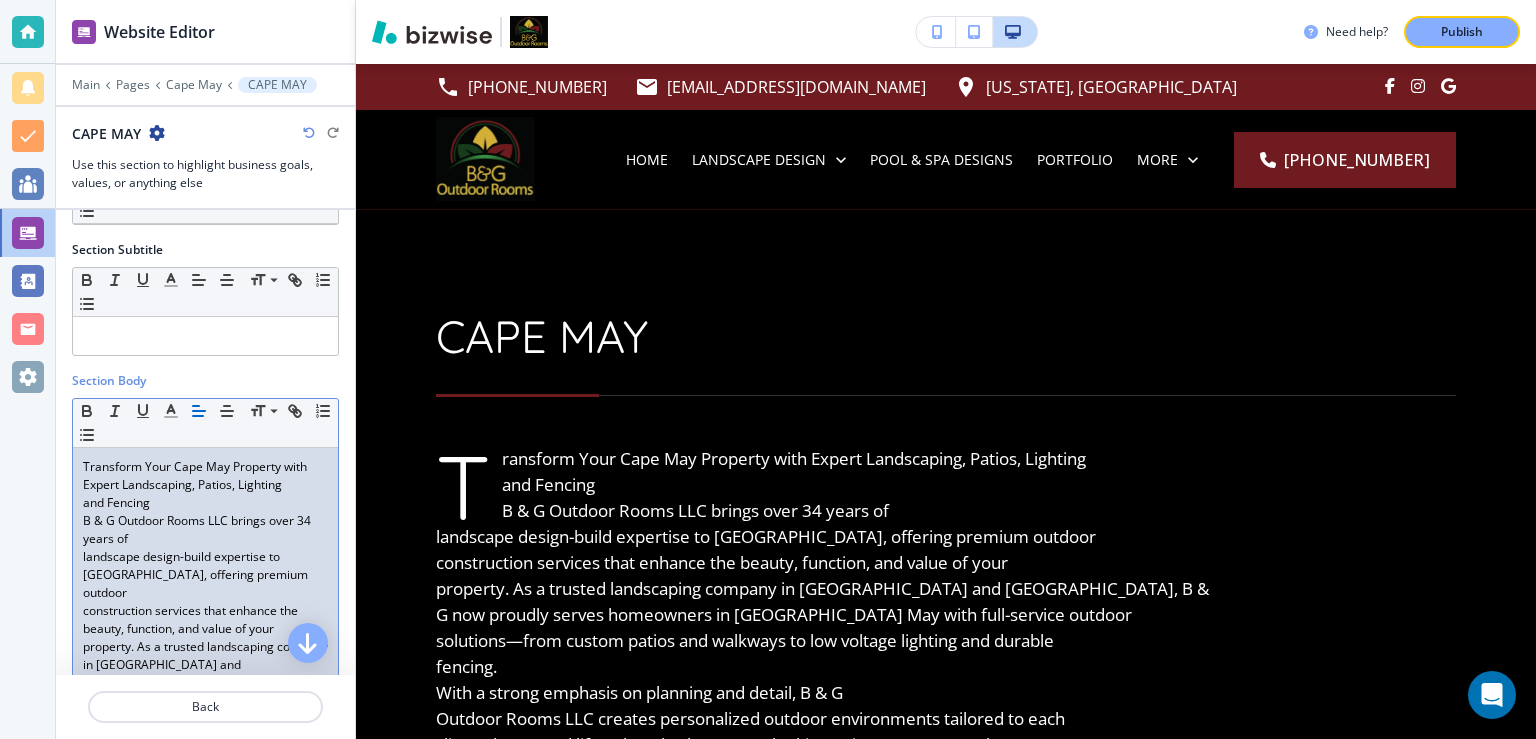 scroll, scrollTop: 0, scrollLeft: 0, axis: both 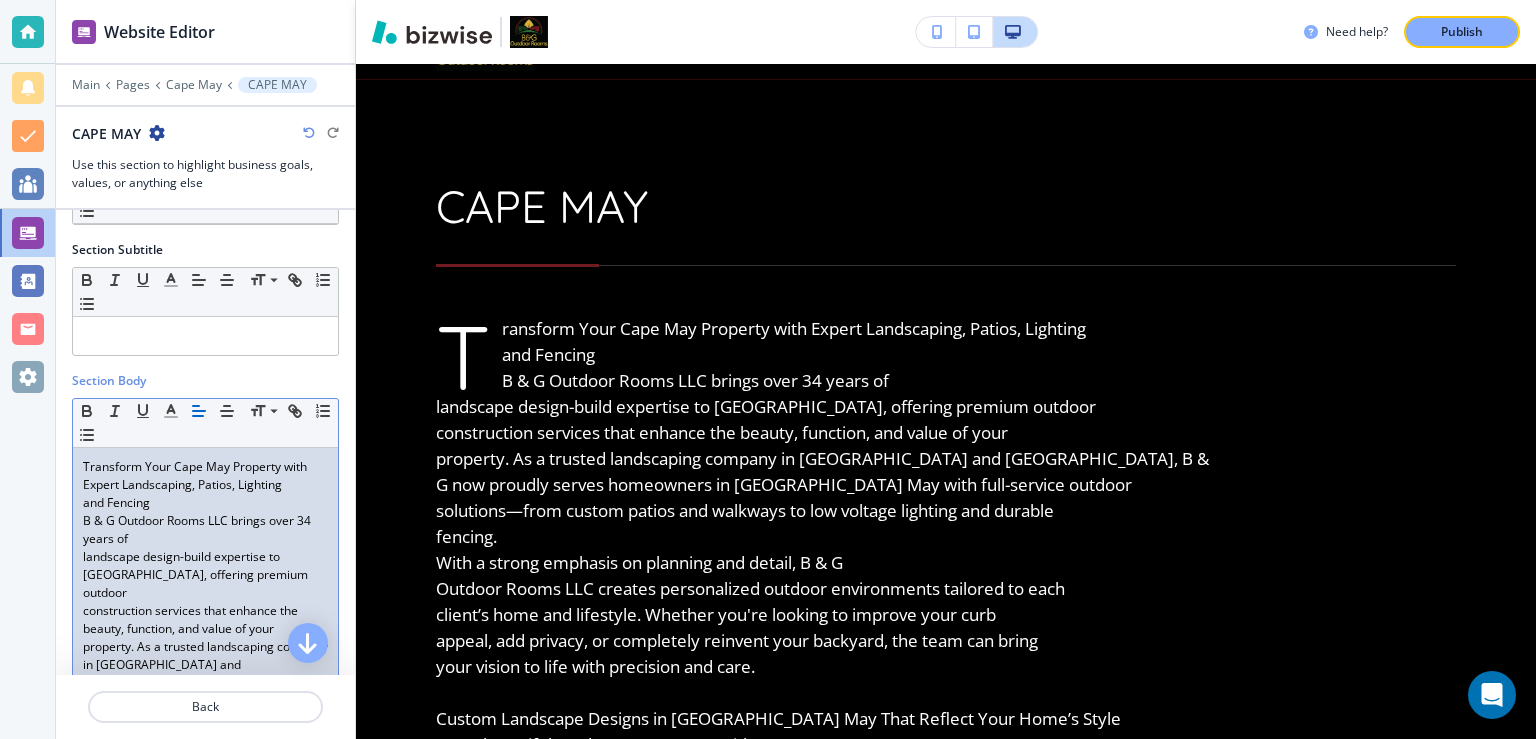 click on "B & G Outdoor Rooms LLC brings over 34 years of" at bounding box center (205, 530) 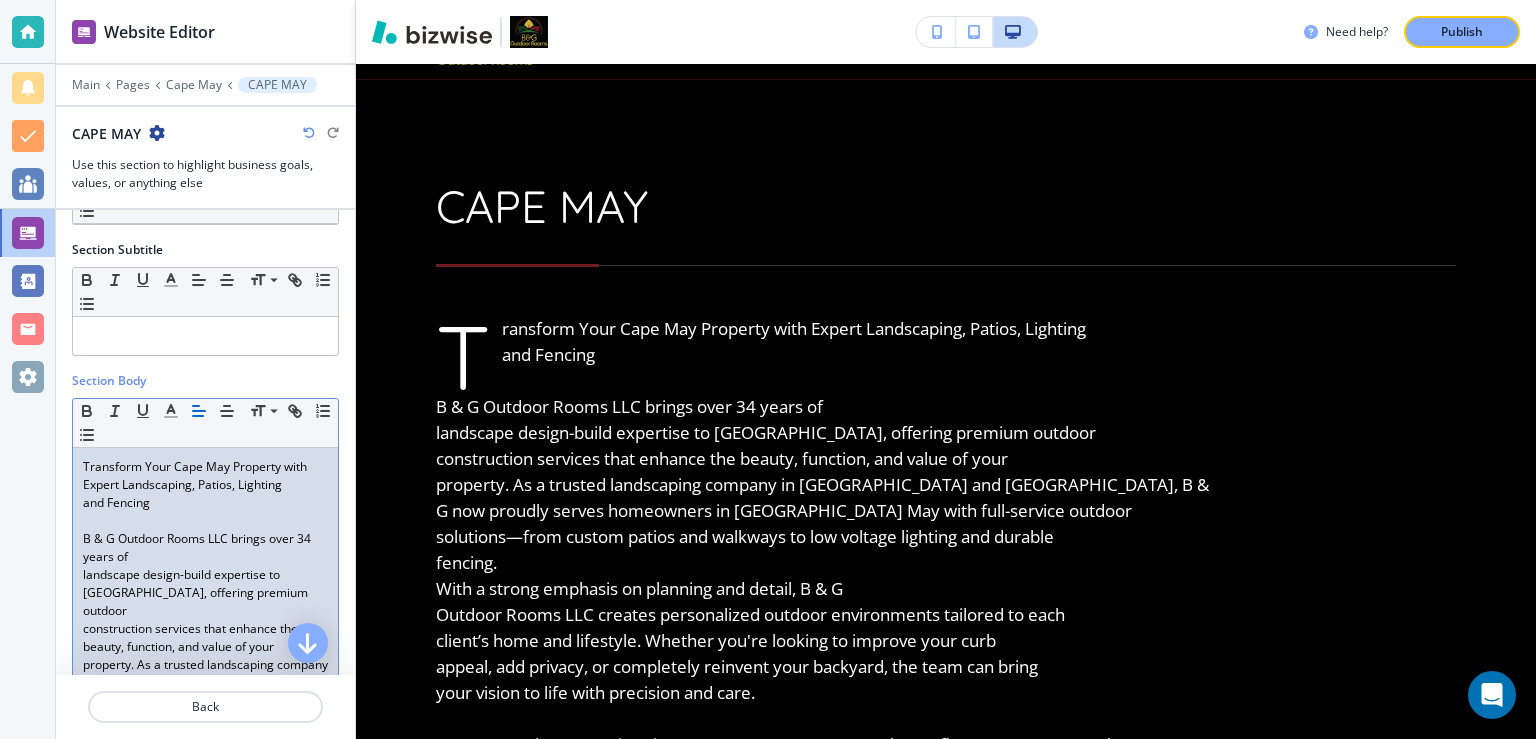 scroll, scrollTop: 259, scrollLeft: 0, axis: vertical 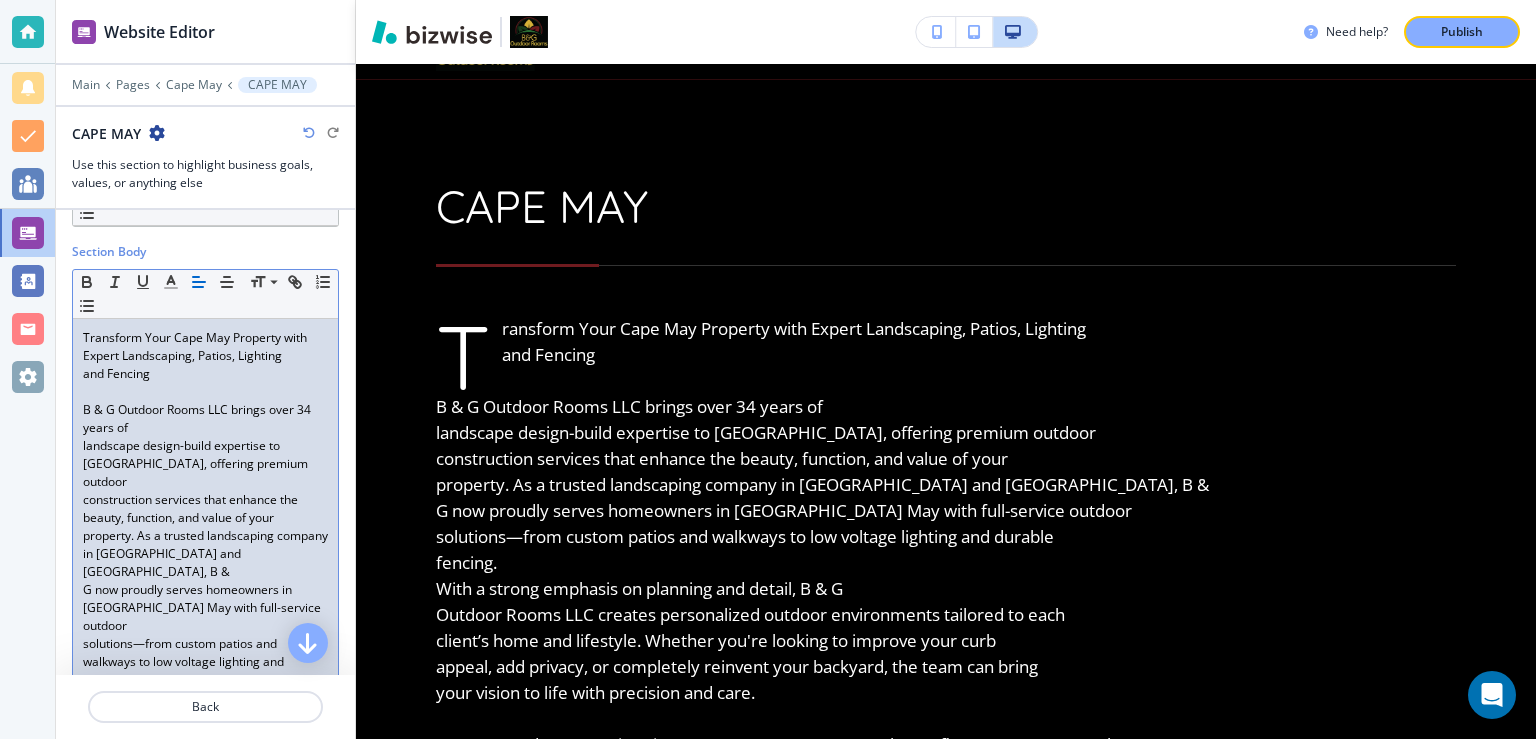 click on "Transform Your Cape May Property with Expert Landscaping, Patios, Lighting and Fencing B & G Outdoor Rooms LLC brings over 34 years of landscape design-build expertise to Cape May, offering premium outdoor construction services that enhance the beauty, function, and value of your property. As a trusted landscaping company in North and Central Jersey, B & G now proudly serves homeowners in Cape May with full-service outdoor solutions—from custom patios and walkways to low voltage lighting and durable fencing. With a strong emphasis on planning and detail, B & G Outdoor Rooms LLC creates personalized outdoor environments tailored to each client’s home and lifestyle. Whether you're looking to improve your curb appeal, add privacy, or completely reinvent your backyard, the team can bring your vision to life with precision and care.   Custom Landscape Designs in Cape May That Reflect Your Home’s Style Every beautiful outdoor space starts with a great plan. B   value.   area." at bounding box center [205, 1148] 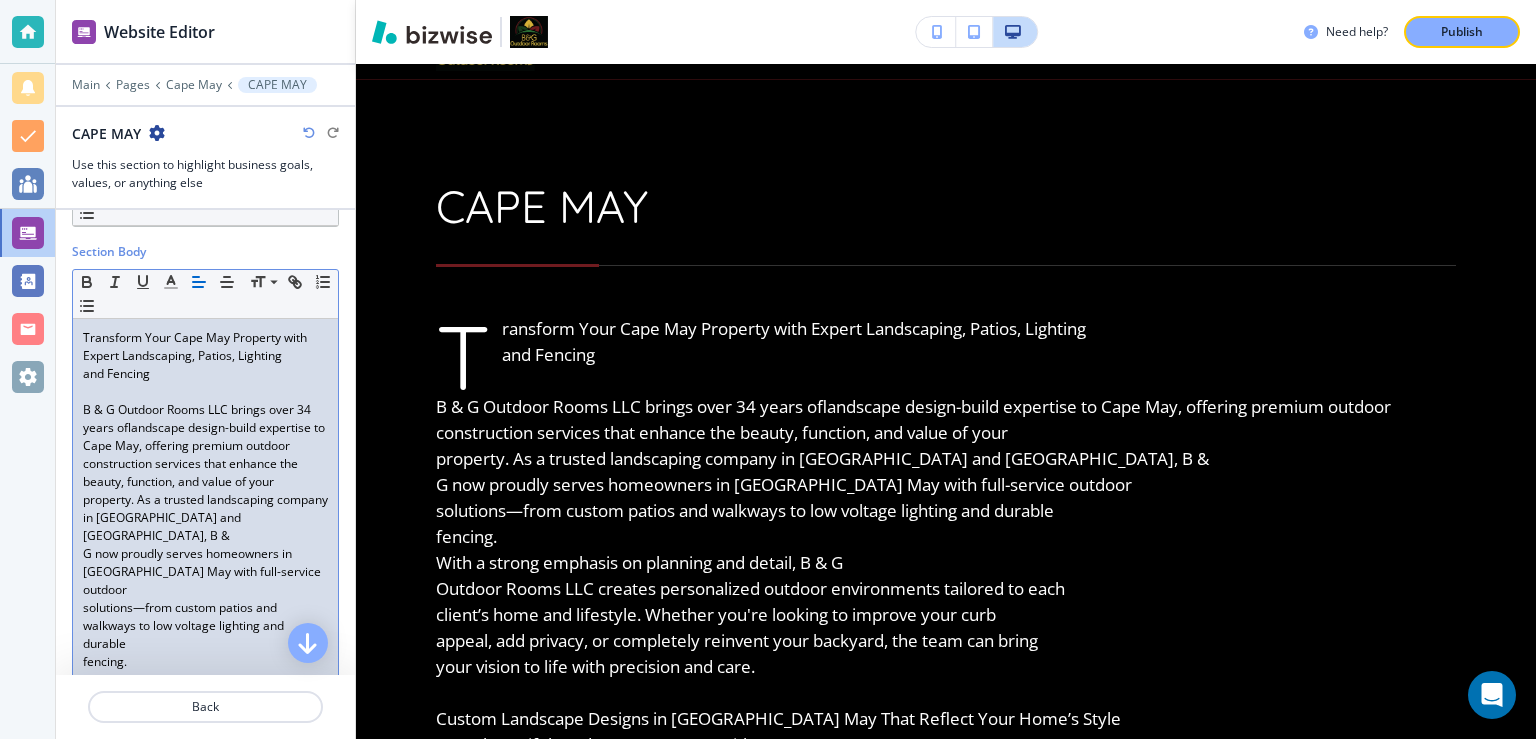 type 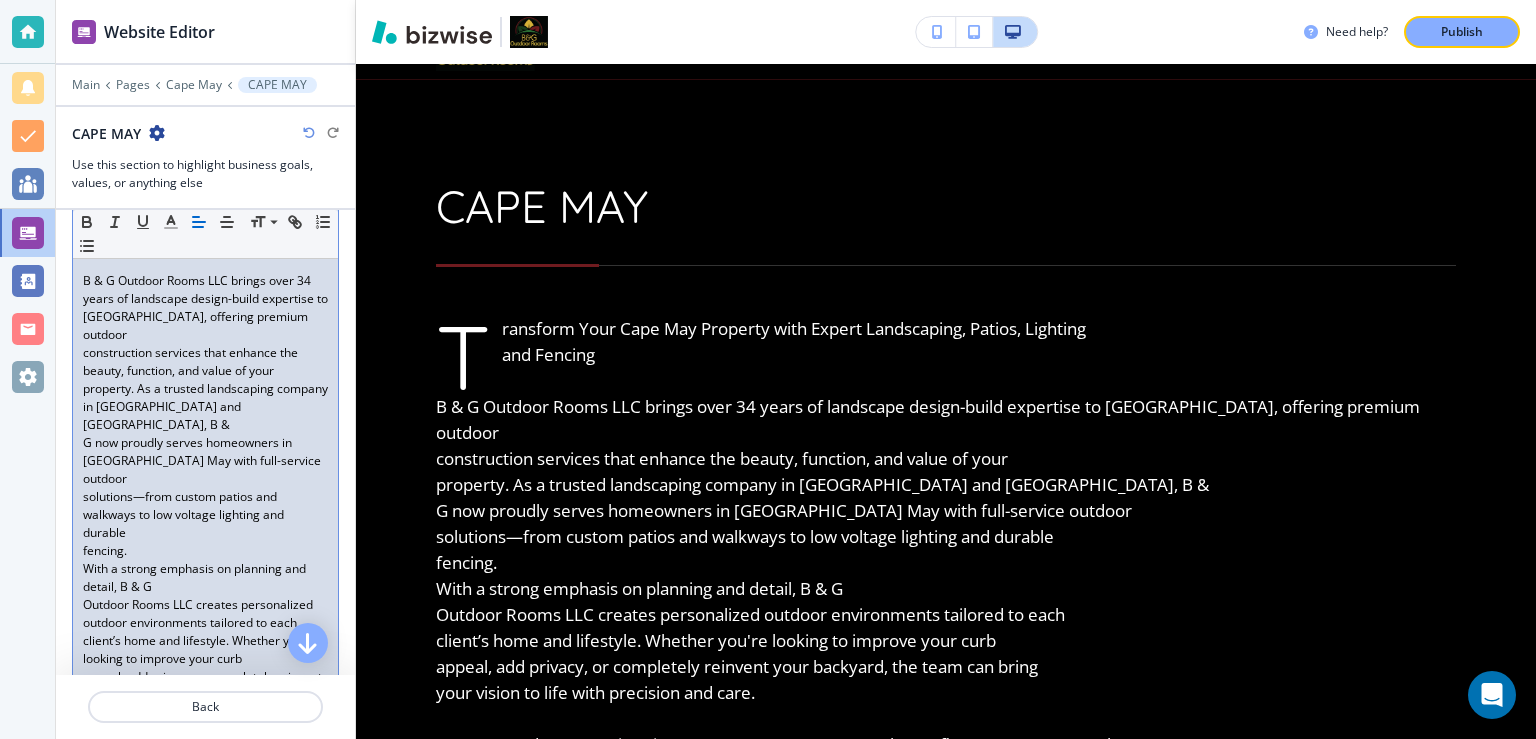 scroll, scrollTop: 389, scrollLeft: 0, axis: vertical 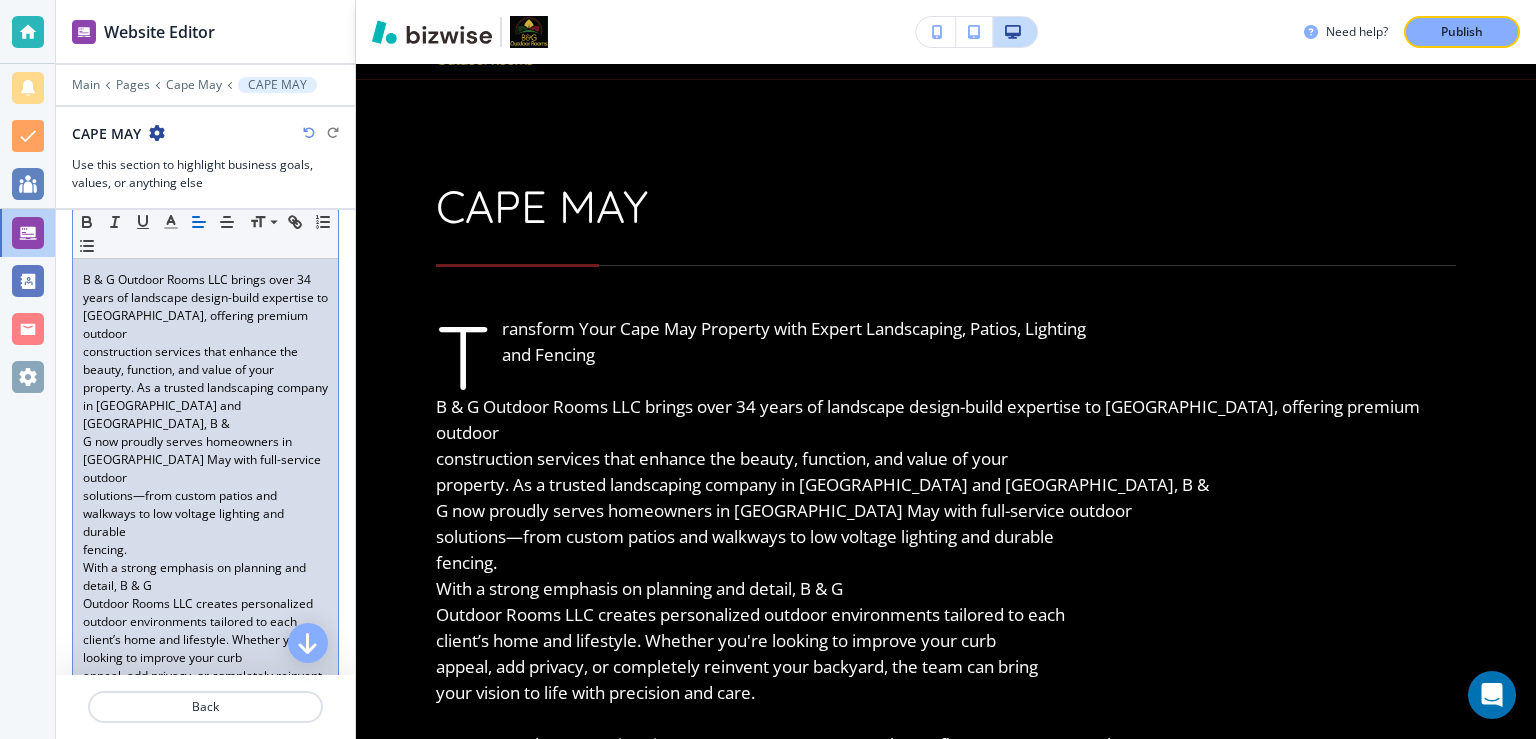 click on "G now proudly serves homeowners in Cape May with full-service outdoor" at bounding box center [205, 460] 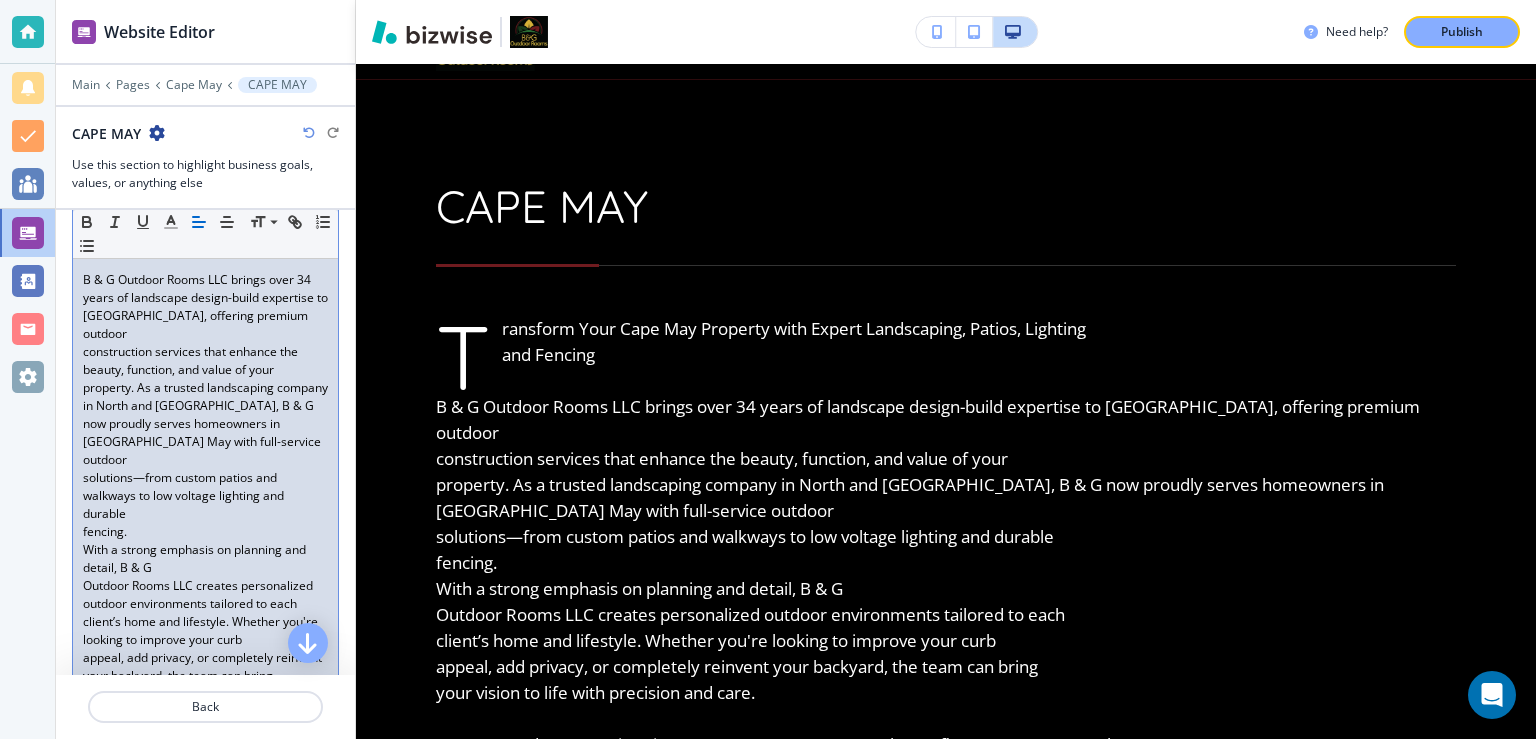 click on "Transform Your Cape May Property with Expert Landscaping, Patios, Lighting and Fencing B & G Outdoor Rooms LLC brings over 34 years of landscape design-build expertise to Cape May, offering premium outdoor construction services that enhance the beauty, function, and value of your property. As a trusted landscaping company in North and Central Jersey, B & G now proudly serves homeowners in Cape May with full-service outdoor solutions—from custom patios and walkways to low voltage lighting and durable fencing. With a strong emphasis on planning and detail, B & G Outdoor Rooms LLC creates personalized outdoor environments tailored to each client’s home and lifestyle. Whether you're looking to improve your curb appeal, add privacy, or completely reinvent your backyard, the team can bring your vision to life with precision and care.   Custom Landscape Designs in Cape May That Reflect Your Home’s Style Every beautiful outdoor space starts with a great plan. B   value.   area." at bounding box center (205, 1000) 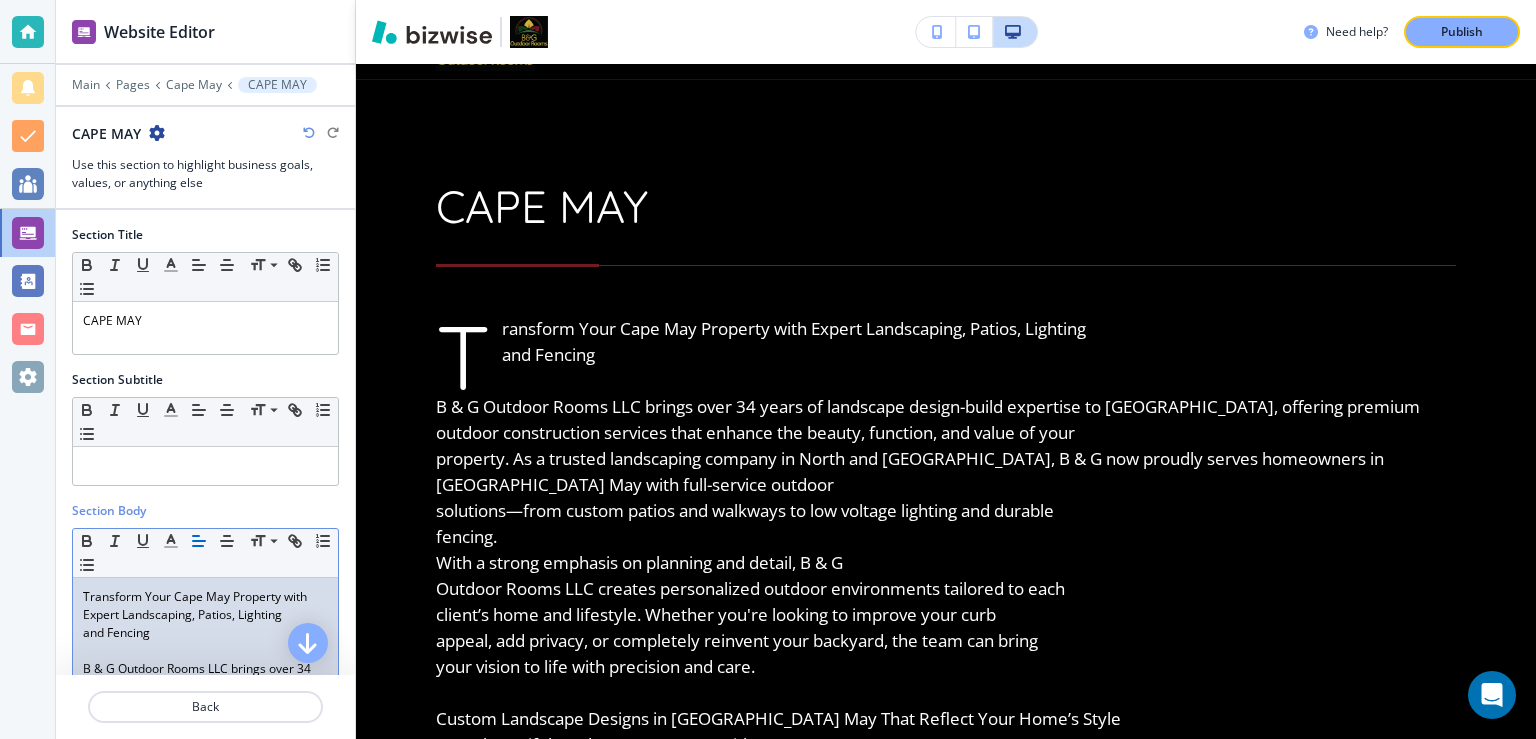 scroll, scrollTop: 130, scrollLeft: 0, axis: vertical 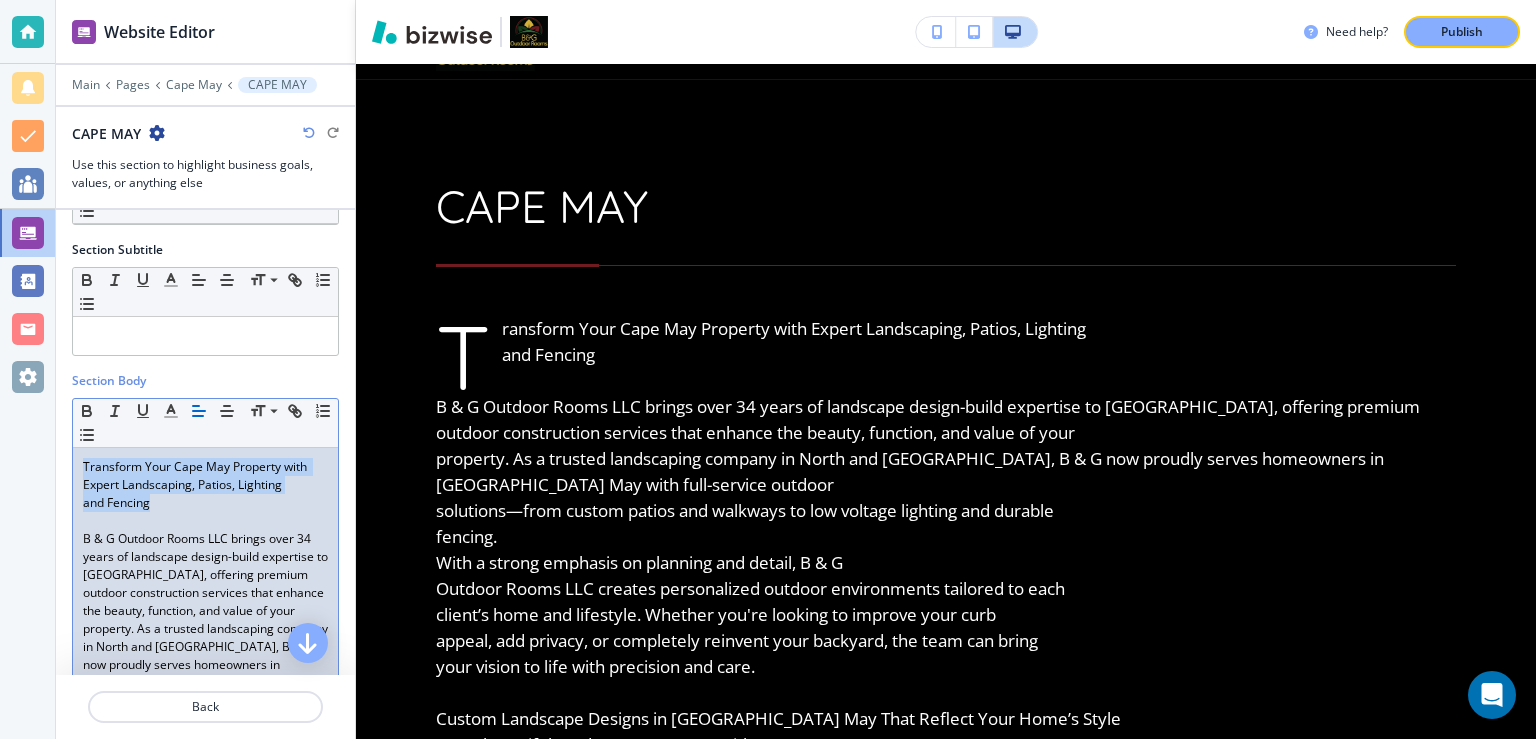 drag, startPoint x: 167, startPoint y: 506, endPoint x: 78, endPoint y: 457, distance: 101.597244 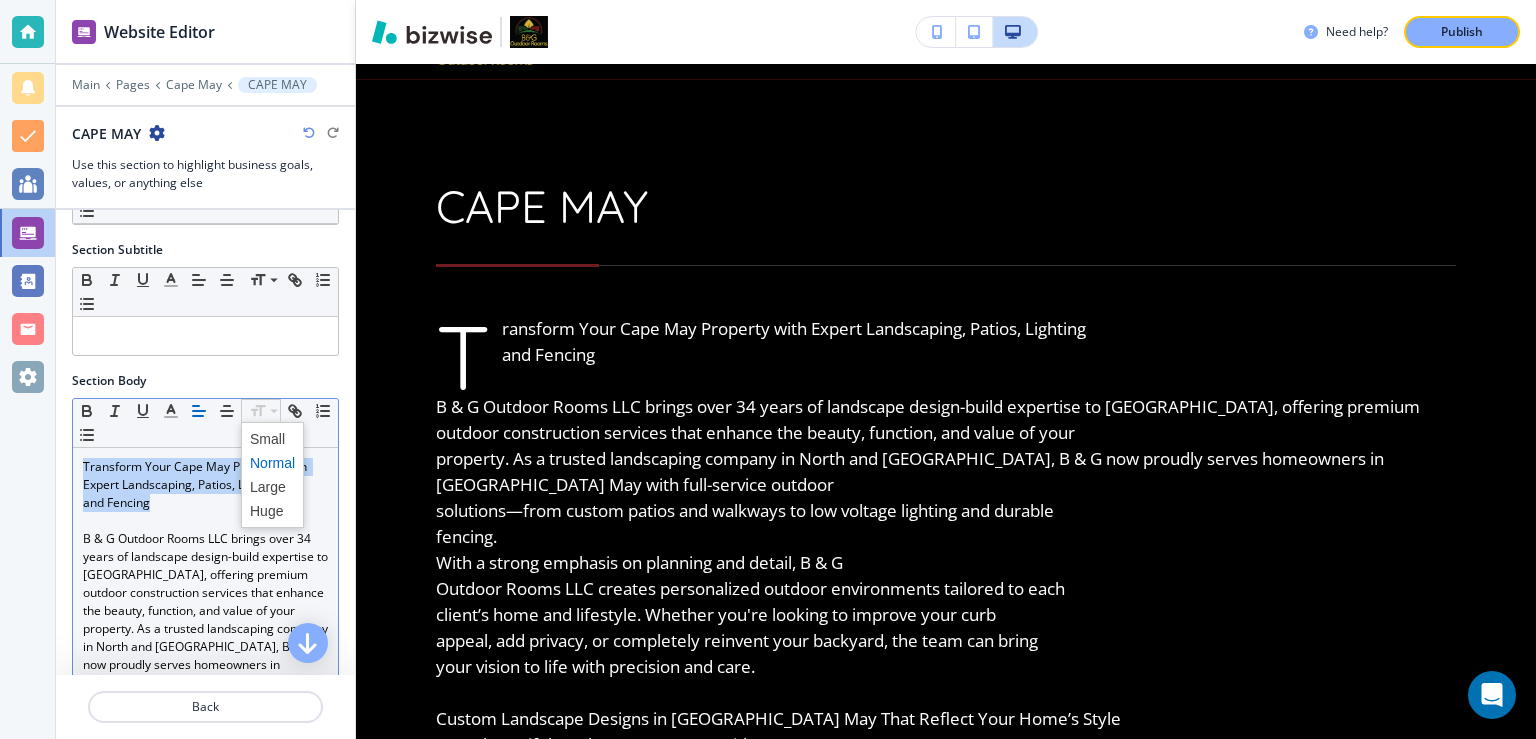 click 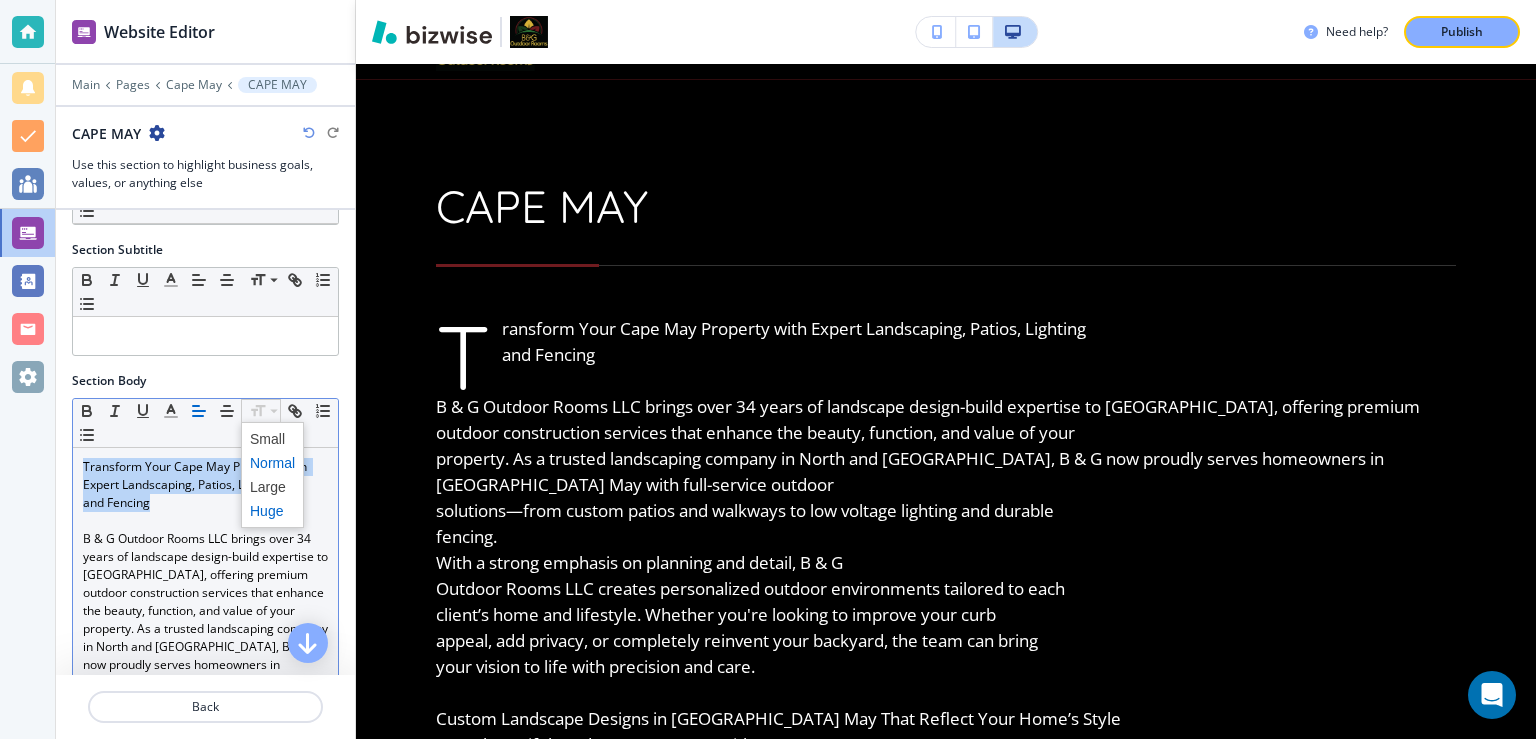 click at bounding box center (272, 511) 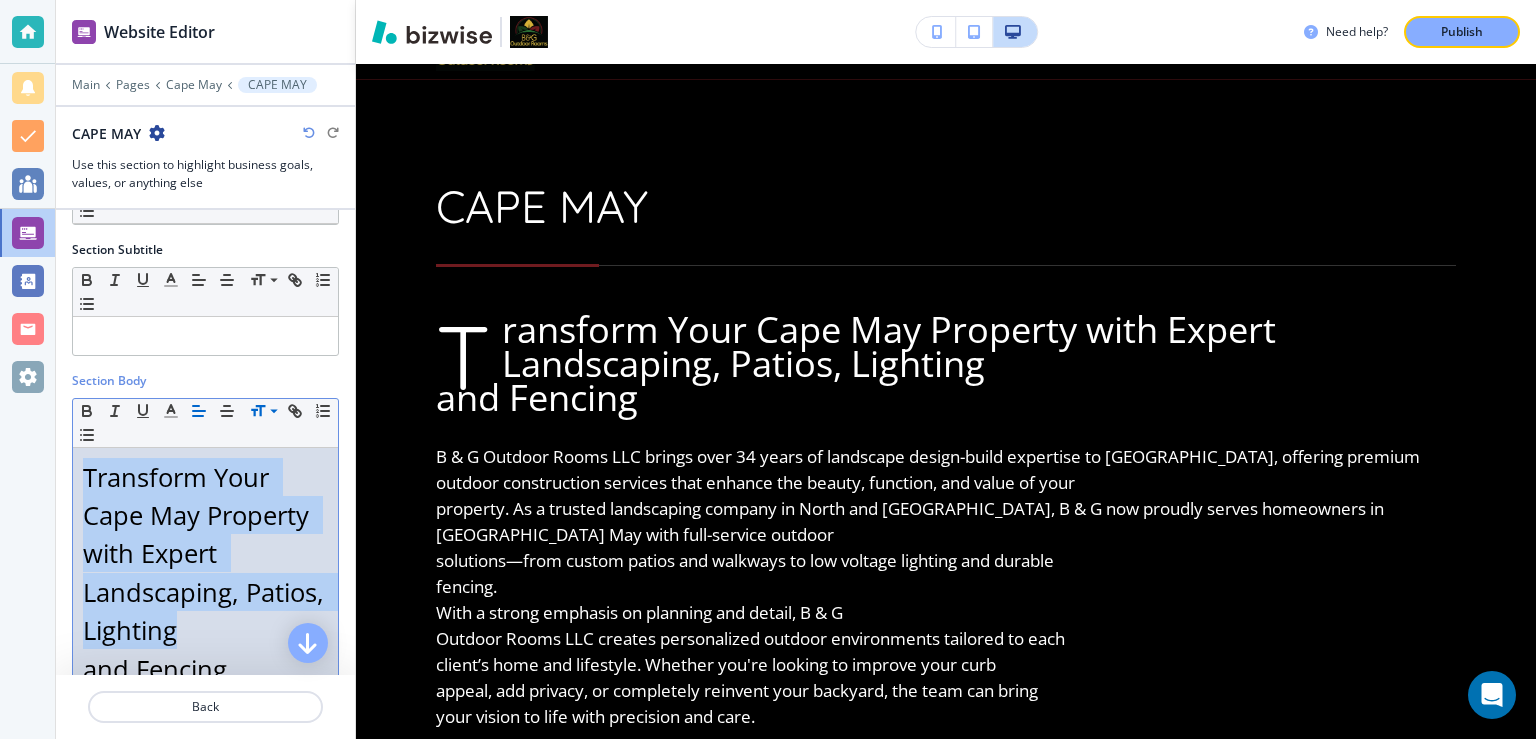 click on "Transform Your Cape May Property with Expert Landscaping, Patios, Lighting" at bounding box center (207, 553) 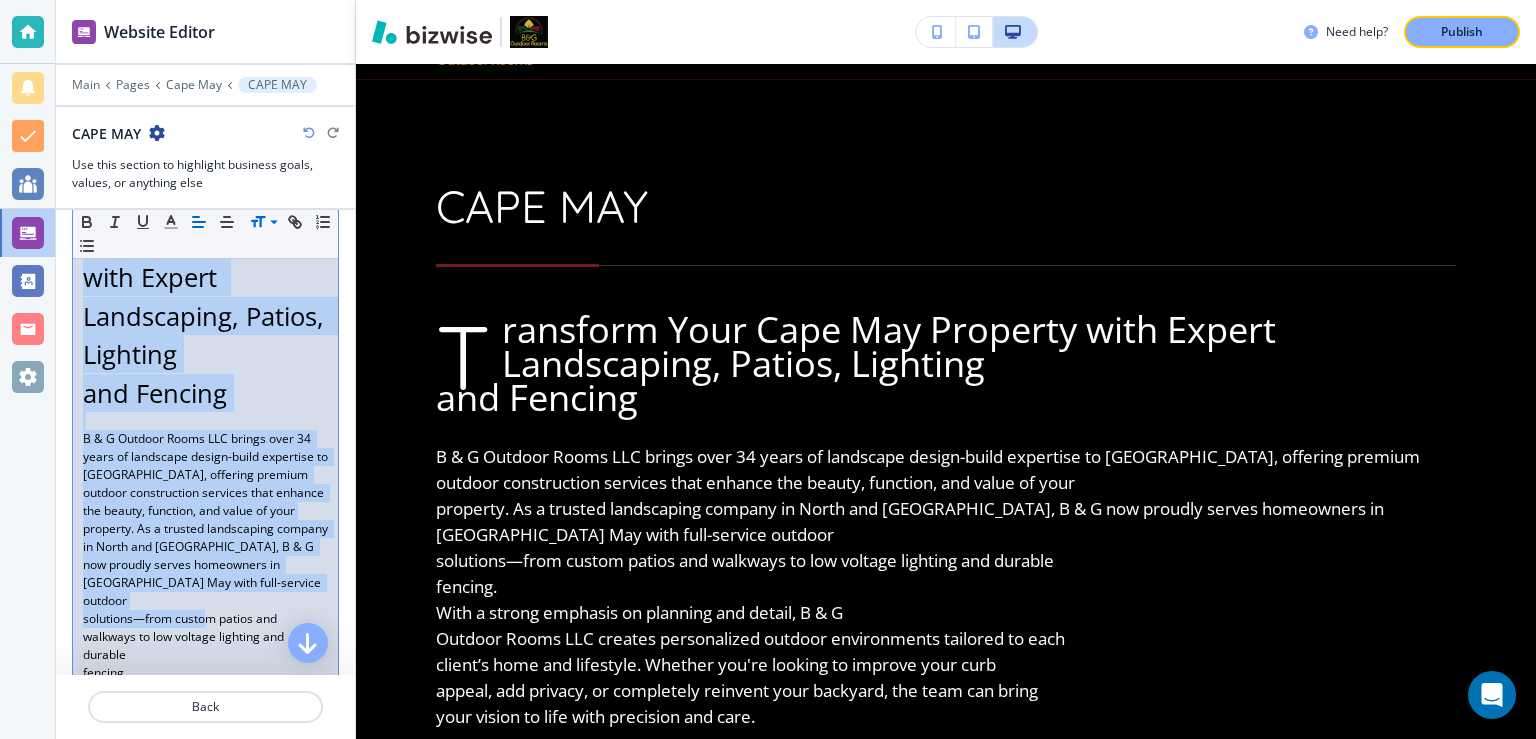 scroll, scrollTop: 411, scrollLeft: 0, axis: vertical 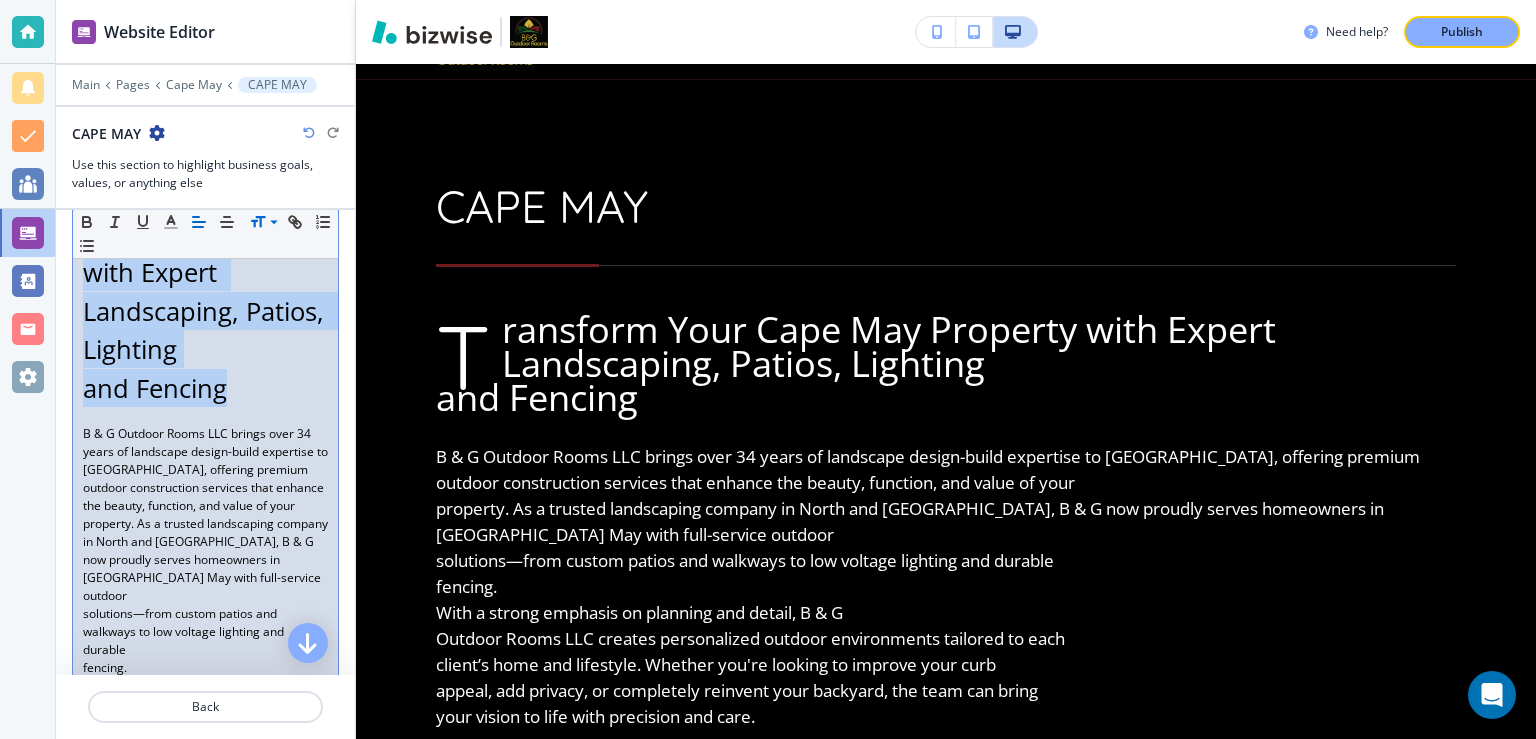 drag, startPoint x: 163, startPoint y: 531, endPoint x: 225, endPoint y: 396, distance: 148.55638 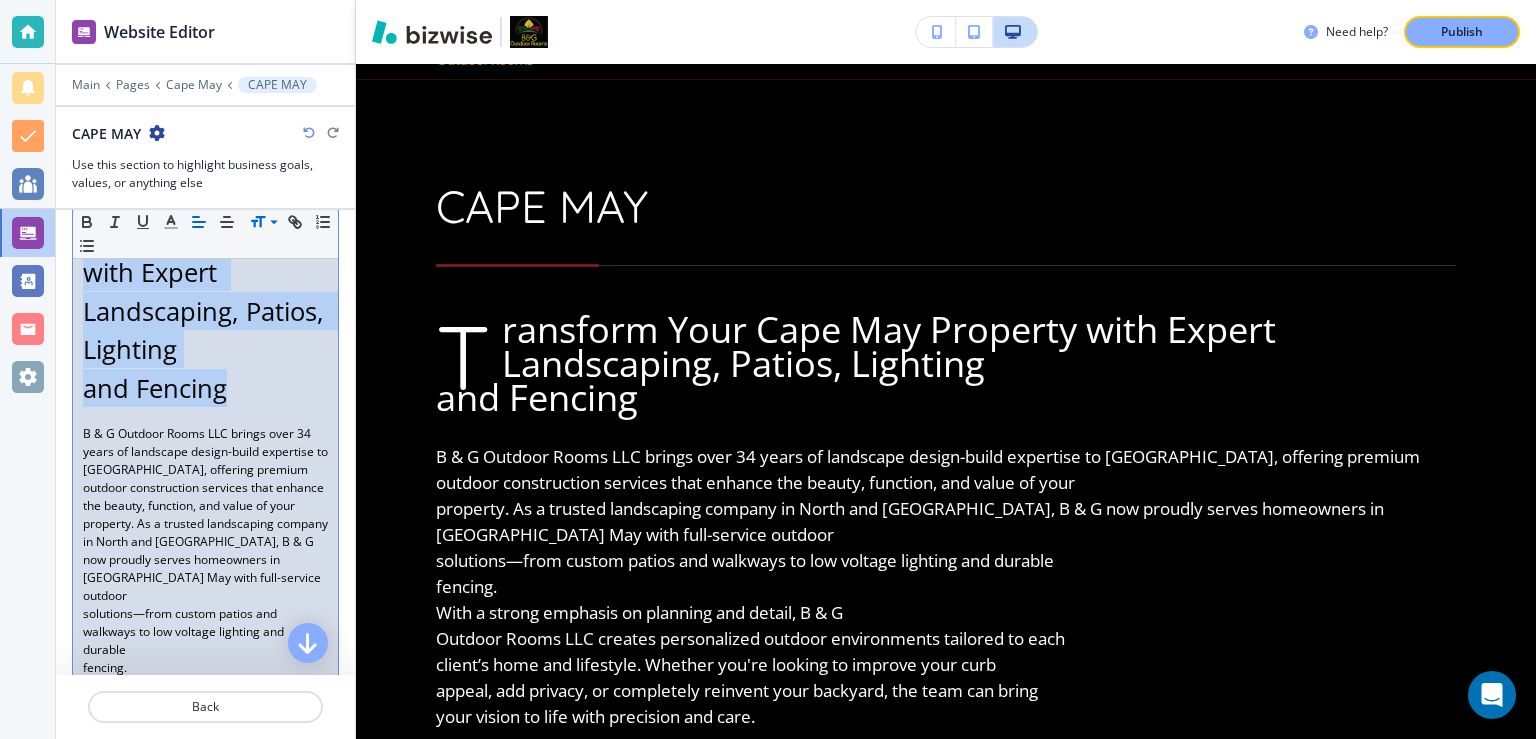 copy on "Transform Your Cape May Property with Expert Landscaping, Patios, Lighting and Fencing" 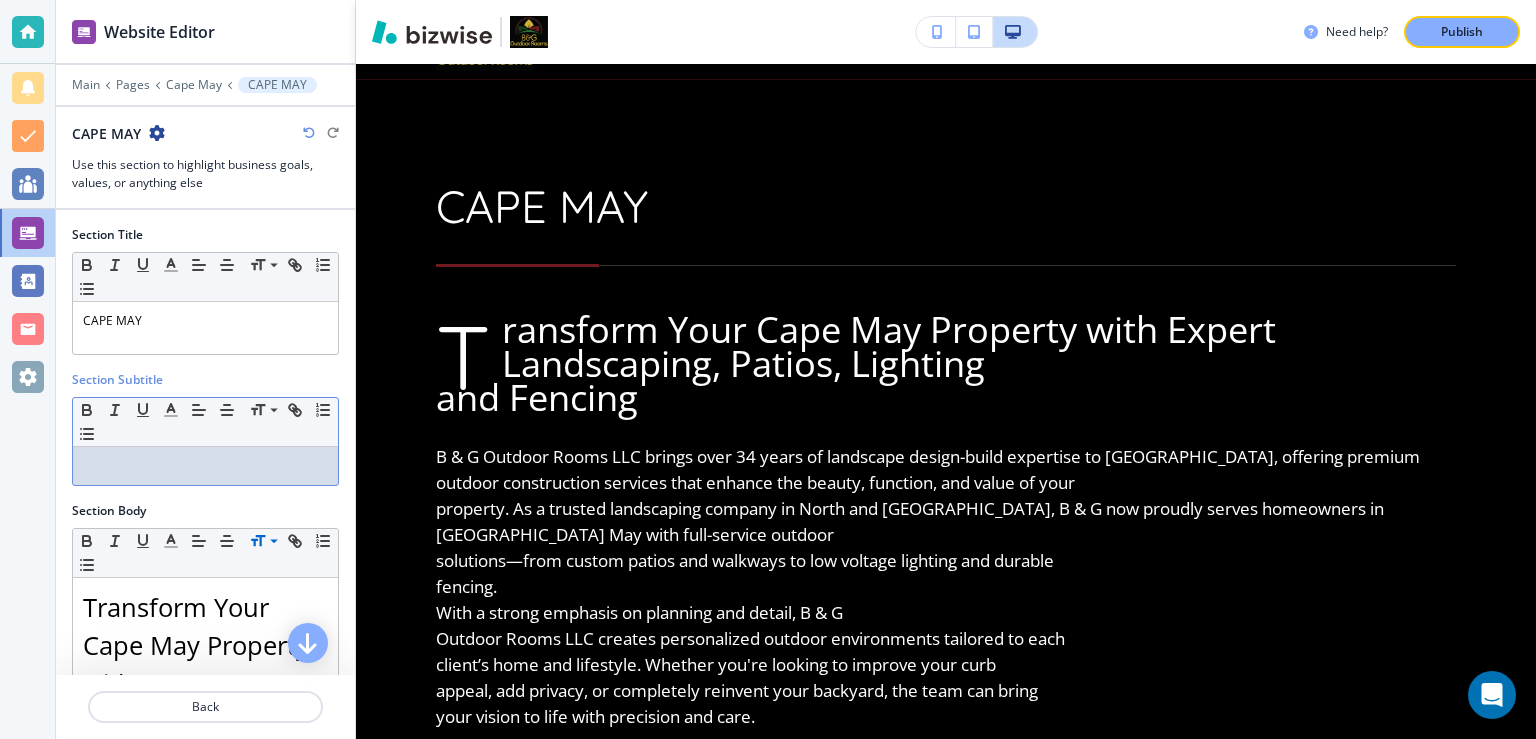 click at bounding box center (205, 466) 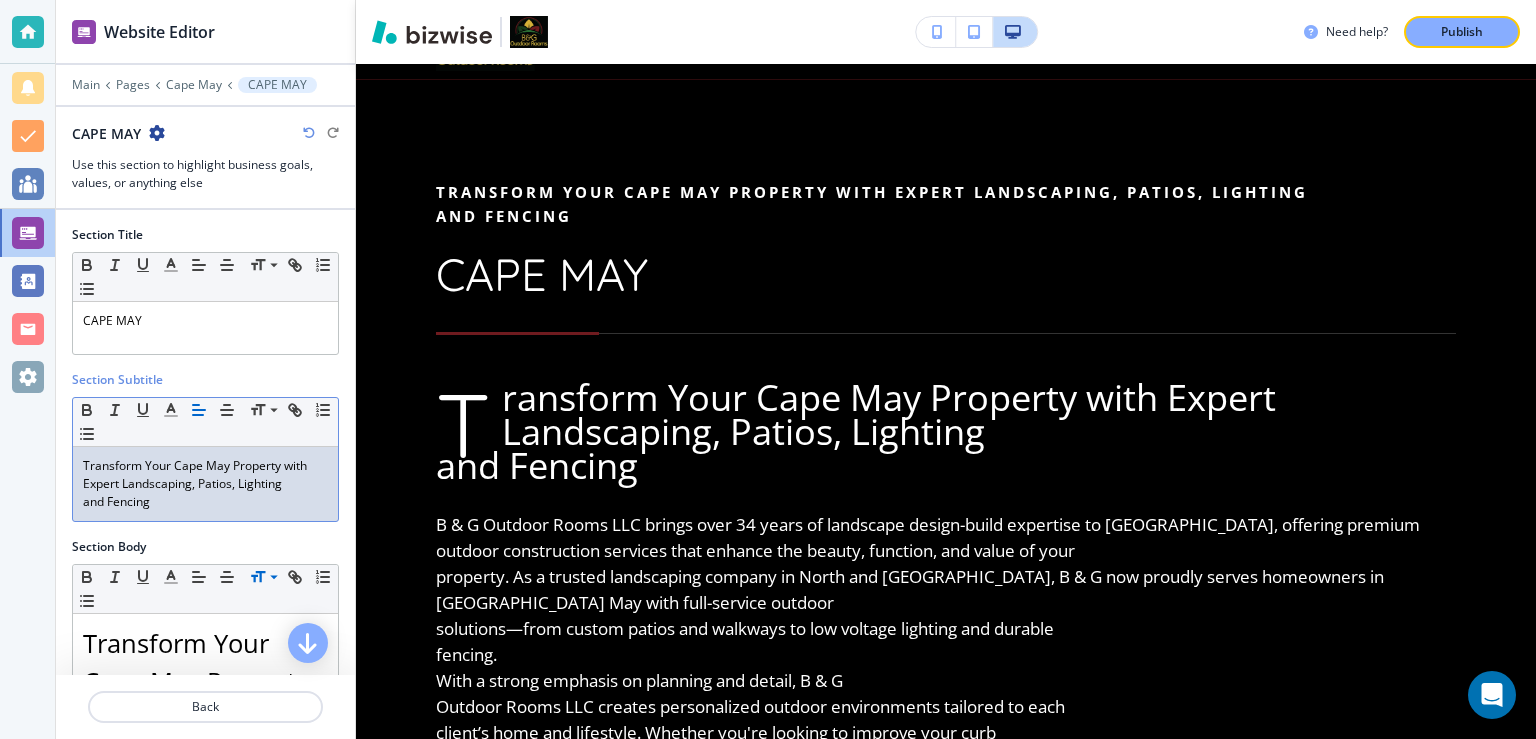 scroll, scrollTop: 0, scrollLeft: 0, axis: both 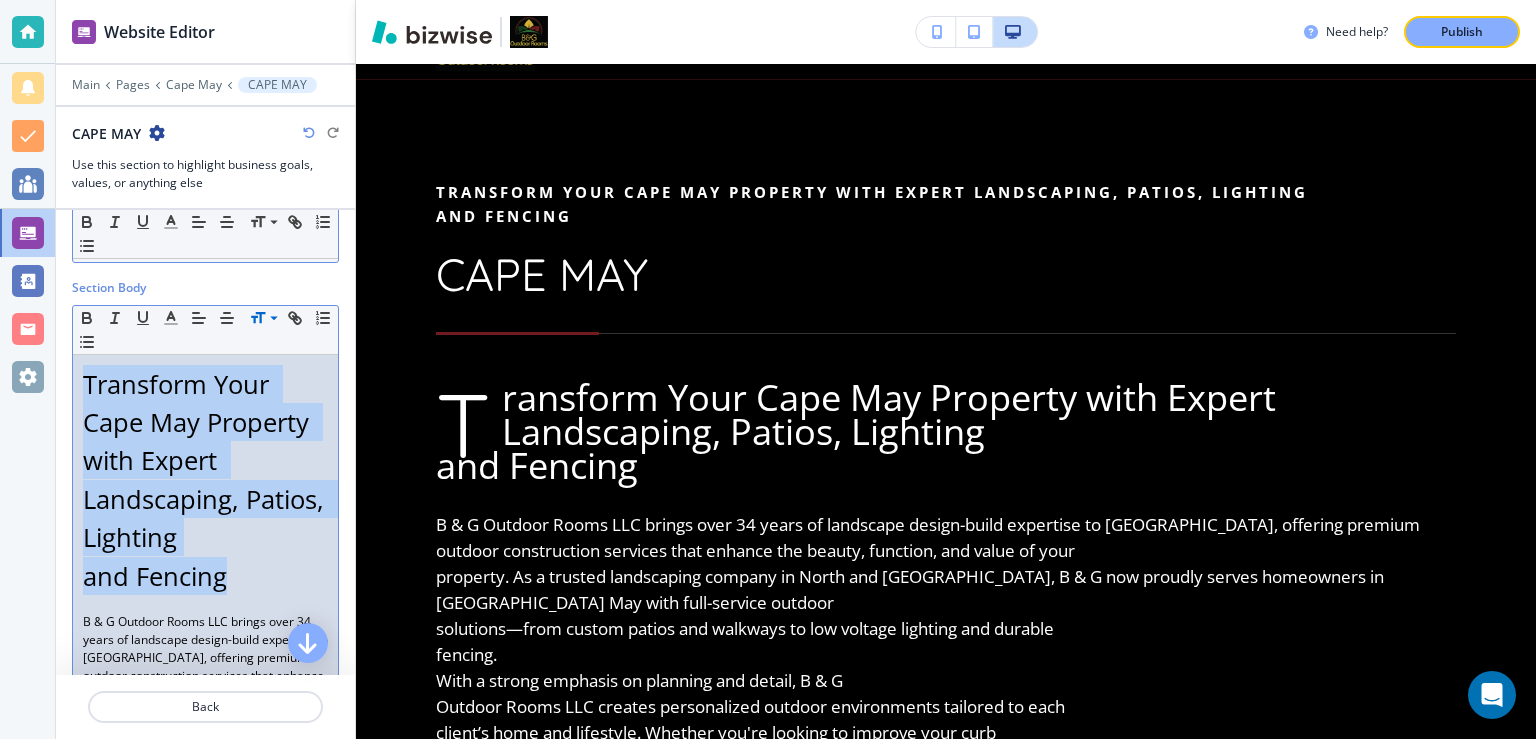 drag, startPoint x: 106, startPoint y: 526, endPoint x: 99, endPoint y: 374, distance: 152.1611 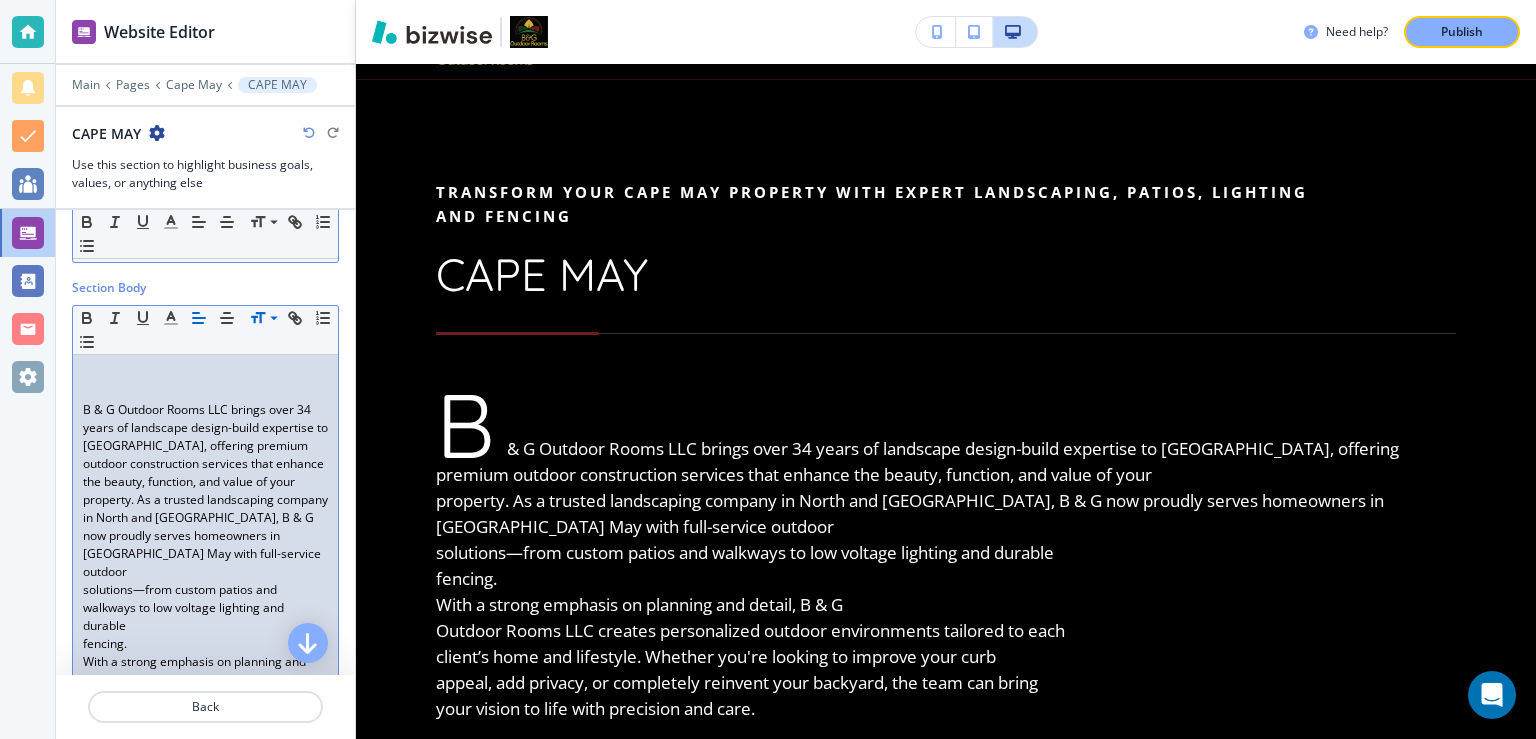 click on "B & G Outdoor Rooms LLC brings over 34 years of landscape design-build expertise to Cape May, offering premium outdoor construction services that enhance the beauty, function, and value of your property. As a trusted landscaping company in North and Central Jersey, B & G now proudly serves homeowners in Cape May with full-service outdoor solutions—from custom patios and walkways to low voltage lighting and durable fencing. With a strong emphasis on planning and detail, B & G Outdoor Rooms LLC creates personalized outdoor environments tailored to each client’s home and lifestyle. Whether you're looking to improve your curb appeal, add privacy, or completely reinvent your backyard, the team can bring your vision to life with precision and care.   Custom Landscape Designs in Cape May That Reflect Your Home’s Style Every beautiful outdoor space starts with a great plan. B & G works closely with Cape May homeowners to design landscapes that match can visualize your new space before installation begins." at bounding box center (205, 1139) 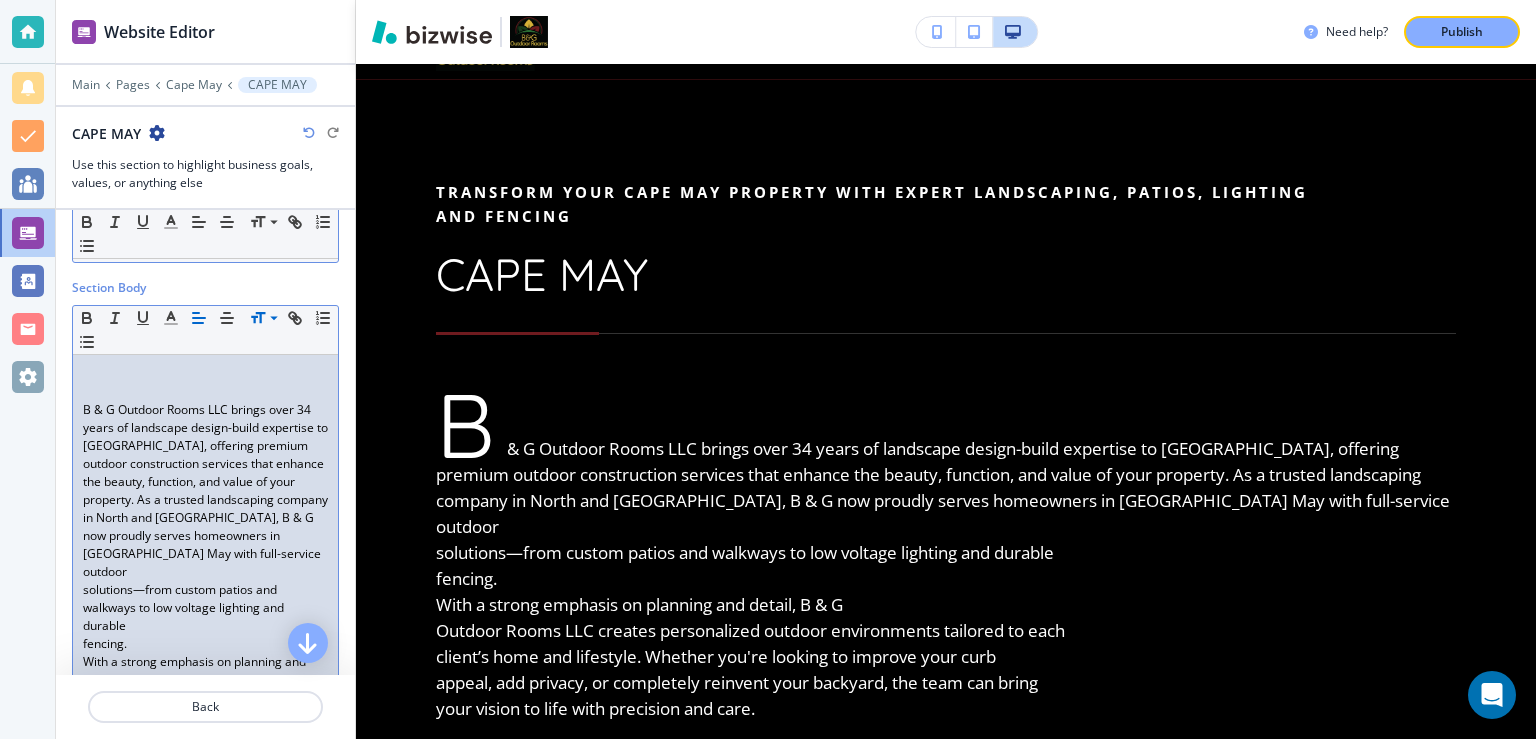 click on "solutions—from custom patios and walkways to low voltage lighting and durable" at bounding box center [205, 608] 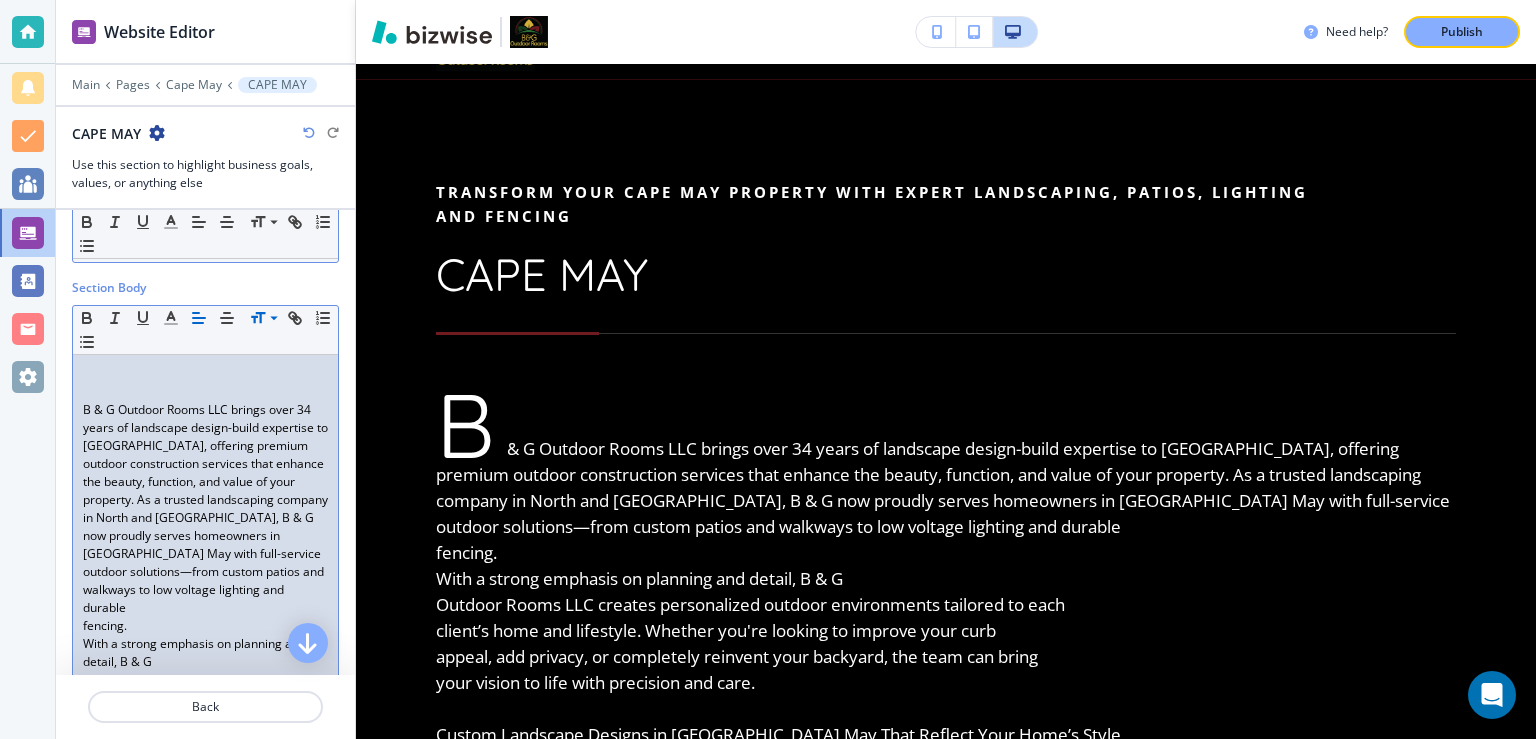 click on "fencing." at bounding box center [205, 626] 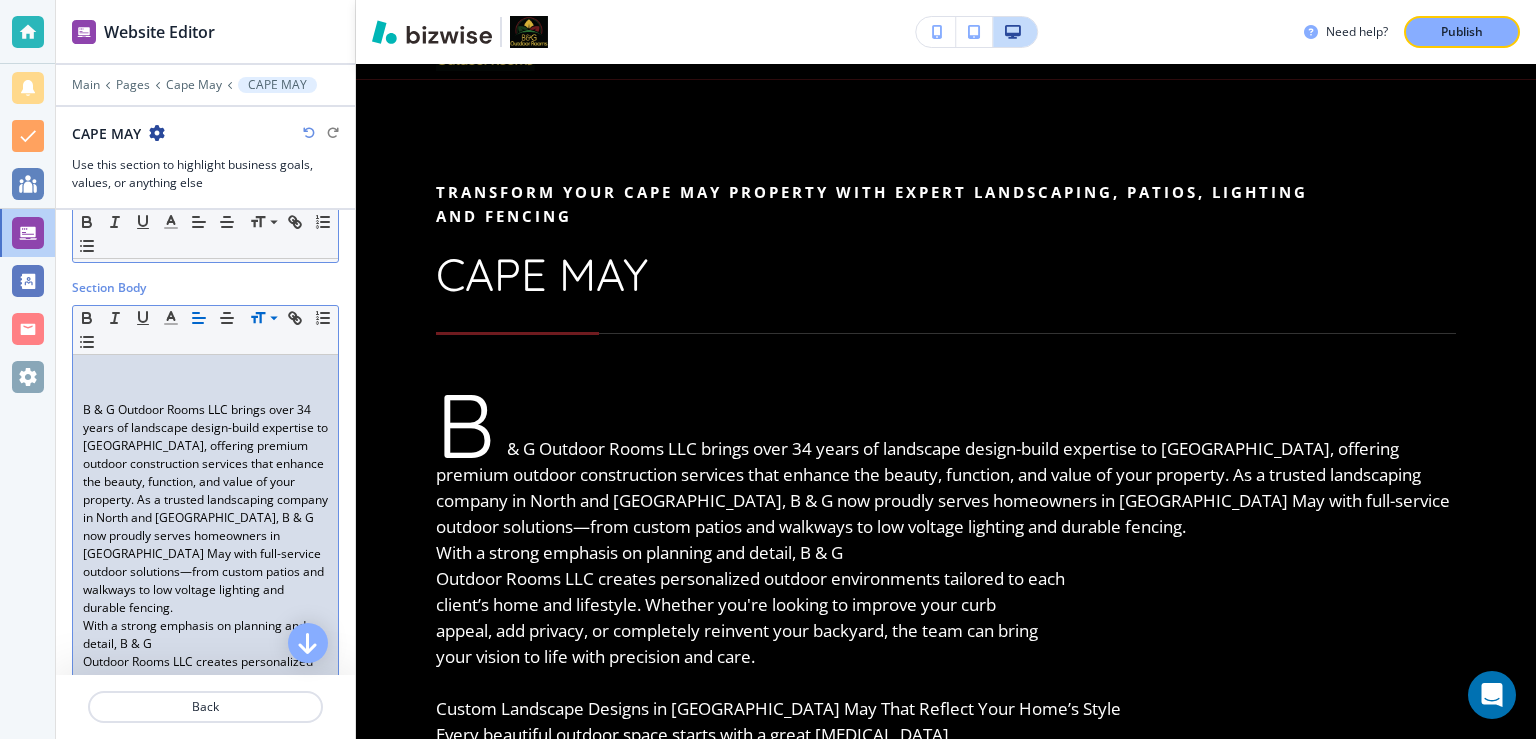 click on "With a strong emphasis on planning and detail, B & G" at bounding box center (205, 635) 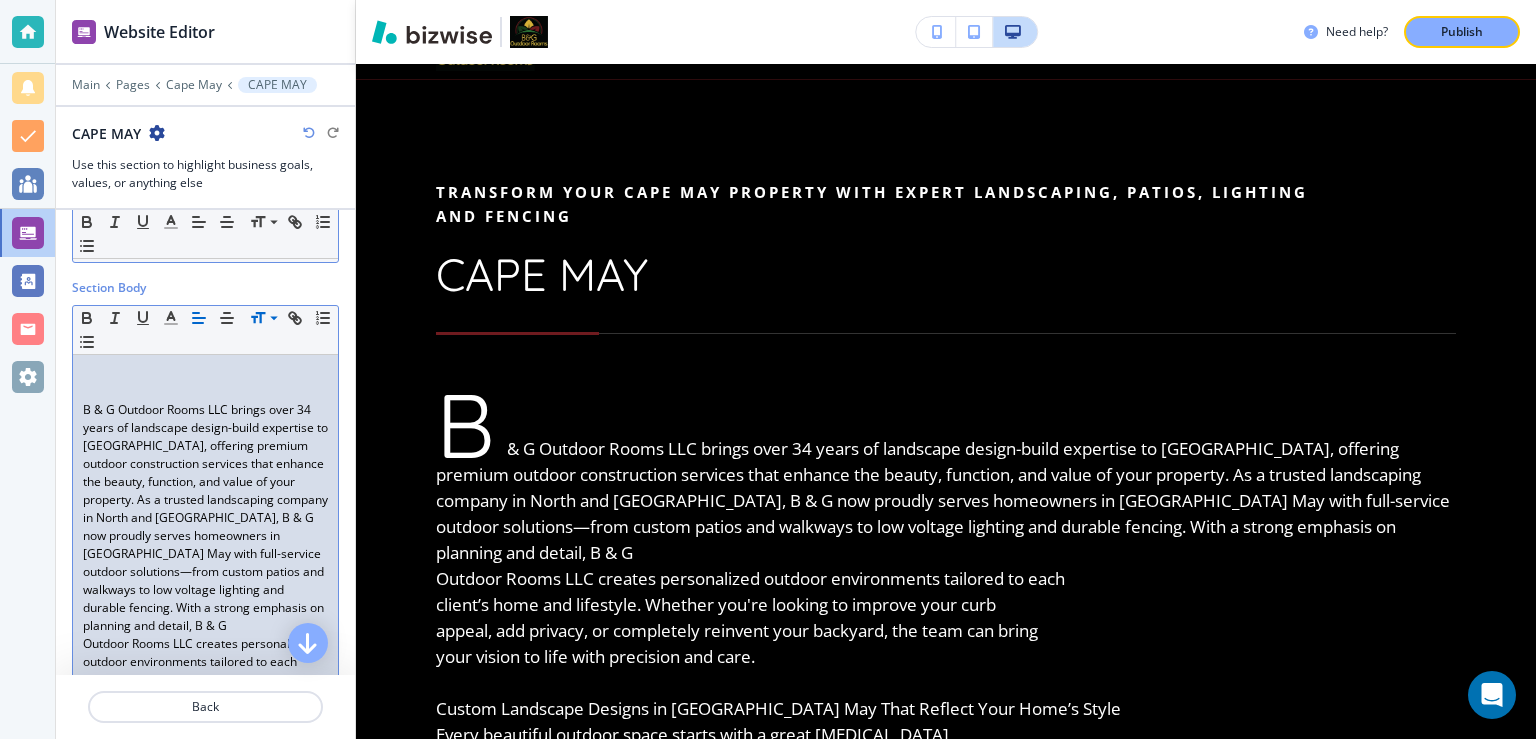 scroll, scrollTop: 389, scrollLeft: 0, axis: vertical 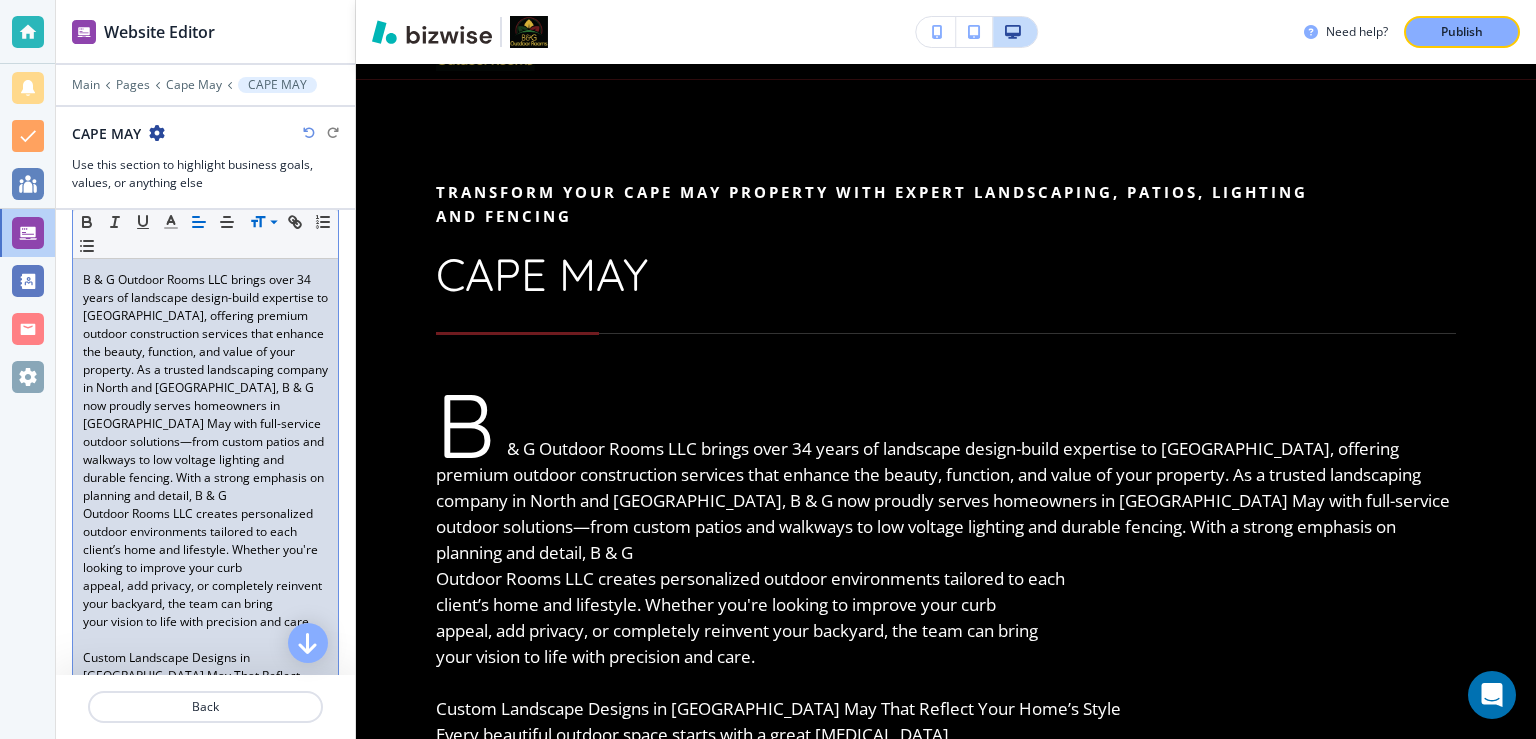 click on "Outdoor Rooms LLC creates personalized outdoor environments tailored to each" at bounding box center (205, 523) 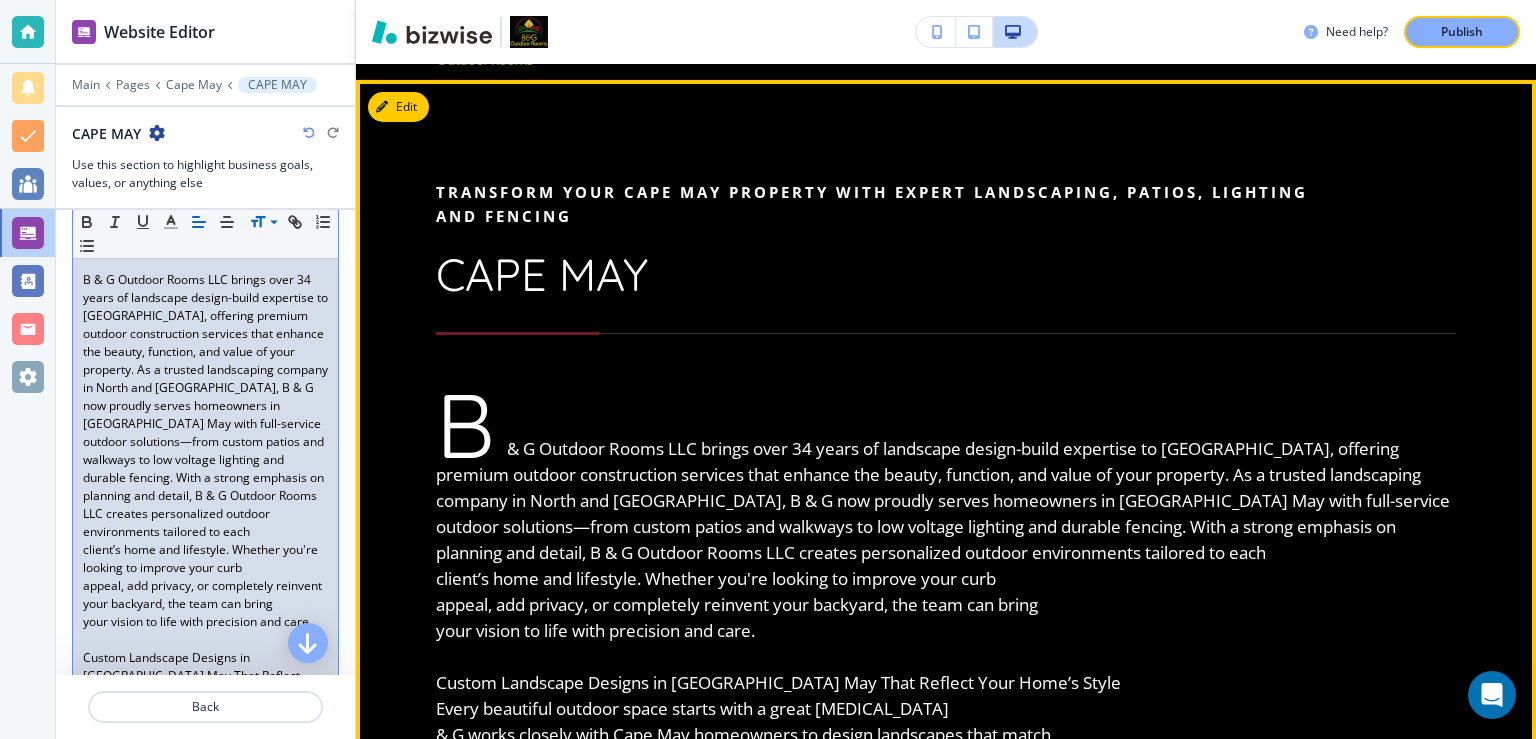 scroll, scrollTop: 389, scrollLeft: 0, axis: vertical 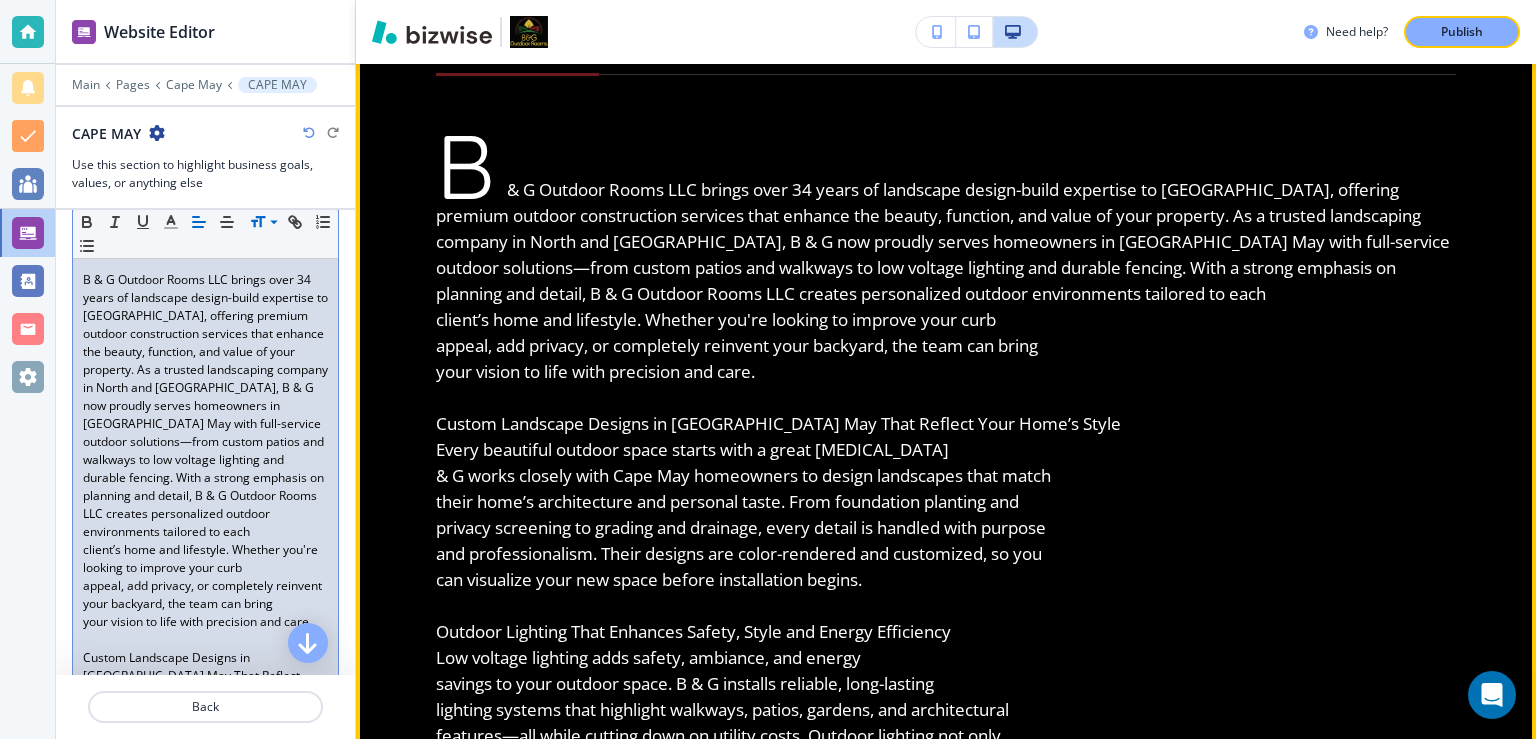 click on "Custom Landscape Designs in Cape May That Reflect Your Home’s Style" at bounding box center [946, 424] 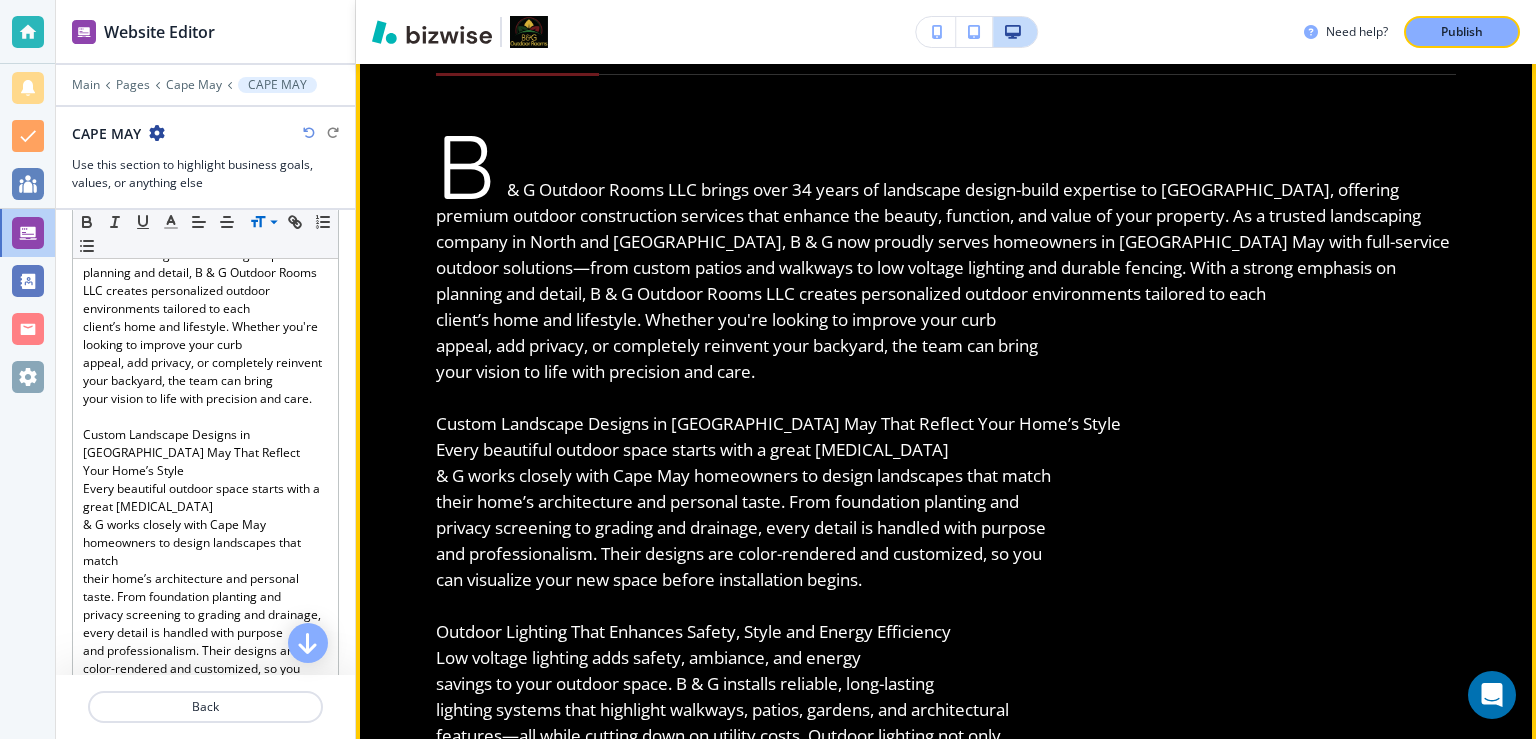 scroll, scrollTop: 648, scrollLeft: 0, axis: vertical 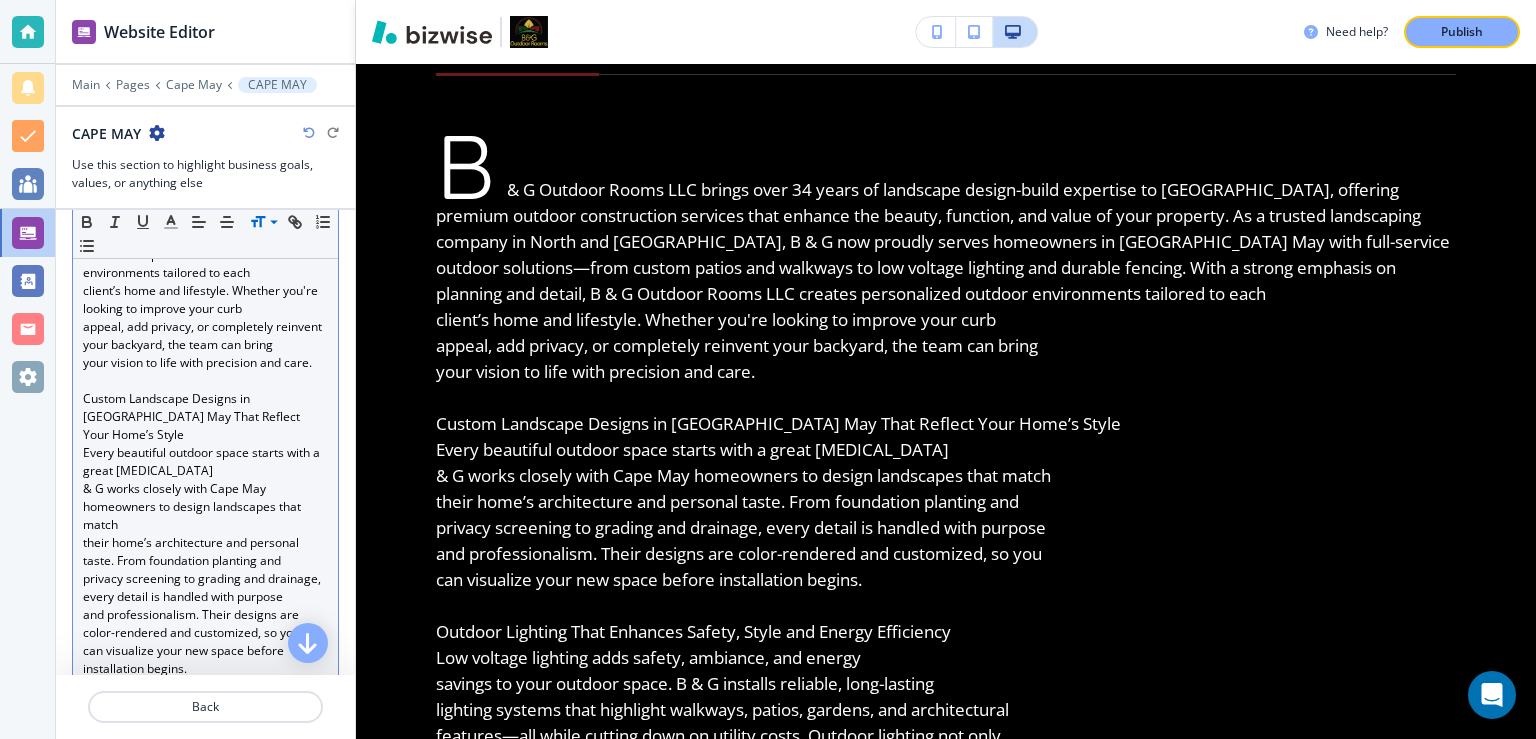 click on "your vision to life with precision and care." at bounding box center [205, 363] 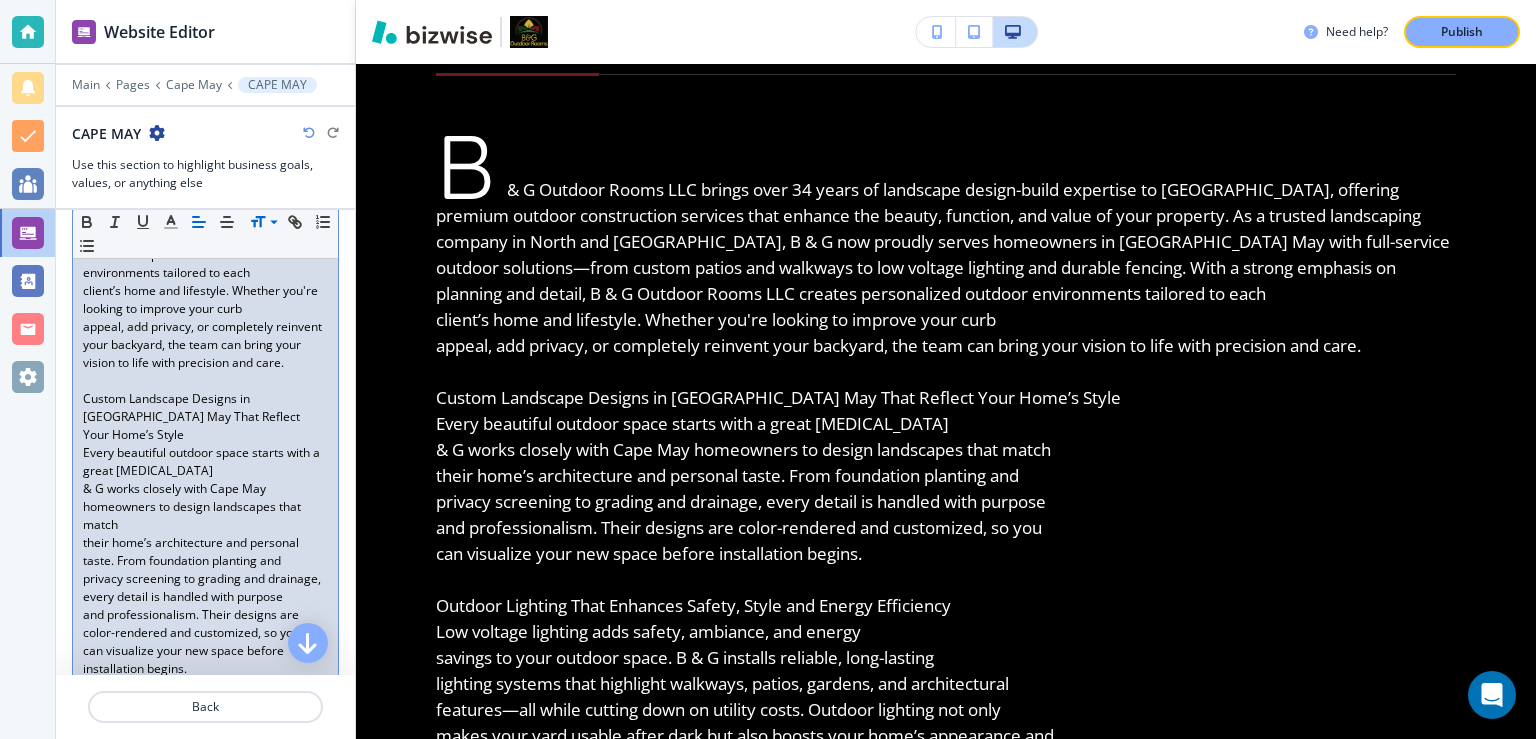 click on "B & G Outdoor Rooms LLC brings over 34 years of landscape design-build expertise to Cape May, offering premium outdoor construction services that enhance the beauty, function, and value of your property. As a trusted landscaping company in North and Central Jersey, B & G now proudly serves homeowners in Cape May with full-service outdoor solutions—from custom patios and walkways to low voltage lighting and durable fencing. With a strong emphasis on planning and detail, B & G Outdoor Rooms LLC creates personalized outdoor environments tailored to each client’s home and lifestyle. Whether you're looking to improve your curb appeal, add privacy, or completely reinvent your backyard, the team can bring your vision to life with precision and care.   Custom Landscape Designs in Cape May That Reflect Your Home’s Style Every beautiful outdoor space starts with a great plan. B & G works closely with Cape May homeowners to design landscapes that match can visualize your new space before installation begins." at bounding box center (205, 723) 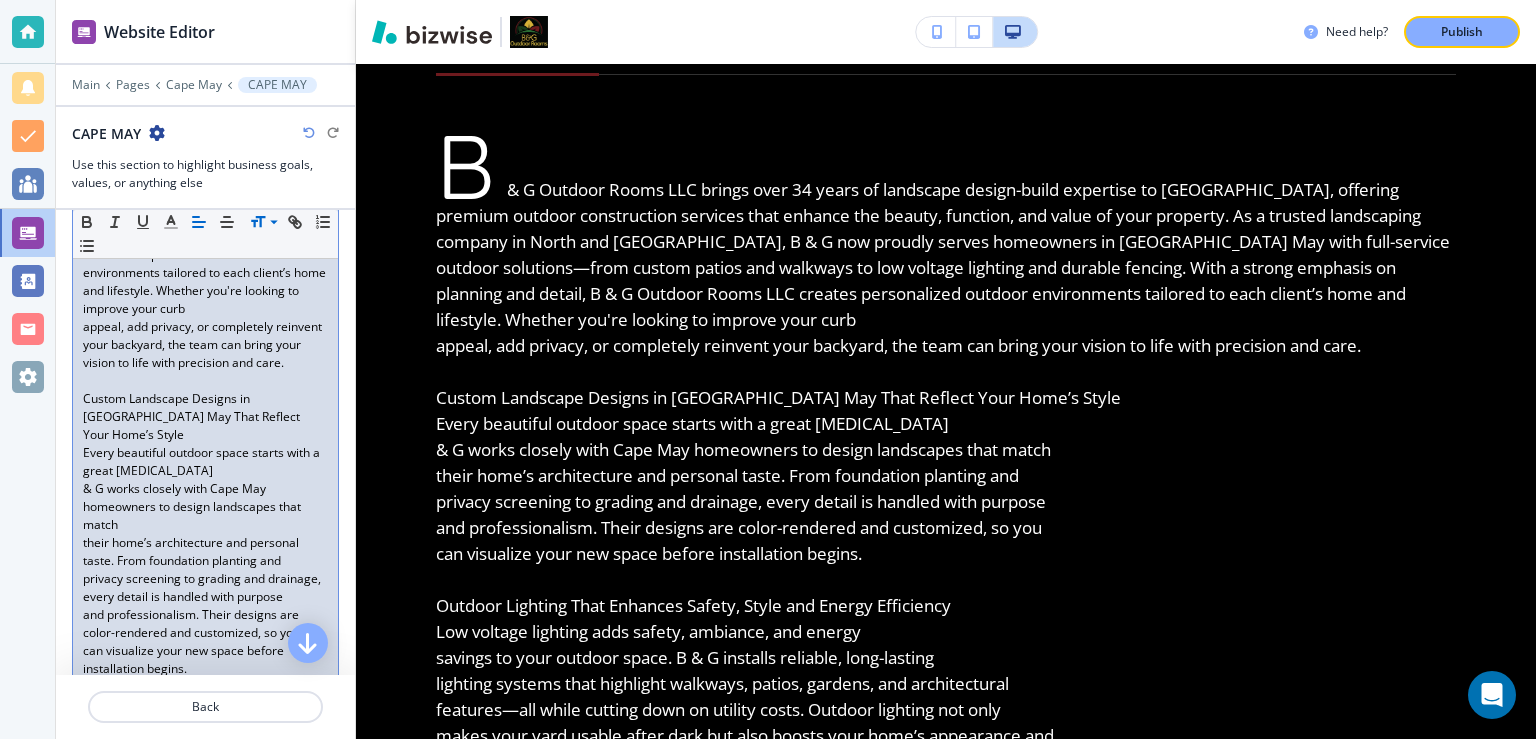 click on "B & G Outdoor Rooms LLC brings over 34 years of landscape design-build expertise to Cape May, offering premium outdoor construction services that enhance the beauty, function, and value of your property. As a trusted landscaping company in North and Central Jersey, B & G now proudly serves homeowners in Cape May with full-service outdoor solutions—from custom patios and walkways to low voltage lighting and durable fencing. With a strong emphasis on planning and detail, B & G Outdoor Rooms LLC creates personalized outdoor environments tailored to each client’s home and lifestyle. Whether you're looking to improve your curb appeal, add privacy, or completely reinvent your backyard, the team can bring your vision to life with precision and care.   Custom Landscape Designs in Cape May That Reflect Your Home’s Style Every beautiful outdoor space starts with a great plan. B & G works closely with Cape May homeowners to design landscapes that match can visualize your new space before installation begins." at bounding box center [205, 723] 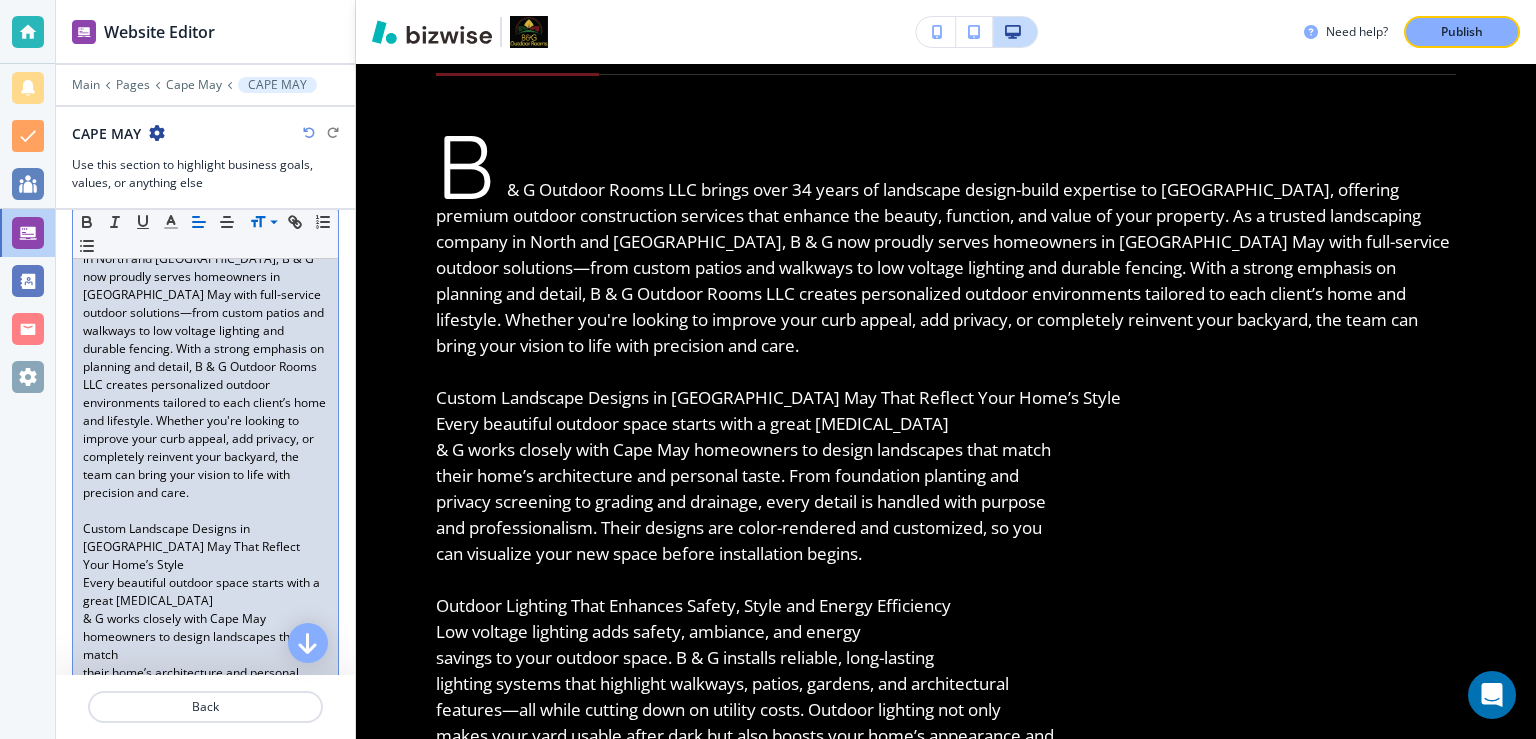 scroll, scrollTop: 648, scrollLeft: 0, axis: vertical 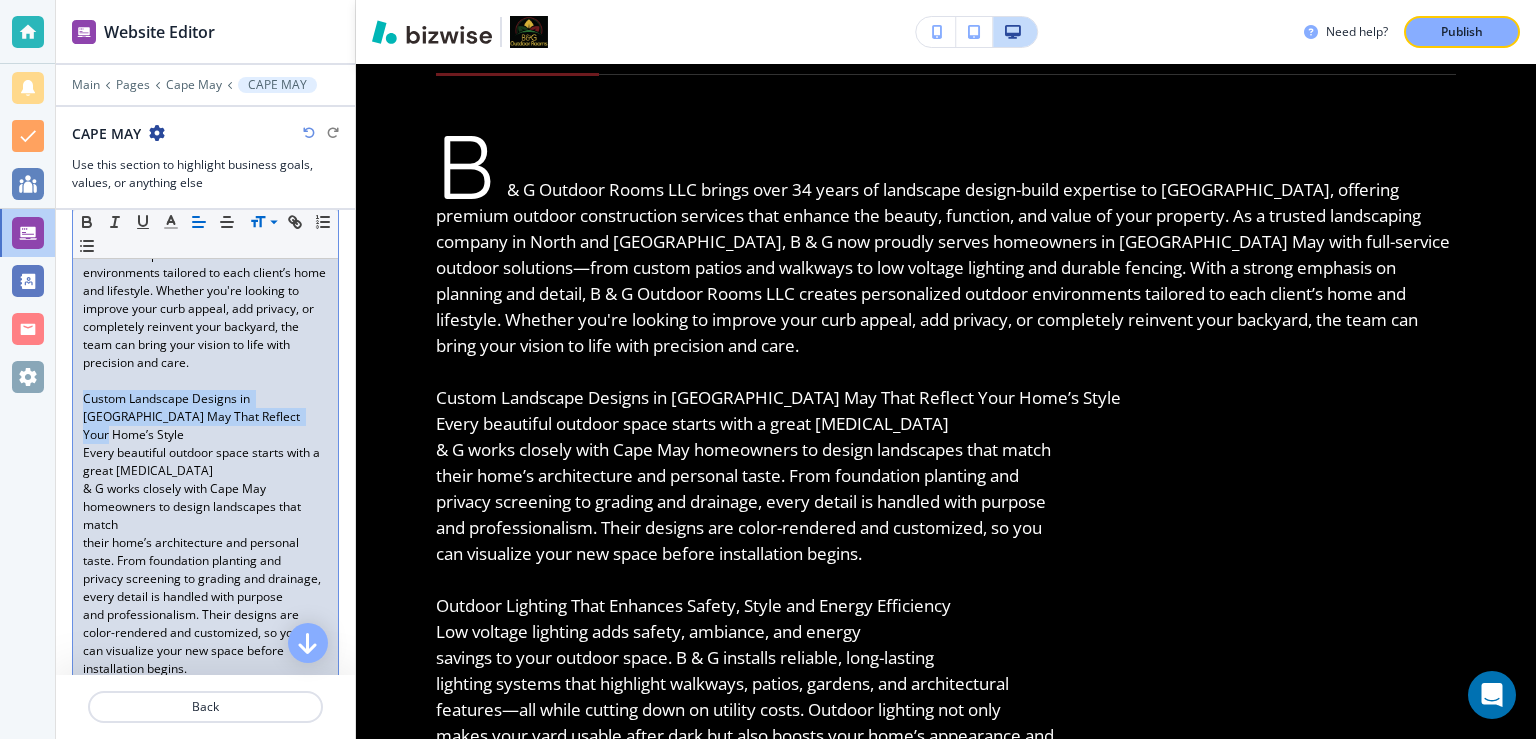 drag, startPoint x: 254, startPoint y: 435, endPoint x: 83, endPoint y: 412, distance: 172.53986 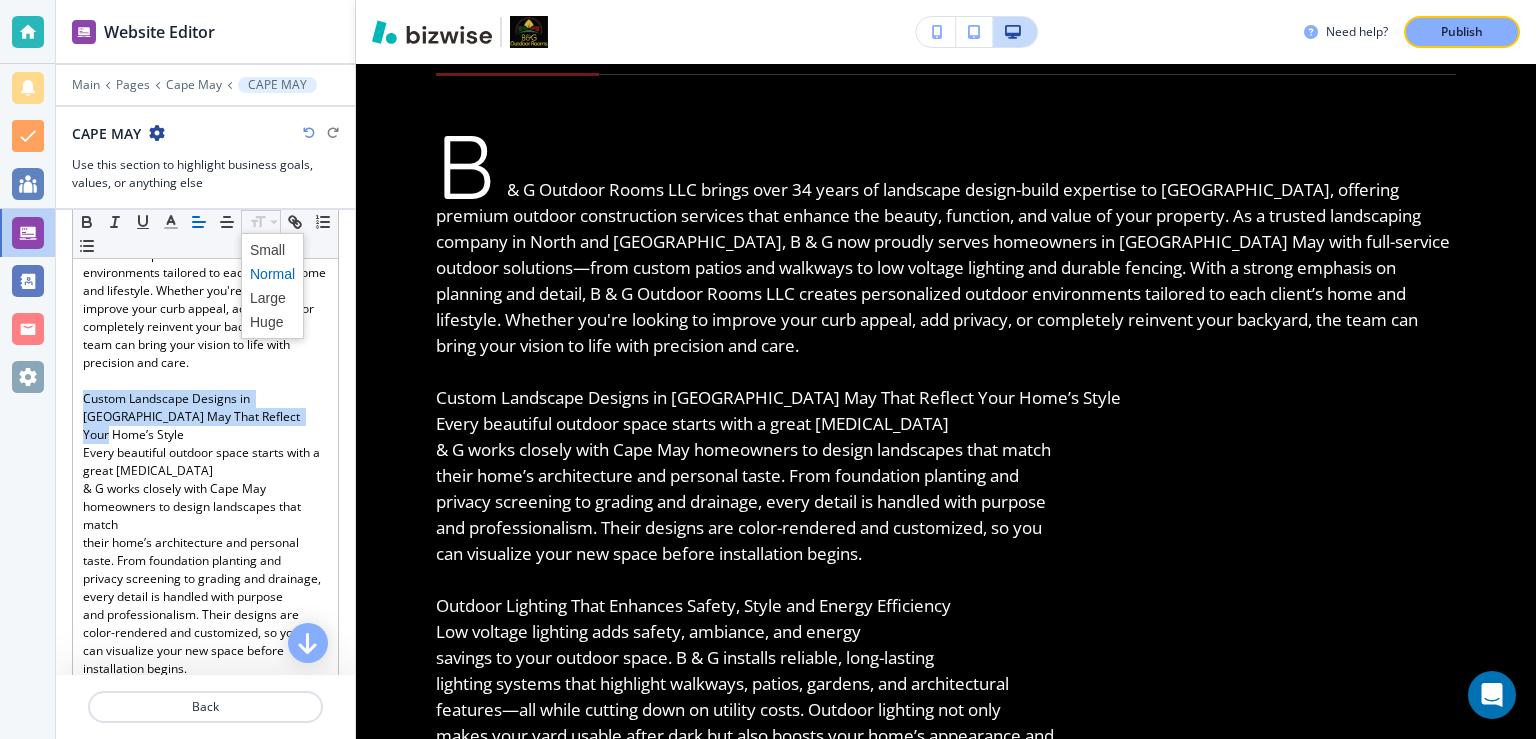 click 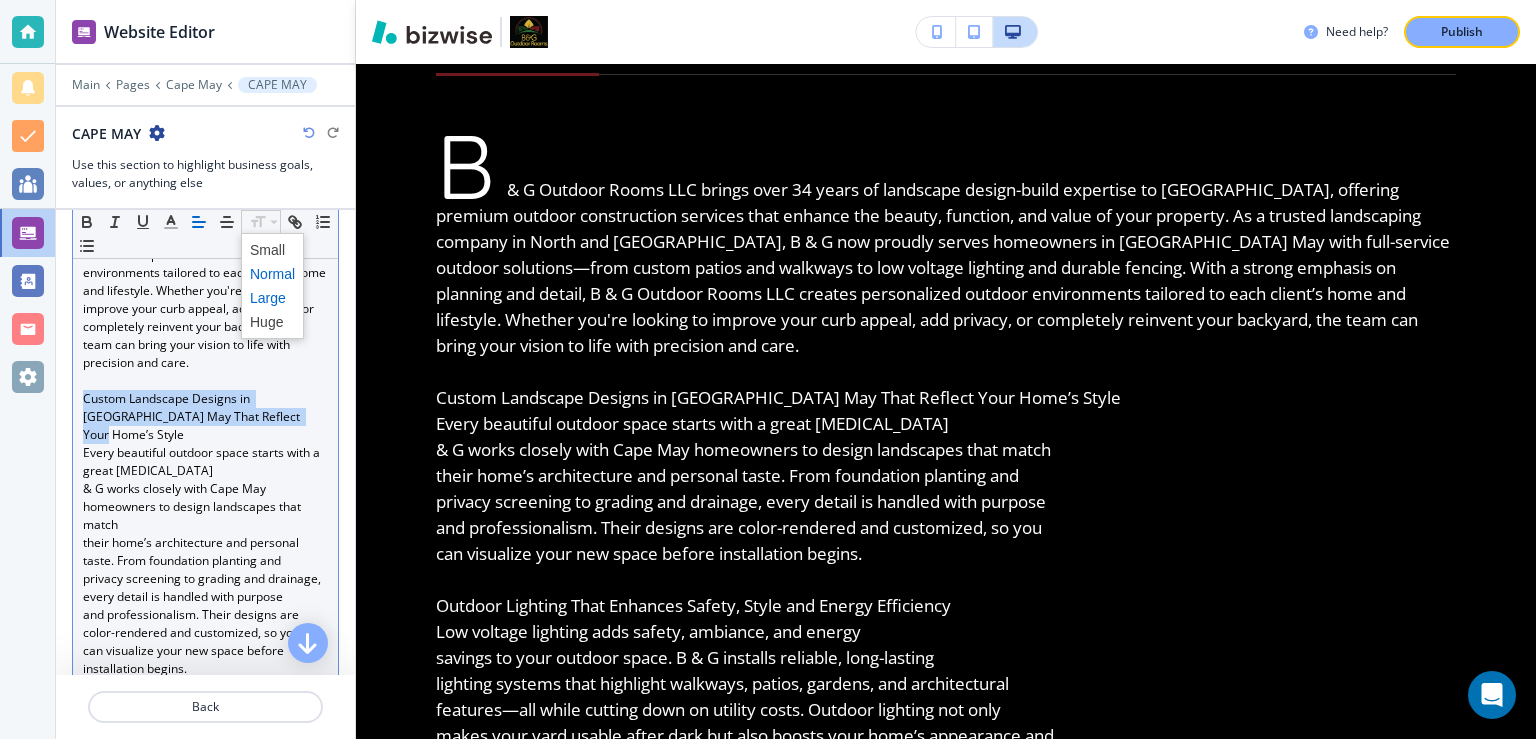 click at bounding box center (272, 298) 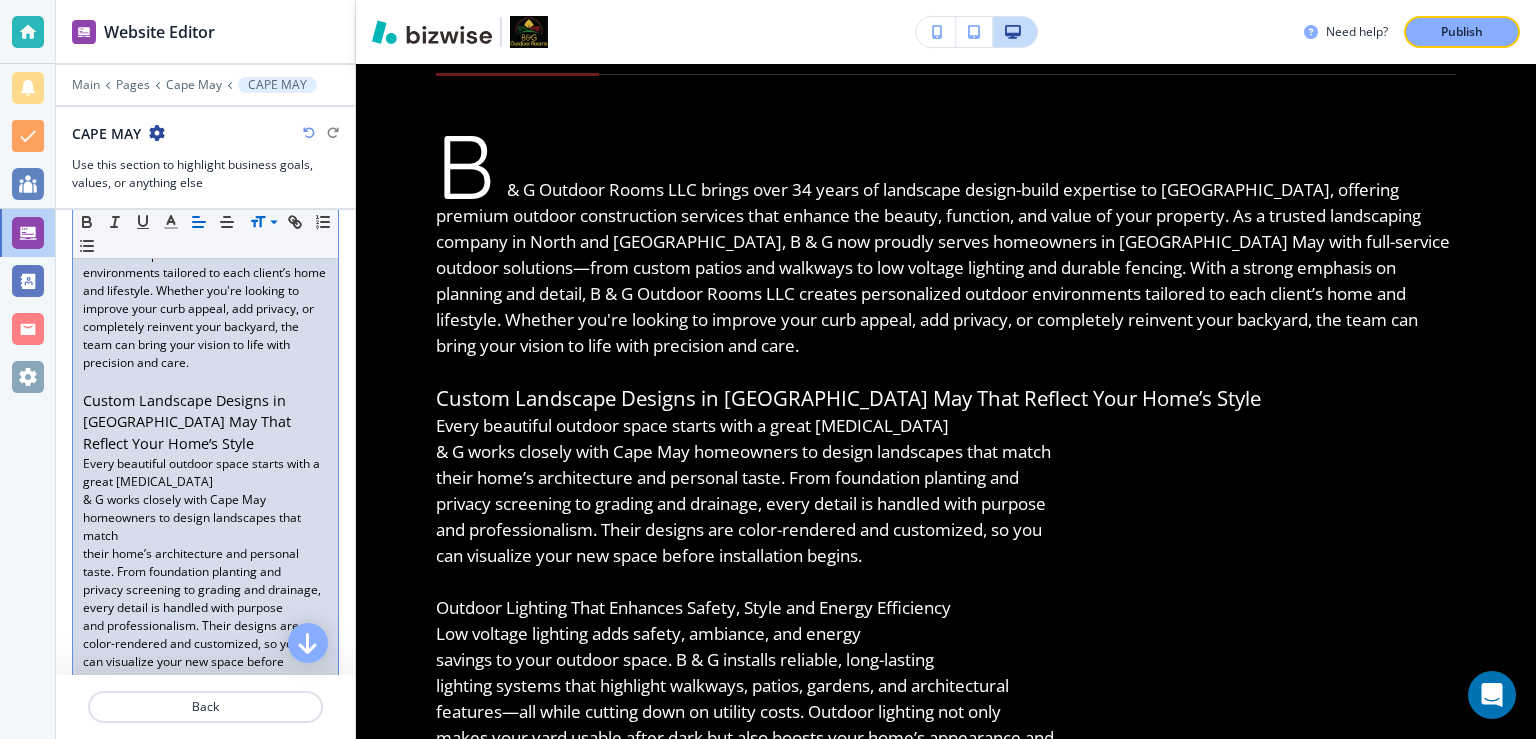 click 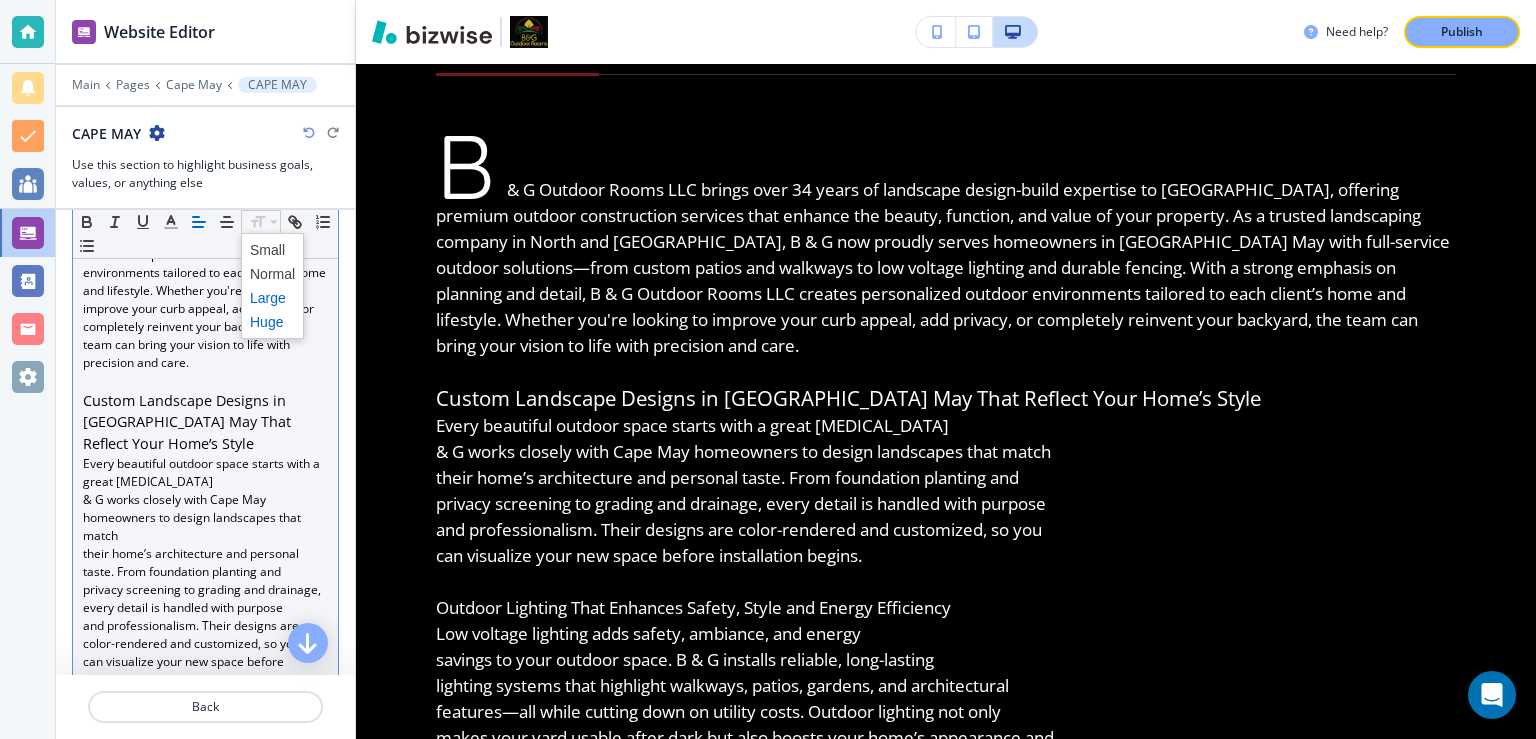click at bounding box center (272, 322) 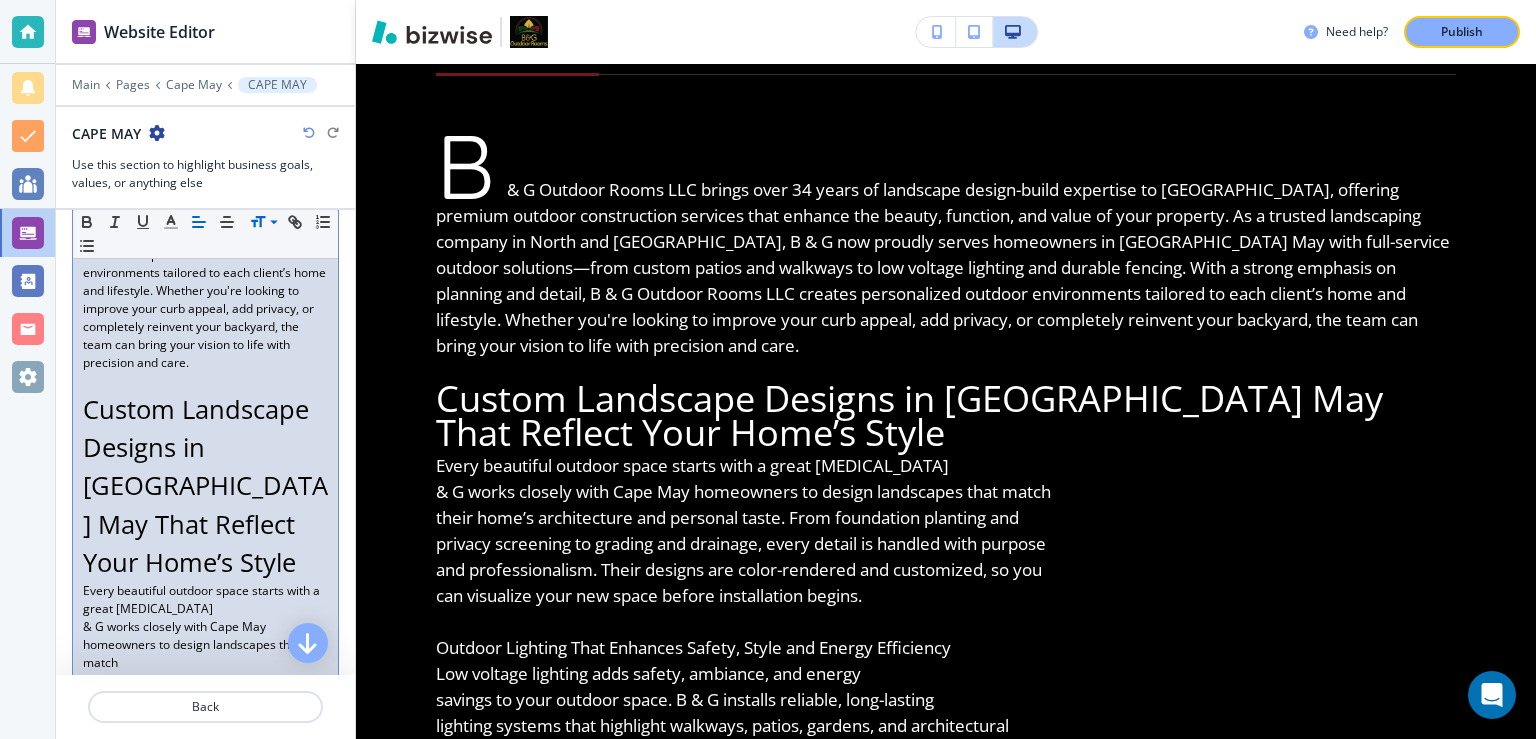click on "Every beautiful outdoor space starts with a great plan. B" at bounding box center [205, 600] 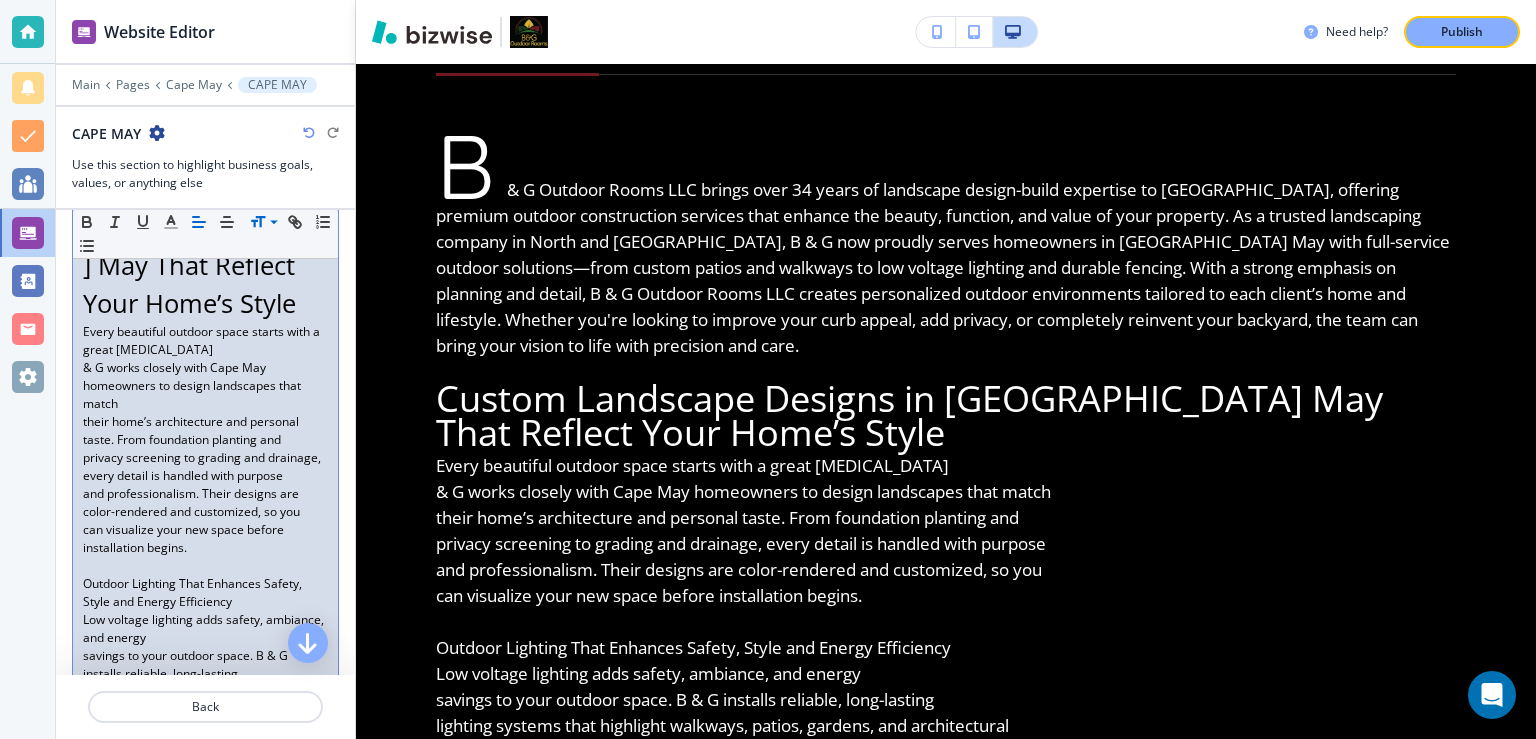 scroll, scrollTop: 778, scrollLeft: 0, axis: vertical 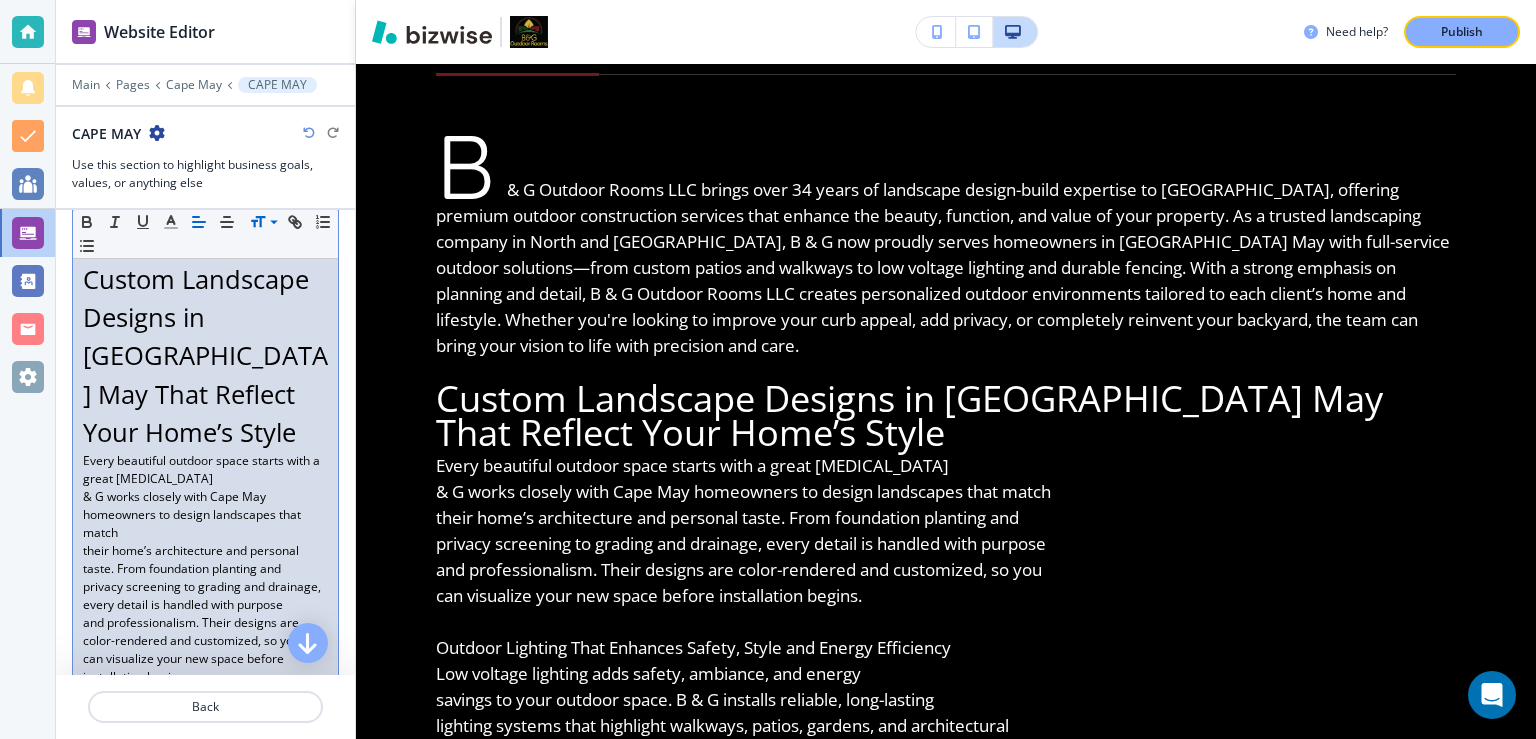 drag, startPoint x: 82, startPoint y: 442, endPoint x: 103, endPoint y: 438, distance: 21.377558 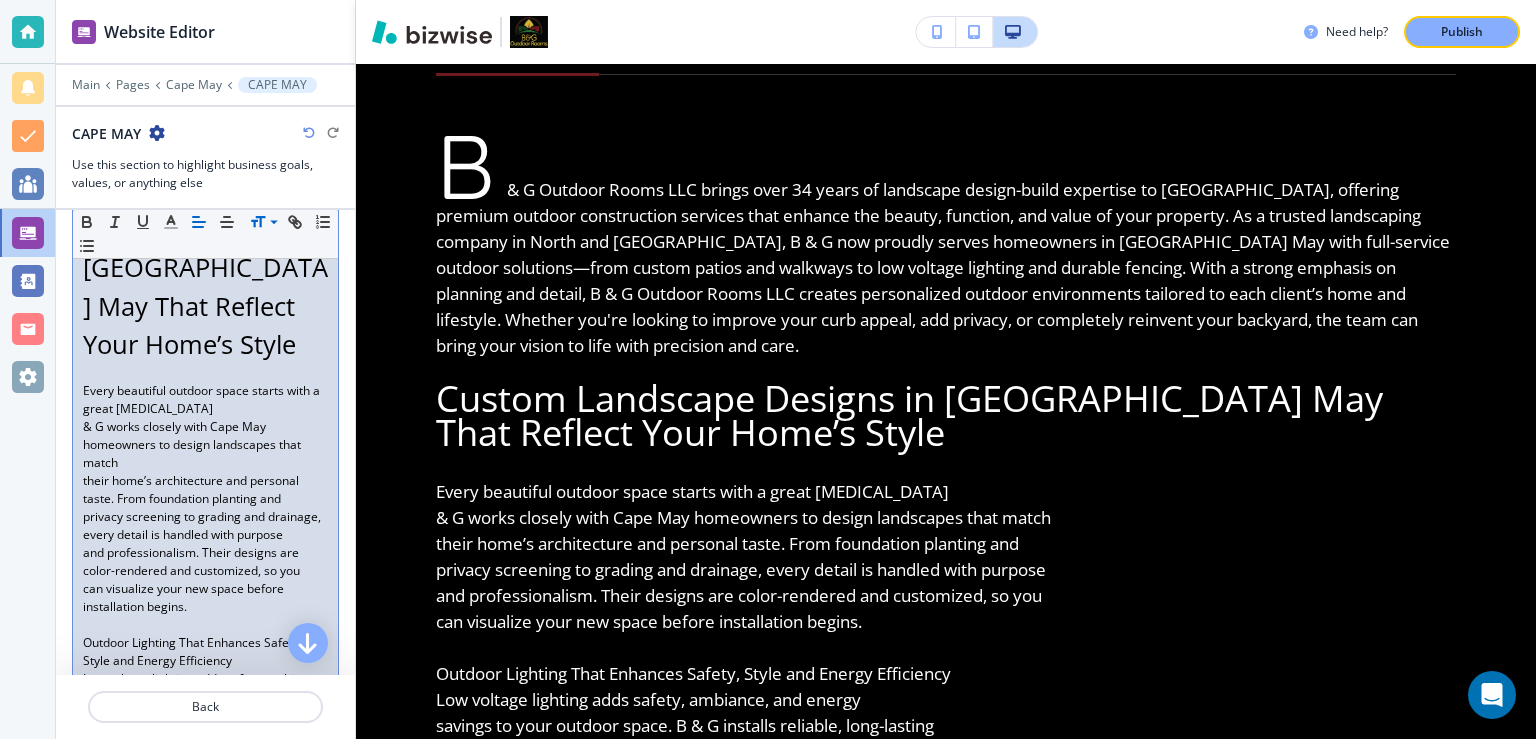 scroll, scrollTop: 907, scrollLeft: 0, axis: vertical 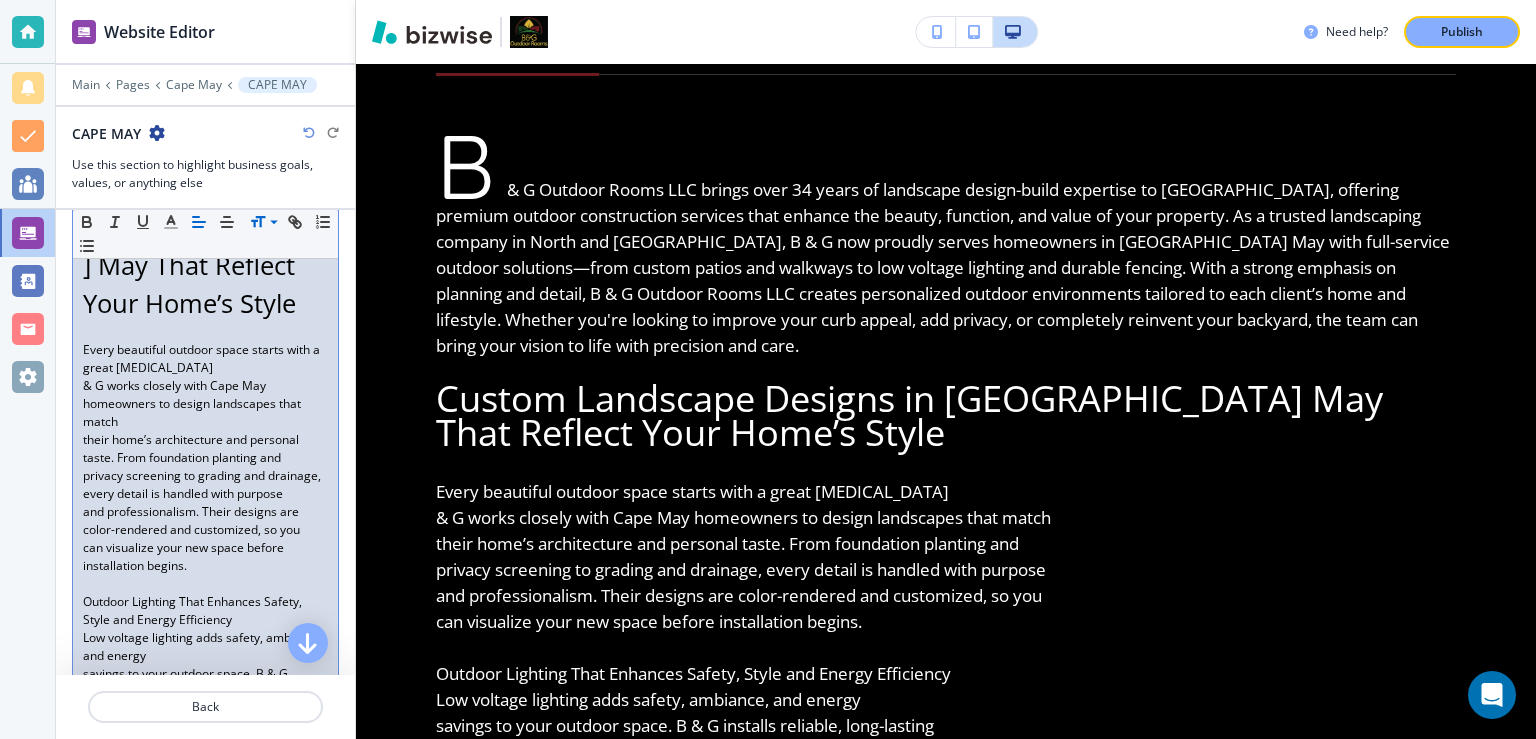 click on "B & G Outdoor Rooms LLC brings over 34 years of landscape design-build expertise to Cape May, offering premium outdoor construction services that enhance the beauty, function, and value of your property. As a trusted landscaping company in North and Central Jersey, B & G now proudly serves homeowners in Cape May with full-service outdoor solutions—from custom patios and walkways to low voltage lighting and durable fencing. With a strong emphasis on planning and detail, B & G Outdoor Rooms LLC creates personalized outdoor environments tailored to each client’s home and lifestyle. Whether you're looking to improve your curb appeal, add privacy, or completely reinvent your backyard, the team can bring your vision to life with precision and care.   Custom Landscape Designs in Cape May That Reflect Your Home’s Style Every beautiful outdoor space starts with a great plan. B & G works closely with Cape May homeowners to design landscapes that match can visualize your new space before installation begins." at bounding box center (205, 542) 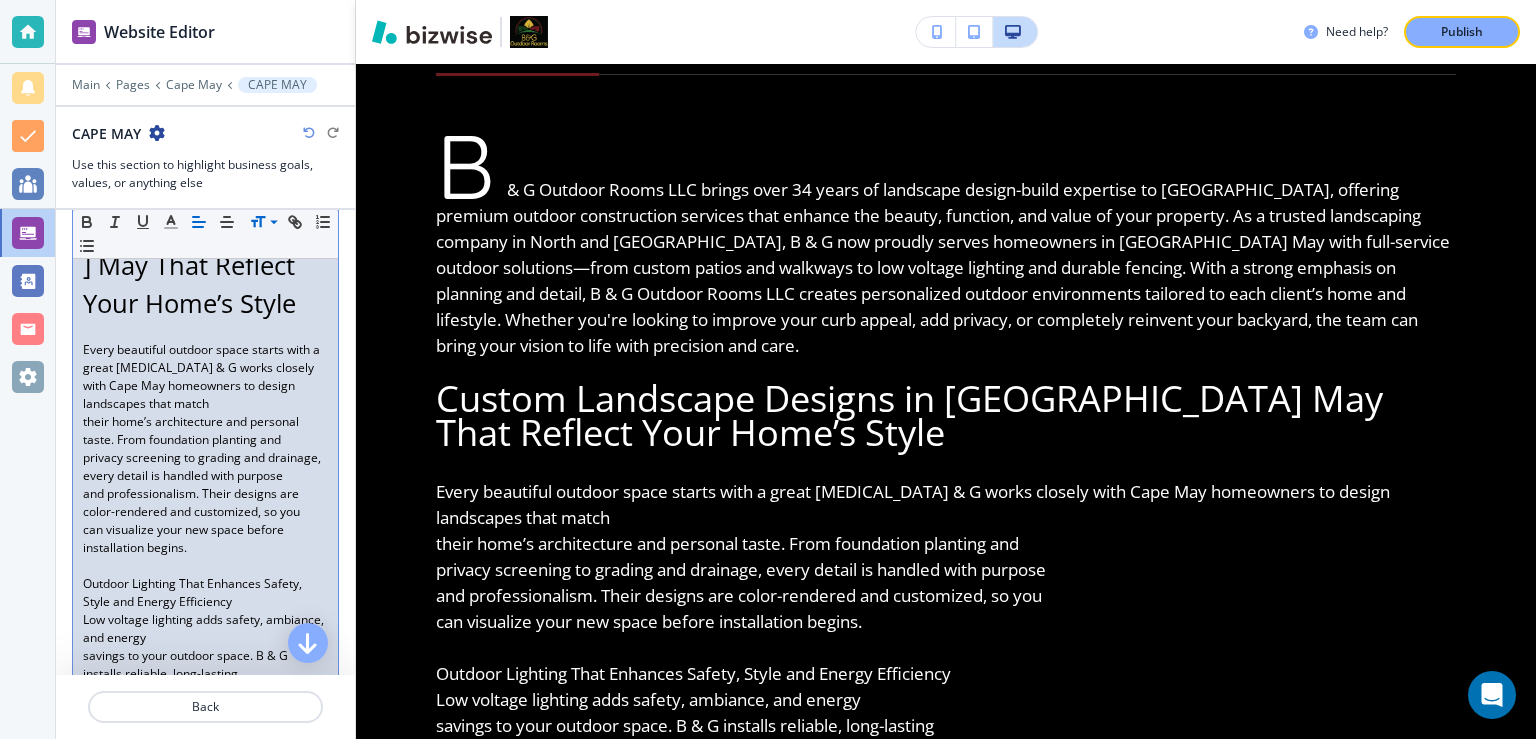 drag, startPoint x: 84, startPoint y: 402, endPoint x: 104, endPoint y: 395, distance: 21.189621 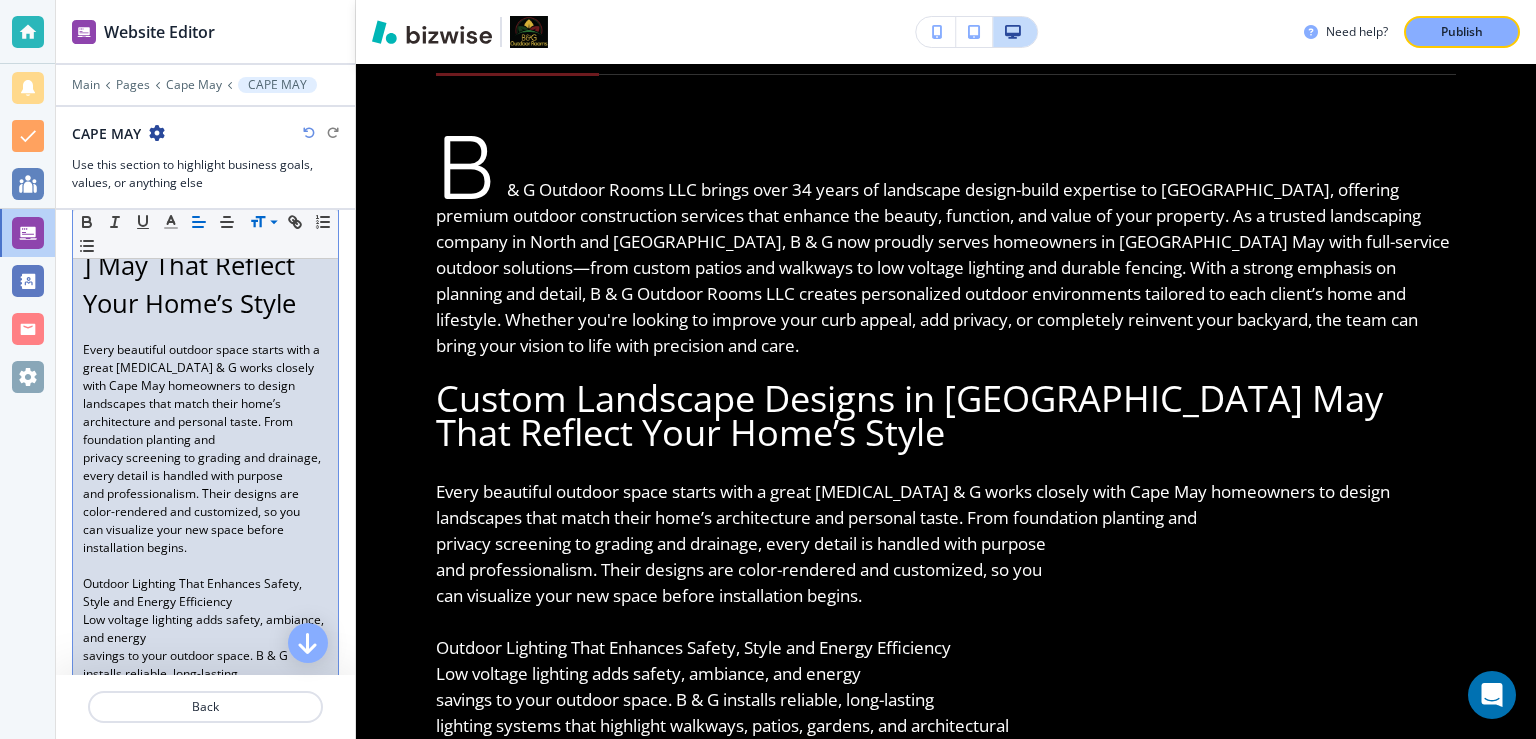drag, startPoint x: 82, startPoint y: 434, endPoint x: 188, endPoint y: 436, distance: 106.01887 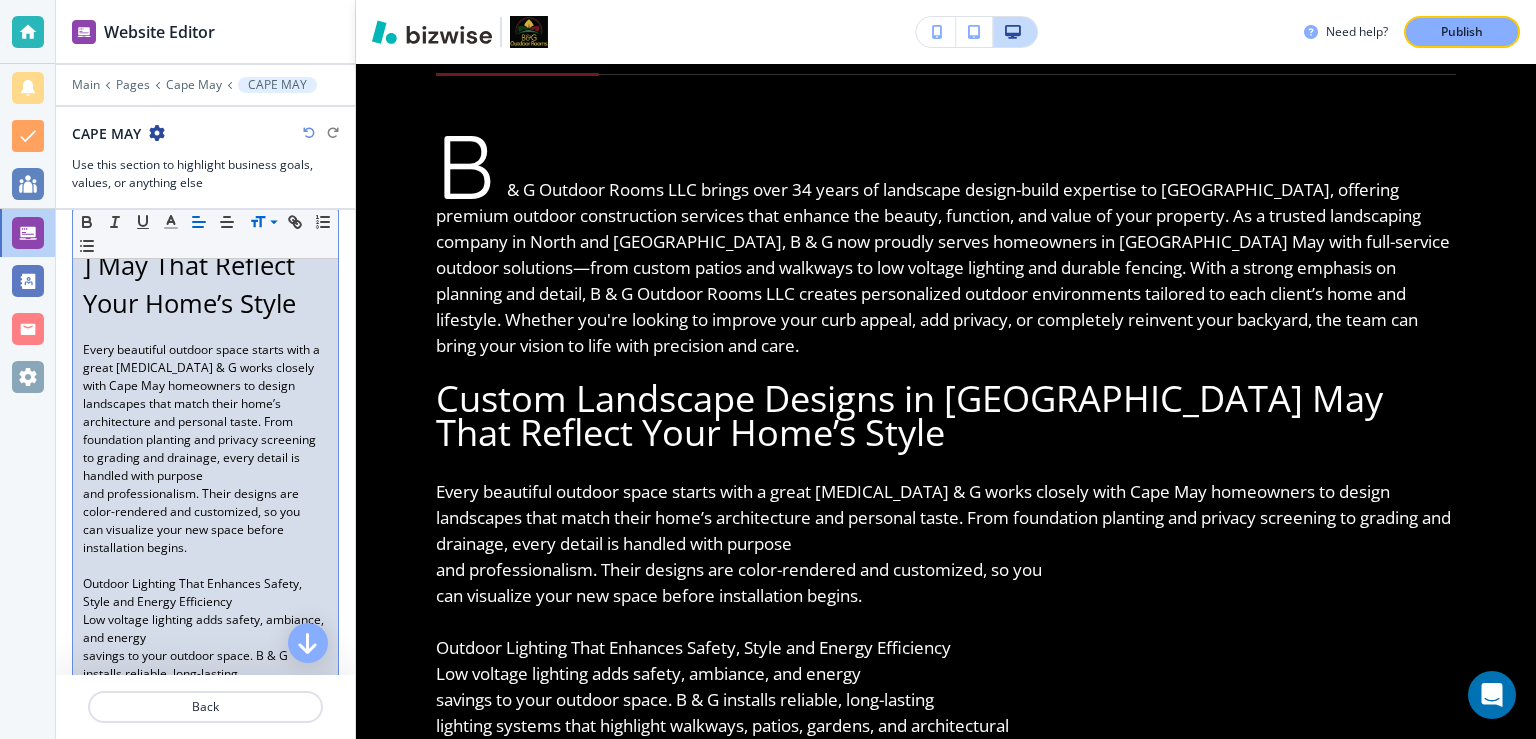 click on "and professionalism. Their designs are color-rendered and customized, so you" at bounding box center [205, 503] 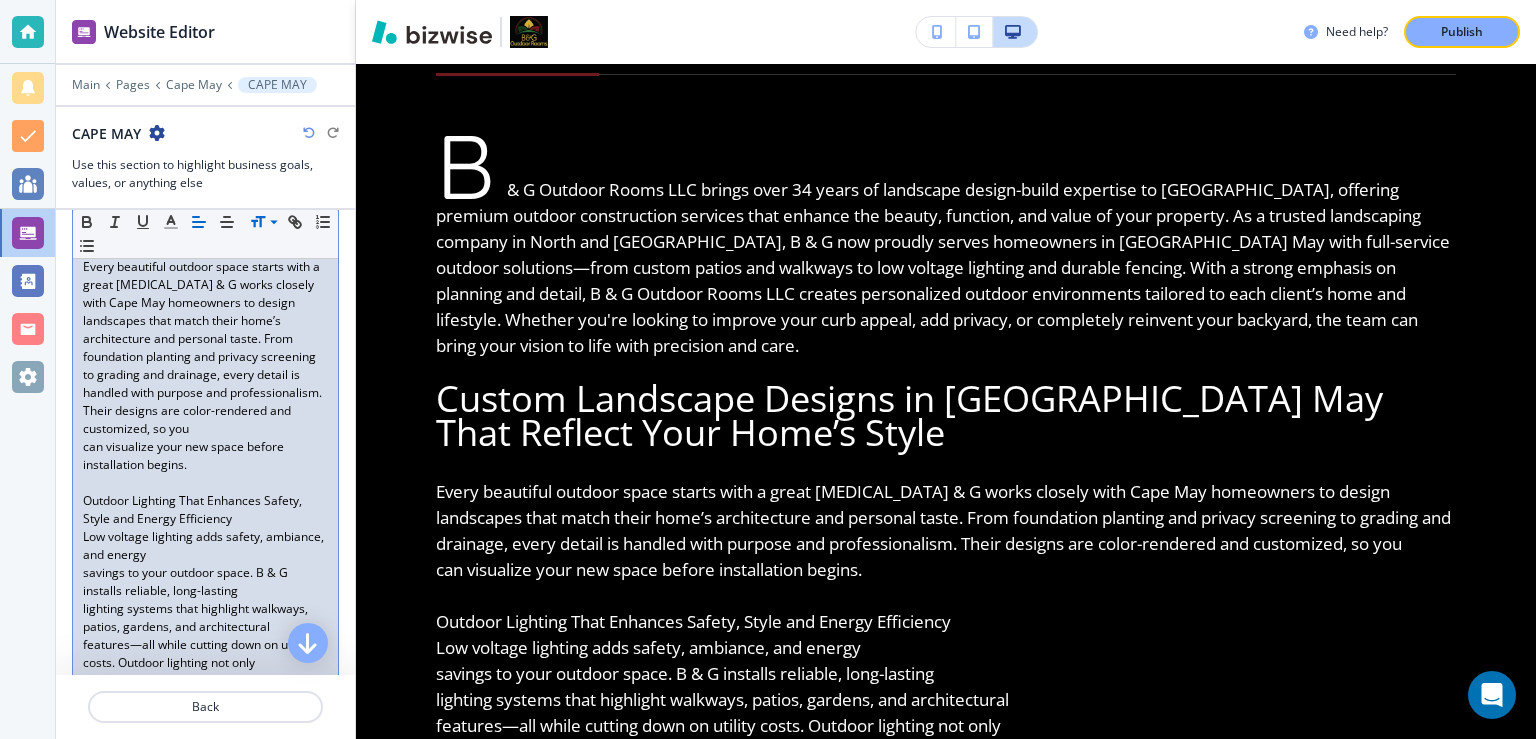 scroll, scrollTop: 1037, scrollLeft: 0, axis: vertical 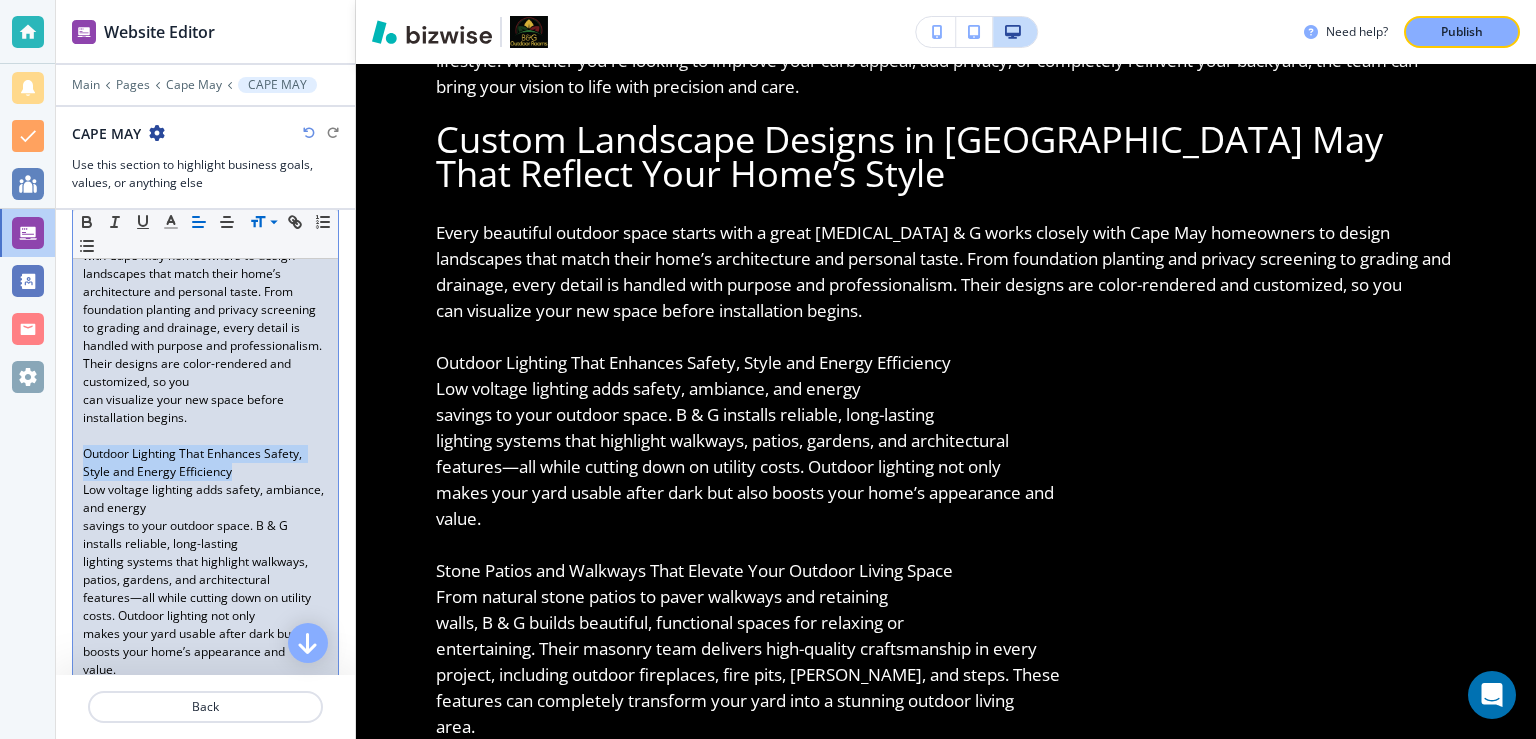 drag, startPoint x: 218, startPoint y: 450, endPoint x: 80, endPoint y: 420, distance: 141.22322 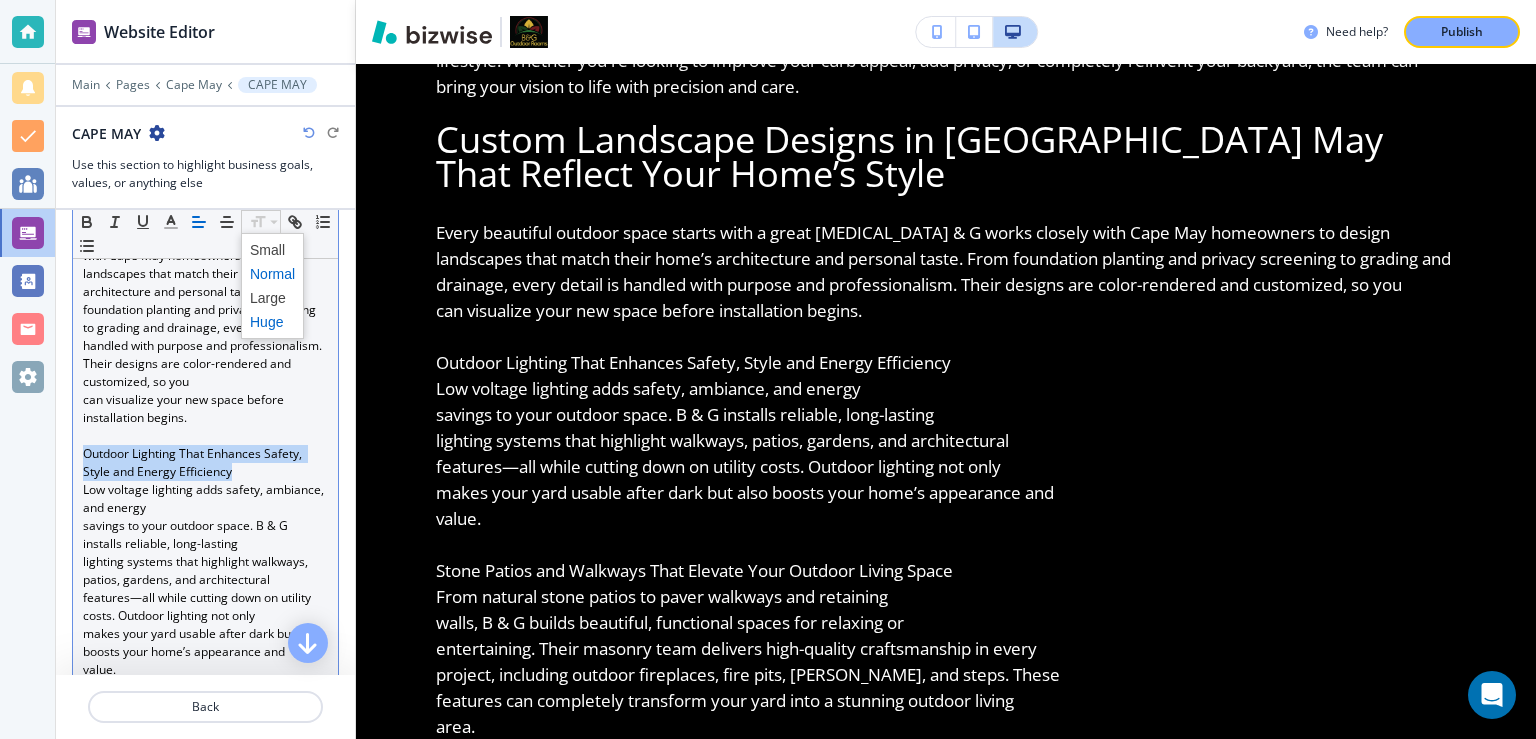 click at bounding box center [272, 322] 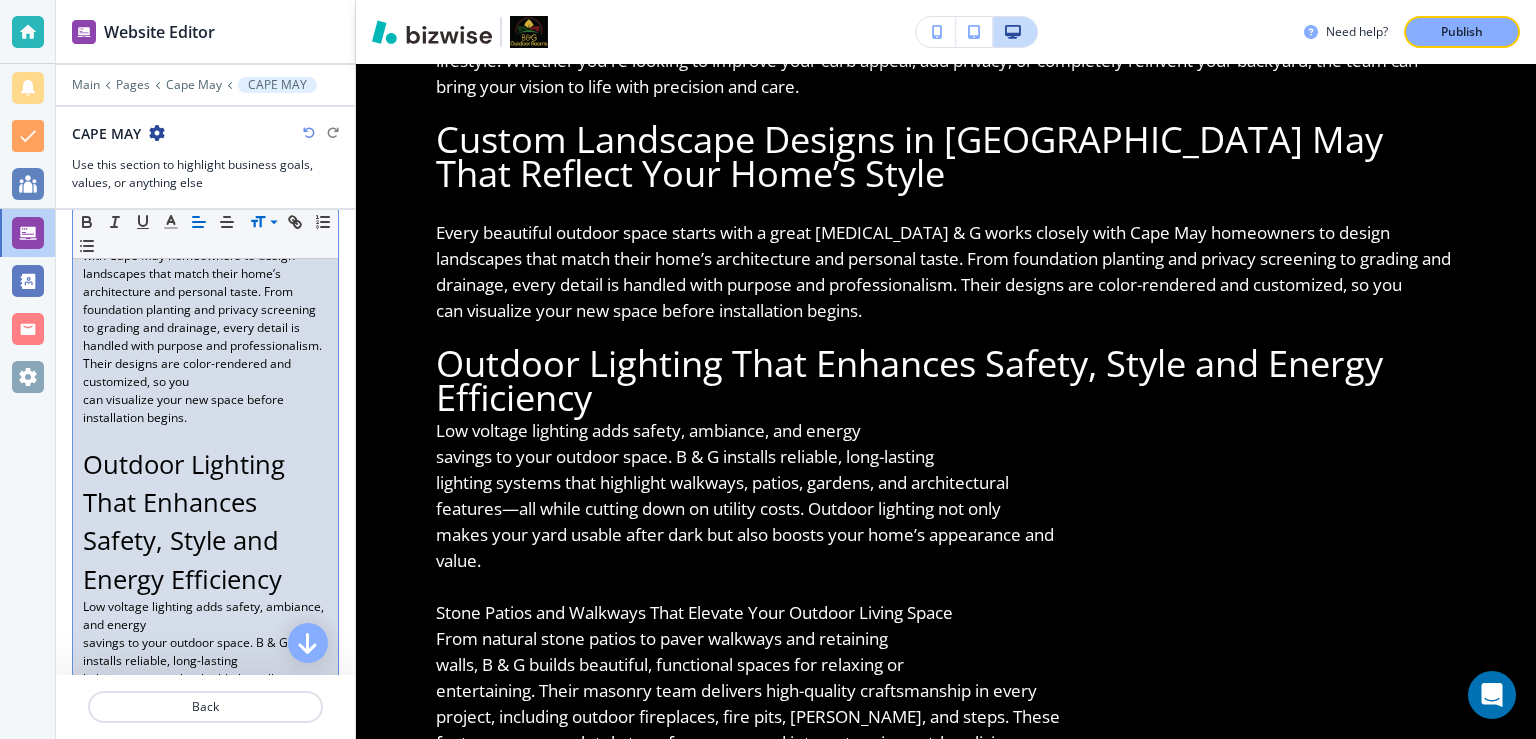 click on "Low voltage lighting adds safety, ambiance, and energy" at bounding box center [205, 616] 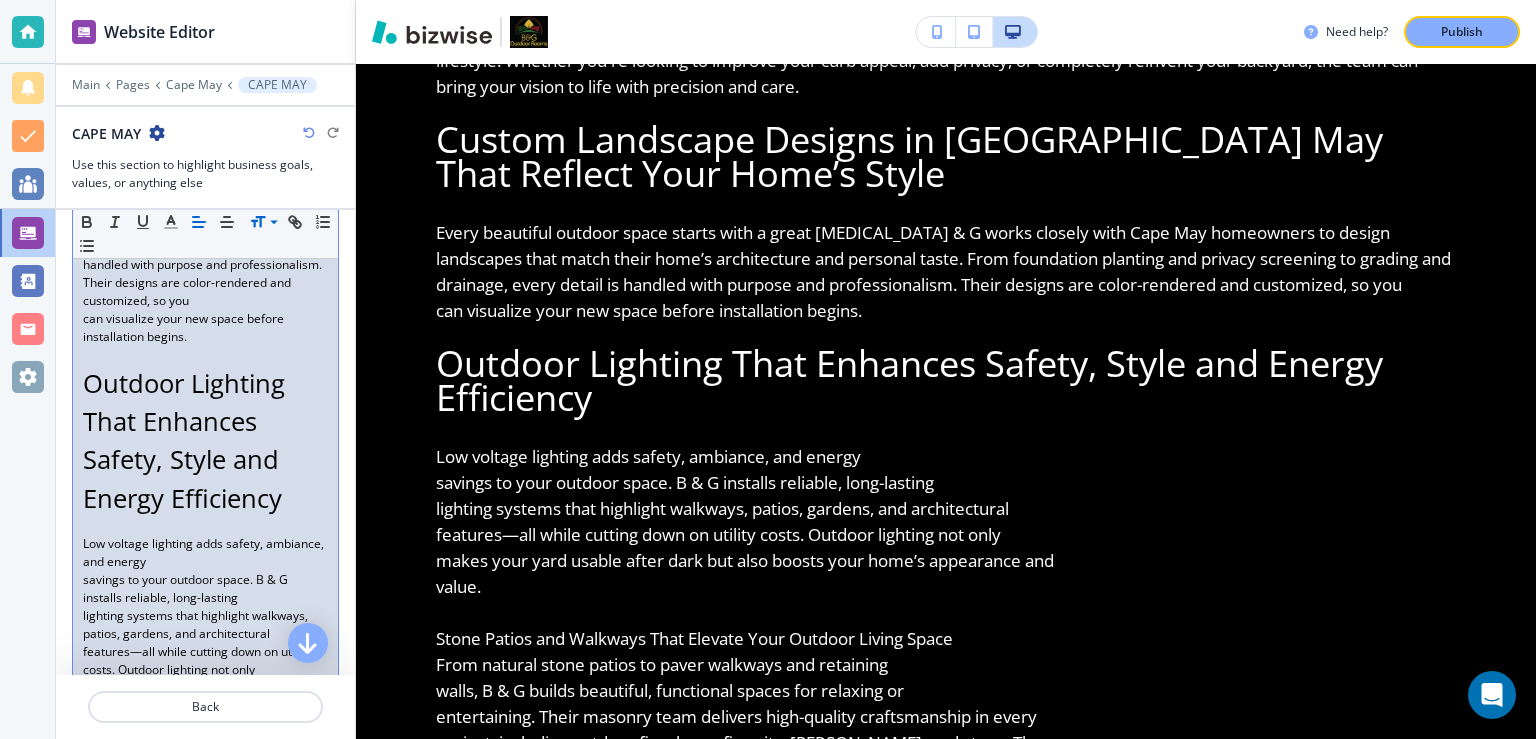 scroll, scrollTop: 1166, scrollLeft: 0, axis: vertical 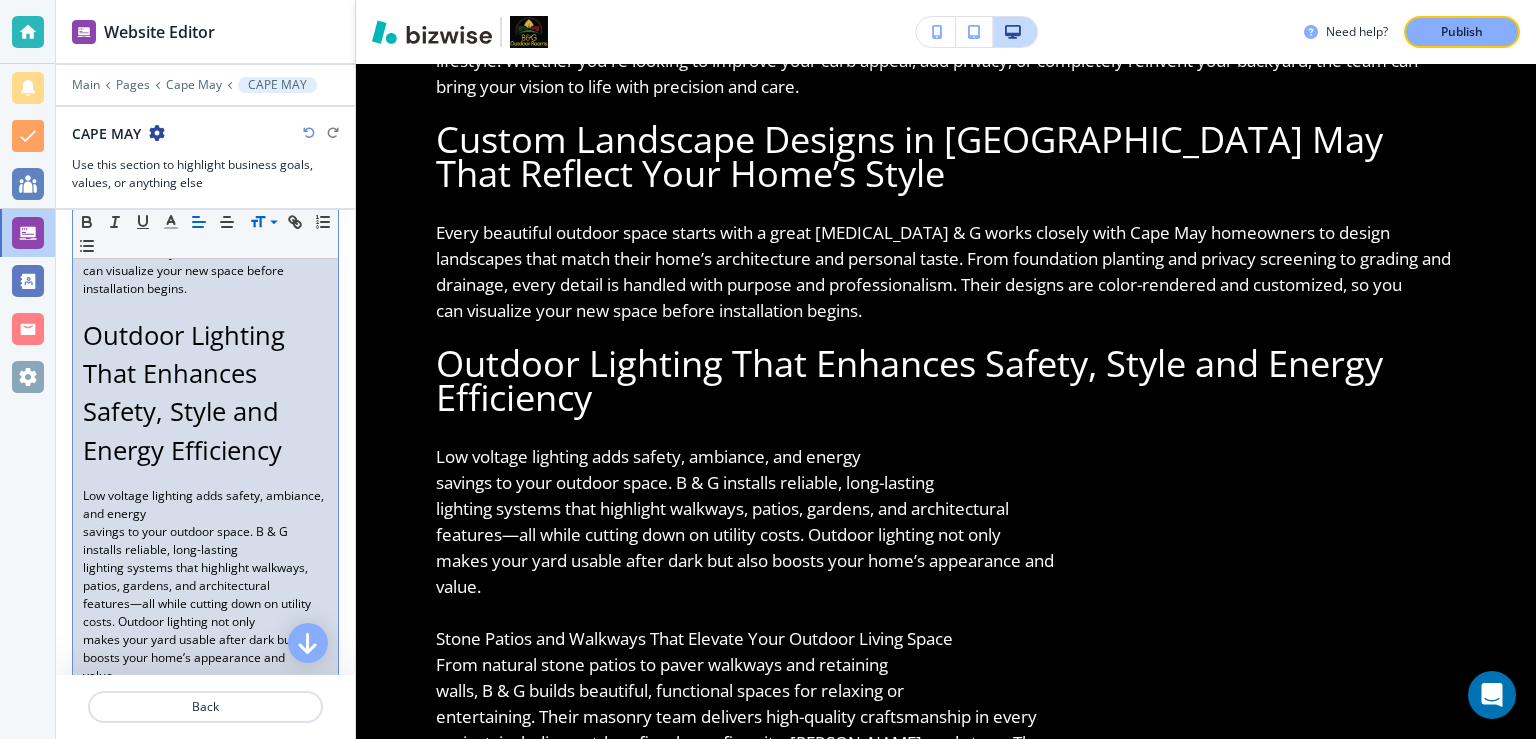 drag, startPoint x: 83, startPoint y: 510, endPoint x: 319, endPoint y: 534, distance: 237.2172 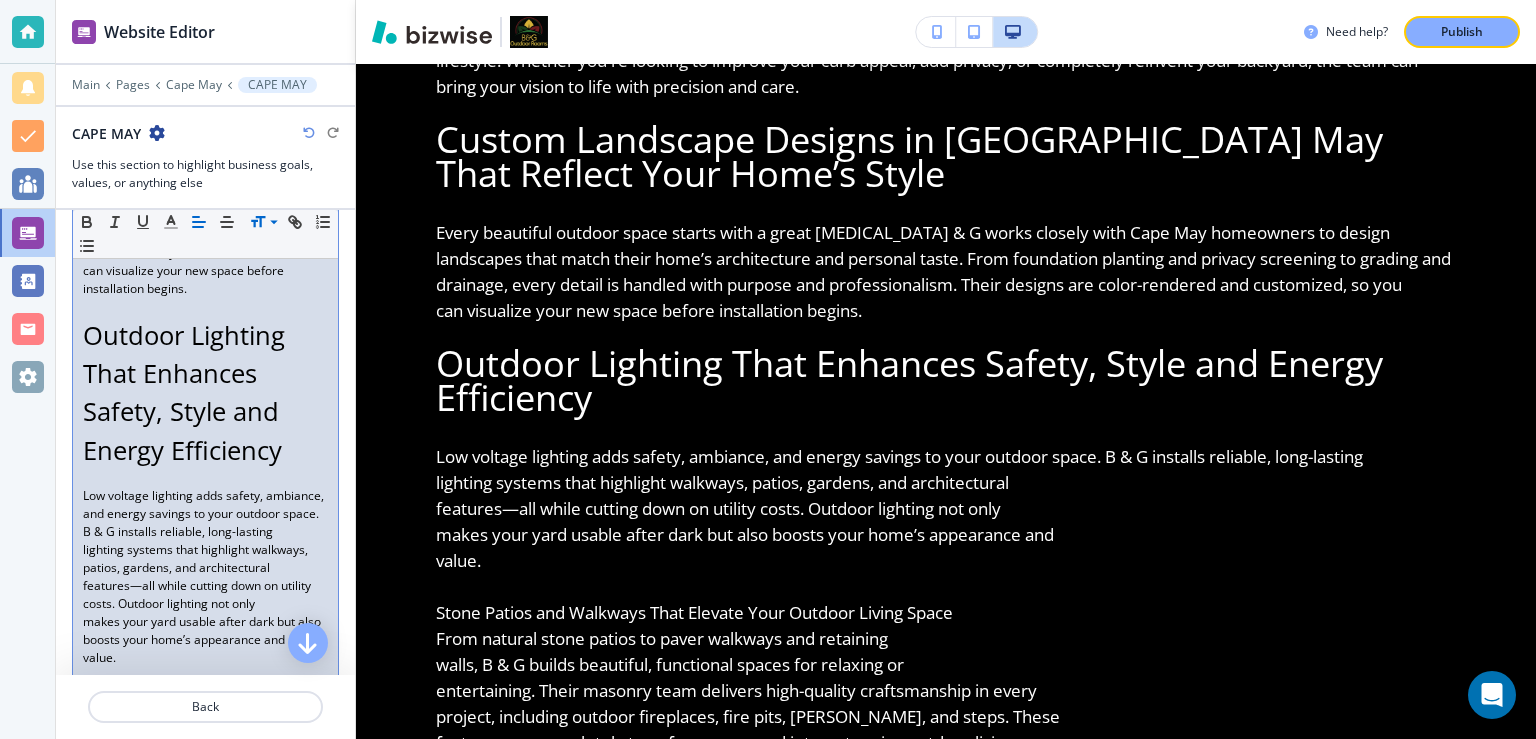 drag, startPoint x: 82, startPoint y: 543, endPoint x: 126, endPoint y: 539, distance: 44.181442 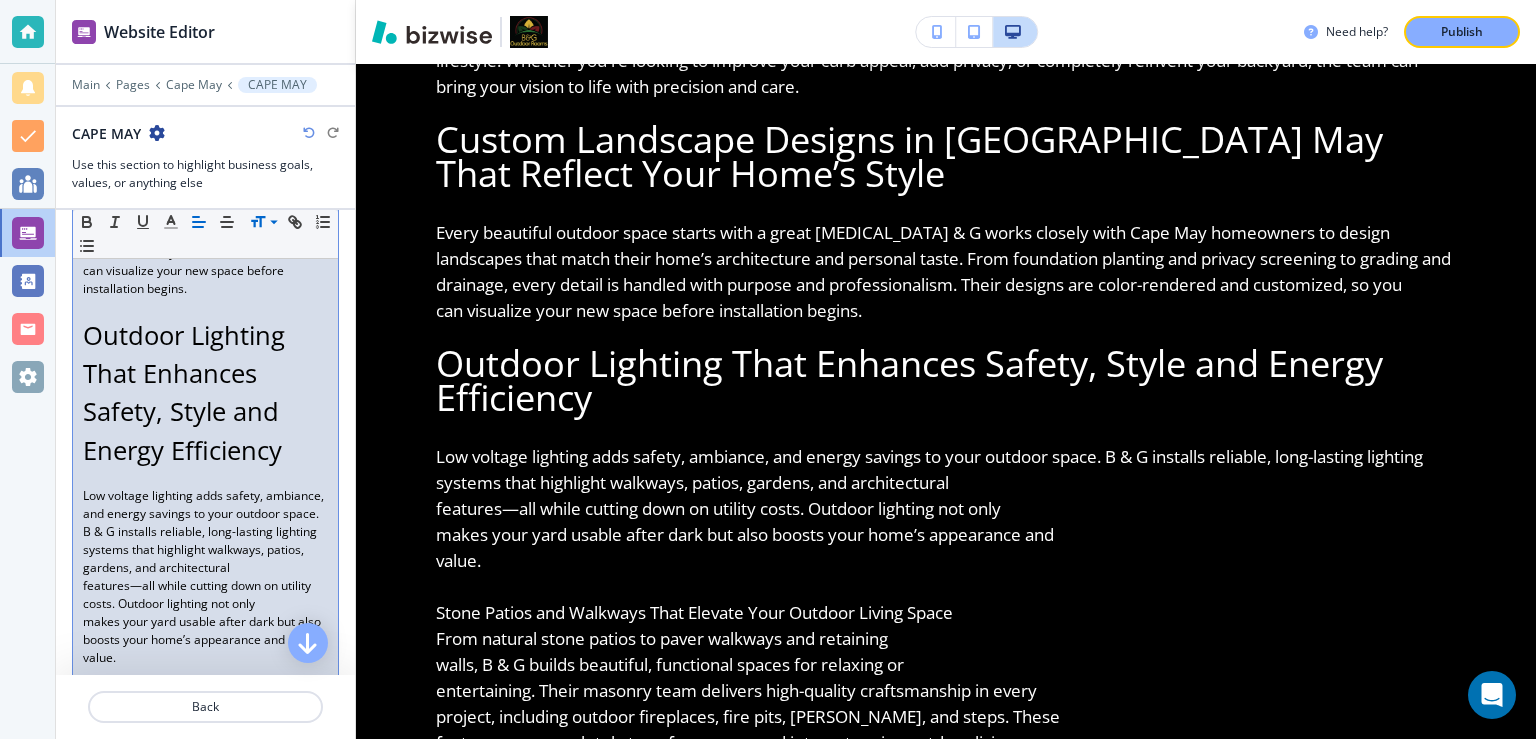 click on "B & G Outdoor Rooms LLC brings over 34 years of landscape design-build expertise to Cape May, offering premium outdoor construction services that enhance the beauty, function, and value of your property. As a trusted landscaping company in North and Central Jersey, B & G now proudly serves homeowners in Cape May with full-service outdoor solutions—from custom patios and walkways to low voltage lighting and durable fencing. With a strong emphasis on planning and detail, B & G Outdoor Rooms LLC creates personalized outdoor environments tailored to each client’s home and lifestyle. Whether you're looking to improve your curb appeal, add privacy, or completely reinvent your backyard, the team can bring your vision to life with precision and care.   Custom Landscape Designs in Cape May That Reflect Your Home’s Style can visualize your new space before installation begins.   Outdoor Lighting That Enhances Safety, Style and Energy Efficiency value.   From natural stone patios to paver walkways and retaining" at bounding box center [205, 332] 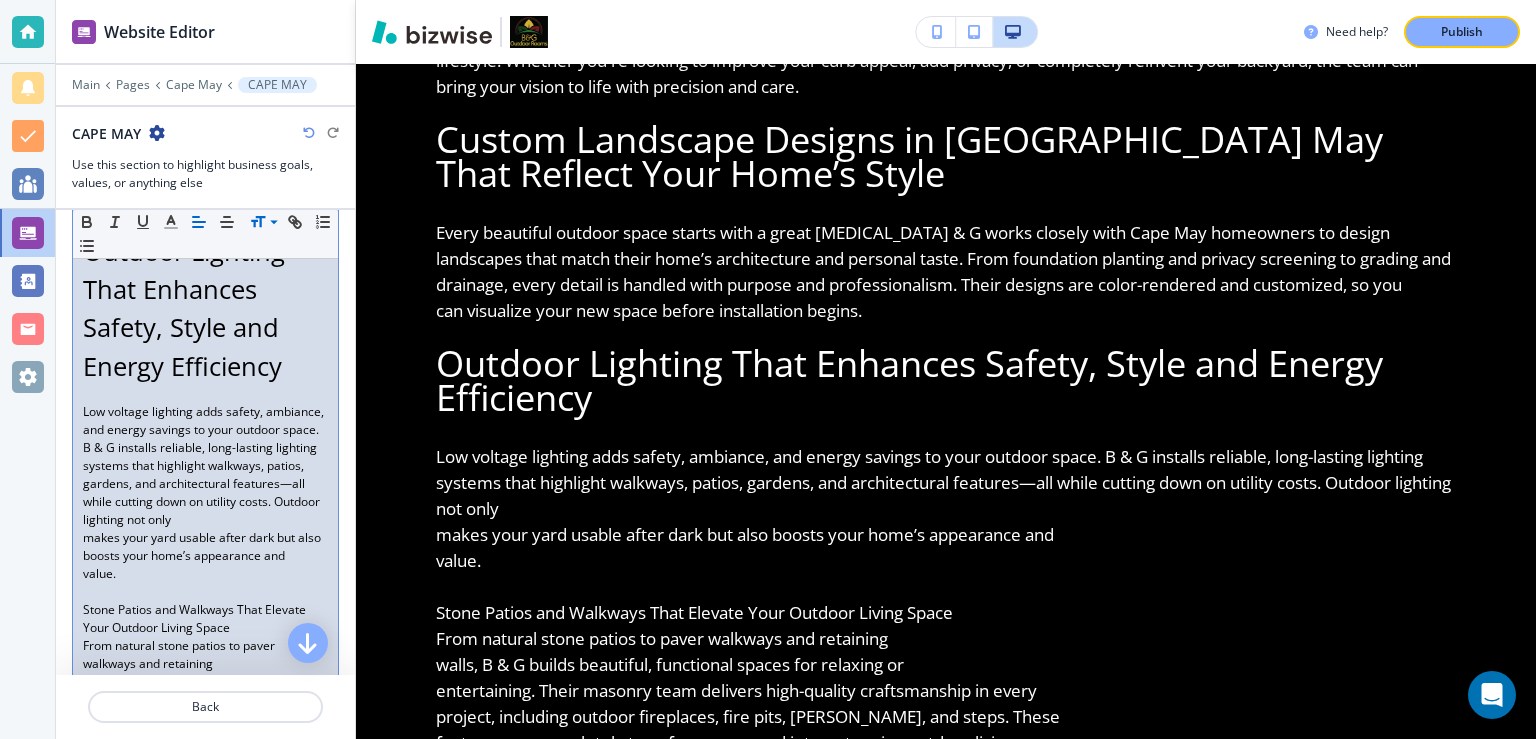 scroll, scrollTop: 1296, scrollLeft: 0, axis: vertical 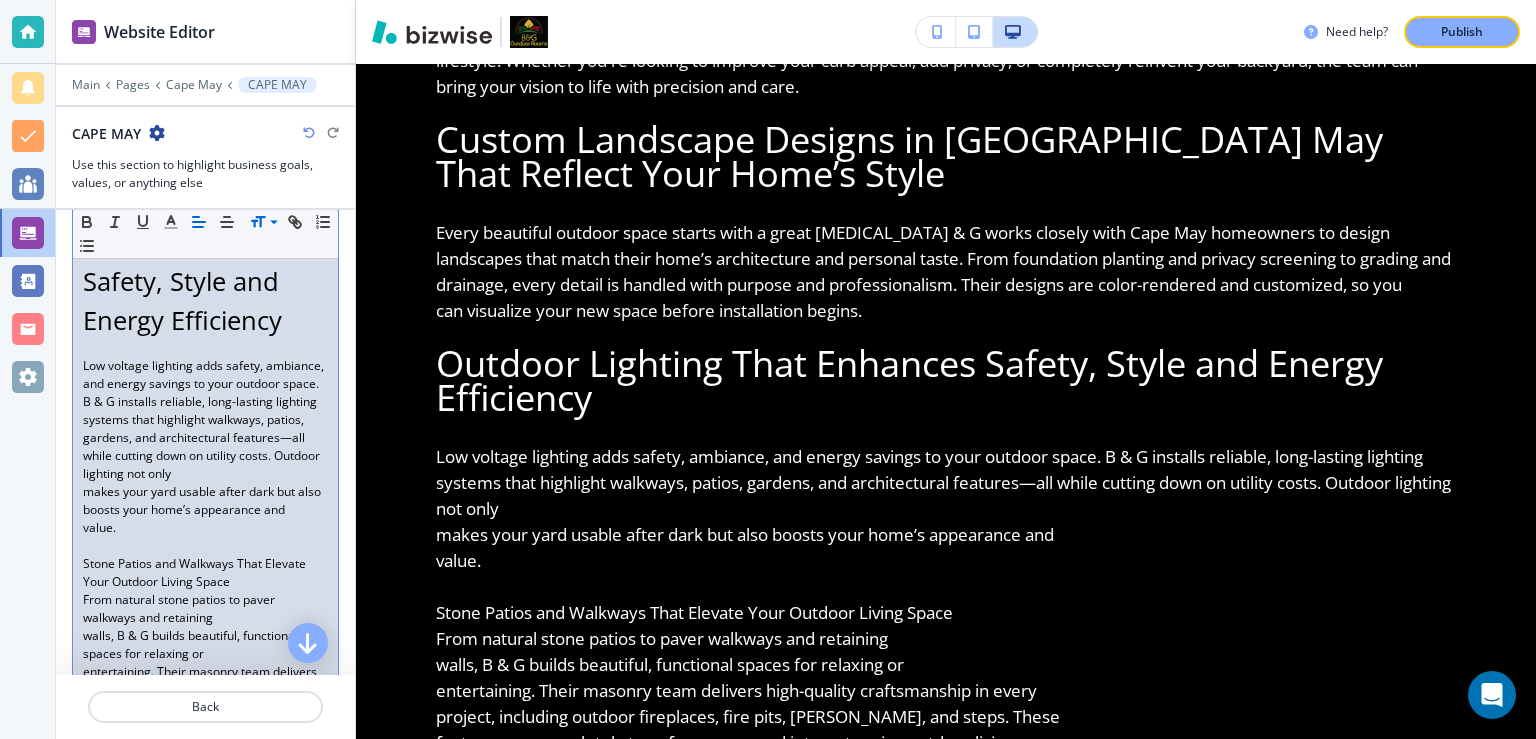 click on "B & G Outdoor Rooms LLC brings over 34 years of landscape design-build expertise to Cape May, offering premium outdoor construction services that enhance the beauty, function, and value of your property. As a trusted landscaping company in North and Central Jersey, B & G now proudly serves homeowners in Cape May with full-service outdoor solutions—from custom patios and walkways to low voltage lighting and durable fencing. With a strong emphasis on planning and detail, B & G Outdoor Rooms LLC creates personalized outdoor environments tailored to each client’s home and lifestyle. Whether you're looking to improve your curb appeal, add privacy, or completely reinvent your backyard, the team can bring your vision to life with precision and care.   Custom Landscape Designs in Cape May That Reflect Your Home’s Style can visualize your new space before installation begins.   Outdoor Lighting That Enhances Safety, Style and Energy Efficiency value.   From natural stone patios to paver walkways and retaining" at bounding box center (205, 202) 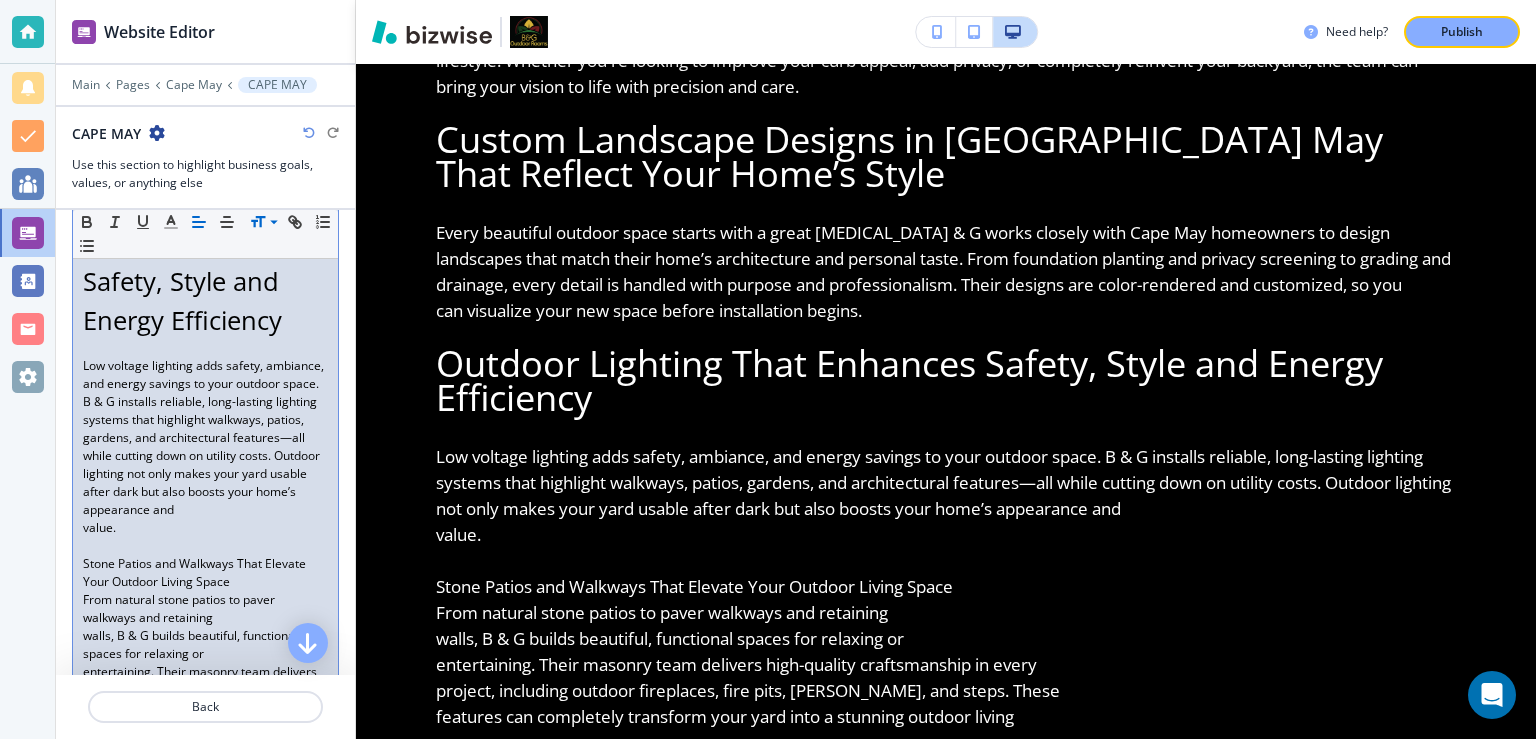 drag, startPoint x: 82, startPoint y: 524, endPoint x: 155, endPoint y: 526, distance: 73.02739 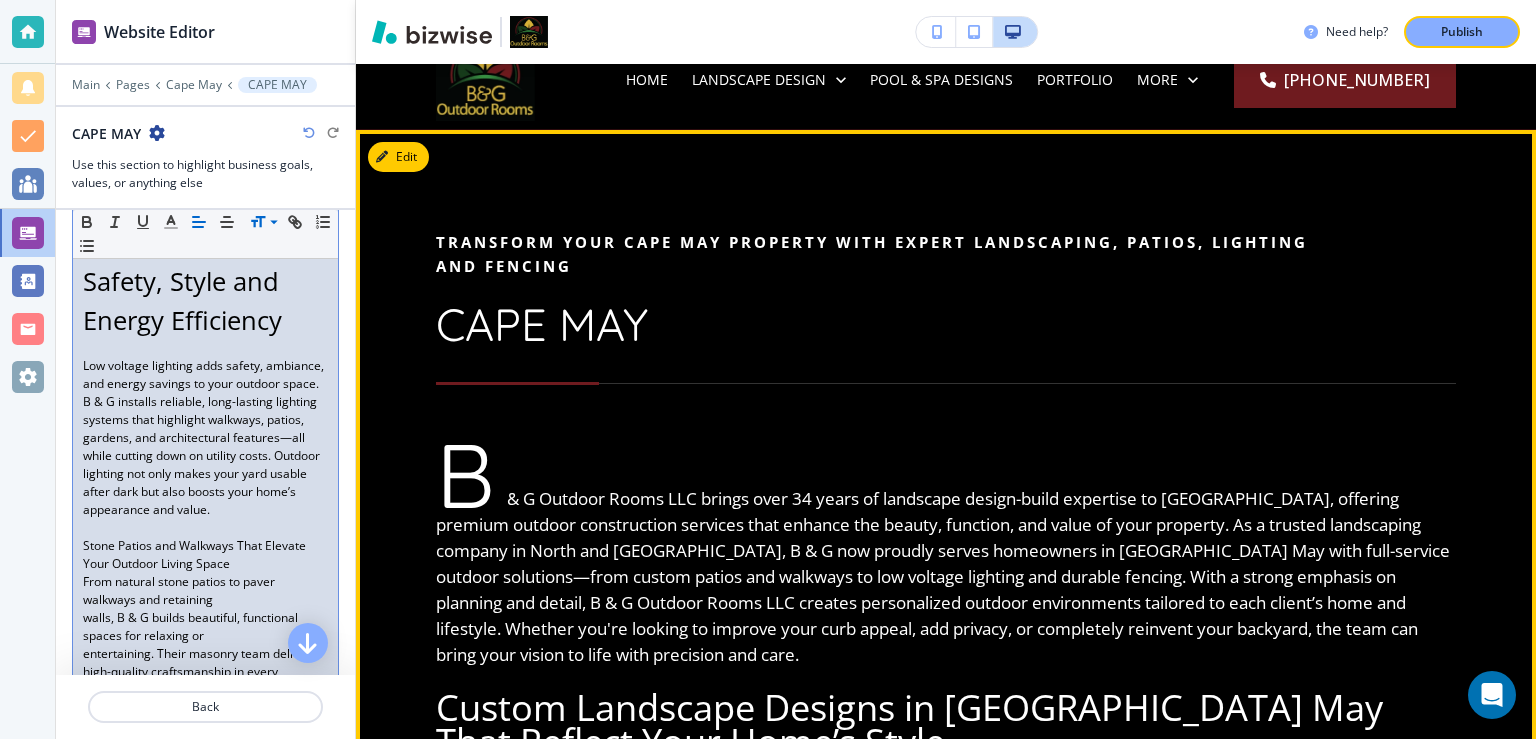 scroll, scrollTop: 130, scrollLeft: 0, axis: vertical 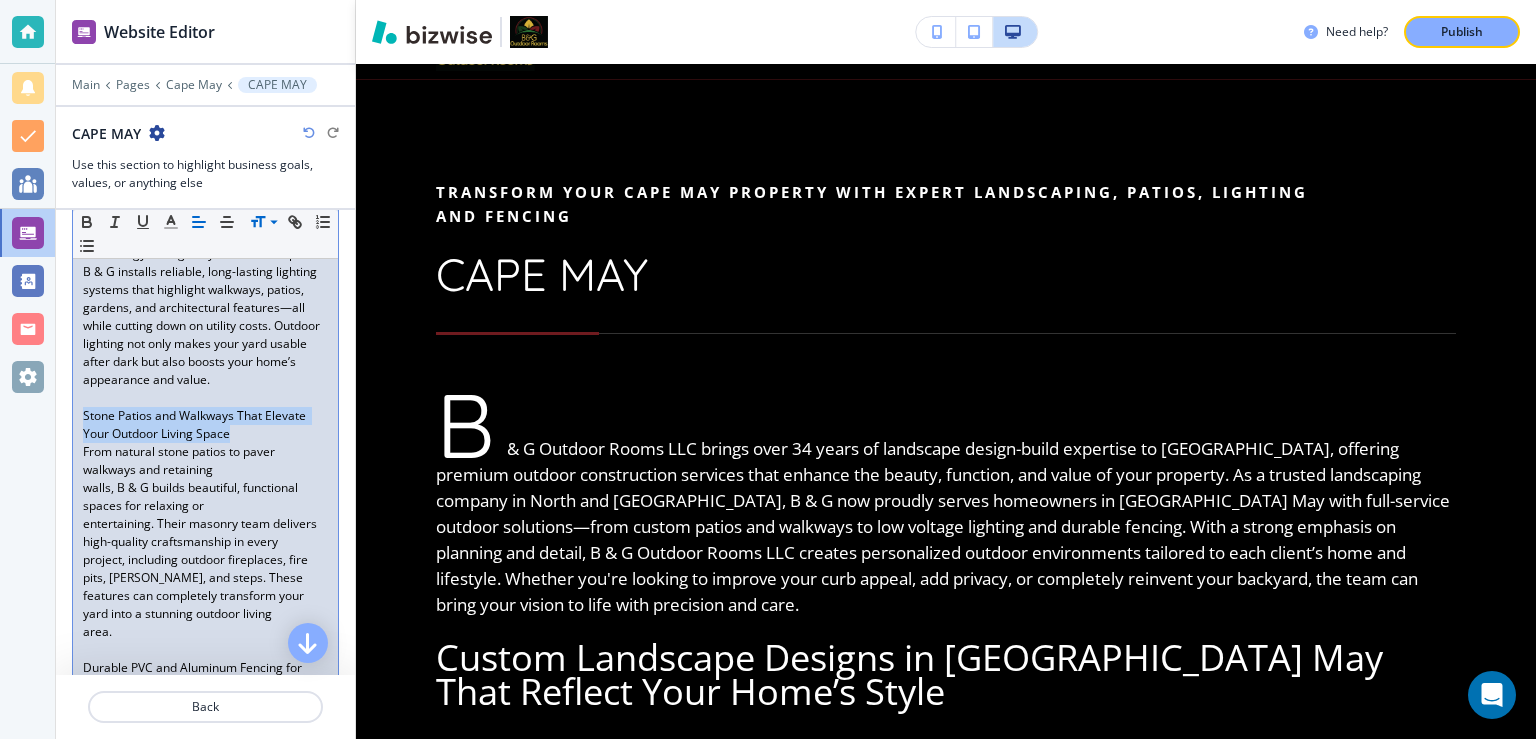 drag, startPoint x: 231, startPoint y: 429, endPoint x: 80, endPoint y: 408, distance: 152.45328 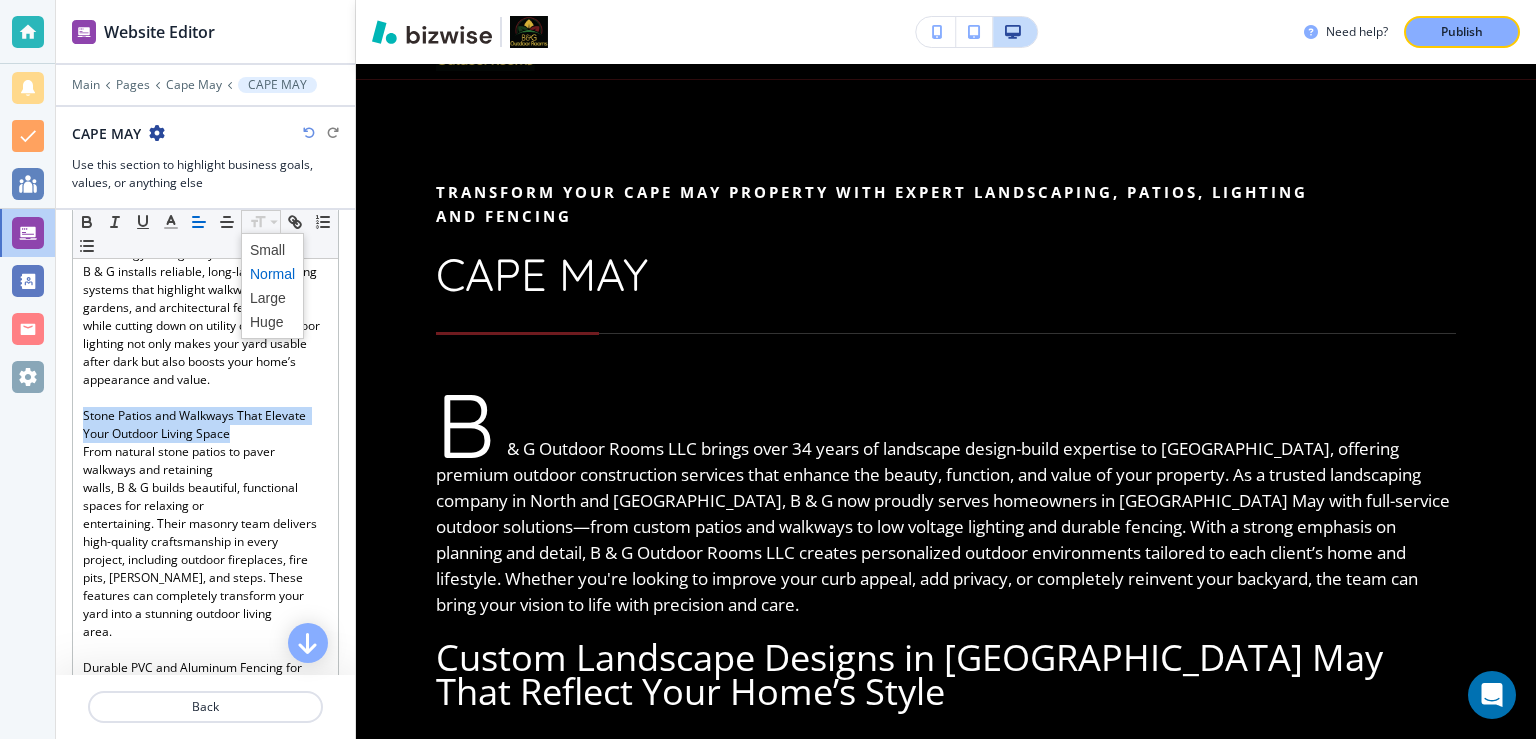 click 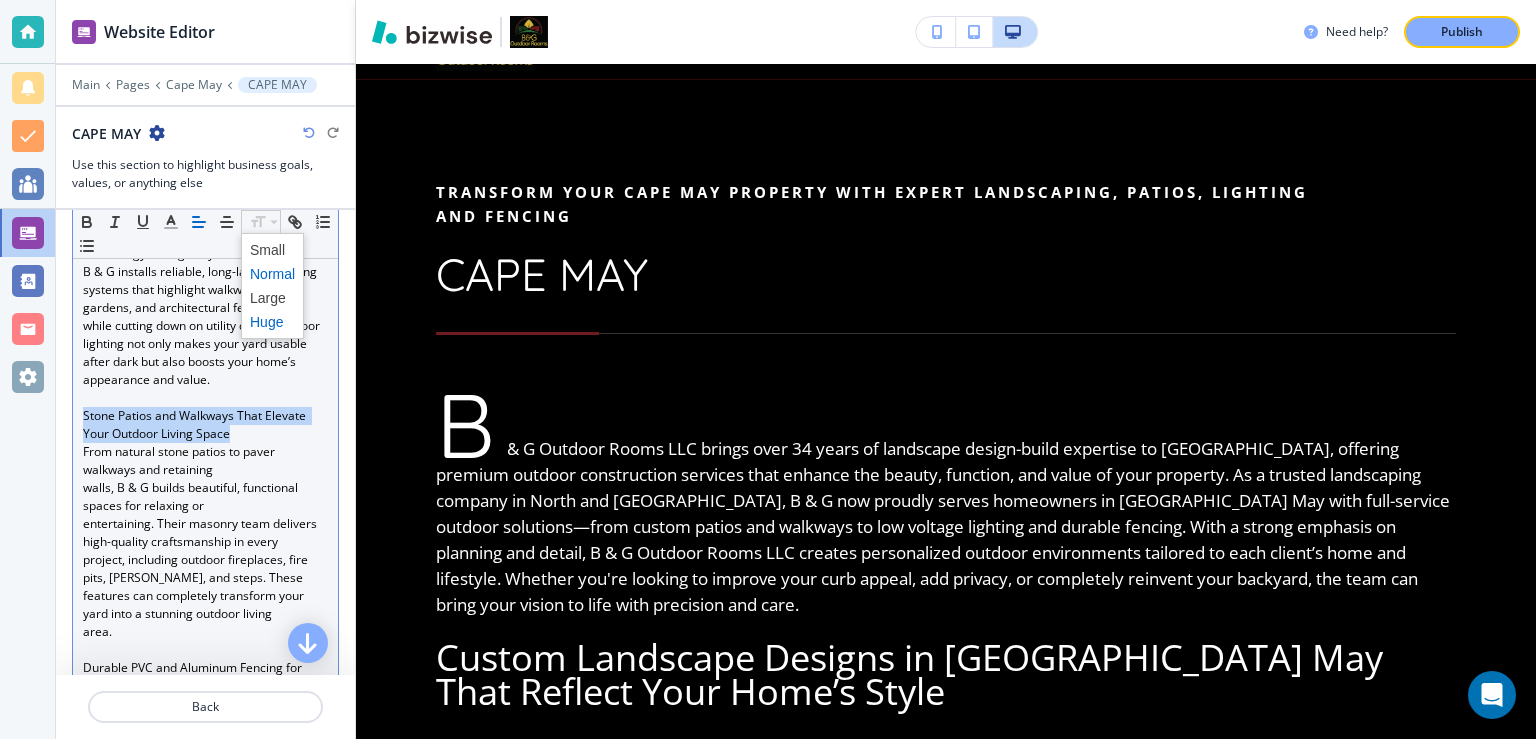 click at bounding box center (272, 322) 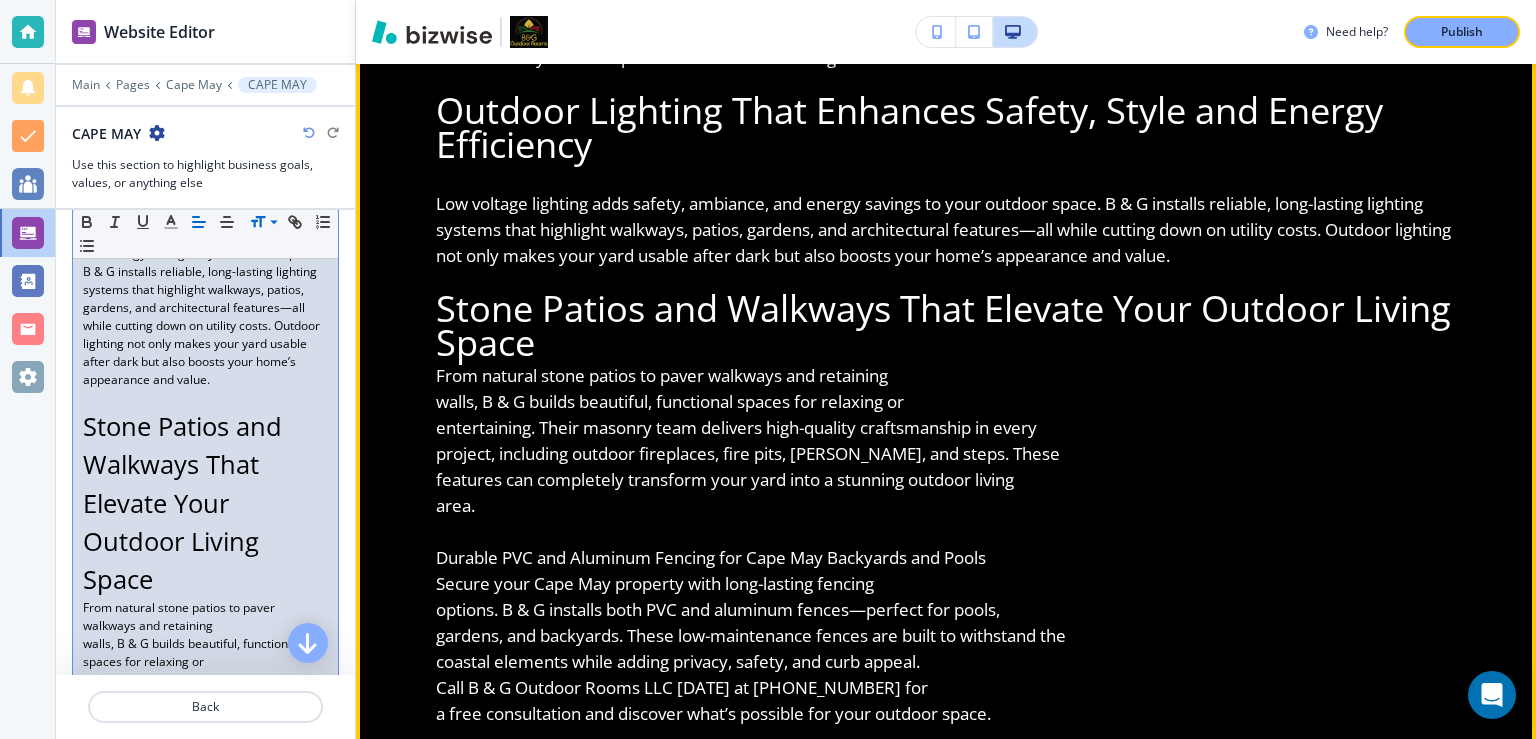 scroll, scrollTop: 907, scrollLeft: 0, axis: vertical 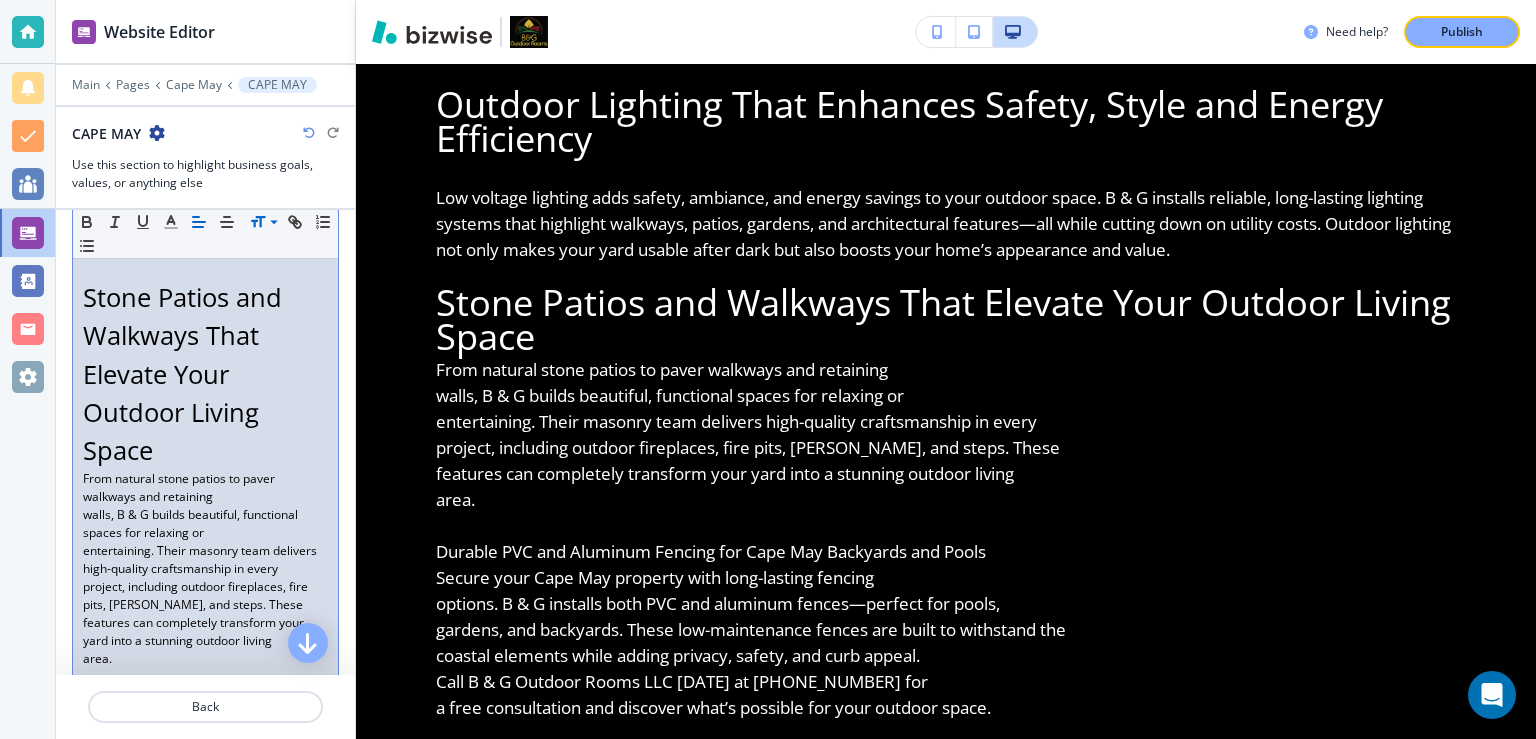 click on "From natural stone patios to paver walkways and retaining" at bounding box center [205, 488] 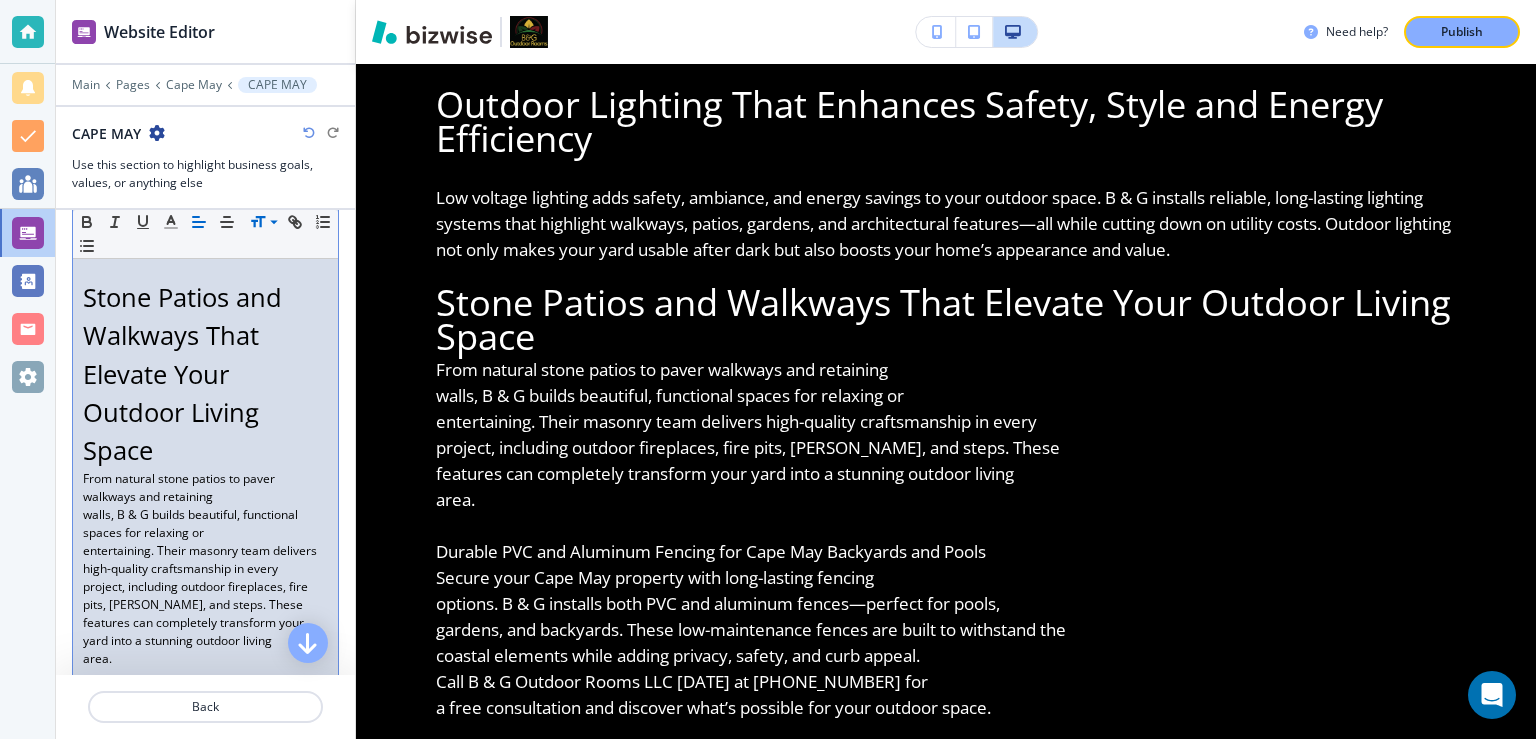 click on "walls, B & G builds beautiful, functional spaces for relaxing or" at bounding box center (205, 524) 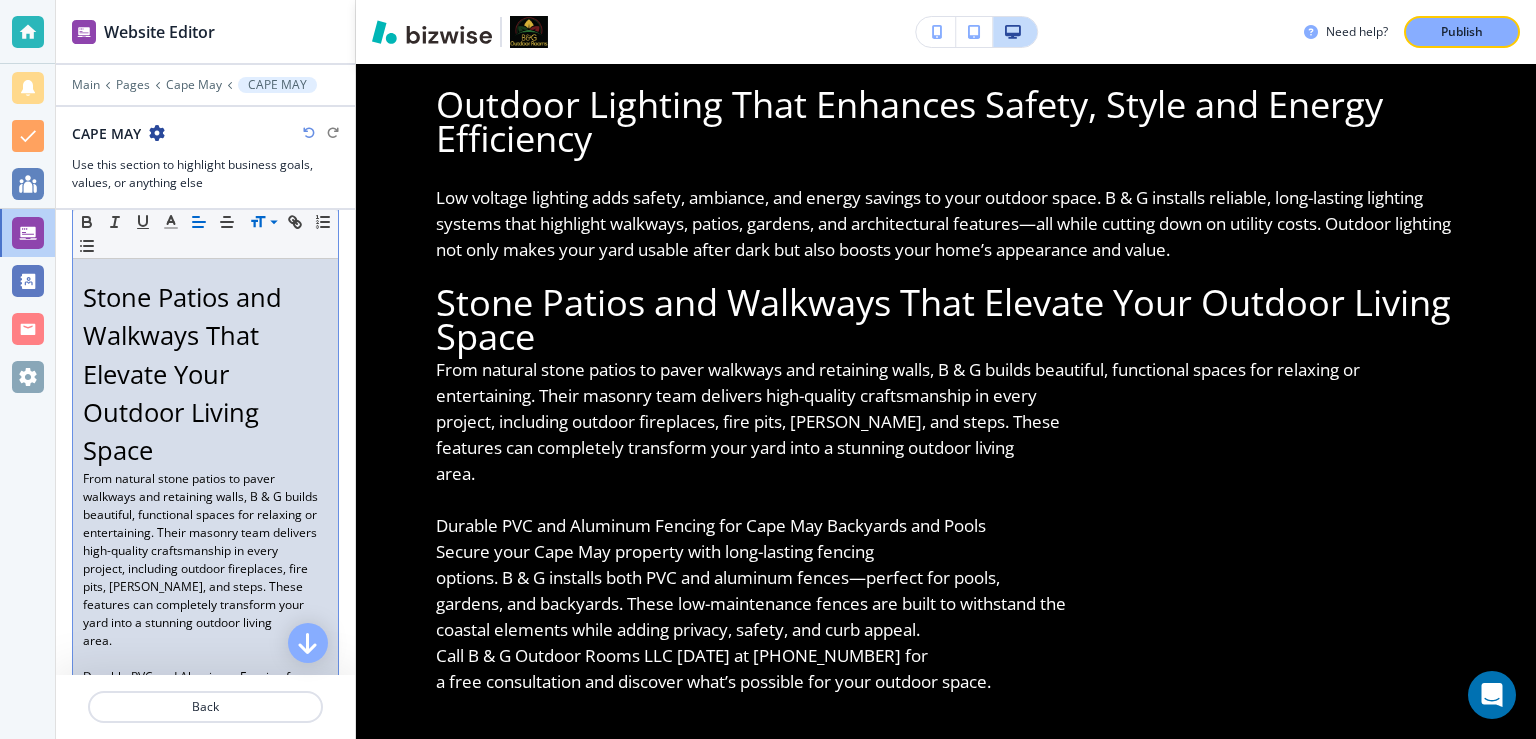 click on "entertaining. Their masonry team delivers high-quality craftsmanship in every" at bounding box center (205, 542) 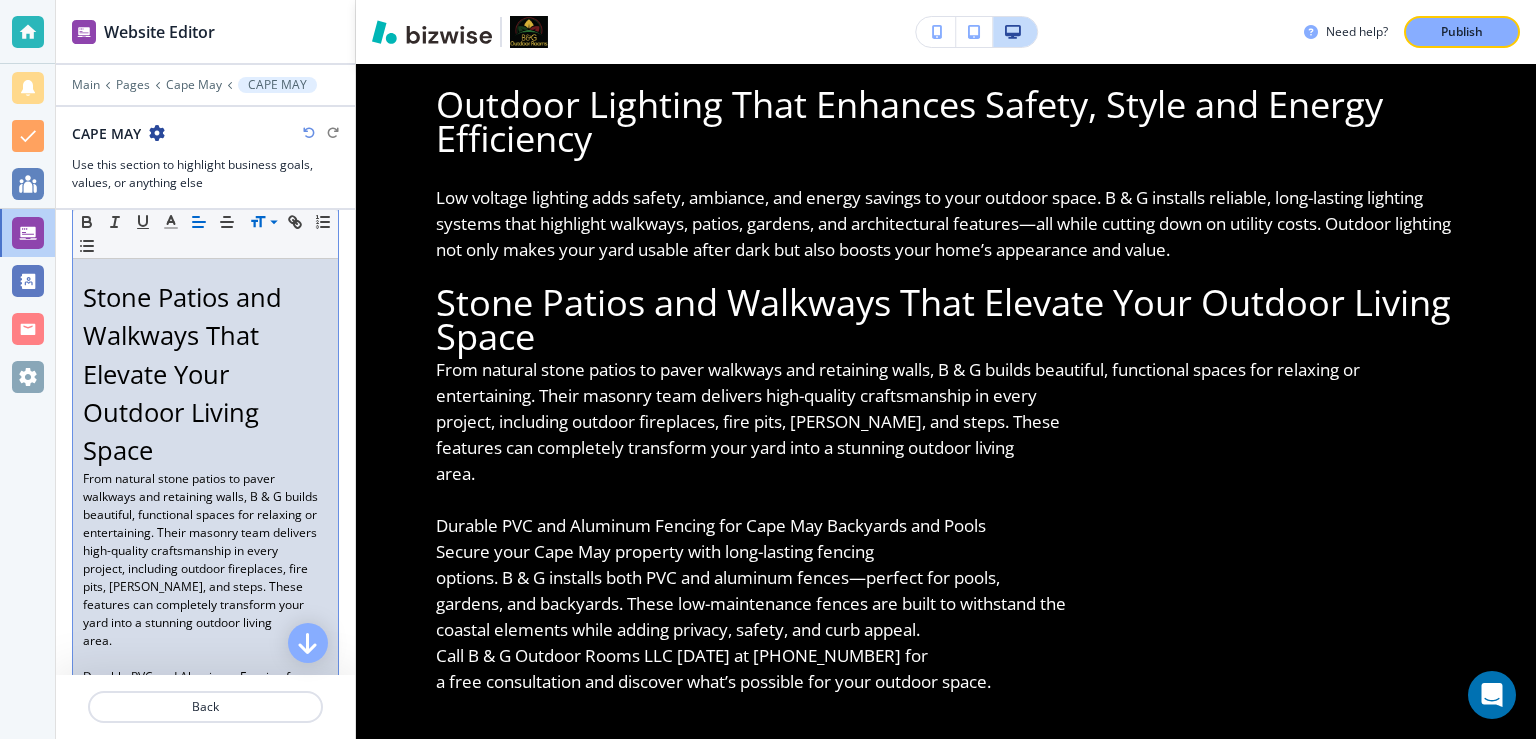 click on "From natural stone patios to paver walkways and retaining walls, B & G builds beautiful, functional spaces for relaxing or entertaining. Their masonry team delivers high-quality craftsmanship in every" at bounding box center (205, 515) 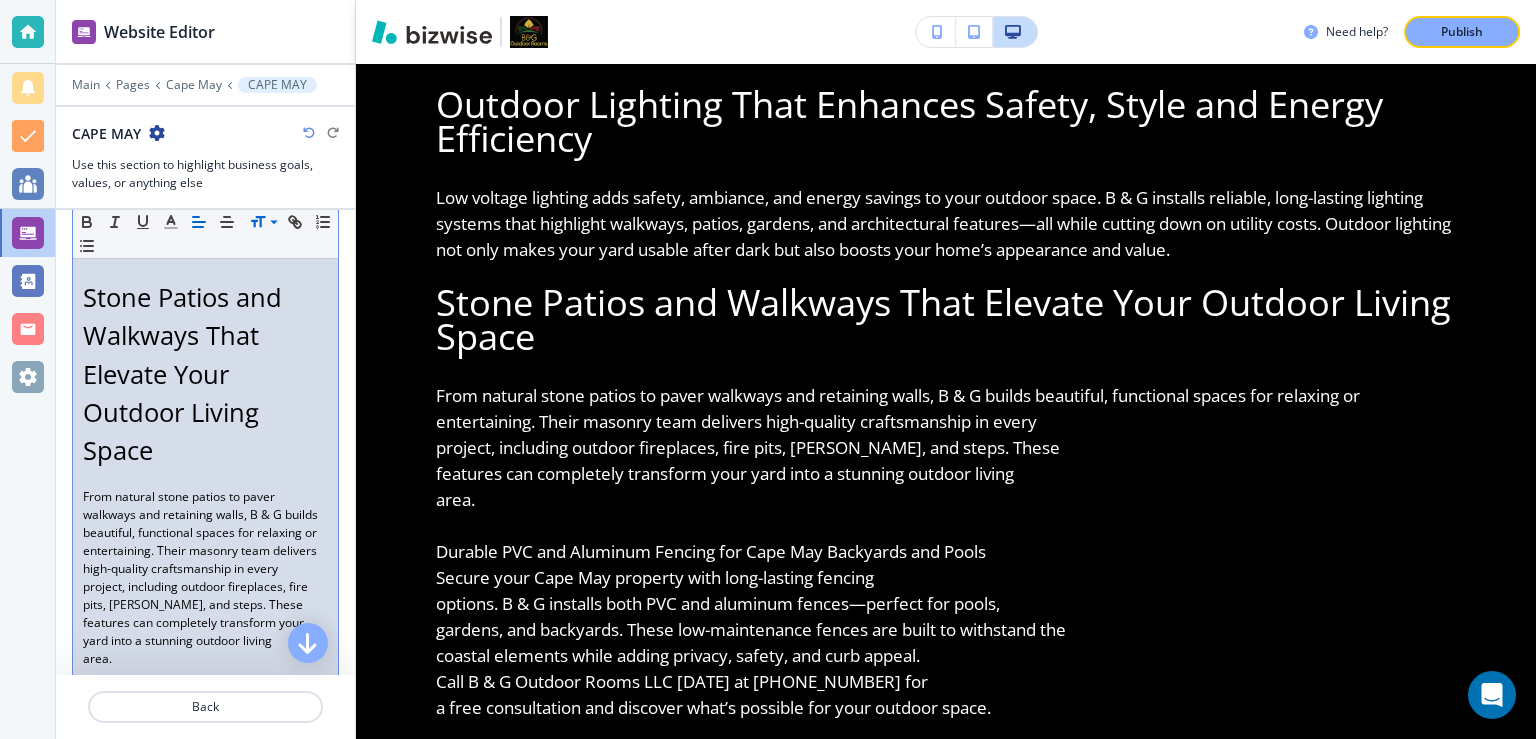 click on "project, including outdoor fireplaces, fire pits, stoops, and steps. These" at bounding box center [205, 596] 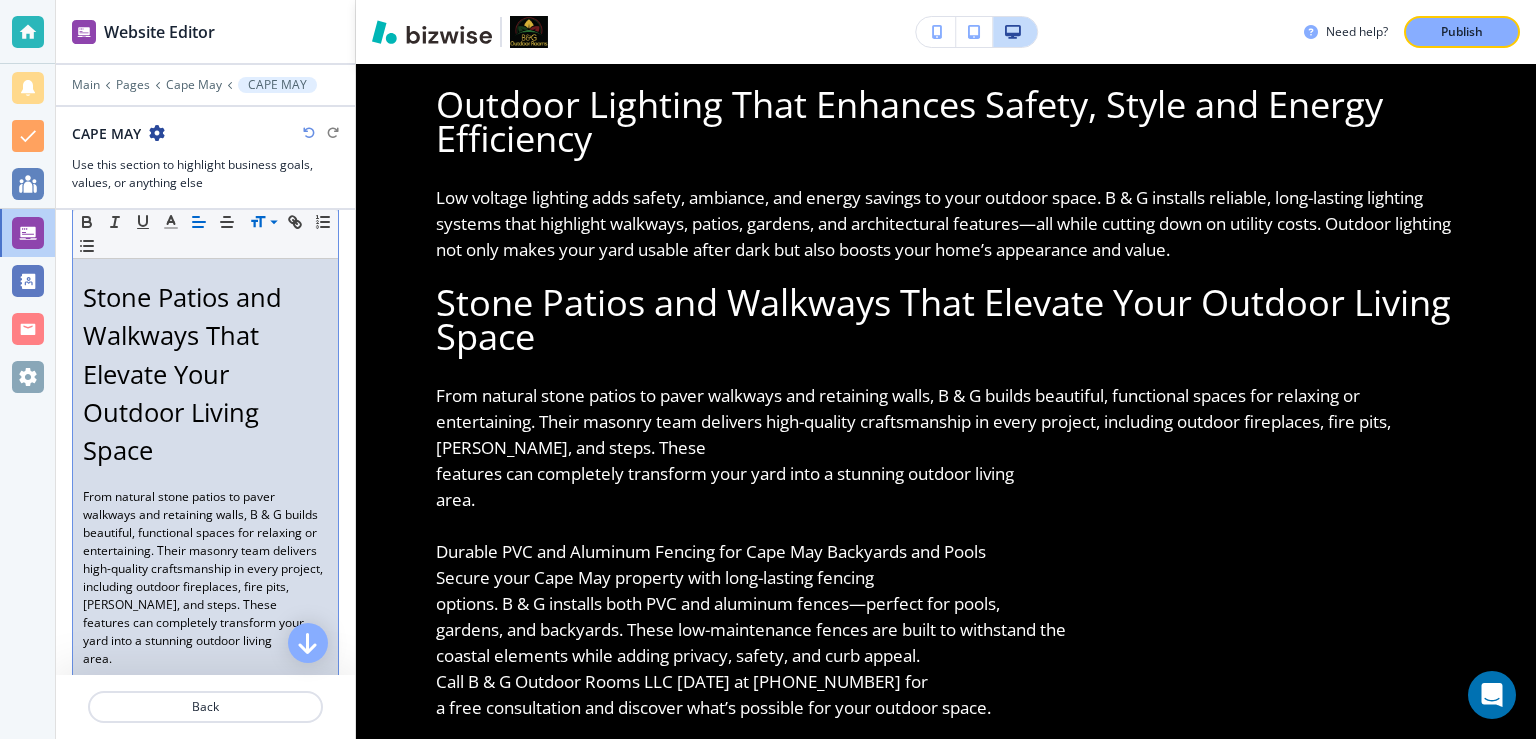 click on "features can completely transform your yard into a stunning outdoor living" at bounding box center (205, 632) 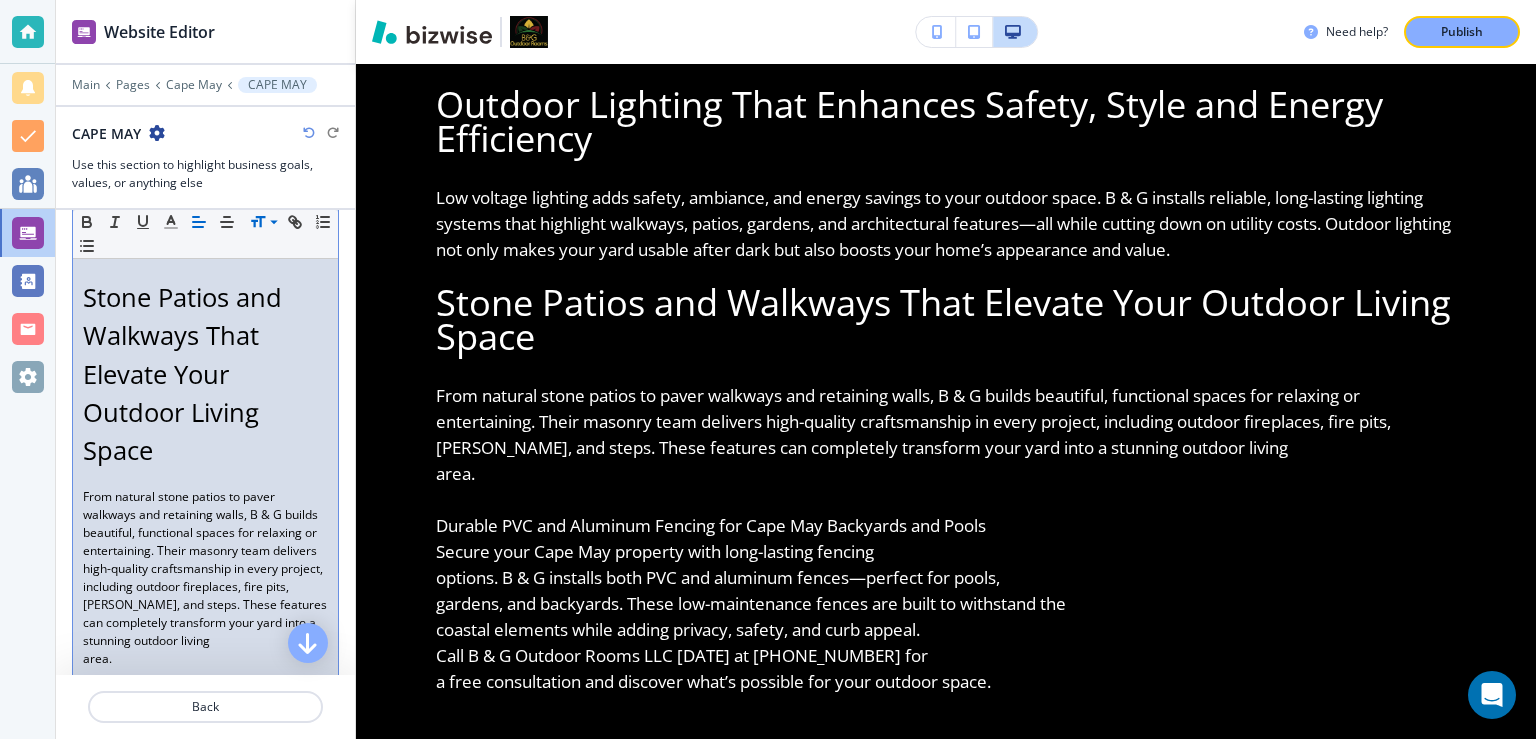 scroll, scrollTop: 1685, scrollLeft: 0, axis: vertical 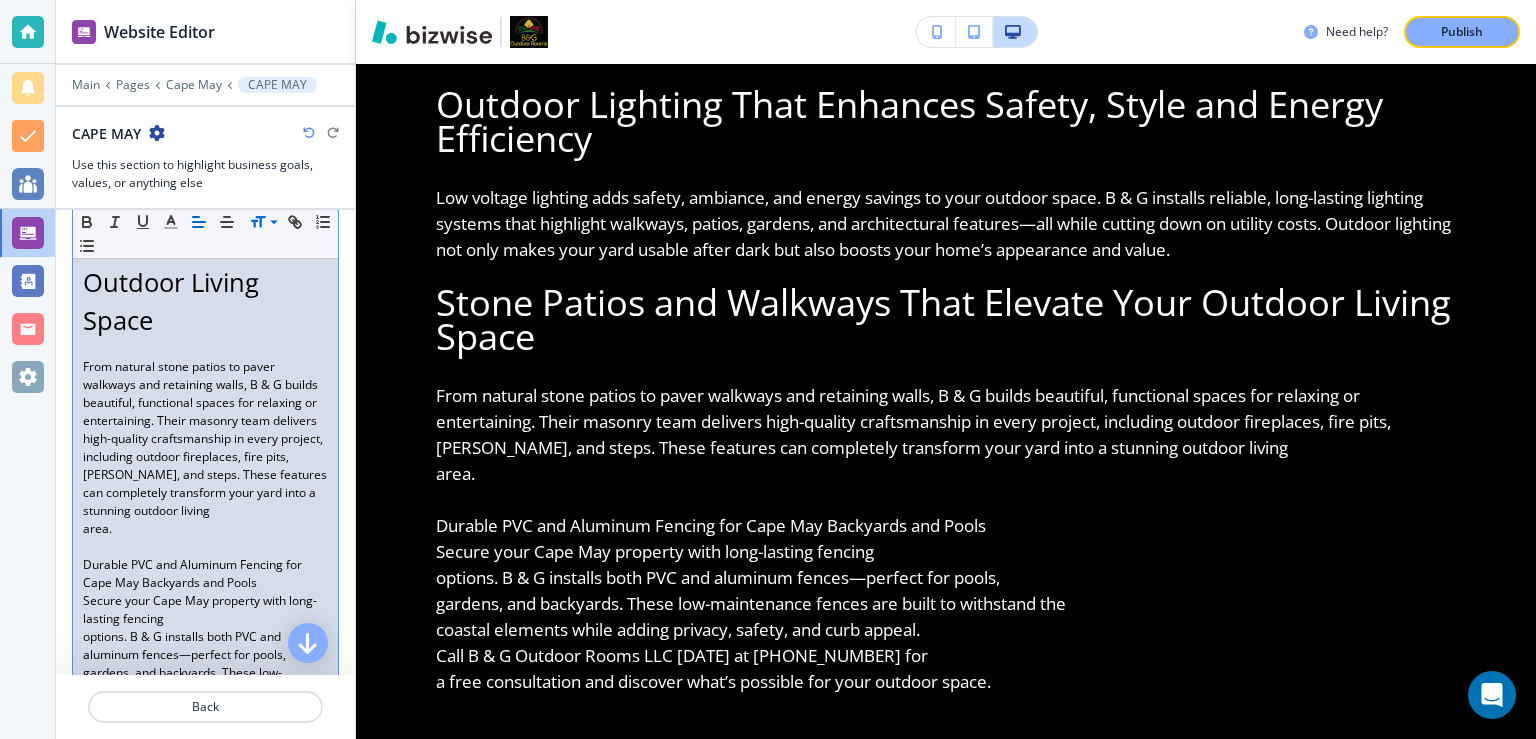 click on "area." at bounding box center [205, 529] 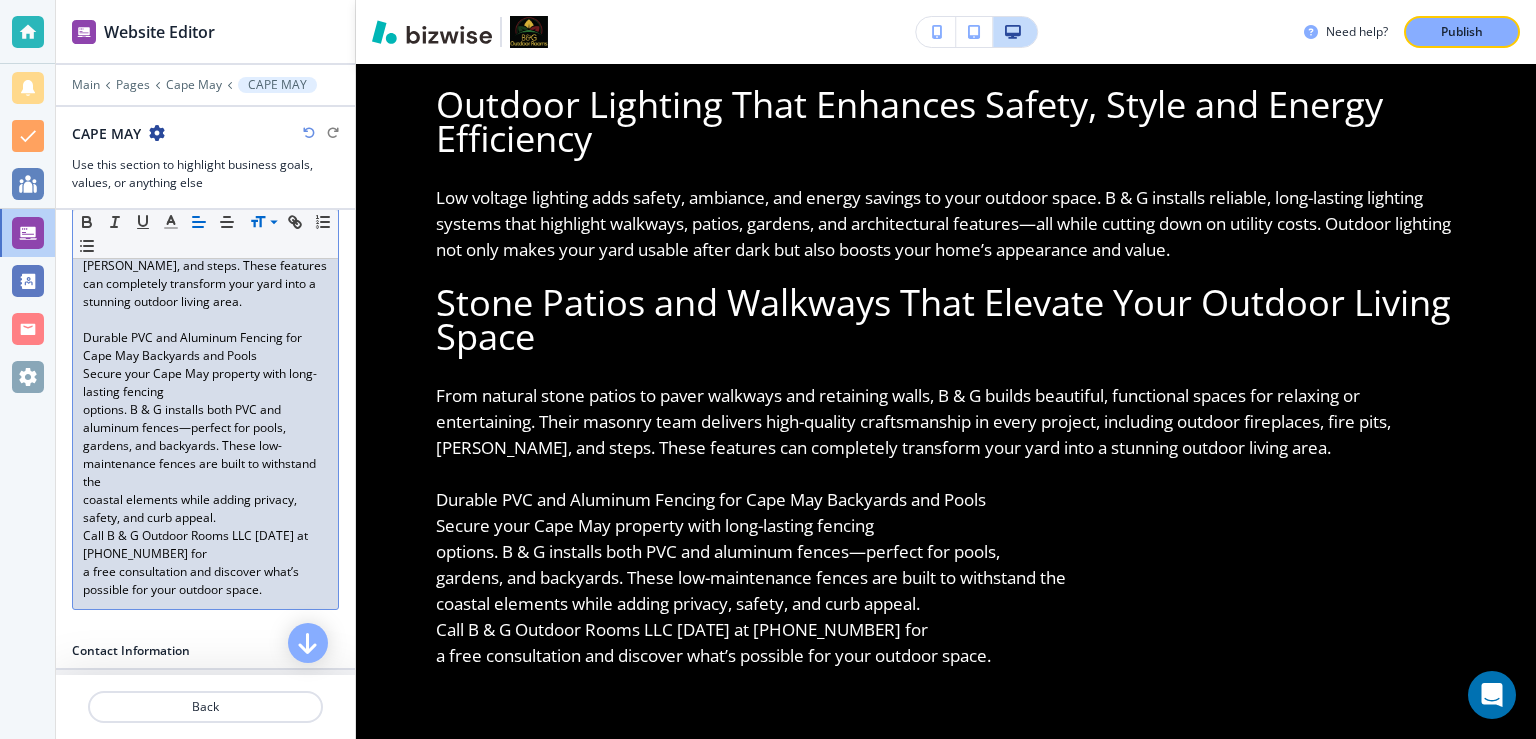 scroll, scrollTop: 1944, scrollLeft: 0, axis: vertical 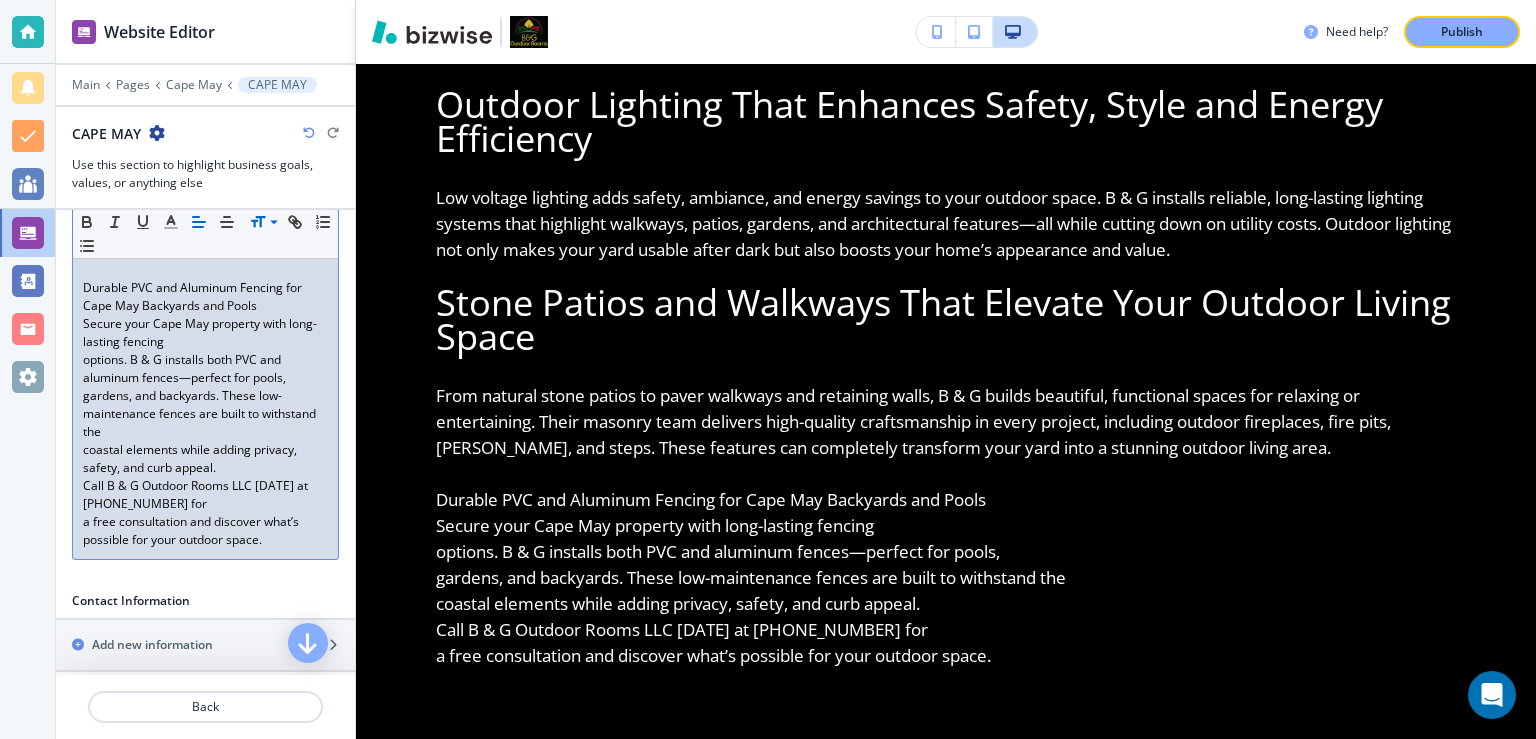 click on "B & G Outdoor Rooms LLC brings over 34 years of landscape design-build expertise to Cape May, offering premium outdoor construction services that enhance the beauty, function, and value of your property. As a trusted landscaping company in North and Central Jersey, B & G now proudly serves homeowners in Cape May with full-service outdoor solutions—from custom patios and walkways to low voltage lighting and durable fencing. With a strong emphasis on planning and detail, B & G Outdoor Rooms LLC creates personalized outdoor environments tailored to each client’s home and lifestyle. Whether you're looking to improve your curb appeal, add privacy, or completely reinvent your backyard, the team can bring your vision to life with precision and care.   Custom Landscape Designs in Cape May That Reflect Your Home’s Style can visualize your new space before installation begins.   Outdoor Lighting That Enhances Safety, Style and Energy Efficiency   Stone Patios and Walkways That Elevate Your Outdoor Living Space" at bounding box center (205, -386) 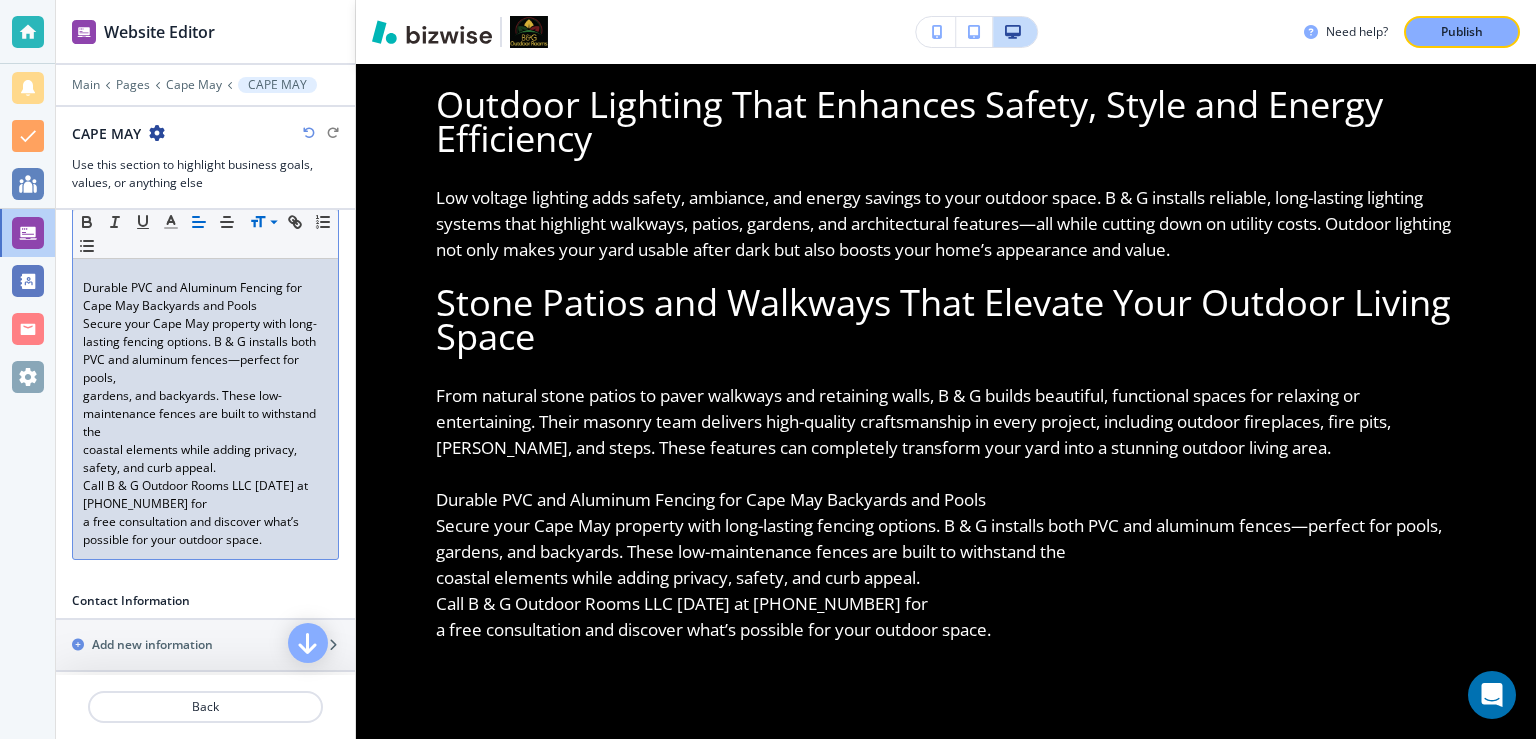 click on "B & G Outdoor Rooms LLC brings over 34 years of landscape design-build expertise to Cape May, offering premium outdoor construction services that enhance the beauty, function, and value of your property. As a trusted landscaping company in North and Central Jersey, B & G now proudly serves homeowners in Cape May with full-service outdoor solutions—from custom patios and walkways to low voltage lighting and durable fencing. With a strong emphasis on planning and detail, B & G Outdoor Rooms LLC creates personalized outdoor environments tailored to each client’s home and lifestyle. Whether you're looking to improve your curb appeal, add privacy, or completely reinvent your backyard, the team can bring your vision to life with precision and care.   Custom Landscape Designs in Cape May That Reflect Your Home’s Style can visualize your new space before installation begins.   Outdoor Lighting That Enhances Safety, Style and Energy Efficiency   Stone Patios and Walkways That Elevate Your Outdoor Living Space" at bounding box center [205, -386] 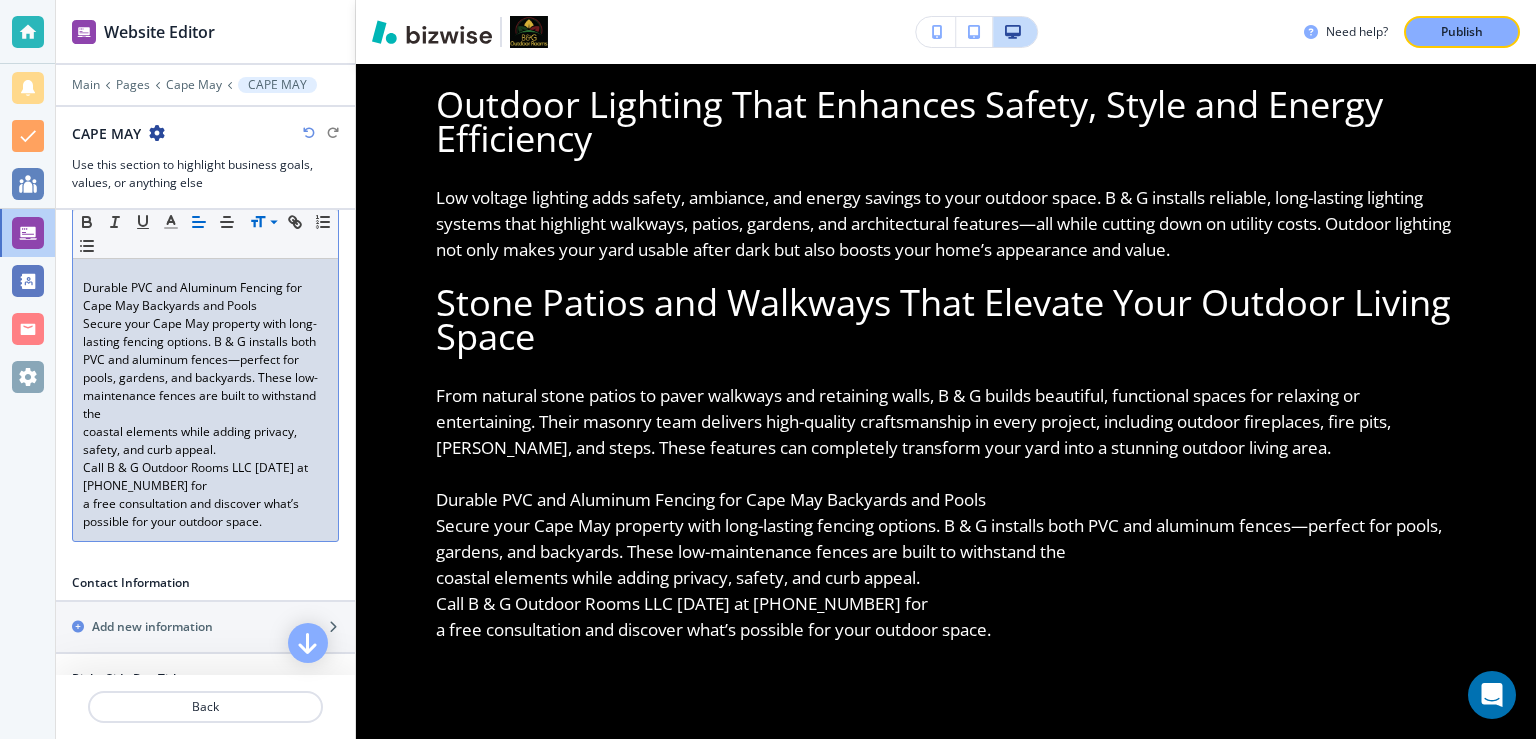 click on "B & G Outdoor Rooms LLC brings over 34 years of landscape design-build expertise to Cape May, offering premium outdoor construction services that enhance the beauty, function, and value of your property. As a trusted landscaping company in North and Central Jersey, B & G now proudly serves homeowners in Cape May with full-service outdoor solutions—from custom patios and walkways to low voltage lighting and durable fencing. With a strong emphasis on planning and detail, B & G Outdoor Rooms LLC creates personalized outdoor environments tailored to each client’s home and lifestyle. Whether you're looking to improve your curb appeal, add privacy, or completely reinvent your backyard, the team can bring your vision to life with precision and care.   Custom Landscape Designs in Cape May That Reflect Your Home’s Style can visualize your new space before installation begins.   Outdoor Lighting That Enhances Safety, Style and Energy Efficiency   Stone Patios and Walkways That Elevate Your Outdoor Living Space" at bounding box center [205, -395] 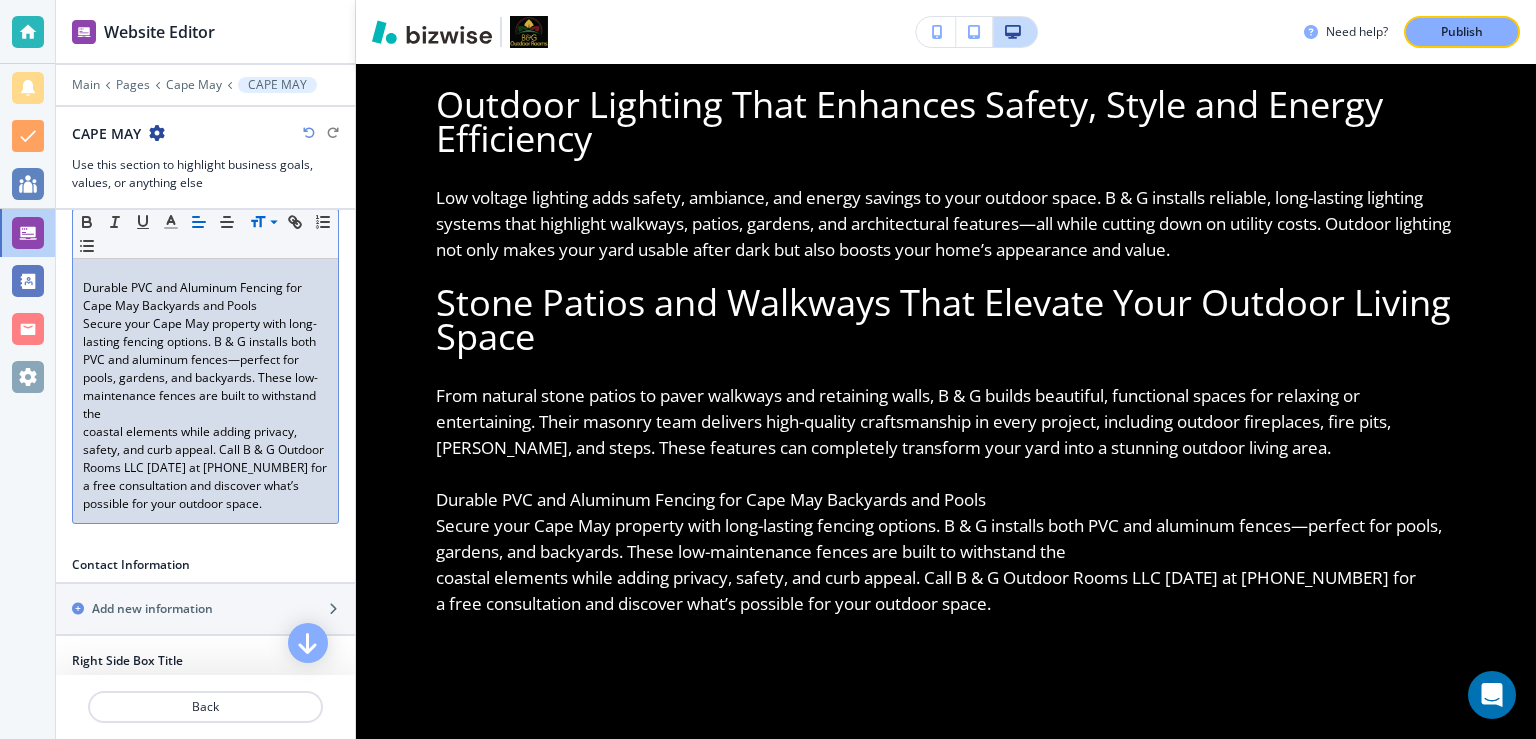 click on "B & G Outdoor Rooms LLC brings over 34 years of landscape design-build expertise to Cape May, offering premium outdoor construction services that enhance the beauty, function, and value of your property. As a trusted landscaping company in North and Central Jersey, B & G now proudly serves homeowners in Cape May with full-service outdoor solutions—from custom patios and walkways to low voltage lighting and durable fencing. With a strong emphasis on planning and detail, B & G Outdoor Rooms LLC creates personalized outdoor environments tailored to each client’s home and lifestyle. Whether you're looking to improve your curb appeal, add privacy, or completely reinvent your backyard, the team can bring your vision to life with precision and care.   Custom Landscape Designs in Cape May That Reflect Your Home’s Style can visualize your new space before installation begins.   Outdoor Lighting That Enhances Safety, Style and Energy Efficiency   Stone Patios and Walkways That Elevate Your Outdoor Living Space" at bounding box center [205, -404] 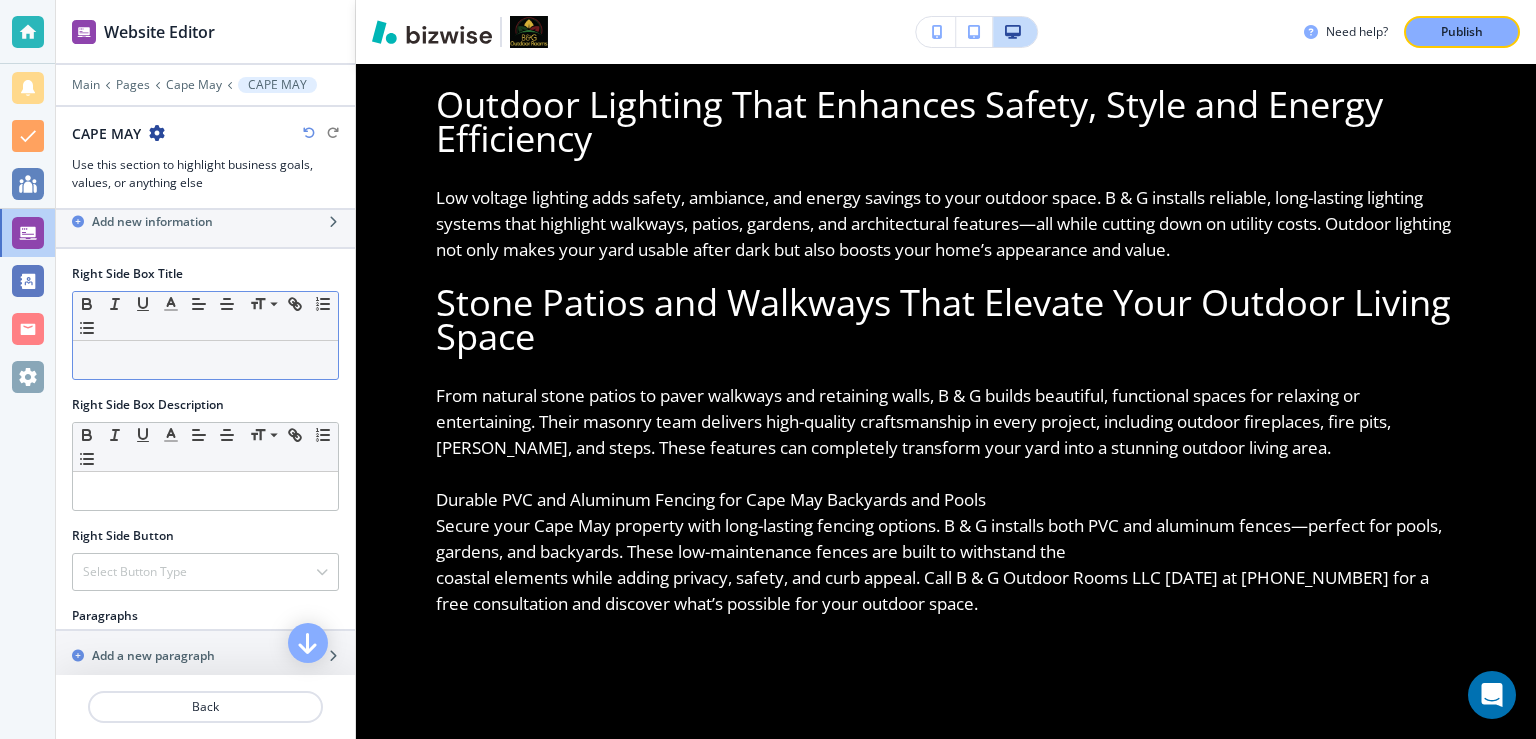 scroll, scrollTop: 2333, scrollLeft: 0, axis: vertical 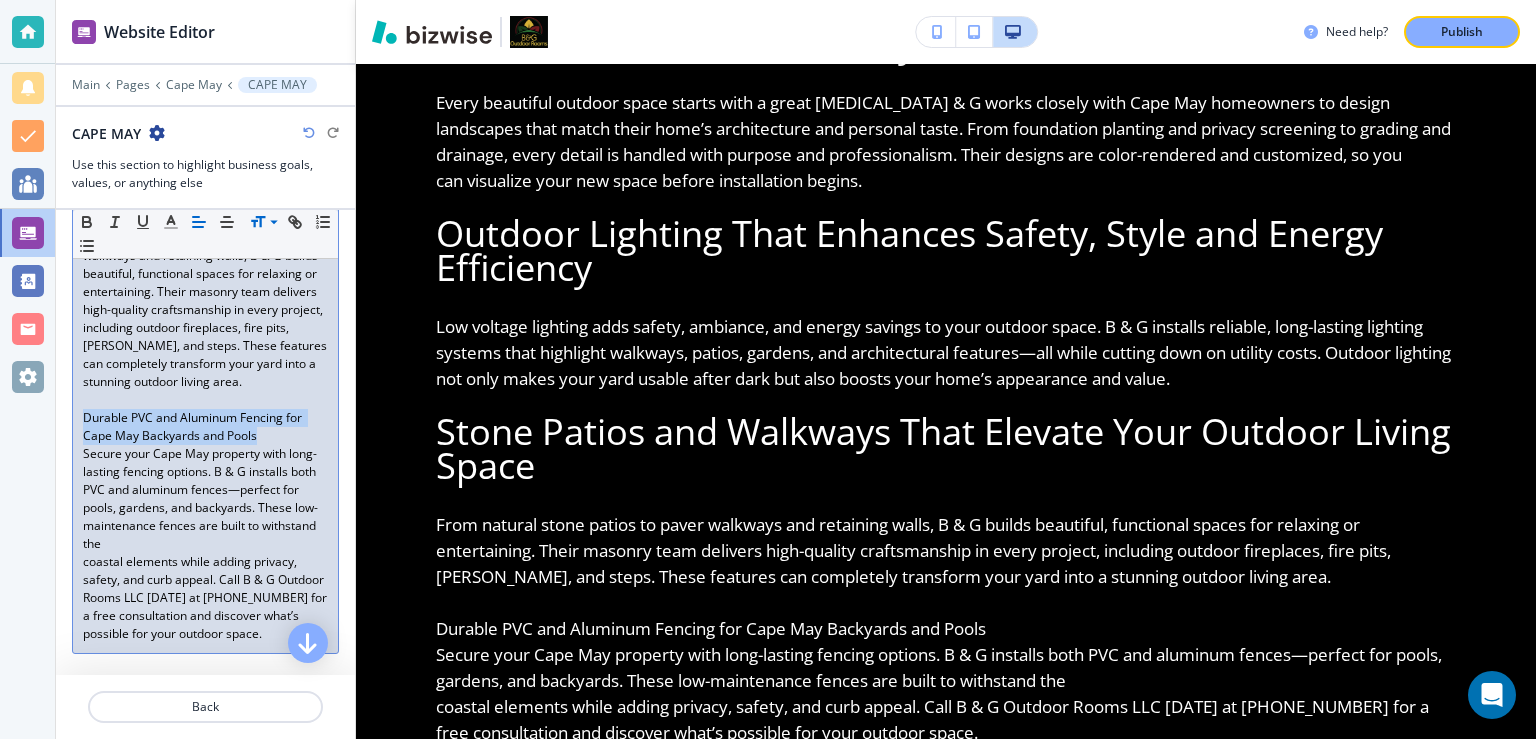drag, startPoint x: 85, startPoint y: 427, endPoint x: 257, endPoint y: 456, distance: 174.42764 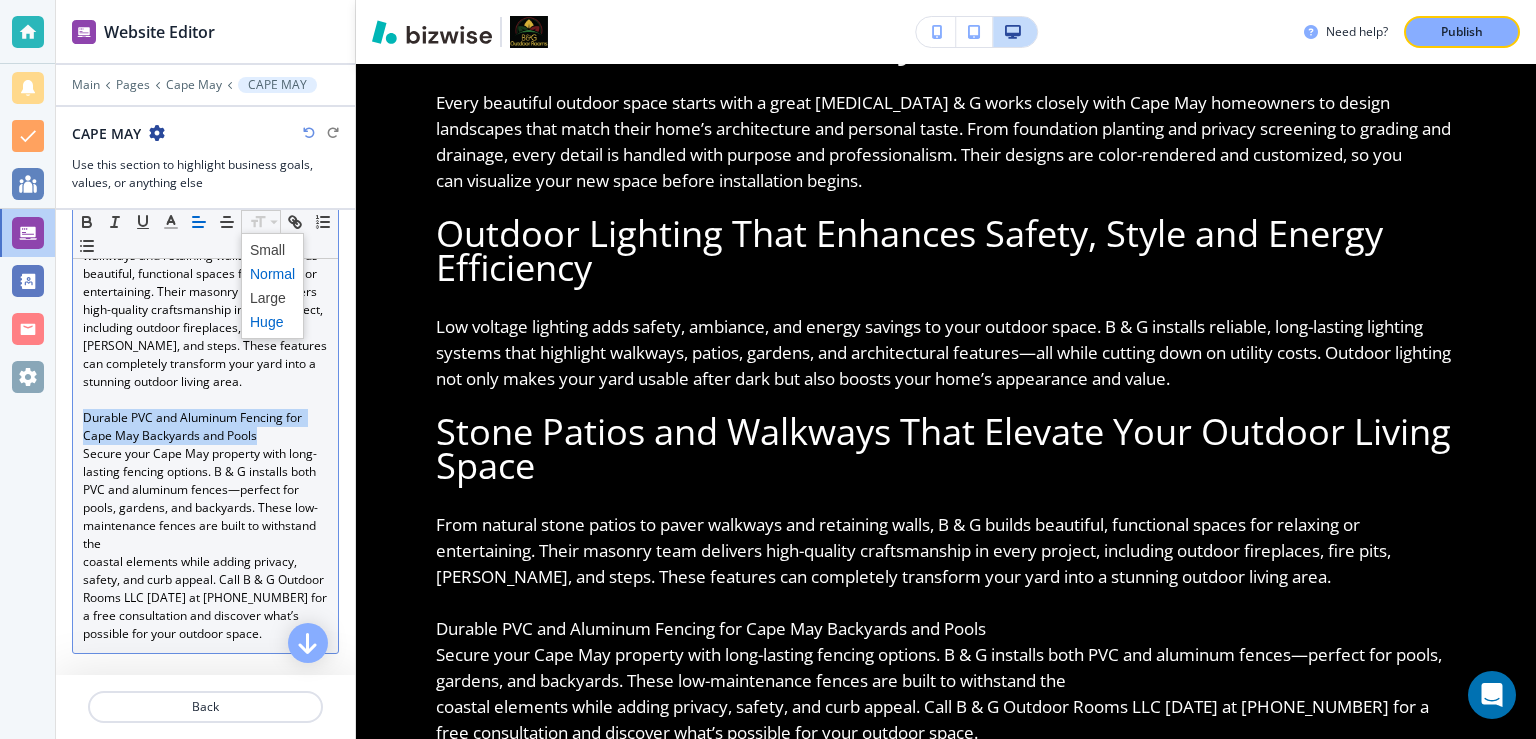 click at bounding box center (272, 322) 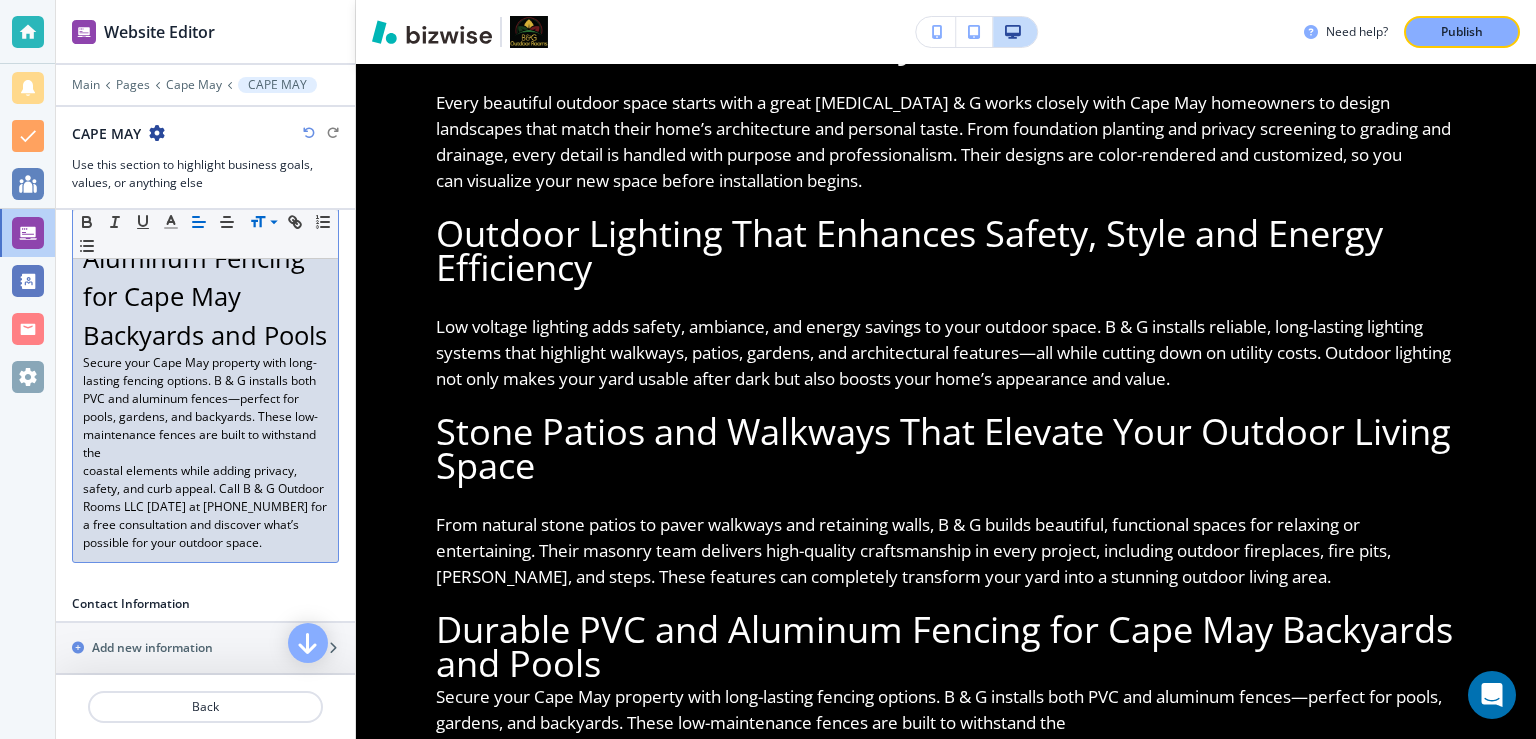 scroll, scrollTop: 2074, scrollLeft: 0, axis: vertical 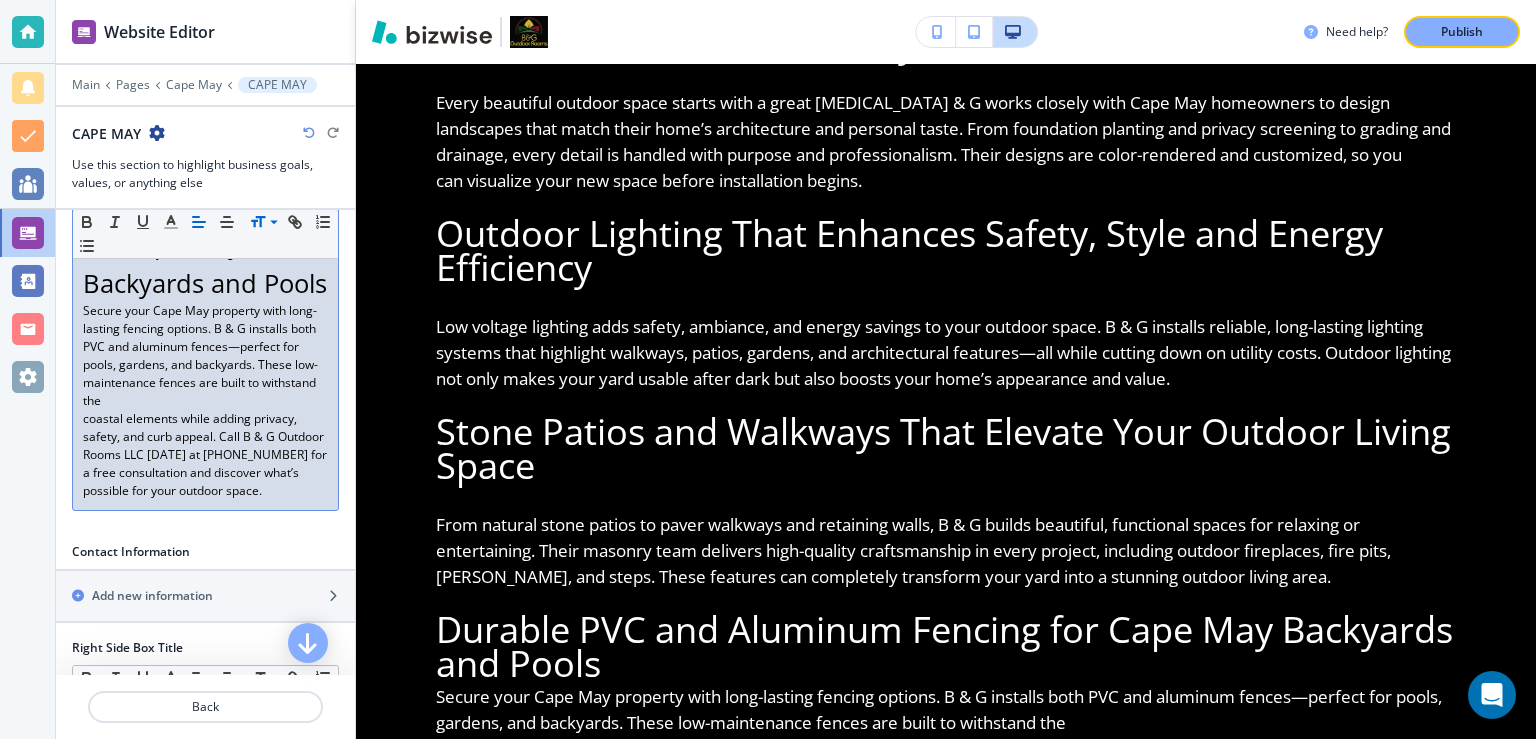 click on "Secure your Cape May property with long-lasting fencing options. B & G installs both PVC and aluminum fences—perfect for pools, gardens, and backyards. These low-maintenance fences are built to withstand the" at bounding box center (205, 356) 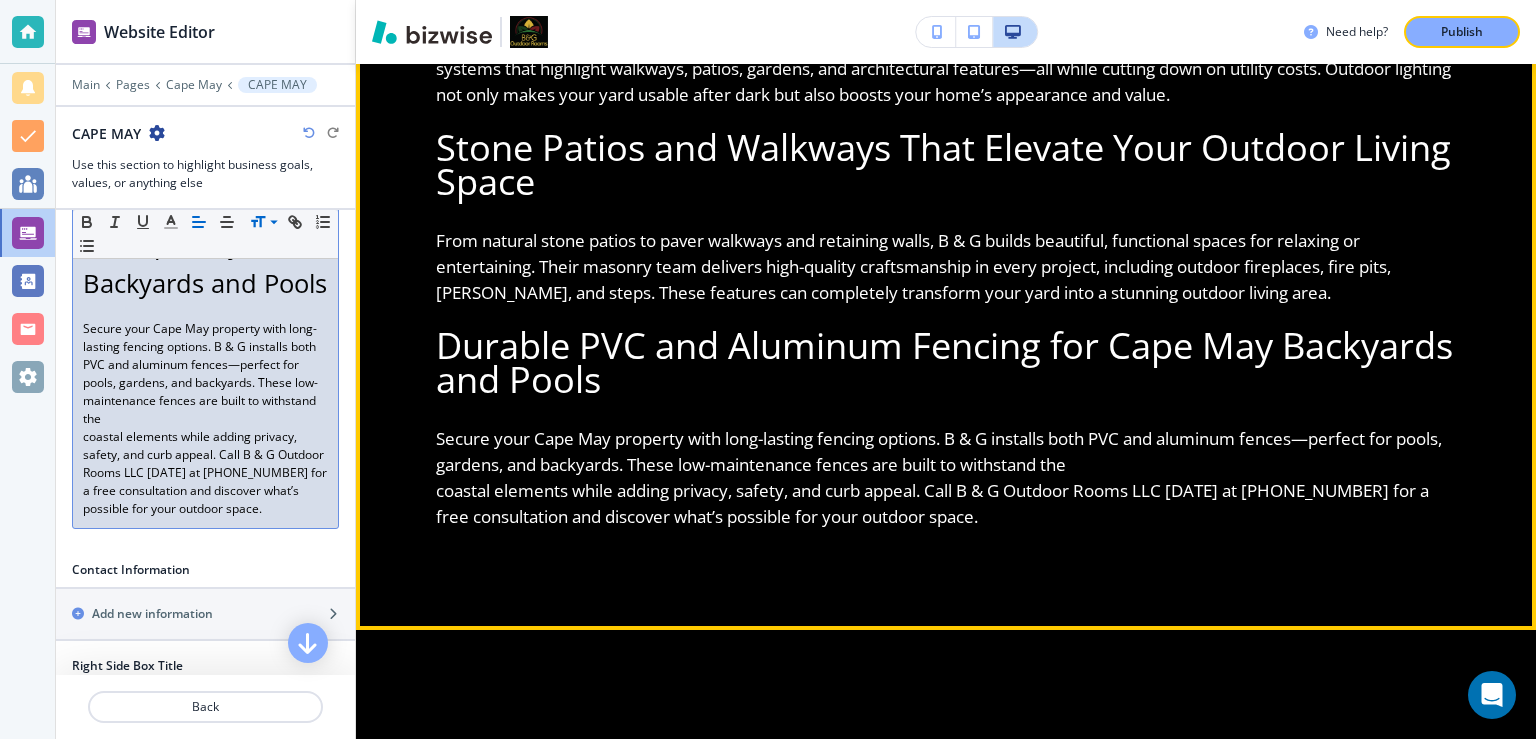 scroll, scrollTop: 1166, scrollLeft: 0, axis: vertical 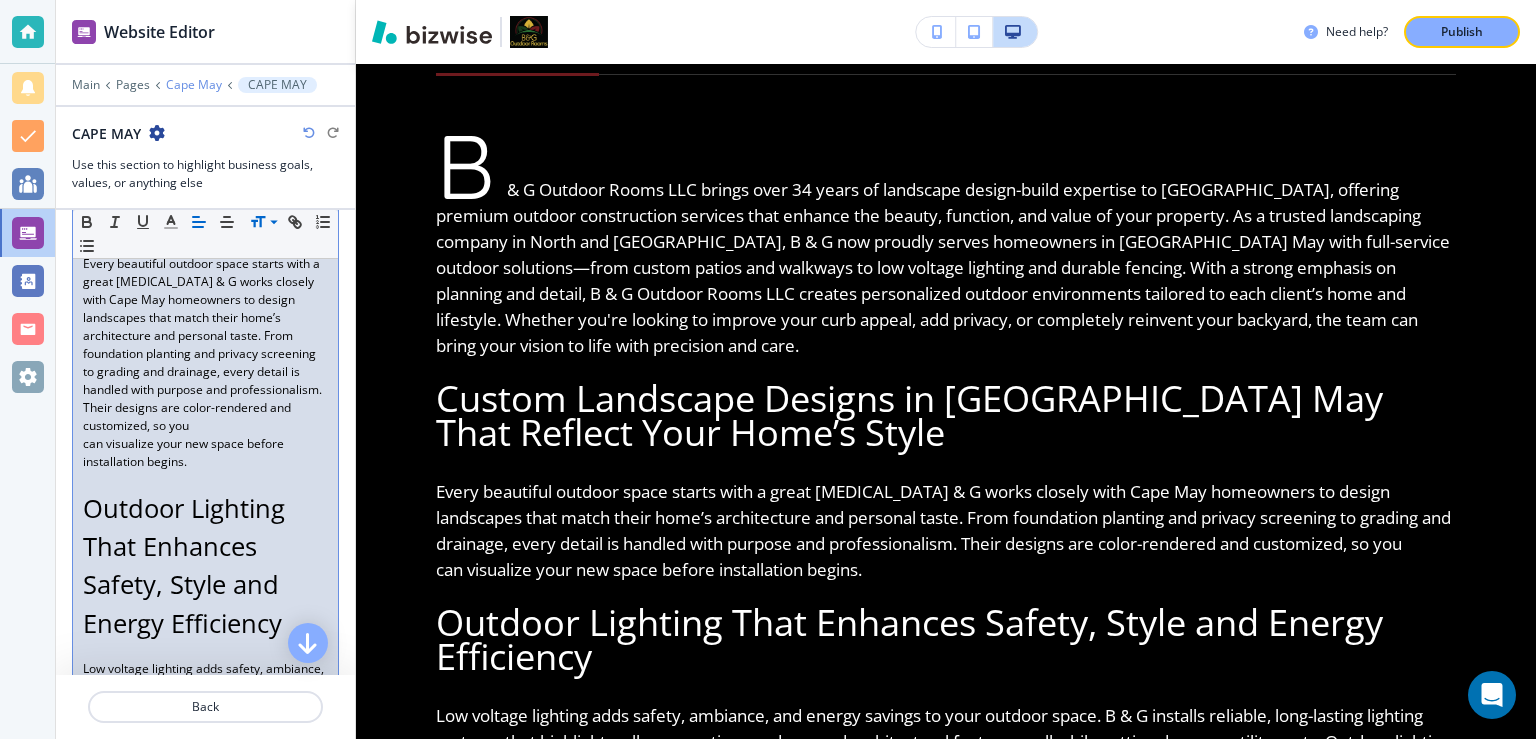 click on "Cape May" at bounding box center [194, 85] 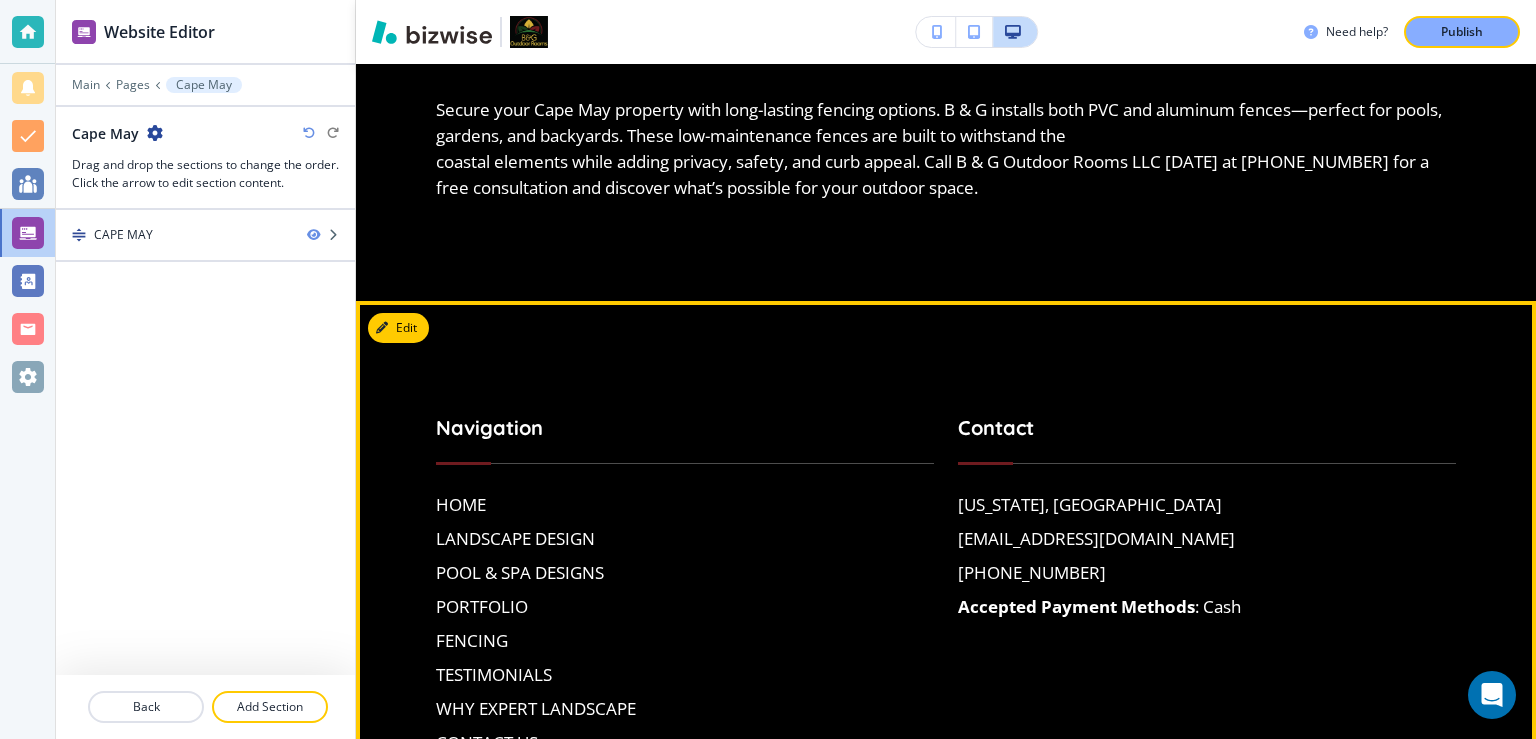 scroll, scrollTop: 1426, scrollLeft: 0, axis: vertical 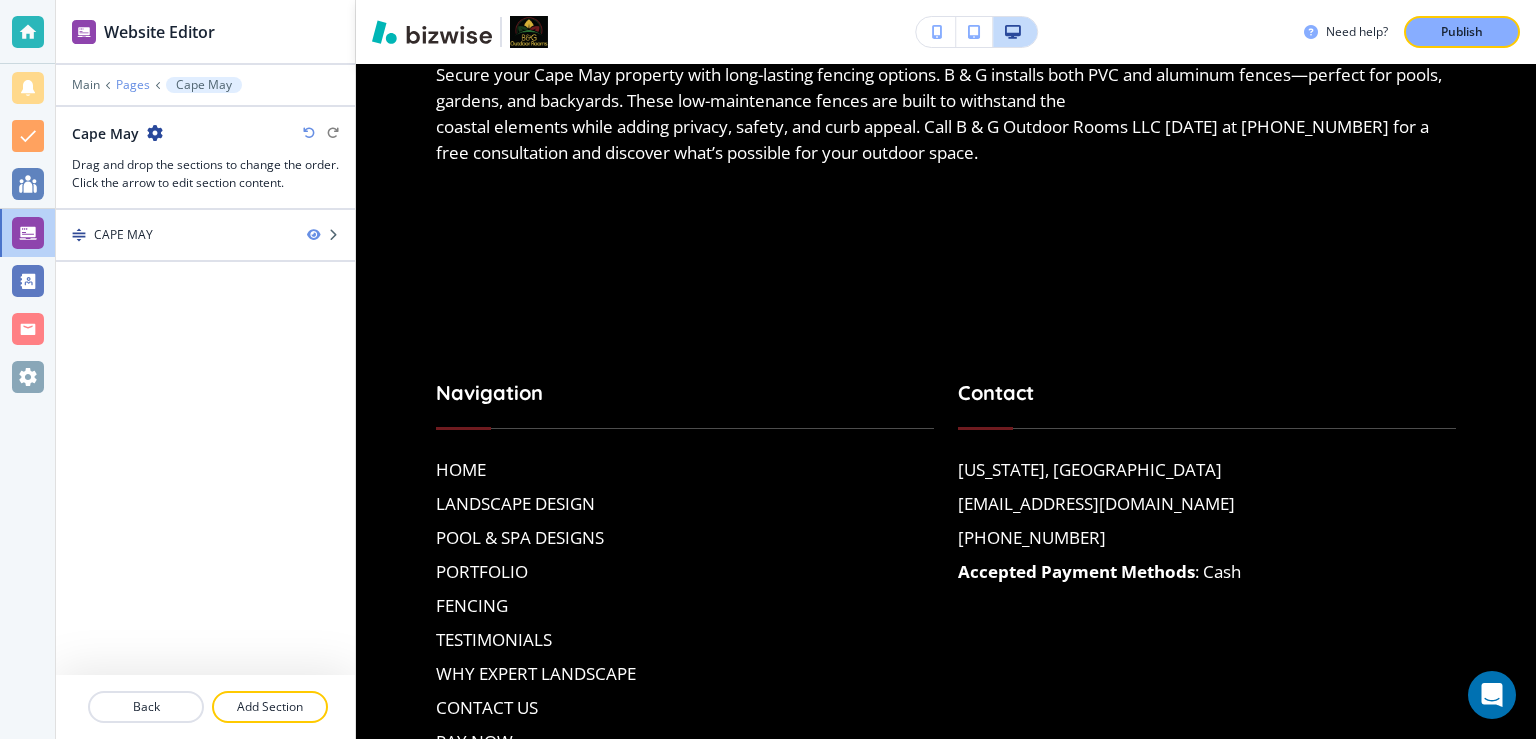 click on "Pages" at bounding box center [133, 85] 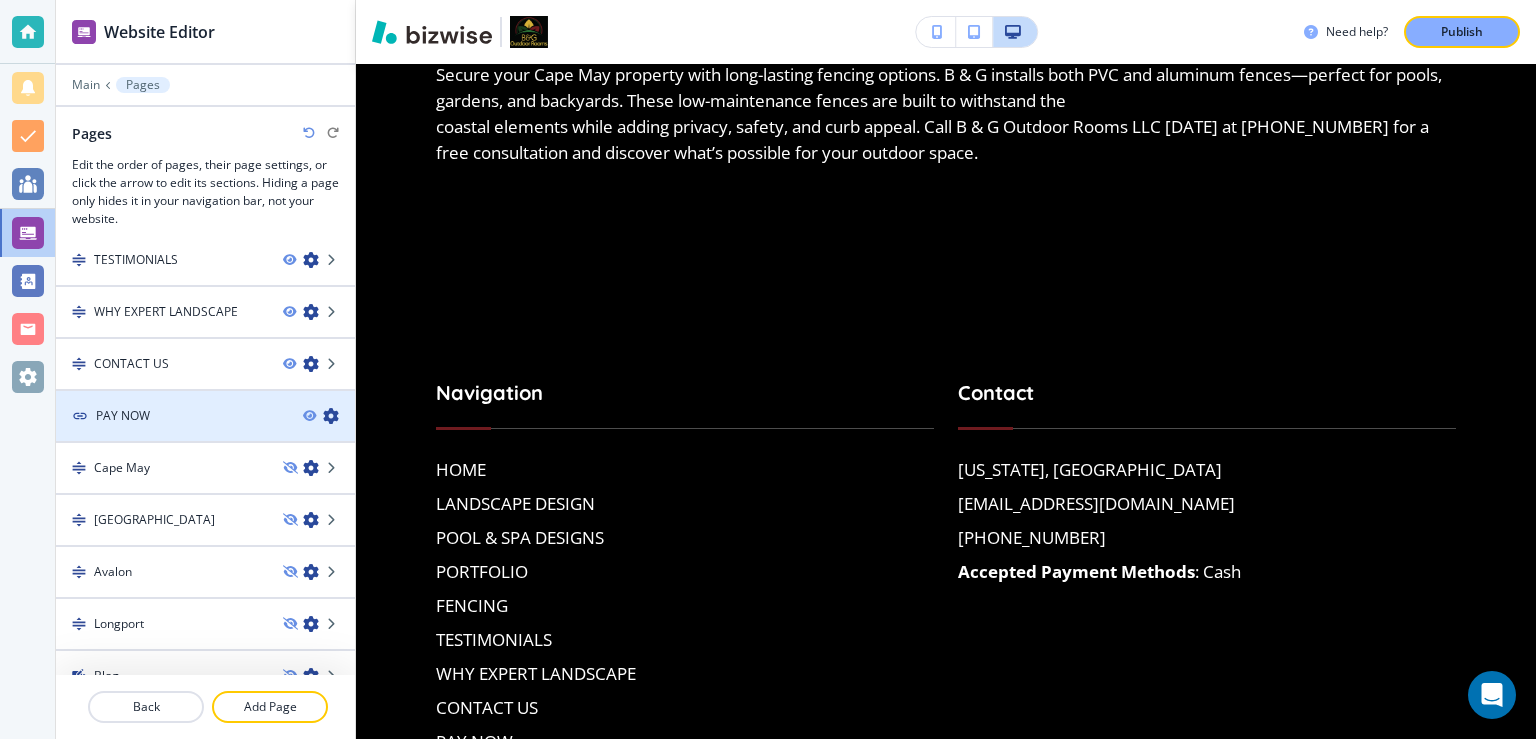 scroll, scrollTop: 395, scrollLeft: 0, axis: vertical 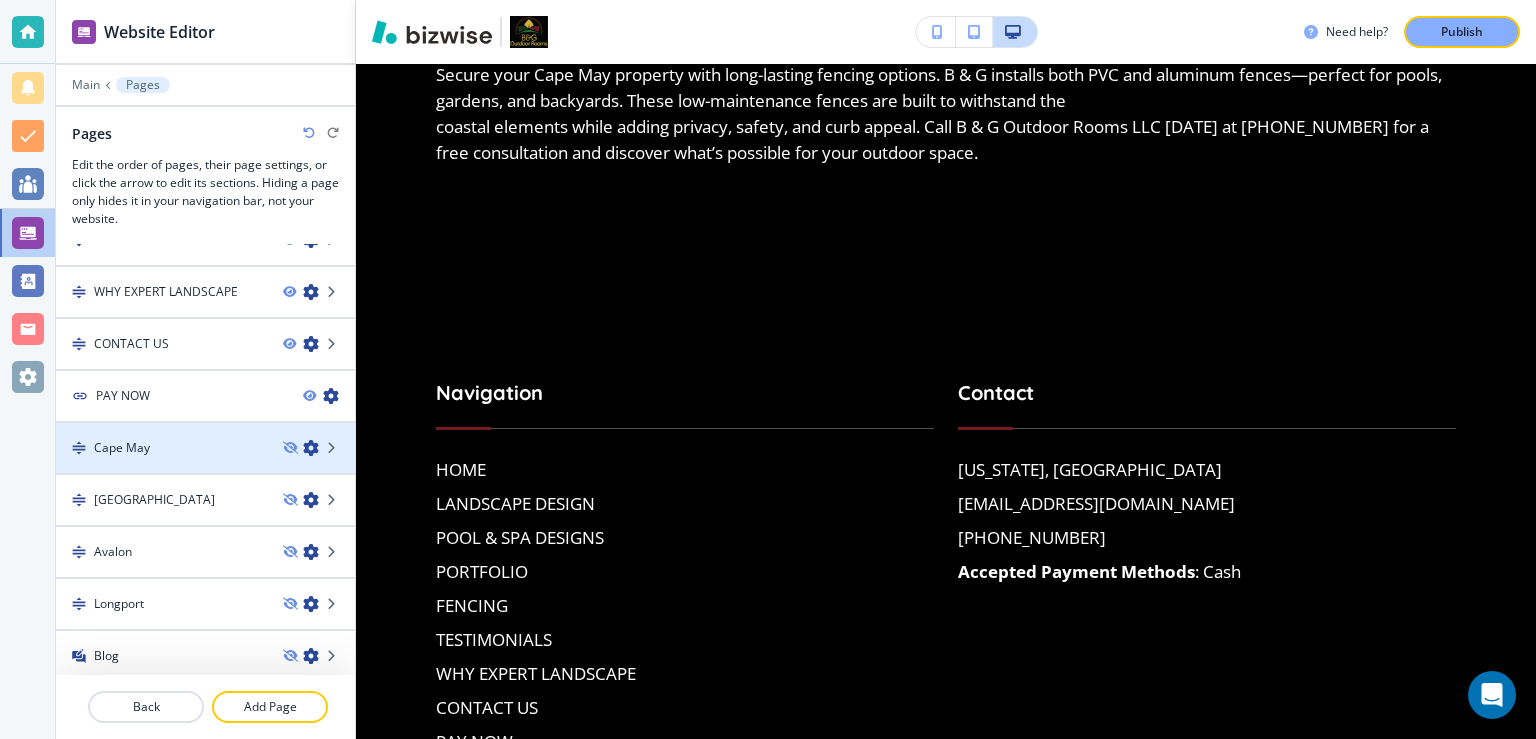 click on "Cape May" at bounding box center (161, 448) 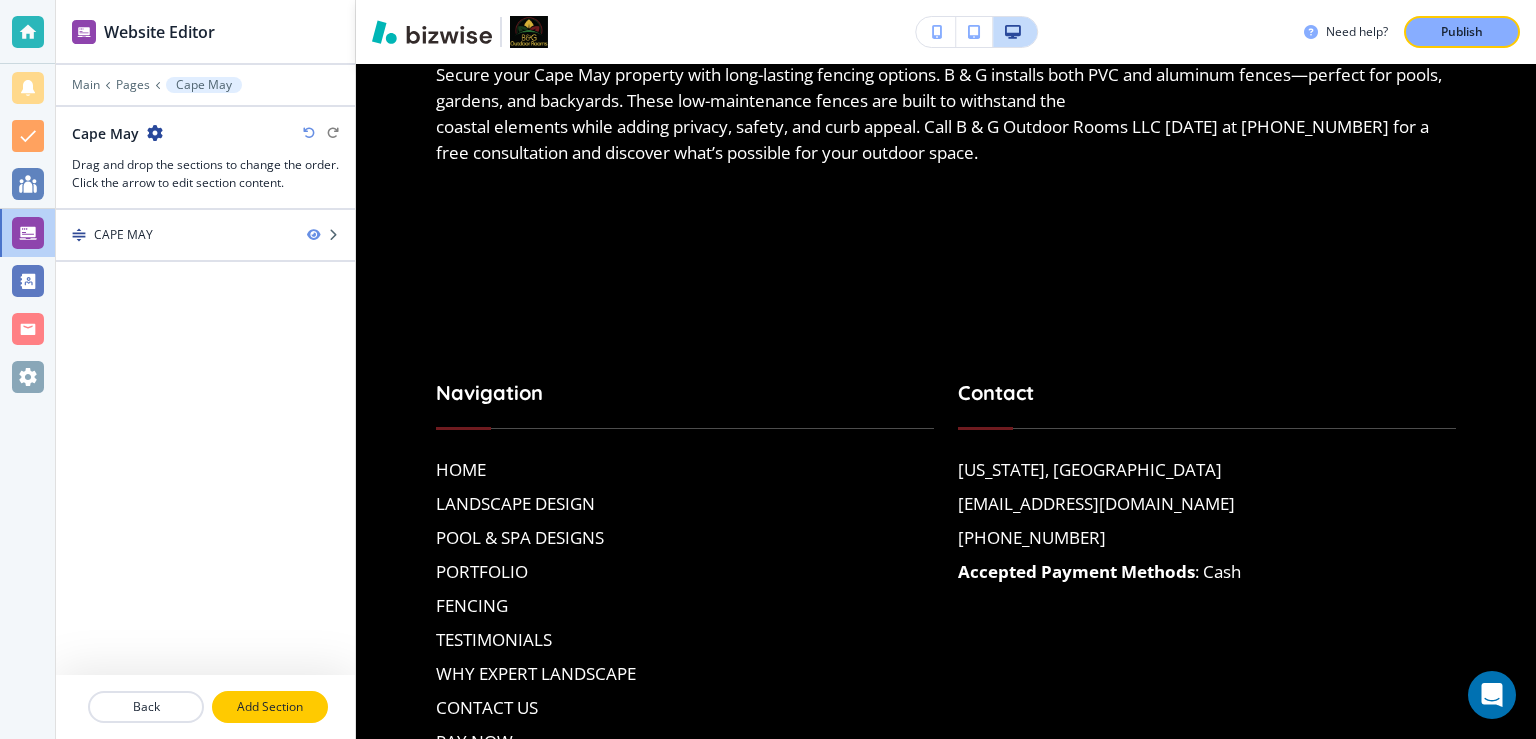 click on "Add Section" at bounding box center (270, 707) 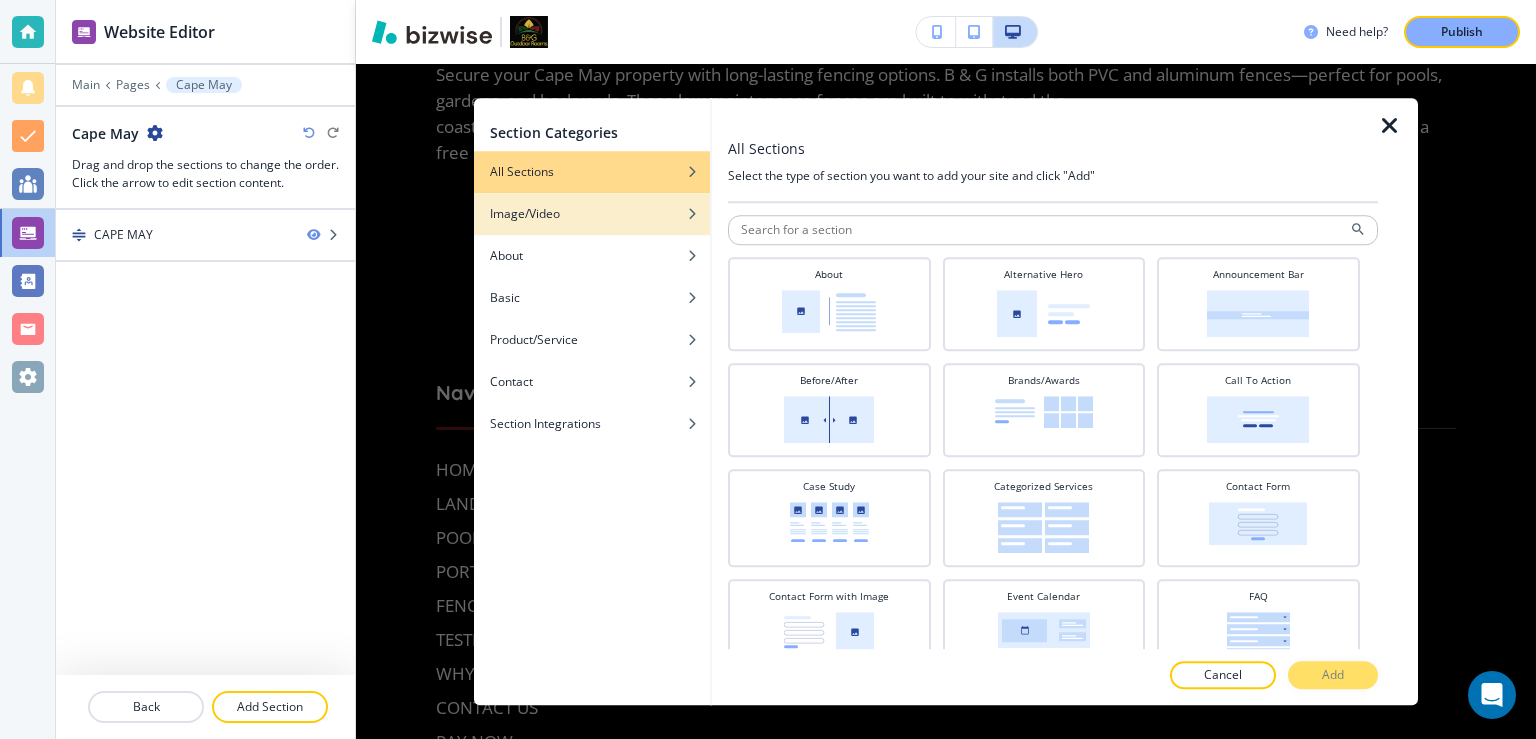 click on "Image/Video" at bounding box center (525, 214) 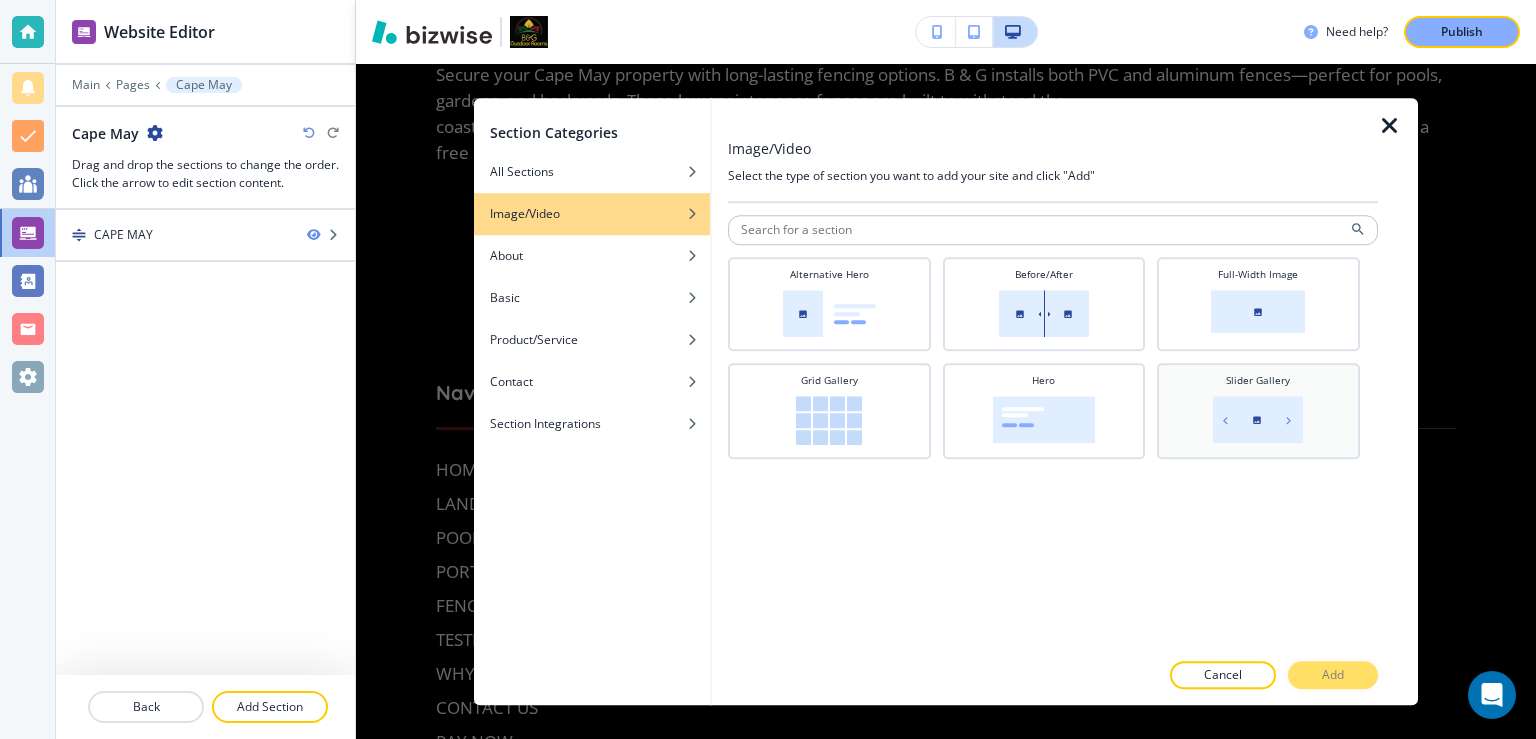 click on "Slider Gallery" at bounding box center (1258, 409) 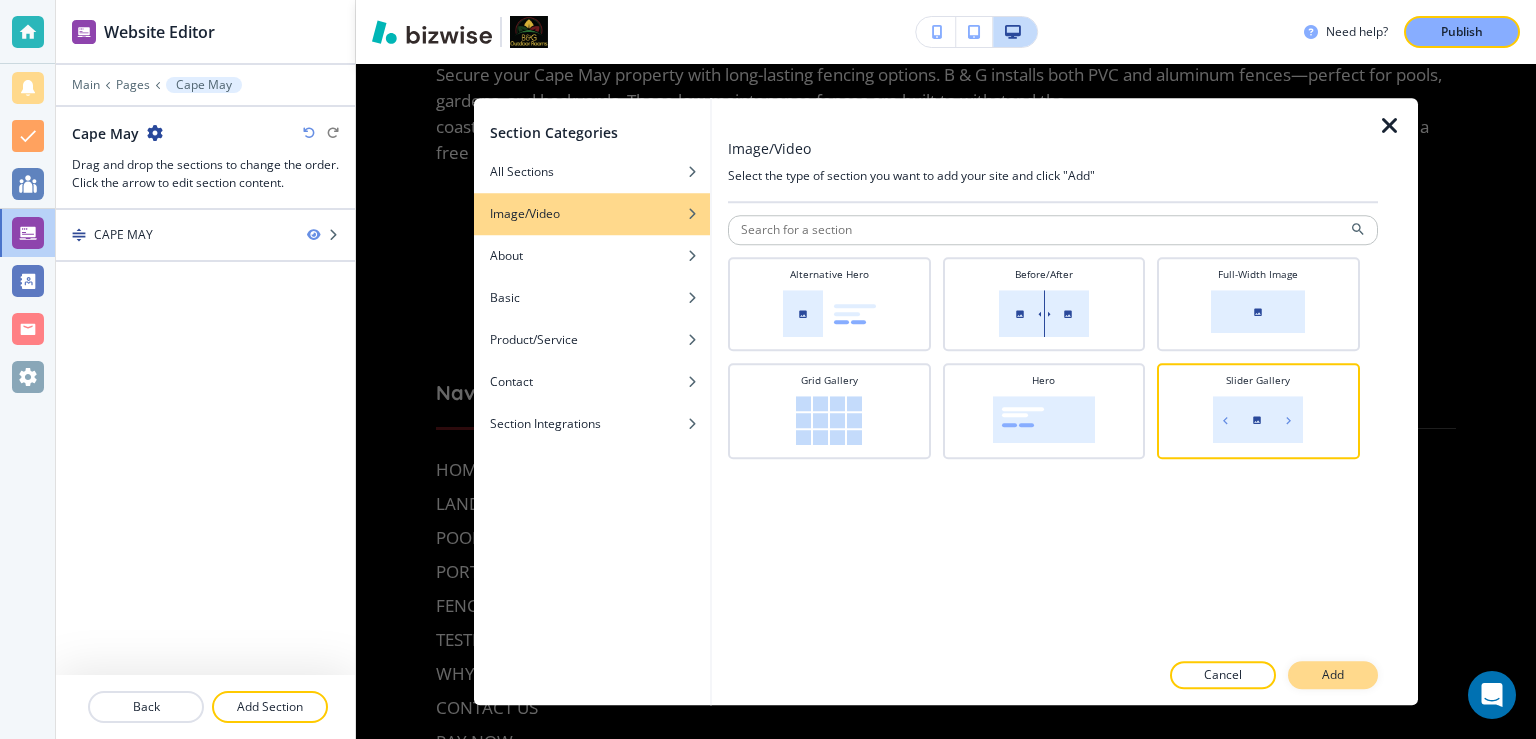 click on "Add" at bounding box center [1333, 675] 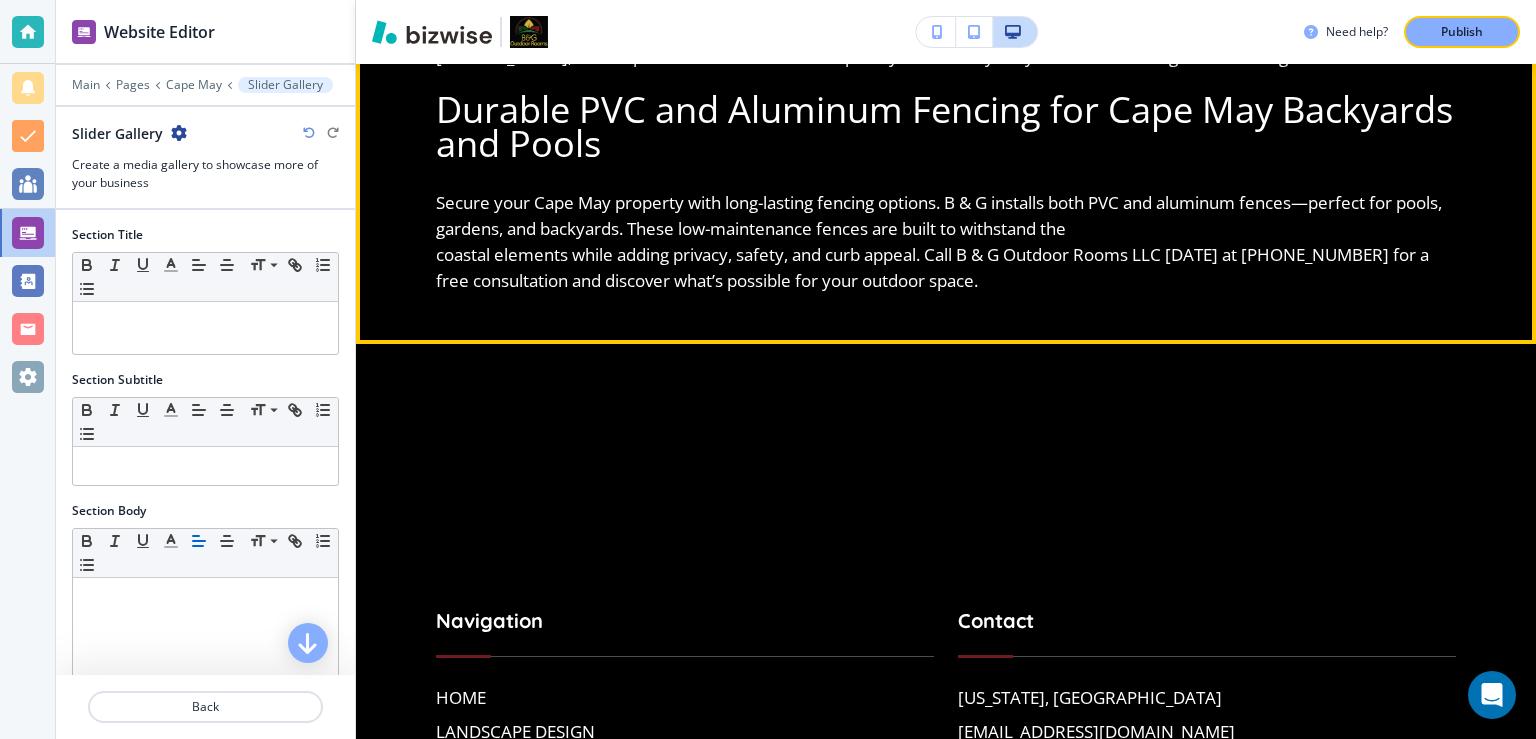 scroll, scrollTop: 1311, scrollLeft: 0, axis: vertical 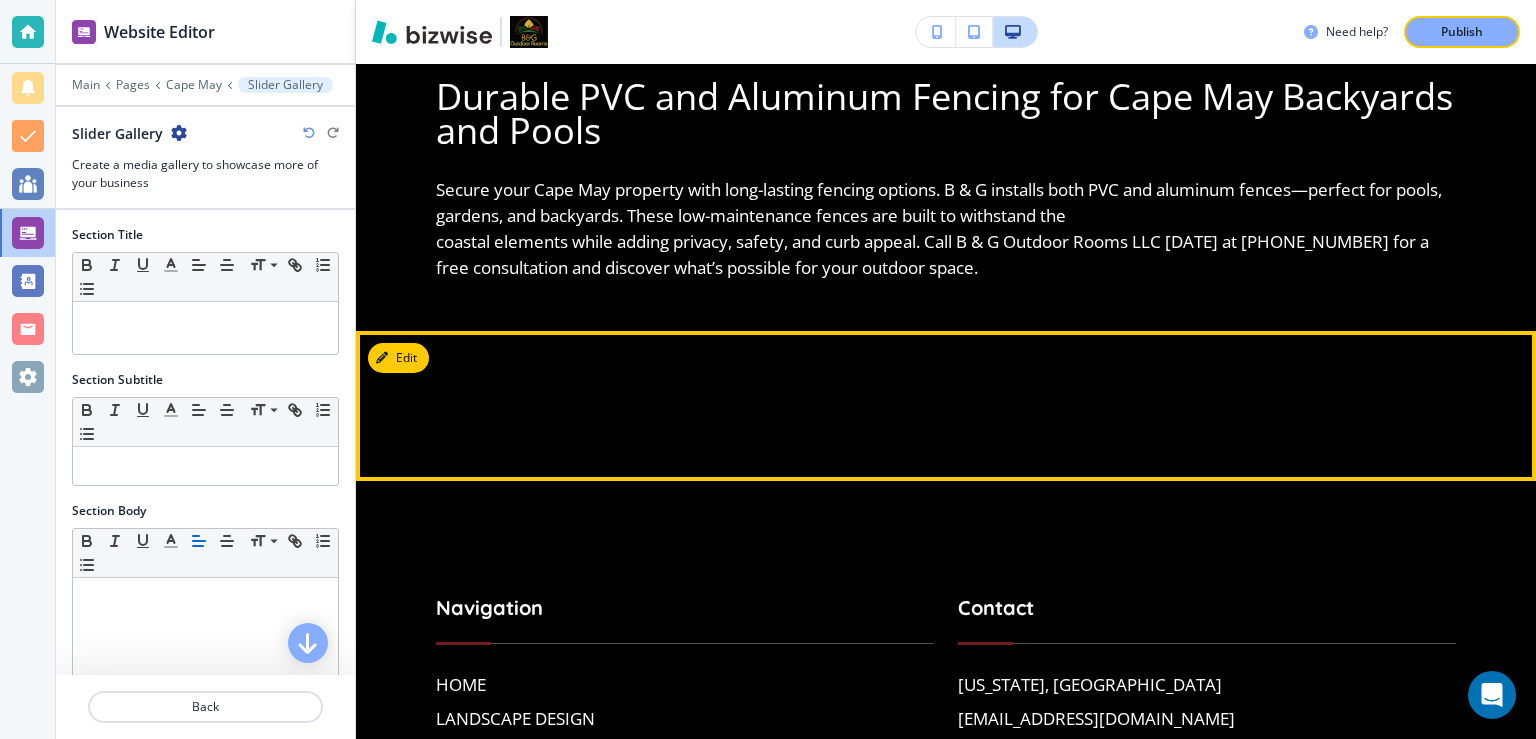 click at bounding box center (946, 406) 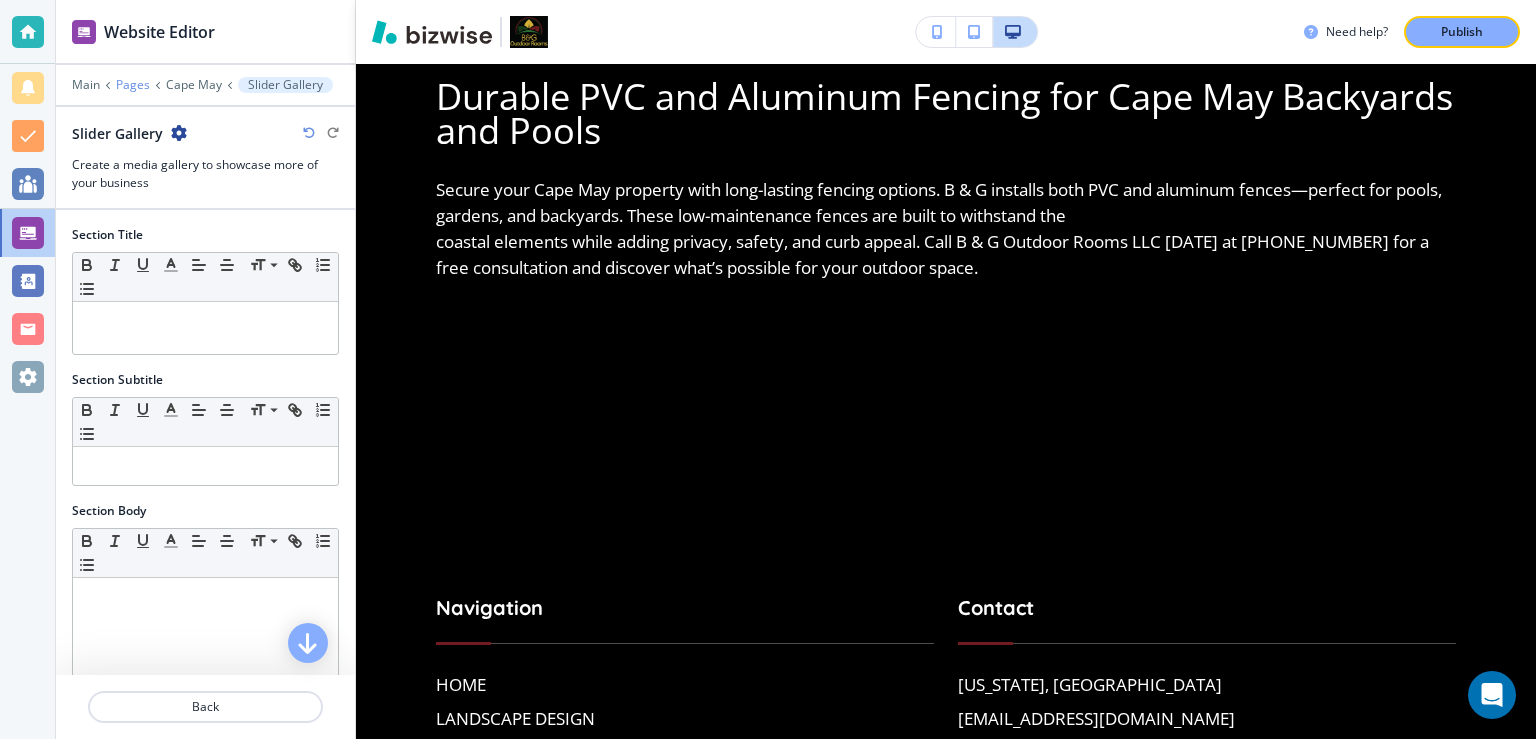 click on "Pages" at bounding box center [133, 85] 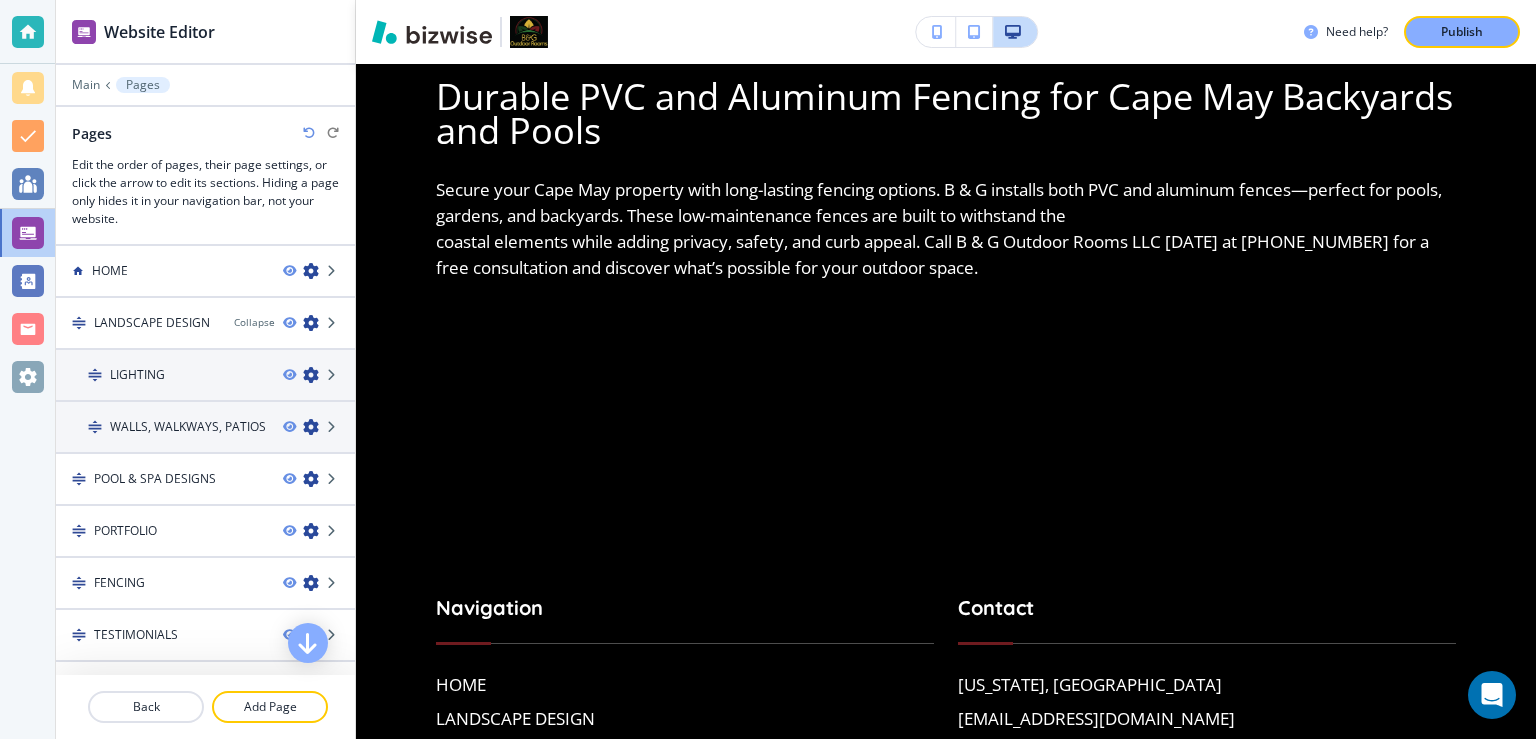 scroll, scrollTop: 395, scrollLeft: 0, axis: vertical 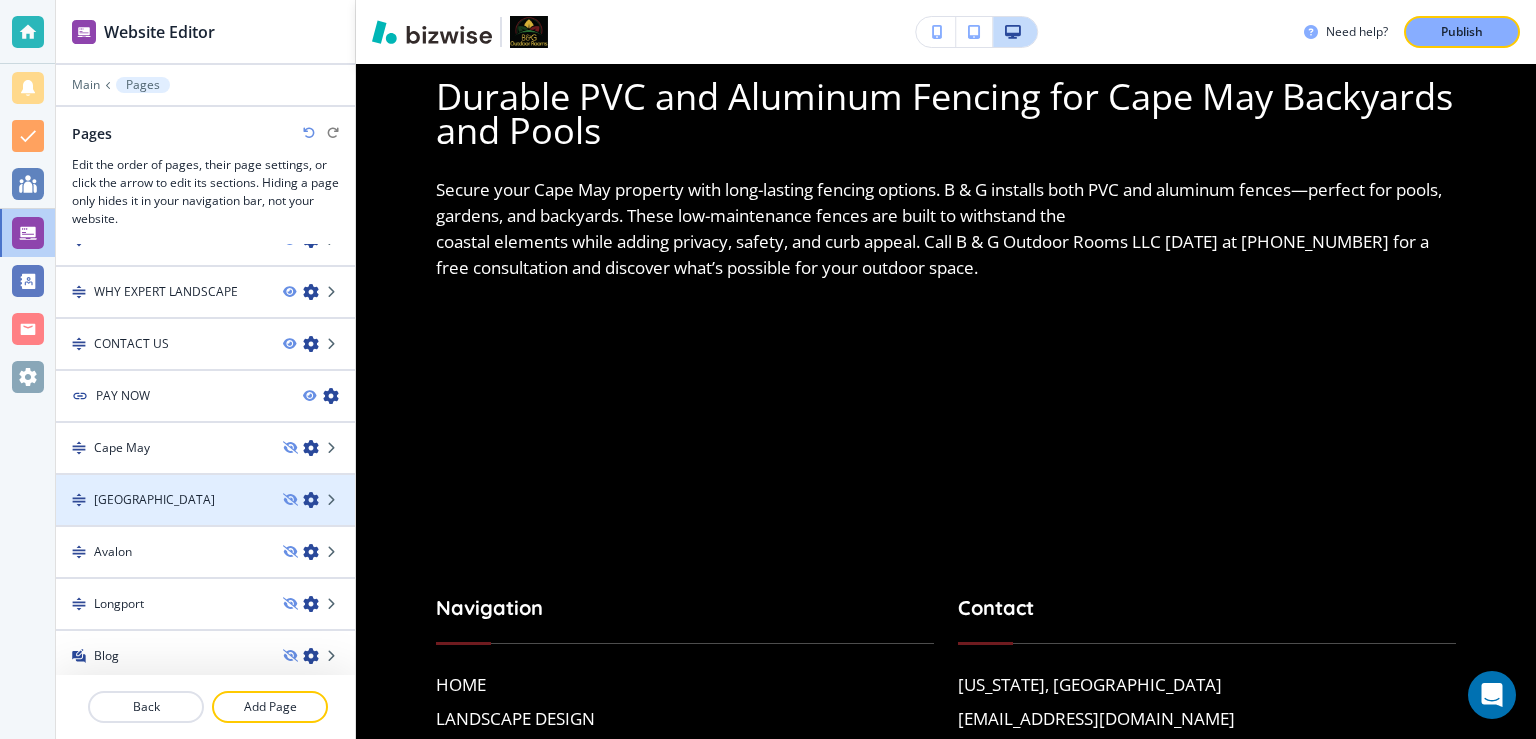 click on "[GEOGRAPHIC_DATA]" at bounding box center [161, 500] 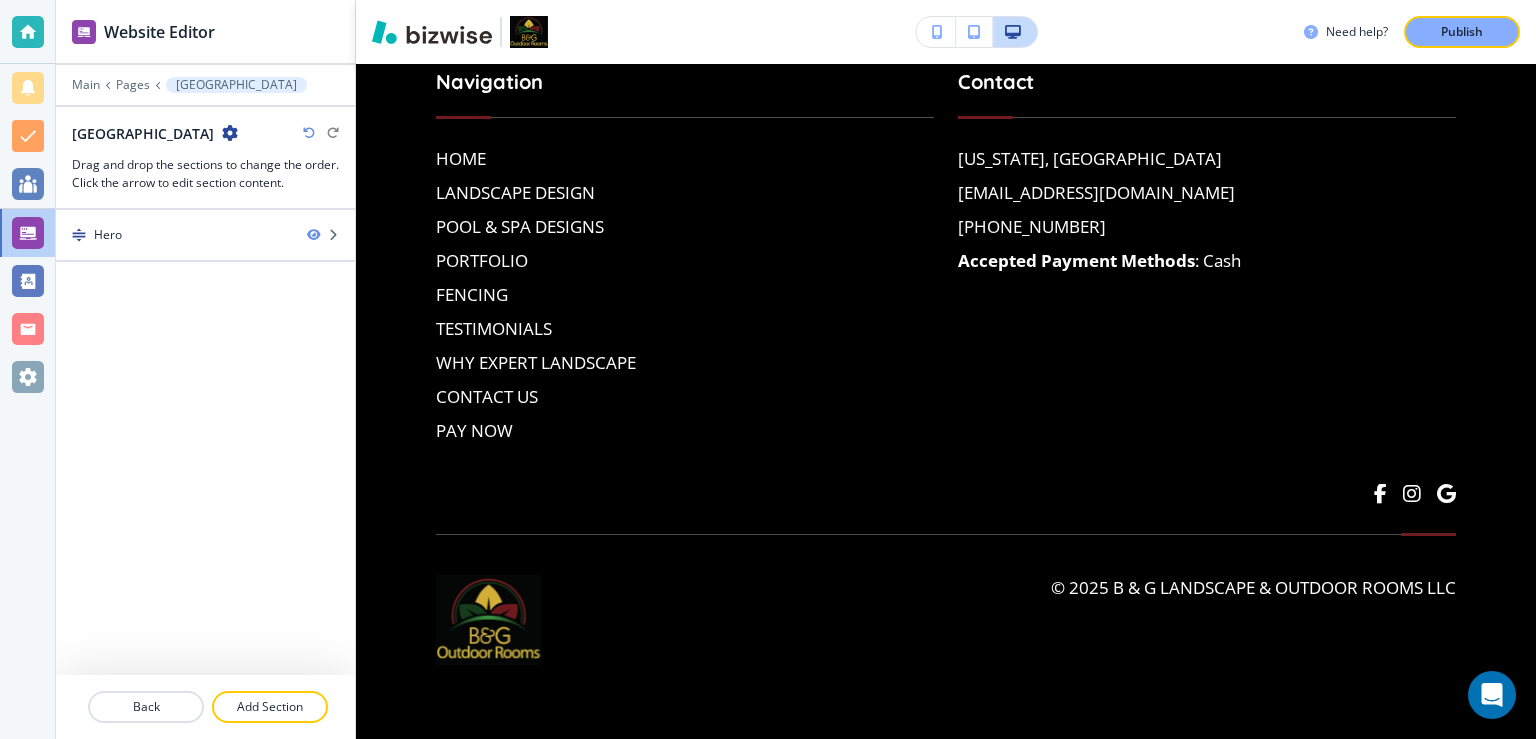 scroll, scrollTop: 0, scrollLeft: 0, axis: both 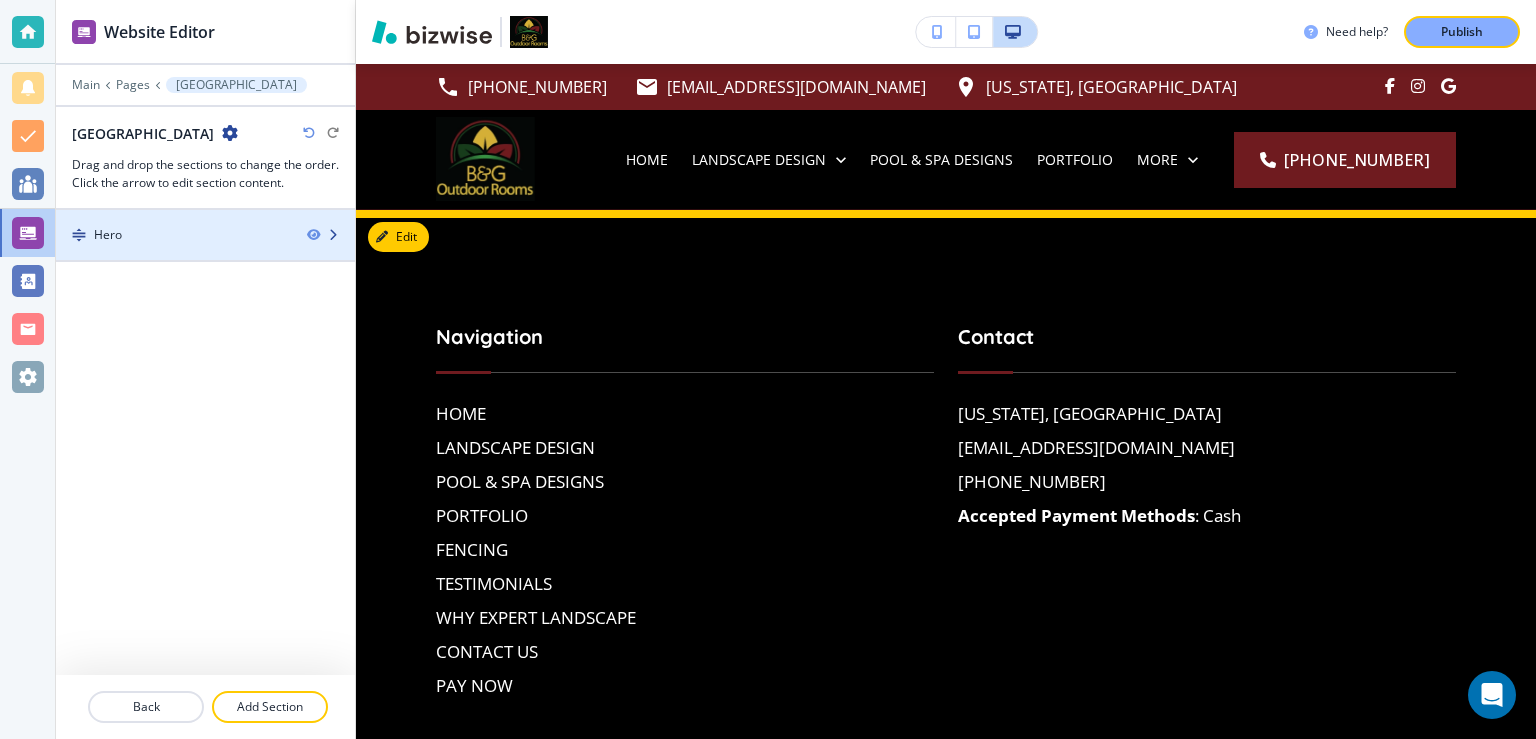 click on "Hero" at bounding box center [205, 235] 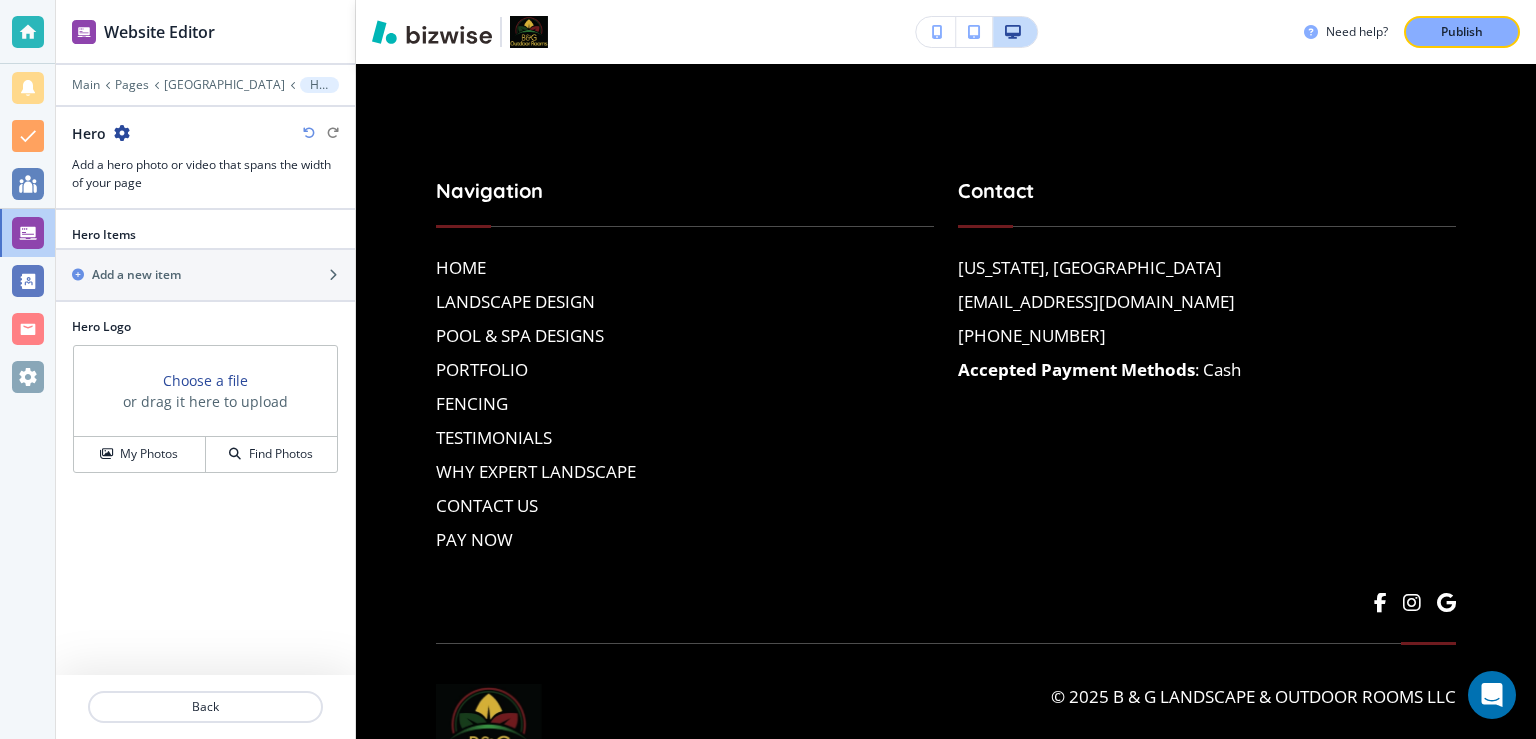 scroll, scrollTop: 146, scrollLeft: 0, axis: vertical 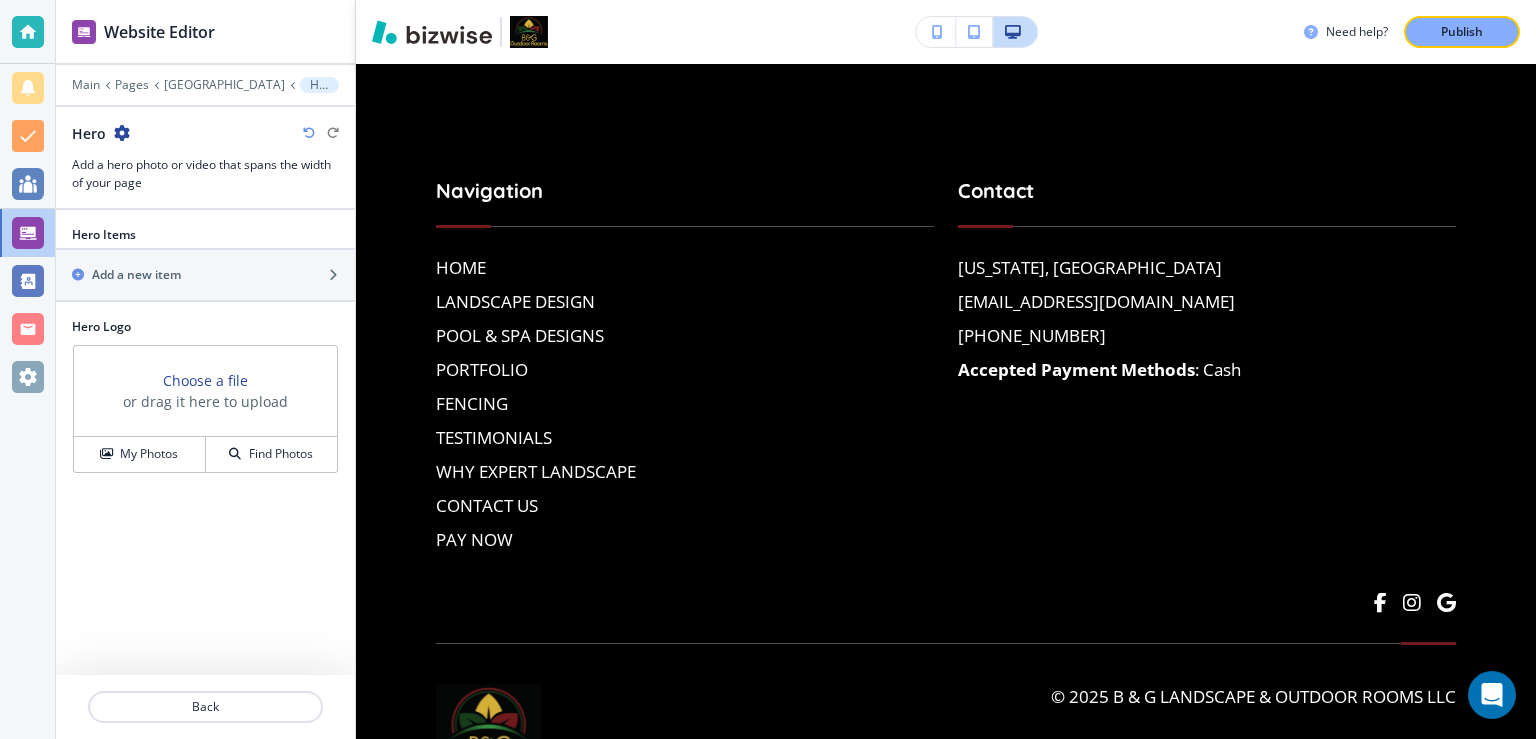 click at bounding box center (122, 133) 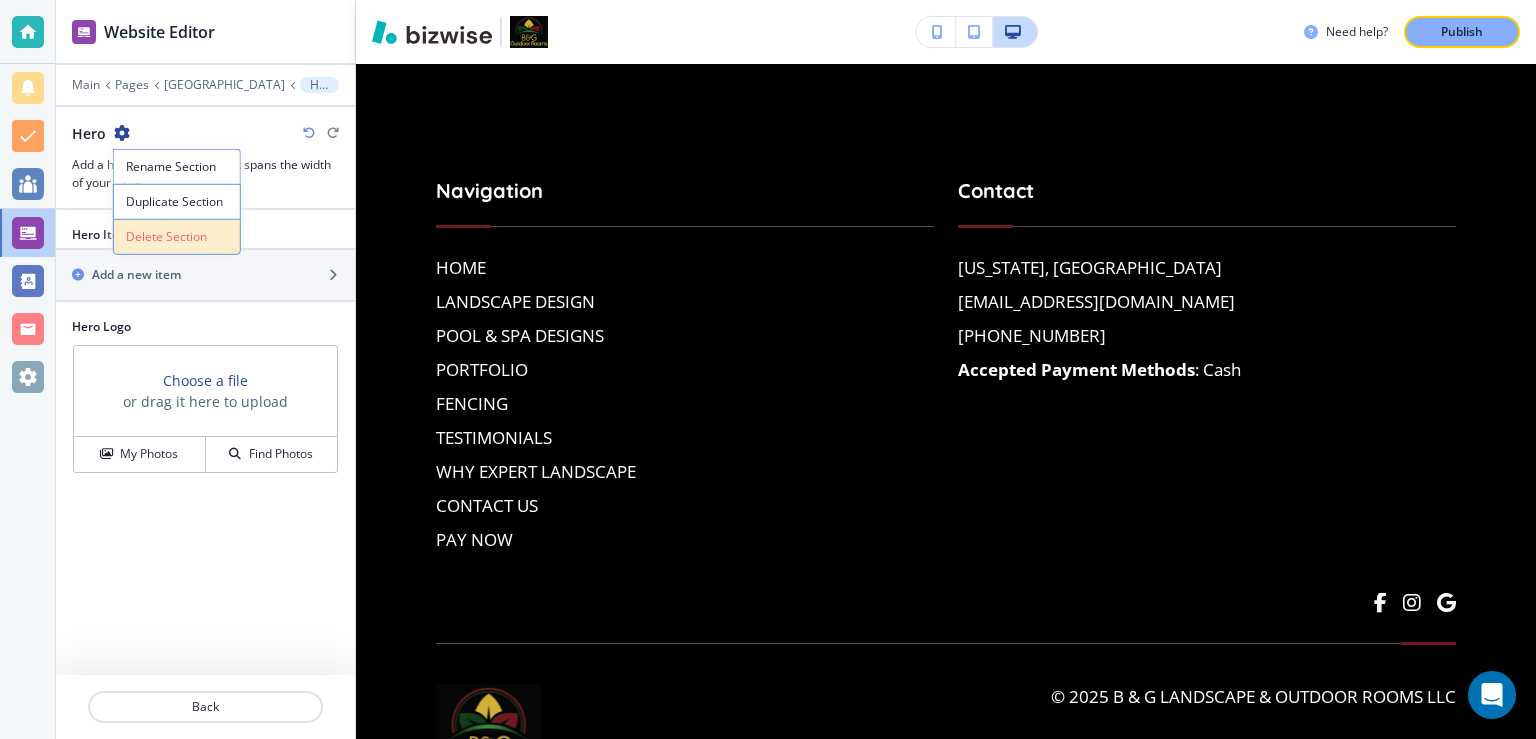 click on "Delete Section" at bounding box center [177, 237] 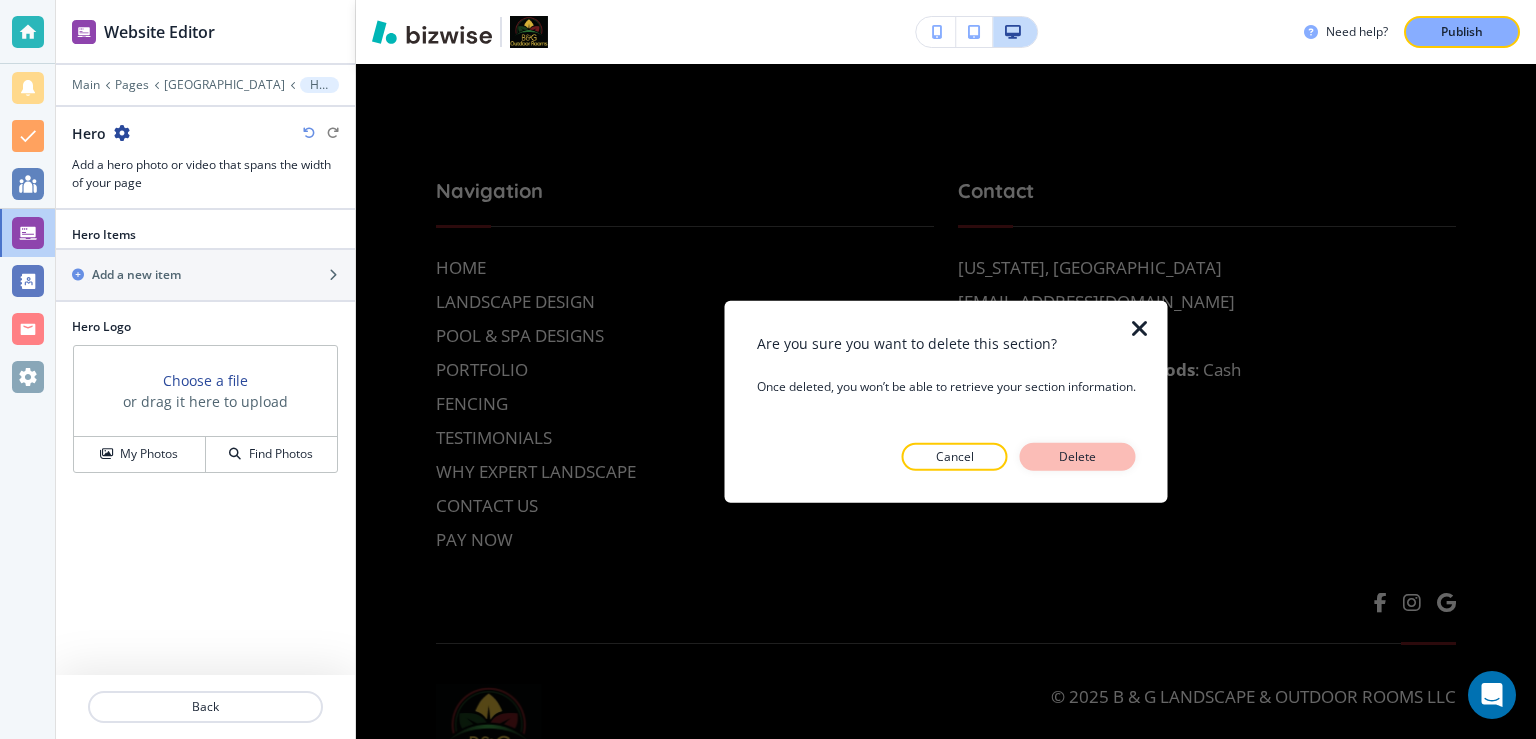 click on "Delete" at bounding box center (1078, 457) 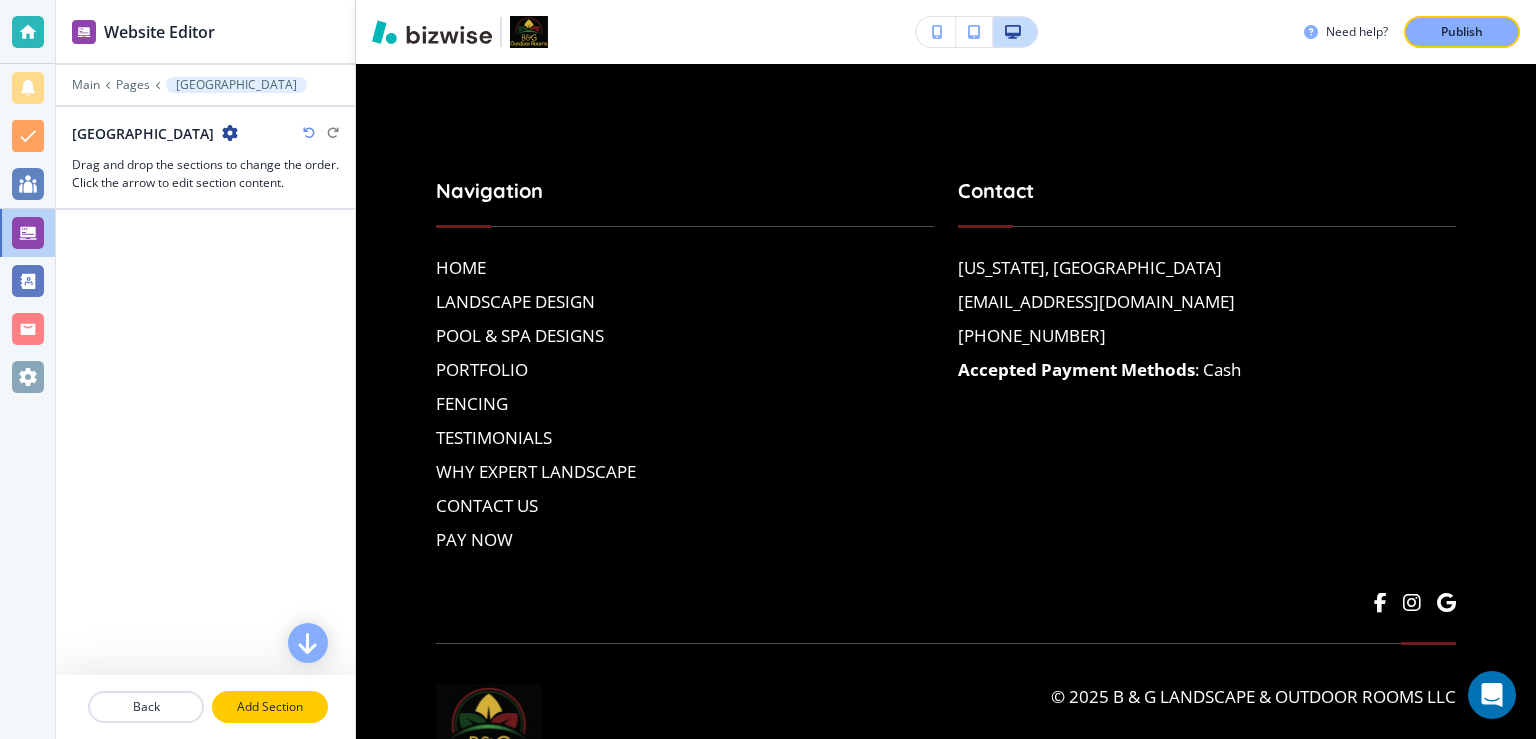 click on "Add Section" at bounding box center [270, 707] 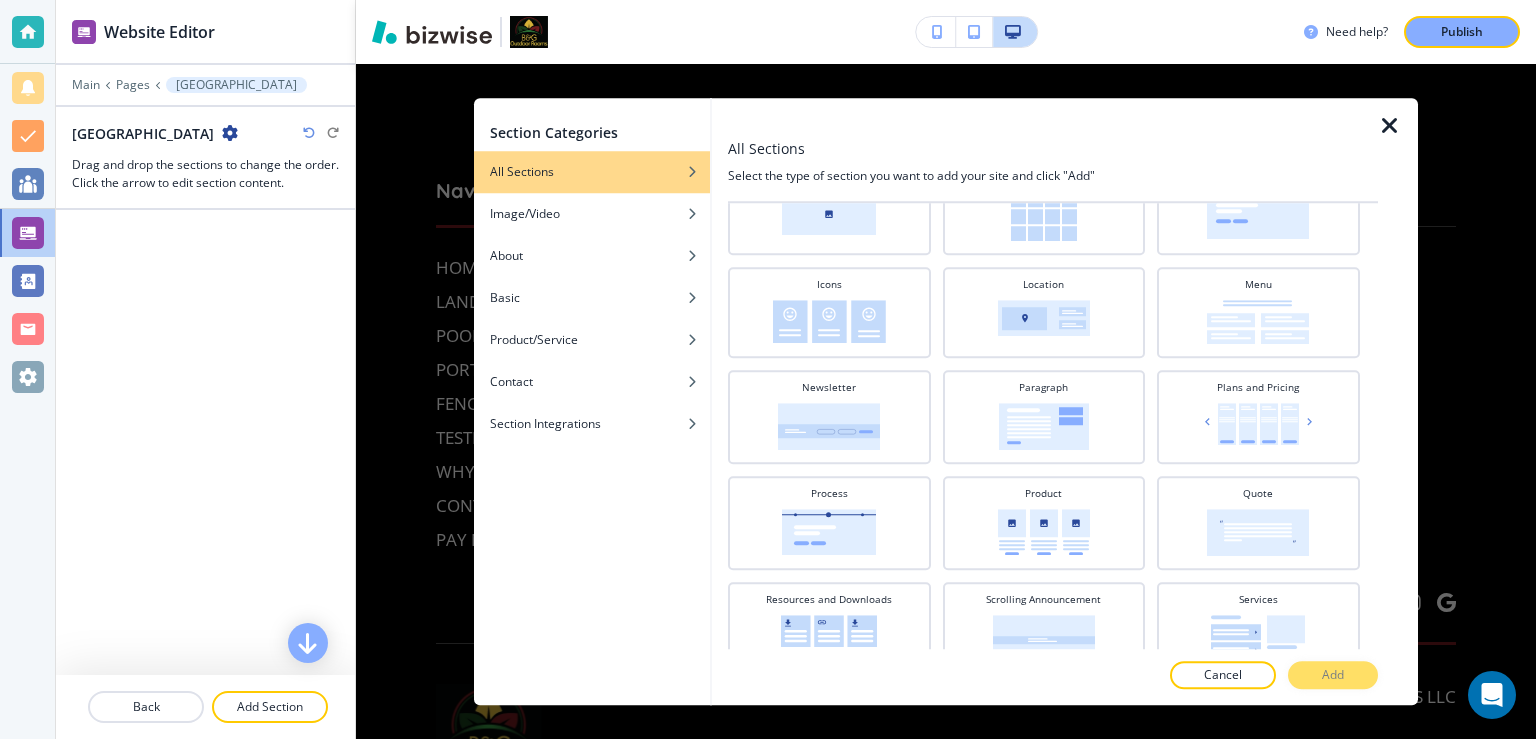 scroll, scrollTop: 528, scrollLeft: 0, axis: vertical 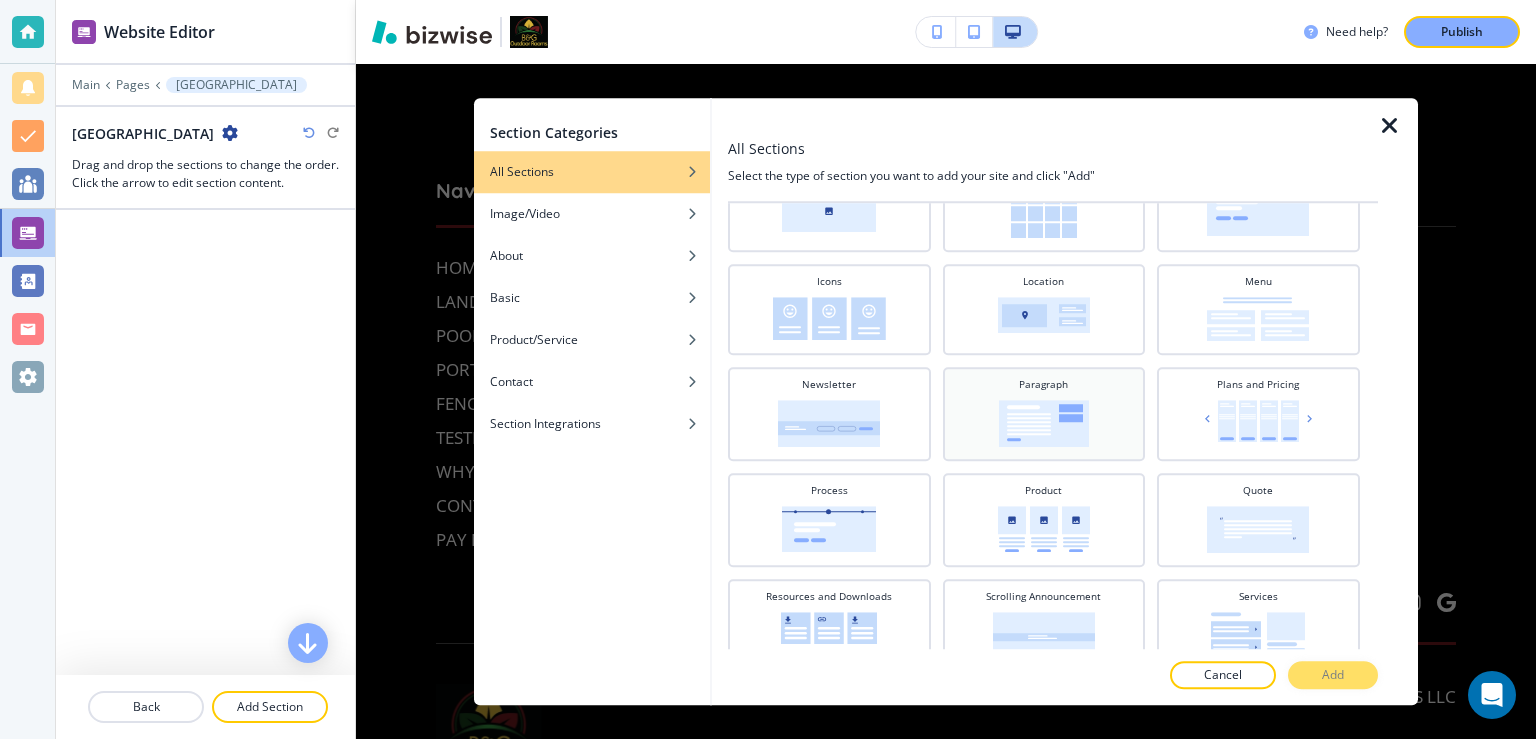click at bounding box center (1044, 423) 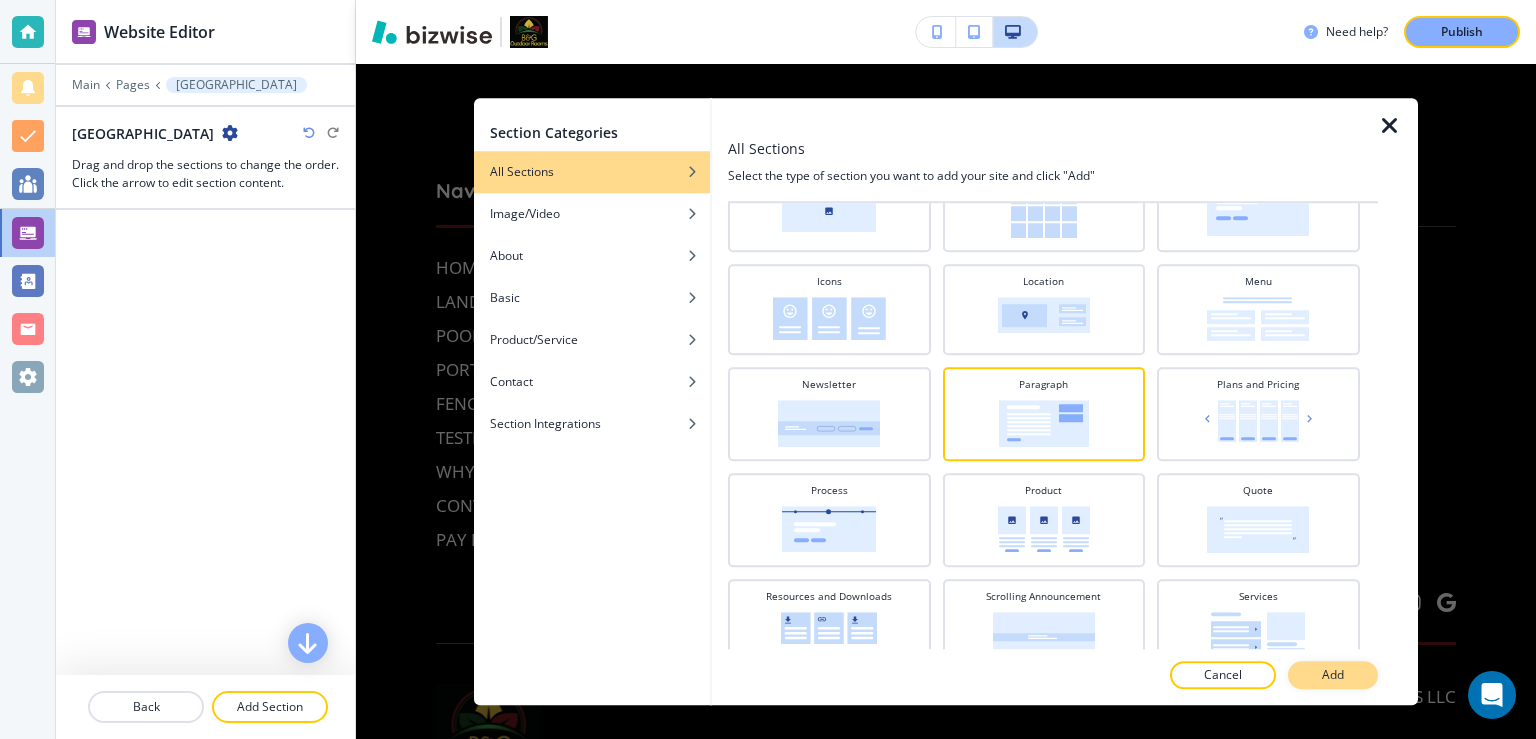 click on "Add" at bounding box center (1333, 675) 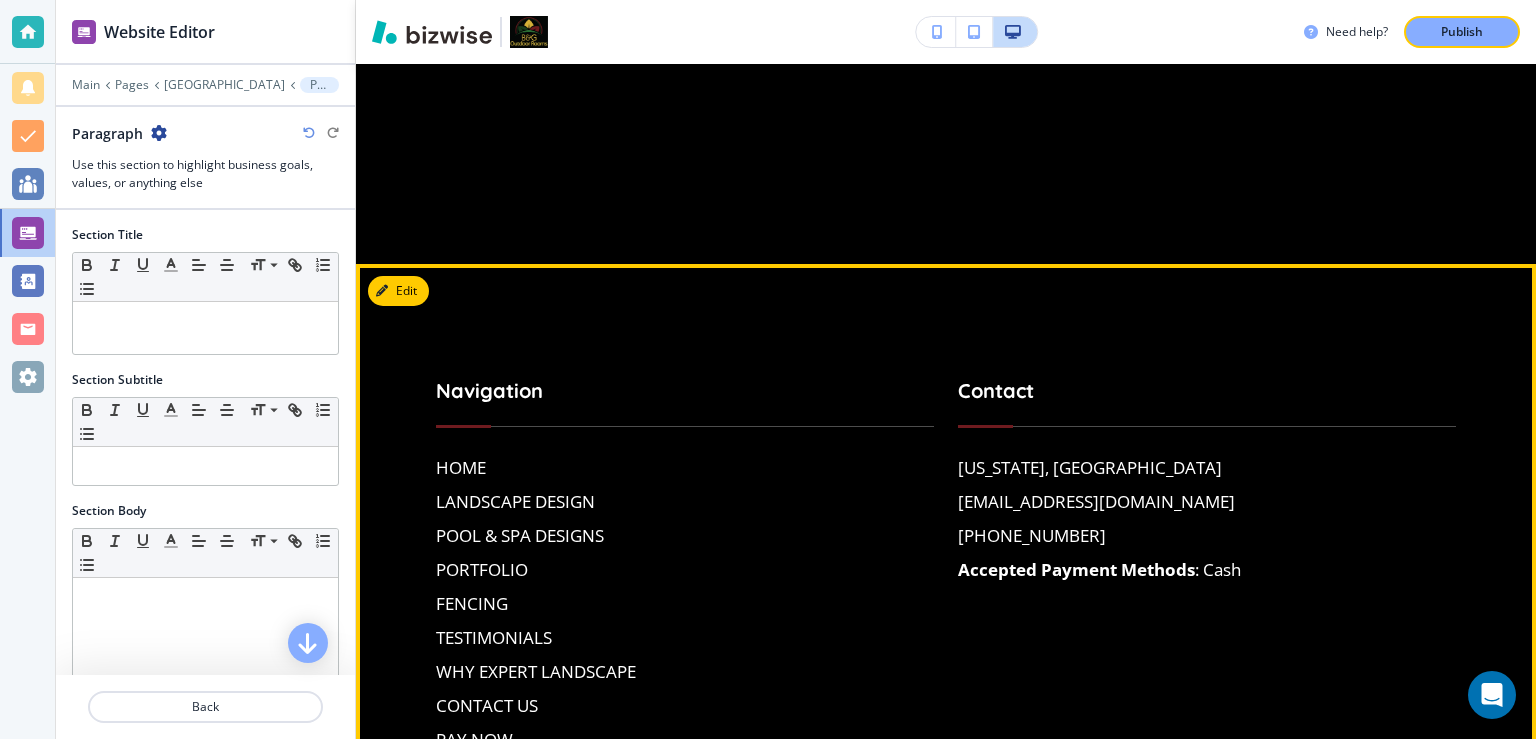 scroll, scrollTop: 0, scrollLeft: 0, axis: both 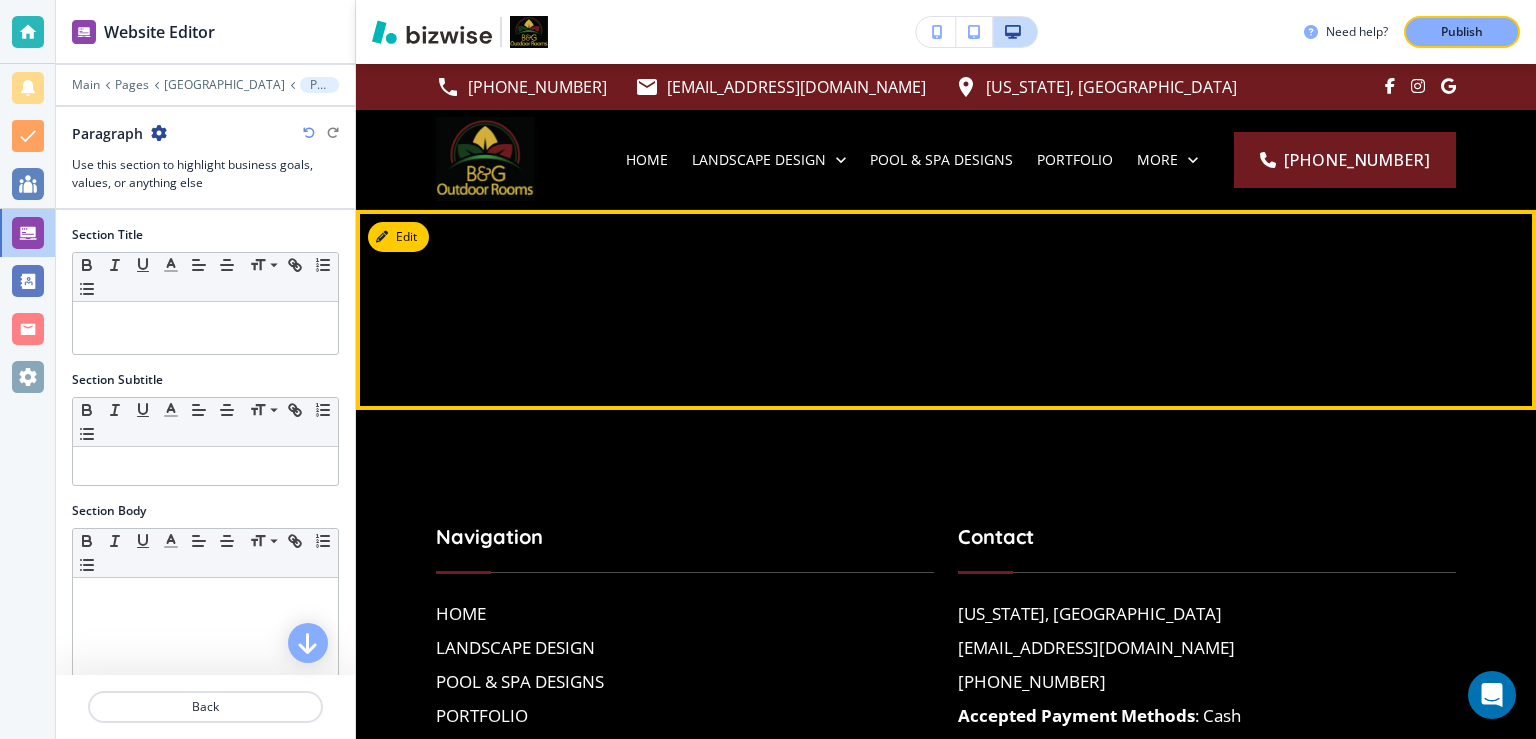 click at bounding box center [946, 310] 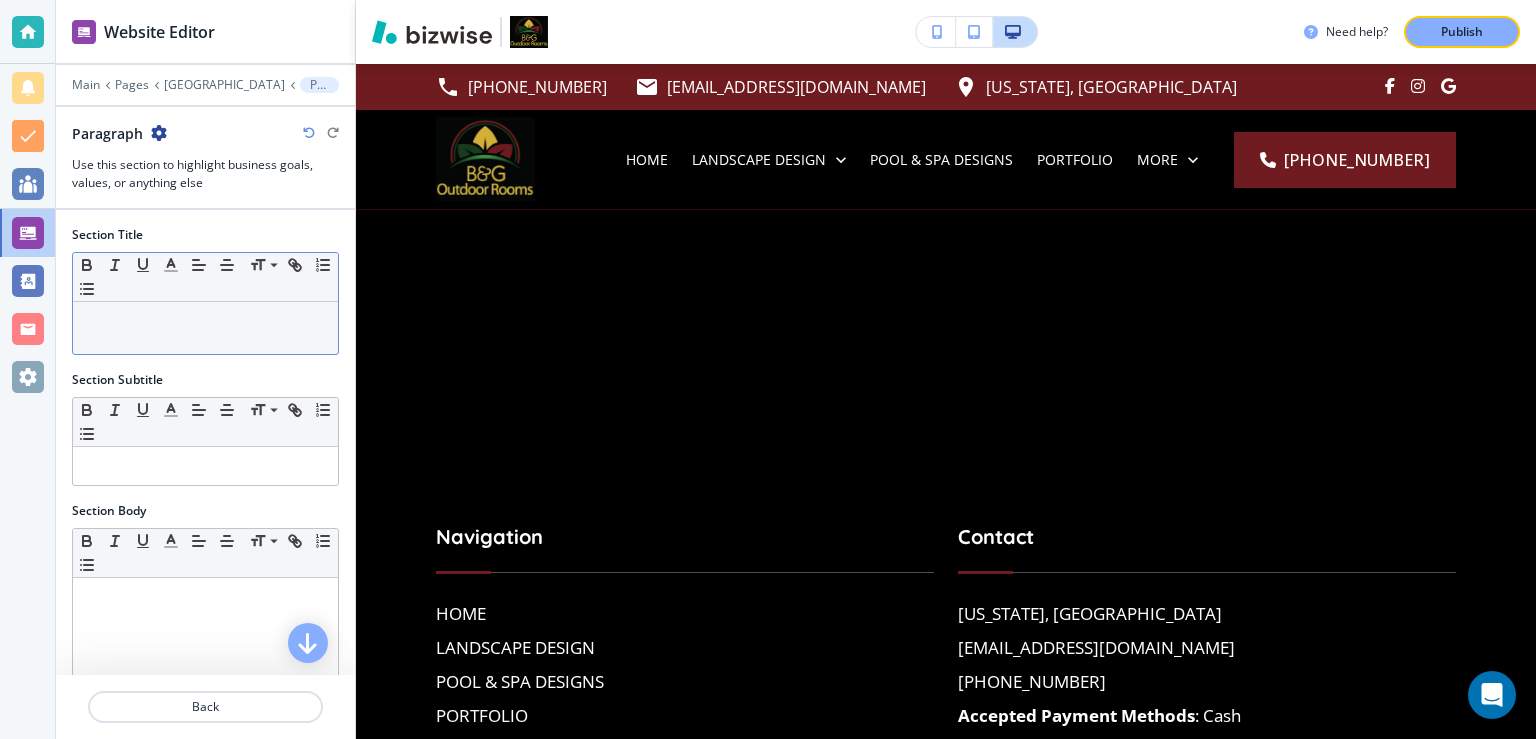 click at bounding box center [205, 328] 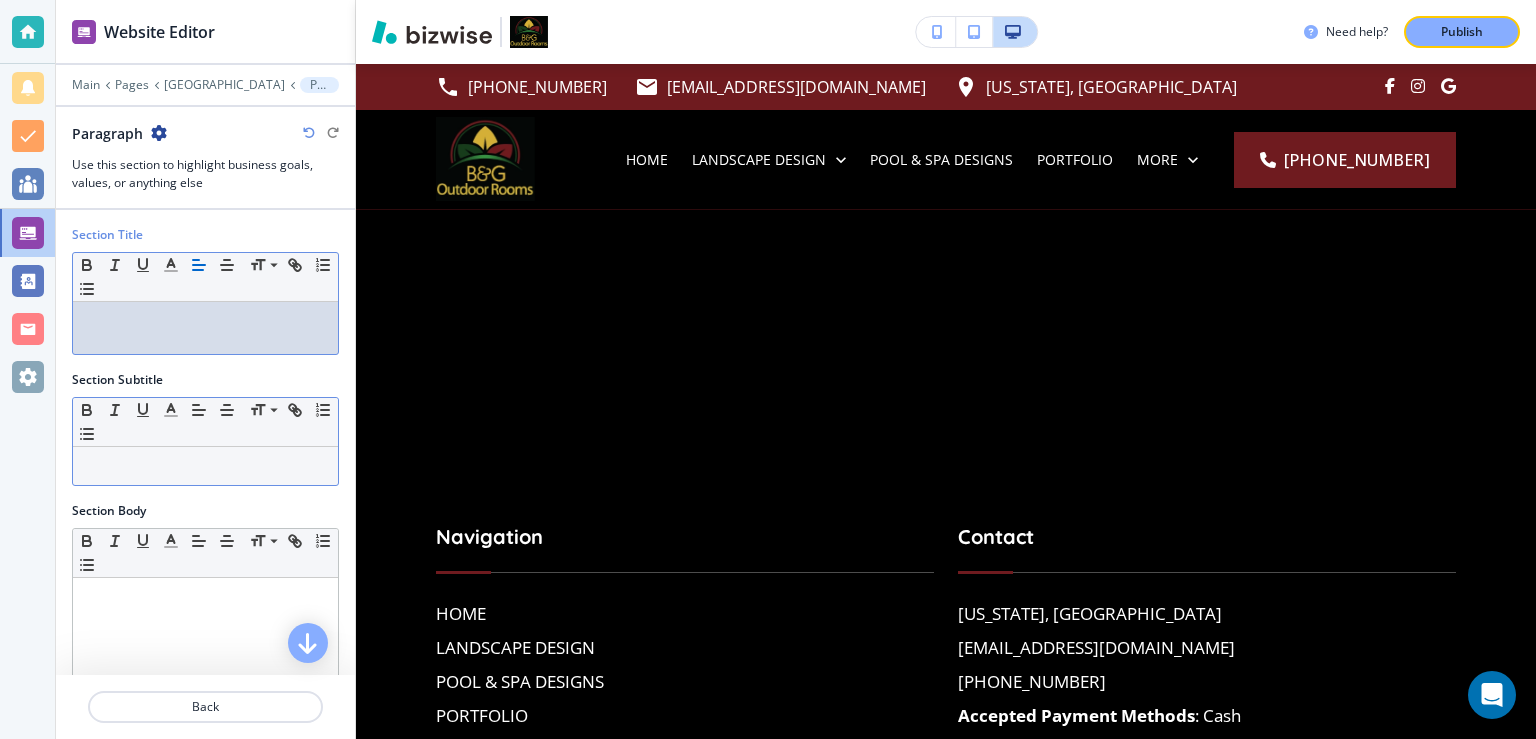 type 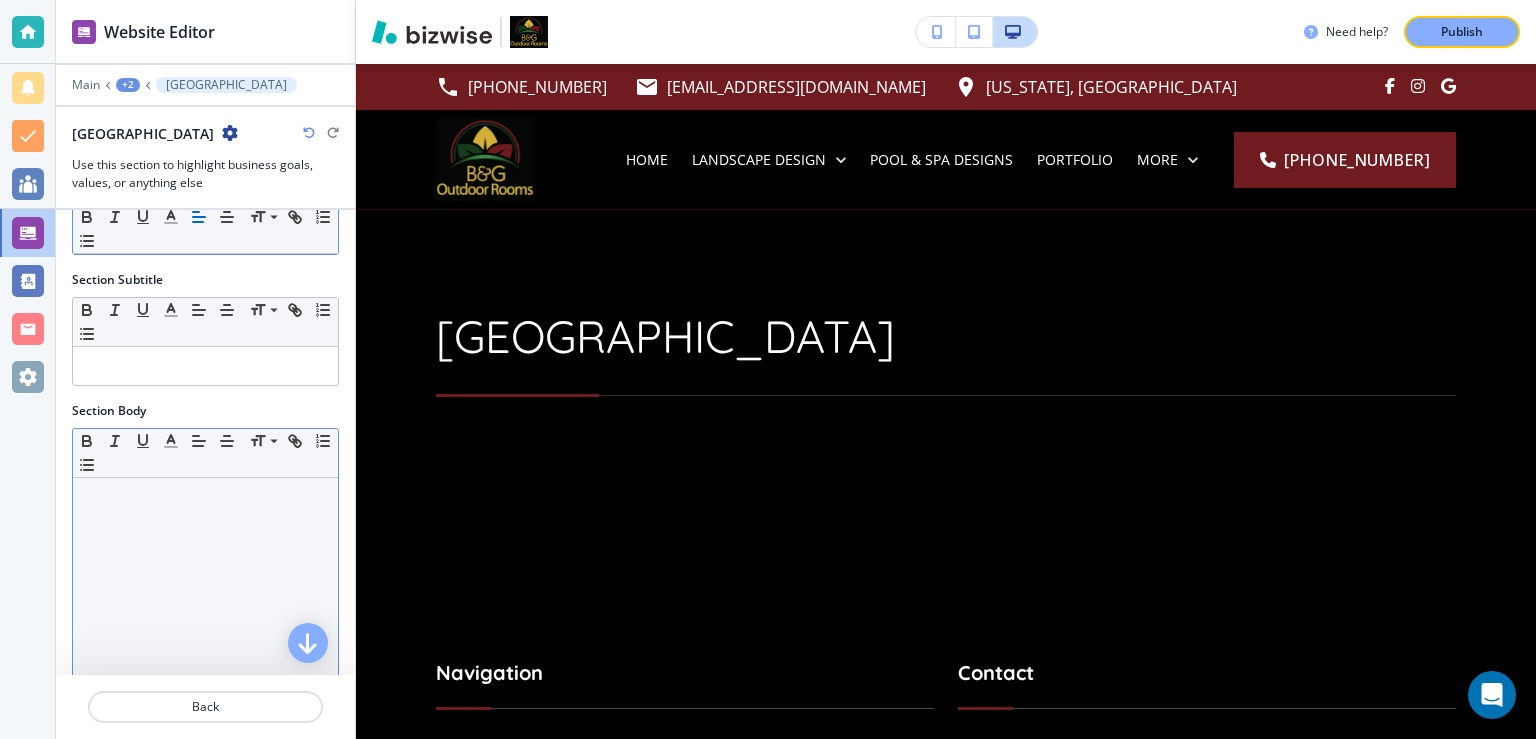 scroll, scrollTop: 130, scrollLeft: 0, axis: vertical 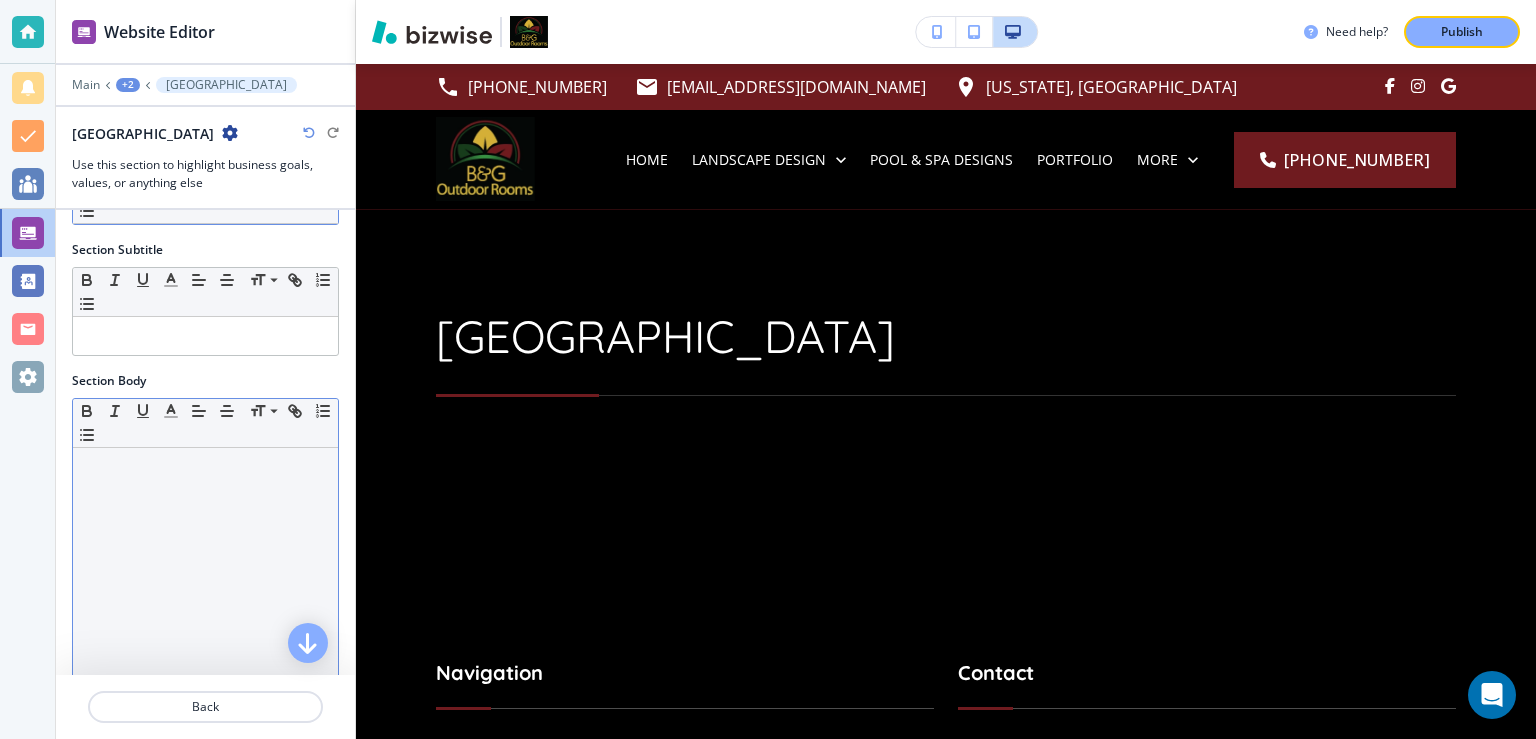 click at bounding box center [205, 467] 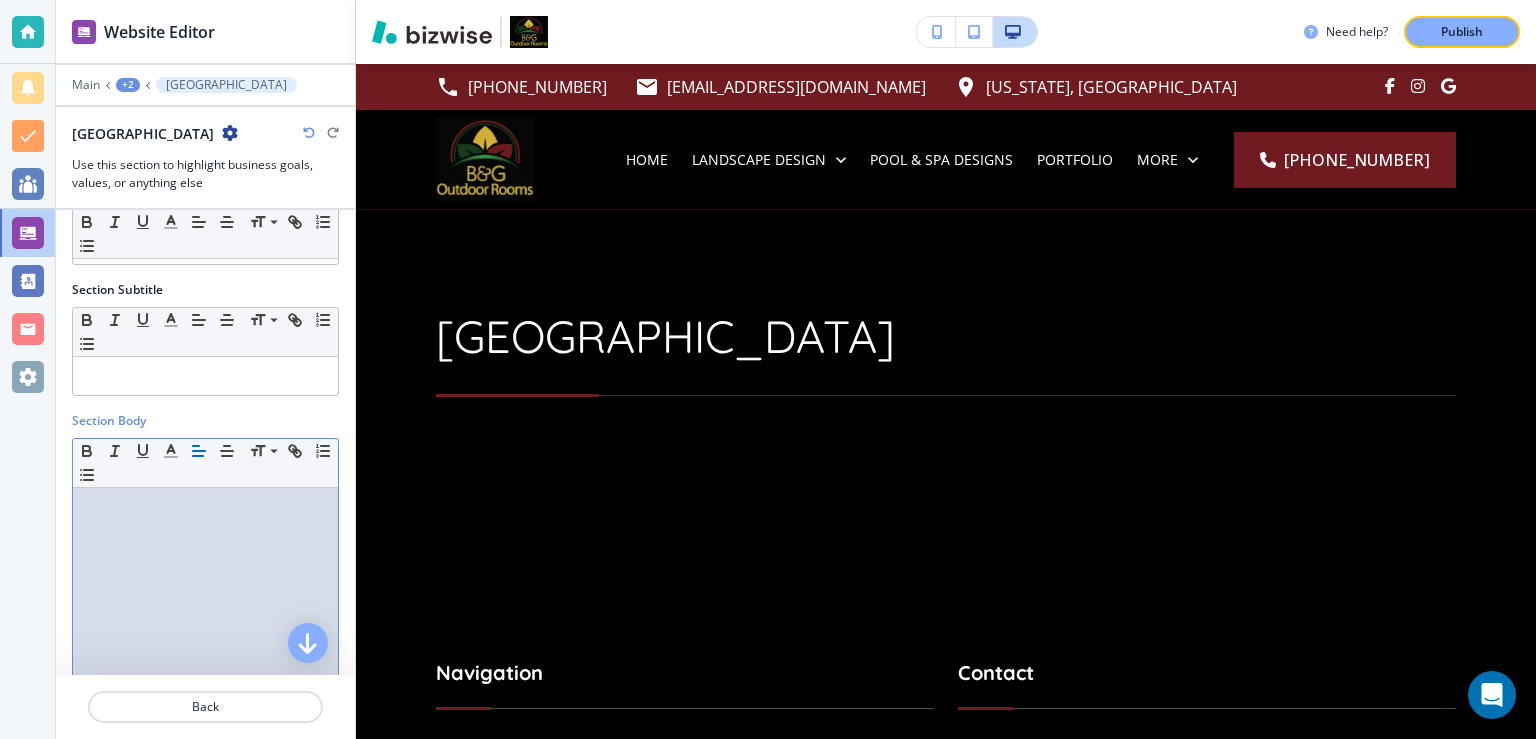 scroll, scrollTop: 130, scrollLeft: 0, axis: vertical 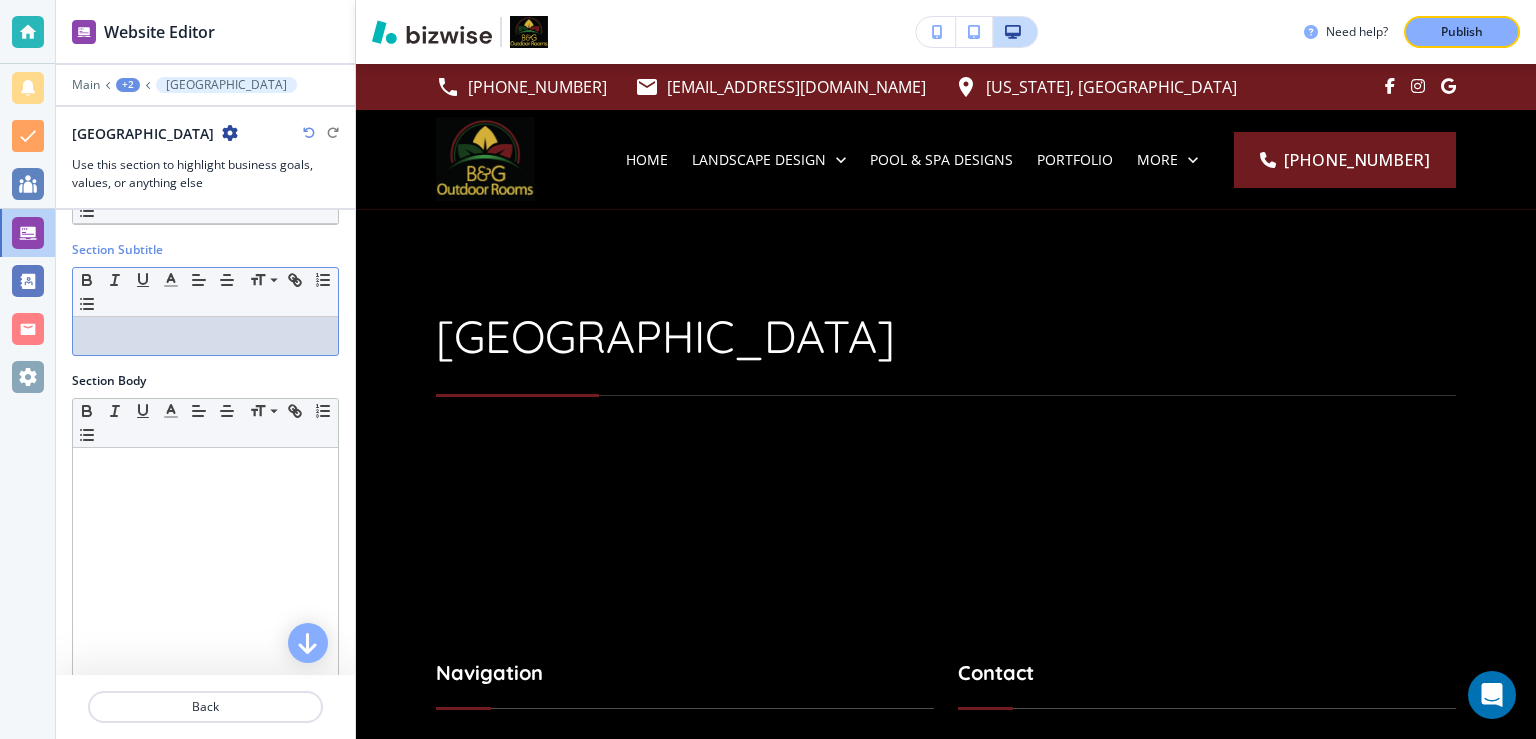 click at bounding box center [205, 336] 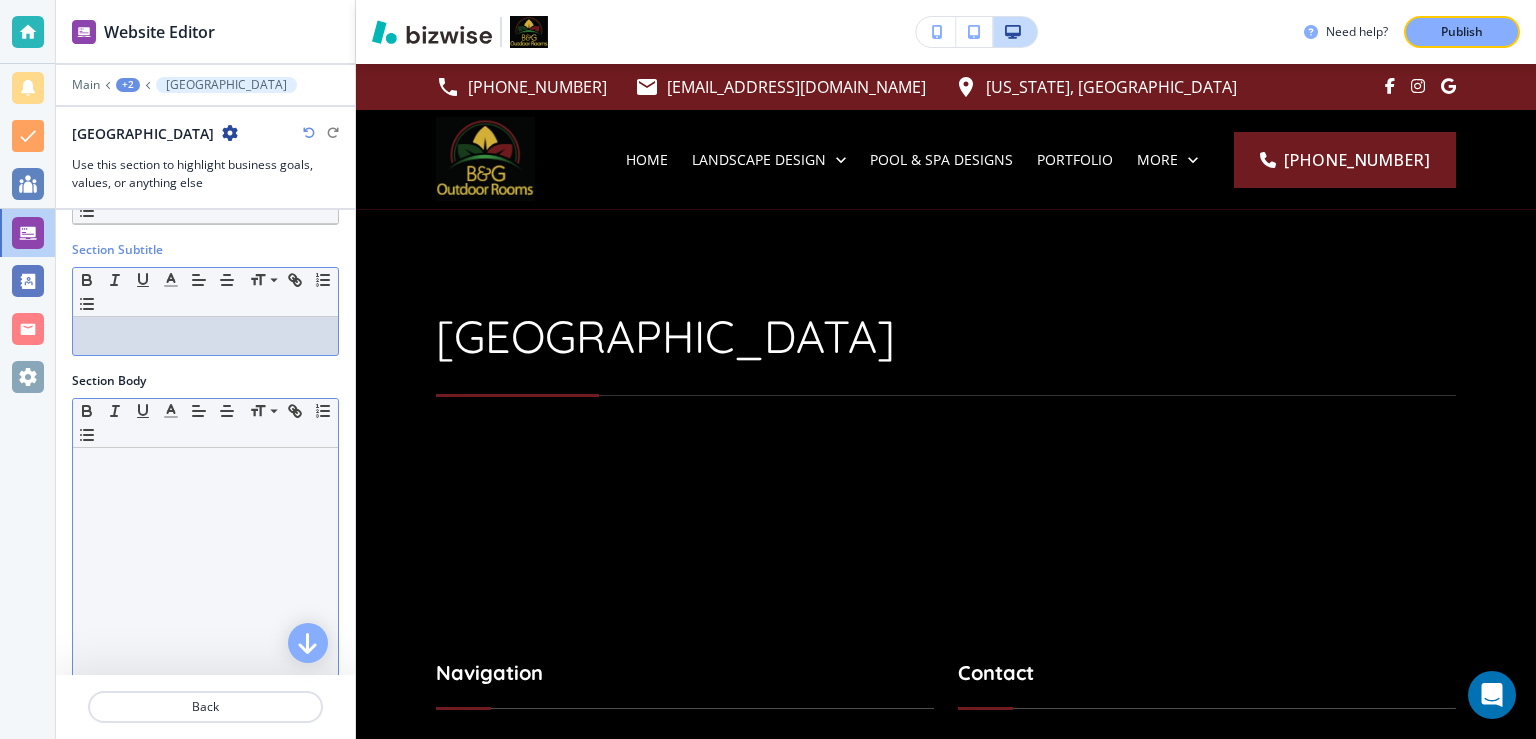 scroll, scrollTop: 0, scrollLeft: 0, axis: both 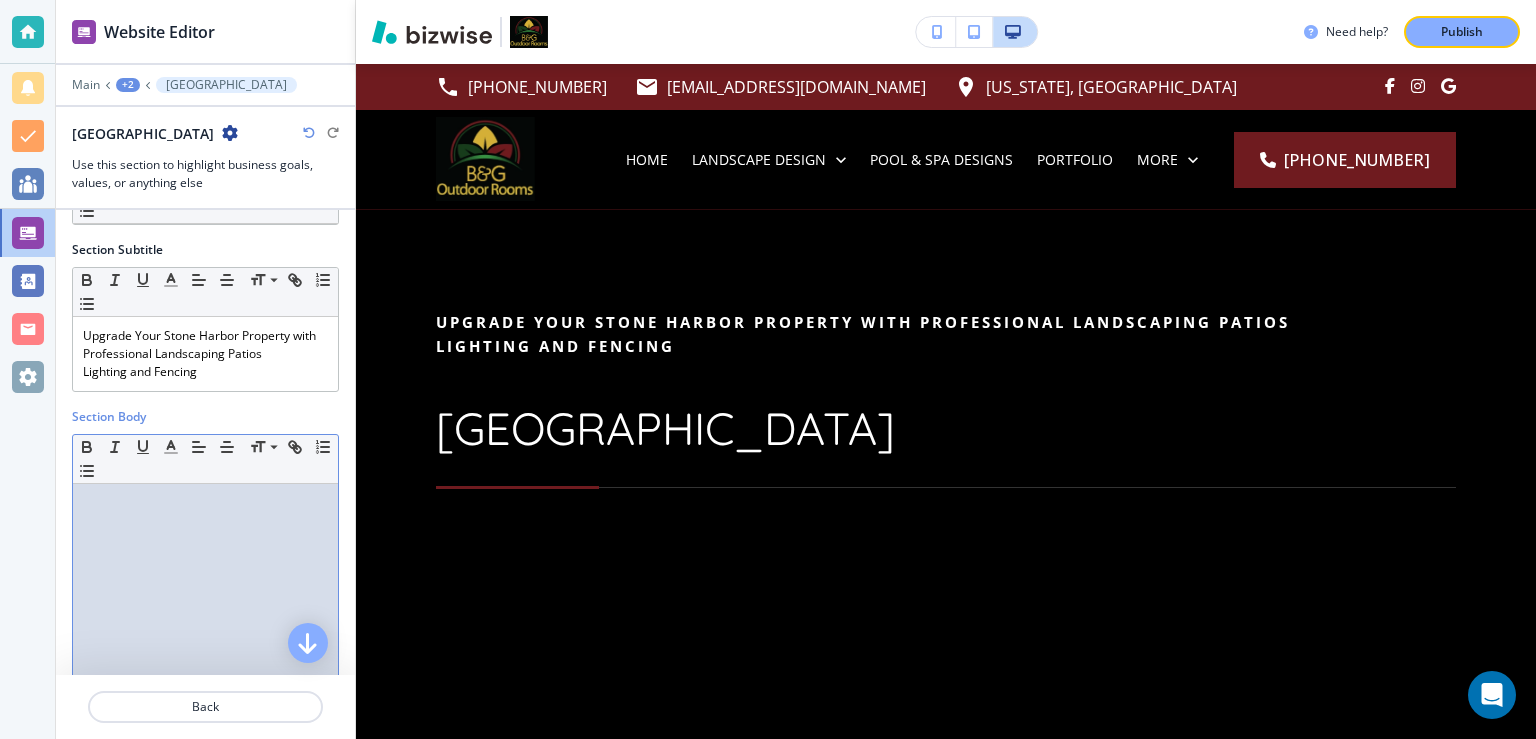 click at bounding box center (205, 614) 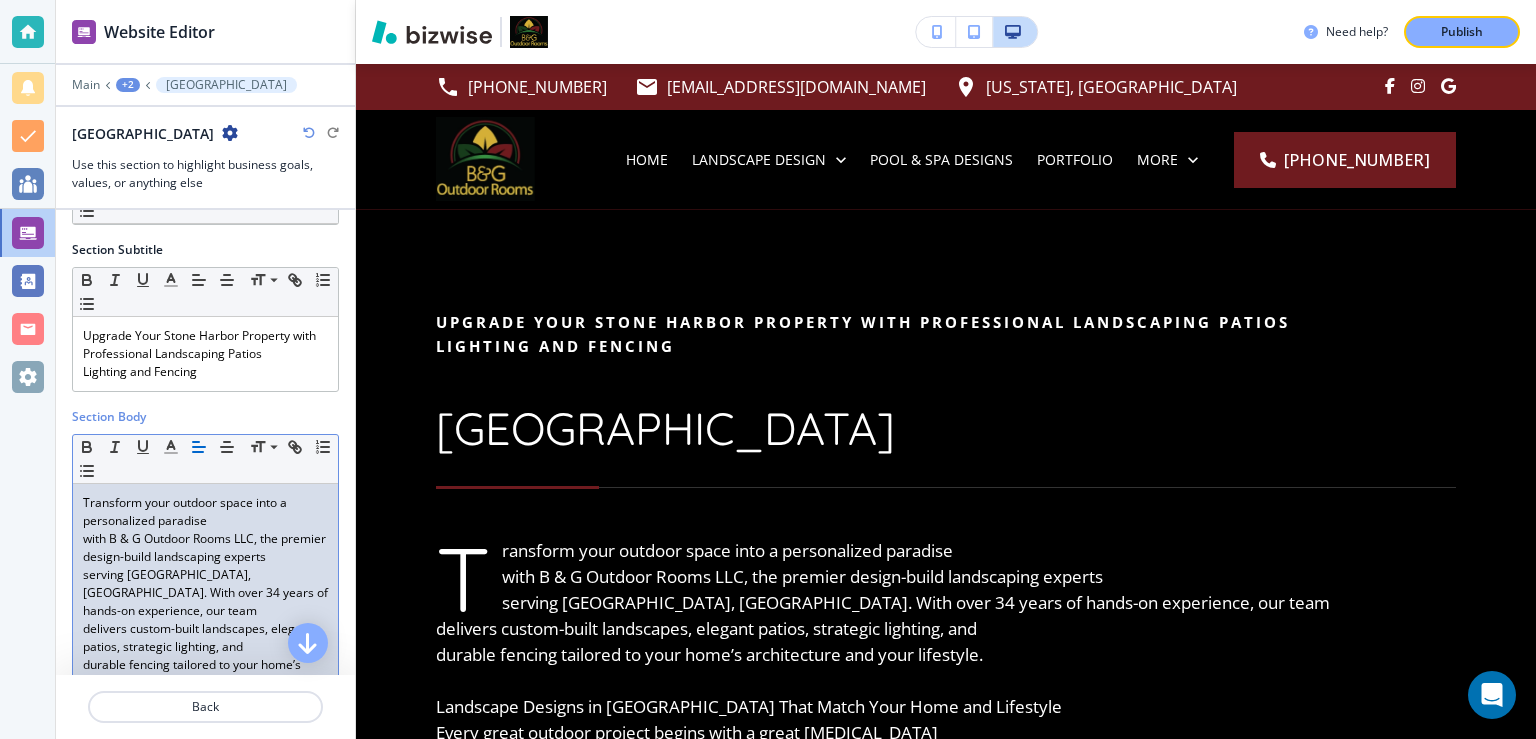 scroll, scrollTop: 0, scrollLeft: 0, axis: both 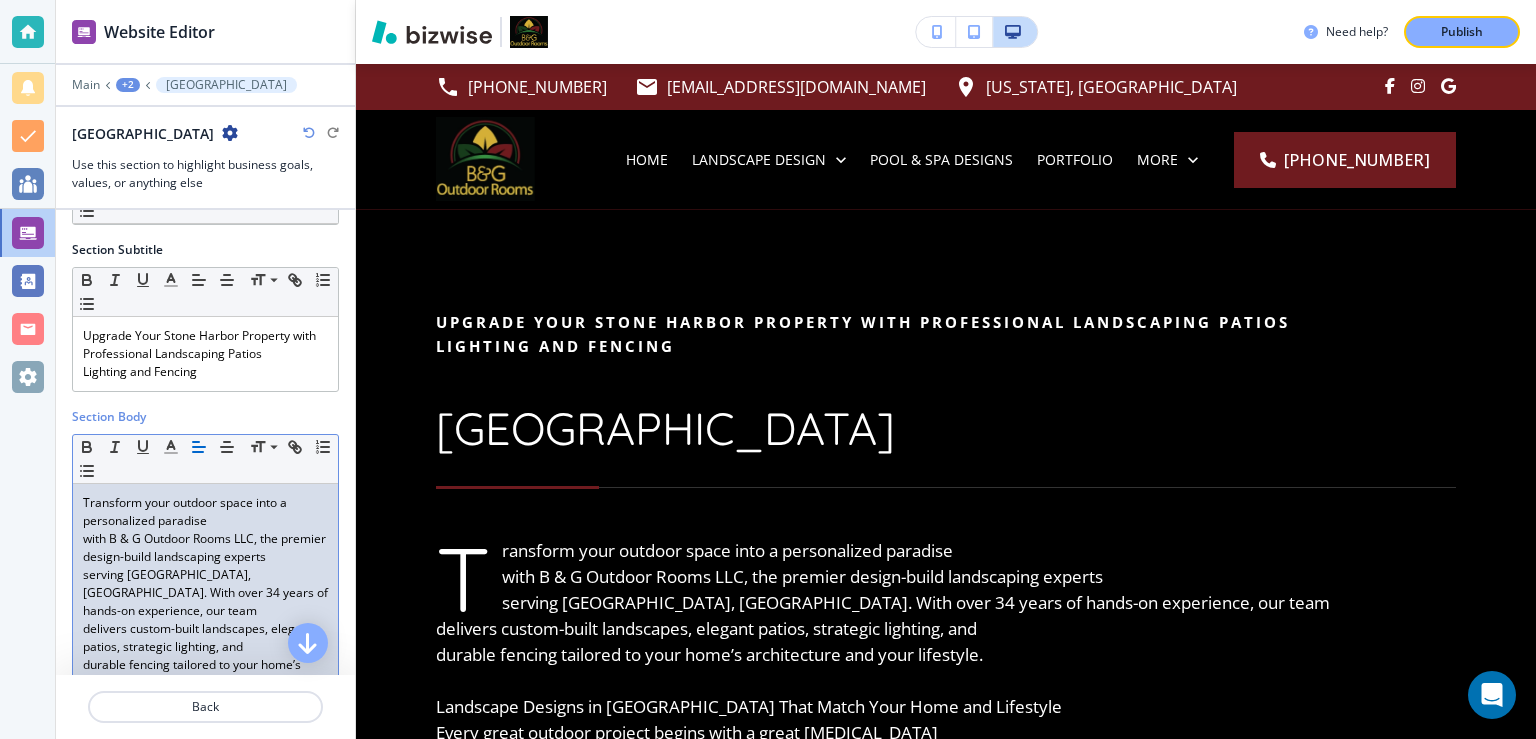click on "Transform your outdoor space into a personalized paradise with B & G Outdoor Rooms LLC, the premier design-build landscaping experts serving Stone Harbor, NJ. With over 34 years of hands-on experience, our team delivers custom-built landscapes, elegant patios, strategic lighting, and durable fencing tailored to your home’s architecture and your lifestyle.   Landscape Designs in Stone Harbor That Match Your Home and Lifestyle Every great outdoor project begins with a great plan. B & G Outdoor Rooms LLC uses color-rendered designs to help you visualize your dream yard before construction begins. Whether you envision a formal English garden, modern stonework, or lush plantings to boost privacy, our team handles it all with precision and care. From simple enhancements like flower beds to large-scale installations like gazebos and water gardens, our landscape designs bring beauty, value, and enjoyment to your property.   Energy Efficient Outdoor Lighting That Adds Beauty and Safety keeping utility costs down." at bounding box center (205, 998) 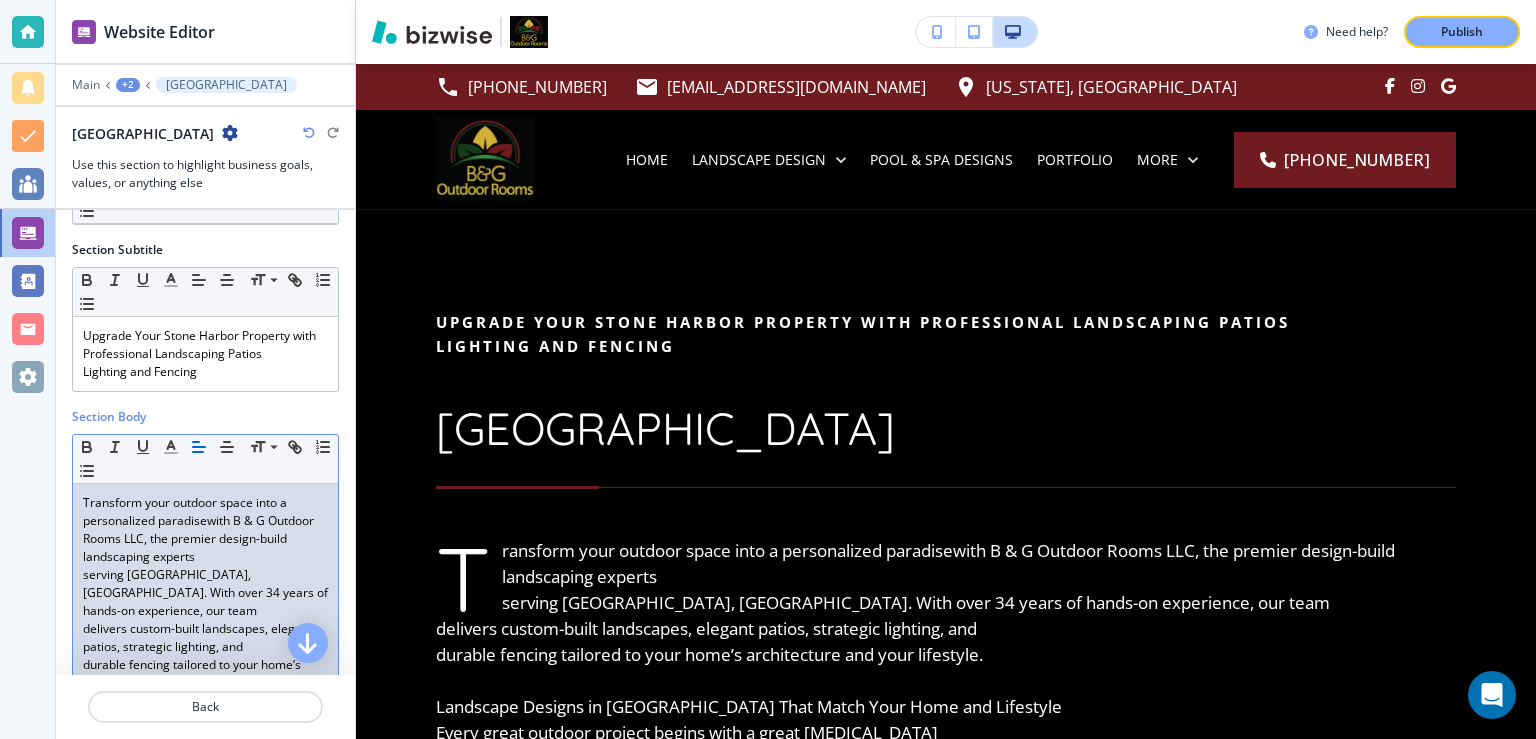 type 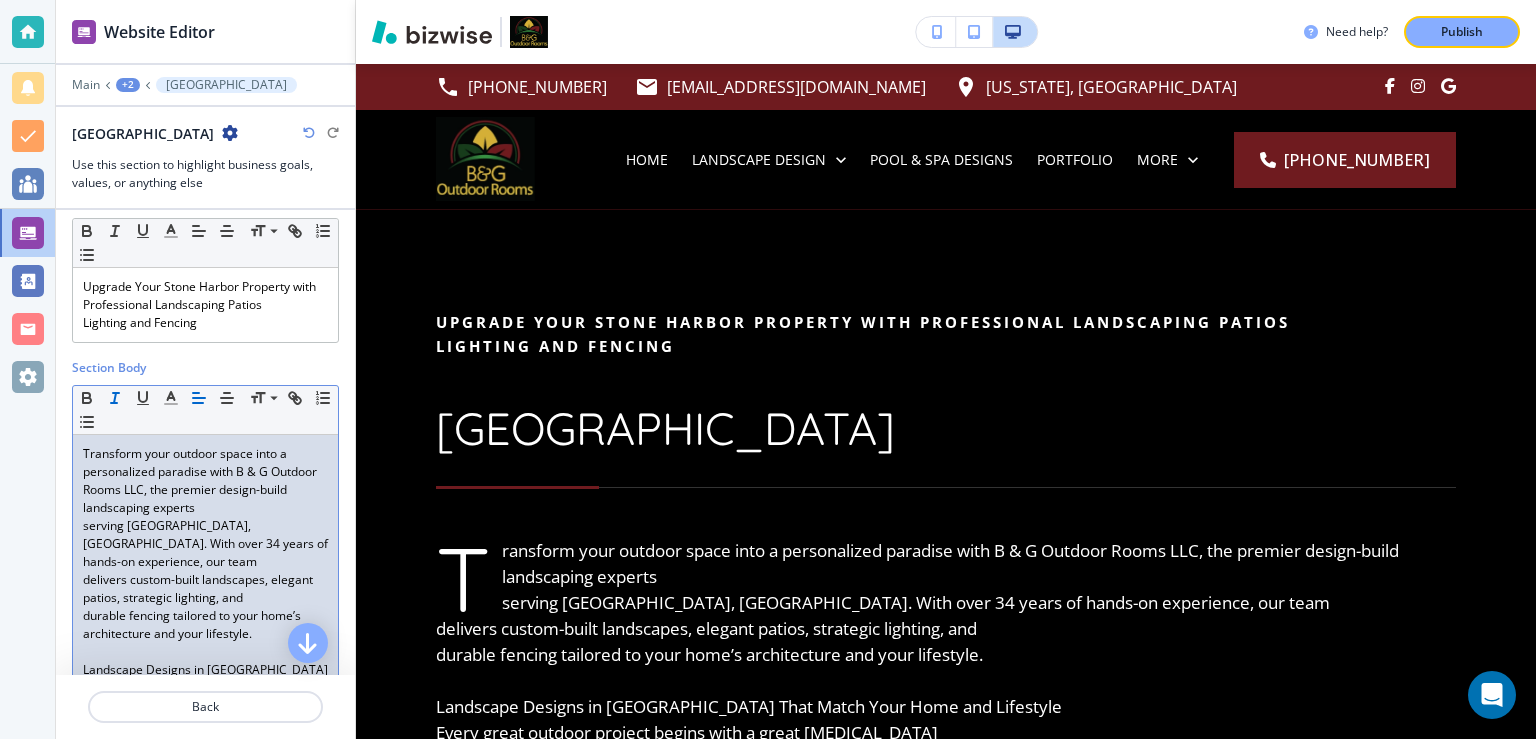 scroll, scrollTop: 130, scrollLeft: 0, axis: vertical 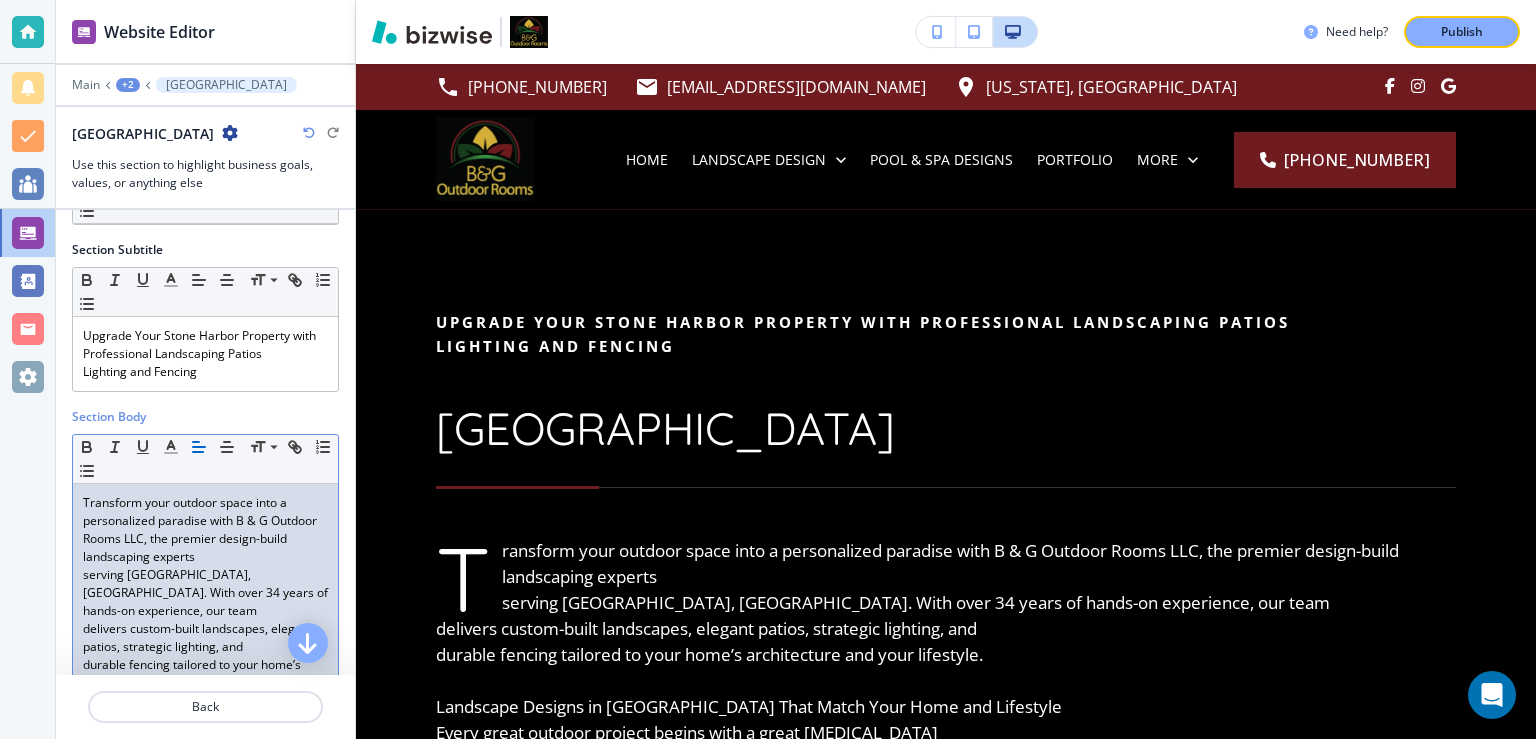 click on "Transform your outdoor space into a personalized paradise with B & G Outdoor Rooms LLC, the premier design-build landscaping experts serving Stone Harbor, NJ. With over 34 years of hands-on experience, our team delivers custom-built landscapes, elegant patios, strategic lighting, and durable fencing tailored to your home’s architecture and your lifestyle.   Landscape Designs in Stone Harbor That Match Your Home and Lifestyle Every great outdoor project begins with a great plan. B & G Outdoor Rooms LLC uses color-rendered designs to help you visualize your dream yard before construction begins. Whether you envision a formal English garden, modern stonework, or lush plantings to boost privacy, our team handles it all with precision and care. From simple enhancements like flower beds to large-scale installations like gazebos and water gardens, our landscape designs bring beauty, value, and enjoyment to your property.   Energy Efficient Outdoor Lighting That Adds Beauty and Safety keeping utility costs down." at bounding box center (205, 998) 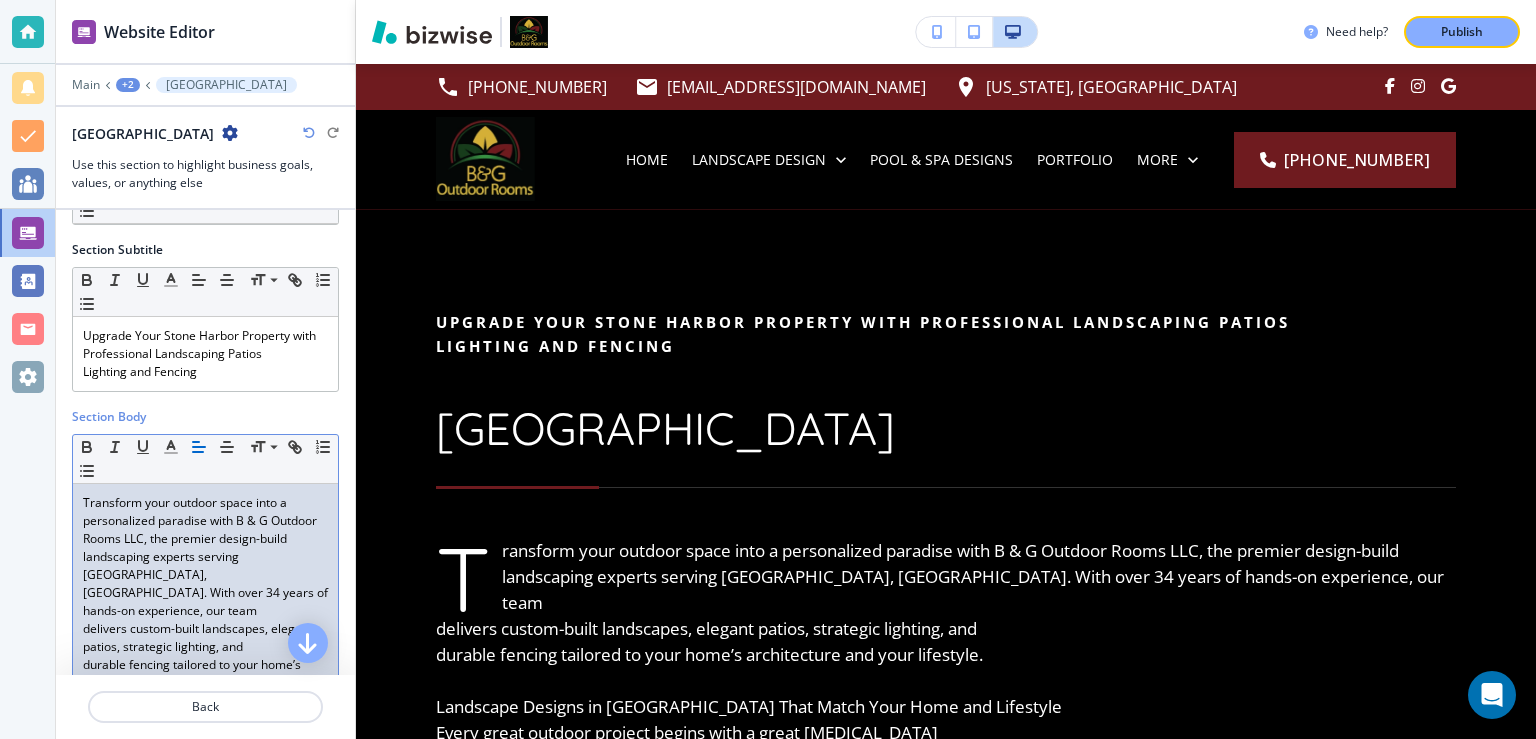 scroll, scrollTop: 259, scrollLeft: 0, axis: vertical 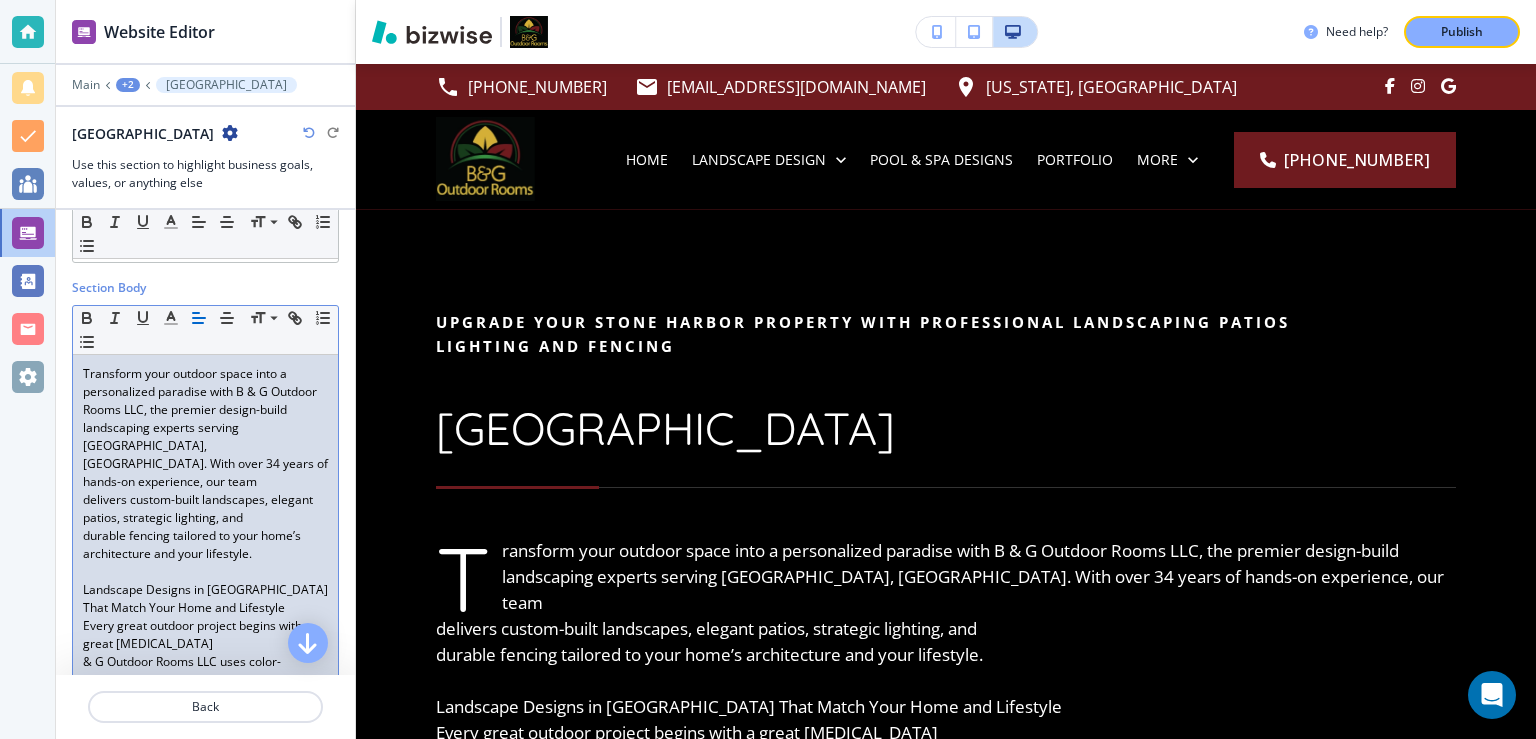 click on "durable fencing tailored to your home’s architecture and your lifestyle." at bounding box center (205, 545) 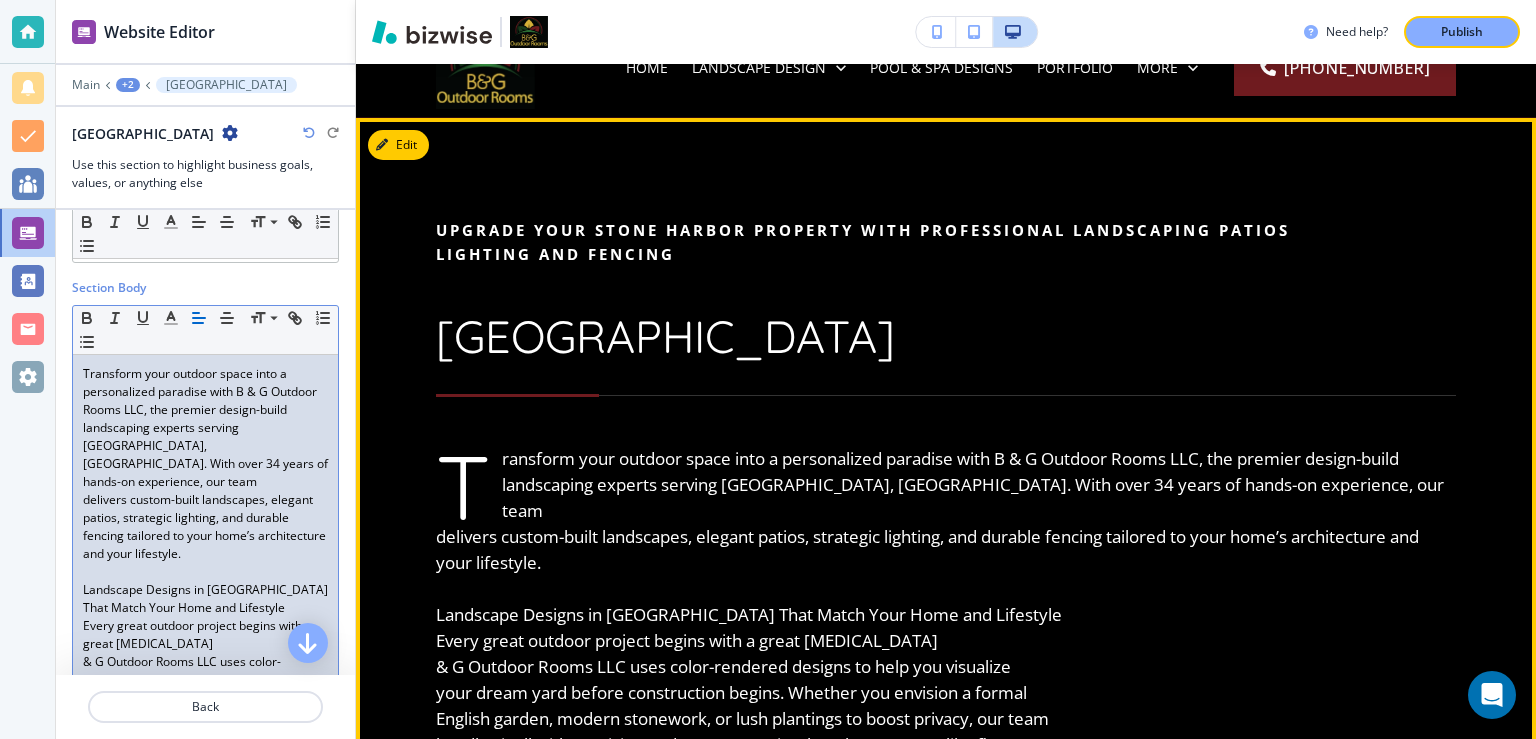 scroll, scrollTop: 130, scrollLeft: 0, axis: vertical 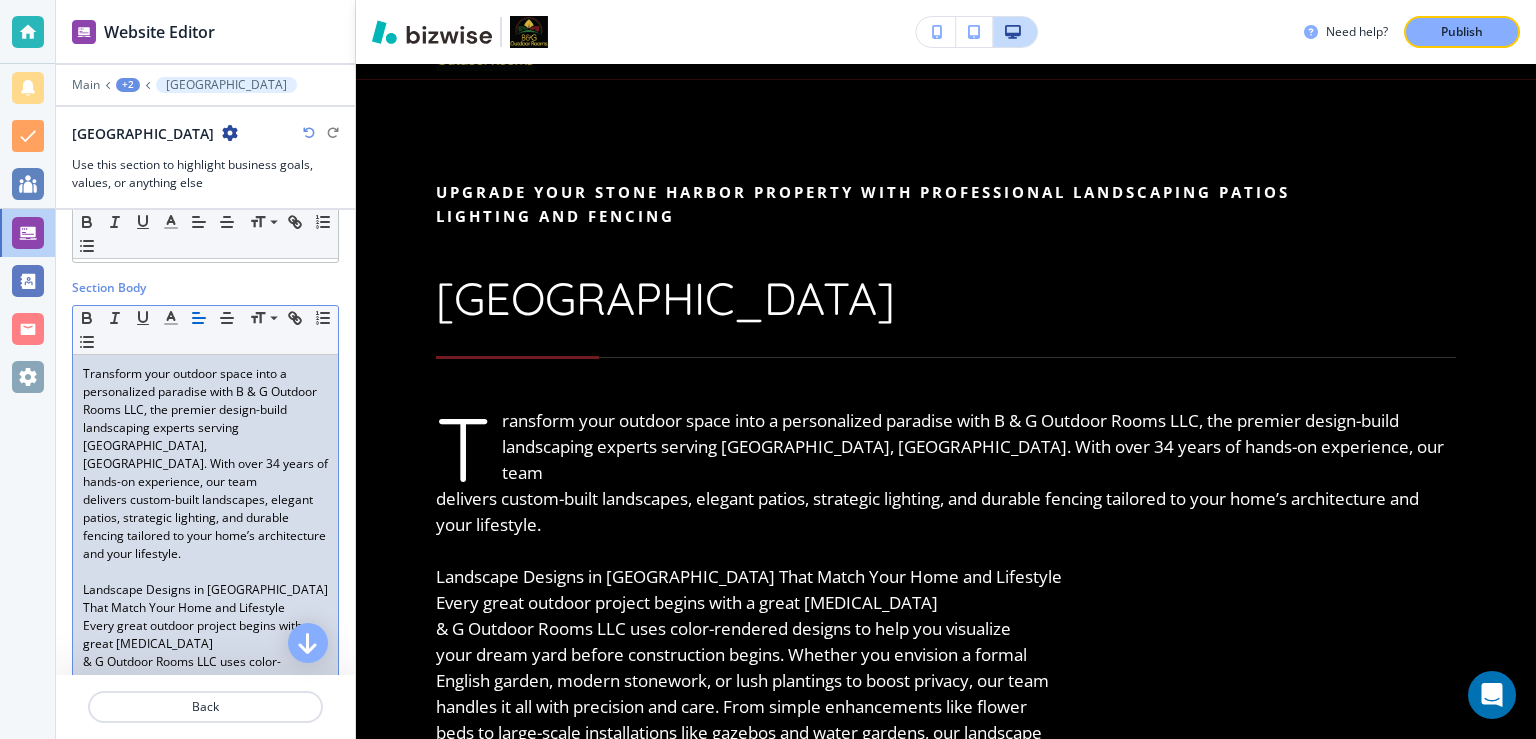 click on "delivers custom-built landscapes, elegant patios, strategic lighting, and durable fencing tailored to your home’s architecture and your lifestyle." at bounding box center [205, 527] 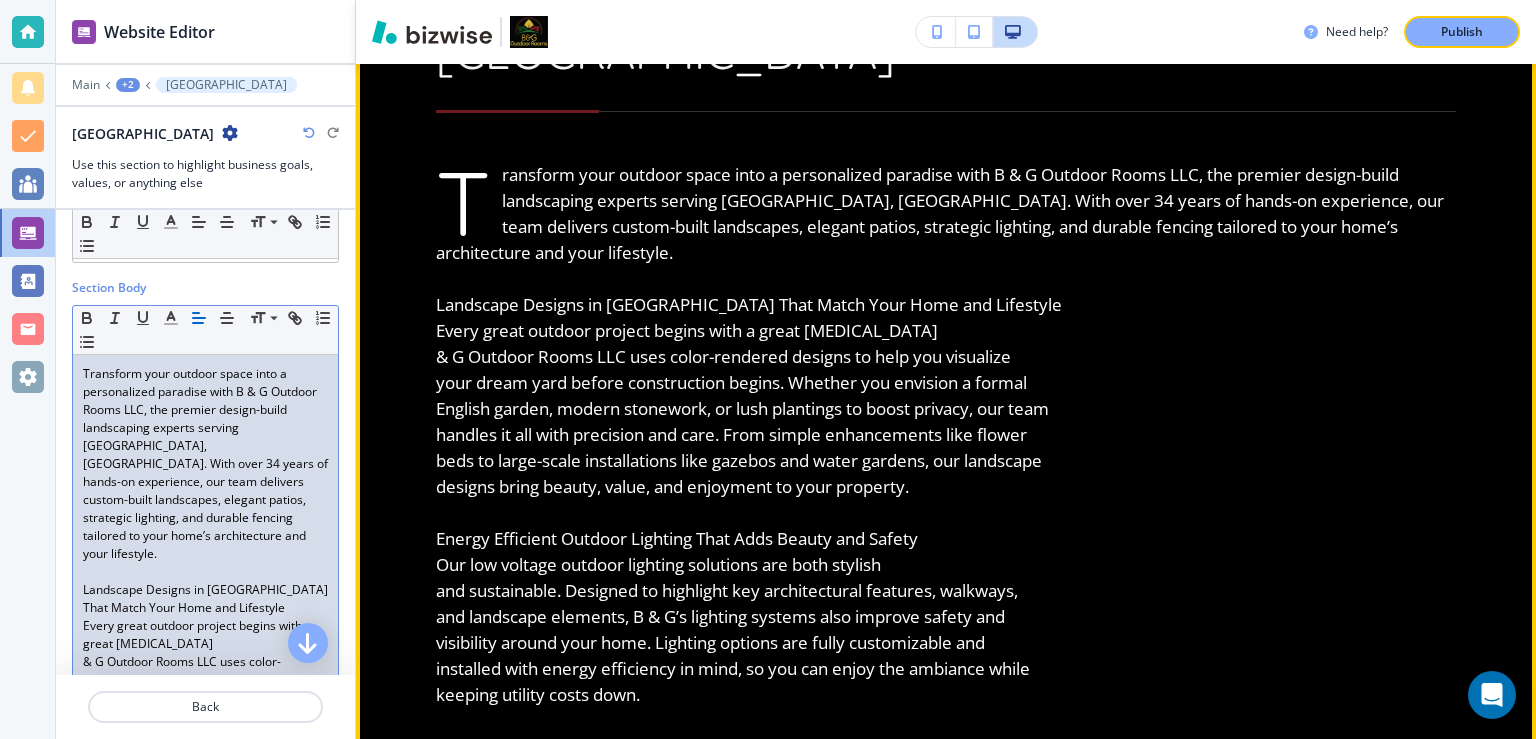 scroll, scrollTop: 389, scrollLeft: 0, axis: vertical 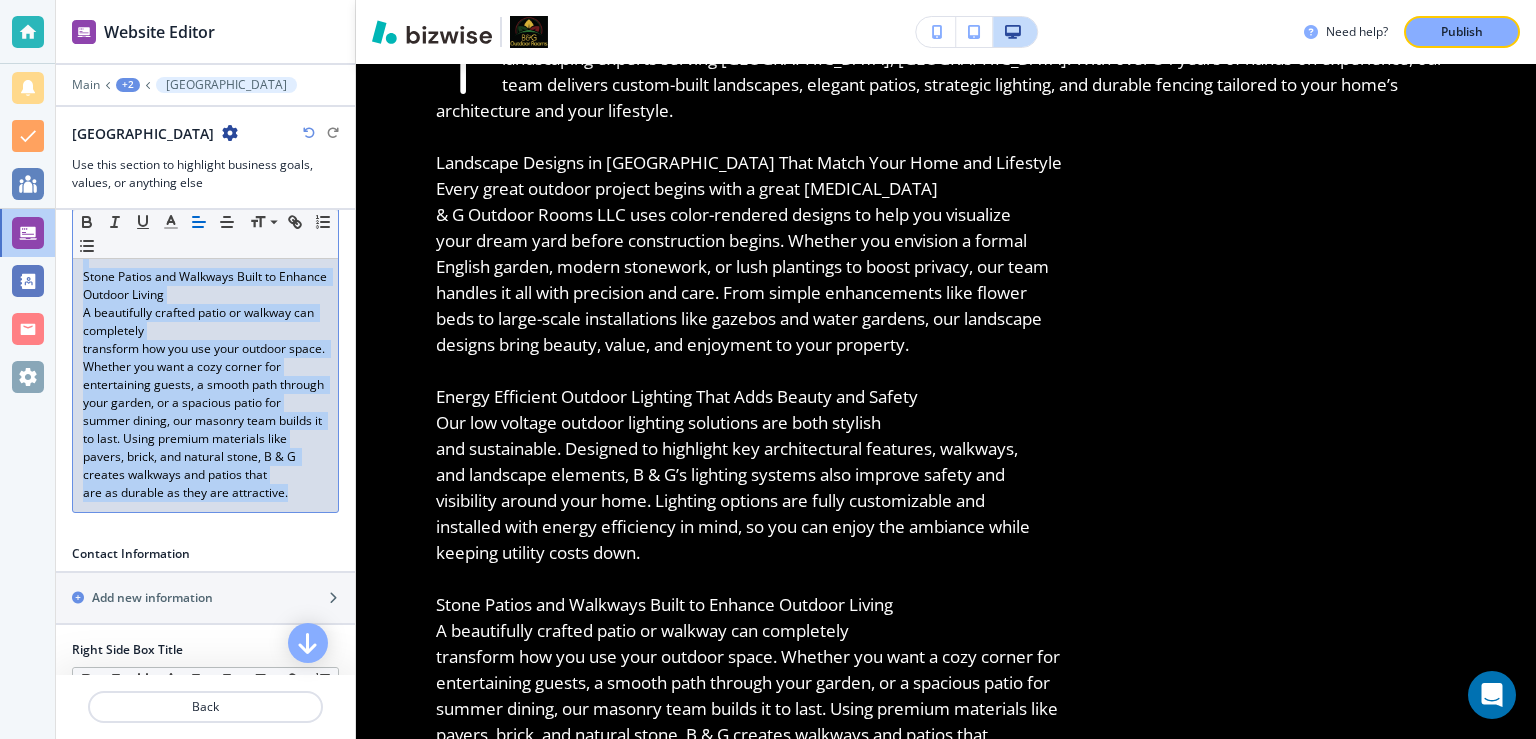 drag, startPoint x: 79, startPoint y: 438, endPoint x: 290, endPoint y: 531, distance: 230.58621 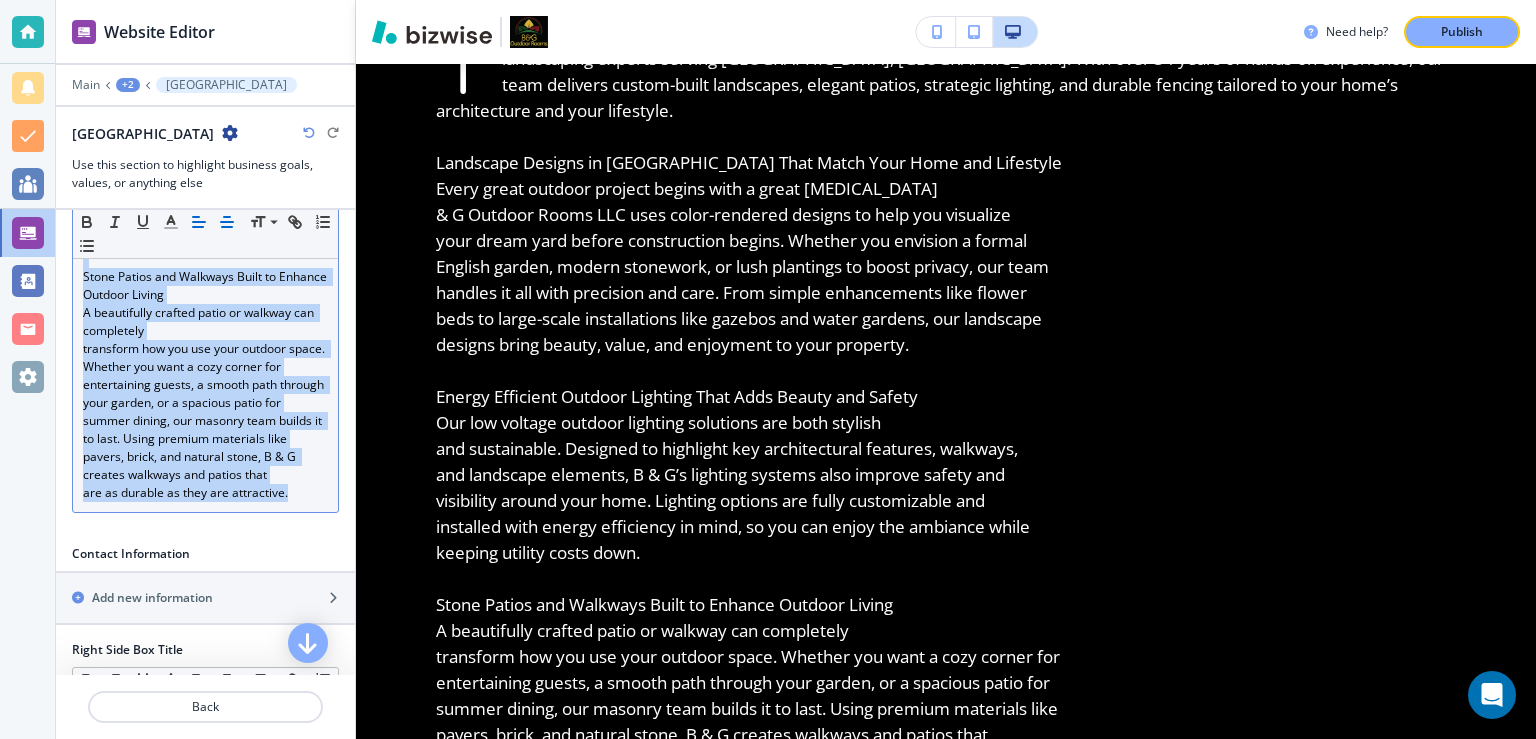 click at bounding box center (227, 222) 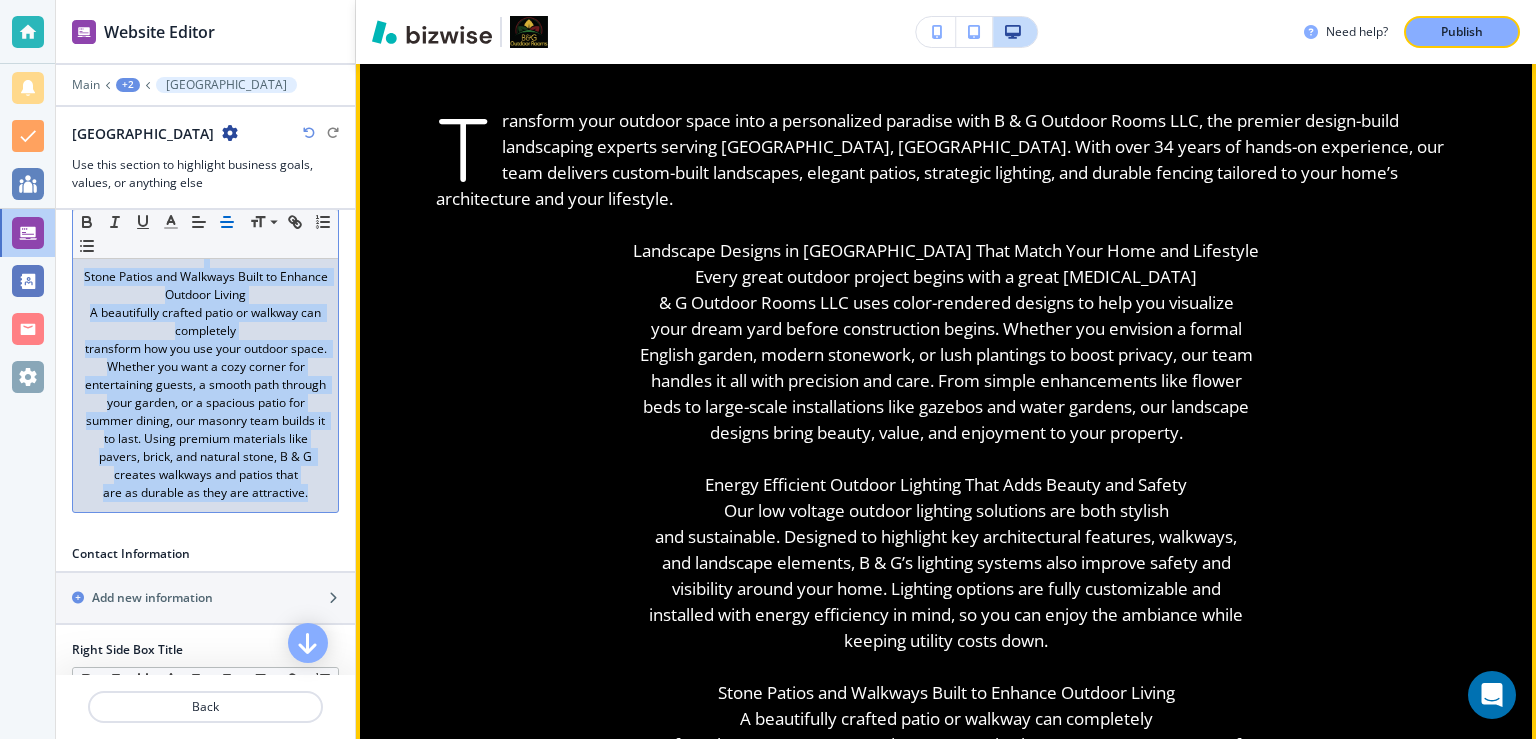 scroll, scrollTop: 389, scrollLeft: 0, axis: vertical 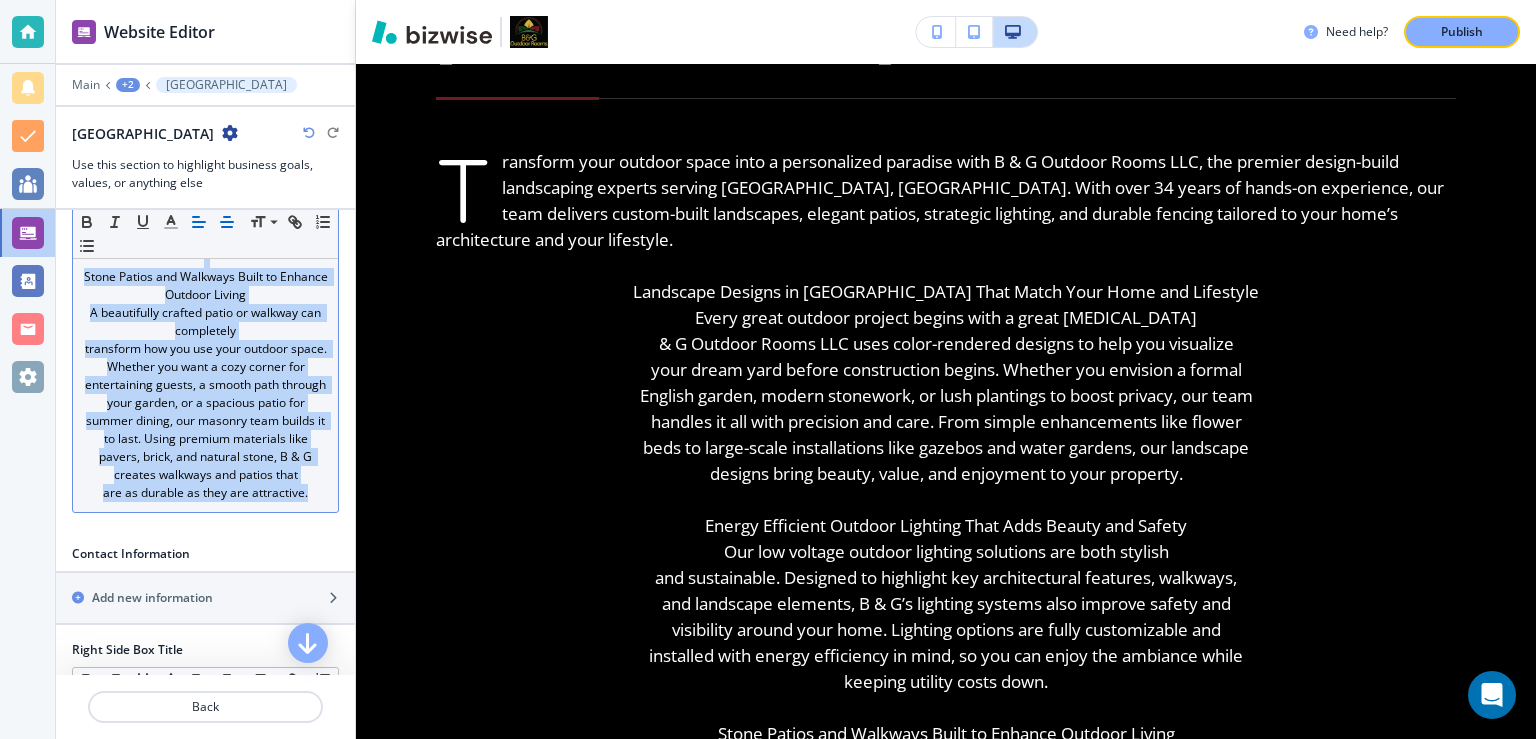 click 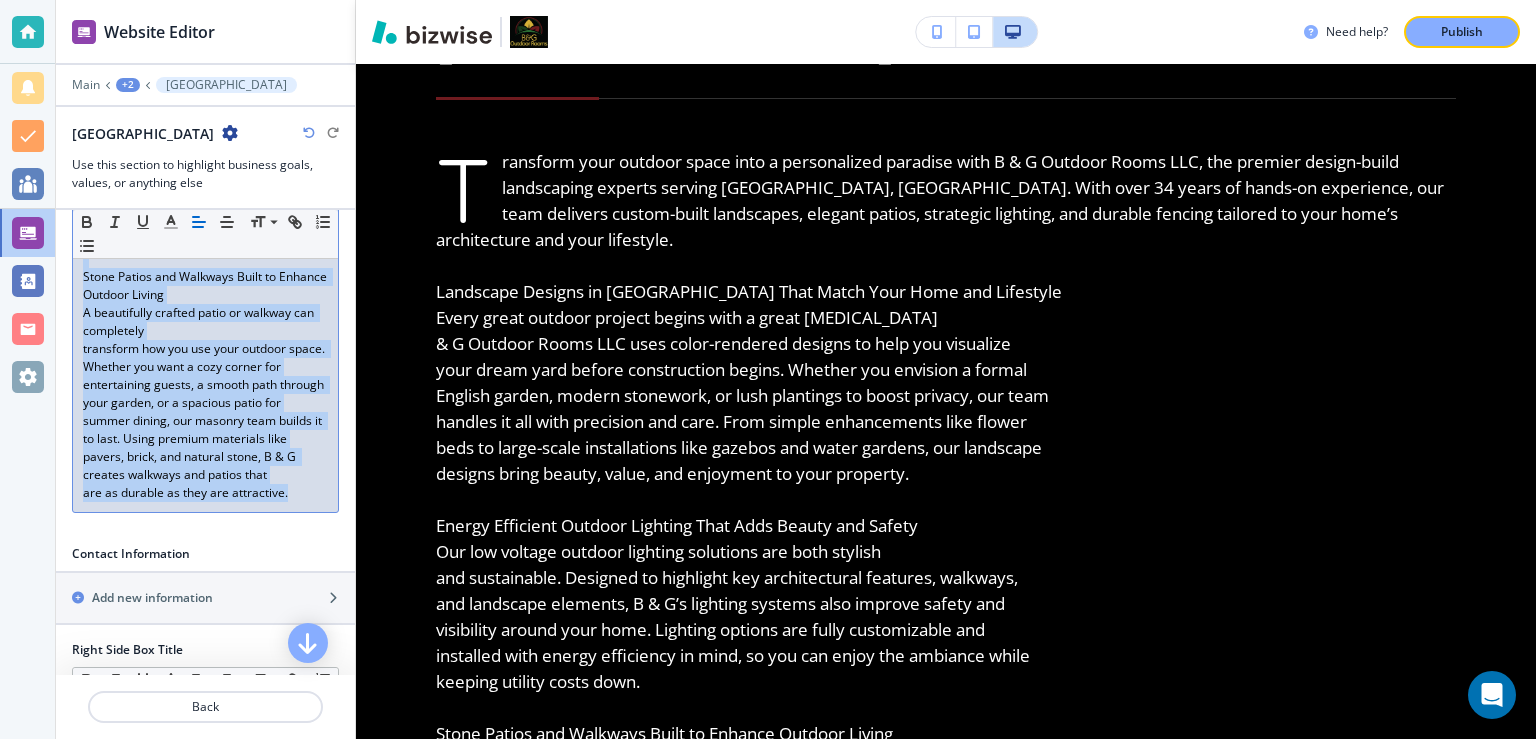 click on "transform how you use your outdoor space. Whether you want a cozy corner for" at bounding box center (205, 358) 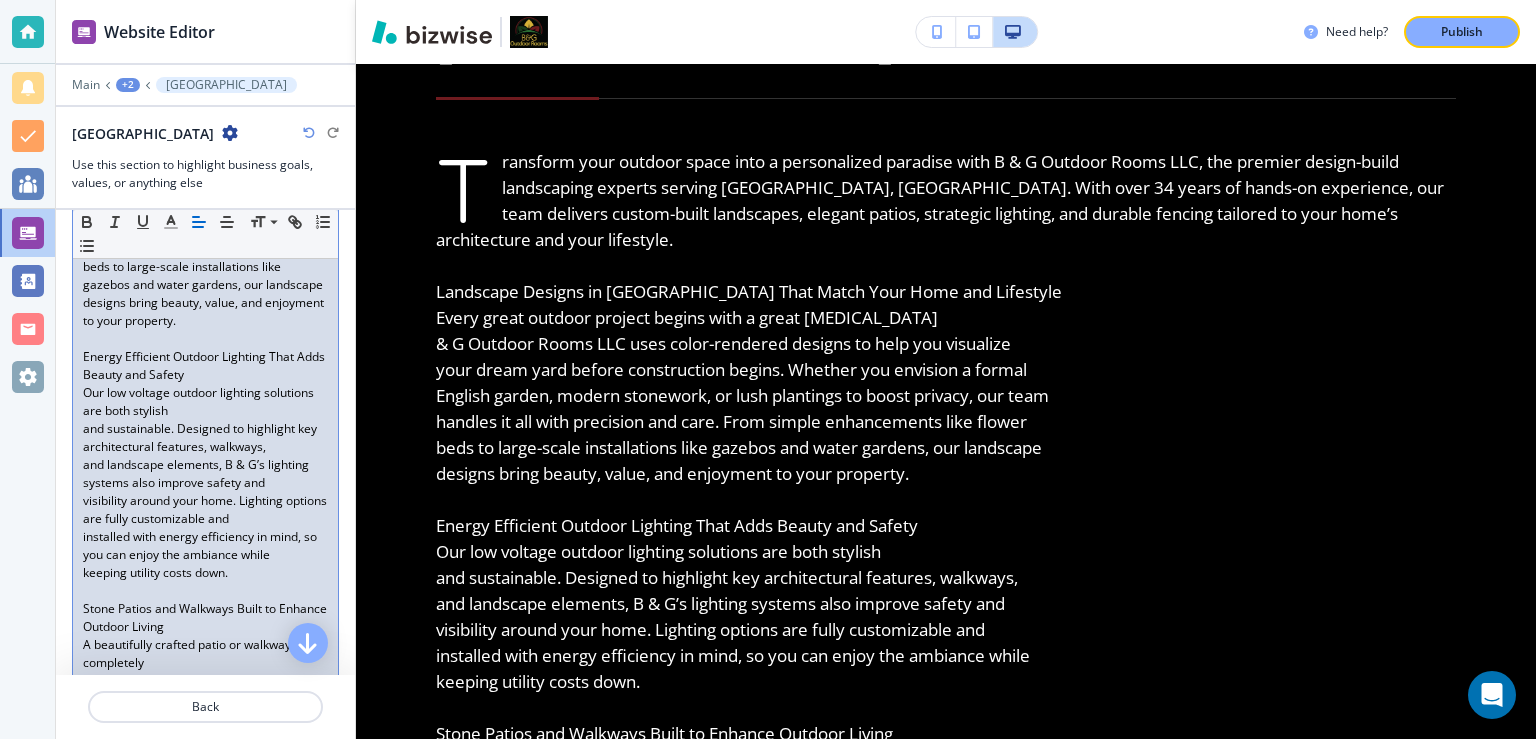 scroll, scrollTop: 742, scrollLeft: 0, axis: vertical 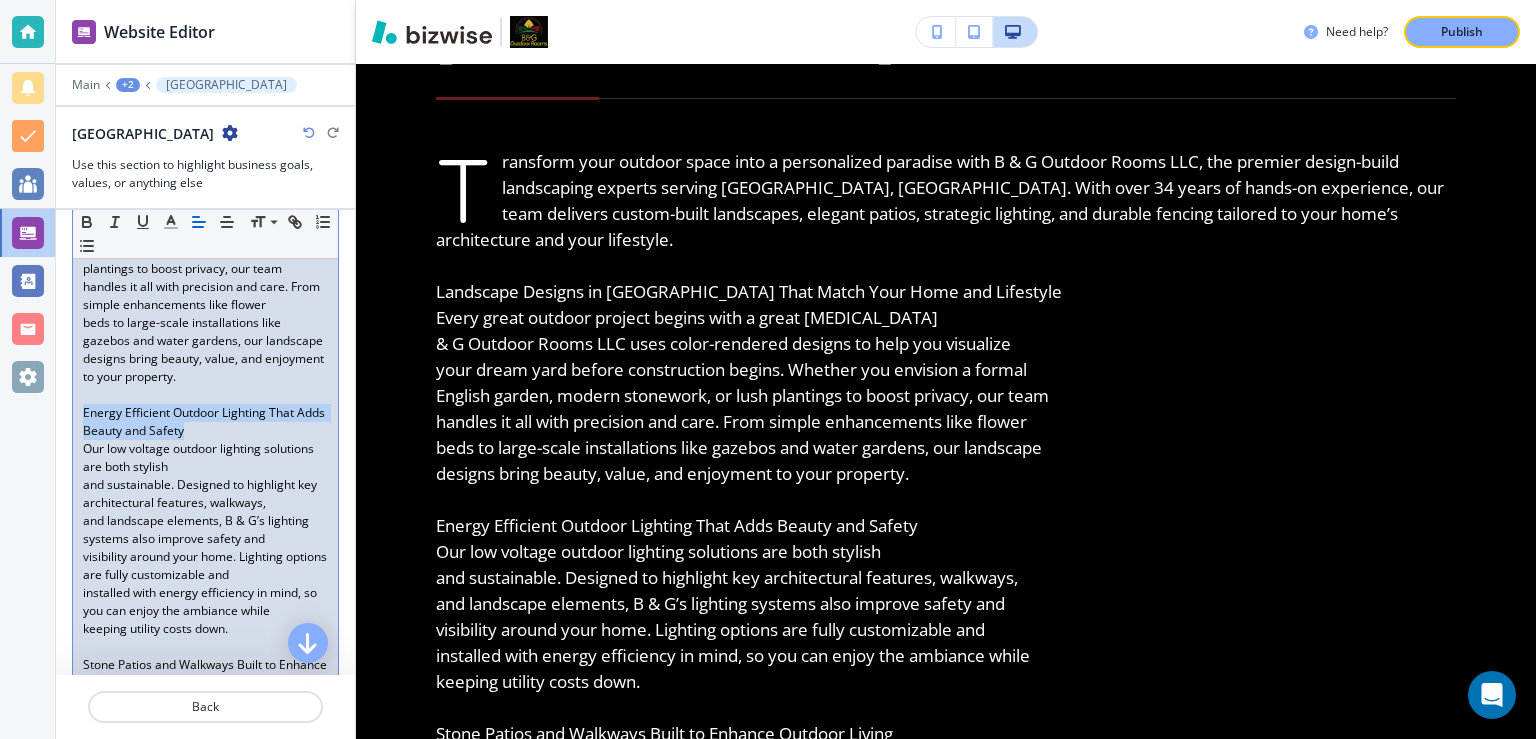 drag, startPoint x: 85, startPoint y: 406, endPoint x: 229, endPoint y: 434, distance: 146.69696 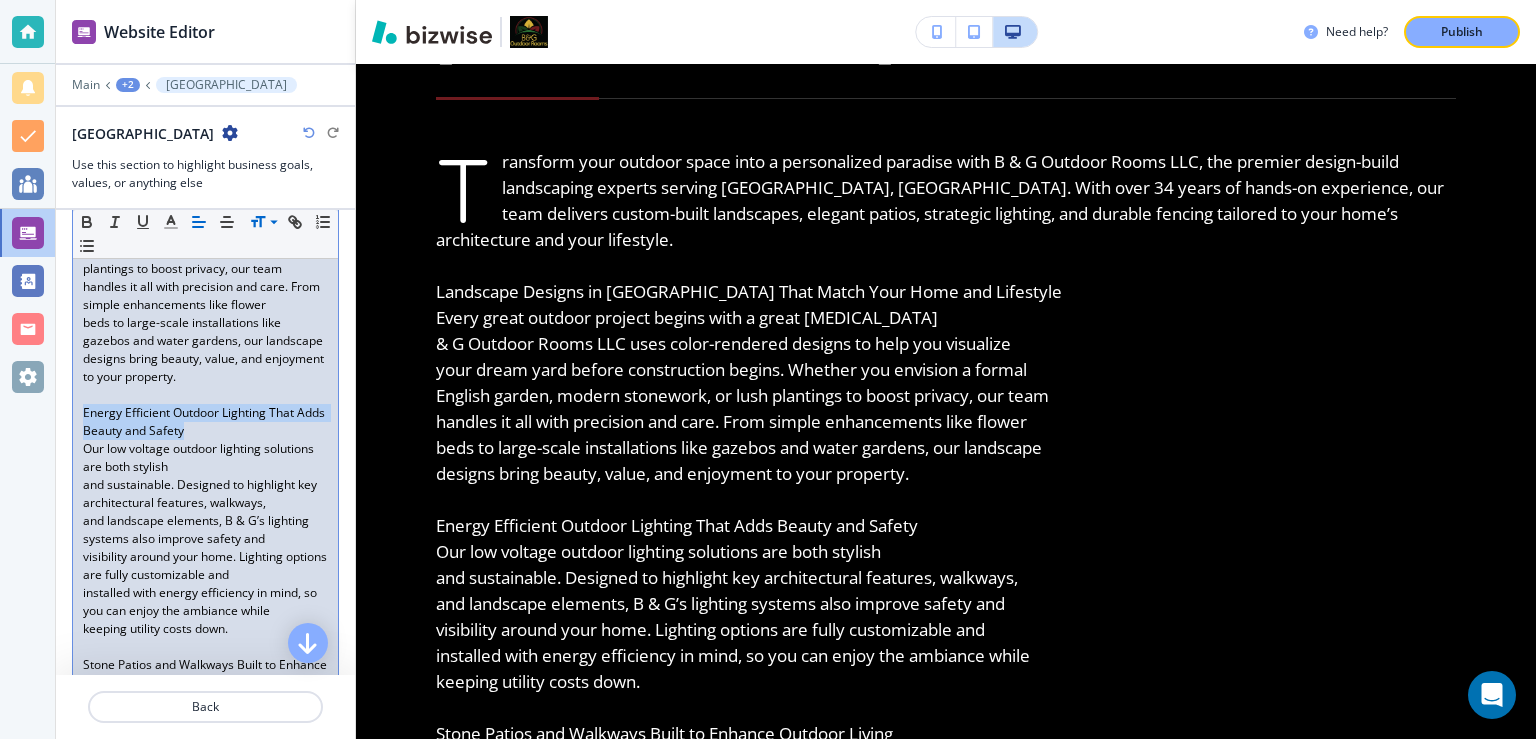 click 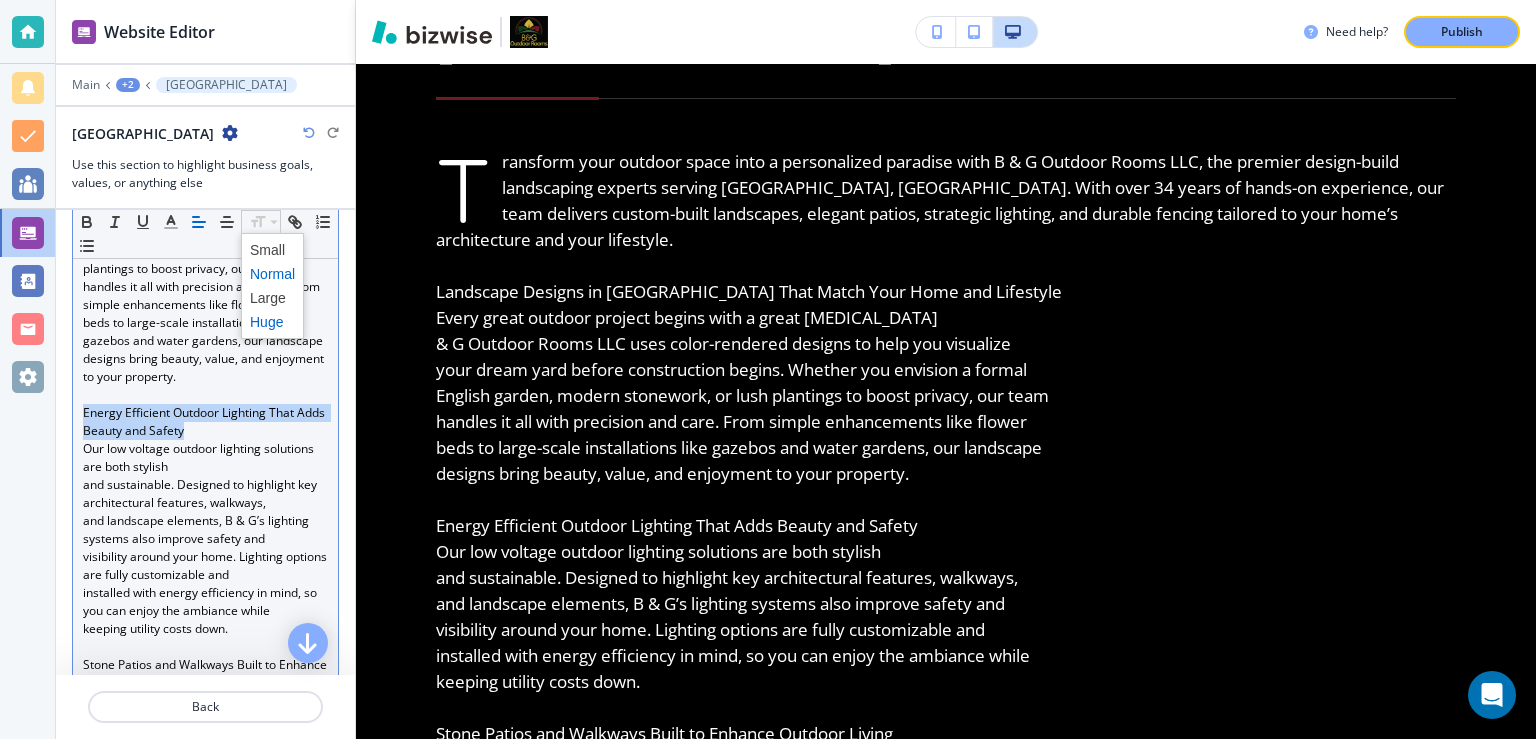 click at bounding box center [272, 322] 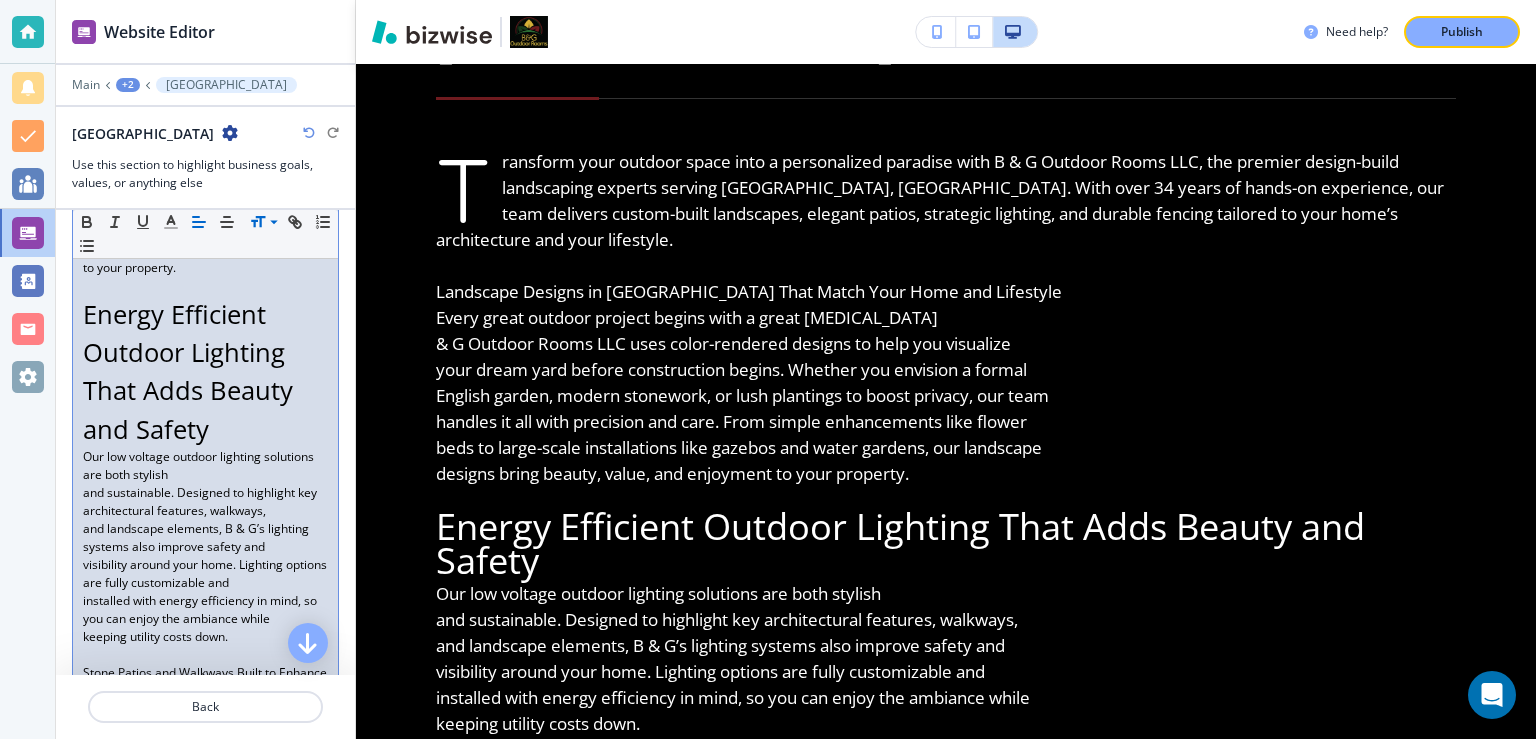 scroll, scrollTop: 871, scrollLeft: 0, axis: vertical 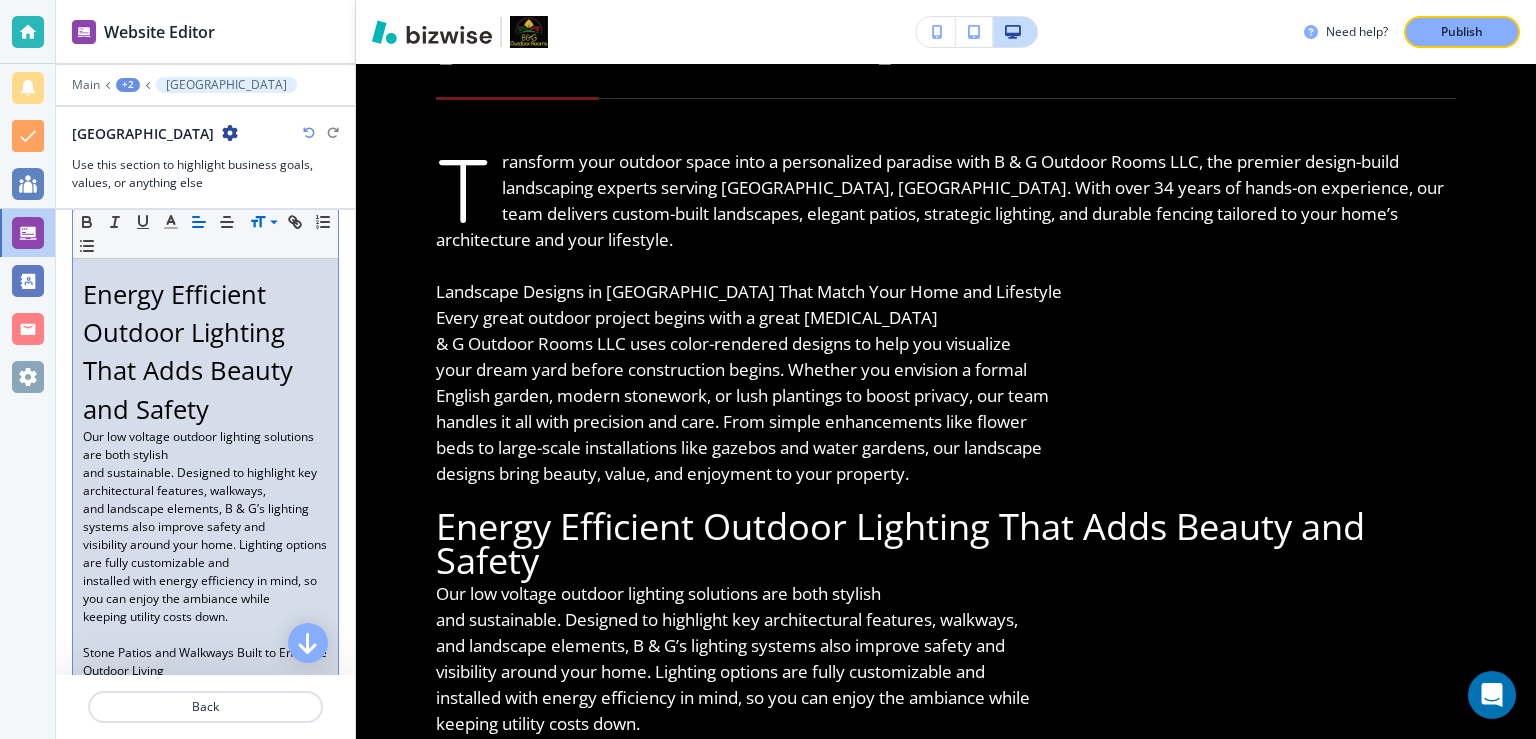 click on "Transform your outdoor space into a personalized paradise with B & G Outdoor Rooms LLC, the premier design-build landscaping experts serving Stone Harbor, NJ. With over 34 years of hands-on experience, our team delivers custom-built landscapes, elegant patios, strategic lighting, and durable fencing tailored to your home’s architecture and your lifestyle.   Landscape Designs in Stone Harbor That Match Your Home and Lifestyle Every great outdoor project begins with a great plan. B & G Outdoor Rooms LLC uses color-rendered designs to help you visualize your dream yard before construction begins. Whether you envision a formal English garden, modern stonework, or lush plantings to boost privacy, our team handles it all with precision and care. From simple enhancements like flower beds to large-scale installations like gazebos and water gardens, our landscape designs bring beauty, value, and enjoyment to your property.   Energy Efficient Outdoor Lighting That Adds Beauty and Safety keeping utility costs down." at bounding box center [205, 315] 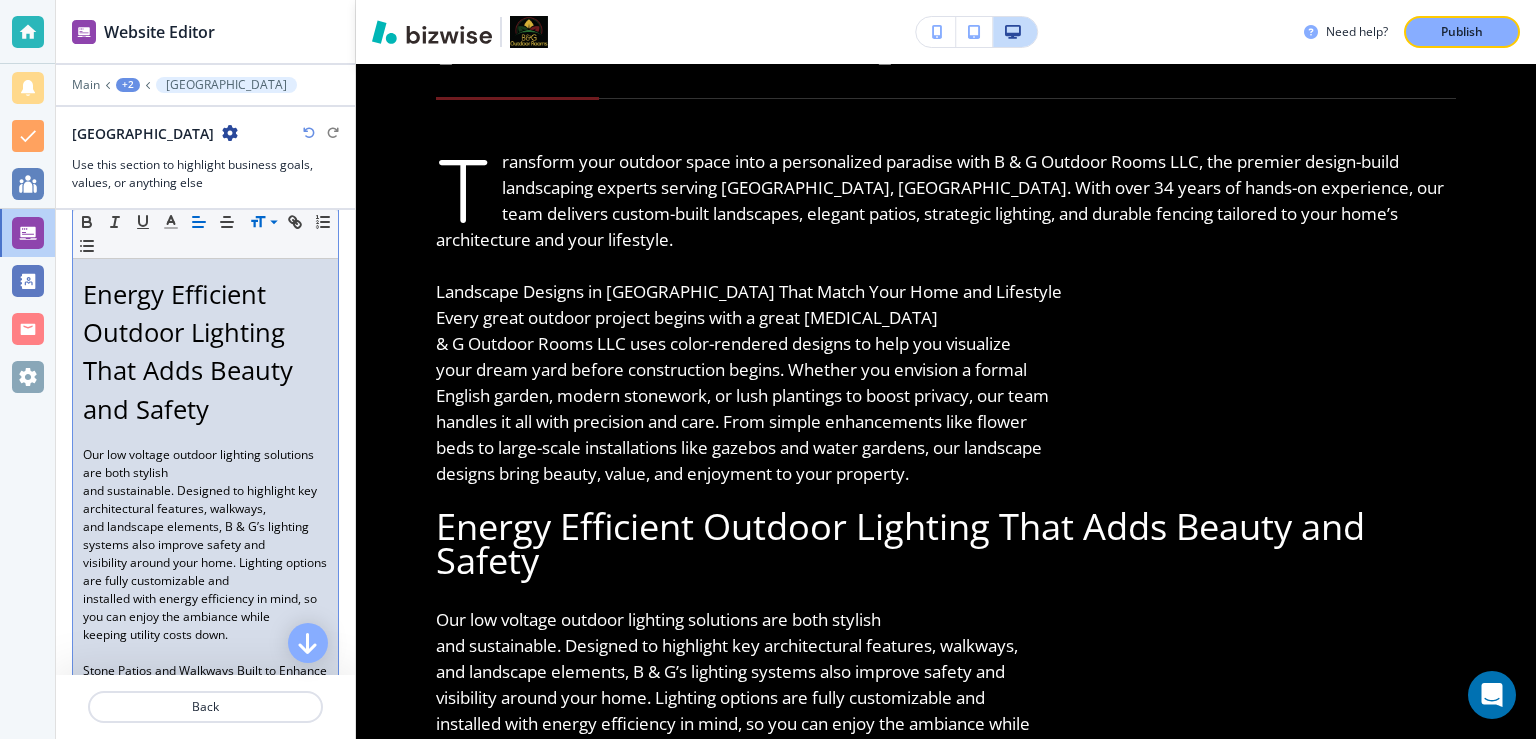 drag, startPoint x: 84, startPoint y: 491, endPoint x: 253, endPoint y: 510, distance: 170.0647 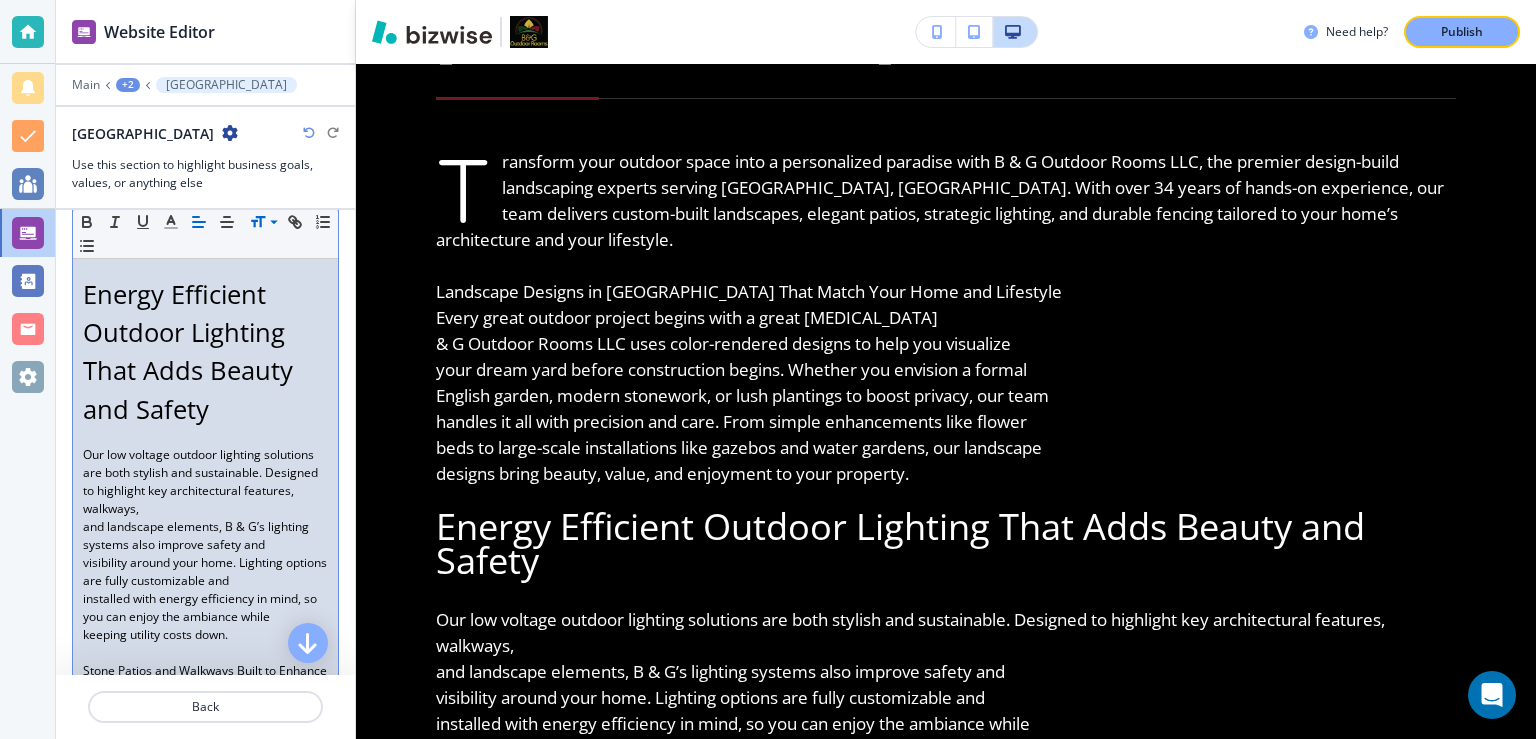 drag, startPoint x: 81, startPoint y: 491, endPoint x: 331, endPoint y: 462, distance: 251.67638 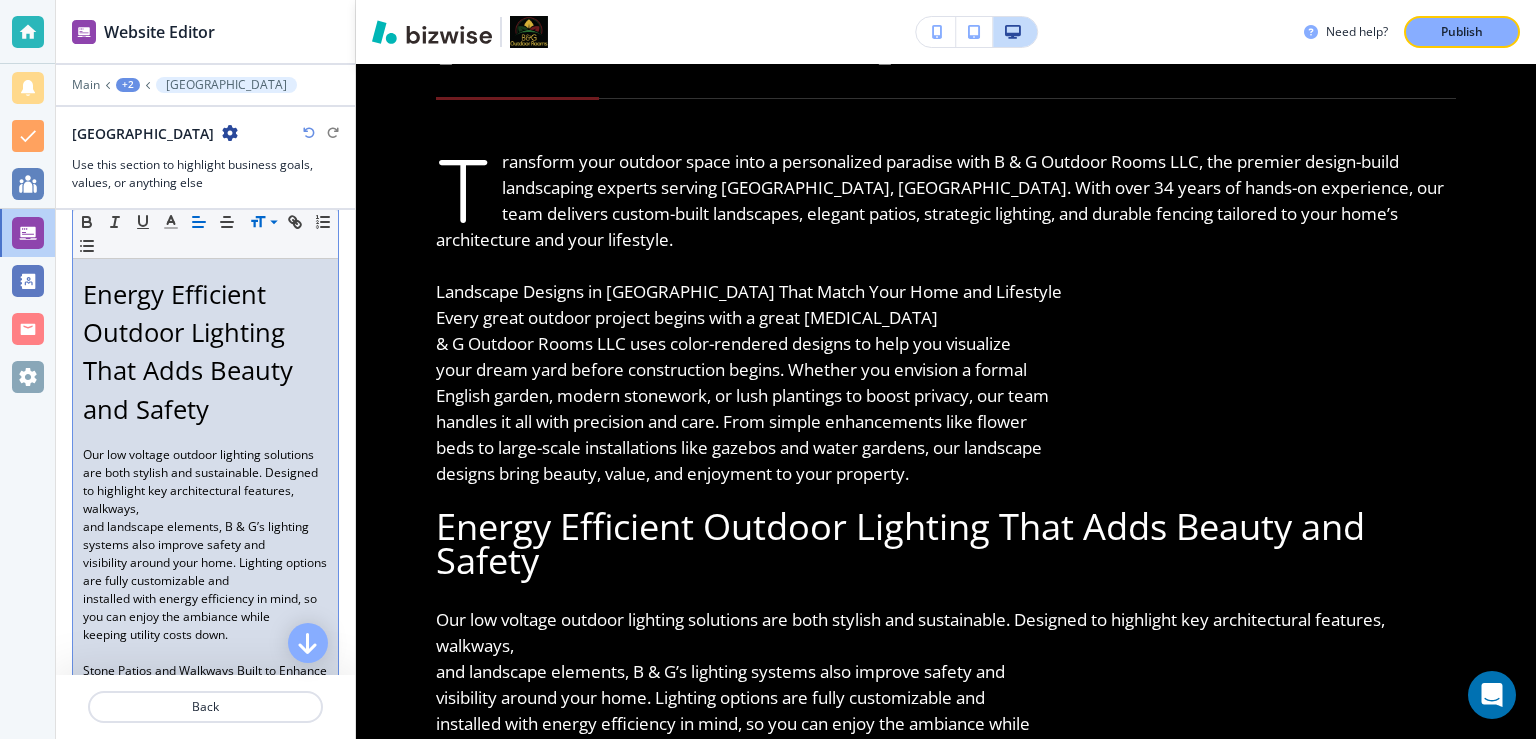 click on "and landscape elements, B & G’s lighting systems also improve safety and" at bounding box center (205, 536) 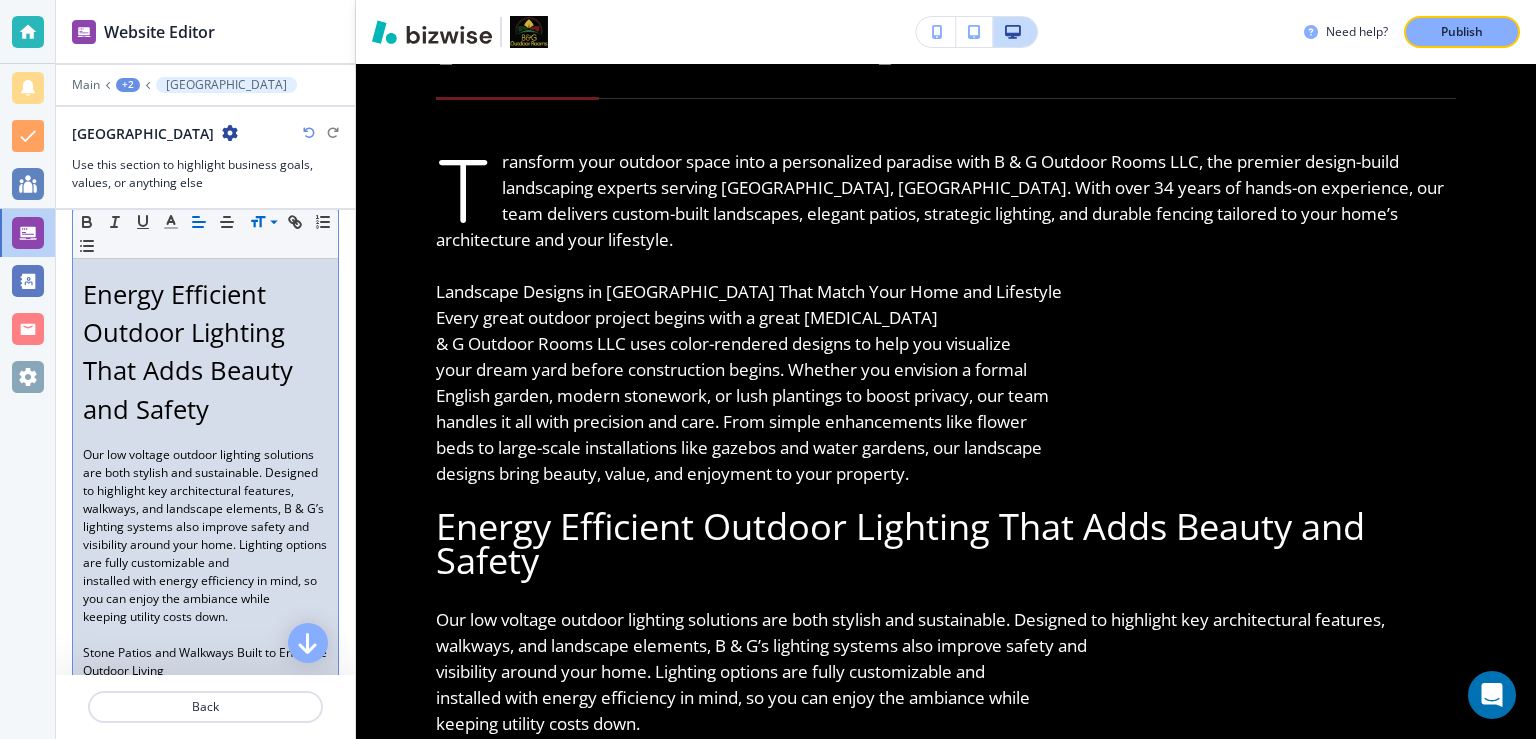 click on "Transform your outdoor space into a personalized paradise with B & G Outdoor Rooms LLC, the premier design-build landscaping experts serving Stone Harbor, NJ. With over 34 years of hands-on experience, our team delivers custom-built landscapes, elegant patios, strategic lighting, and durable fencing tailored to your home’s architecture and your lifestyle.   Landscape Designs in Stone Harbor That Match Your Home and Lifestyle Every great outdoor project begins with a great plan. B & G Outdoor Rooms LLC uses color-rendered designs to help you visualize your dream yard before construction begins. Whether you envision a formal English garden, modern stonework, or lush plantings to boost privacy, our team handles it all with precision and care. From simple enhancements like flower beds to large-scale installations like gazebos and water gardens, our landscape designs bring beauty, value, and enjoyment to your property.   Energy Efficient Outdoor Lighting That Adds Beauty and Safety keeping utility costs down." at bounding box center (205, 315) 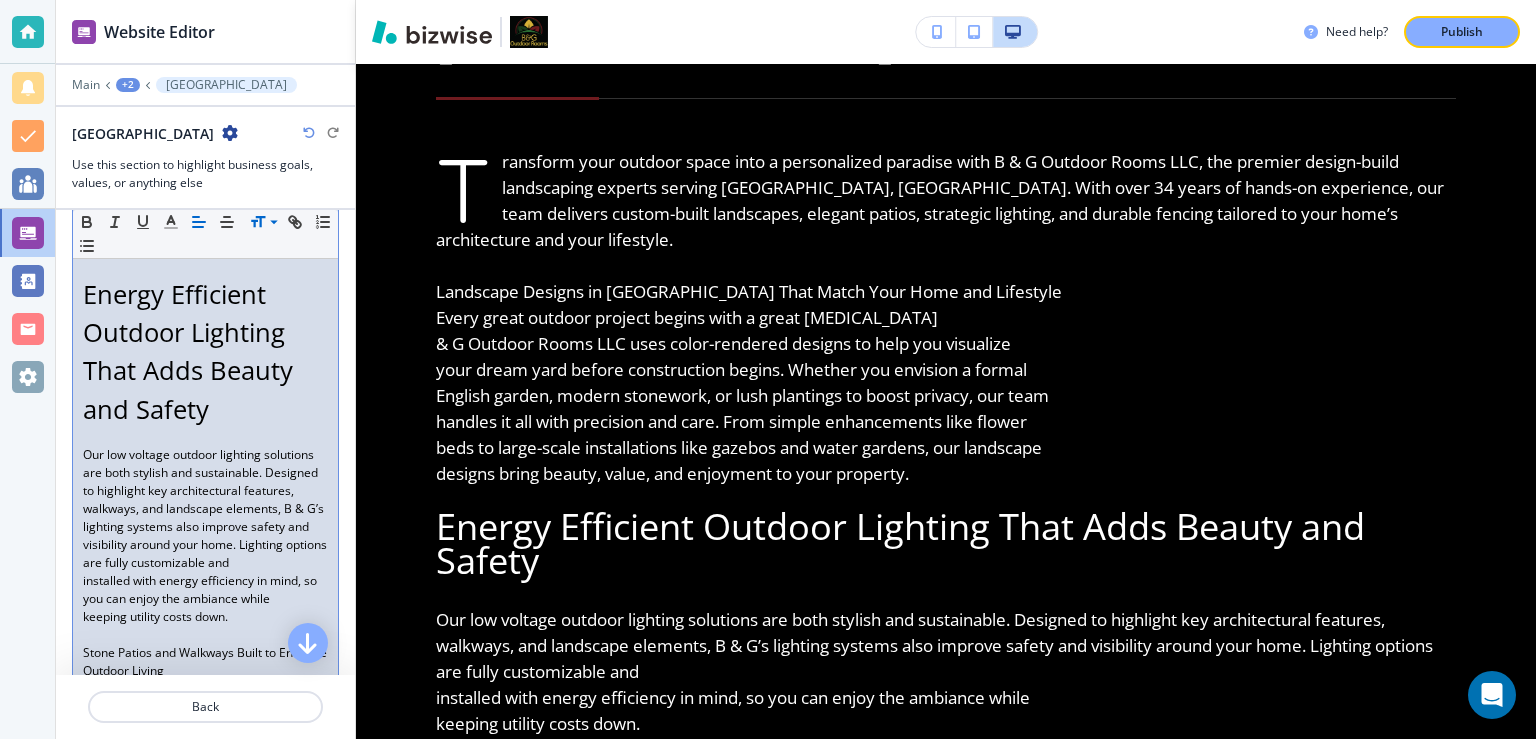 scroll, scrollTop: 1001, scrollLeft: 0, axis: vertical 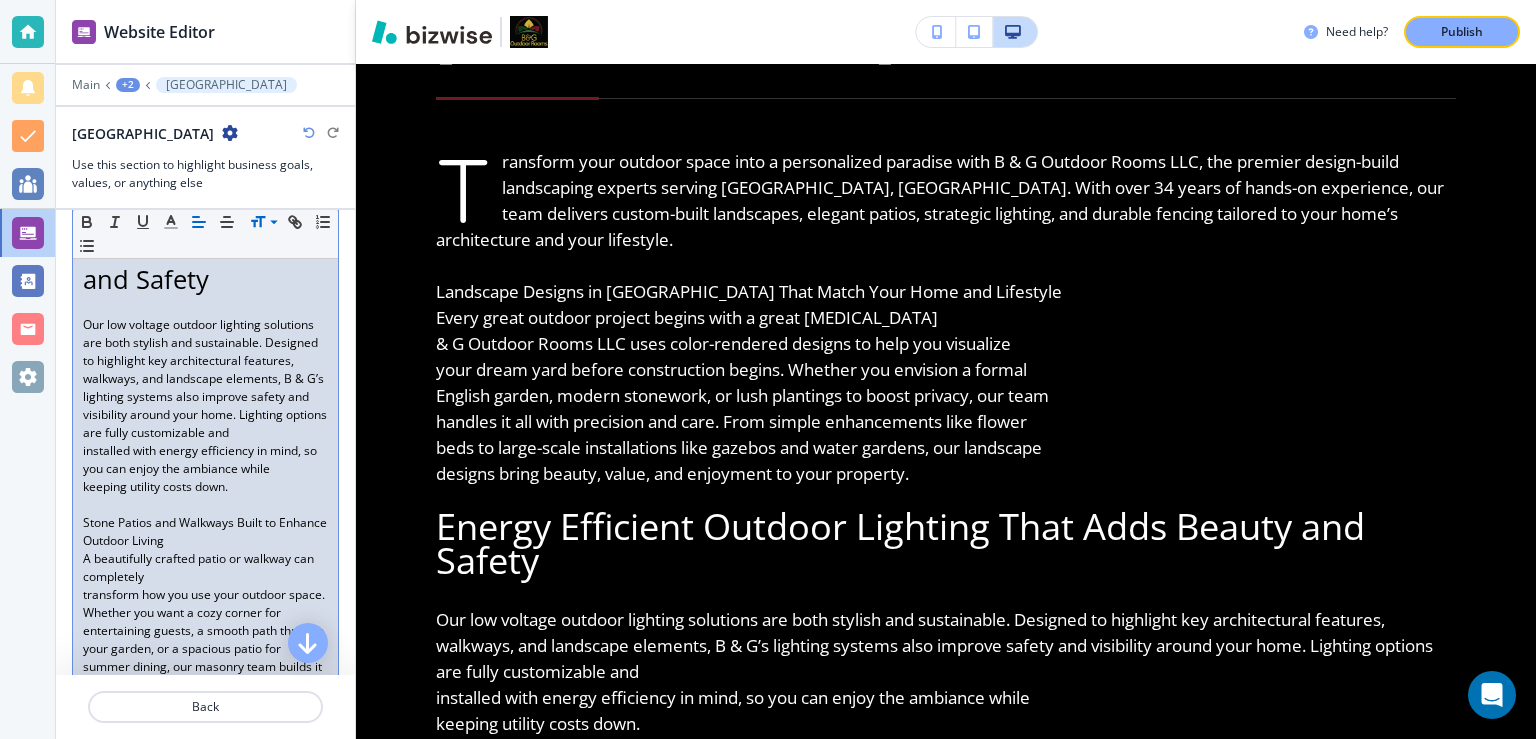 click on "installed with energy efficiency in mind, so you can enjoy the ambiance while" at bounding box center (205, 460) 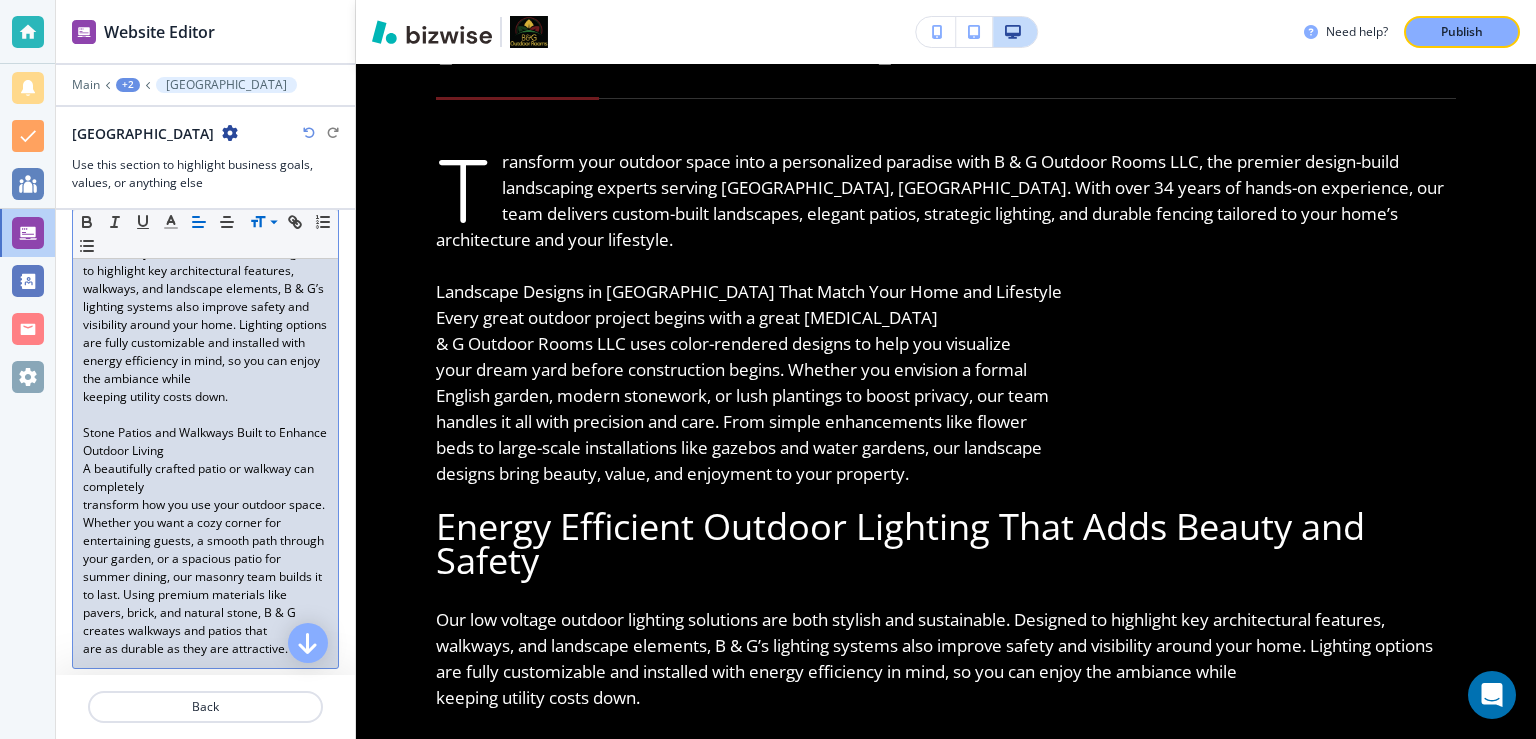 scroll, scrollTop: 1130, scrollLeft: 0, axis: vertical 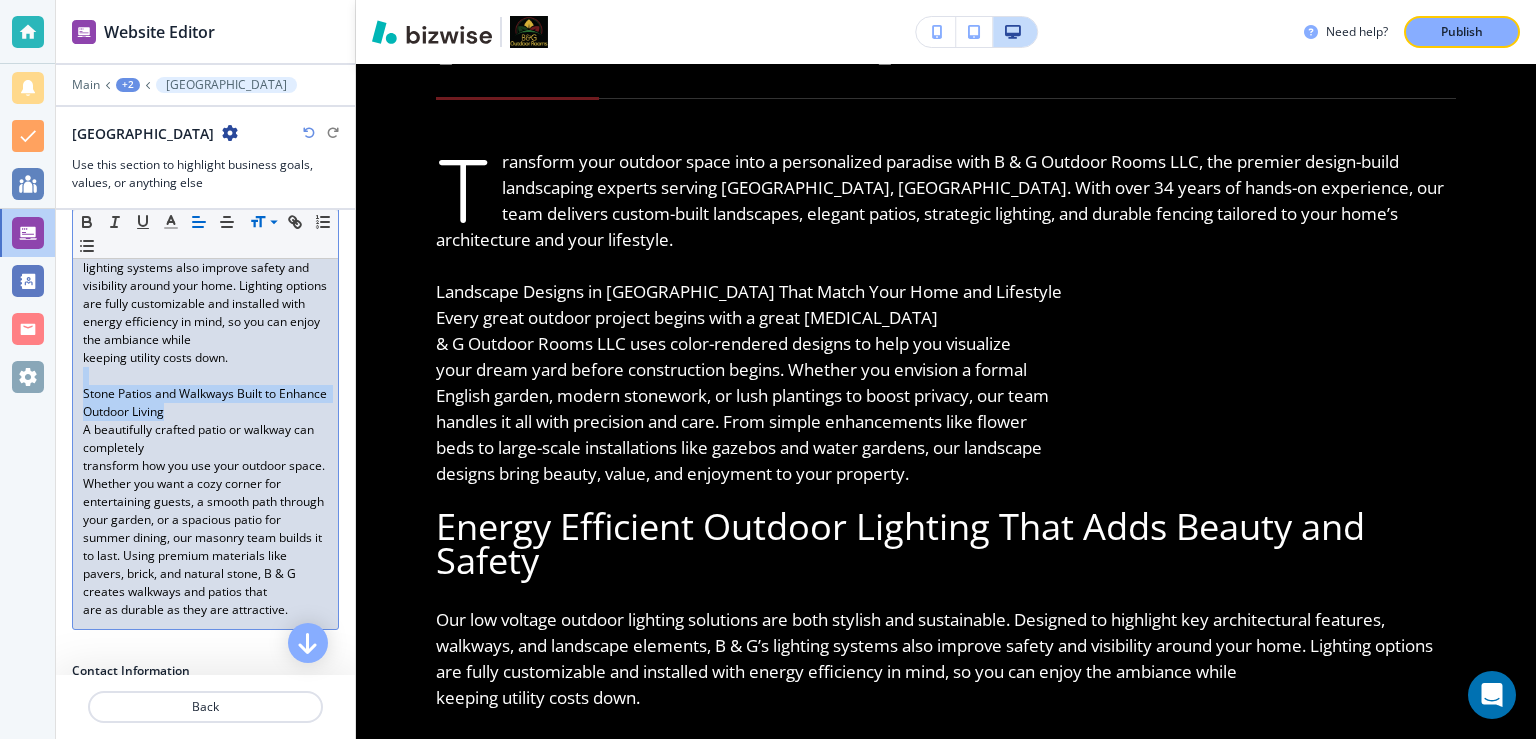 drag, startPoint x: 178, startPoint y: 422, endPoint x: 78, endPoint y: 398, distance: 102.83968 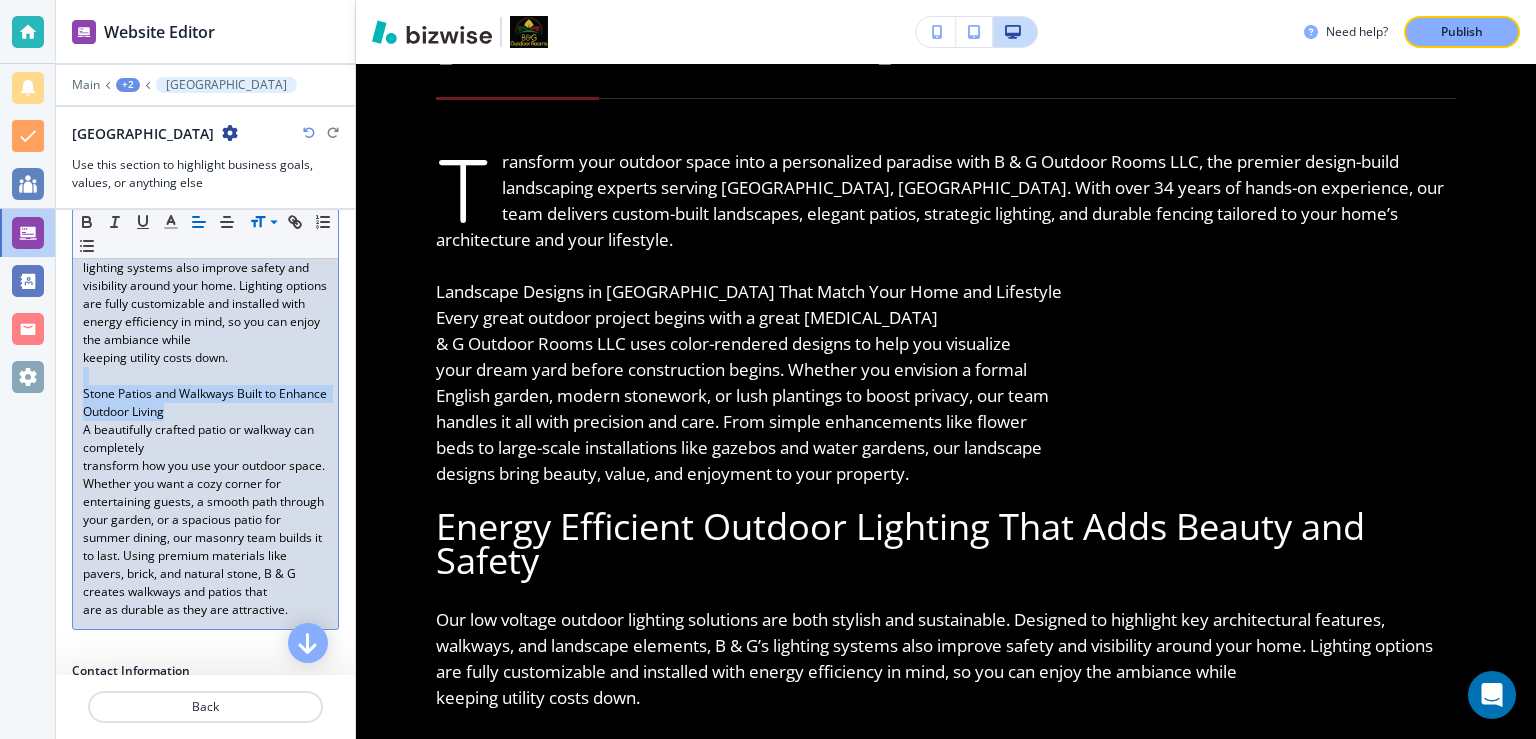 click on "Transform your outdoor space into a personalized paradise with B & G Outdoor Rooms LLC, the premier design-build landscaping experts serving Stone Harbor, NJ. With over 34 years of hands-on experience, our team delivers custom-built landscapes, elegant patios, strategic lighting, and durable fencing tailored to your home’s architecture and your lifestyle.   Landscape Designs in Stone Harbor That Match Your Home and Lifestyle Every great outdoor project begins with a great plan. B & G Outdoor Rooms LLC uses color-rendered designs to help you visualize your dream yard before construction begins. Whether you envision a formal English garden, modern stonework, or lush plantings to boost privacy, our team handles it all with precision and care. From simple enhancements like flower beds to large-scale installations like gazebos and water gardens, our landscape designs bring beauty, value, and enjoyment to your property.   Energy Efficient Outdoor Lighting That Adds Beauty and Safety keeping utility costs down." at bounding box center (205, 56) 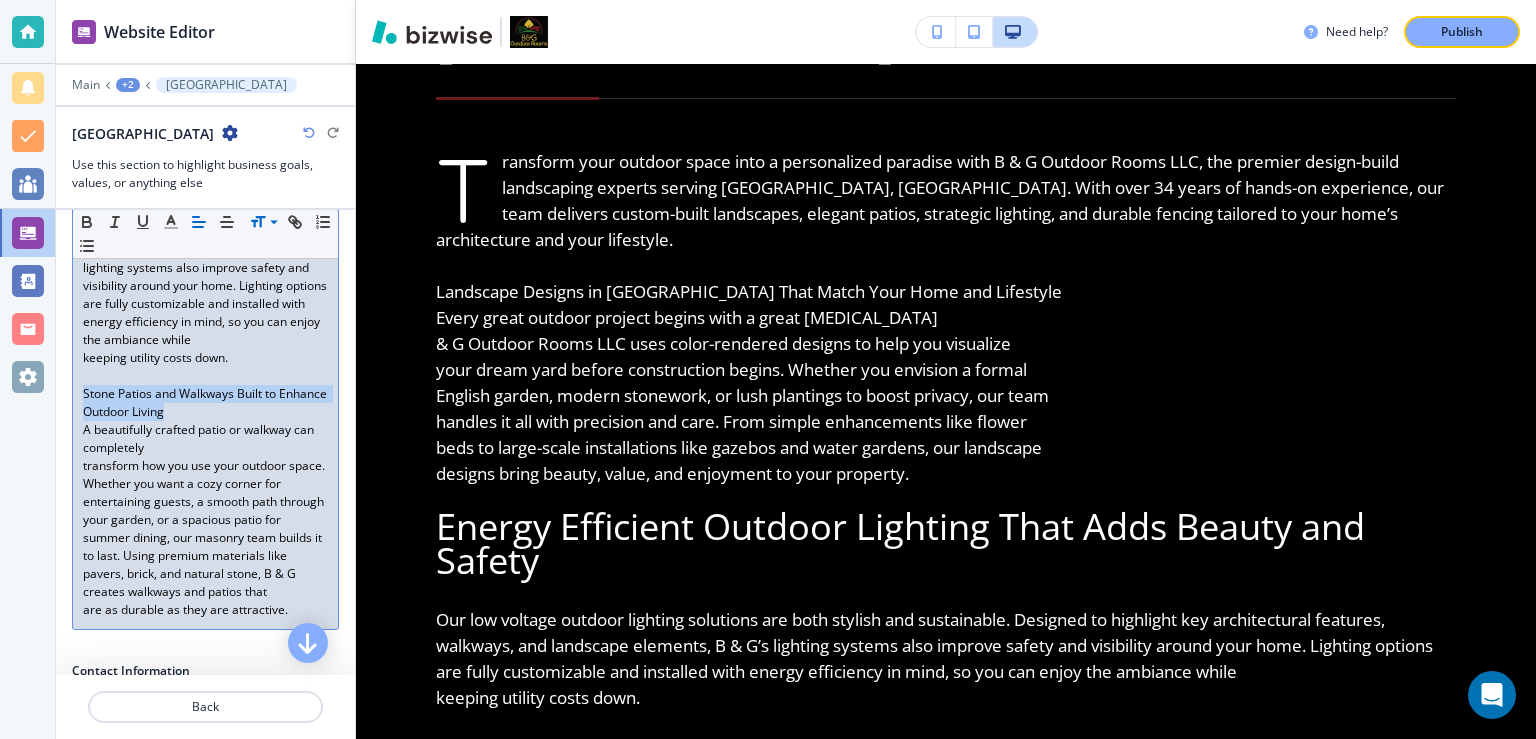 drag, startPoint x: 79, startPoint y: 407, endPoint x: 219, endPoint y: 324, distance: 162.75441 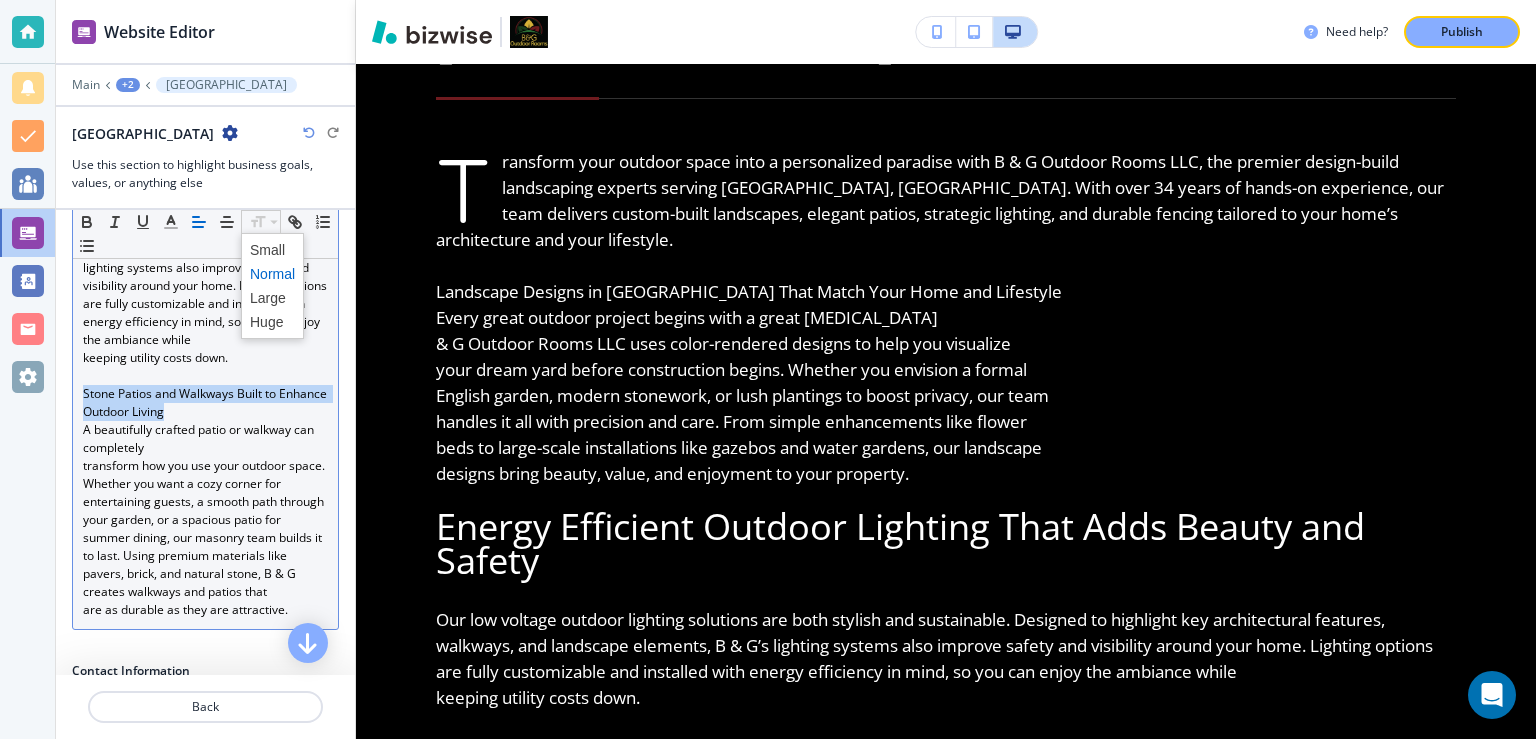 click at bounding box center [272, 322] 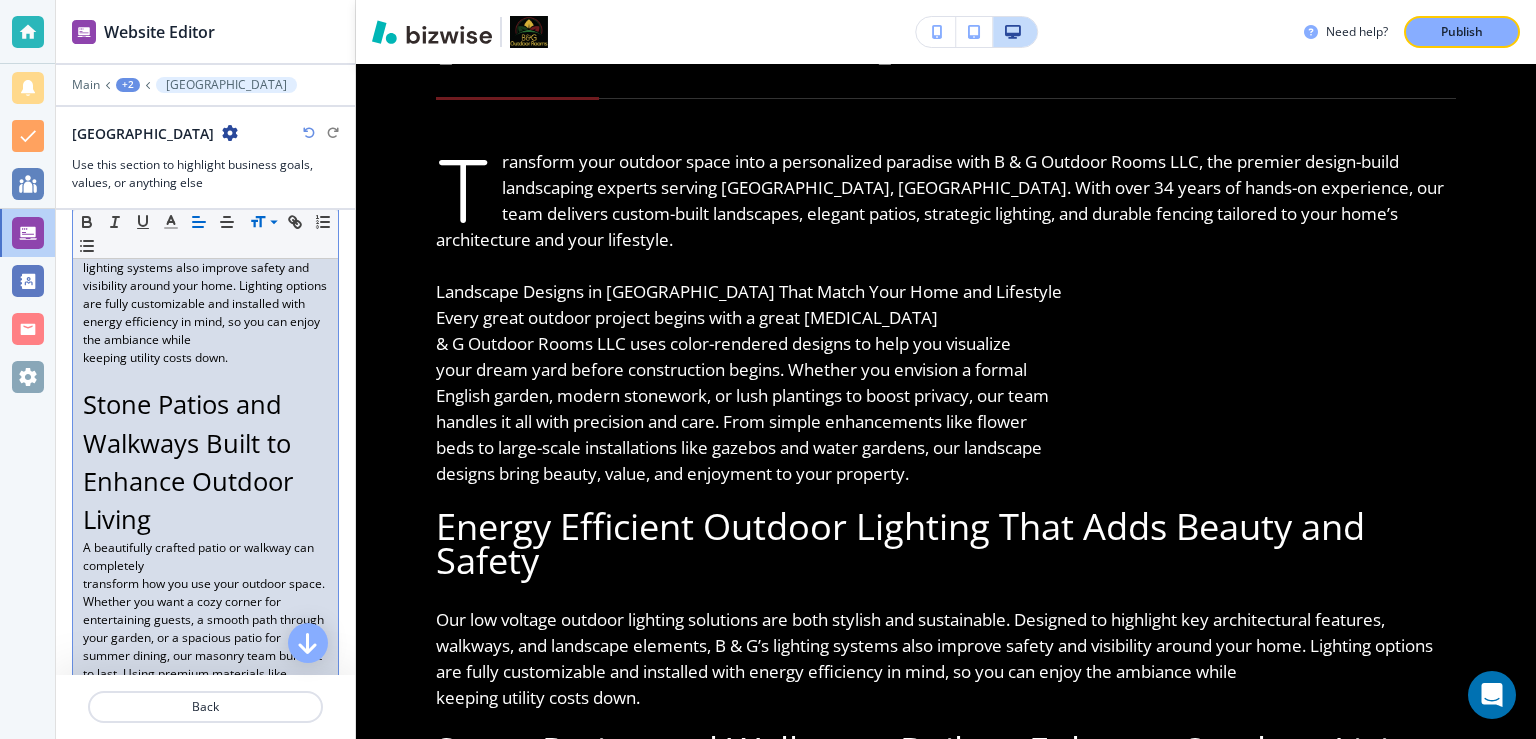 click on "Stone Patios and Walkways Built to Enhance Outdoor Living" at bounding box center [205, 461] 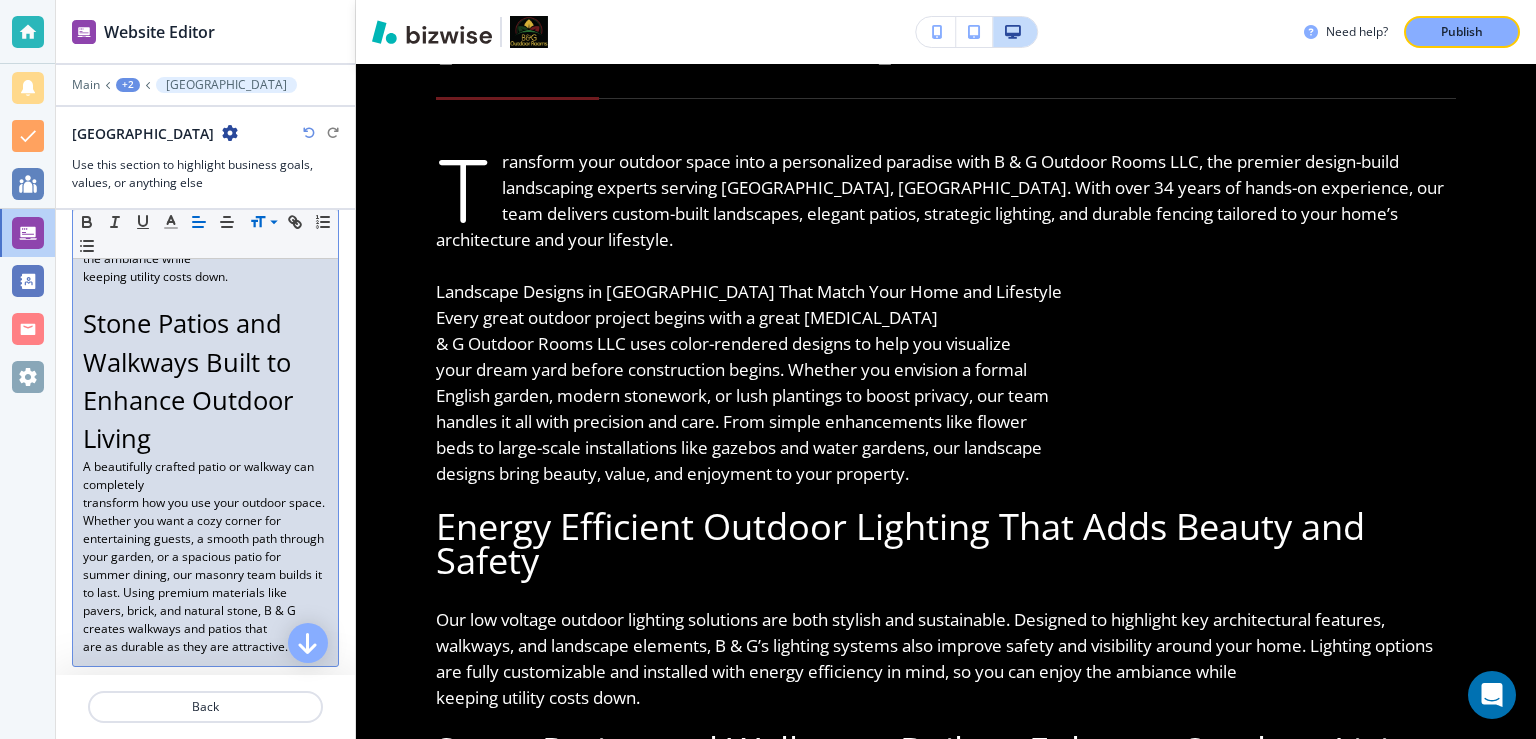scroll, scrollTop: 1260, scrollLeft: 0, axis: vertical 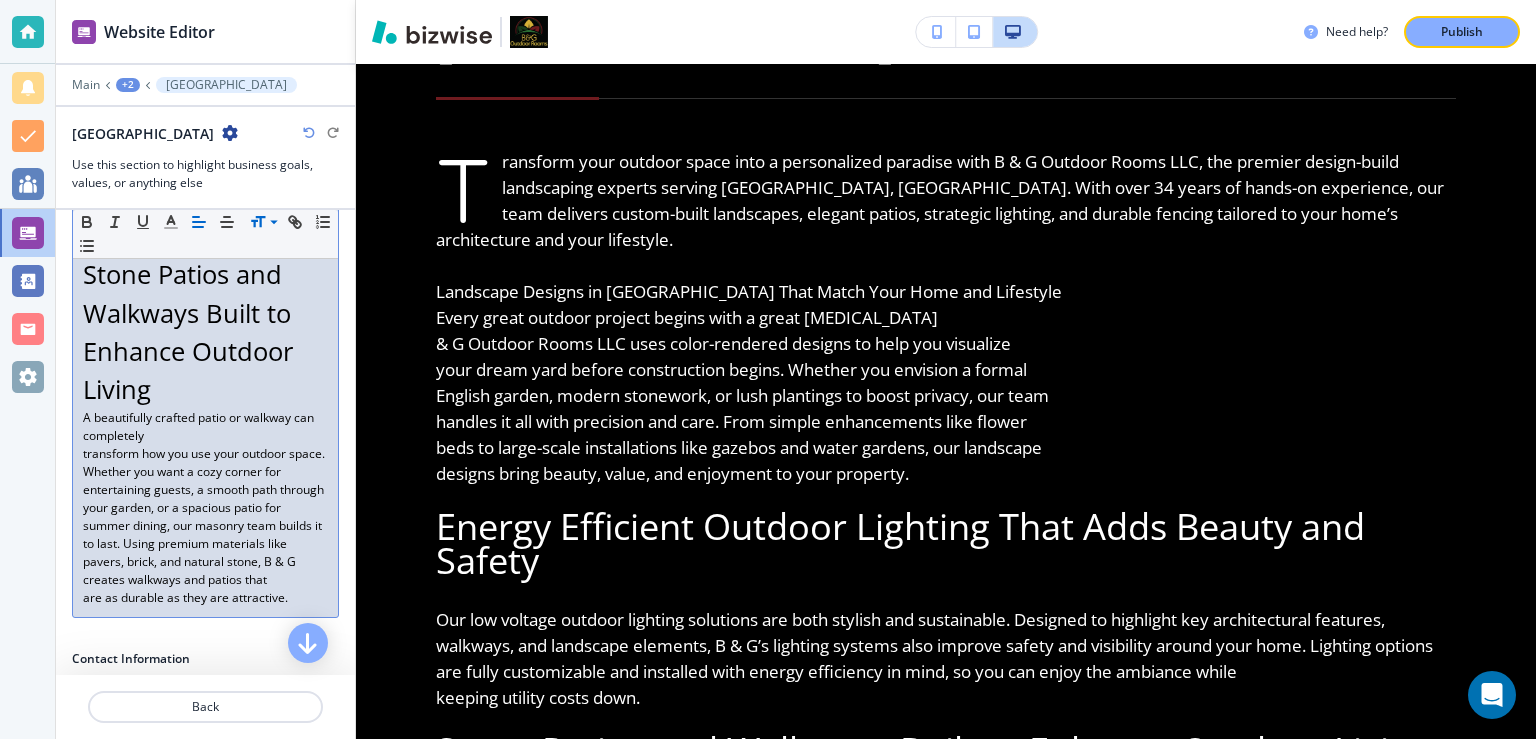 click on "A beautifully crafted patio or walkway can completely" at bounding box center [205, 427] 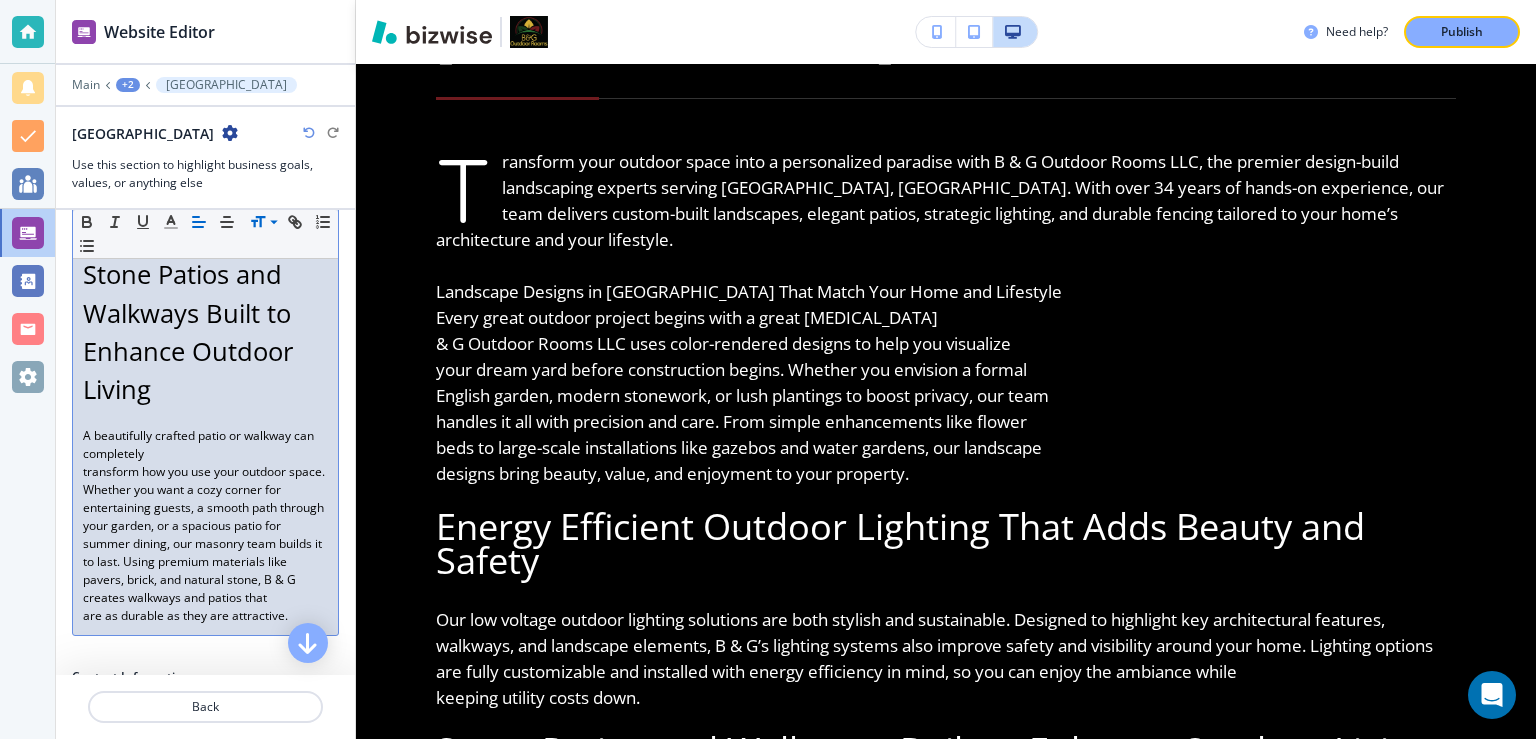 click on "Transform your outdoor space into a personalized paradise with B & G Outdoor Rooms LLC, the premier design-build landscaping experts serving Stone Harbor, NJ. With over 34 years of hands-on experience, our team delivers custom-built landscapes, elegant patios, strategic lighting, and durable fencing tailored to your home’s architecture and your lifestyle.   Landscape Designs in Stone Harbor That Match Your Home and Lifestyle Every great outdoor project begins with a great plan. B & G Outdoor Rooms LLC uses color-rendered designs to help you visualize your dream yard before construction begins. Whether you envision a formal English garden, modern stonework, or lush plantings to boost privacy, our team handles it all with precision and care. From simple enhancements like flower beds to large-scale installations like gazebos and water gardens, our landscape designs bring beauty, value, and enjoyment to your property.   Energy Efficient Outdoor Lighting That Adds Beauty and Safety keeping utility costs down." at bounding box center (205, -6) 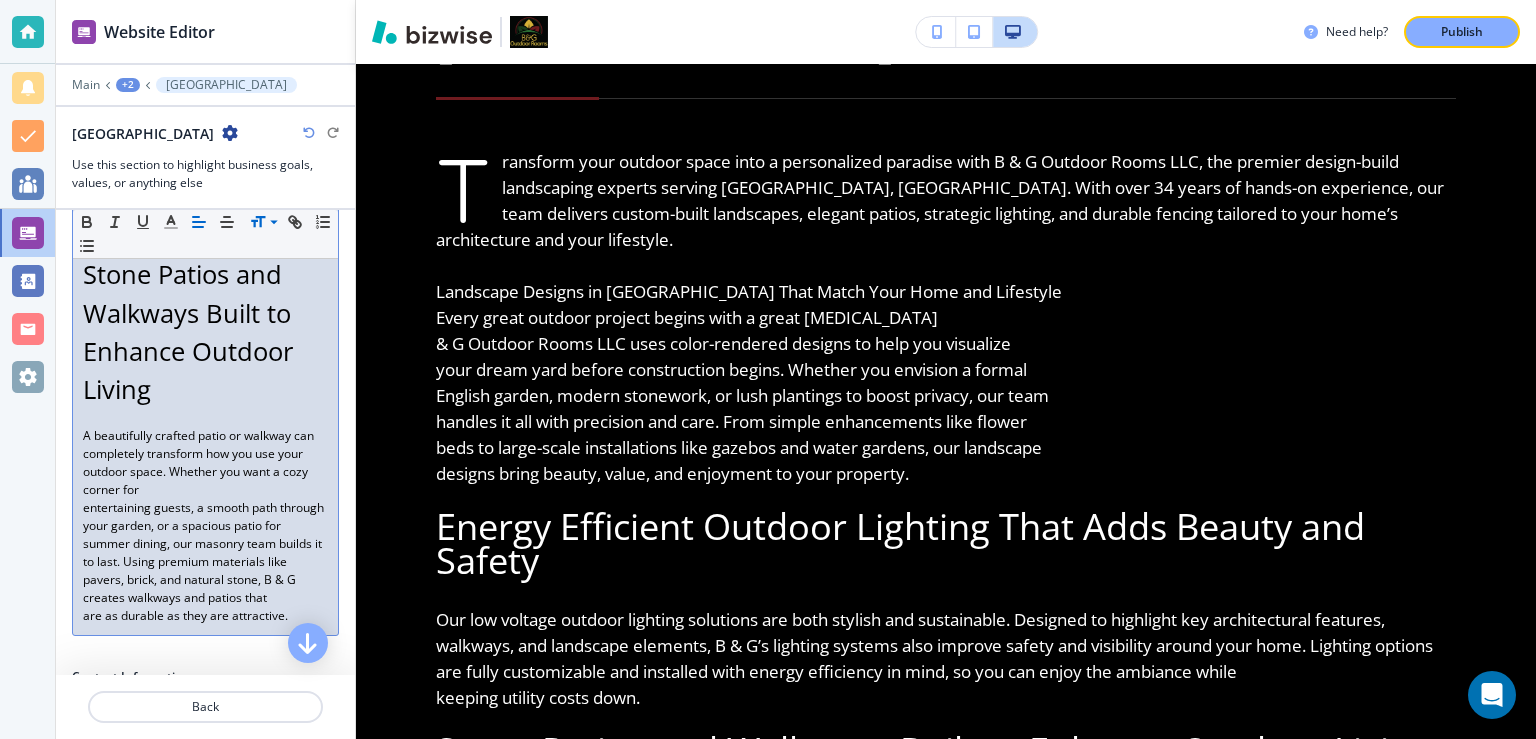 drag, startPoint x: 81, startPoint y: 519, endPoint x: 146, endPoint y: 518, distance: 65.00769 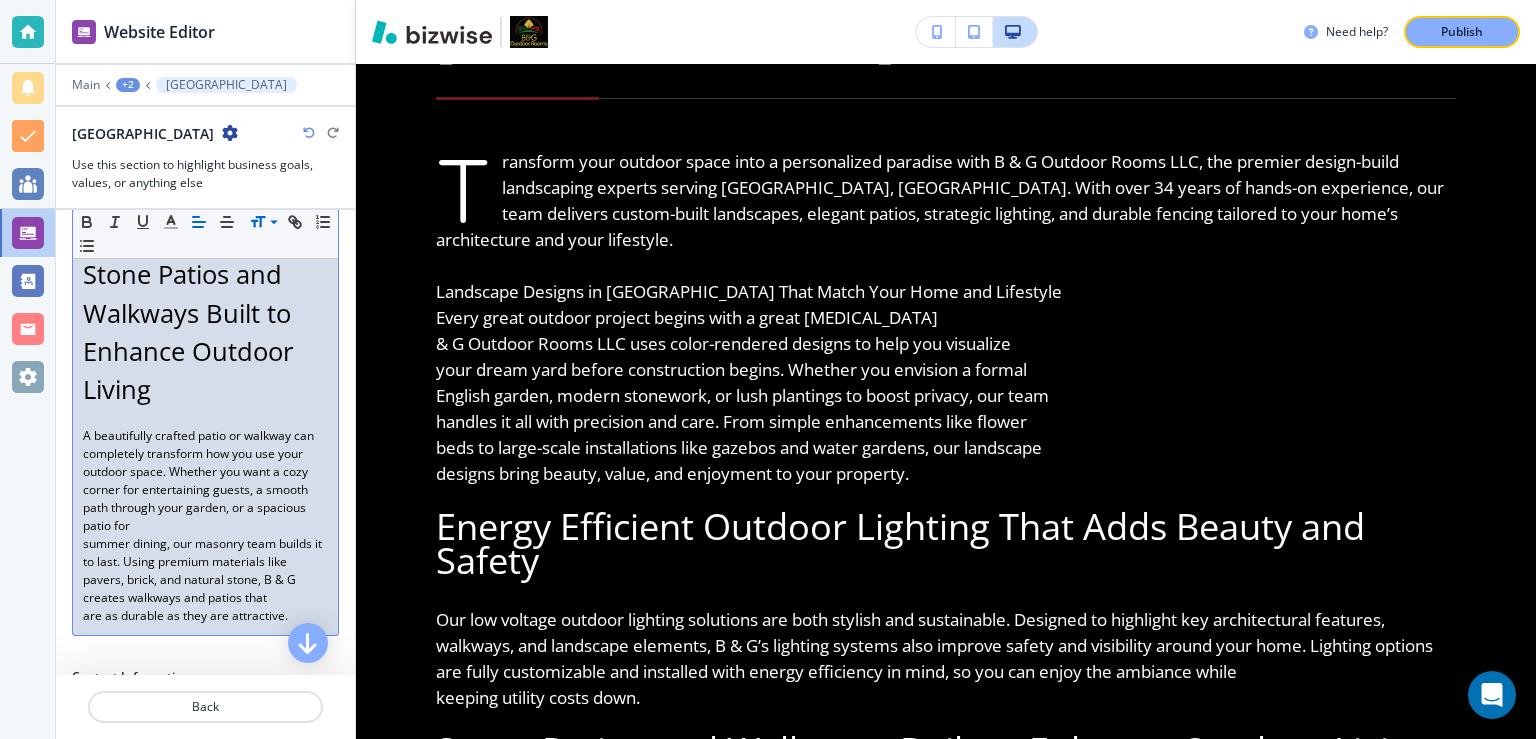 click on "Transform your outdoor space into a personalized paradise with B & G Outdoor Rooms LLC, the premier design-build landscaping experts serving Stone Harbor, NJ. With over 34 years of hands-on experience, our team delivers custom-built landscapes, elegant patios, strategic lighting, and durable fencing tailored to your home’s architecture and your lifestyle.   Landscape Designs in Stone Harbor That Match Your Home and Lifestyle Every great outdoor project begins with a great plan. B & G Outdoor Rooms LLC uses color-rendered designs to help you visualize your dream yard before construction begins. Whether you envision a formal English garden, modern stonework, or lush plantings to boost privacy, our team handles it all with precision and care. From simple enhancements like flower beds to large-scale installations like gazebos and water gardens, our landscape designs bring beauty, value, and enjoyment to your property.   Energy Efficient Outdoor Lighting That Adds Beauty and Safety keeping utility costs down." at bounding box center (205, -6) 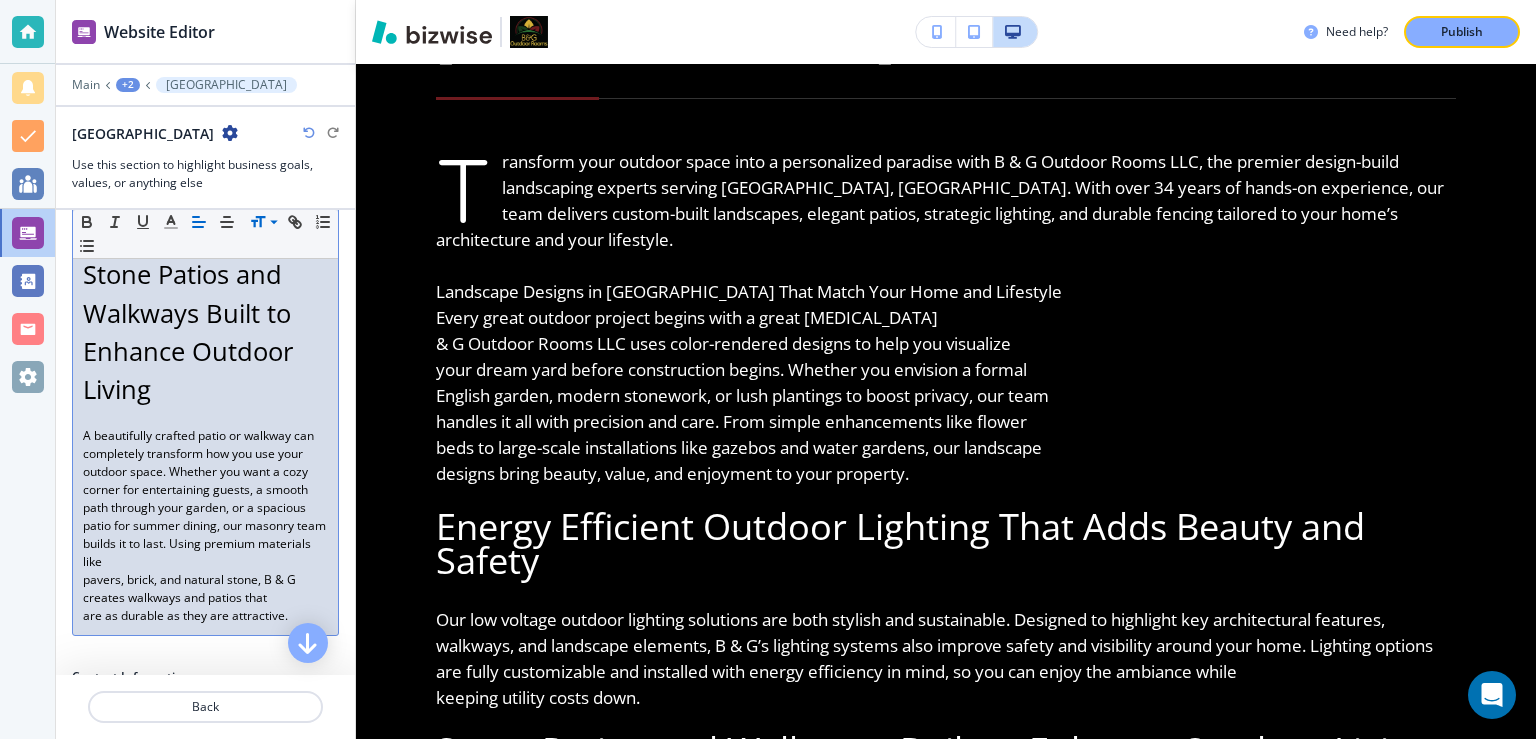 click on "pavers, brick, and natural stone, B & G creates walkways and patios that" at bounding box center (205, 589) 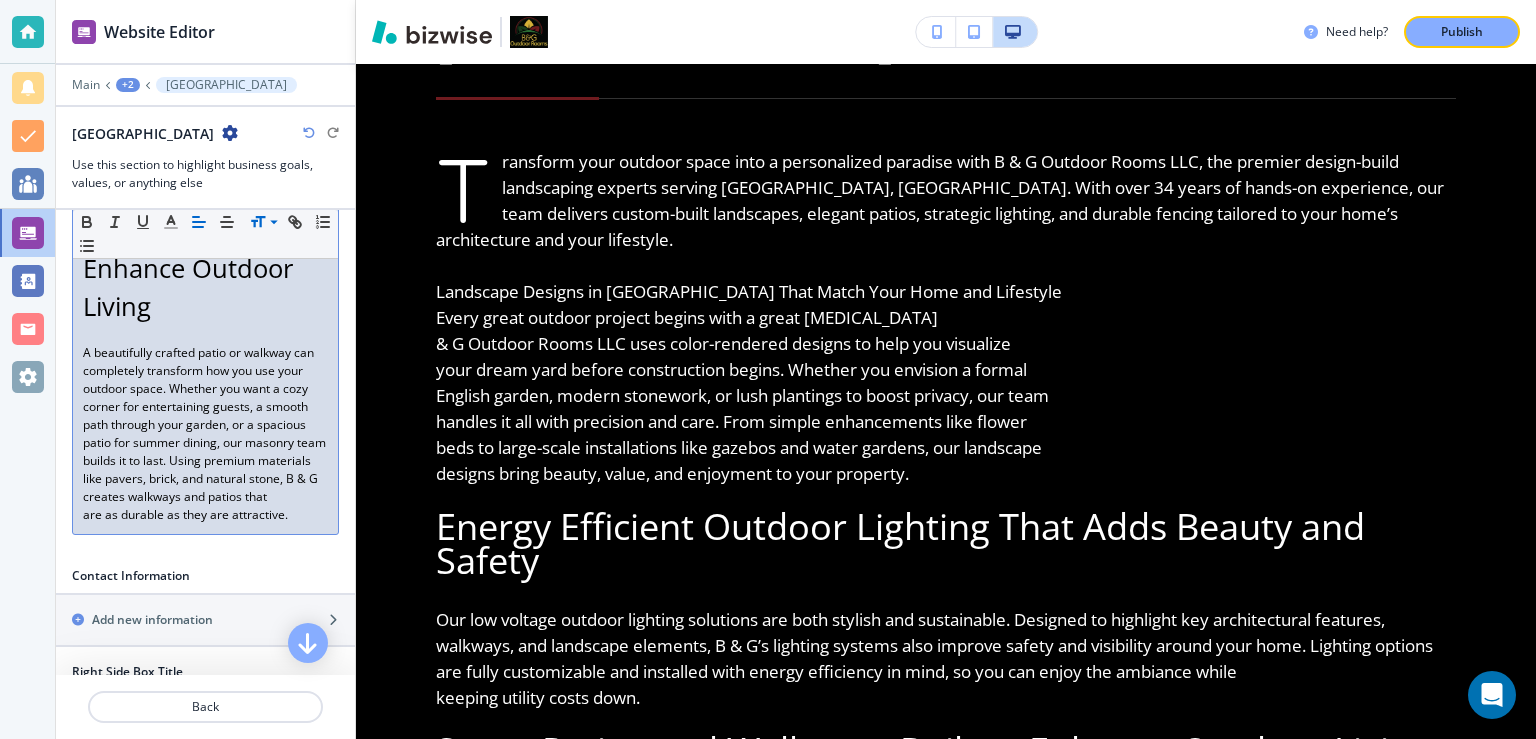 scroll, scrollTop: 1390, scrollLeft: 0, axis: vertical 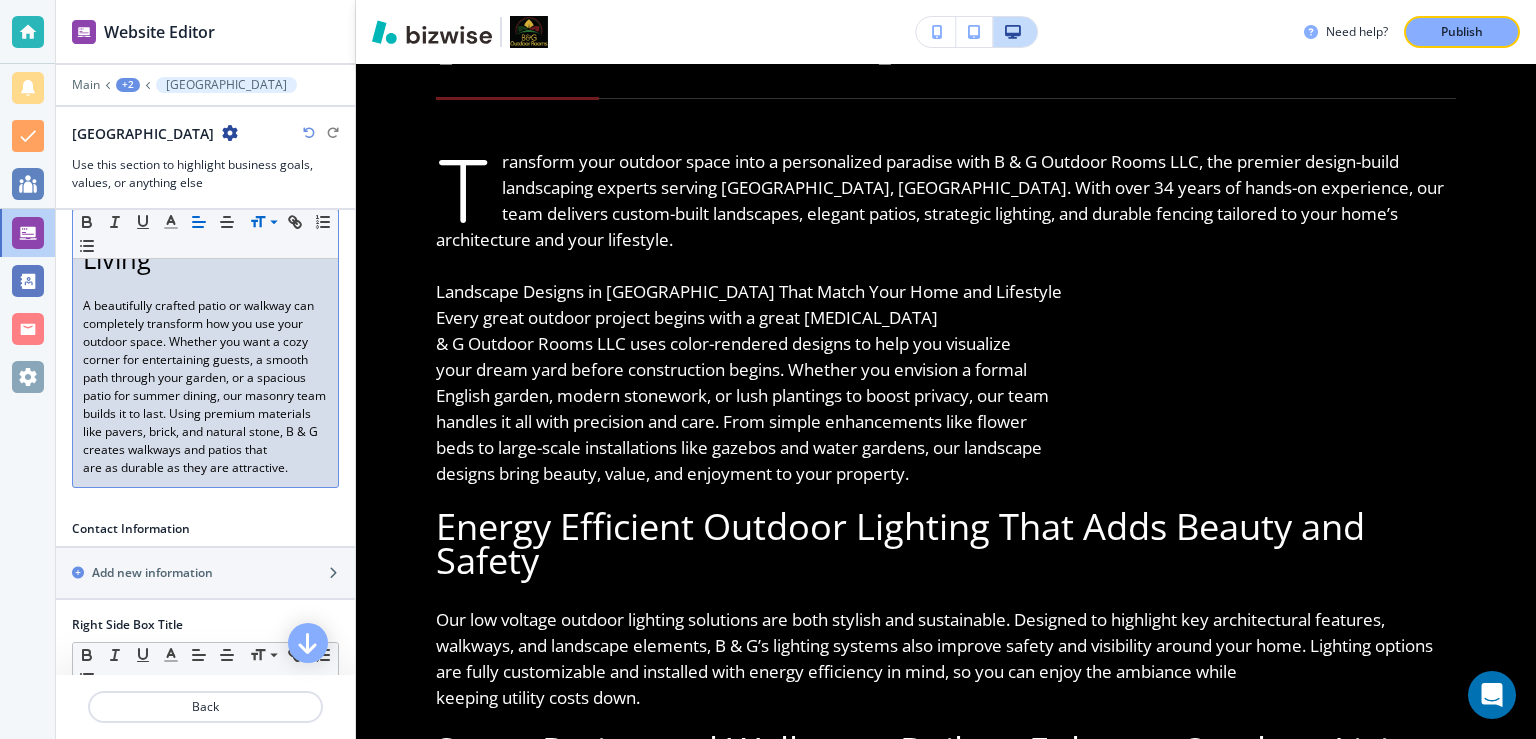 click on "Transform your outdoor space into a personalized paradise with B & G Outdoor Rooms LLC, the premier design-build landscaping experts serving Stone Harbor, NJ. With over 34 years of hands-on experience, our team delivers custom-built landscapes, elegant patios, strategic lighting, and durable fencing tailored to your home’s architecture and your lifestyle.   Landscape Designs in Stone Harbor That Match Your Home and Lifestyle Every great outdoor project begins with a great plan. B & G Outdoor Rooms LLC uses color-rendered designs to help you visualize your dream yard before construction begins. Whether you envision a formal English garden, modern stonework, or lush plantings to boost privacy, our team handles it all with precision and care. From simple enhancements like flower beds to large-scale installations like gazebos and water gardens, our landscape designs bring beauty, value, and enjoyment to your property.   Energy Efficient Outdoor Lighting That Adds Beauty and Safety keeping utility costs down." at bounding box center [205, -145] 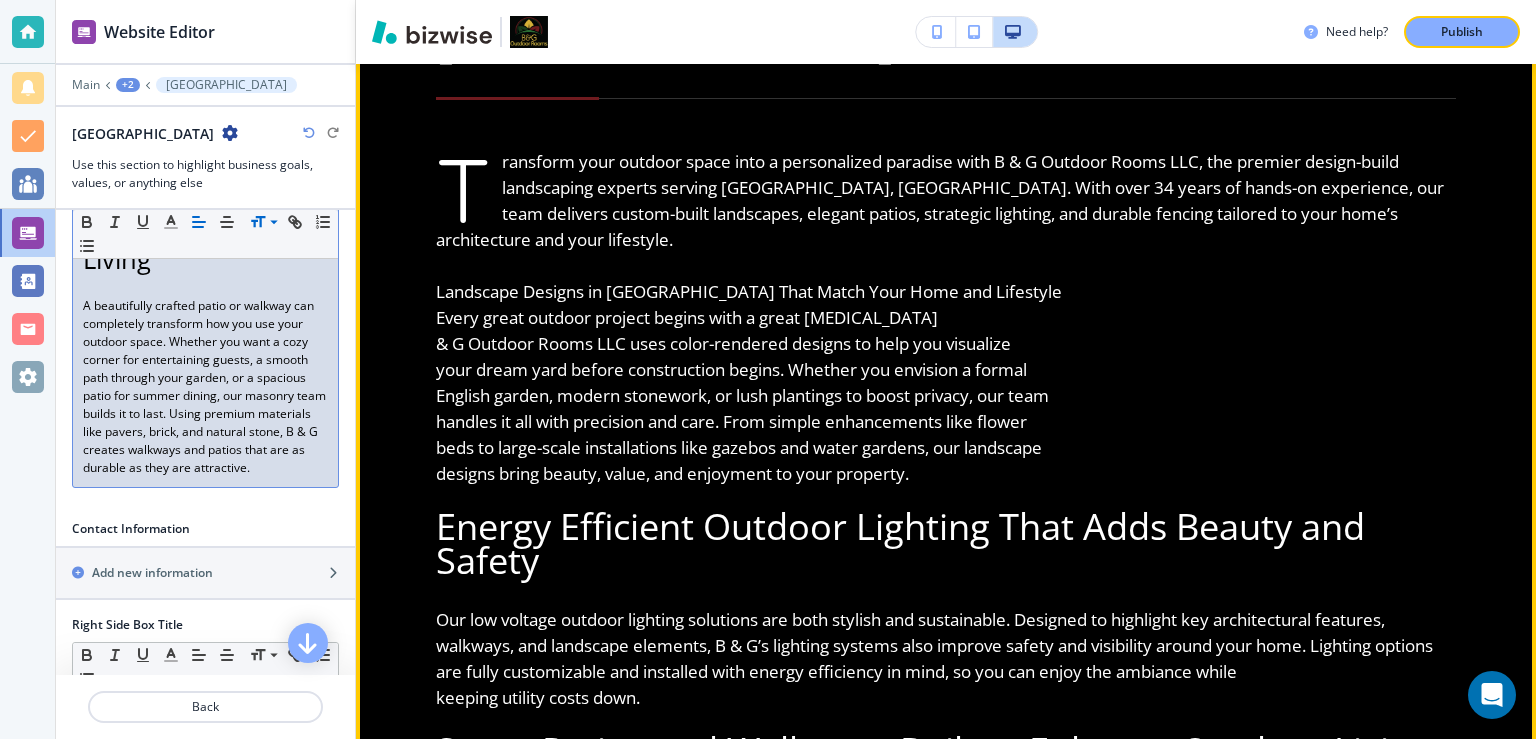 scroll, scrollTop: 130, scrollLeft: 0, axis: vertical 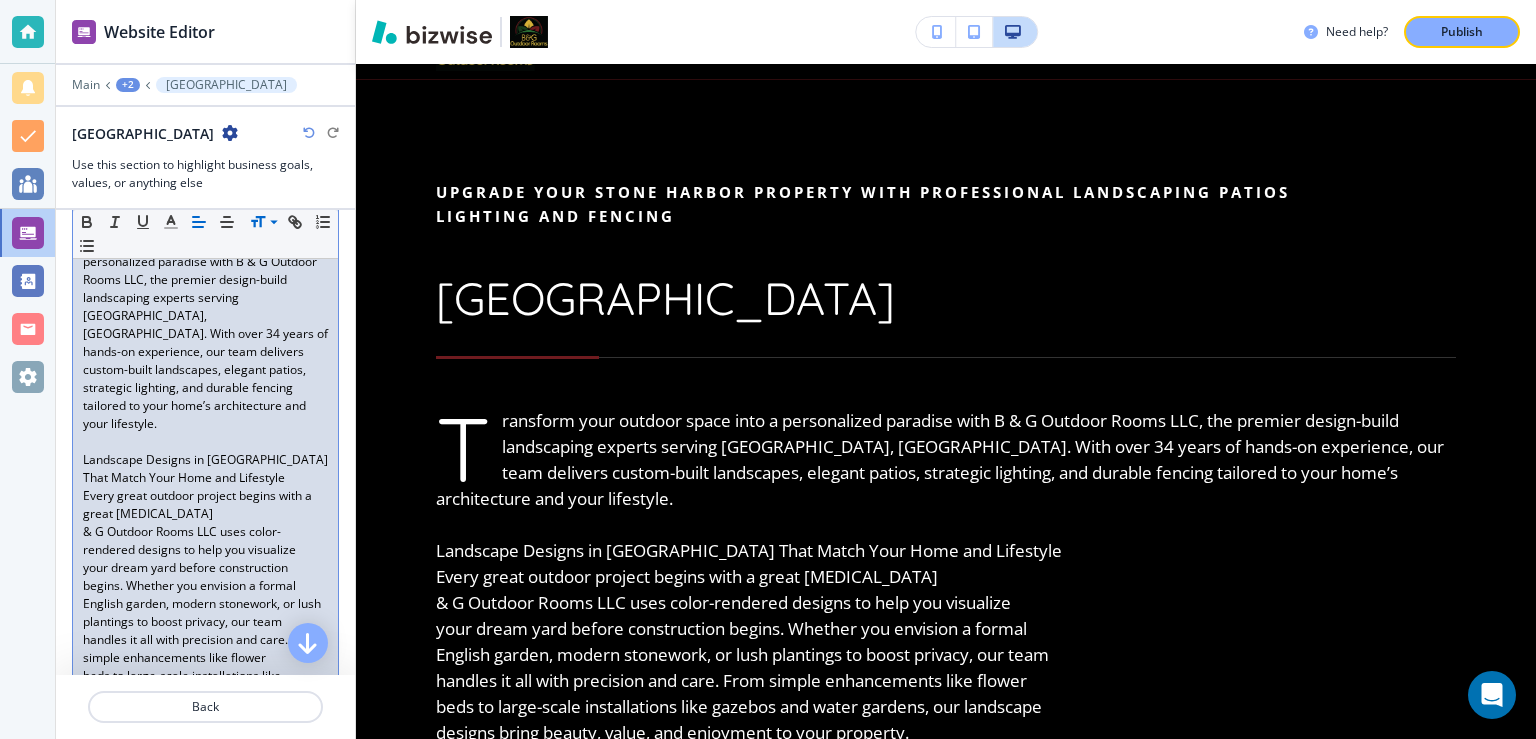 drag, startPoint x: 82, startPoint y: 478, endPoint x: 91, endPoint y: 473, distance: 10.29563 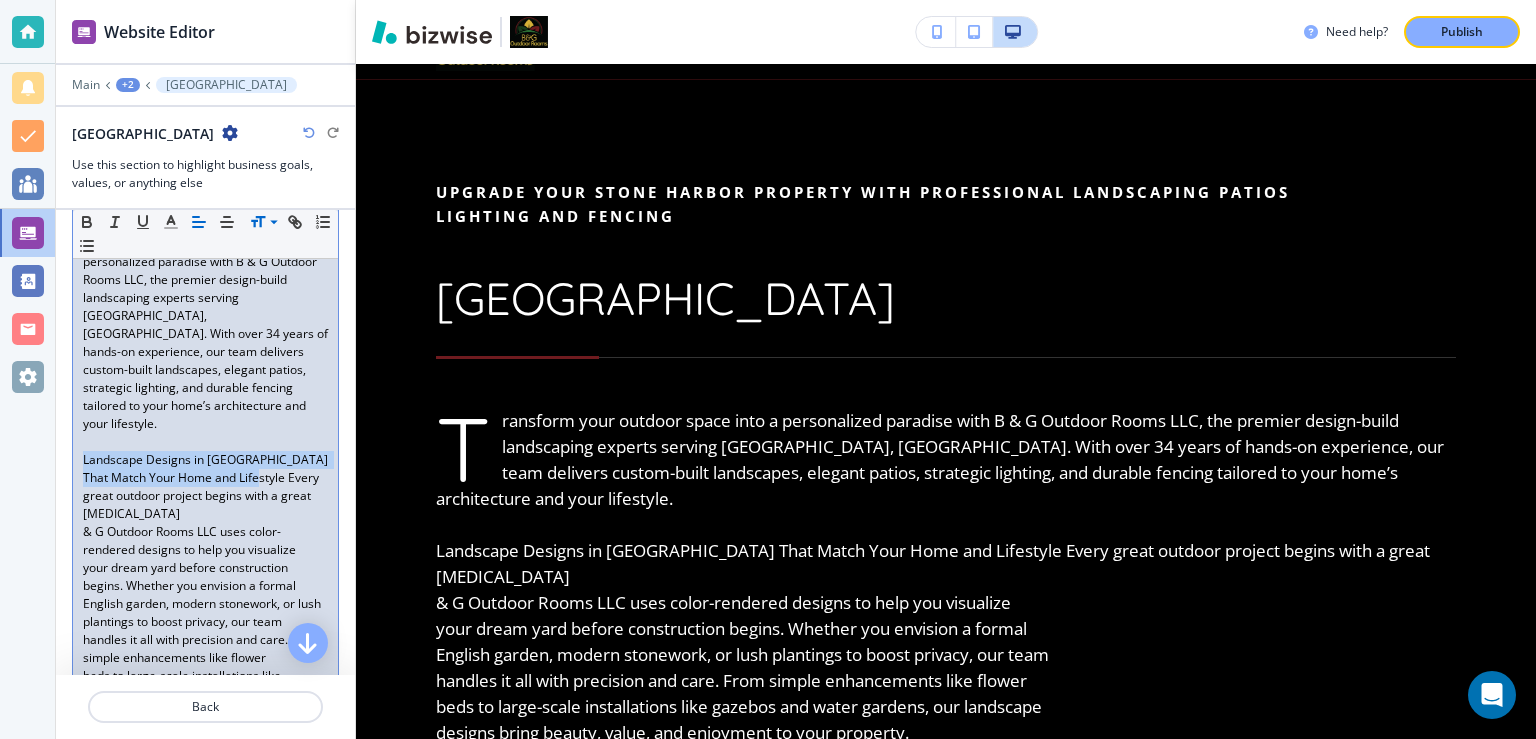 drag, startPoint x: 86, startPoint y: 440, endPoint x: 255, endPoint y: 456, distance: 169.7557 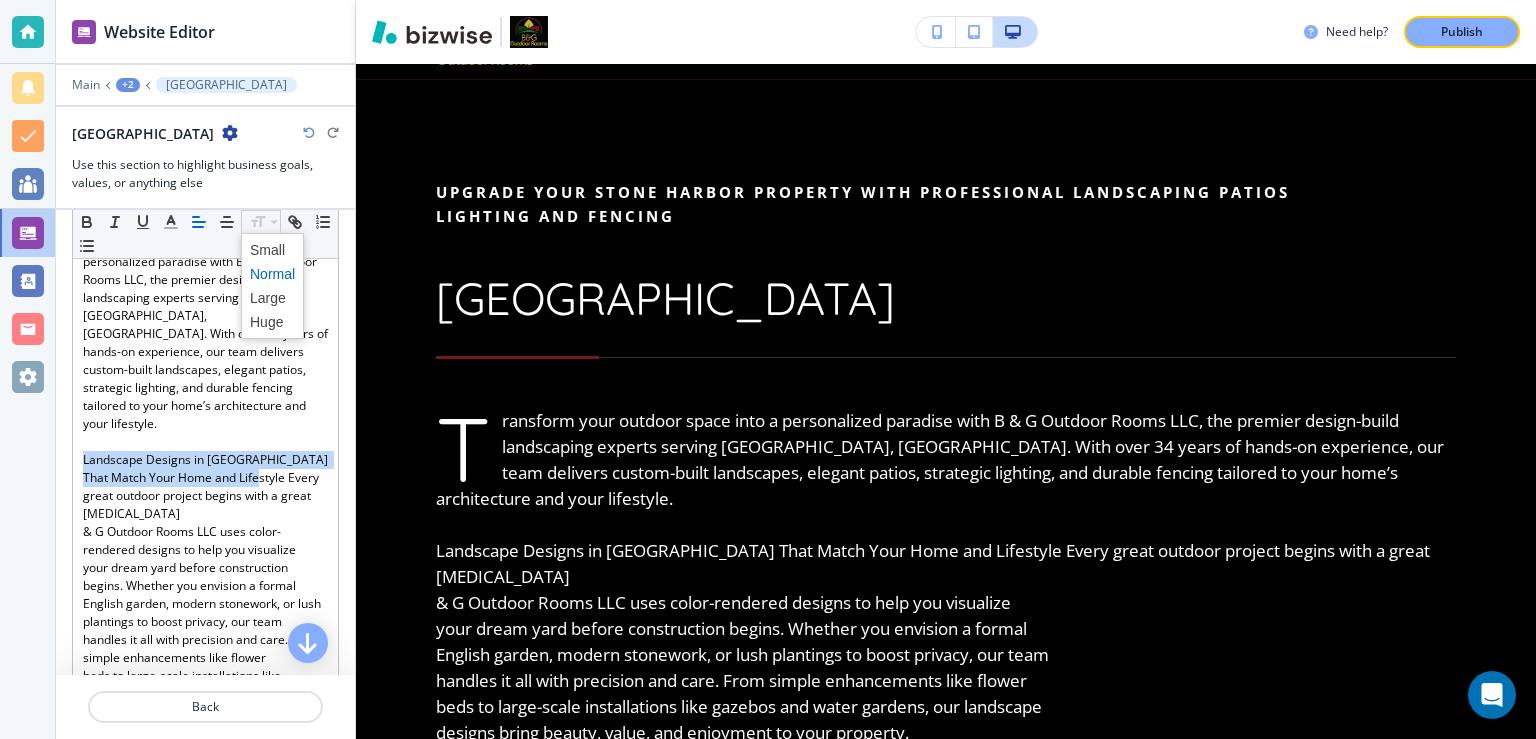 click 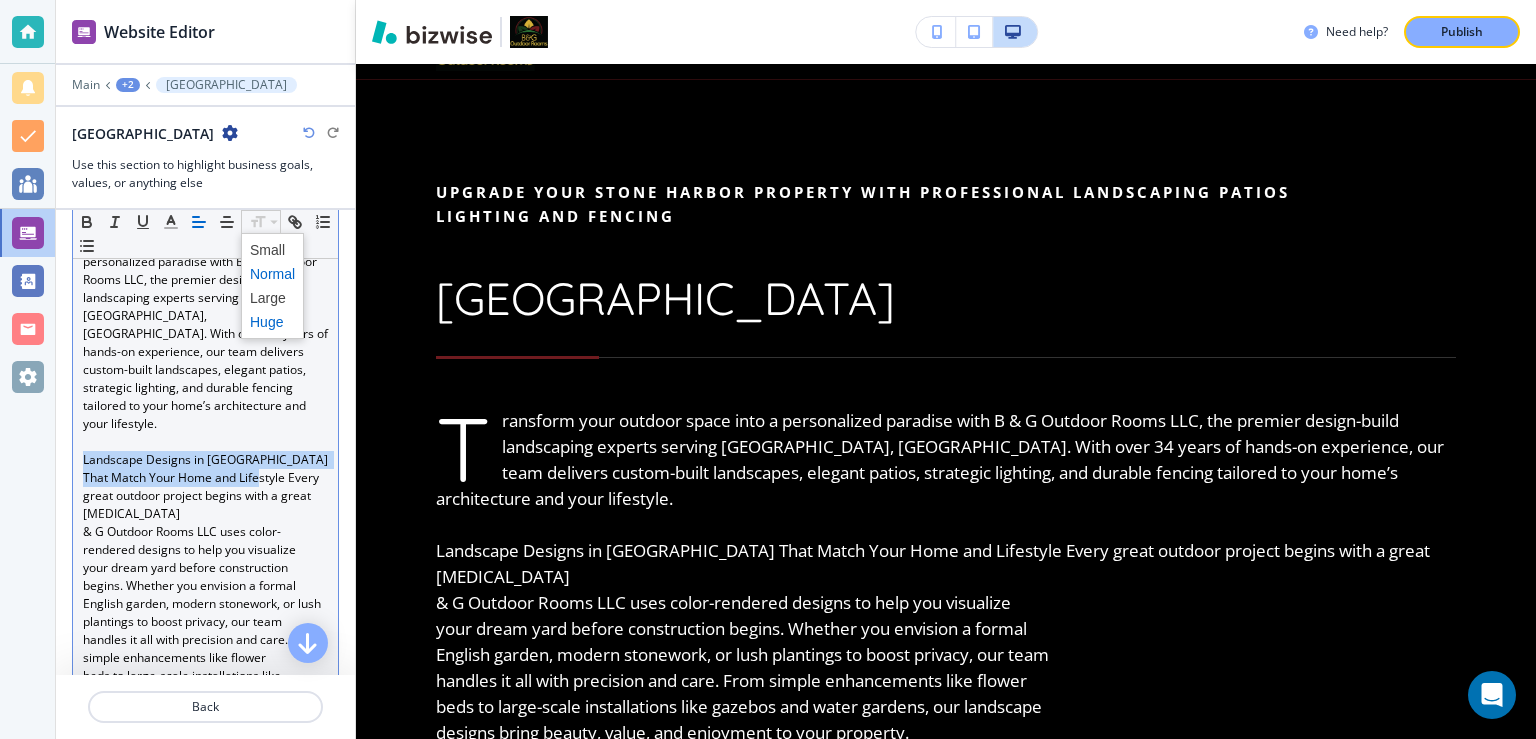 click at bounding box center [272, 322] 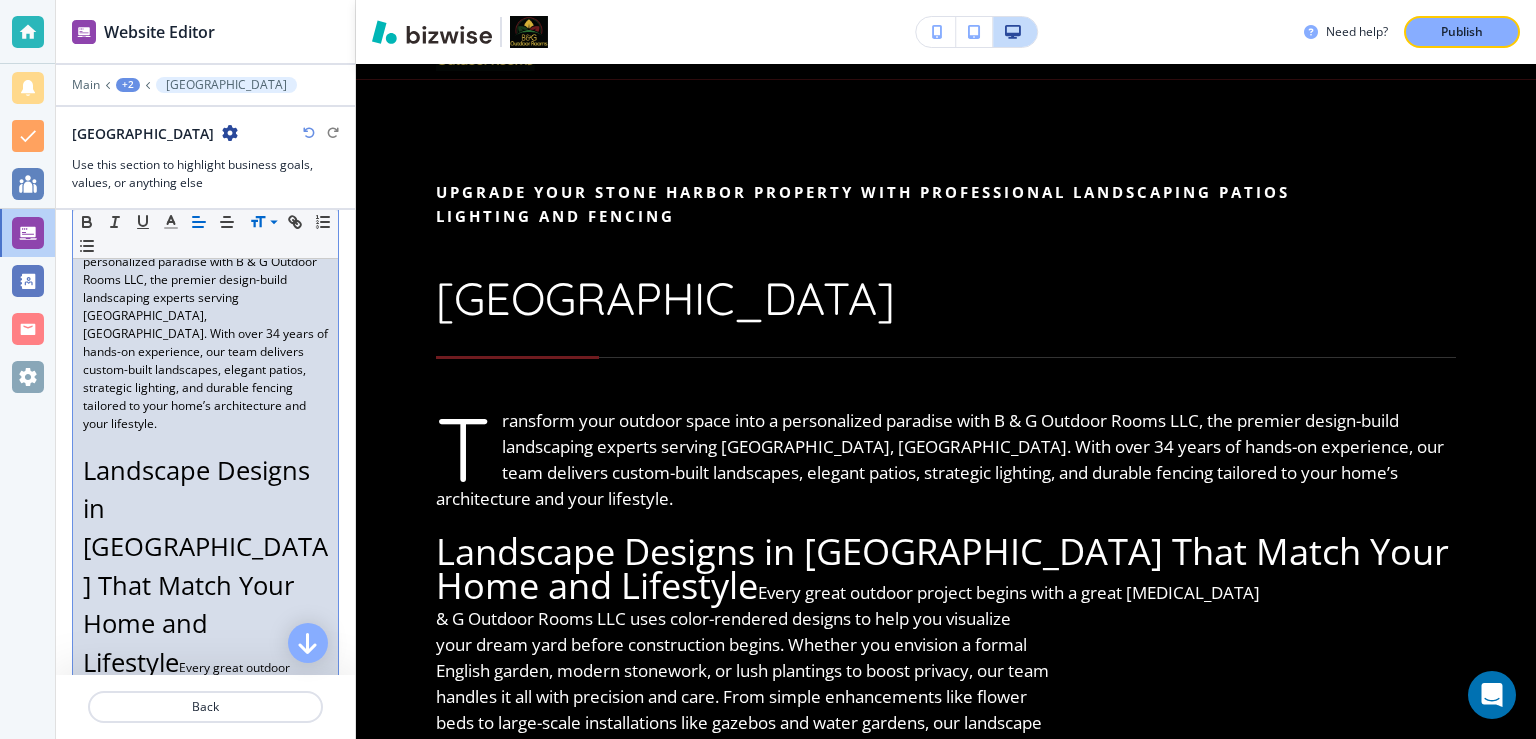 click on "Landscape Designs in Stone Harbor That Match Your Home and Lifestyle  Every great outdoor project begins with a great plan. B" at bounding box center (205, 584) 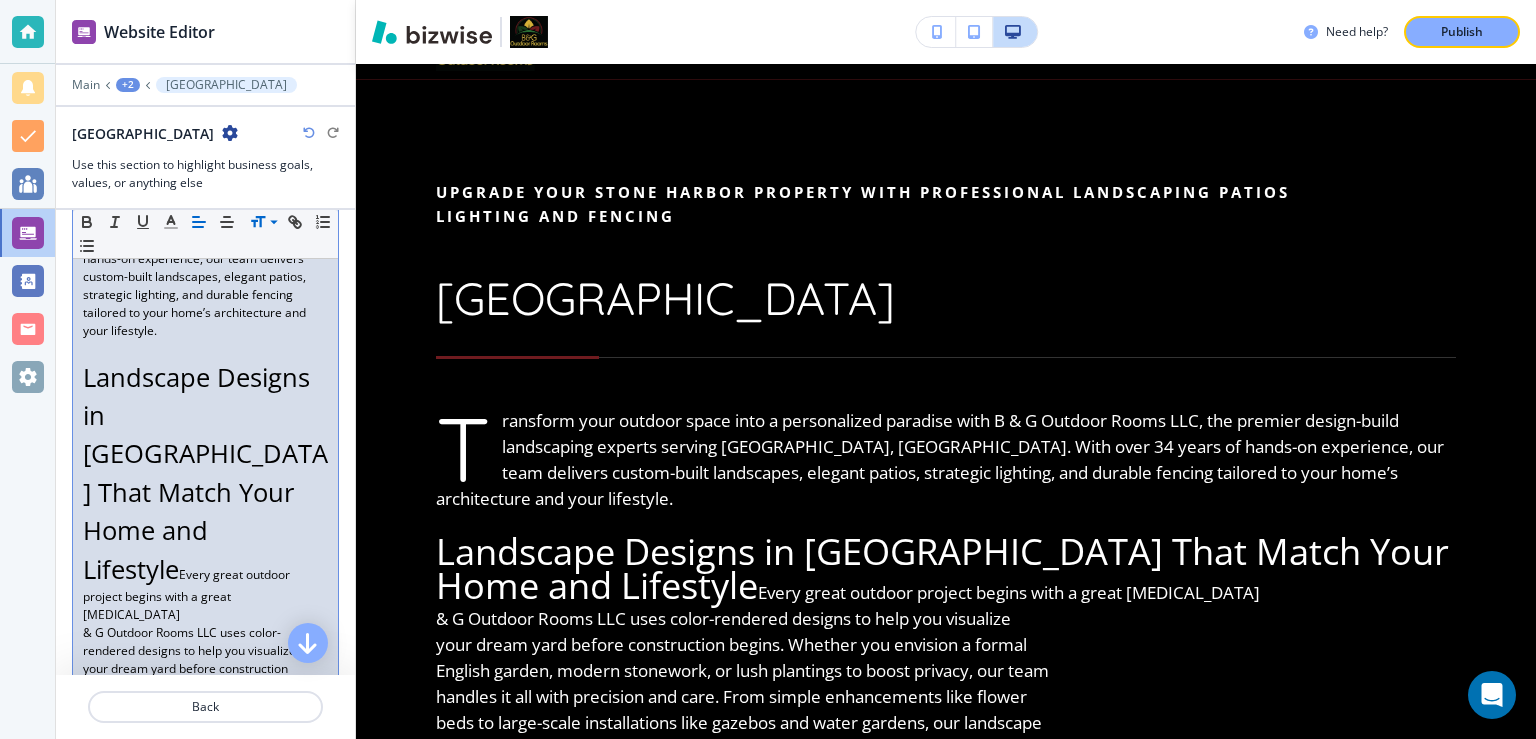 scroll, scrollTop: 518, scrollLeft: 0, axis: vertical 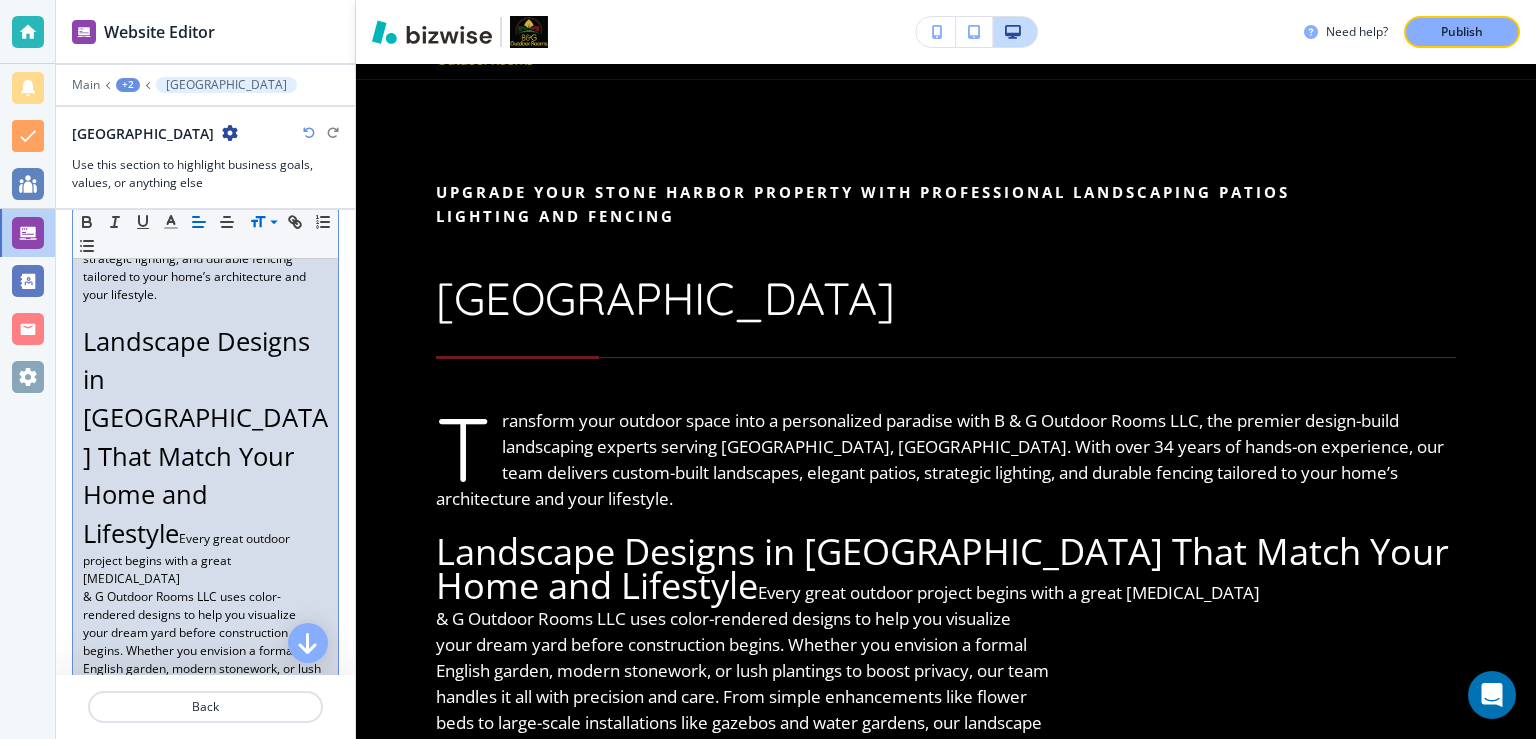 click on "Transform your outdoor space into a personalized paradise with B & G Outdoor Rooms LLC, the premier design-build landscaping experts serving Stone Harbor, NJ. With over 34 years of hands-on experience, our team delivers custom-built landscapes, elegant patios, strategic lighting, and durable fencing tailored to your home’s architecture and your lifestyle.   Landscape Designs in Stone Harbor That Match Your Home and Lifestyle  Every great outdoor project begins with a great plan. B & G Outdoor Rooms LLC uses color-rendered designs to help you visualize your dream yard before construction begins. Whether you envision a formal English garden, modern stonework, or lush plantings to boost privacy, our team handles it all with precision and care. From simple enhancements like flower beds to large-scale installations like gazebos and water gardens, our landscape designs bring beauty, value, and enjoyment to your property.   Energy Efficient Outdoor Lighting That Adds Beauty and Safety keeping utility costs down." at bounding box center (205, 824) 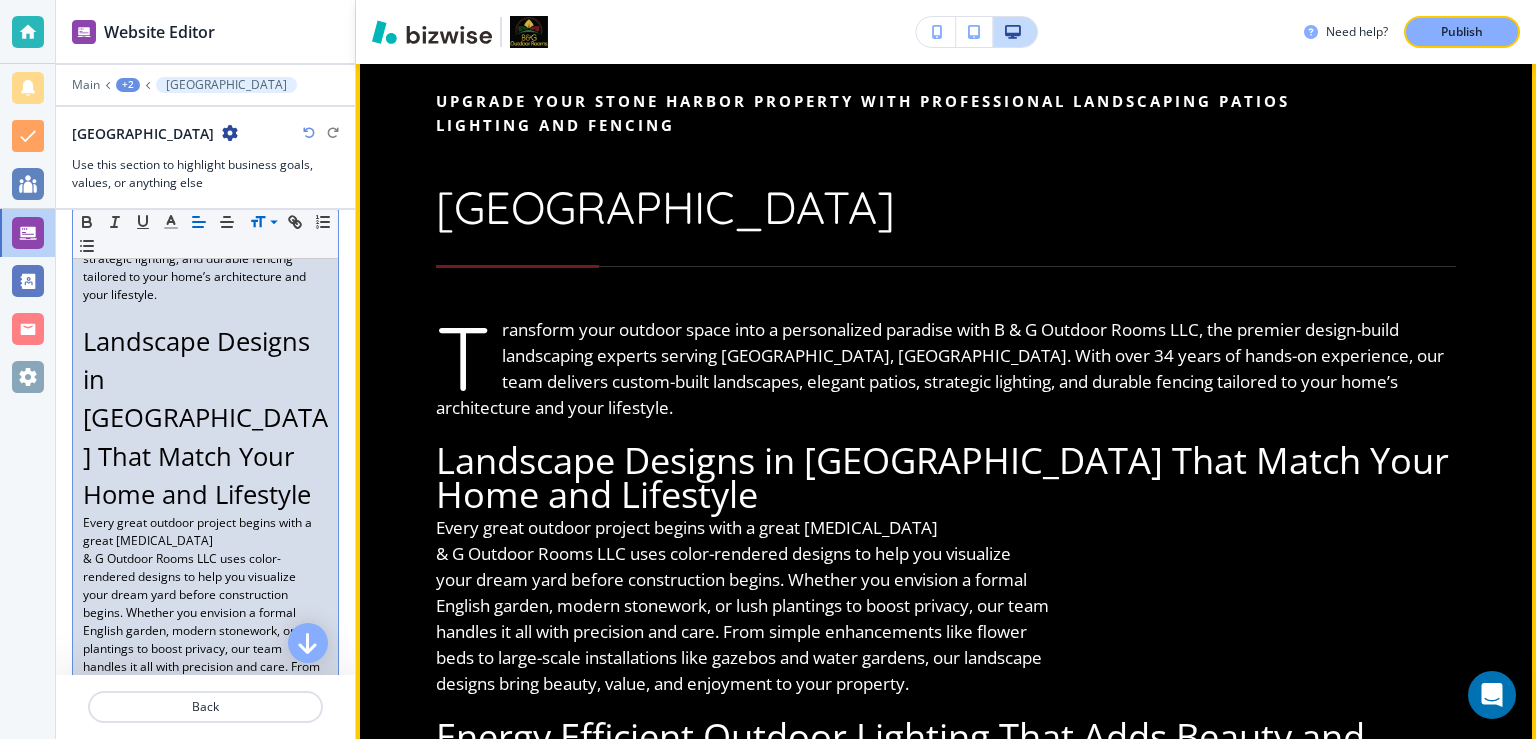 scroll, scrollTop: 259, scrollLeft: 0, axis: vertical 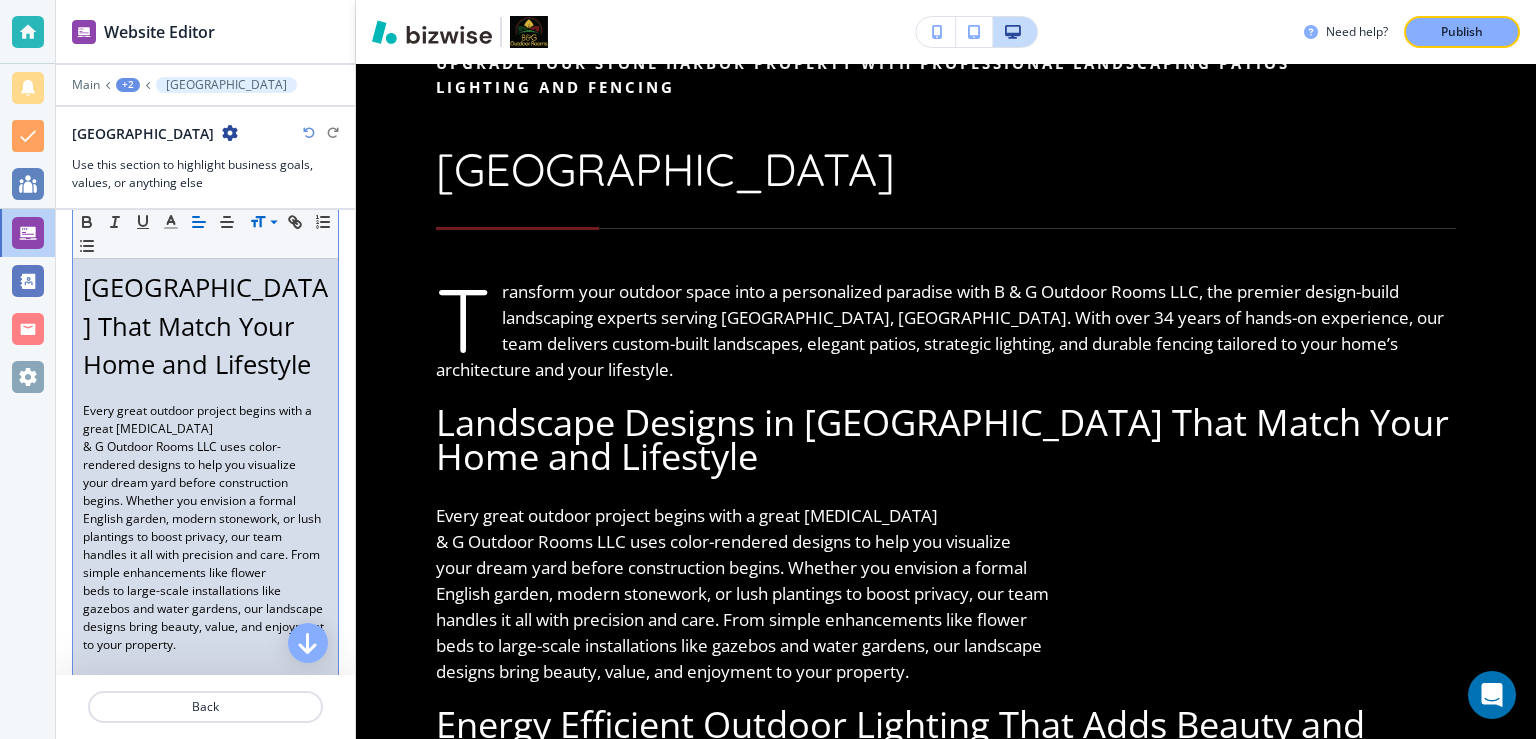 click on "Transform your outdoor space into a personalized paradise with B & G Outdoor Rooms LLC, the premier design-build landscaping experts serving Stone Harbor, NJ. With over 34 years of hands-on experience, our team delivers custom-built landscapes, elegant patios, strategic lighting, and durable fencing tailored to your home’s architecture and your lifestyle.   Landscape Designs in Stone Harbor That Match Your Home and Lifestyle   Every great outdoor project begins with a great plan. B & G Outdoor Rooms LLC uses color-rendered designs to help you visualize your dream yard before construction begins. Whether you envision a formal English garden, modern stonework, or lush plantings to boost privacy, our team handles it all with precision and care. From simple enhancements like flower beds to large-scale installations like gazebos and water gardens, our landscape designs bring beauty, value, and enjoyment to your property.   Energy Efficient Outdoor Lighting That Adds Beauty and Safety" at bounding box center (205, 684) 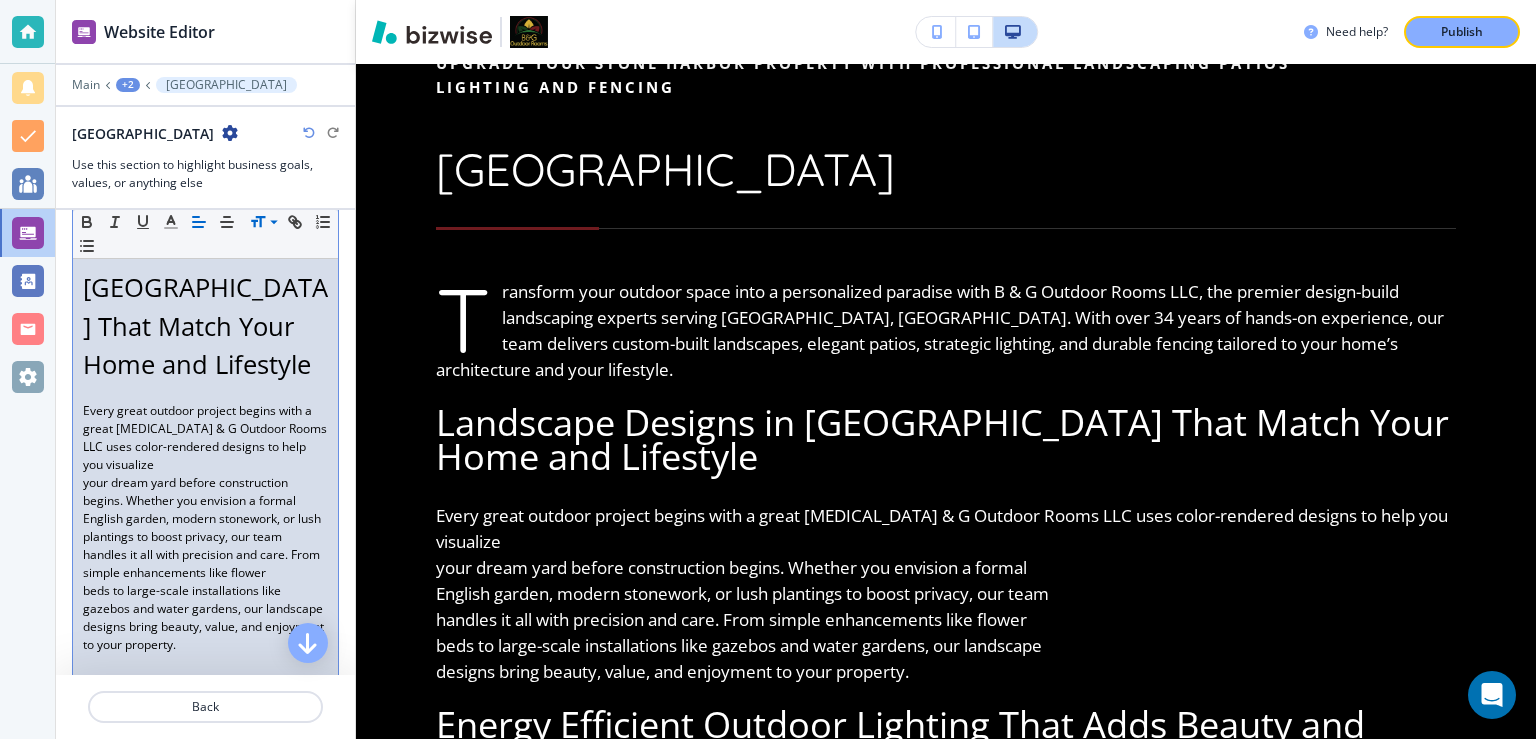 drag, startPoint x: 82, startPoint y: 423, endPoint x: 106, endPoint y: 421, distance: 24.083189 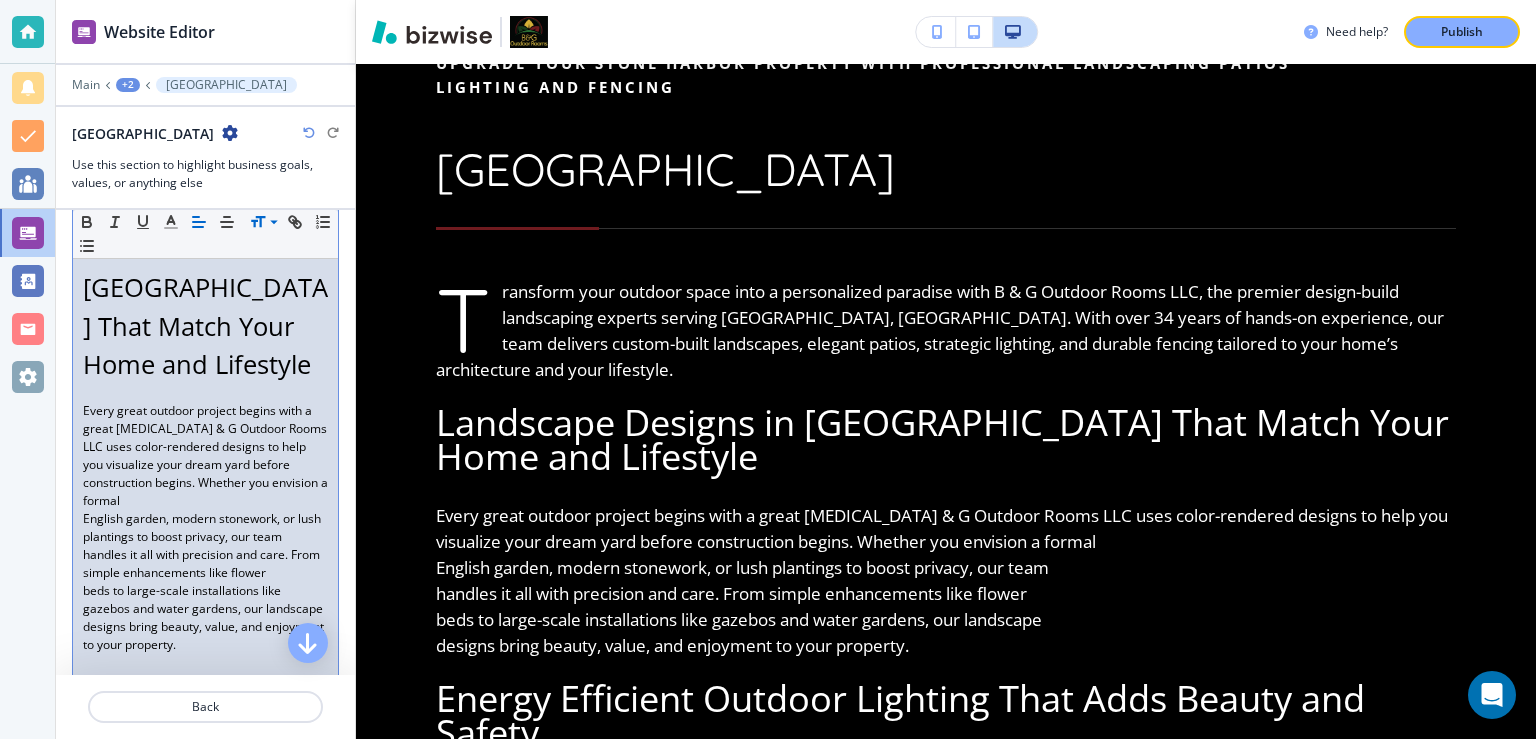 click on "Transform your outdoor space into a personalized paradise with B & G Outdoor Rooms LLC, the premier design-build landscaping experts serving Stone Harbor, NJ. With over 34 years of hands-on experience, our team delivers custom-built landscapes, elegant patios, strategic lighting, and durable fencing tailored to your home’s architecture and your lifestyle.   Landscape Designs in Stone Harbor That Match Your Home and Lifestyle   Every great outdoor project begins with a great plan. B & G Outdoor Rooms LLC uses color-rendered designs to help you visualize your dream yard before construction begins. Whether you envision a formal English garden, modern stonework, or lush plantings to boost privacy, our team handles it all with precision and care. From simple enhancements like flower beds to large-scale installations like gazebos and water gardens, our landscape designs bring beauty, value, and enjoyment to your property.   Energy Efficient Outdoor Lighting That Adds Beauty and Safety" at bounding box center [205, 684] 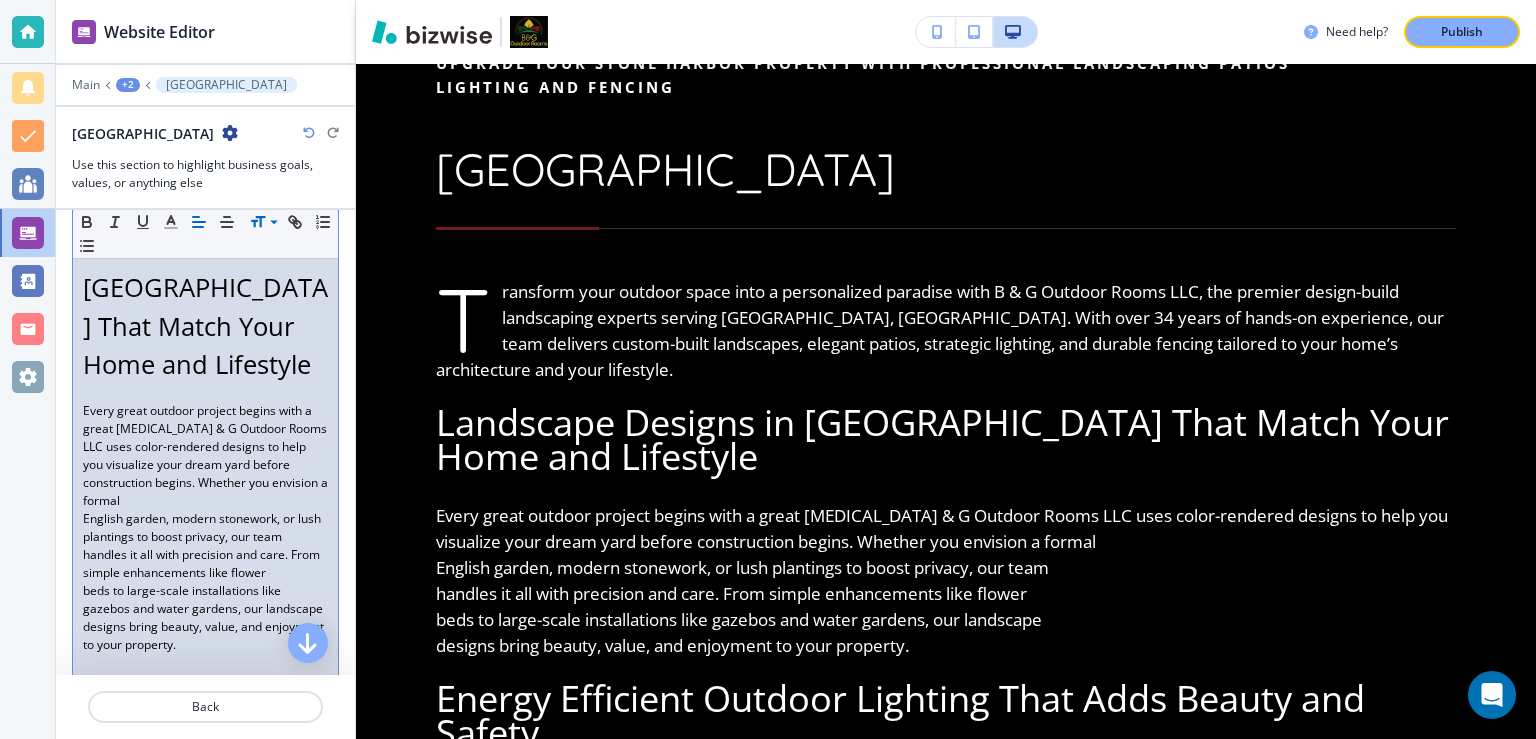 click on "English garden, modern stonework, or lush plantings to boost privacy, our team" at bounding box center [205, 528] 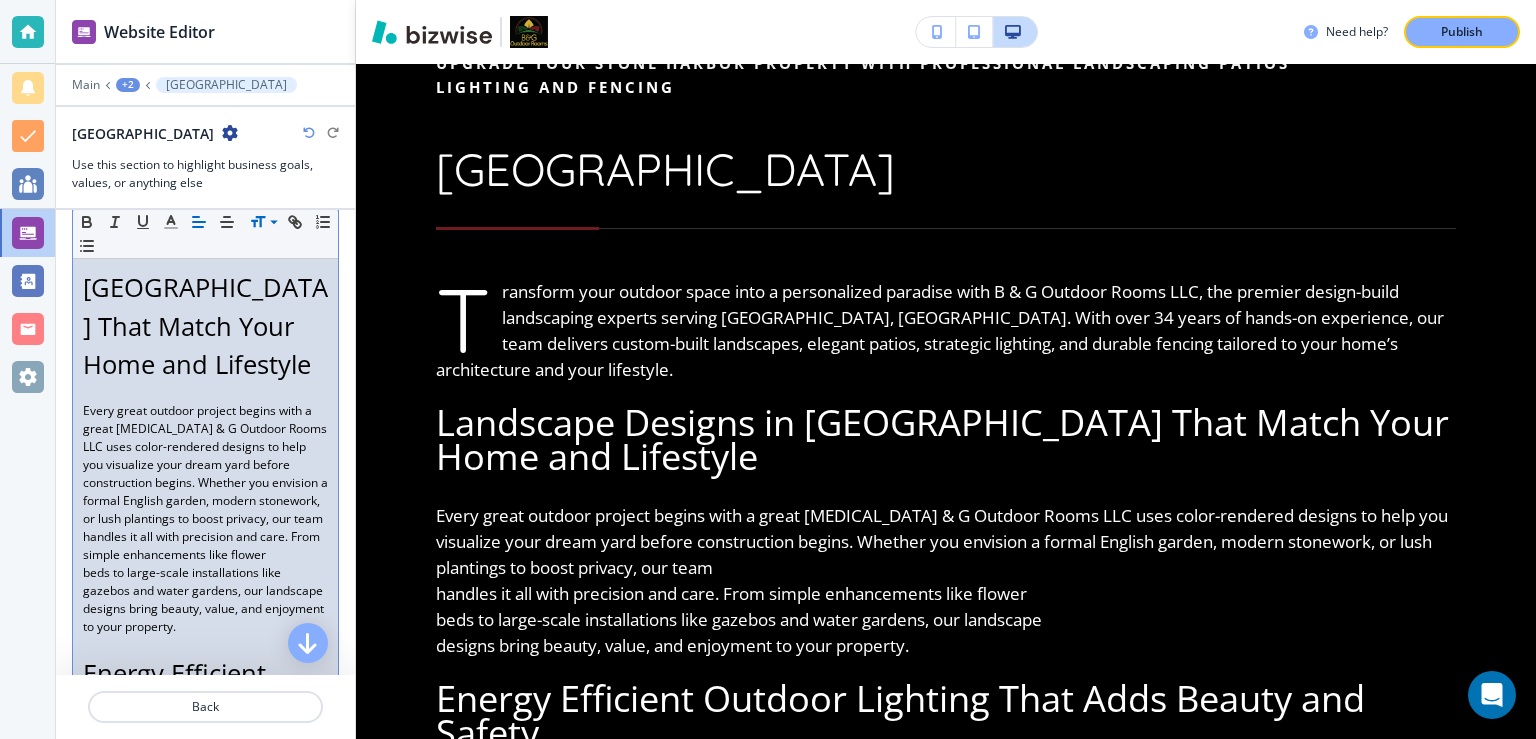 click on "handles it all with precision and care. From simple enhancements like flower" at bounding box center [205, 546] 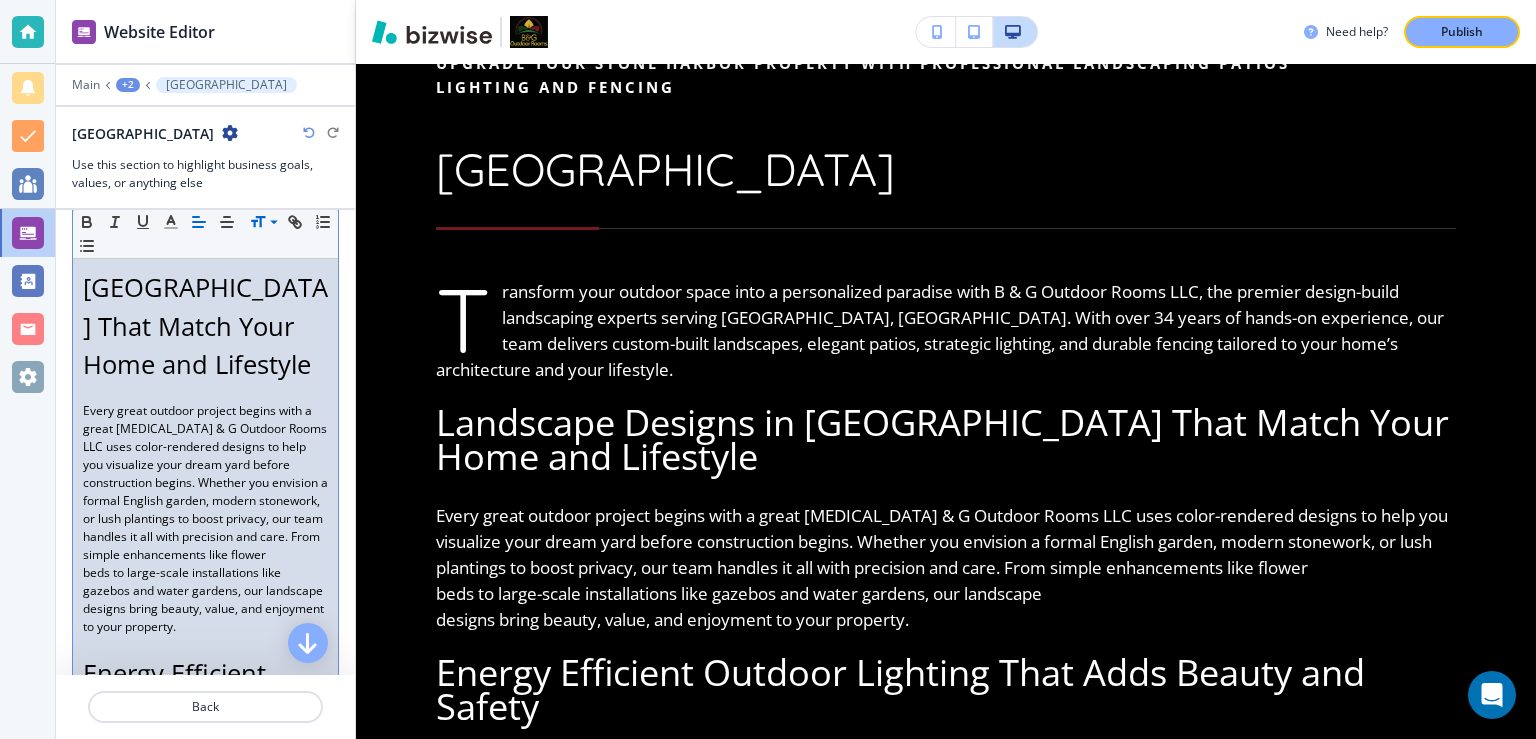 click on "Transform your outdoor space into a personalized paradise with B & G Outdoor Rooms LLC, the premier design-build landscaping experts serving Stone Harbor, NJ. With over 34 years of hands-on experience, our team delivers custom-built landscapes, elegant patios, strategic lighting, and durable fencing tailored to your home’s architecture and your lifestyle.   Landscape Designs in Stone Harbor That Match Your Home and Lifestyle   Every great outdoor project begins with a great plan. B & G Outdoor Rooms LLC uses color-rendered designs to help you visualize your dream yard before construction begins. Whether you envision a formal English garden, modern stonework, or lush plantings to boost privacy, our team handles it all with precision and care. From simple enhancements like flower beds to large-scale installations like gazebos and water gardens, our landscape designs bring beauty, value, and enjoyment to your property.   Energy Efficient Outdoor Lighting That Adds Beauty and Safety" at bounding box center [205, 675] 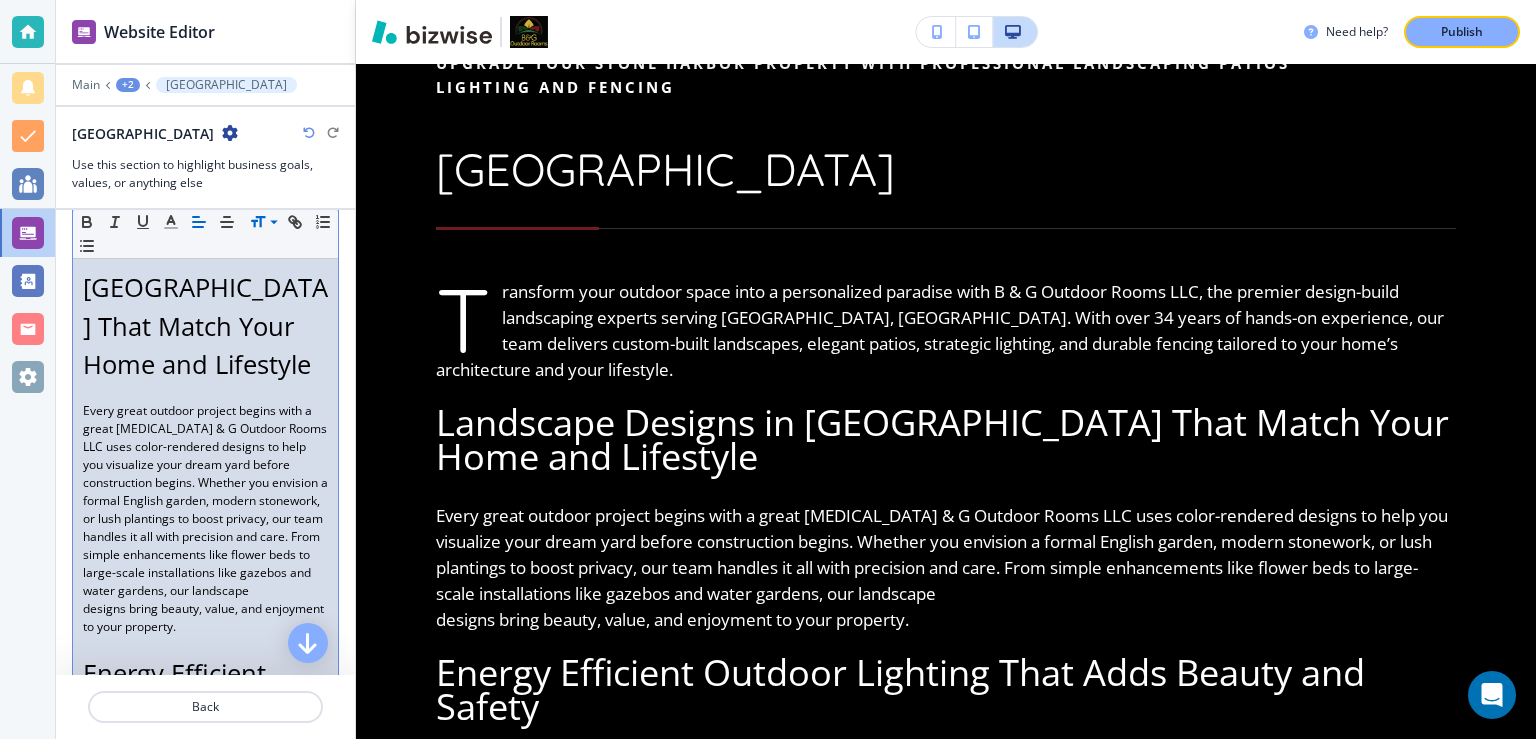 click on "designs bring beauty, value, and enjoyment to your property." at bounding box center [205, 618] 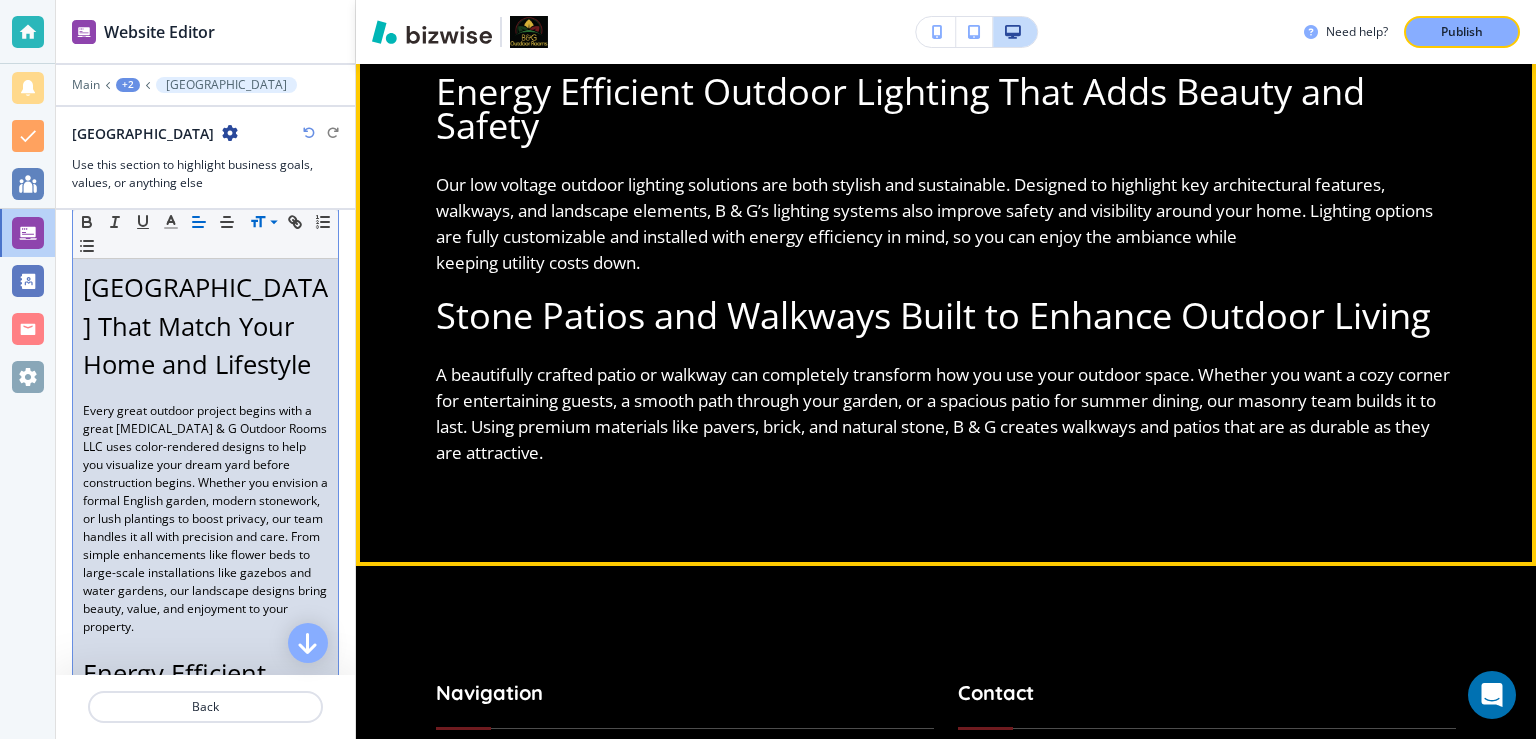scroll, scrollTop: 907, scrollLeft: 0, axis: vertical 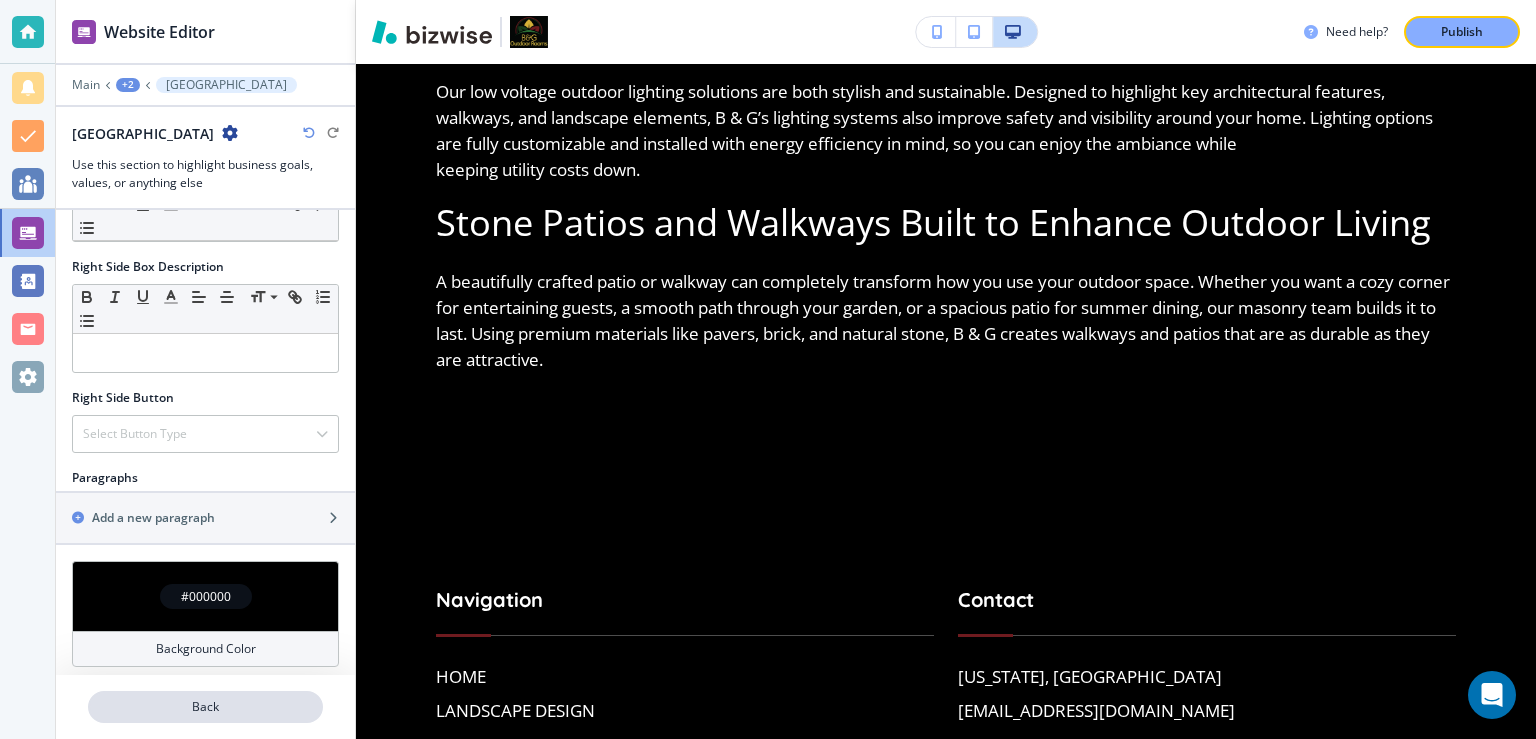 click on "Back" at bounding box center (205, 707) 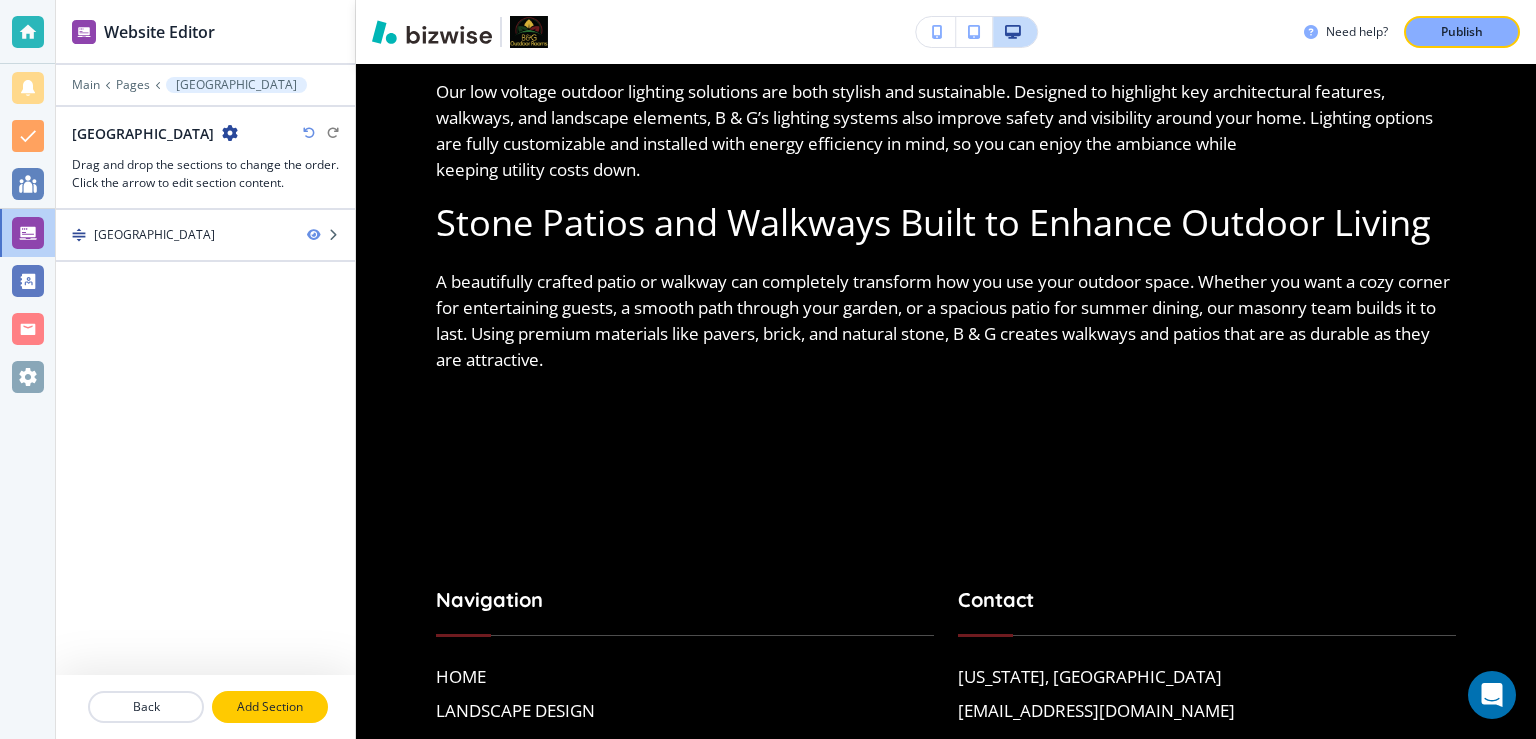 click on "Add Section" at bounding box center (270, 707) 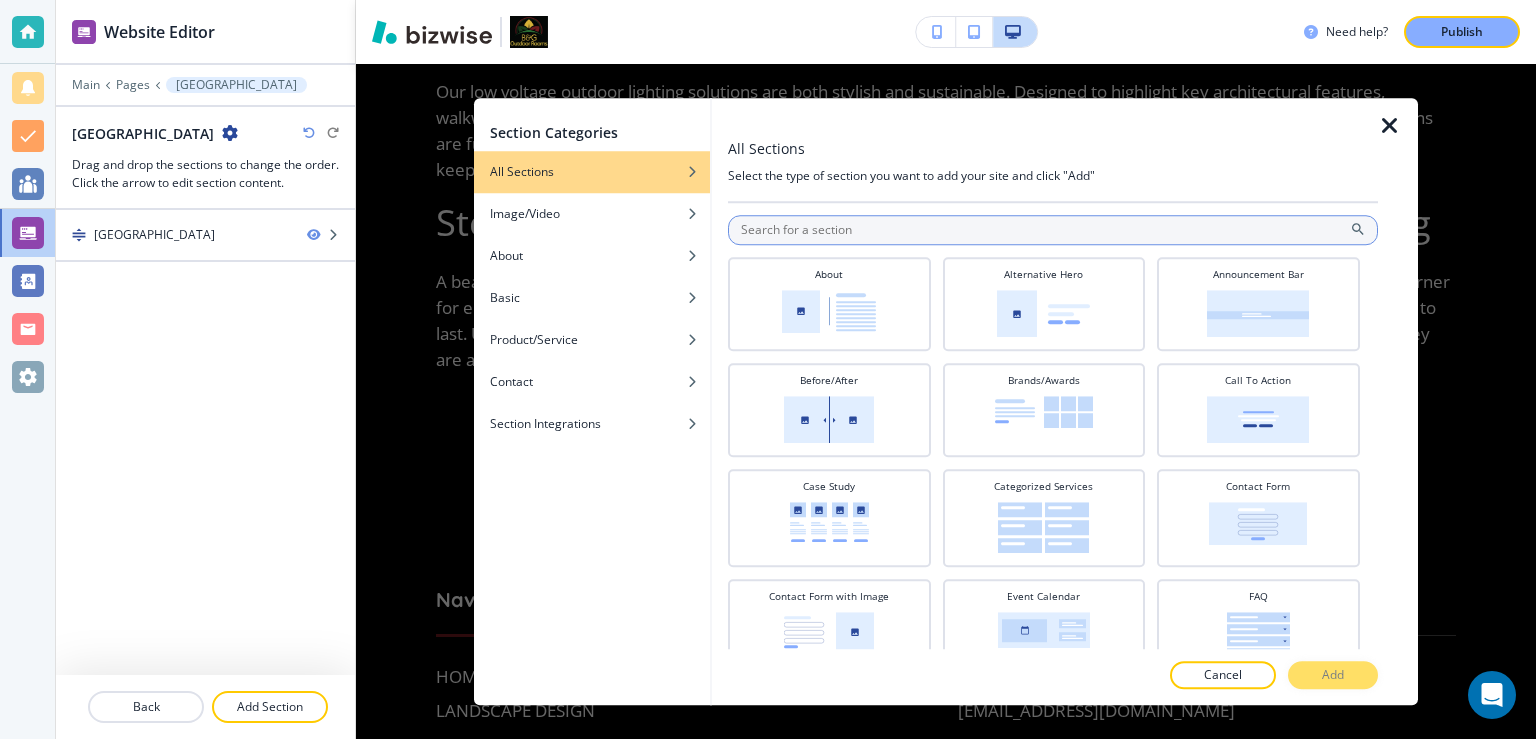 click at bounding box center [1053, 230] 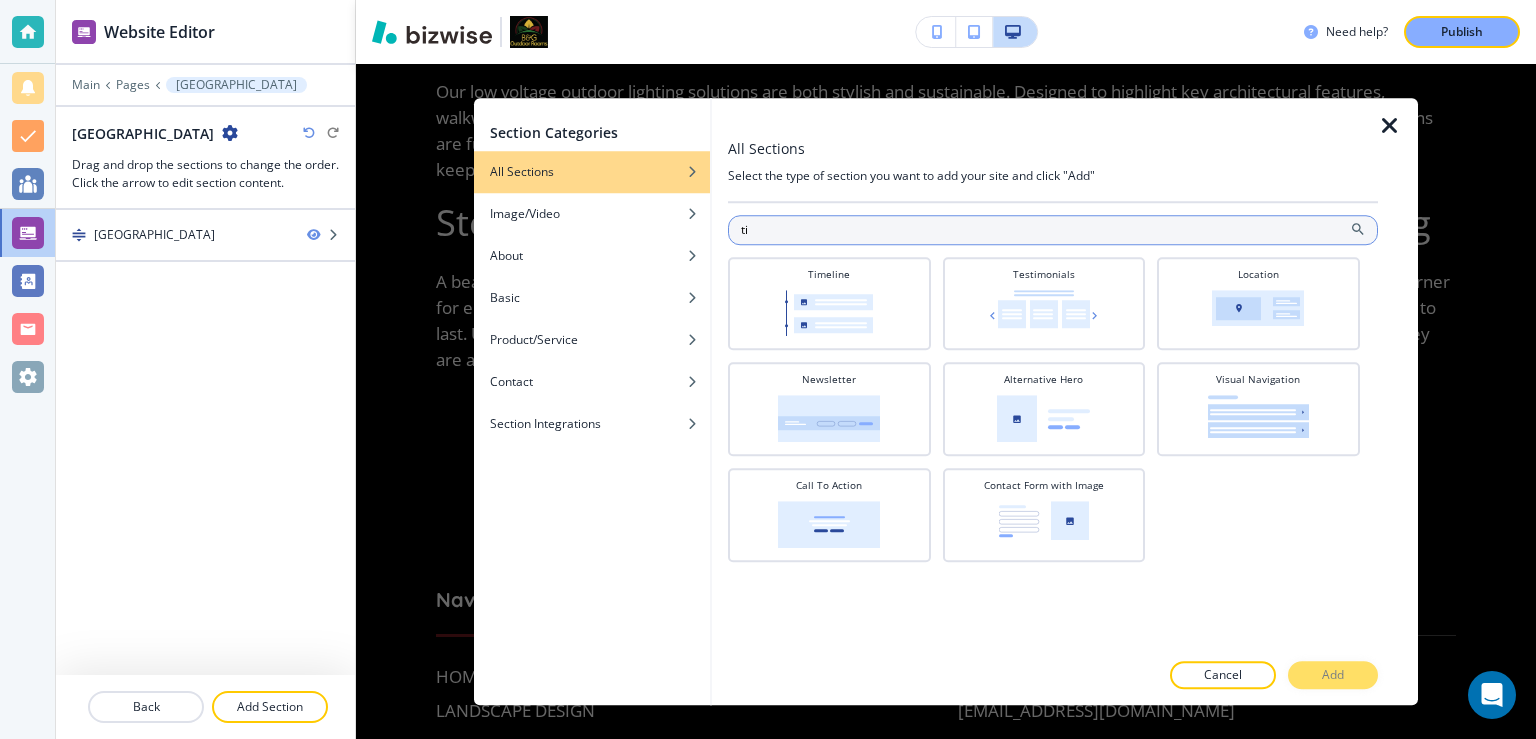 type on "t" 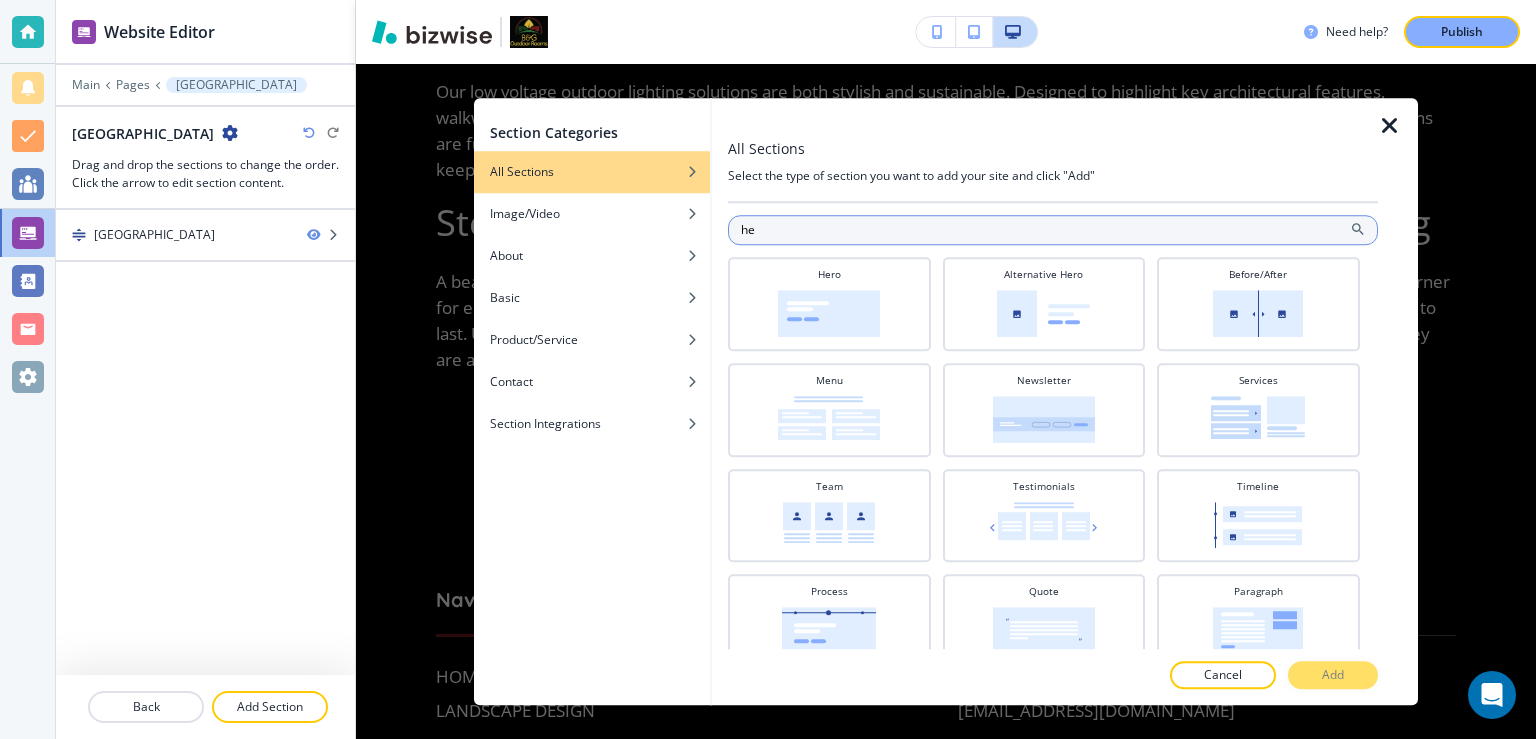 type on "h" 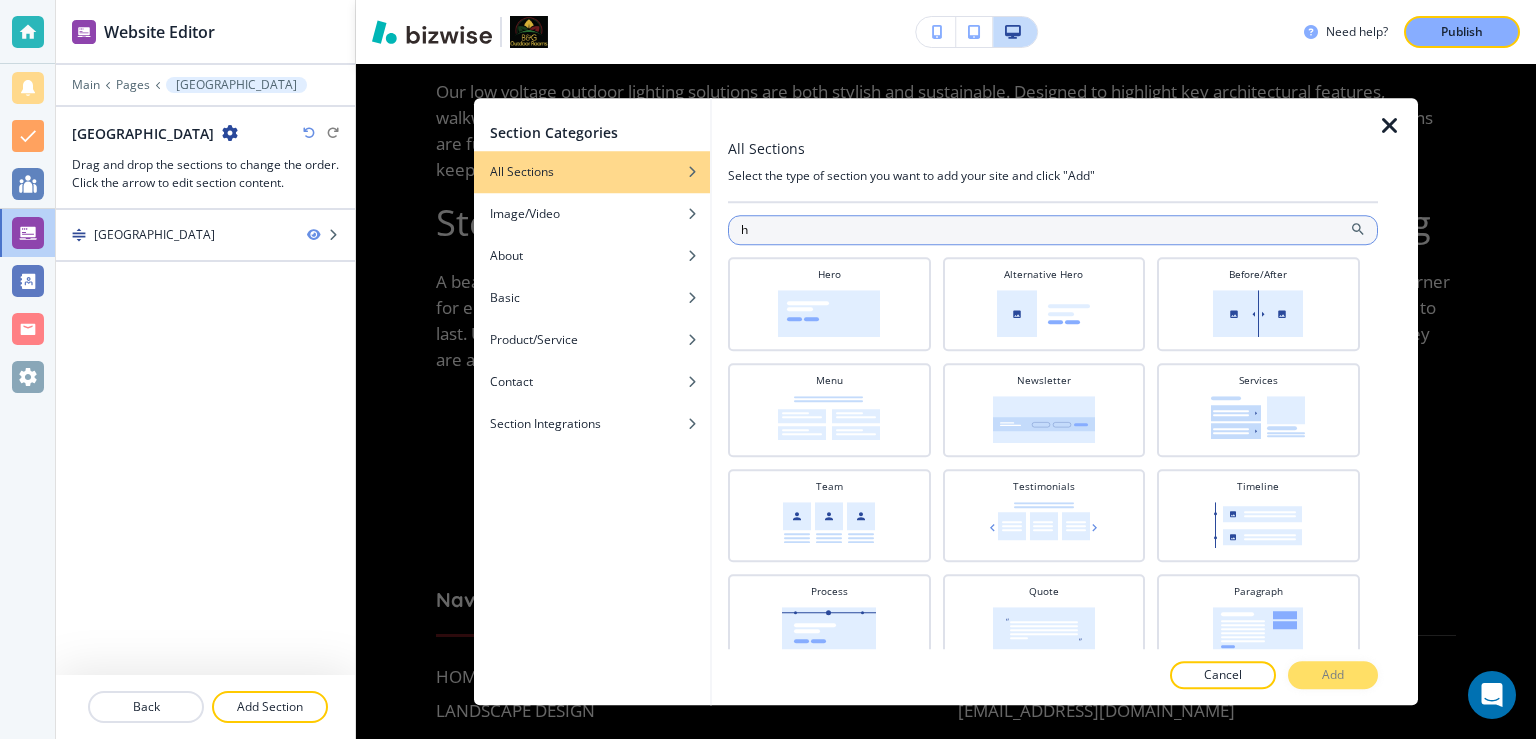 type 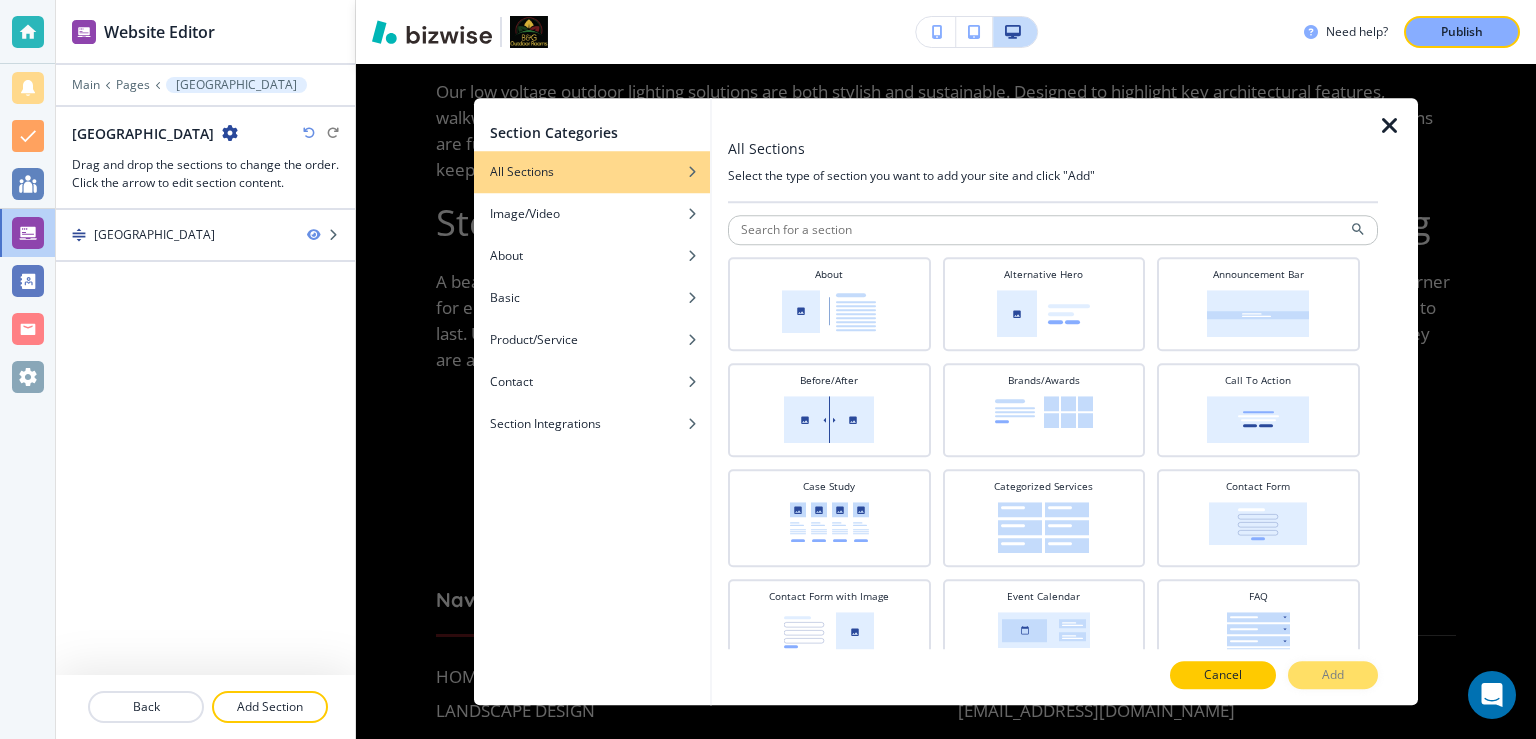 click on "Cancel" at bounding box center (1223, 675) 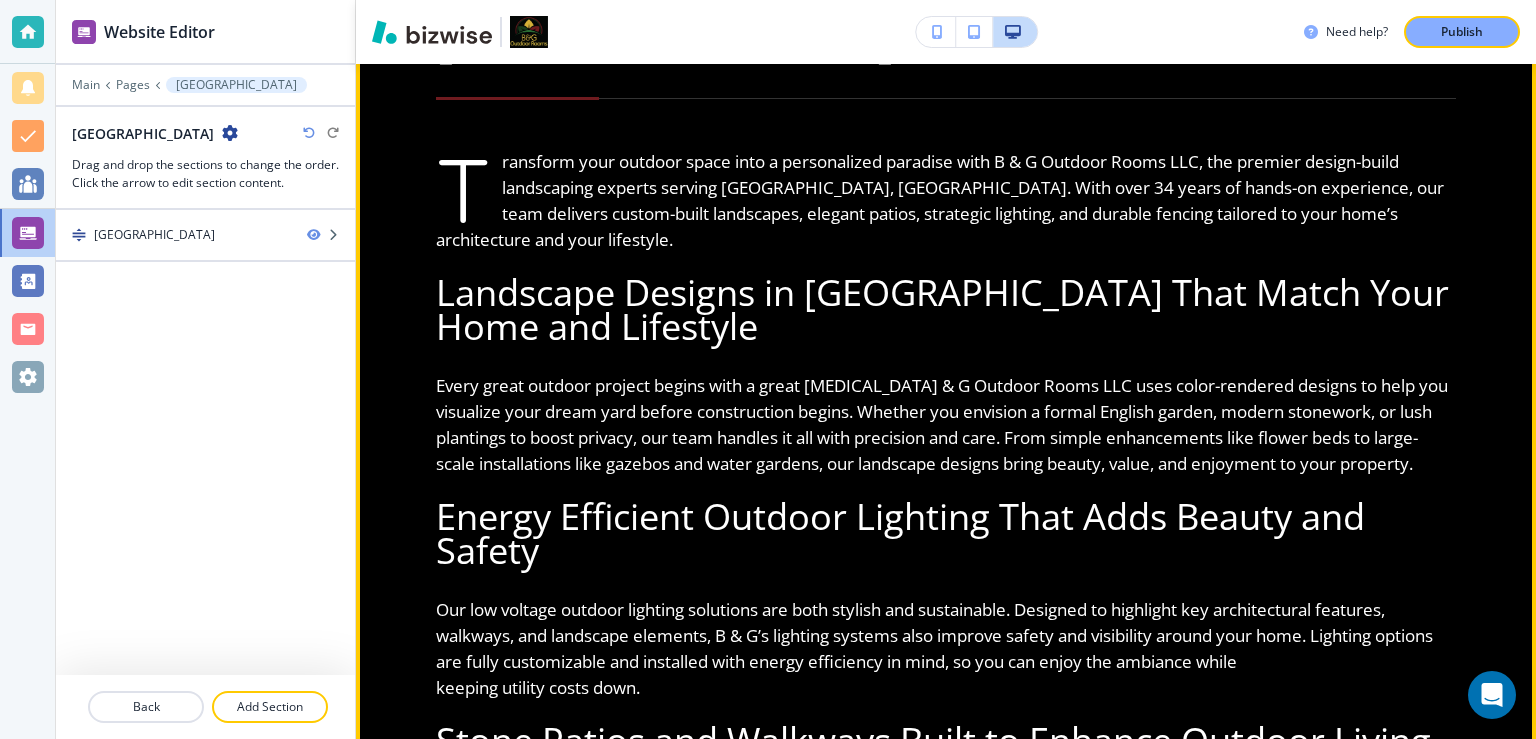 scroll, scrollTop: 0, scrollLeft: 0, axis: both 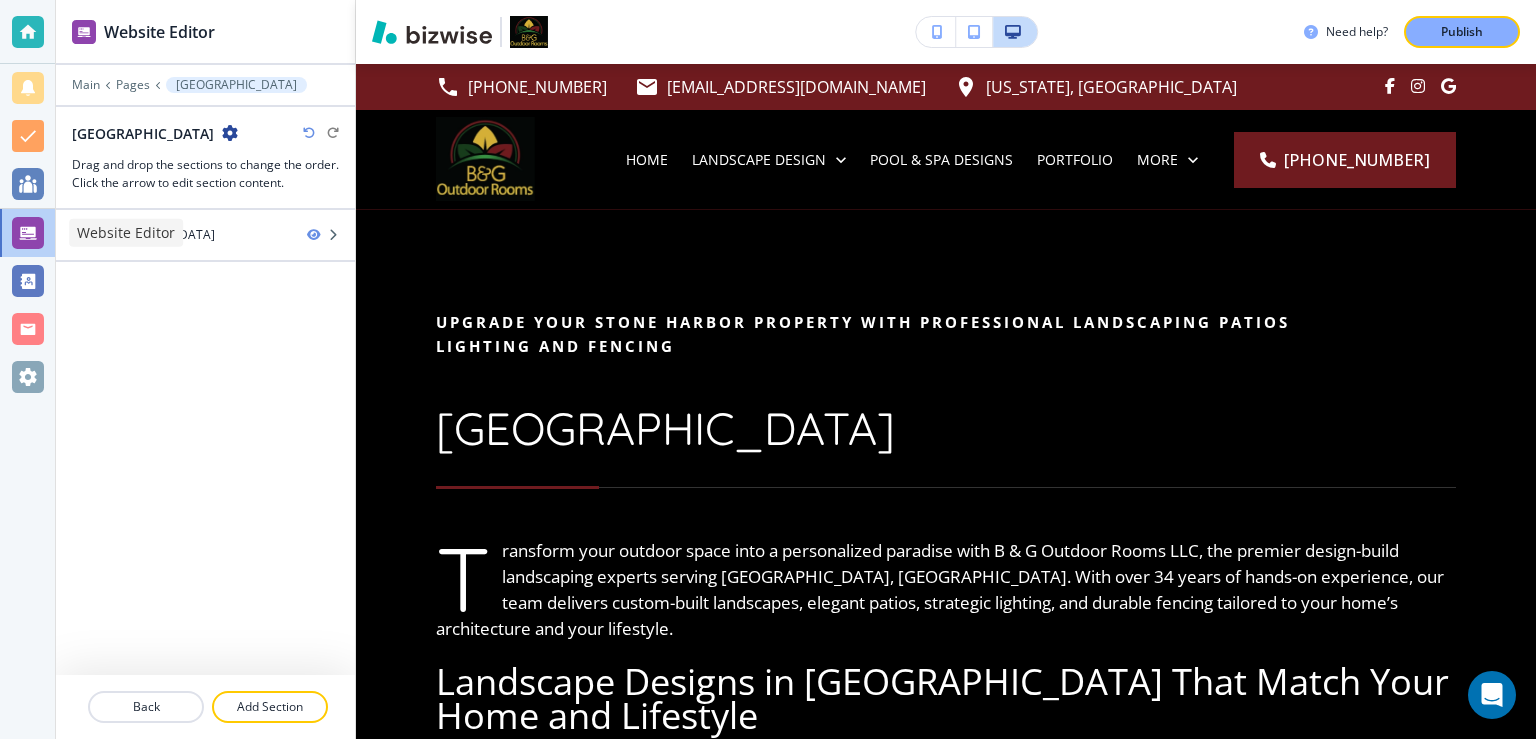 click at bounding box center (28, 233) 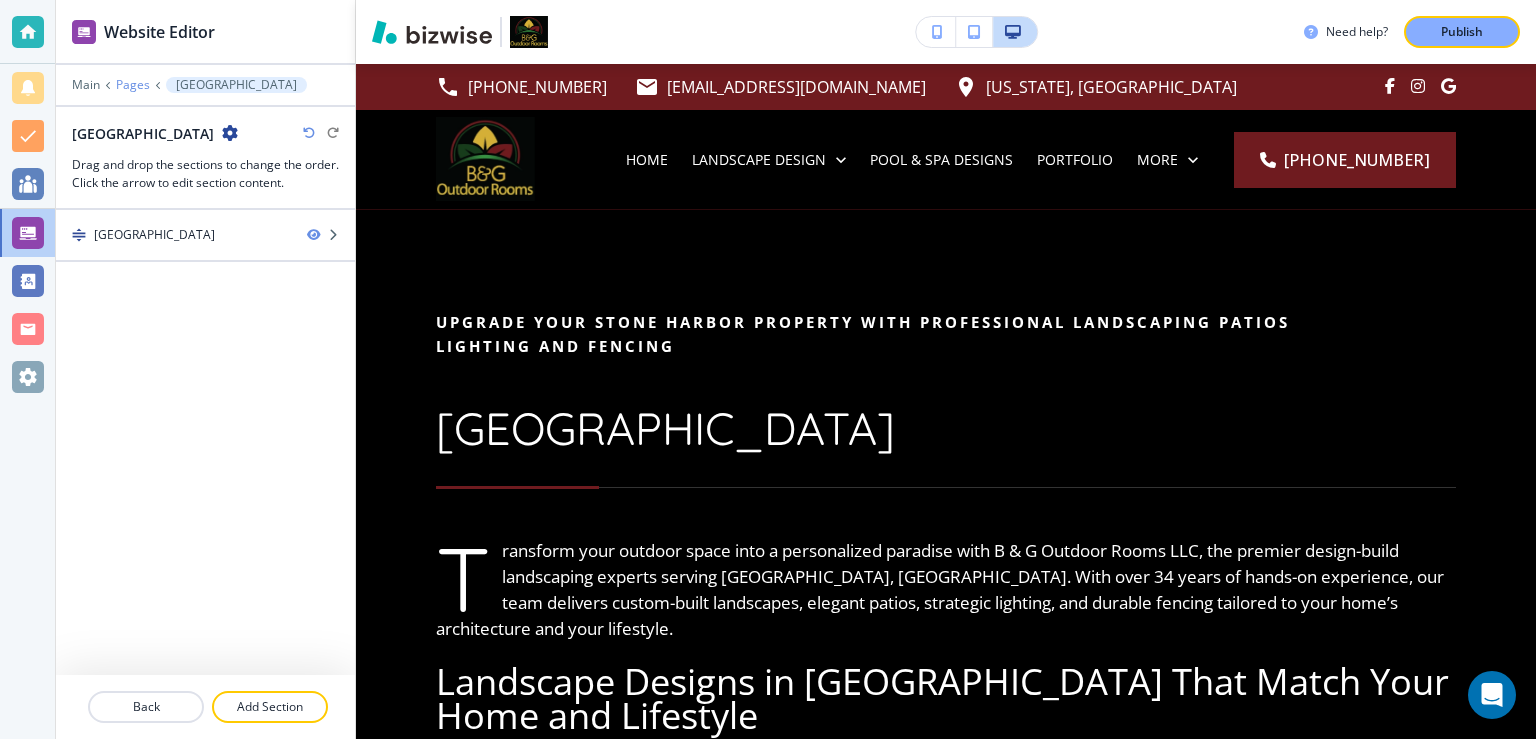 click on "Pages" at bounding box center [133, 85] 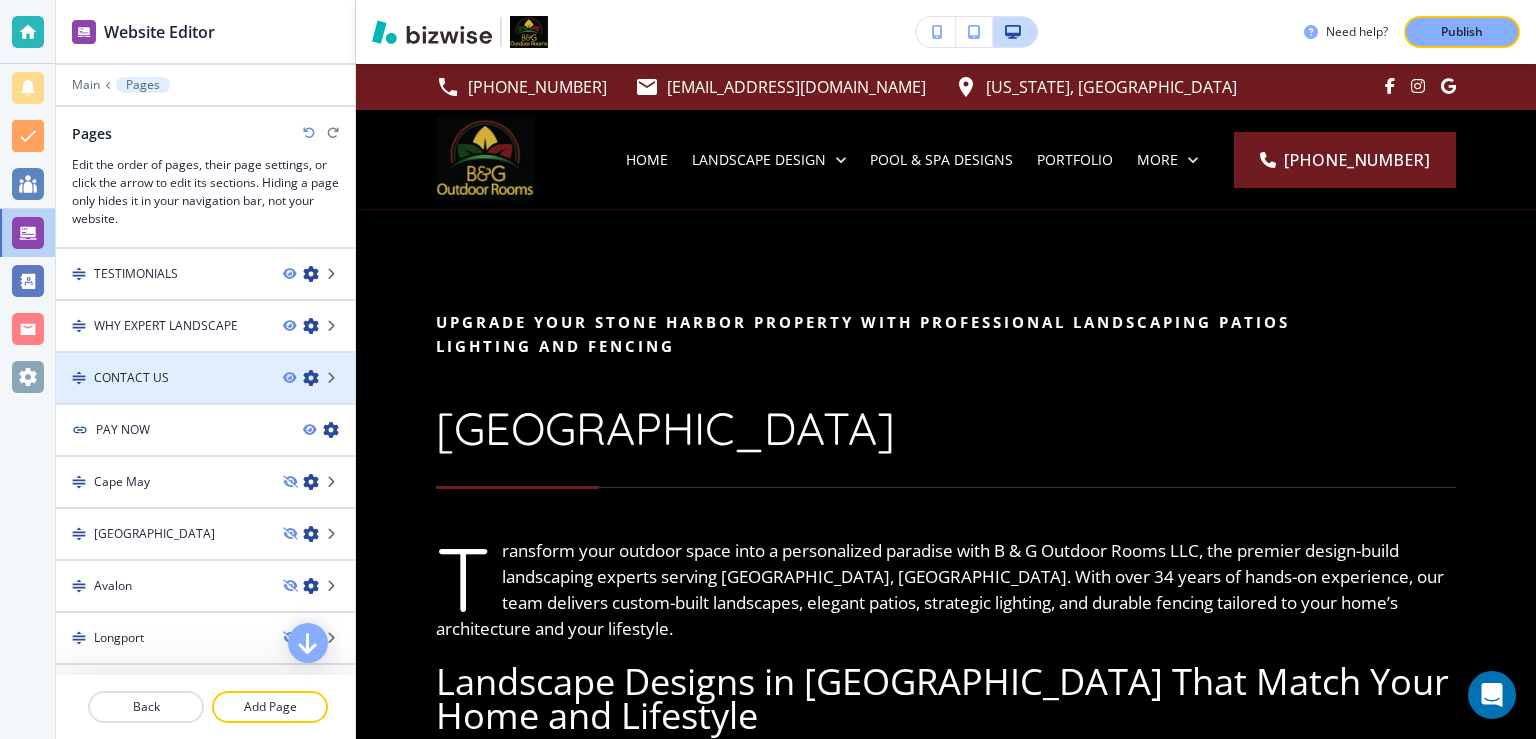 scroll, scrollTop: 395, scrollLeft: 0, axis: vertical 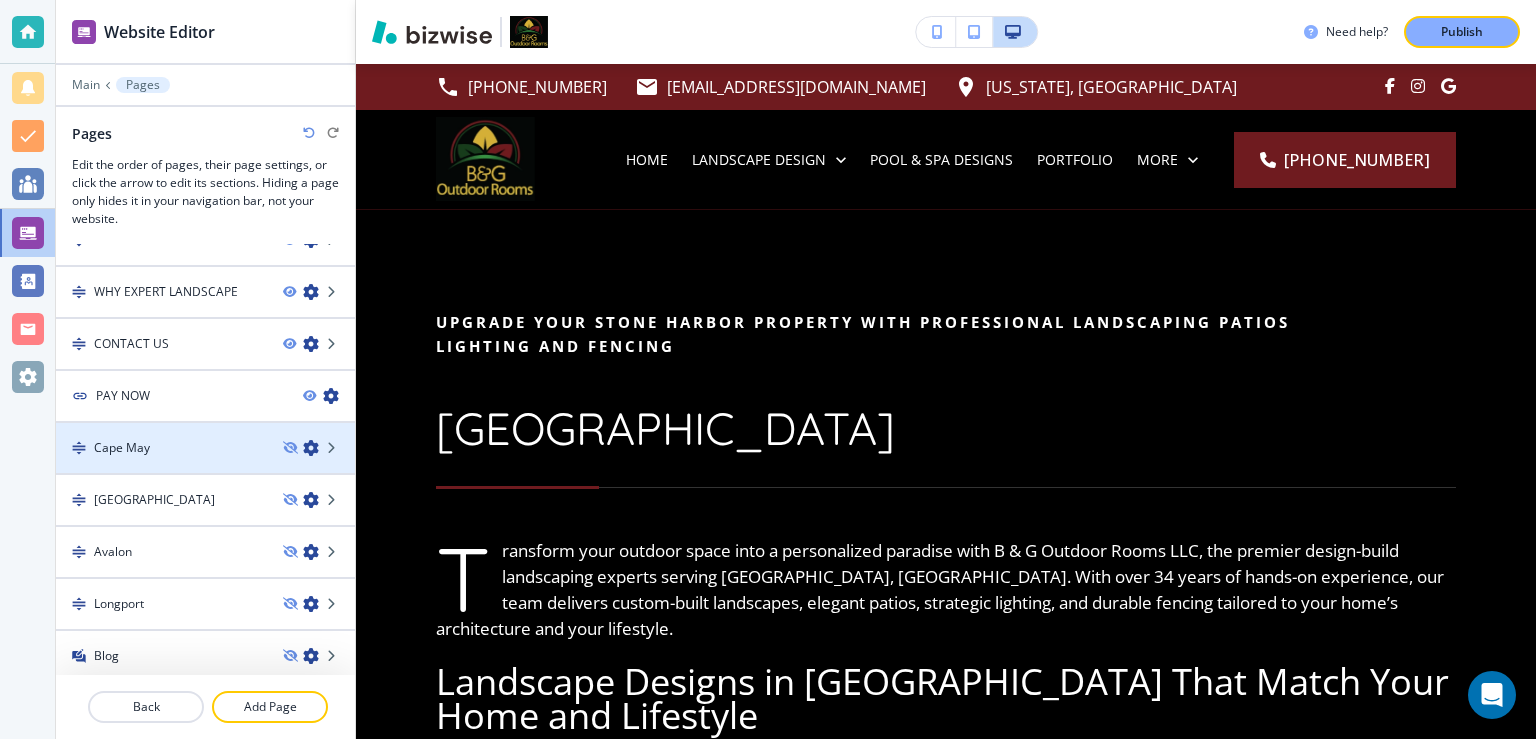 click on "Cape May" at bounding box center [161, 448] 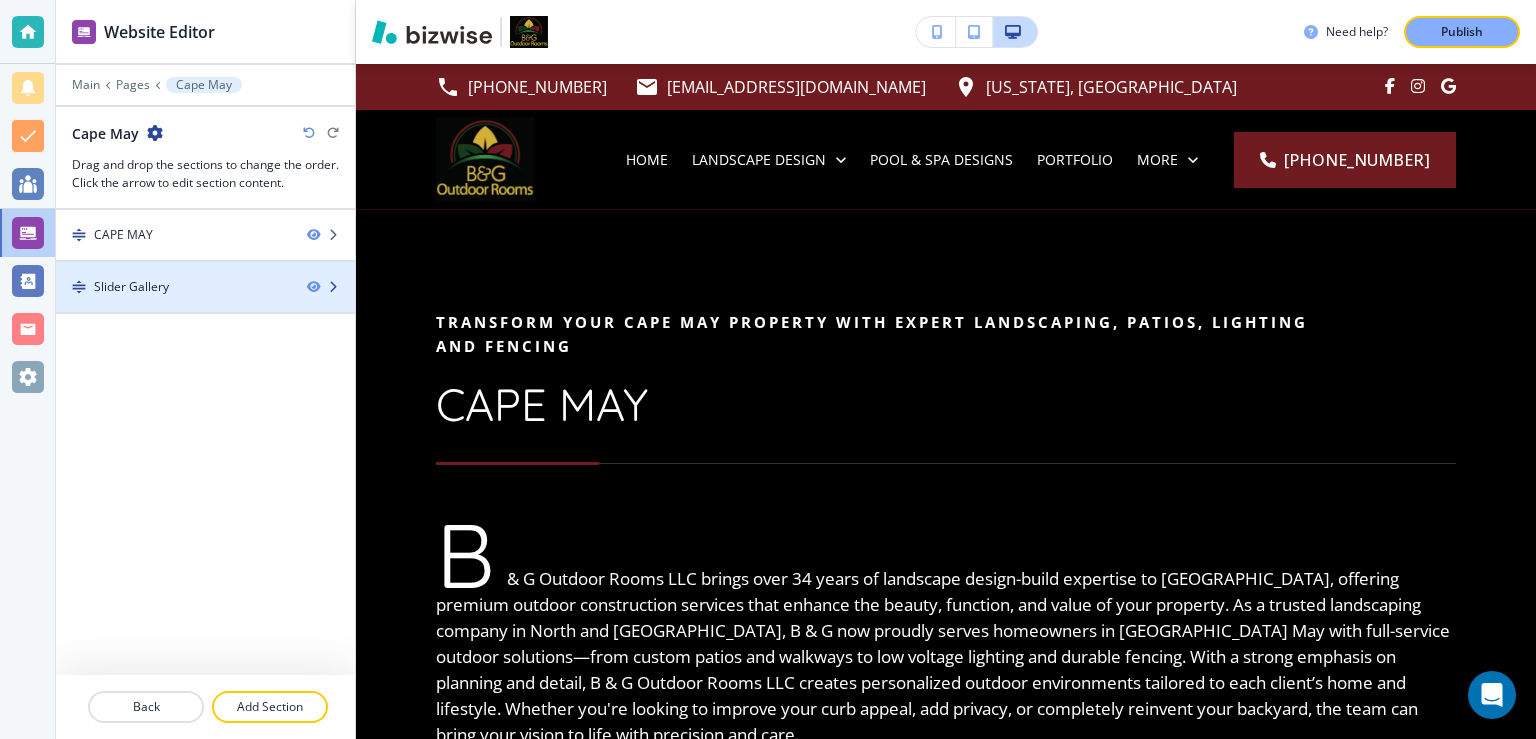 click on "Slider Gallery" at bounding box center [173, 287] 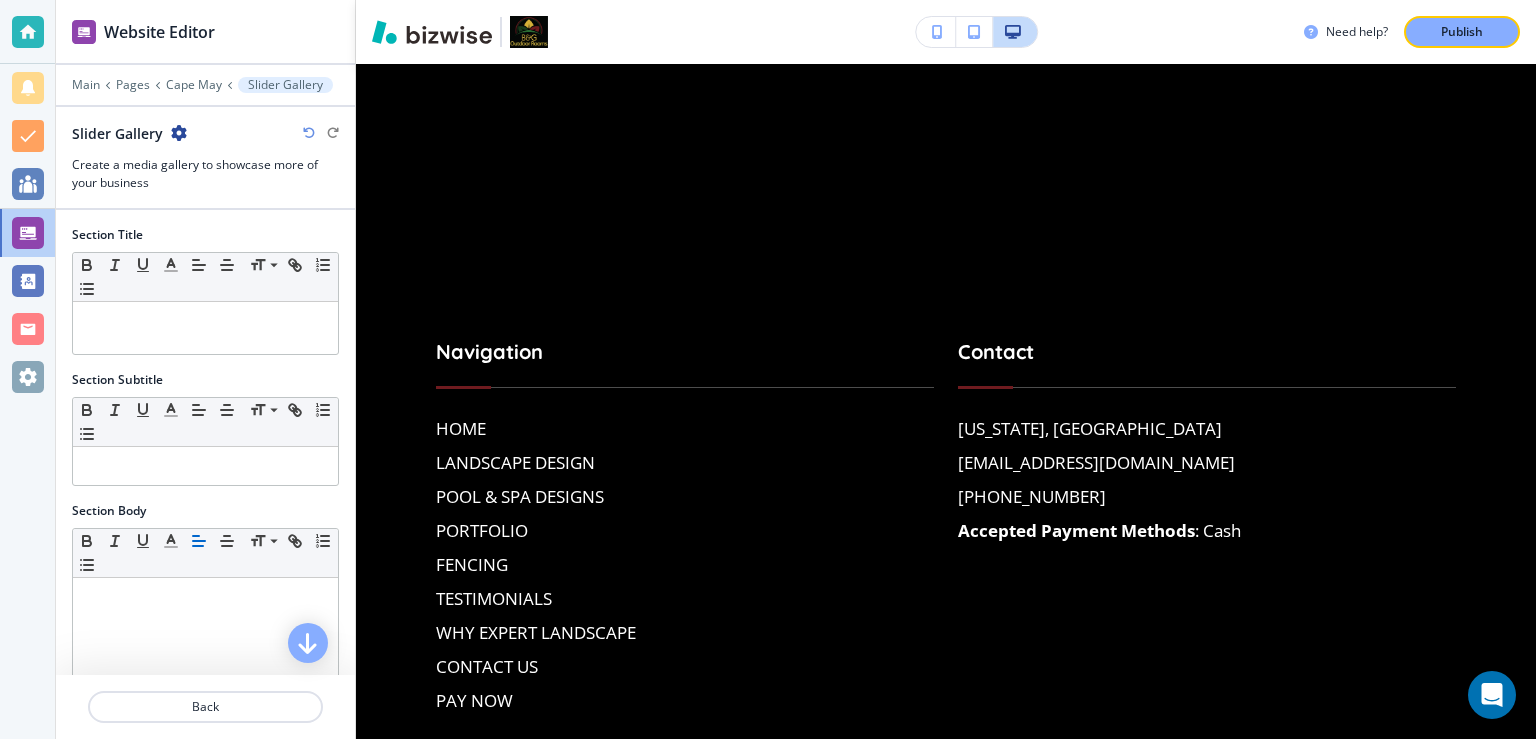 click on "Slider Gallery" at bounding box center (129, 133) 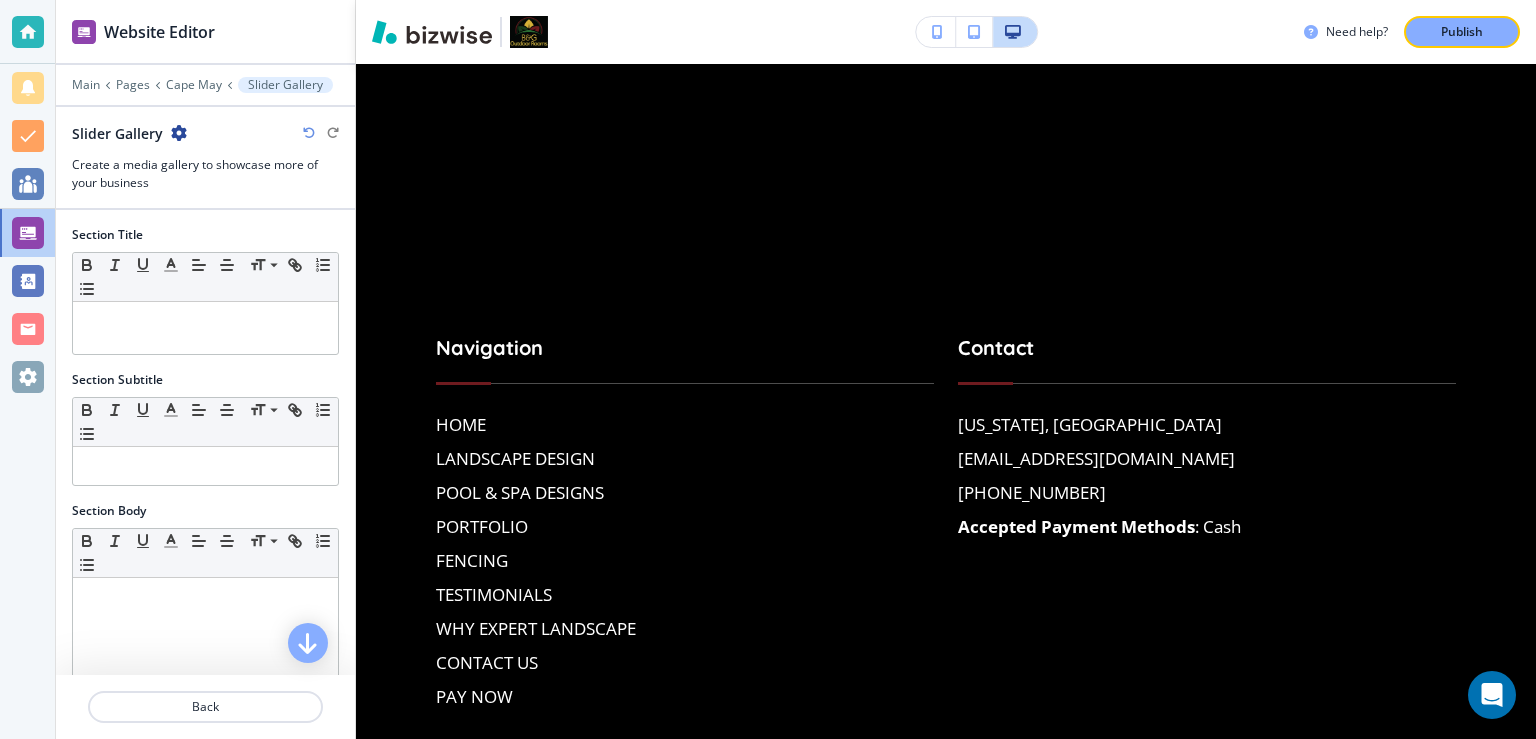 scroll, scrollTop: 1572, scrollLeft: 0, axis: vertical 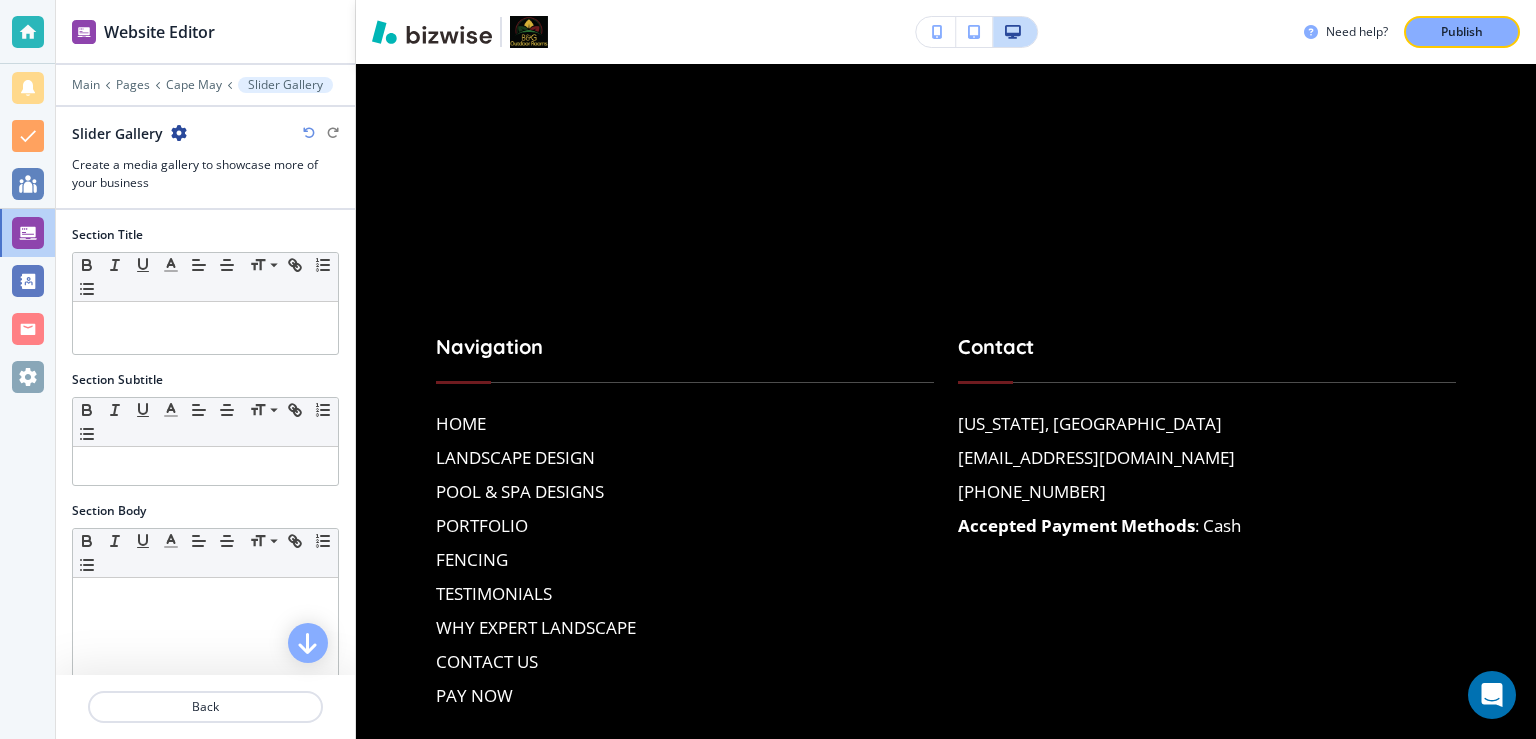 click at bounding box center (179, 133) 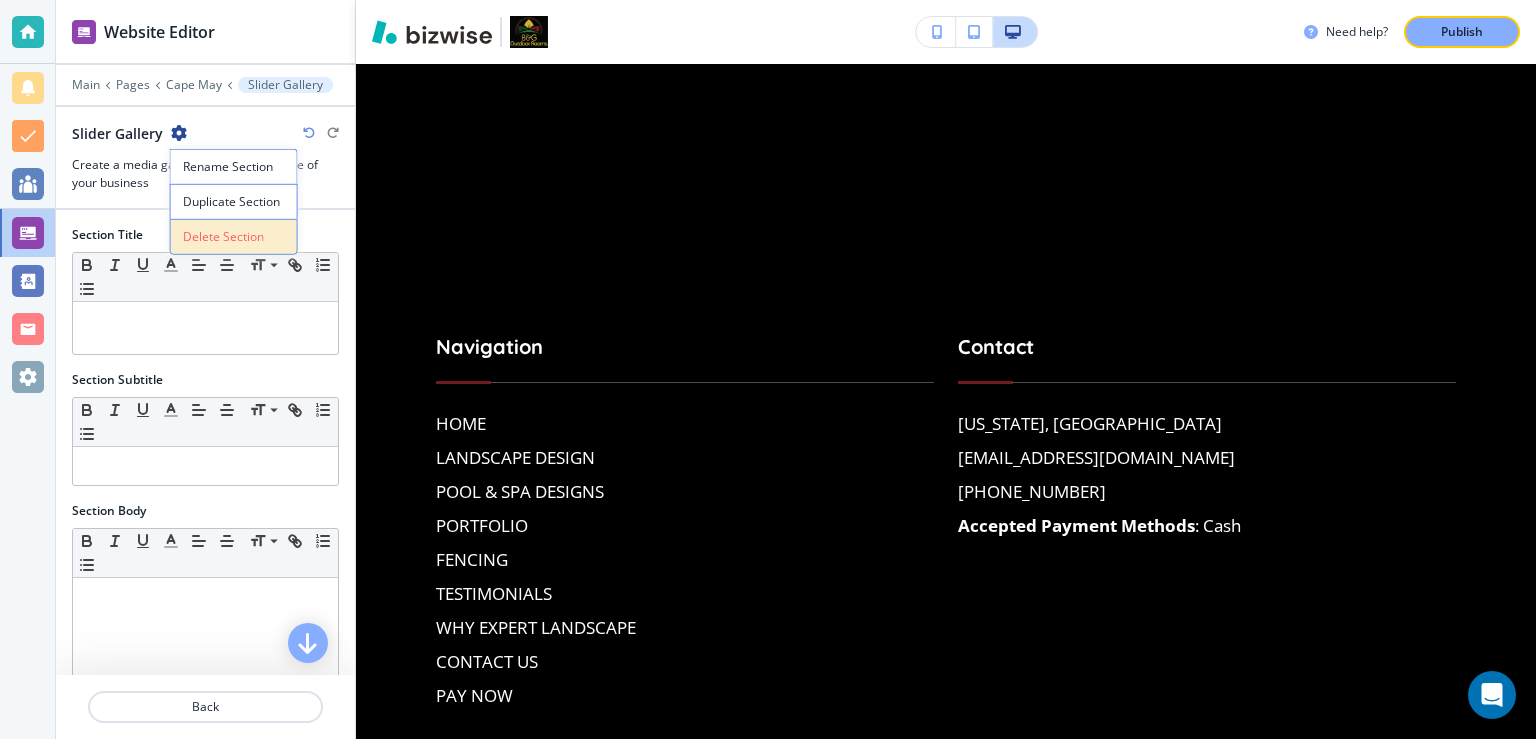 click on "Delete Section" at bounding box center [234, 237] 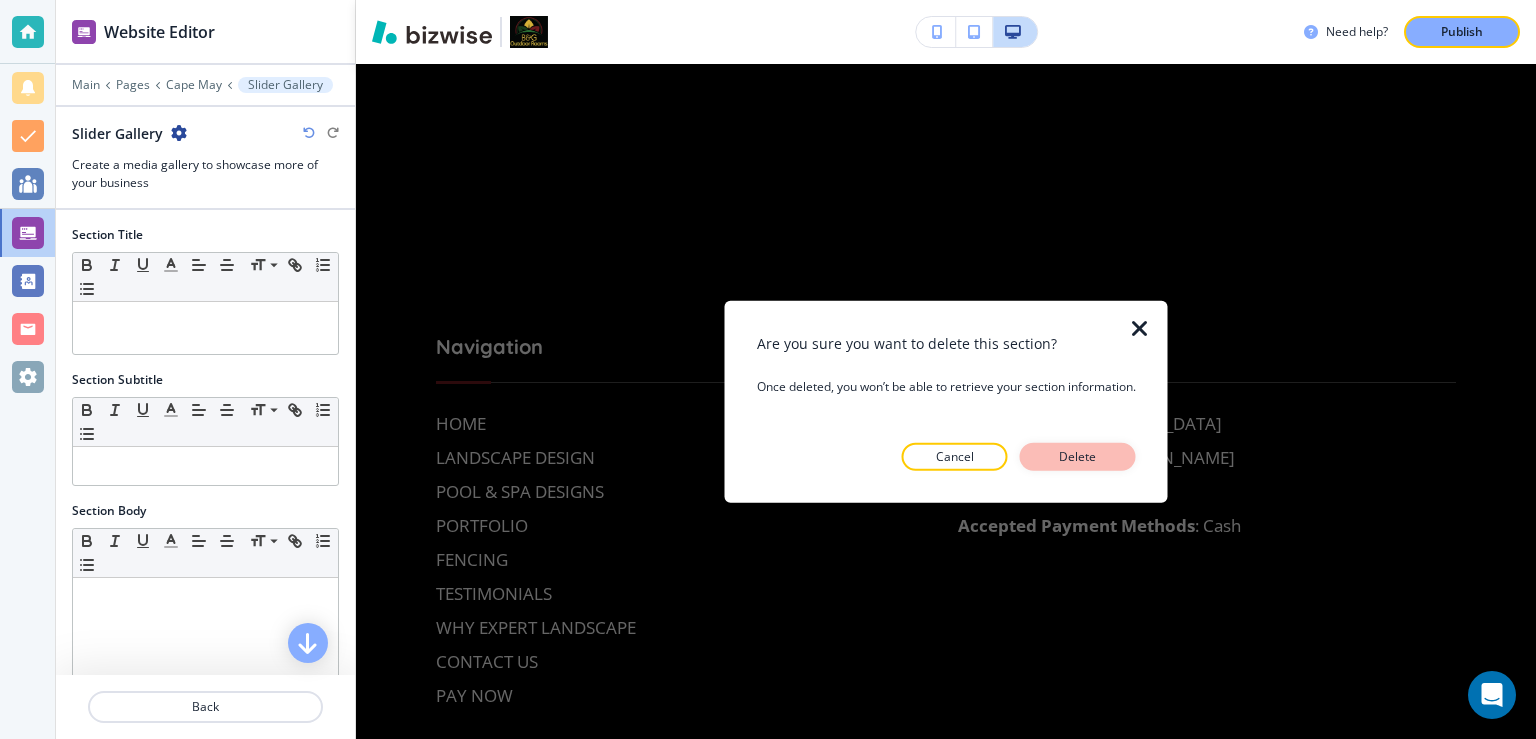 click on "Delete" at bounding box center [1078, 457] 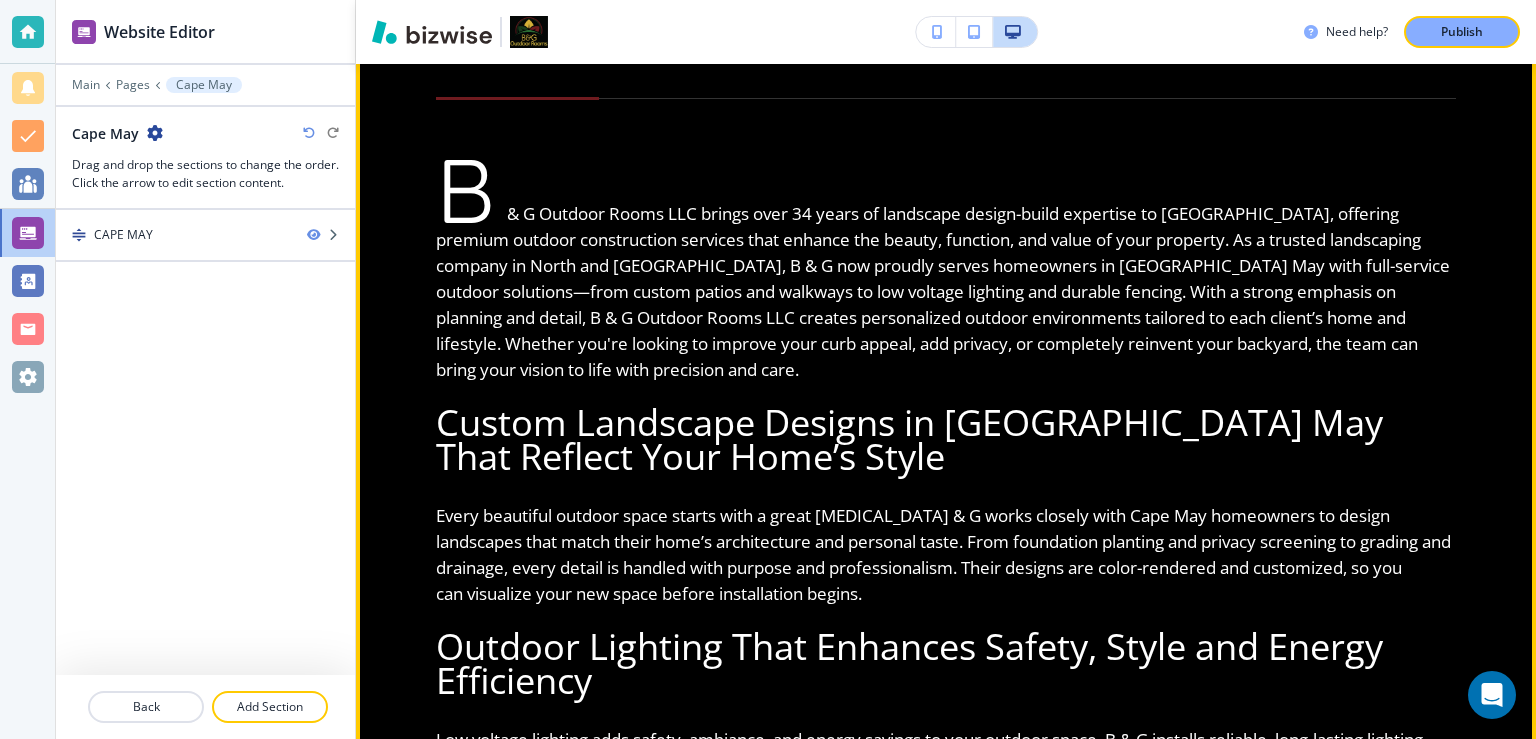 scroll, scrollTop: 389, scrollLeft: 0, axis: vertical 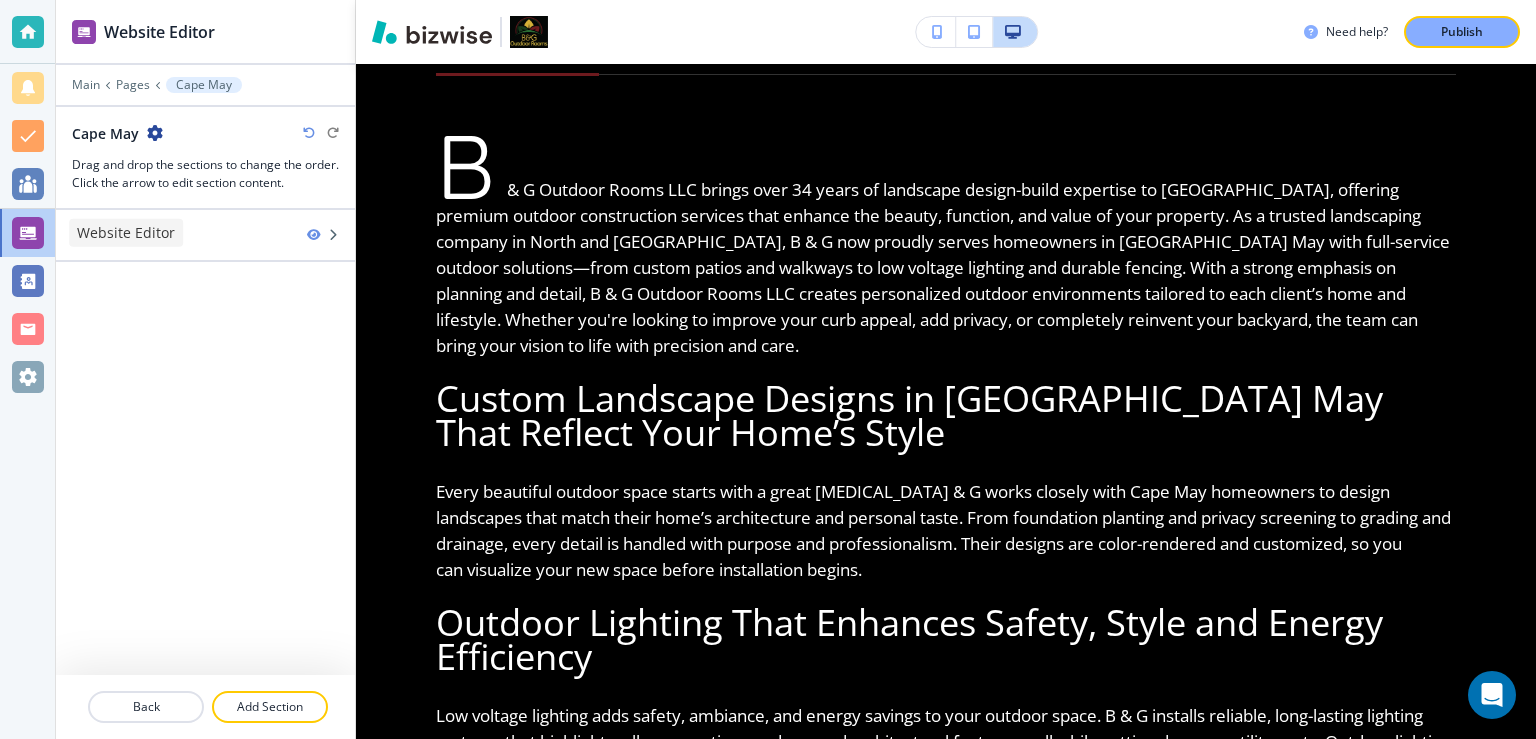 click at bounding box center [28, 233] 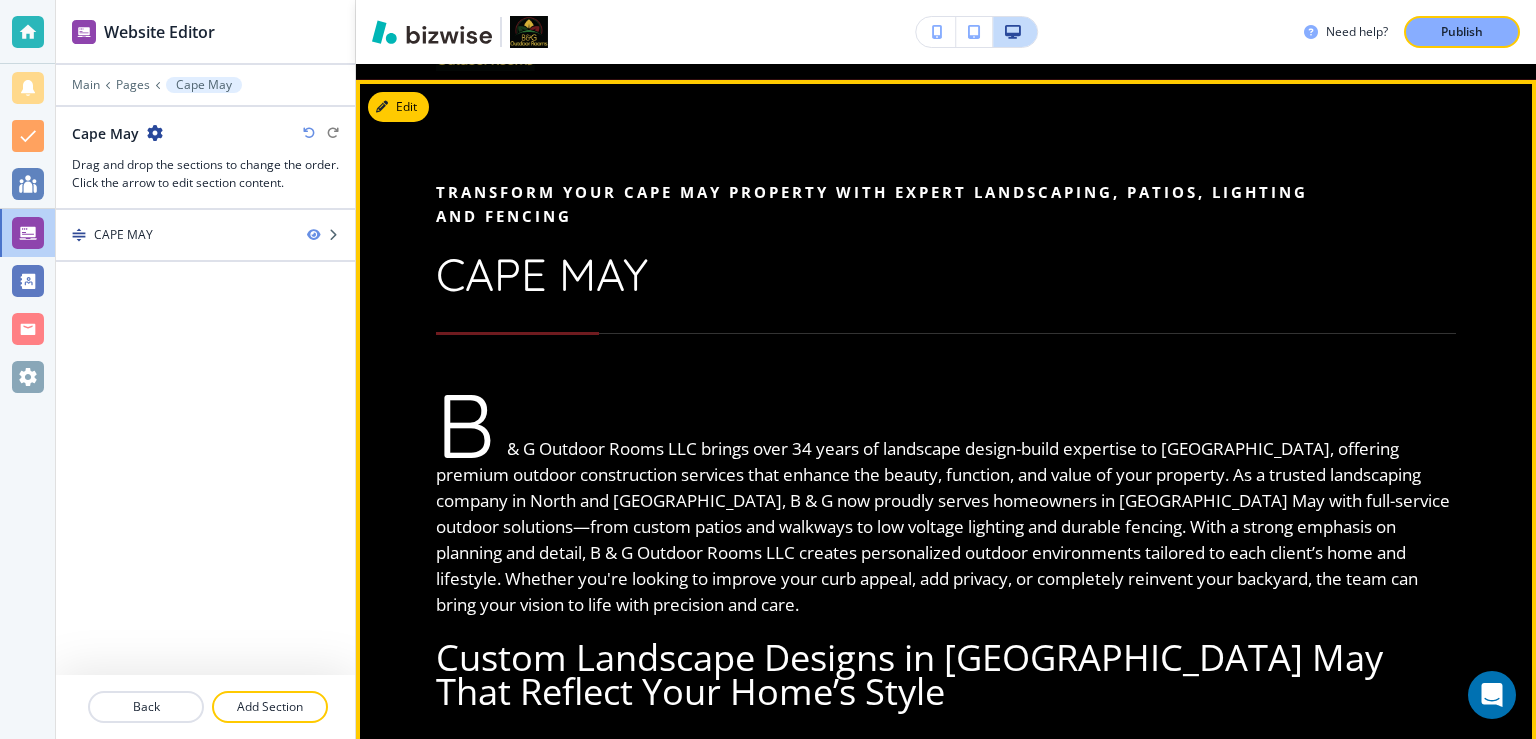 scroll, scrollTop: 0, scrollLeft: 0, axis: both 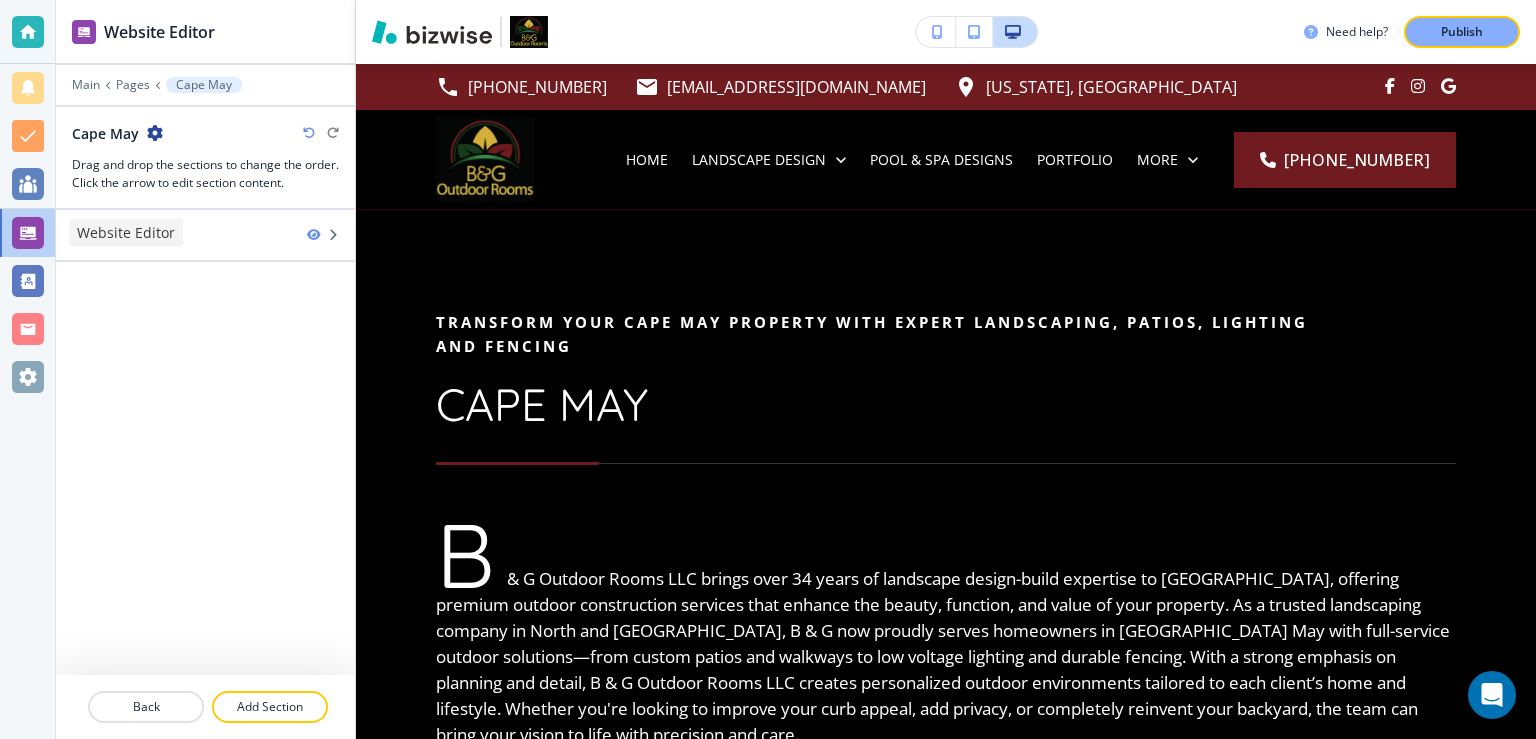 click at bounding box center [28, 233] 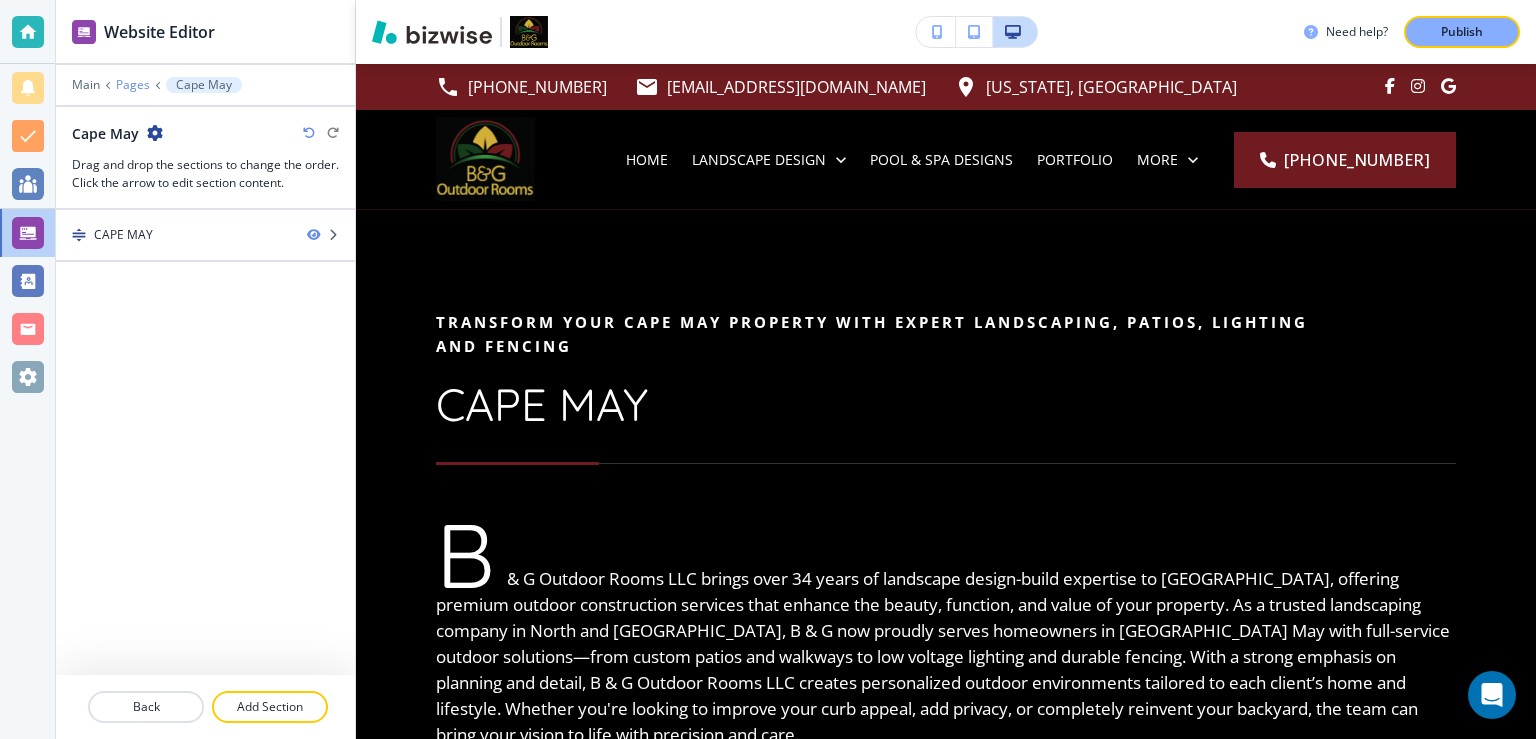 click on "Pages" at bounding box center [133, 85] 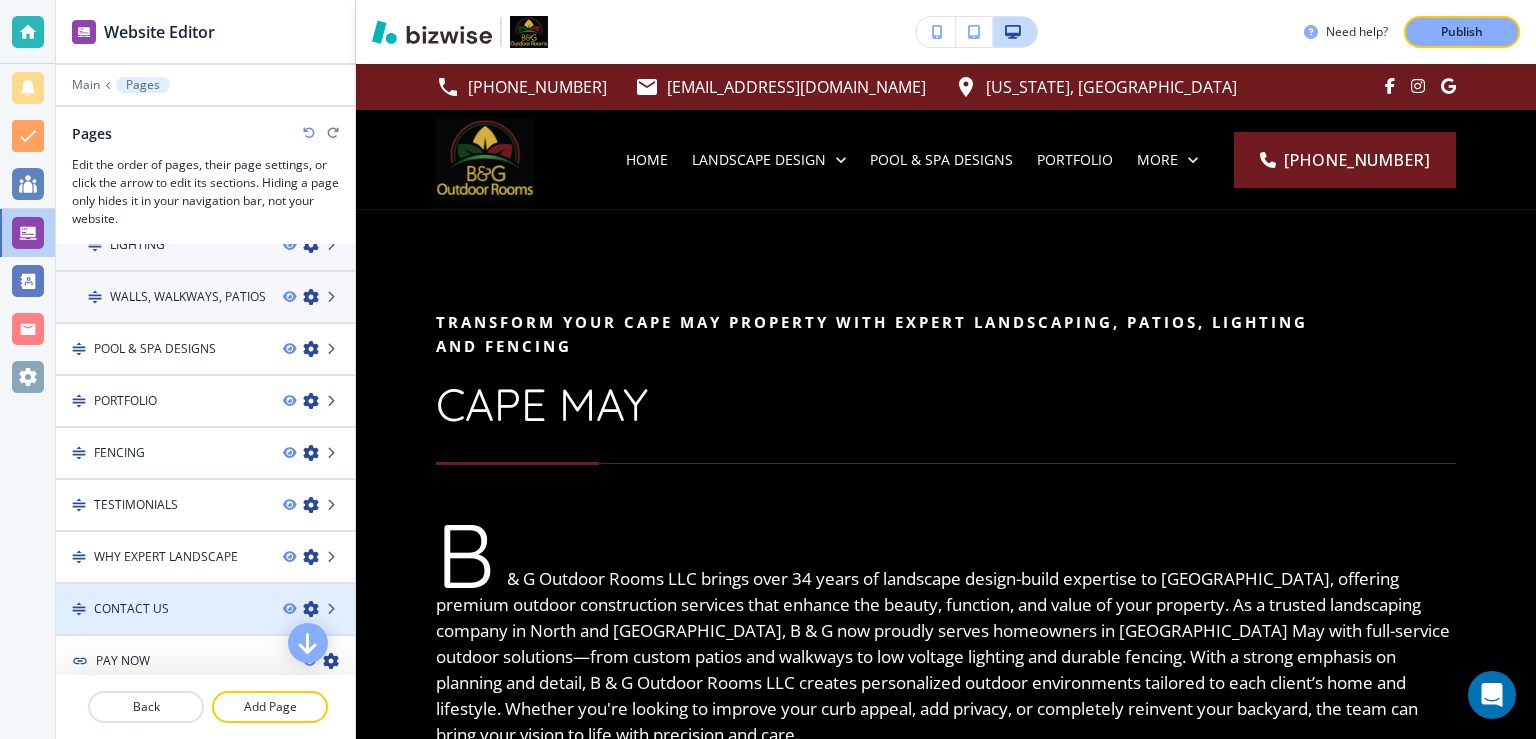 scroll, scrollTop: 395, scrollLeft: 0, axis: vertical 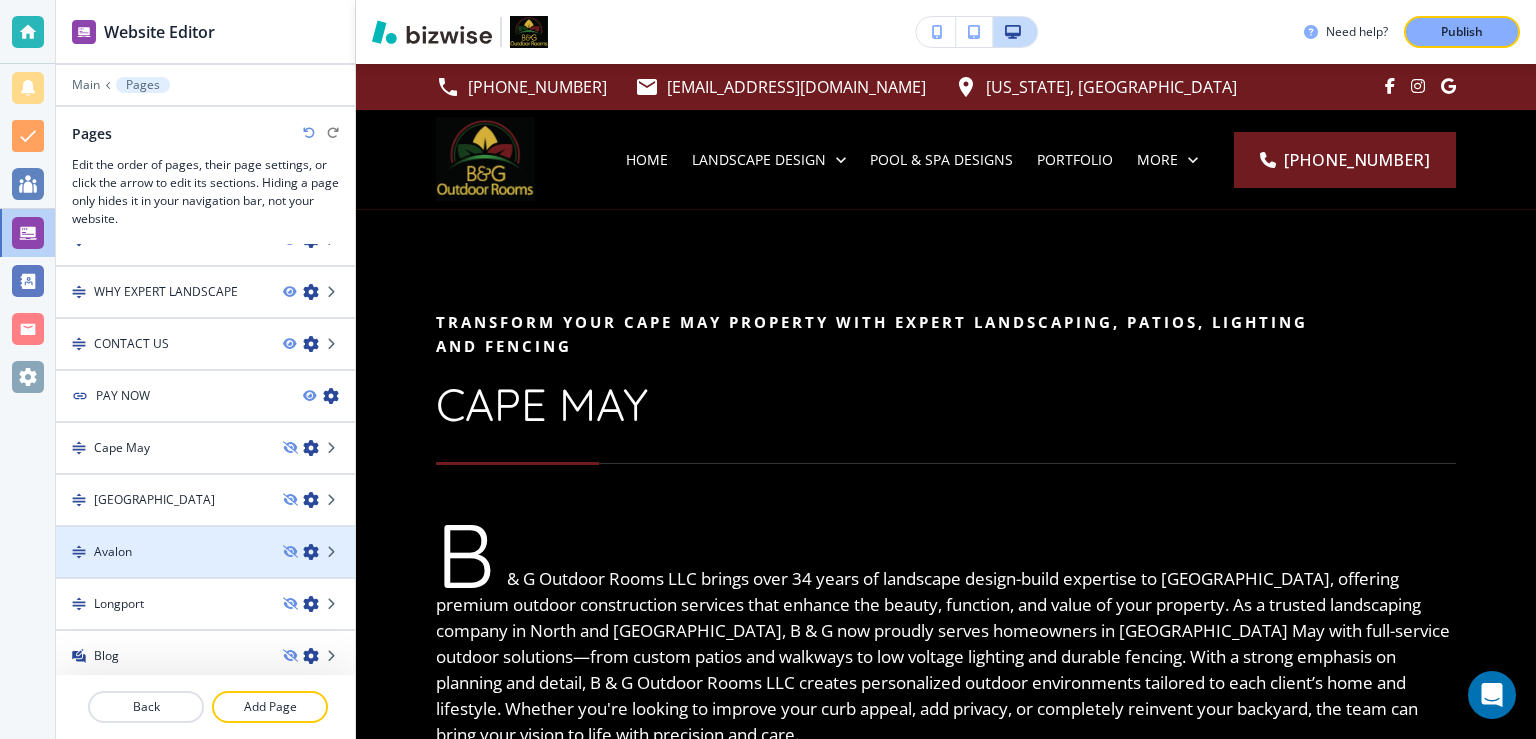 click on "Avalon" at bounding box center (161, 552) 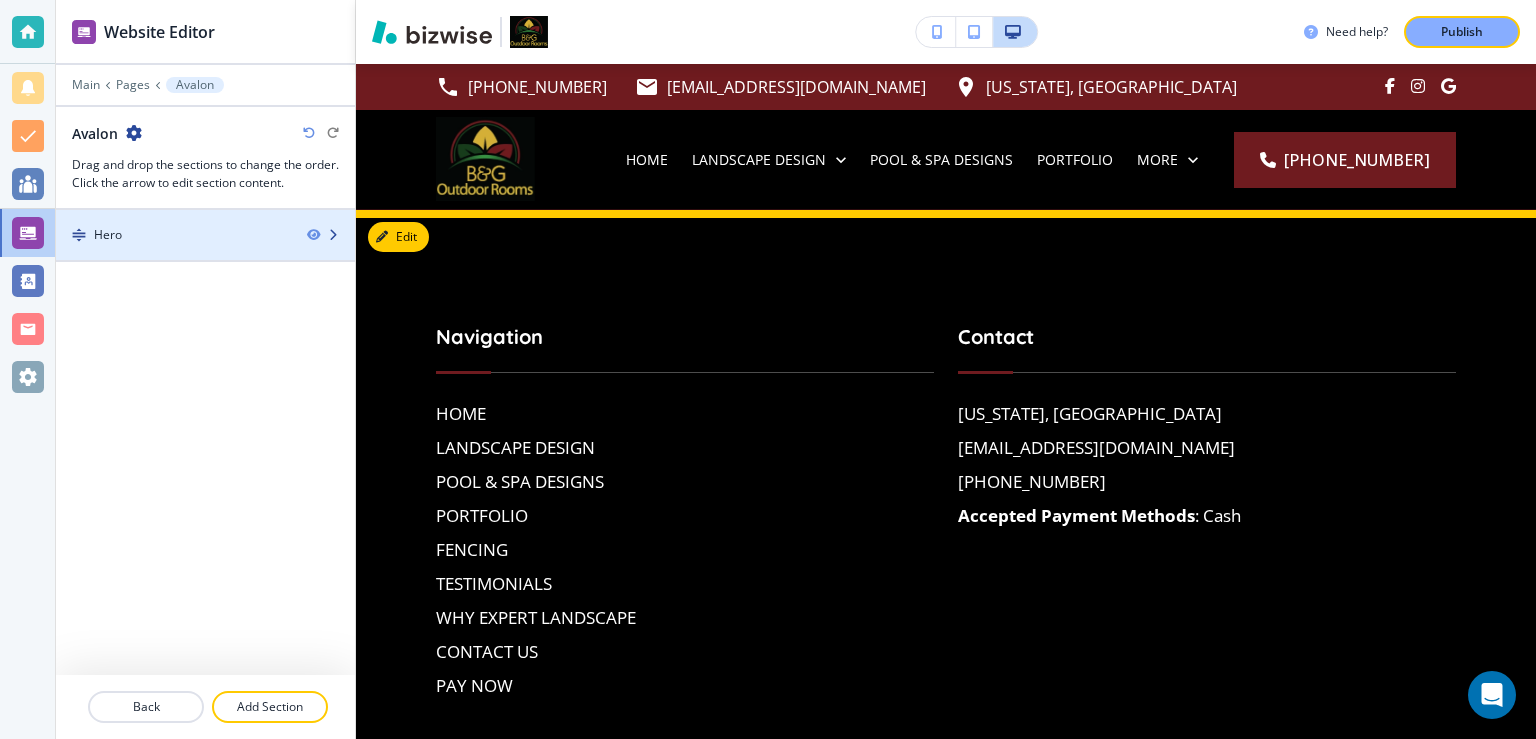 click on "Hero" at bounding box center [173, 235] 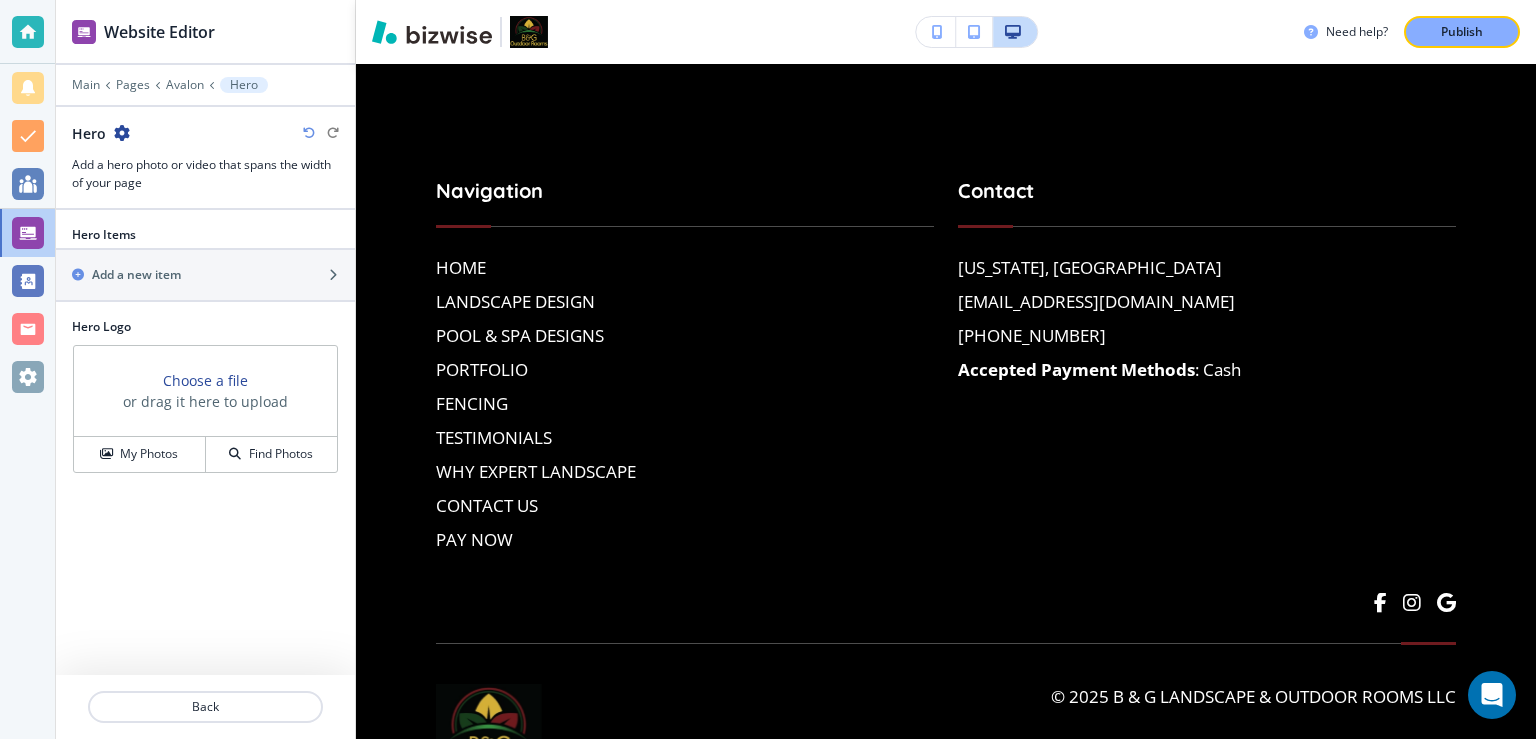 scroll, scrollTop: 146, scrollLeft: 0, axis: vertical 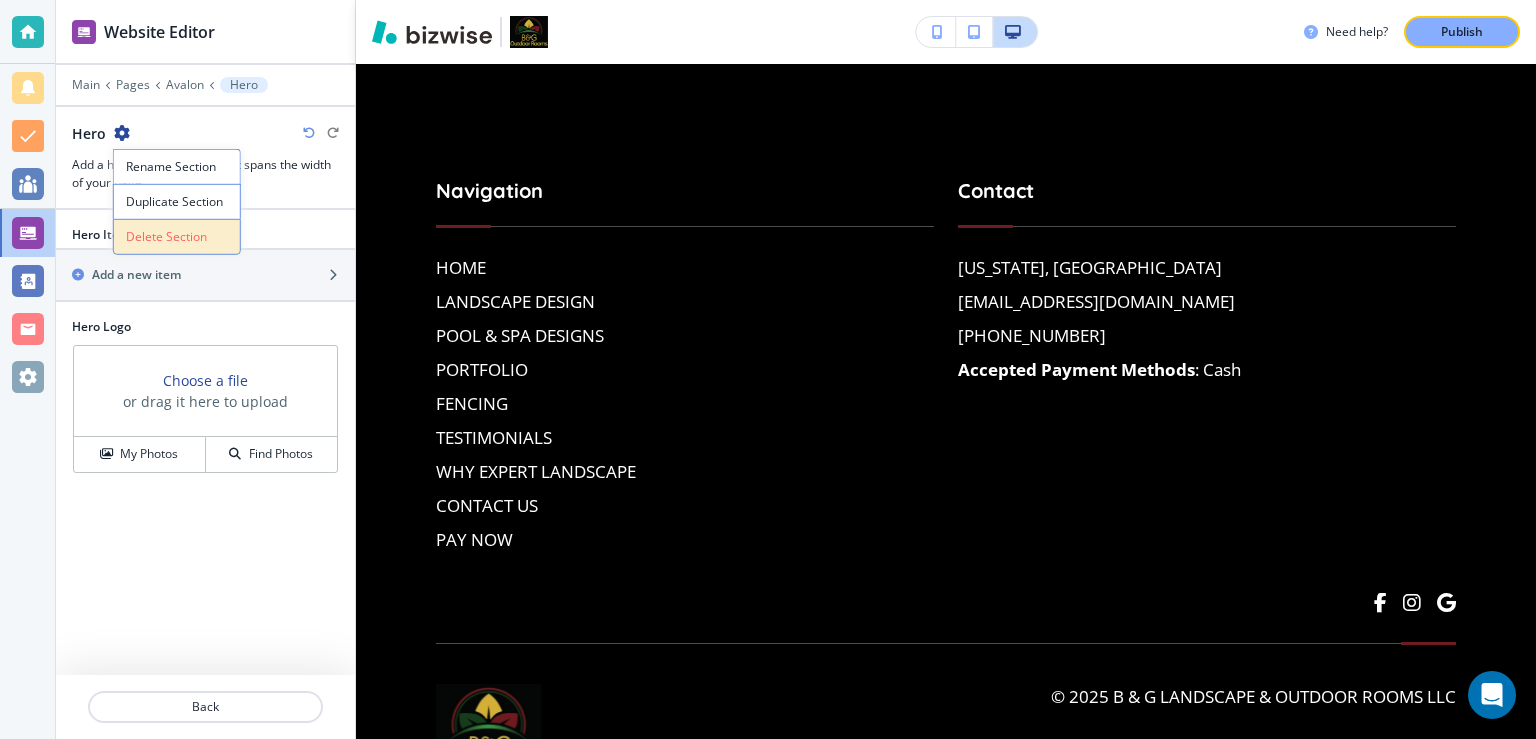 click on "Delete Section" at bounding box center [177, 237] 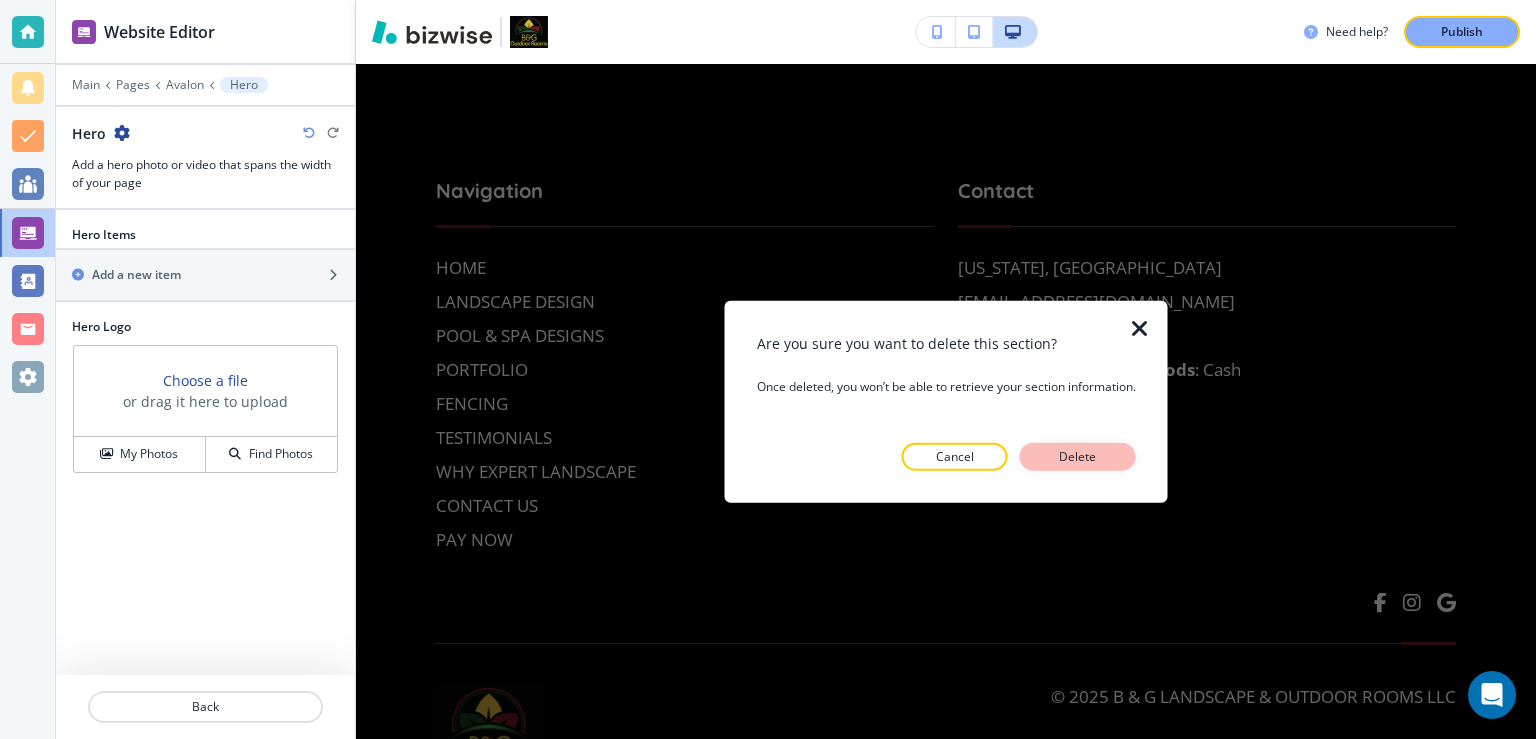 click on "Delete" at bounding box center (1078, 457) 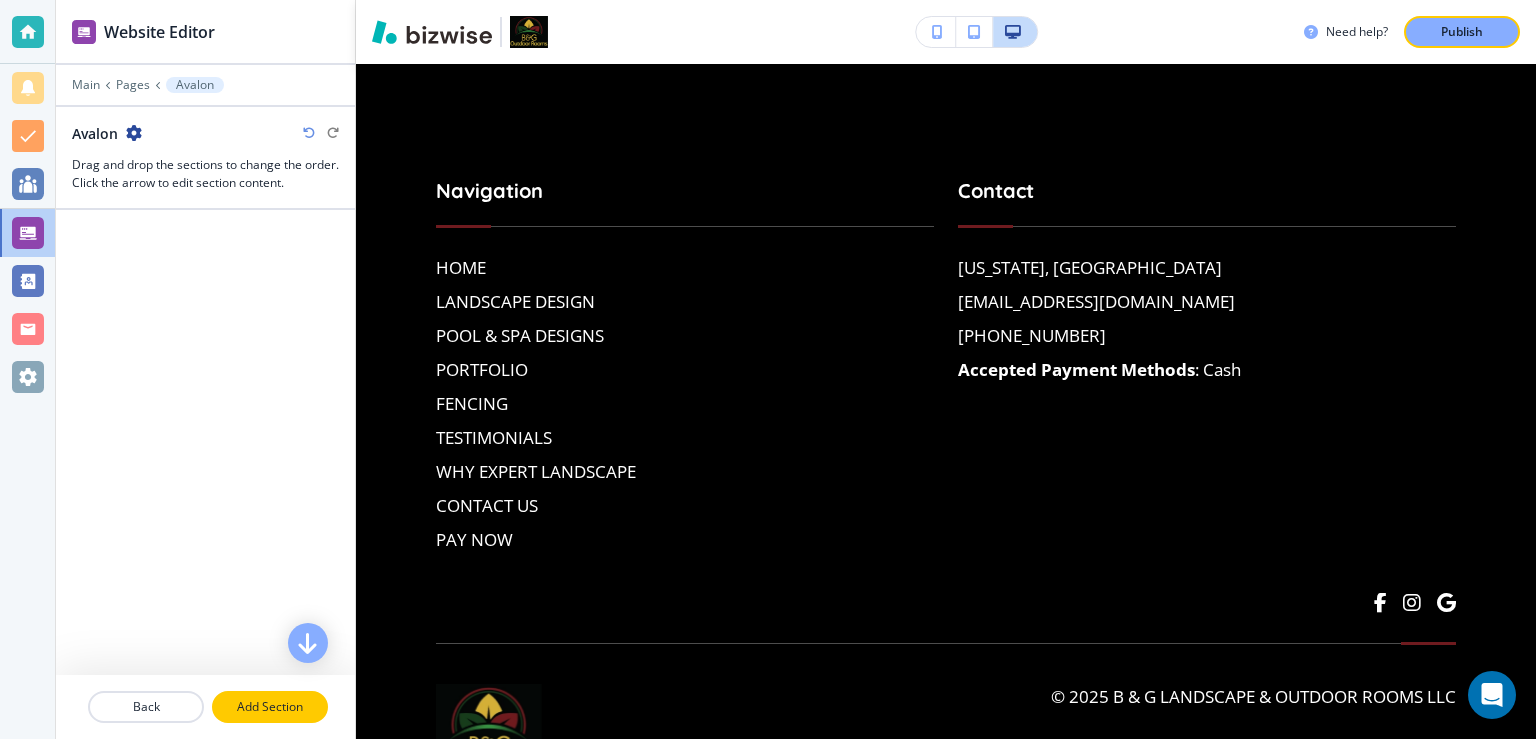 click on "Add Section" at bounding box center (270, 707) 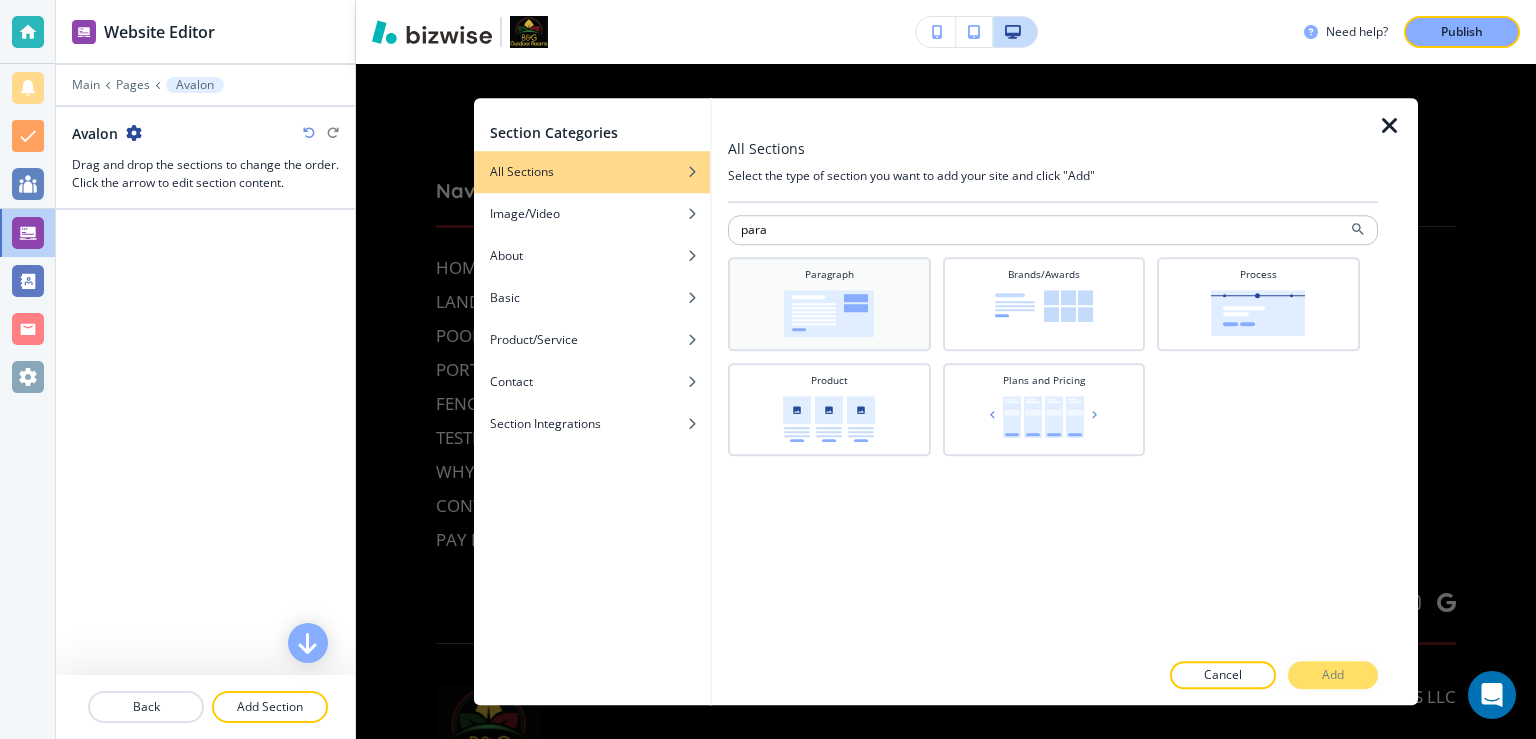 type on "para" 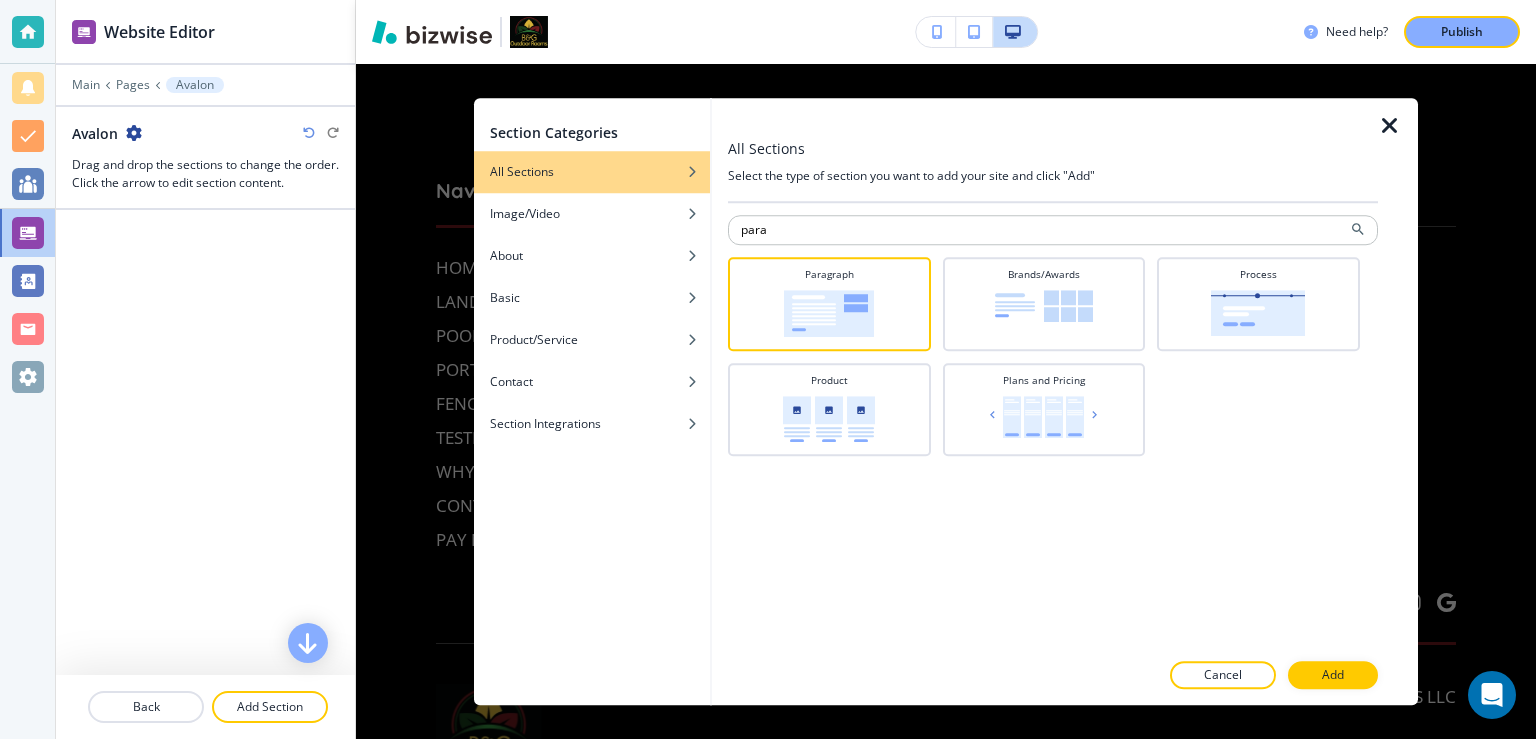 click on "Add" at bounding box center [1333, 675] 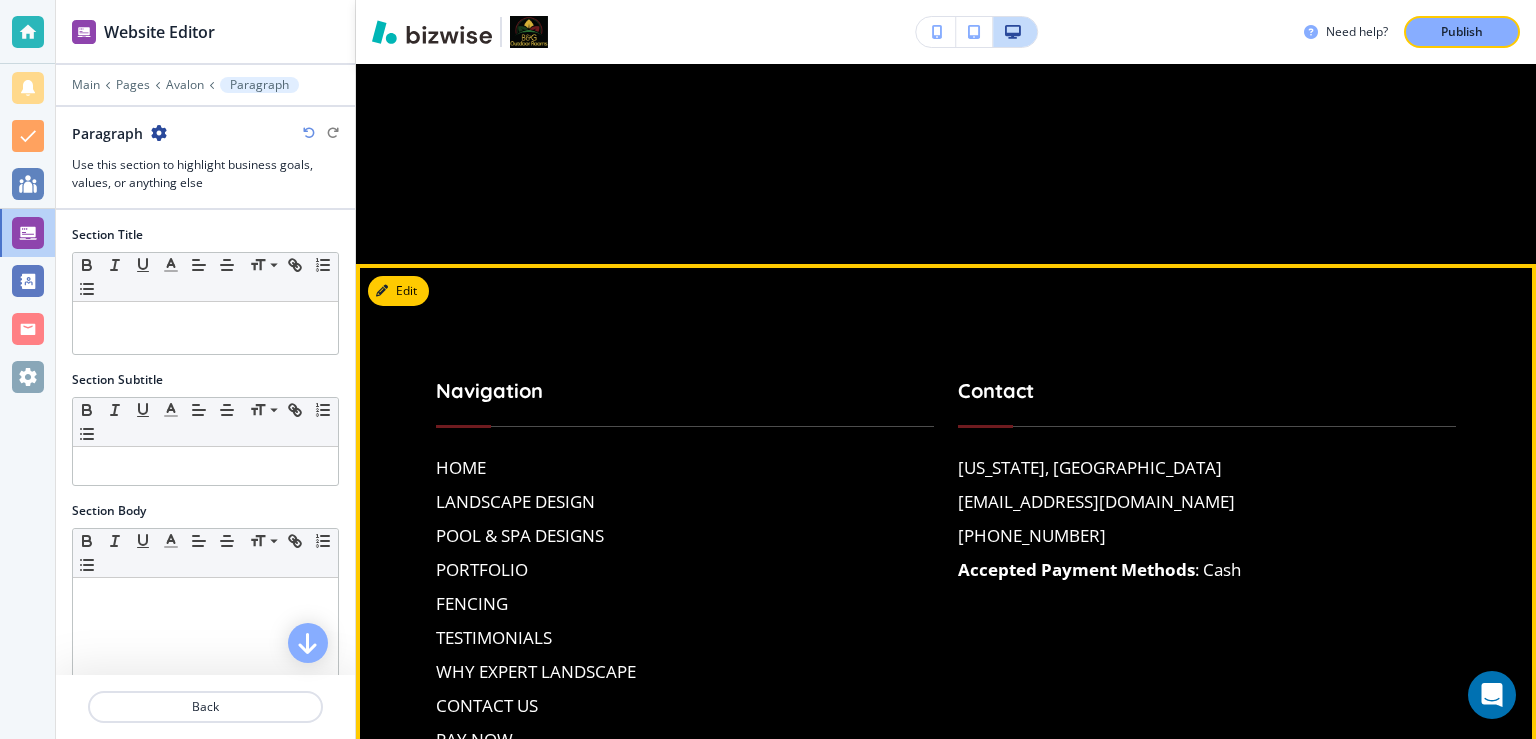 scroll, scrollTop: 0, scrollLeft: 0, axis: both 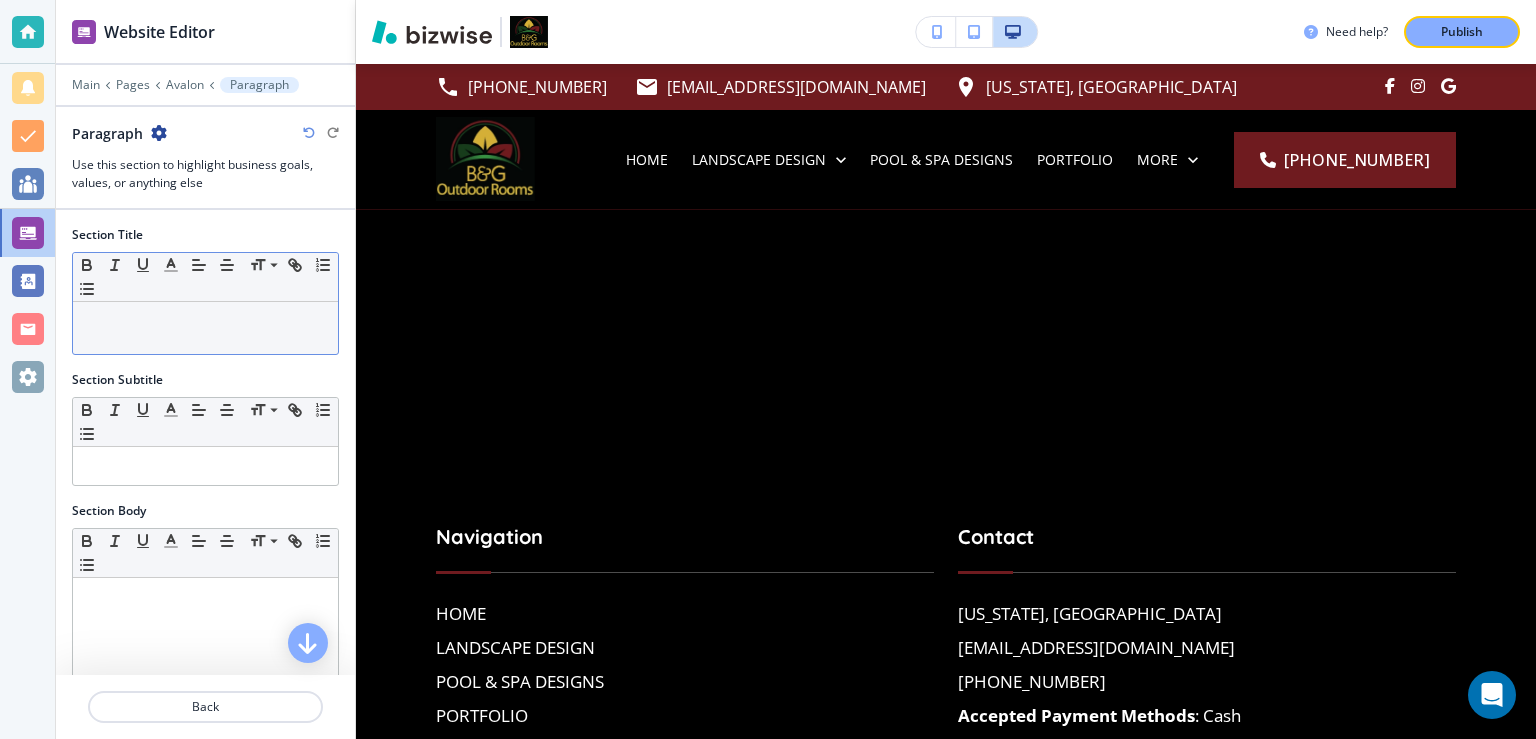 click at bounding box center (205, 328) 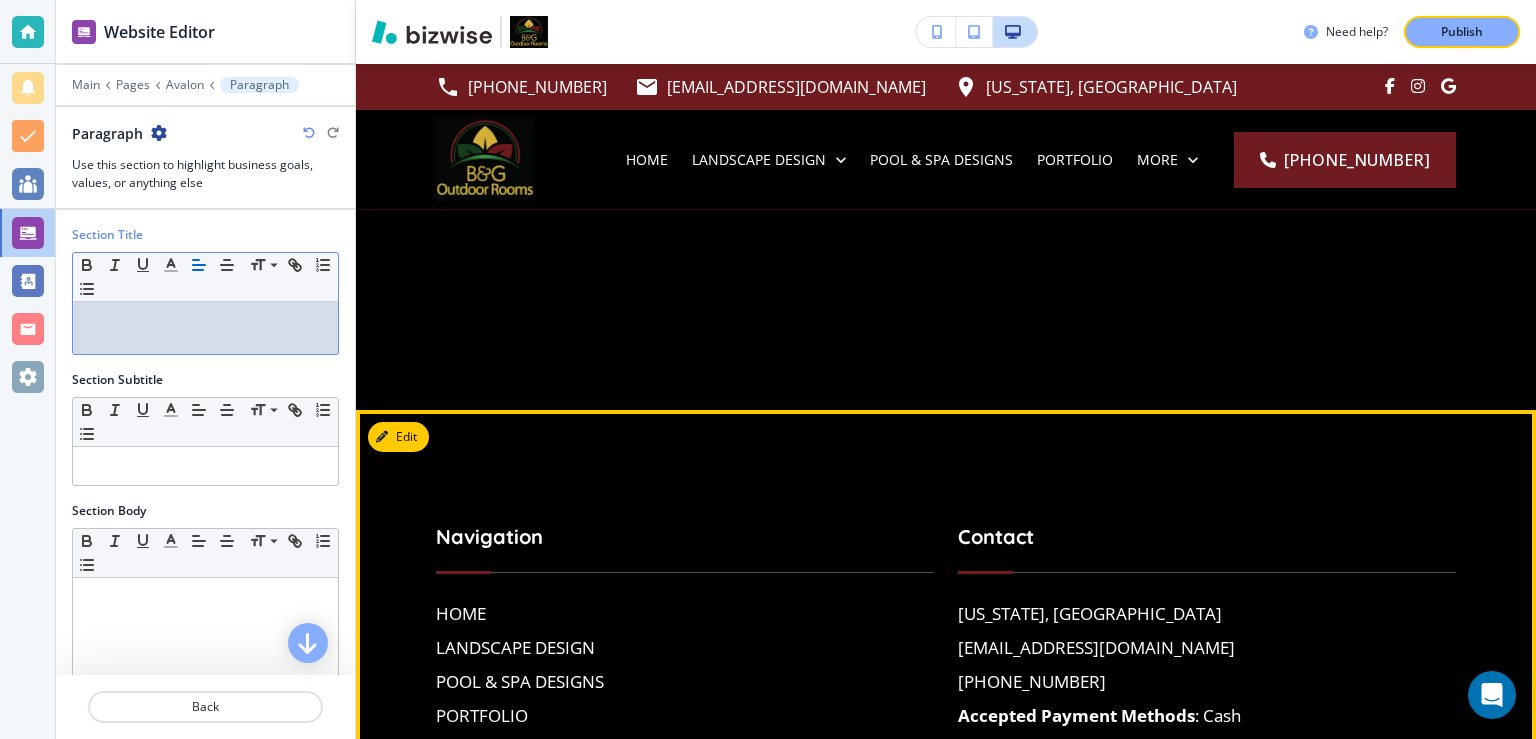 type 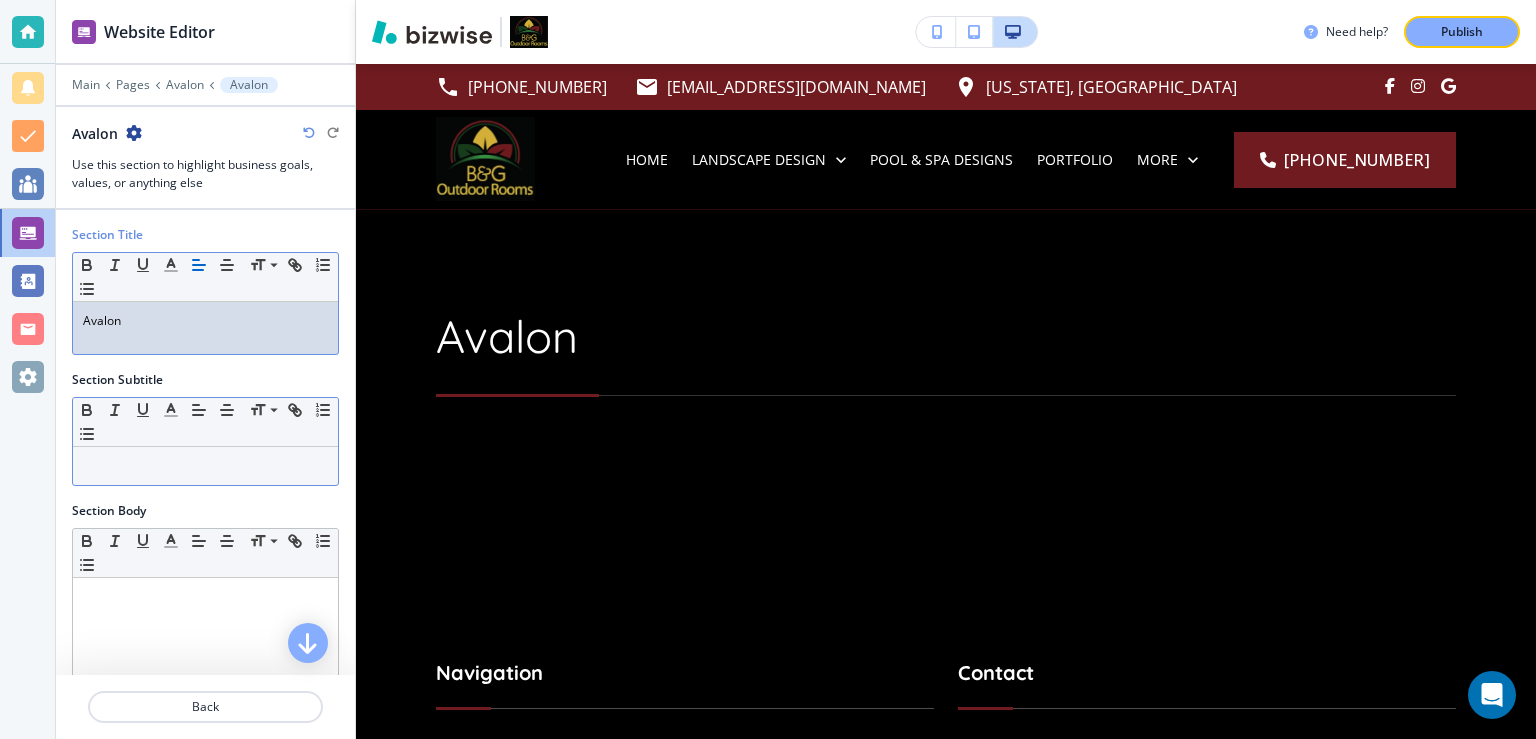 click at bounding box center [205, 466] 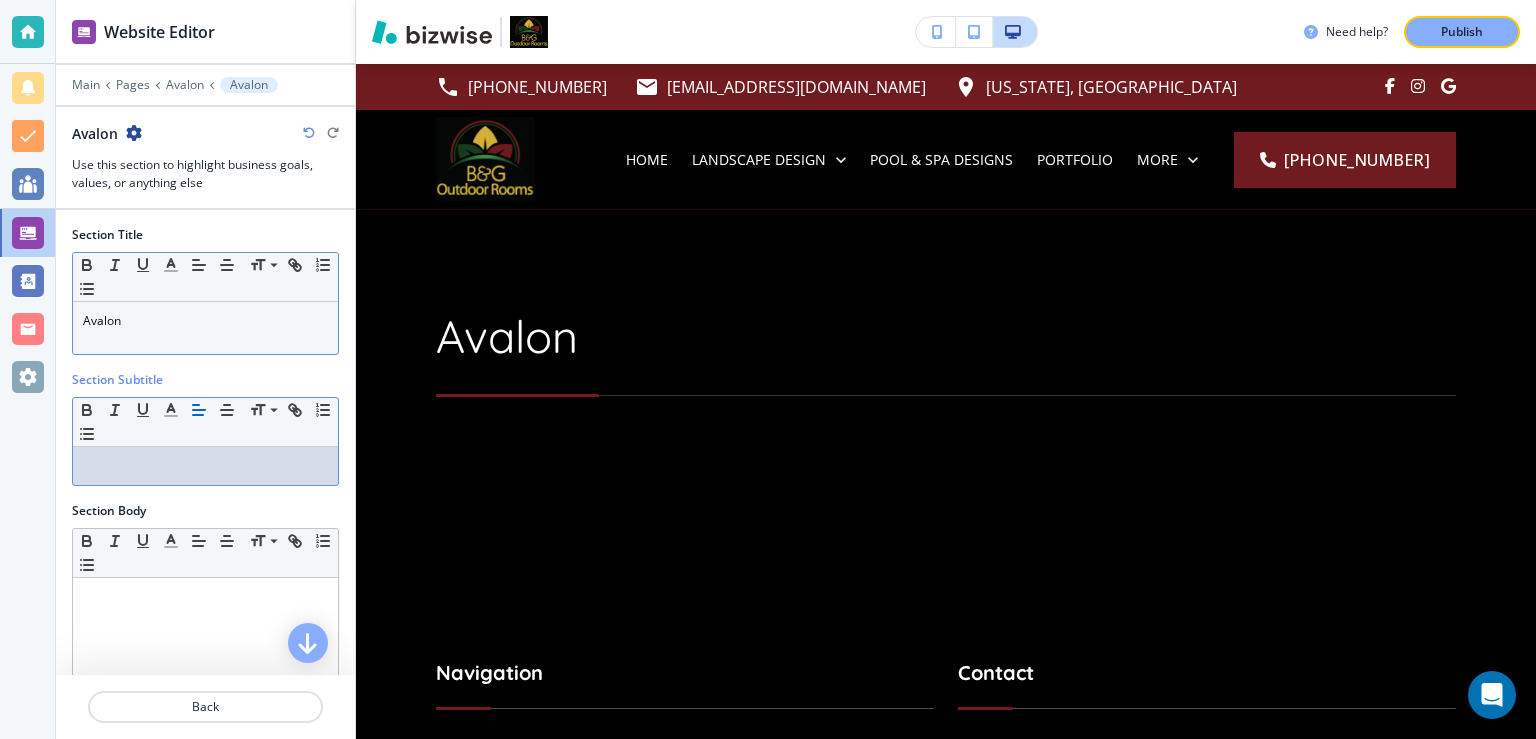 scroll, scrollTop: 0, scrollLeft: 0, axis: both 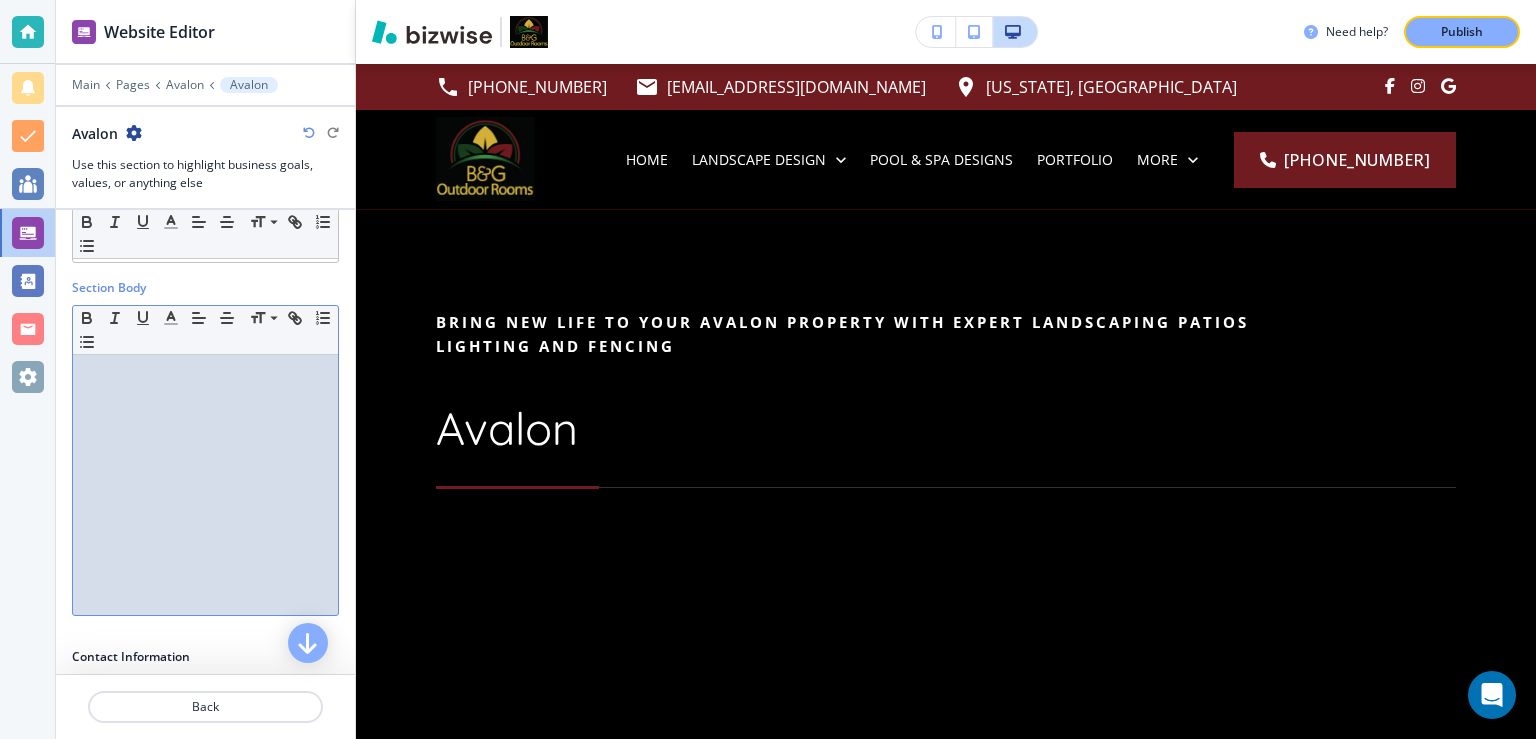 click at bounding box center (205, 374) 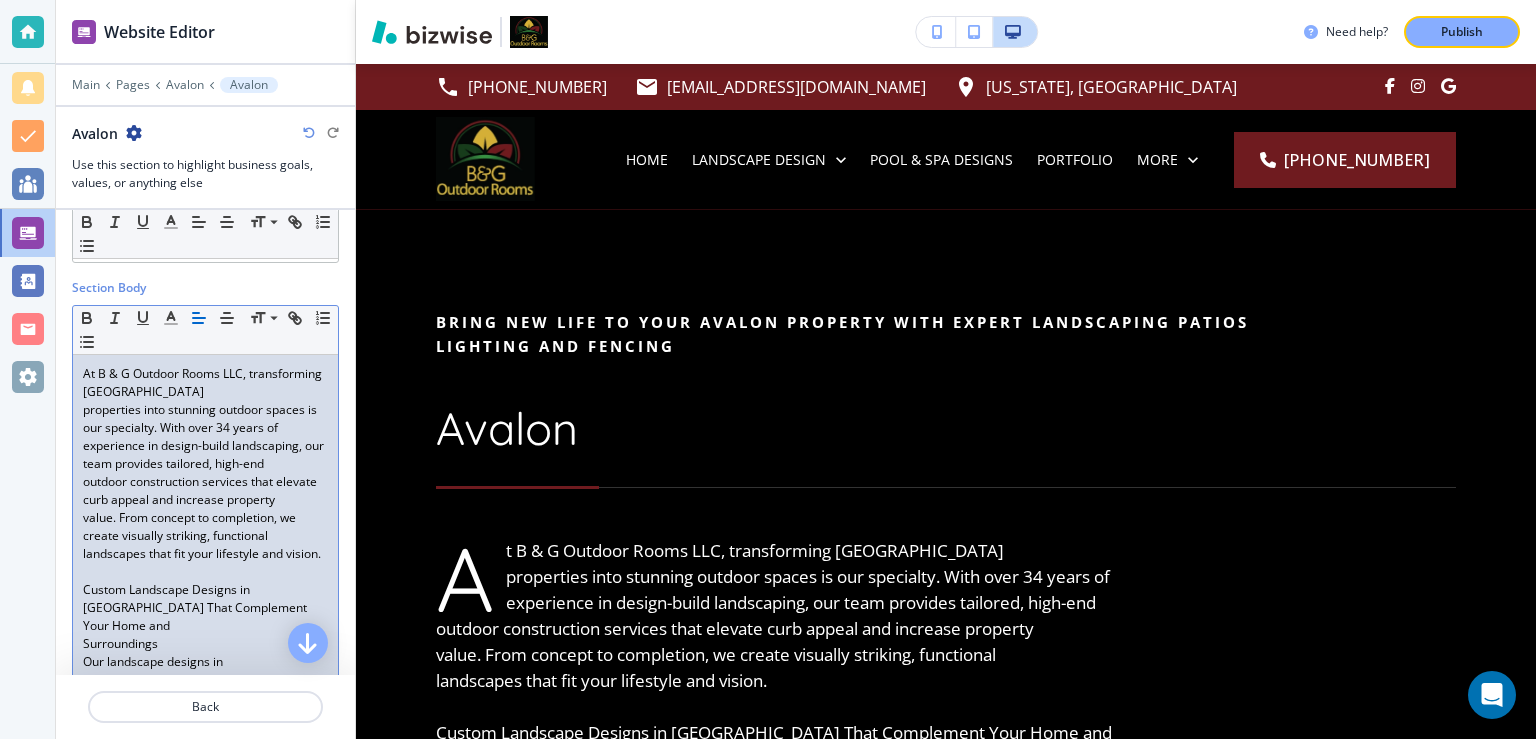scroll, scrollTop: 0, scrollLeft: 0, axis: both 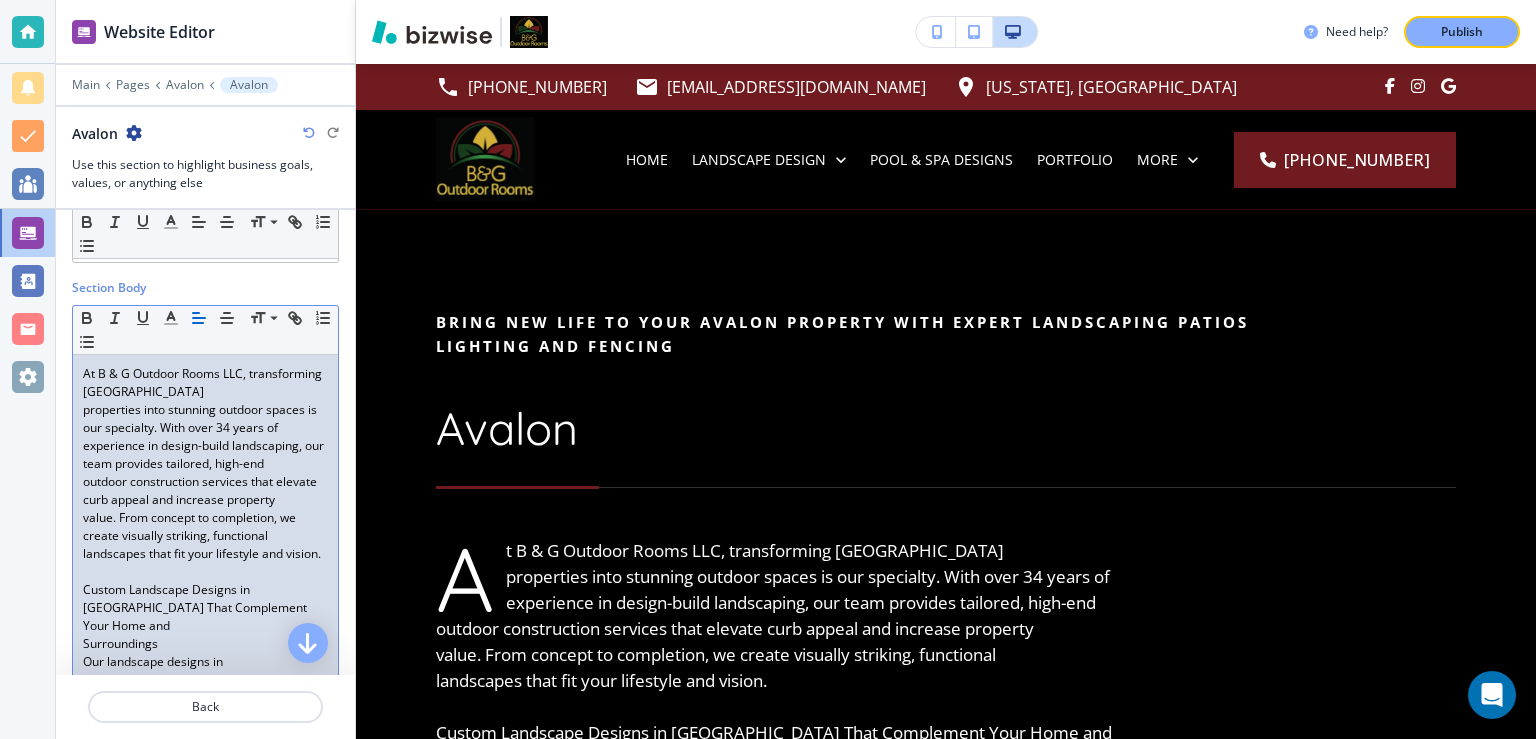 click on "At B & G Outdoor Rooms LLC, transforming Avalon" at bounding box center (205, 383) 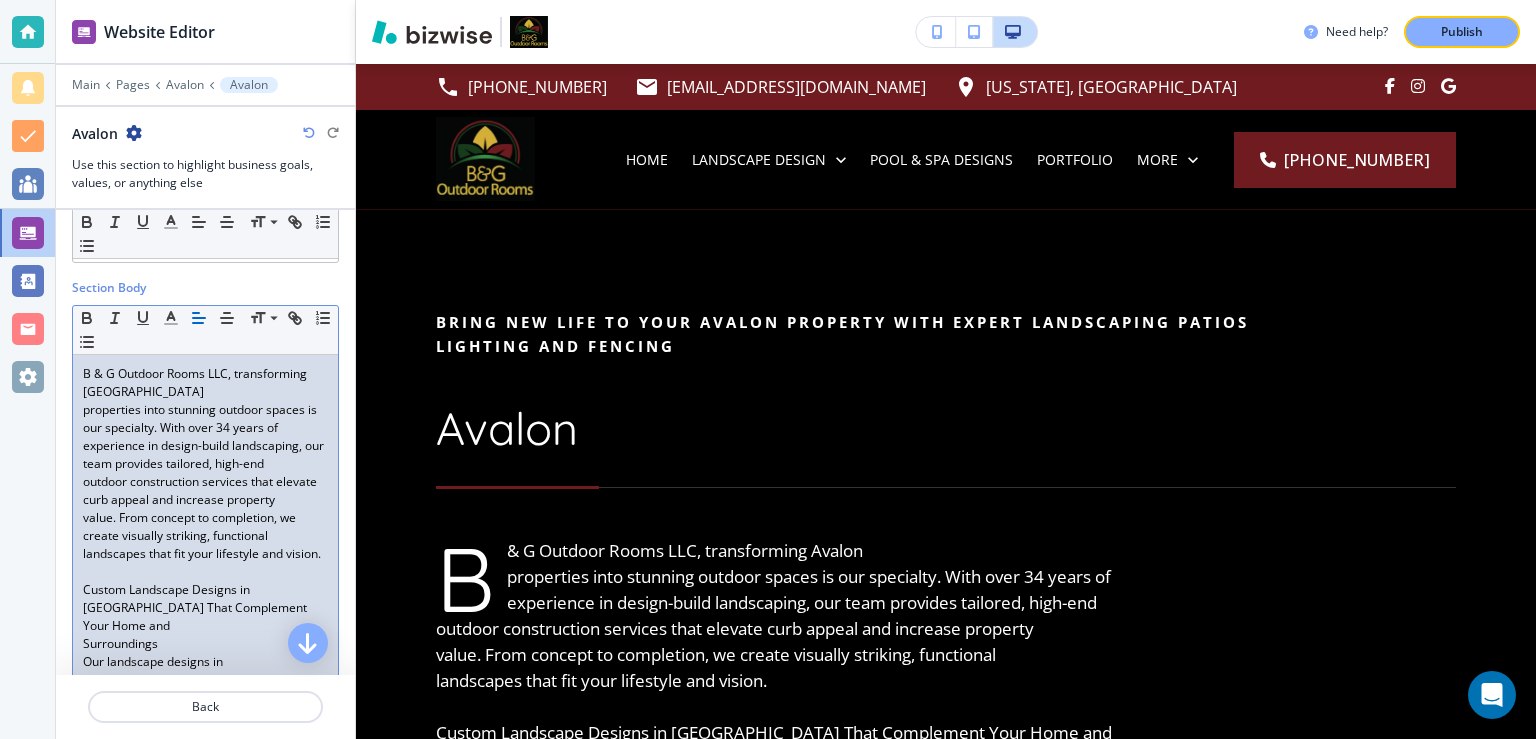 drag, startPoint x: 79, startPoint y: 407, endPoint x: 122, endPoint y: 428, distance: 47.853943 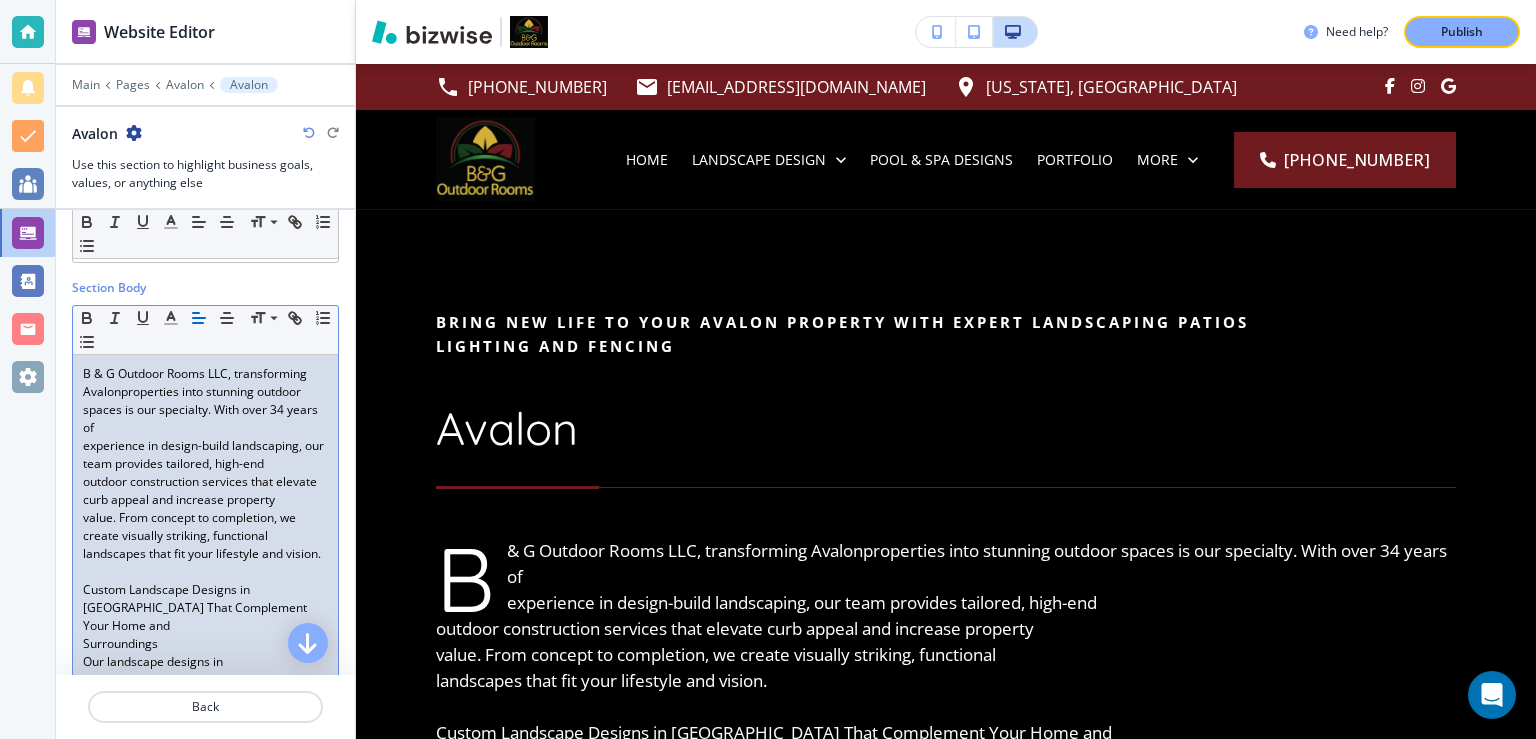 type 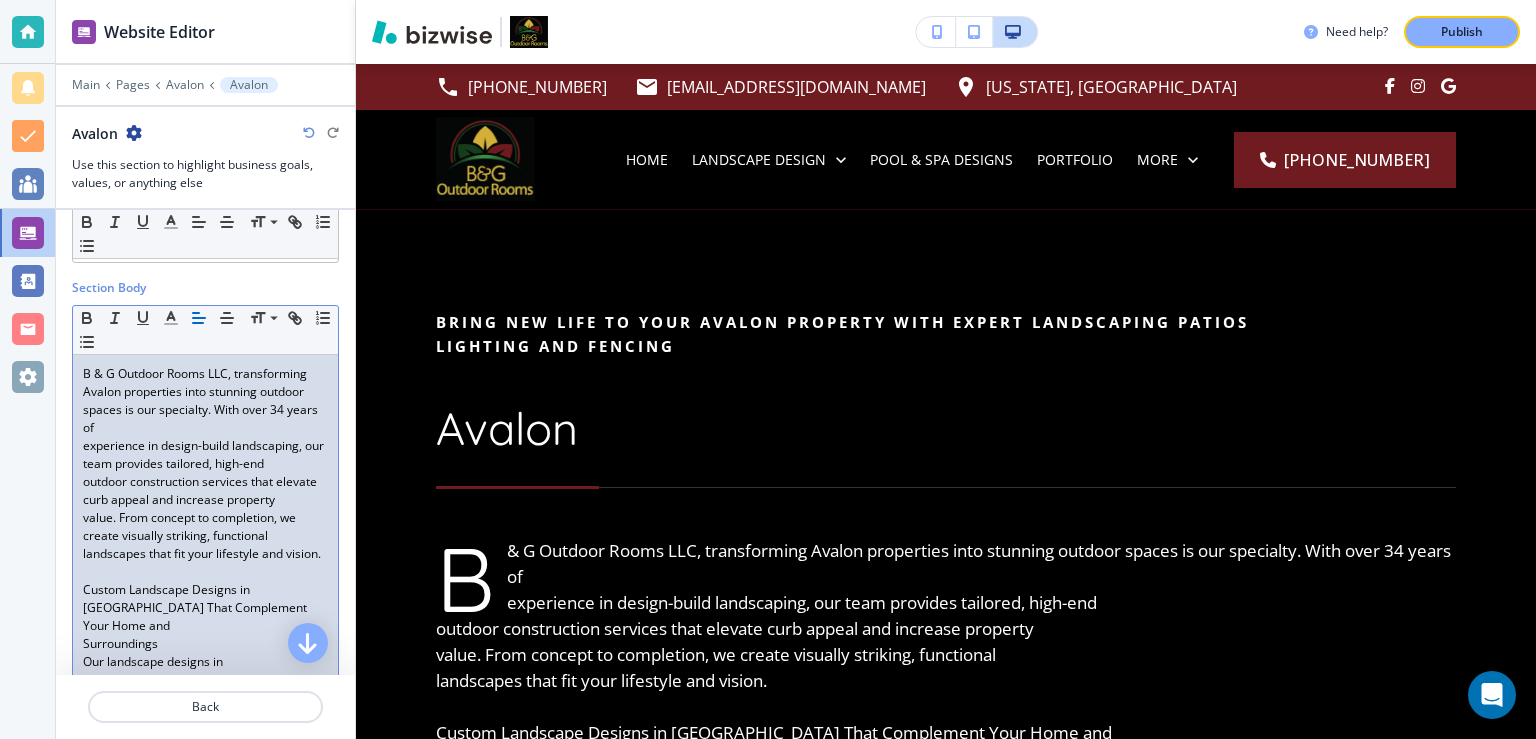 drag, startPoint x: 82, startPoint y: 449, endPoint x: 103, endPoint y: 446, distance: 21.213203 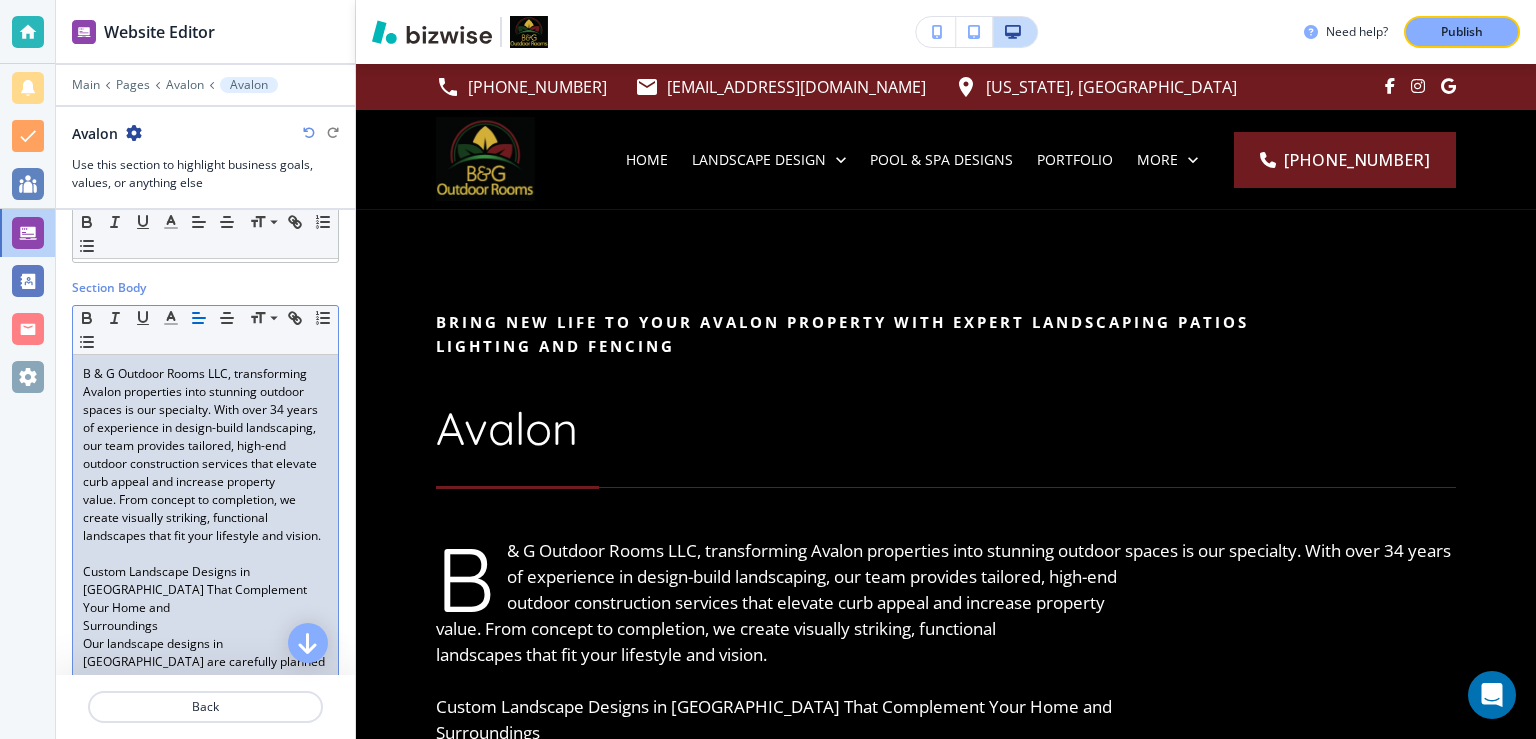 click on "outdoor construction services that elevate curb appeal and increase property" at bounding box center (205, 473) 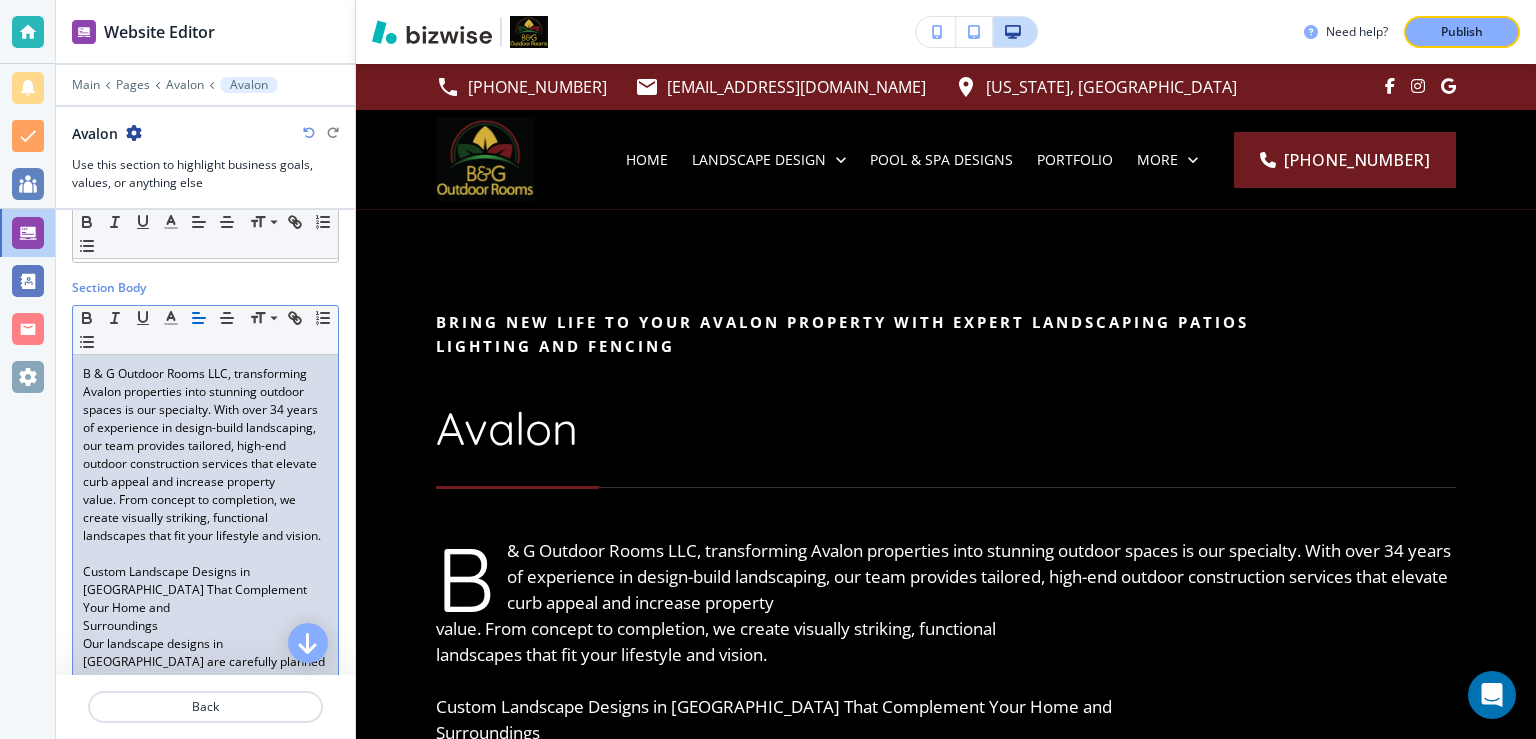 click on "B & G Outdoor Rooms LLC, transforming Avalon properties into stunning outdoor spaces is our specialty. With over 34 years of experience in design-build landscaping, our team provides tailored, high-end outdoor construction services that elevate curb appeal and increase property value. From concept to completion, we create visually striking, functional landscapes that fit your lifestyle and vision.   Custom Landscape Designs in Avalon That Complement Your Home and Surroundings Our landscape designs in Avalon are carefully planned to reflect your personal style and the natural character of your property. Whether you want to incorporate lush plantings, natural stone, privacy screens, or detailed masonry, we use a master-planning process to bring your ideas to life. Each design is color-rendered and presented for review, so you can clearly see the beauty of your new outdoor space before construction begins.   Outdoor Lighting in Avalon That Enhances Security and Nighttime Beauty   Style enjoy." at bounding box center (205, 1013) 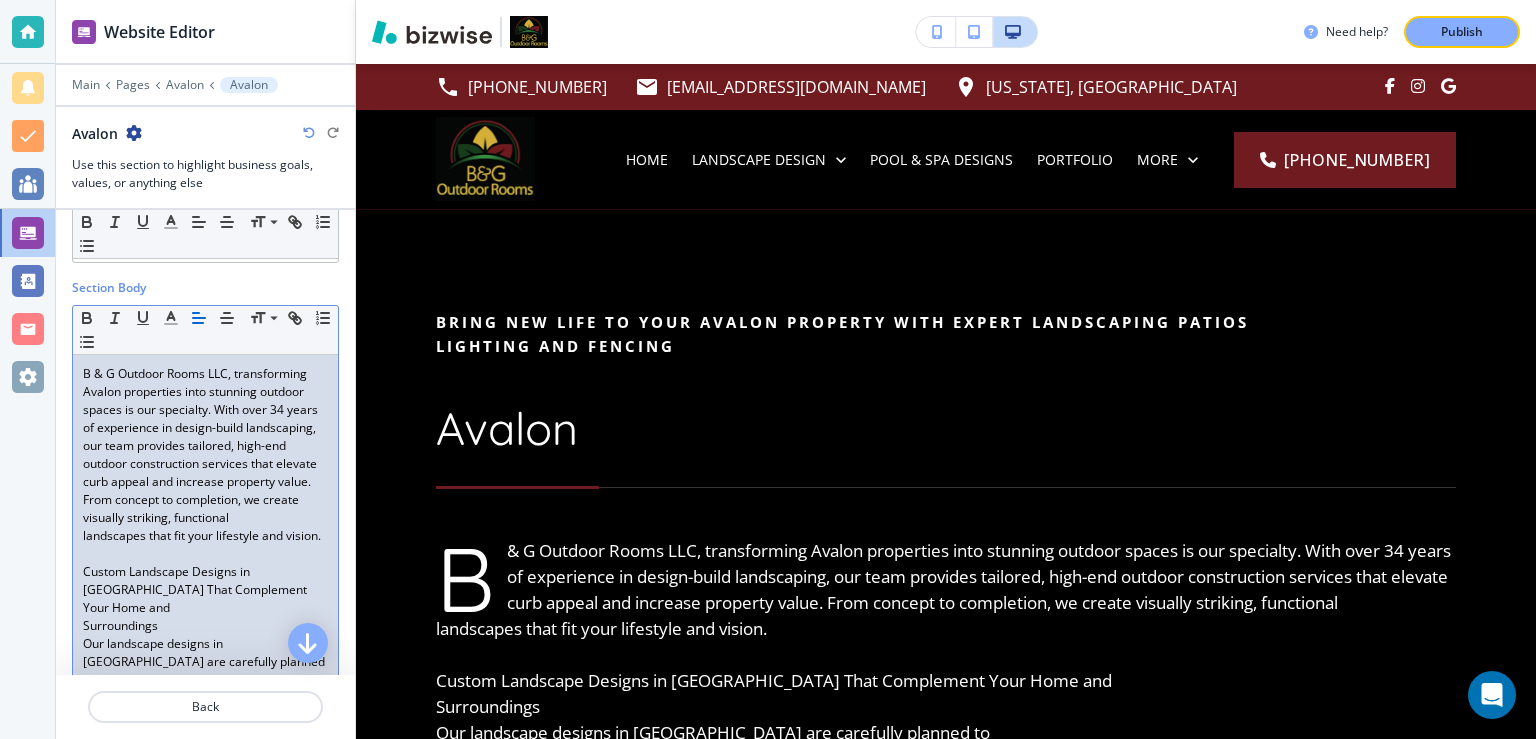 click on "landscapes that fit your lifestyle and vision." at bounding box center (205, 536) 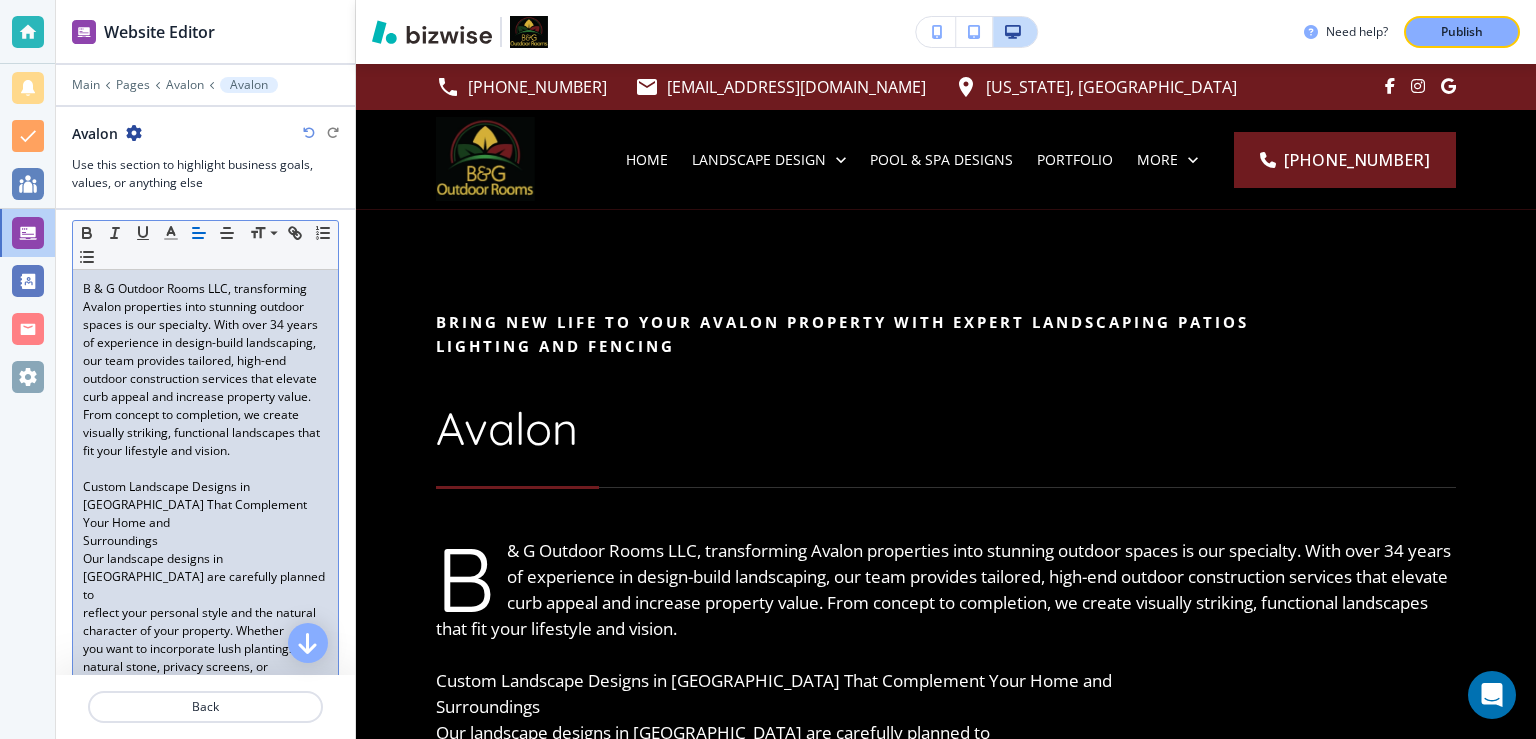 scroll, scrollTop: 389, scrollLeft: 0, axis: vertical 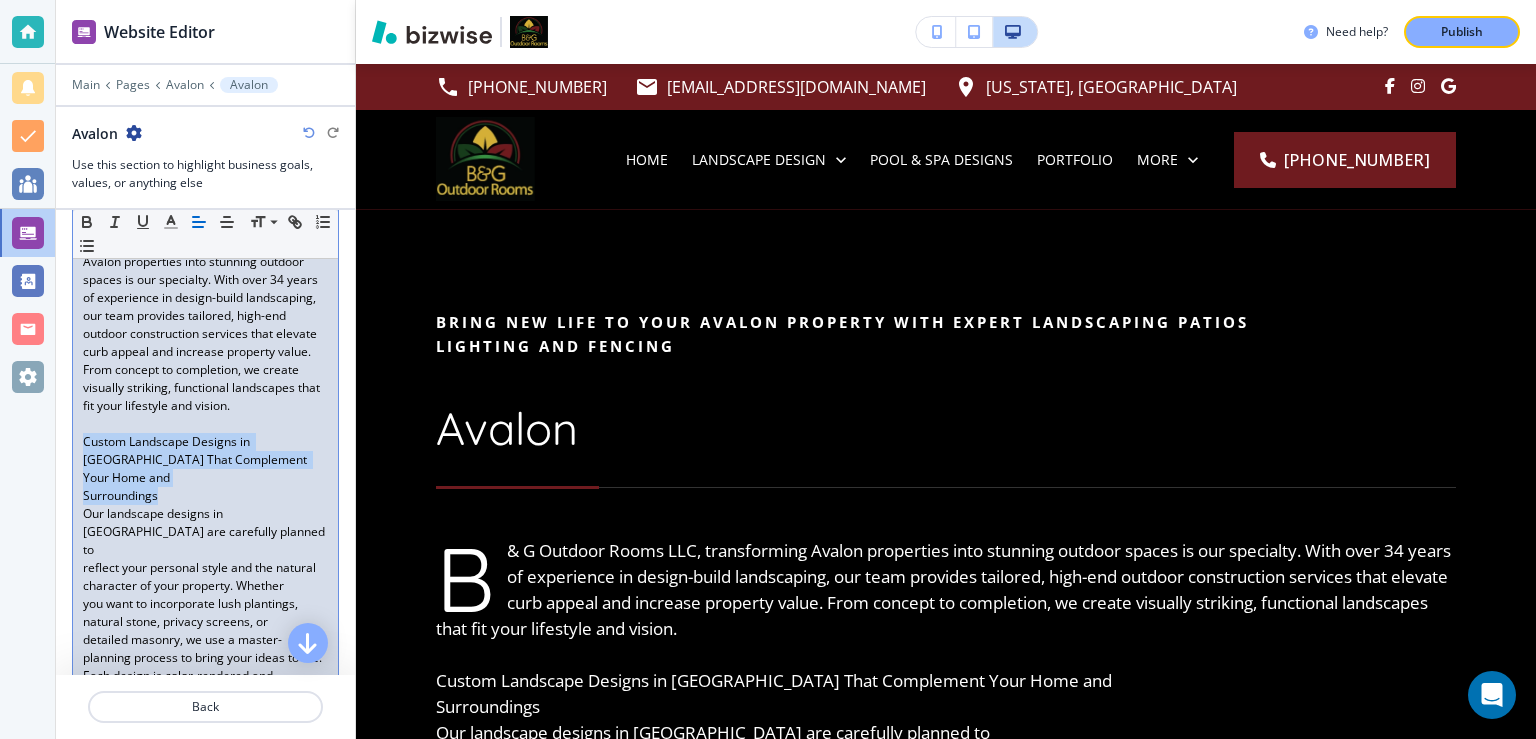 drag, startPoint x: 82, startPoint y: 455, endPoint x: 167, endPoint y: 486, distance: 90.47652 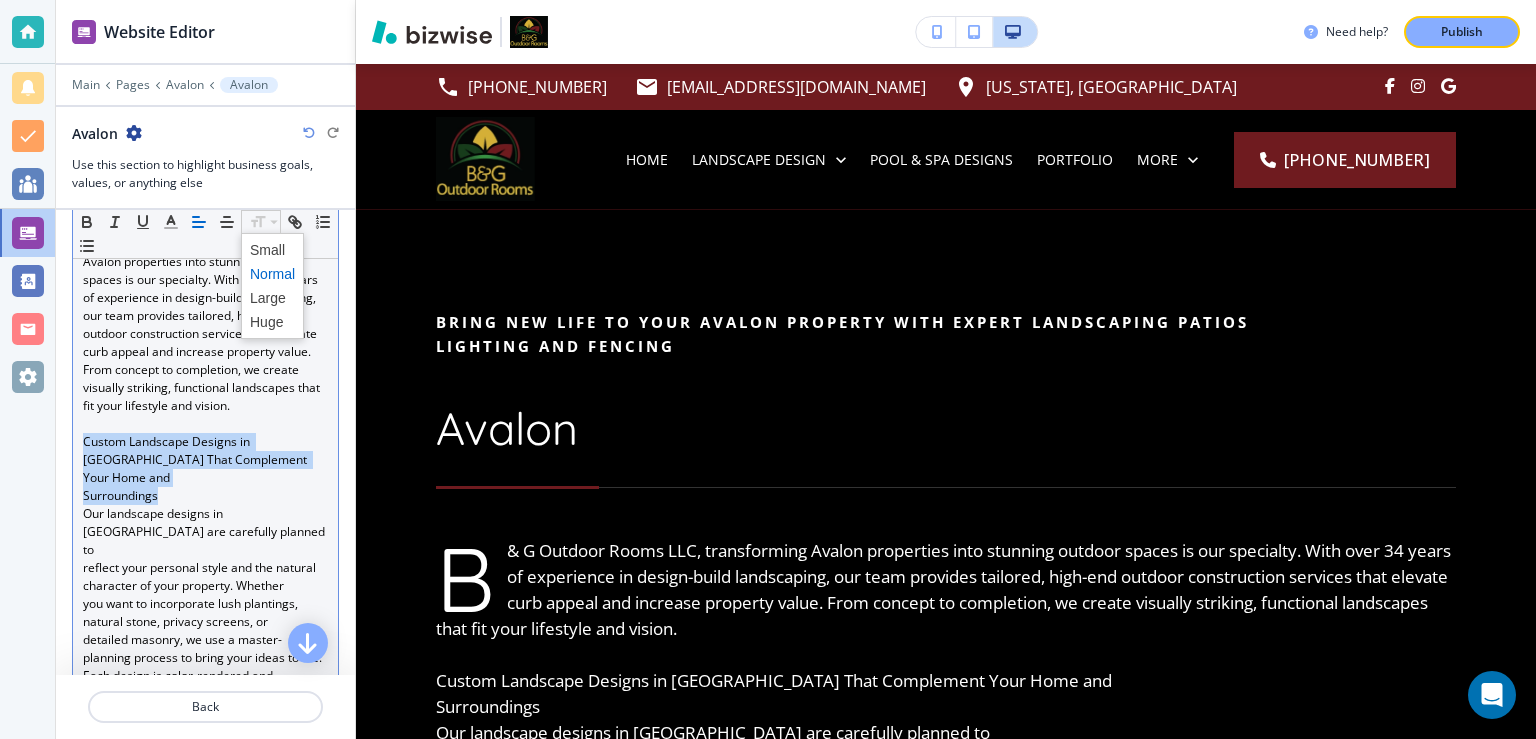 click 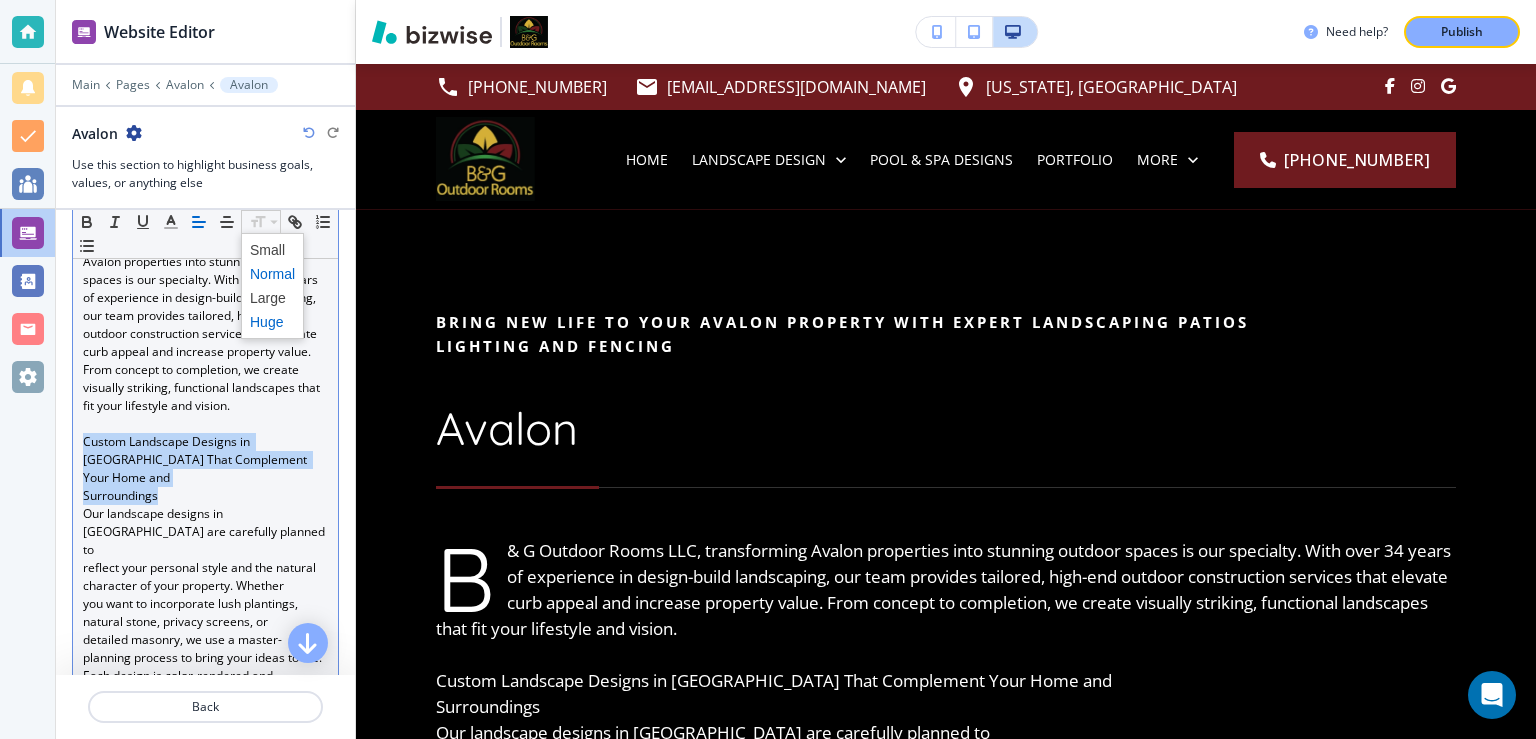 click at bounding box center [272, 322] 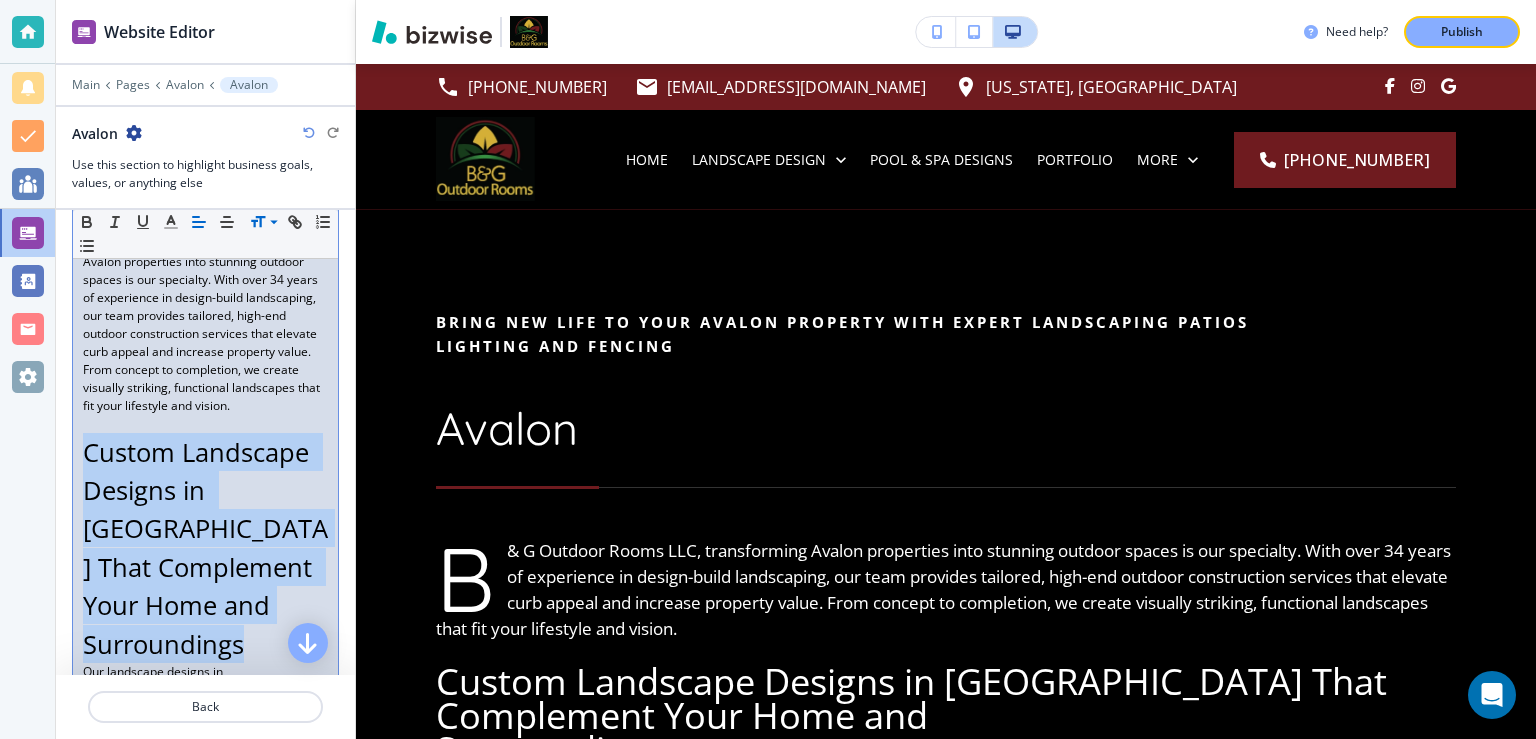 scroll, scrollTop: 518, scrollLeft: 0, axis: vertical 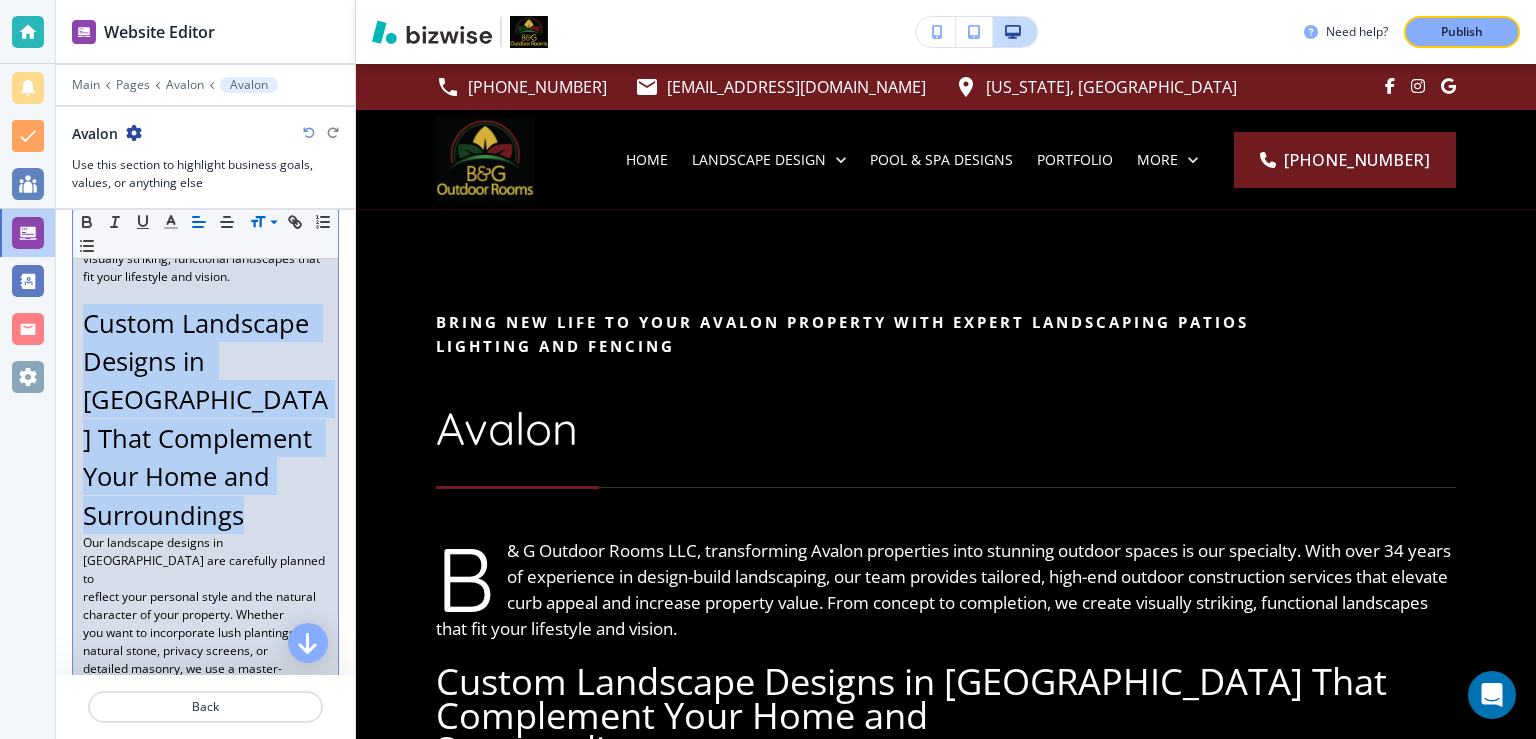 click on "Surroundings" at bounding box center (205, 515) 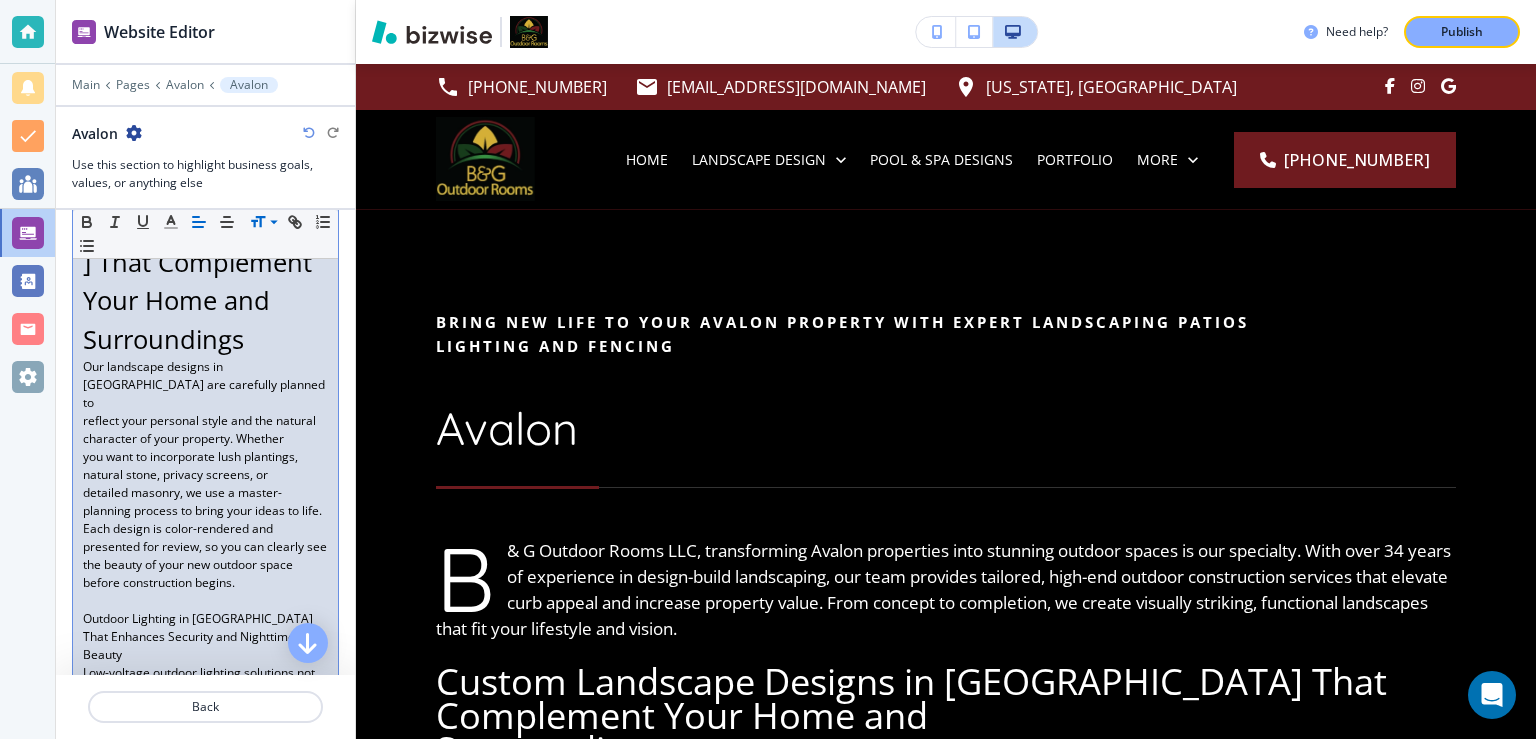 scroll, scrollTop: 648, scrollLeft: 0, axis: vertical 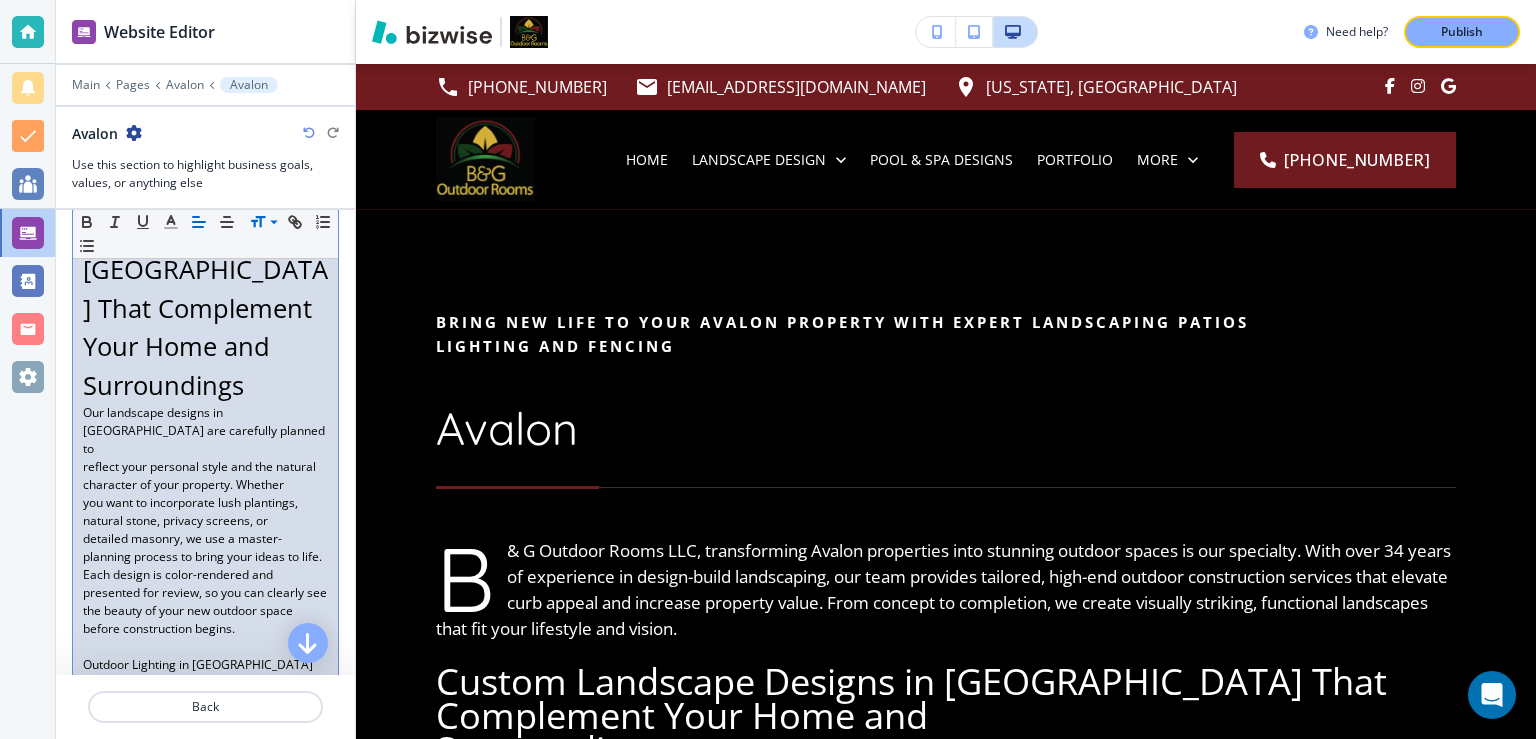 drag, startPoint x: 80, startPoint y: 390, endPoint x: 240, endPoint y: 419, distance: 162.60689 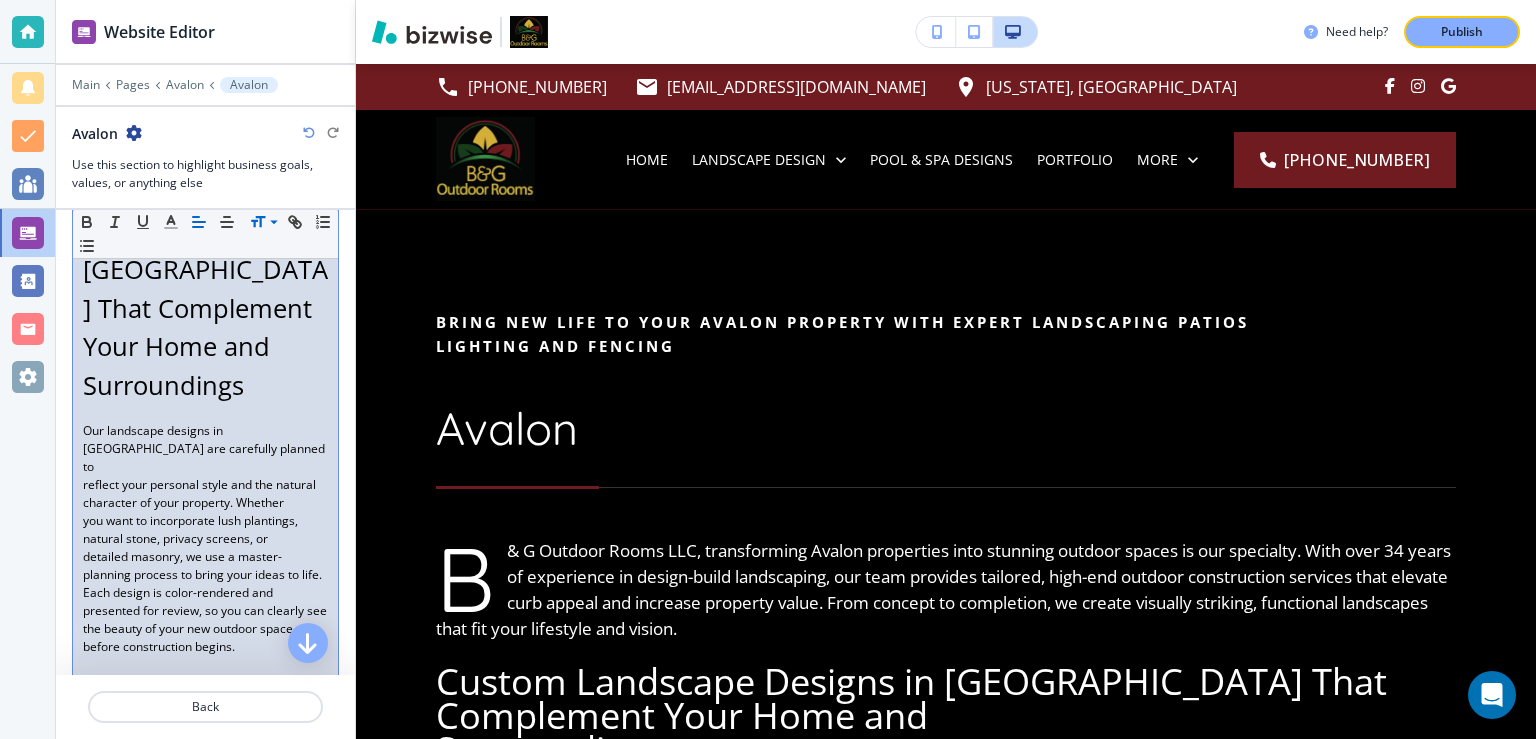 click on "reflect your personal style and the natural character of your property. Whether" at bounding box center (205, 494) 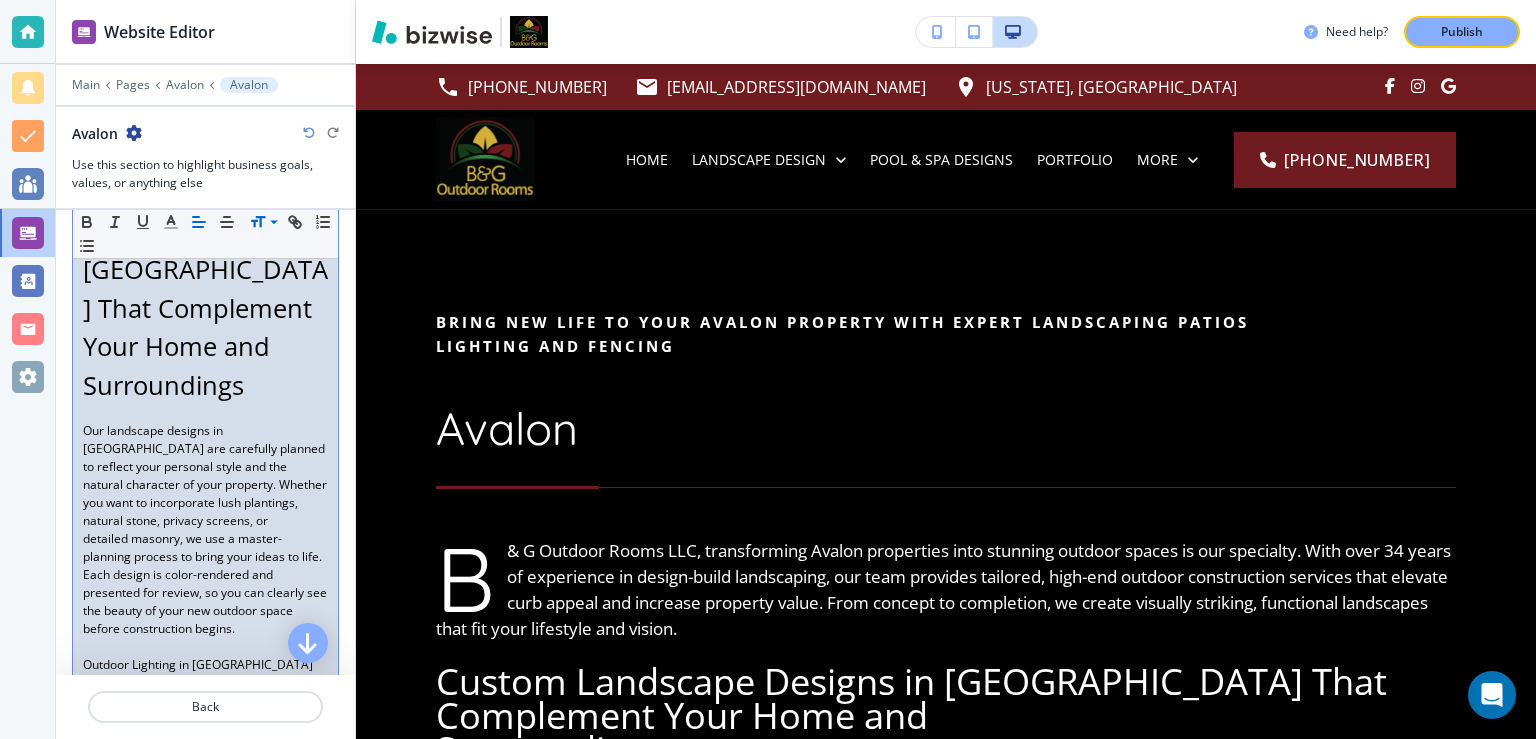 click on "you want to incorporate lush plantings, natural stone, privacy screens, or" at bounding box center [205, 512] 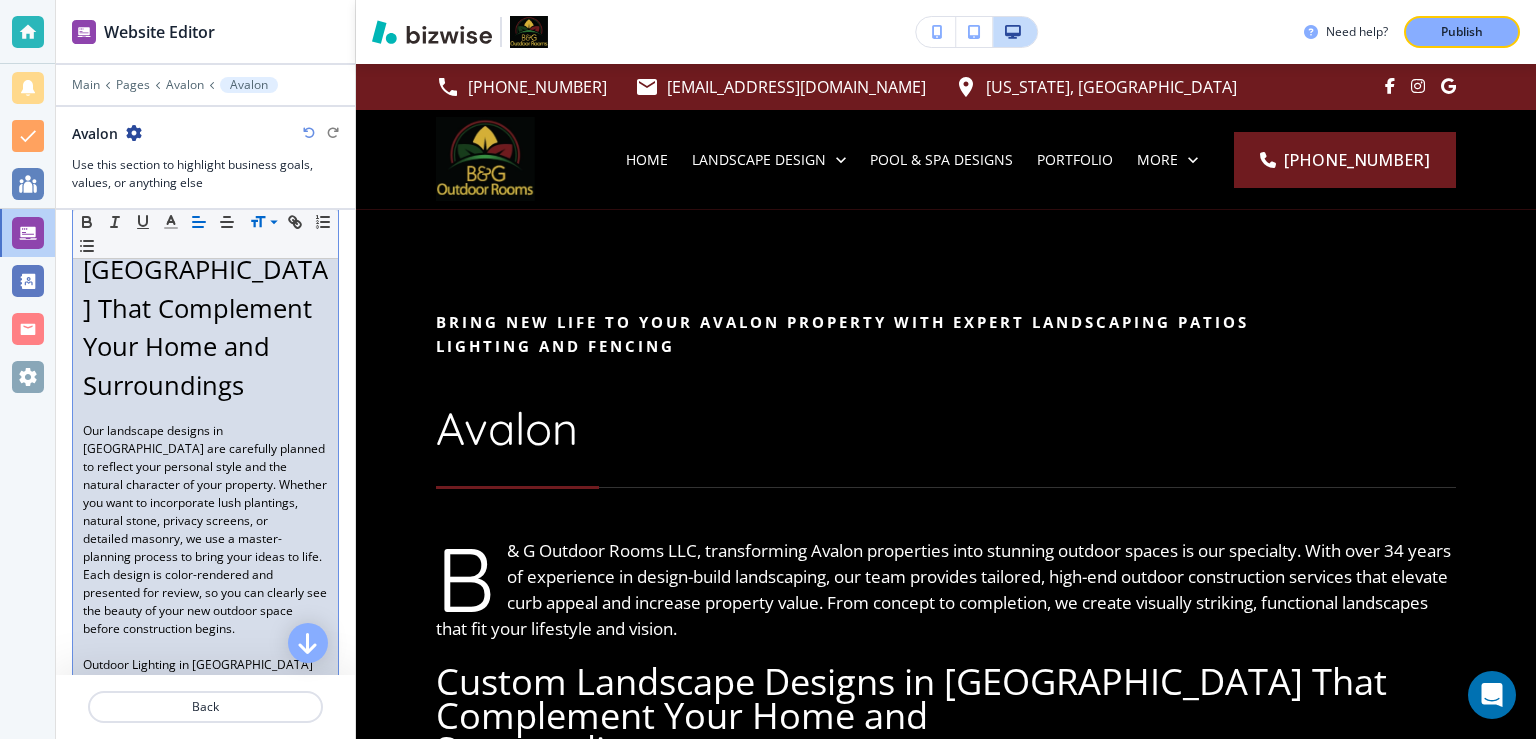 click on "detailed masonry, we use a master-planning process to bring your ideas to life." at bounding box center (205, 548) 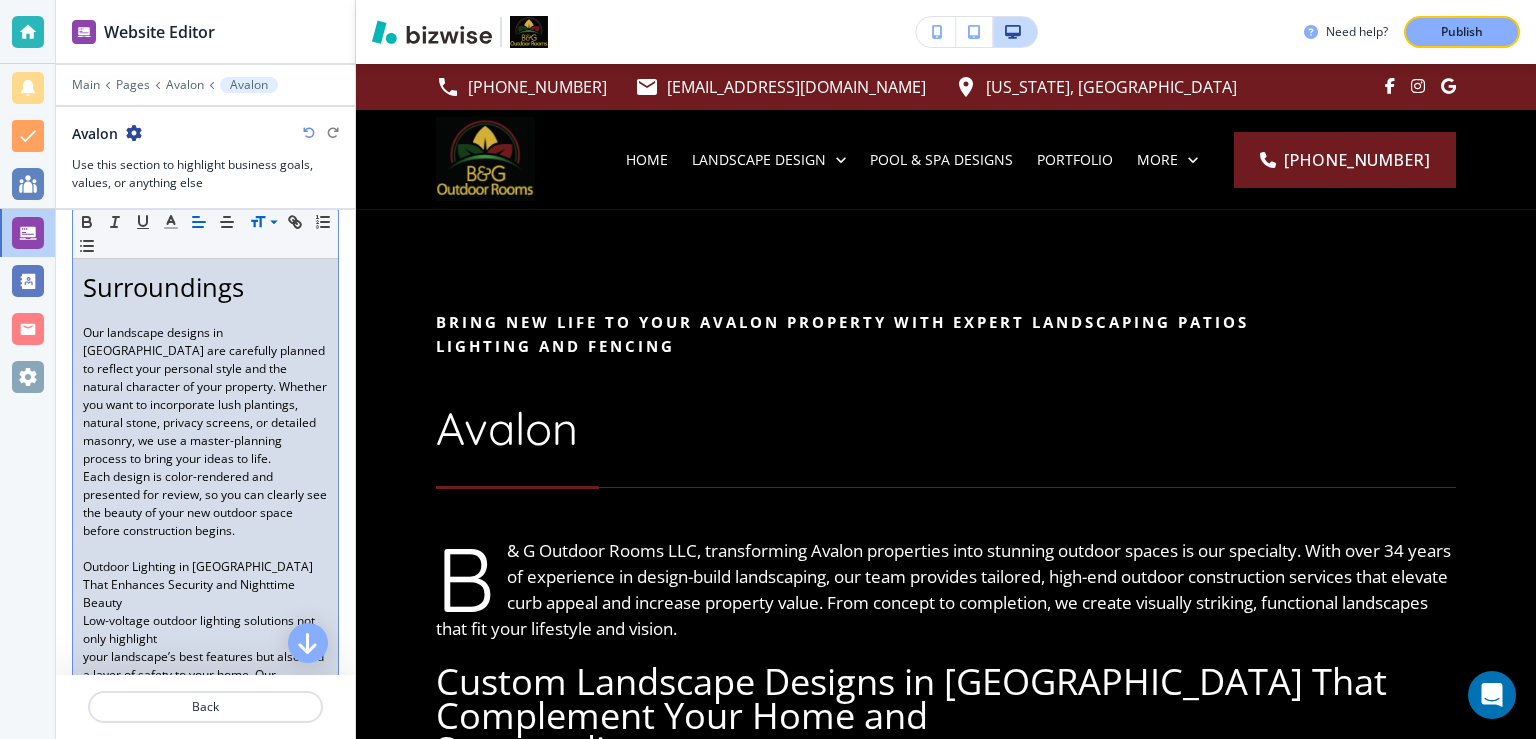 scroll, scrollTop: 778, scrollLeft: 0, axis: vertical 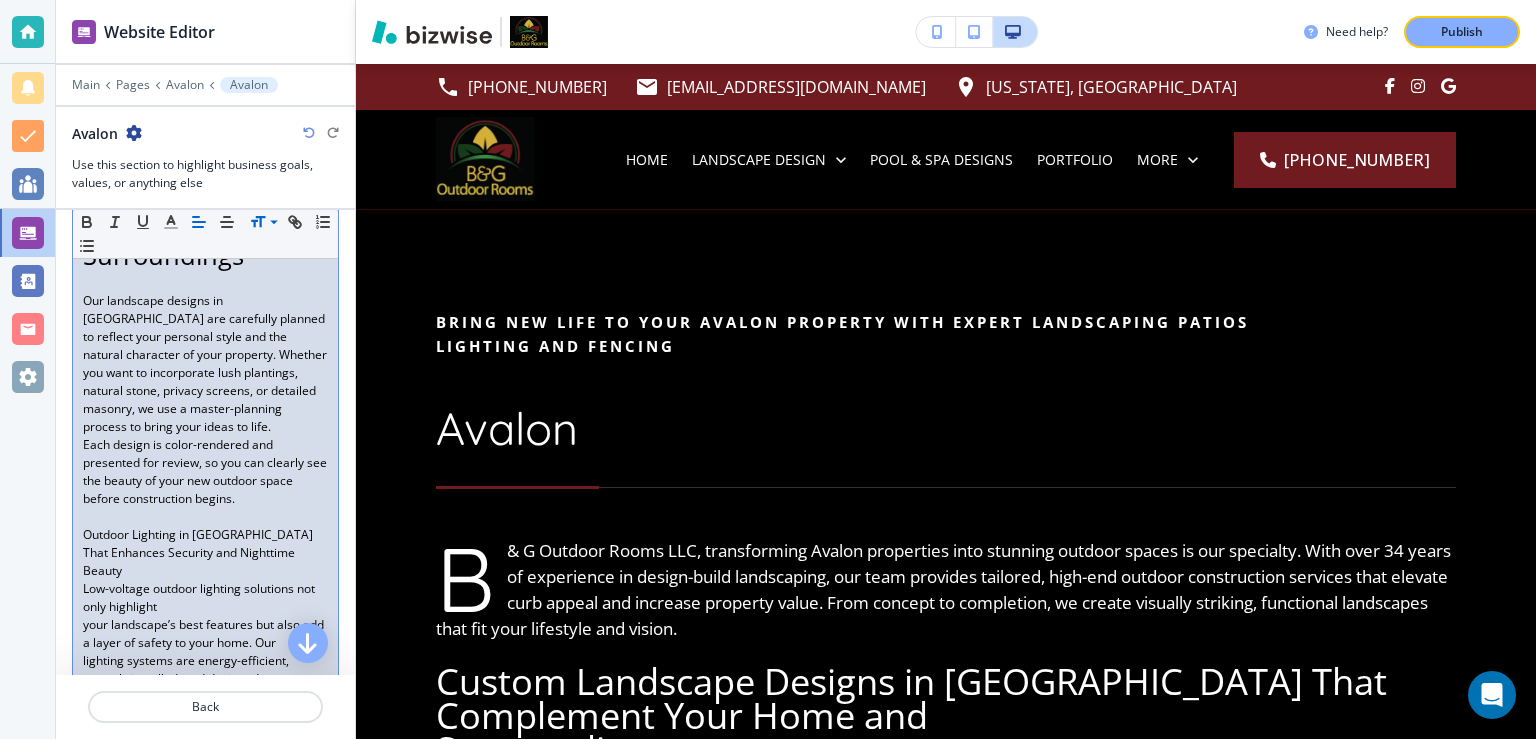 click on "B & G Outdoor Rooms LLC, transforming Avalon properties into stunning outdoor spaces is our specialty. With over 34 years of experience in design-build landscaping, our team provides tailored, high-end outdoor construction services that elevate curb appeal and increase property value. From concept to completion, we create visually striking, functional landscapes that fit your lifestyle and vision.   Custom Landscape Designs in Avalon That Complement Your Home and Surroundings Our landscape designs in Avalon are carefully planned to reflect your personal style and the natural character of your property. Whether you want to incorporate lush plantings, natural stone, privacy screens, or detailed masonry, we use a master-planning process to bring your ideas to life. Each design is color-rendered and presented for review, so you can clearly see the beauty of your new outdoor space before construction begins.   Outdoor Lighting in Avalon That Enhances Security and Nighttime Beauty   Style enjoy." at bounding box center [205, 573] 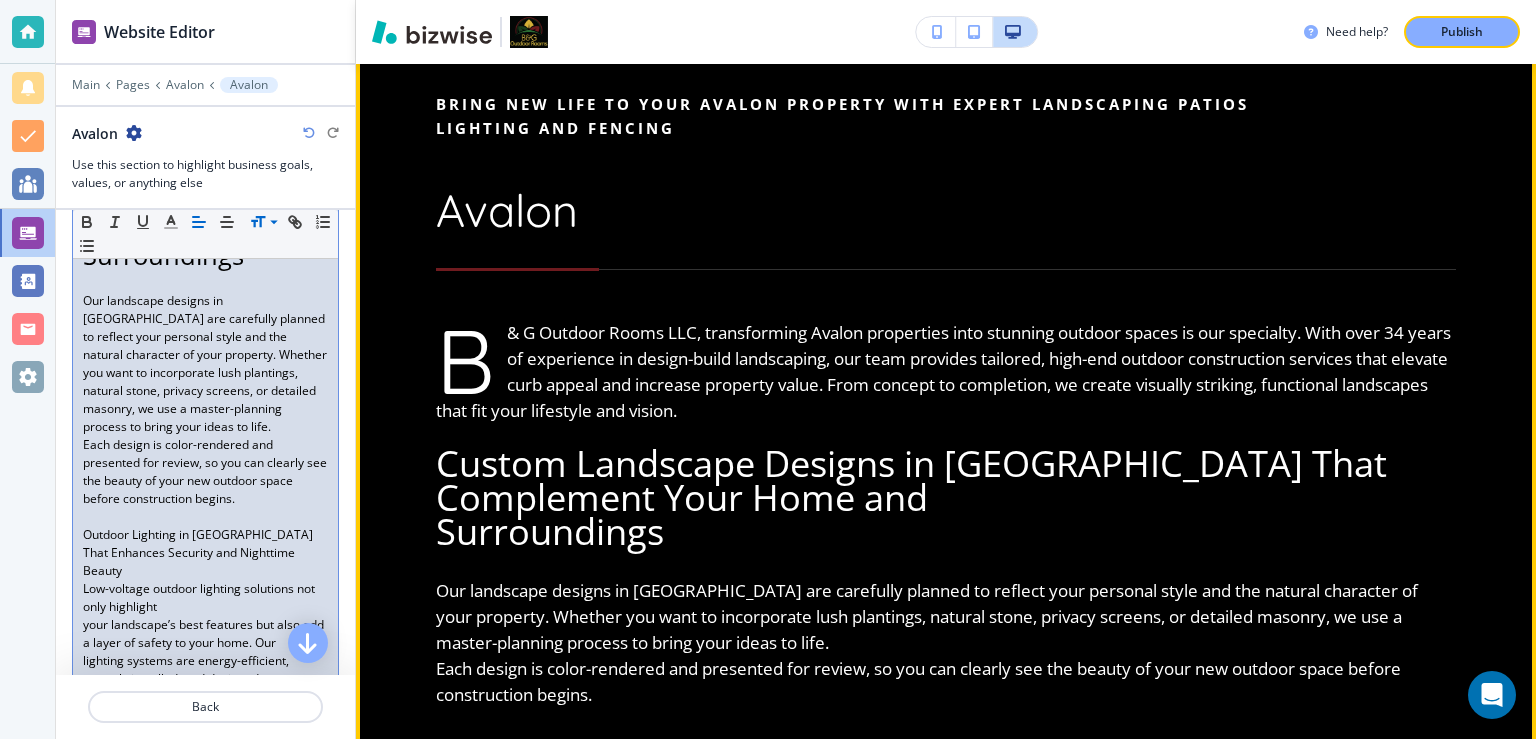 scroll, scrollTop: 259, scrollLeft: 0, axis: vertical 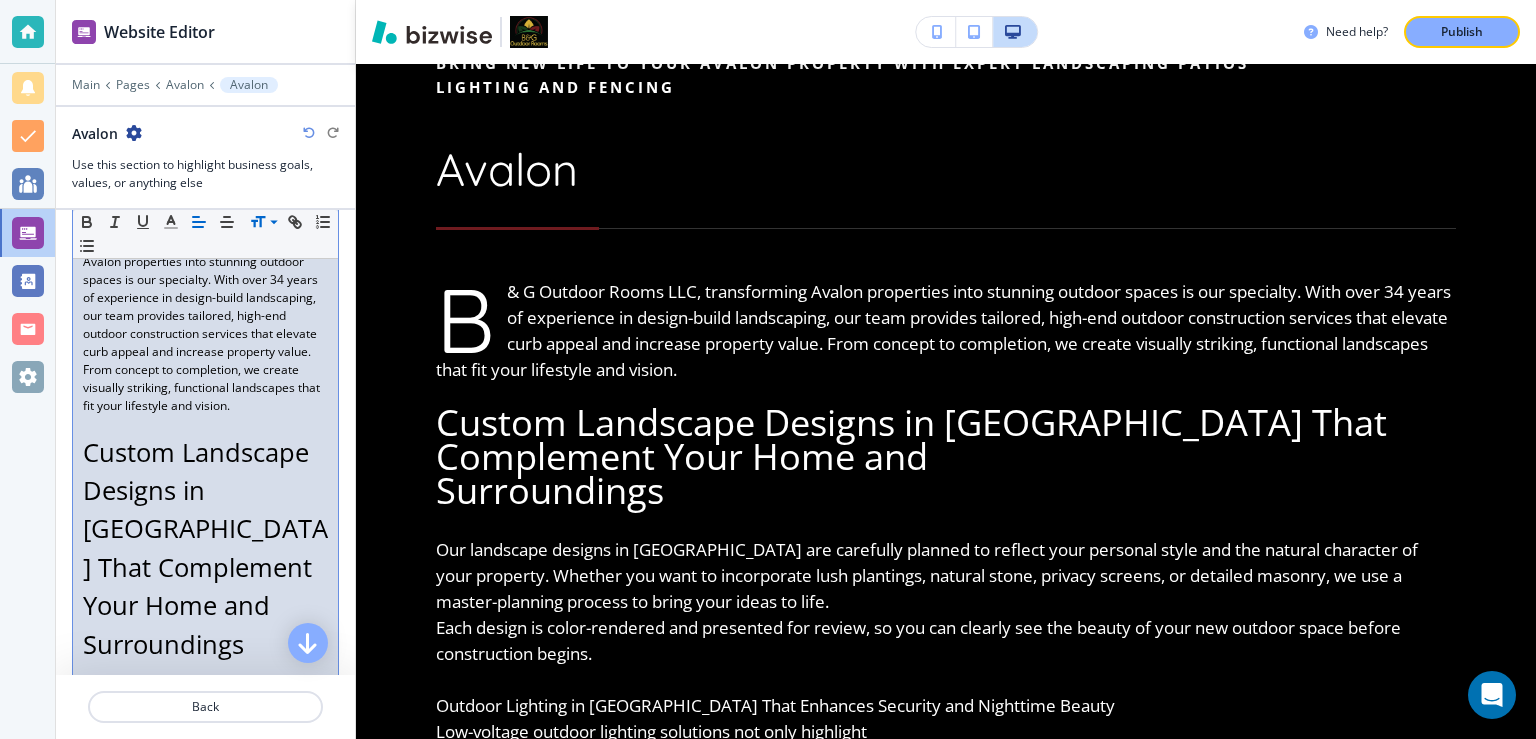 click on "Surroundings" at bounding box center [163, 644] 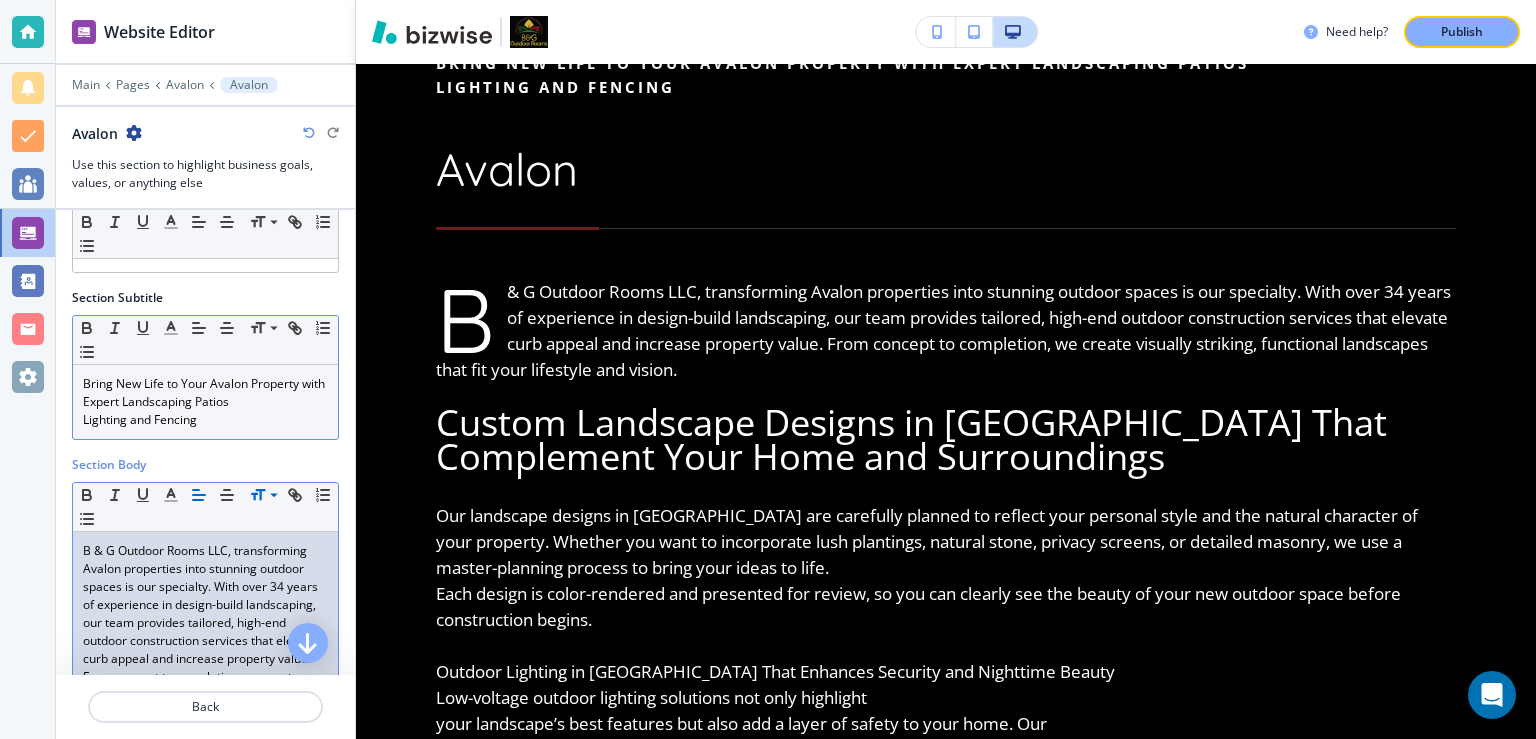 scroll, scrollTop: 130, scrollLeft: 0, axis: vertical 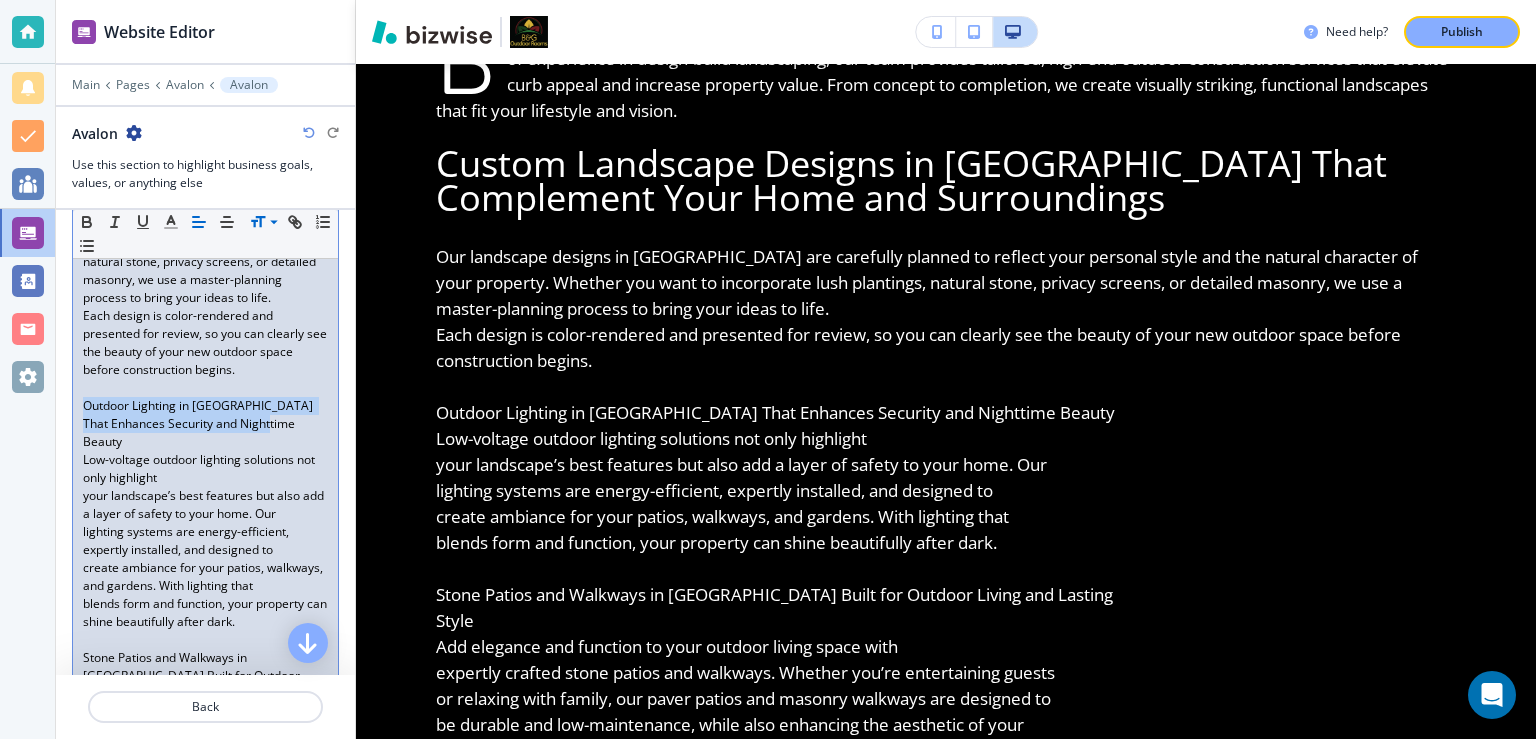 drag, startPoint x: 84, startPoint y: 383, endPoint x: 309, endPoint y: 402, distance: 225.8008 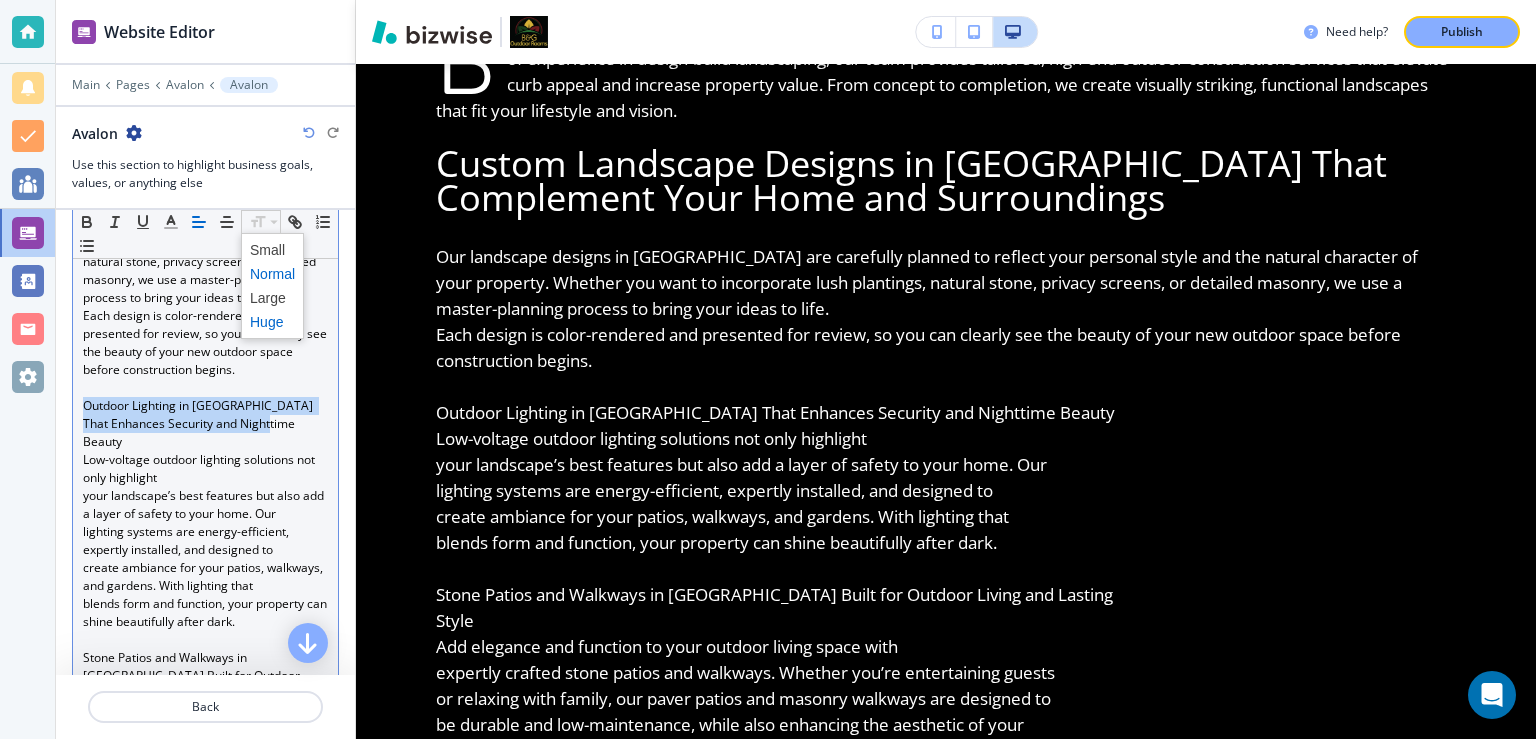 click at bounding box center (272, 322) 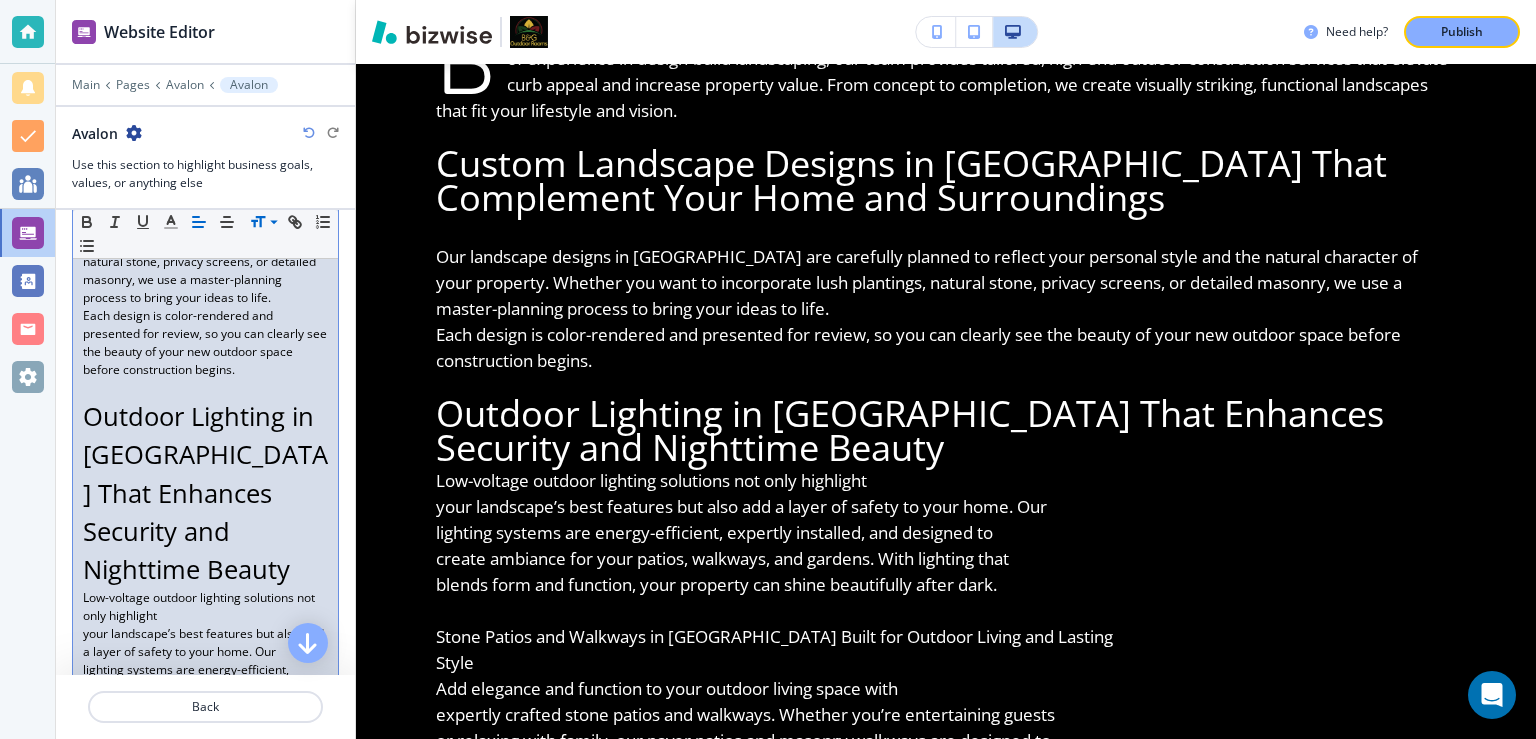 click on "Outdoor Lighting in Avalon That Enhances Security and Nighttime Beauty" at bounding box center (205, 493) 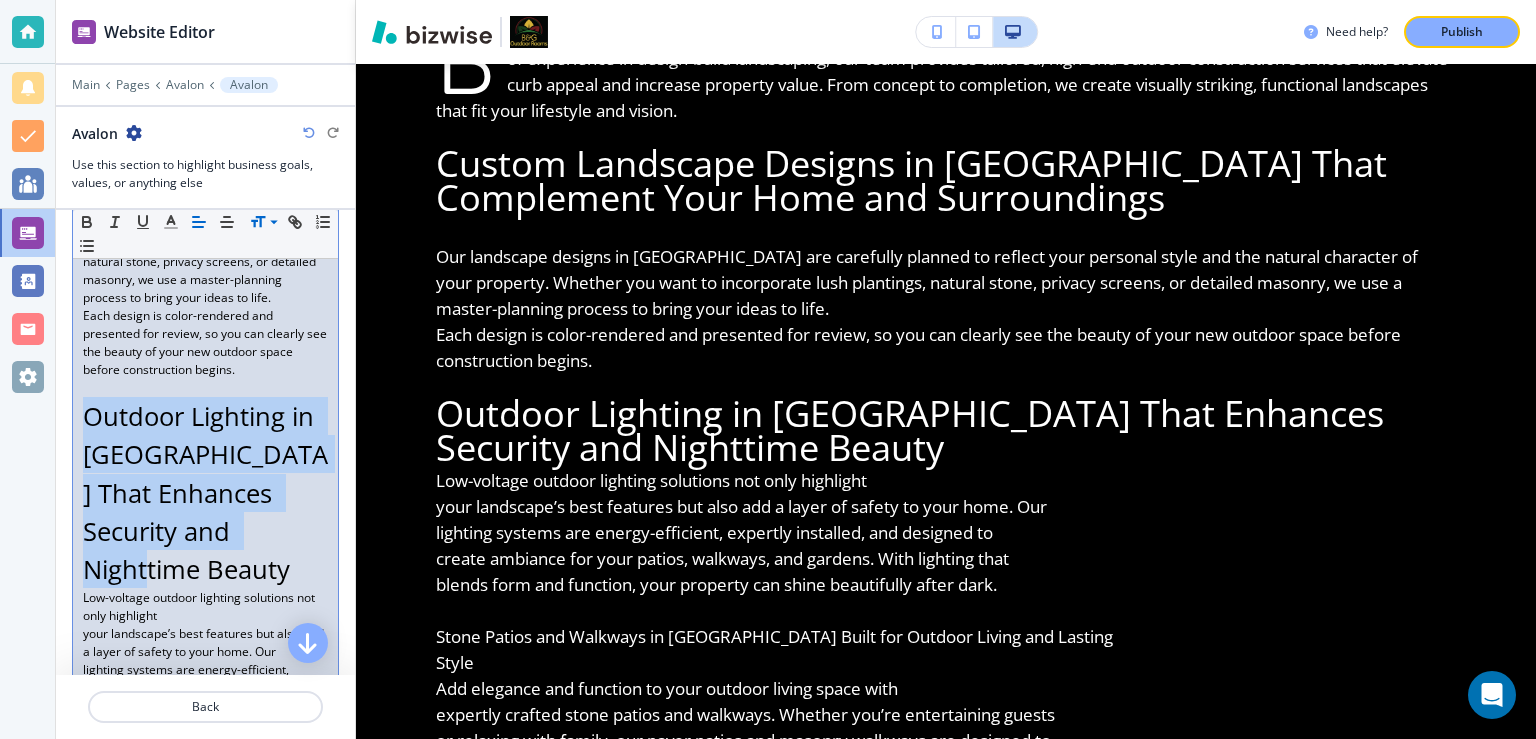 drag, startPoint x: 181, startPoint y: 545, endPoint x: 81, endPoint y: 388, distance: 186.14243 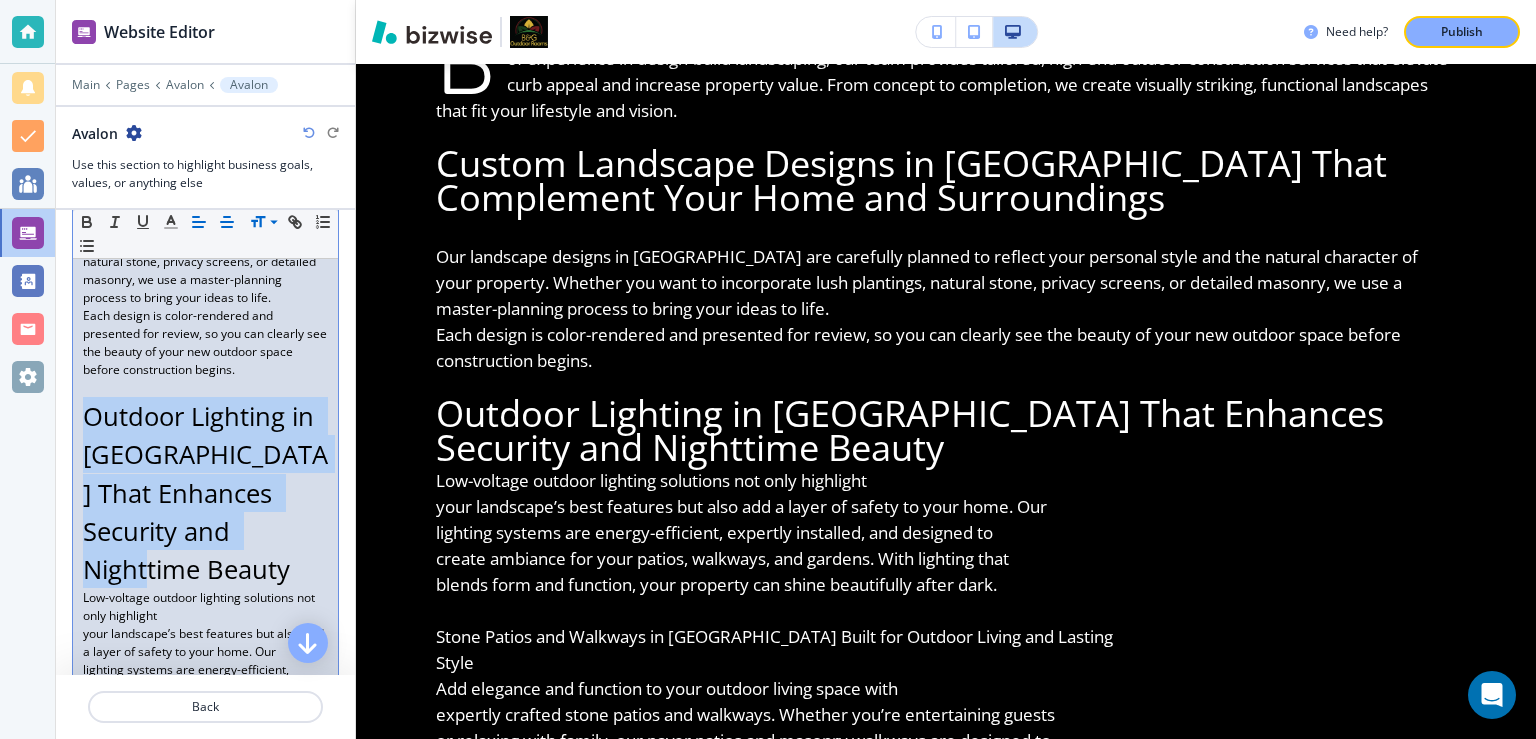 click 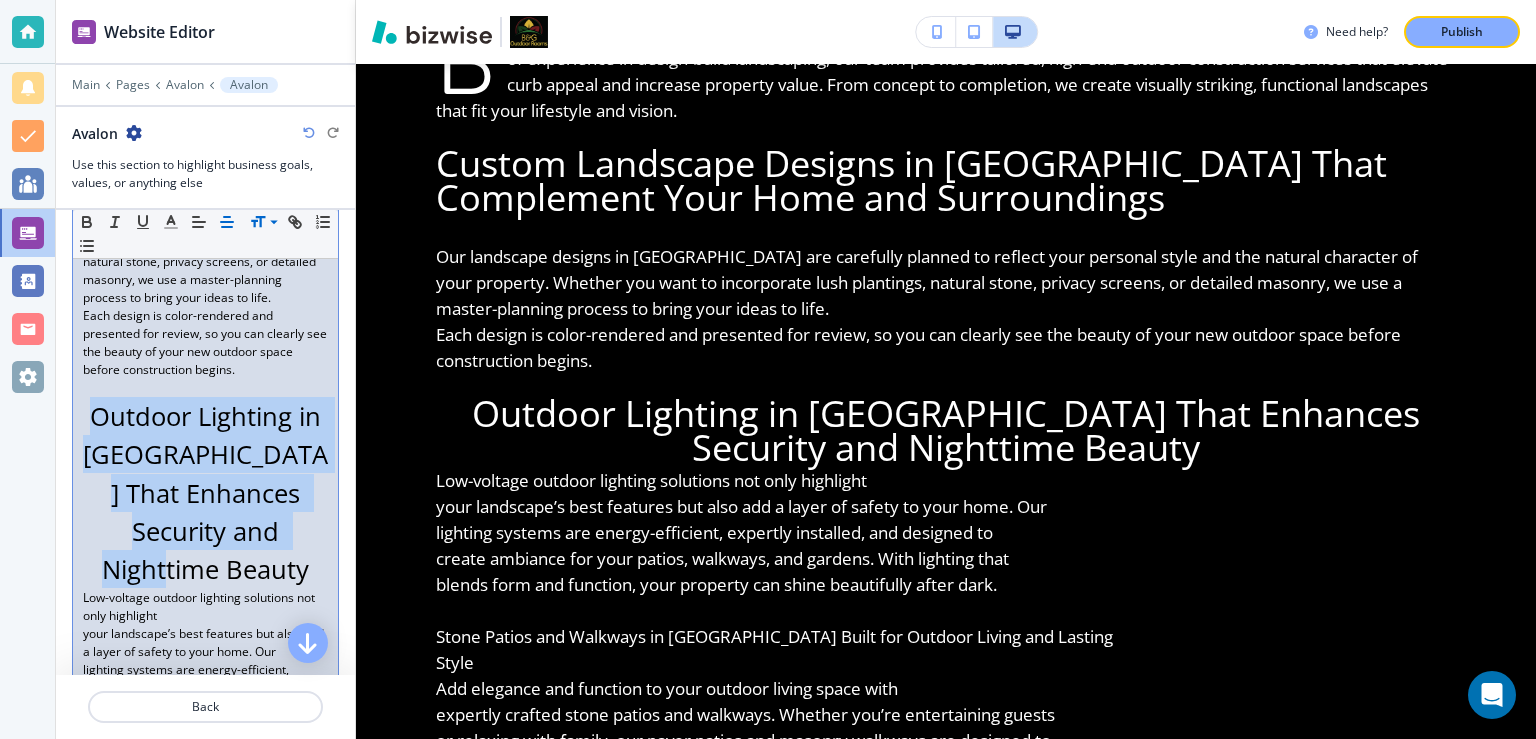 scroll, scrollTop: 648, scrollLeft: 0, axis: vertical 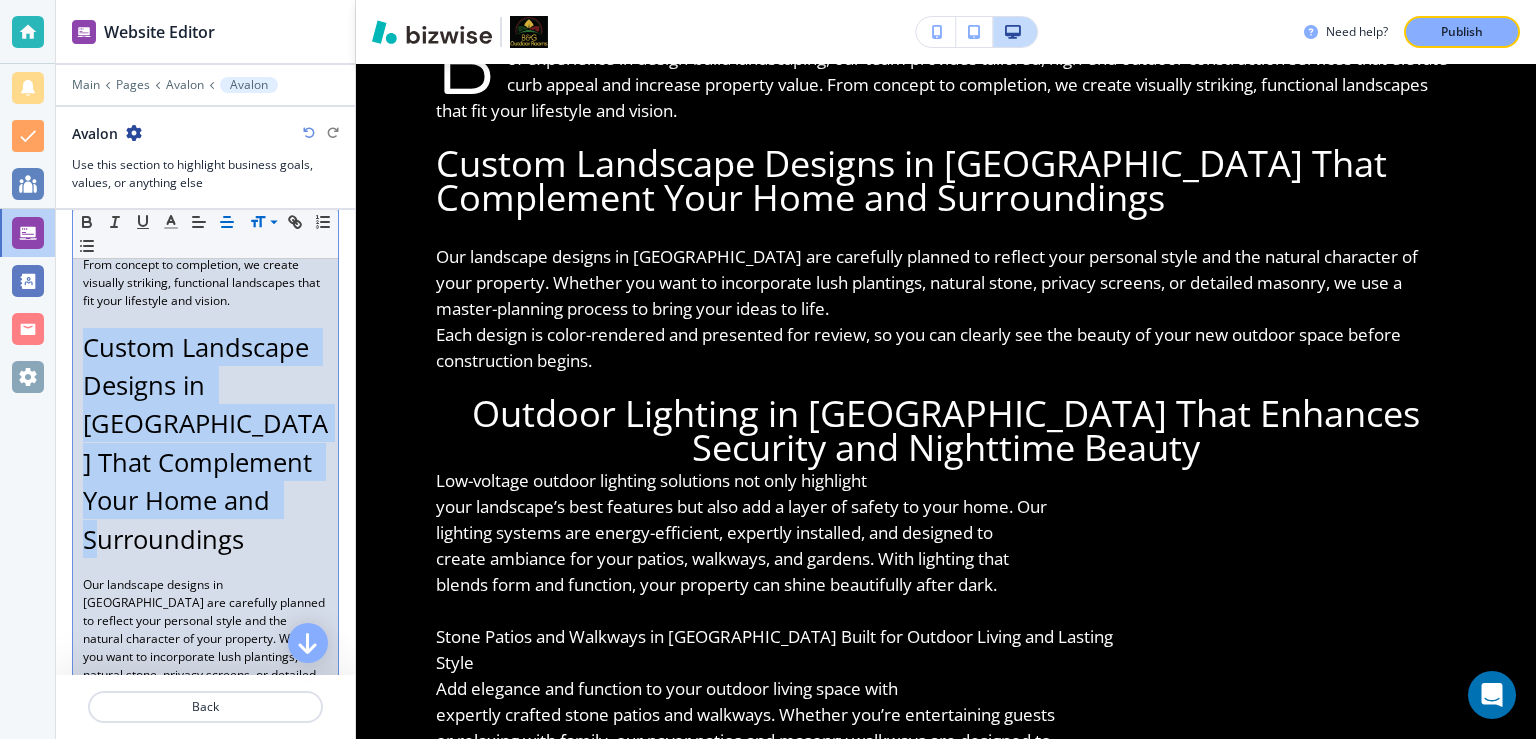 drag, startPoint x: 246, startPoint y: 362, endPoint x: 86, endPoint y: 360, distance: 160.0125 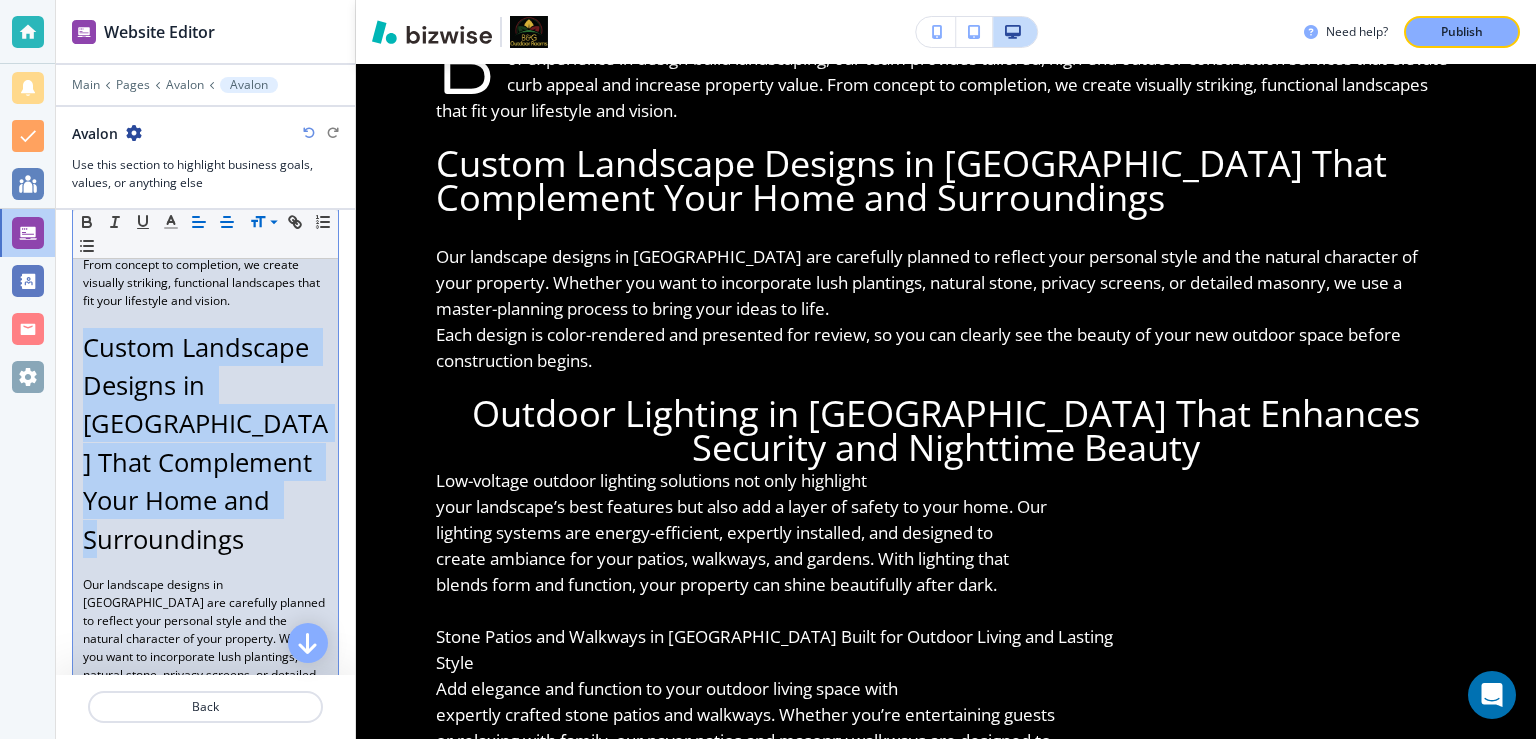 click 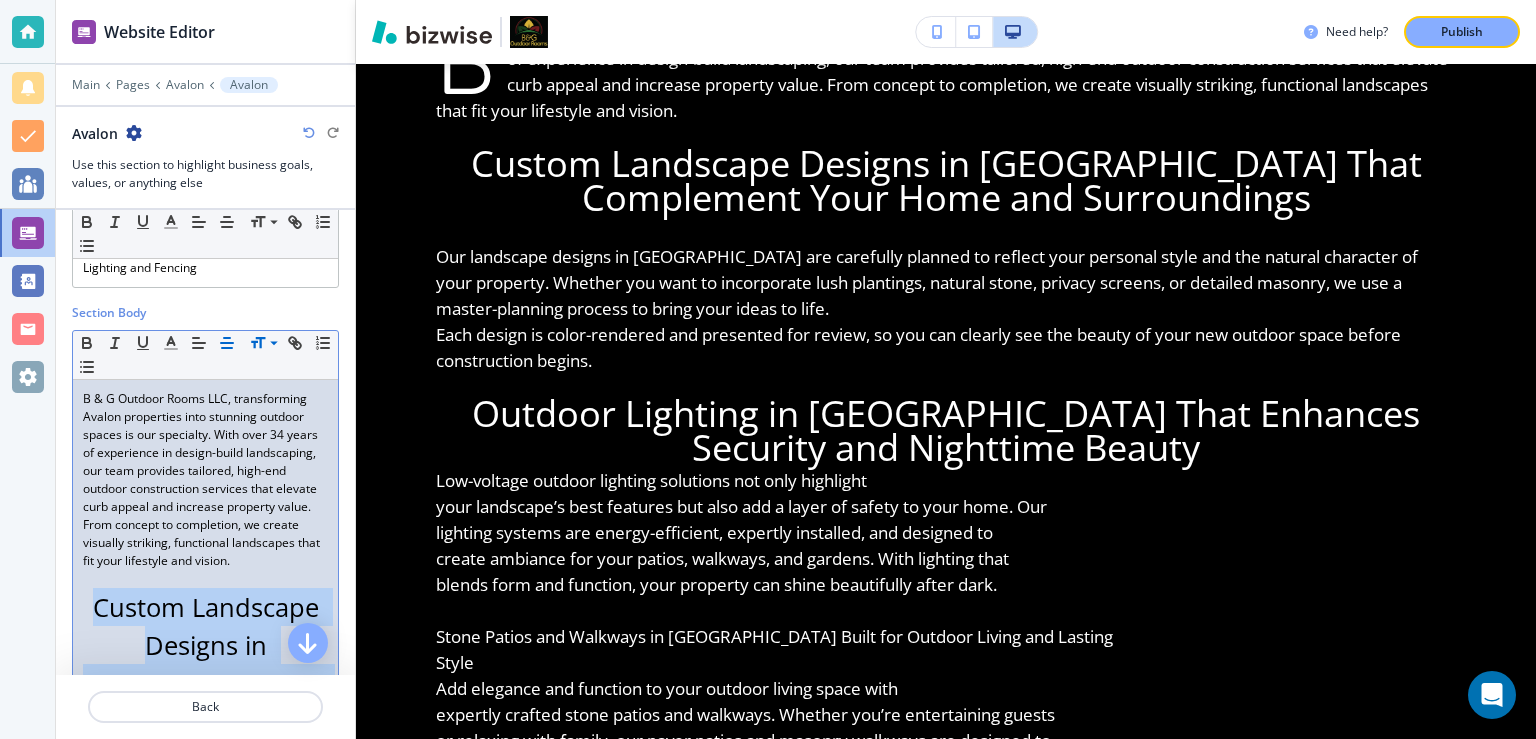 scroll, scrollTop: 0, scrollLeft: 0, axis: both 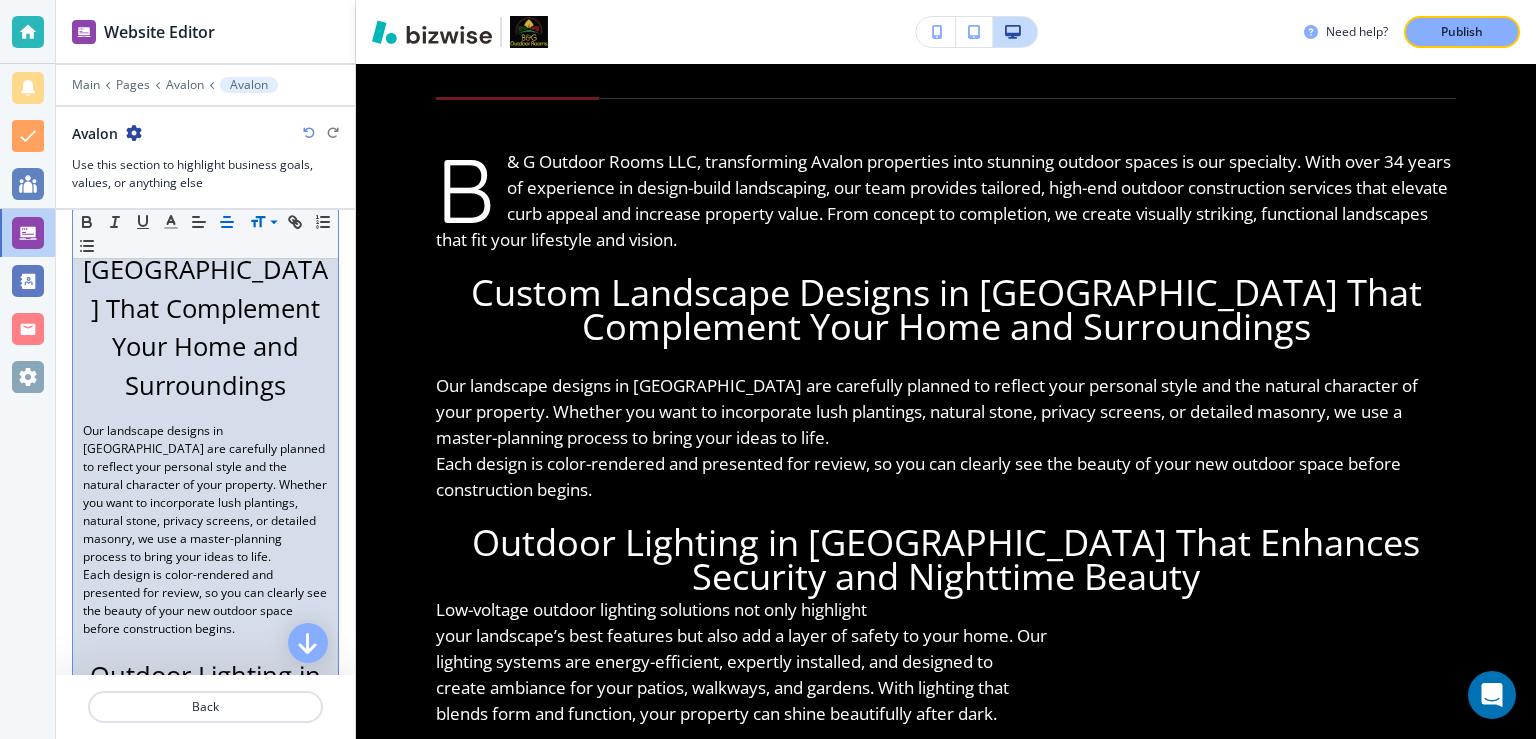 click on "Our landscape designs in Avalon are carefully planned to reflect your personal style and the natural character of your property. Whether you want to incorporate lush plantings, natural stone, privacy screens, or detailed masonry, we use a master-planning process to bring your ideas to life." at bounding box center [205, 494] 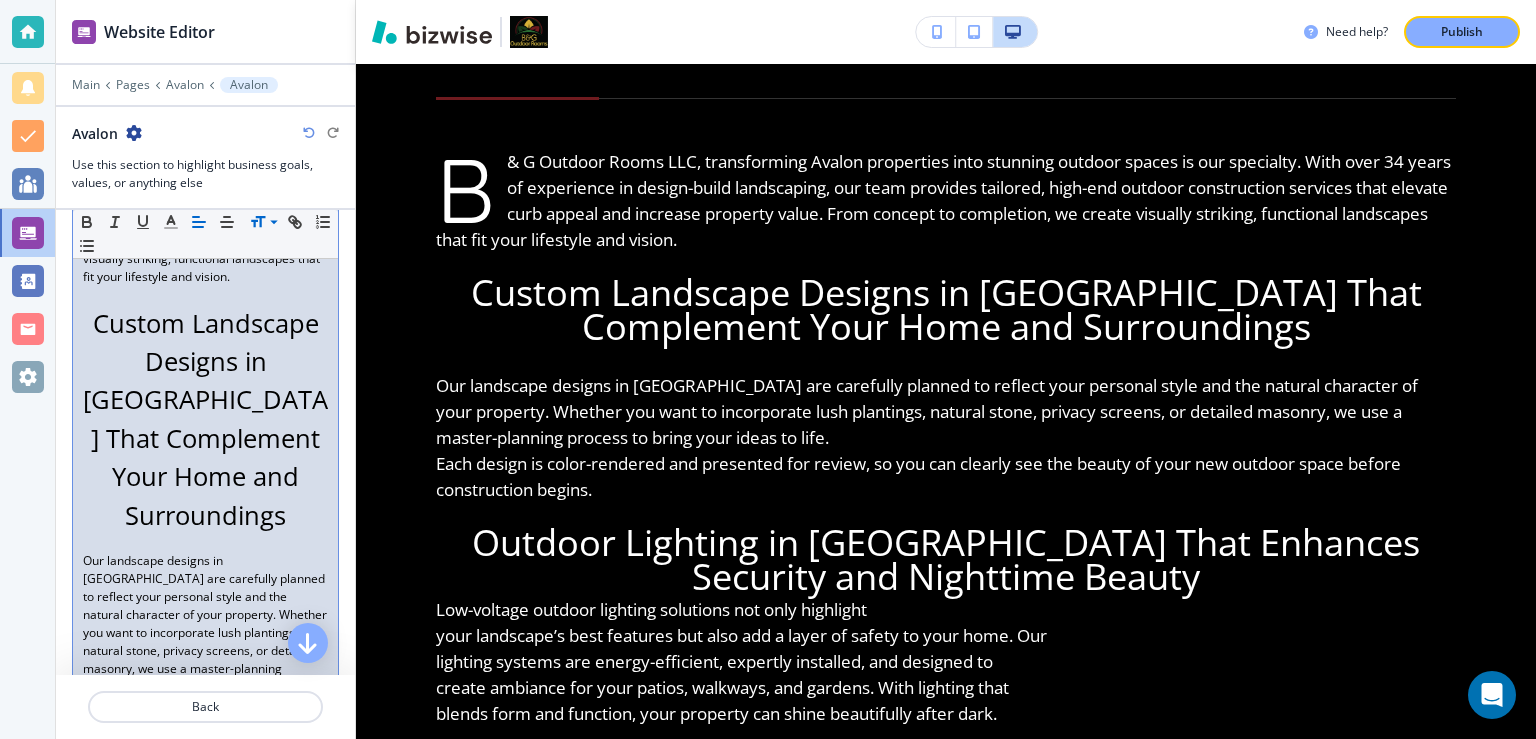 scroll, scrollTop: 648, scrollLeft: 0, axis: vertical 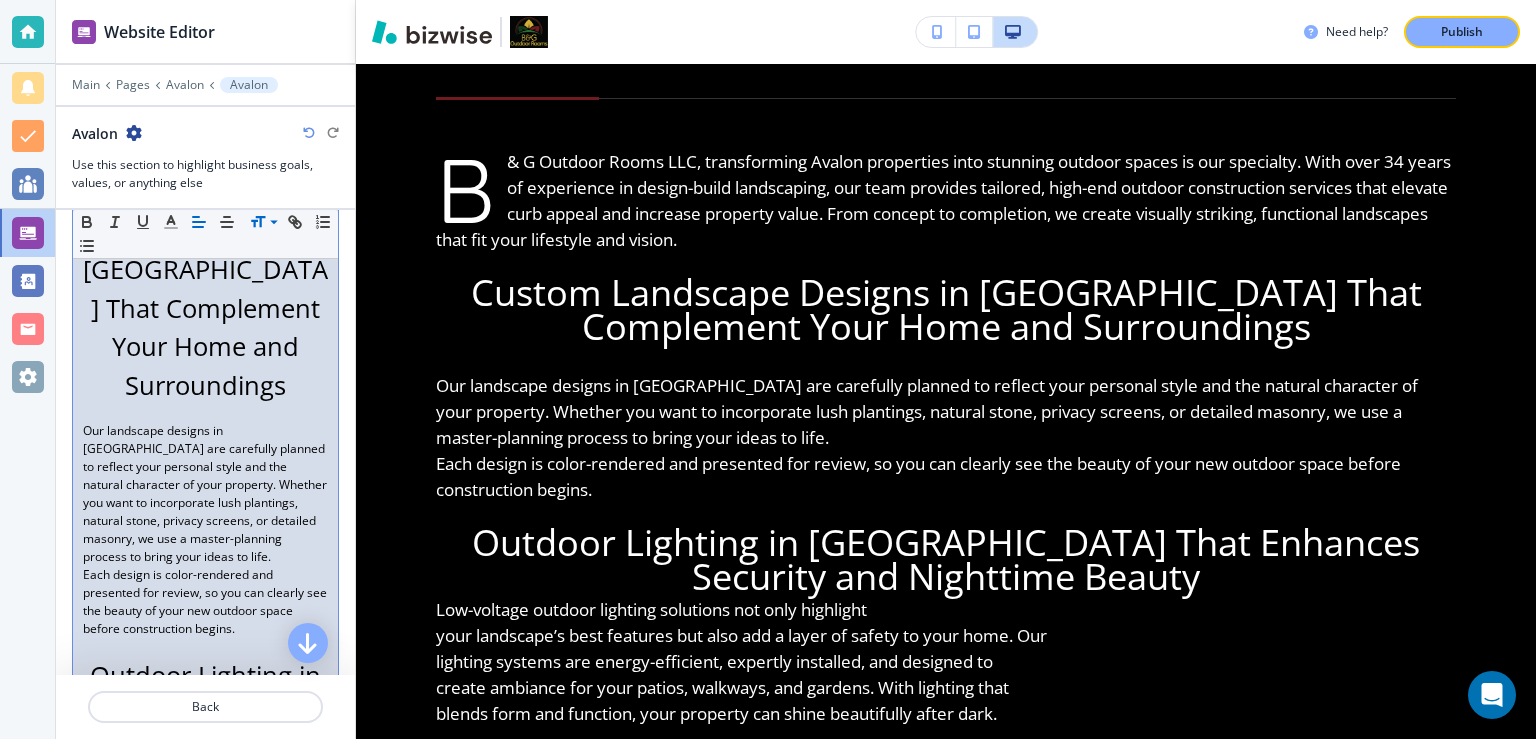 click on "Our landscape designs in Avalon are carefully planned to reflect your personal style and the natural character of your property. Whether you want to incorporate lush plantings, natural stone, privacy screens, or detailed masonry, we use a master-planning process to bring your ideas to life." at bounding box center (205, 494) 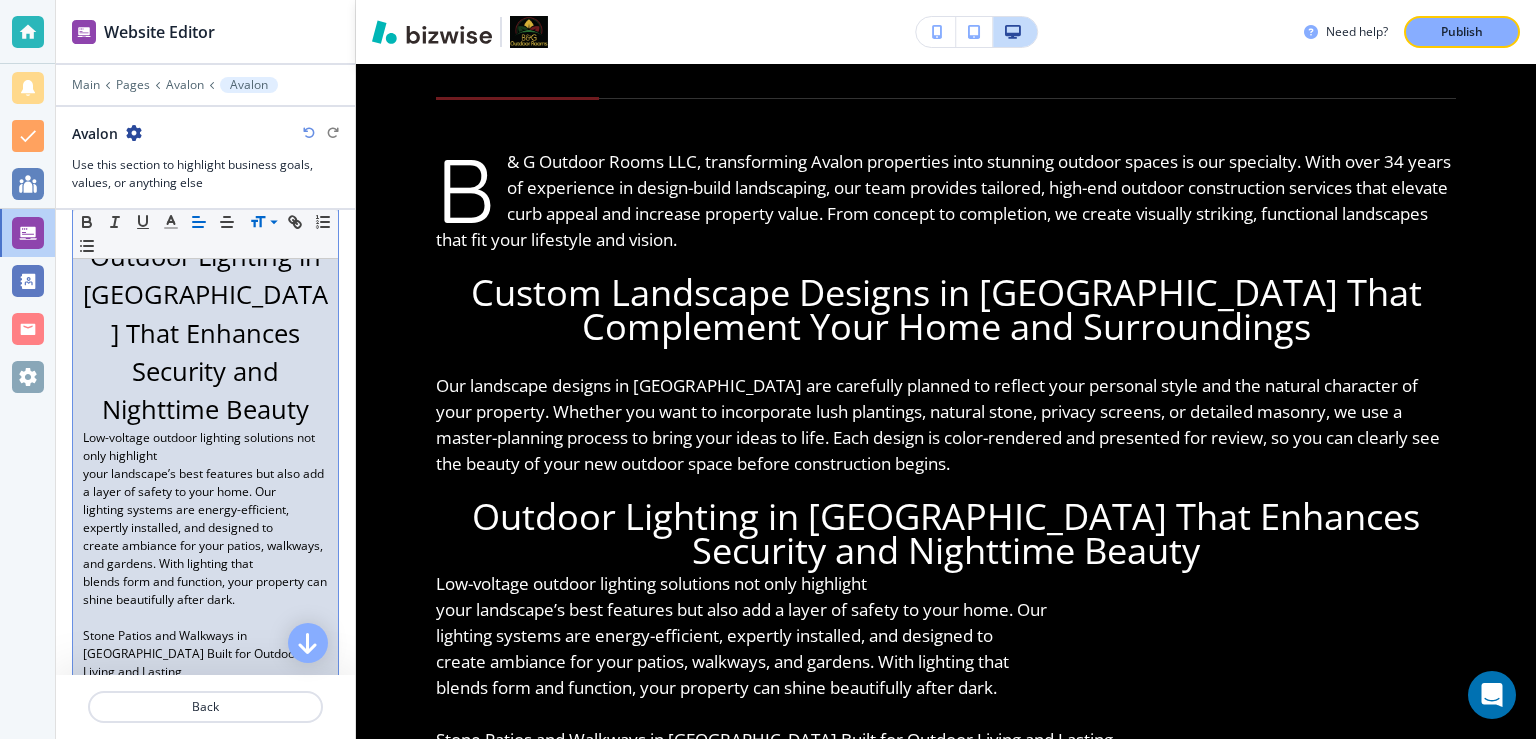 scroll, scrollTop: 1037, scrollLeft: 0, axis: vertical 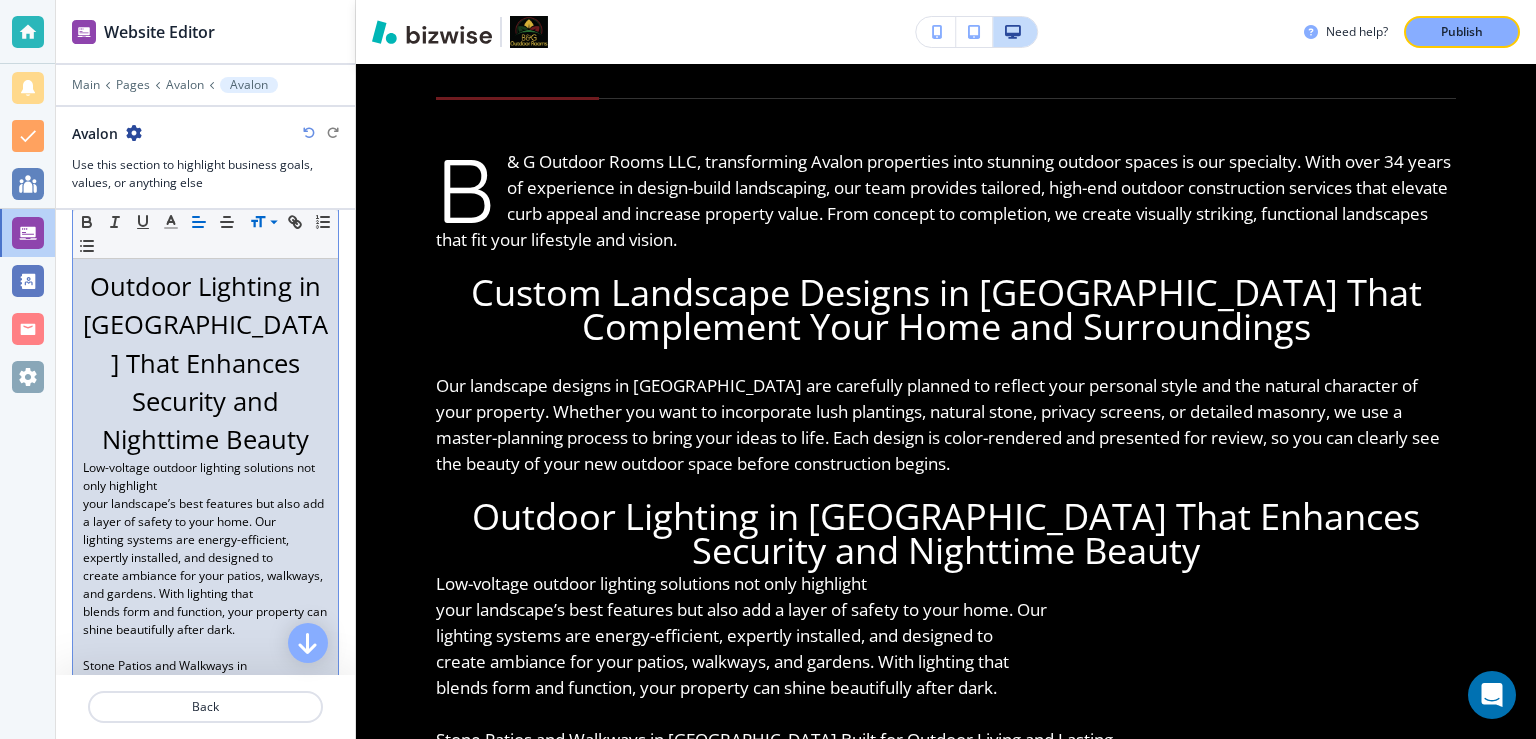 drag, startPoint x: 82, startPoint y: 441, endPoint x: 133, endPoint y: 442, distance: 51.009804 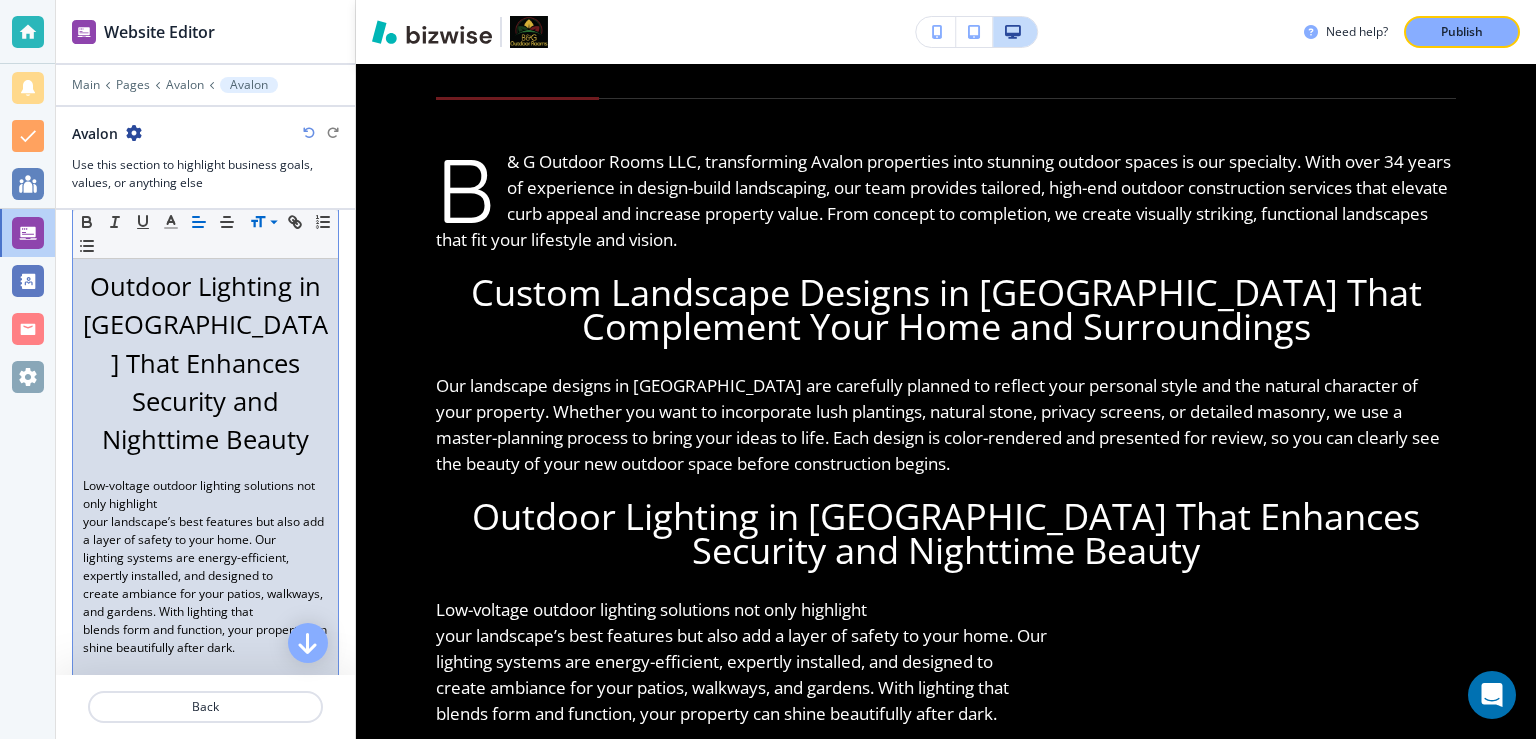 click on "your landscape’s best features but also add a layer of safety to your home. Our" at bounding box center (205, 531) 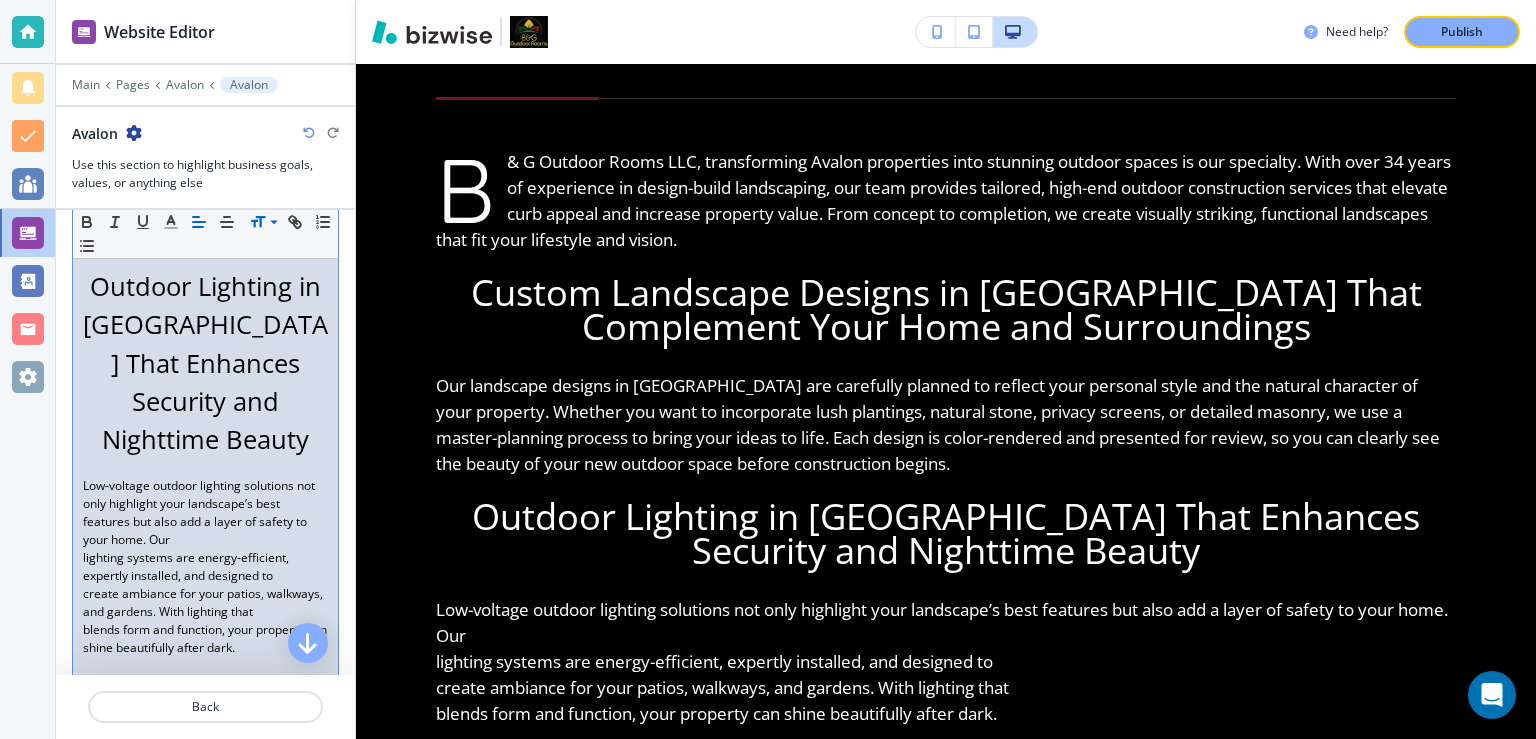 click on "B & G Outdoor Rooms LLC, transforming Avalon properties into stunning outdoor spaces is our specialty. With over 34 years of experience in design-build landscaping, our team provides tailored, high-end outdoor construction services that elevate curb appeal and increase property value. From concept to completion, we create visually striking, functional landscapes that fit your lifestyle and vision.   Custom Landscape Designs in Avalon That Complement Your Home and Surroundings Our landscape designs in Avalon are carefully planned to reflect your personal style and the natural character of your property. Whether you want to incorporate lush plantings, natural stone, privacy screens, or detailed masonry, we use a master-planning process to bring your ideas to life. Each design is color-rendered and presented for review, so you can clearly see the beauty of your new outdoor space before construction begins.   Outdoor Lighting in Avalon That Enhances Security and Nighttime Beauty   Style enjoy." at bounding box center [205, 392] 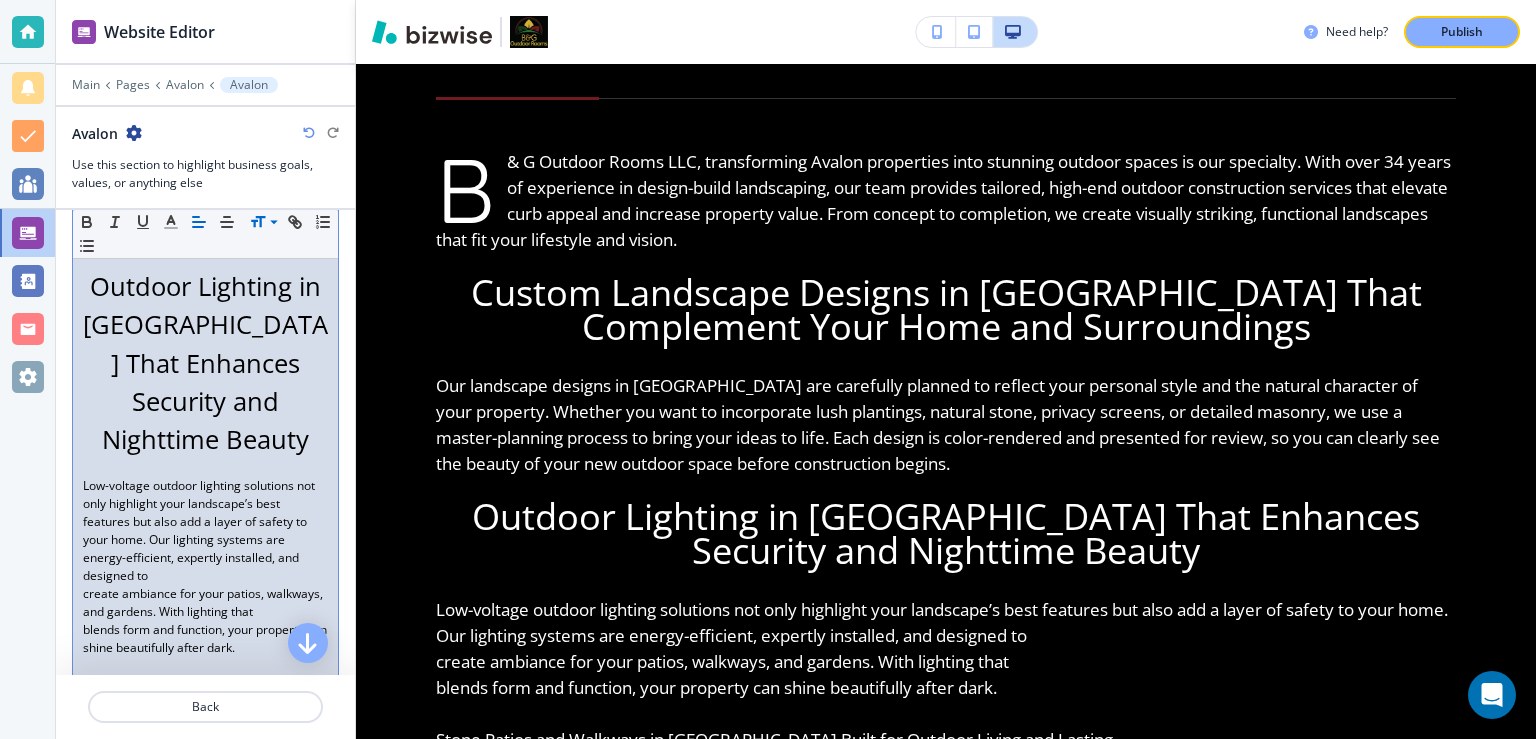 click on "B & G Outdoor Rooms LLC, transforming Avalon properties into stunning outdoor spaces is our specialty. With over 34 years of experience in design-build landscaping, our team provides tailored, high-end outdoor construction services that elevate curb appeal and increase property value. From concept to completion, we create visually striking, functional landscapes that fit your lifestyle and vision.   Custom Landscape Designs in Avalon That Complement Your Home and Surroundings Our landscape designs in Avalon are carefully planned to reflect your personal style and the natural character of your property. Whether you want to incorporate lush plantings, natural stone, privacy screens, or detailed masonry, we use a master-planning process to bring your ideas to life. Each design is color-rendered and presented for review, so you can clearly see the beauty of your new outdoor space before construction begins.   Outdoor Lighting in Avalon That Enhances Security and Nighttime Beauty   Style enjoy." at bounding box center (205, 392) 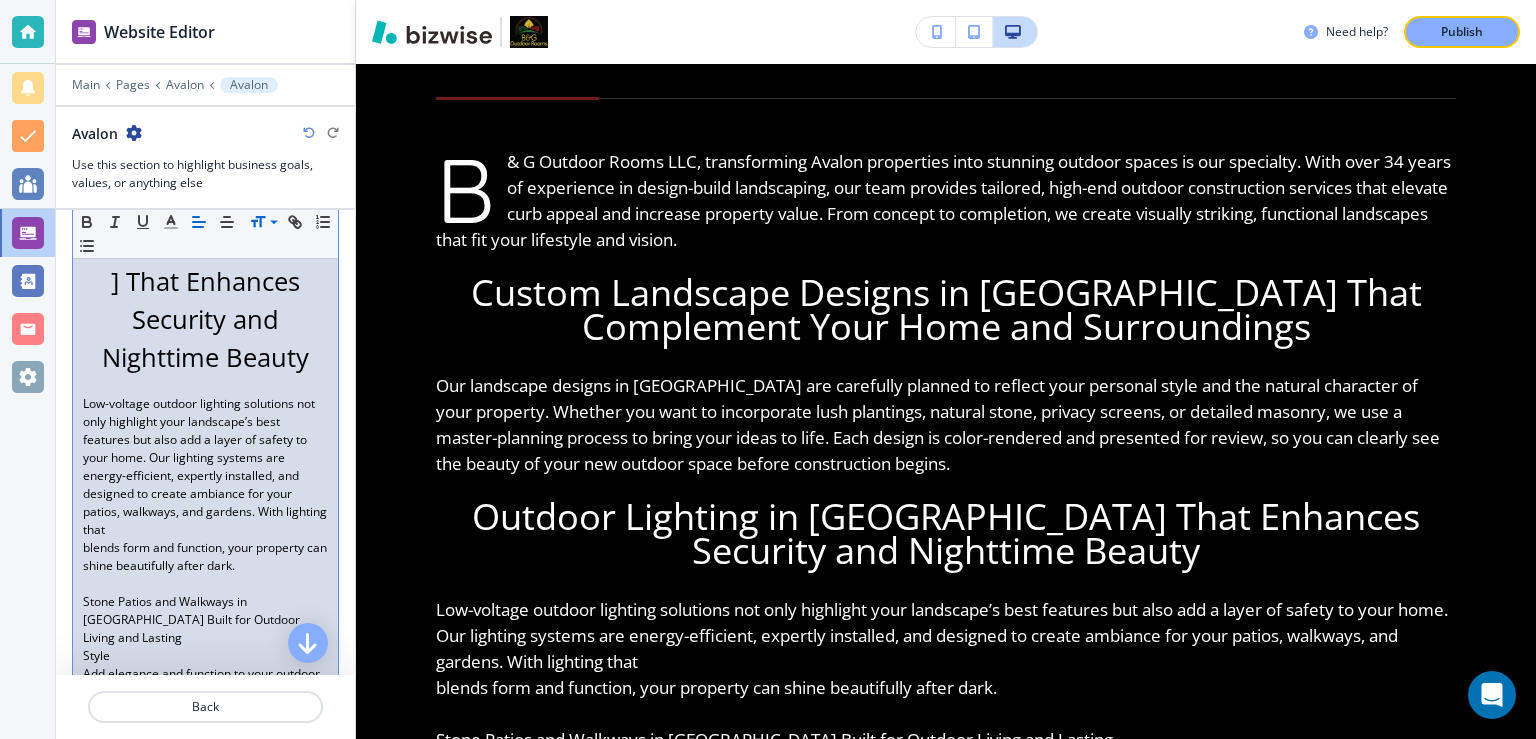 scroll, scrollTop: 1166, scrollLeft: 0, axis: vertical 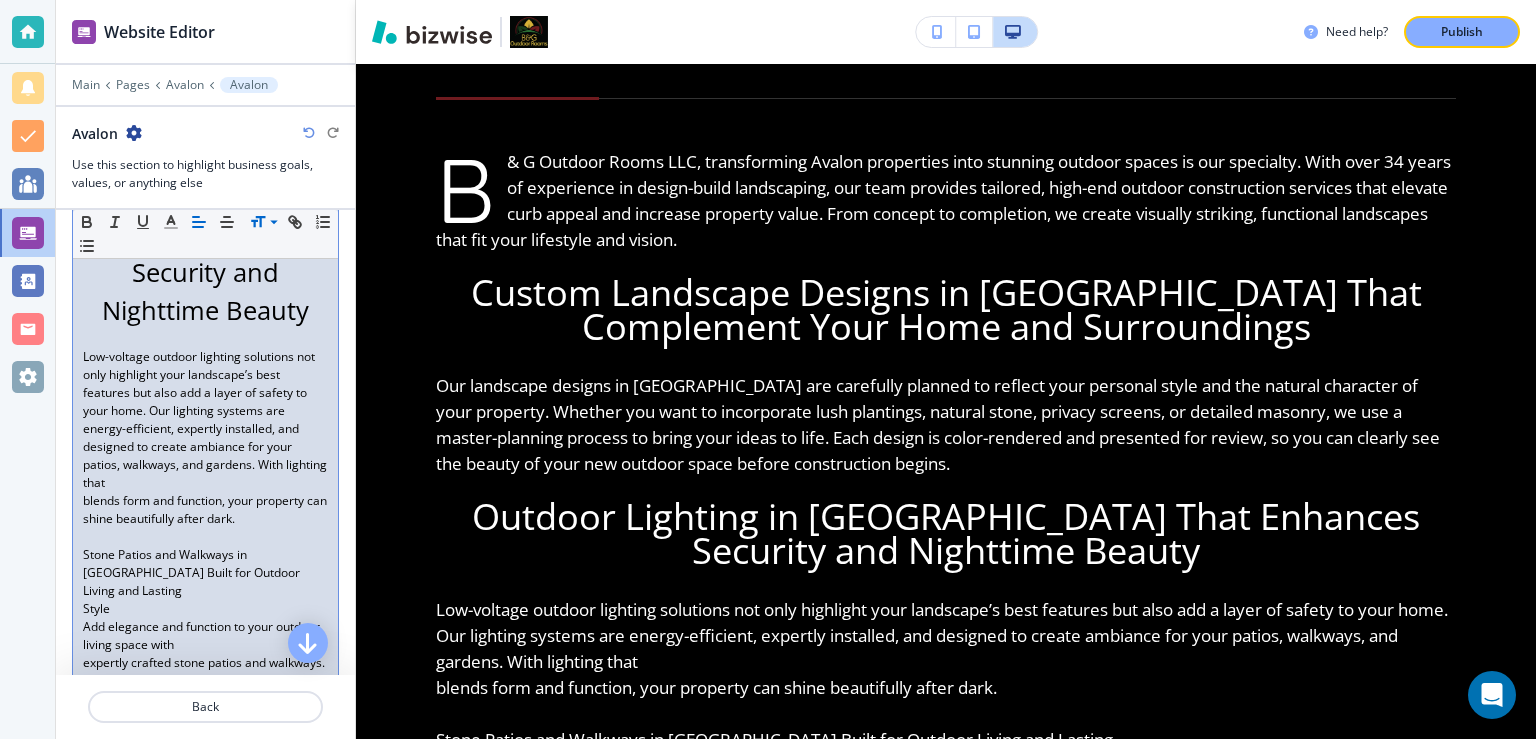 click on "B & G Outdoor Rooms LLC, transforming Avalon properties into stunning outdoor spaces is our specialty. With over 34 years of experience in design-build landscaping, our team provides tailored, high-end outdoor construction services that elevate curb appeal and increase property value. From concept to completion, we create visually striking, functional landscapes that fit your lifestyle and vision.   Custom Landscape Designs in Avalon That Complement Your Home and Surroundings Our landscape designs in Avalon are carefully planned to reflect your personal style and the natural character of your property. Whether you want to incorporate lush plantings, natural stone, privacy screens, or detailed masonry, we use a master-planning process to bring your ideas to life. Each design is color-rendered and presented for review, so you can clearly see the beauty of your new outdoor space before construction begins.   Outdoor Lighting in Avalon That Enhances Security and Nighttime Beauty   Style enjoy." at bounding box center [205, 263] 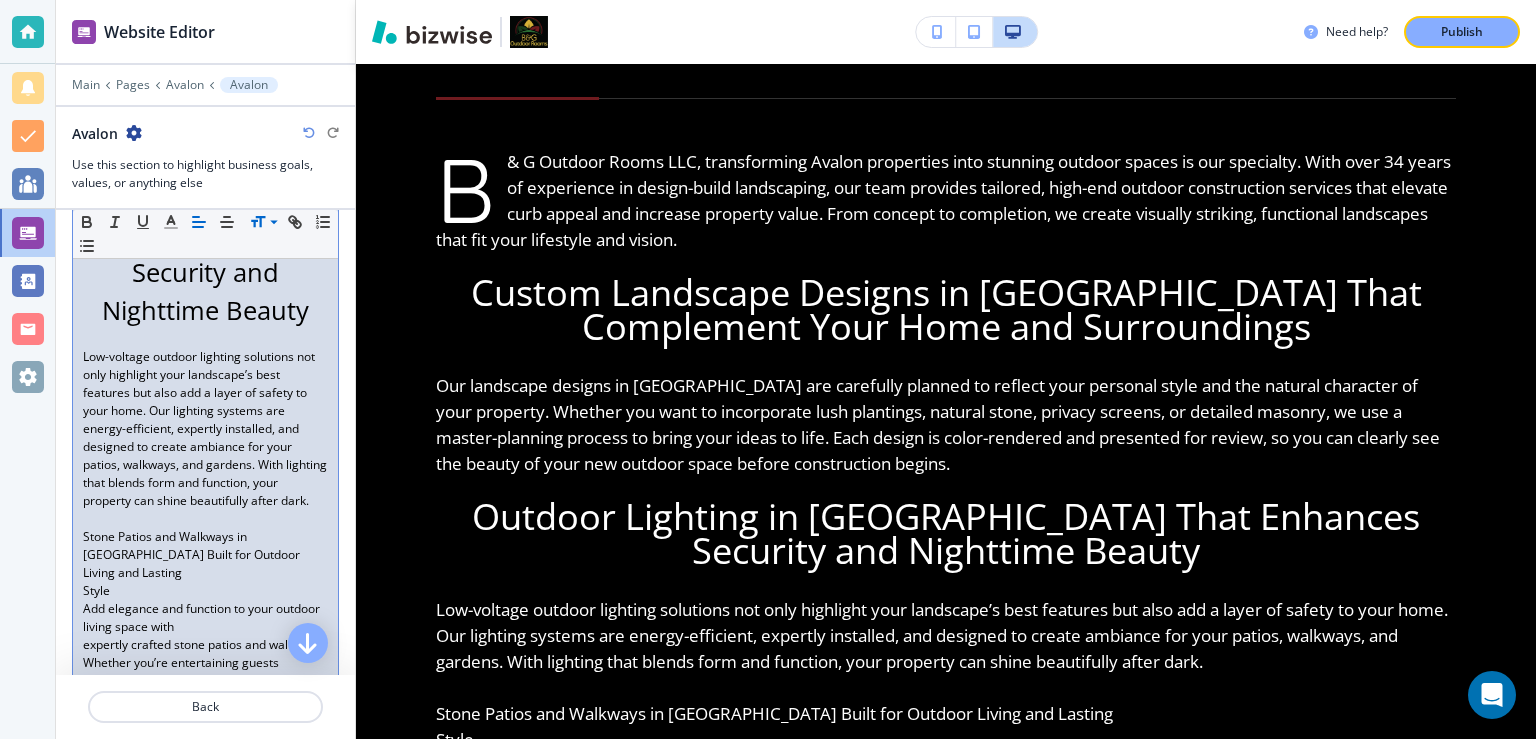 click on "B & G Outdoor Rooms LLC, transforming Avalon properties into stunning outdoor spaces is our specialty. With over 34 years of experience in design-build landscaping, our team provides tailored, high-end outdoor construction services that elevate curb appeal and increase property value. From concept to completion, we create visually striking, functional landscapes that fit your lifestyle and vision.   Custom Landscape Designs in Avalon That Complement Your Home and Surroundings Our landscape designs in Avalon are carefully planned to reflect your personal style and the natural character of your property. Whether you want to incorporate lush plantings, natural stone, privacy screens, or detailed masonry, we use a master-planning process to bring your ideas to life. Each design is color-rendered and presented for review, so you can clearly see the beauty of your new outdoor space before construction begins.   Outdoor Lighting in Avalon That Enhances Security and Nighttime Beauty   Style enjoy." at bounding box center [205, 254] 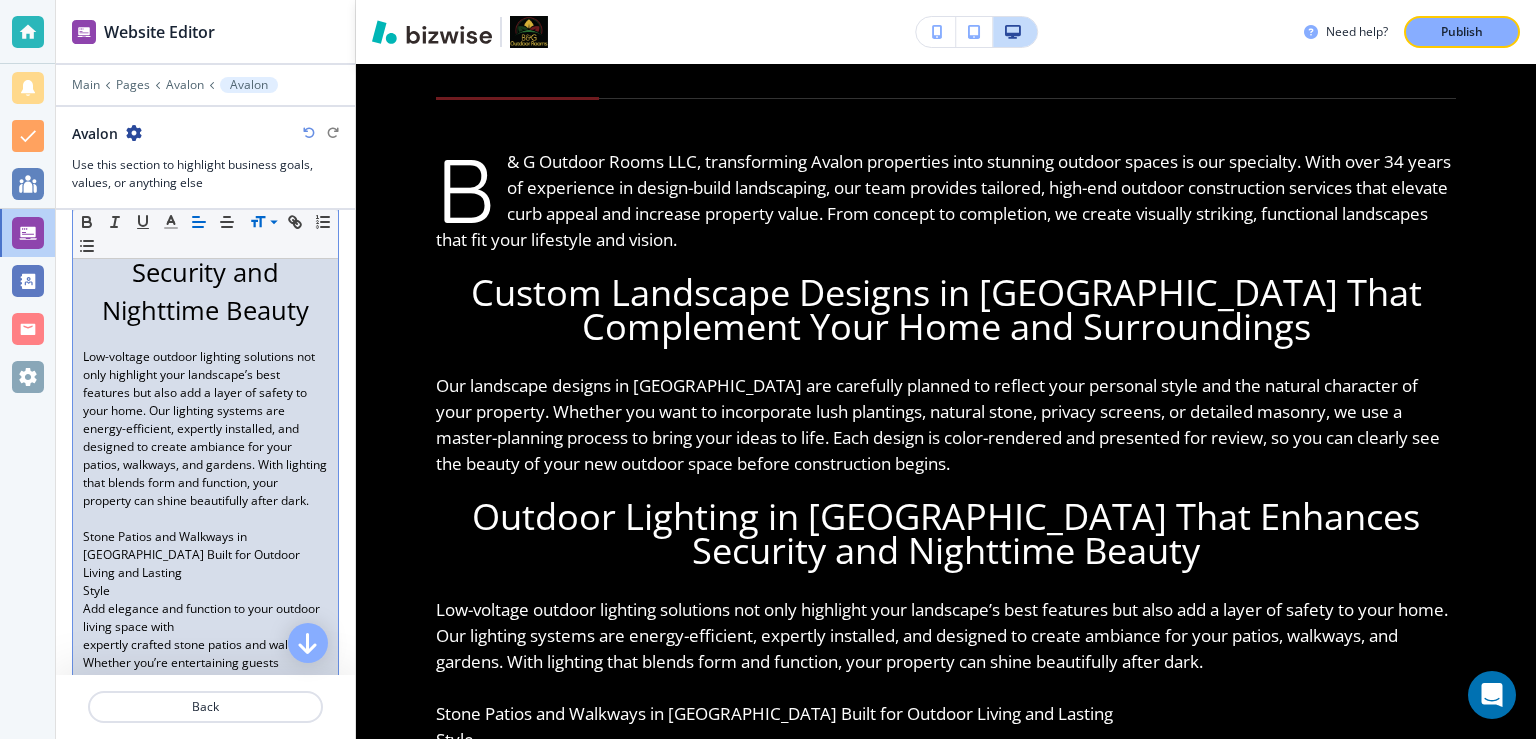 drag, startPoint x: 107, startPoint y: 566, endPoint x: 70, endPoint y: 513, distance: 64.63745 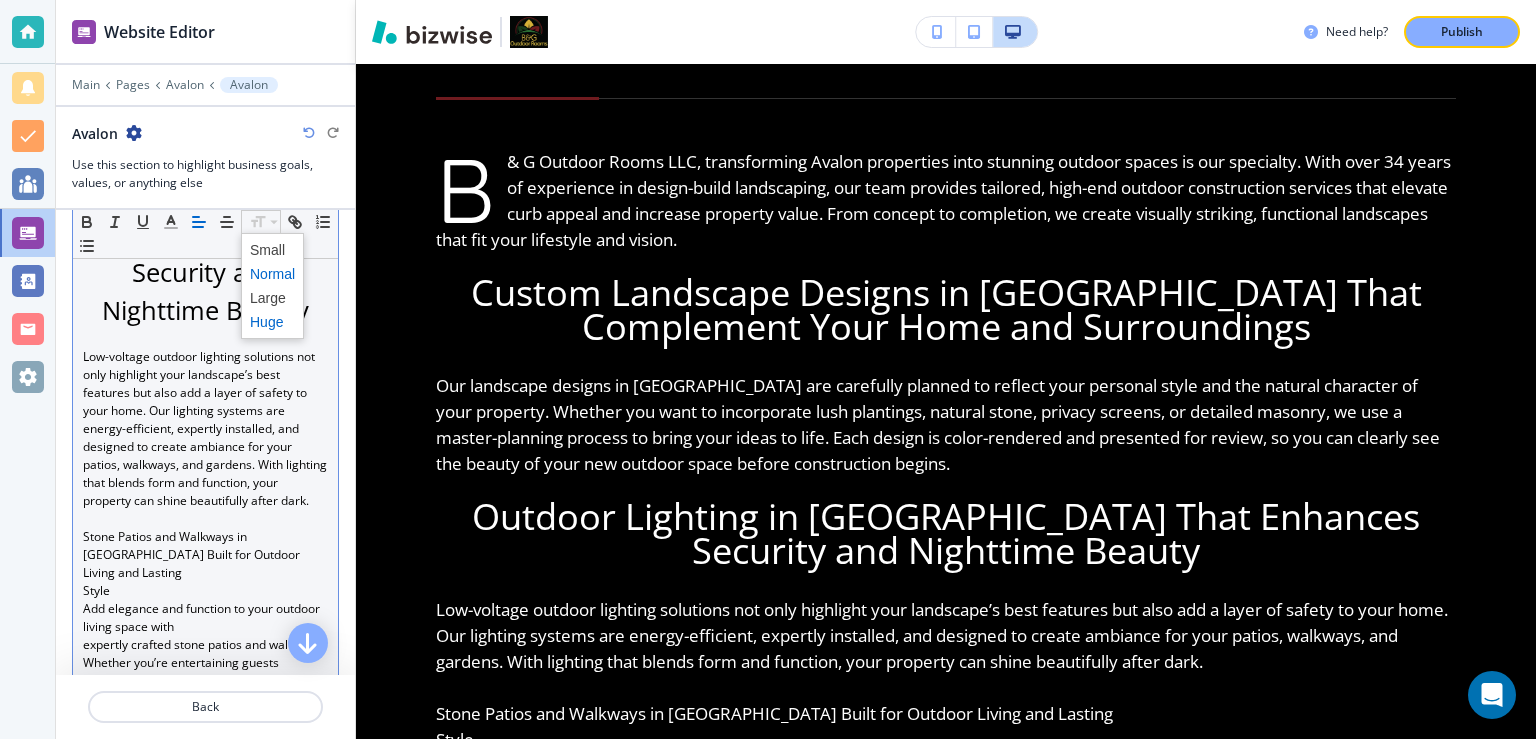 click at bounding box center [272, 322] 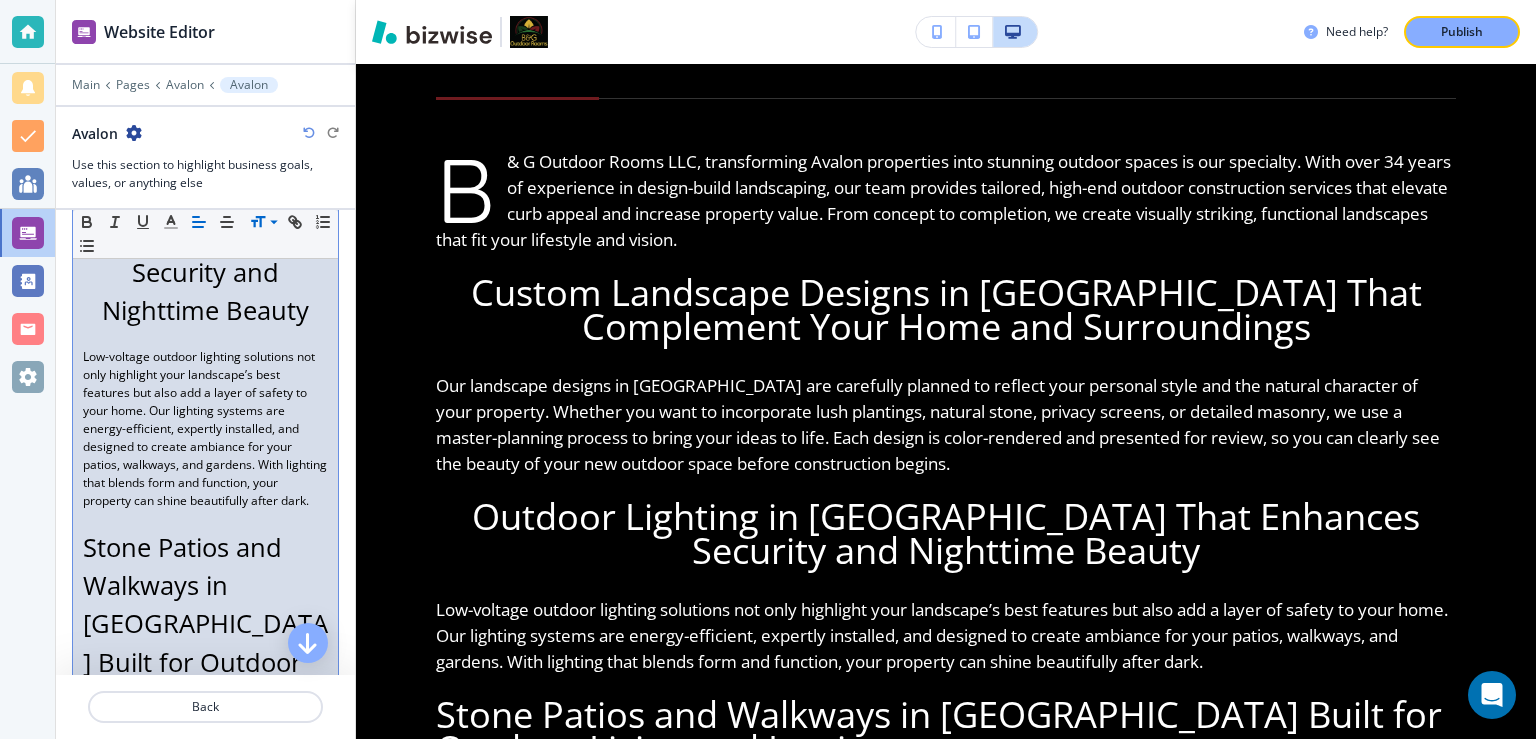 click on "Stone Patios and Walkways in Avalon Built for Outdoor Living and Lasting" at bounding box center [205, 624] 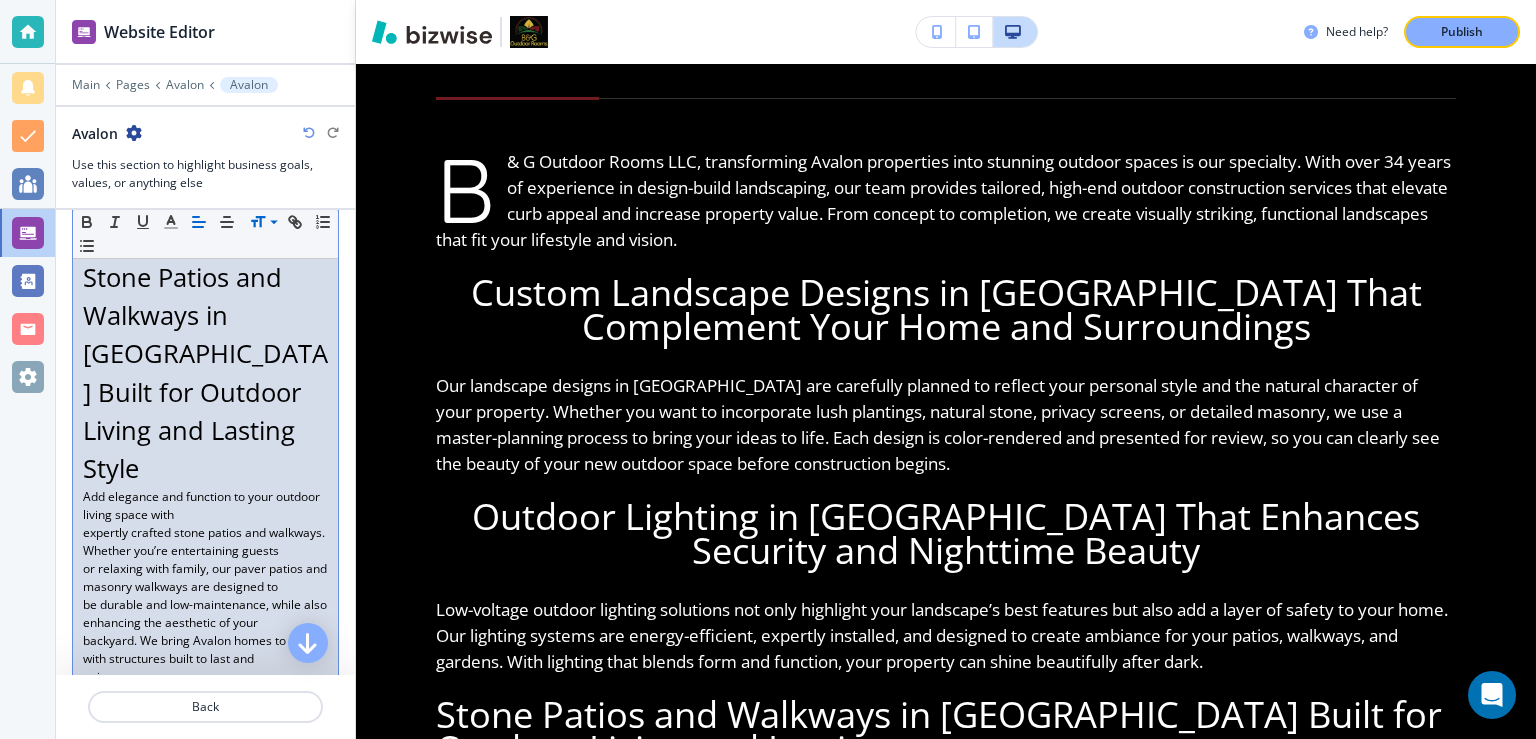 scroll, scrollTop: 1555, scrollLeft: 0, axis: vertical 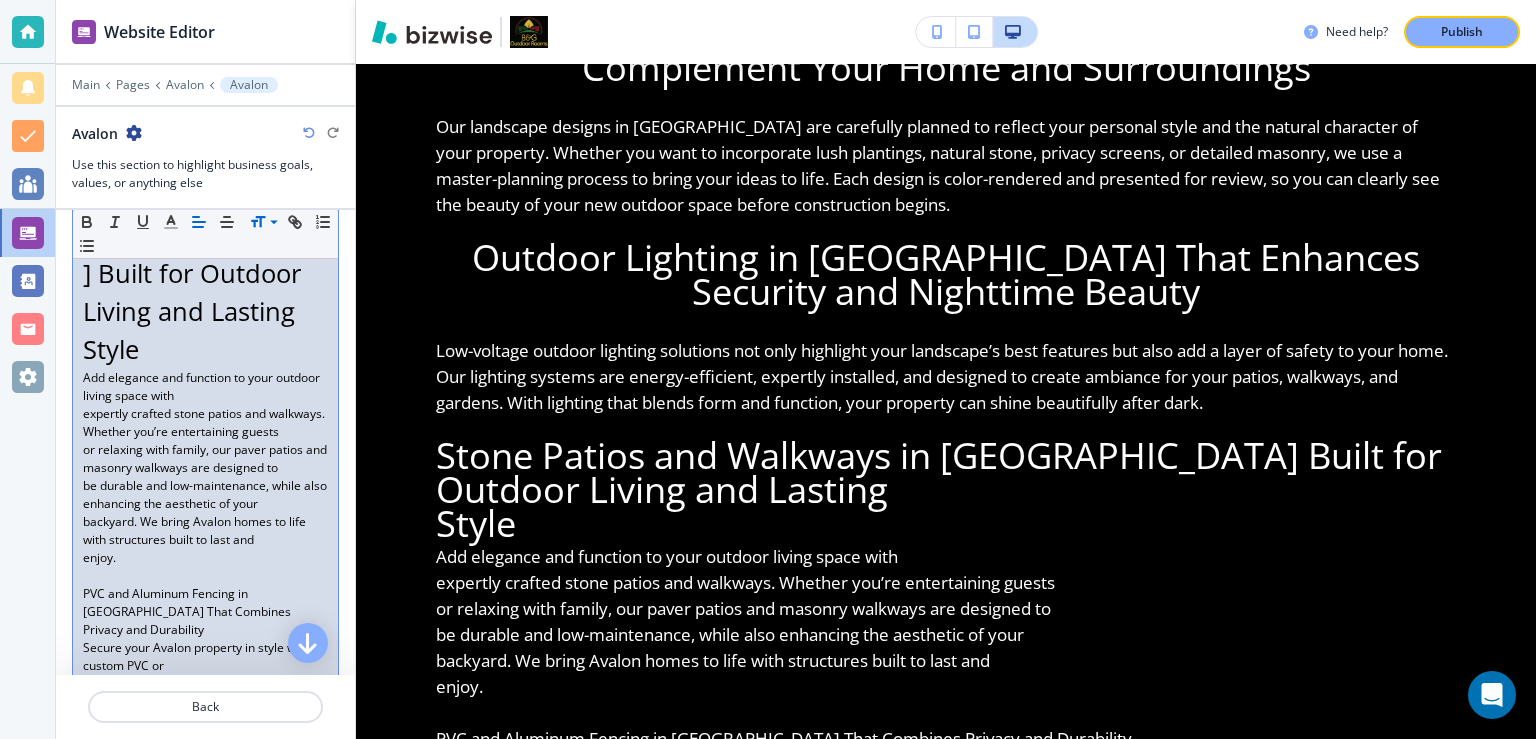 drag, startPoint x: 83, startPoint y: 350, endPoint x: 136, endPoint y: 345, distance: 53.235325 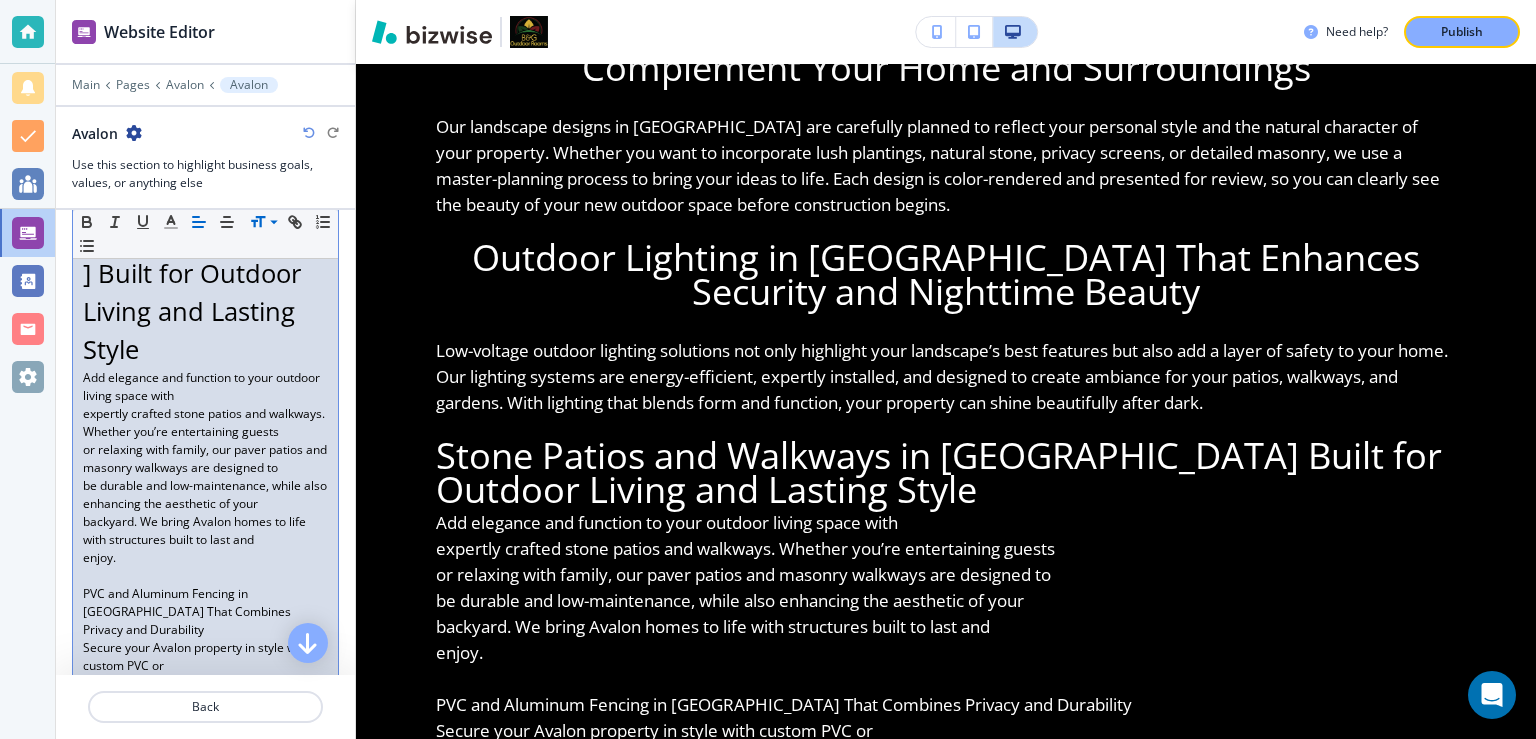 click on "B & G Outdoor Rooms LLC, transforming Avalon properties into stunning outdoor spaces is our specialty. With over 34 years of experience in design-build landscaping, our team provides tailored, high-end outdoor construction services that elevate curb appeal and increase property value. From concept to completion, we create visually striking, functional landscapes that fit your lifestyle and vision.   Custom Landscape Designs in Avalon That Complement Your Home and Surroundings Our landscape designs in Avalon are carefully planned to reflect your personal style and the natural character of your property. Whether you want to incorporate lush plantings, natural stone, privacy screens, or detailed masonry, we use a master-planning process to bring your ideas to life. Each design is color-rendered and presented for review, so you can clearly see the beauty of your new outdoor space before construction begins.   Outdoor Lighting in Avalon That Enhances Security and Nighttime Beauty   enjoy." at bounding box center (205, -56) 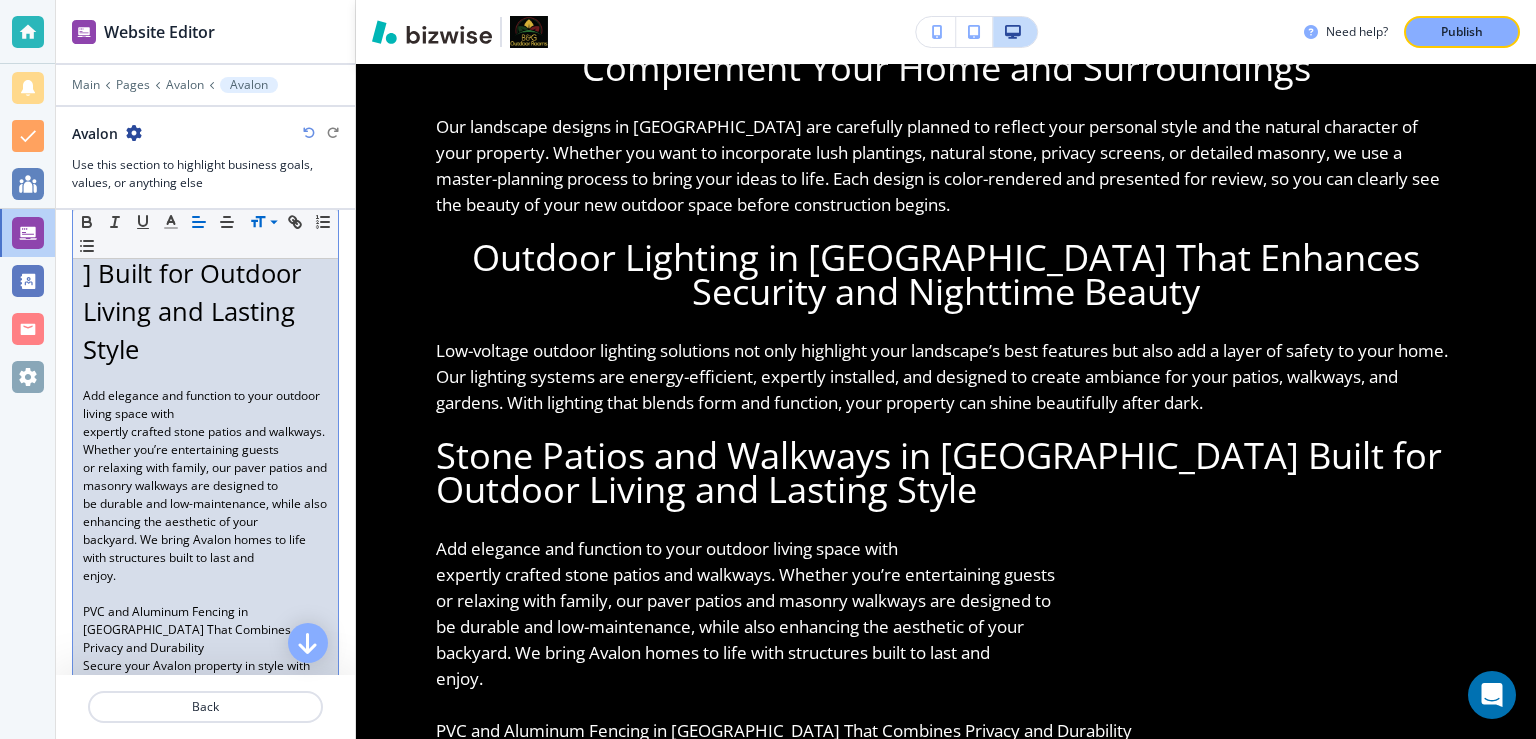 click on "B & G Outdoor Rooms LLC, transforming Avalon properties into stunning outdoor spaces is our specialty. With over 34 years of experience in design-build landscaping, our team provides tailored, high-end outdoor construction services that elevate curb appeal and increase property value. From concept to completion, we create visually striking, functional landscapes that fit your lifestyle and vision.   Custom Landscape Designs in Avalon That Complement Your Home and Surroundings Our landscape designs in Avalon are carefully planned to reflect your personal style and the natural character of your property. Whether you want to incorporate lush plantings, natural stone, privacy screens, or detailed masonry, we use a master-planning process to bring your ideas to life. Each design is color-rendered and presented for review, so you can clearly see the beauty of your new outdoor space before construction begins.   Outdoor Lighting in Avalon That Enhances Security and Nighttime Beauty   enjoy." at bounding box center [205, -47] 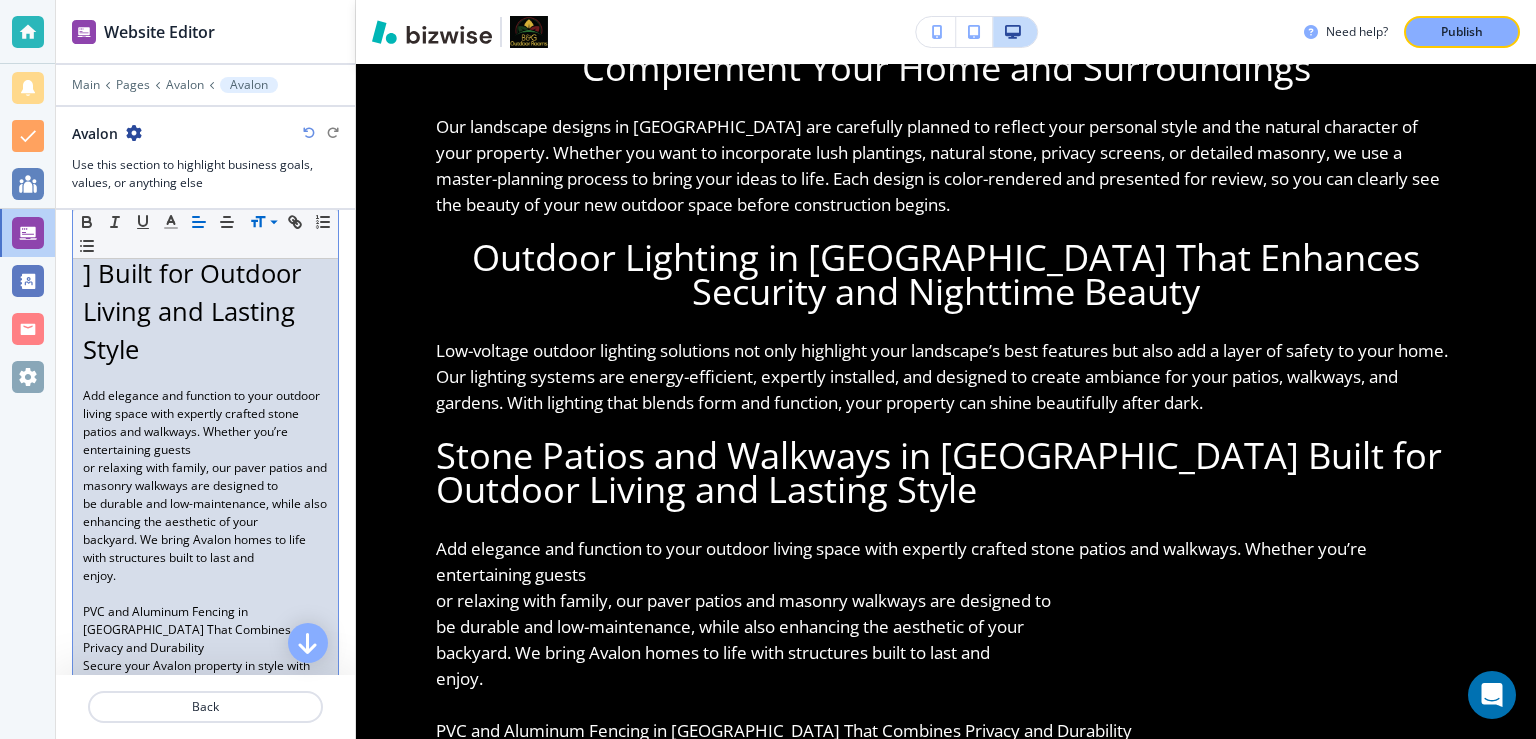 click on "B & G Outdoor Rooms LLC, transforming Avalon properties into stunning outdoor spaces is our specialty. With over 34 years of experience in design-build landscaping, our team provides tailored, high-end outdoor construction services that elevate curb appeal and increase property value. From concept to completion, we create visually striking, functional landscapes that fit your lifestyle and vision.   Custom Landscape Designs in Avalon That Complement Your Home and Surroundings Our landscape designs in Avalon are carefully planned to reflect your personal style and the natural character of your property. Whether you want to incorporate lush plantings, natural stone, privacy screens, or detailed masonry, we use a master-planning process to bring your ideas to life. Each design is color-rendered and presented for review, so you can clearly see the beauty of your new outdoor space before construction begins.   Outdoor Lighting in Avalon That Enhances Security and Nighttime Beauty   enjoy." at bounding box center (205, -47) 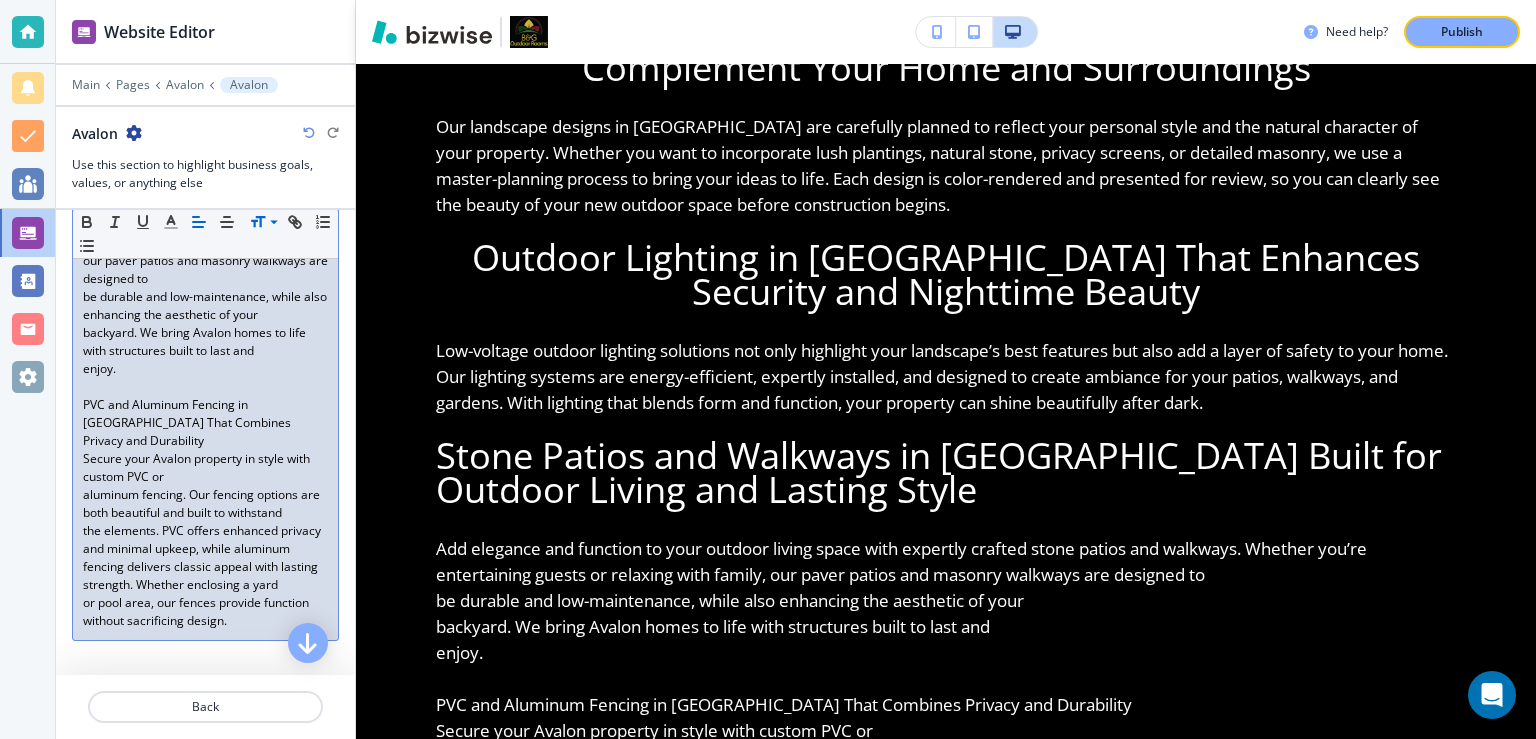 scroll, scrollTop: 1685, scrollLeft: 0, axis: vertical 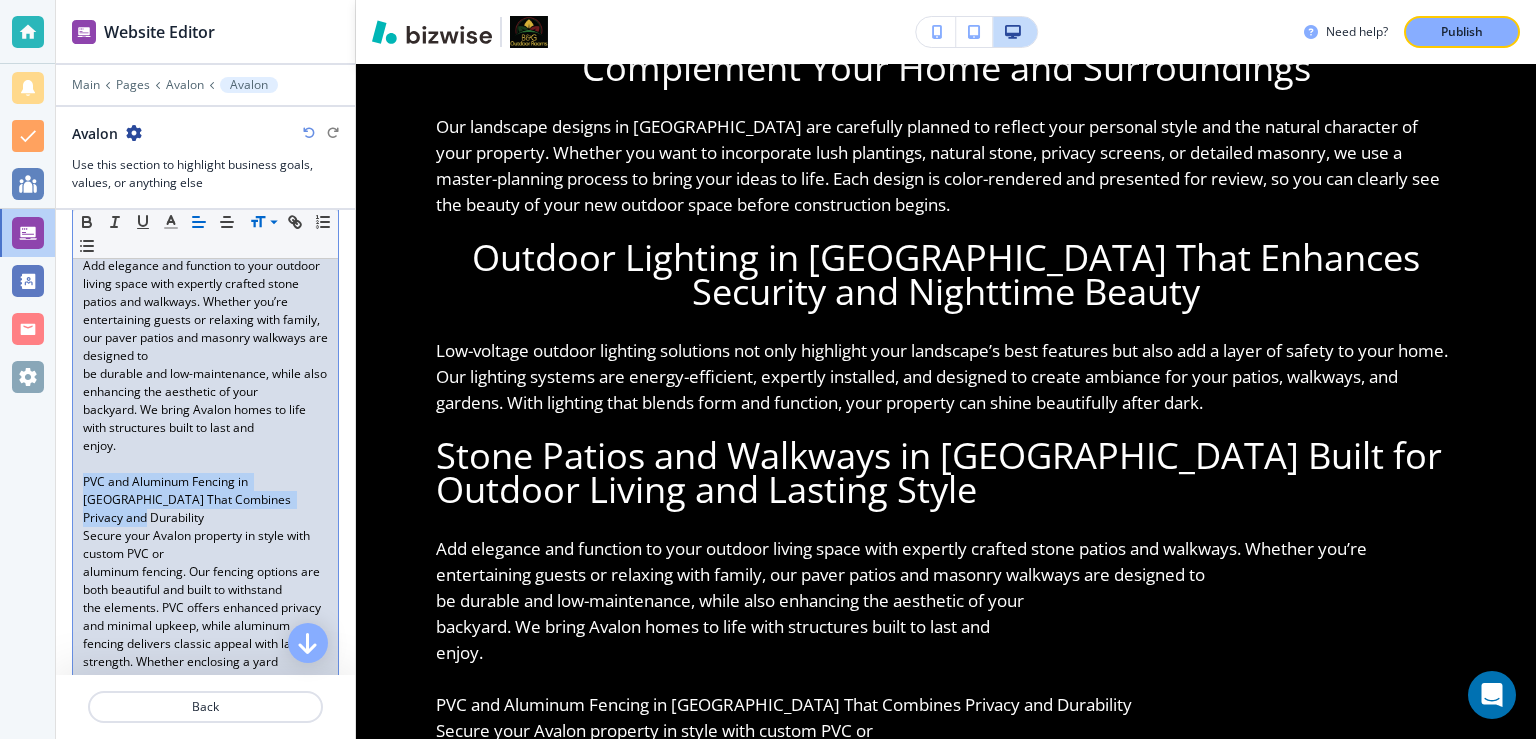 drag, startPoint x: 82, startPoint y: 438, endPoint x: 294, endPoint y: 446, distance: 212.1509 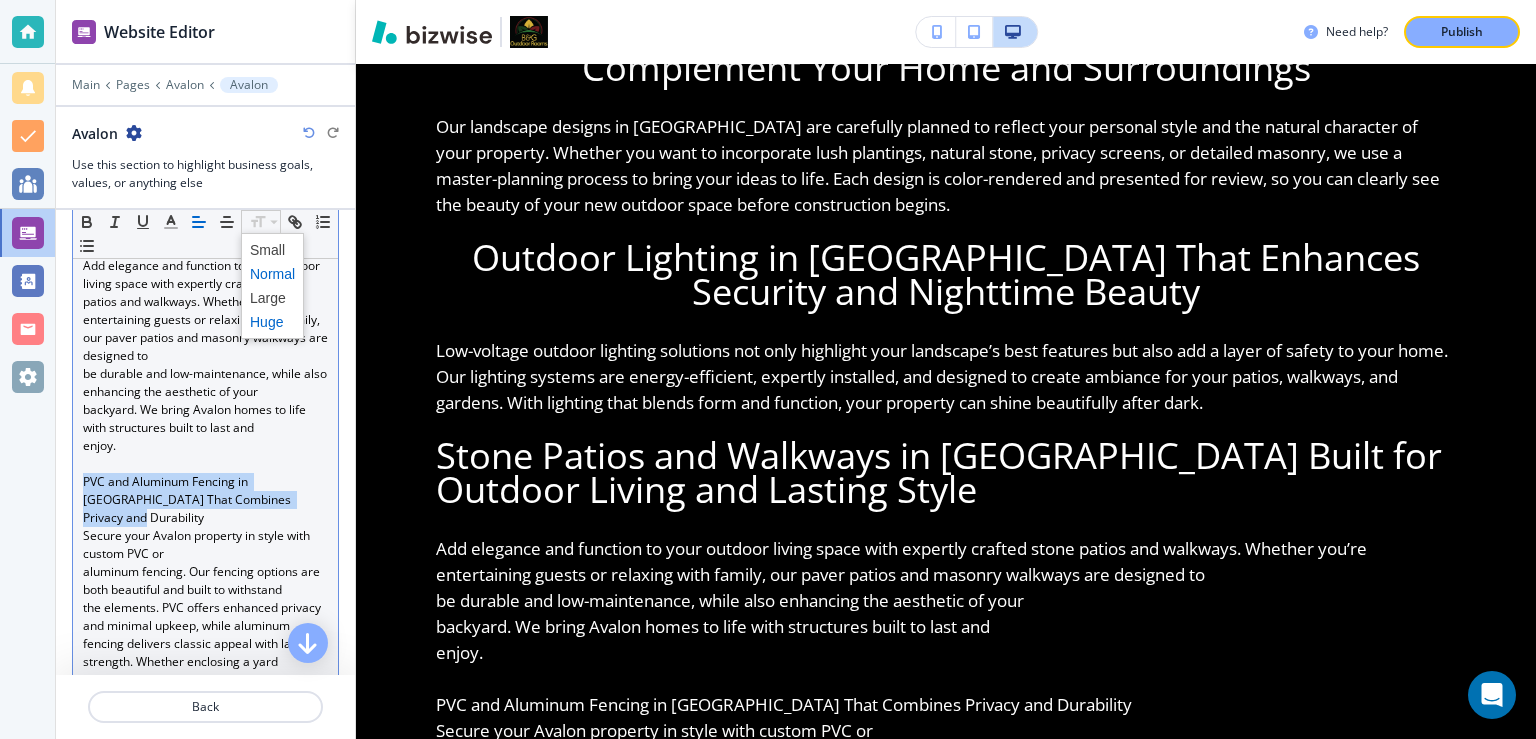 click at bounding box center [272, 322] 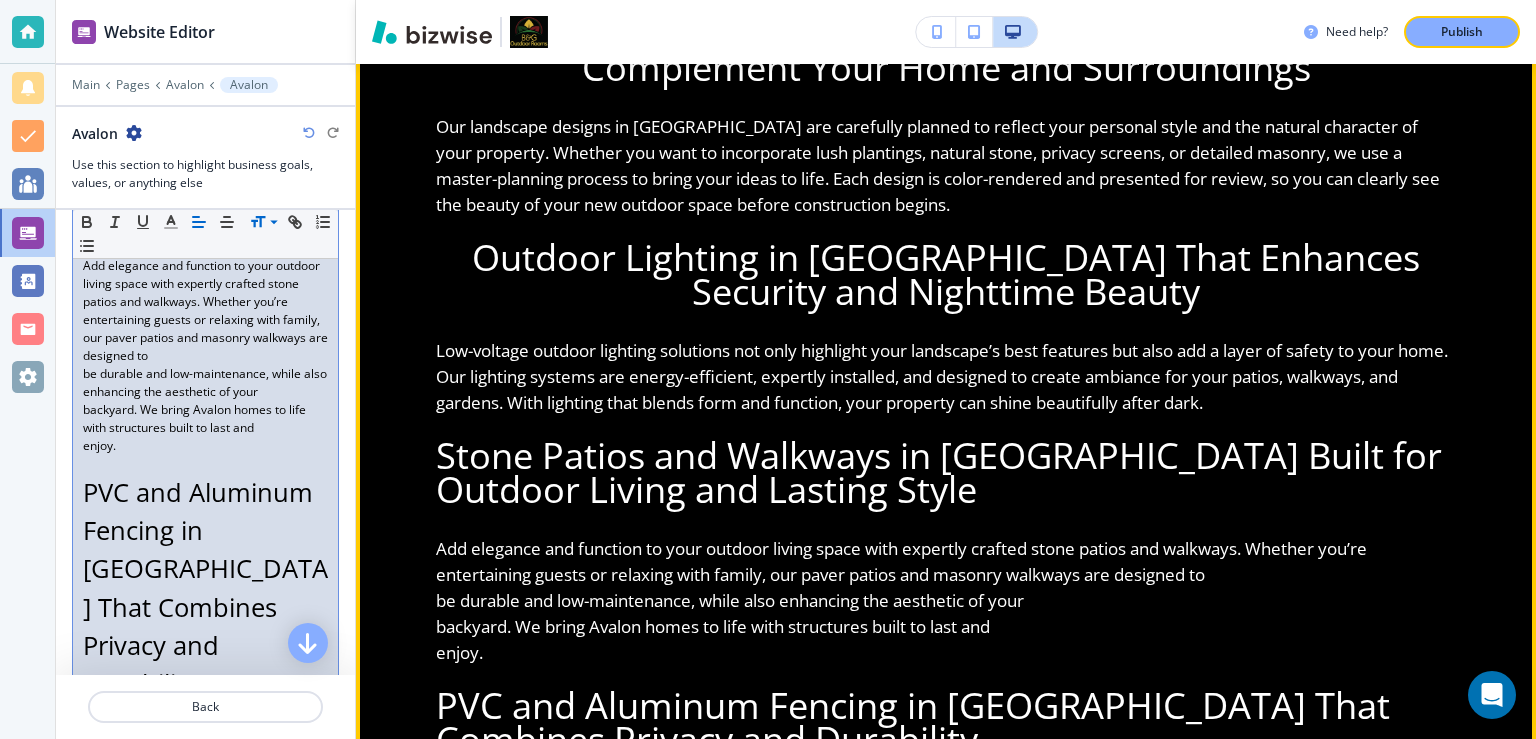 scroll, scrollTop: 259, scrollLeft: 0, axis: vertical 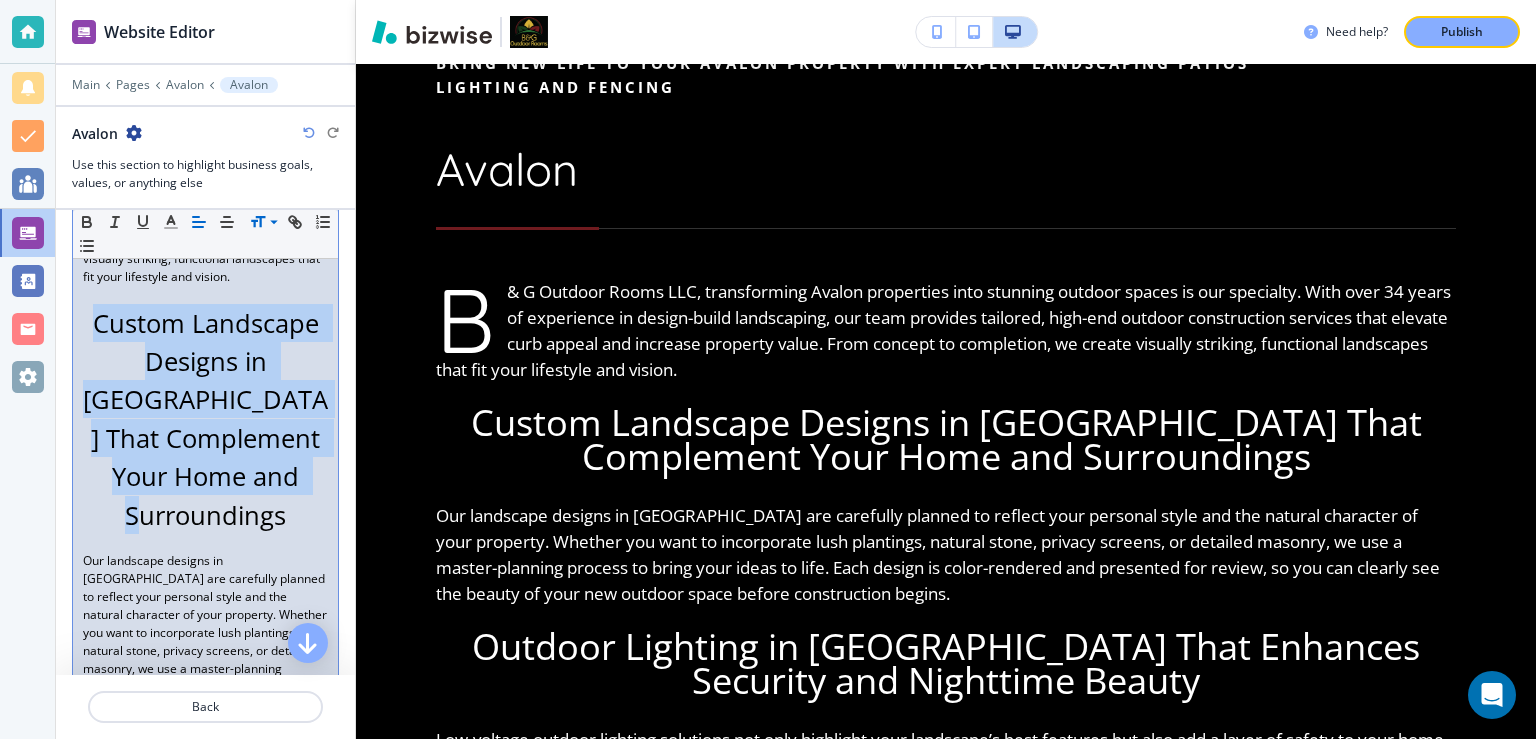drag, startPoint x: 87, startPoint y: 343, endPoint x: 269, endPoint y: 416, distance: 196.09436 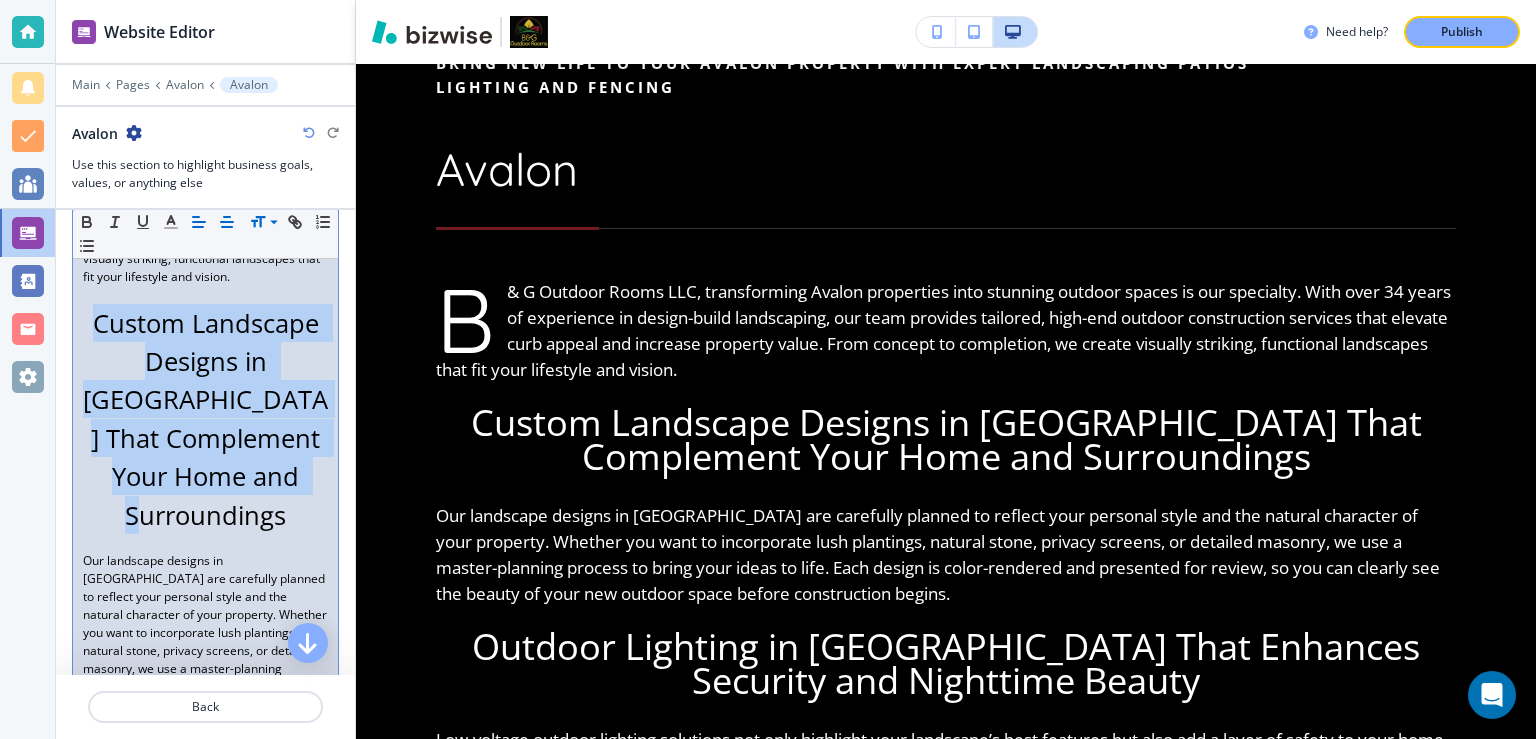 click 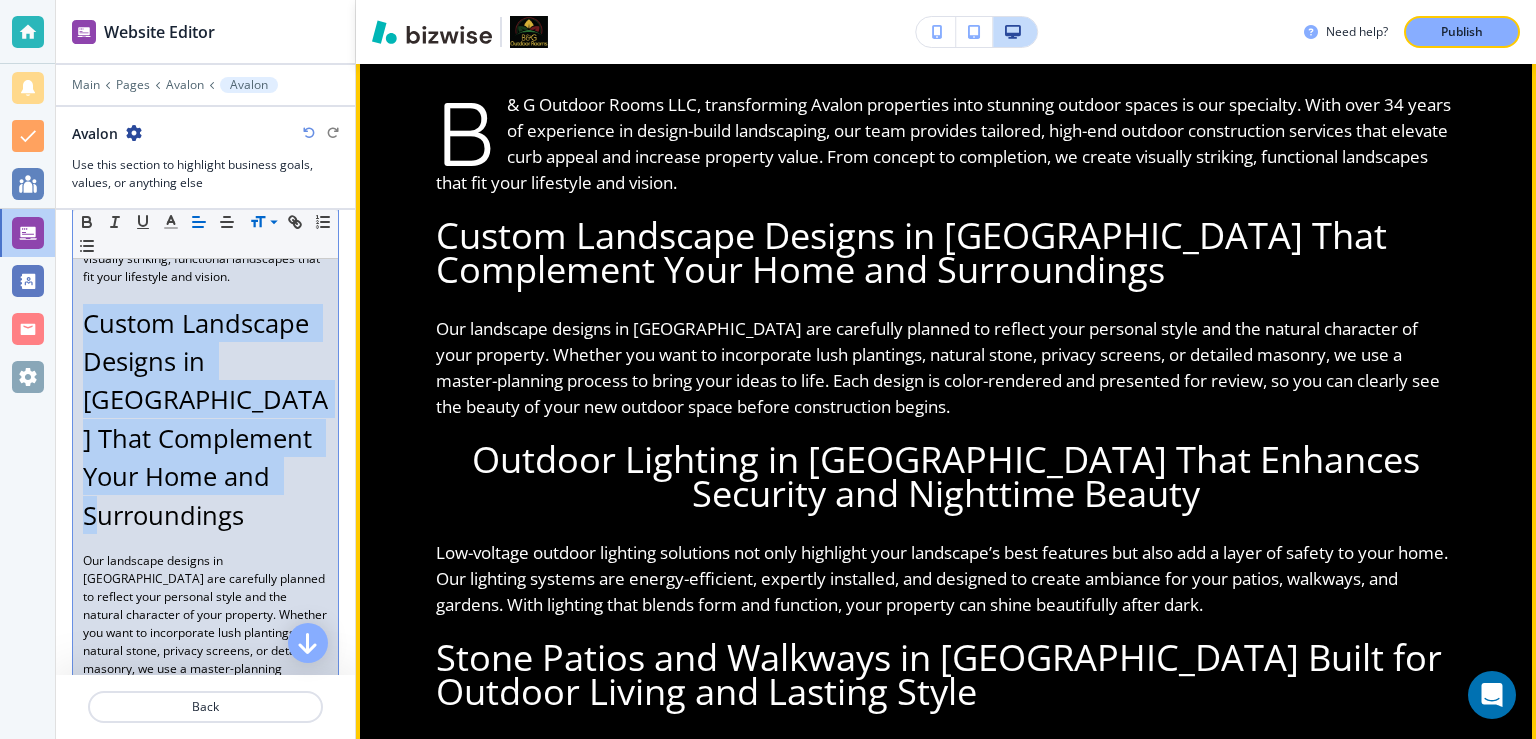 scroll, scrollTop: 518, scrollLeft: 0, axis: vertical 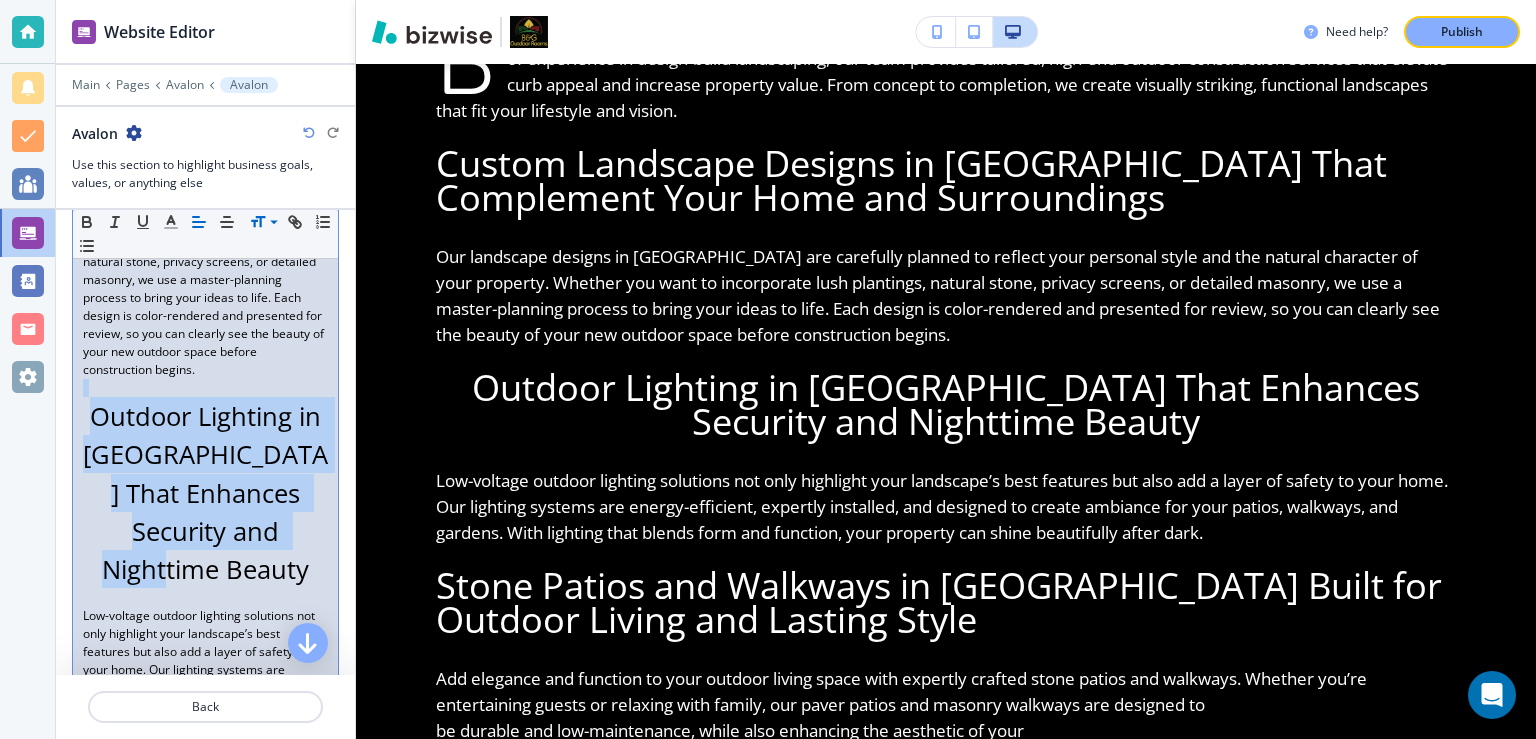drag, startPoint x: 251, startPoint y: 548, endPoint x: 82, endPoint y: 369, distance: 246.17473 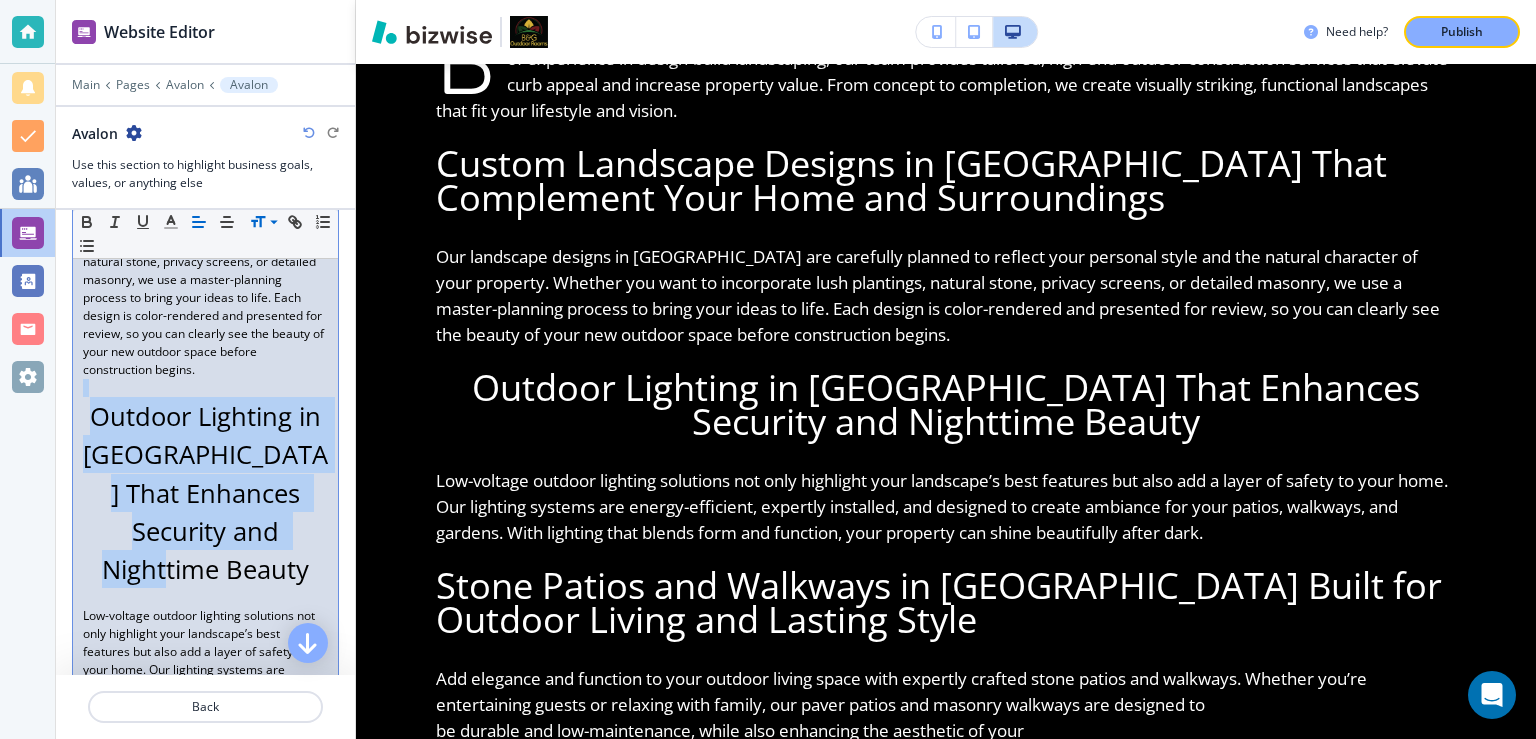 click 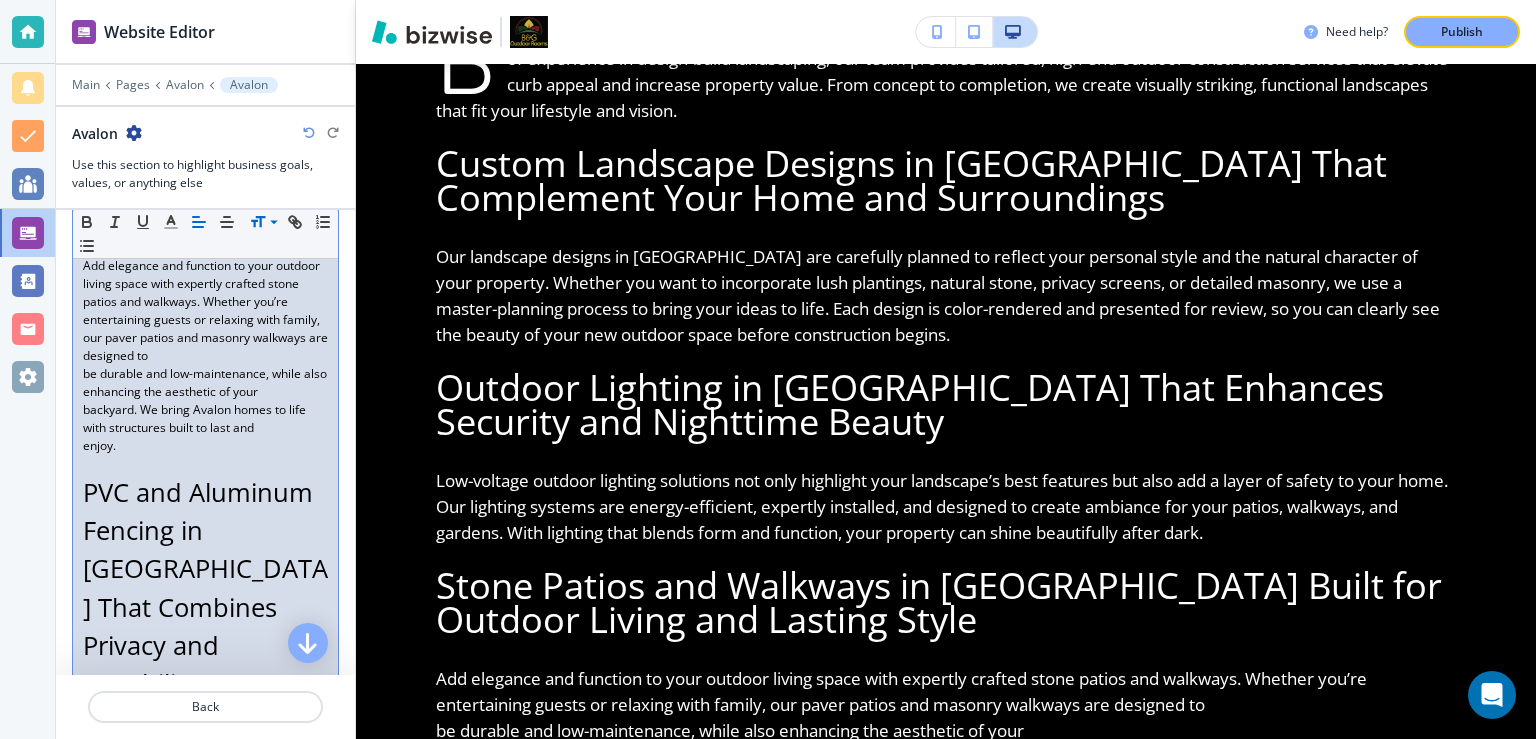 scroll, scrollTop: 1944, scrollLeft: 0, axis: vertical 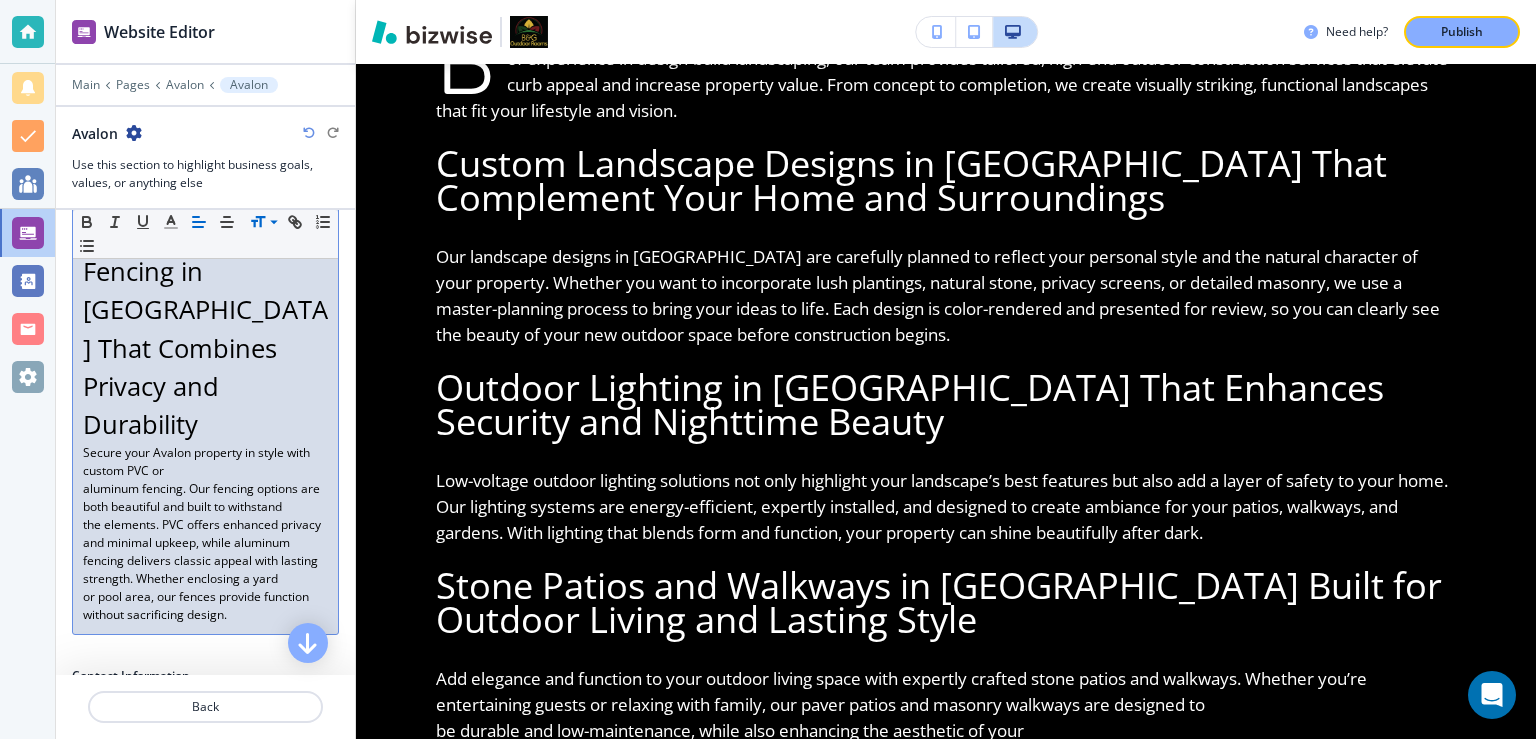 click on "B & G Outdoor Rooms LLC, transforming Avalon properties into stunning outdoor spaces is our specialty. With over 34 years of experience in design-build landscaping, our team provides tailored, high-end outdoor construction services that elevate curb appeal and increase property value. From concept to completion, we create visually striking, functional landscapes that fit your lifestyle and vision.   Custom Landscape Designs in Avalon That Complement Your Home and Surroundings Our landscape designs in Avalon are carefully planned to reflect your personal style and the natural character of your property. Whether you want to incorporate lush plantings, natural stone, privacy screens, or detailed masonry, we use a master-planning process to bring your ideas to life. Each design is color-rendered and presented for review, so you can clearly see the beauty of your new outdoor space before construction begins.   Outdoor Lighting in Avalon That Enhances Security and Nighttime Beauty   enjoy." at bounding box center [205, -348] 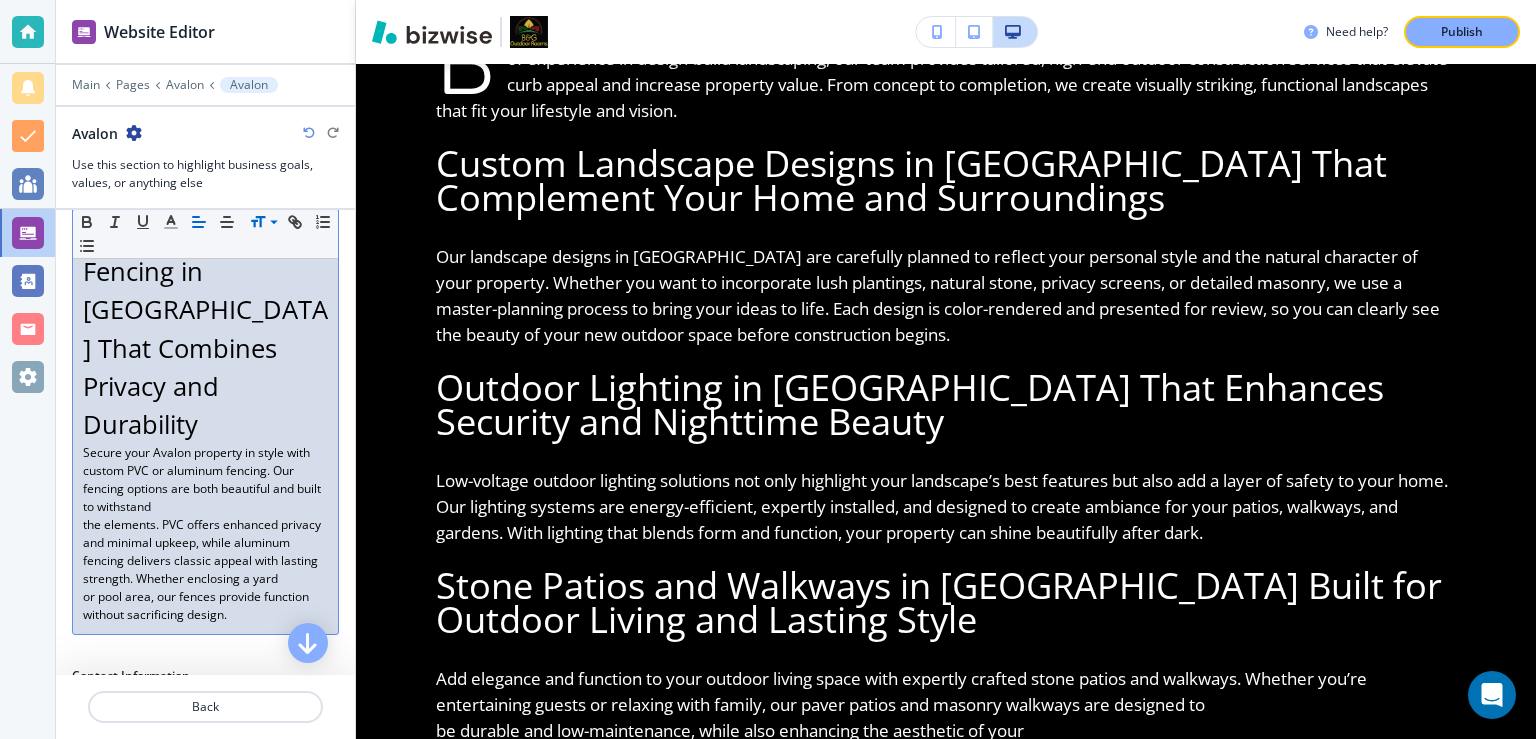click on "B & G Outdoor Rooms LLC, transforming Avalon properties into stunning outdoor spaces is our specialty. With over 34 years of experience in design-build landscaping, our team provides tailored, high-end outdoor construction services that elevate curb appeal and increase property value. From concept to completion, we create visually striking, functional landscapes that fit your lifestyle and vision.   Custom Landscape Designs in Avalon That Complement Your Home and Surroundings Our landscape designs in Avalon are carefully planned to reflect your personal style and the natural character of your property. Whether you want to incorporate lush plantings, natural stone, privacy screens, or detailed masonry, we use a master-planning process to bring your ideas to life. Each design is color-rendered and presented for review, so you can clearly see the beauty of your new outdoor space before construction begins.   Outdoor Lighting in Avalon That Enhances Security and Nighttime Beauty   enjoy." at bounding box center [205, -348] 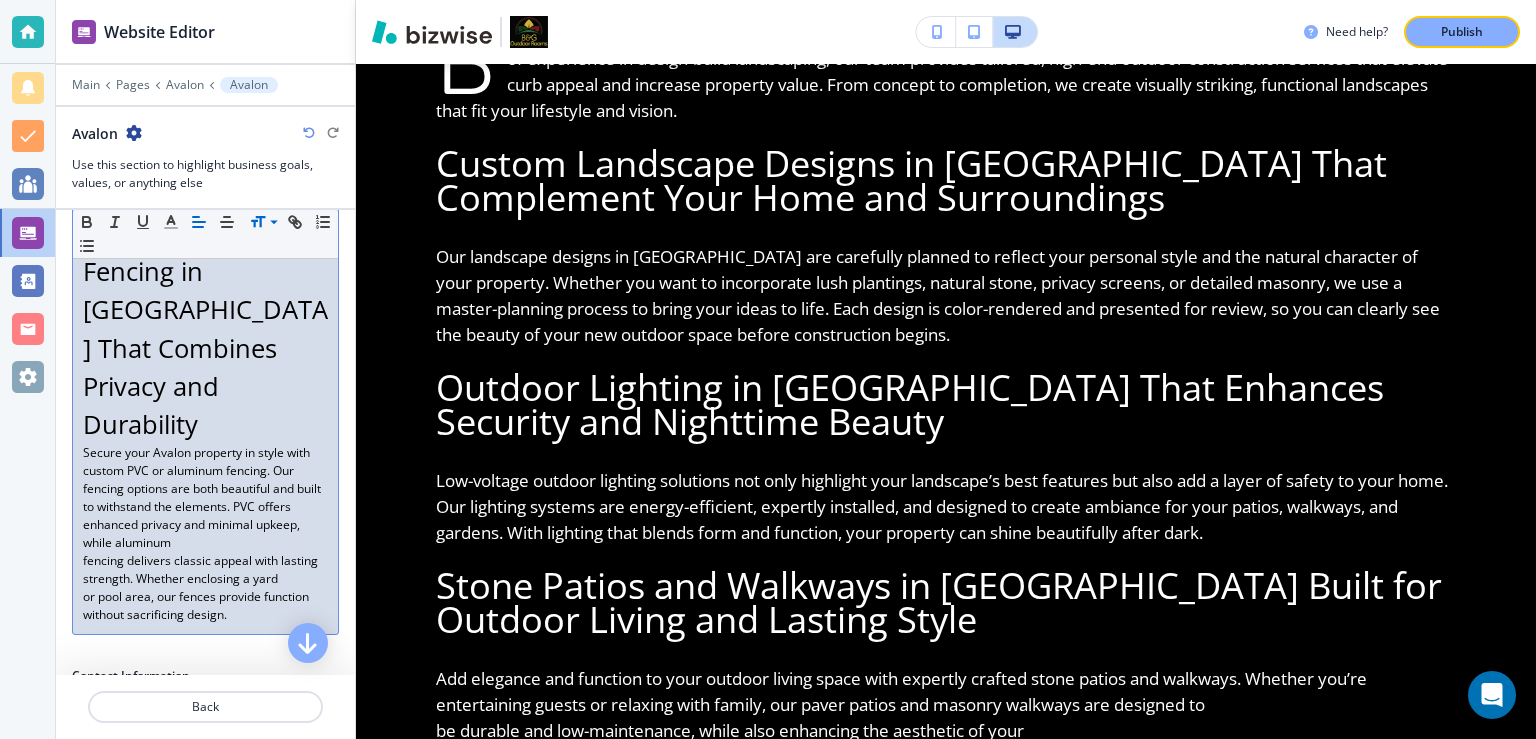 click on "fencing delivers classic appeal with lasting strength. Whether enclosing a yard" at bounding box center [205, 570] 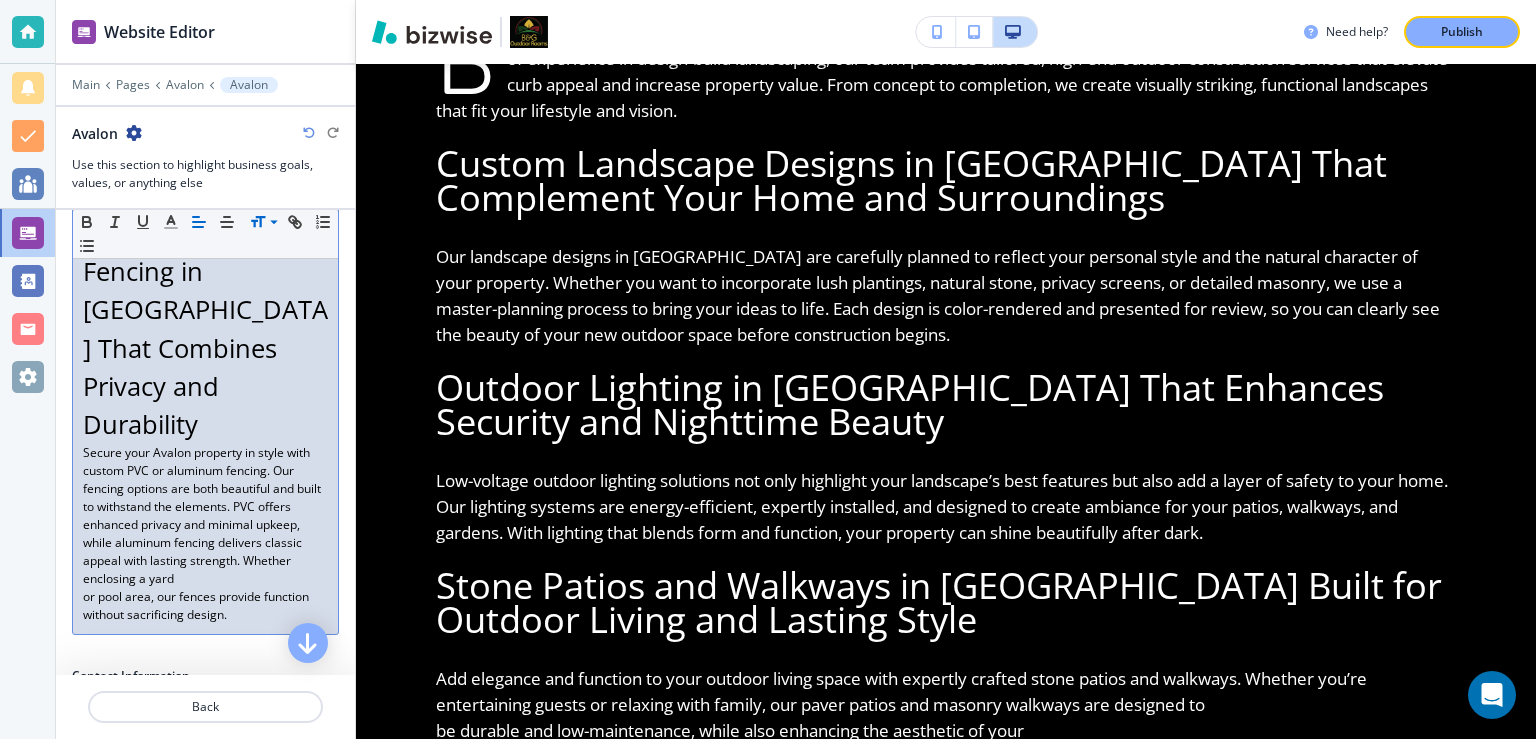 drag, startPoint x: 82, startPoint y: 514, endPoint x: 103, endPoint y: 506, distance: 22.472204 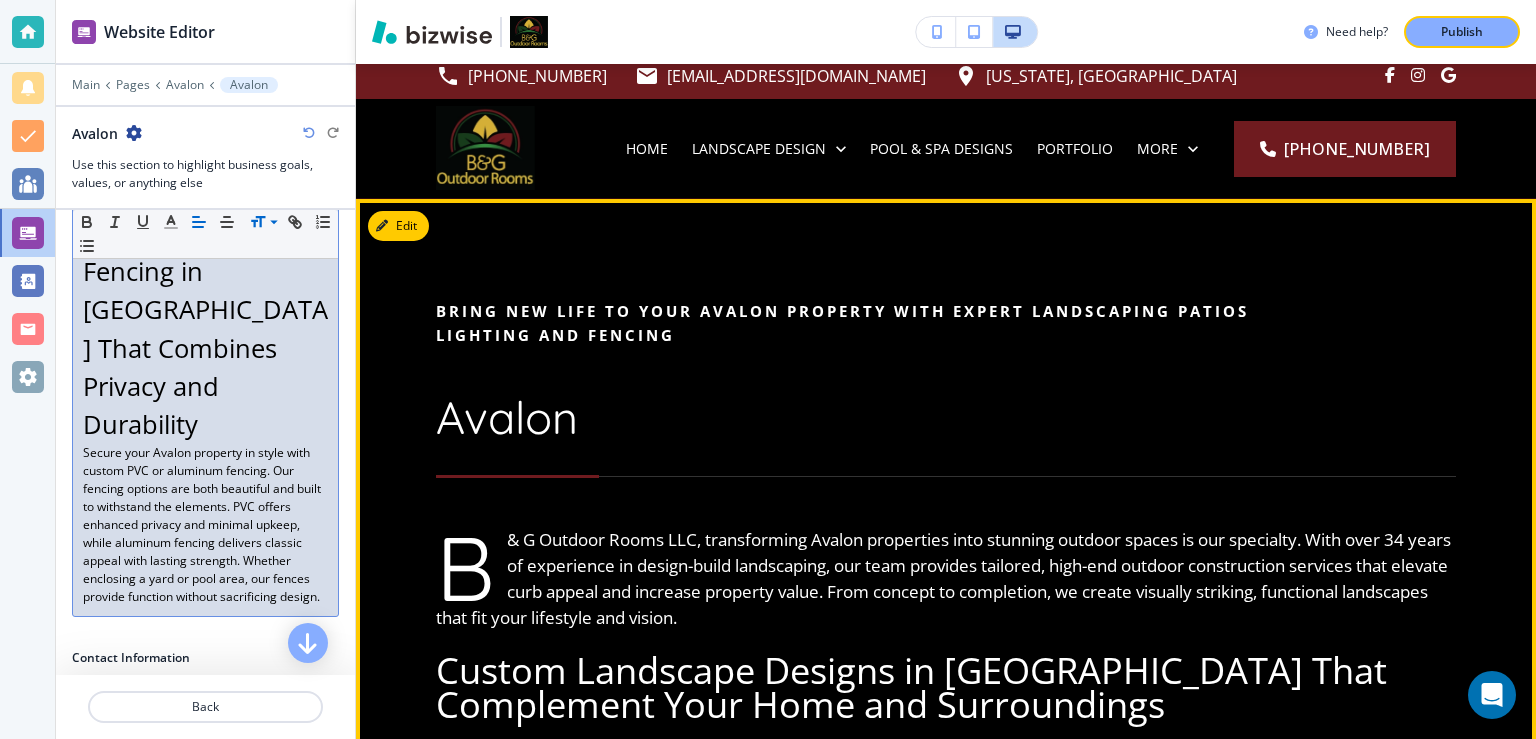 scroll, scrollTop: 0, scrollLeft: 0, axis: both 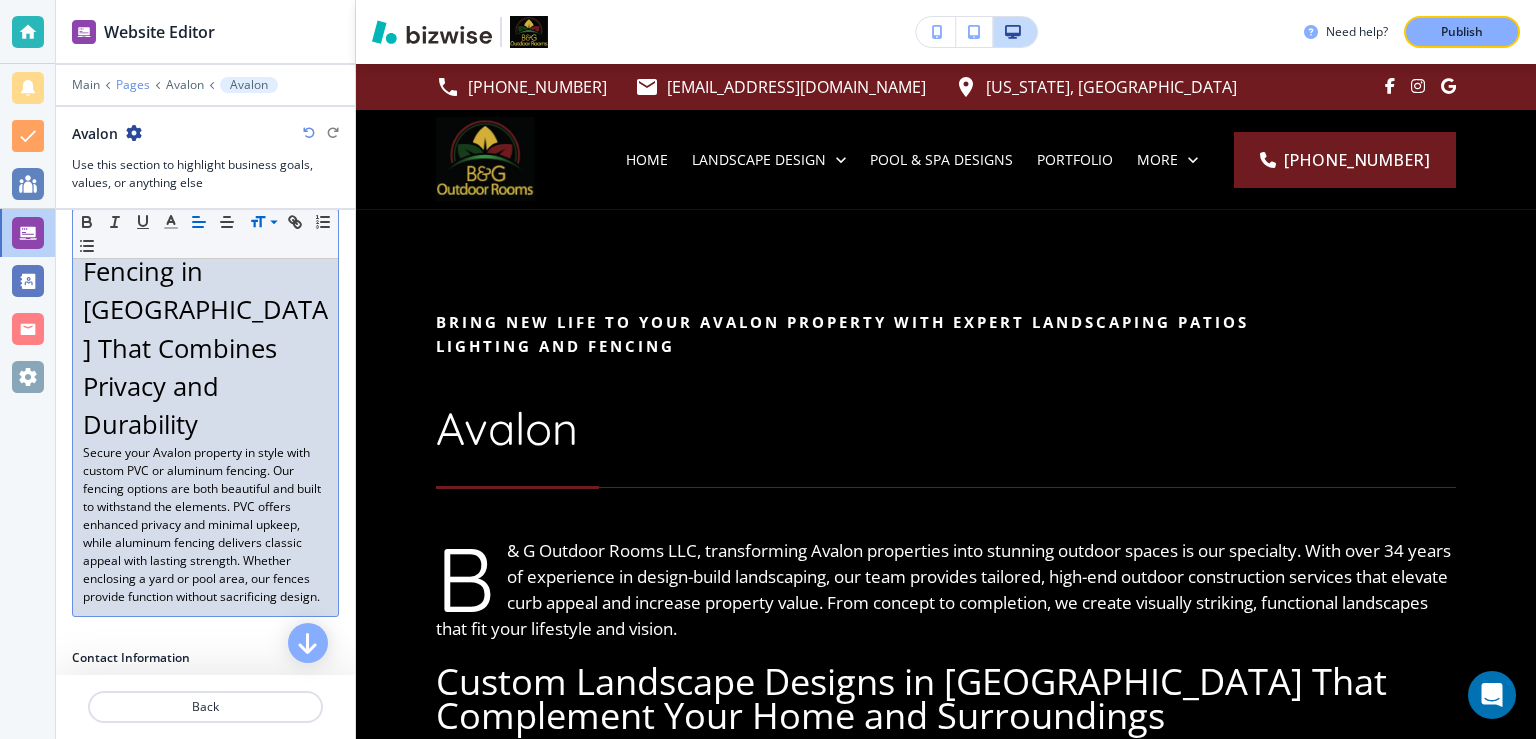 click on "Pages" at bounding box center [133, 85] 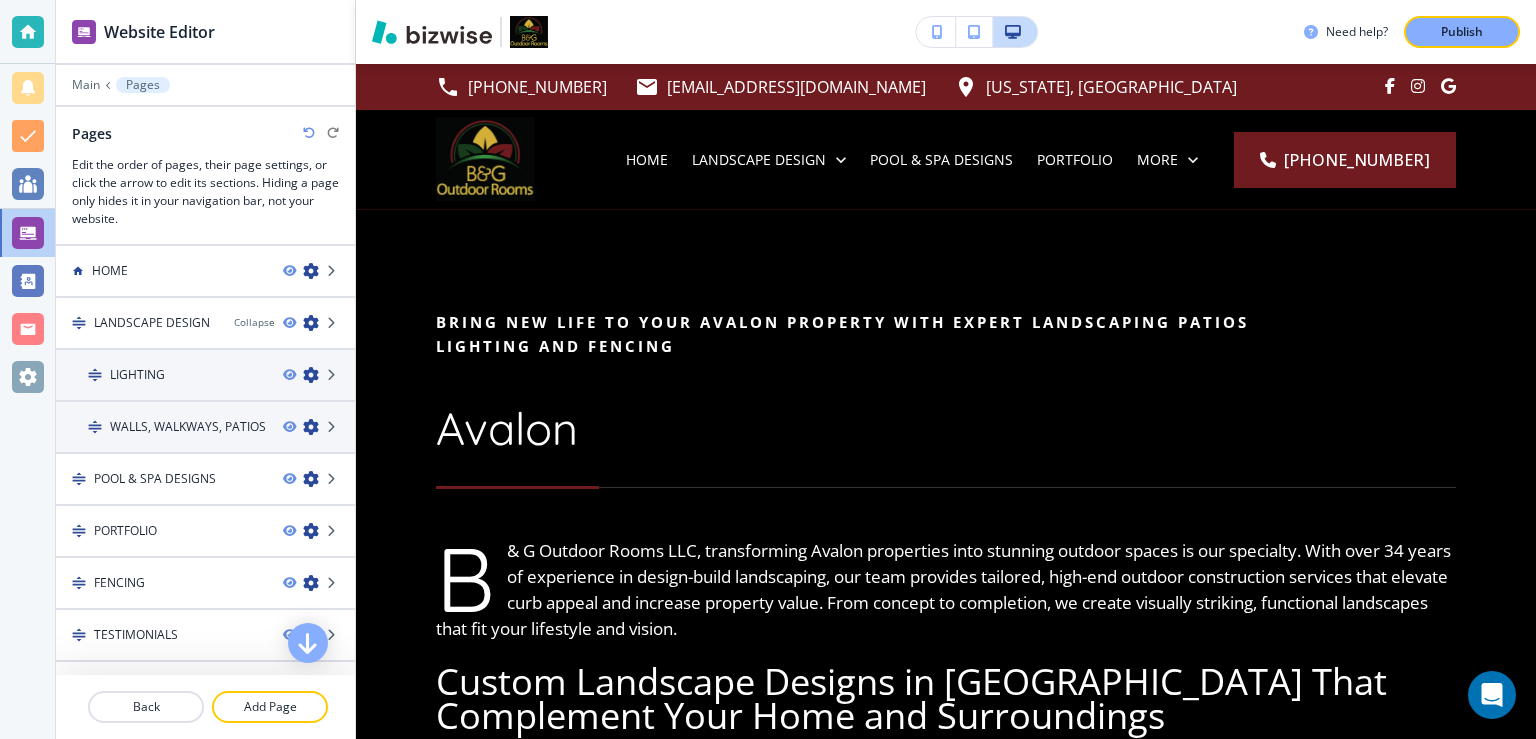 scroll, scrollTop: 395, scrollLeft: 0, axis: vertical 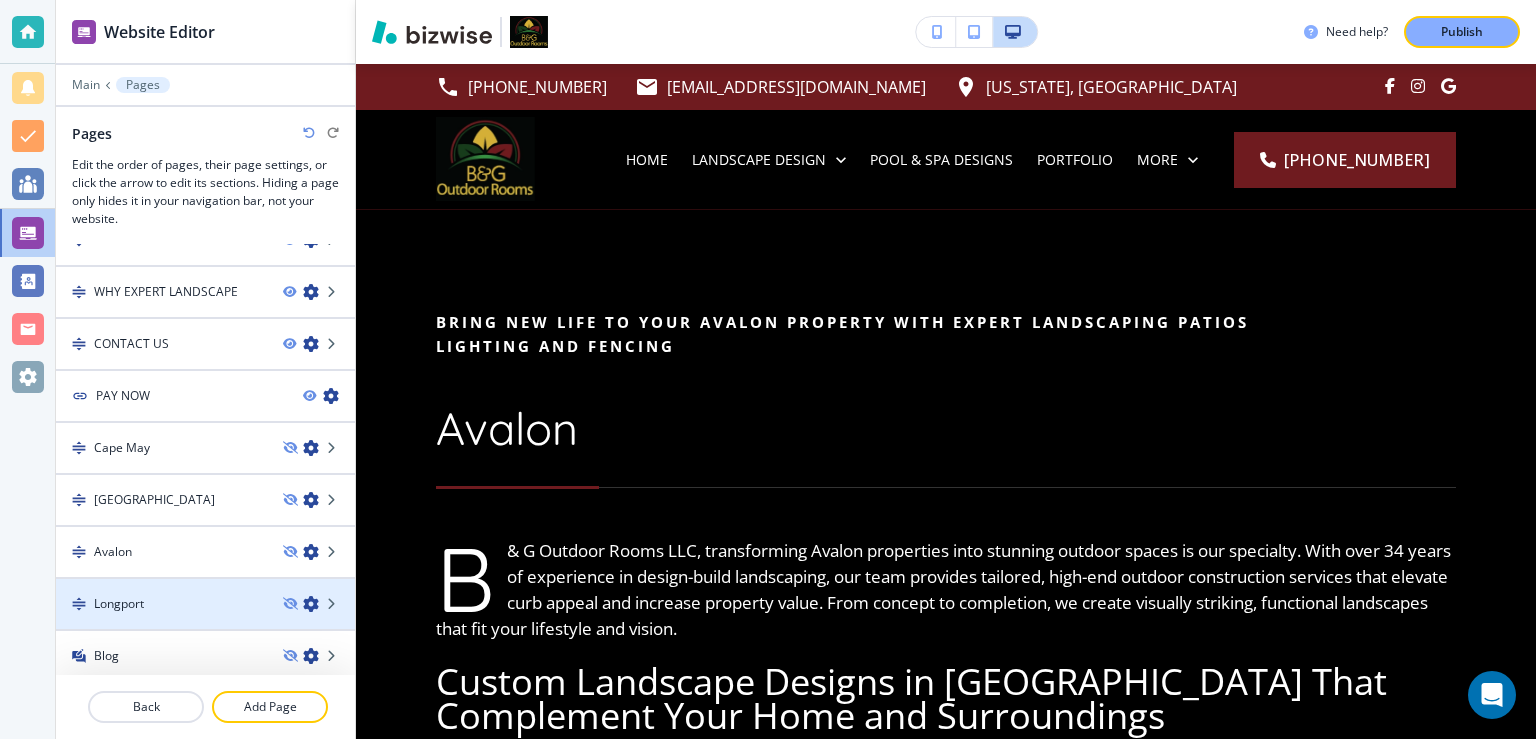 click on "Longport" at bounding box center [161, 604] 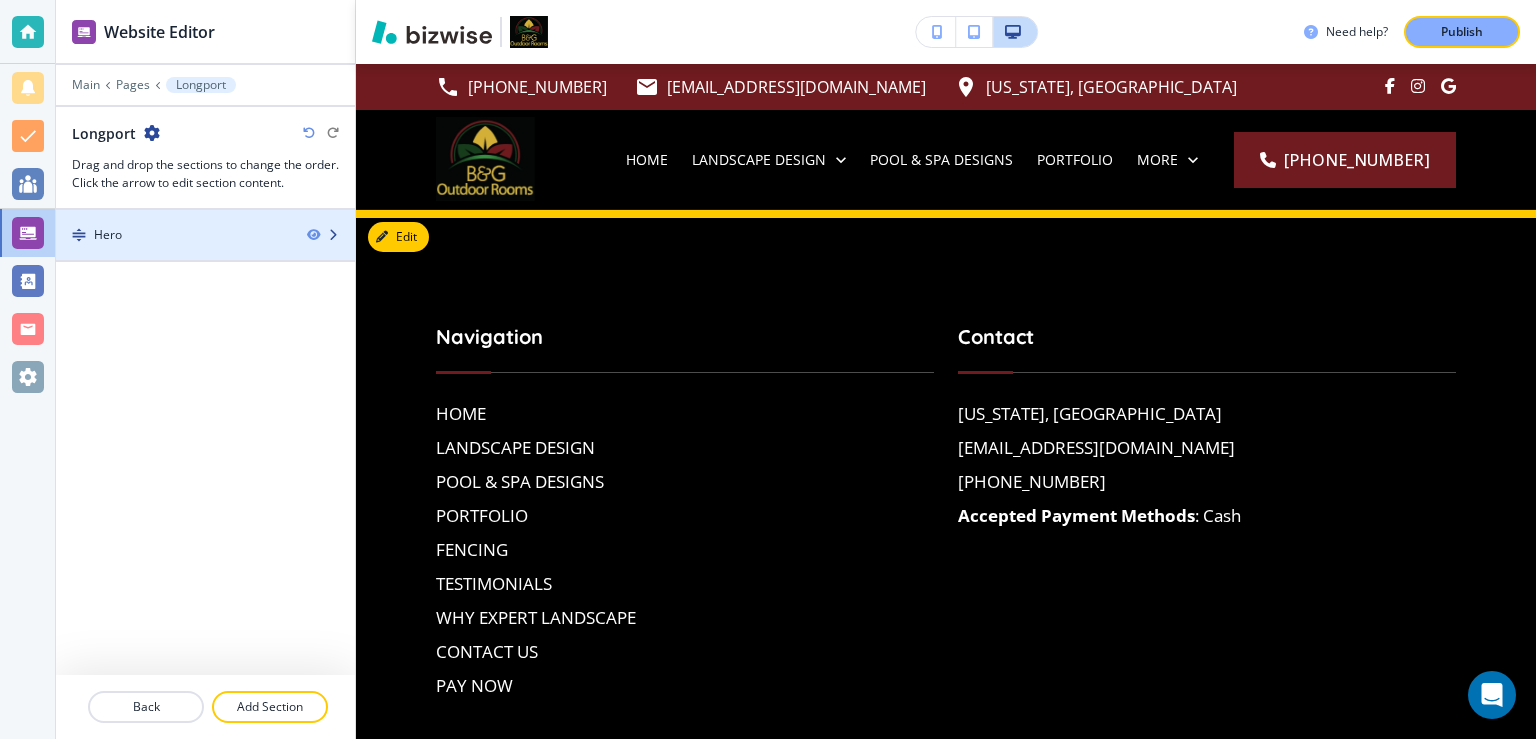 click at bounding box center [205, 252] 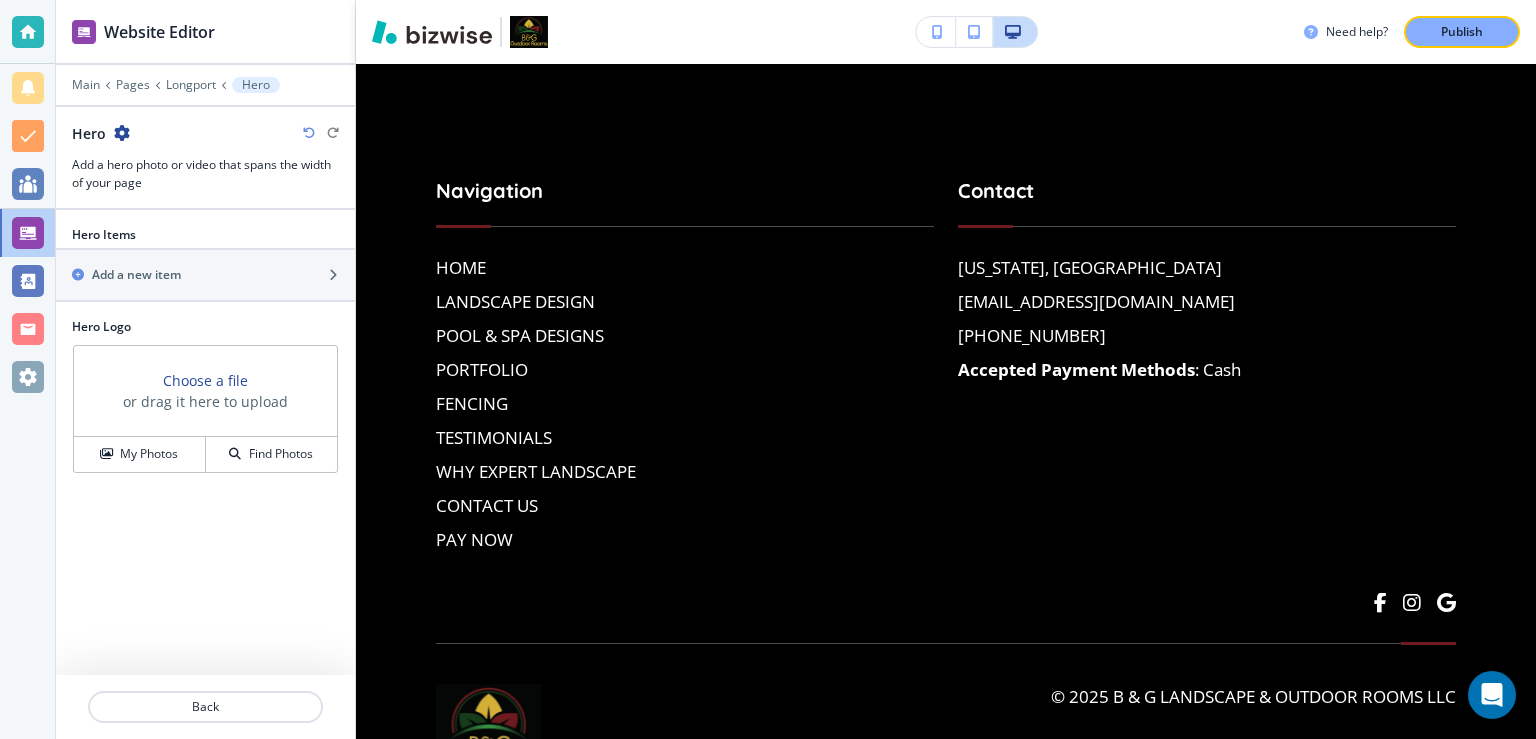 scroll, scrollTop: 146, scrollLeft: 0, axis: vertical 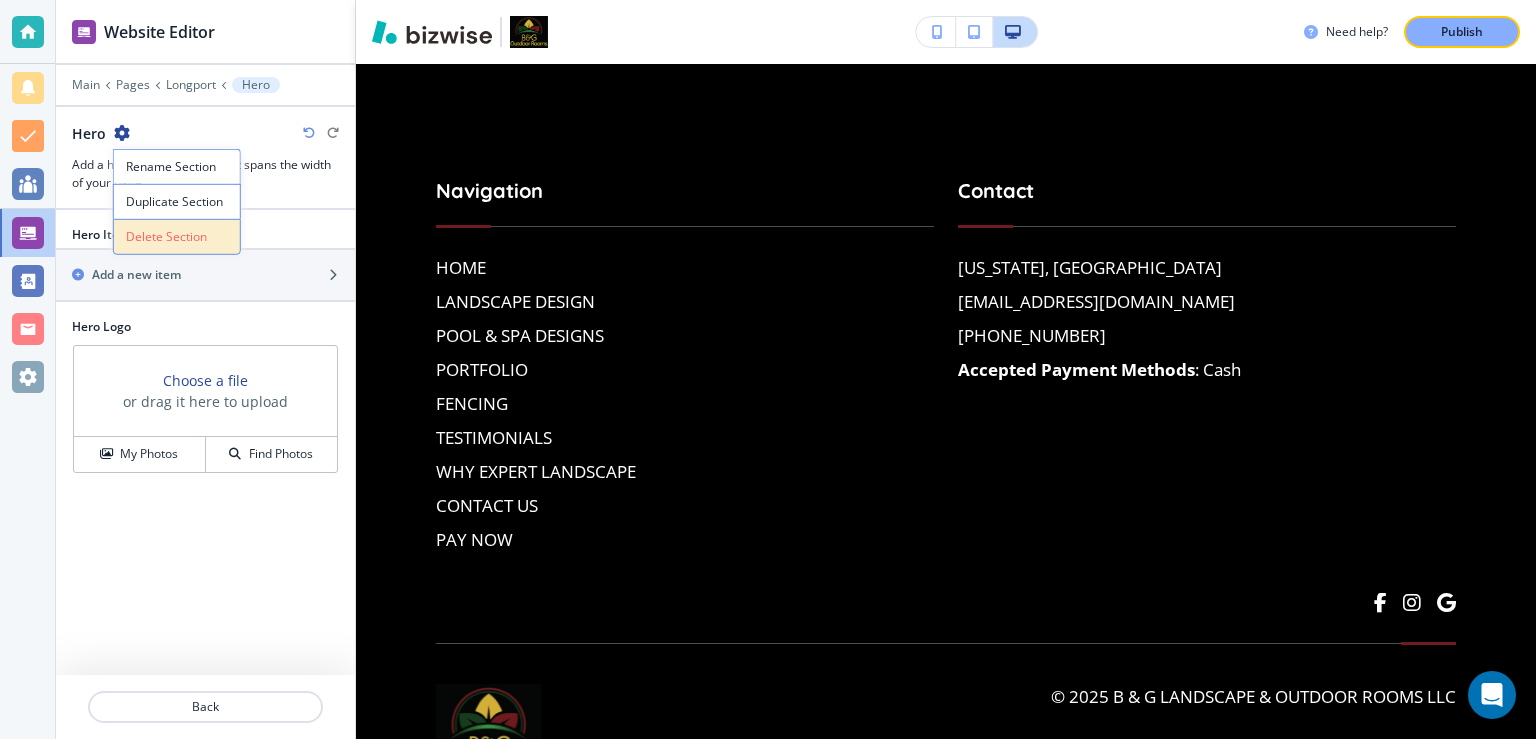 click on "Delete Section" at bounding box center [177, 237] 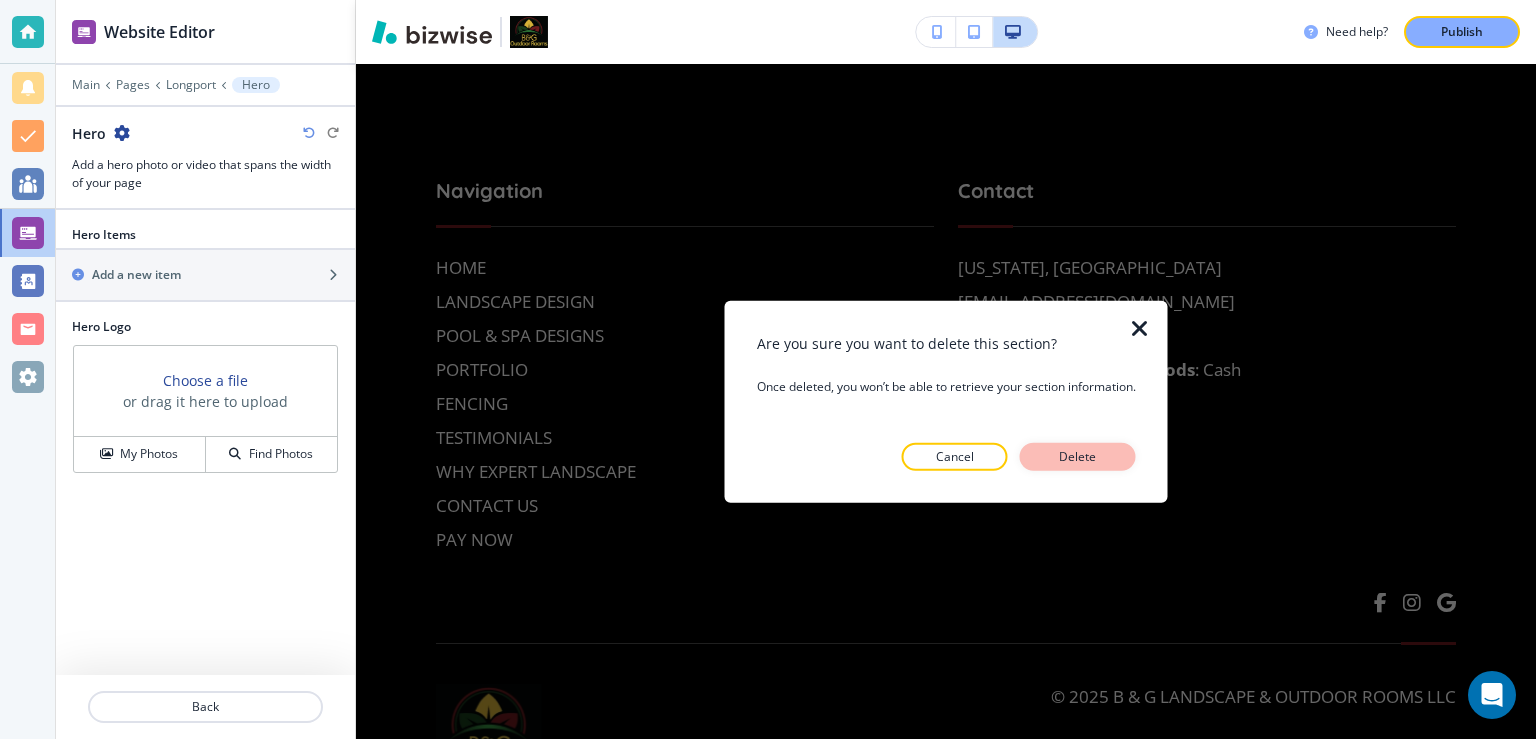 click on "Delete" at bounding box center (1078, 457) 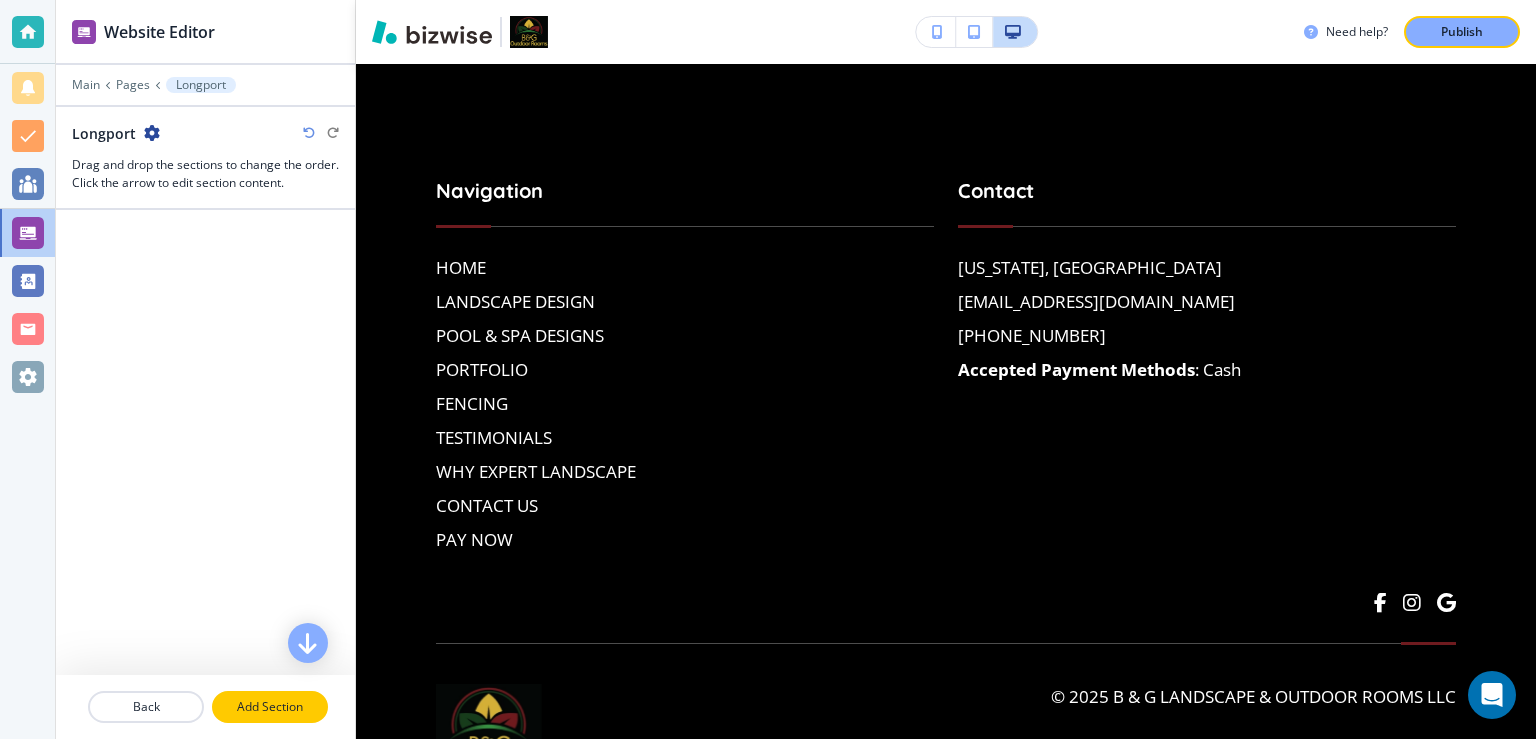click on "Add Section" at bounding box center [270, 707] 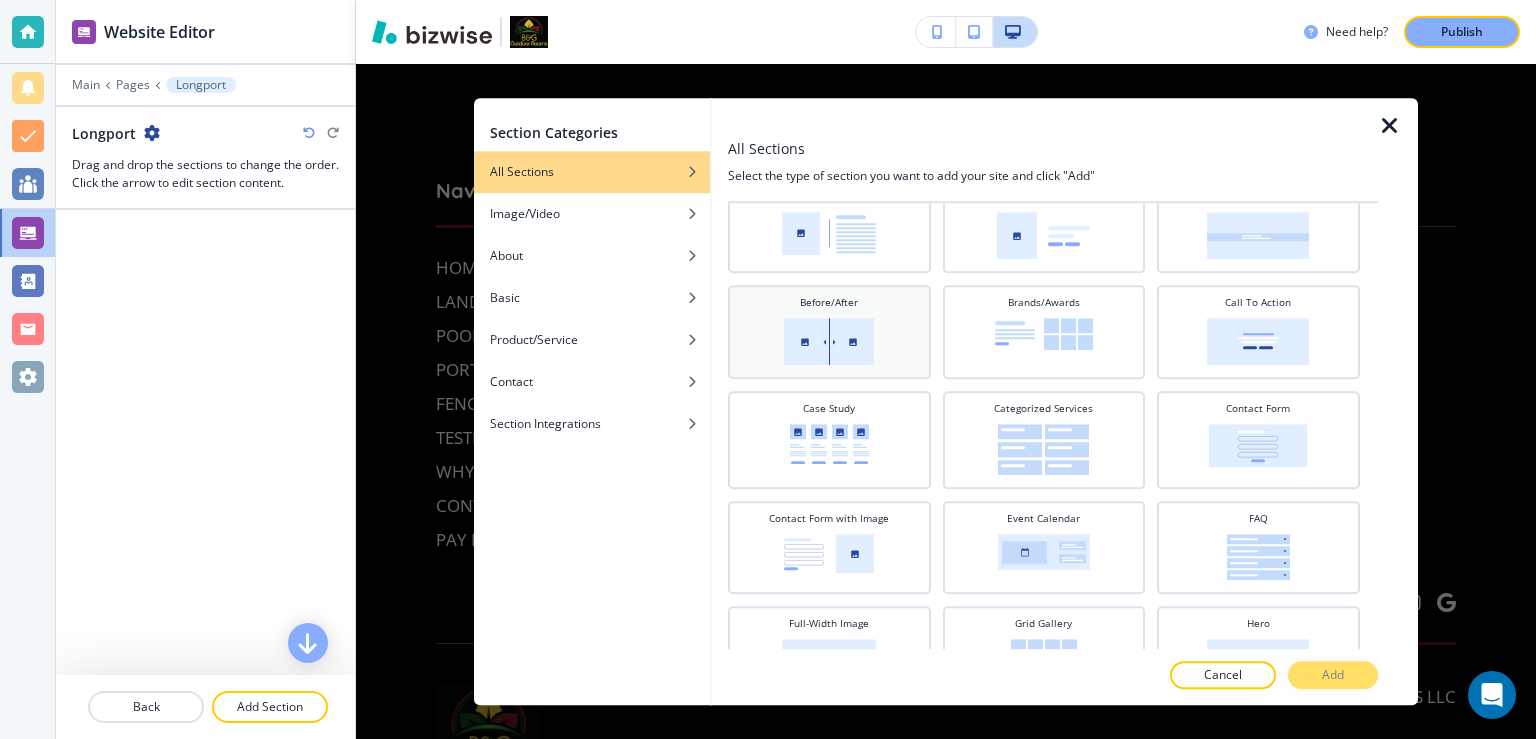 scroll, scrollTop: 106, scrollLeft: 0, axis: vertical 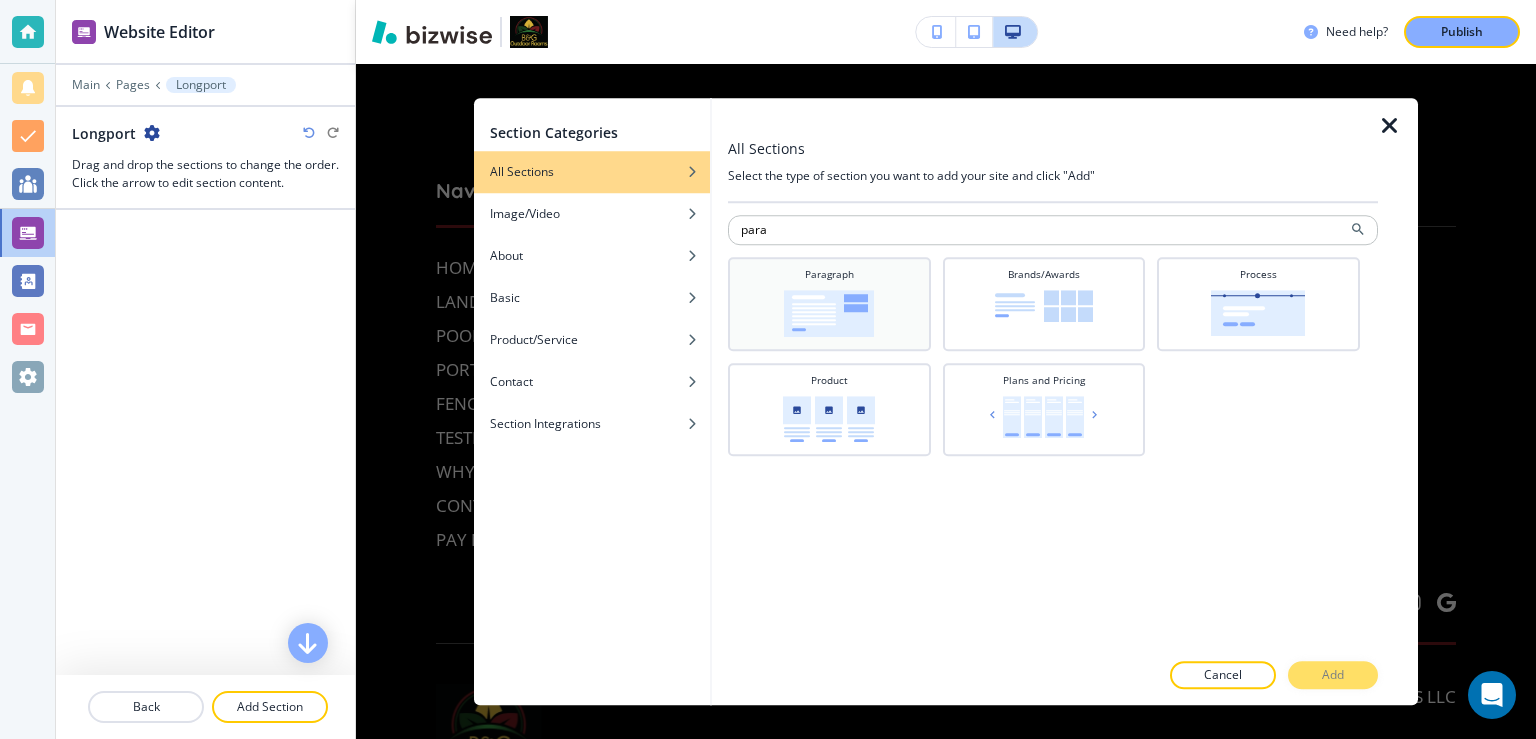 type on "para" 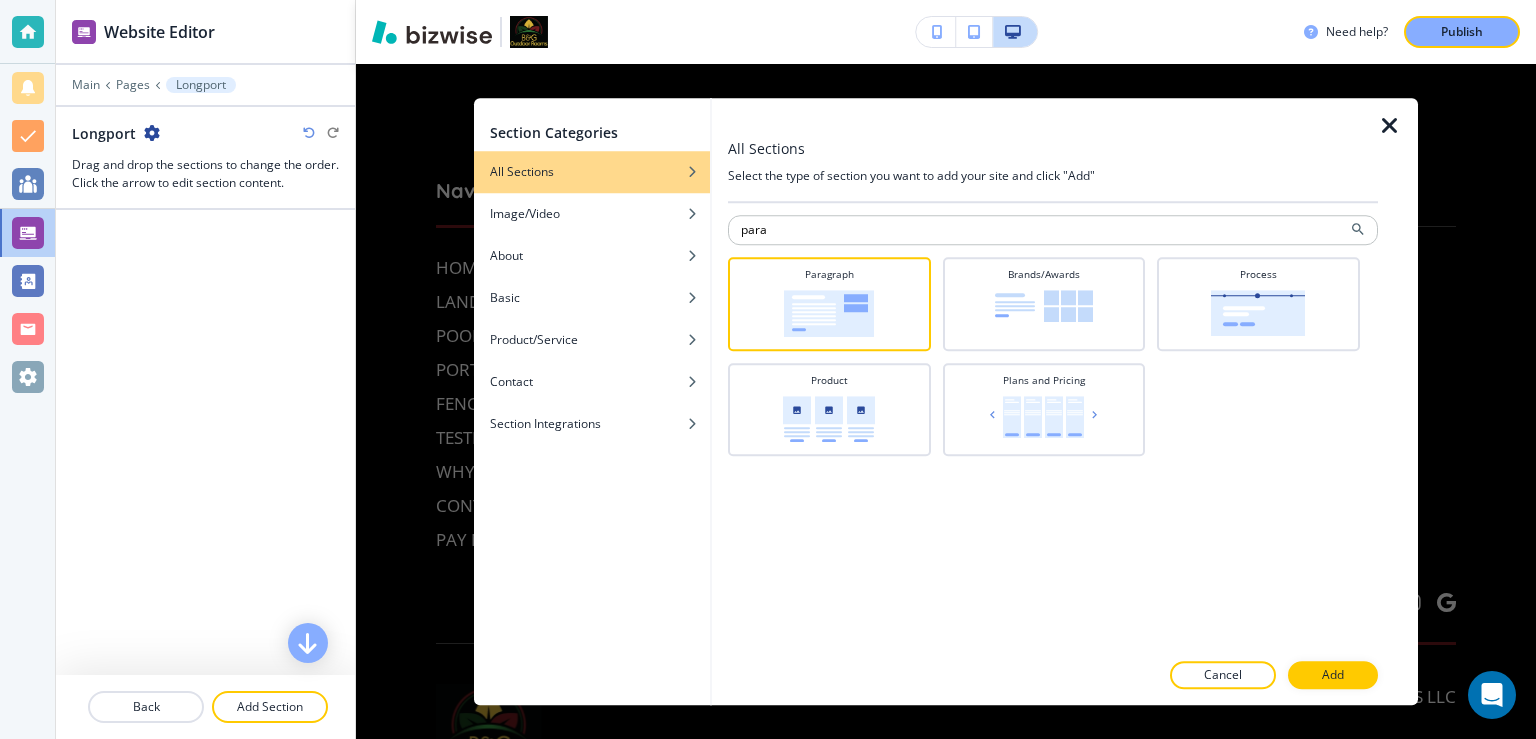 click on "Add" at bounding box center [1333, 675] 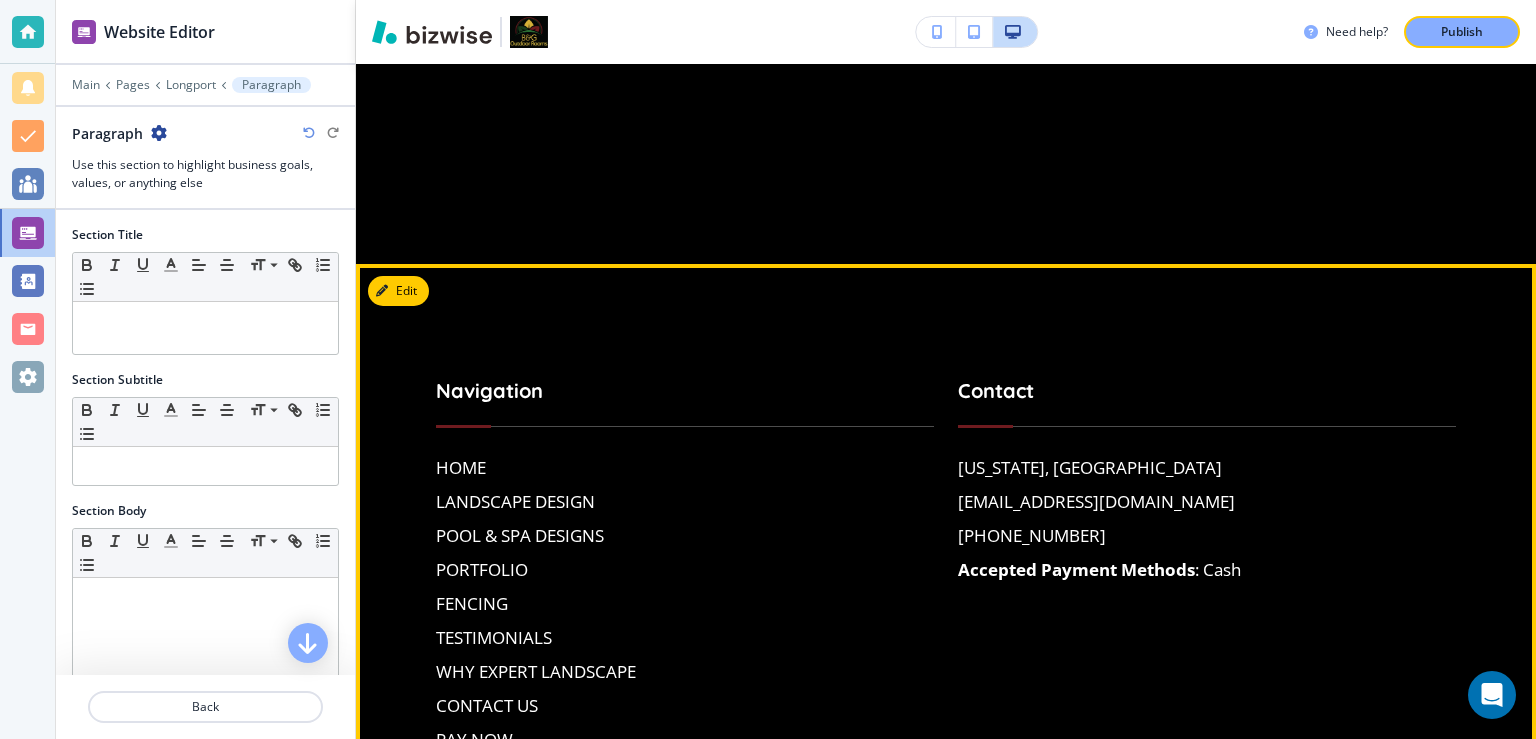 scroll, scrollTop: 0, scrollLeft: 0, axis: both 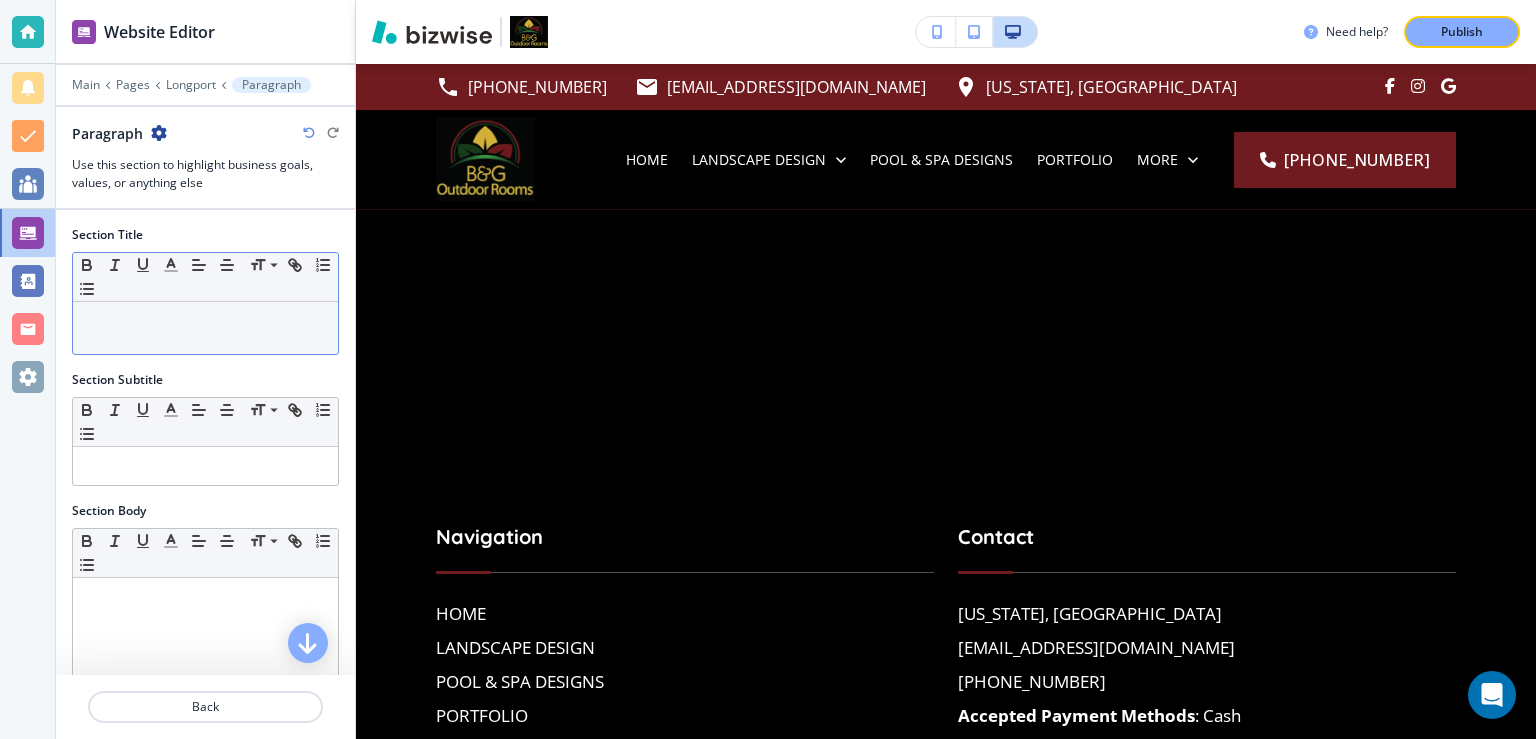 click at bounding box center [205, 321] 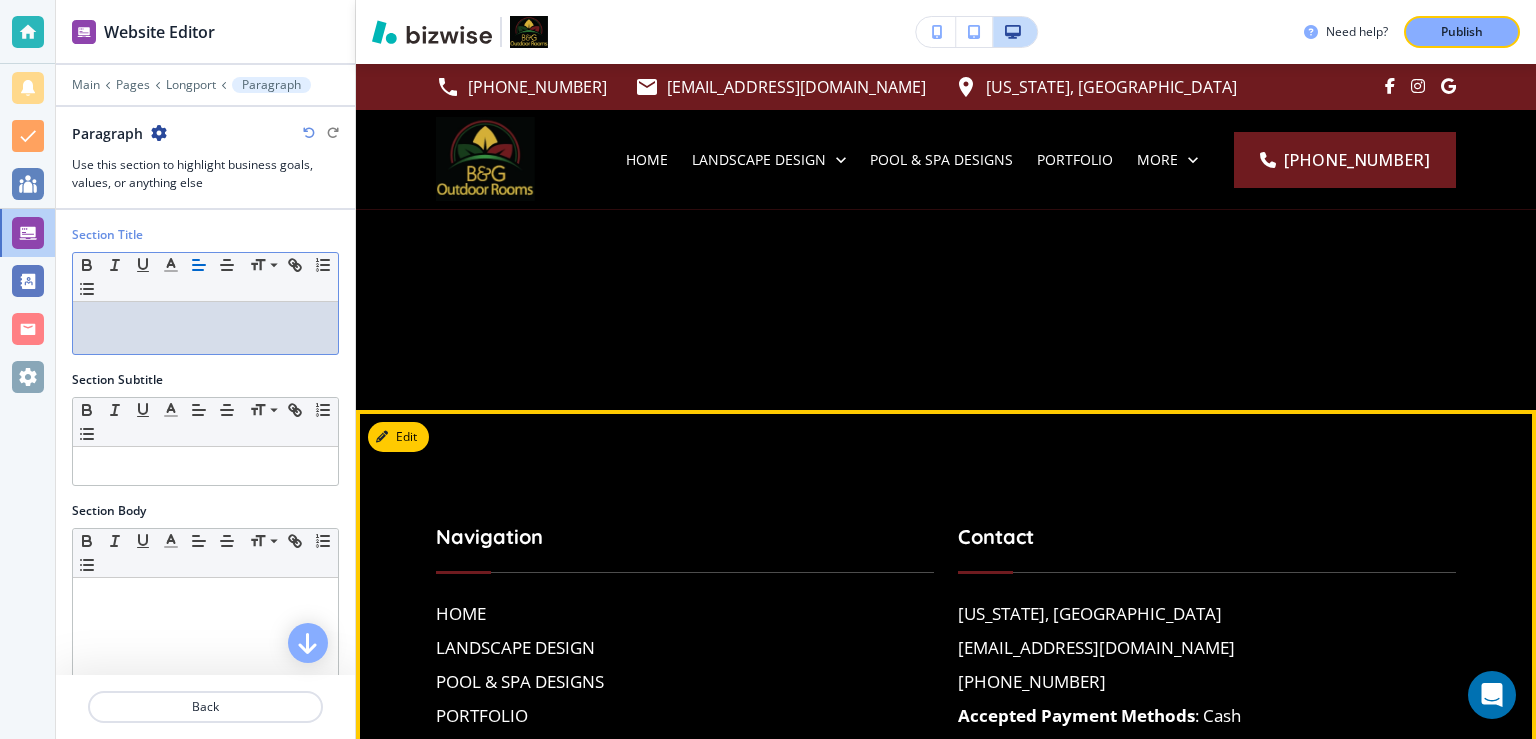 type 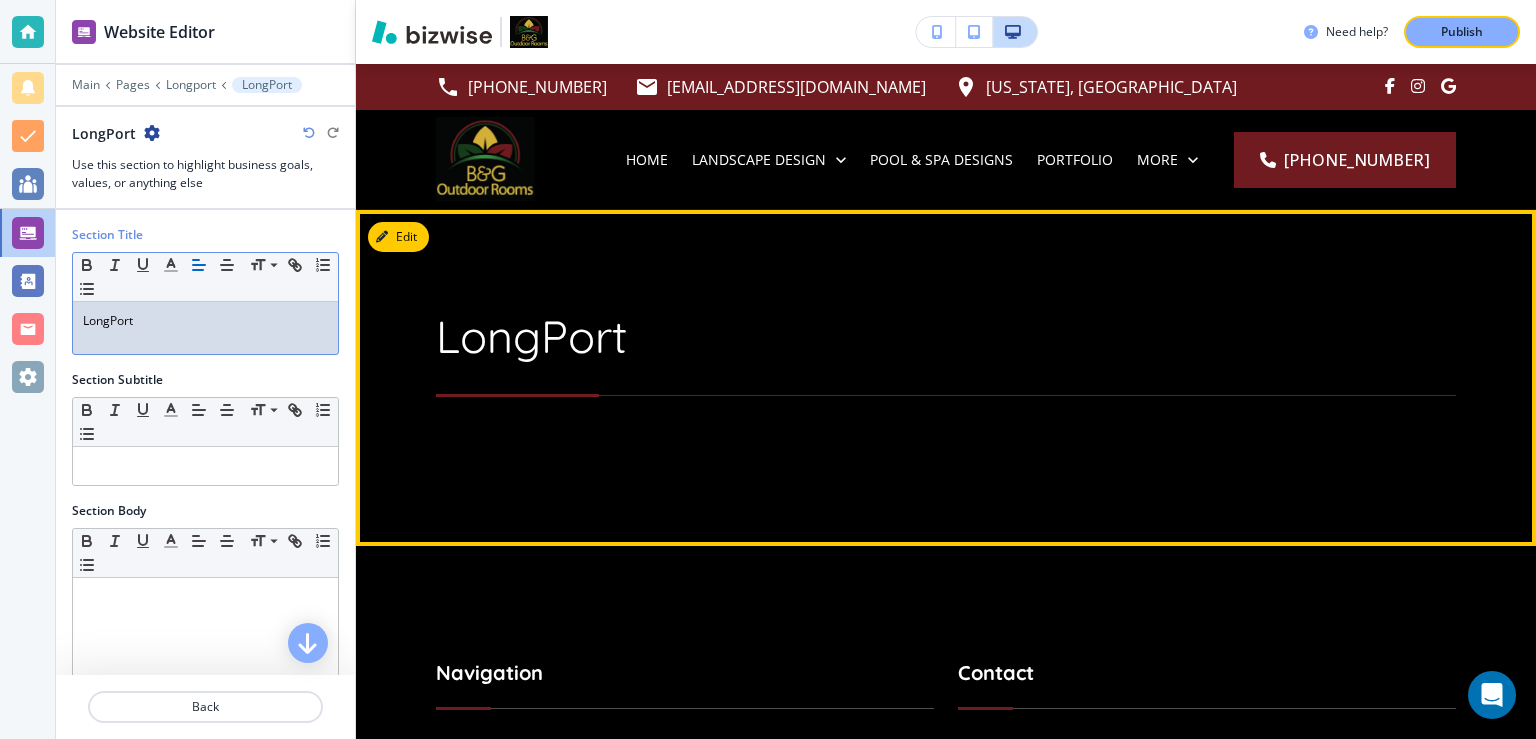 click on "LongPort" at bounding box center [946, 336] 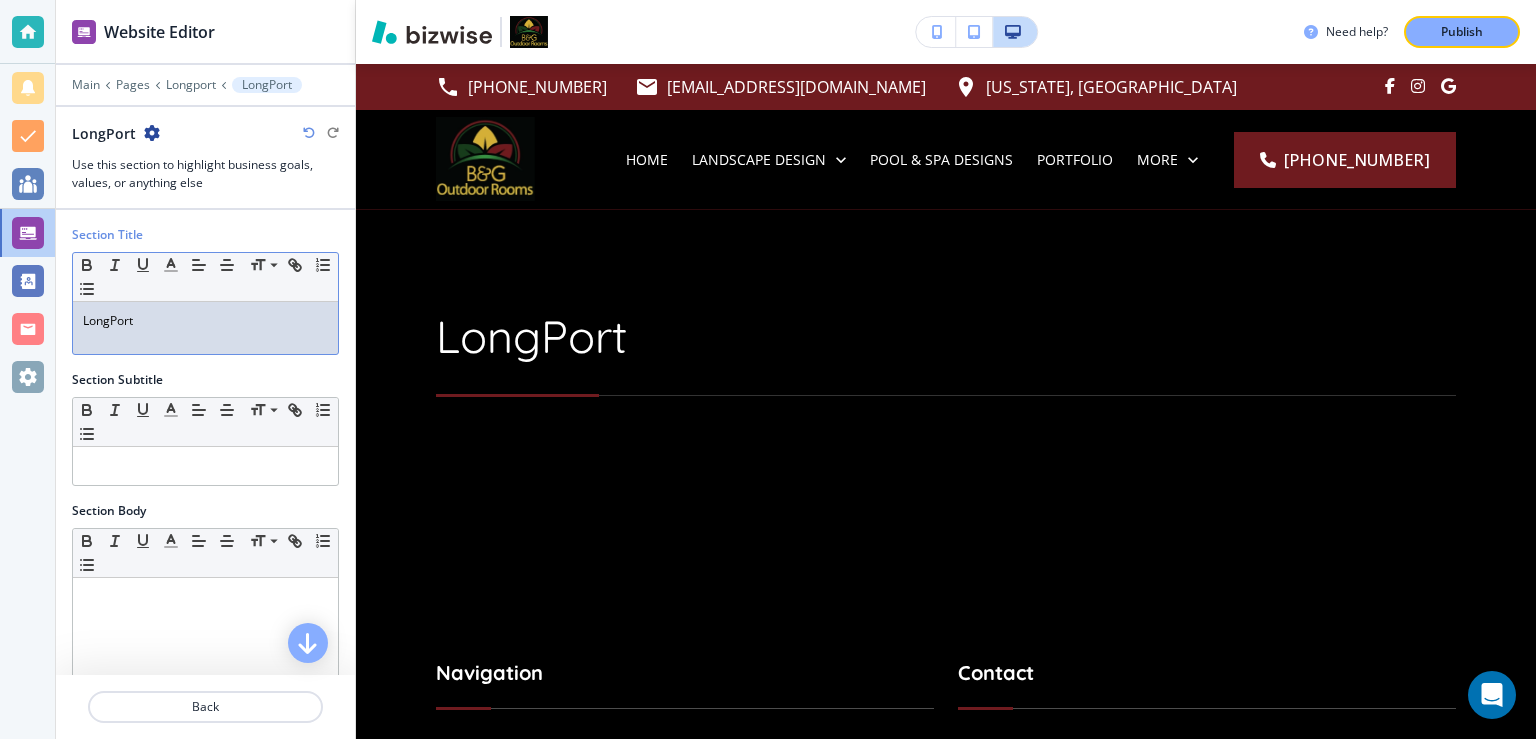 drag, startPoint x: 118, startPoint y: 318, endPoint x: 138, endPoint y: 310, distance: 21.540659 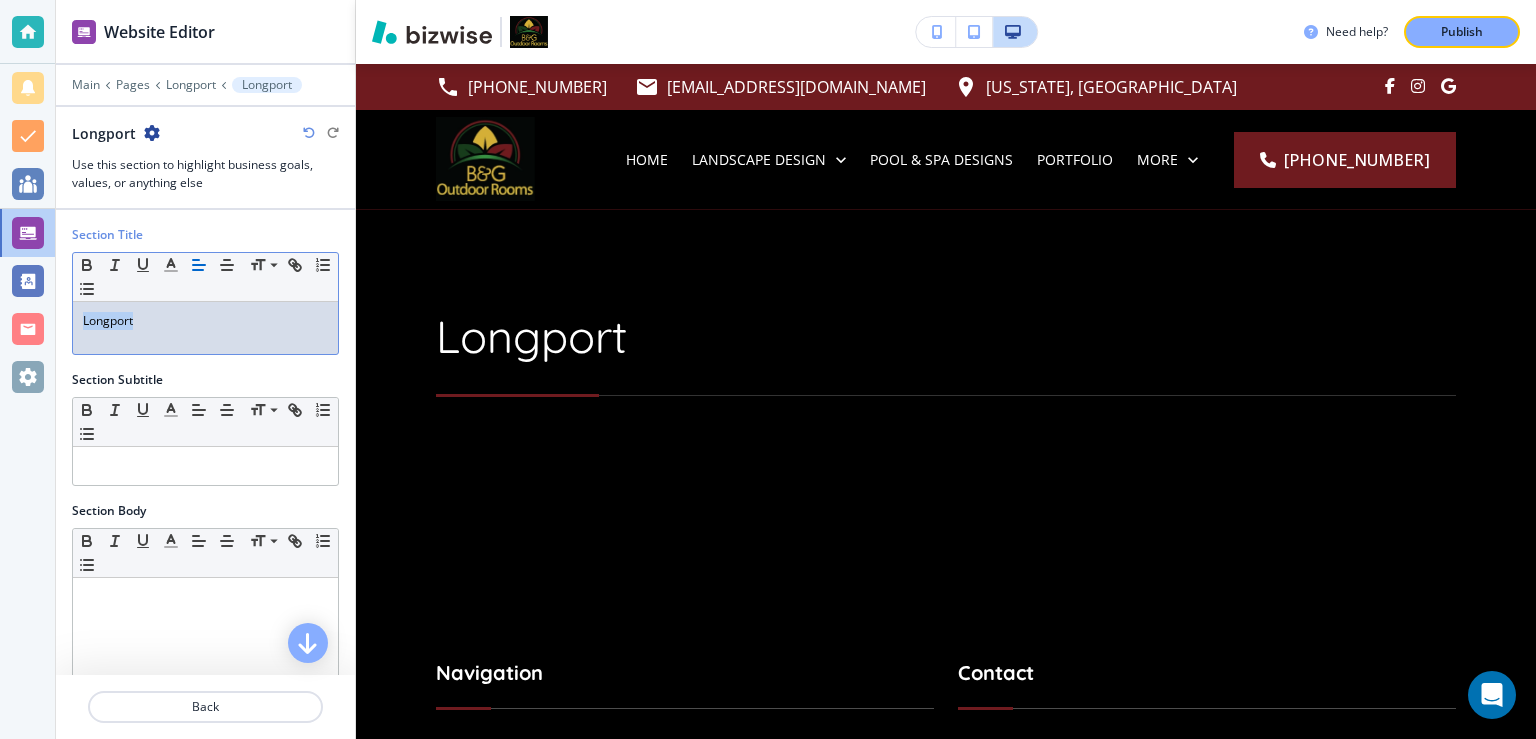 drag, startPoint x: 21, startPoint y: 313, endPoint x: 84, endPoint y: 314, distance: 63.007935 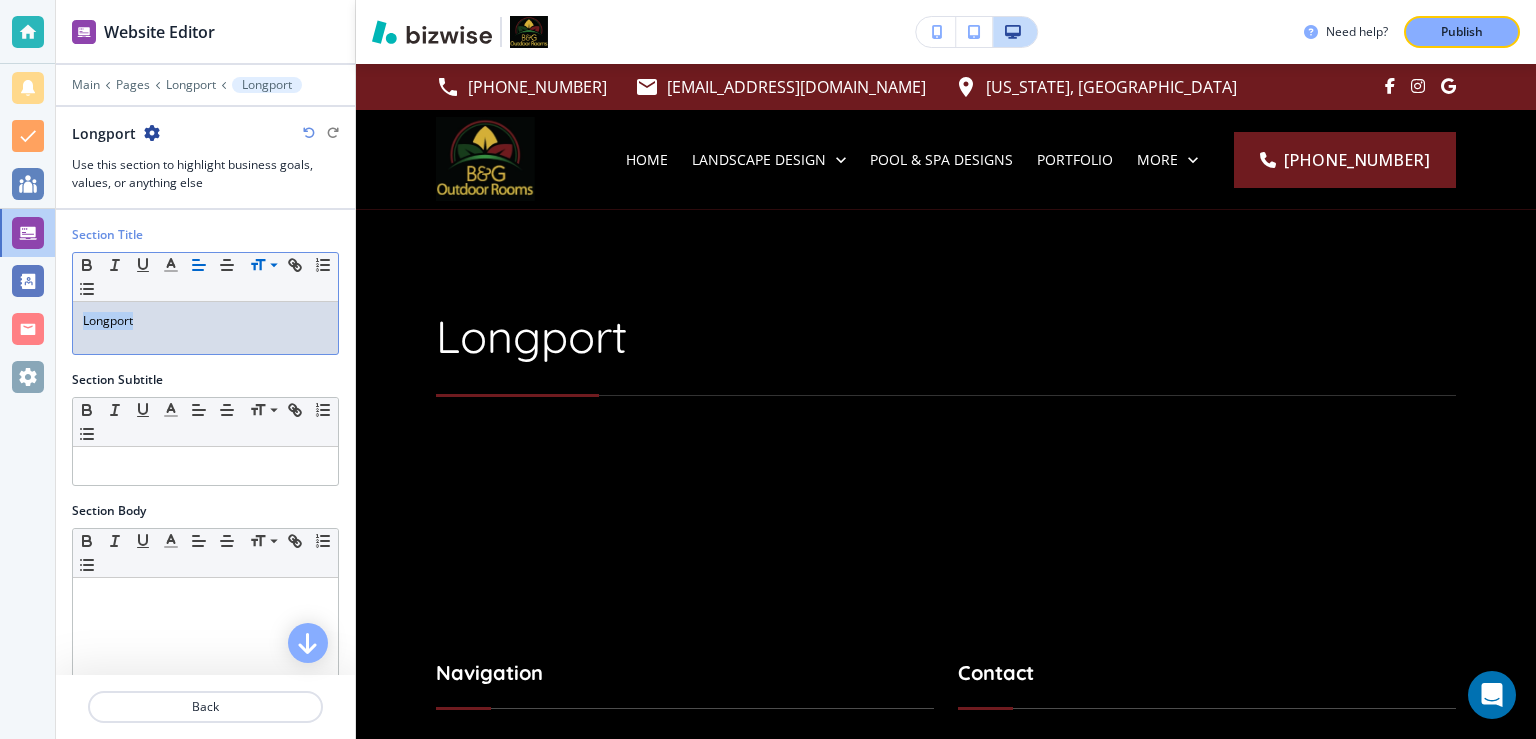 click 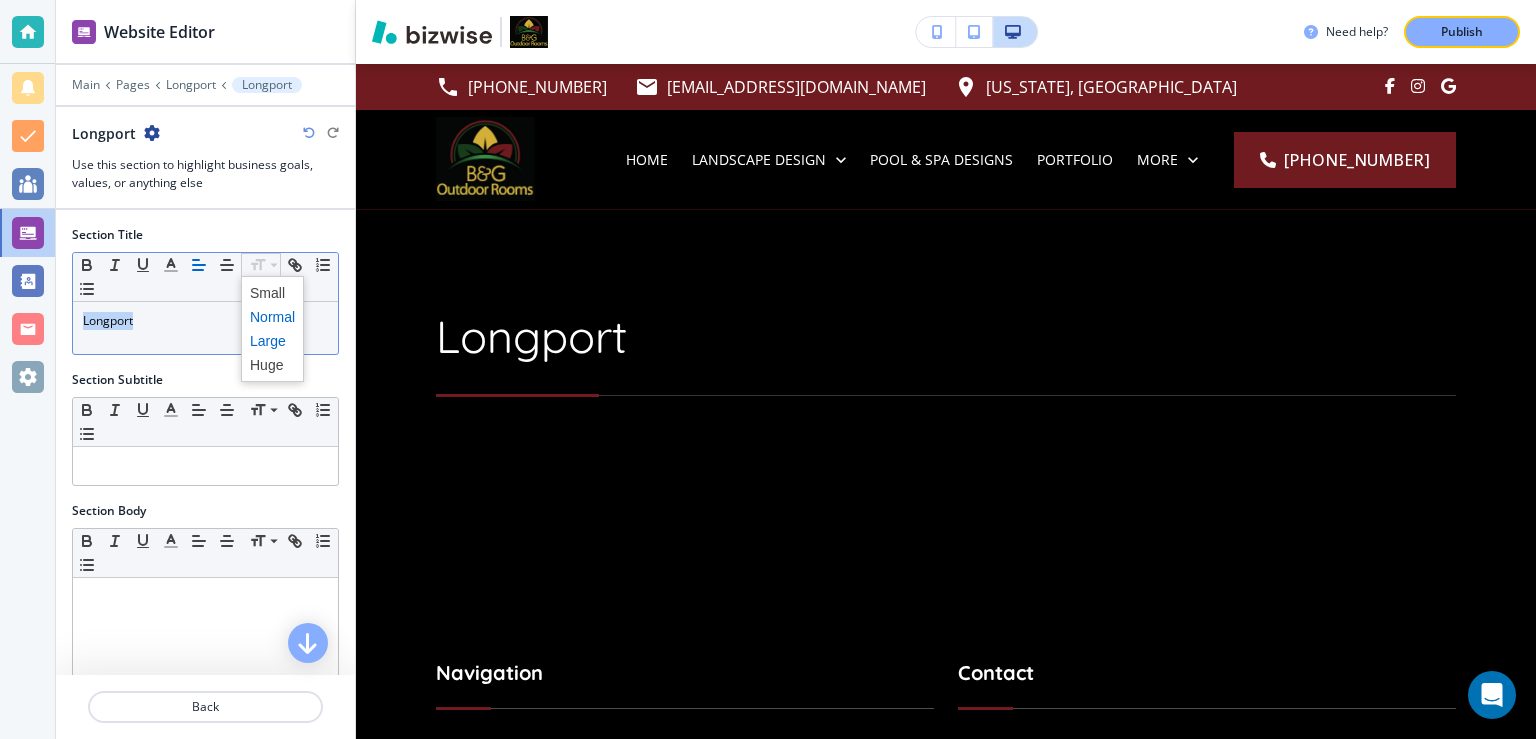 click at bounding box center (272, 341) 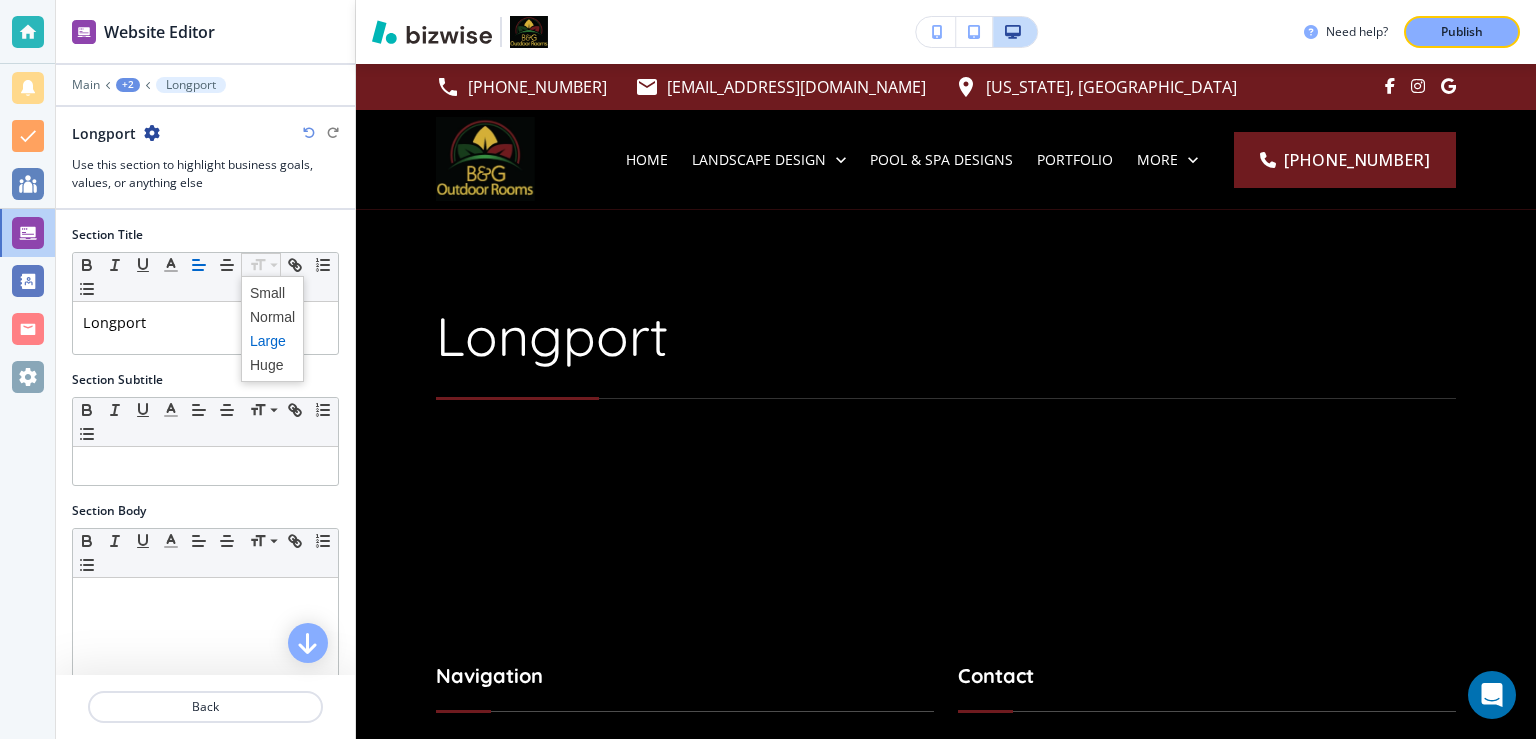 click 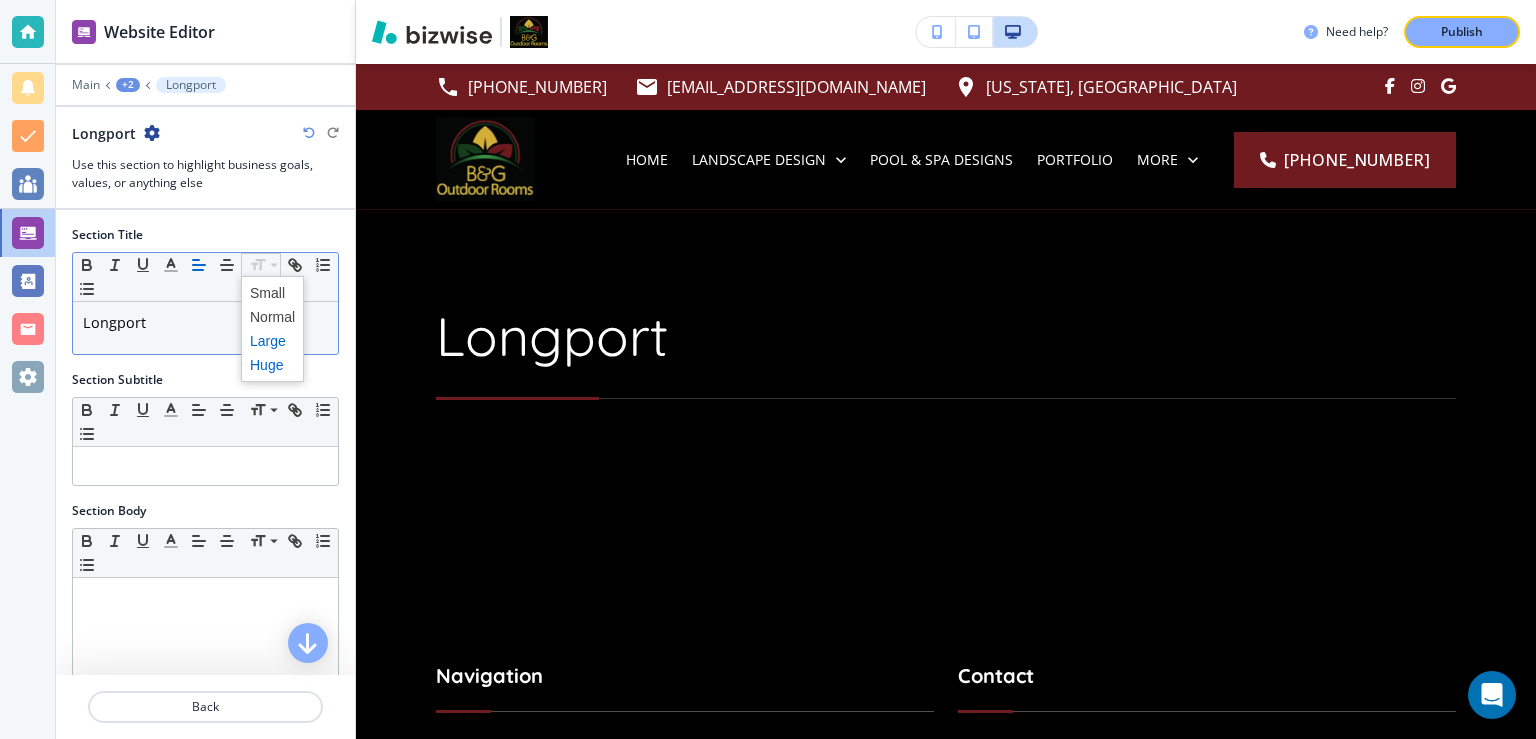 click at bounding box center [272, 365] 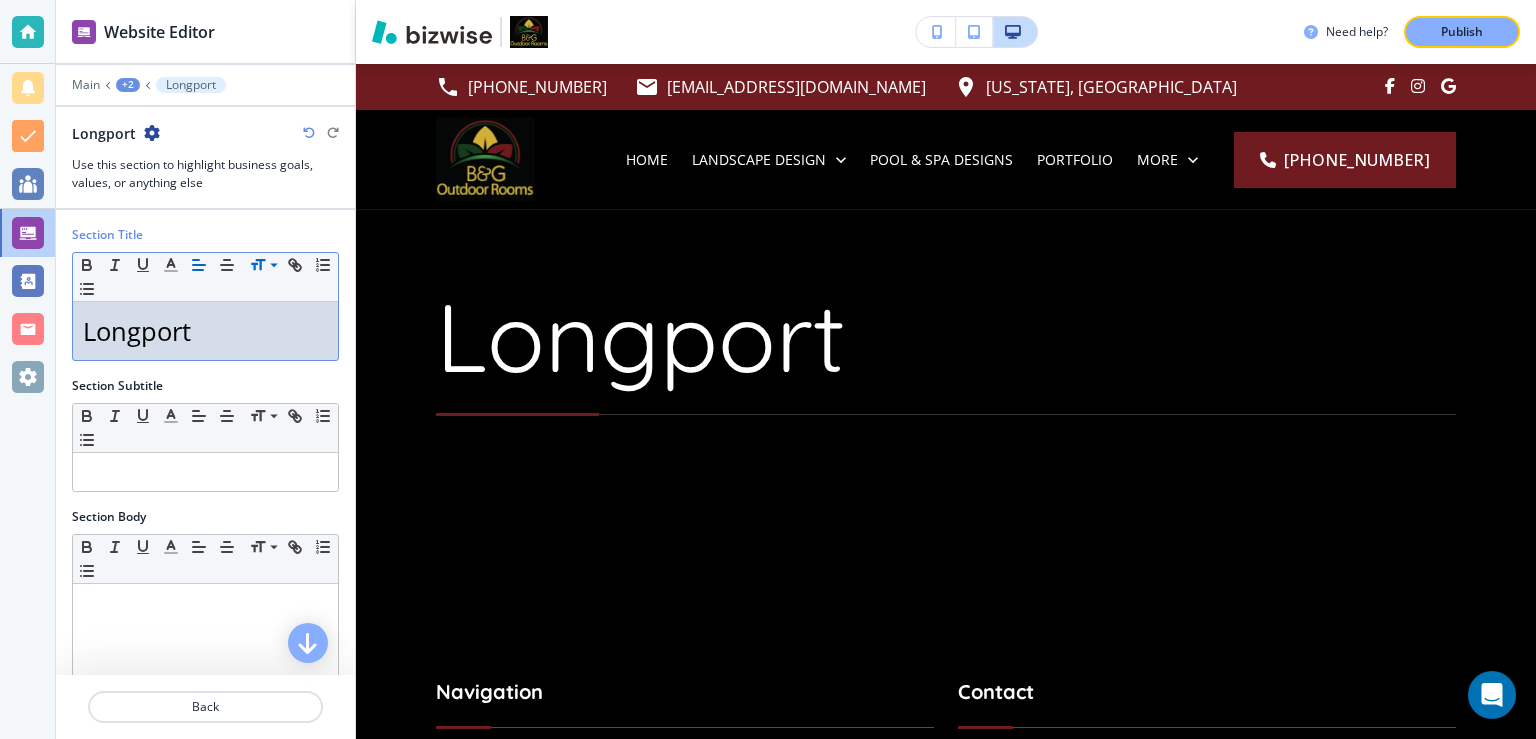 click 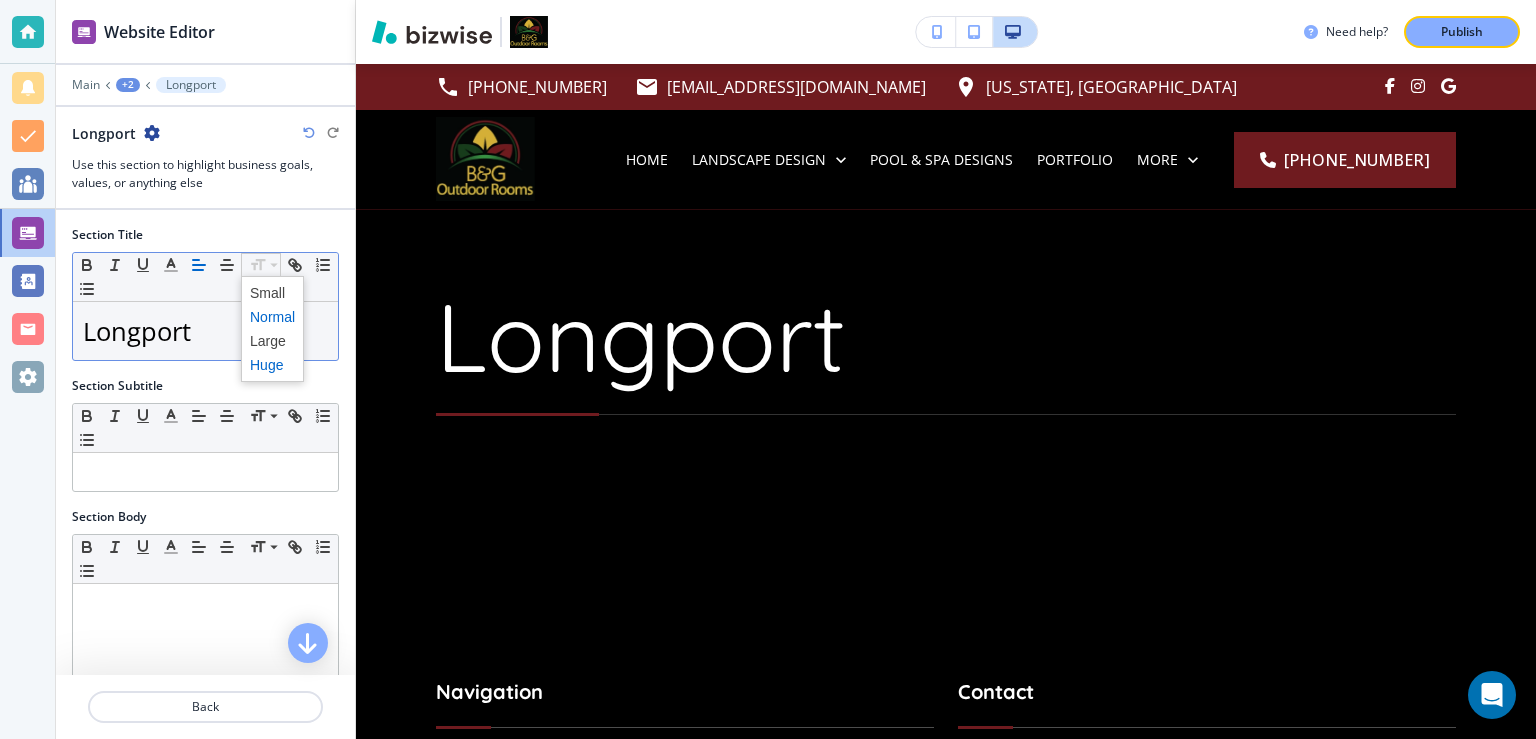 click at bounding box center (272, 317) 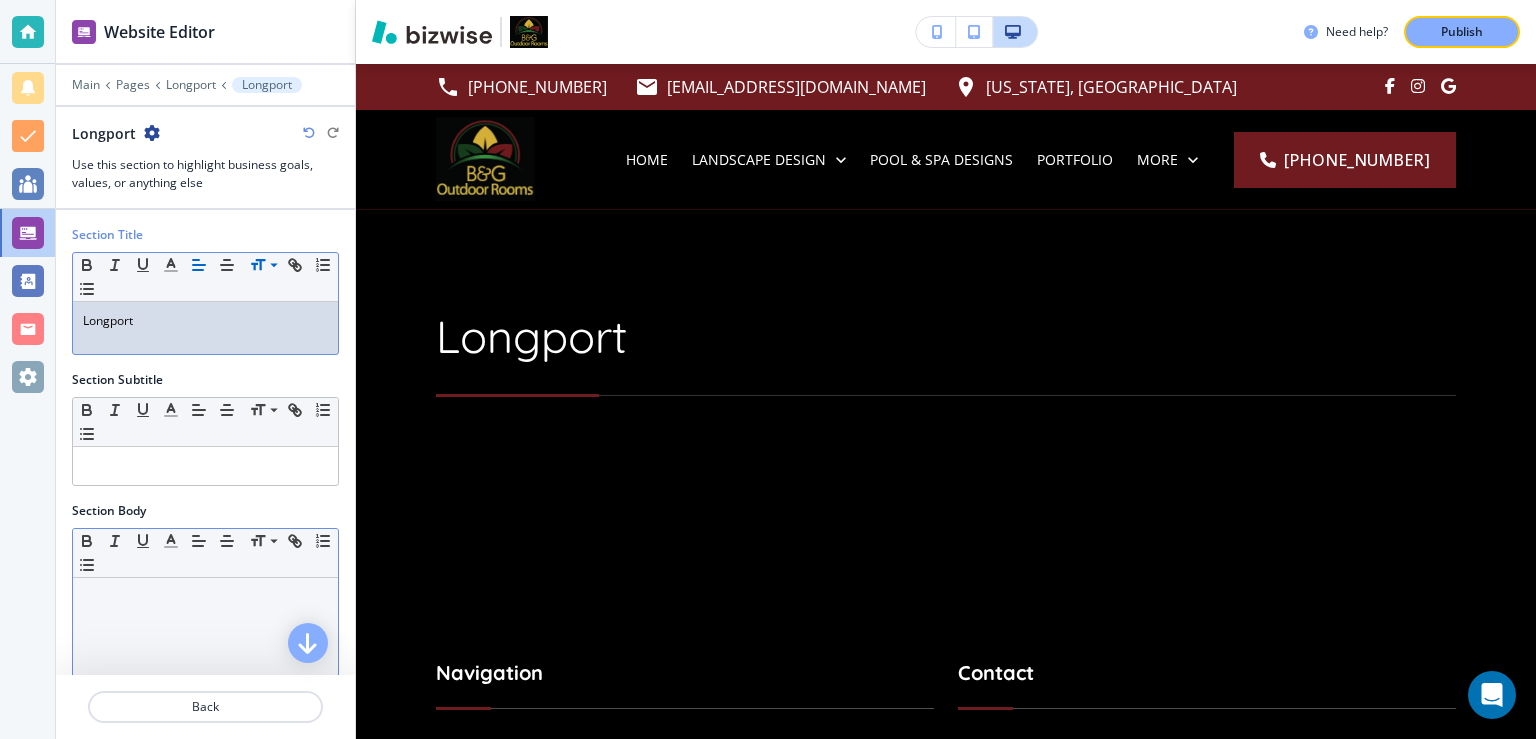 drag, startPoint x: 165, startPoint y: 460, endPoint x: 303, endPoint y: 622, distance: 212.80977 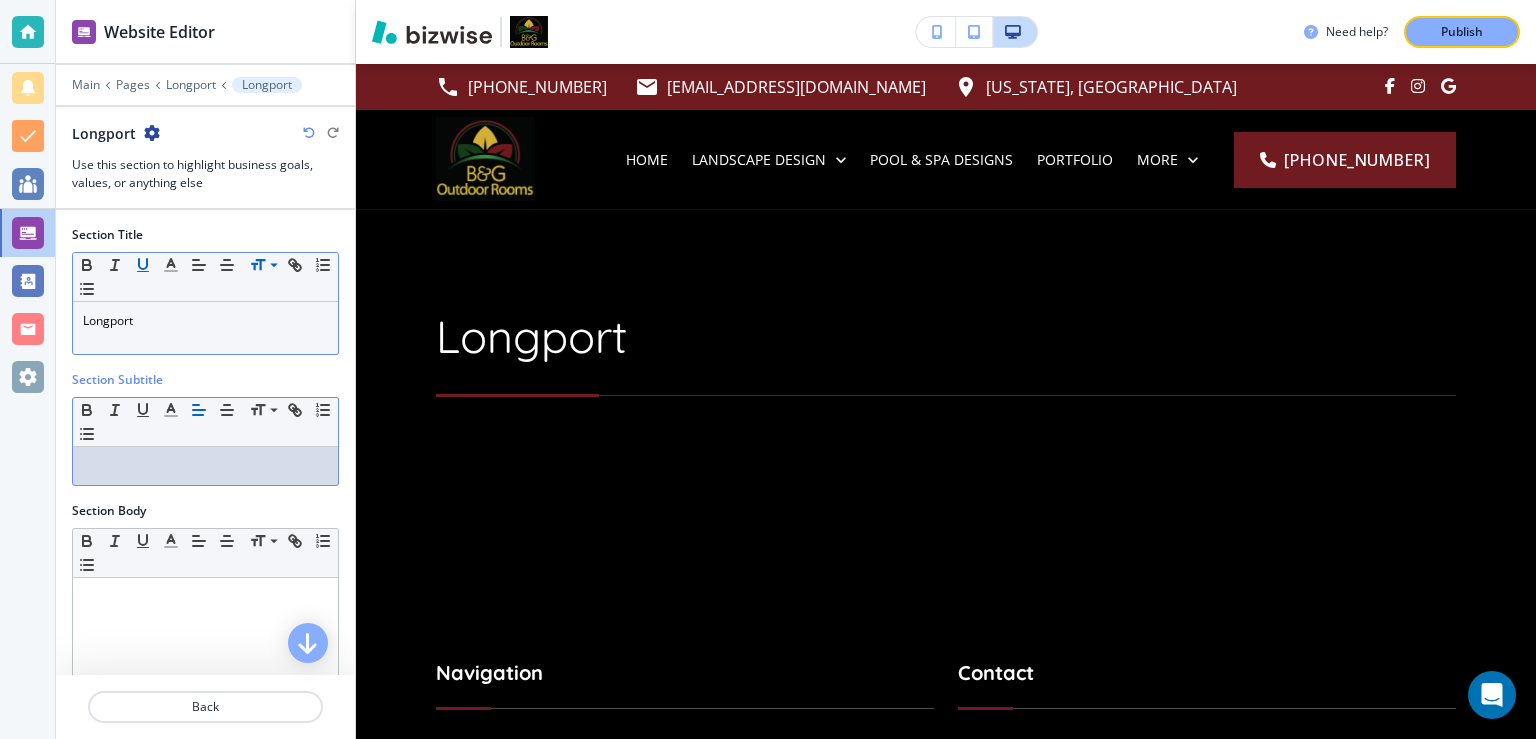 scroll, scrollTop: 0, scrollLeft: 0, axis: both 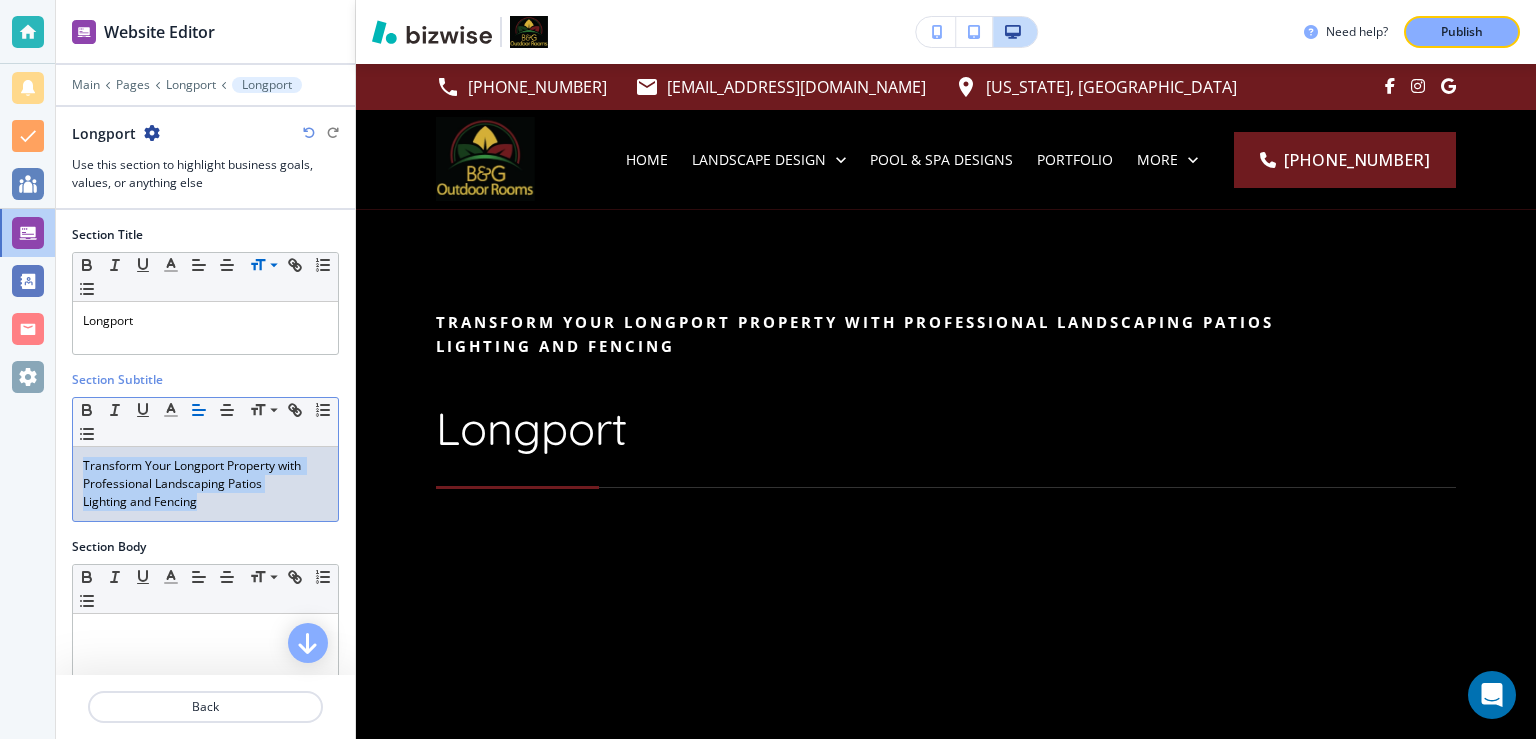 drag, startPoint x: 208, startPoint y: 501, endPoint x: 20, endPoint y: 453, distance: 194.03093 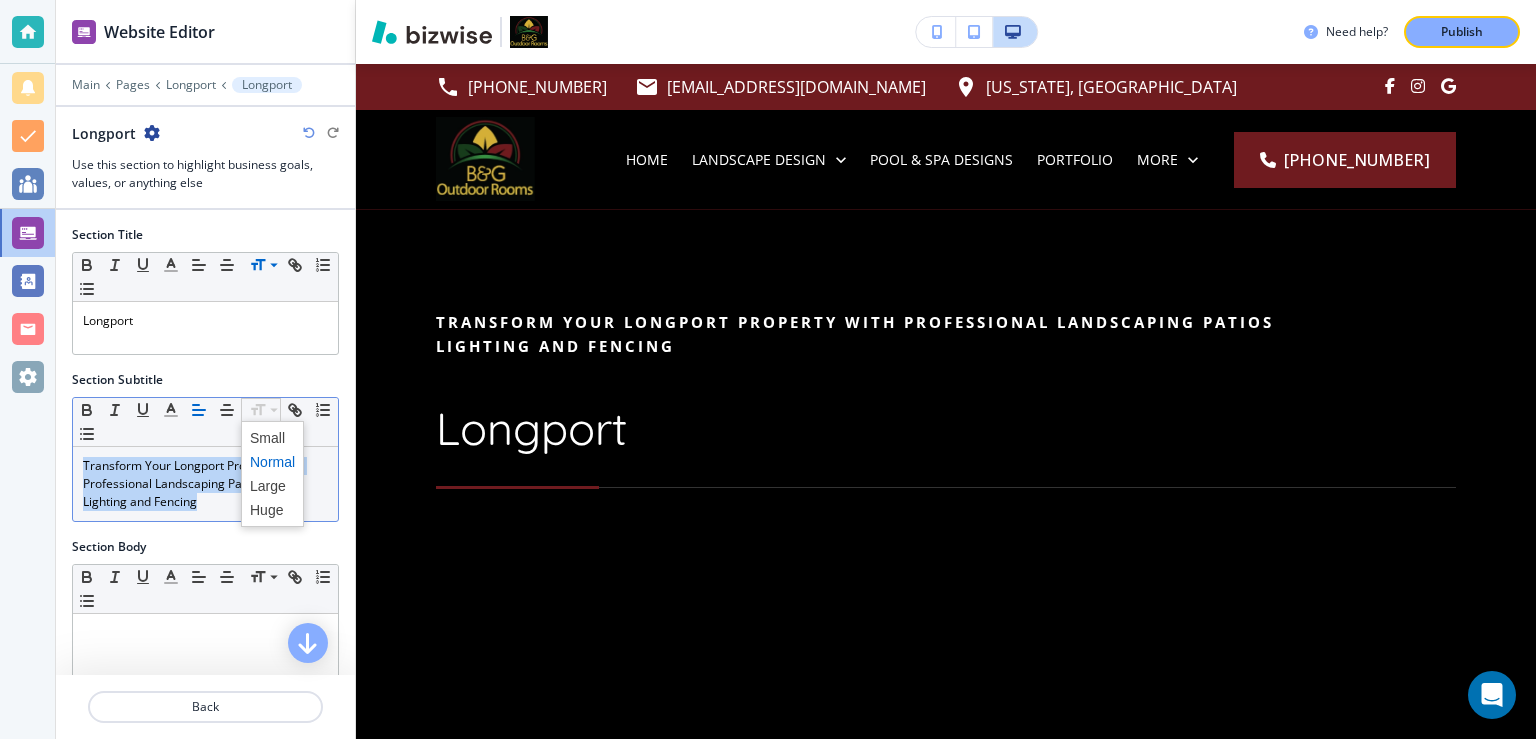 click 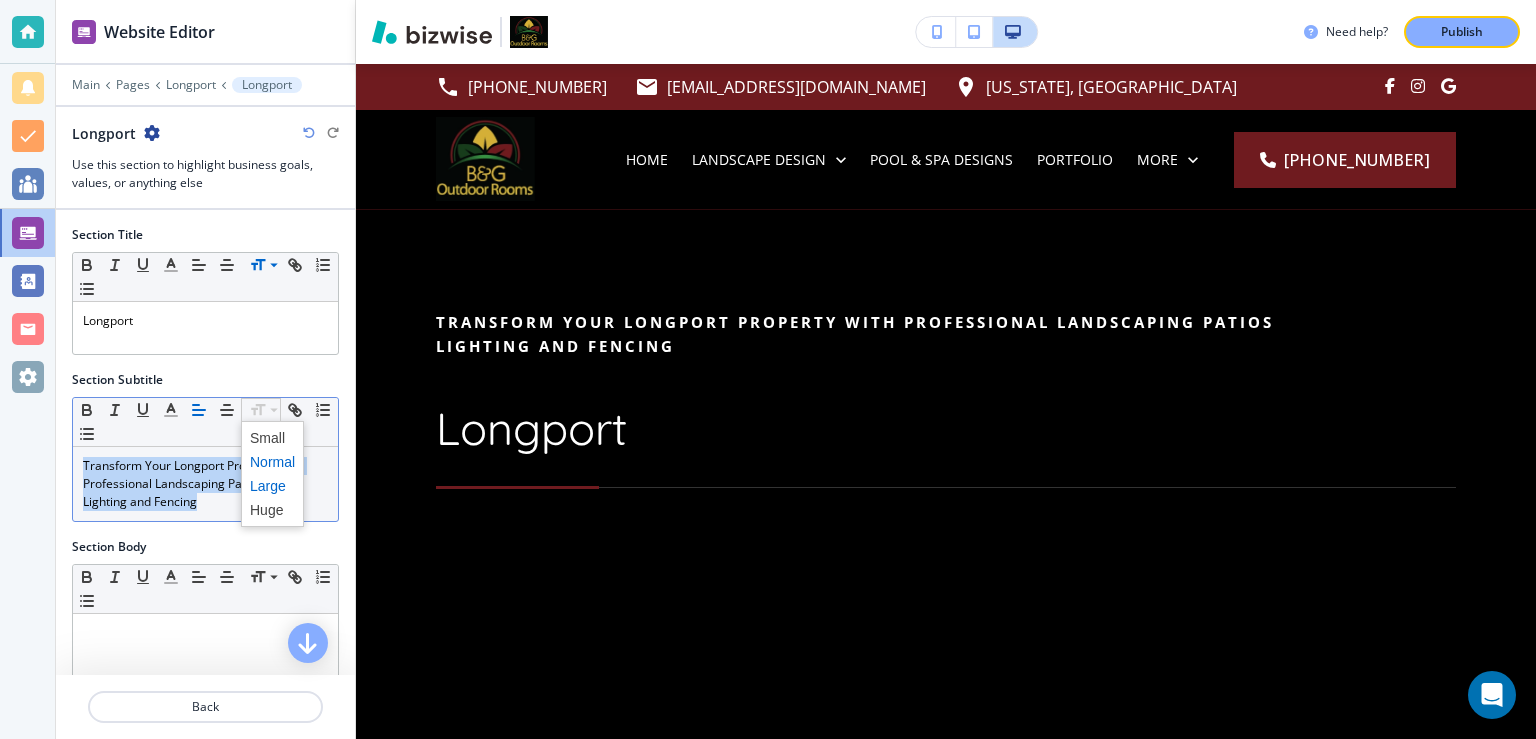 click at bounding box center (272, 486) 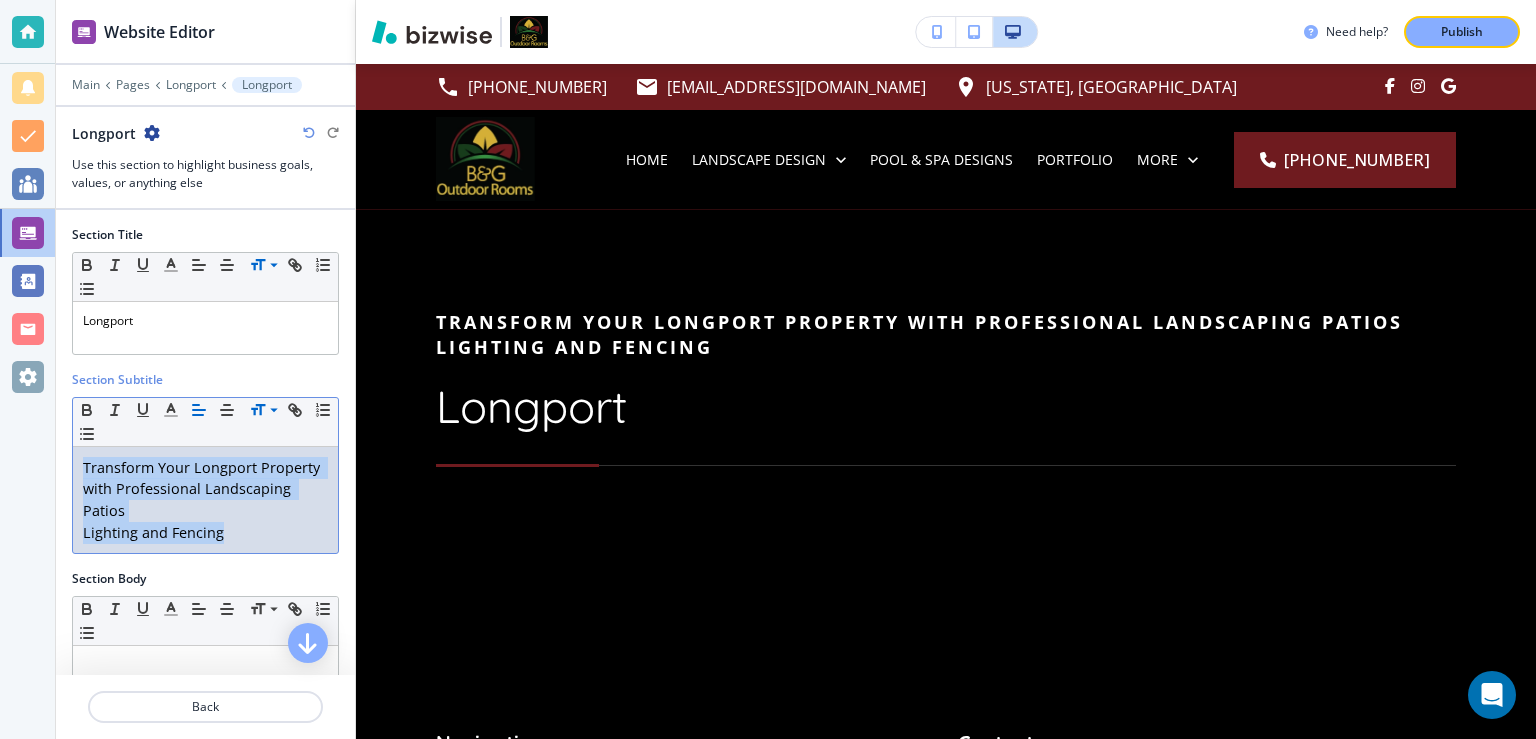 click 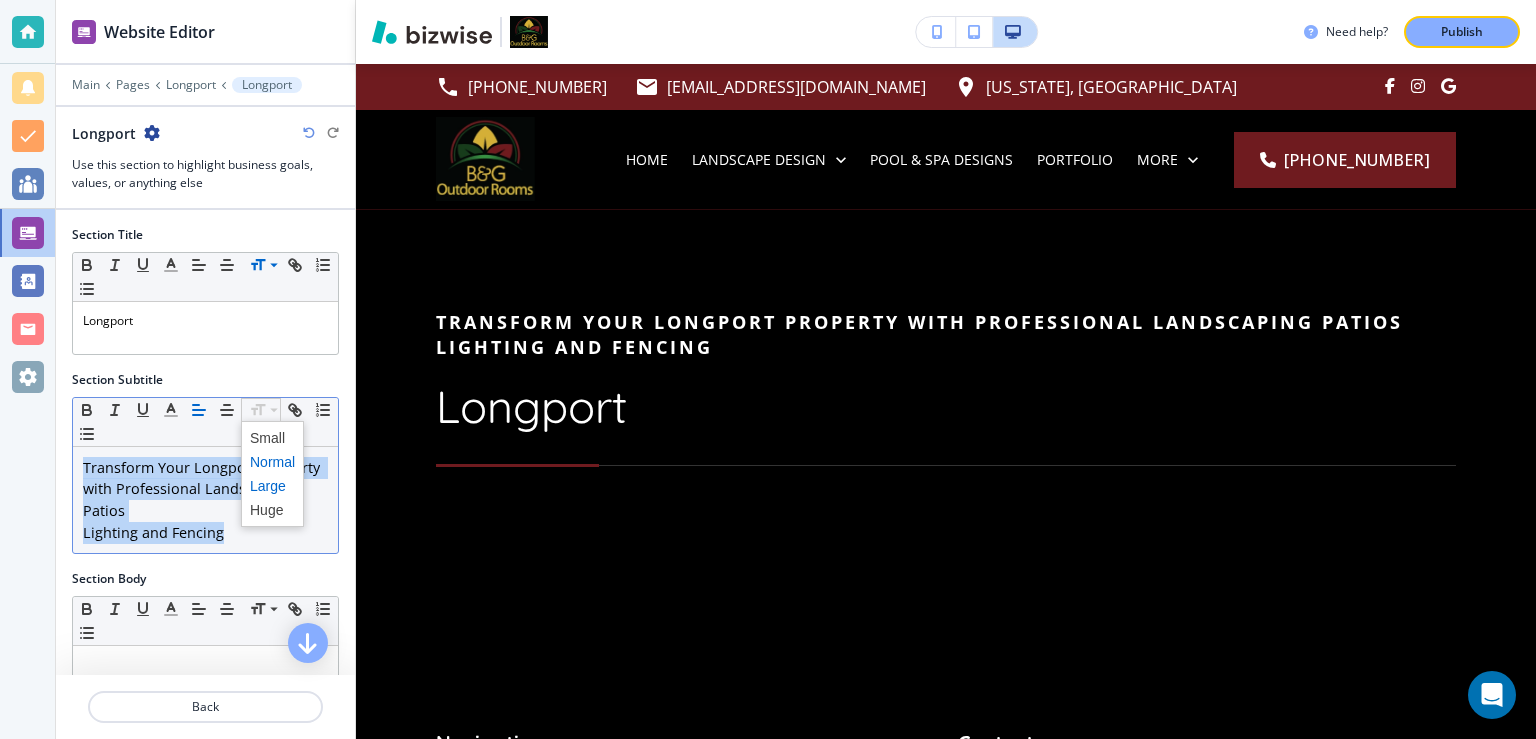 click at bounding box center [272, 462] 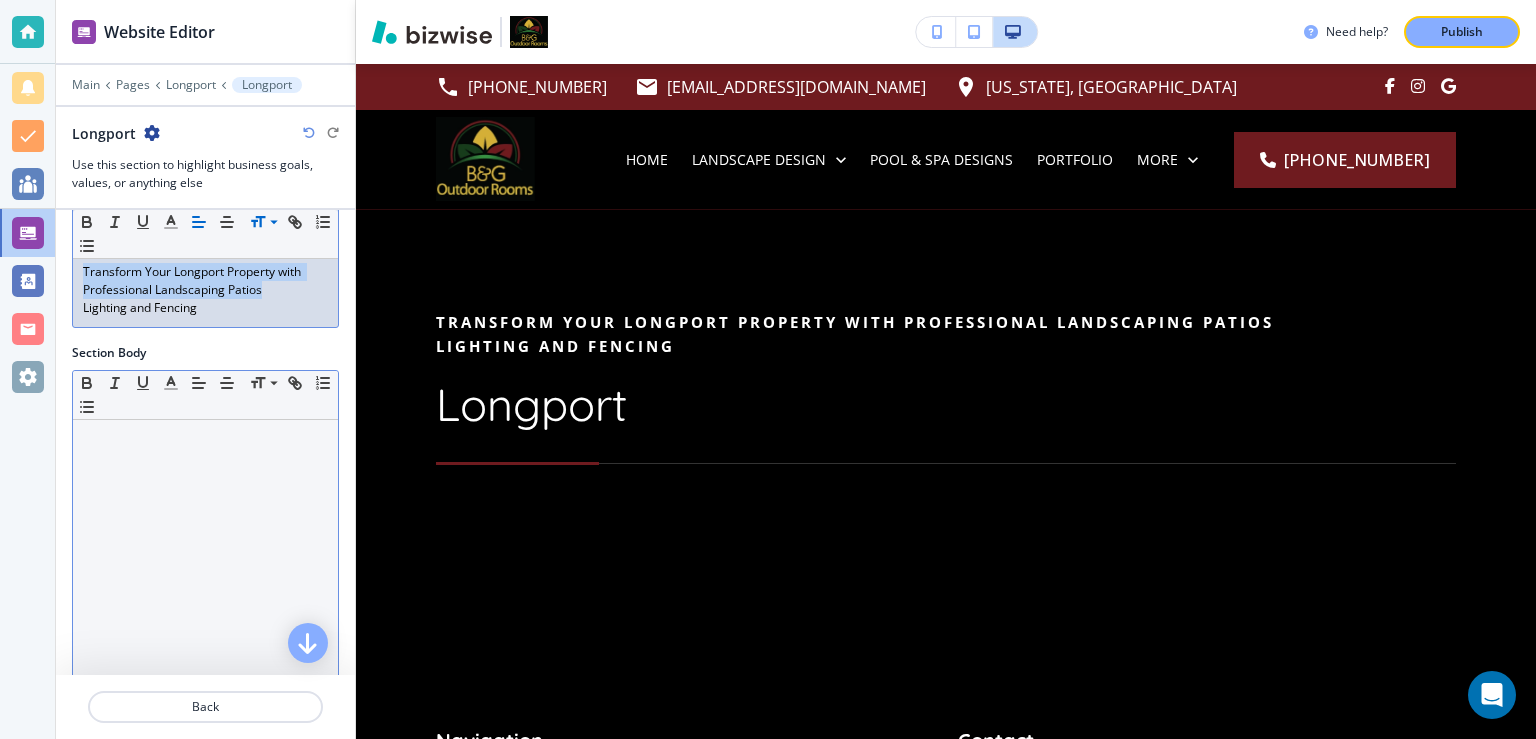 scroll, scrollTop: 259, scrollLeft: 0, axis: vertical 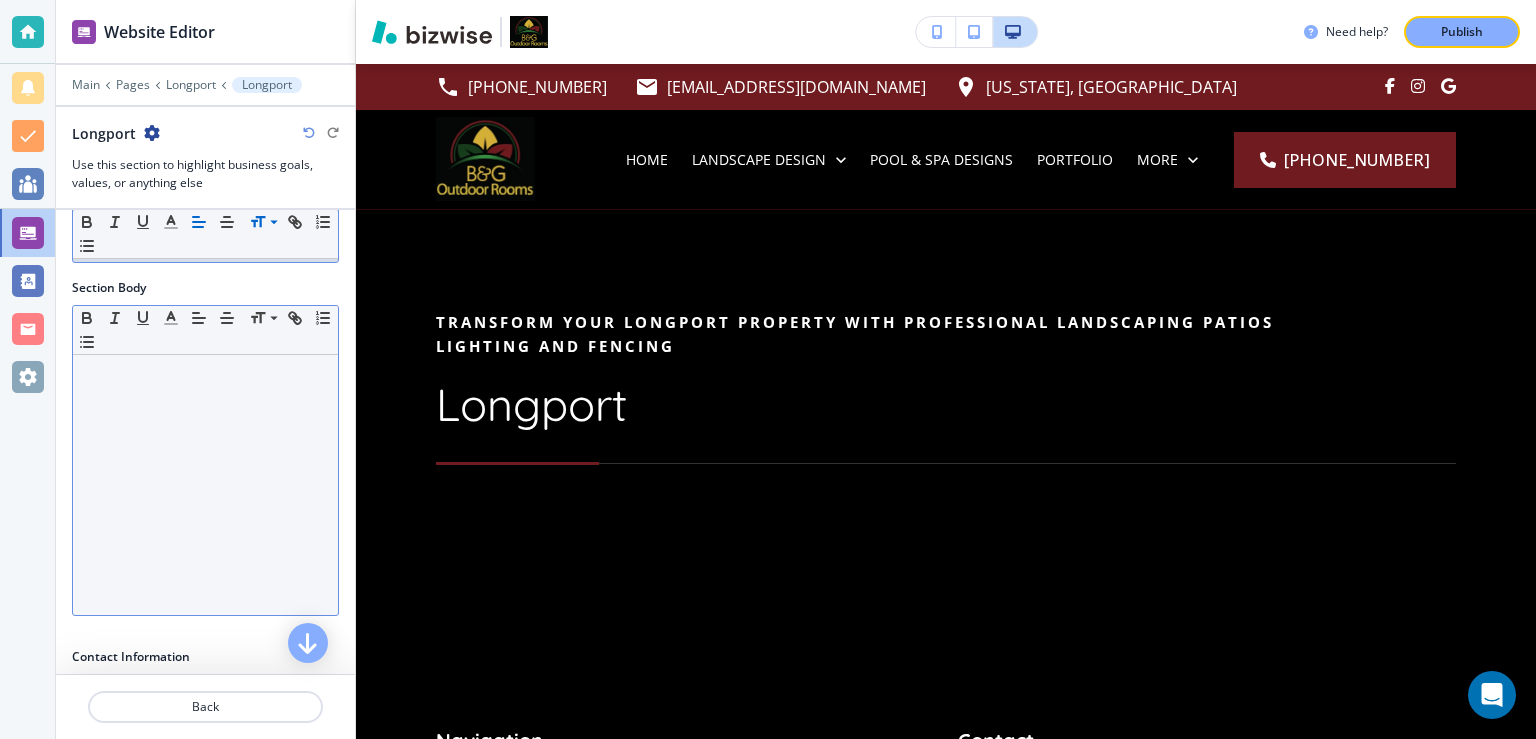click at bounding box center [205, 485] 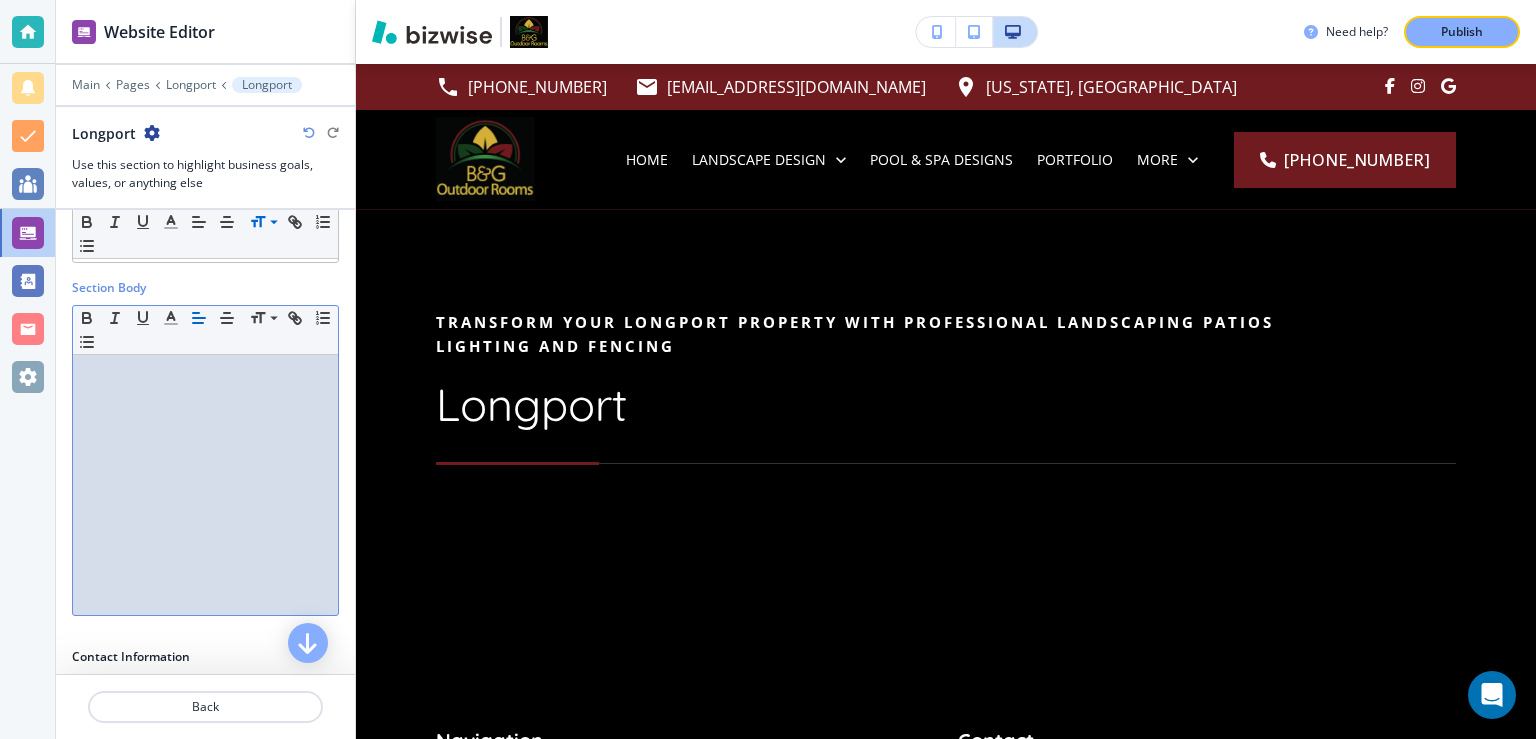 scroll, scrollTop: 0, scrollLeft: 0, axis: both 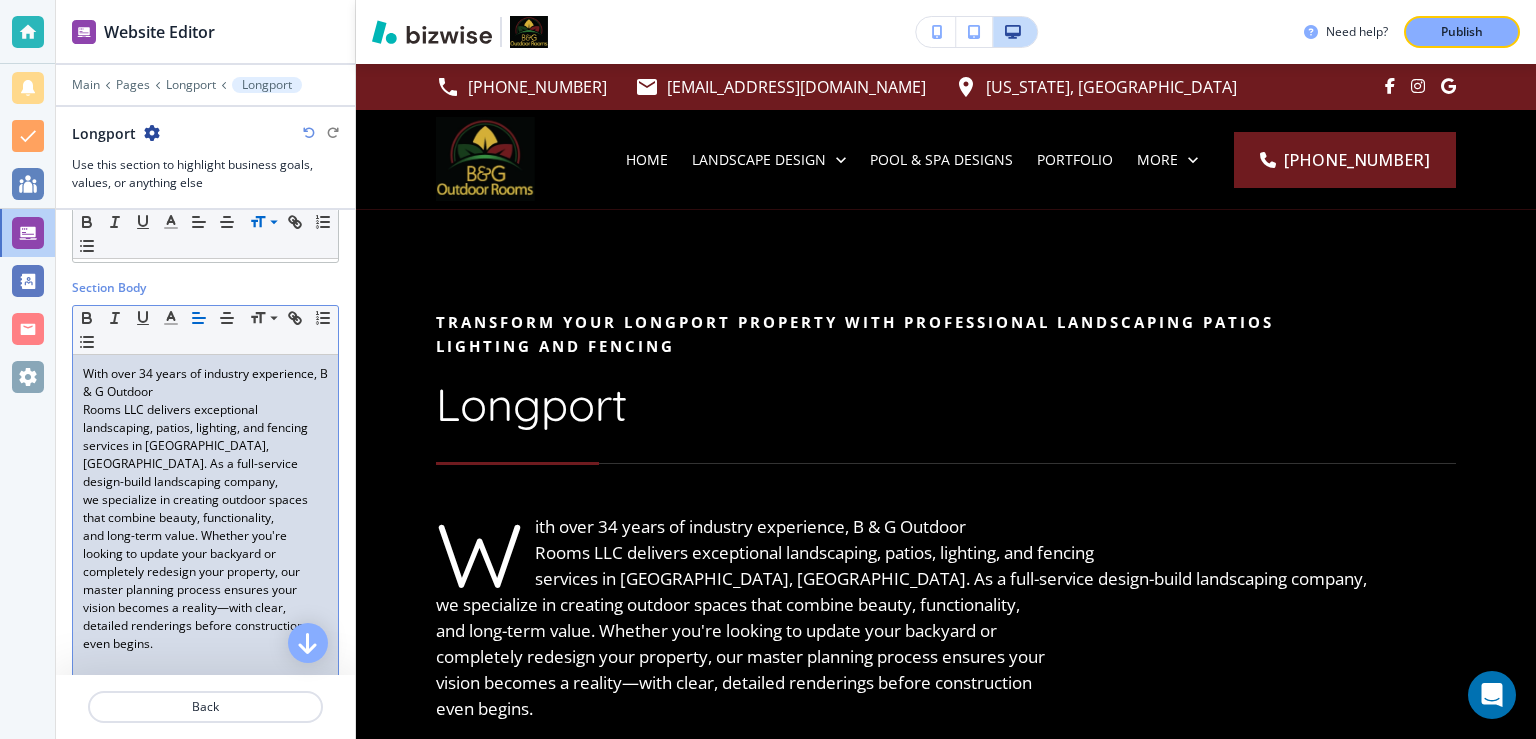 click on "Rooms LLC delivers exceptional landscaping, patios, lighting, and fencing" at bounding box center (205, 419) 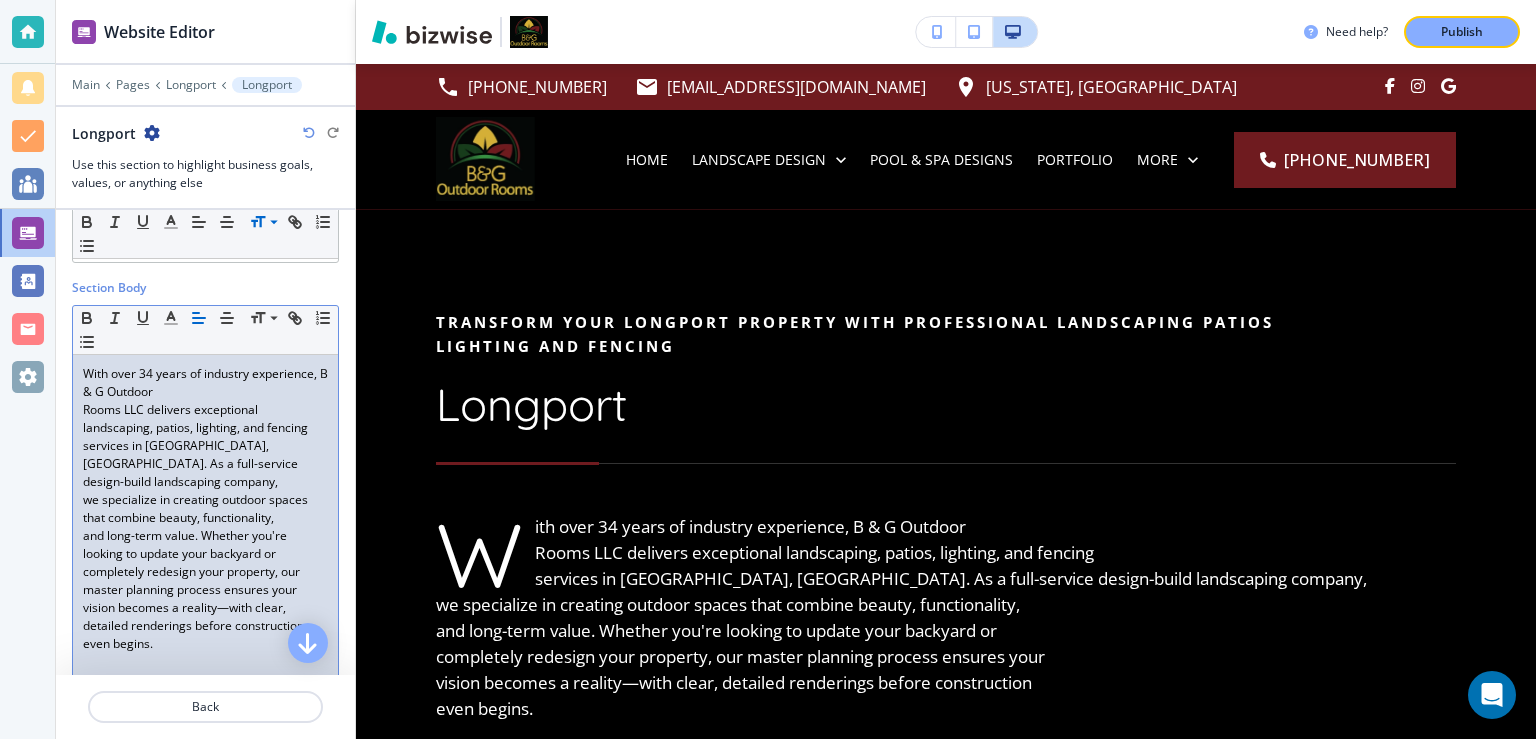 type 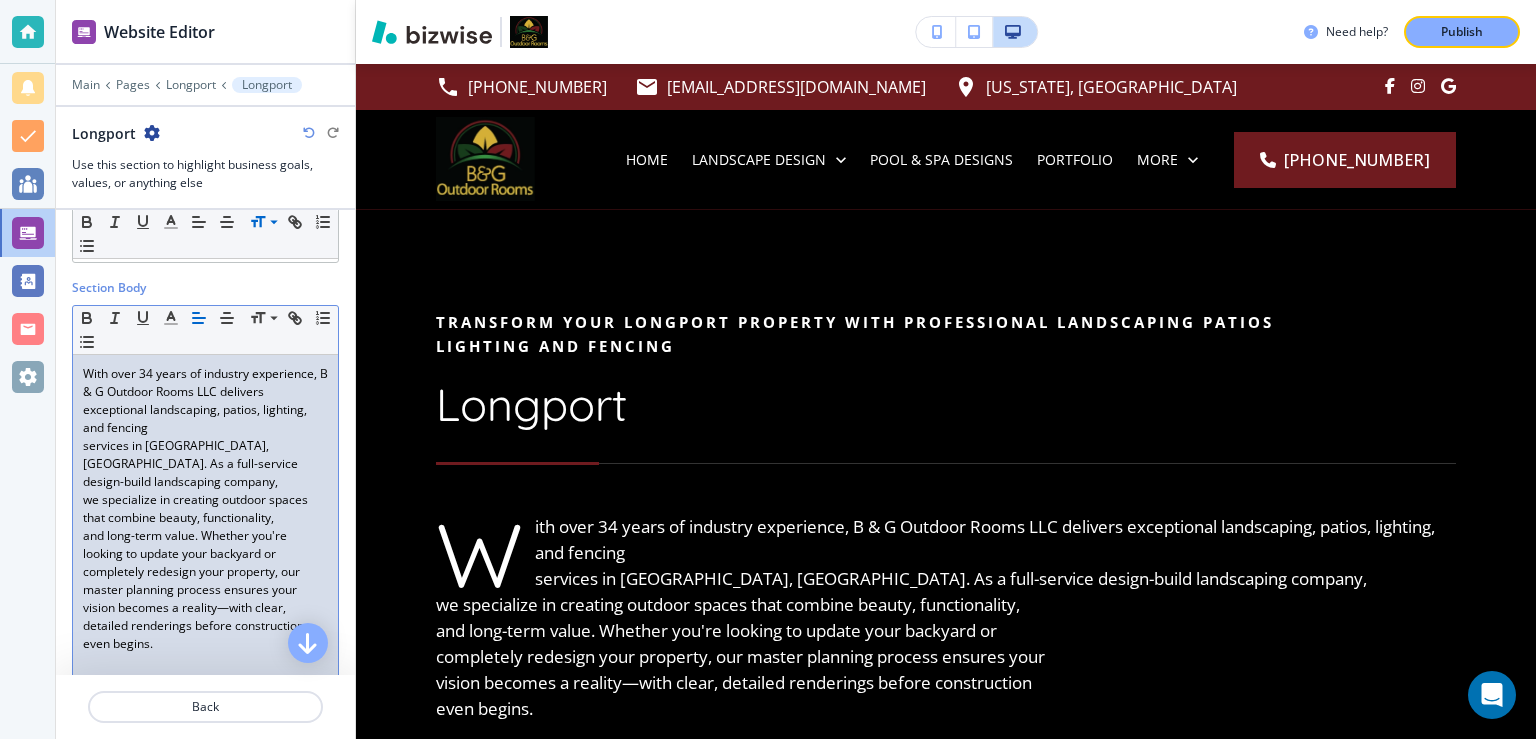 click on "With over 34 years of industry experience, B & G Outdoor Rooms LLC delivers exceptional landscaping, patios, lighting, and fencing services in Longport, NJ. As a full-service design-build landscaping company, we specialize in creating outdoor spaces that combine beauty, functionality, and long-term value. Whether you're looking to update your backyard or completely redesign your property, our master planning process ensures your vision becomes a reality—with clear, detailed renderings before construction even begins.   Custom Landscape Designs in Longport That Fit Your Home and Lifestyle Every great outdoor space begins with a thoughtful landscape design. At B & G Outdoor Rooms LLC, we gather your goals, ideas, and photos to craft a custom plan that suits your property and style. Our landscape services include planting for privacy, grading and drainage, foundation greenery, stonework, and more. From intimate garden corners to expansive   Outdoor Lighting in Longport That Adds Ambience and Efficiency" at bounding box center [205, 1085] 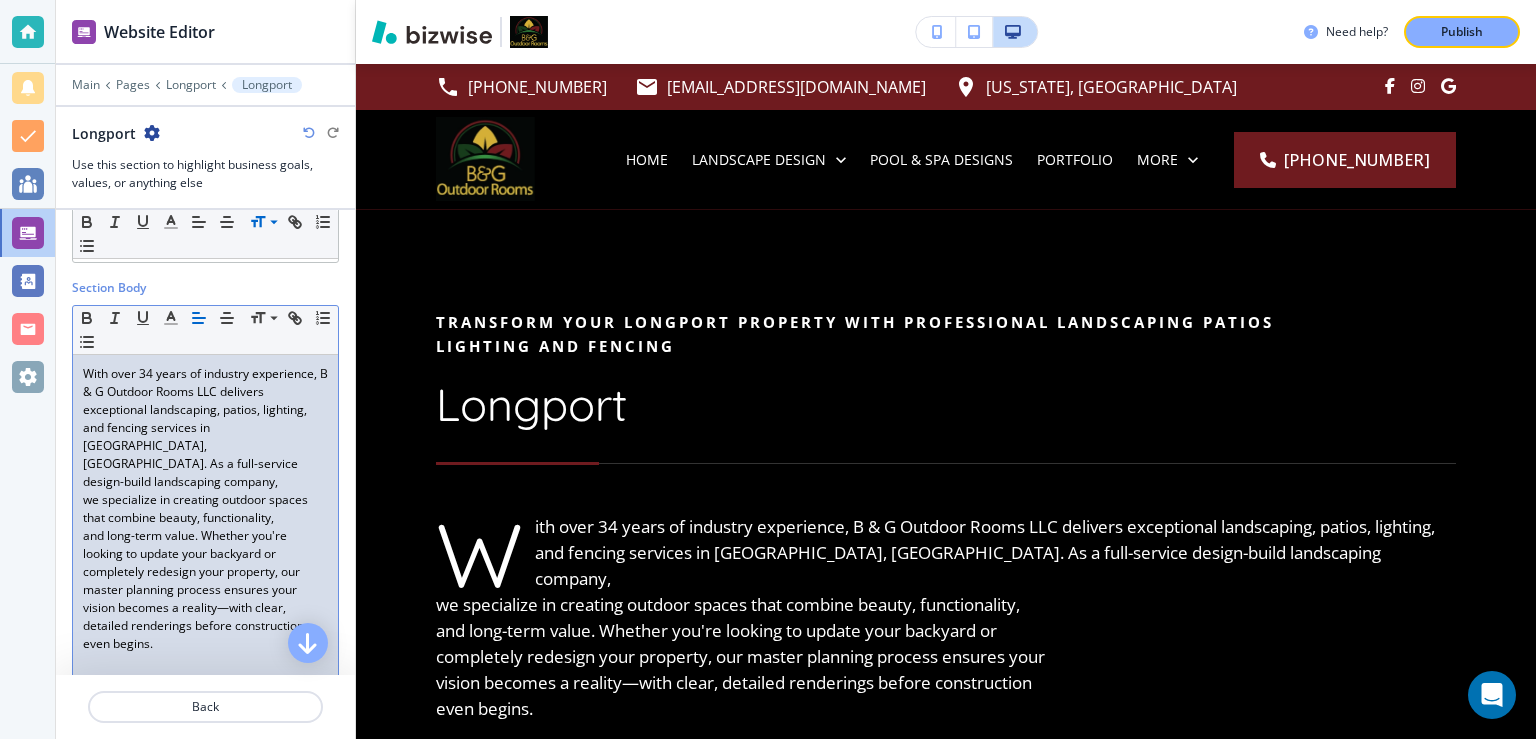 click on "With over 34 years of industry experience, B & G Outdoor Rooms LLC delivers exceptional landscaping, patios, lighting, and fencing services in Longport, NJ. As a full-service design-build landscaping company, we specialize in creating outdoor spaces that combine beauty, functionality, and long-term value. Whether you're looking to update your backyard or completely redesign your property, our master planning process ensures your vision becomes a reality—with clear, detailed renderings before construction even begins.   Custom Landscape Designs in Longport That Fit Your Home and Lifestyle Every great outdoor space begins with a thoughtful landscape design. At B & G Outdoor Rooms LLC, we gather your goals, ideas, and photos to craft a custom plan that suits your property and style. Our landscape services include planting for privacy, grading and drainage, foundation greenery, stonework, and more. From intimate garden corners to expansive   Outdoor Lighting in Longport That Adds Ambience and Efficiency" at bounding box center (205, 1085) 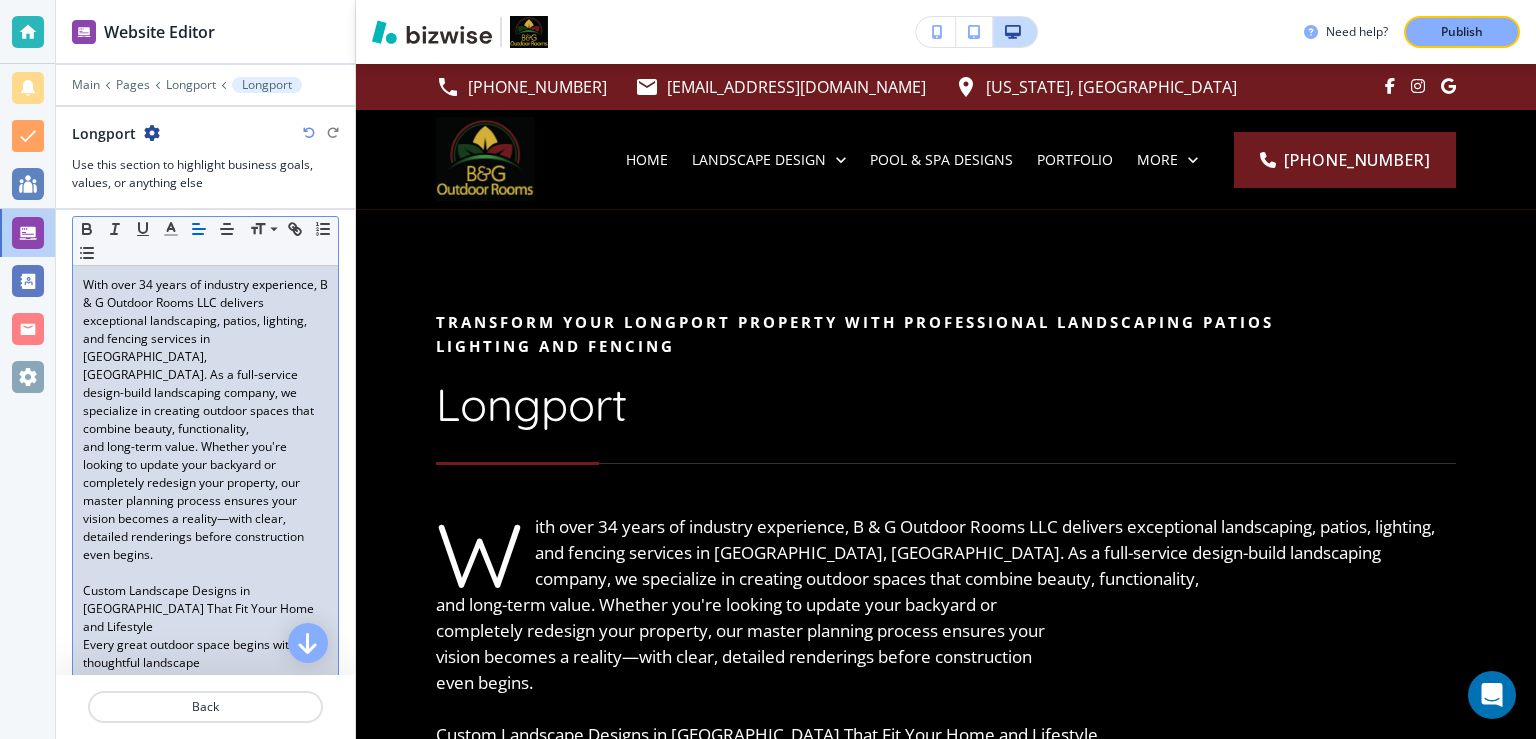 scroll, scrollTop: 389, scrollLeft: 0, axis: vertical 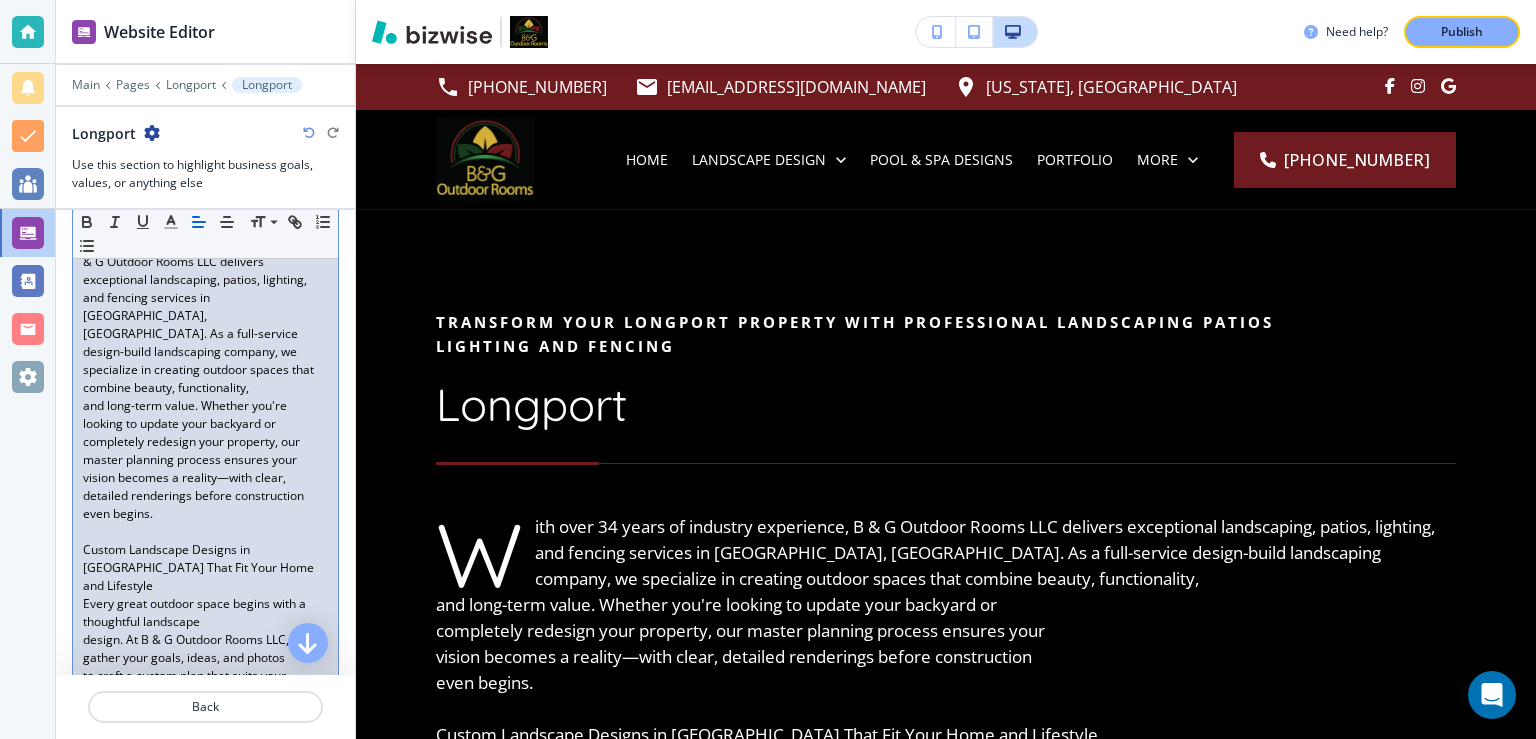 click on "and long-term value. Whether you're looking to update your backyard or" at bounding box center (205, 415) 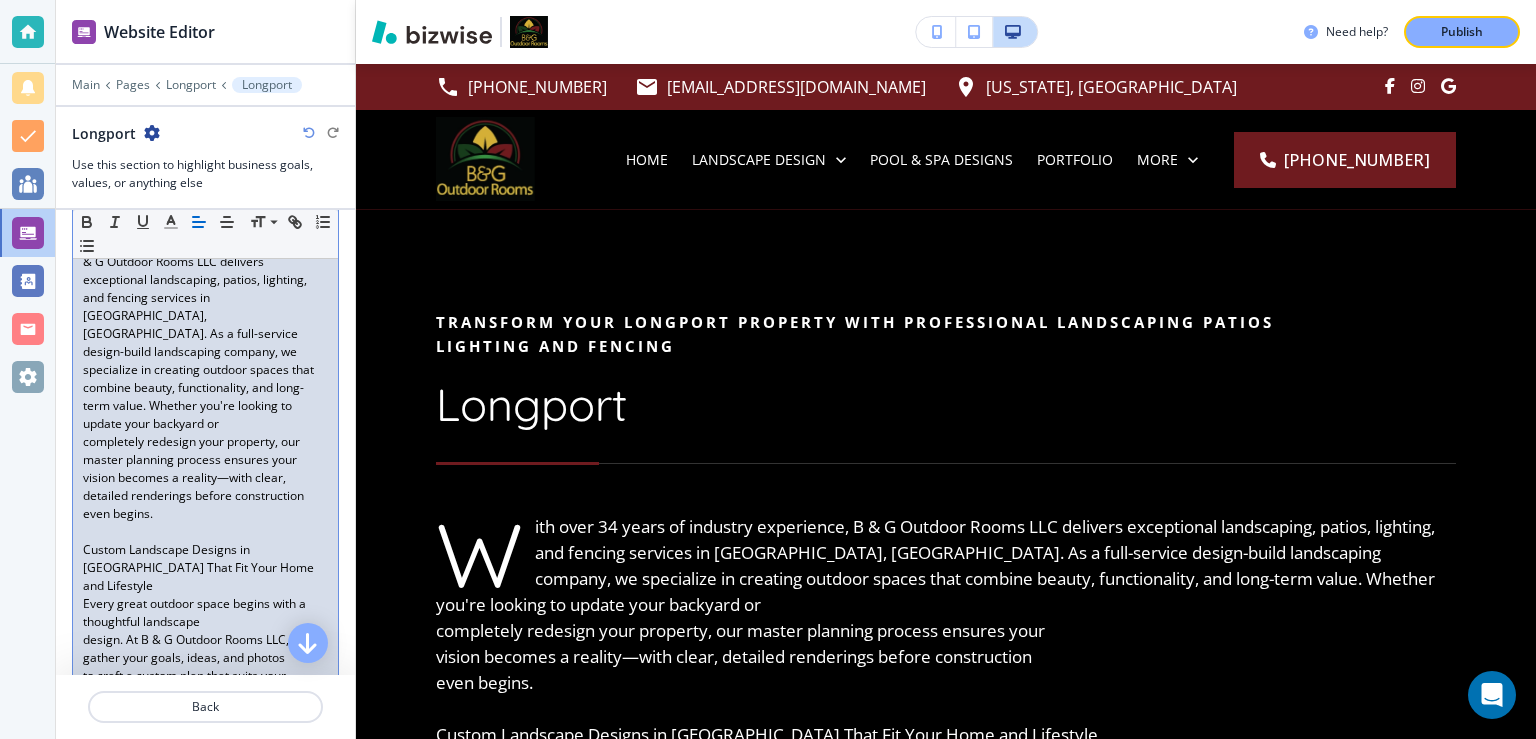 click on "With over 34 years of industry experience, B & G Outdoor Rooms LLC delivers exceptional landscaping, patios, lighting, and fencing services in Longport, NJ. As a full-service design-build landscaping company, we specialize in creating outdoor spaces that combine beauty, functionality, and long-term value. Whether you're looking to update your backyard or completely redesign your property, our master planning process ensures your vision becomes a reality—with clear, detailed renderings before construction even begins.   Custom Landscape Designs in Longport That Fit Your Home and Lifestyle Every great outdoor space begins with a thoughtful landscape design. At B & G Outdoor Rooms LLC, we gather your goals, ideas, and photos to craft a custom plan that suits your property and style. Our landscape services include planting for privacy, grading and drainage, foundation greenery, stonework, and more. From intimate garden corners to expansive   Outdoor Lighting in Longport That Adds Ambience and Efficiency" at bounding box center (205, 955) 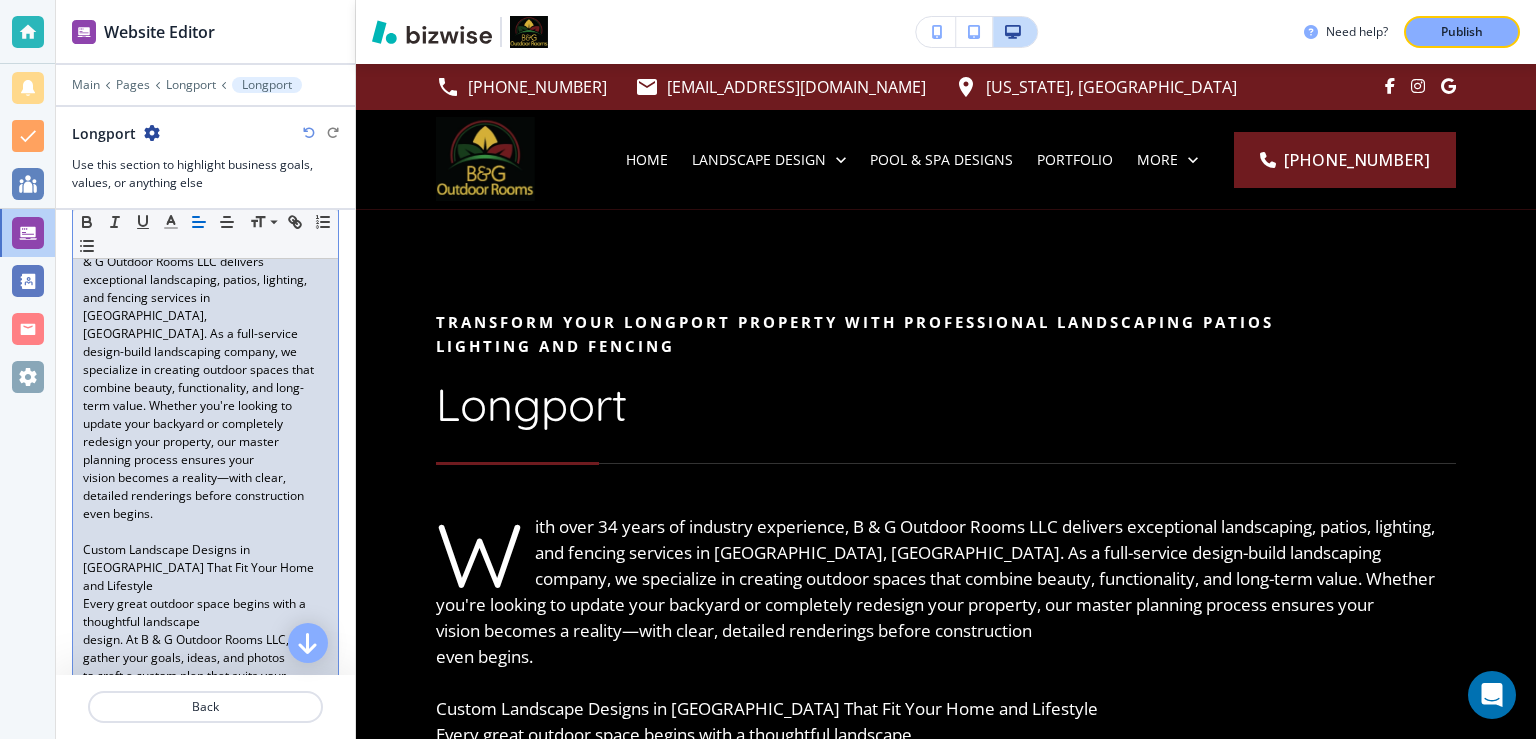 click on "With over 34 years of industry experience, B & G Outdoor Rooms LLC delivers exceptional landscaping, patios, lighting, and fencing services in Longport, NJ. As a full-service design-build landscaping company, we specialize in creating outdoor spaces that combine beauty, functionality, and long-term value. Whether you're looking to update your backyard or completely redesign your property, our master planning process ensures your" at bounding box center [205, 352] 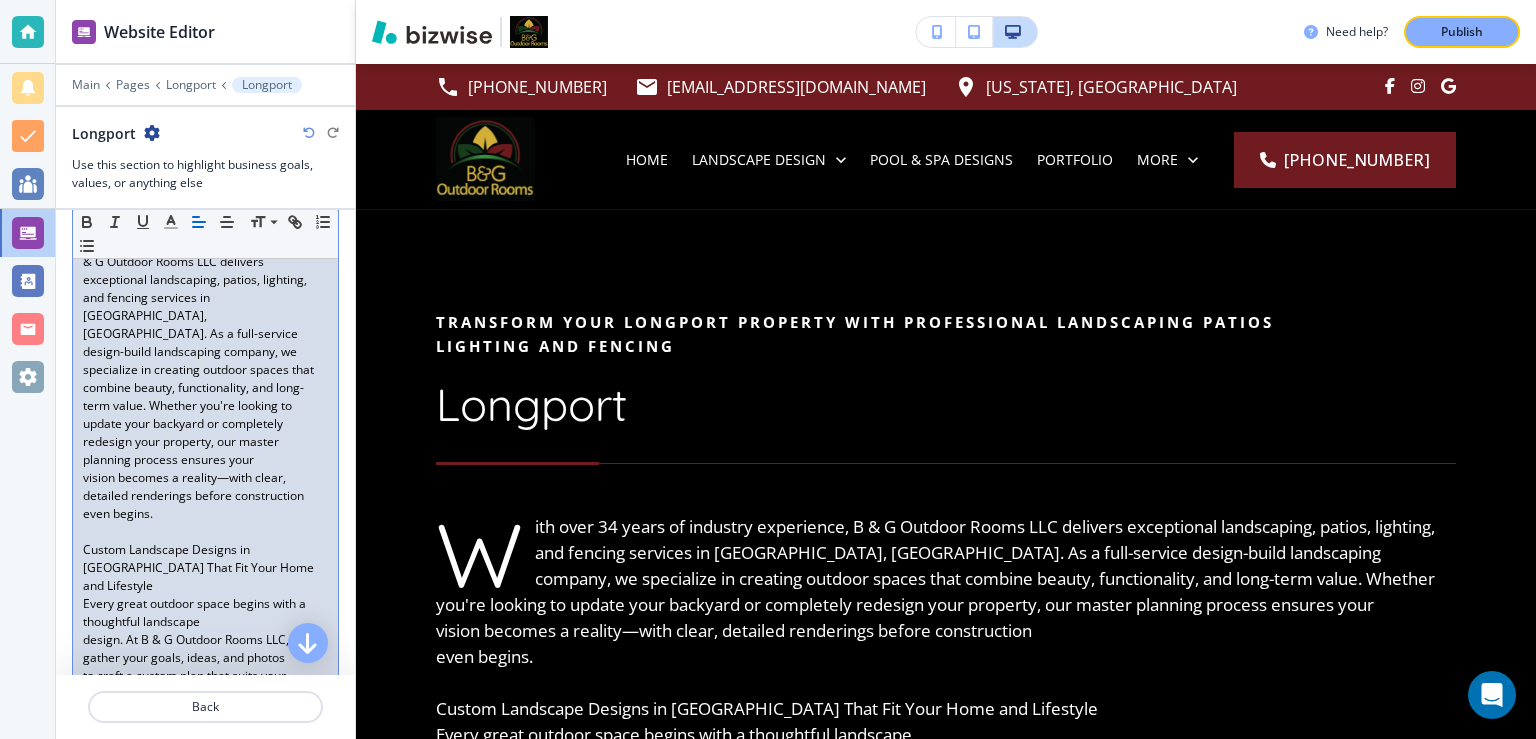 click on "vision becomes a reality—with clear, detailed renderings before construction" at bounding box center (205, 487) 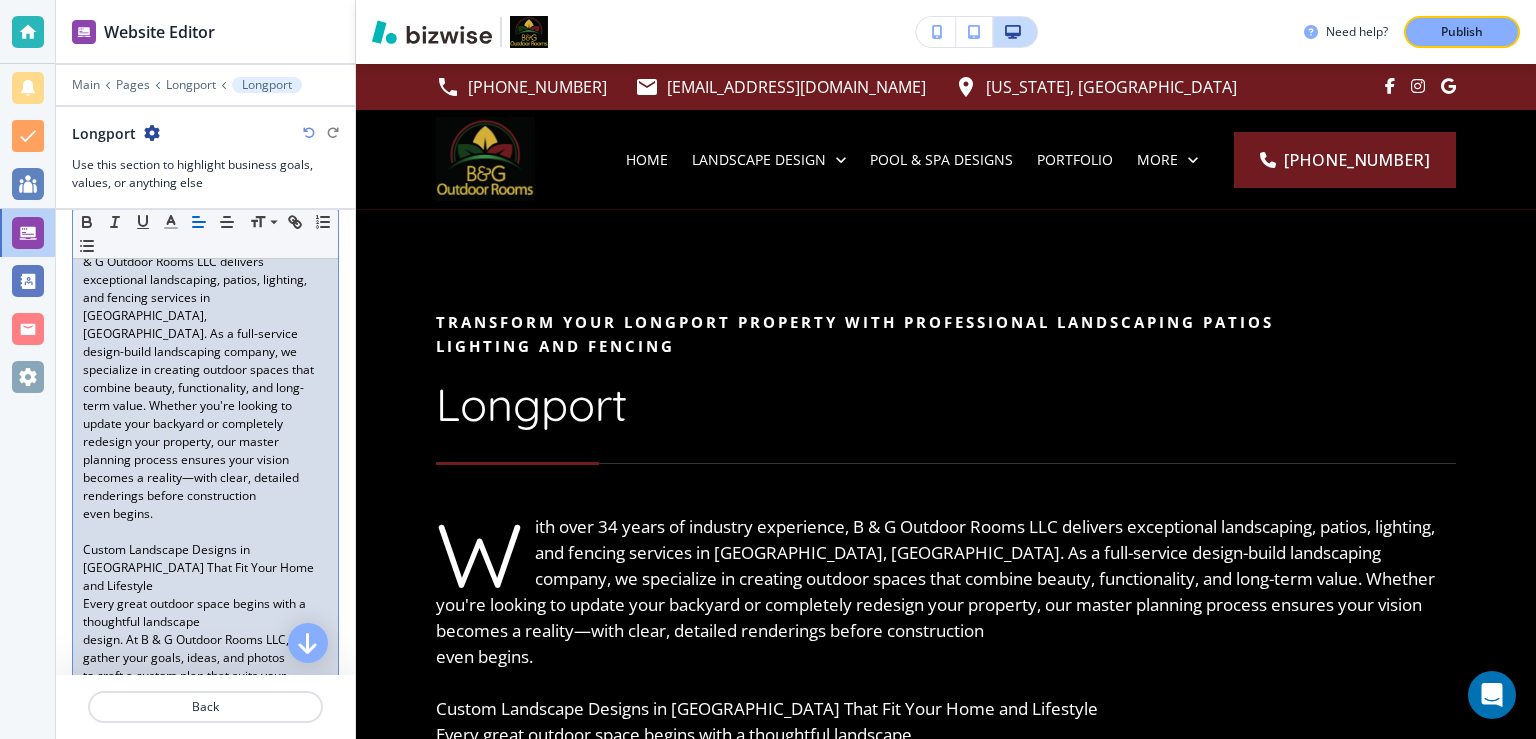 click on "even begins." at bounding box center (205, 514) 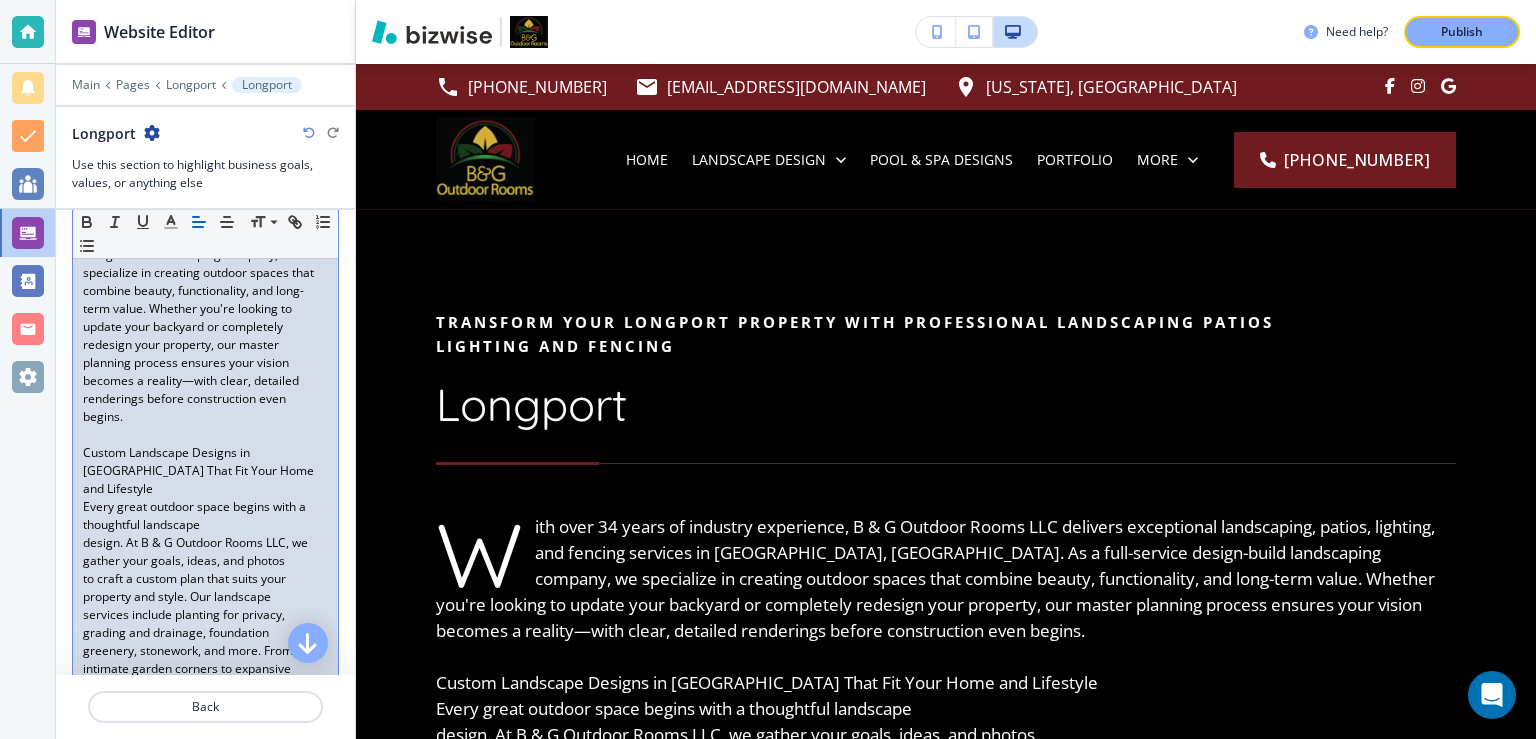 scroll, scrollTop: 518, scrollLeft: 0, axis: vertical 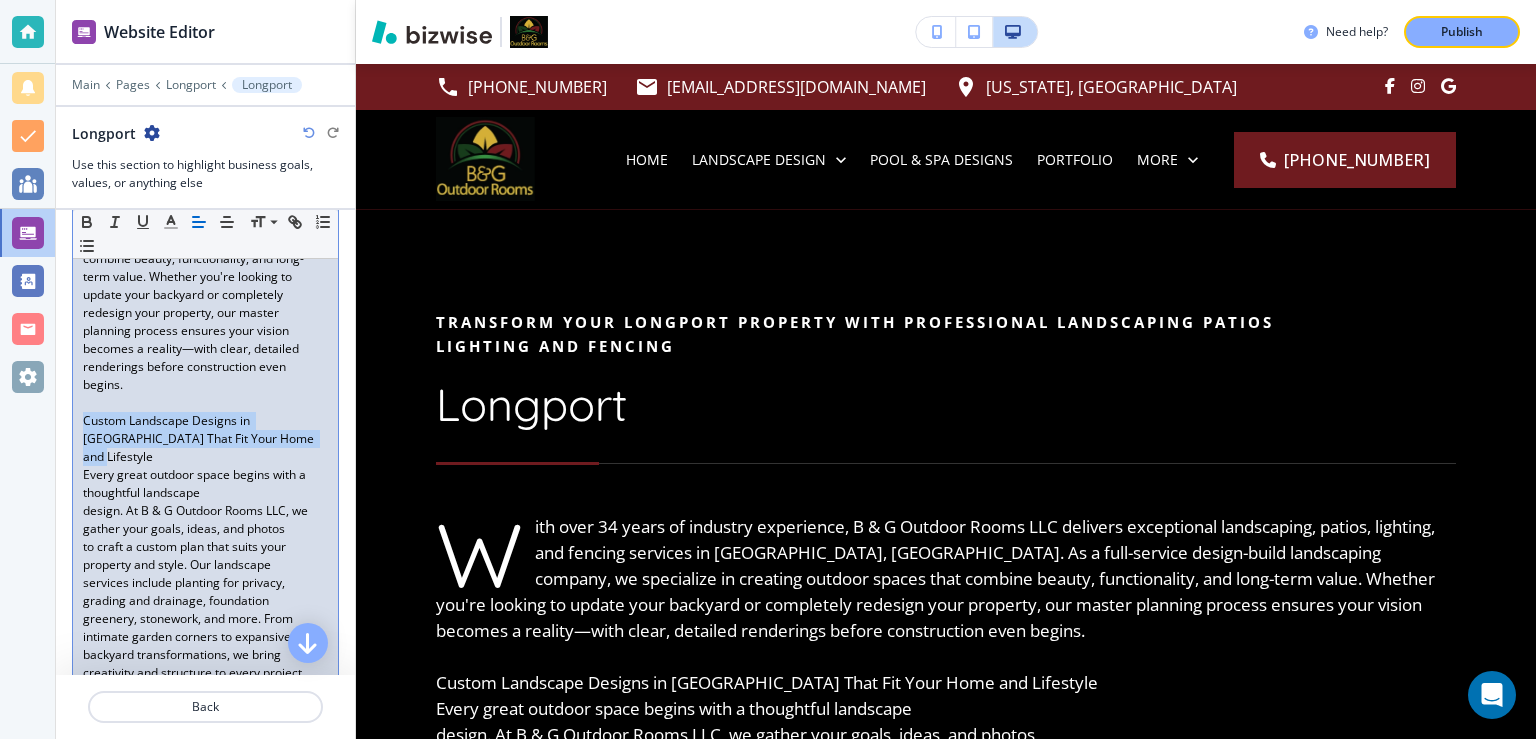 drag, startPoint x: 274, startPoint y: 419, endPoint x: 64, endPoint y: 399, distance: 210.95023 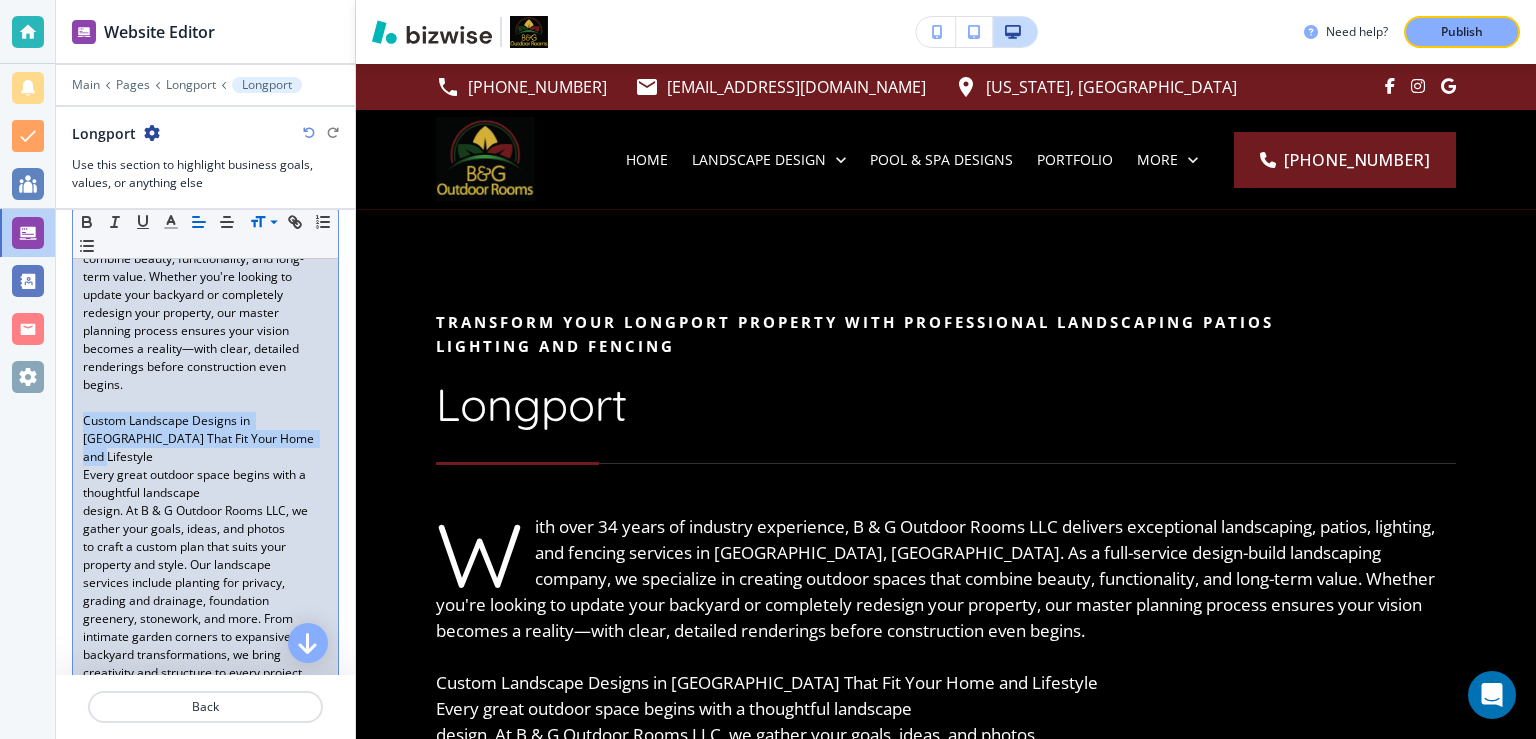 click 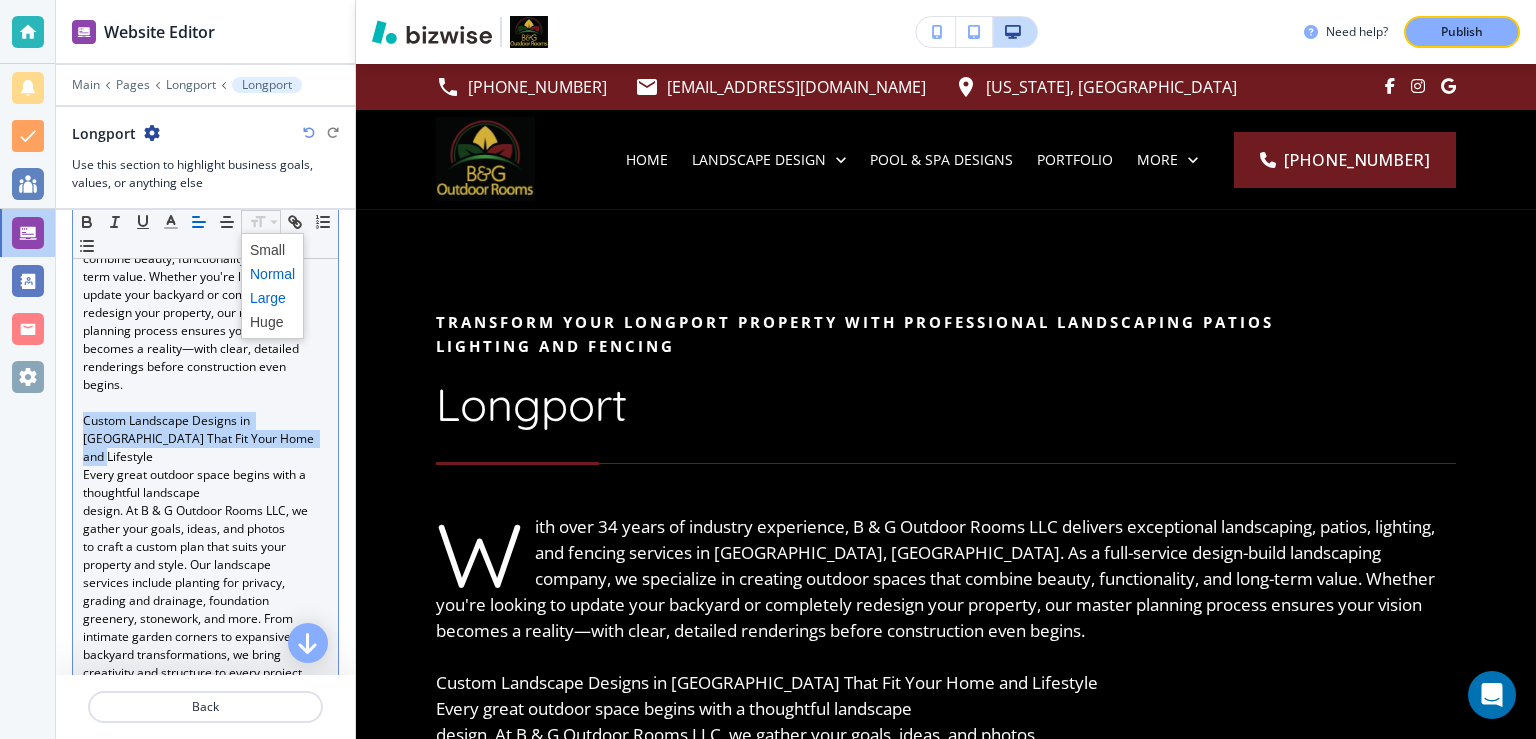 click at bounding box center (272, 298) 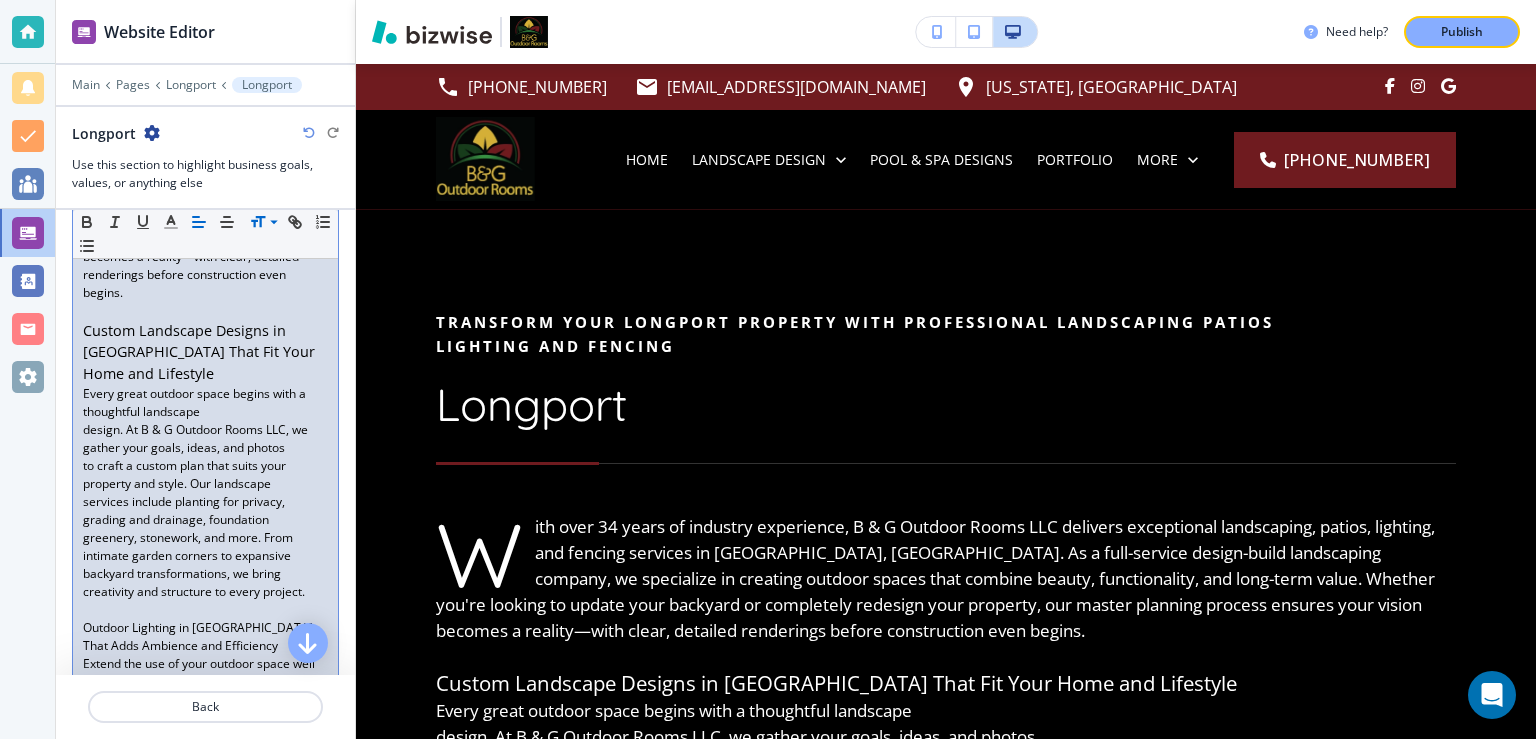 scroll, scrollTop: 648, scrollLeft: 0, axis: vertical 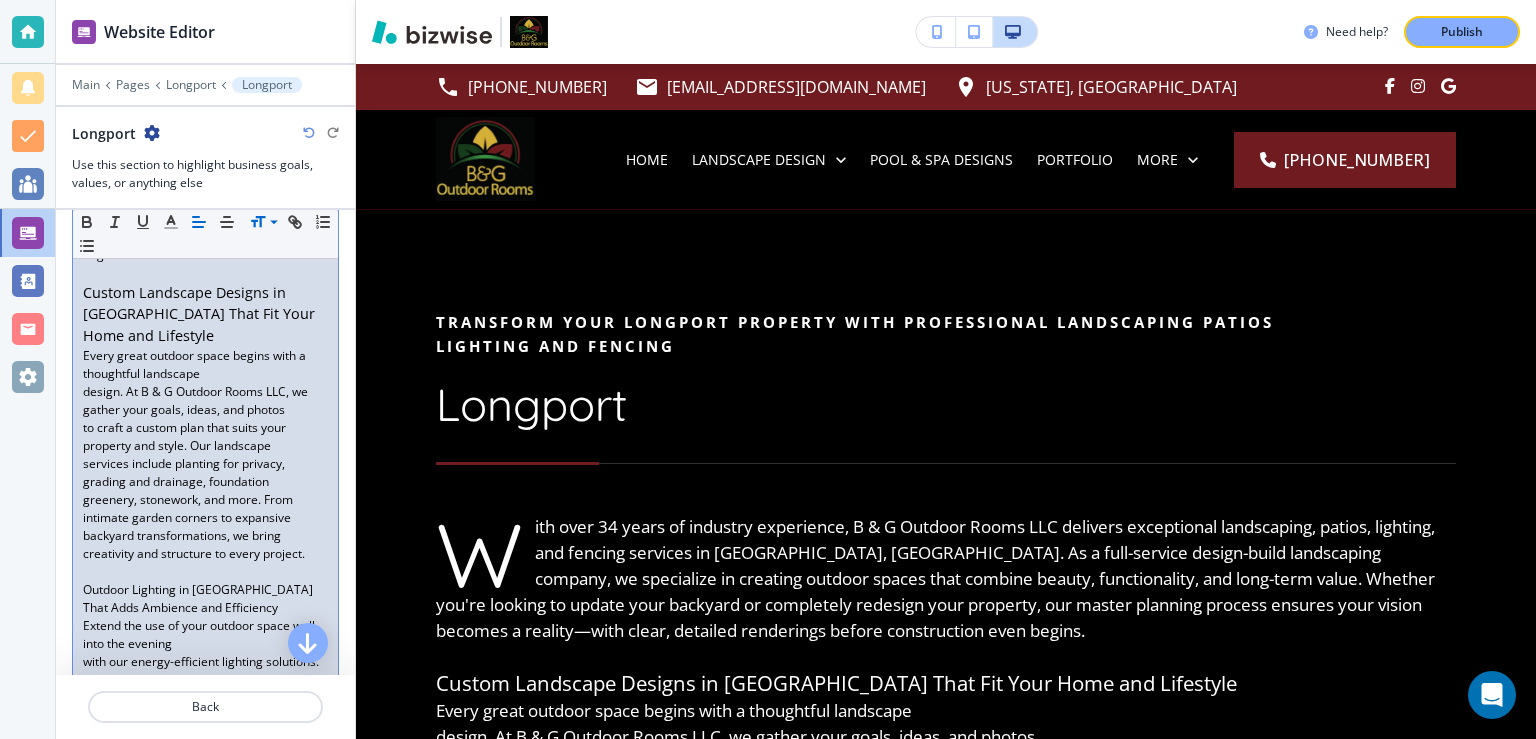 click on "to craft a custom plan that suits your property and style. Our landscape" at bounding box center (205, 437) 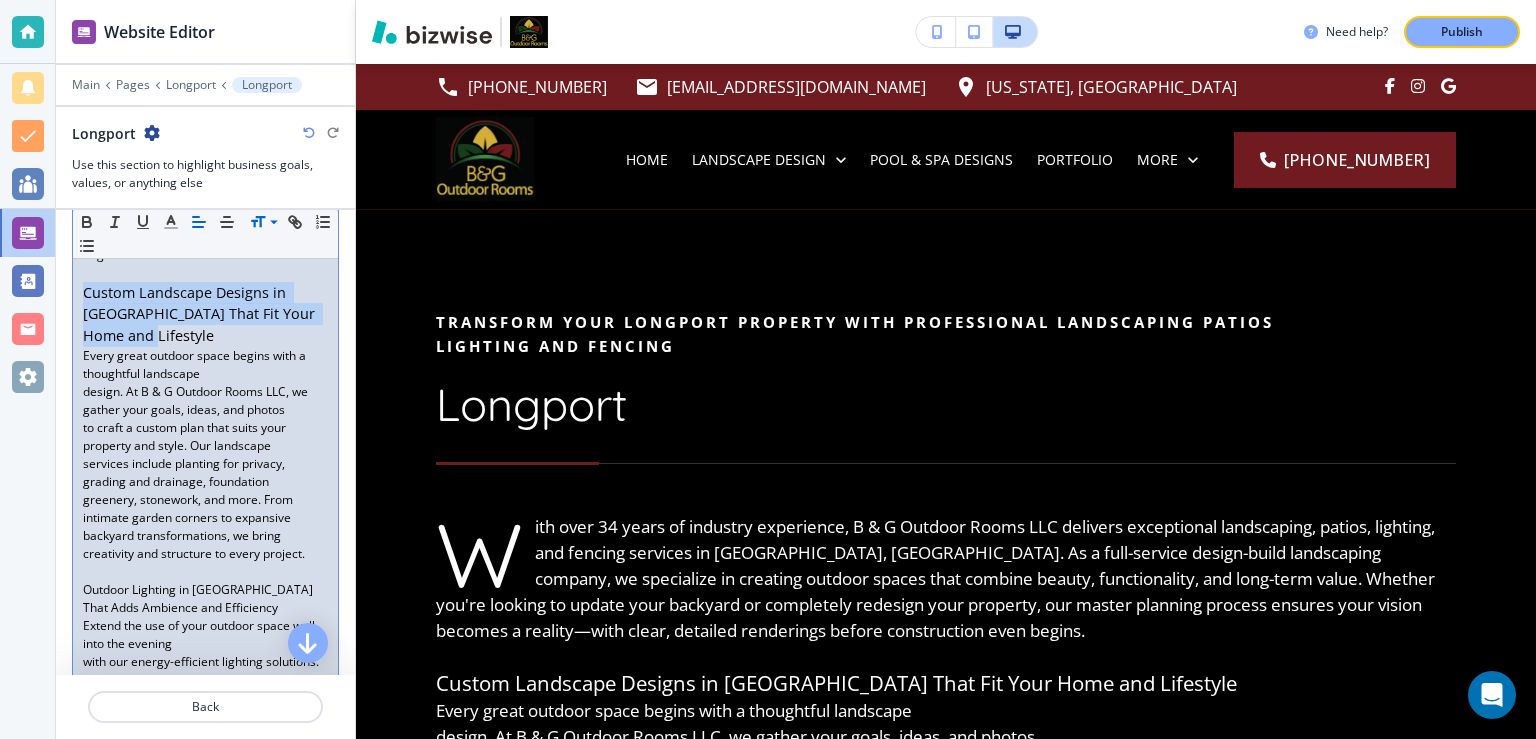 drag, startPoint x: 98, startPoint y: 310, endPoint x: 48, endPoint y: 277, distance: 59.908264 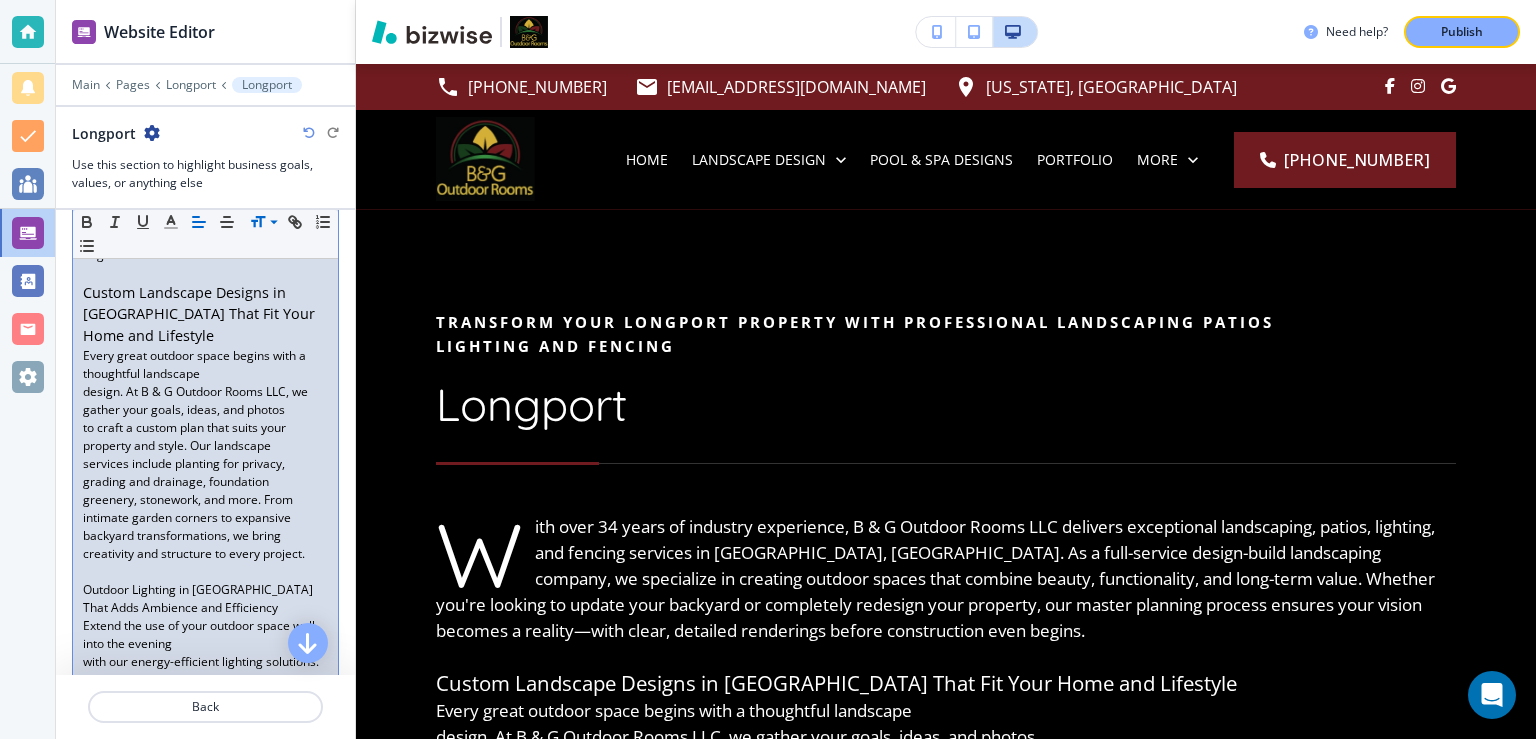 click at bounding box center [262, 222] 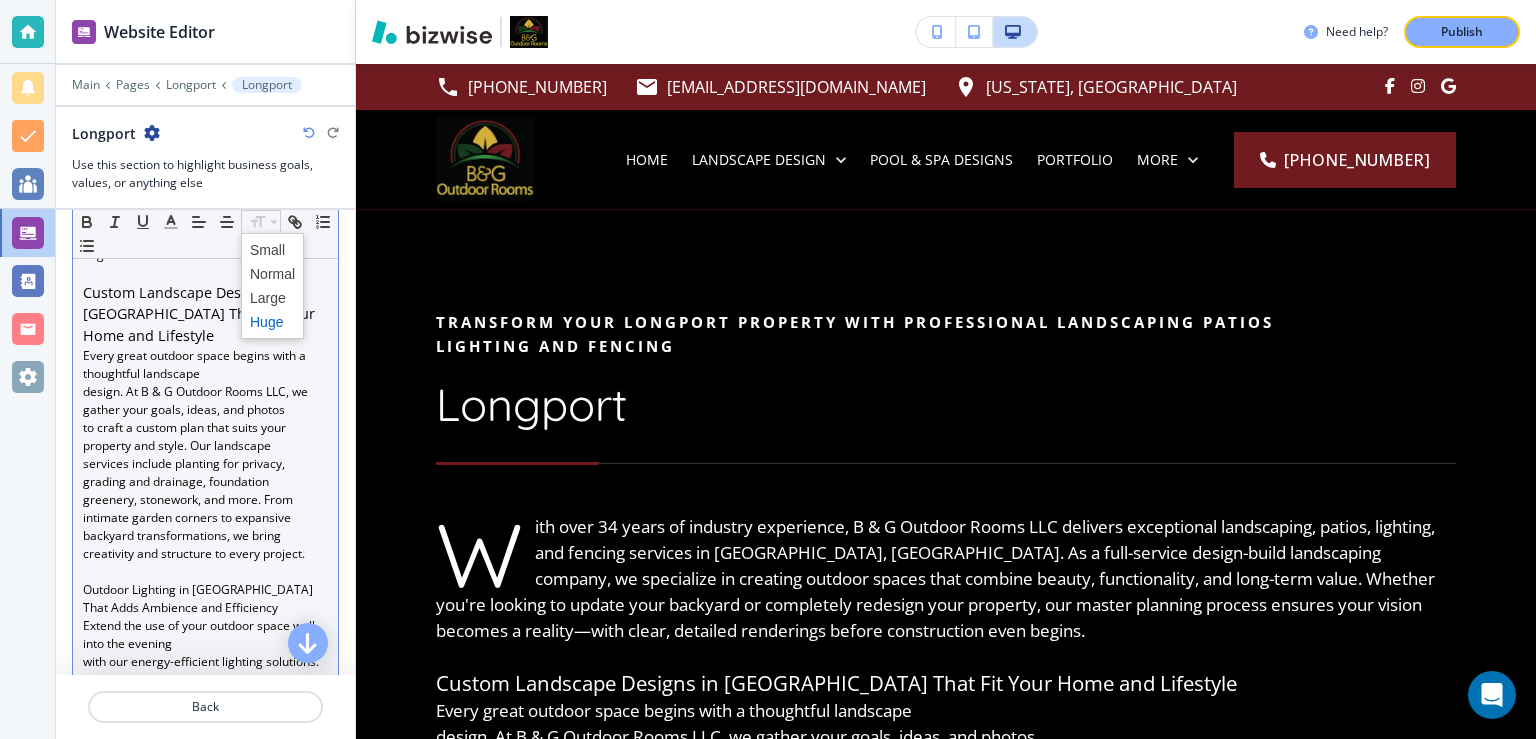 click at bounding box center (272, 322) 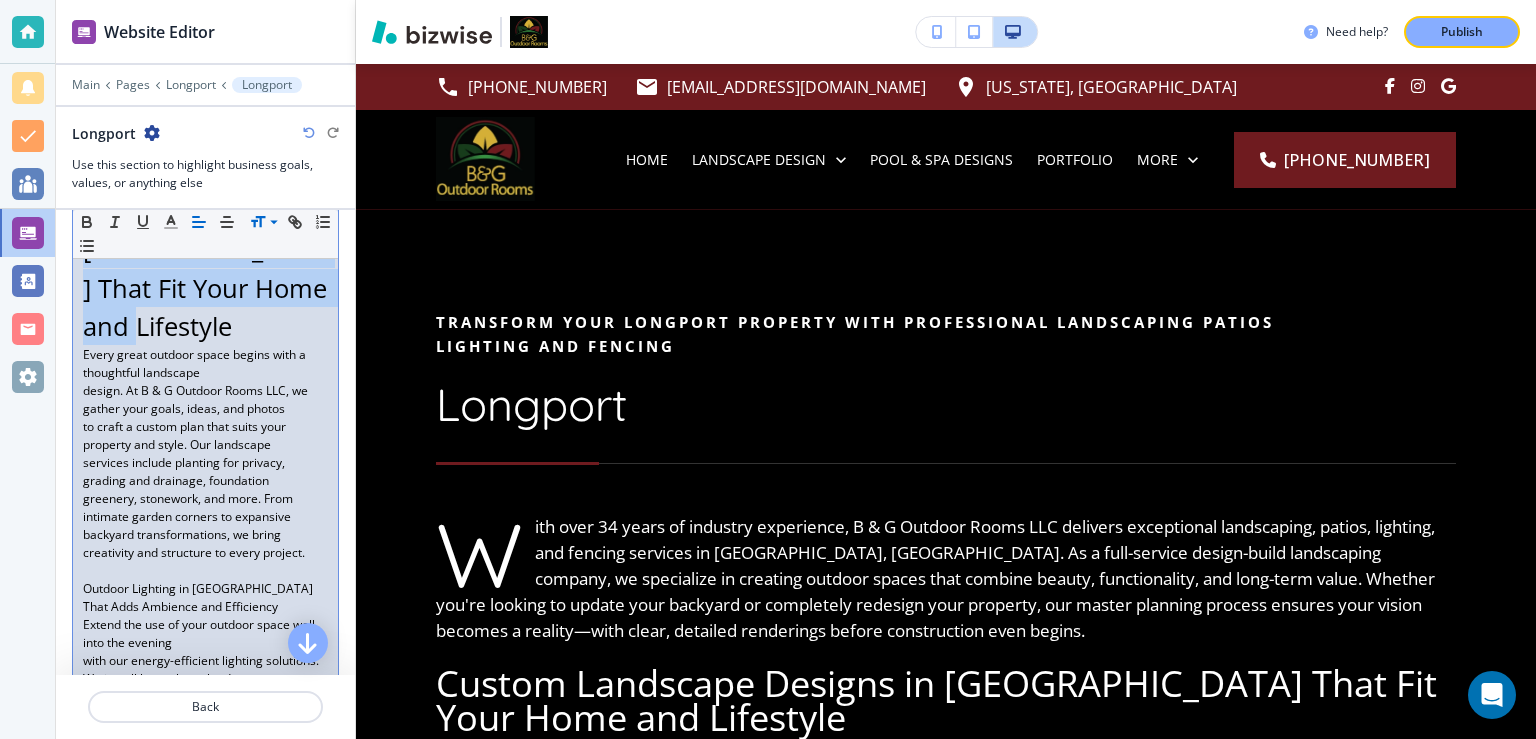 scroll, scrollTop: 778, scrollLeft: 0, axis: vertical 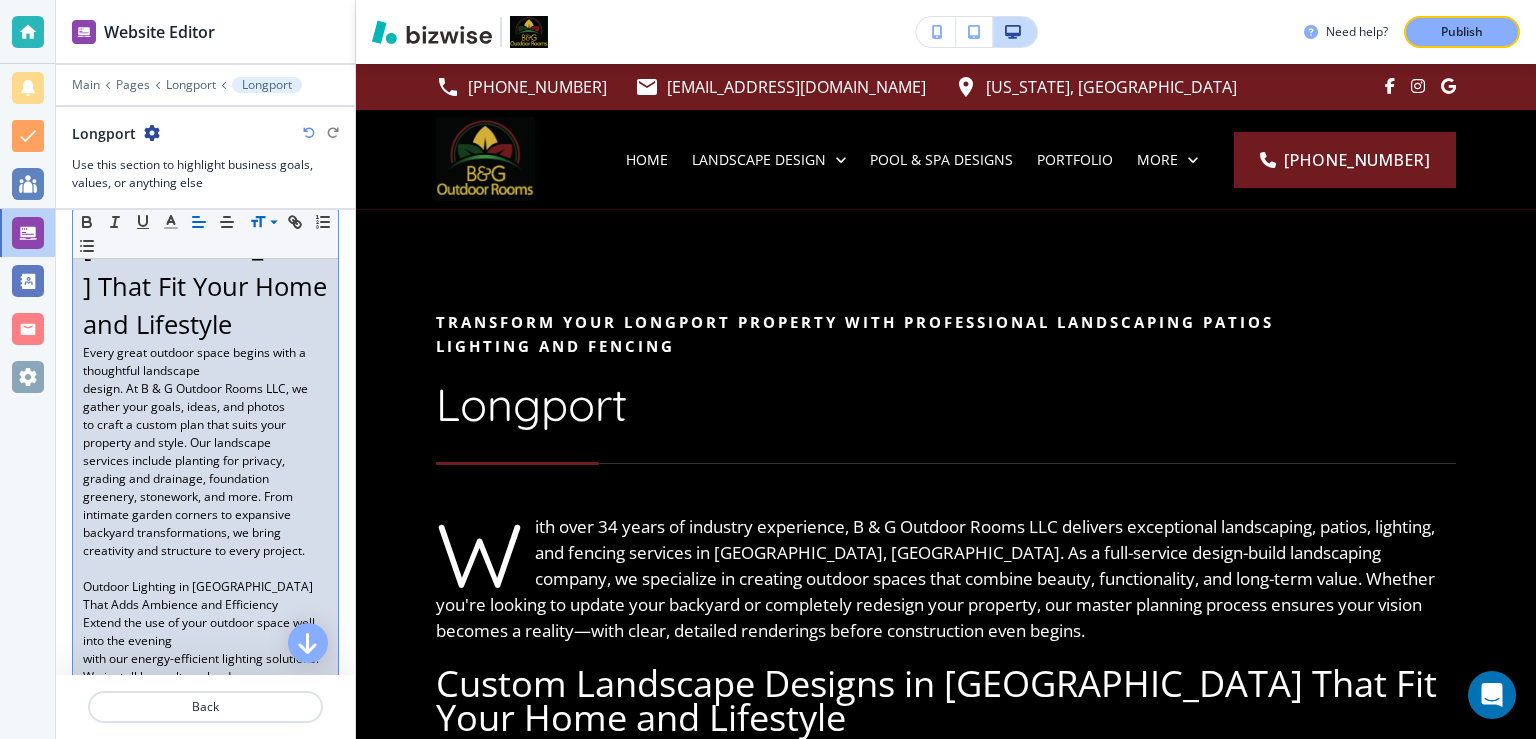 click on "Every great outdoor space begins with a thoughtful landscape" at bounding box center (205, 362) 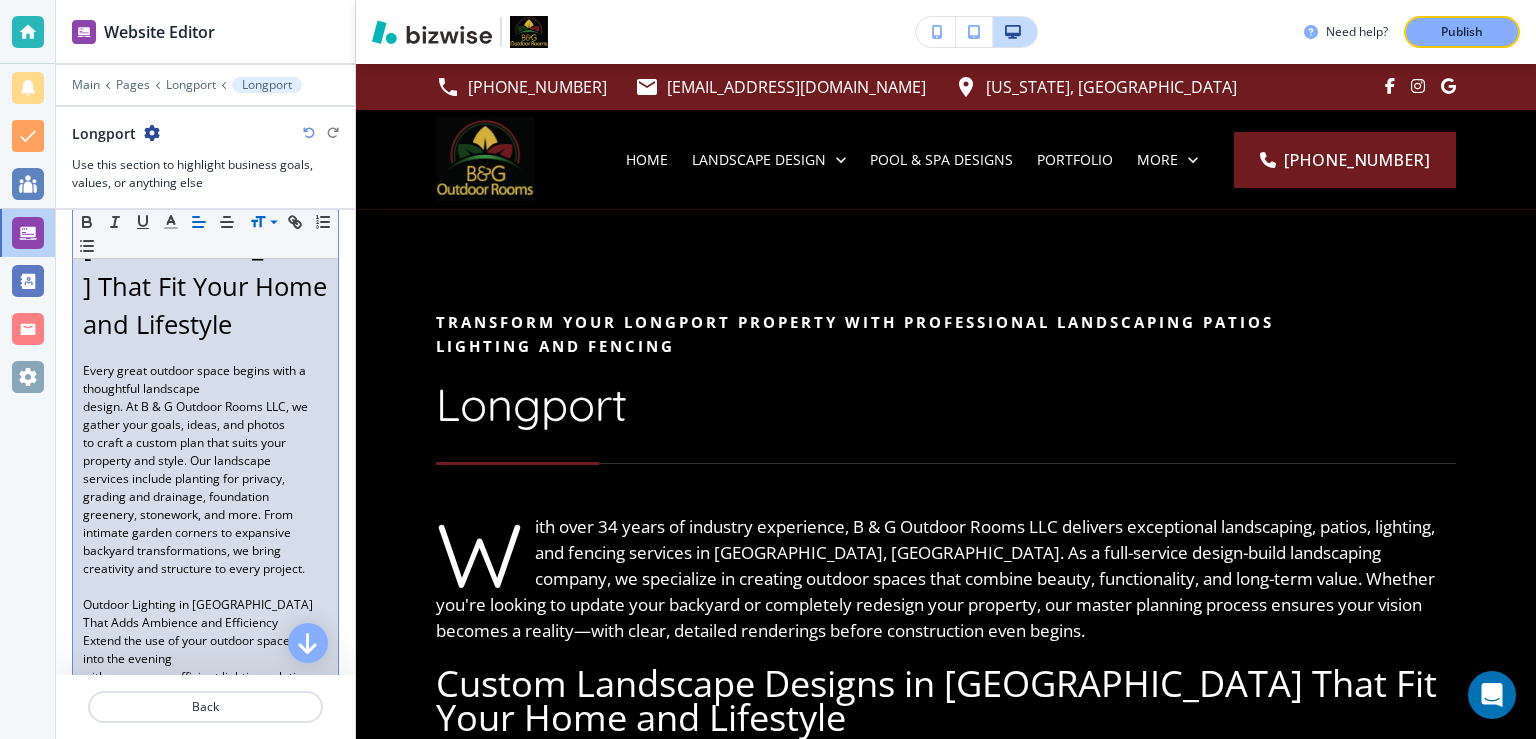 click on "design. At B & G Outdoor Rooms LLC, we gather your goals, ideas, and photos" at bounding box center [205, 416] 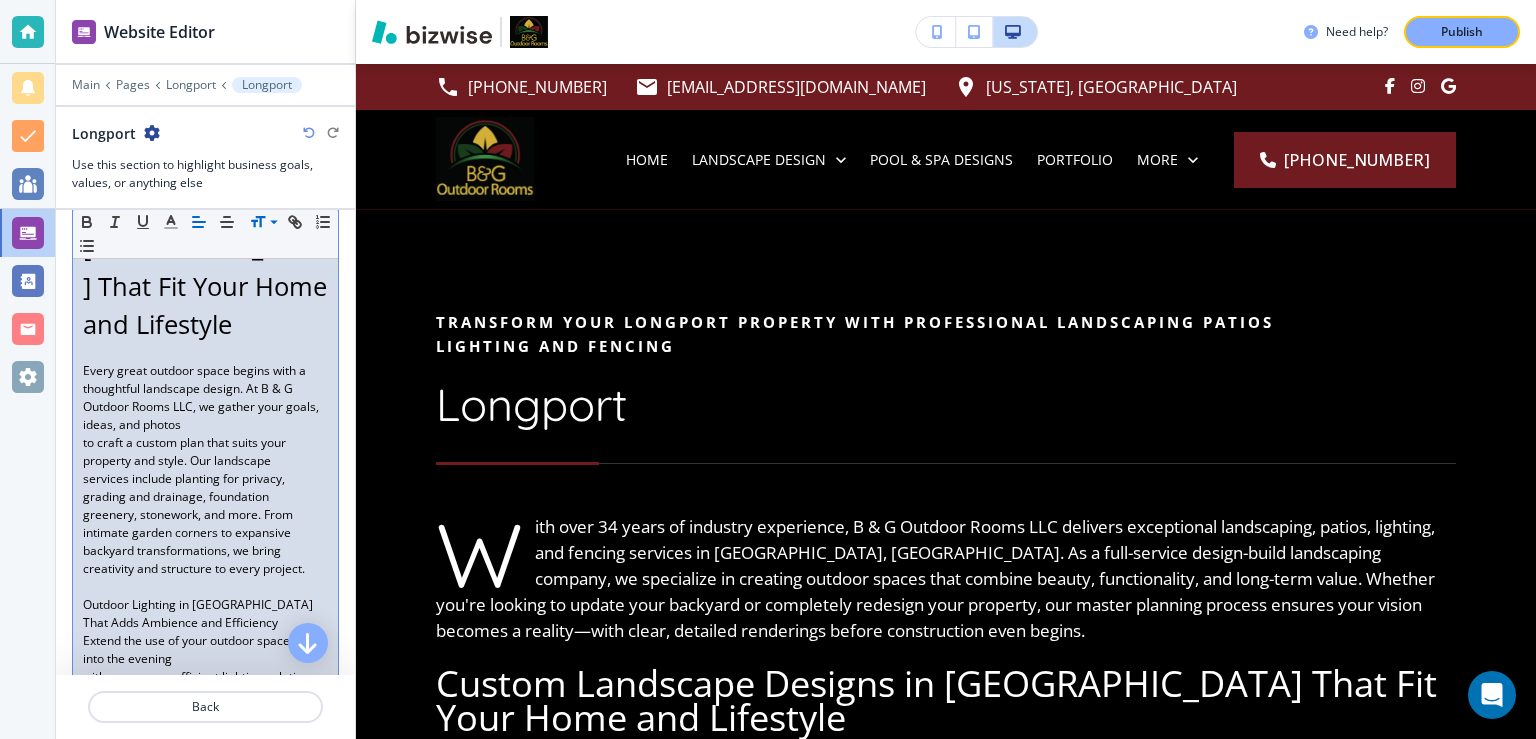click on "With over 34 years of industry experience, B & G Outdoor Rooms LLC delivers exceptional landscaping, patios, lighting, and fencing services in Longport, NJ. As a full-service design-build landscaping company, we specialize in creating outdoor spaces that combine beauty, functionality, and long-term value. Whether you're looking to update your backyard or completely redesign your property, our master planning process ensures your vision becomes a reality—with clear, detailed renderings before construction even begins.   Custom Landscape Designs in Longport That Fit Your Home and Lifestyle Every great outdoor space begins with a thoughtful landscape design. At B & G Outdoor Rooms LLC, we gather your goals, ideas, and photos to craft a custom plan that suits your property and style. Our landscape services include planting for privacy, grading and drainage, foundation greenery, stonework, and more. From intimate garden corners to expansive   Outdoor Lighting in Longport That Adds Ambience and Efficiency" at bounding box center (205, 644) 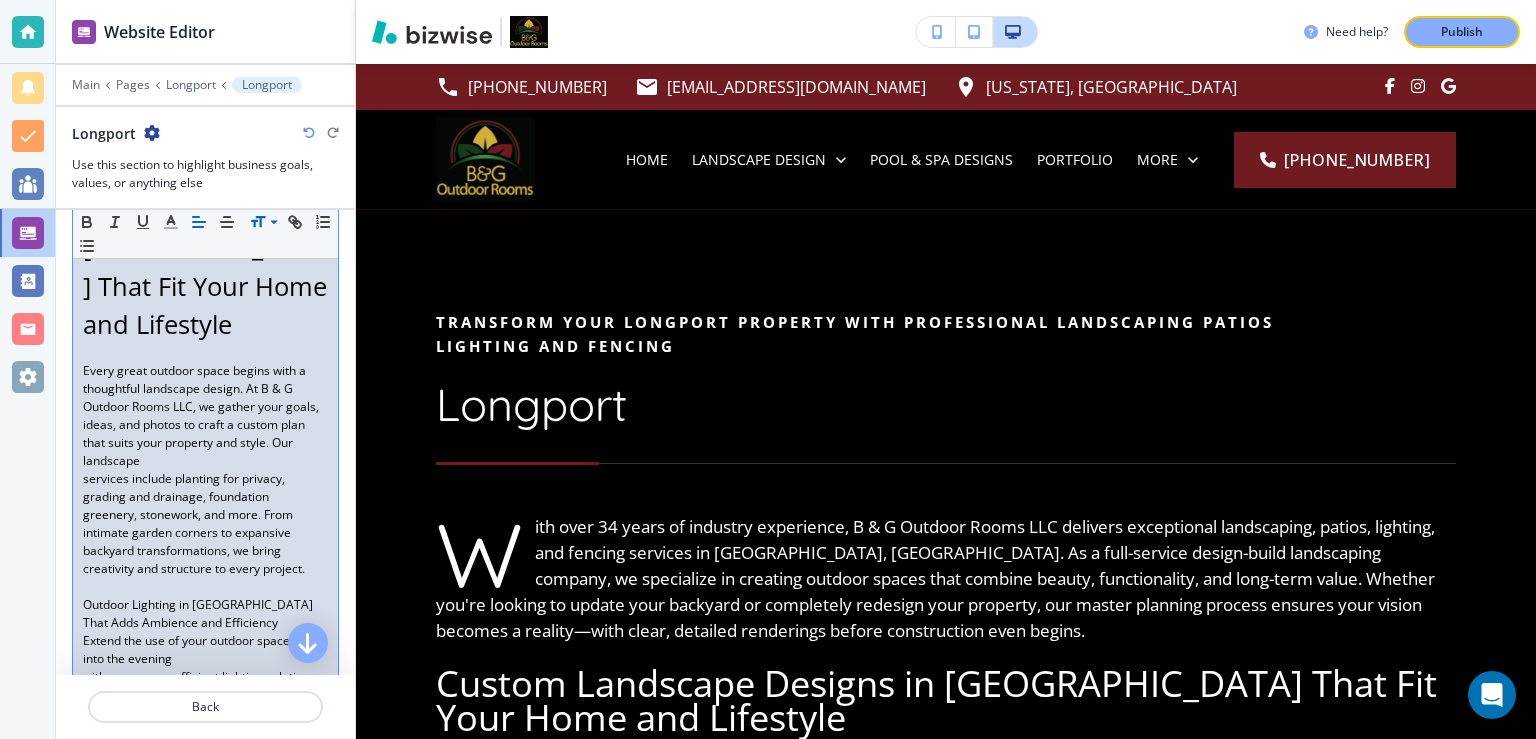 click on "services include planting for privacy, grading and drainage, foundation" at bounding box center (205, 488) 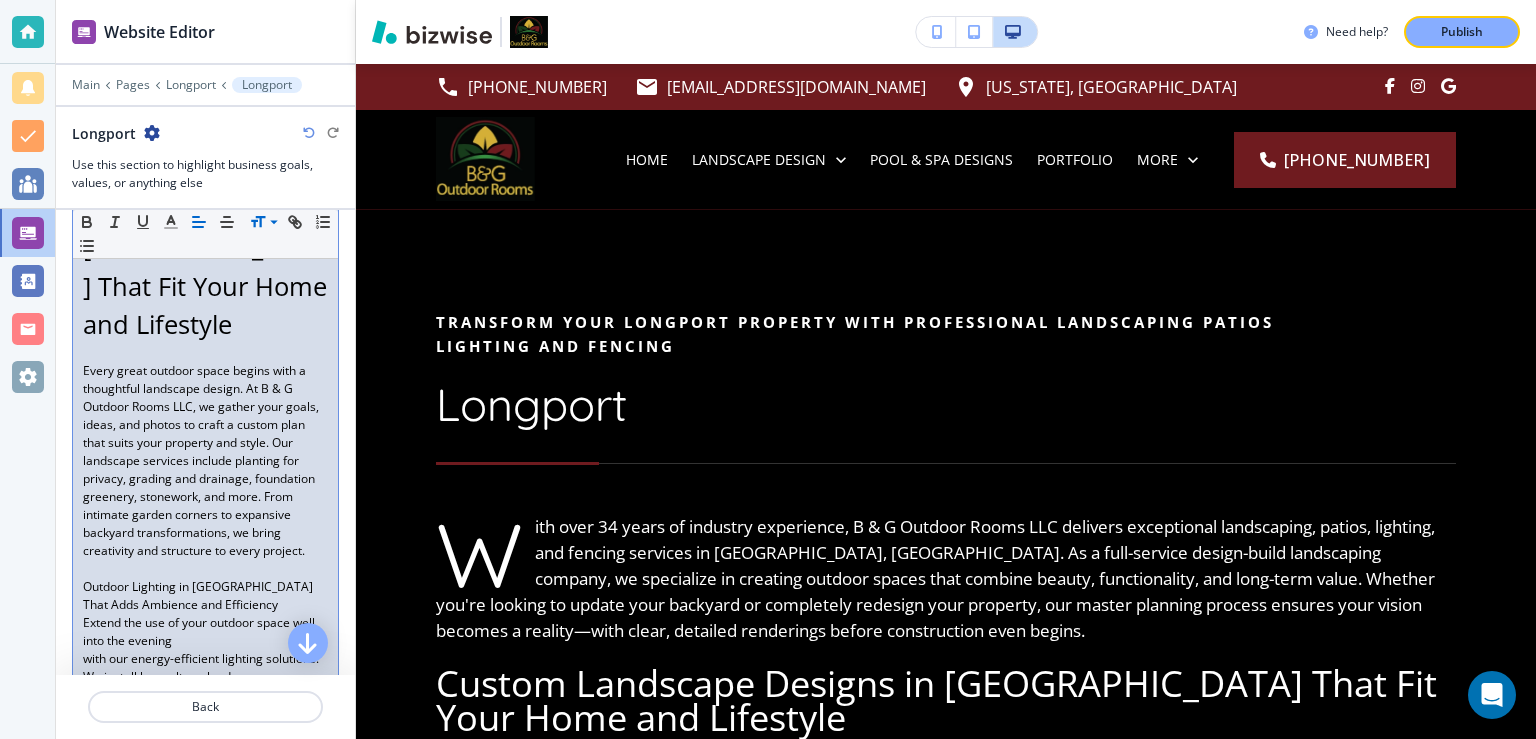 click on "With over 34 years of industry experience, B & G Outdoor Rooms LLC delivers exceptional landscaping, patios, lighting, and fencing services in Longport, NJ. As a full-service design-build landscaping company, we specialize in creating outdoor spaces that combine beauty, functionality, and long-term value. Whether you're looking to update your backyard or completely redesign your property, our master planning process ensures your vision becomes a reality—with clear, detailed renderings before construction even begins.   Custom Landscape Designs in Longport That Fit Your Home and Lifestyle Every great outdoor space begins with a thoughtful landscape design. At B & G Outdoor Rooms LLC, we gather your goals, ideas, and photos to craft a custom plan that suits your property and style. Our landscape services include planting for privacy, grading and drainage, foundation greenery, stonework, and more. From intimate garden corners to expansive   Outdoor Lighting in Longport That Adds Ambience and Efficiency" at bounding box center [205, 635] 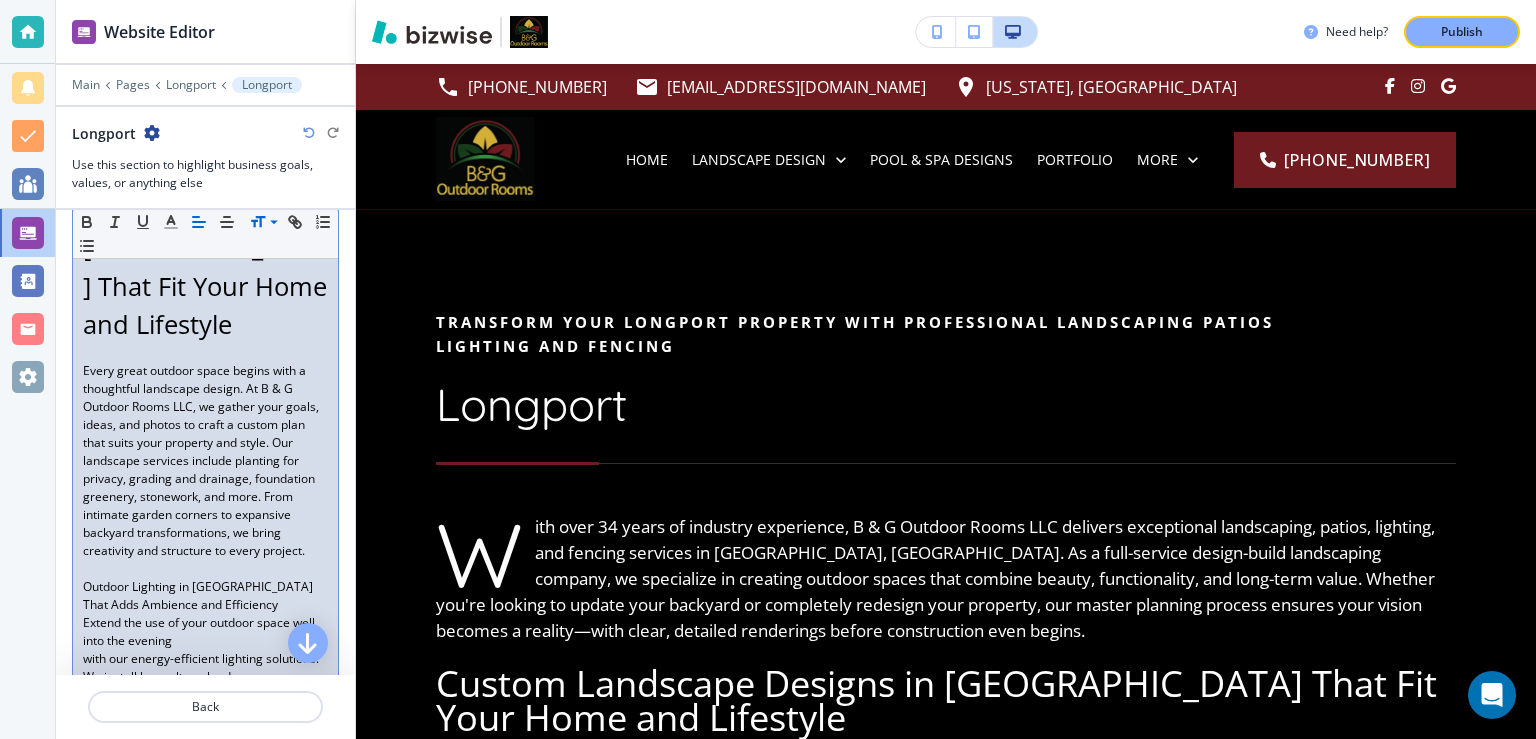 click on "greenery, stonework, and more. From intimate garden corners to expansive" at bounding box center [205, 506] 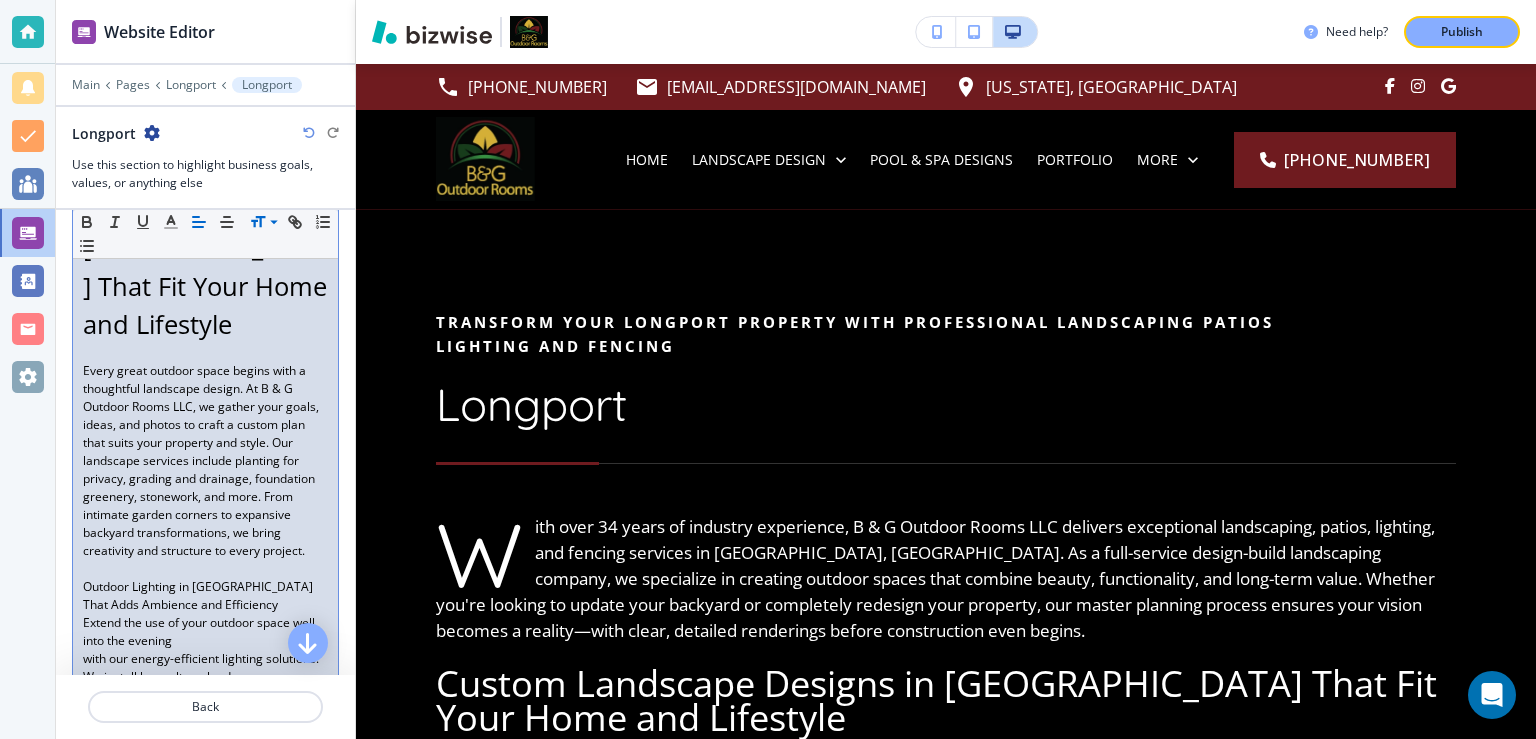click on "backyard transformations, we bring creativity and structure to every project." at bounding box center [205, 542] 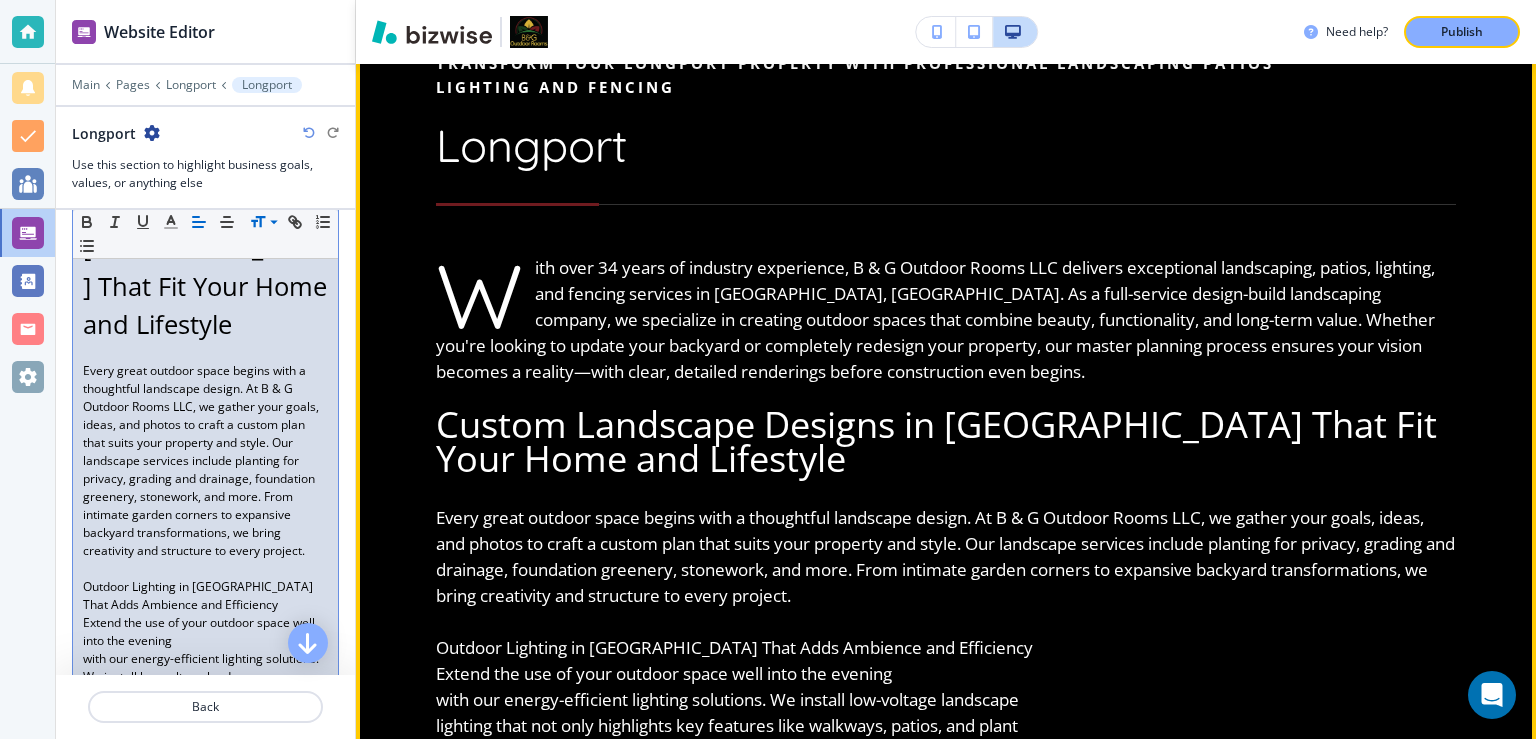 scroll, scrollTop: 518, scrollLeft: 0, axis: vertical 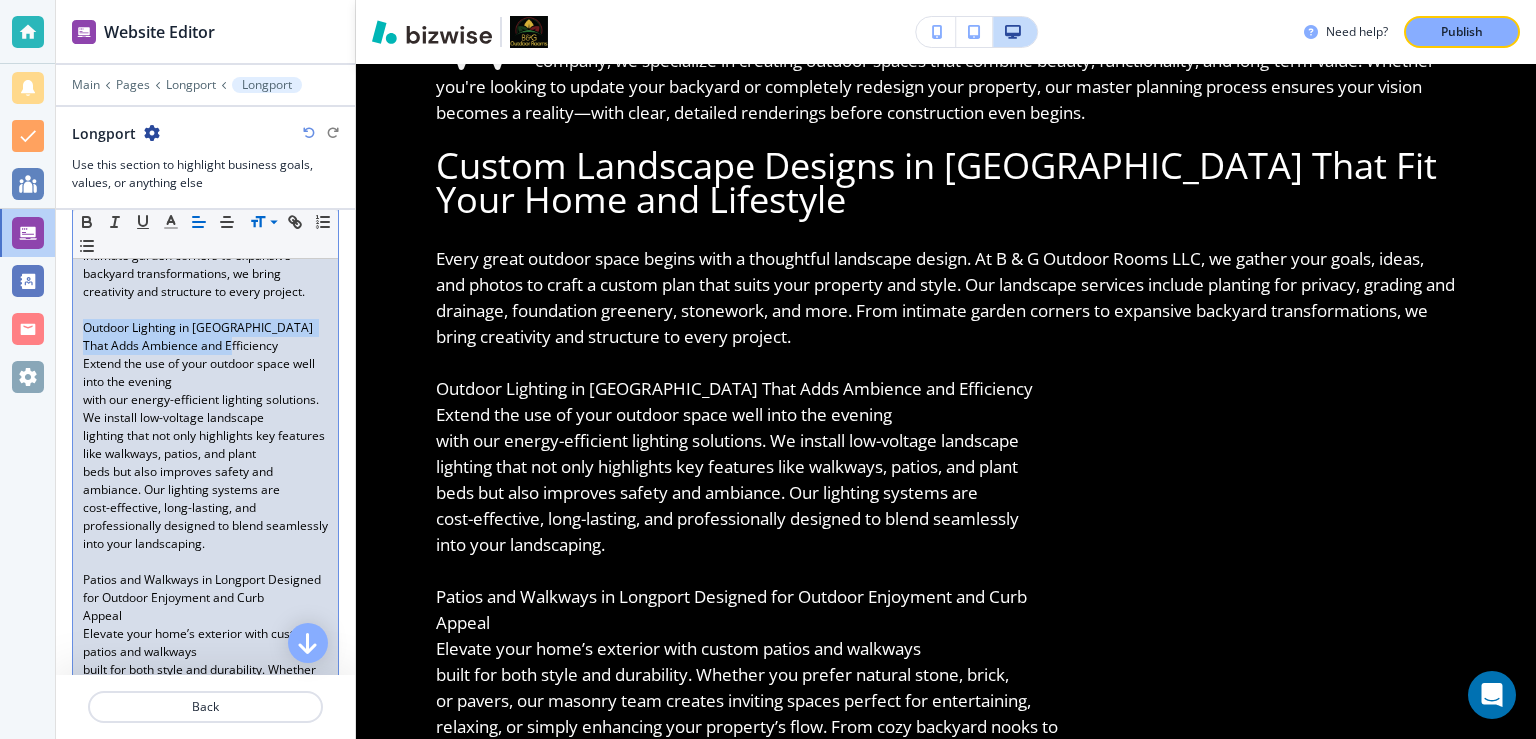 drag, startPoint x: 229, startPoint y: 345, endPoint x: 41, endPoint y: 320, distance: 189.65495 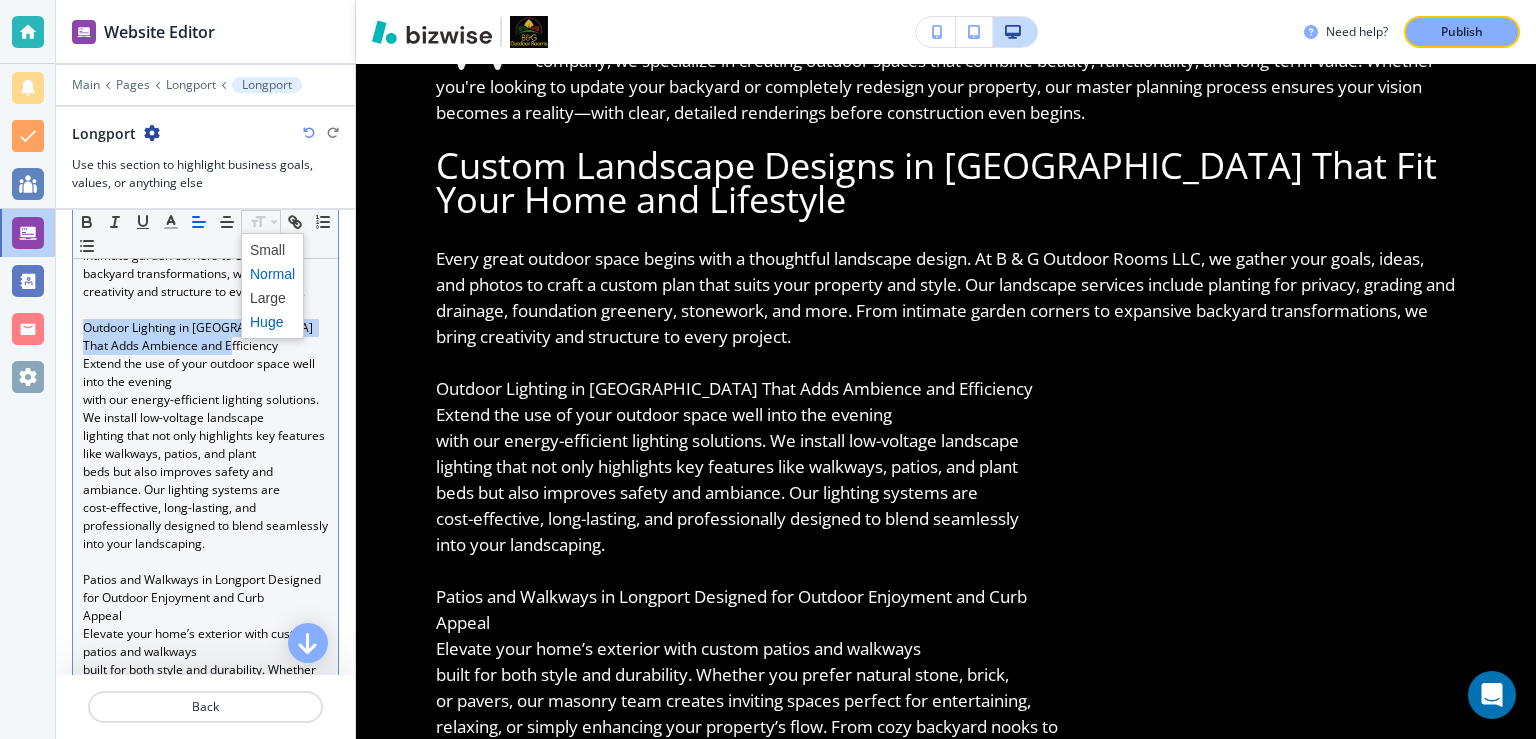 click at bounding box center [272, 322] 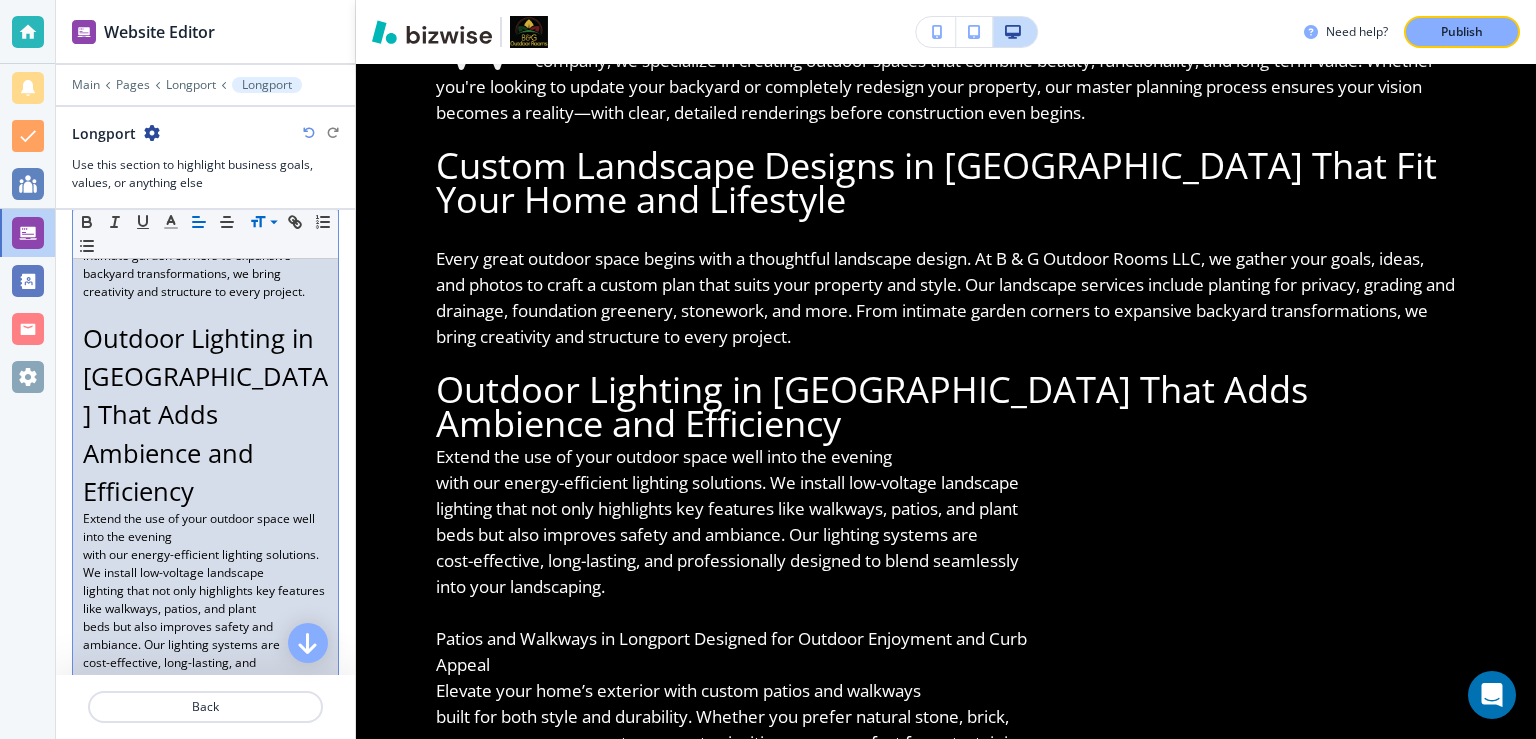 click on "with our energy-efficient lighting solutions. We install low-voltage landscape" at bounding box center (205, 564) 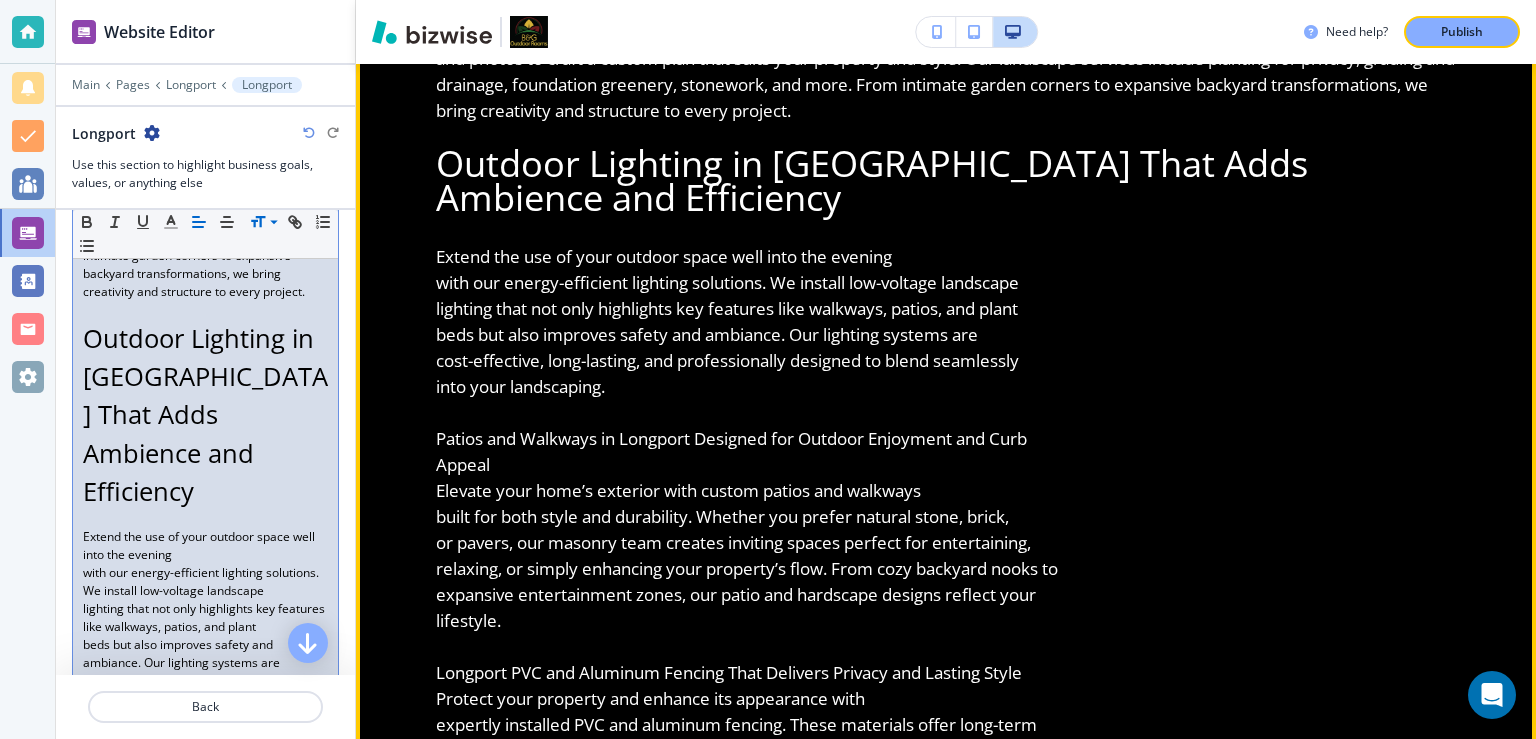 scroll, scrollTop: 778, scrollLeft: 0, axis: vertical 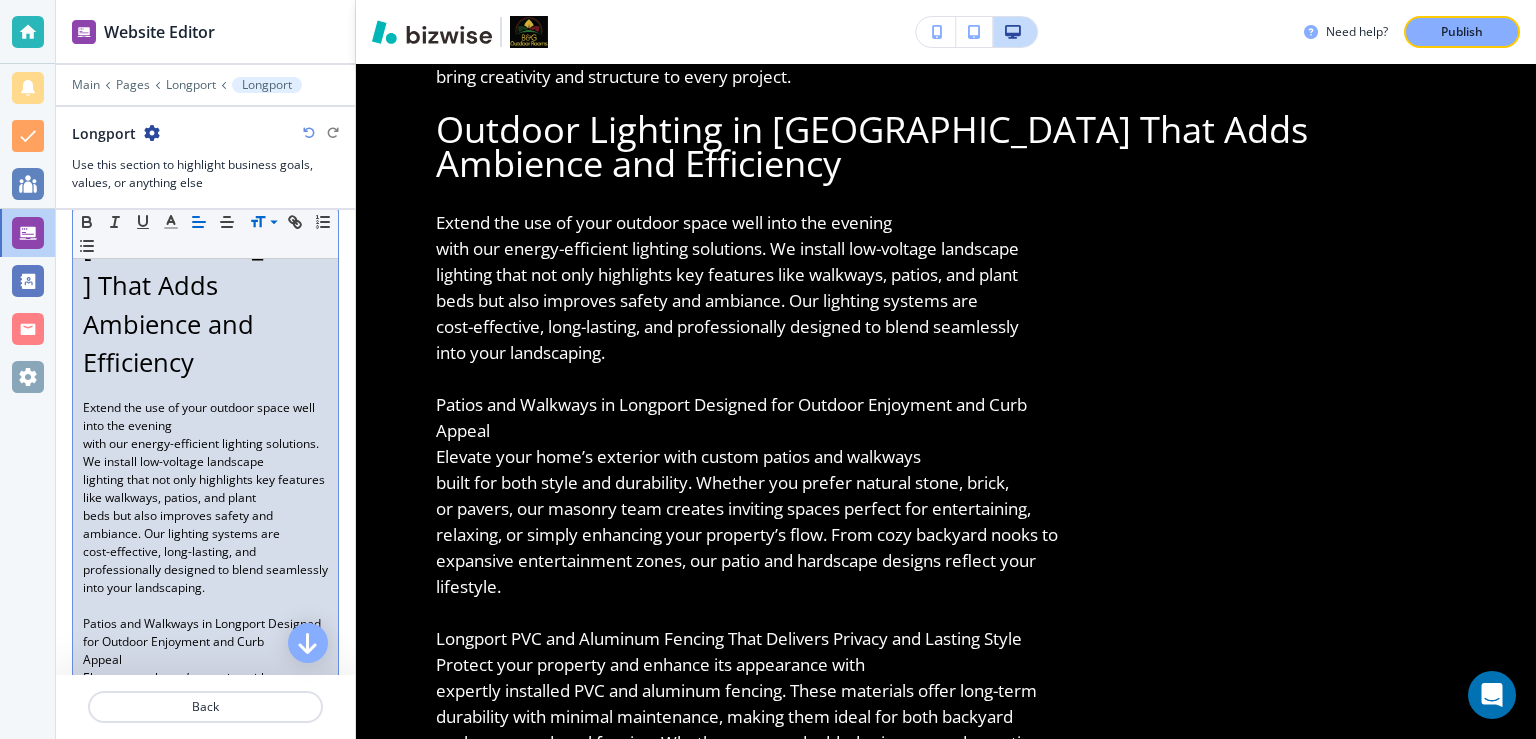 click on "With over 34 years of industry experience, B & G Outdoor Rooms LLC delivers exceptional landscaping, patios, lighting, and fencing services in Longport, NJ. As a full-service design-build landscaping company, we specialize in creating outdoor spaces that combine beauty, functionality, and long-term value. Whether you're looking to update your backyard or completely redesign your property, our master planning process ensures your vision becomes a reality—with clear, detailed renderings before construction even begins.   Custom Landscape Designs in Longport That Fit Your Home and Lifestyle   Outdoor Lighting in Longport That Adds Ambience and Efficiency Extend the use of your outdoor space well into the evening with our energy-efficient lighting solutions. We install low-voltage landscape lighting that not only highlights key features like walkways, patios, and plant beds but also improves safety and ambiance. Our lighting systems are into your landscaping.   Appeal lifestyle.   landscape." at bounding box center [205, 333] 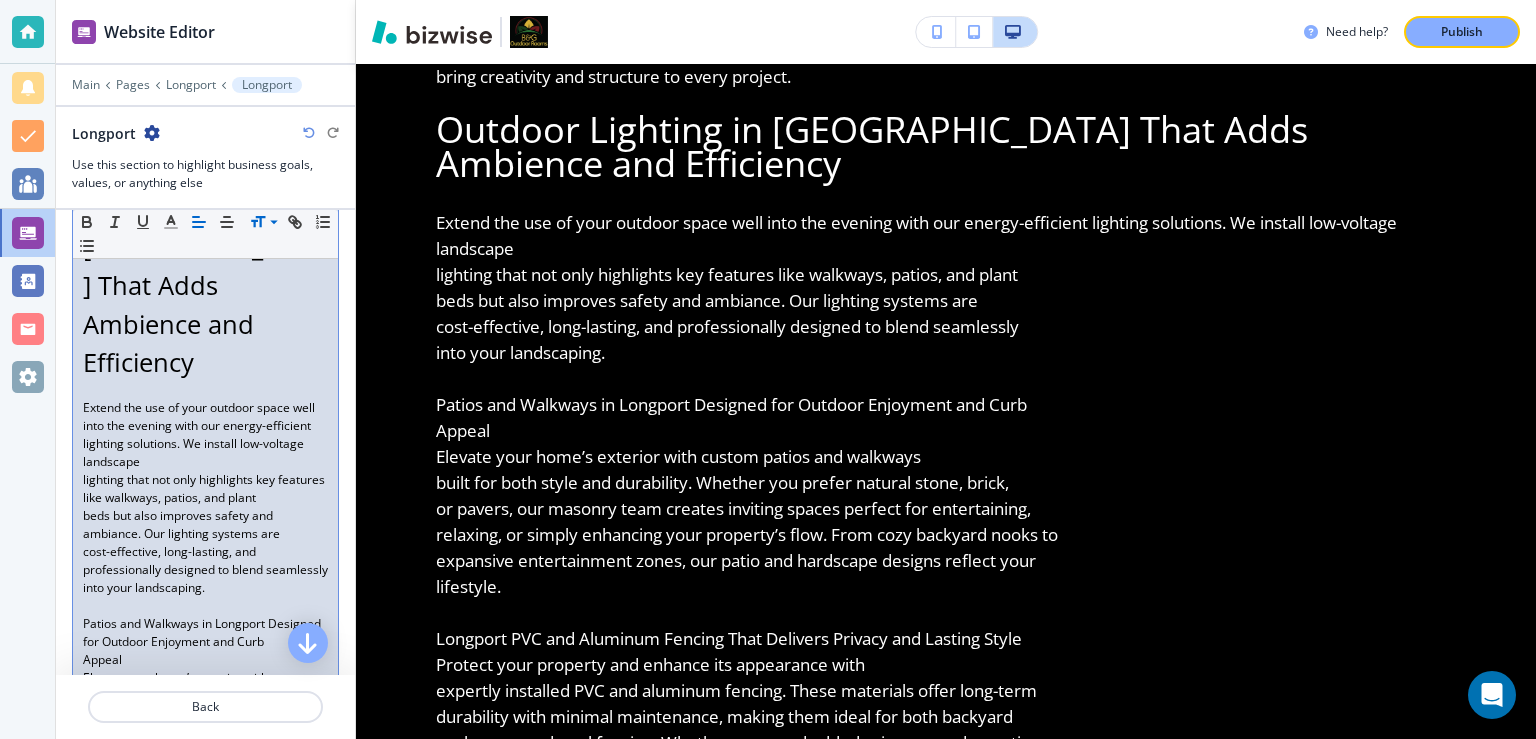 click on "With over 34 years of industry experience, B & G Outdoor Rooms LLC delivers exceptional landscaping, patios, lighting, and fencing services in Longport, NJ. As a full-service design-build landscaping company, we specialize in creating outdoor spaces that combine beauty, functionality, and long-term value. Whether you're looking to update your backyard or completely redesign your property, our master planning process ensures your vision becomes a reality—with clear, detailed renderings before construction even begins.   Custom Landscape Designs in Longport That Fit Your Home and Lifestyle   Outdoor Lighting in Longport That Adds Ambience and Efficiency Extend the use of your outdoor space well into the evening with our energy-efficient lighting solutions. We install low-voltage landscape lighting that not only highlights key features like walkways, patios, and plant beds but also improves safety and ambiance. Our lighting systems are into your landscaping.   Appeal lifestyle.   landscape." at bounding box center [205, 333] 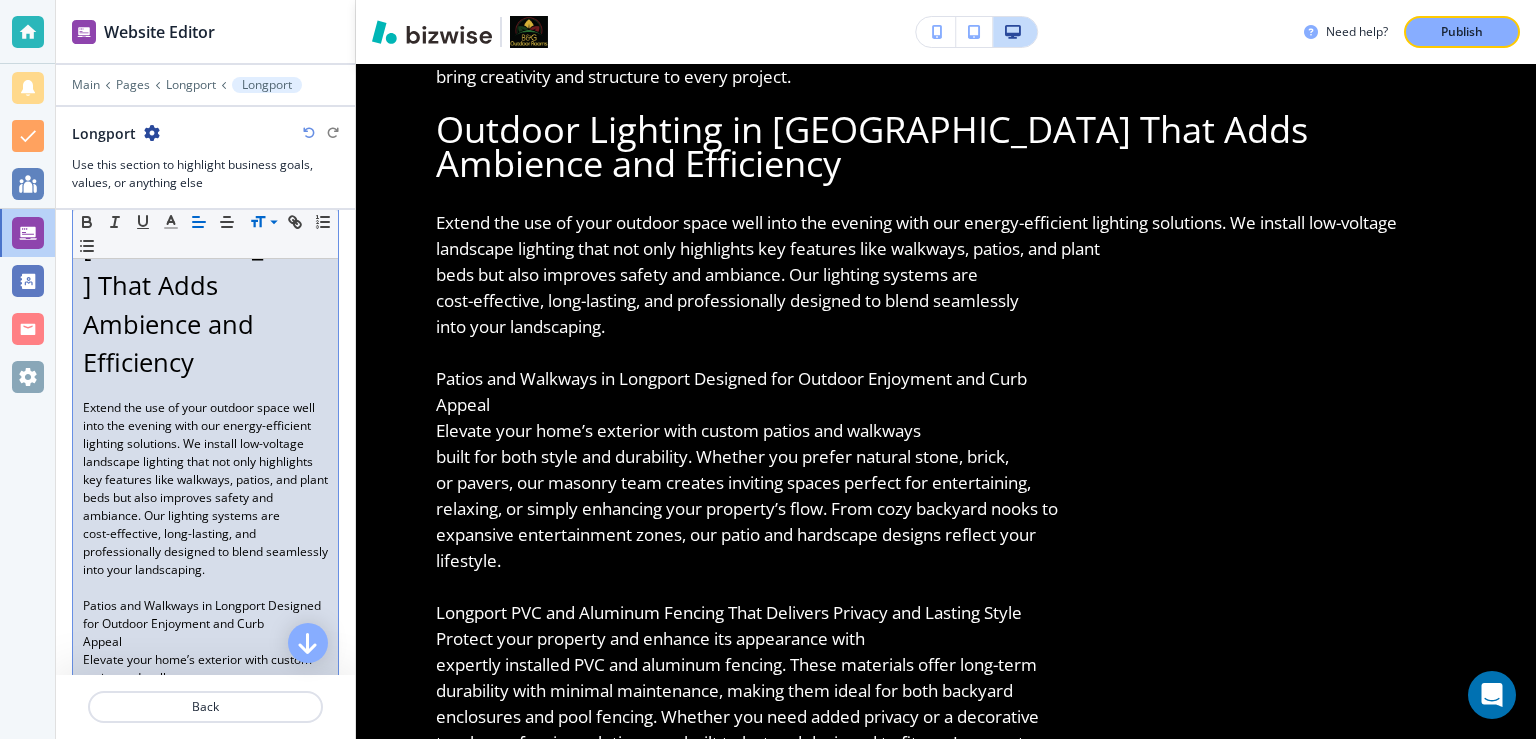 click on "With over 34 years of industry experience, B & G Outdoor Rooms LLC delivers exceptional landscaping, patios, lighting, and fencing services in Longport, NJ. As a full-service design-build landscaping company, we specialize in creating outdoor spaces that combine beauty, functionality, and long-term value. Whether you're looking to update your backyard or completely redesign your property, our master planning process ensures your vision becomes a reality—with clear, detailed renderings before construction even begins.   Custom Landscape Designs in Longport That Fit Your Home and Lifestyle   Outdoor Lighting in Longport That Adds Ambience and Efficiency Extend the use of your outdoor space well into the evening with our energy-efficient lighting solutions. We install low-voltage landscape lighting that not only highlights key features like walkways, patios, and plant beds but also improves safety and ambiance. Our lighting systems are into your landscaping.   Appeal lifestyle.   landscape." at bounding box center [205, 324] 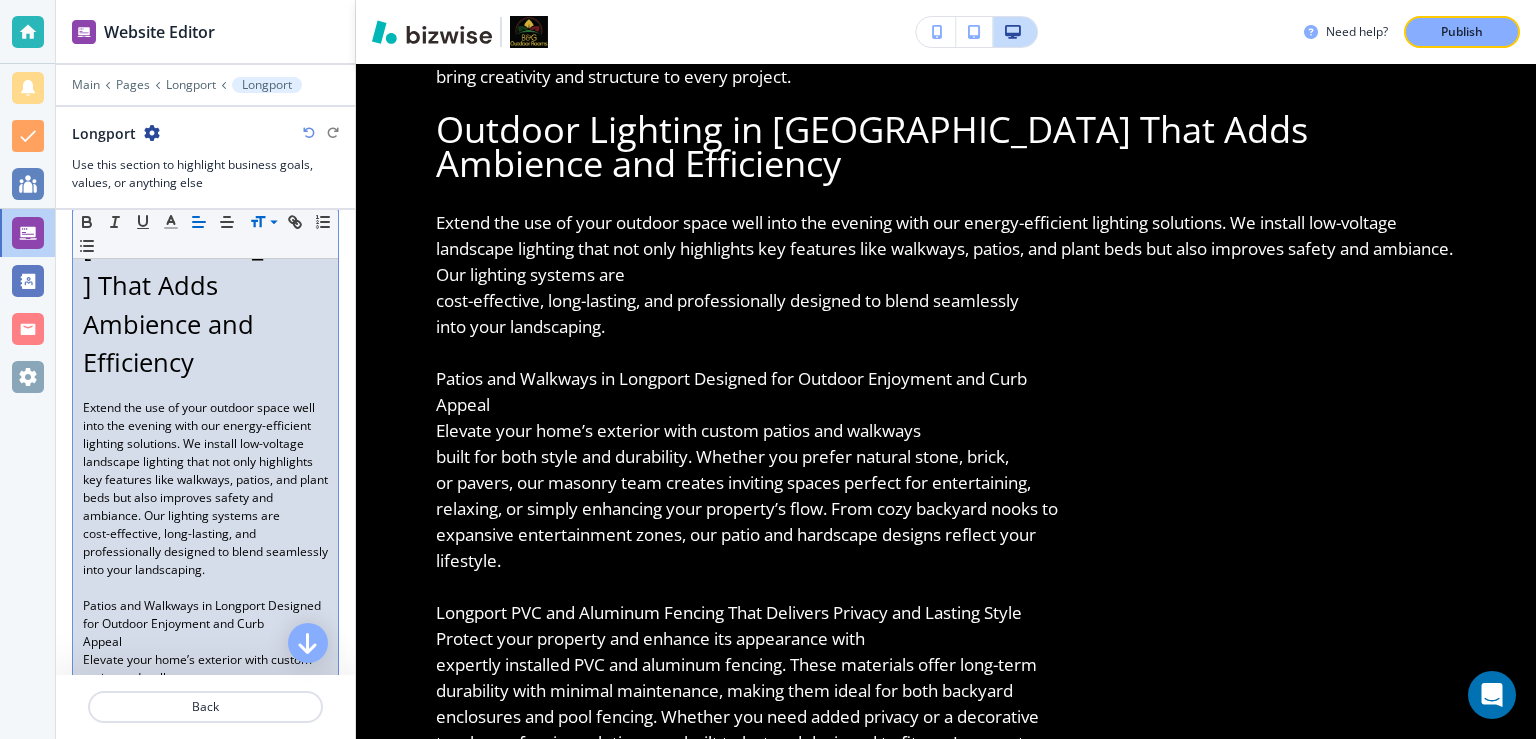 click on "Extend the use of your outdoor space well into the evening with our energy-efficient lighting solutions. We install low-voltage landscape lighting that not only highlights key features like walkways, patios, and plant beds but also improves safety and ambiance. Our lighting systems are" at bounding box center (205, 462) 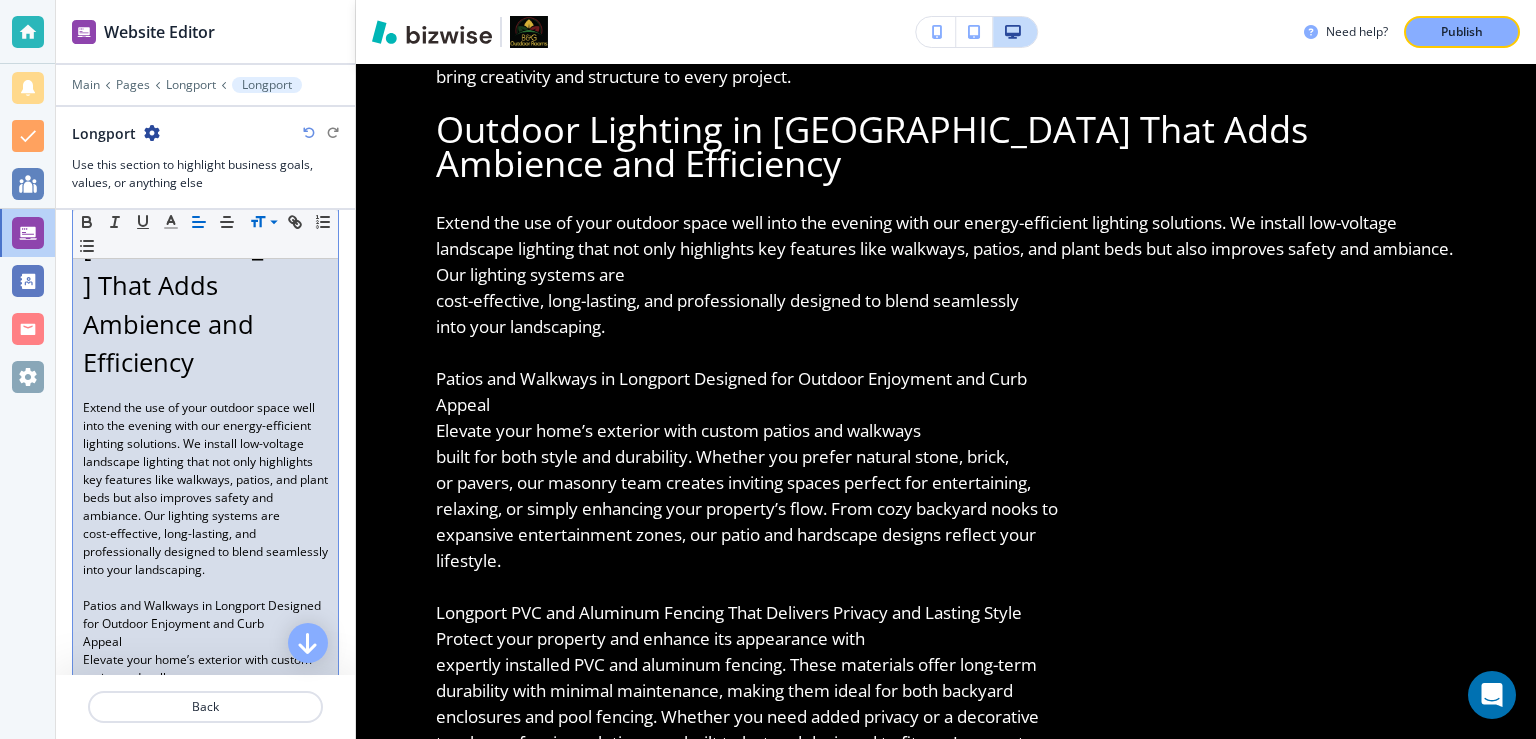 click on "With over 34 years of industry experience, B & G Outdoor Rooms LLC delivers exceptional landscaping, patios, lighting, and fencing services in Longport, NJ. As a full-service design-build landscaping company, we specialize in creating outdoor spaces that combine beauty, functionality, and long-term value. Whether you're looking to update your backyard or completely redesign your property, our master planning process ensures your vision becomes a reality—with clear, detailed renderings before construction even begins.   Custom Landscape Designs in Longport That Fit Your Home and Lifestyle   Outdoor Lighting in Longport That Adds Ambience and Efficiency Extend the use of your outdoor space well into the evening with our energy-efficient lighting solutions. We install low-voltage landscape lighting that not only highlights key features like walkways, patios, and plant beds but also improves safety and ambiance. Our lighting systems are into your landscaping.   Appeal lifestyle.   landscape." at bounding box center [205, 324] 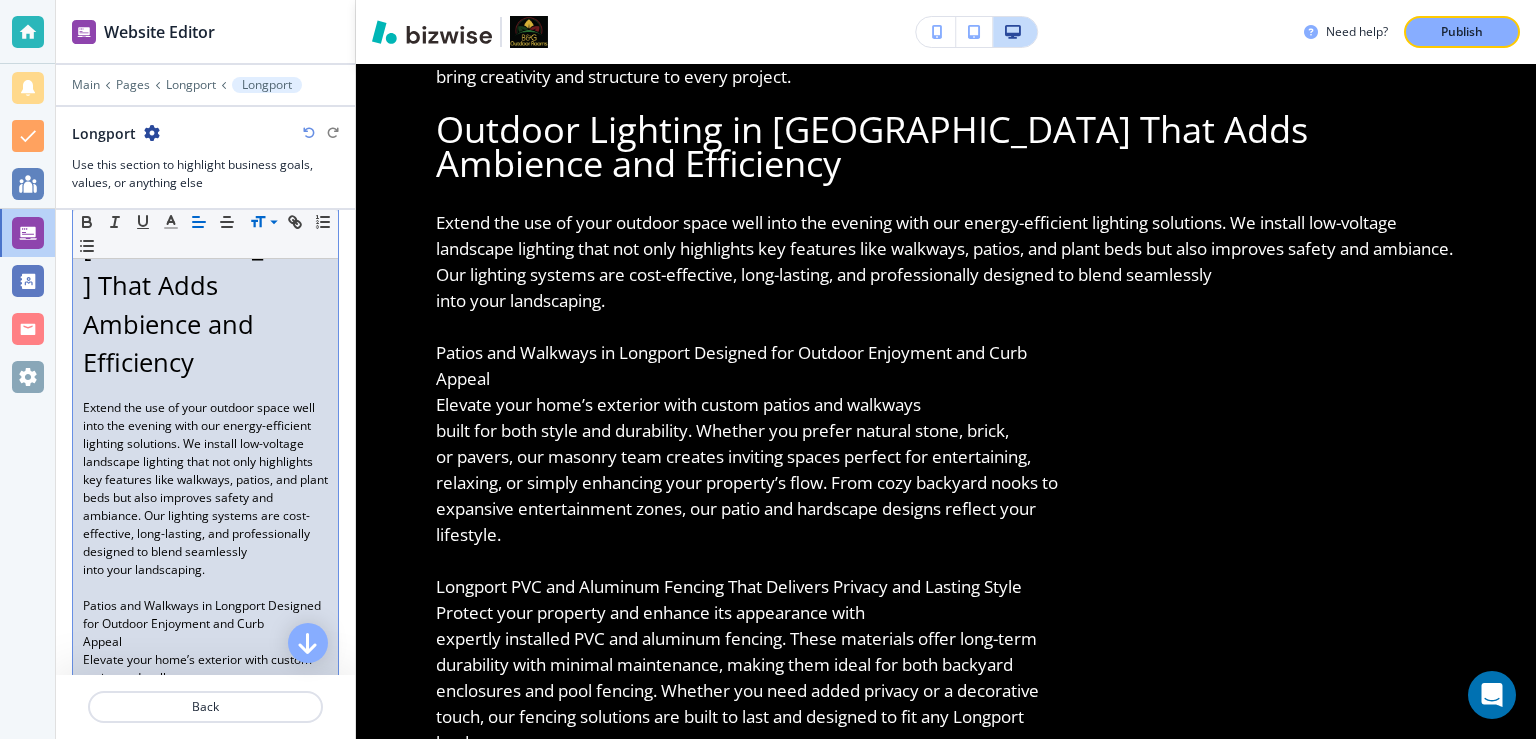 click on "With over 34 years of industry experience, B & G Outdoor Rooms LLC delivers exceptional landscaping, patios, lighting, and fencing services in Longport, NJ. As a full-service design-build landscaping company, we specialize in creating outdoor spaces that combine beauty, functionality, and long-term value. Whether you're looking to update your backyard or completely redesign your property, our master planning process ensures your vision becomes a reality—with clear, detailed renderings before construction even begins.   Custom Landscape Designs in Longport That Fit Your Home and Lifestyle   Outdoor Lighting in Longport That Adds Ambience and Efficiency into your landscaping.   Patios and Walkways in Longport Designed for Outdoor Enjoyment and Curb Appeal Elevate your home’s exterior with custom patios and walkways built for both style and durability. Whether you prefer natural stone, brick, or pavers, our masonry team creates inviting spaces perfect for entertaining, lifestyle.   landscape." at bounding box center (205, 324) 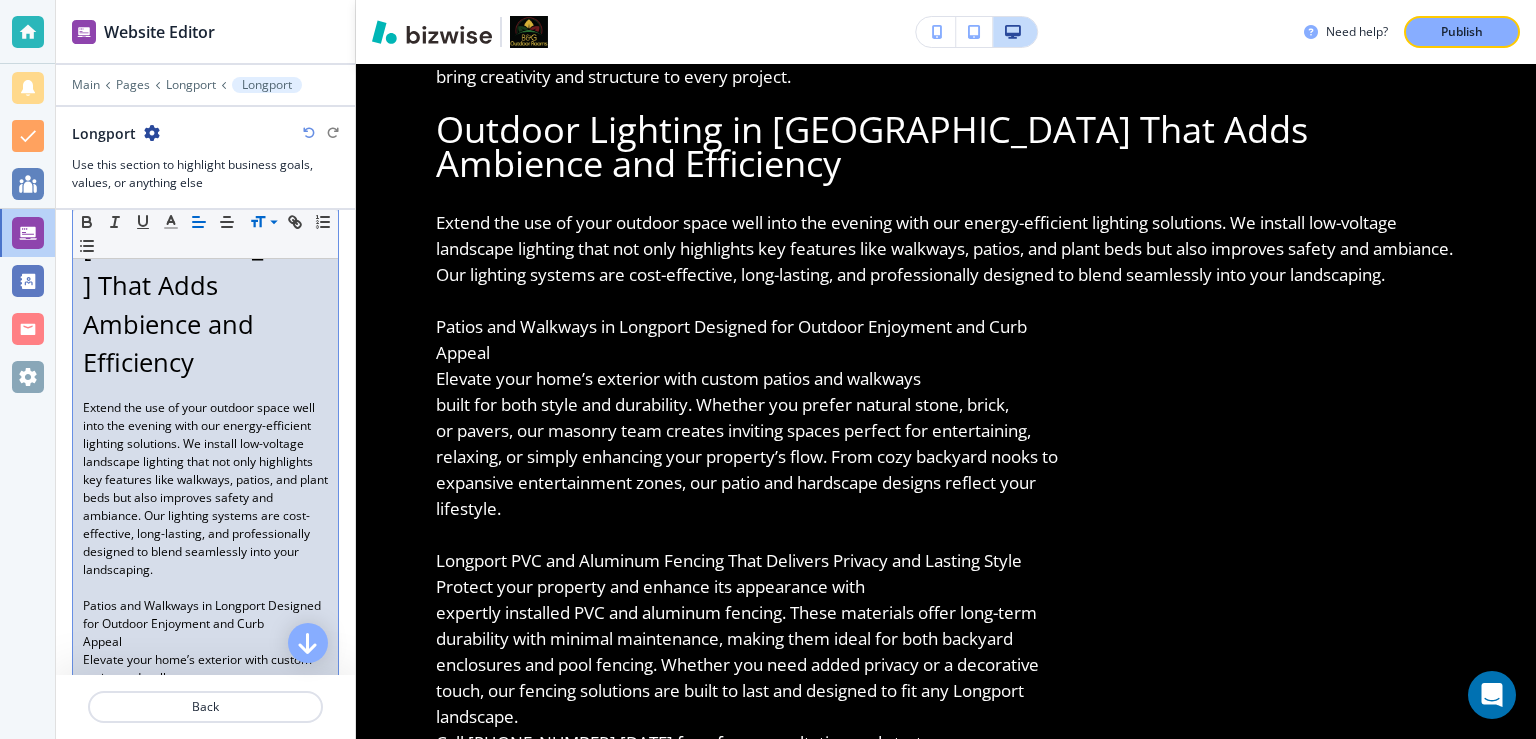 scroll, scrollTop: 1296, scrollLeft: 0, axis: vertical 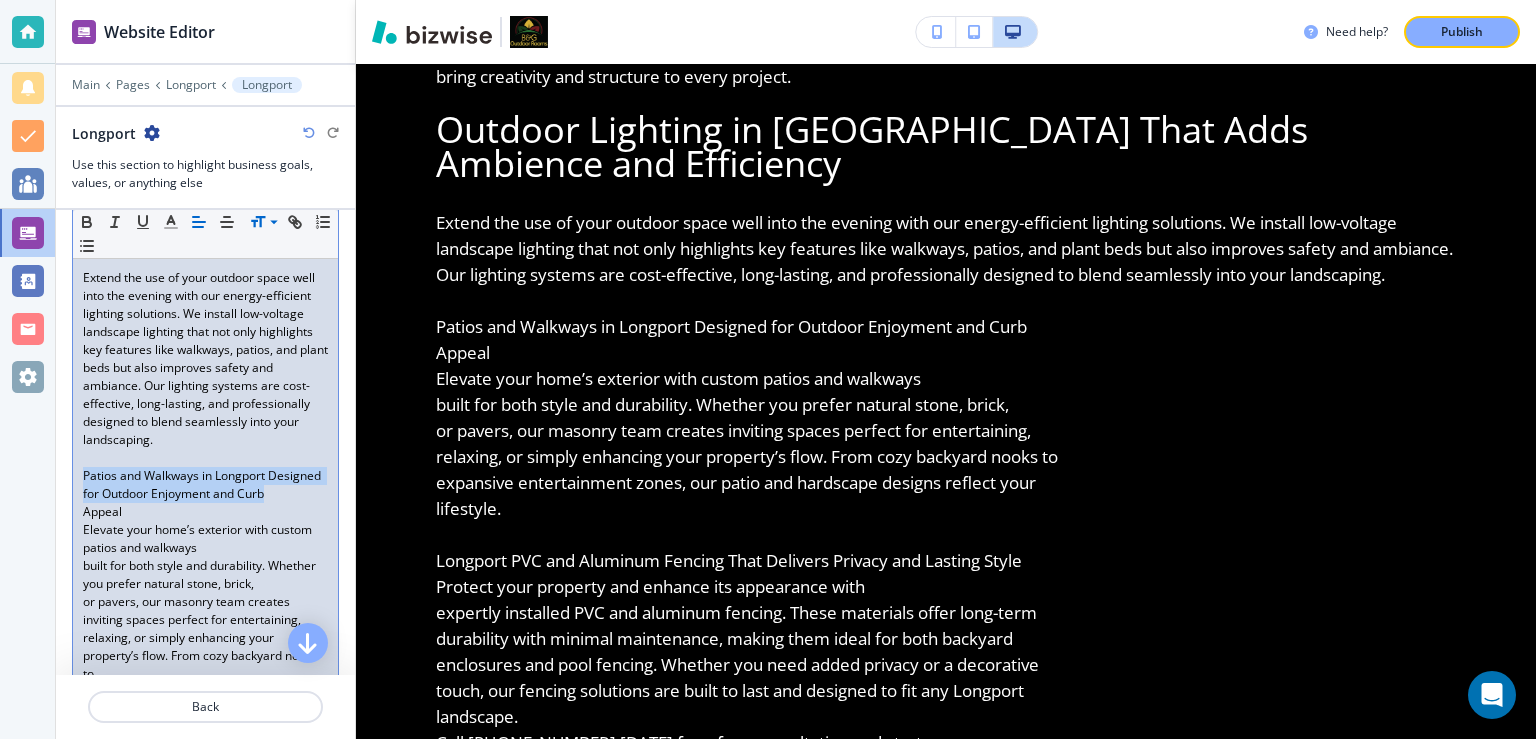 drag, startPoint x: 129, startPoint y: 475, endPoint x: 81, endPoint y: 424, distance: 70.035706 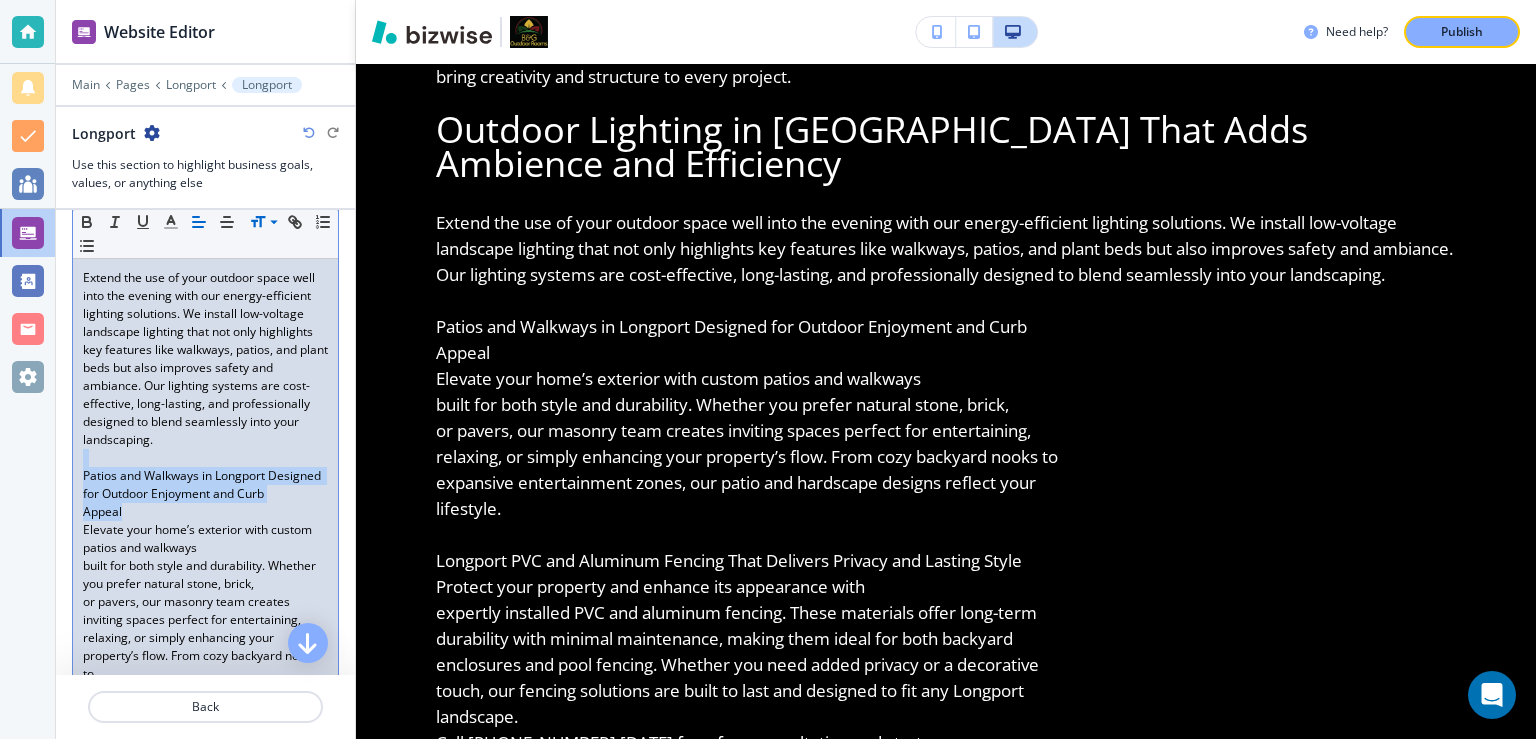 drag, startPoint x: 153, startPoint y: 490, endPoint x: 52, endPoint y: 410, distance: 128.84486 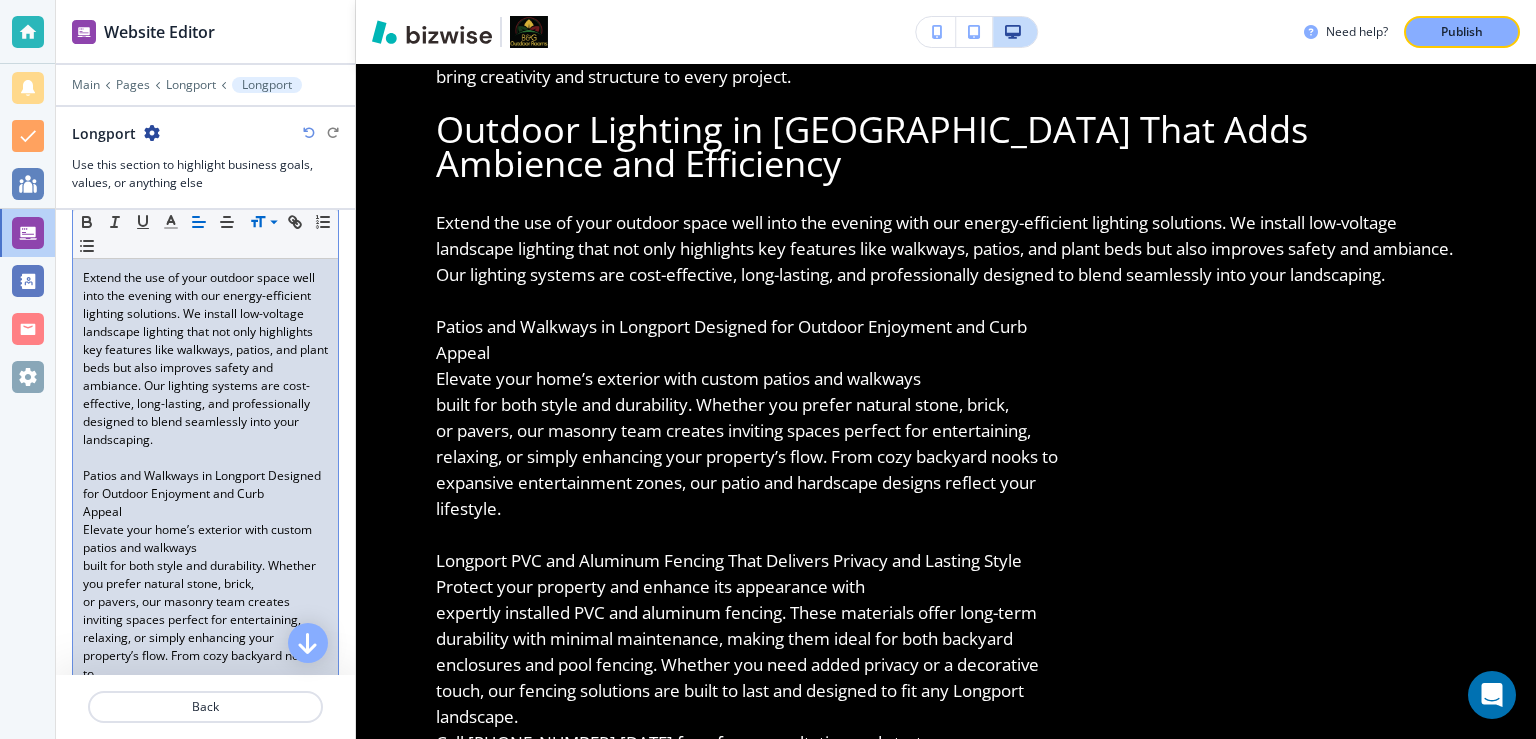 click on "Appeal" at bounding box center [205, 512] 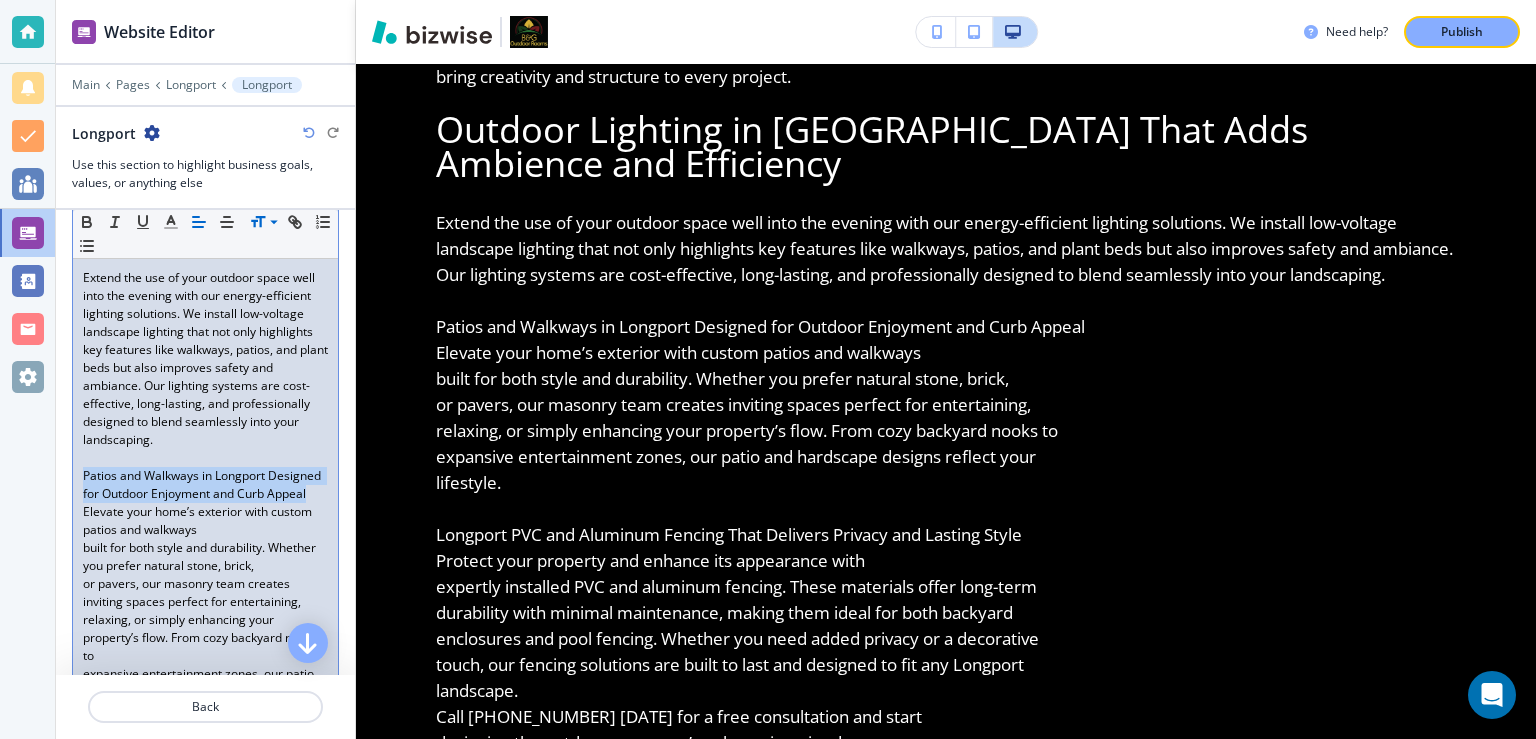 drag, startPoint x: 149, startPoint y: 469, endPoint x: 49, endPoint y: 428, distance: 108.078674 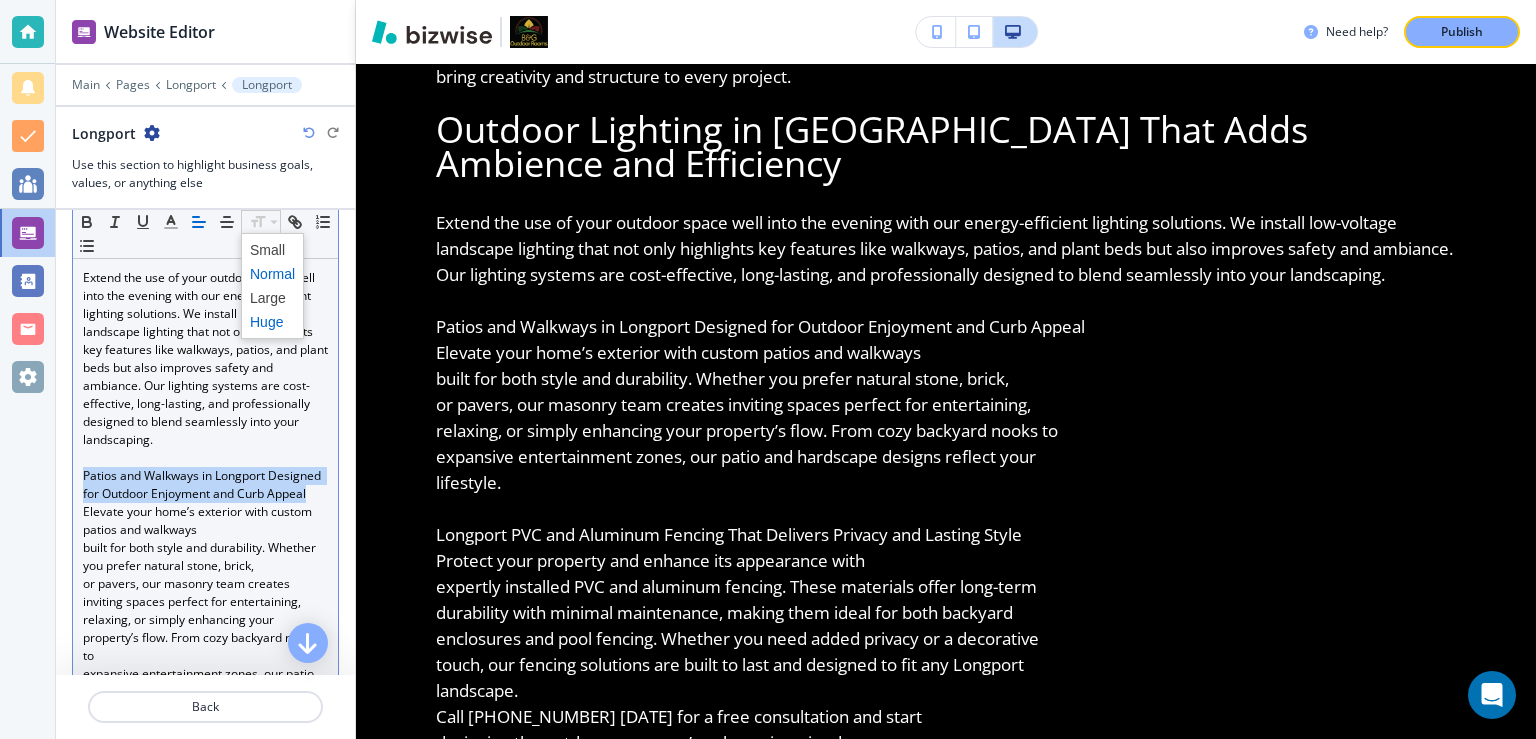 click at bounding box center [272, 322] 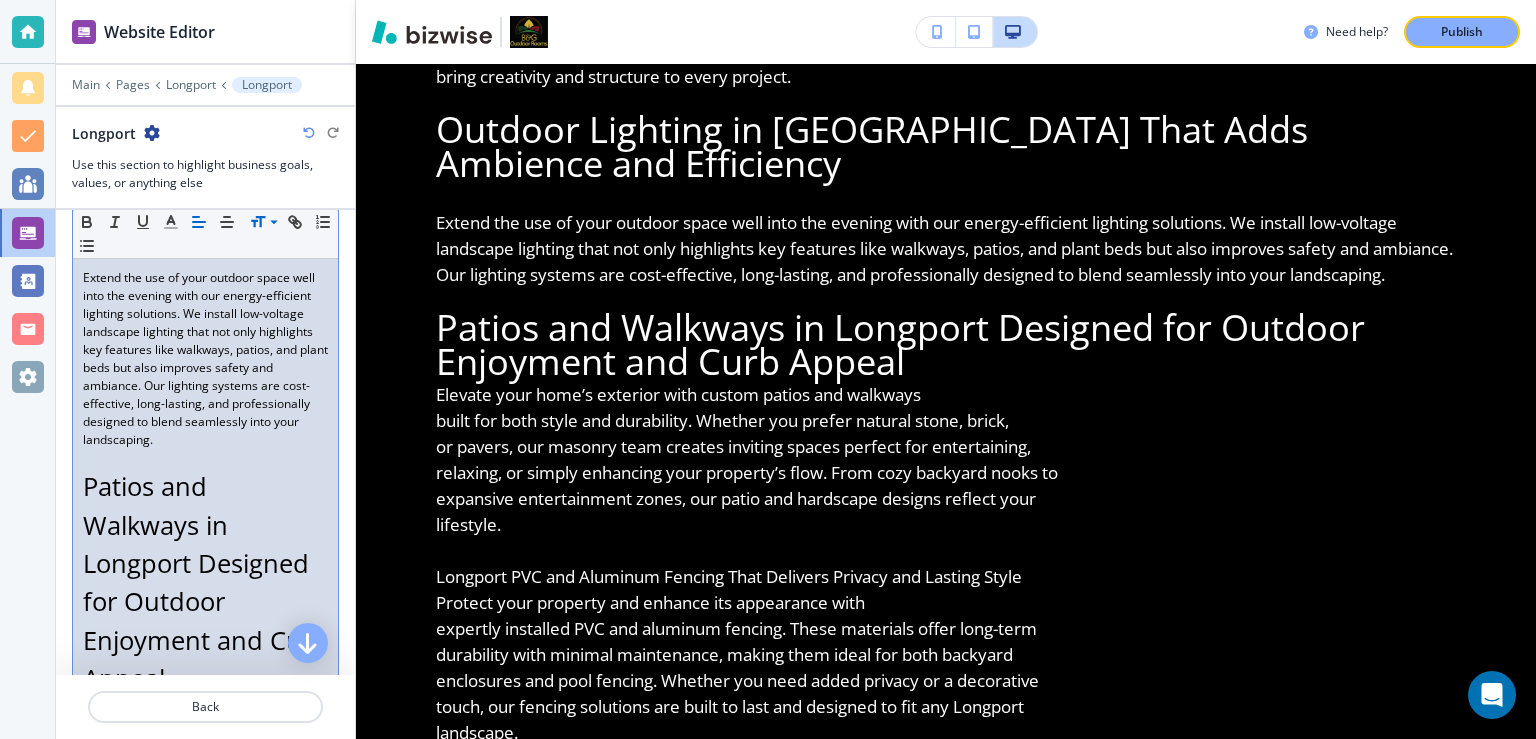 scroll, scrollTop: 1555, scrollLeft: 0, axis: vertical 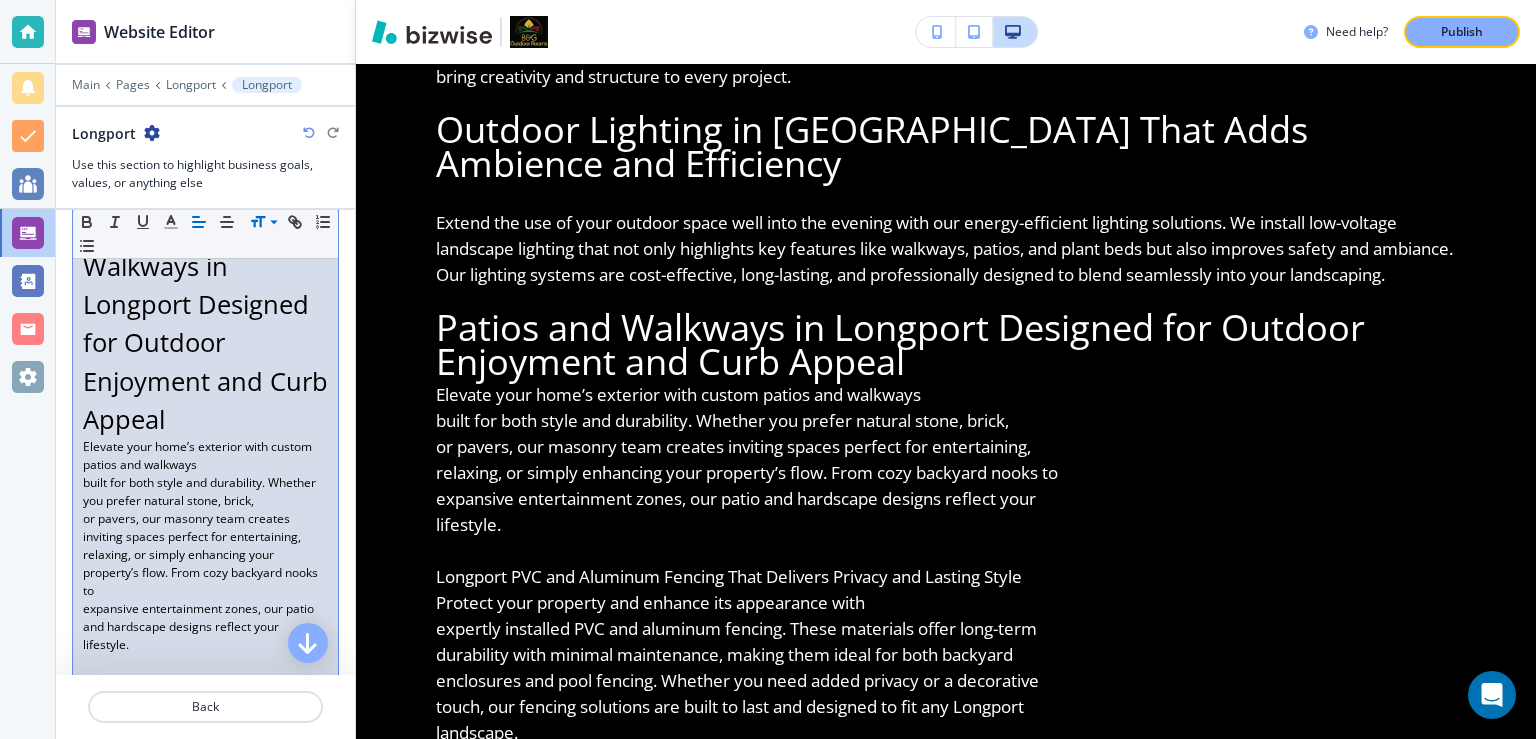 click on "Elevate your home’s exterior with custom patios and walkways" at bounding box center [205, 456] 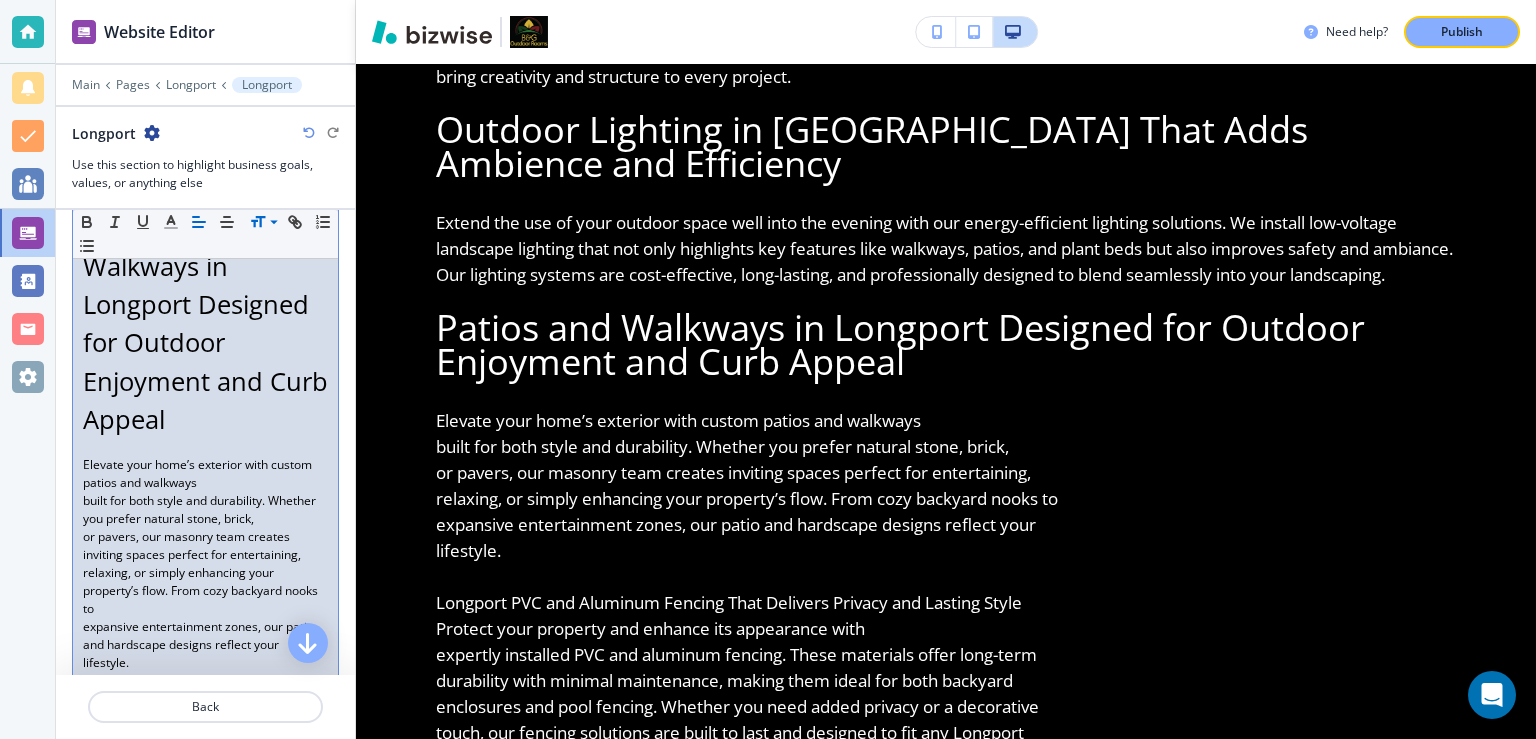 click on "With over 34 years of industry experience, B & G Outdoor Rooms LLC delivers exceptional landscaping, patios, lighting, and fencing services in Longport, NJ. As a full-service design-build landscaping company, we specialize in creating outdoor spaces that combine beauty, functionality, and long-term value. Whether you're looking to update your backyard or completely redesign your property, our master planning process ensures your vision becomes a reality—with clear, detailed renderings before construction even begins.   Custom Landscape Designs in Longport That Fit Your Home and Lifestyle   Outdoor Lighting in Longport That Adds Ambience and Efficiency   Patios and Walkways in Longport Designed for Outdoor Enjoyment and Curb Appeal Elevate your home’s exterior with custom patios and walkways built for both style and durability. Whether you prefer natural stone, brick, or pavers, our masonry team creates inviting spaces perfect for entertaining, lifestyle.   landscape." at bounding box center (205, 33) 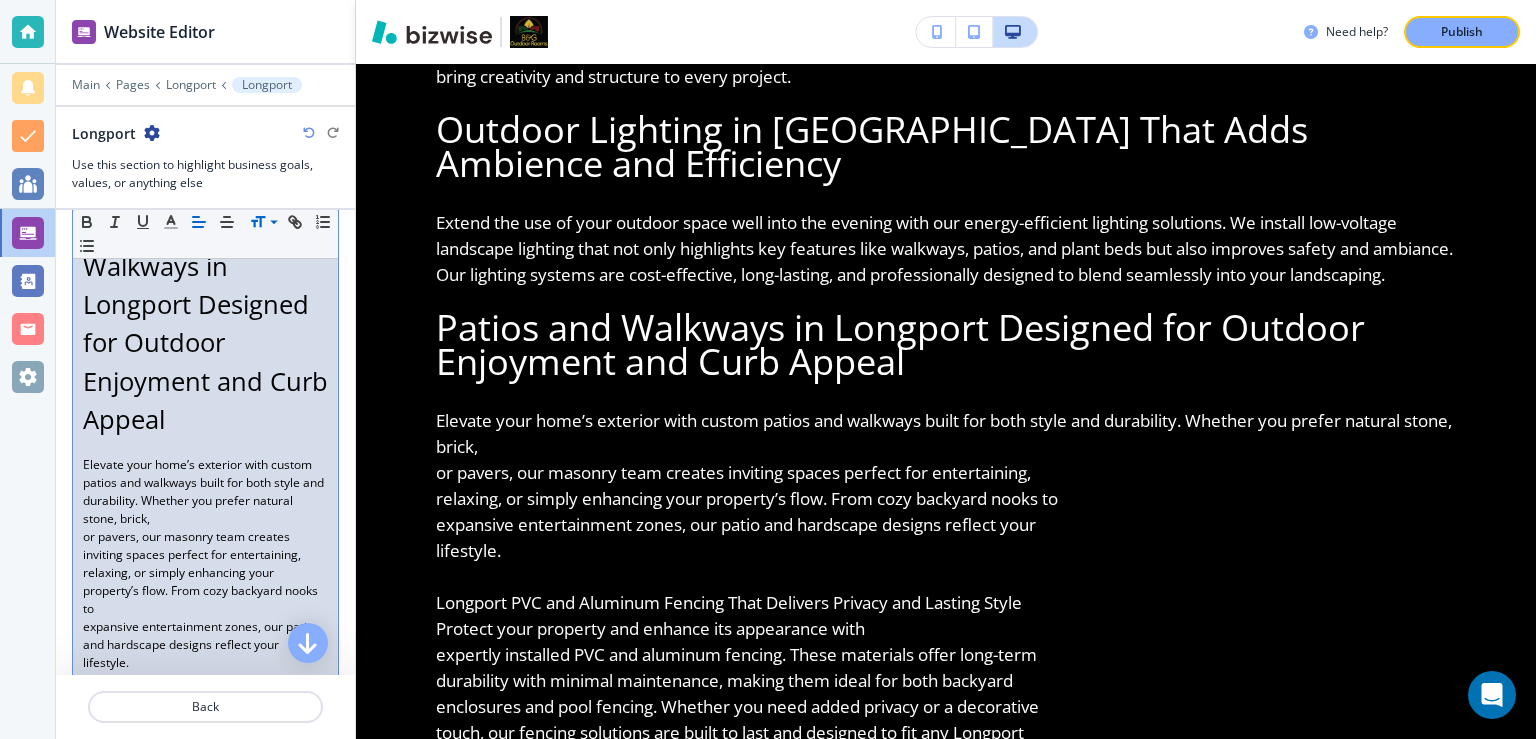 click on "or pavers, our masonry team creates inviting spaces perfect for entertaining," at bounding box center [205, 546] 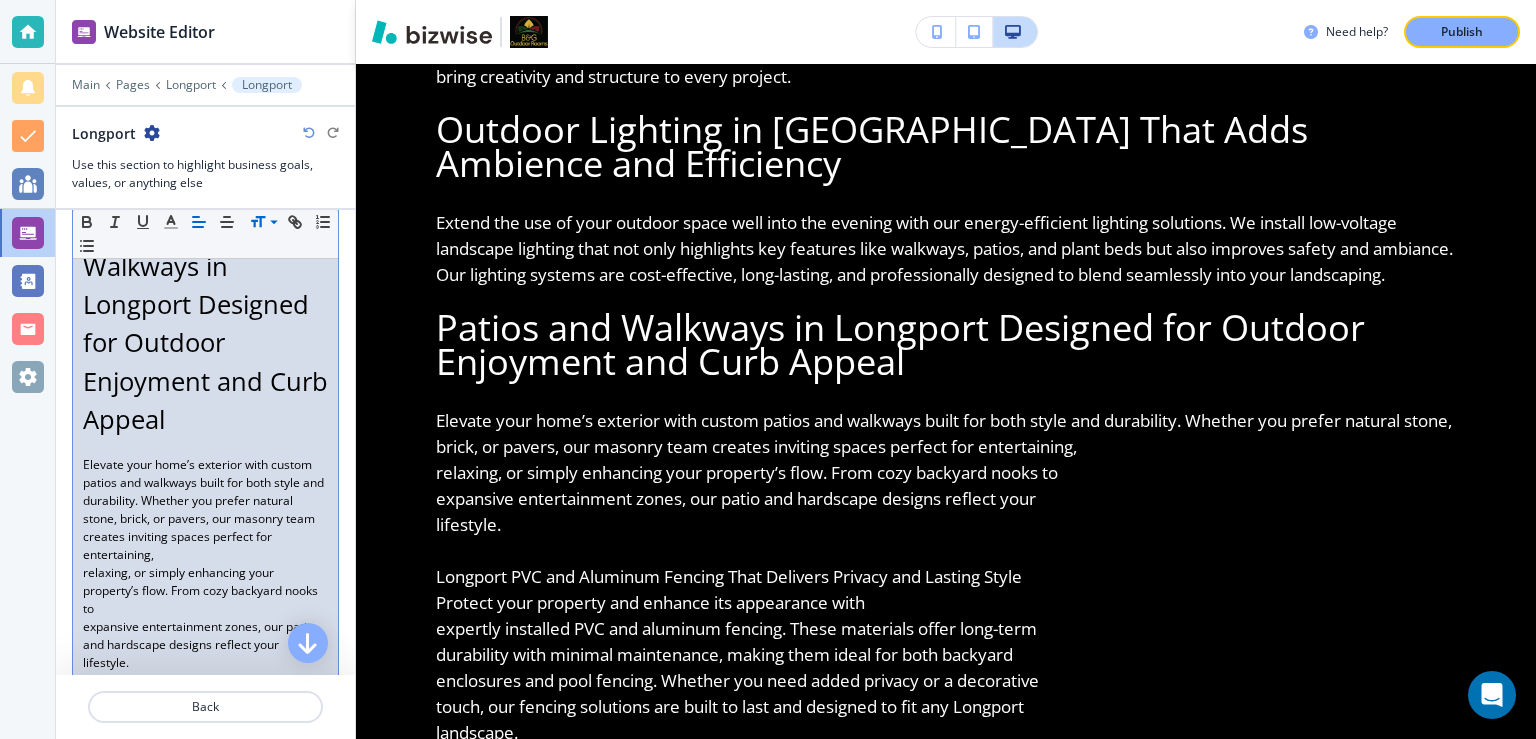click on "relaxing, or simply enhancing your property’s flow. From cozy backyard nooks to" at bounding box center [205, 591] 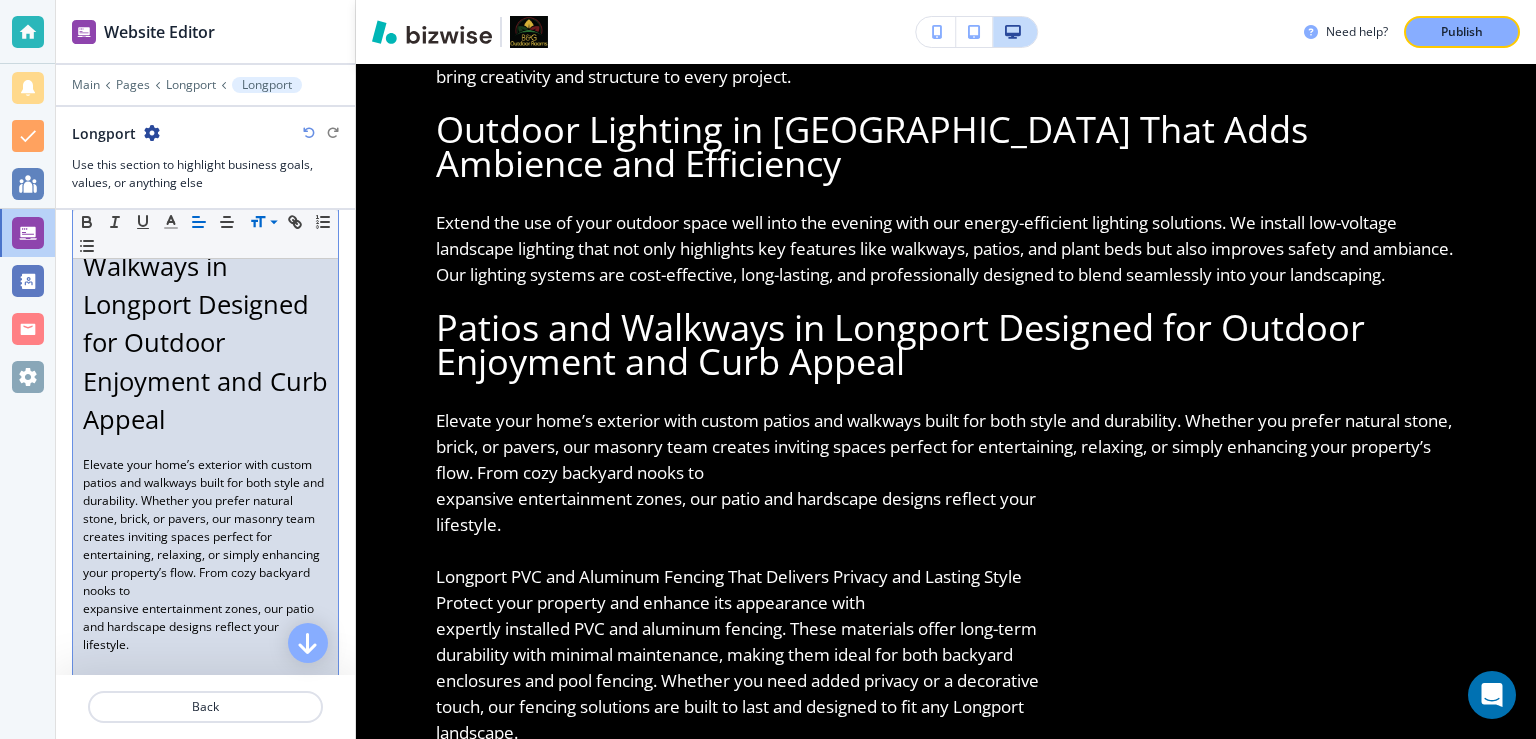 click on "expansive entertainment zones, our patio and hardscape designs reflect your" at bounding box center [205, 618] 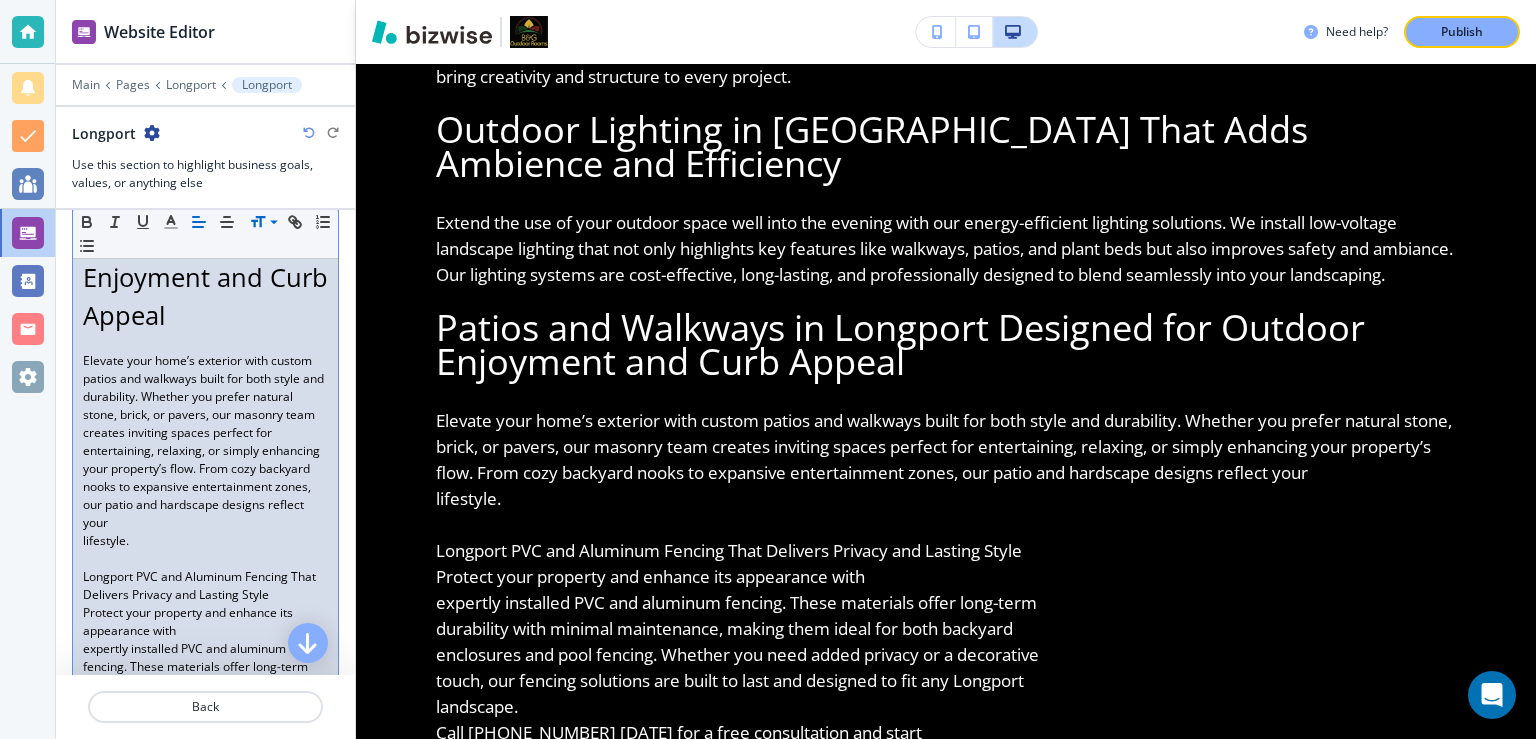 scroll, scrollTop: 1685, scrollLeft: 0, axis: vertical 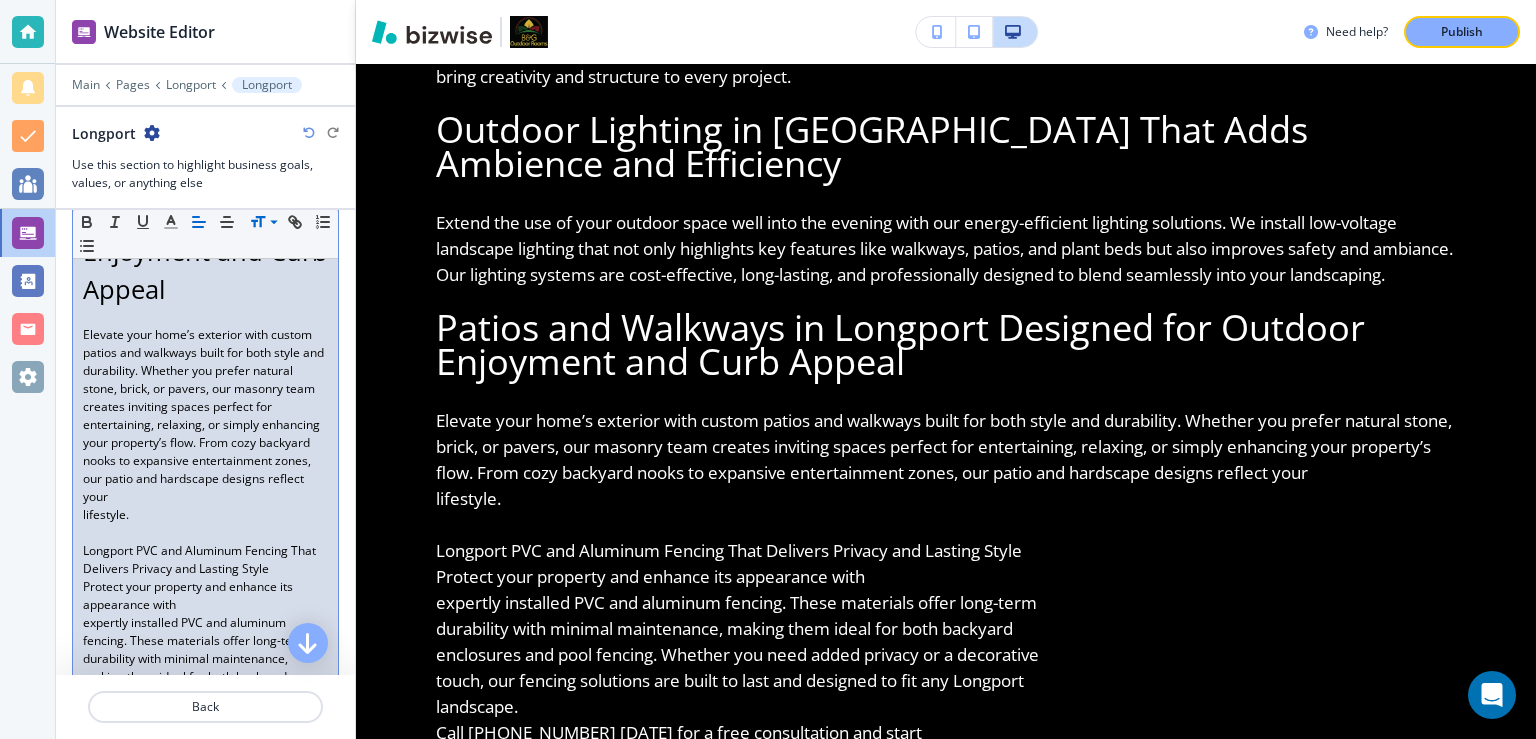 click on "With over 34 years of industry experience, B & G Outdoor Rooms LLC delivers exceptional landscaping, patios, lighting, and fencing services in Longport, NJ. As a full-service design-build landscaping company, we specialize in creating outdoor spaces that combine beauty, functionality, and long-term value. Whether you're looking to update your backyard or completely redesign your property, our master planning process ensures your vision becomes a reality—with clear, detailed renderings before construction even begins.   Custom Landscape Designs in Longport That Fit Your Home and Lifestyle   Outdoor Lighting in Longport That Adds Ambience and Efficiency   Patios and Walkways in Longport Designed for Outdoor Enjoyment and Curb Appeal lifestyle.   Longport PVC and Aluminum Fencing That Delivers Privacy and Lasting Style Protect your property and enhance its appearance with expertly installed PVC and aluminum fencing. These materials offer long-term landscape." at bounding box center (205, -106) 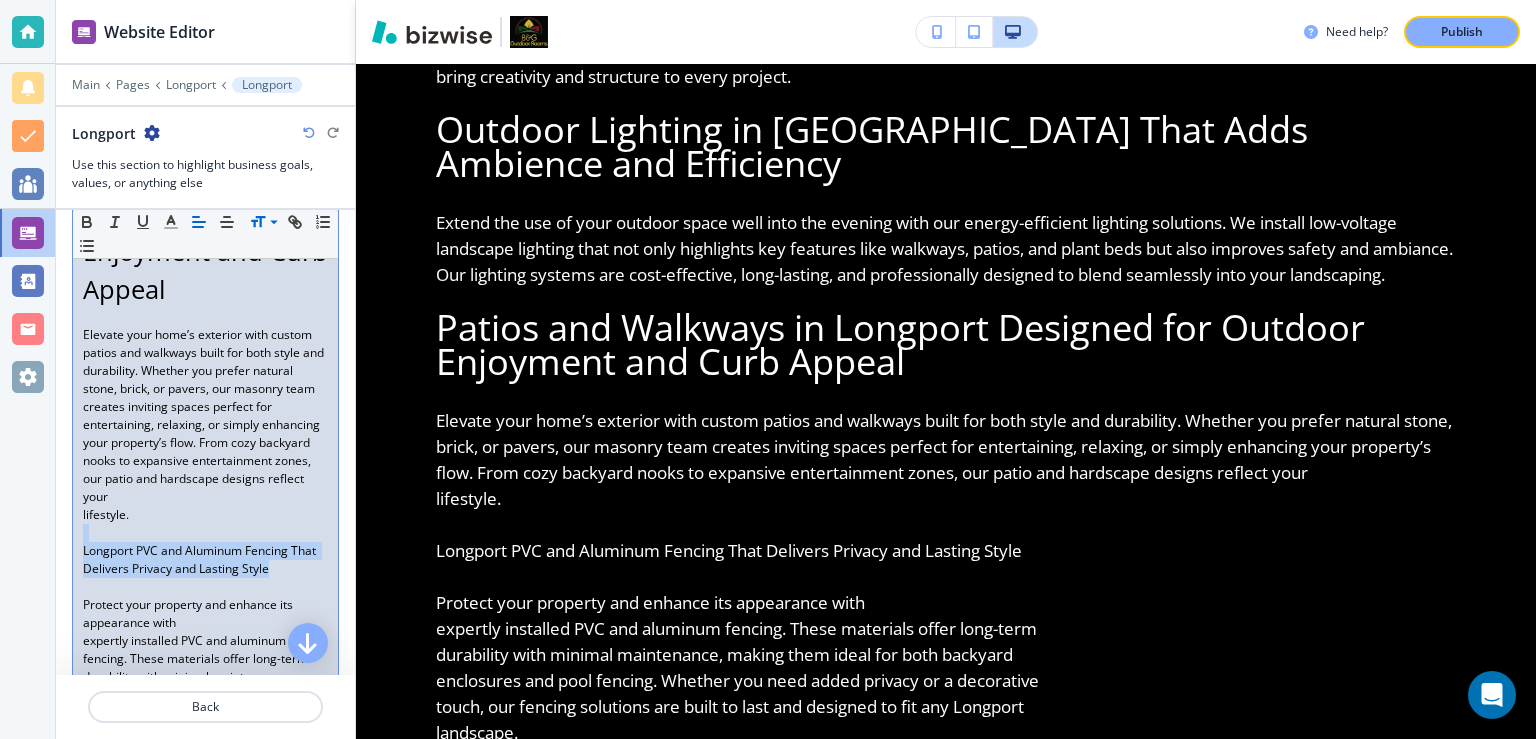 drag, startPoint x: 275, startPoint y: 531, endPoint x: 66, endPoint y: 492, distance: 212.60762 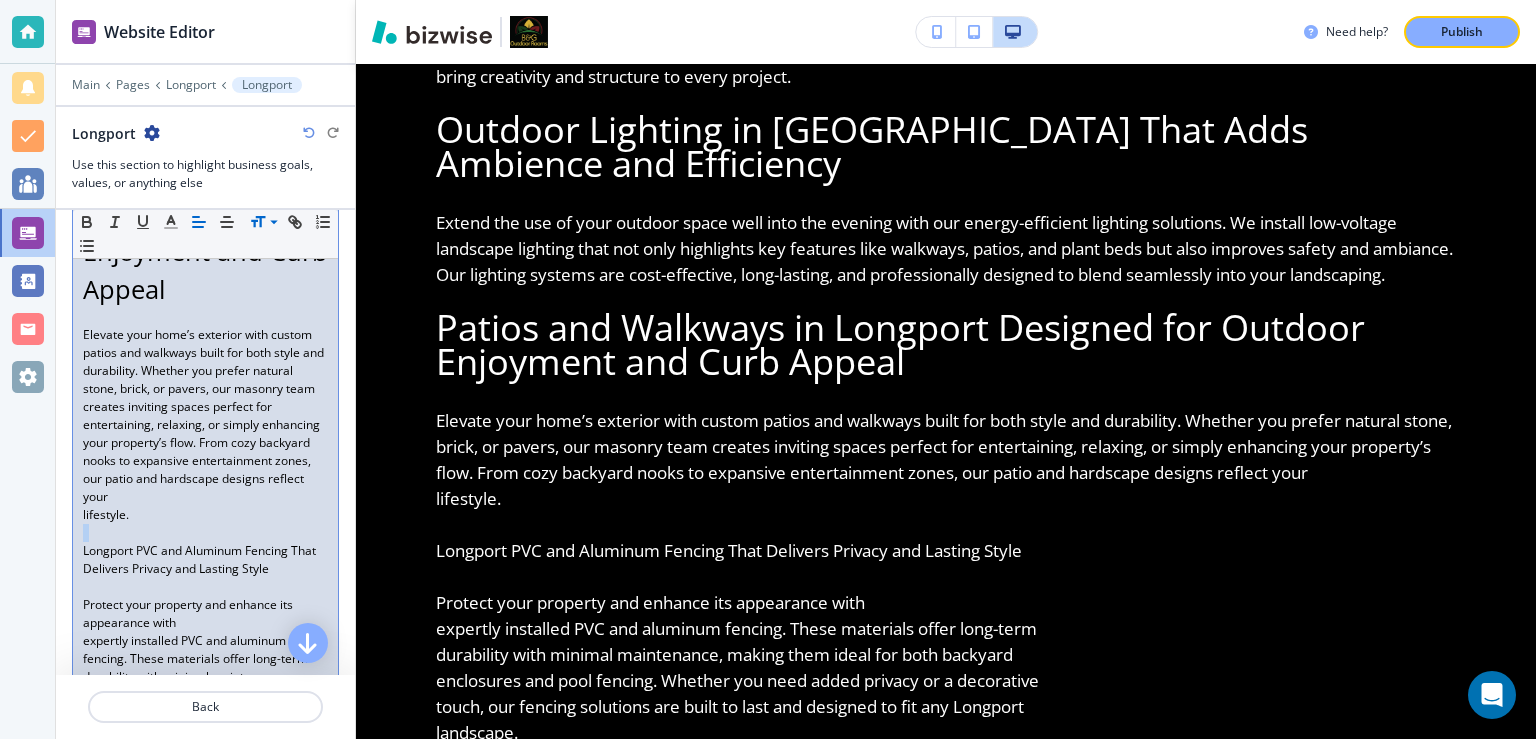click on "With over 34 years of industry experience, B & G Outdoor Rooms LLC delivers exceptional landscaping, patios, lighting, and fencing services in Longport, NJ. As a full-service design-build landscaping company, we specialize in creating outdoor spaces that combine beauty, functionality, and long-term value. Whether you're looking to update your backyard or completely redesign your property, our master planning process ensures your vision becomes a reality—with clear, detailed renderings before construction even begins.   Custom Landscape Designs in Longport That Fit Your Home and Lifestyle   Outdoor Lighting in Longport That Adds Ambience and Efficiency   Patios and Walkways in Longport Designed for Outdoor Enjoyment and Curb Appeal lifestyle.   Longport PVC and Aluminum Fencing That Delivers Privacy and Lasting Style Protect your property and enhance its appearance with expertly installed PVC and aluminum fencing. These materials offer long-term landscape." at bounding box center [205, -97] 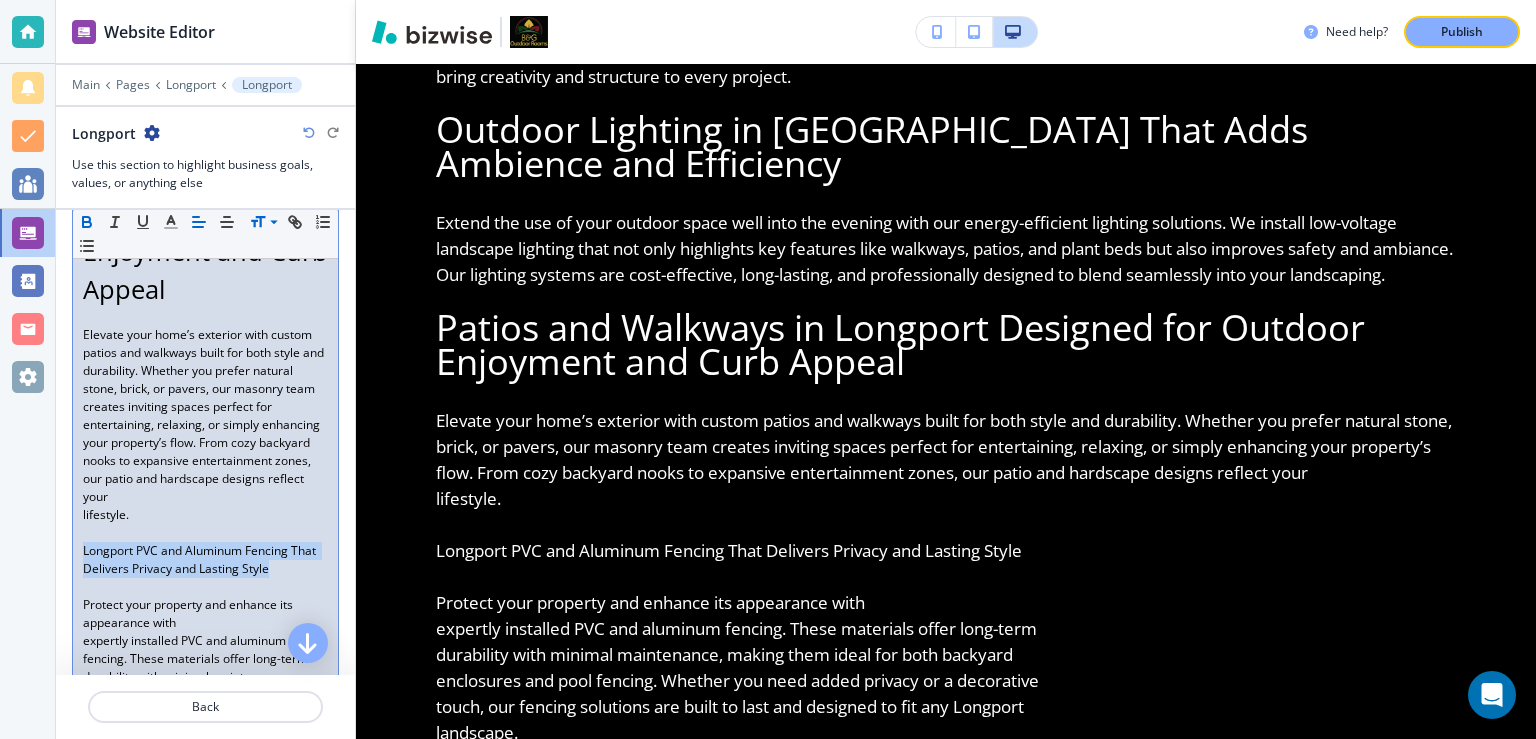 drag, startPoint x: 83, startPoint y: 504, endPoint x: 283, endPoint y: 509, distance: 200.06248 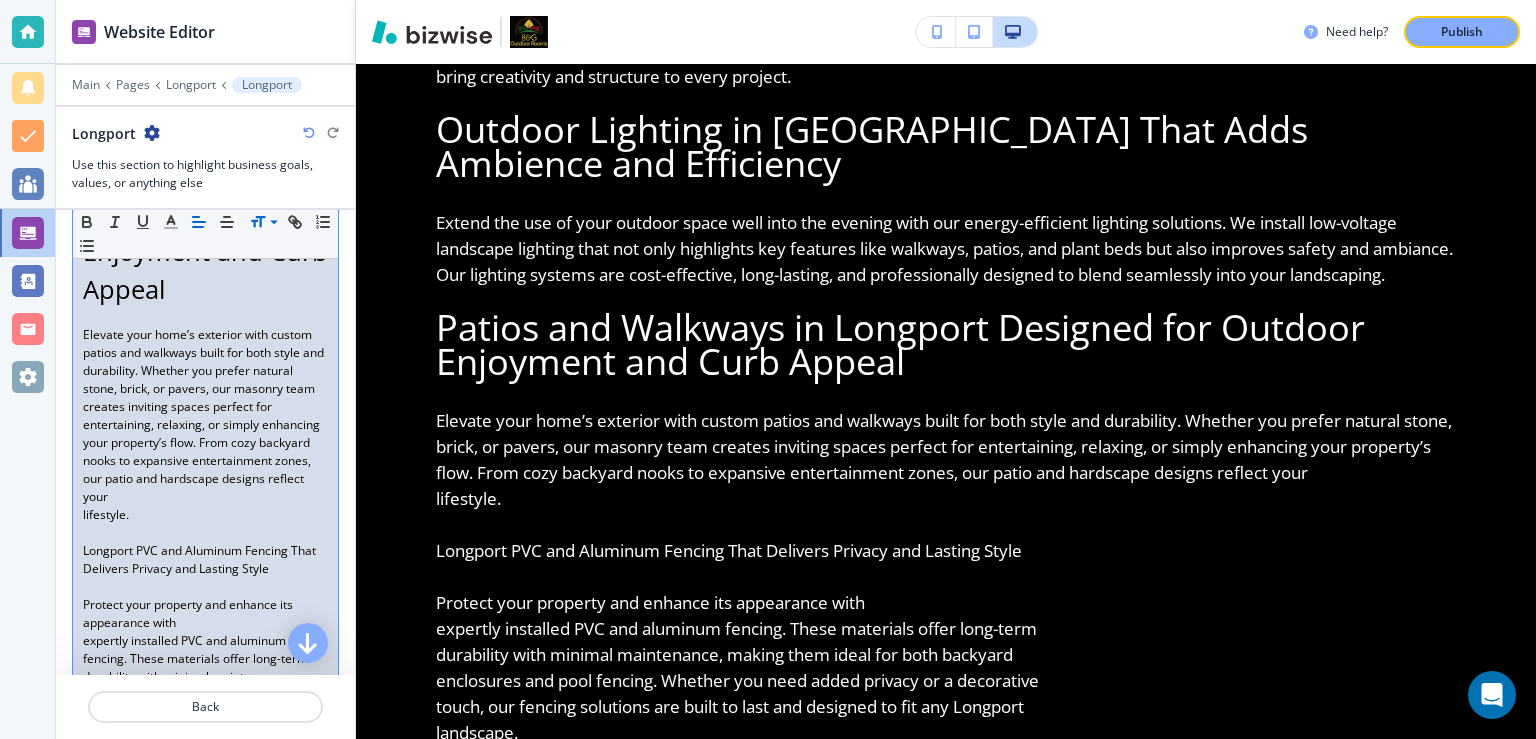 click at bounding box center [262, 222] 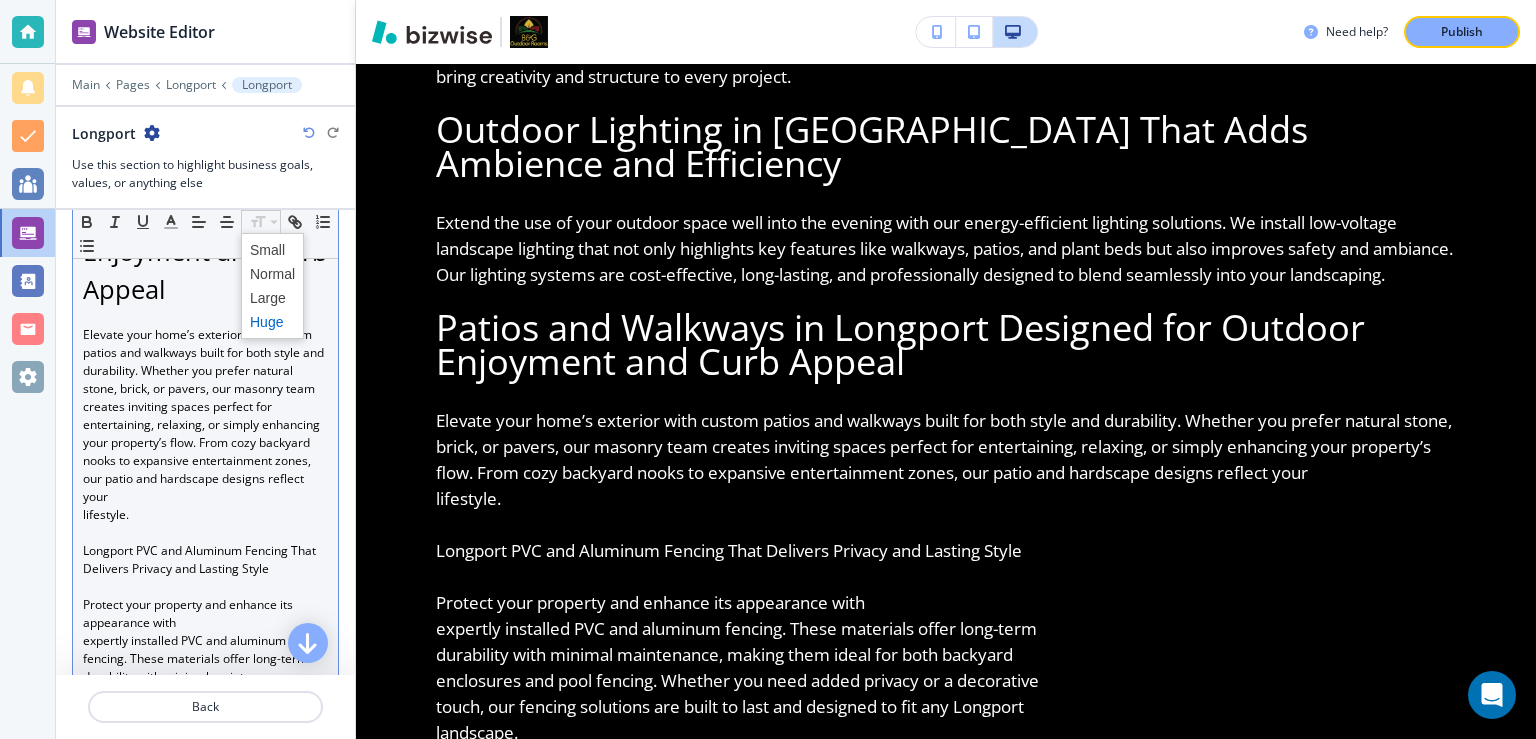 click at bounding box center (272, 322) 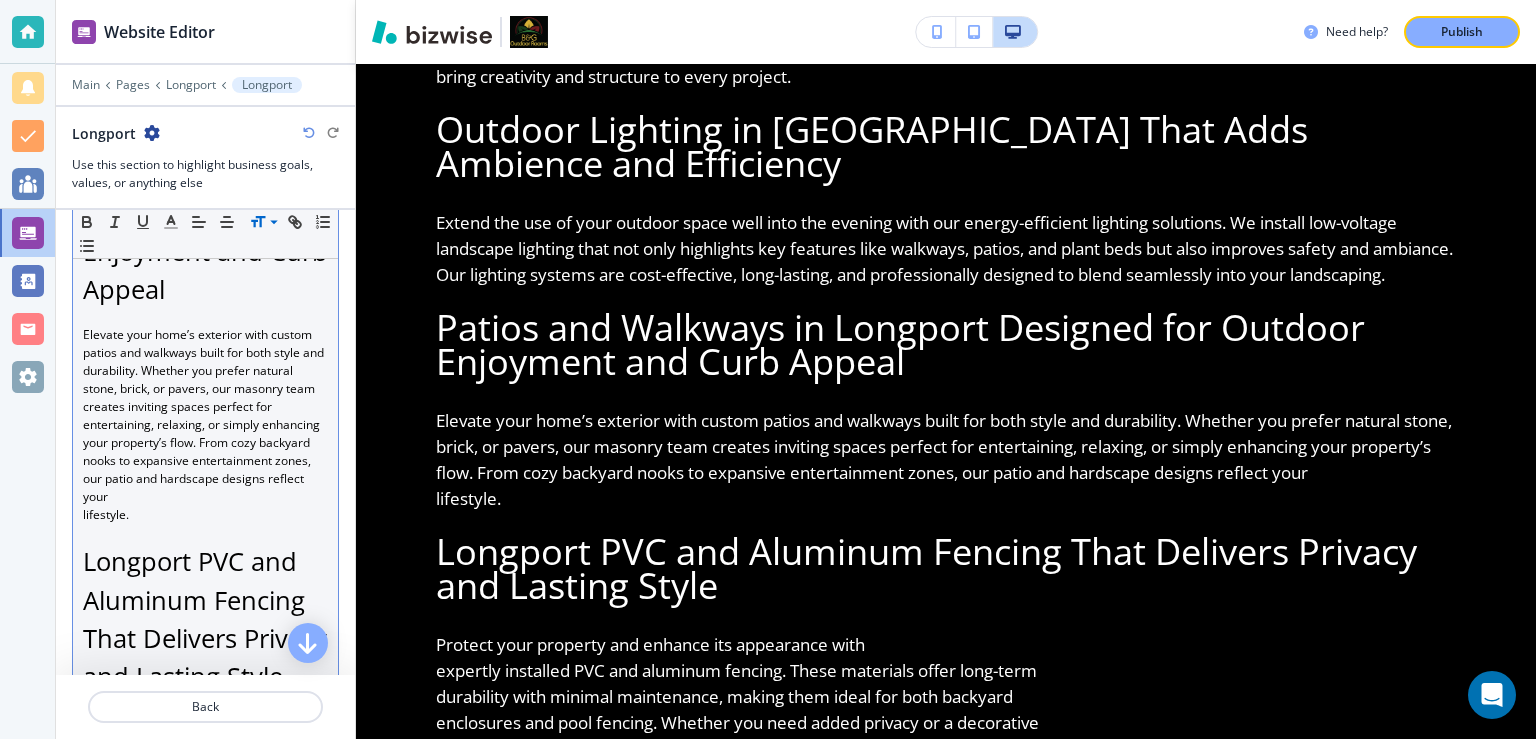 click at bounding box center (205, 533) 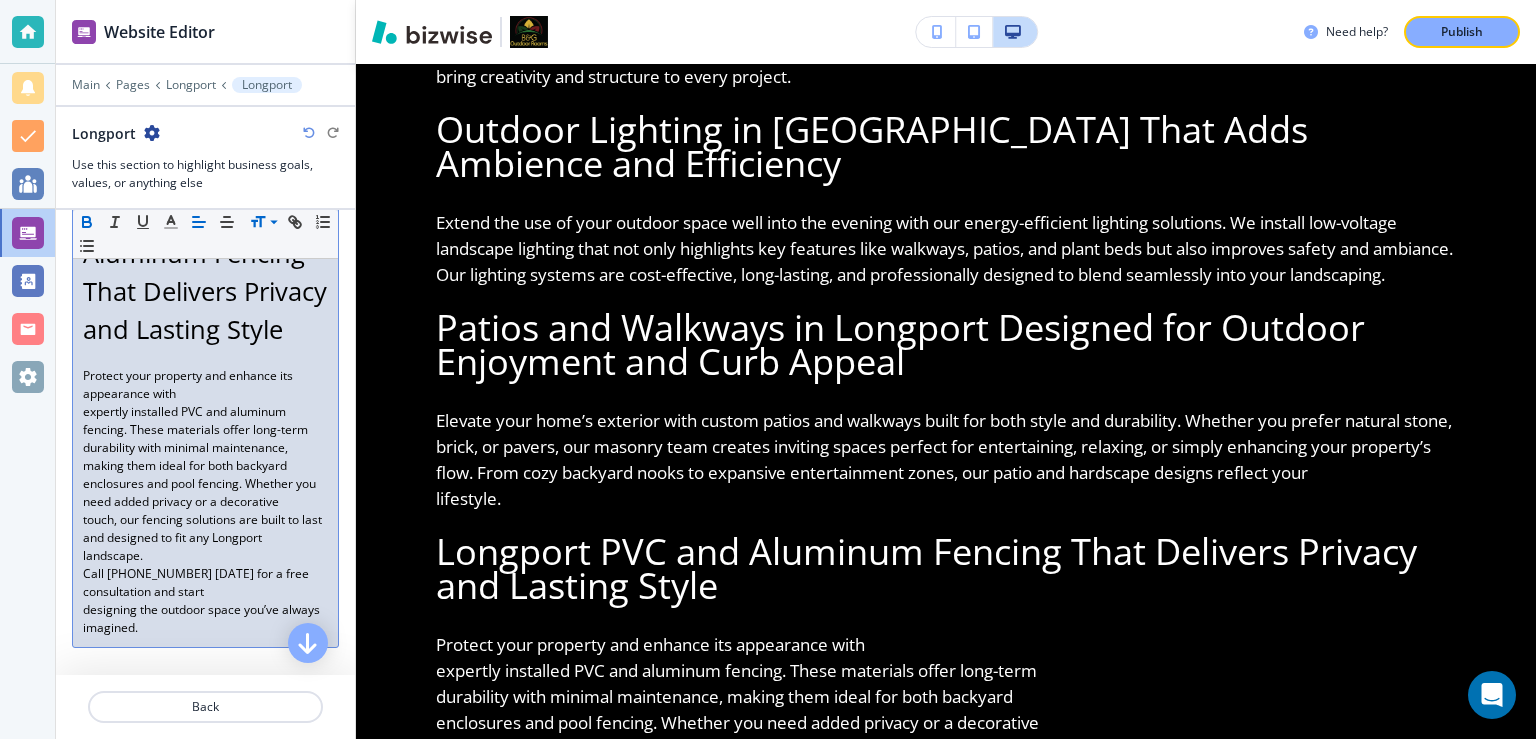 scroll, scrollTop: 2074, scrollLeft: 0, axis: vertical 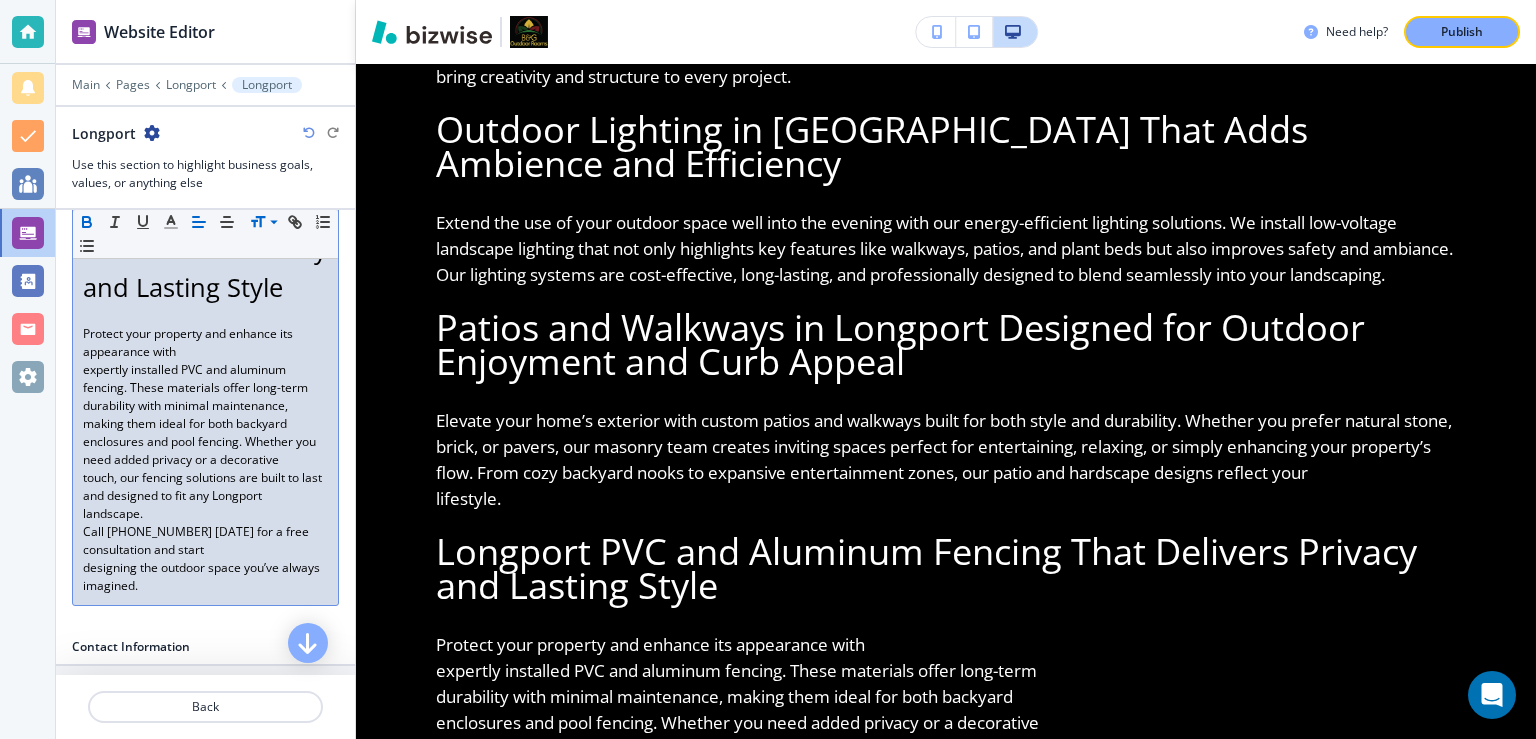 click on "expertly installed PVC and aluminum fencing. These materials offer long-term" at bounding box center [205, 379] 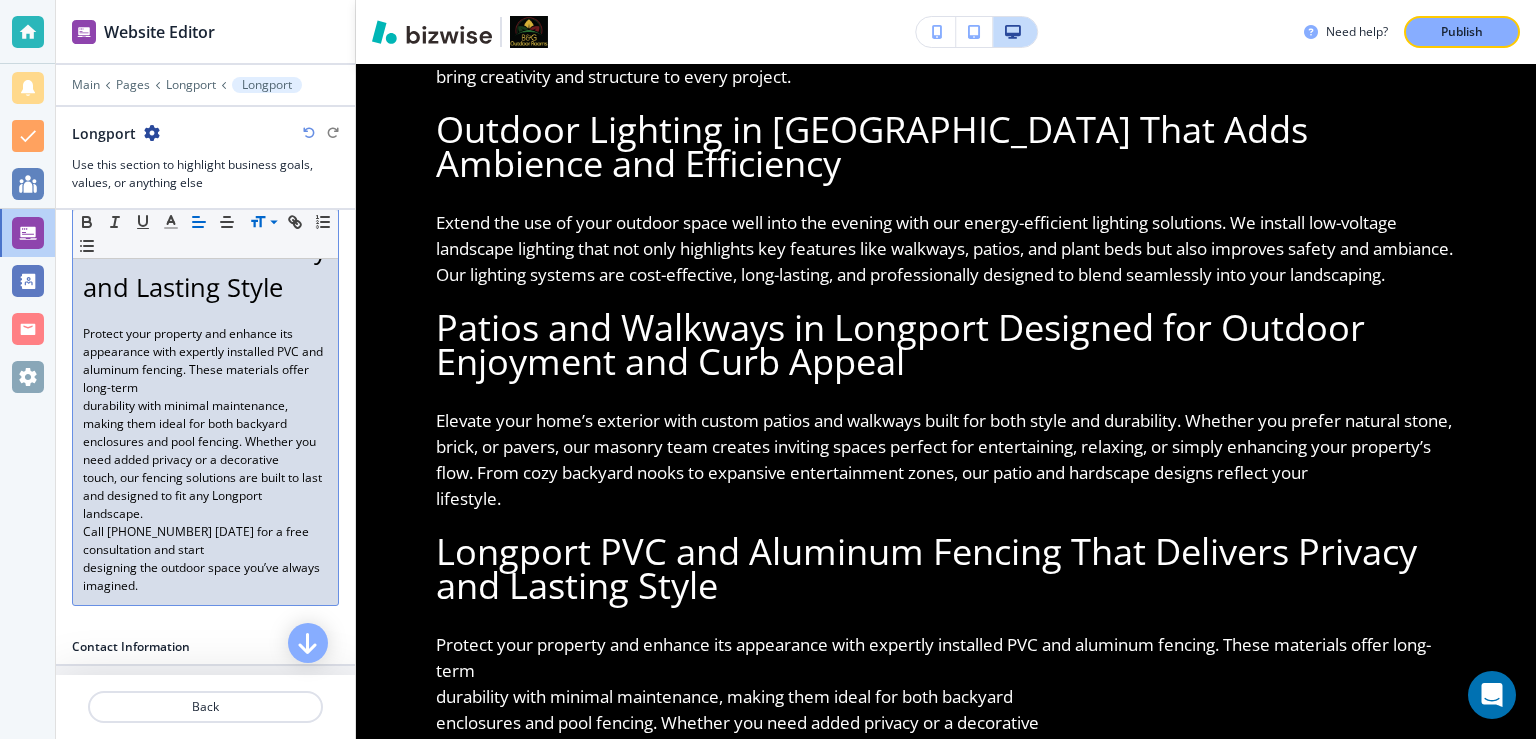 click on "durability with minimal maintenance, making them ideal for both backyard" at bounding box center [205, 415] 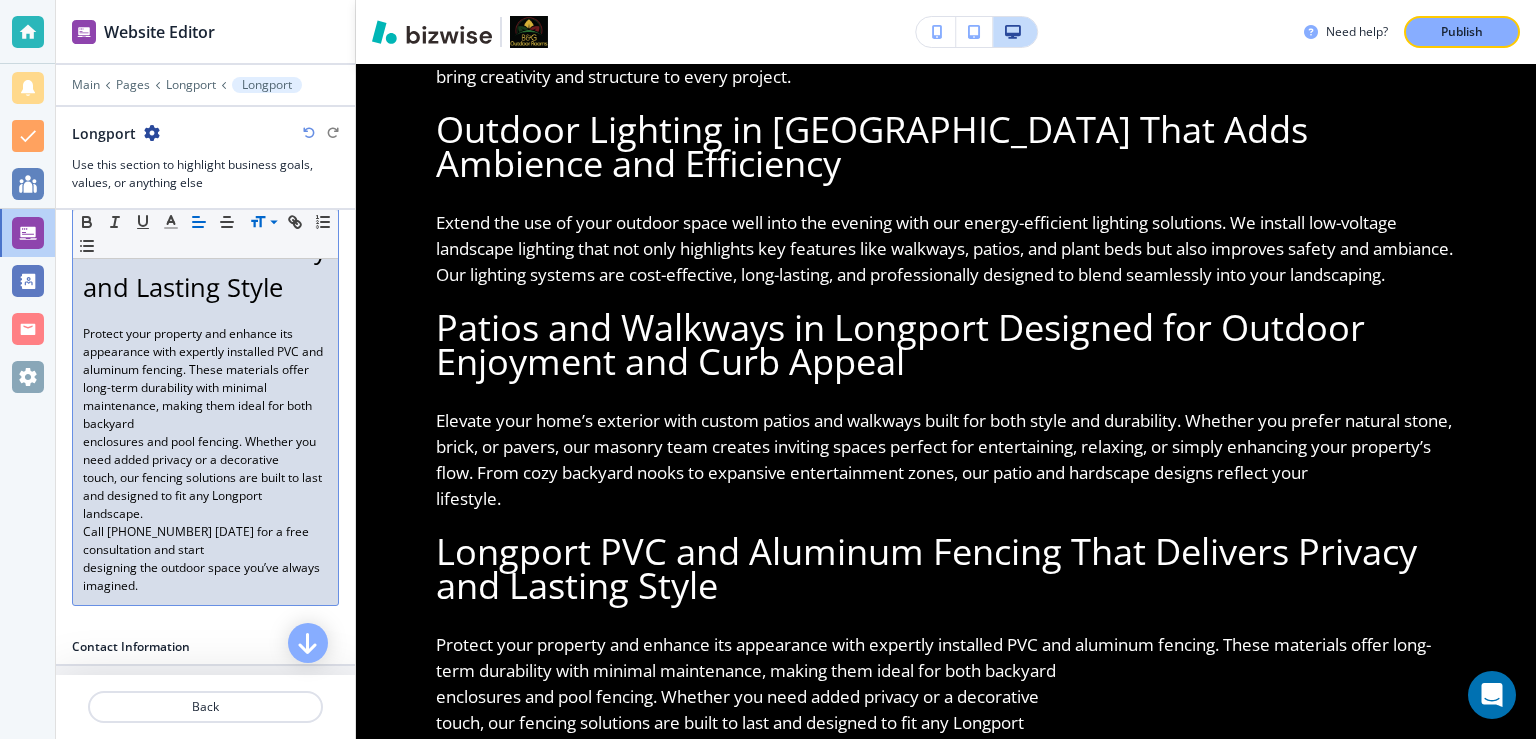 click on "enclosures and pool fencing. Whether you need added privacy or a decorative" at bounding box center [205, 451] 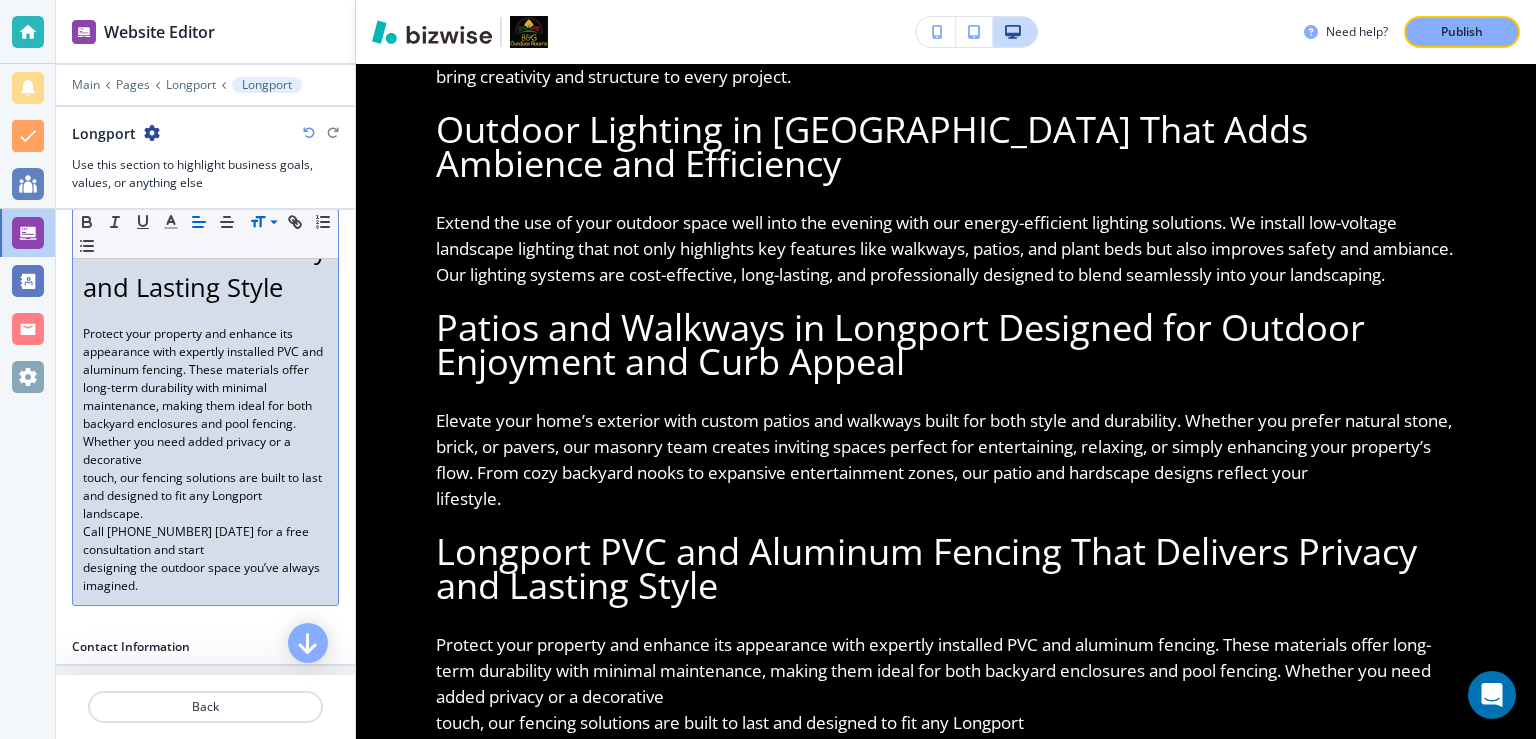 click on "touch, our fencing solutions are built to last and designed to fit any Longport" at bounding box center (205, 487) 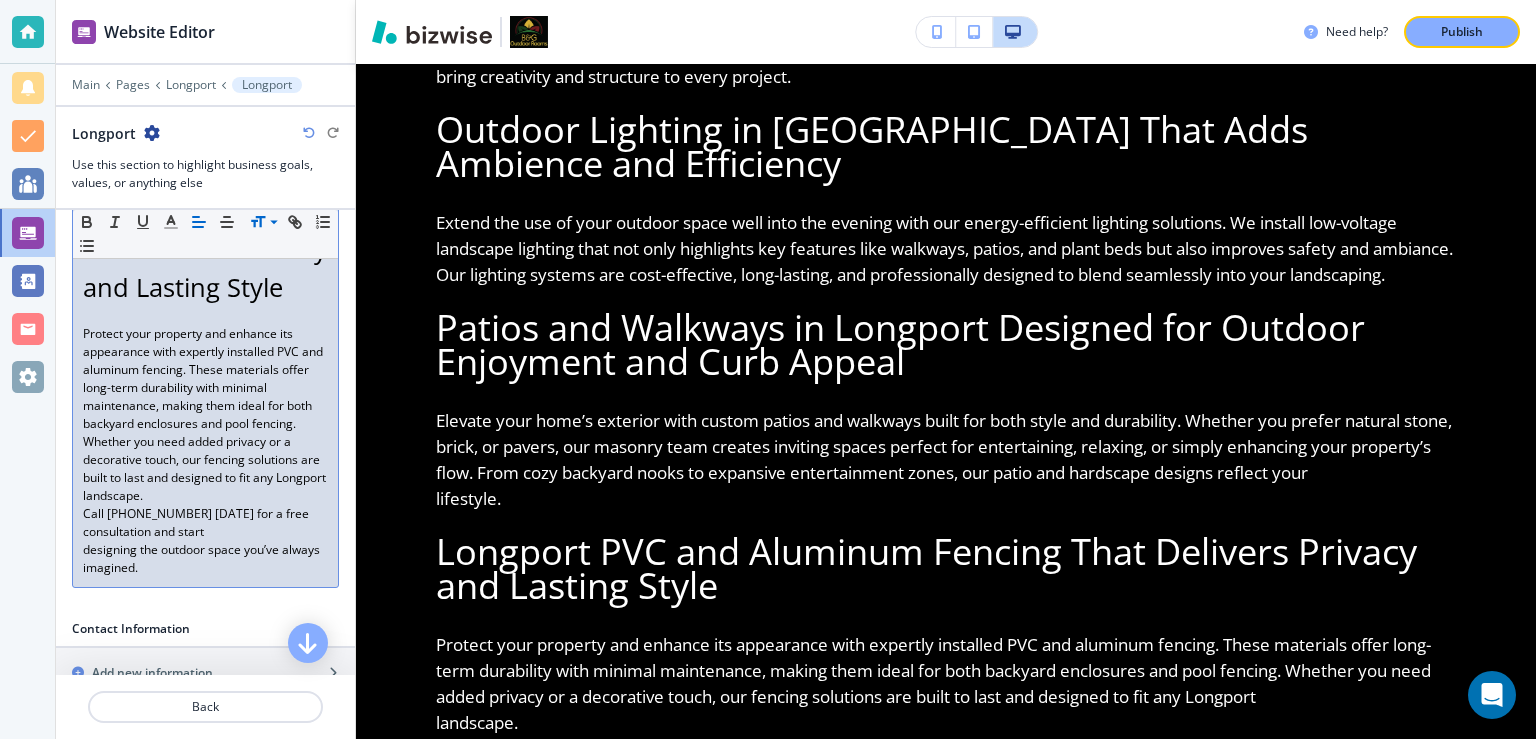 click on "landscape." at bounding box center (205, 496) 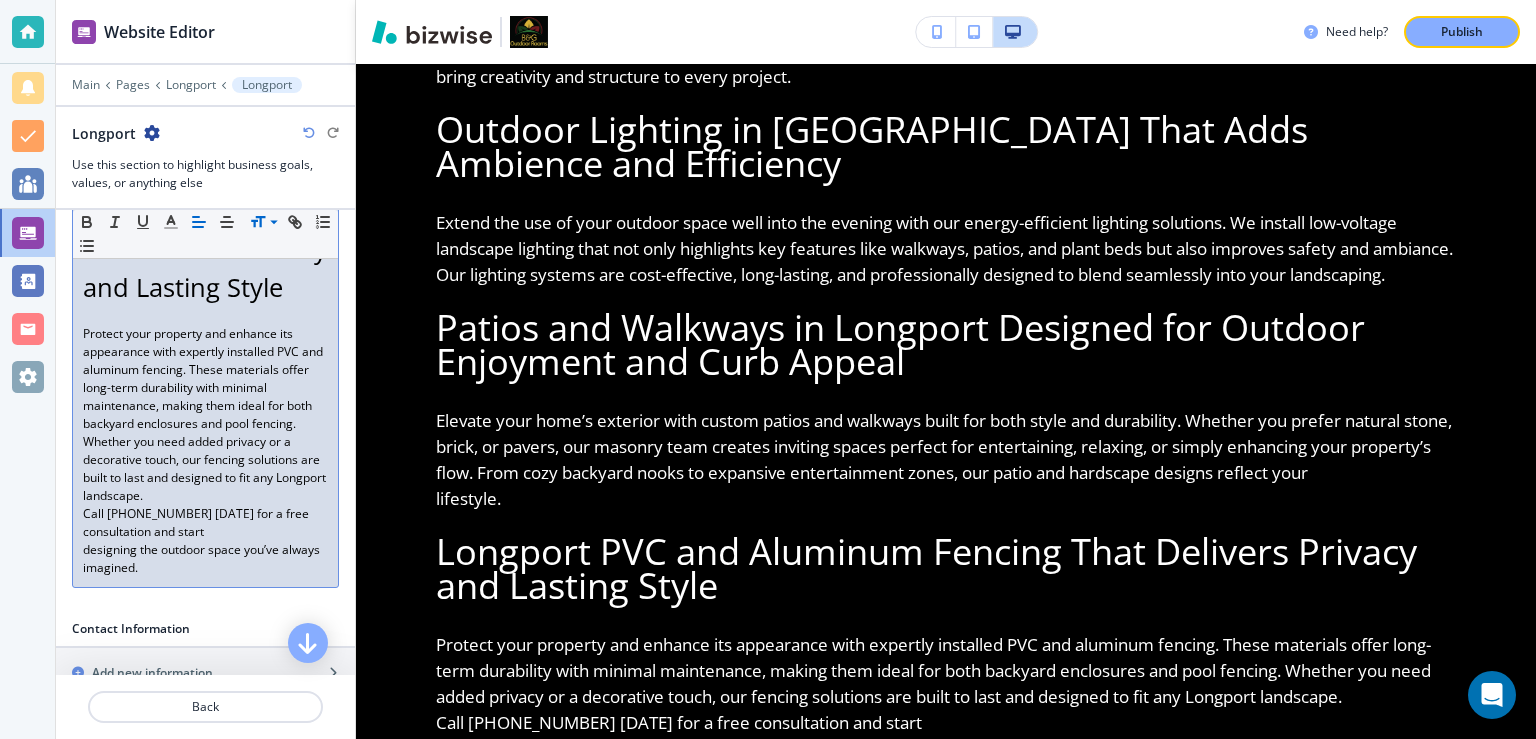 click on "designing the outdoor space you’ve always imagined." at bounding box center [205, 559] 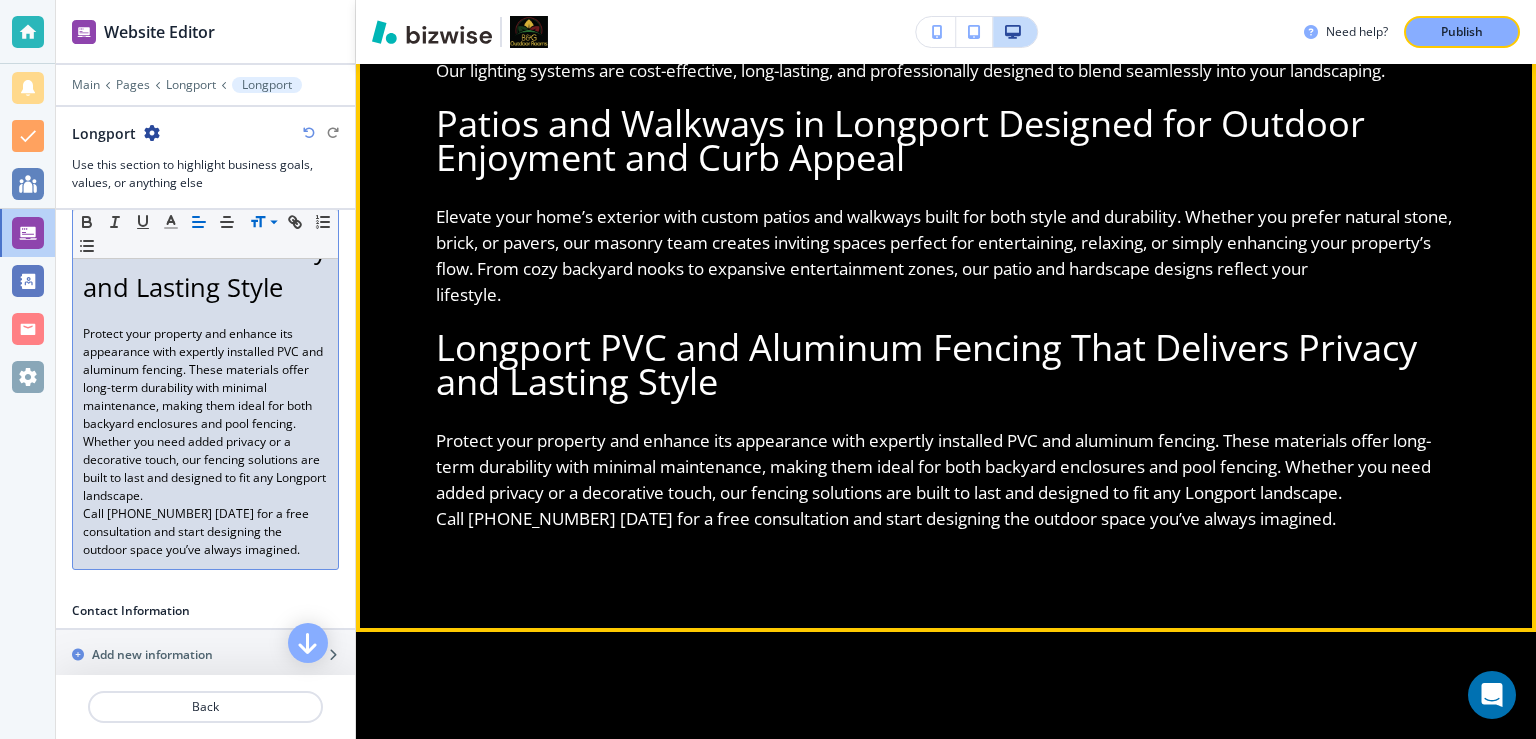 scroll, scrollTop: 1037, scrollLeft: 0, axis: vertical 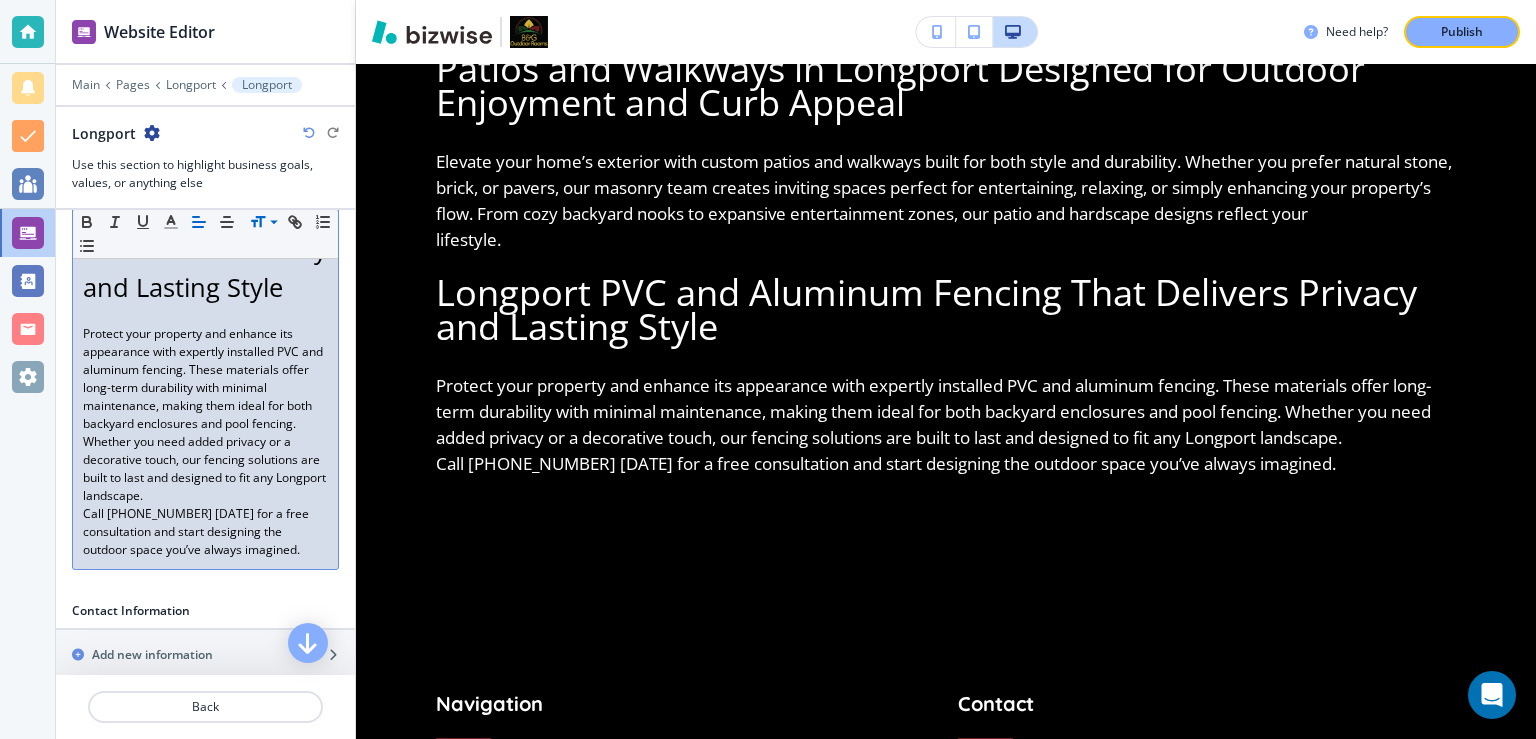 click on "Call (732) 882-5456 today for a free consultation and start designing the outdoor space you’ve always imagined." at bounding box center (205, 532) 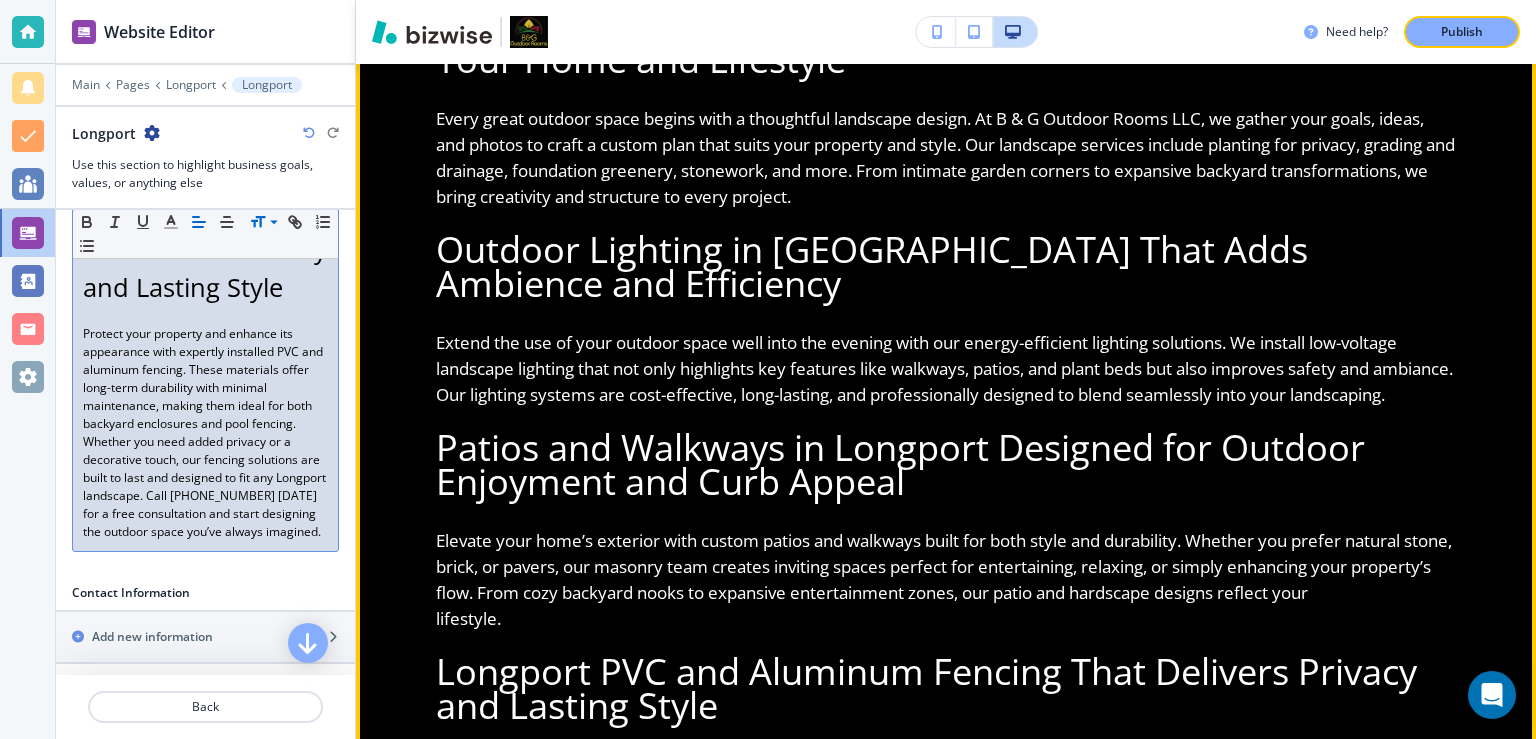 scroll, scrollTop: 907, scrollLeft: 0, axis: vertical 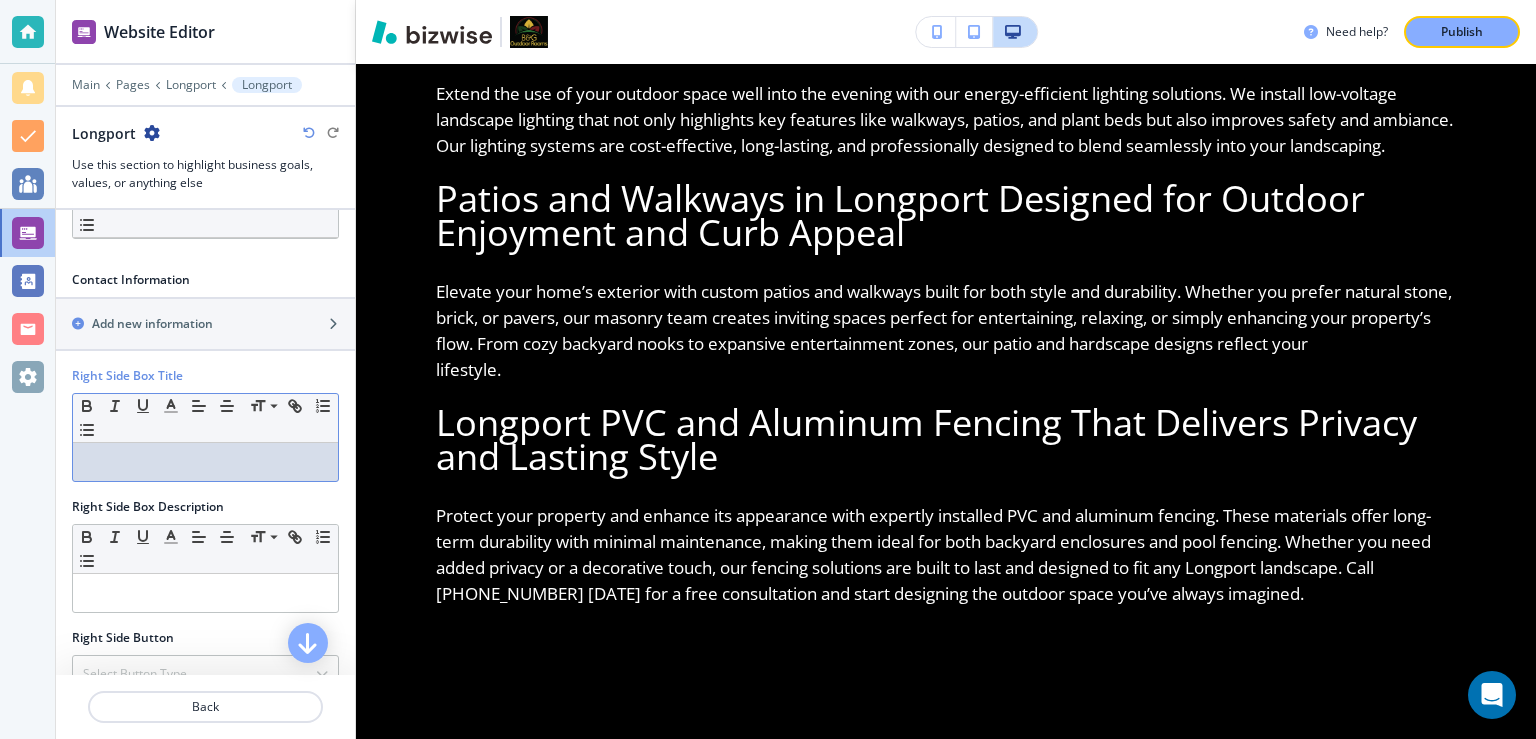 click at bounding box center [205, 462] 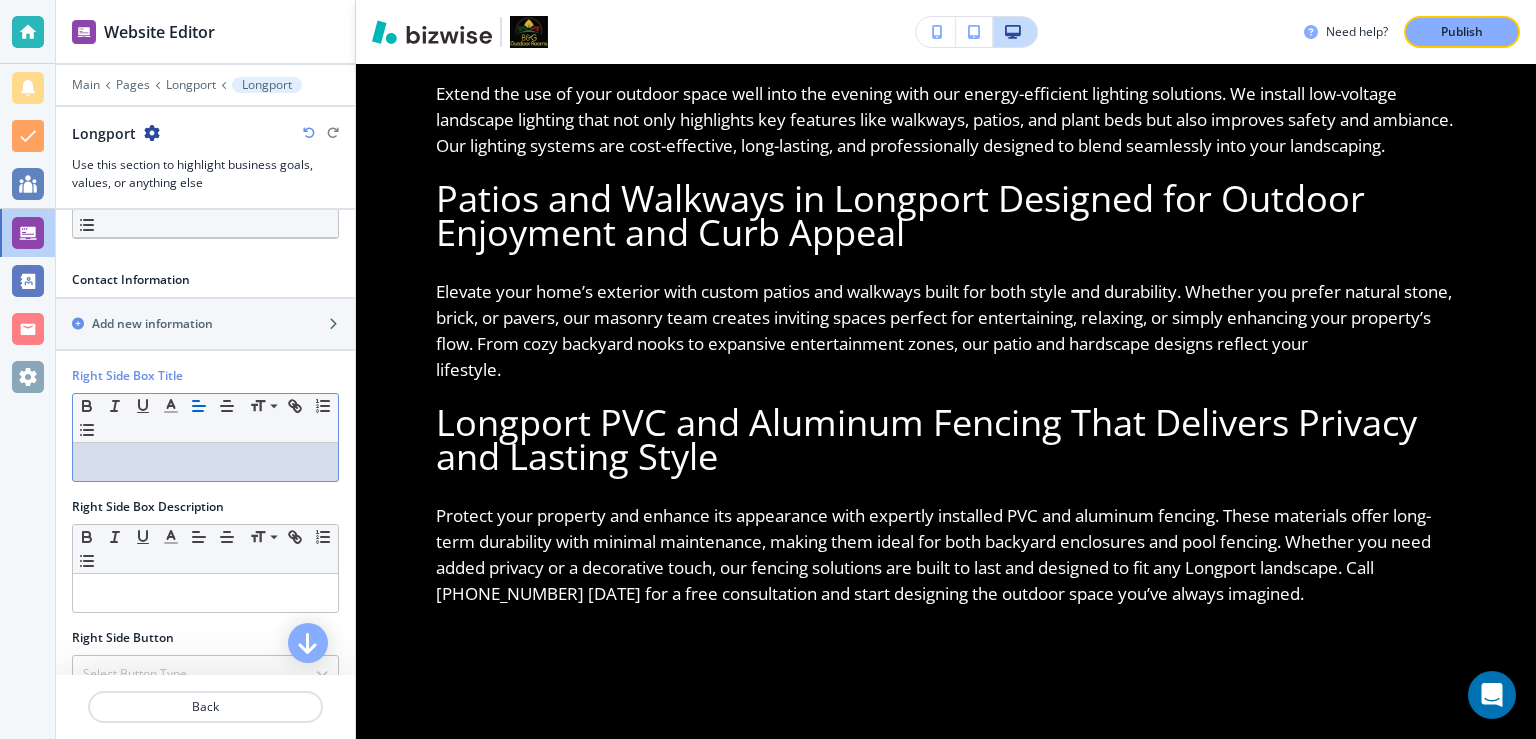 click at bounding box center [205, 462] 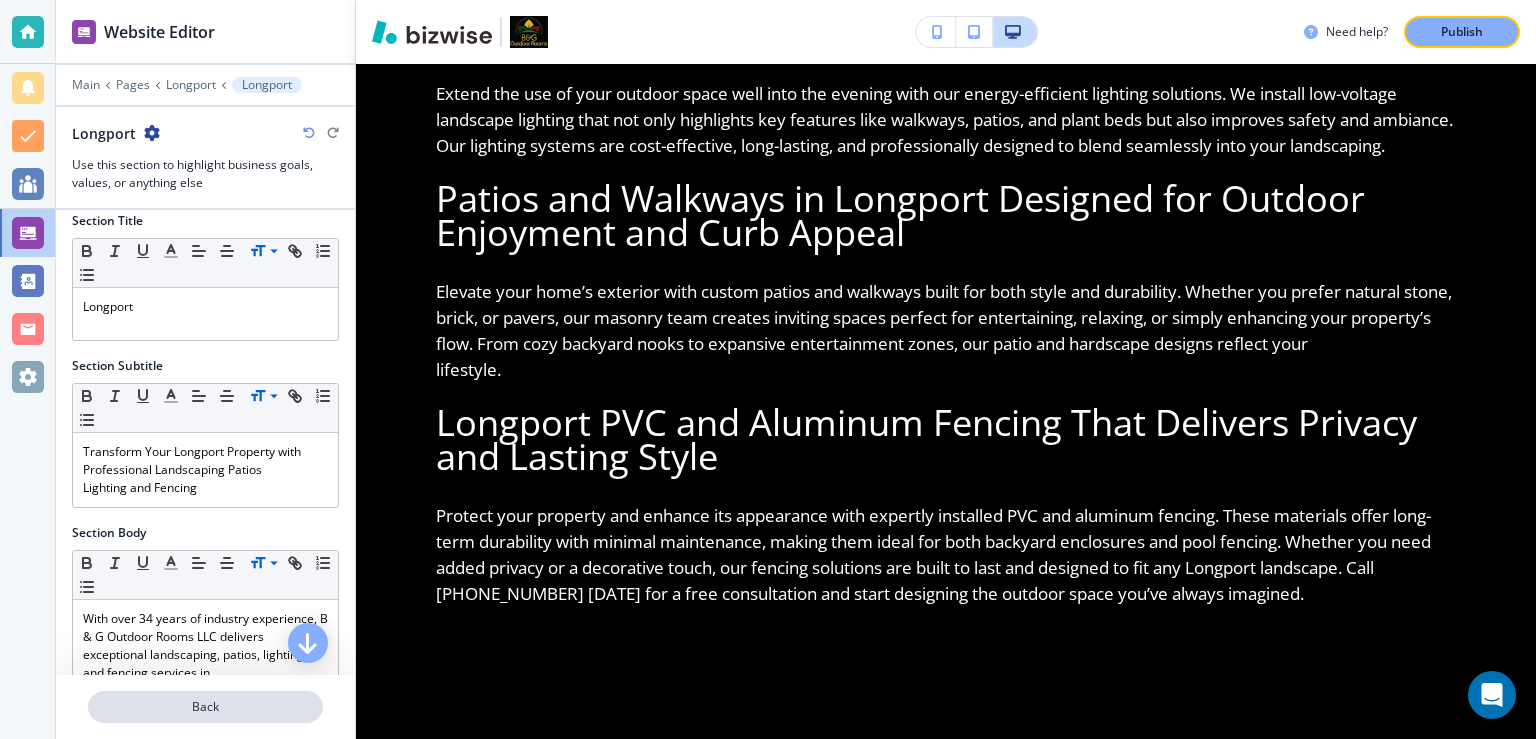 scroll, scrollTop: 0, scrollLeft: 0, axis: both 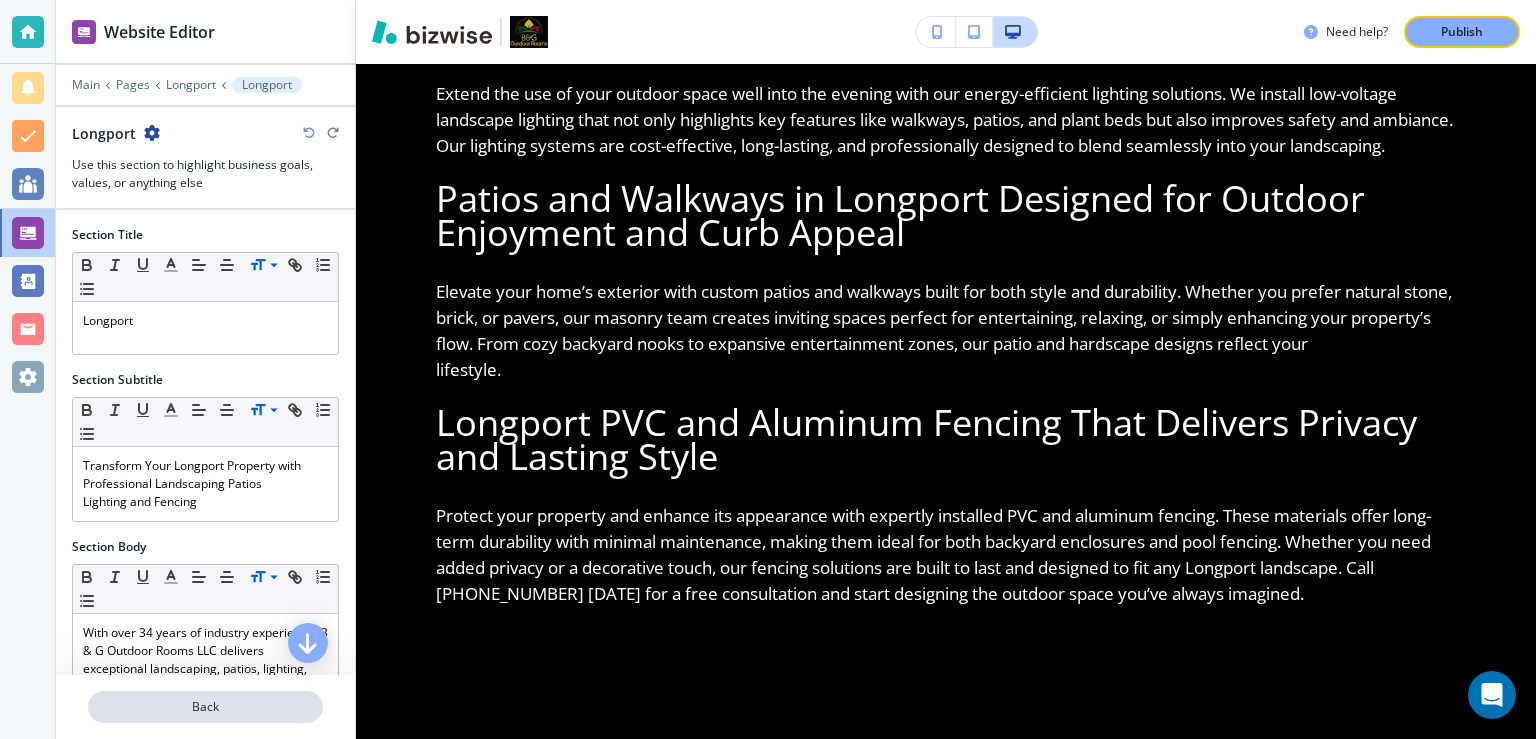 click on "Back" at bounding box center (205, 707) 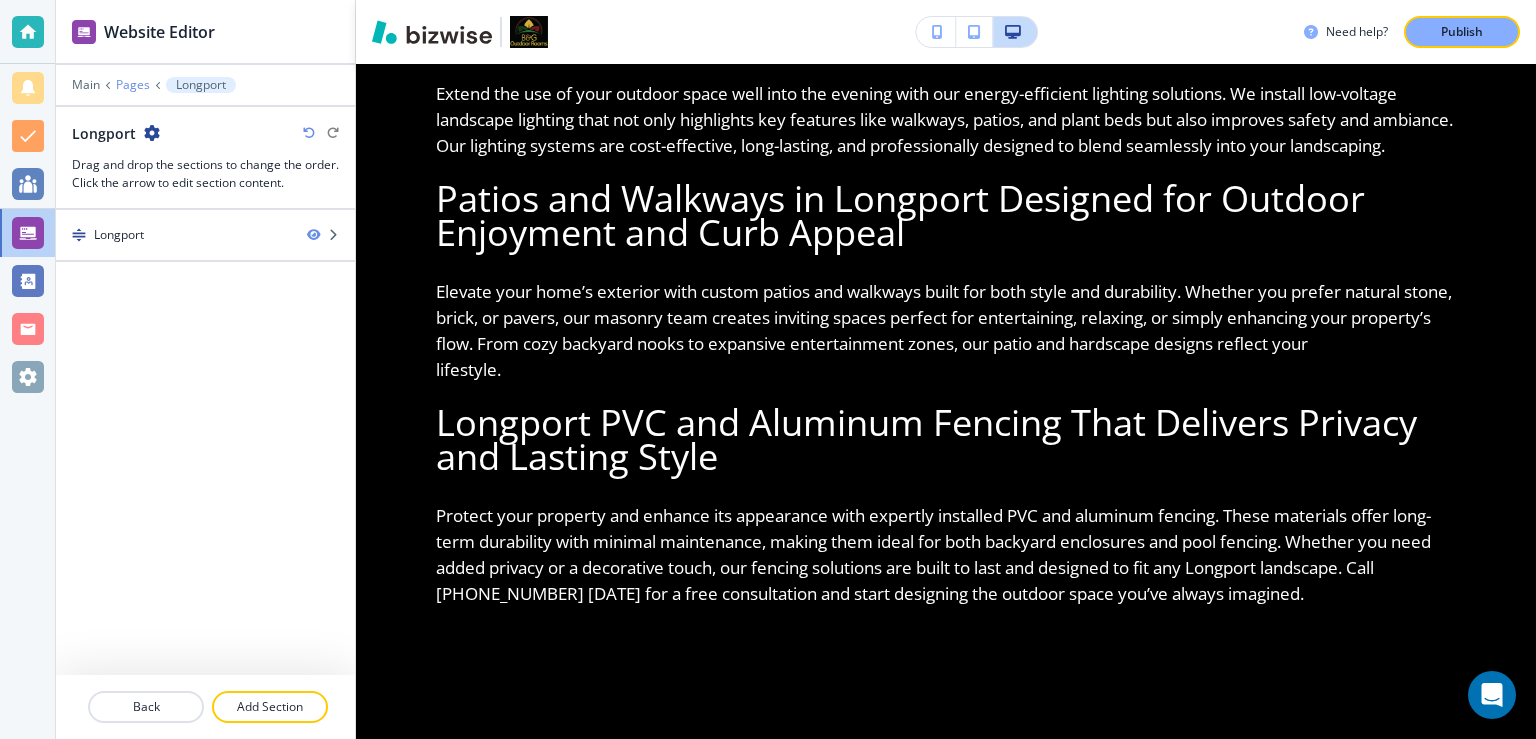 click on "Pages" at bounding box center (133, 85) 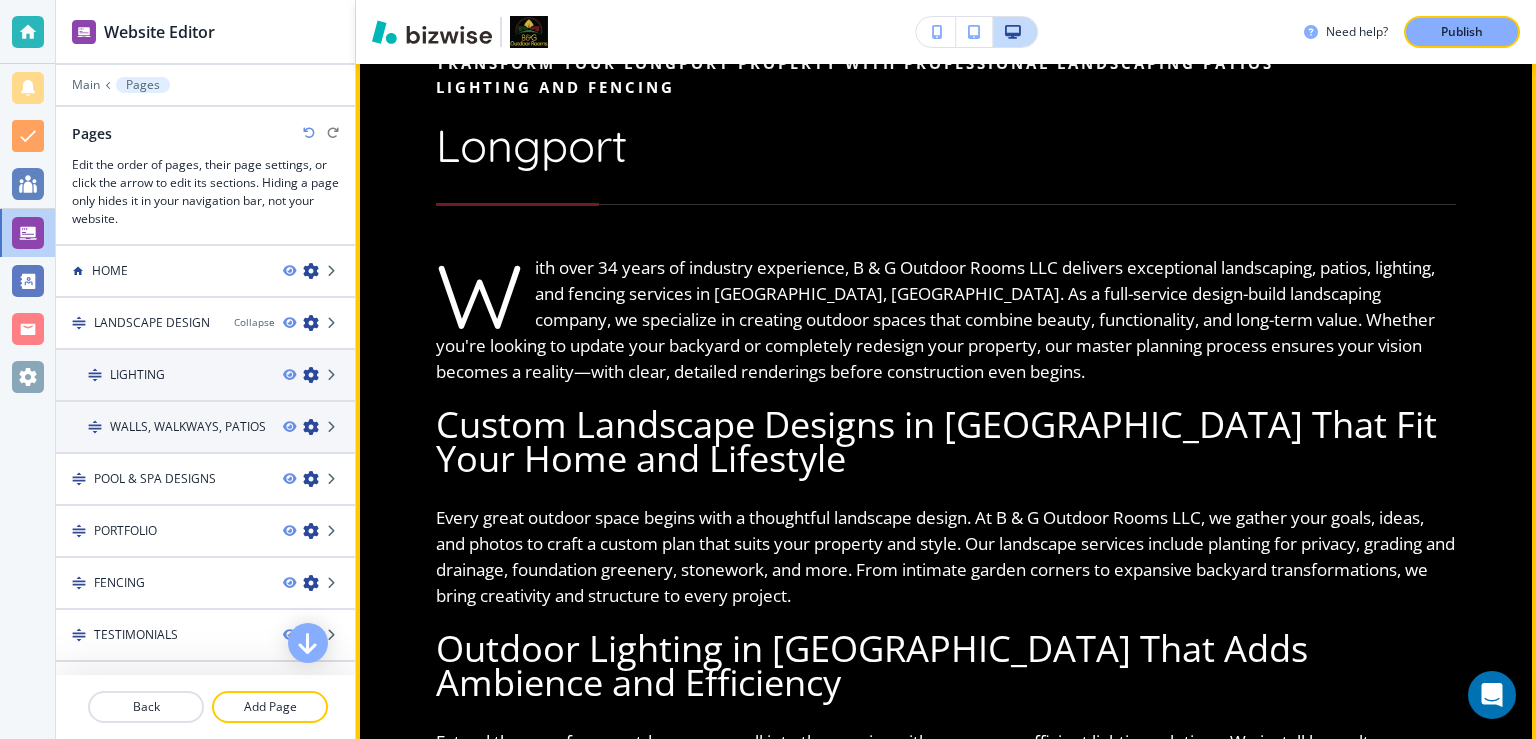 scroll, scrollTop: 0, scrollLeft: 0, axis: both 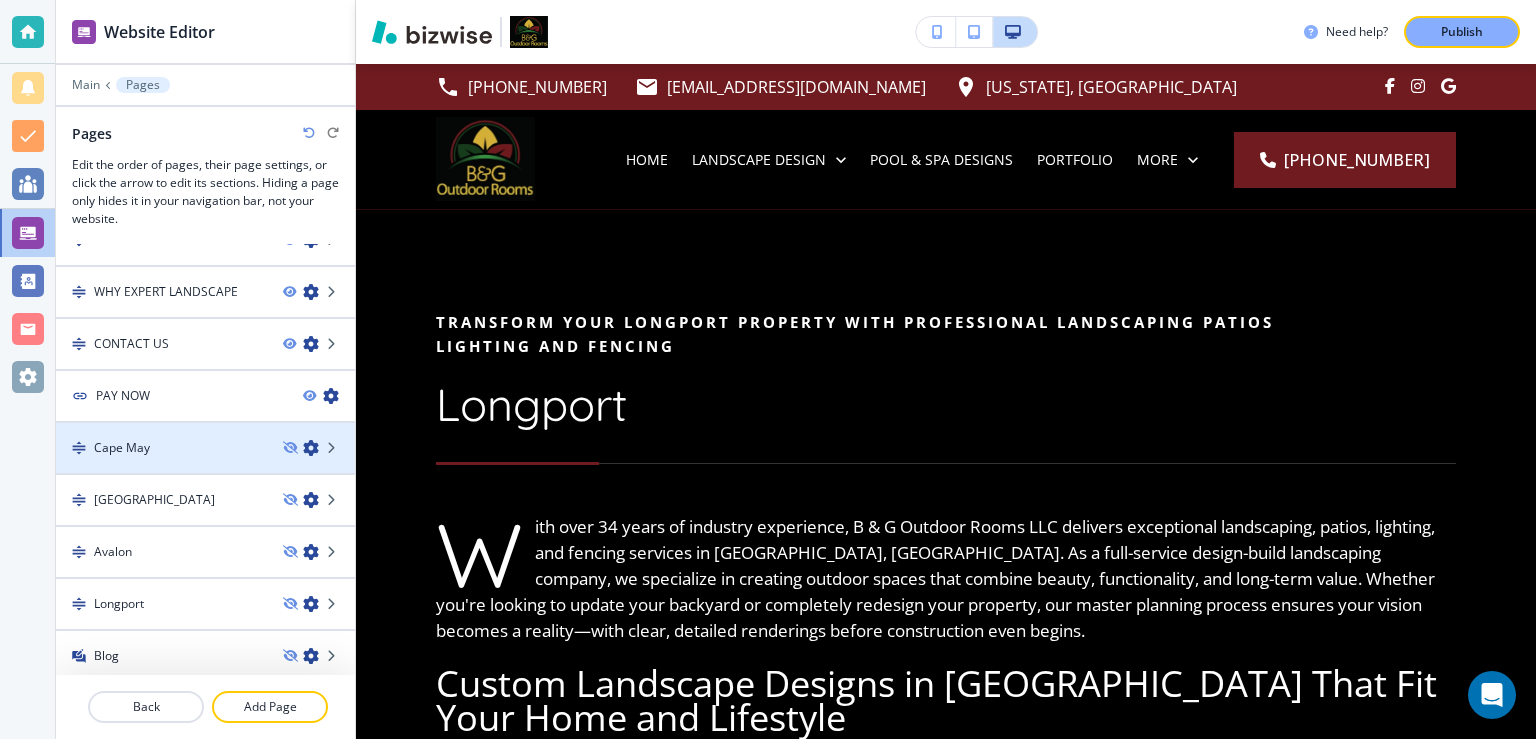 click on "Cape May" at bounding box center [161, 448] 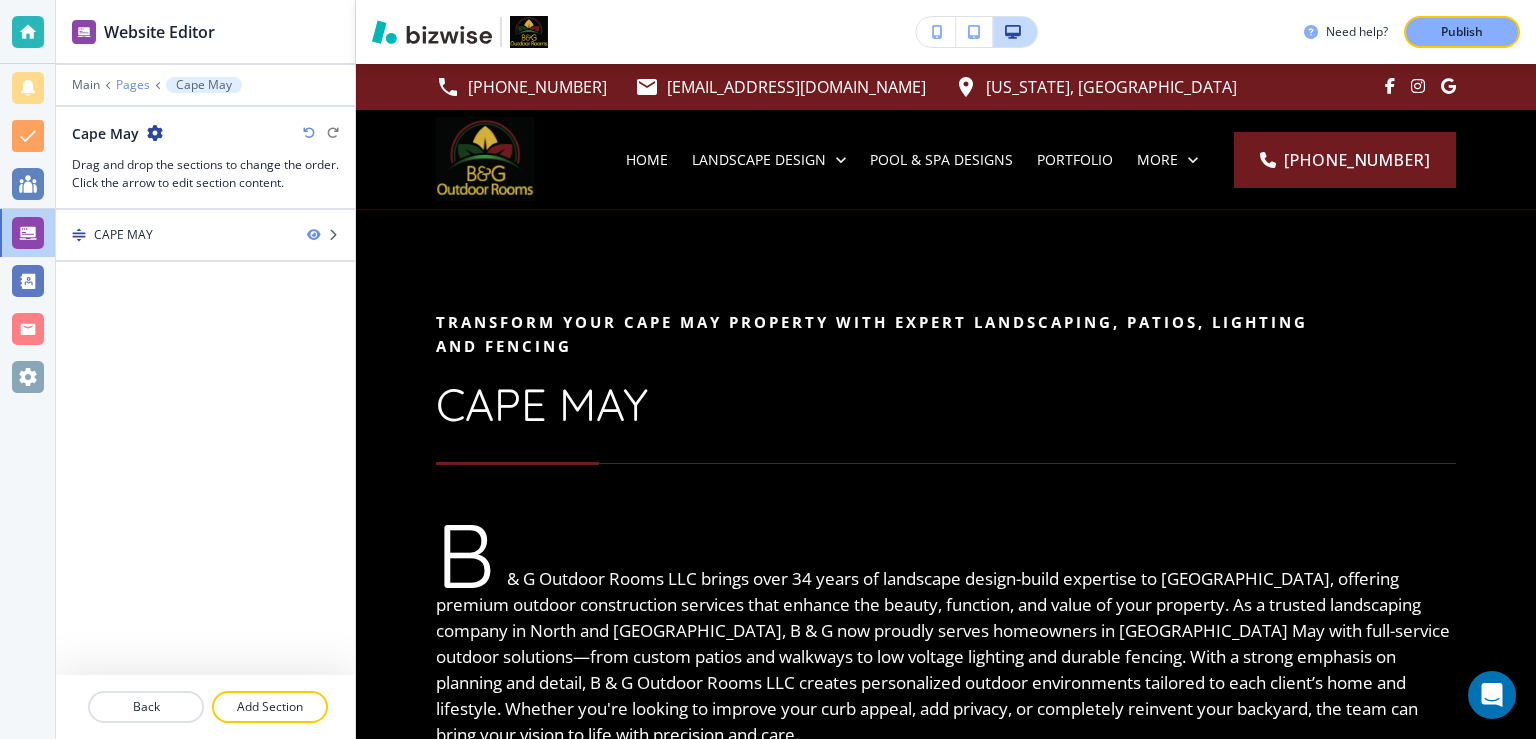 click on "Pages" at bounding box center (133, 85) 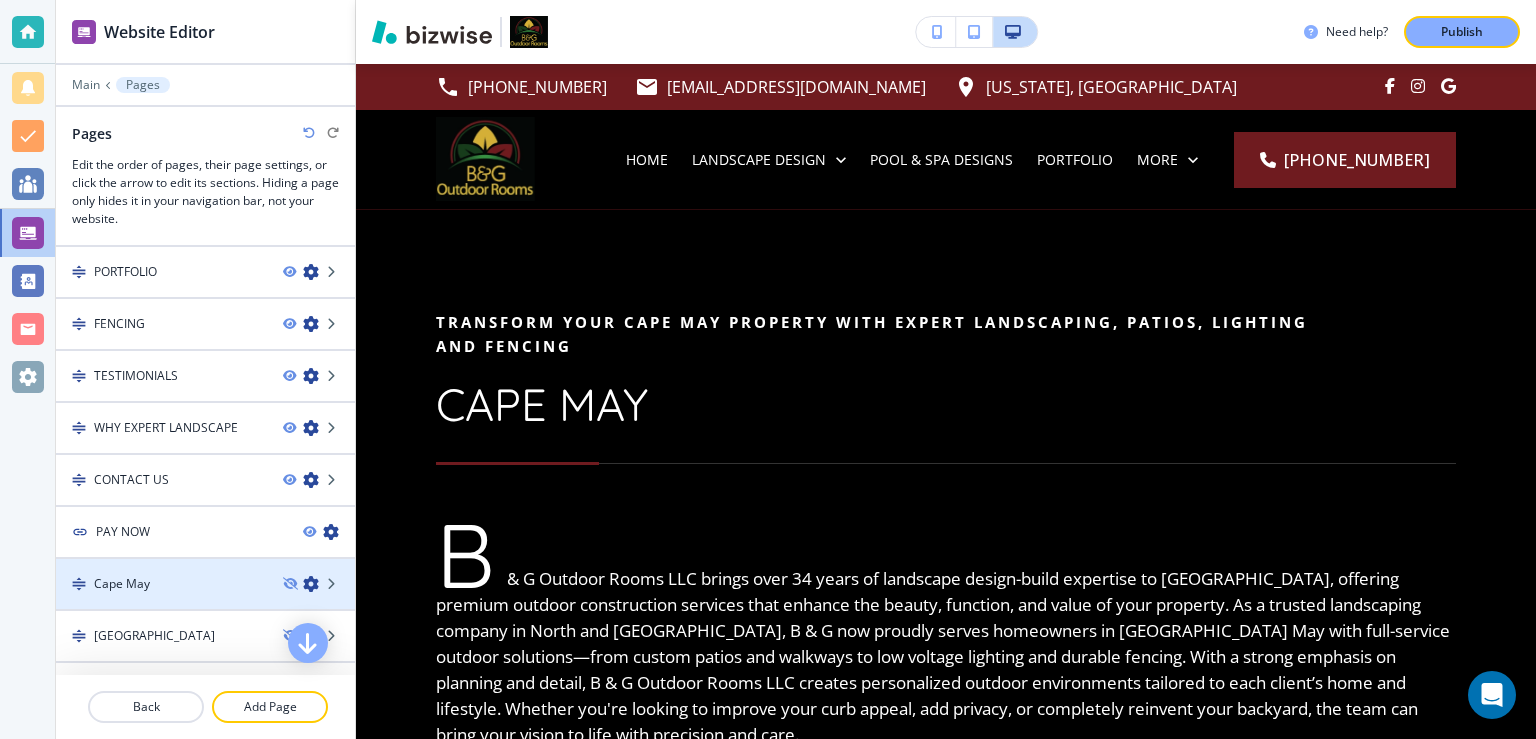 scroll, scrollTop: 395, scrollLeft: 0, axis: vertical 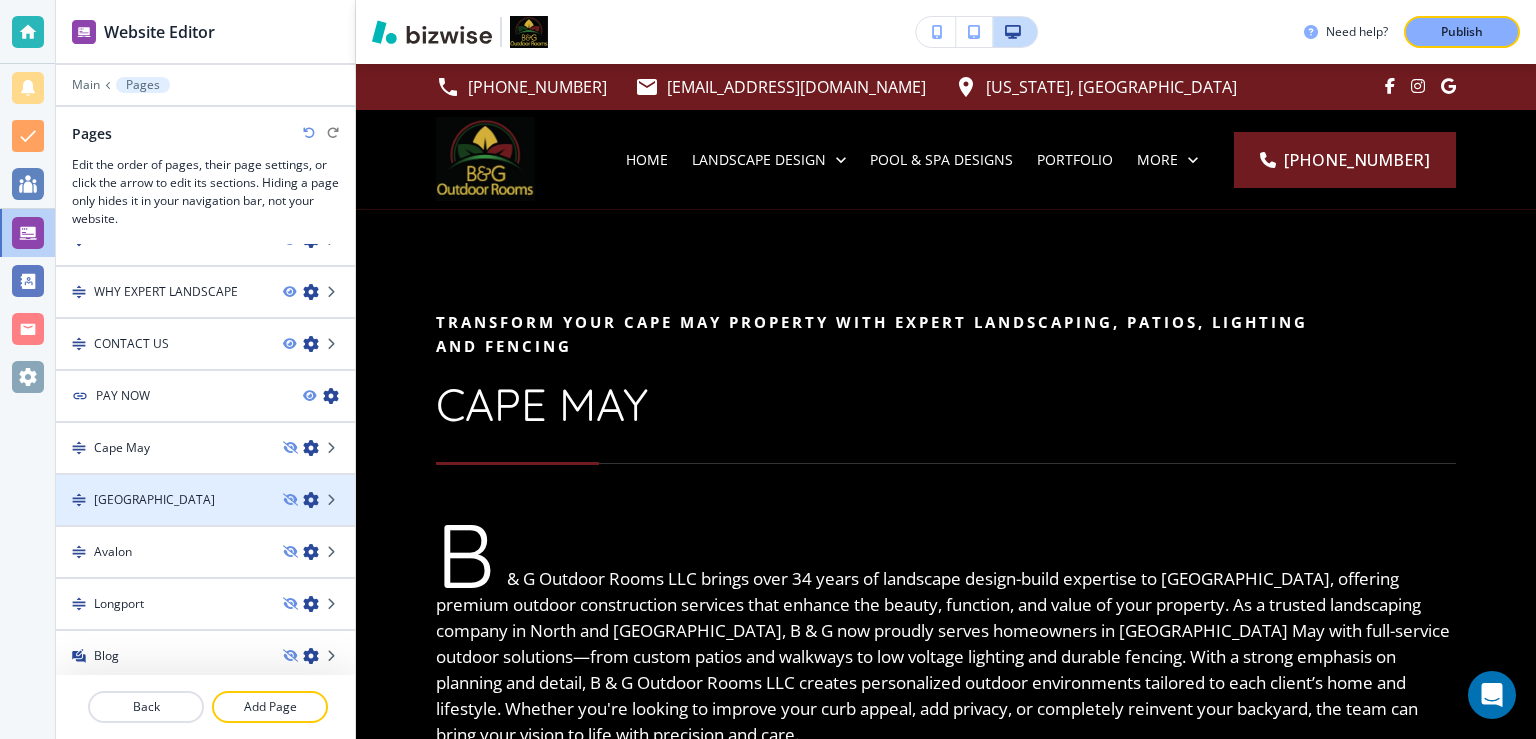 click on "[GEOGRAPHIC_DATA]" at bounding box center (161, 500) 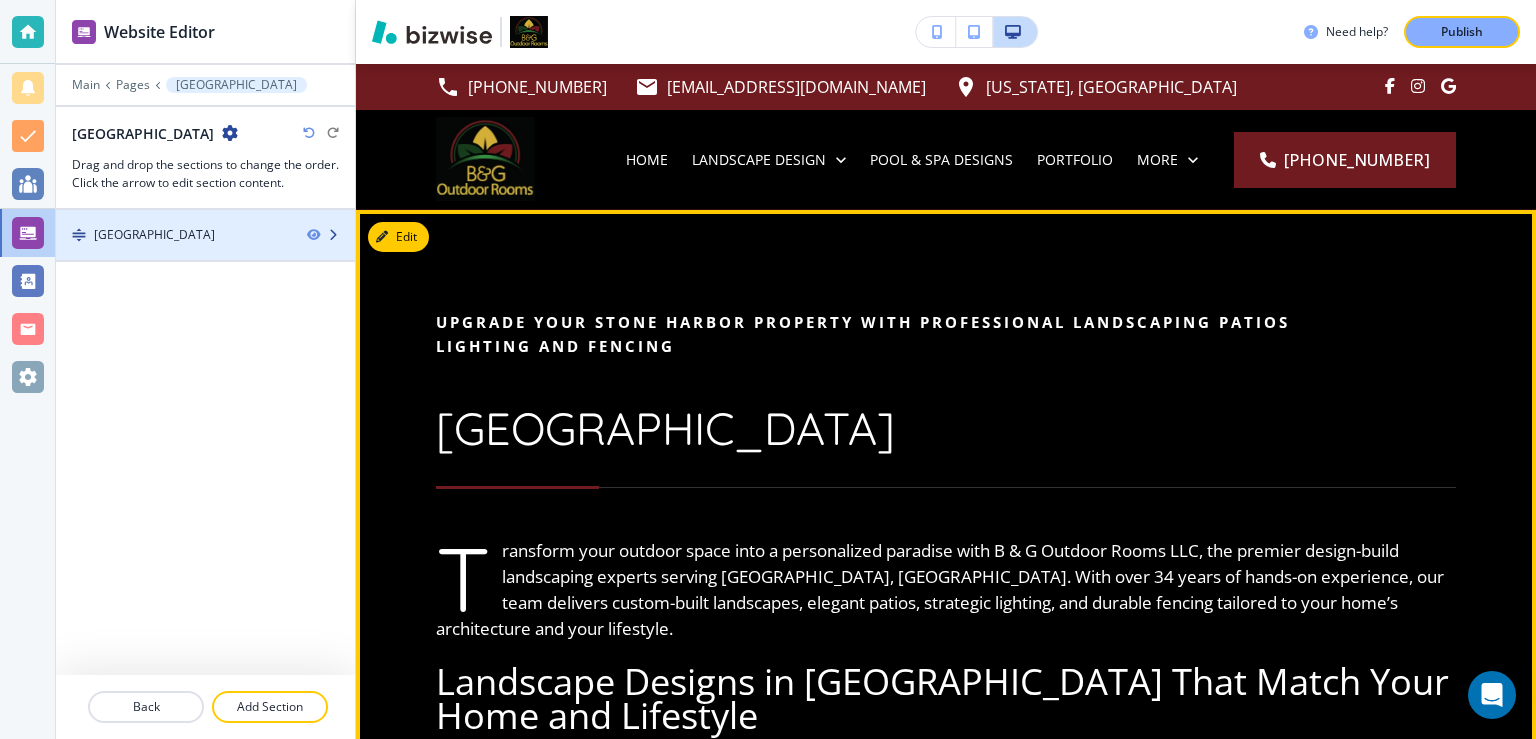 click on "[GEOGRAPHIC_DATA]" at bounding box center (173, 235) 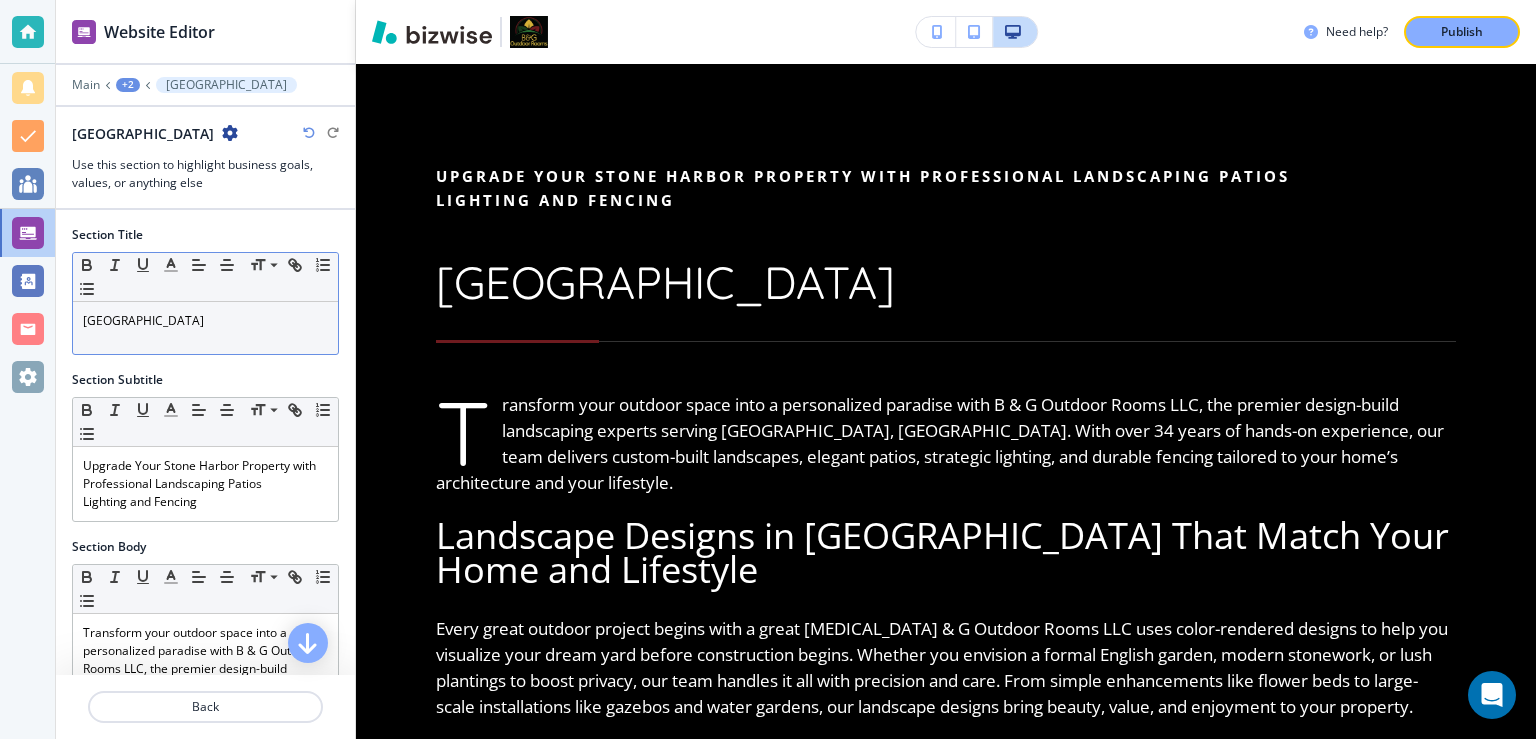 scroll, scrollTop: 146, scrollLeft: 0, axis: vertical 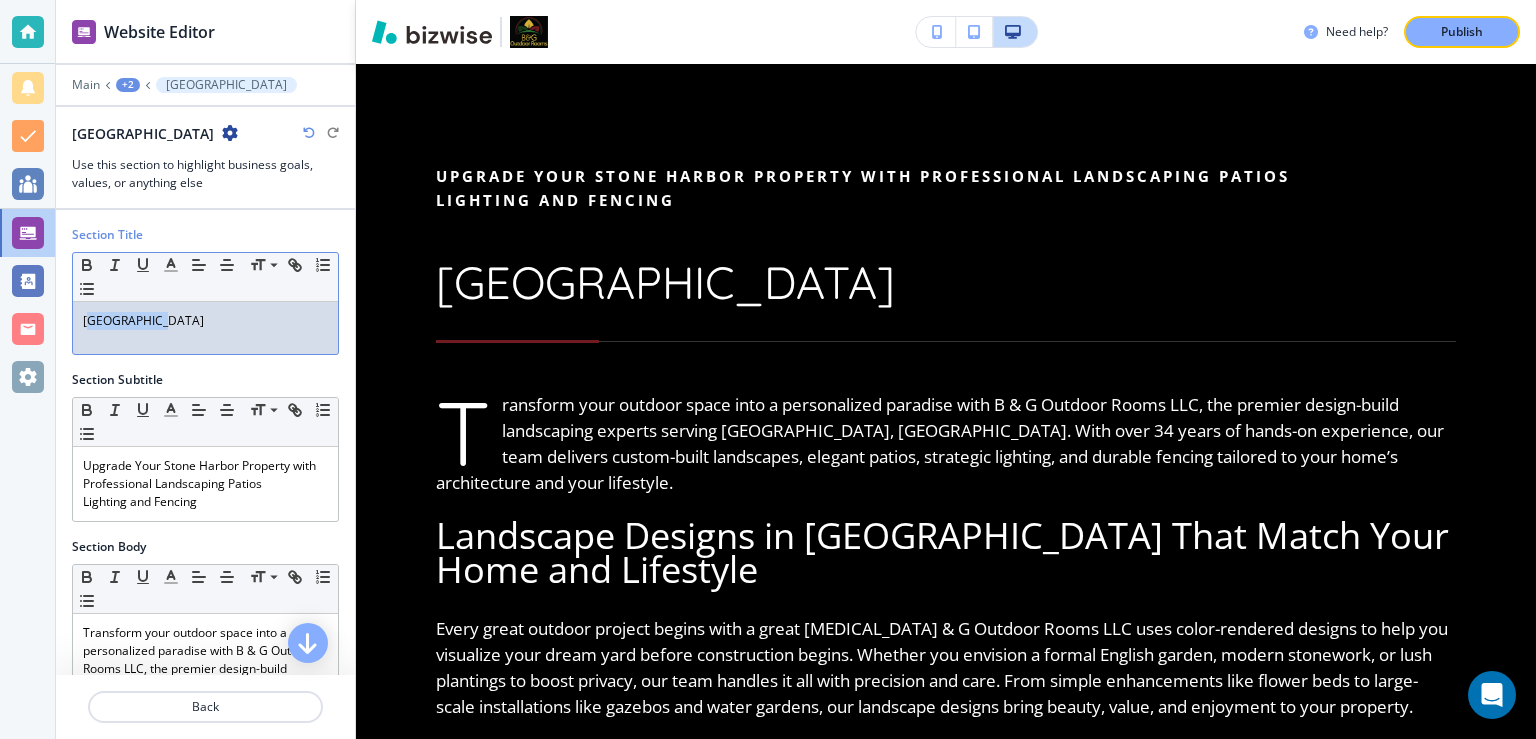 drag, startPoint x: 168, startPoint y: 322, endPoint x: 90, endPoint y: 314, distance: 78.40918 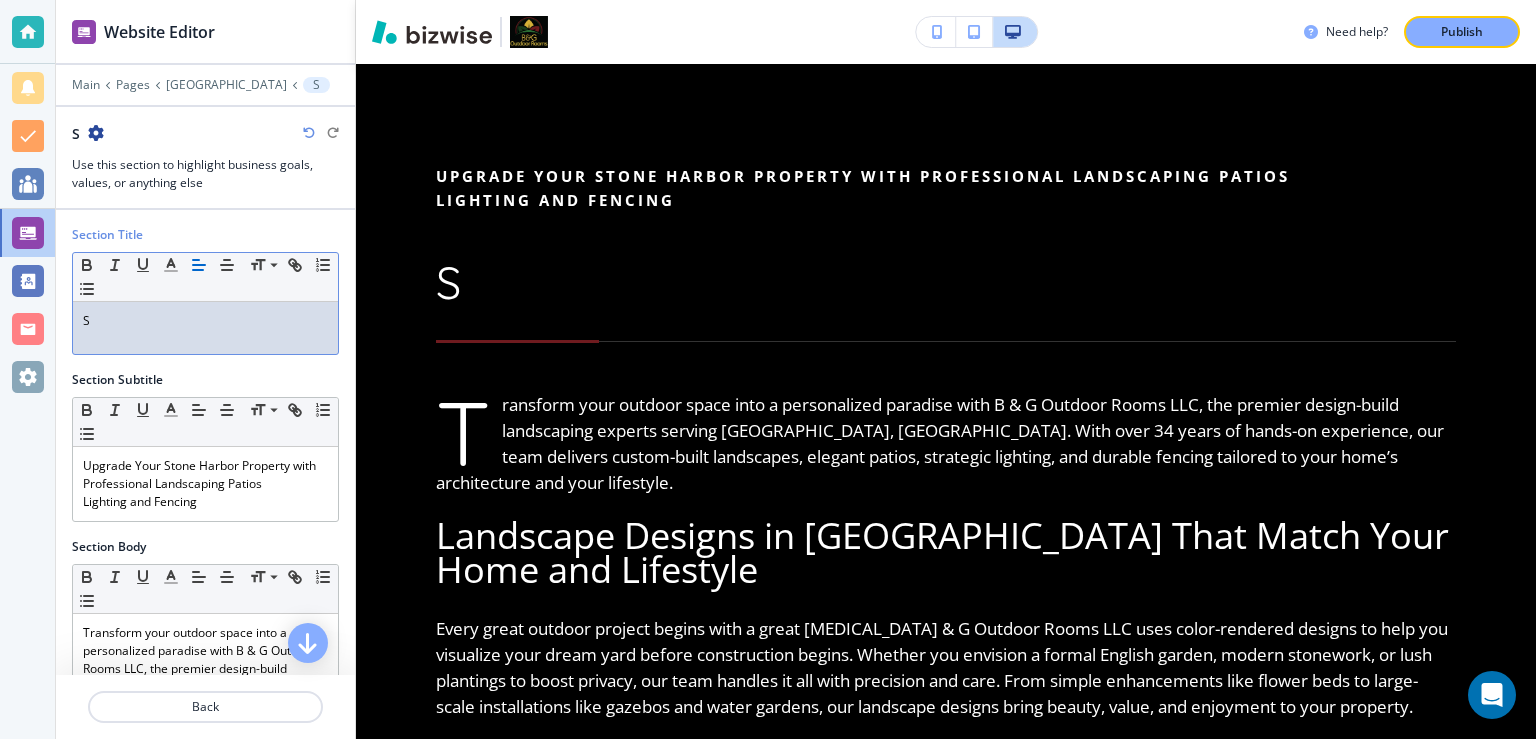 type 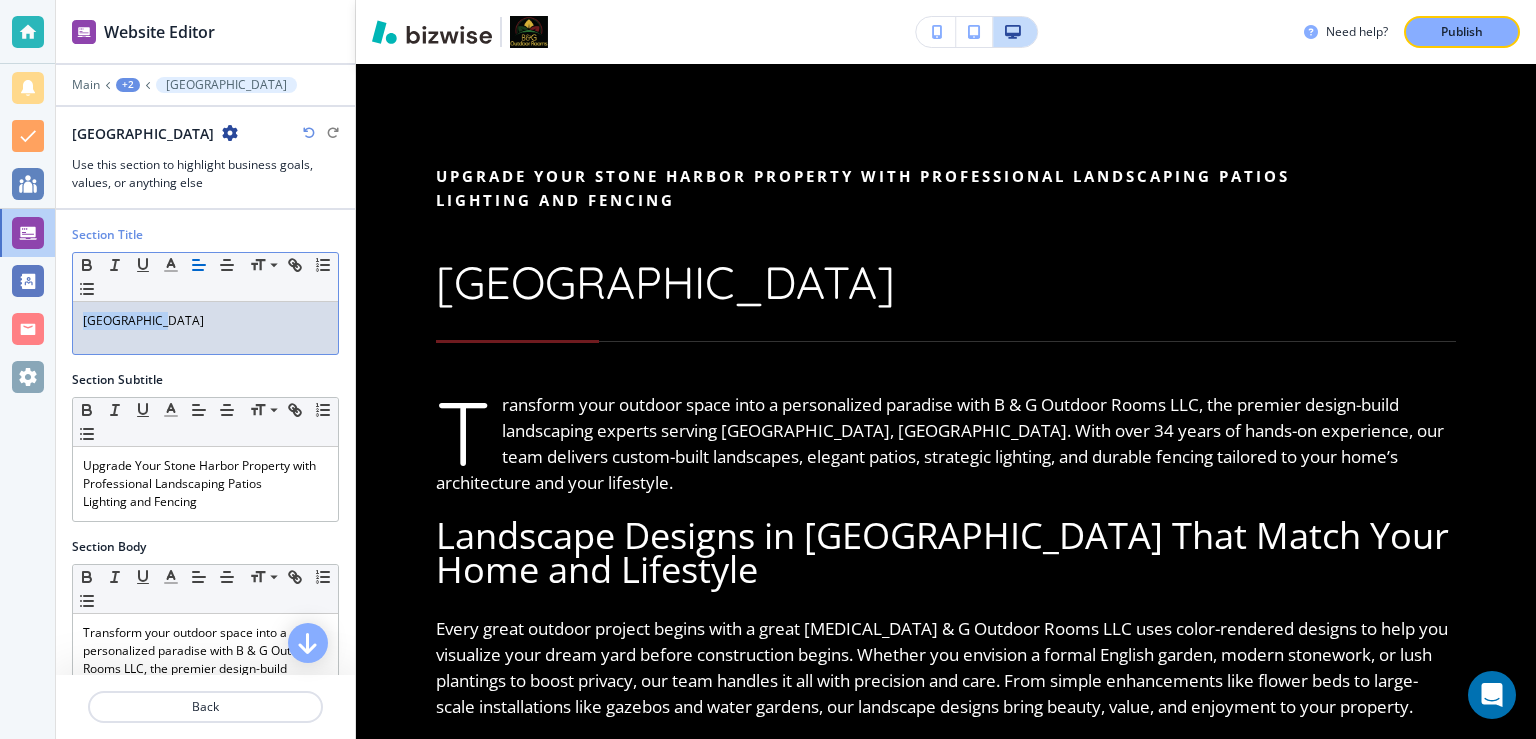 drag, startPoint x: 109, startPoint y: 318, endPoint x: 62, endPoint y: 311, distance: 47.518417 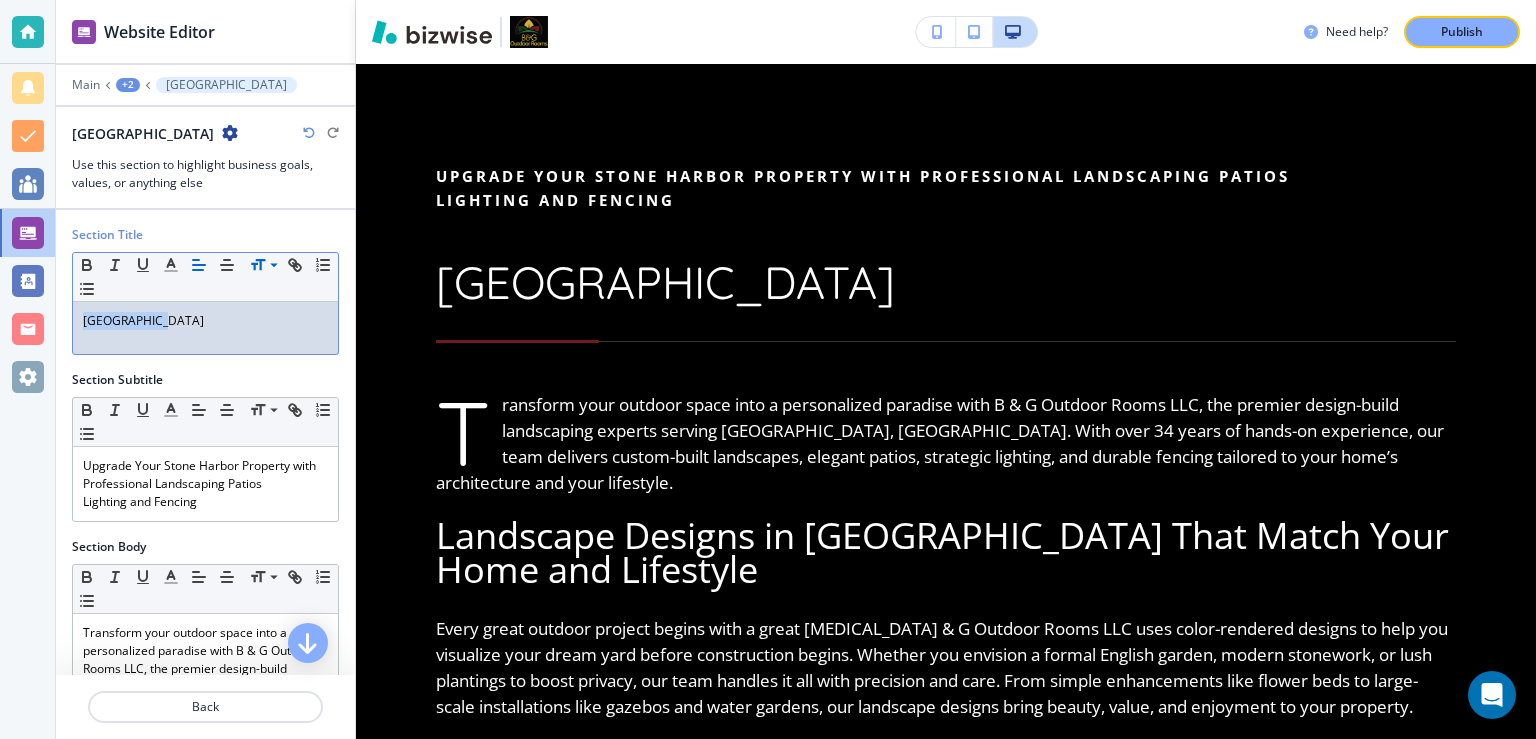 click 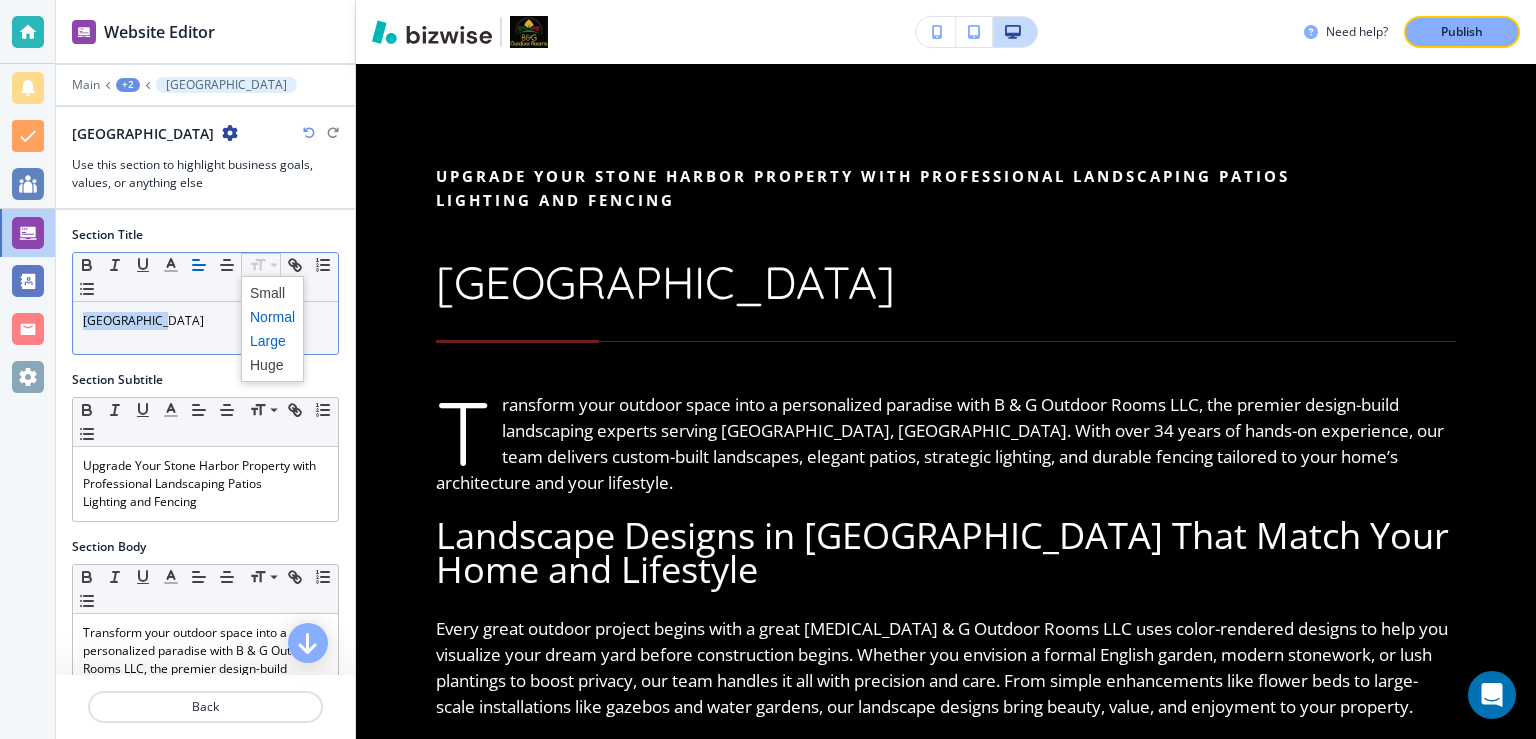 click at bounding box center [272, 341] 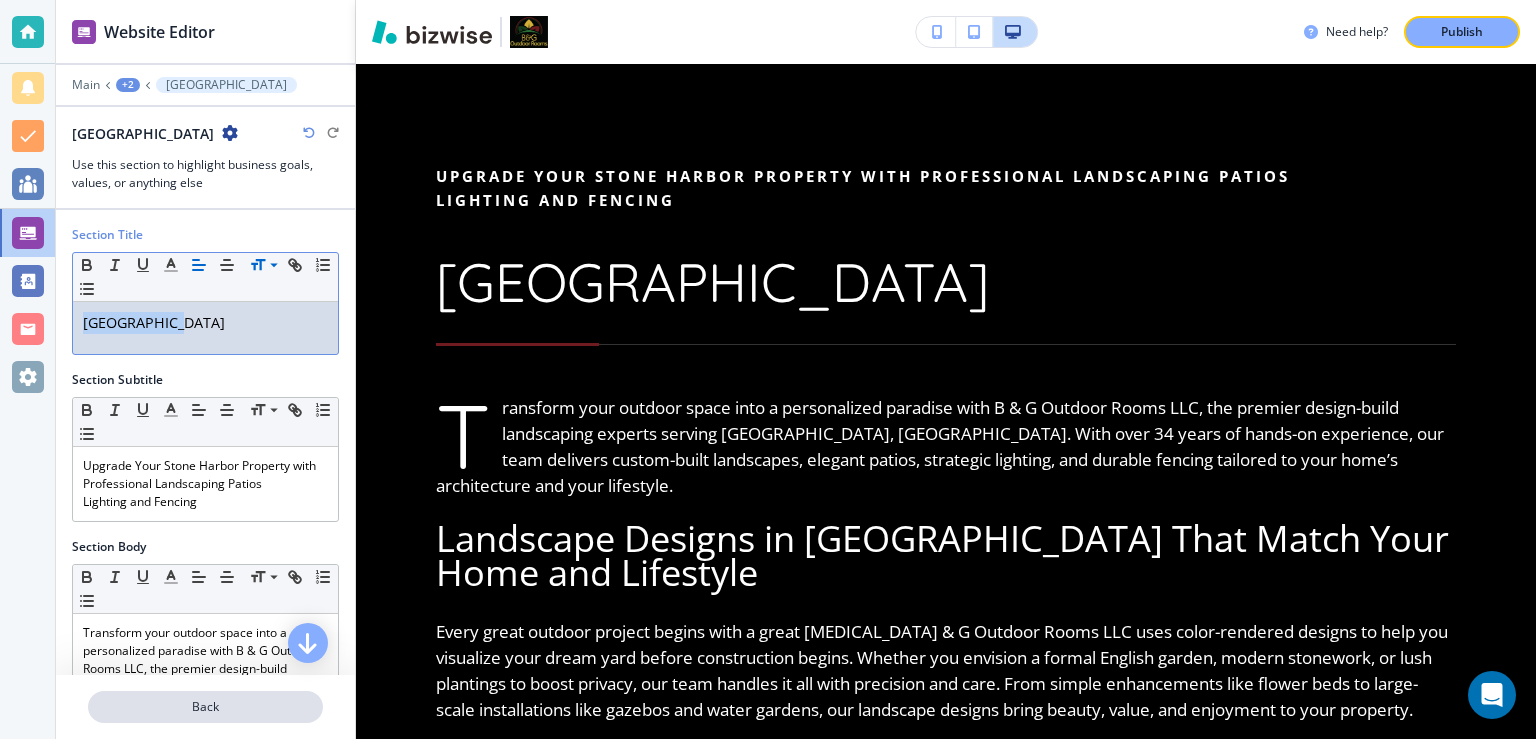 click on "Back" at bounding box center [205, 707] 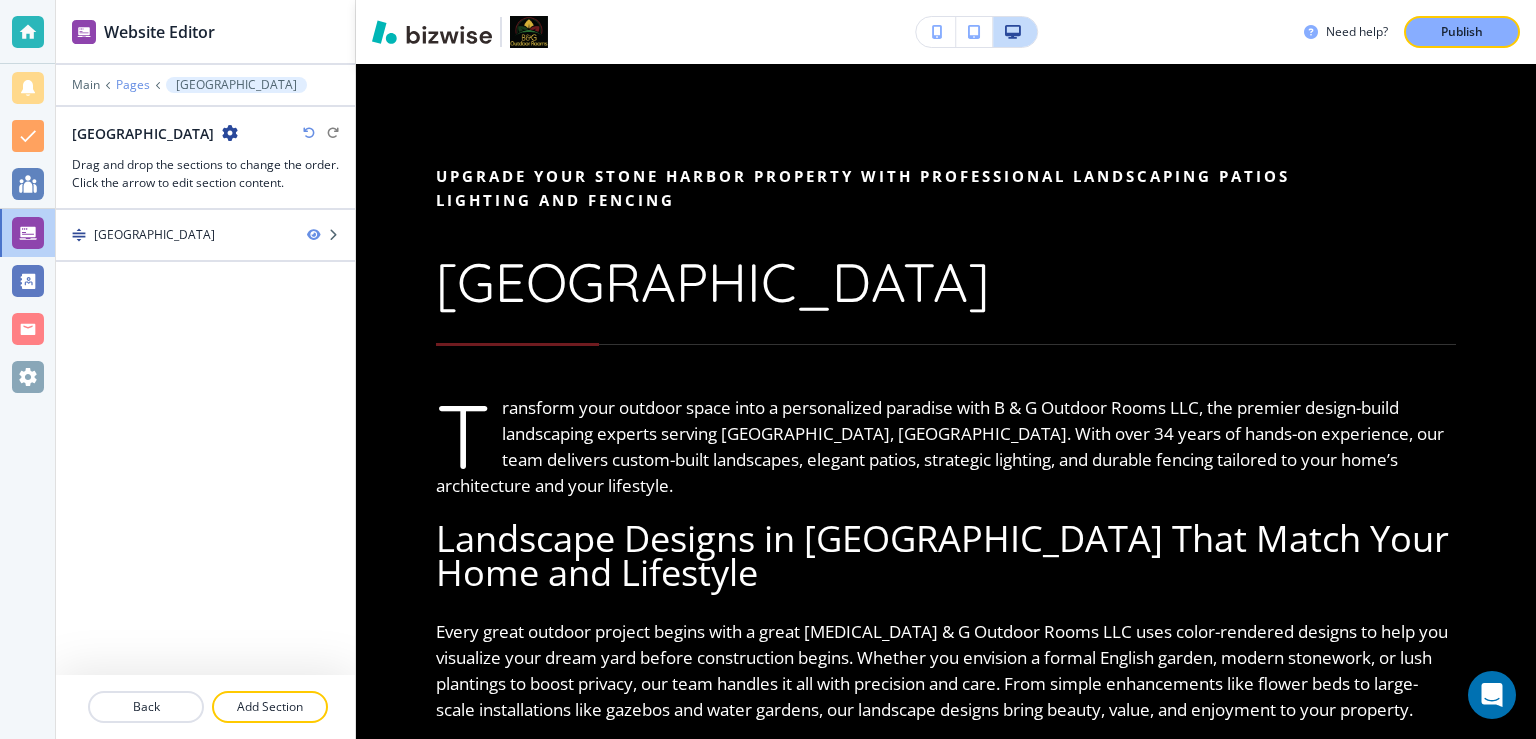 click on "Pages" at bounding box center [133, 85] 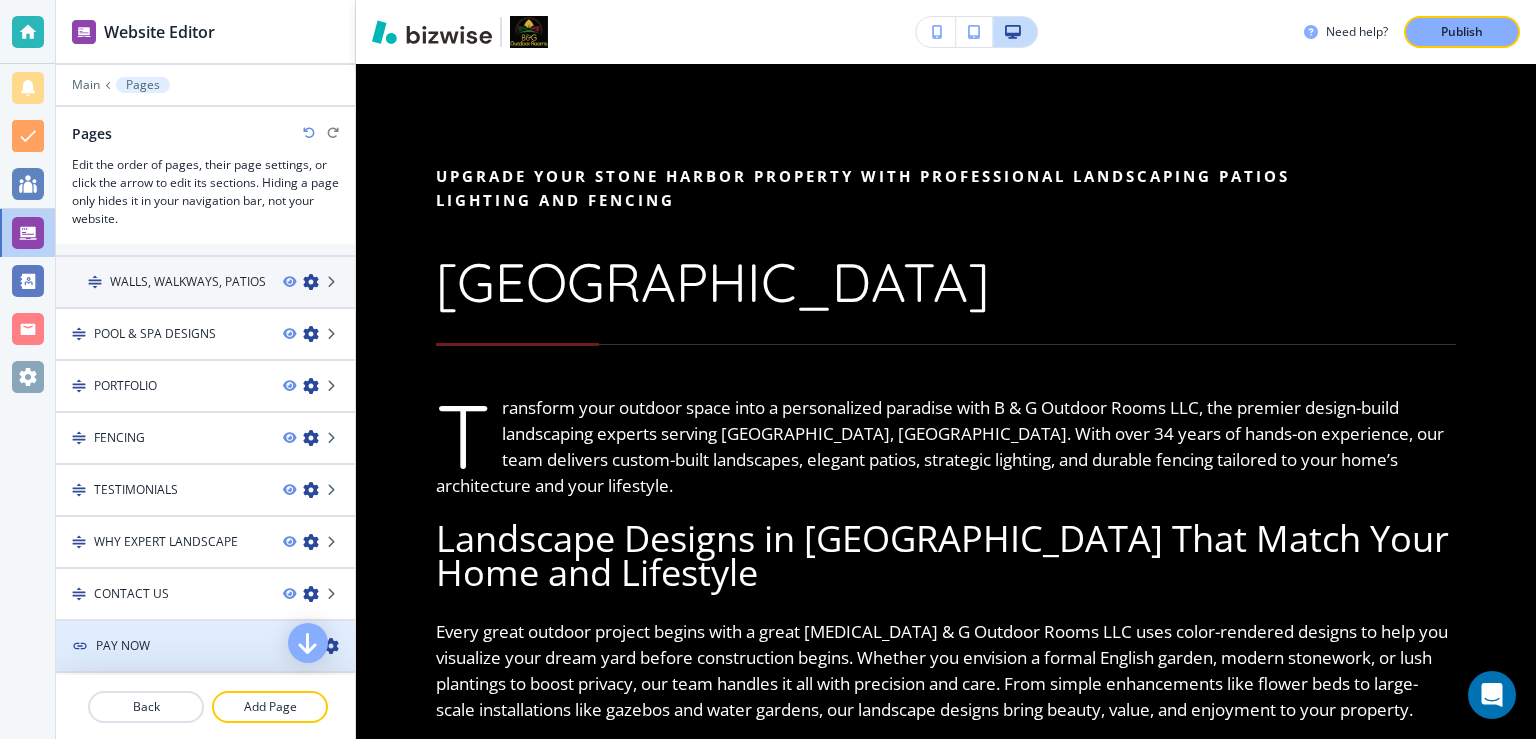 scroll, scrollTop: 395, scrollLeft: 0, axis: vertical 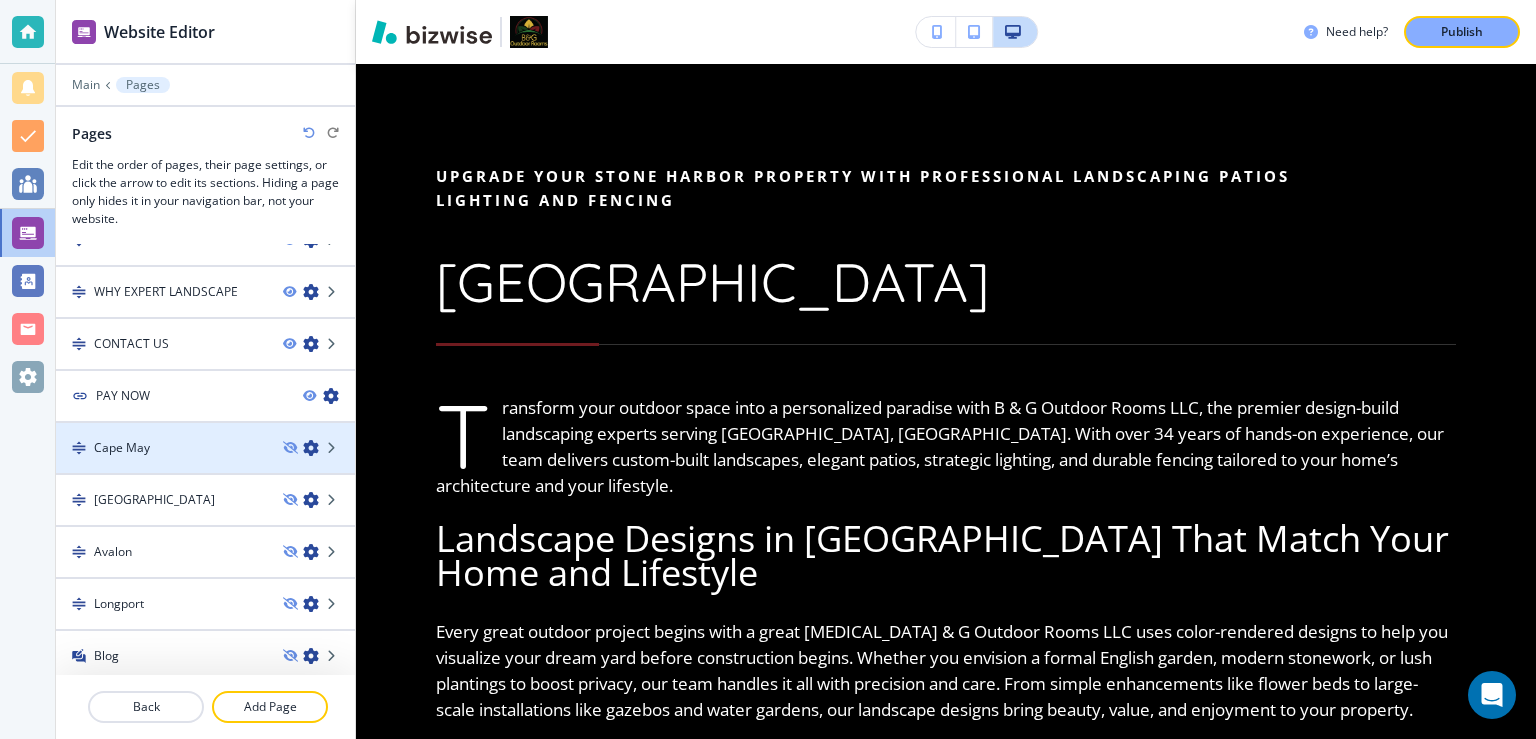 click on "Cape May" at bounding box center [161, 448] 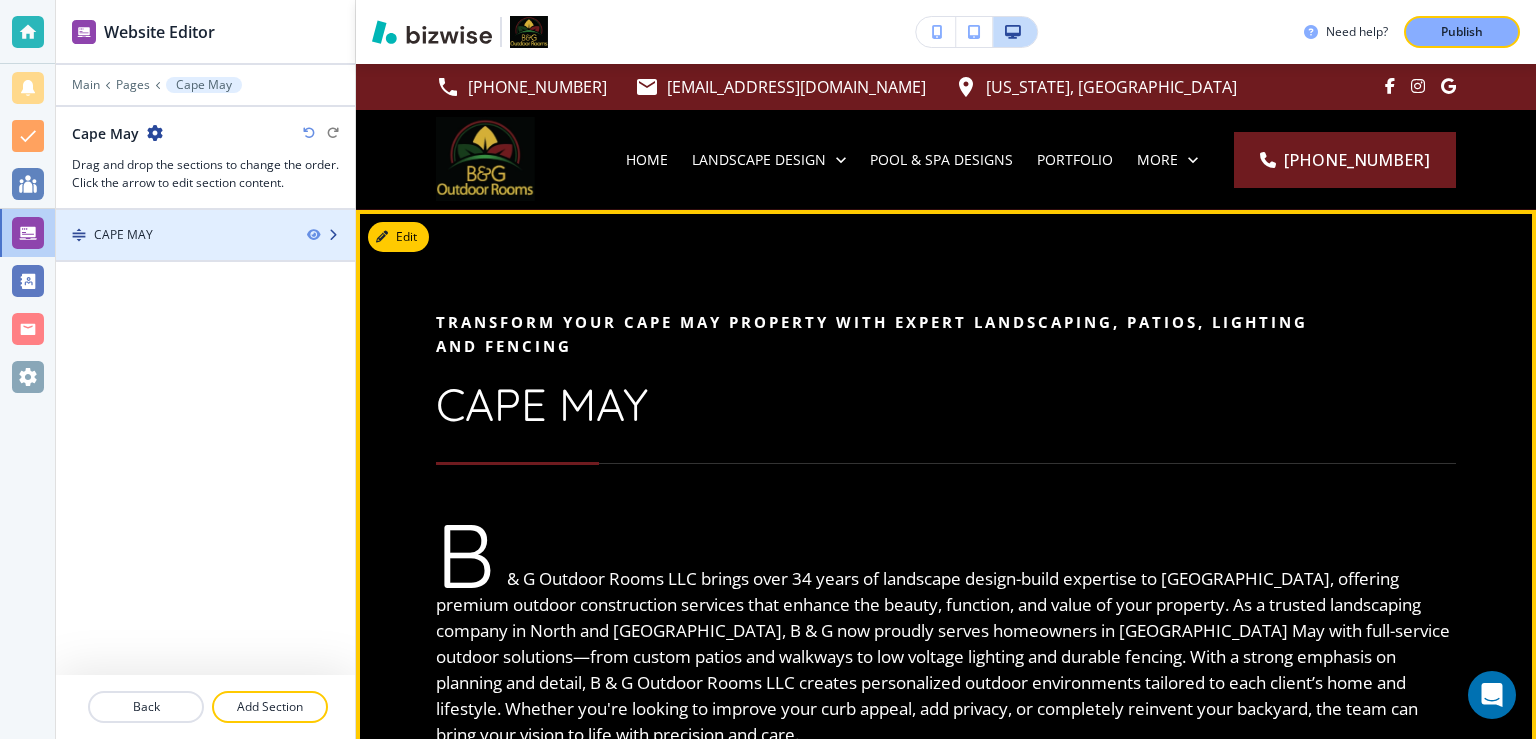 click on "CAPE MAY" at bounding box center (173, 235) 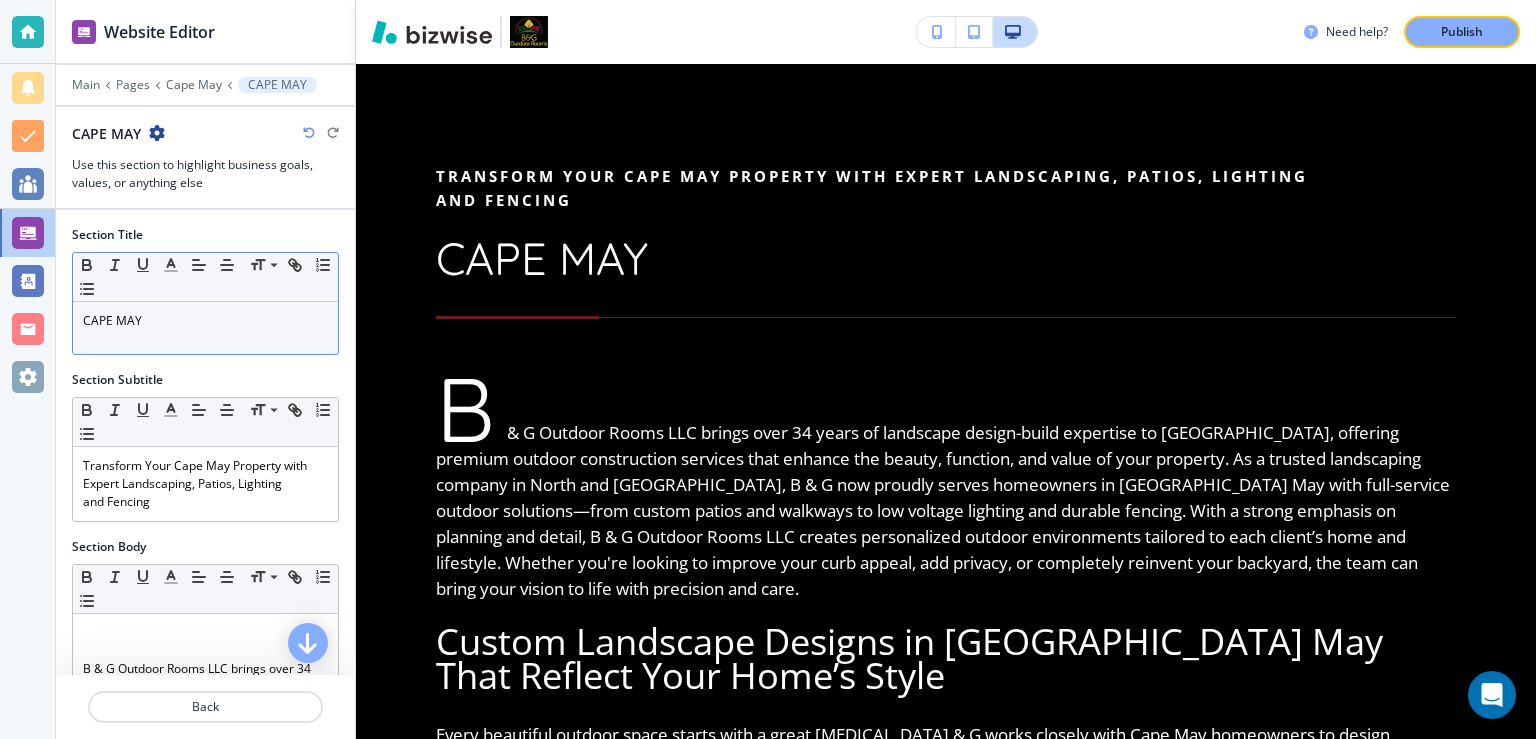 scroll, scrollTop: 146, scrollLeft: 0, axis: vertical 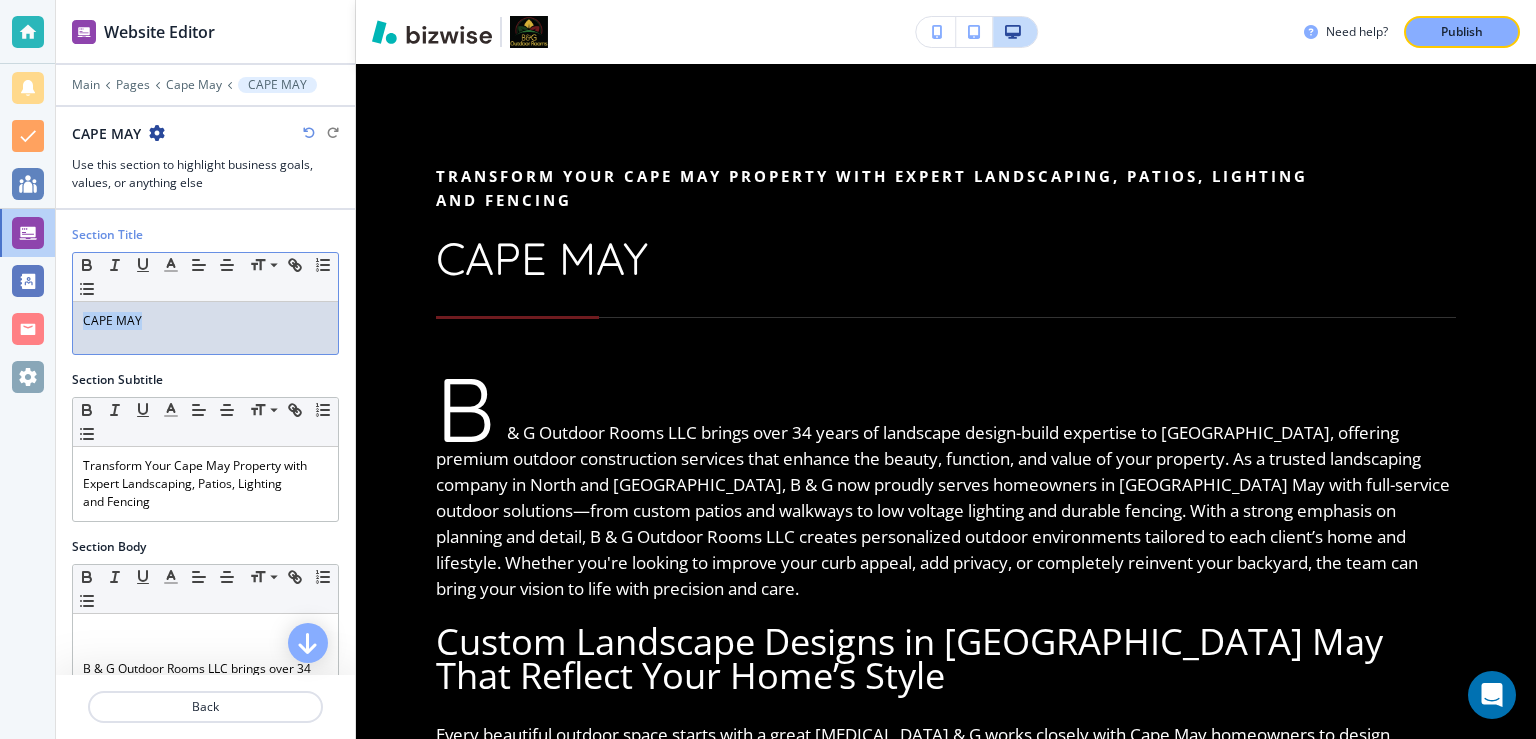 drag, startPoint x: 140, startPoint y: 329, endPoint x: 84, endPoint y: 321, distance: 56.568542 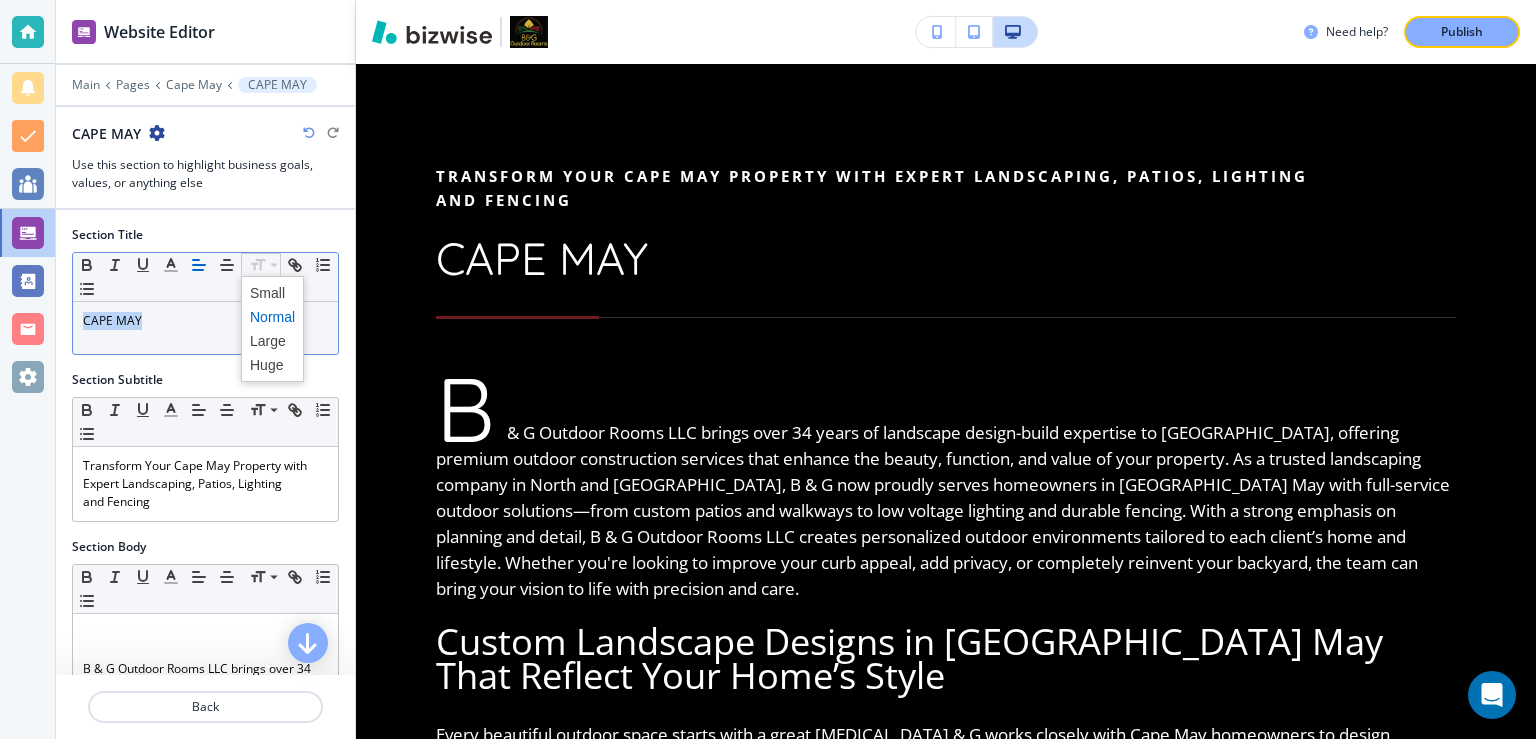 click 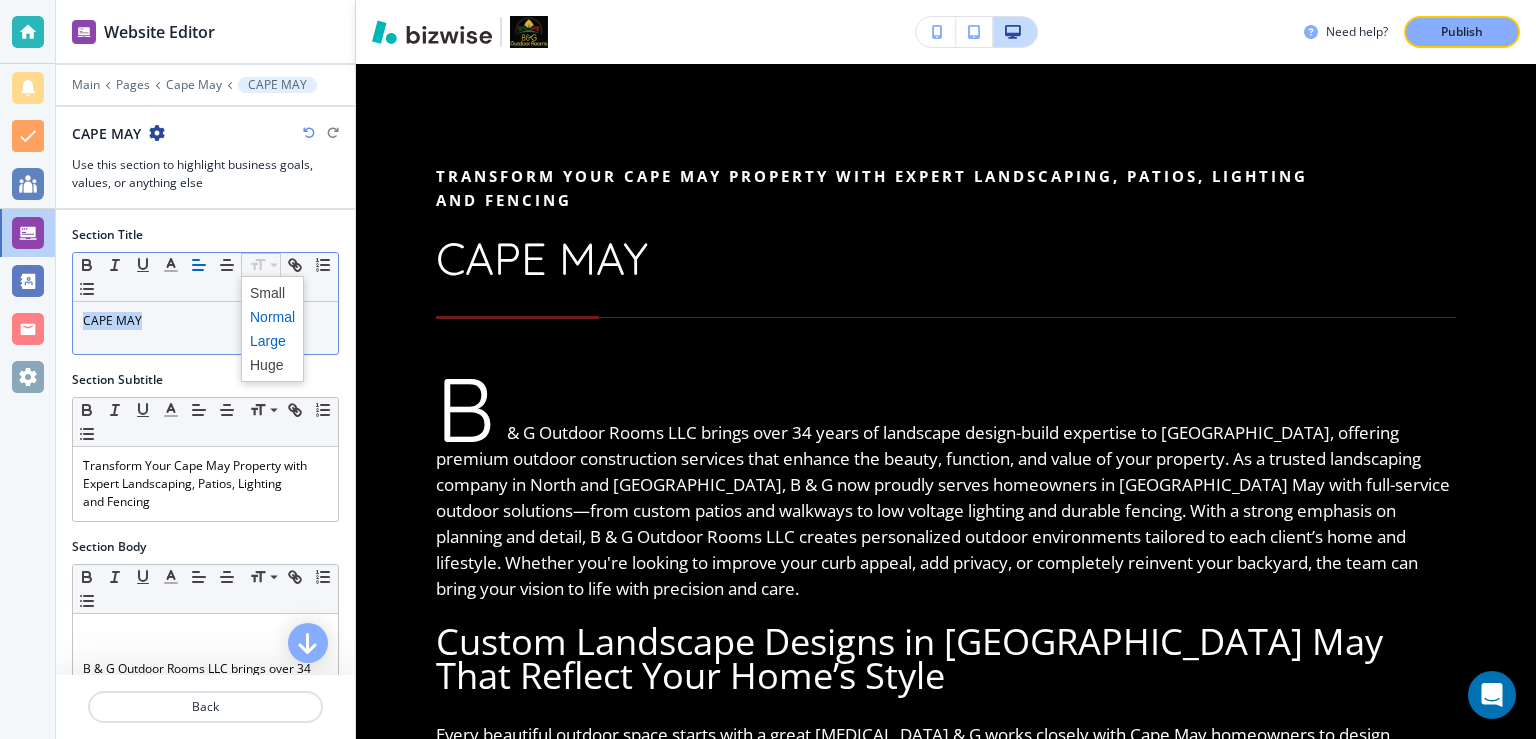 click at bounding box center [272, 341] 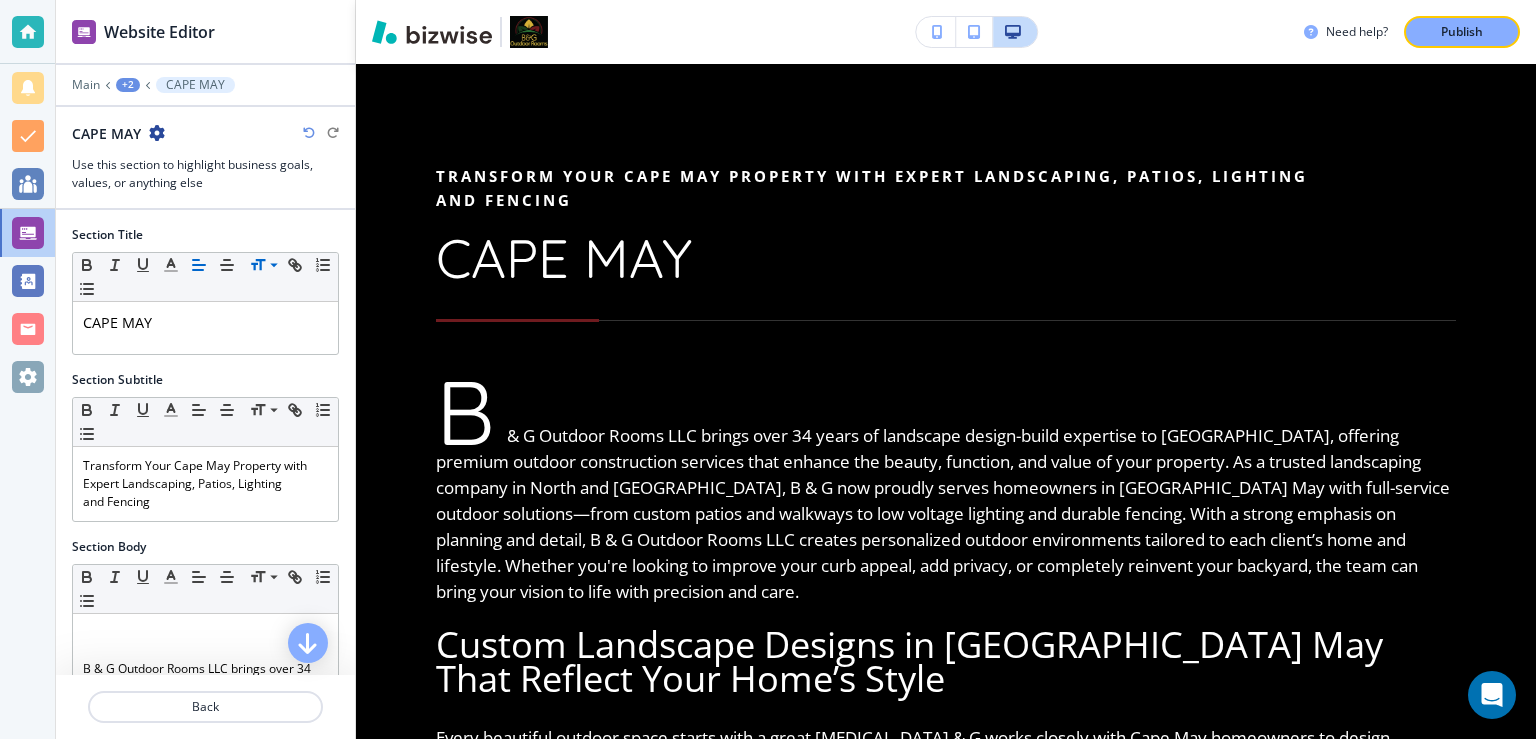 click on "+2" at bounding box center (128, 85) 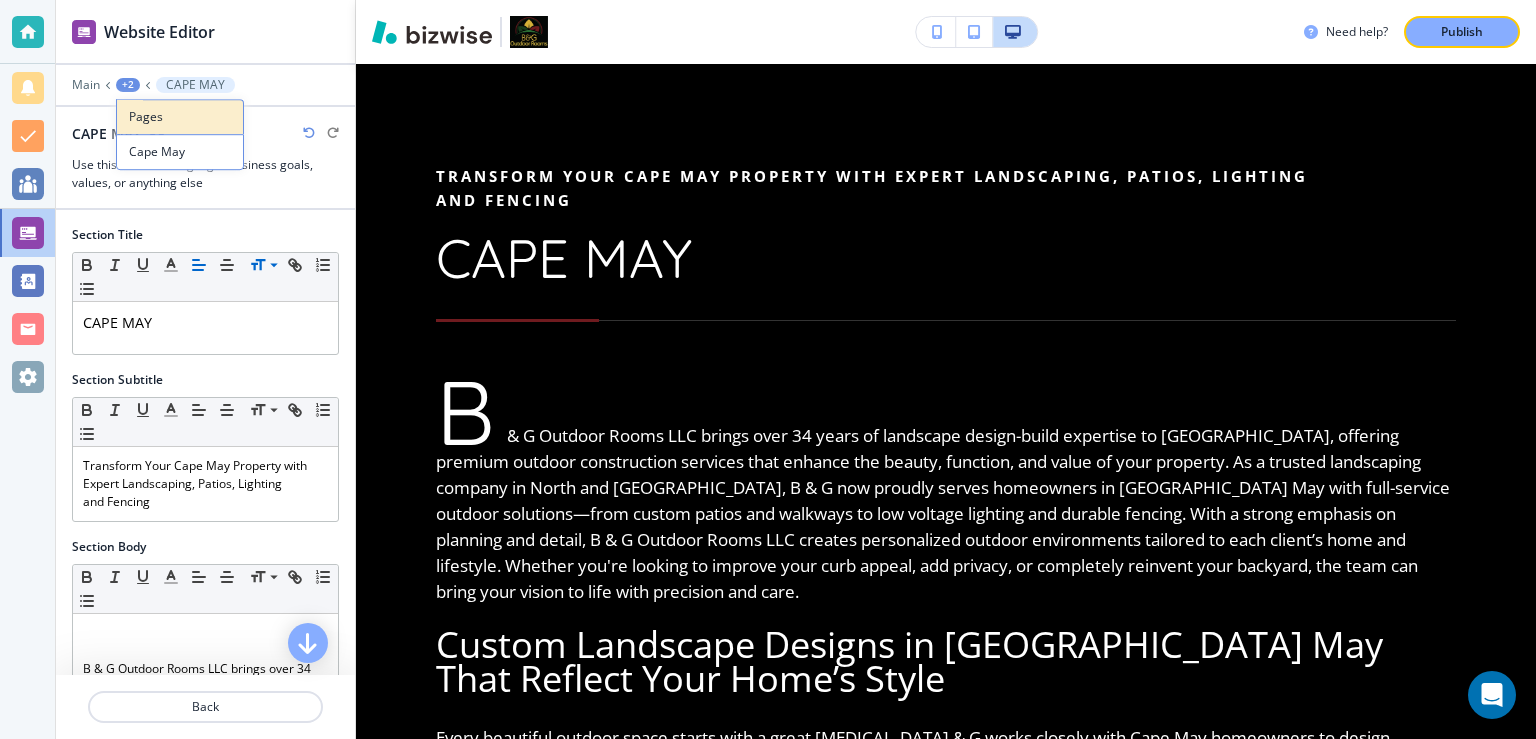 click on "Pages" at bounding box center [180, 117] 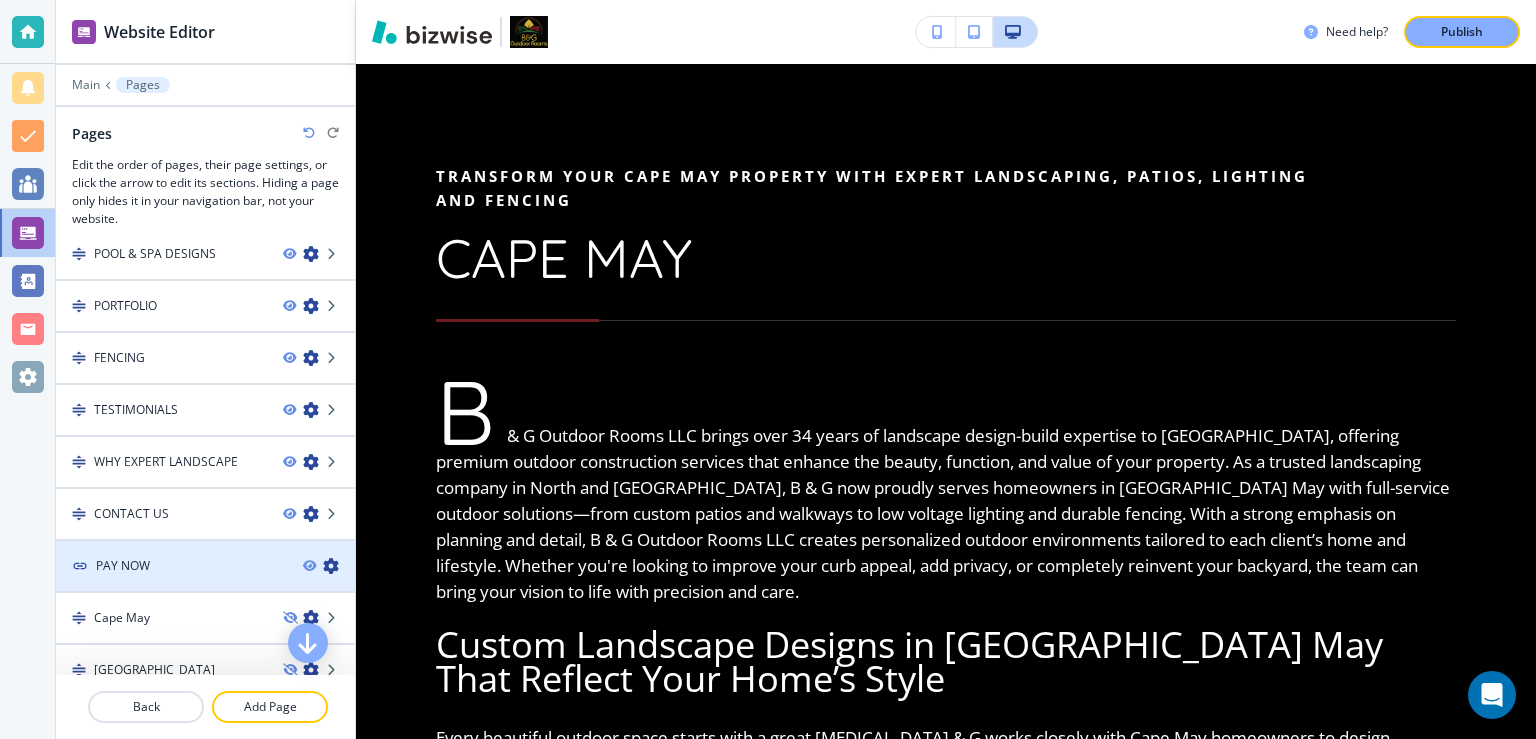 scroll, scrollTop: 395, scrollLeft: 0, axis: vertical 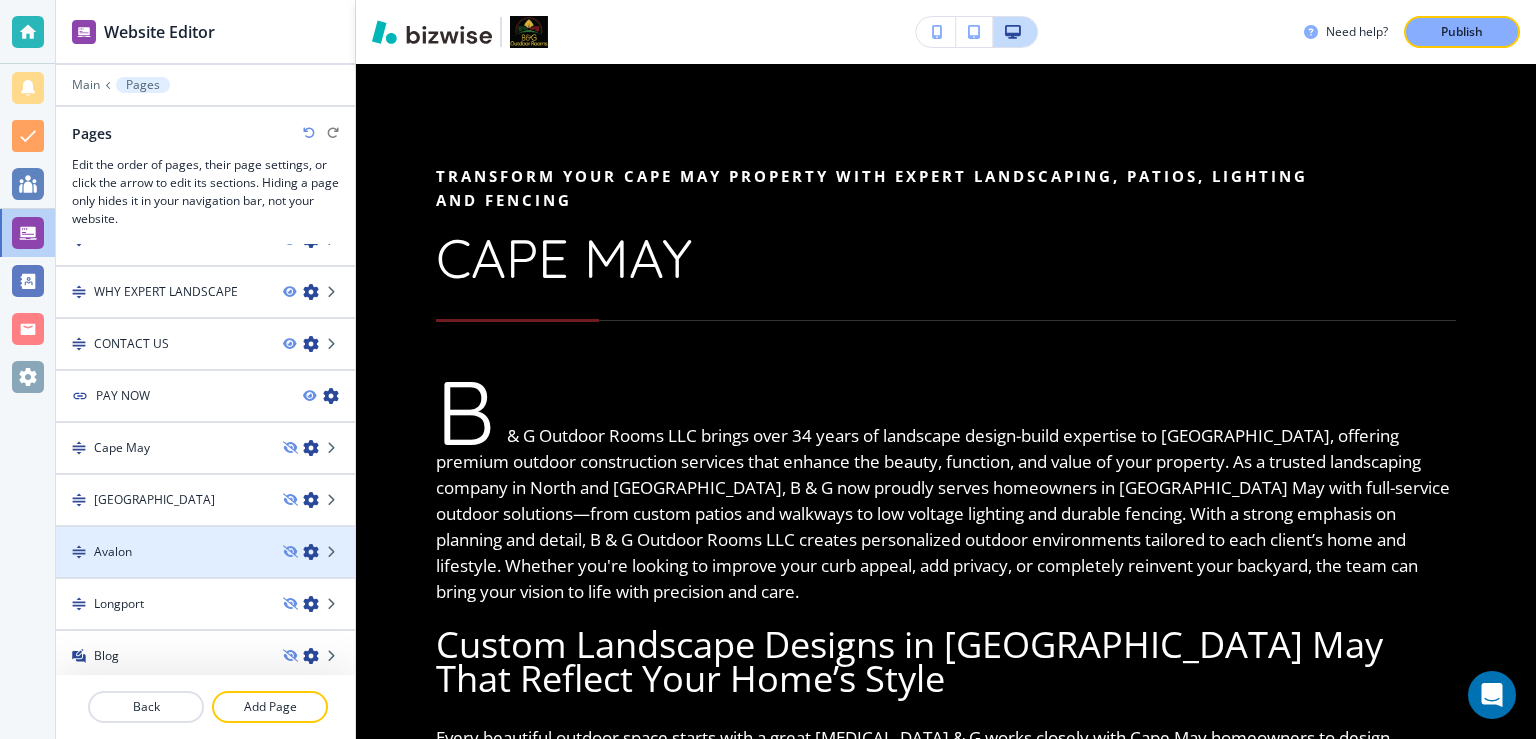 click on "Avalon" at bounding box center (161, 552) 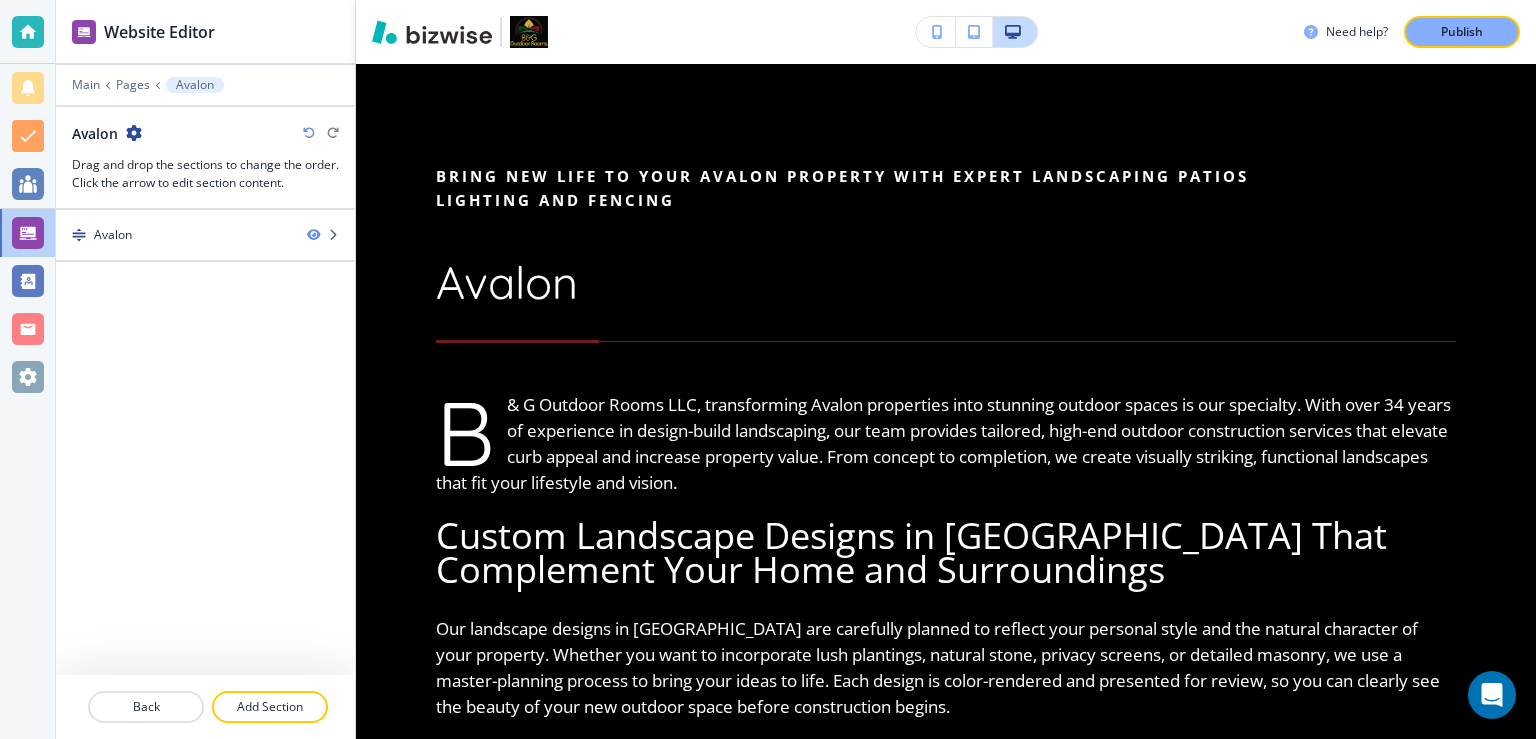 scroll, scrollTop: 0, scrollLeft: 0, axis: both 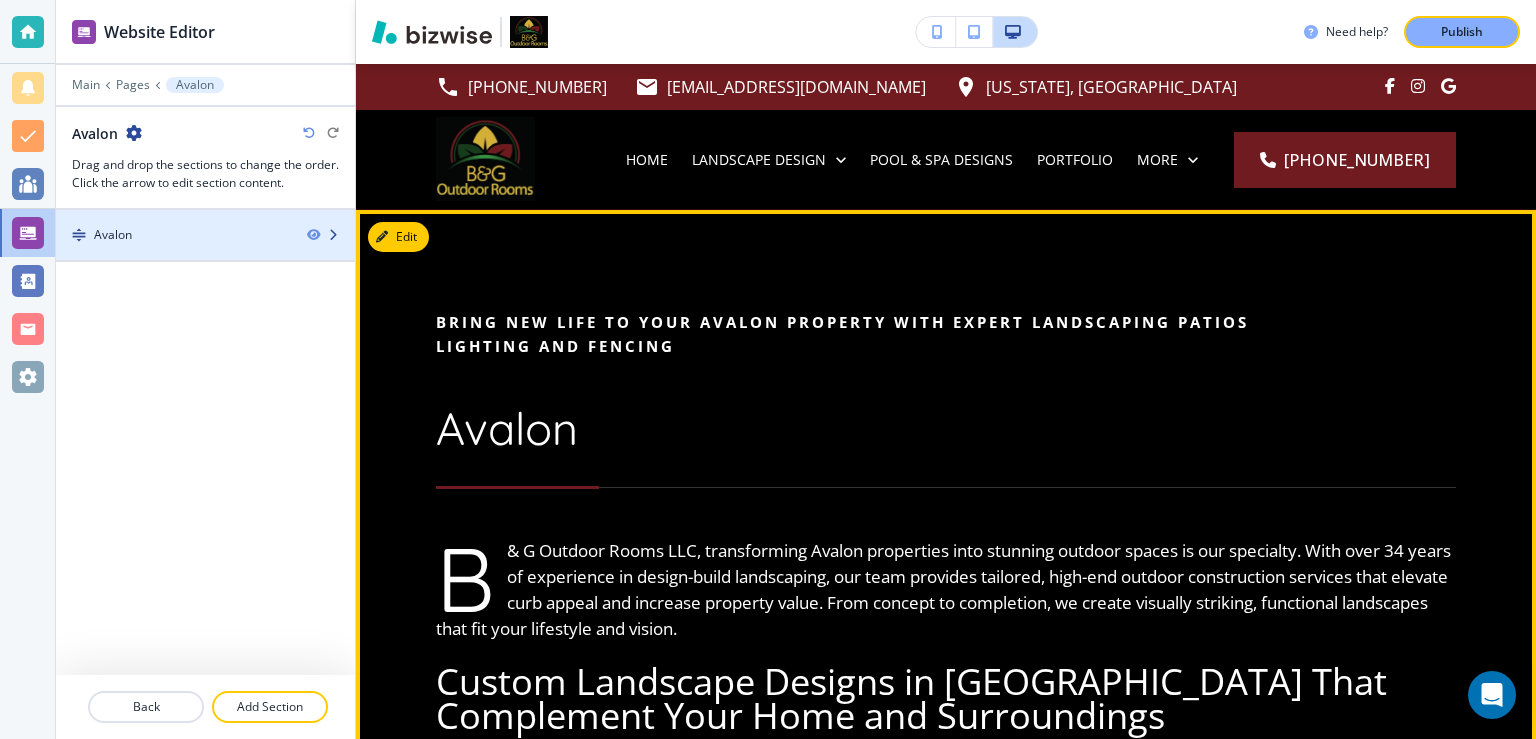 click on "Avalon" at bounding box center [173, 235] 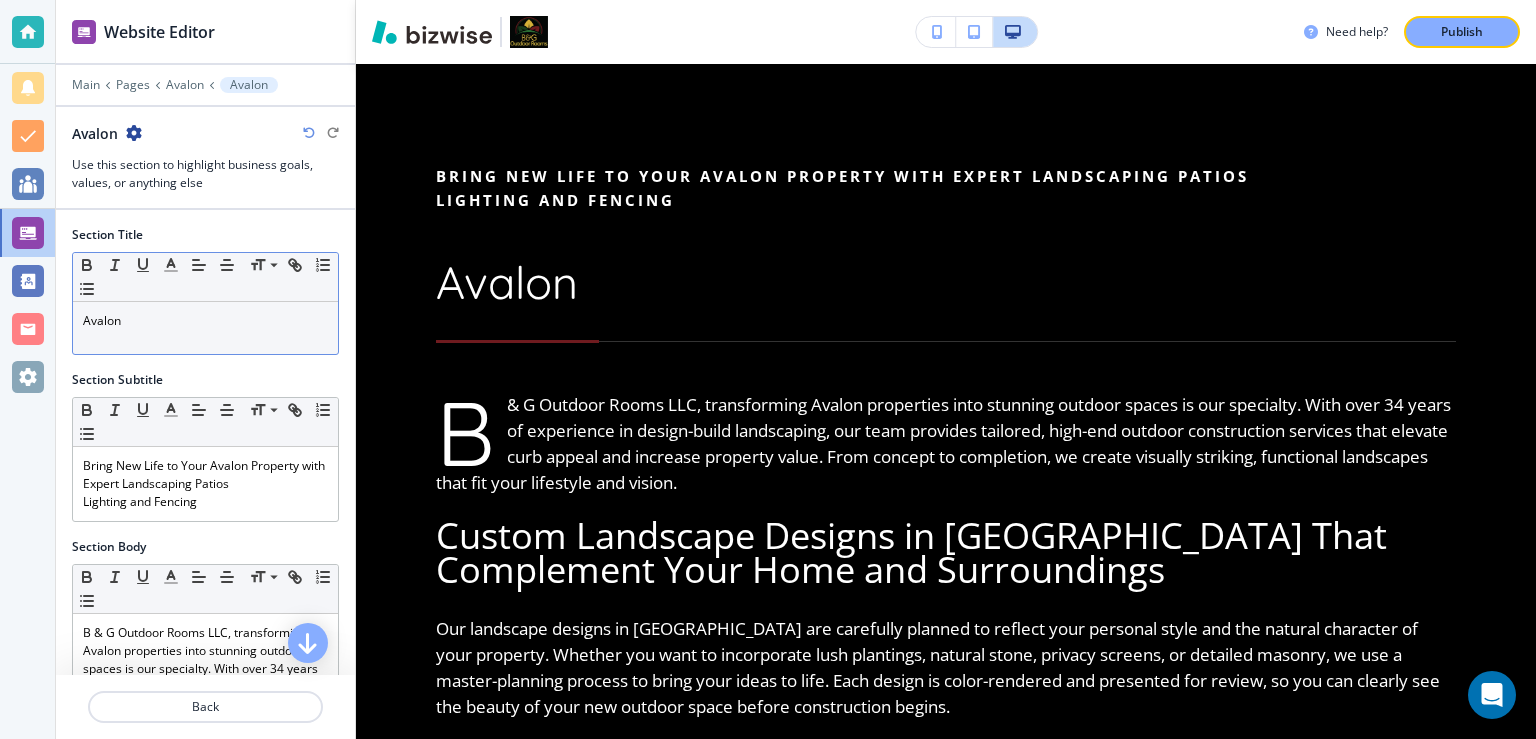 scroll, scrollTop: 146, scrollLeft: 0, axis: vertical 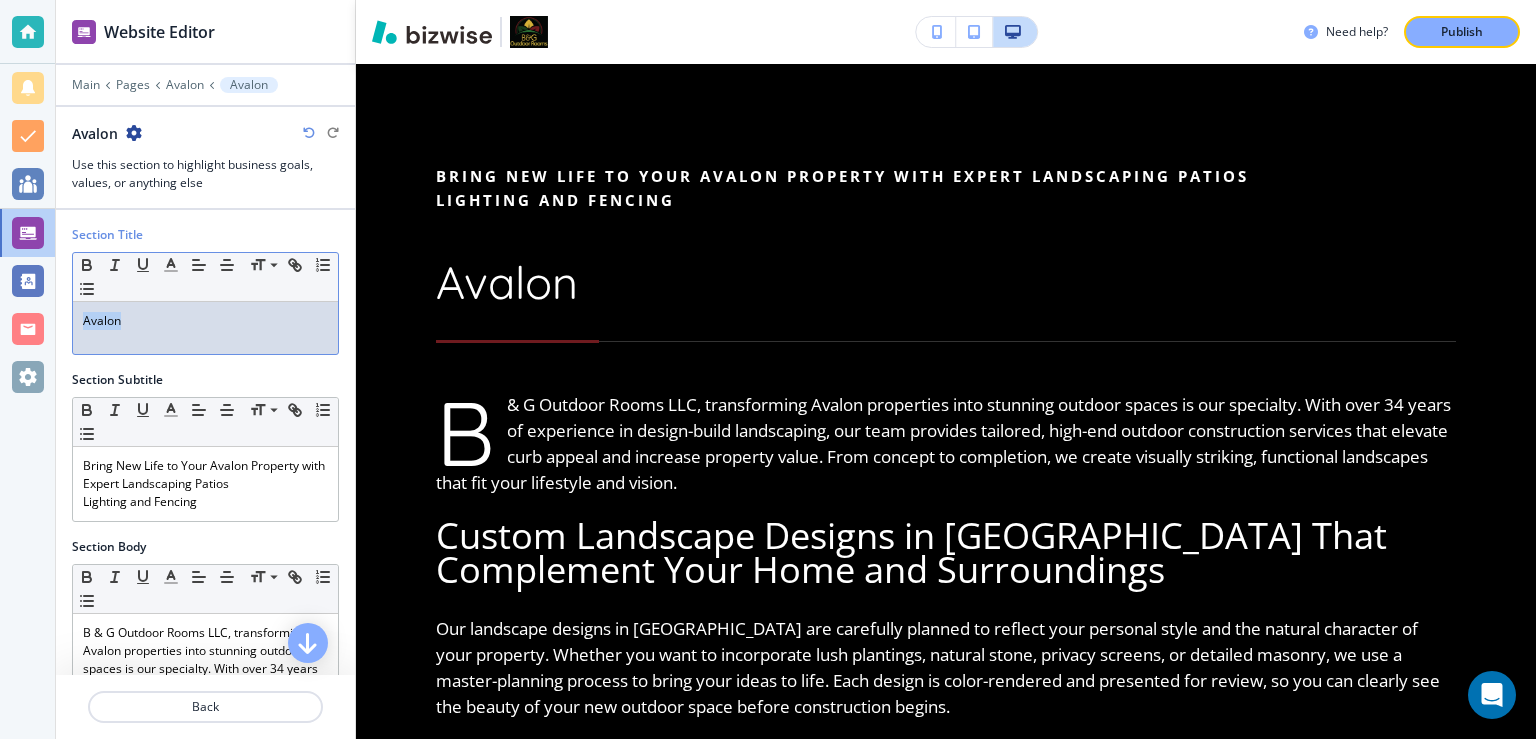 drag, startPoint x: 135, startPoint y: 328, endPoint x: 161, endPoint y: 309, distance: 32.202484 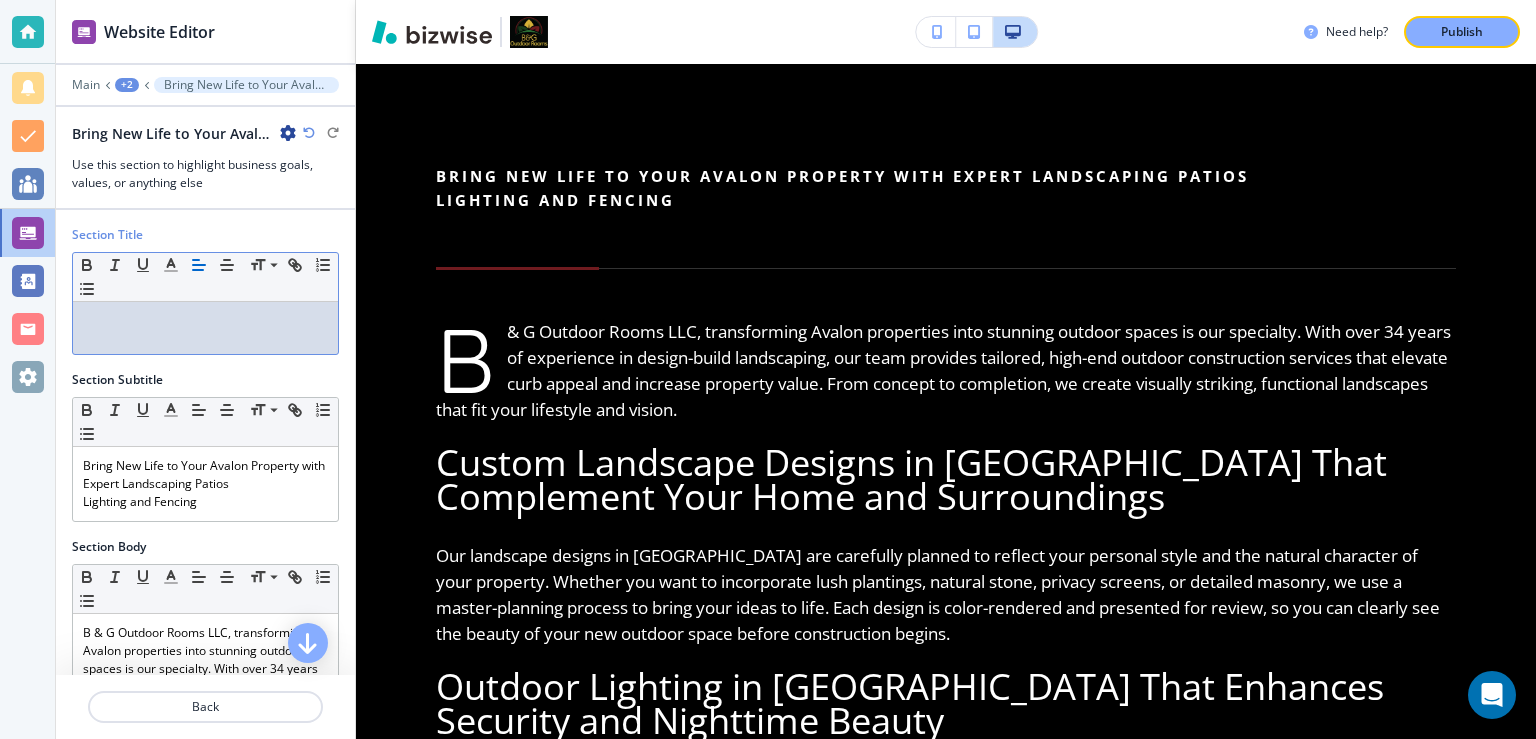 type 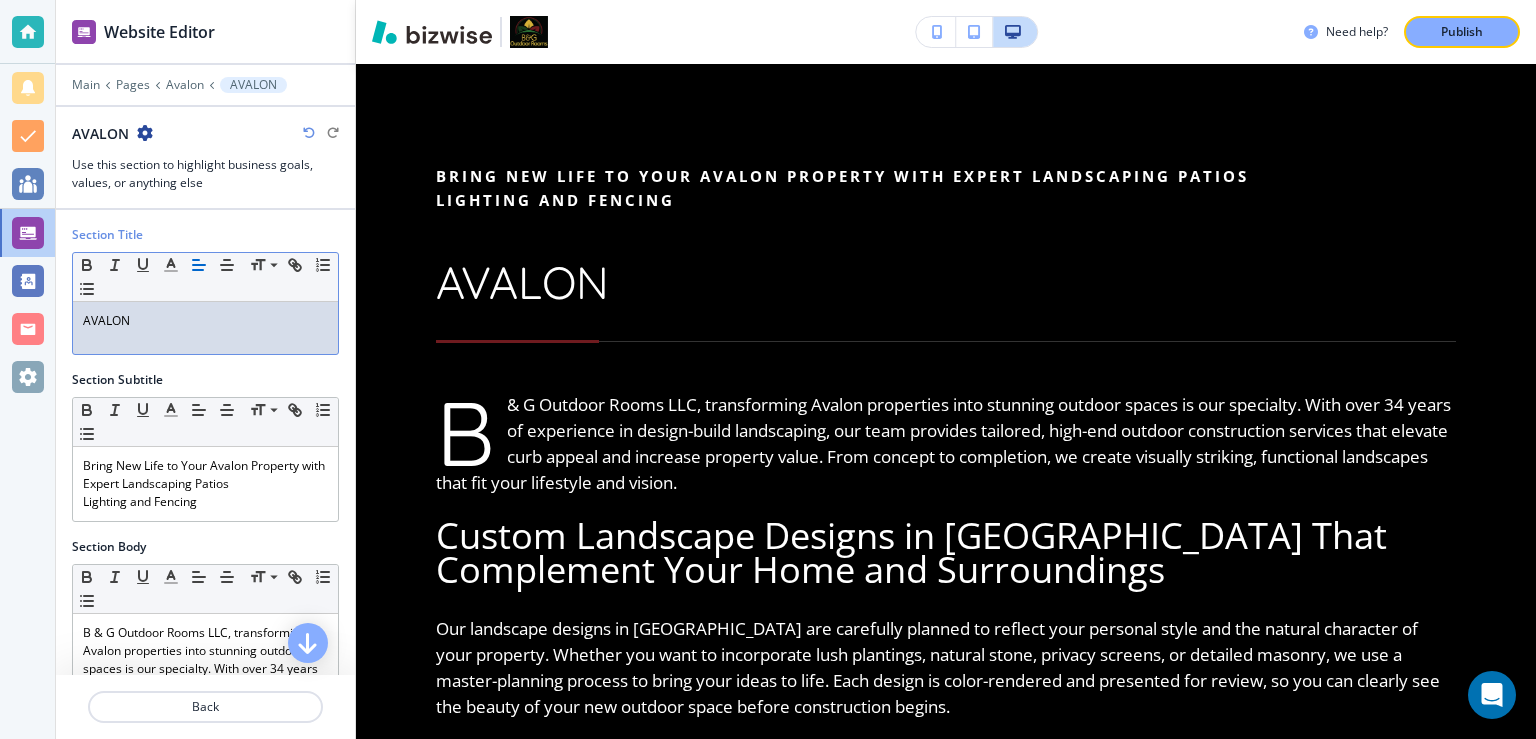 scroll, scrollTop: 146, scrollLeft: 0, axis: vertical 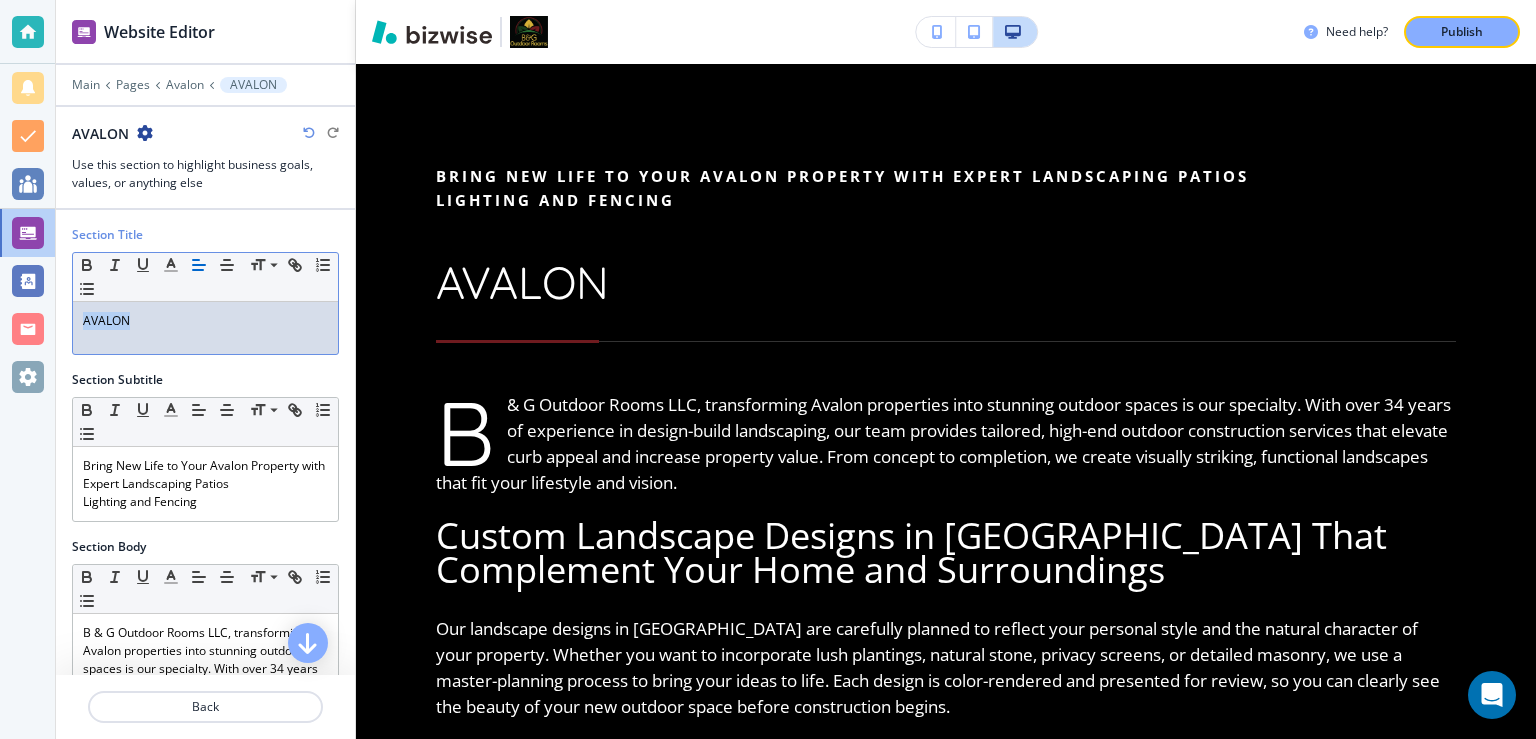 drag, startPoint x: 146, startPoint y: 327, endPoint x: 56, endPoint y: 329, distance: 90.02222 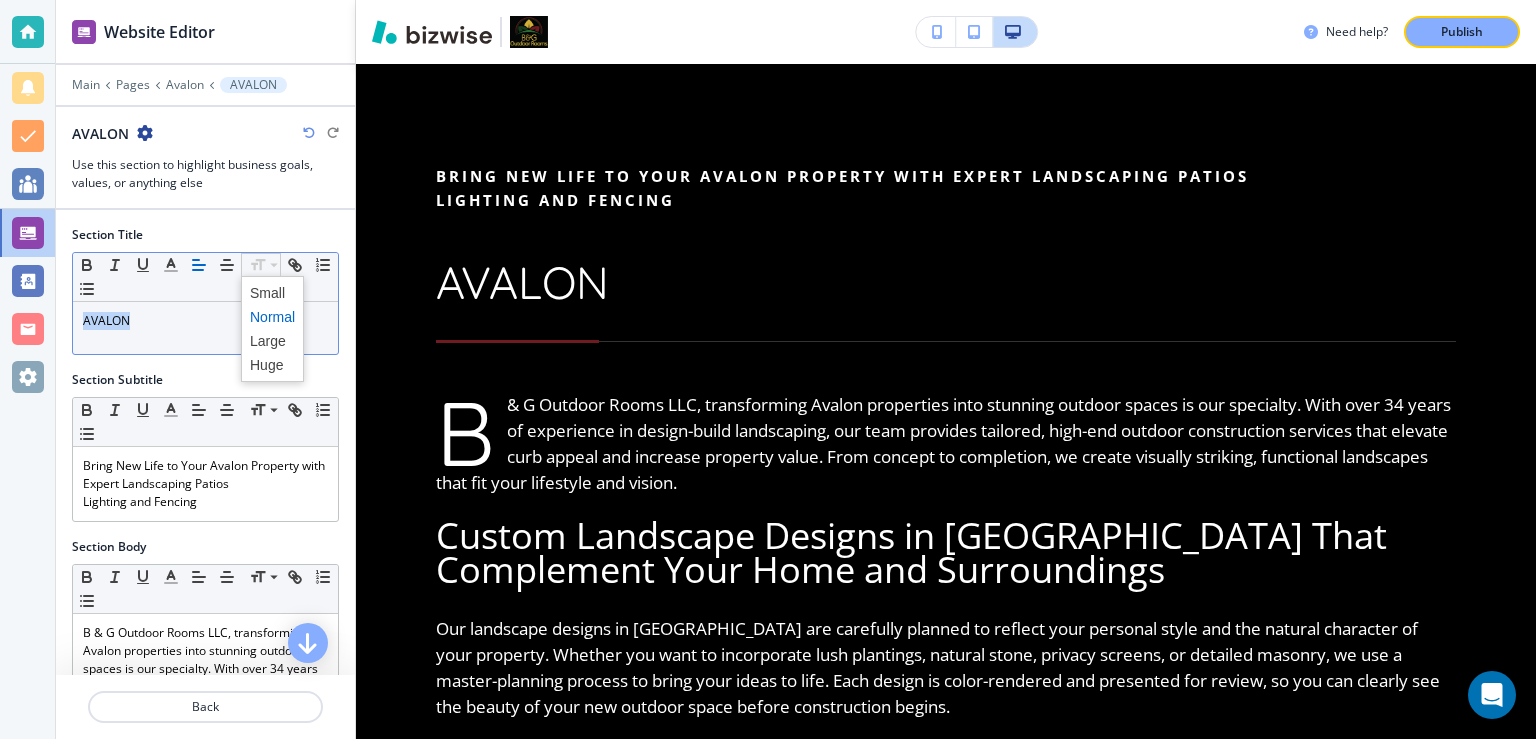 click 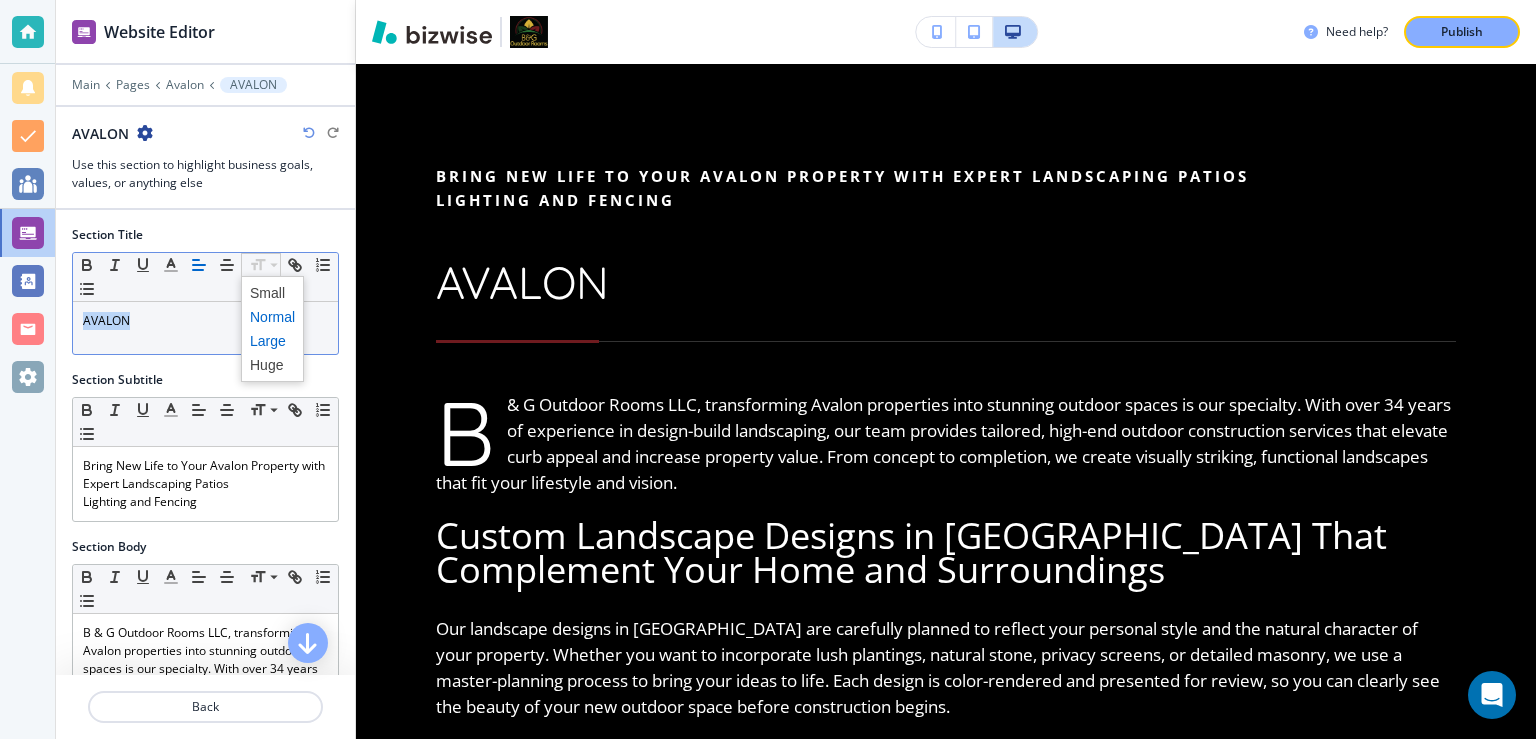 click at bounding box center [272, 341] 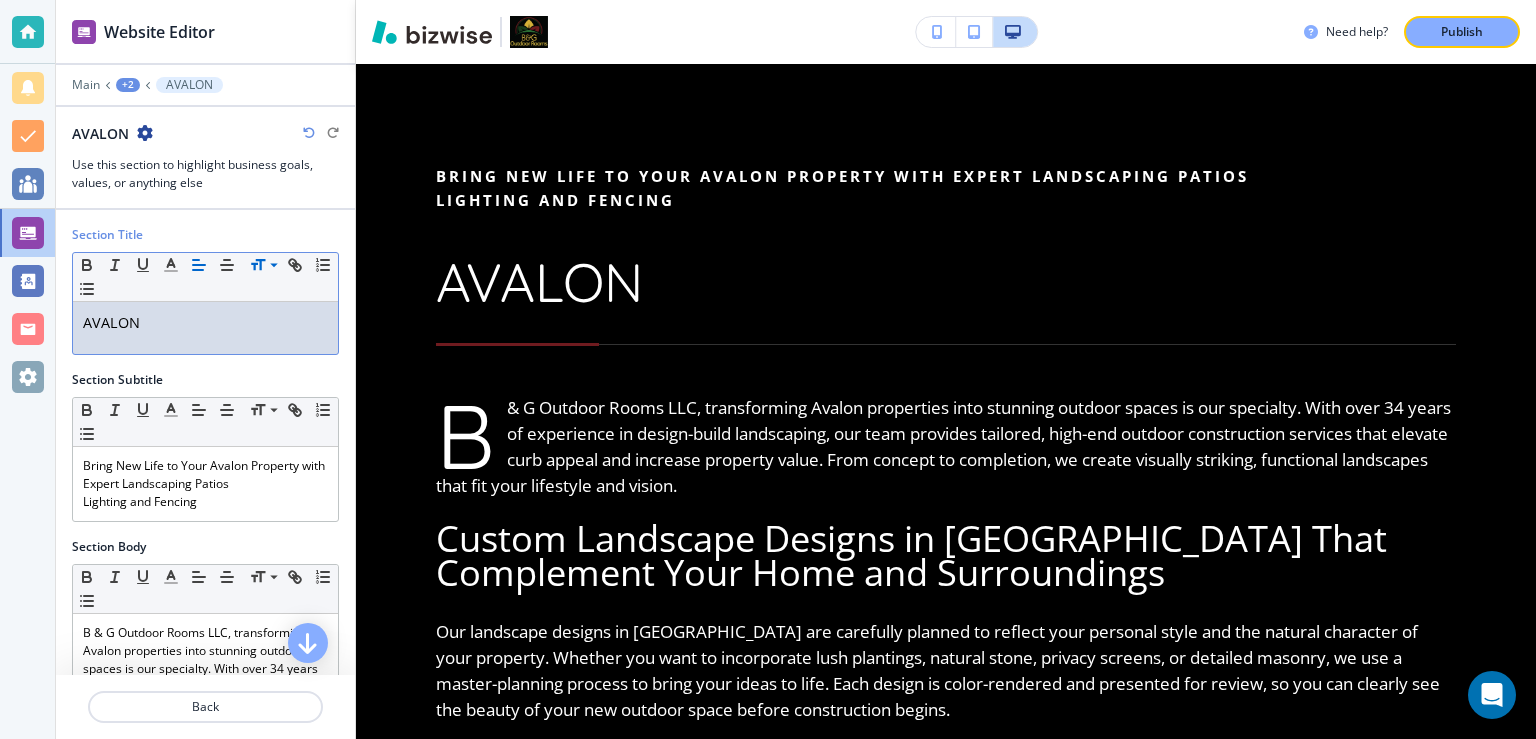 scroll, scrollTop: 146, scrollLeft: 0, axis: vertical 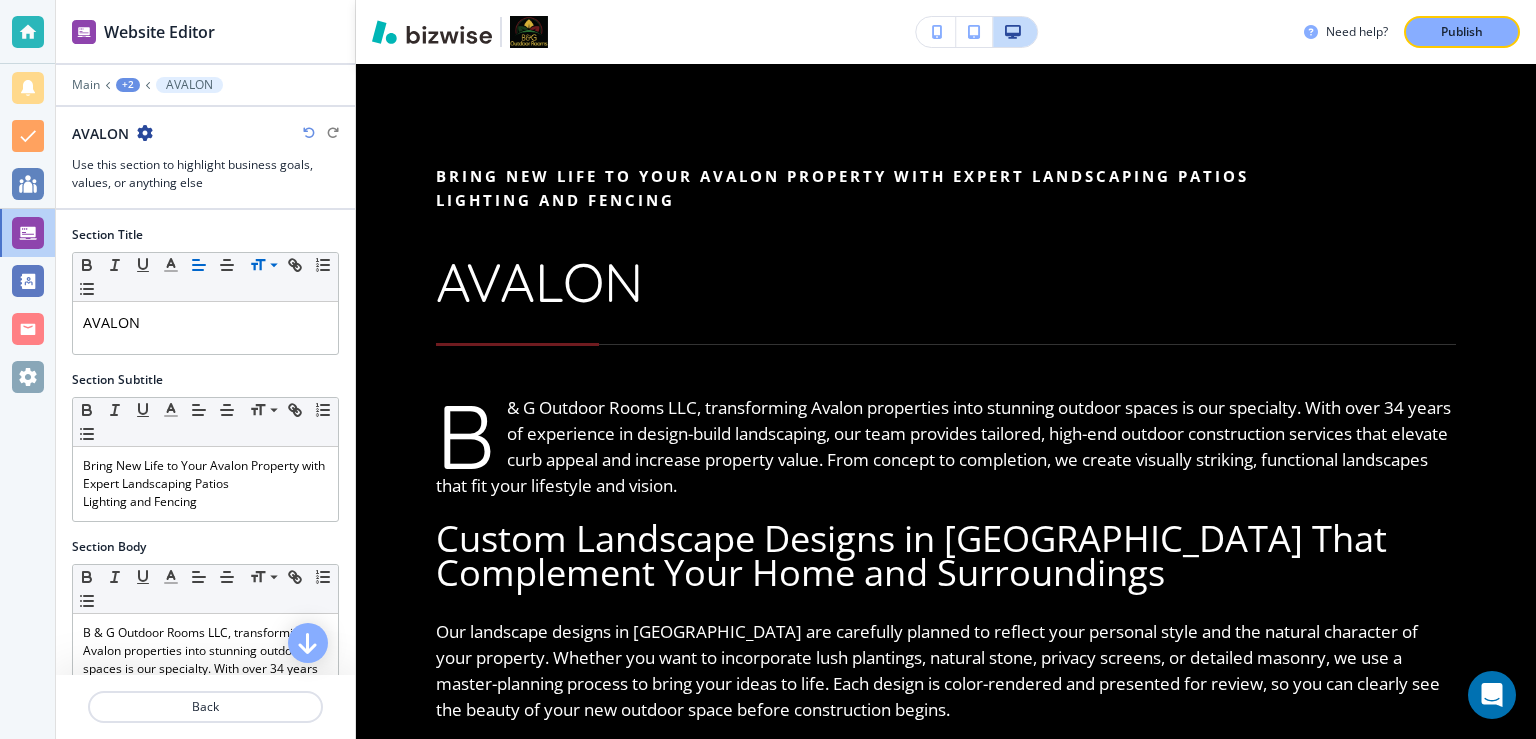 click on "+2" at bounding box center [128, 85] 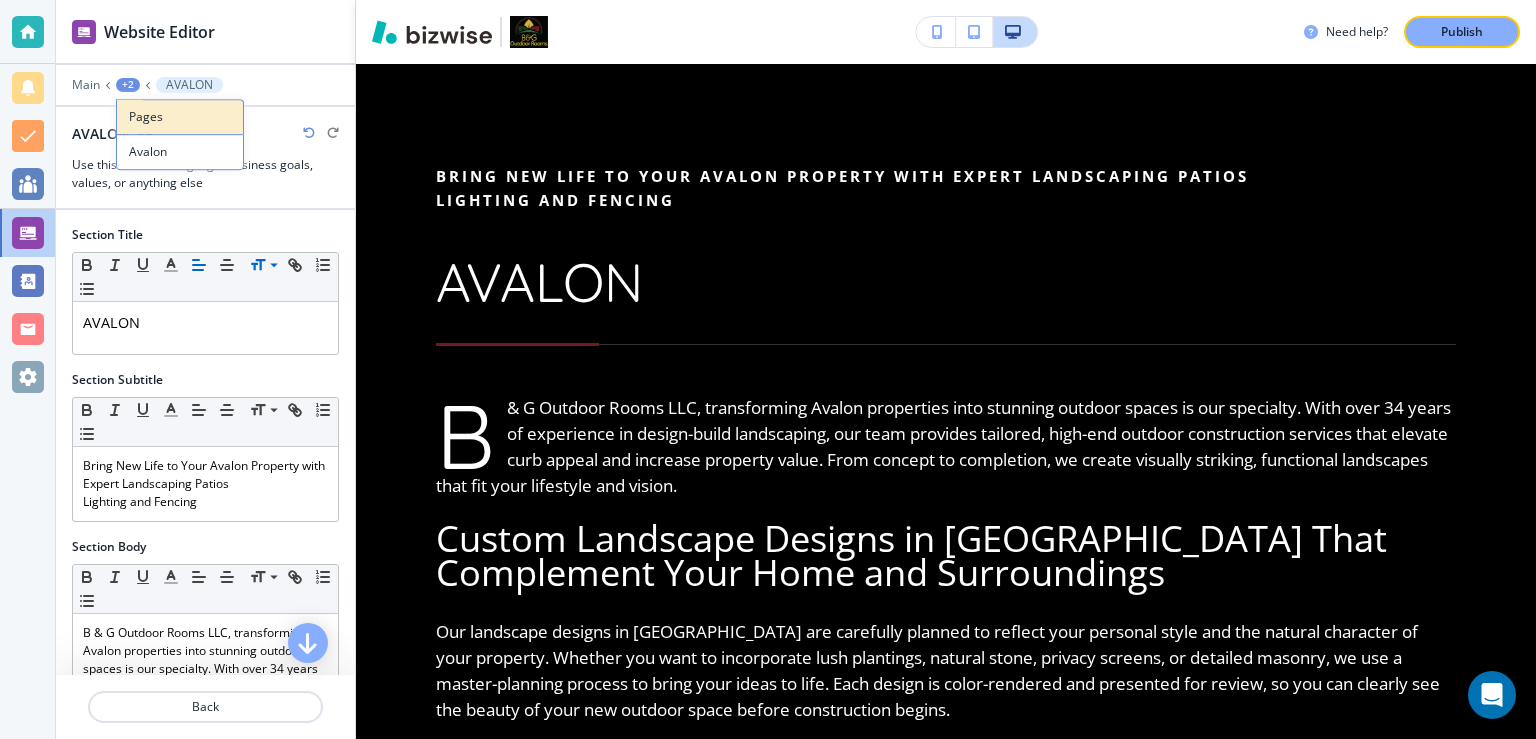 click on "Pages" at bounding box center (180, 117) 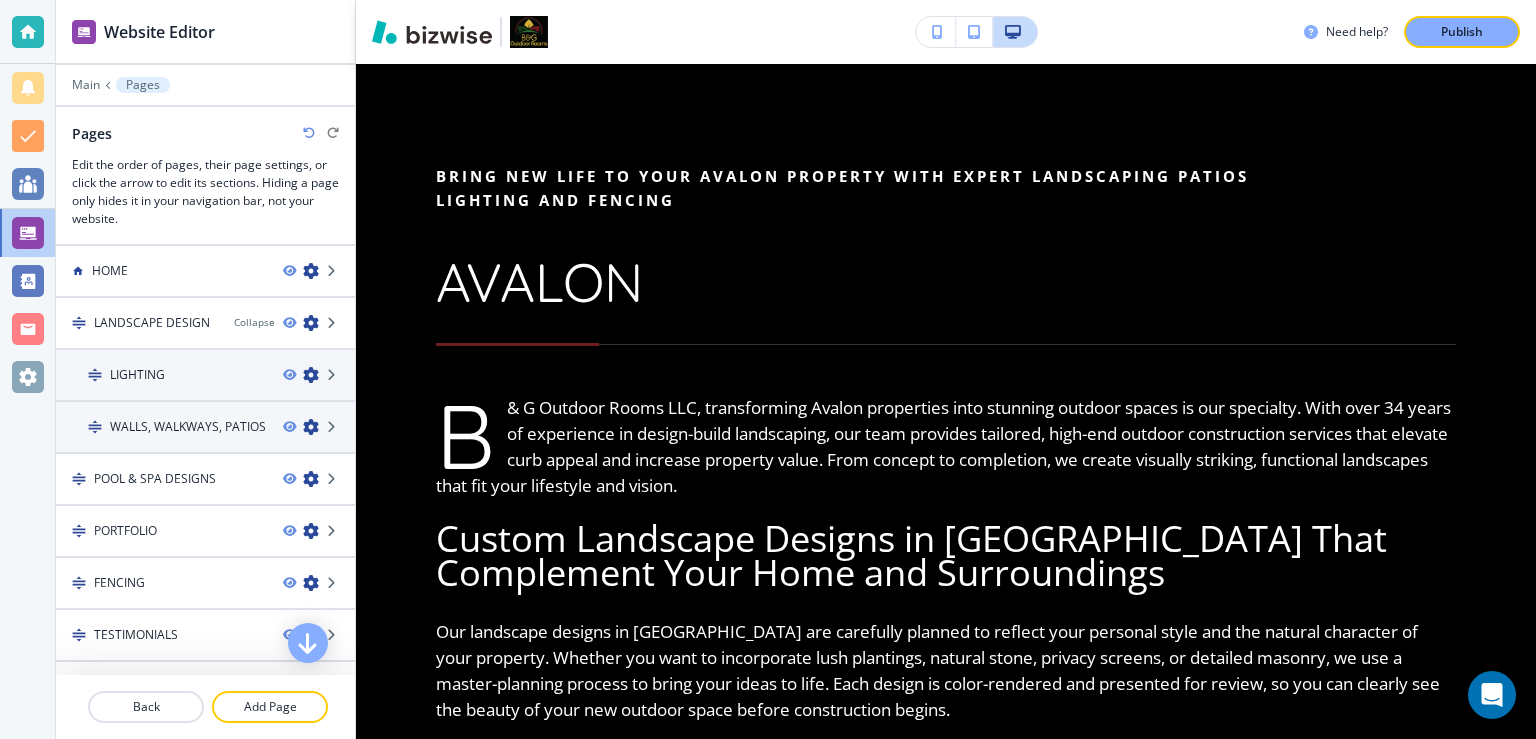 scroll, scrollTop: 395, scrollLeft: 0, axis: vertical 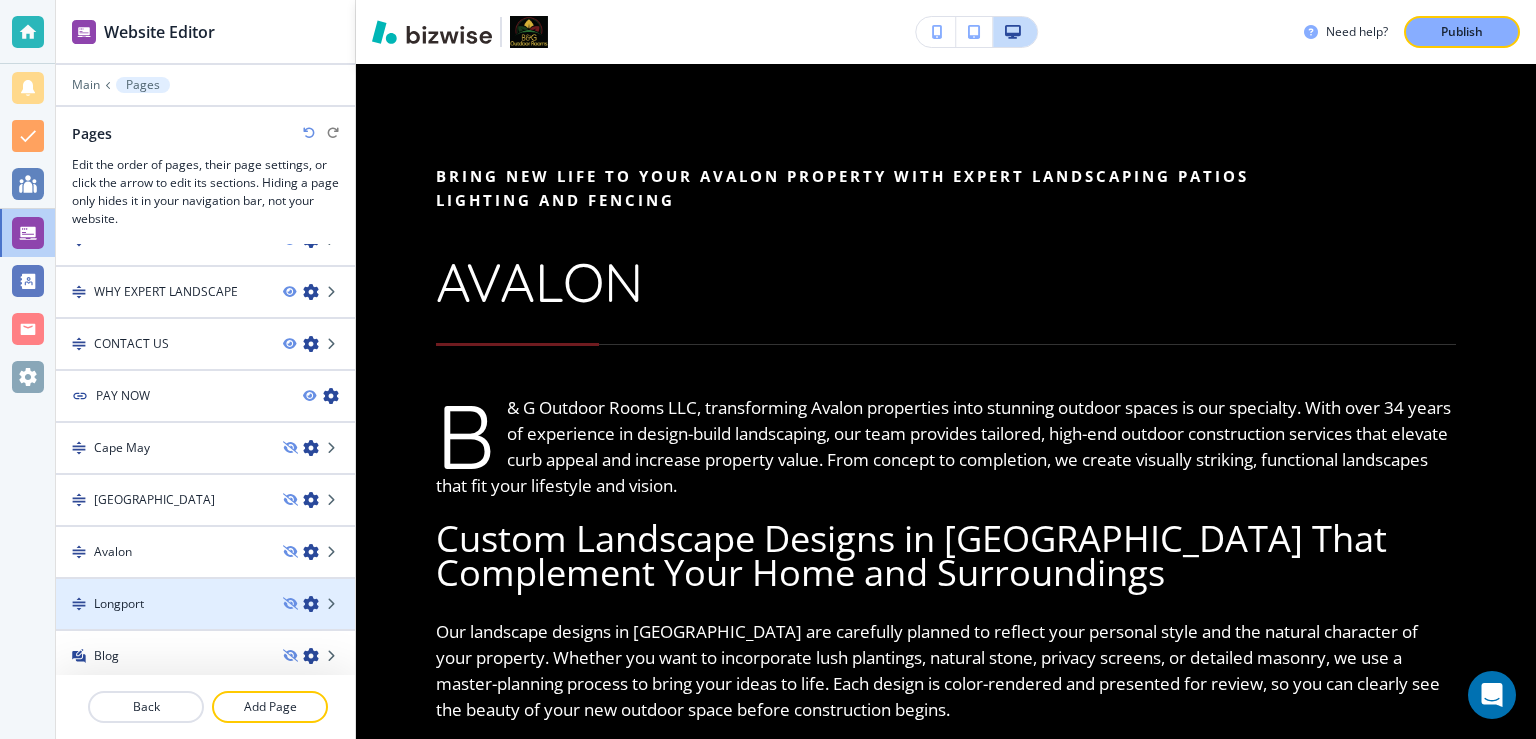 click on "Longport" at bounding box center (161, 604) 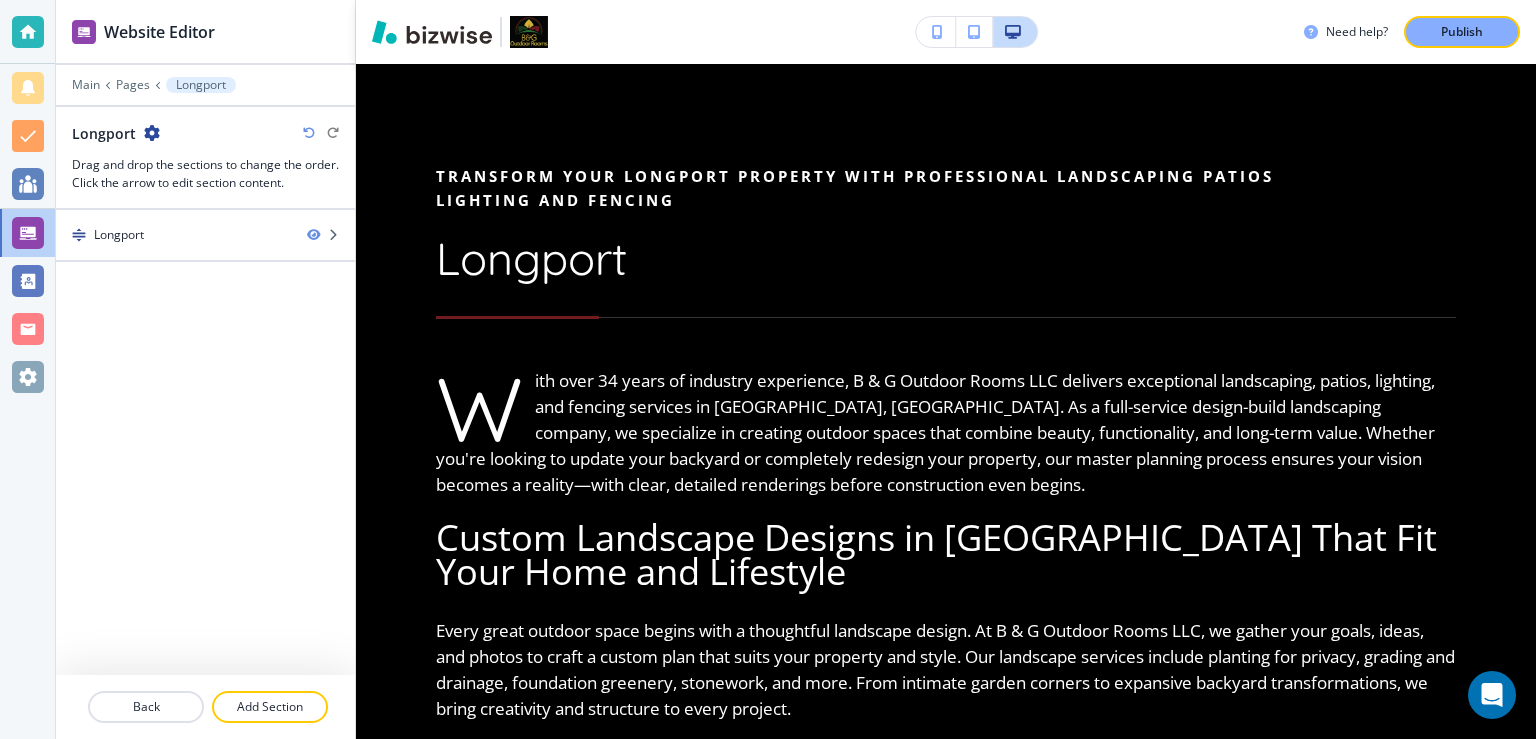 scroll, scrollTop: 0, scrollLeft: 0, axis: both 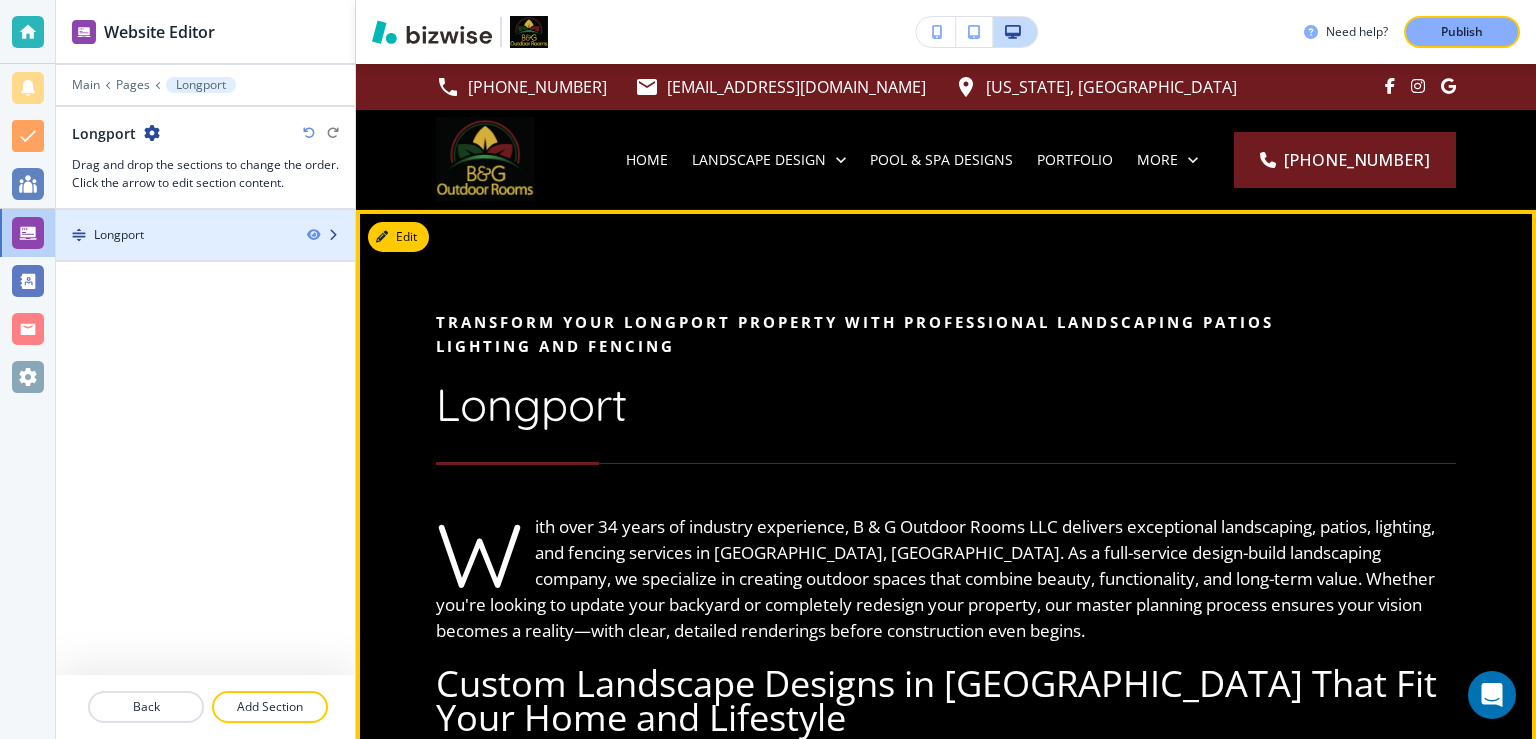 click on "Longport" at bounding box center [173, 235] 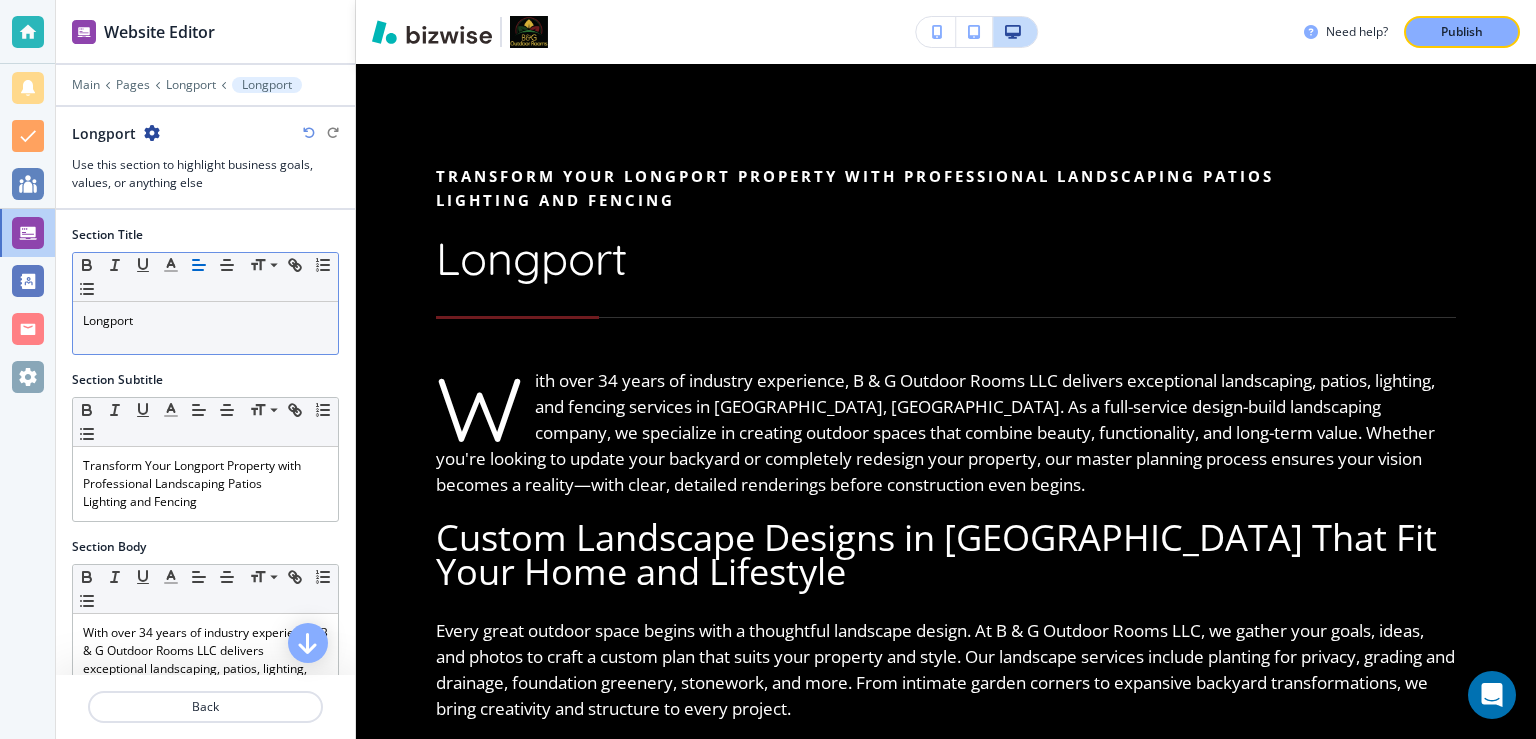 scroll, scrollTop: 146, scrollLeft: 0, axis: vertical 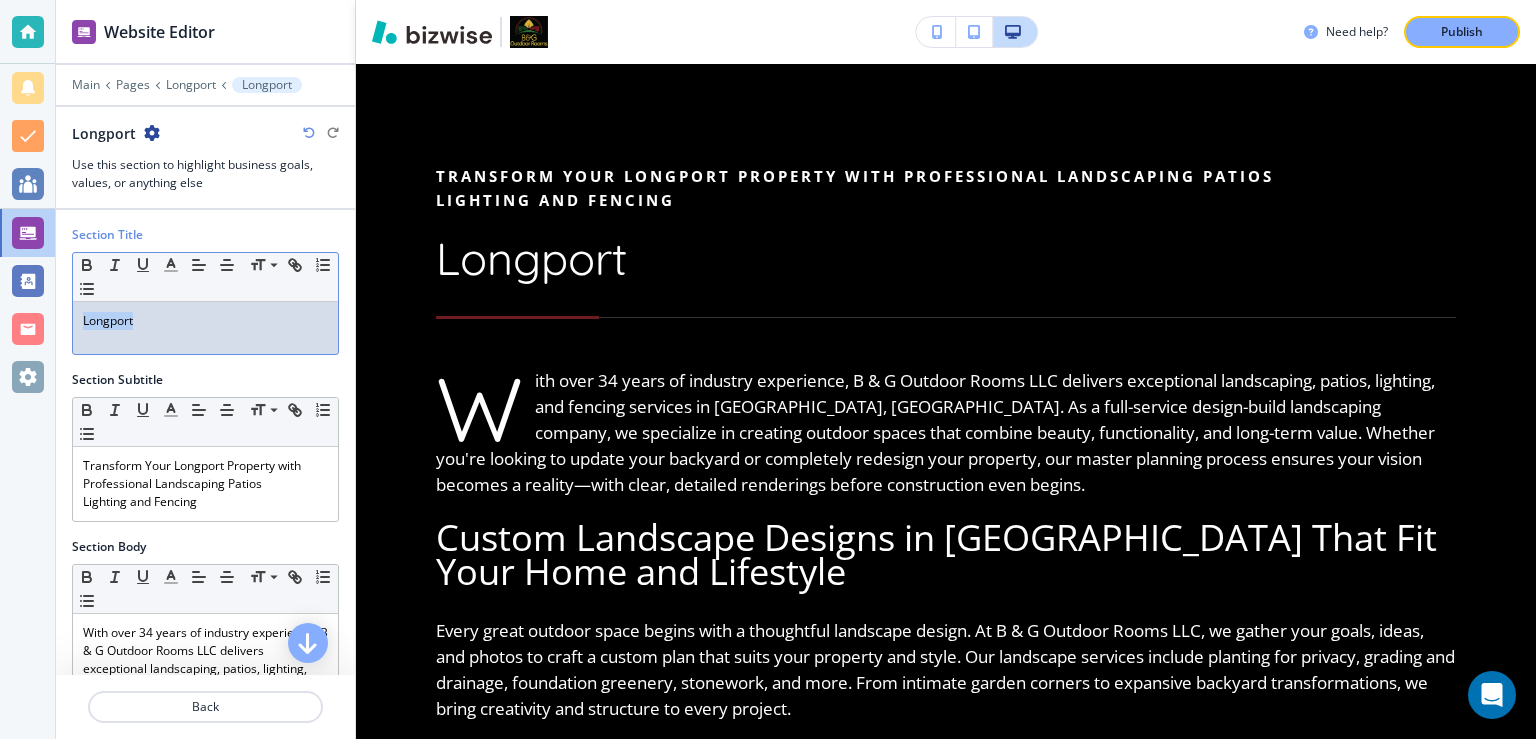 drag, startPoint x: 150, startPoint y: 316, endPoint x: 66, endPoint y: 290, distance: 87.93179 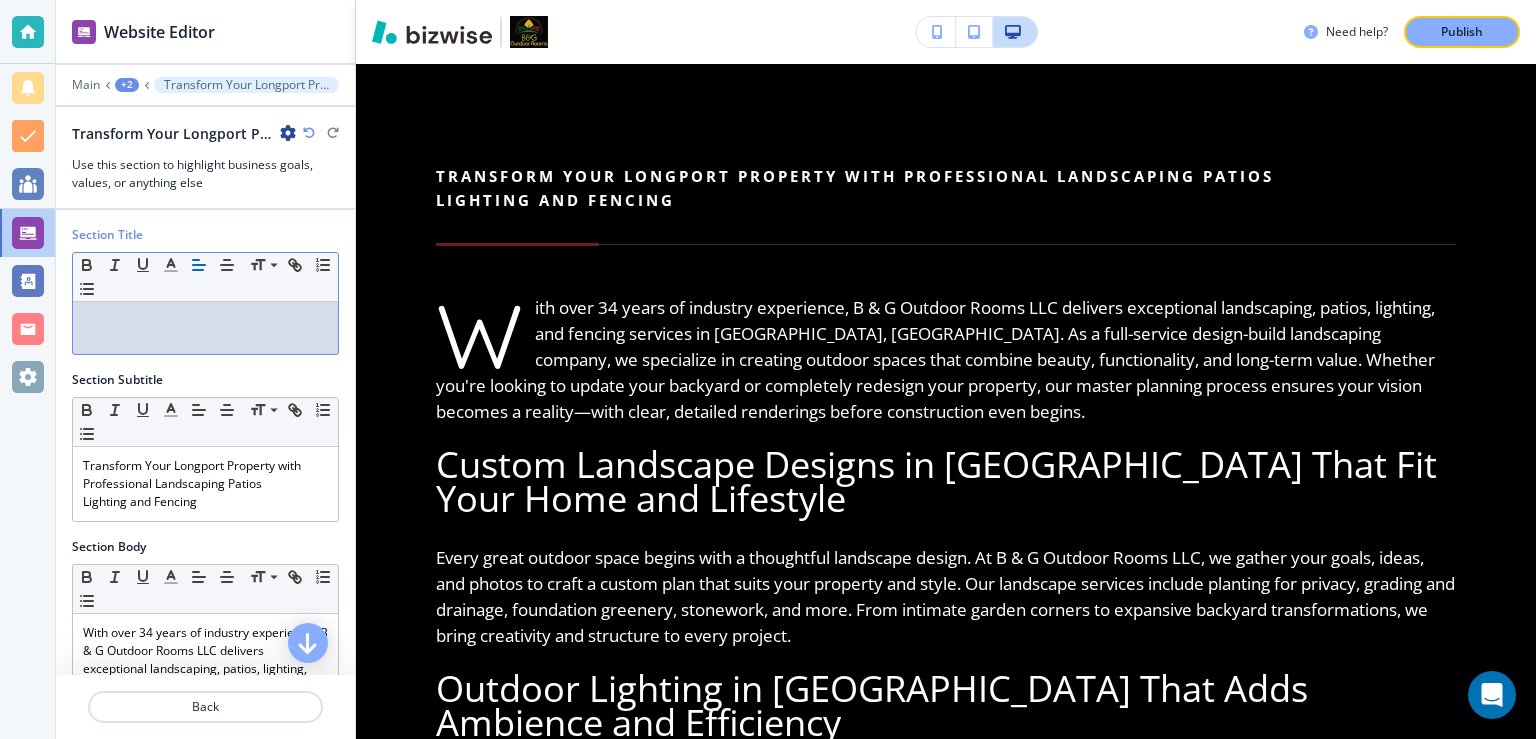 type 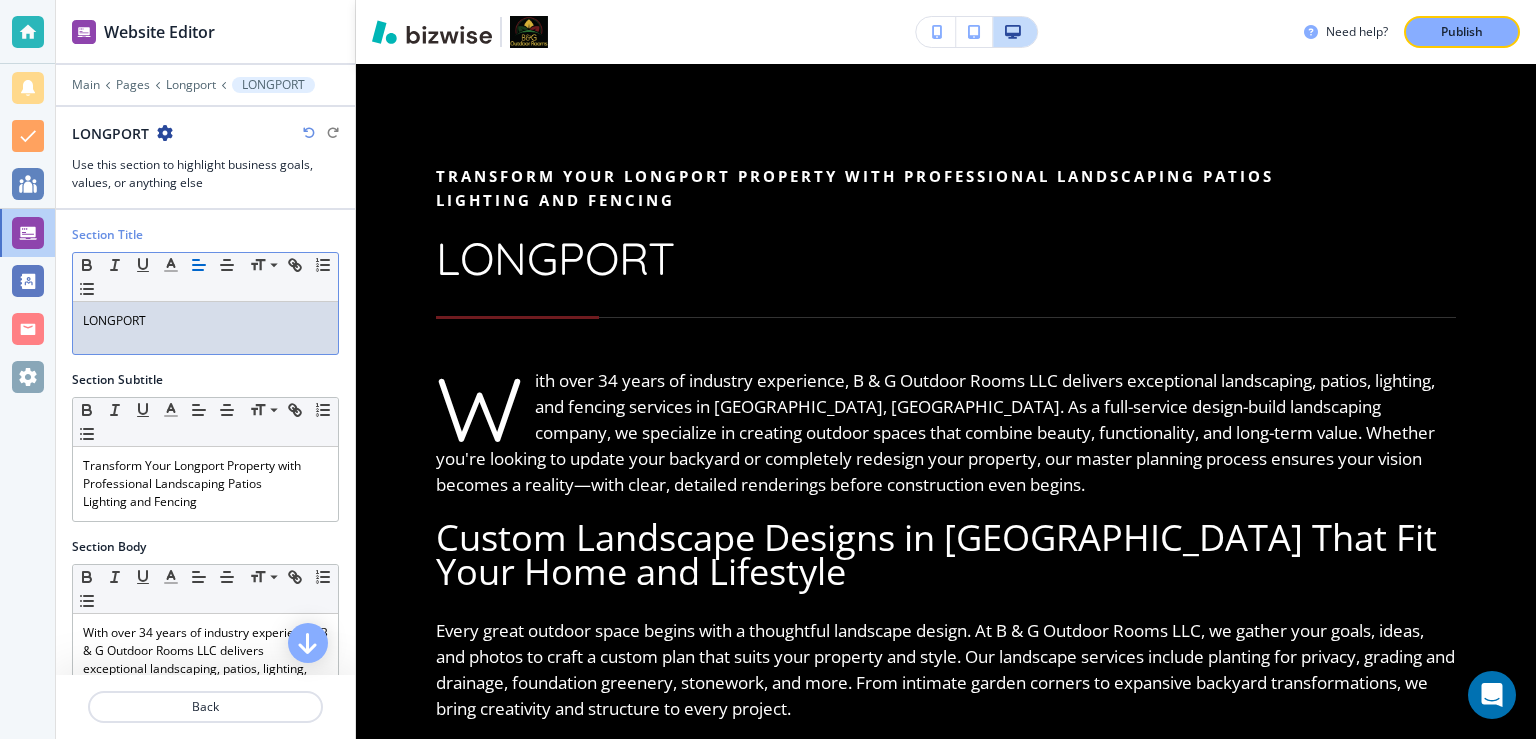 scroll, scrollTop: 146, scrollLeft: 0, axis: vertical 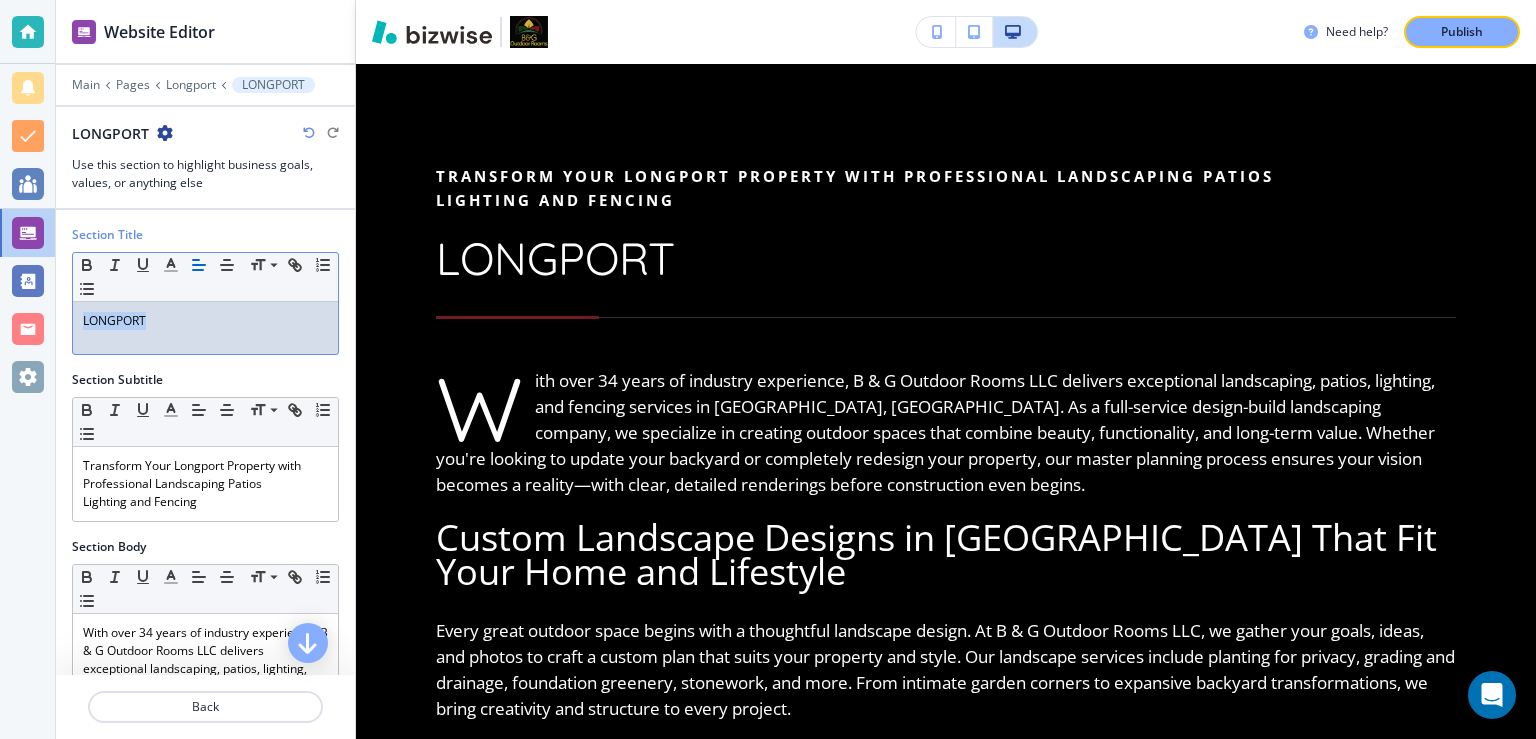 drag, startPoint x: 155, startPoint y: 314, endPoint x: 178, endPoint y: 298, distance: 28.01785 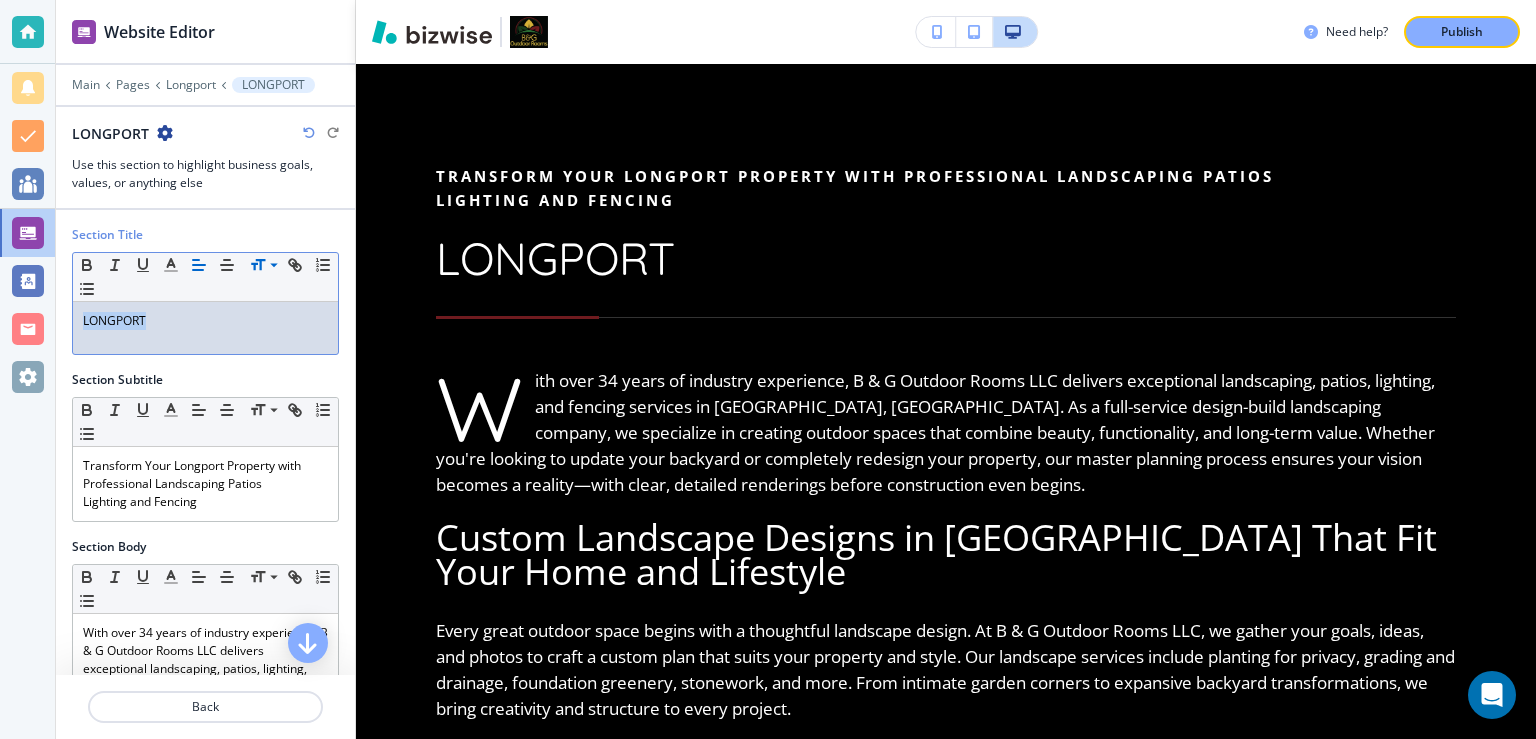 click 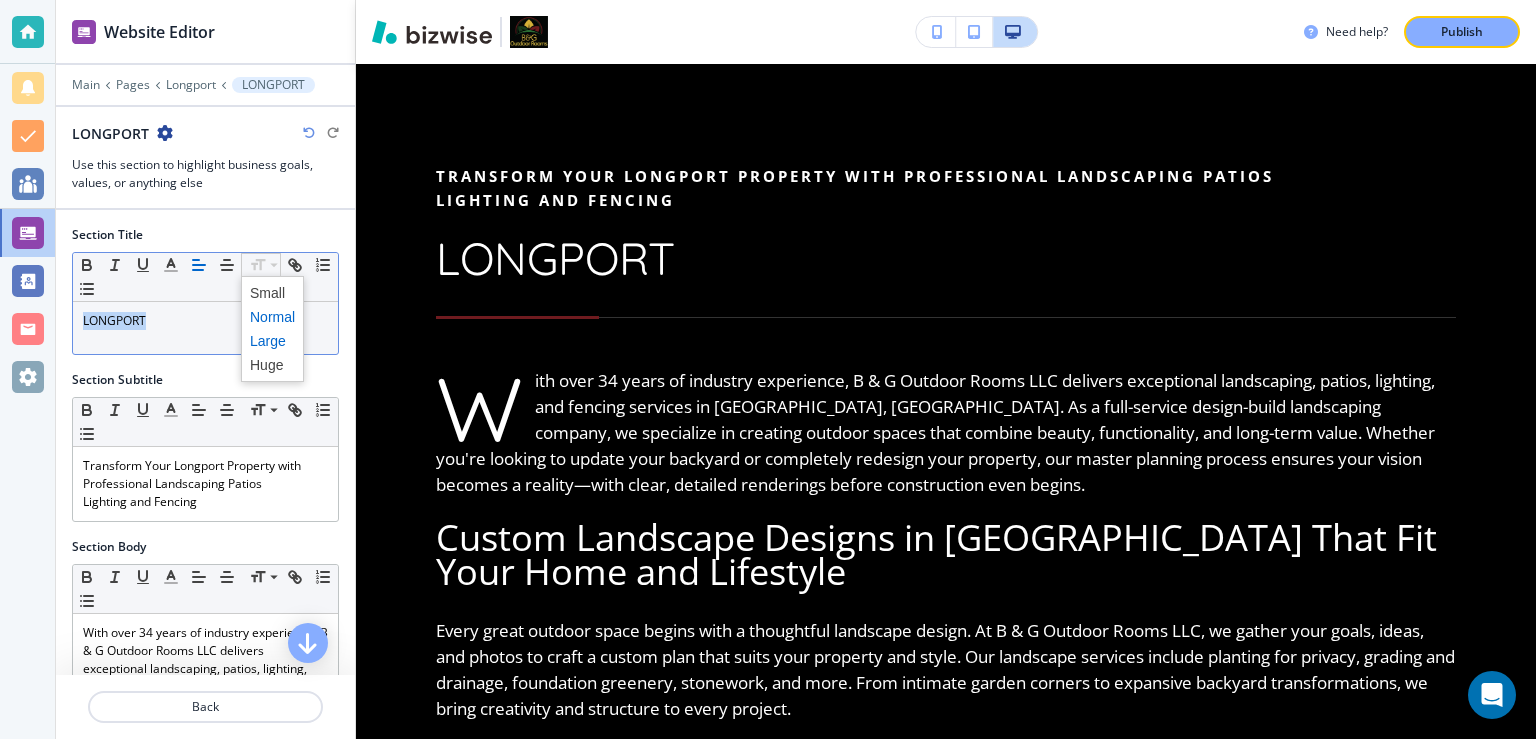 click at bounding box center [272, 341] 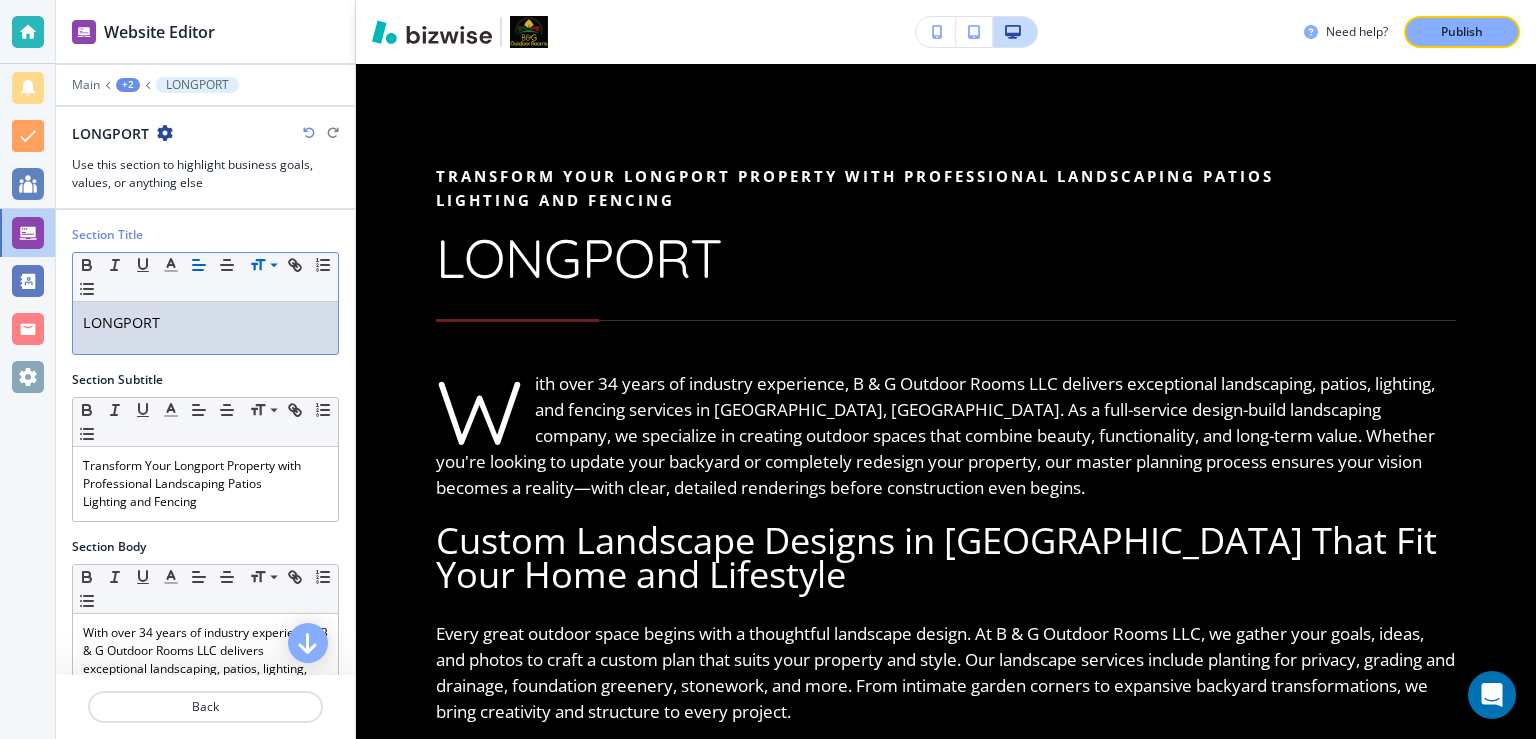 scroll, scrollTop: 146, scrollLeft: 0, axis: vertical 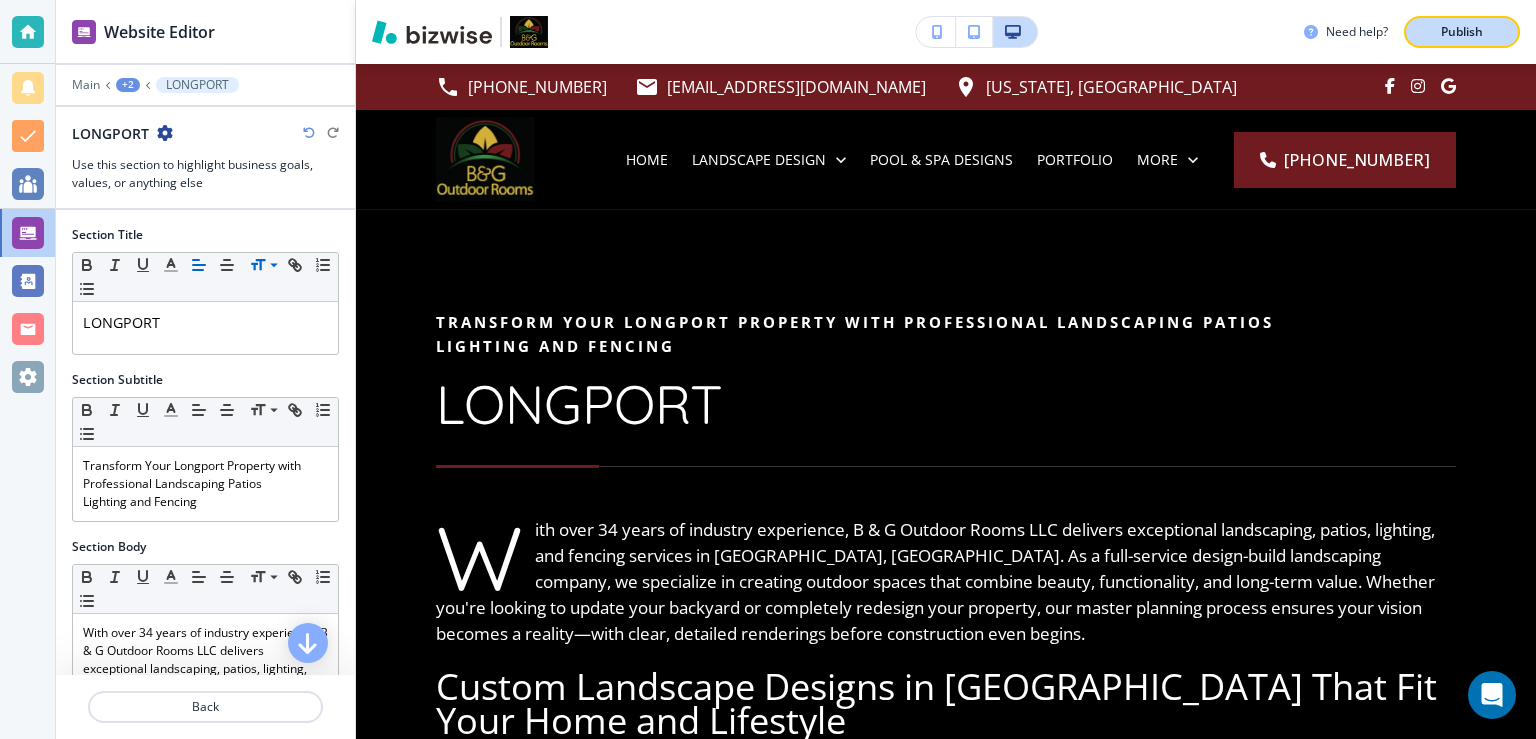 click on "Publish" at bounding box center [1462, 32] 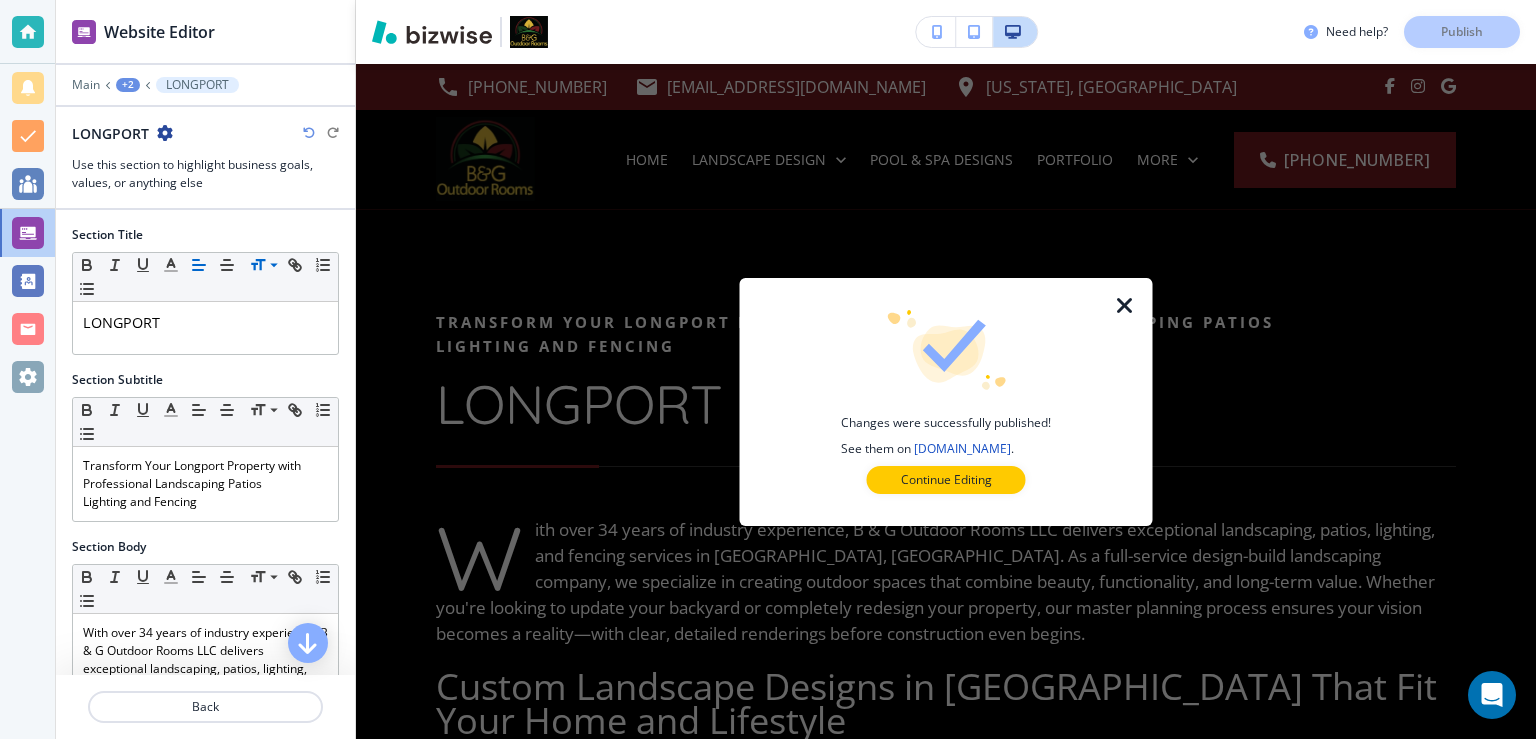 click at bounding box center (1125, 306) 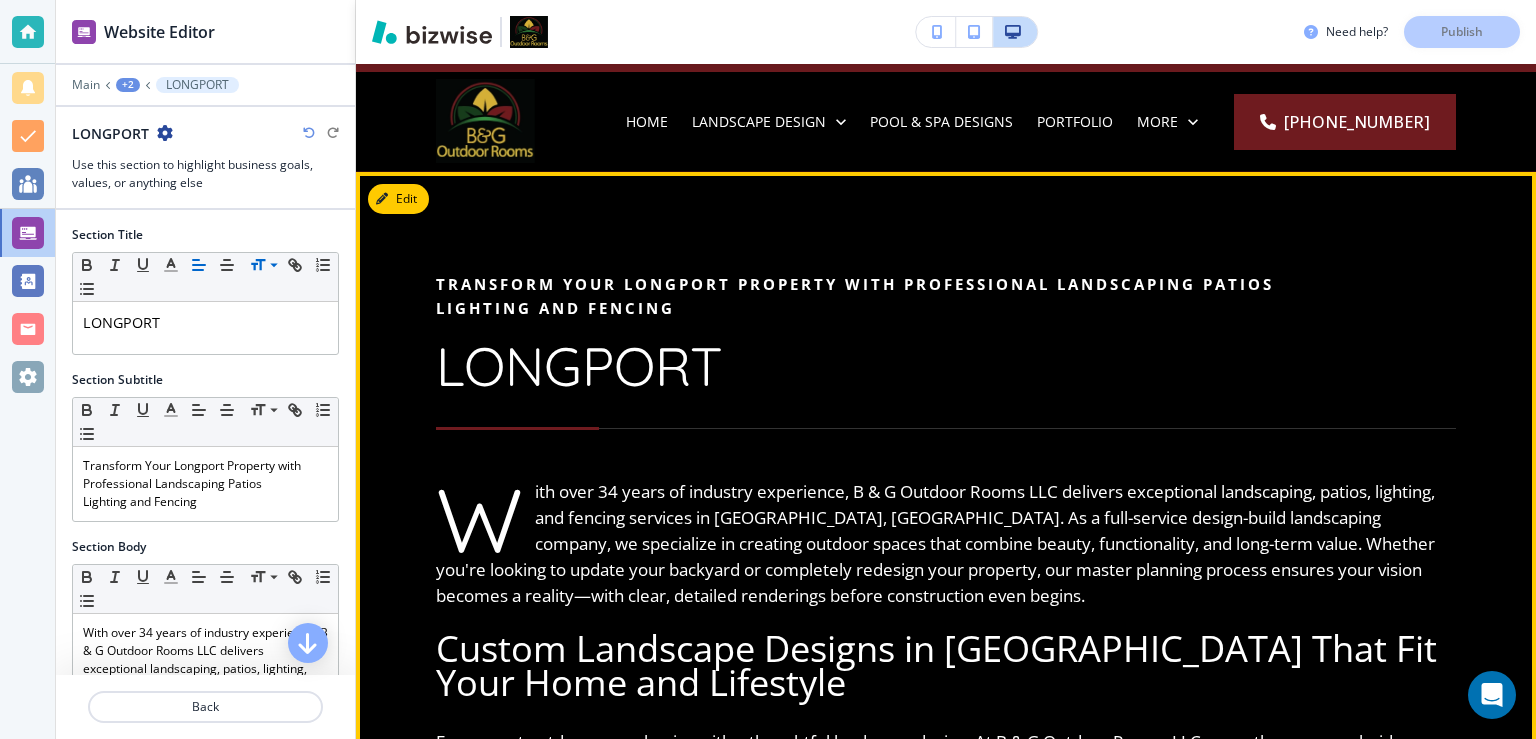 scroll, scrollTop: 0, scrollLeft: 0, axis: both 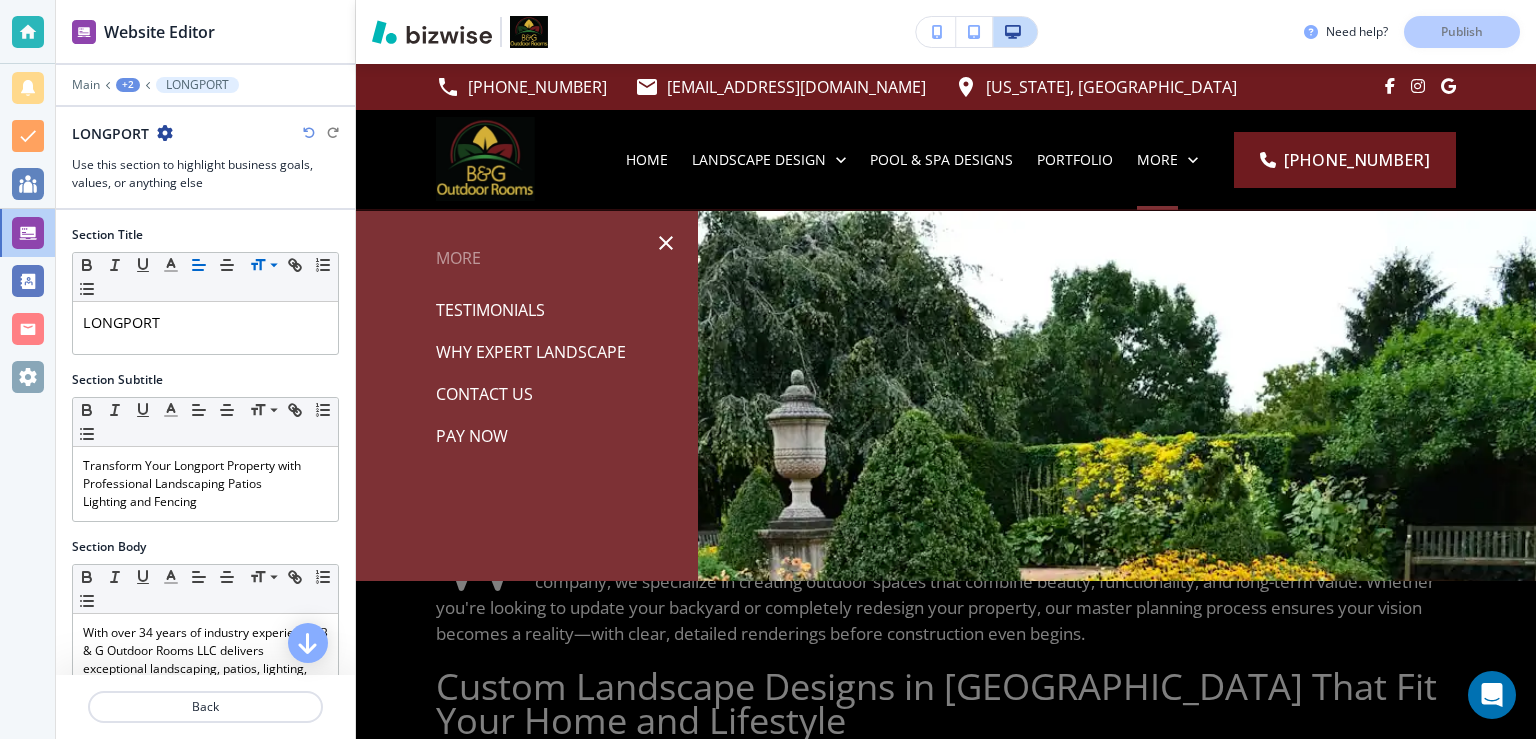click on "+2" at bounding box center [128, 85] 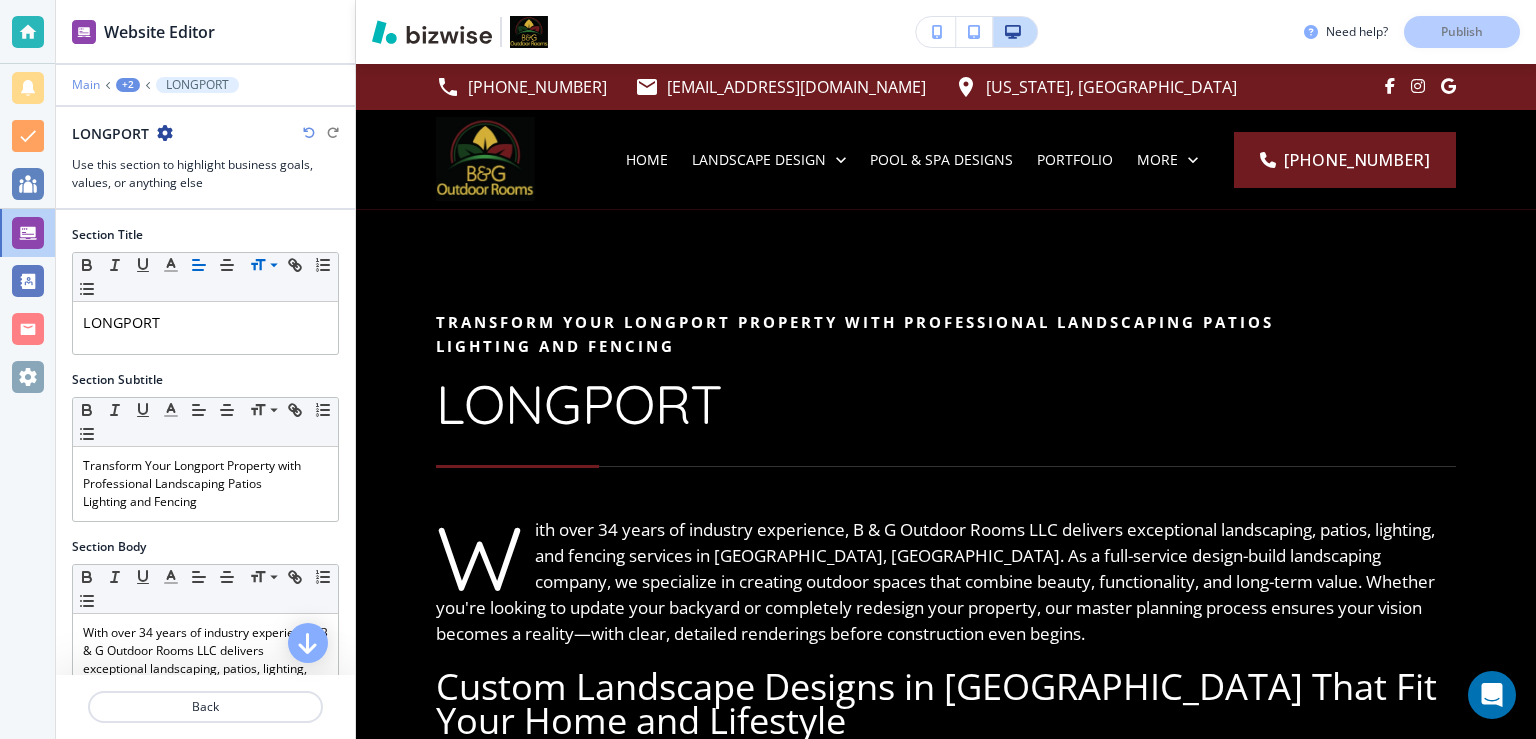 click on "Main" at bounding box center (86, 85) 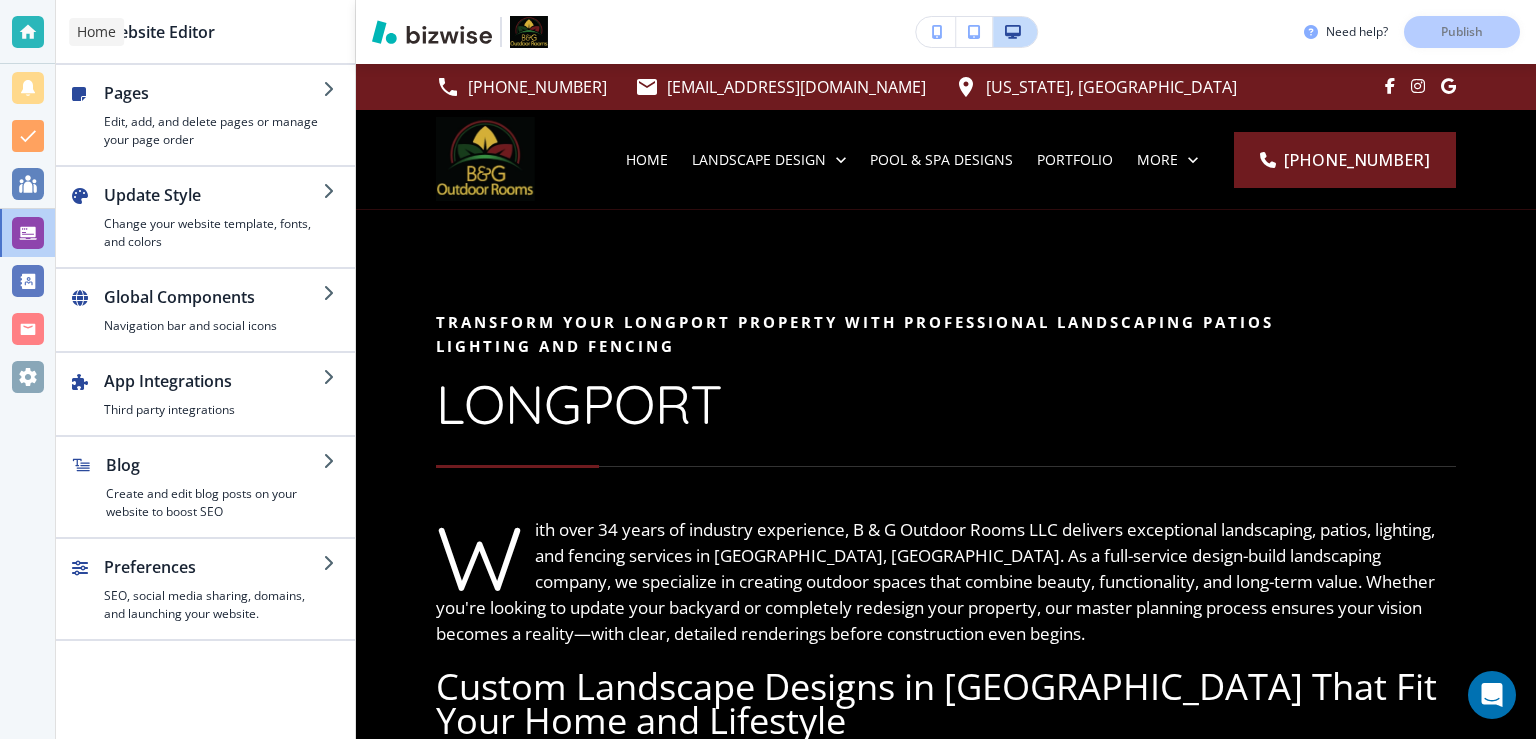 click at bounding box center (28, 32) 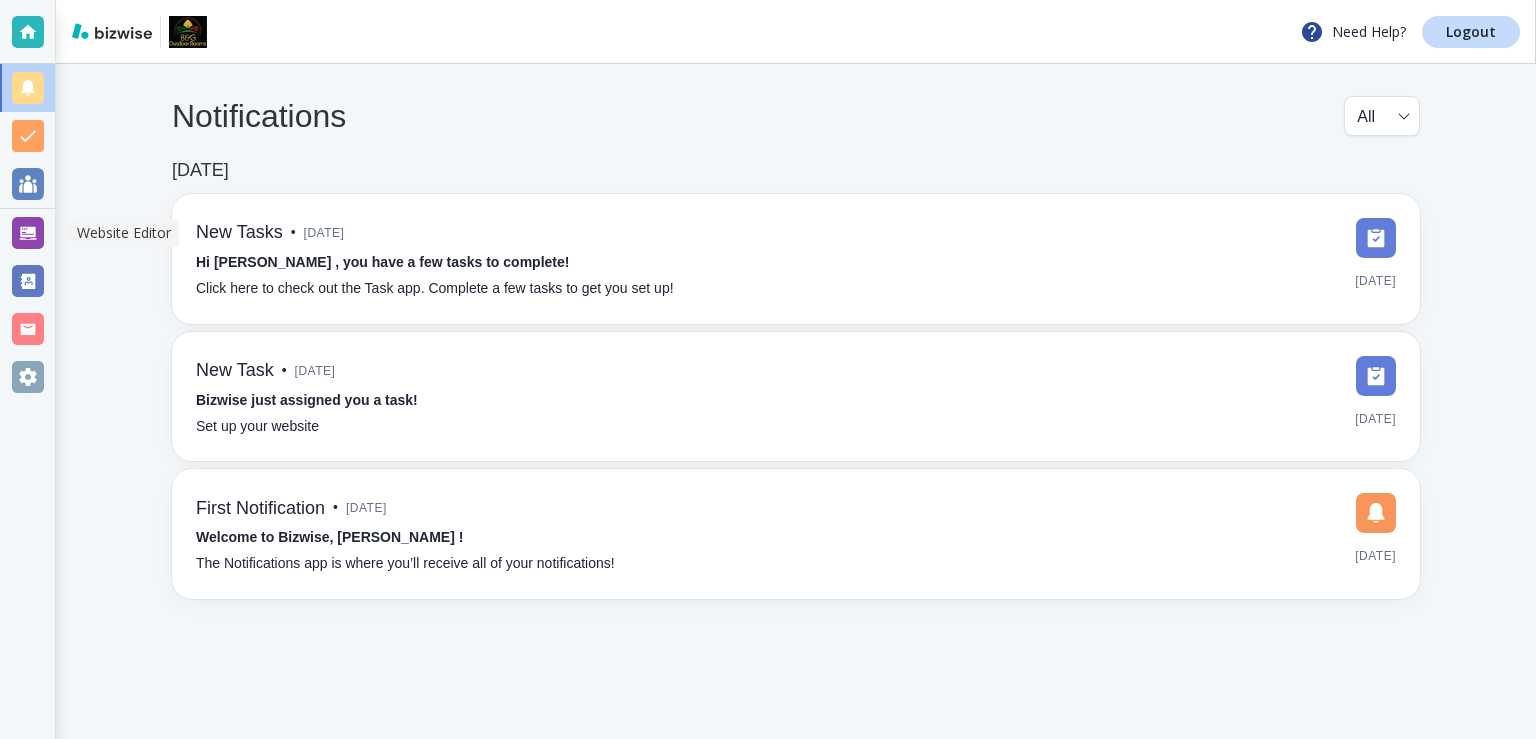 click at bounding box center (28, 233) 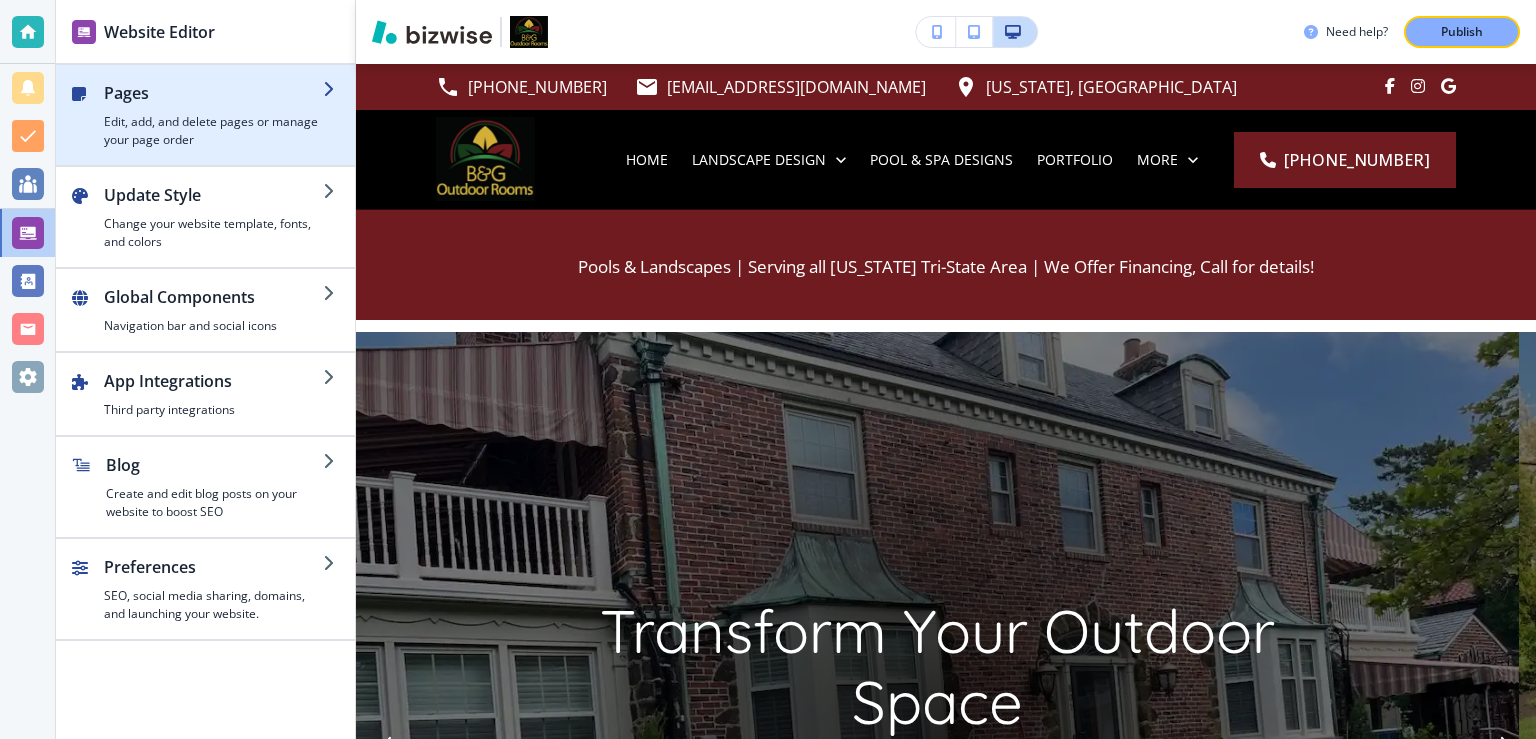 click at bounding box center [213, 109] 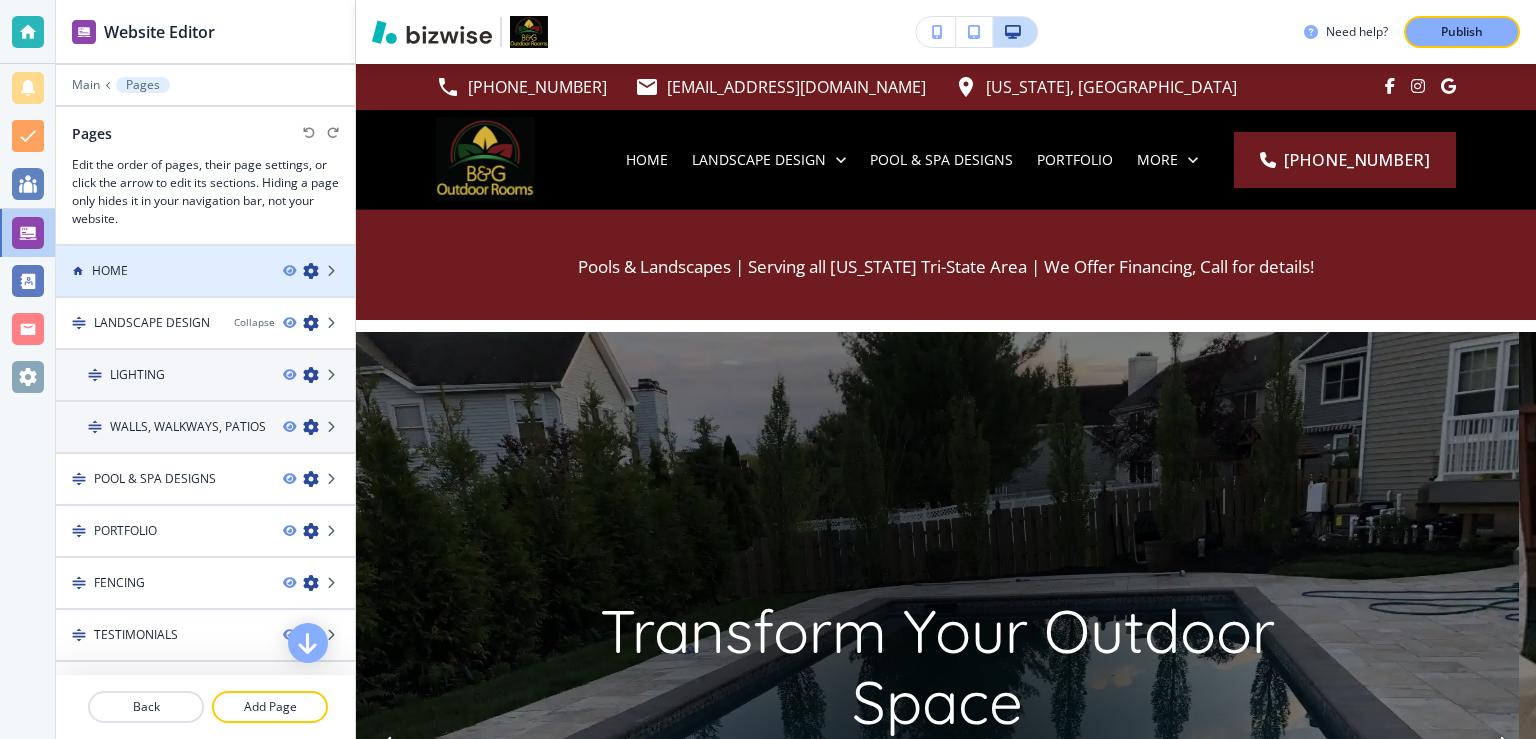 click on "HOME" at bounding box center [161, 271] 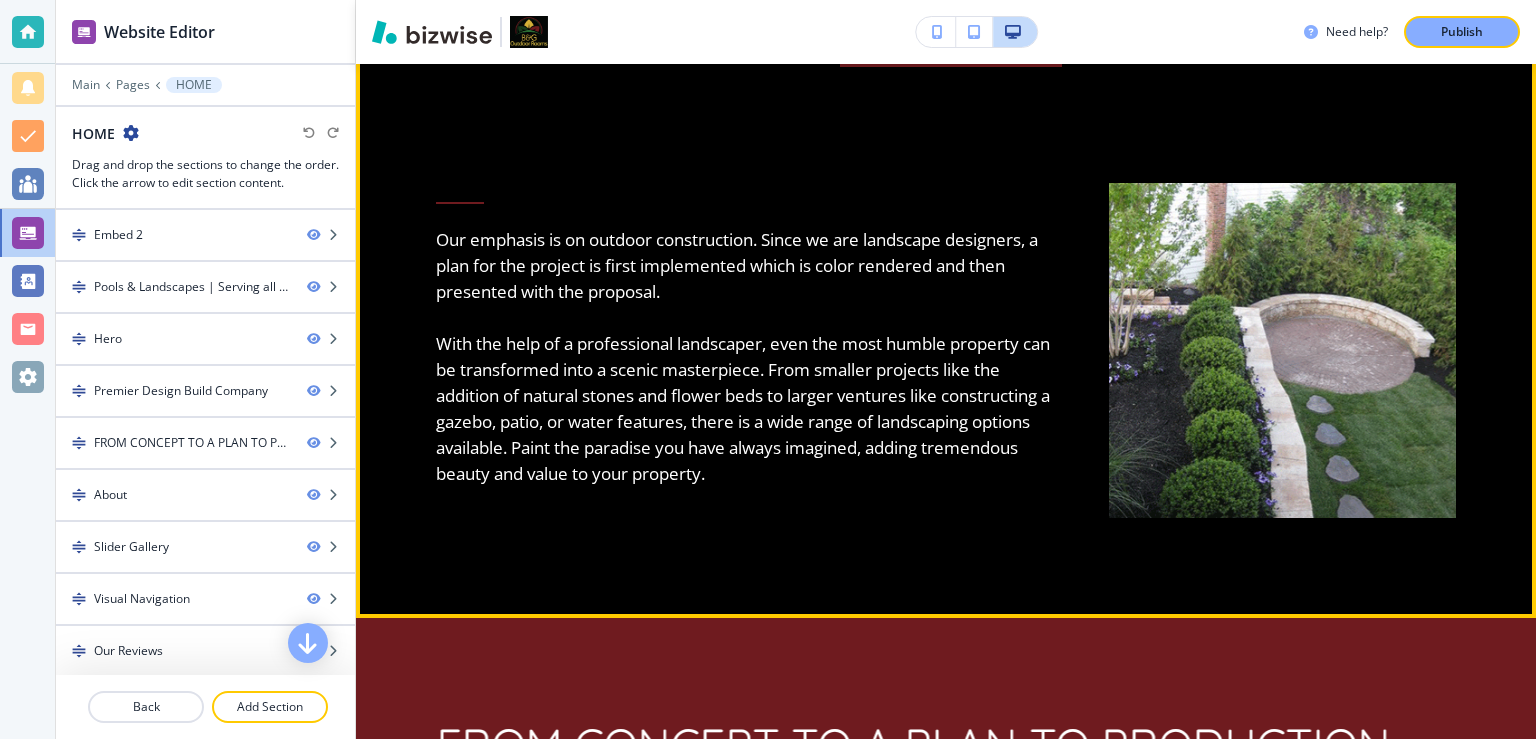 scroll, scrollTop: 1685, scrollLeft: 0, axis: vertical 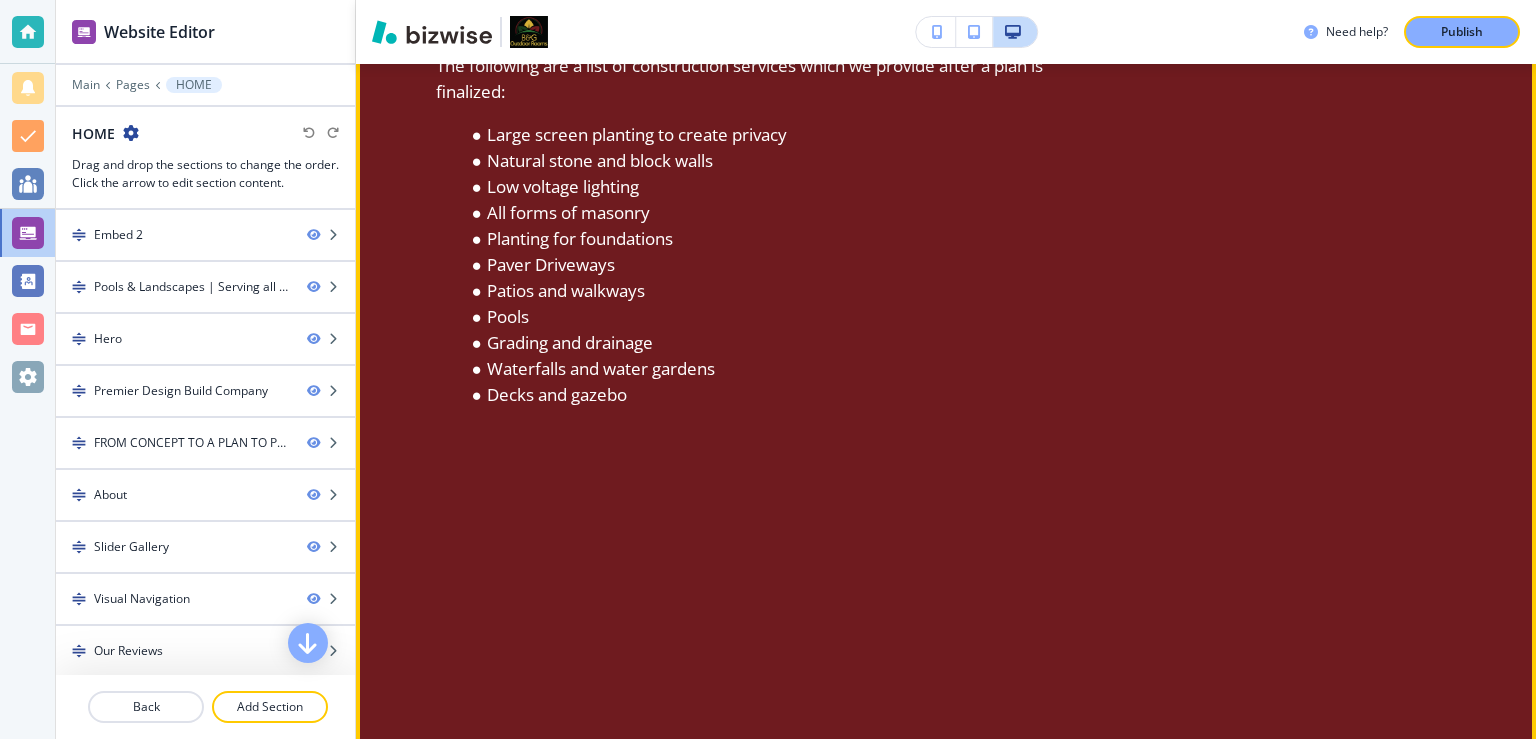 click on "Pools" at bounding box center (757, 317) 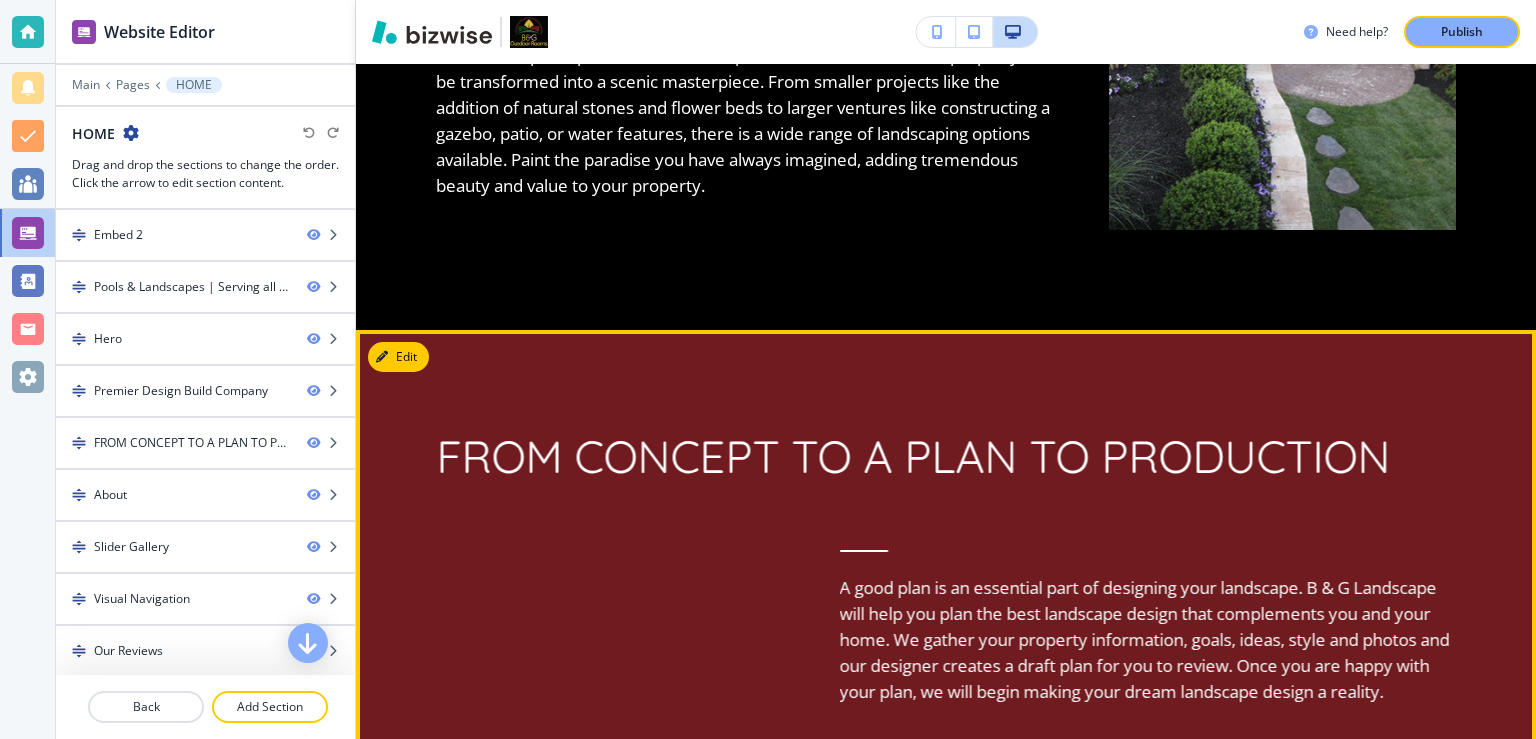 scroll, scrollTop: 1944, scrollLeft: 0, axis: vertical 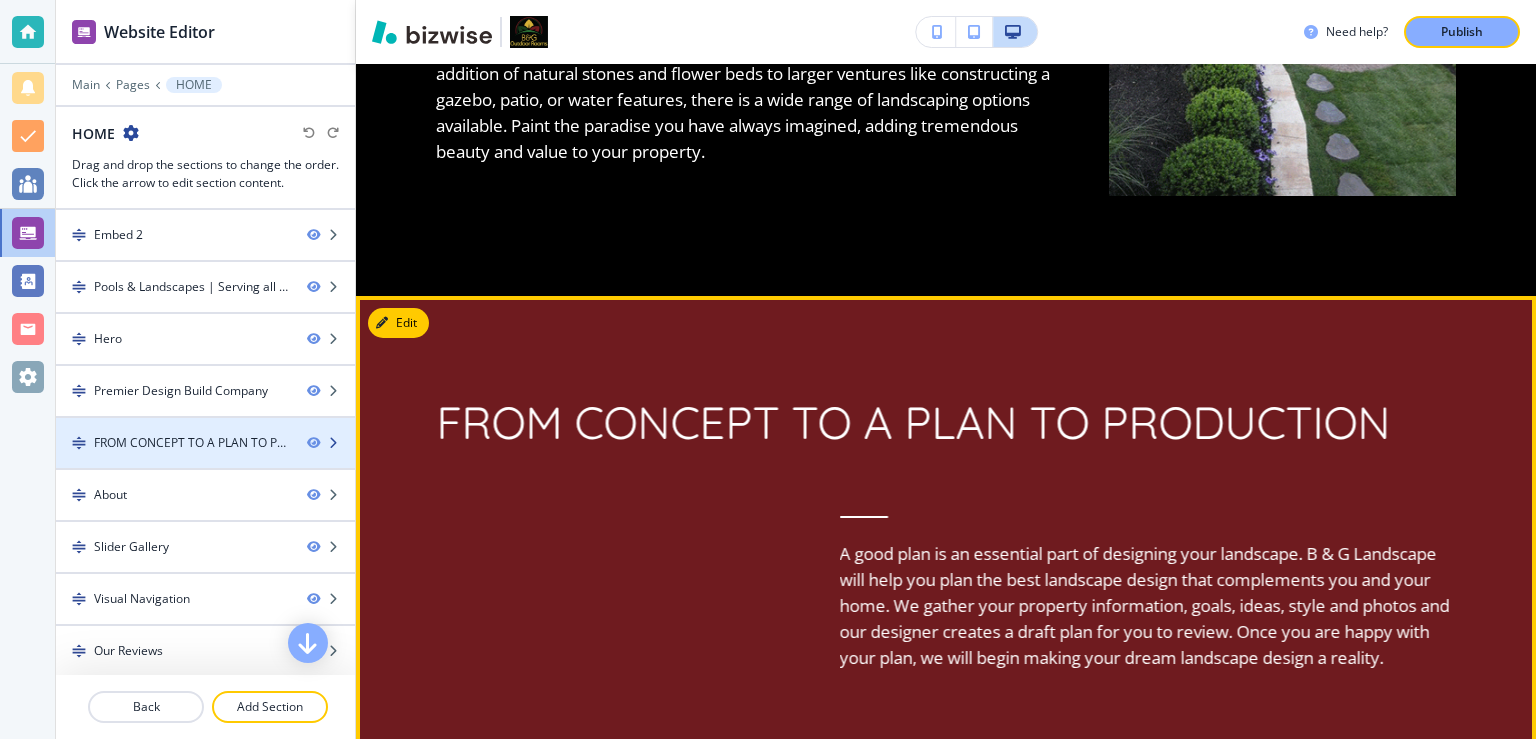 click on "FROM CONCEPT TO A PLAN TO PRODUCTION" at bounding box center [192, 443] 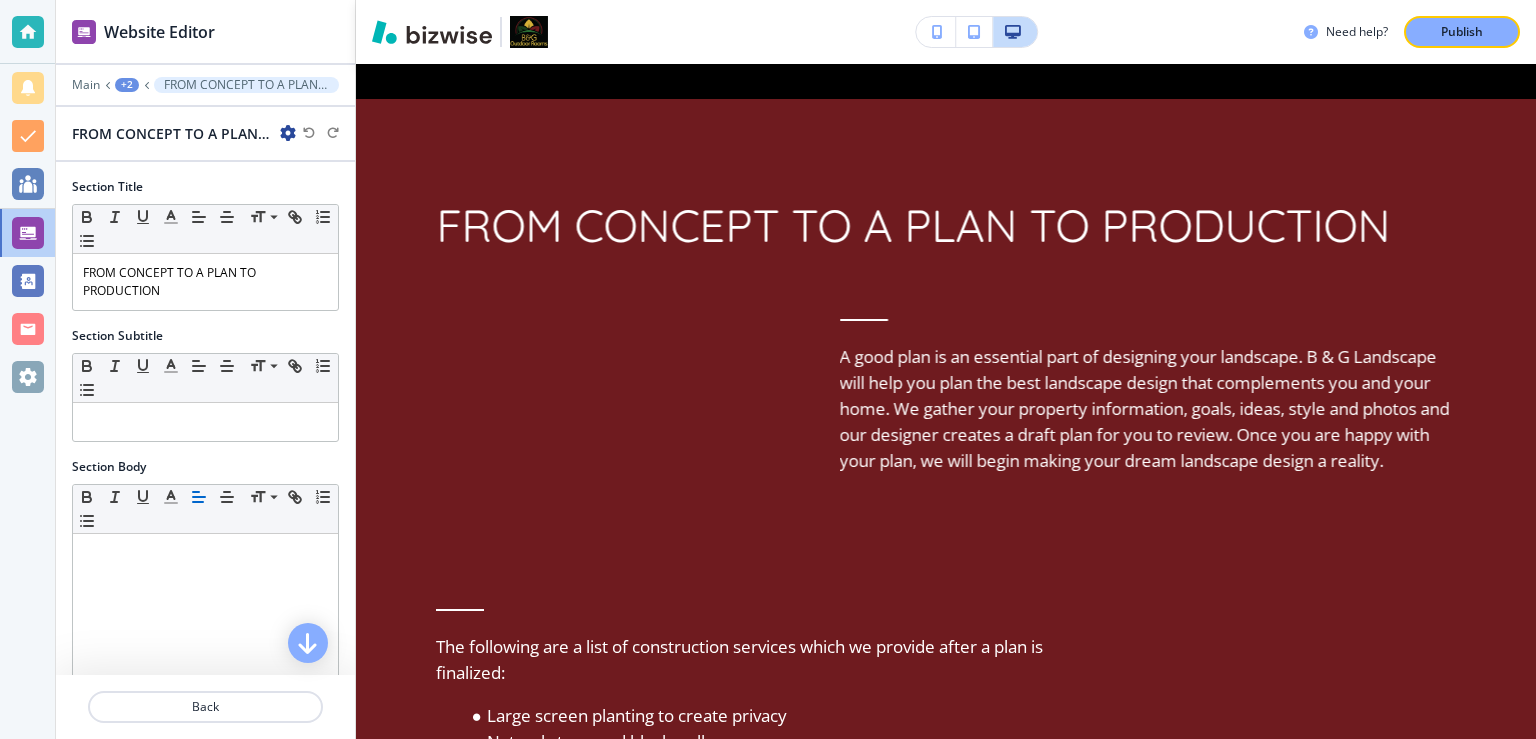 scroll, scrollTop: 2143, scrollLeft: 0, axis: vertical 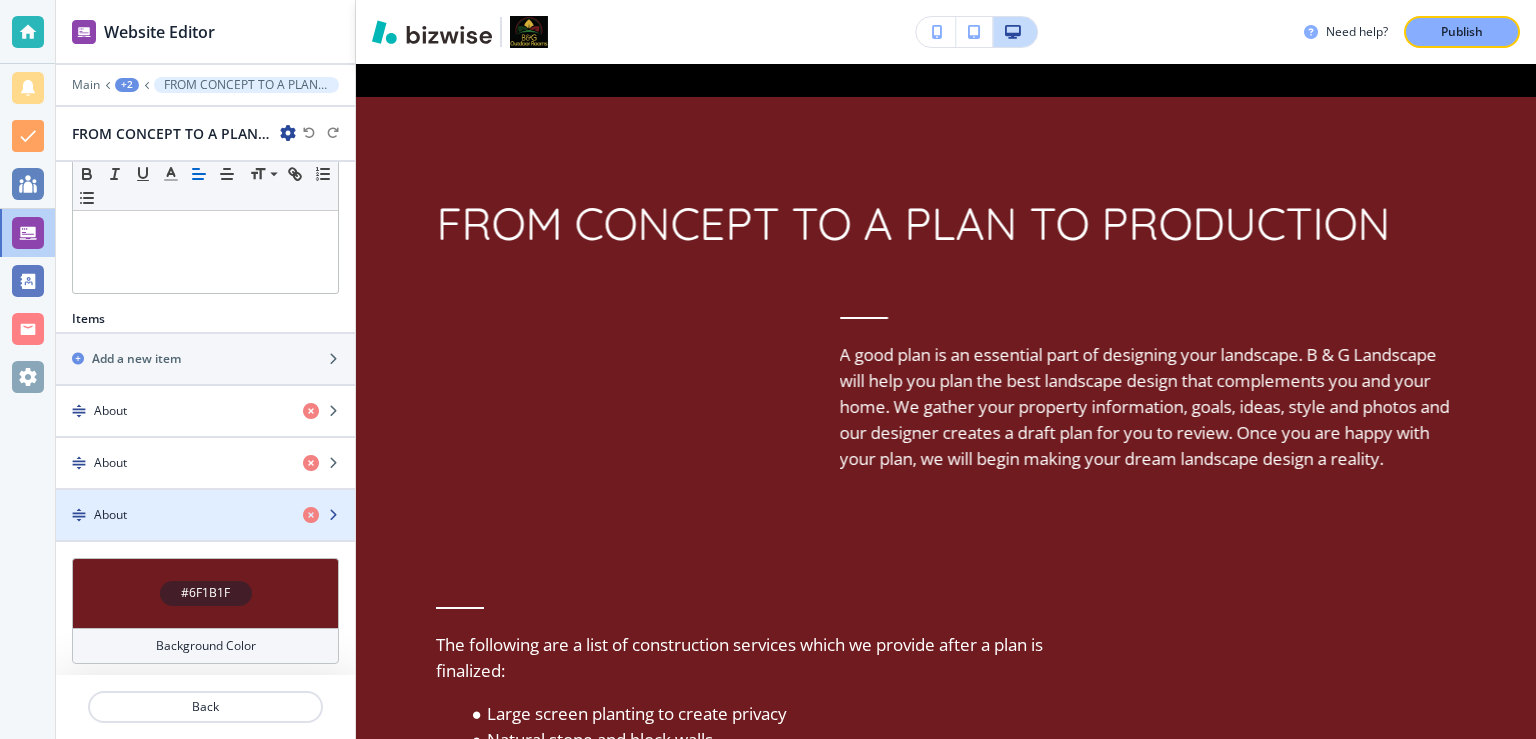 click on "About" at bounding box center [171, 515] 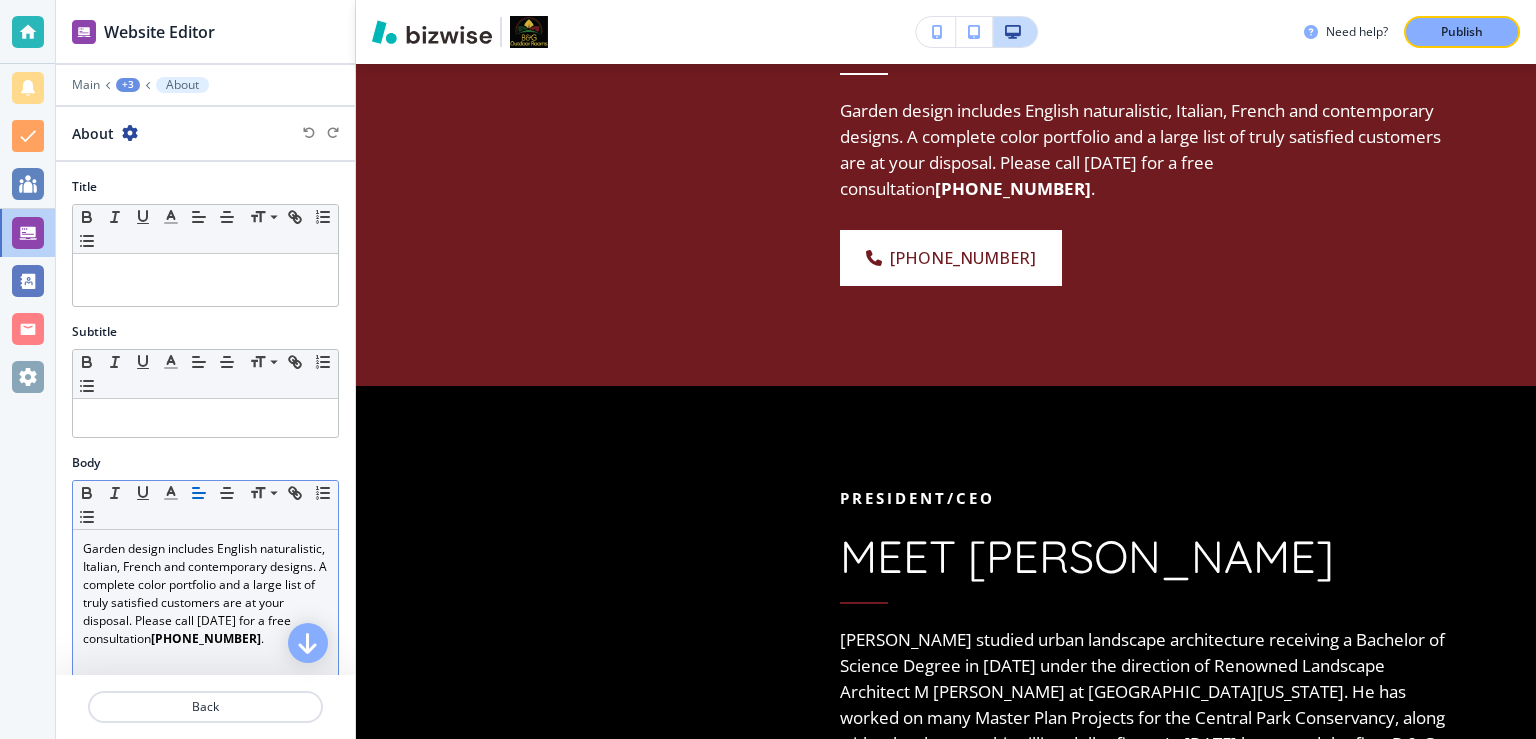 scroll, scrollTop: 3221, scrollLeft: 0, axis: vertical 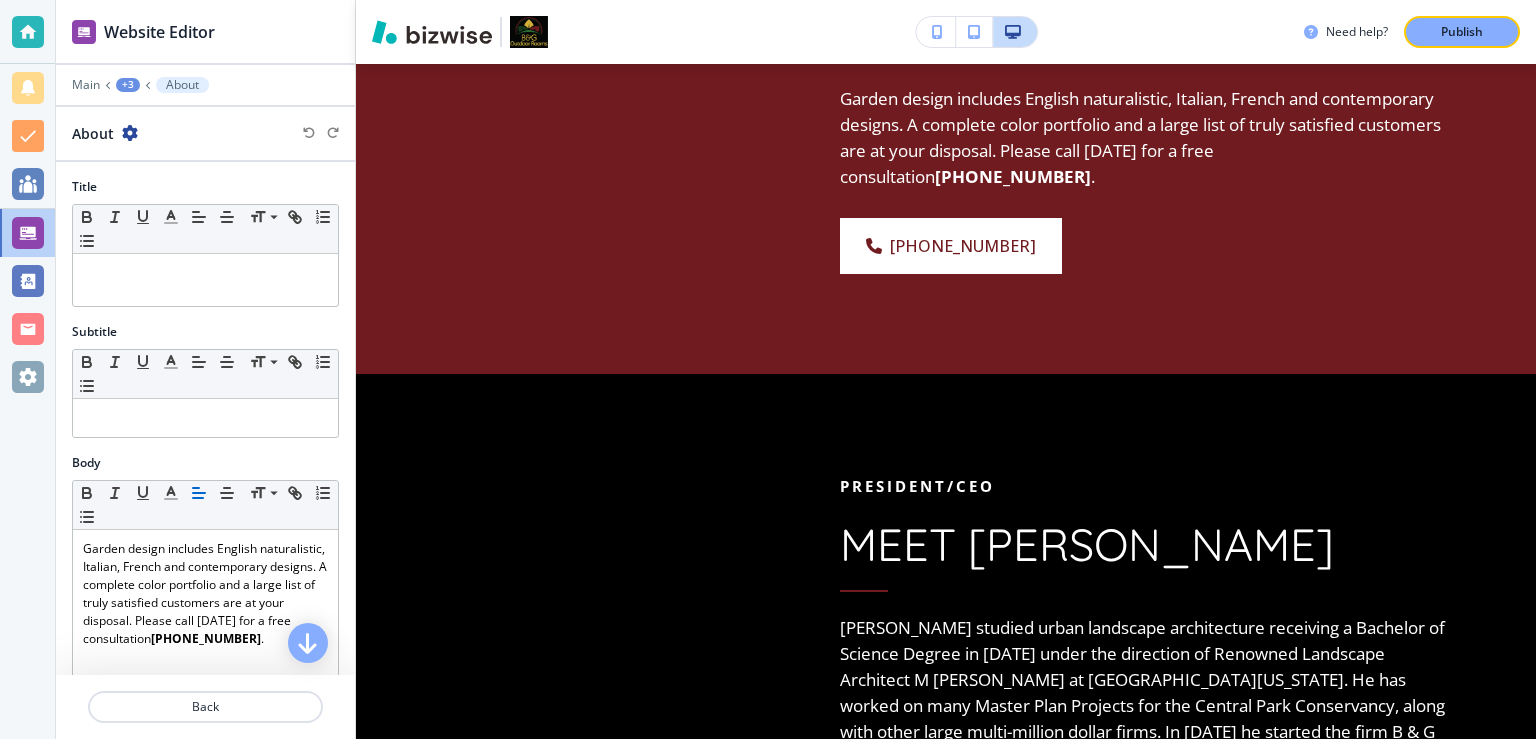 click on "+3" at bounding box center (128, 85) 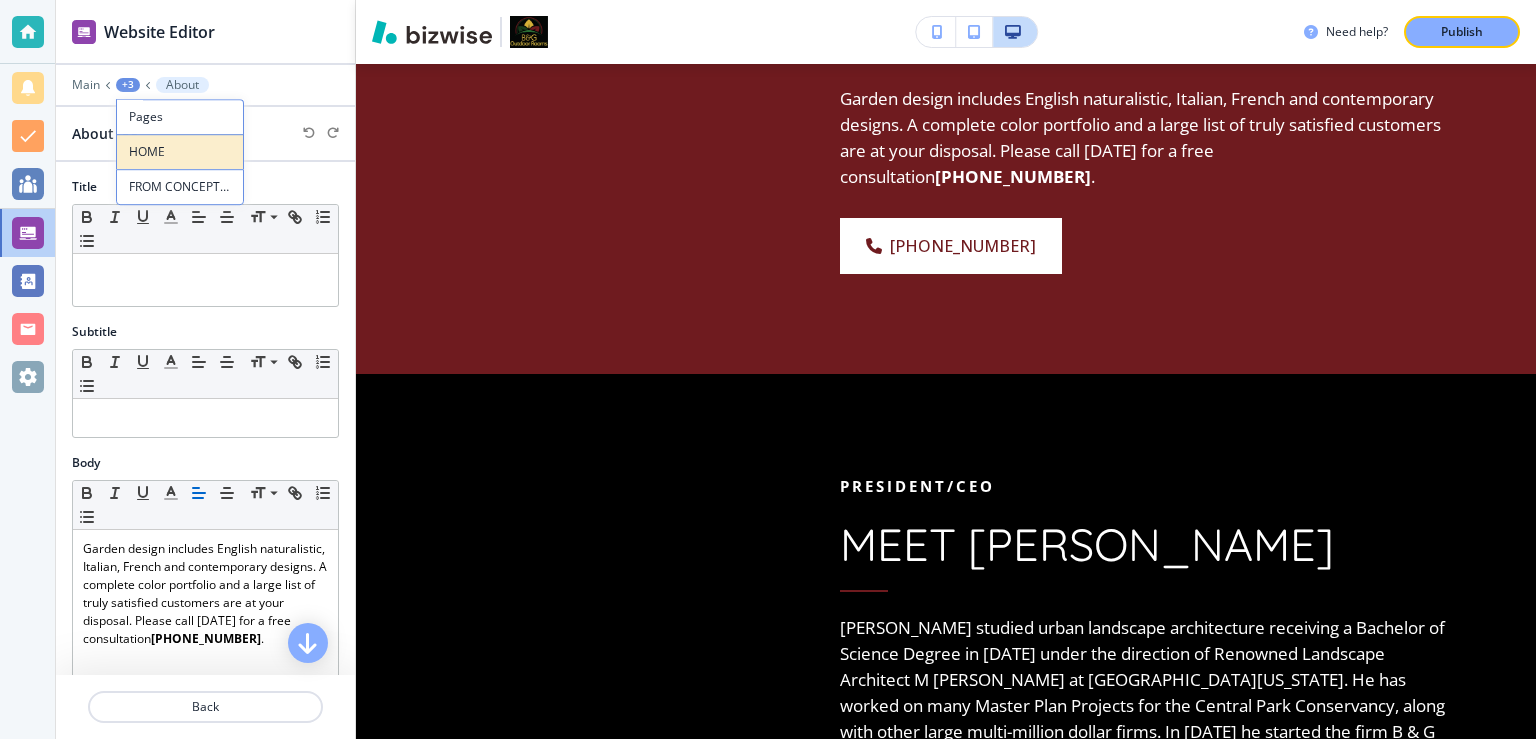 click on "HOME" at bounding box center [180, 152] 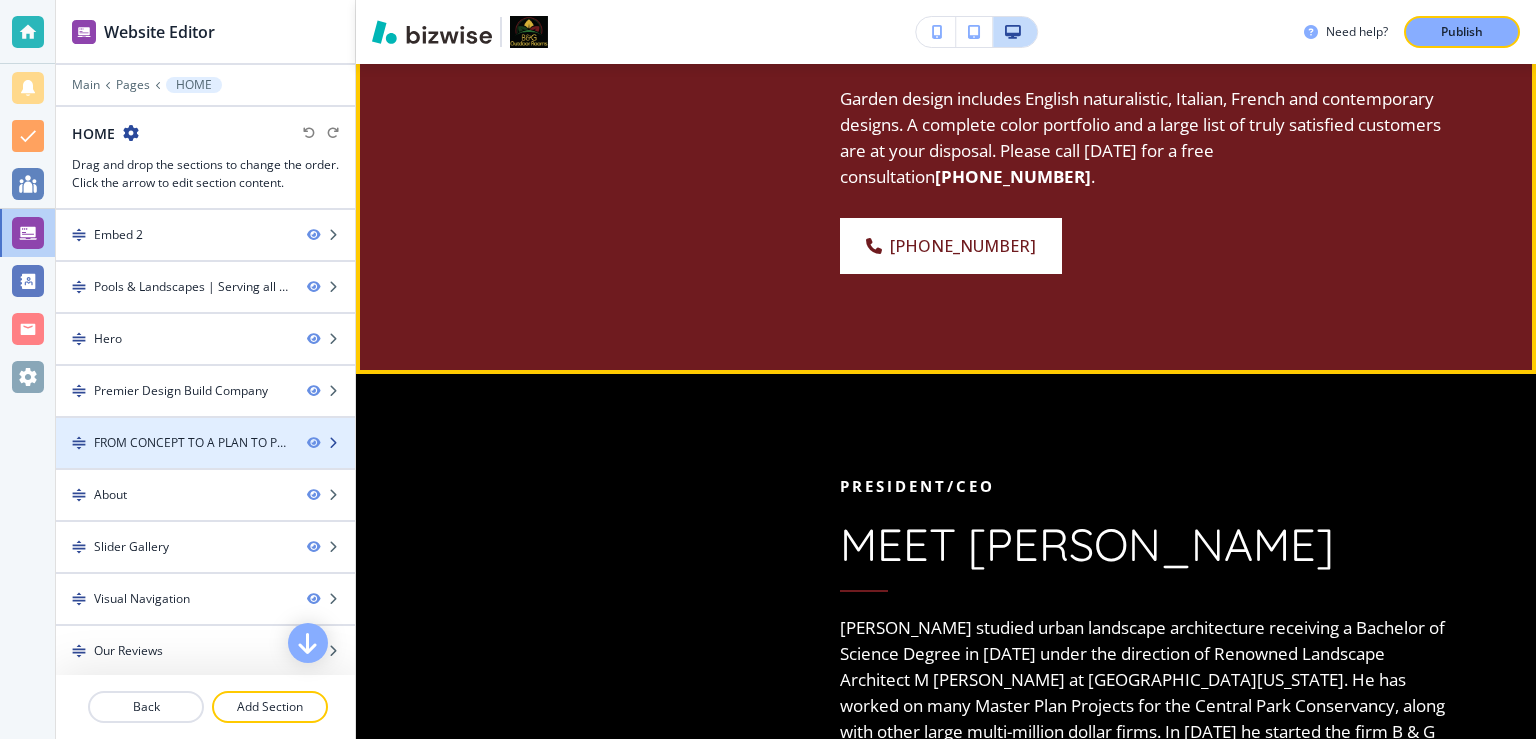 click on "FROM CONCEPT TO A PLAN TO PRODUCTION" at bounding box center (192, 443) 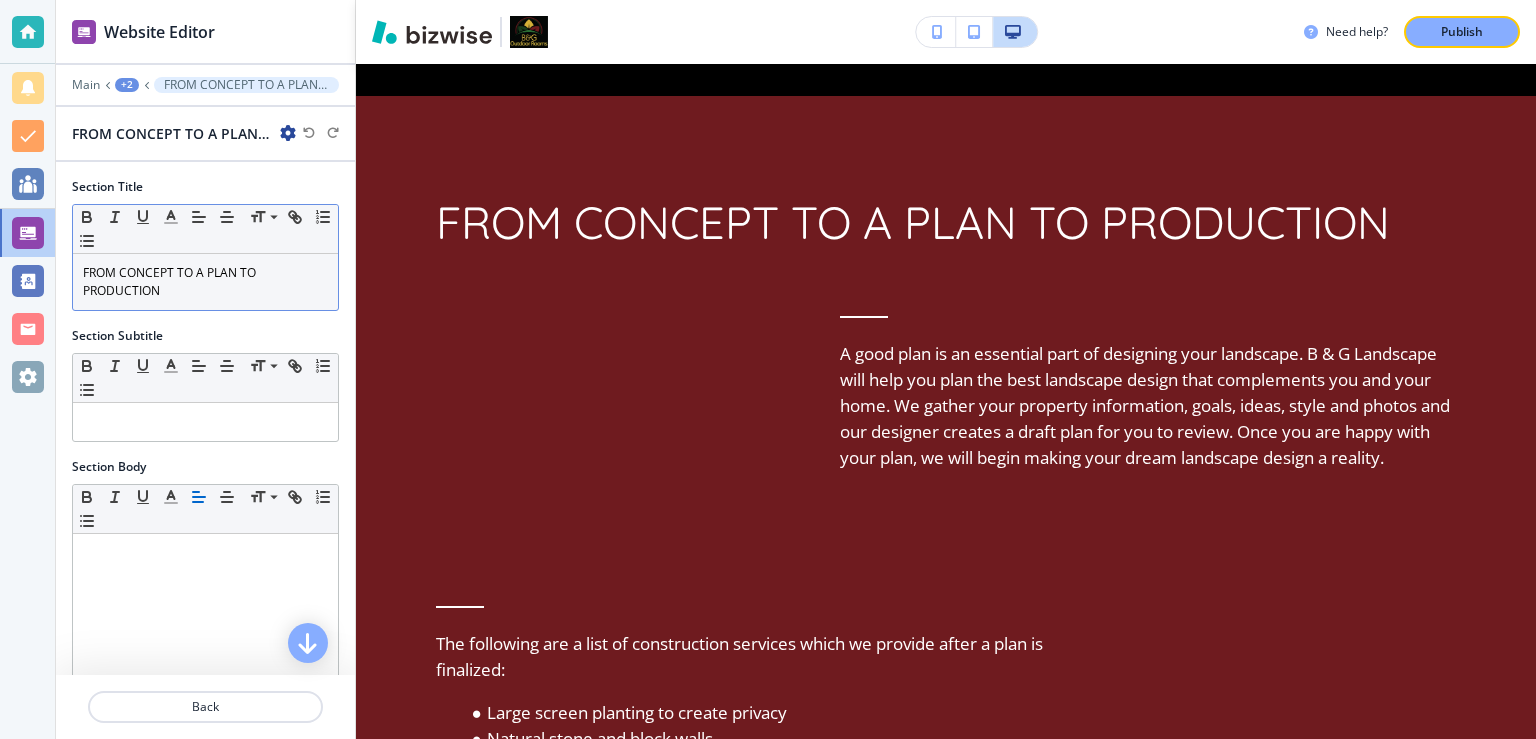 scroll, scrollTop: 2143, scrollLeft: 0, axis: vertical 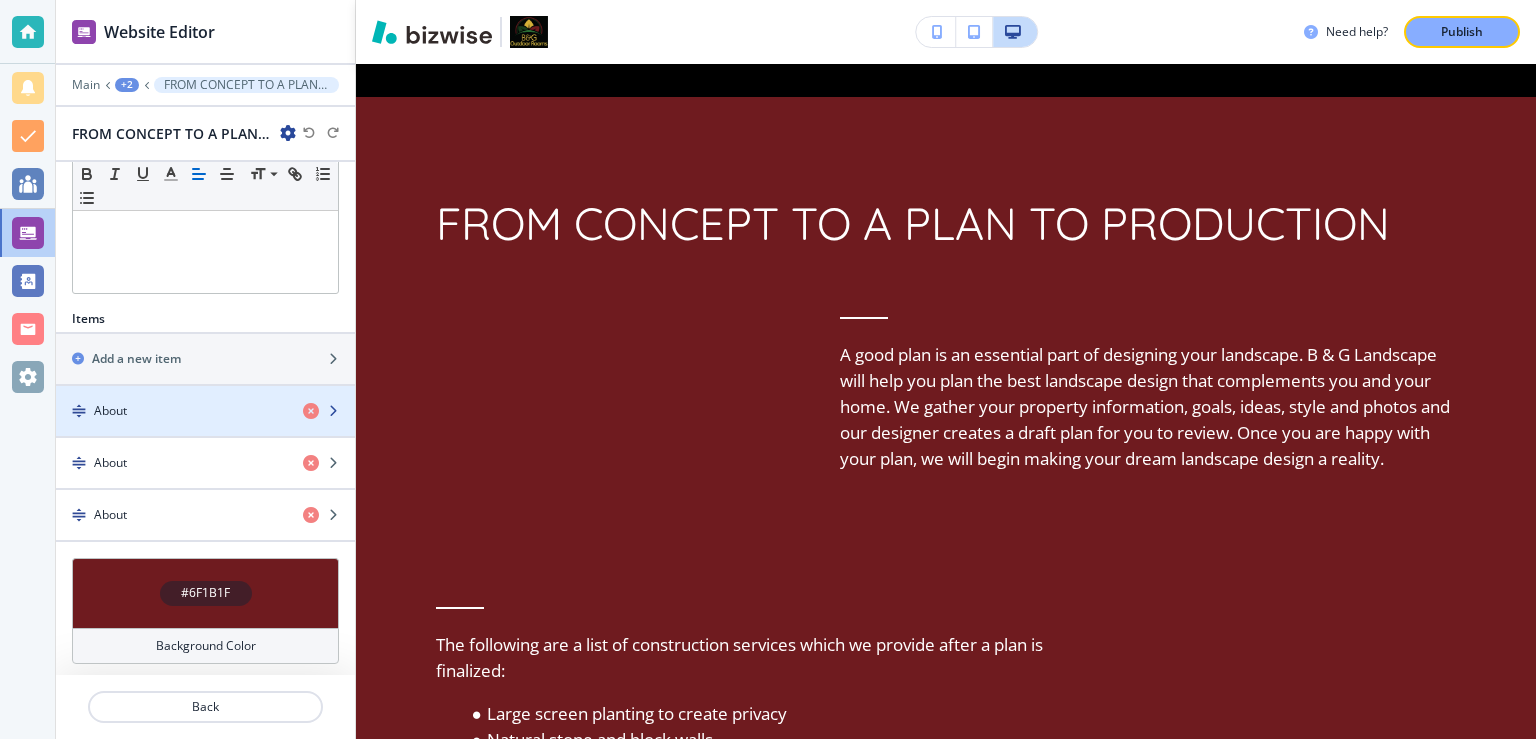 click on "About" at bounding box center (171, 411) 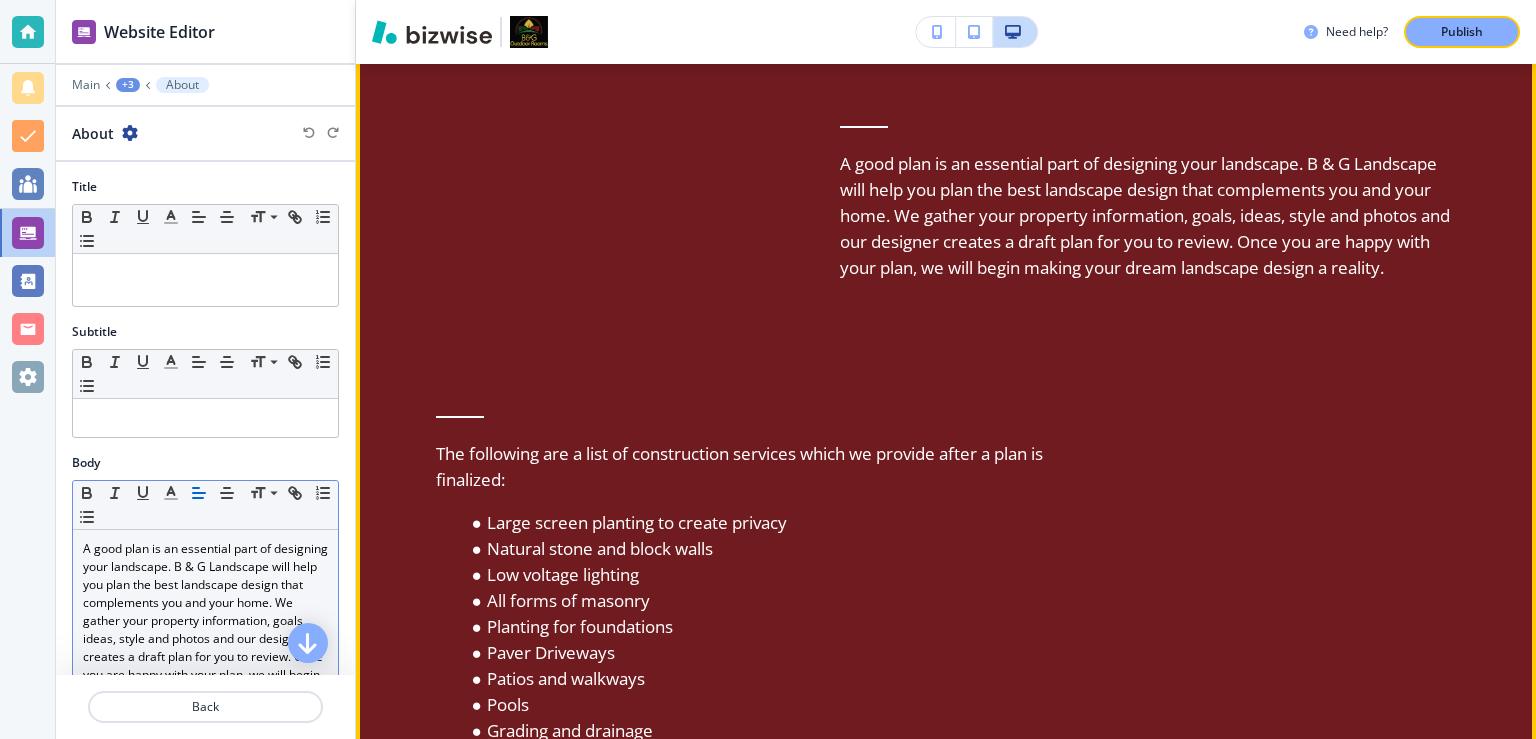 scroll, scrollTop: 2374, scrollLeft: 0, axis: vertical 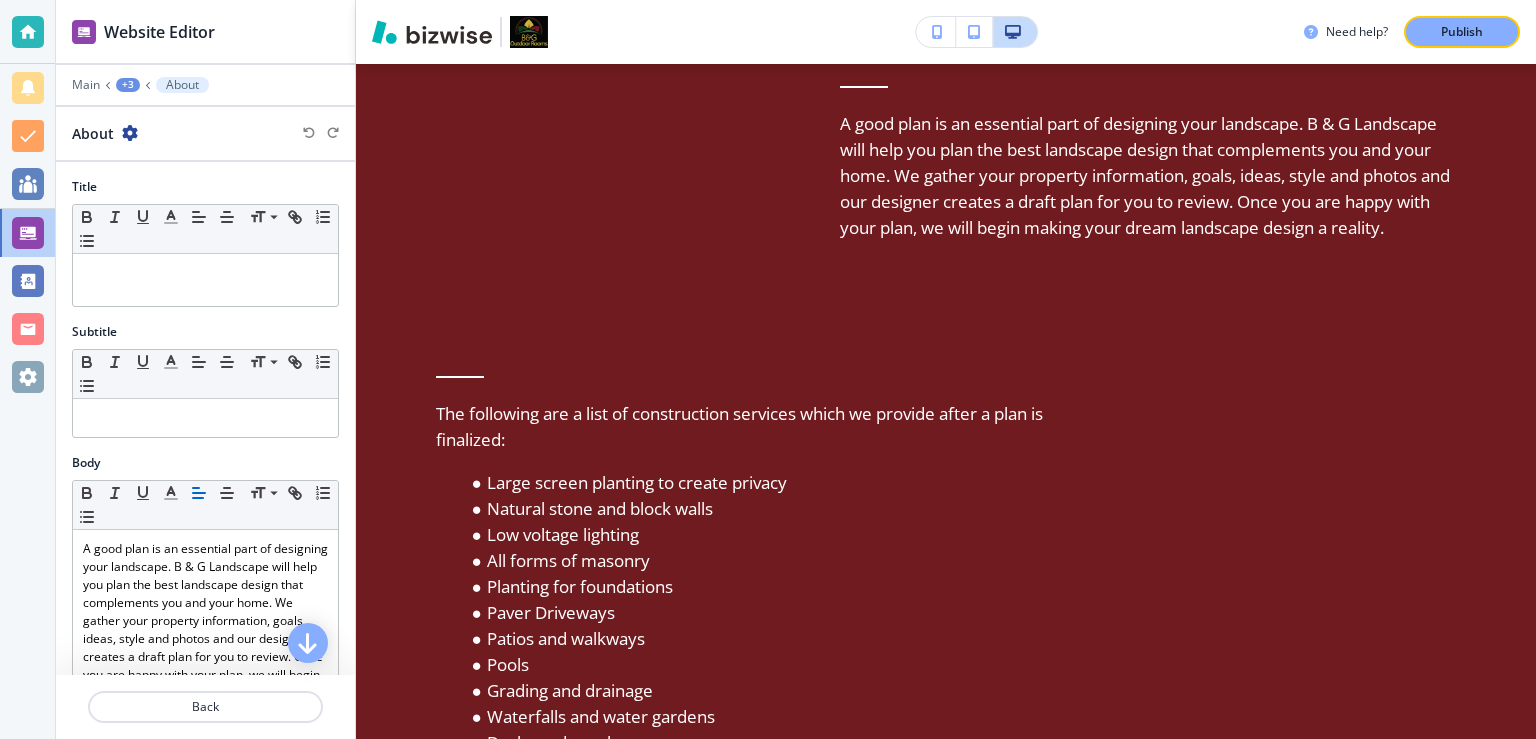 click on "+3" at bounding box center [128, 85] 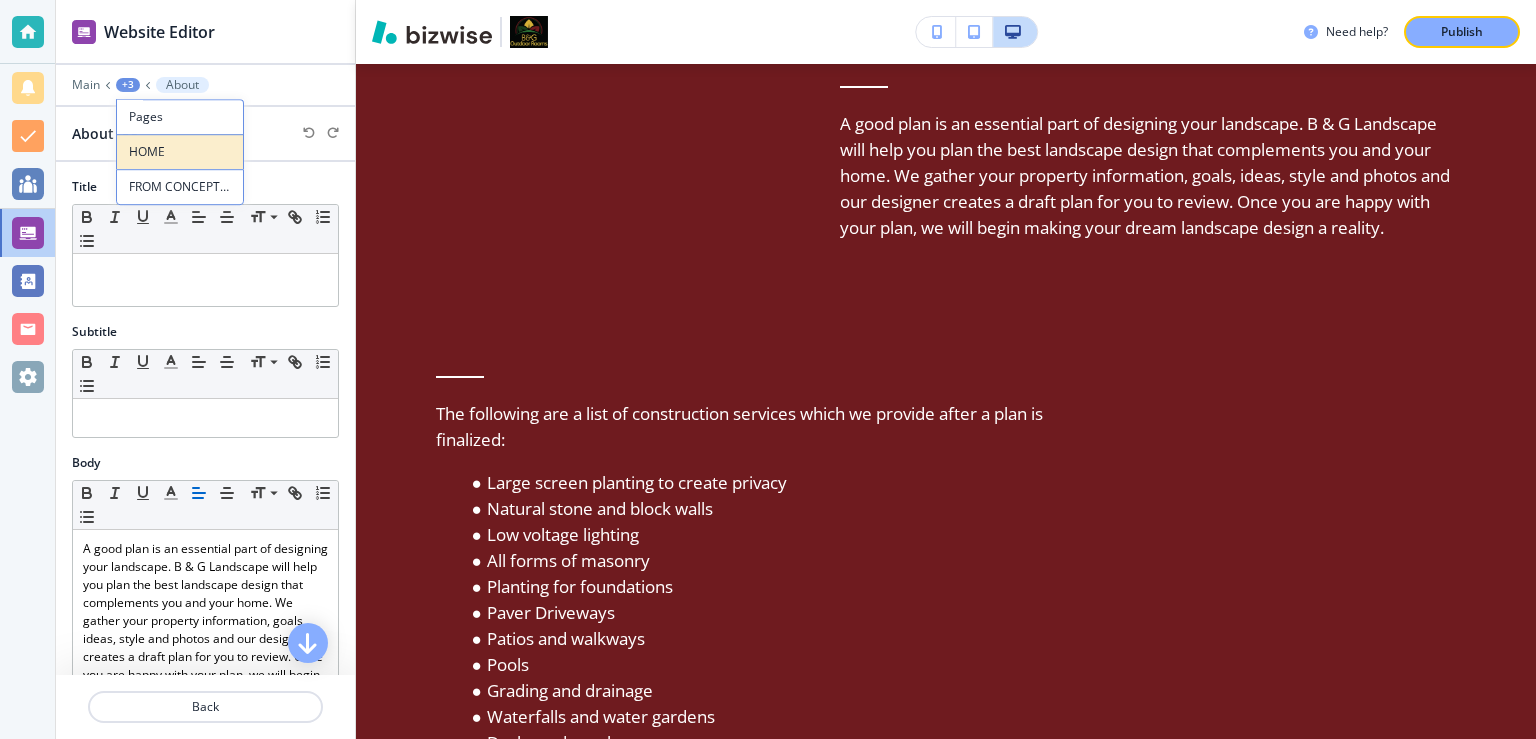 click on "HOME" at bounding box center [180, 152] 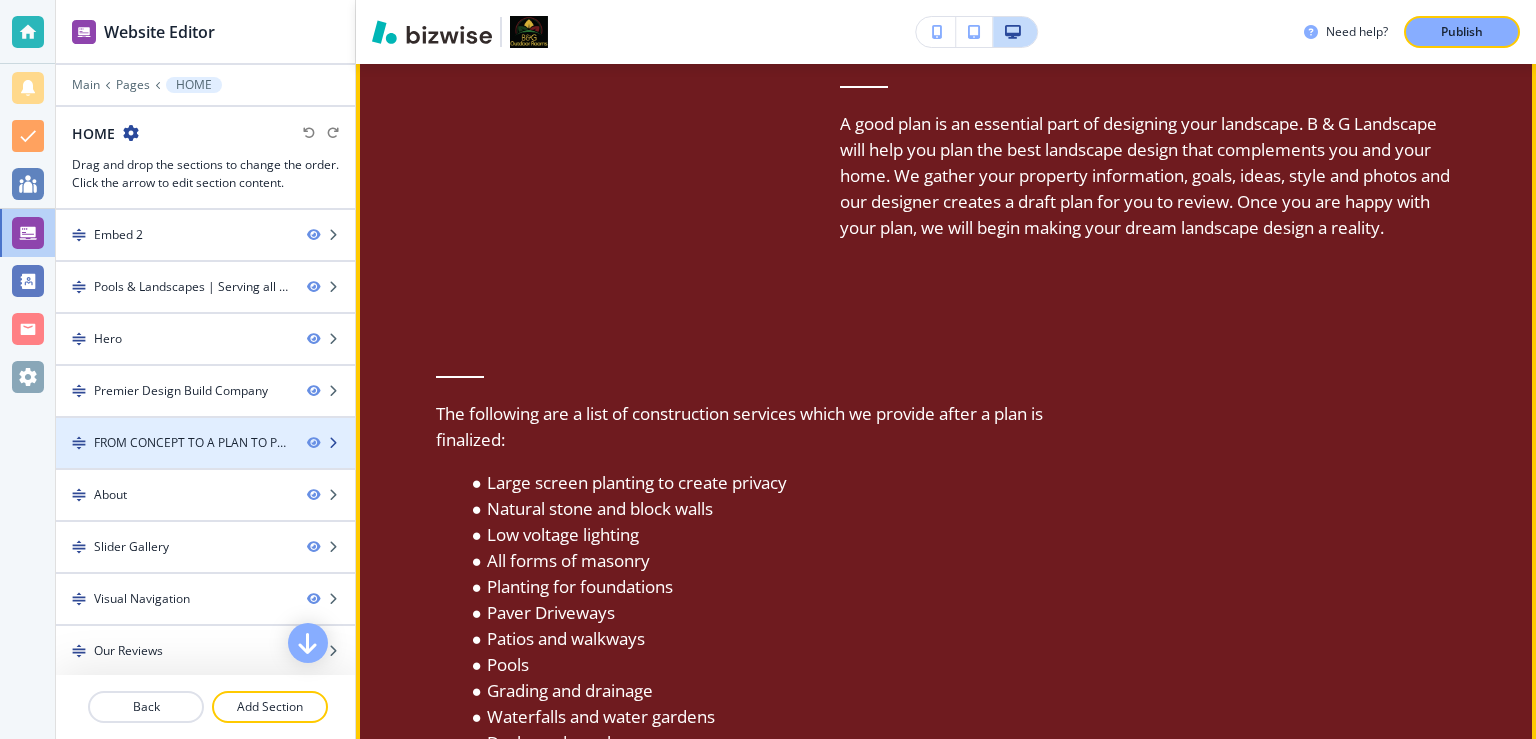 click on "FROM CONCEPT TO A PLAN TO PRODUCTION" at bounding box center [192, 443] 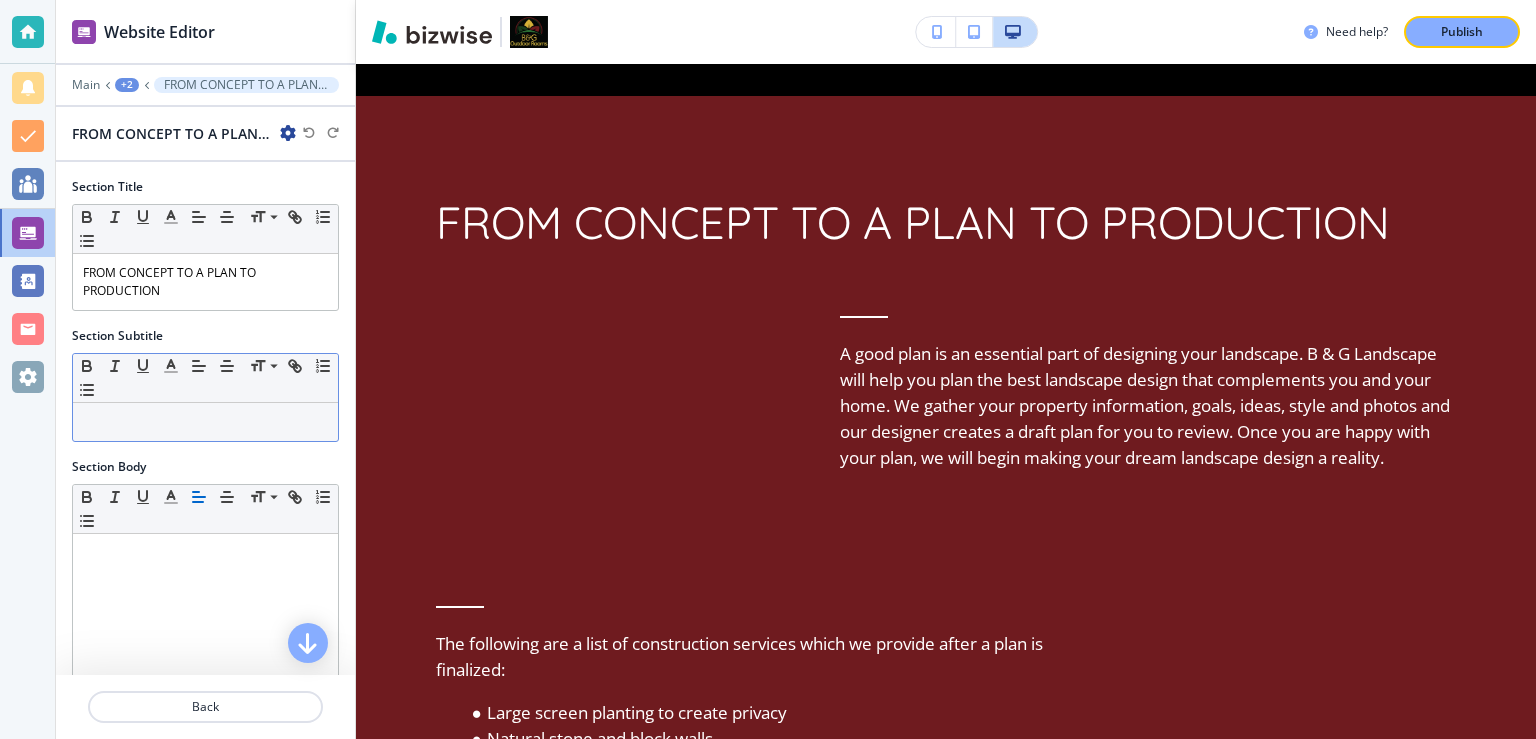 scroll, scrollTop: 2143, scrollLeft: 0, axis: vertical 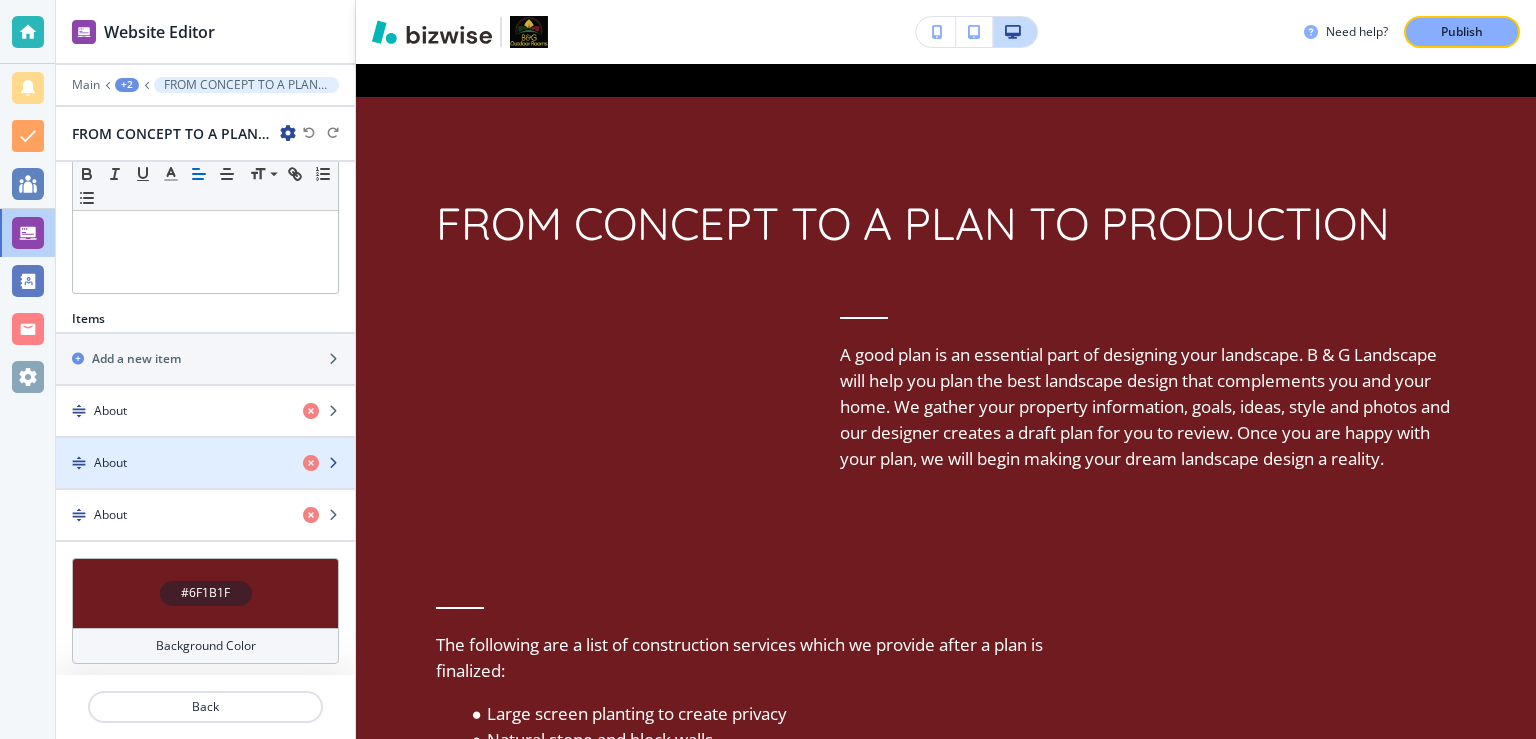 click at bounding box center (205, 446) 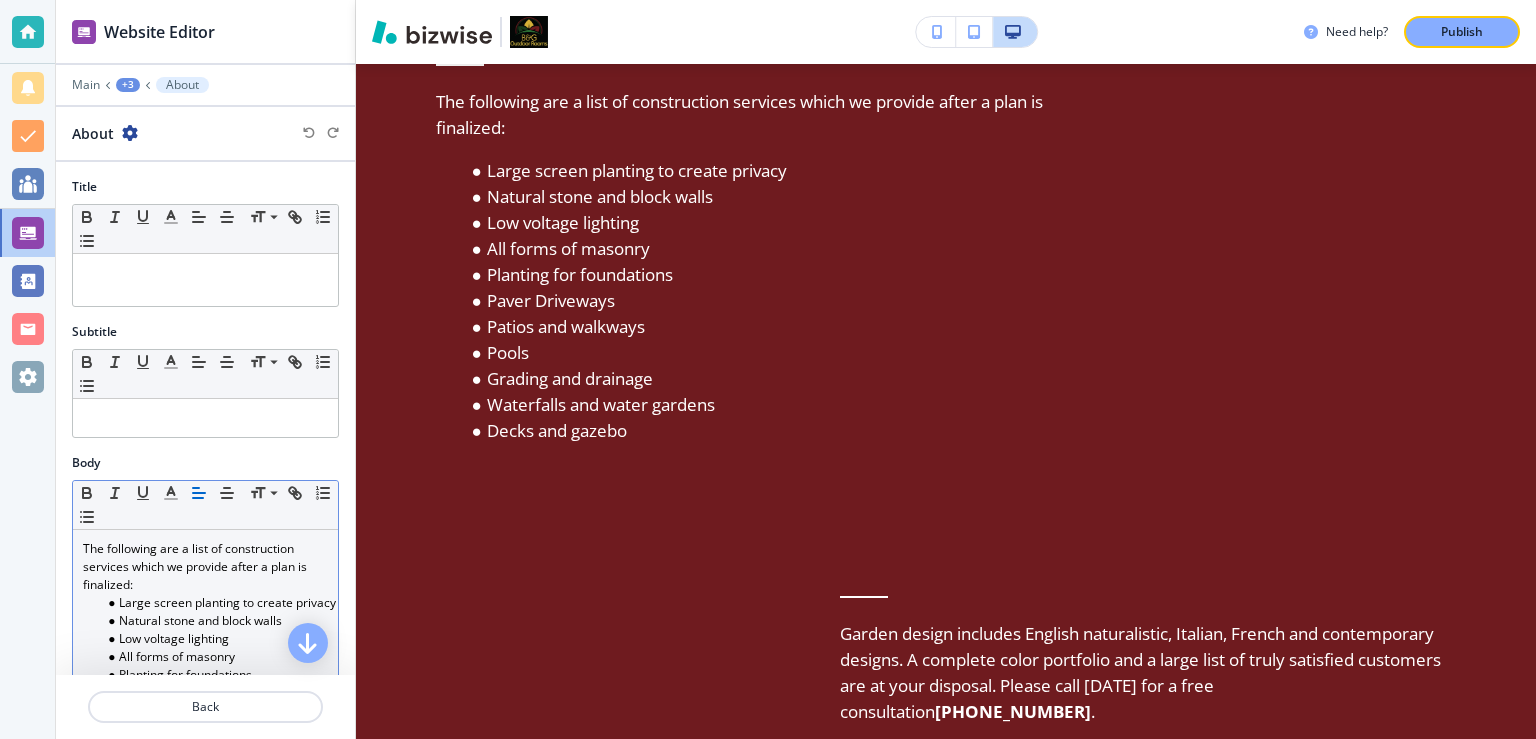 scroll, scrollTop: 2689, scrollLeft: 0, axis: vertical 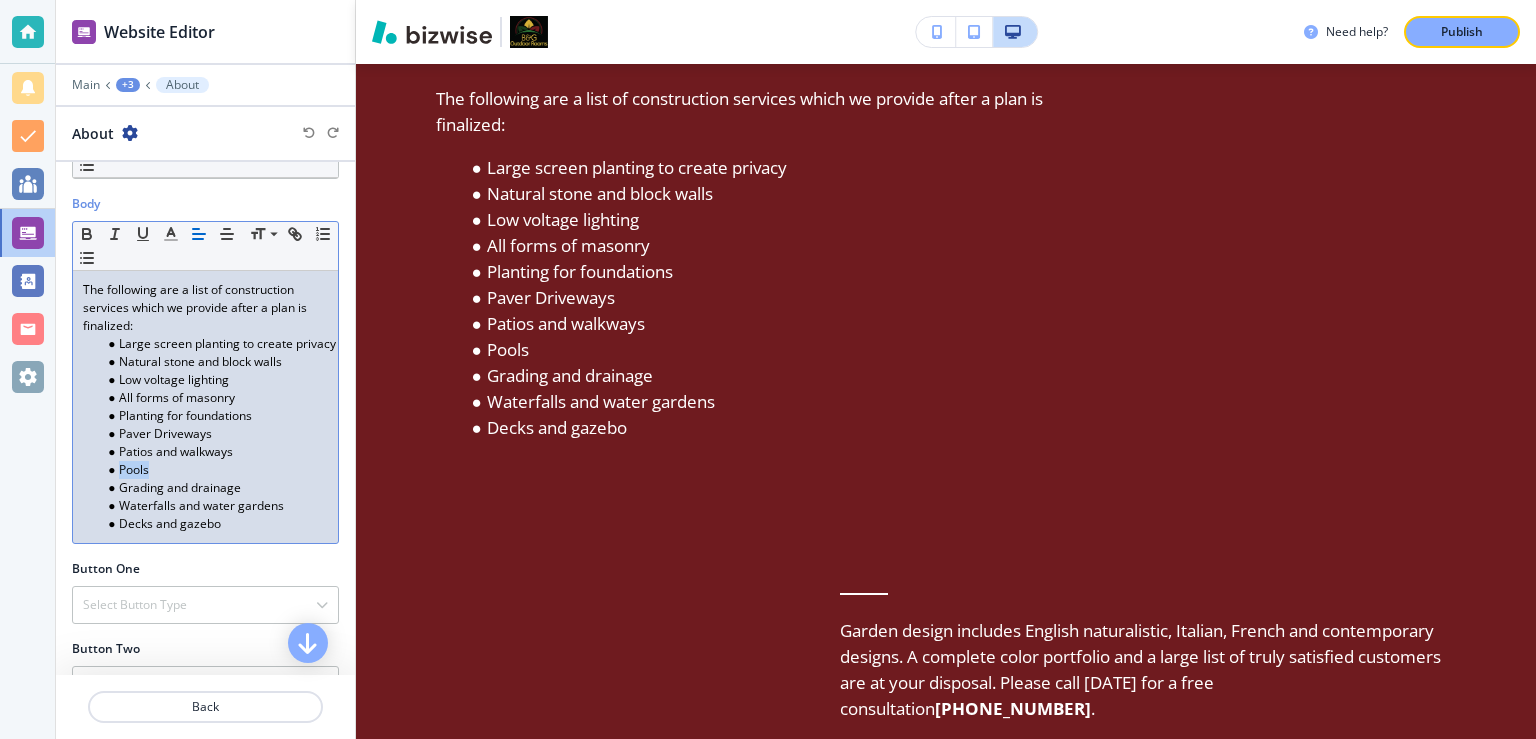 drag, startPoint x: 120, startPoint y: 469, endPoint x: 153, endPoint y: 471, distance: 33.06055 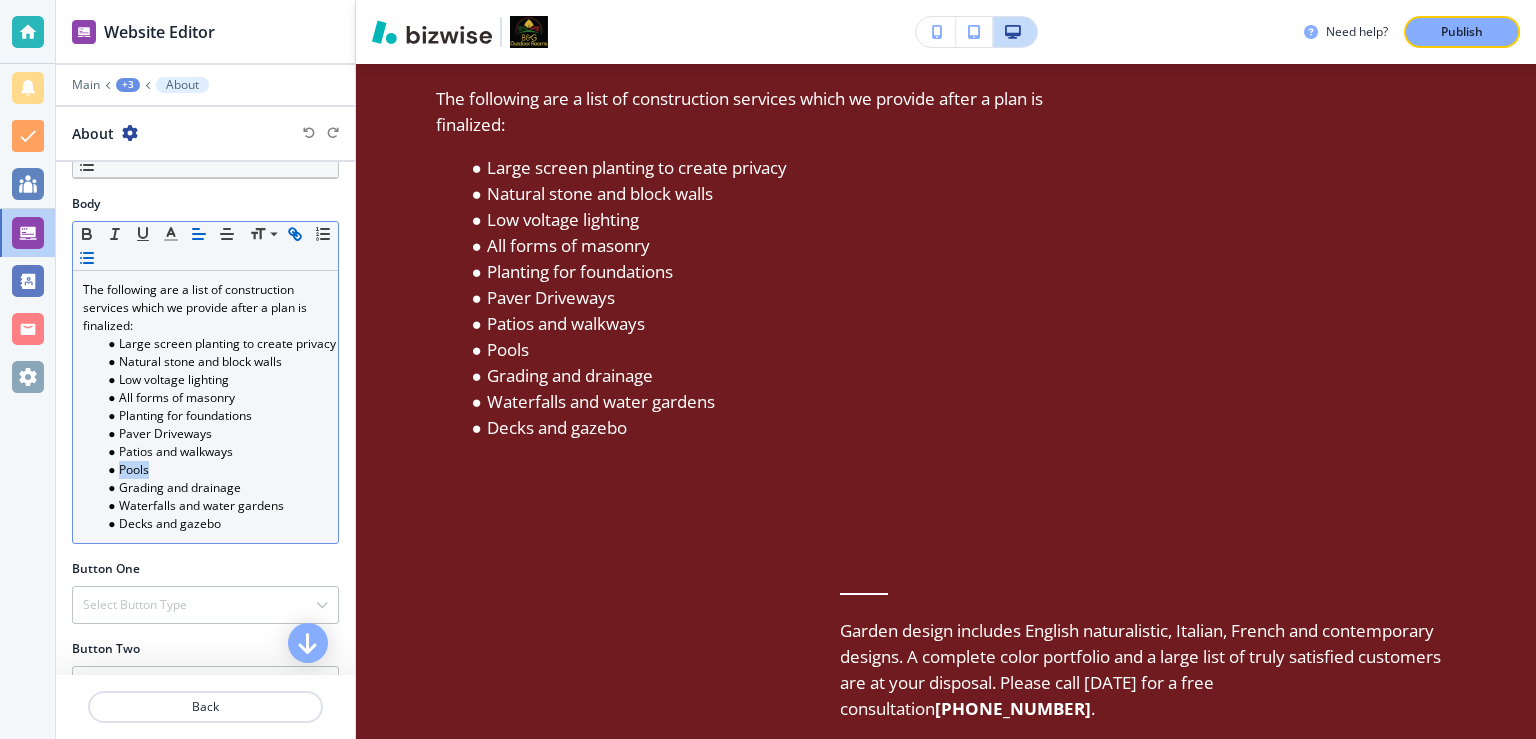 click 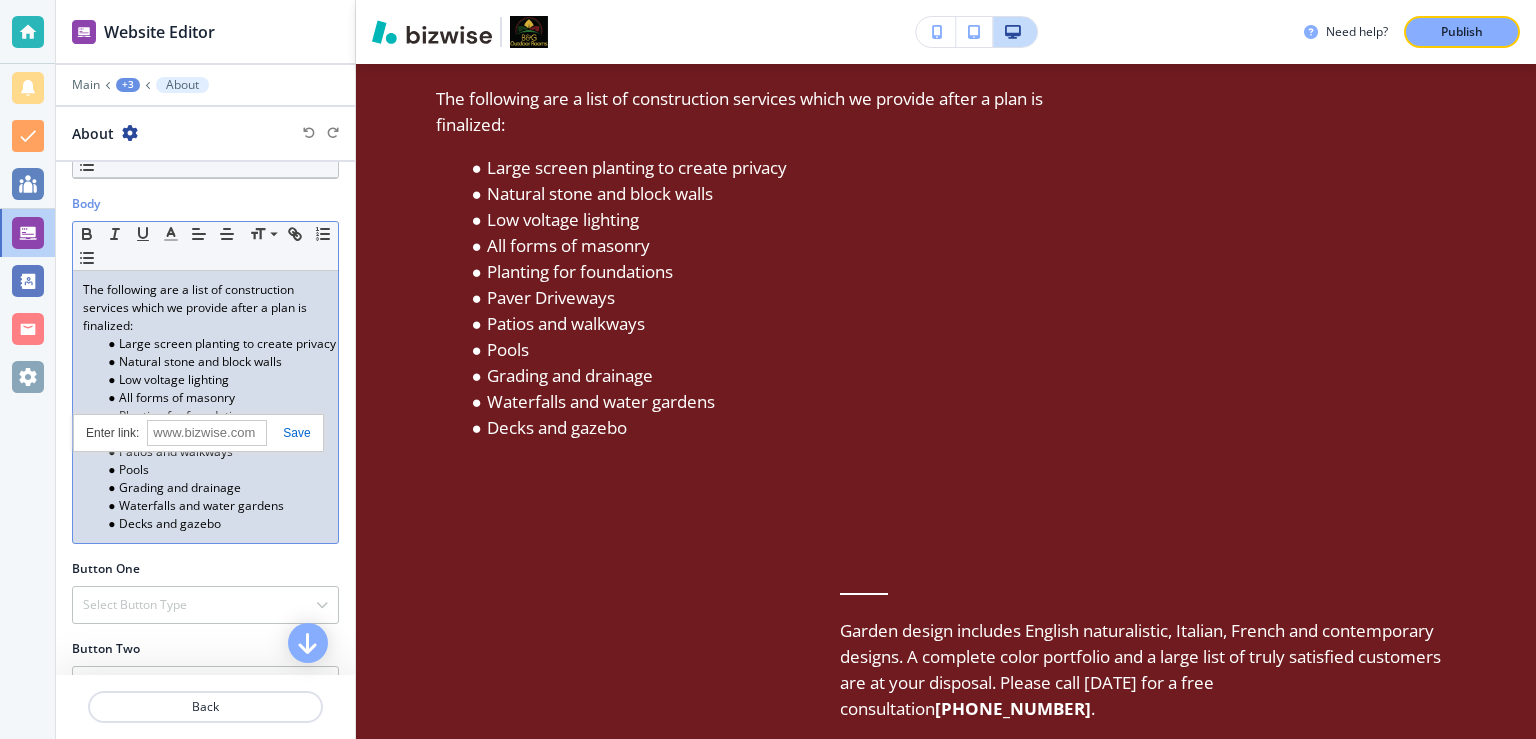 paste on "https://www.bglandscapes.com/pool-spa-installations" 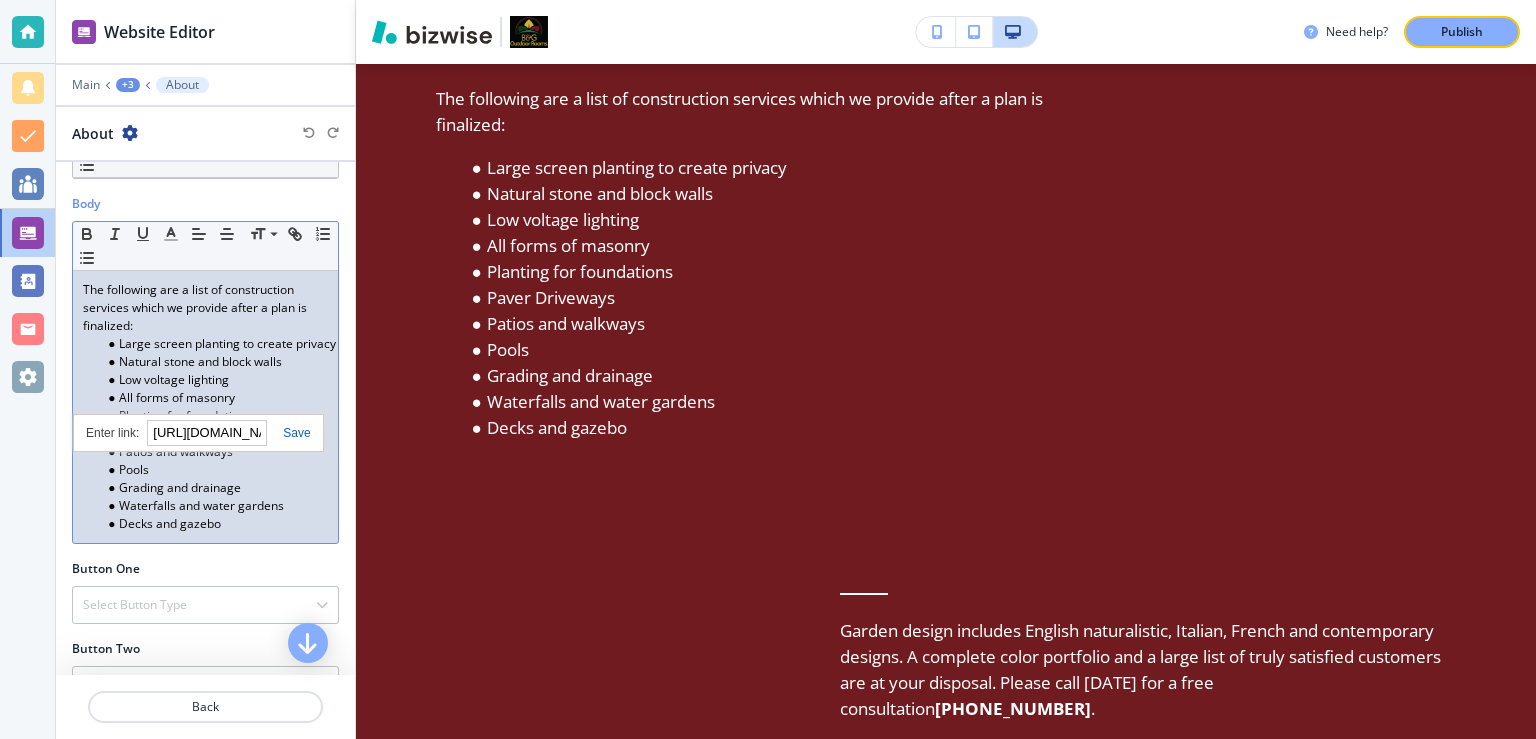 scroll, scrollTop: 0, scrollLeft: 196, axis: horizontal 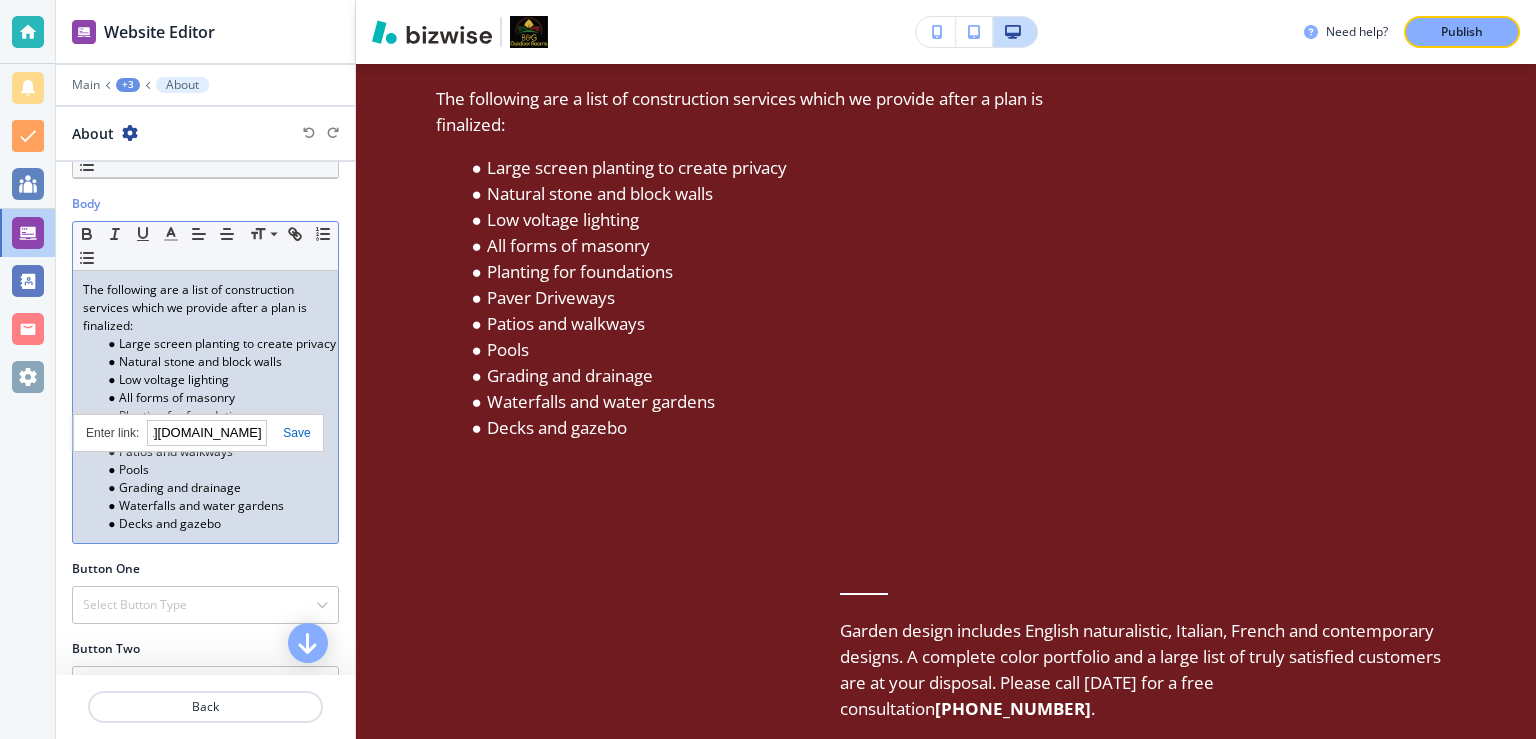 type on "https://www.bglandscapes.com/pool-spa-installations" 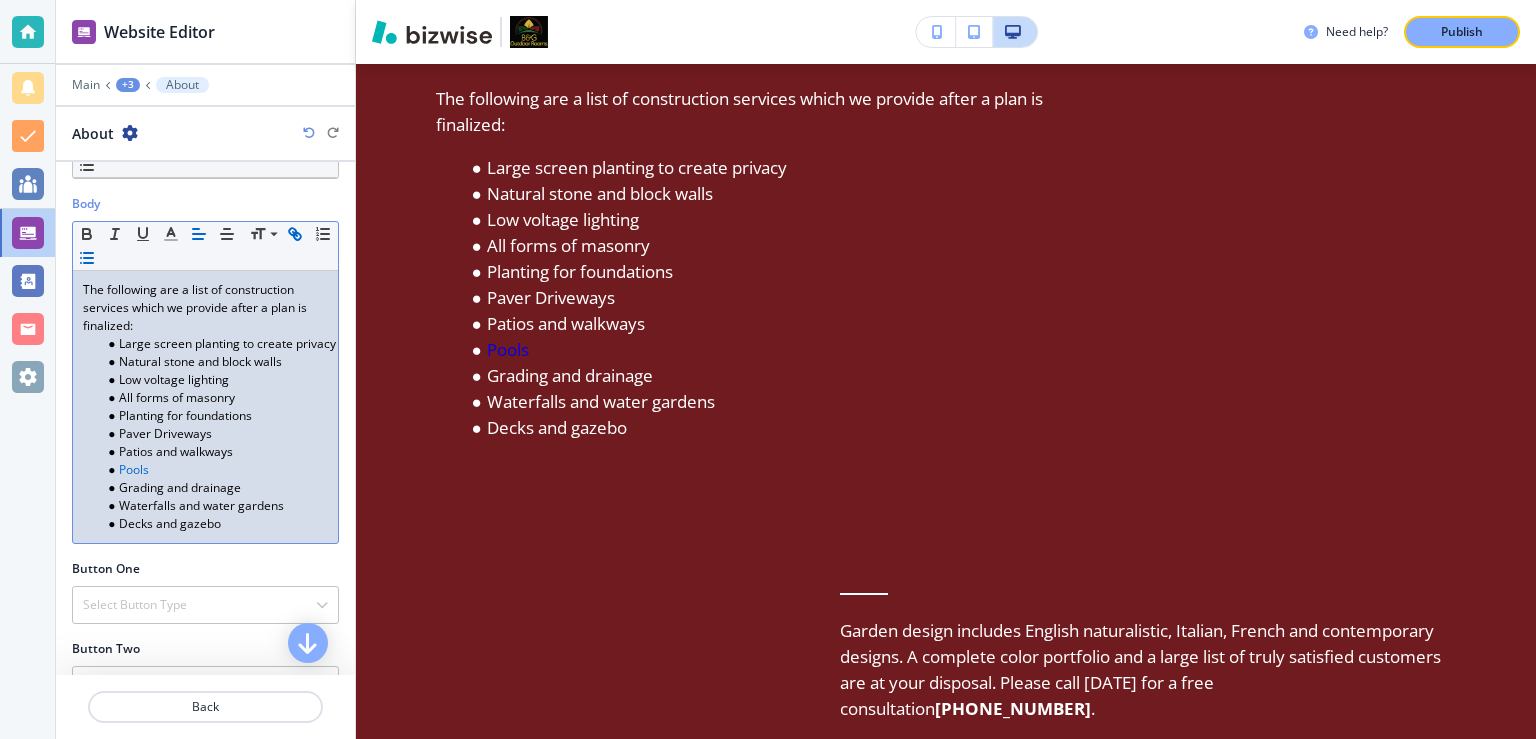 click on "Pools" at bounding box center [214, 470] 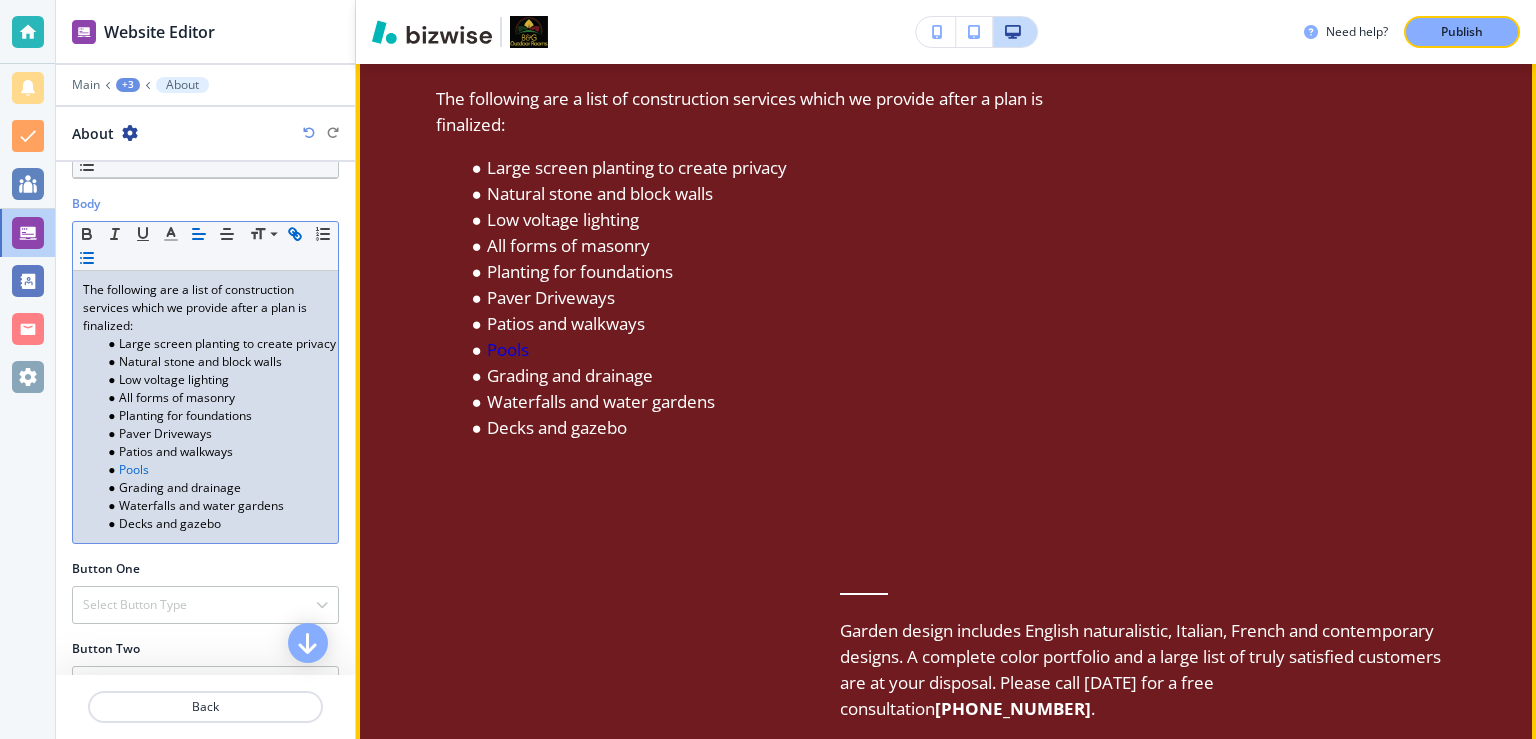click on "Pools" at bounding box center (757, 350) 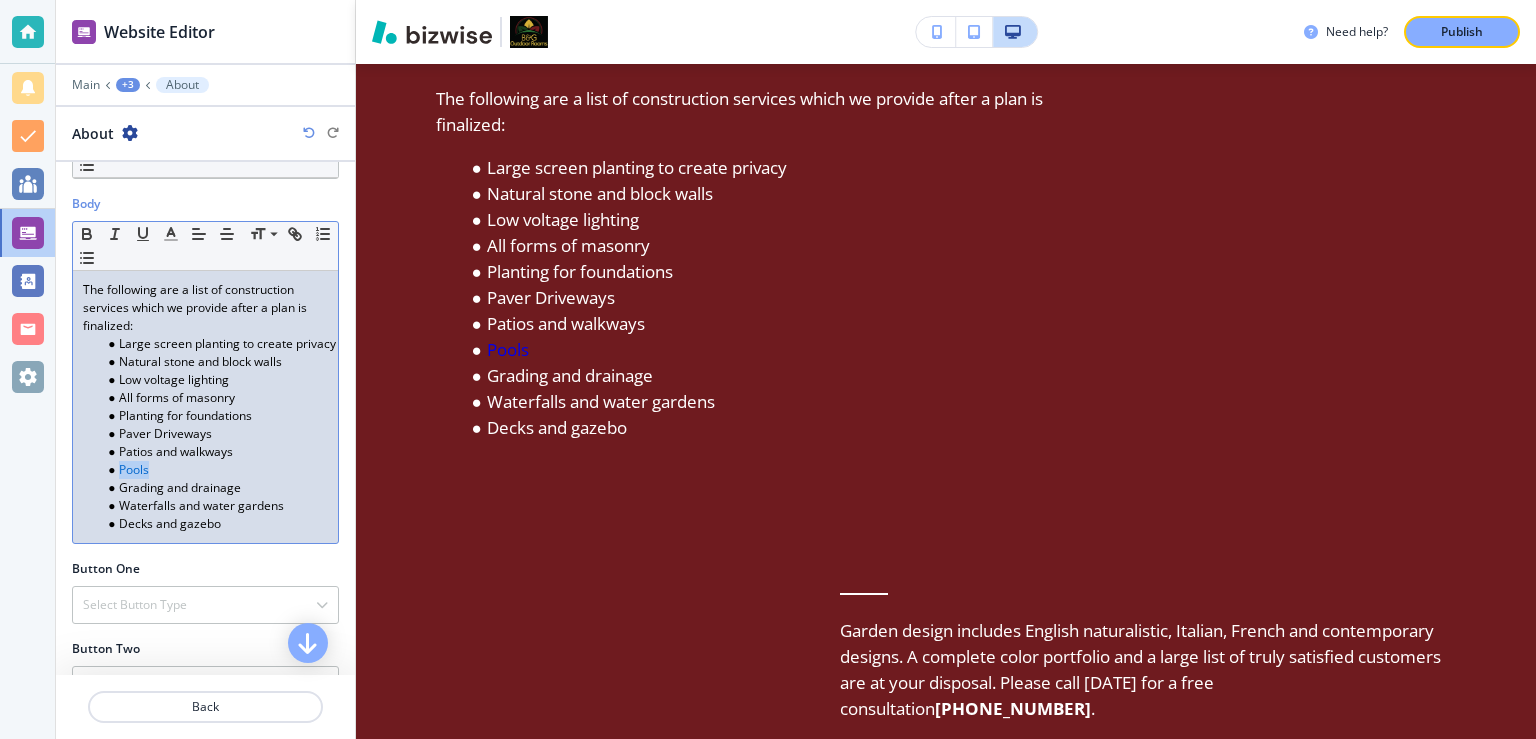 drag, startPoint x: 118, startPoint y: 470, endPoint x: 146, endPoint y: 470, distance: 28 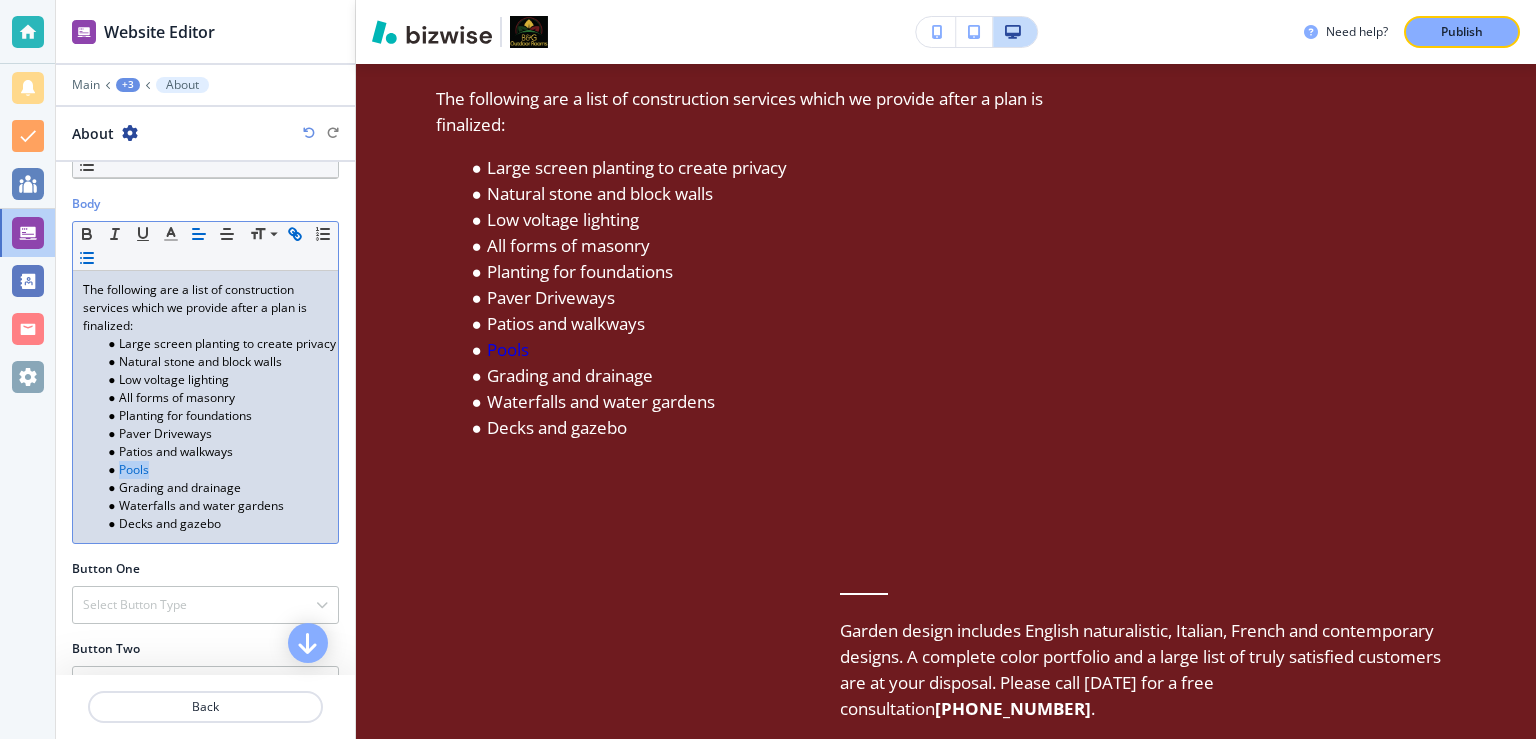 click 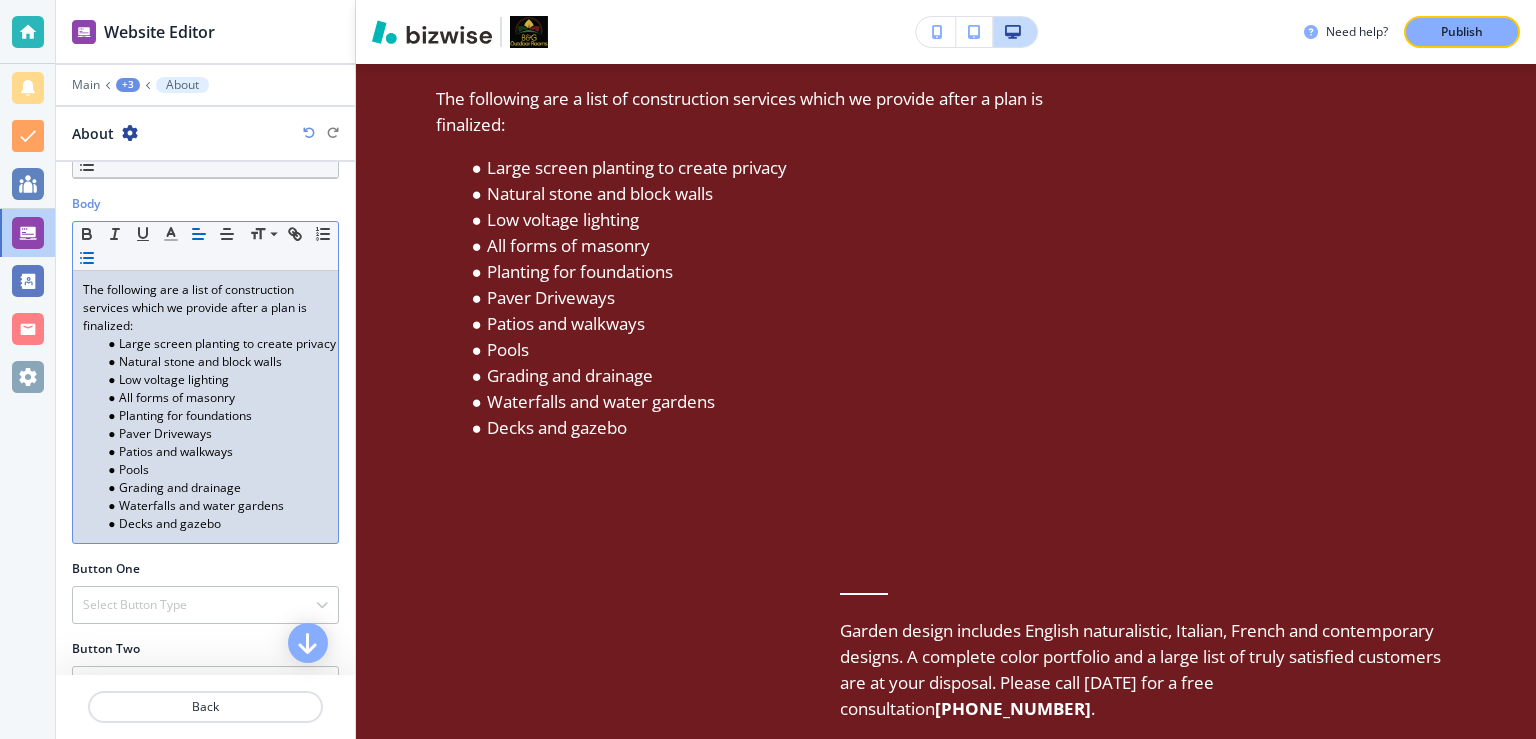 click on "Patios and walkways" at bounding box center (214, 452) 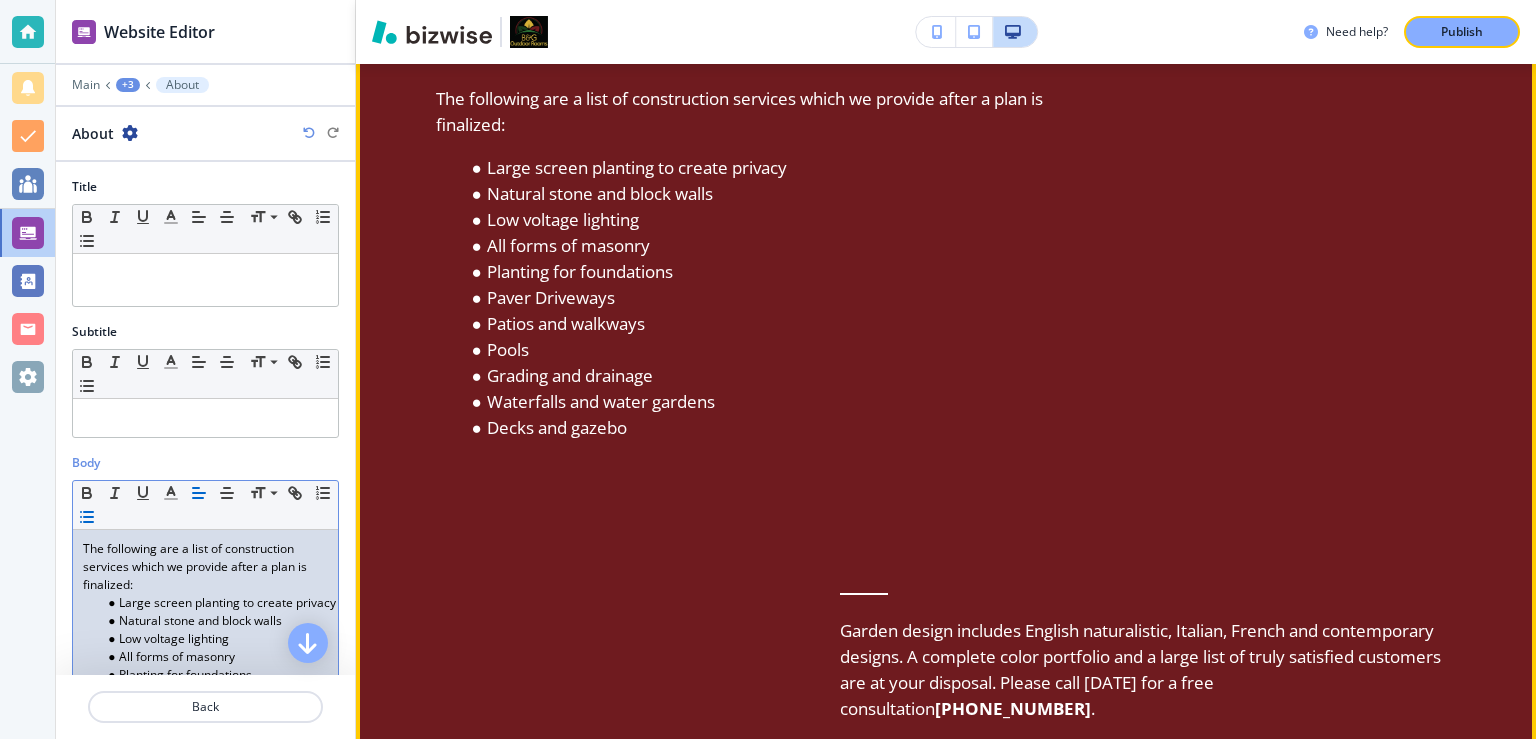 click on "Large screen planting to create privacy Natural stone and block walls Low voltage lighting All forms of masonry Planting for foundations Paver Driveways Patios and walkways Pools Grading and drainage Waterfalls and water gardens Decks and gazebo" at bounding box center [744, 298] 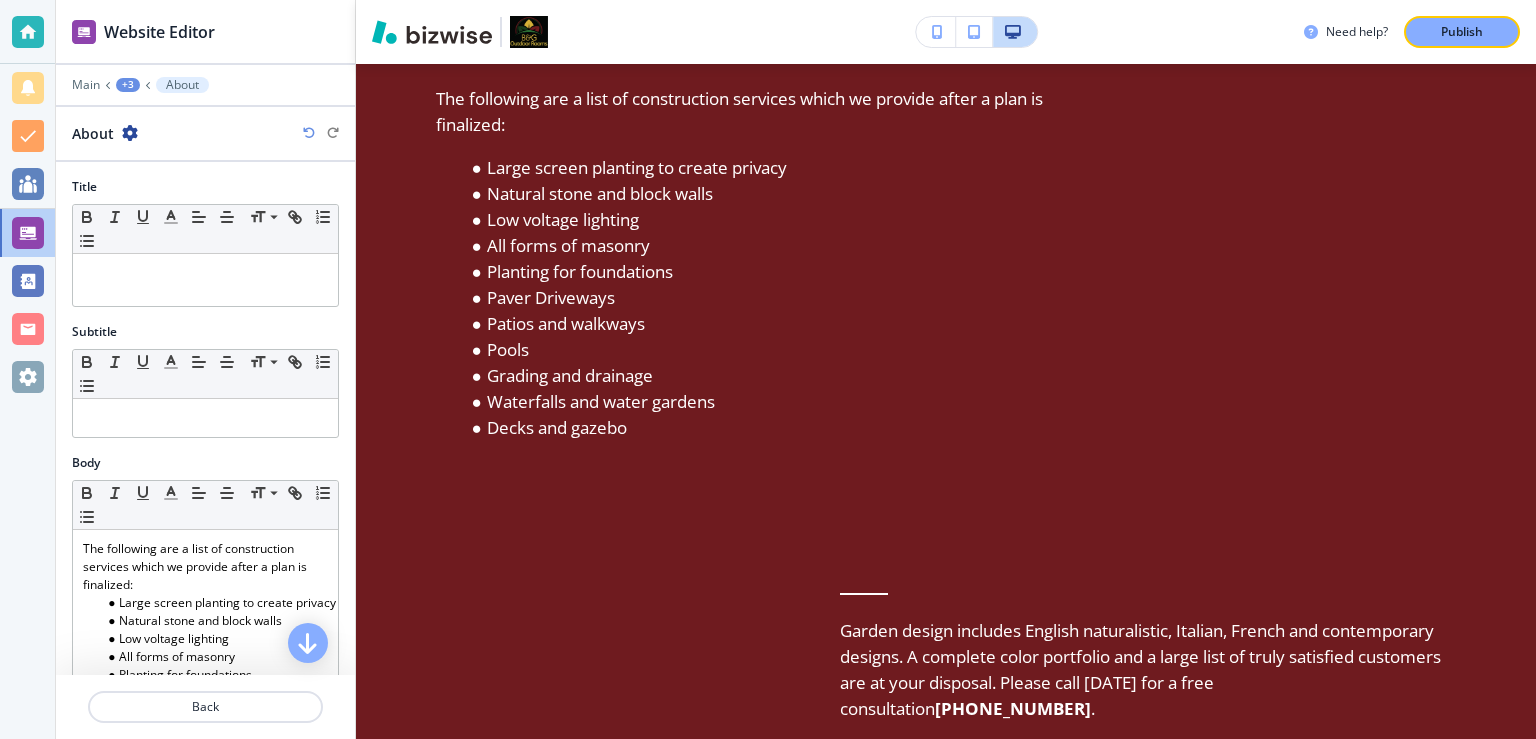 click on "+3" at bounding box center (128, 85) 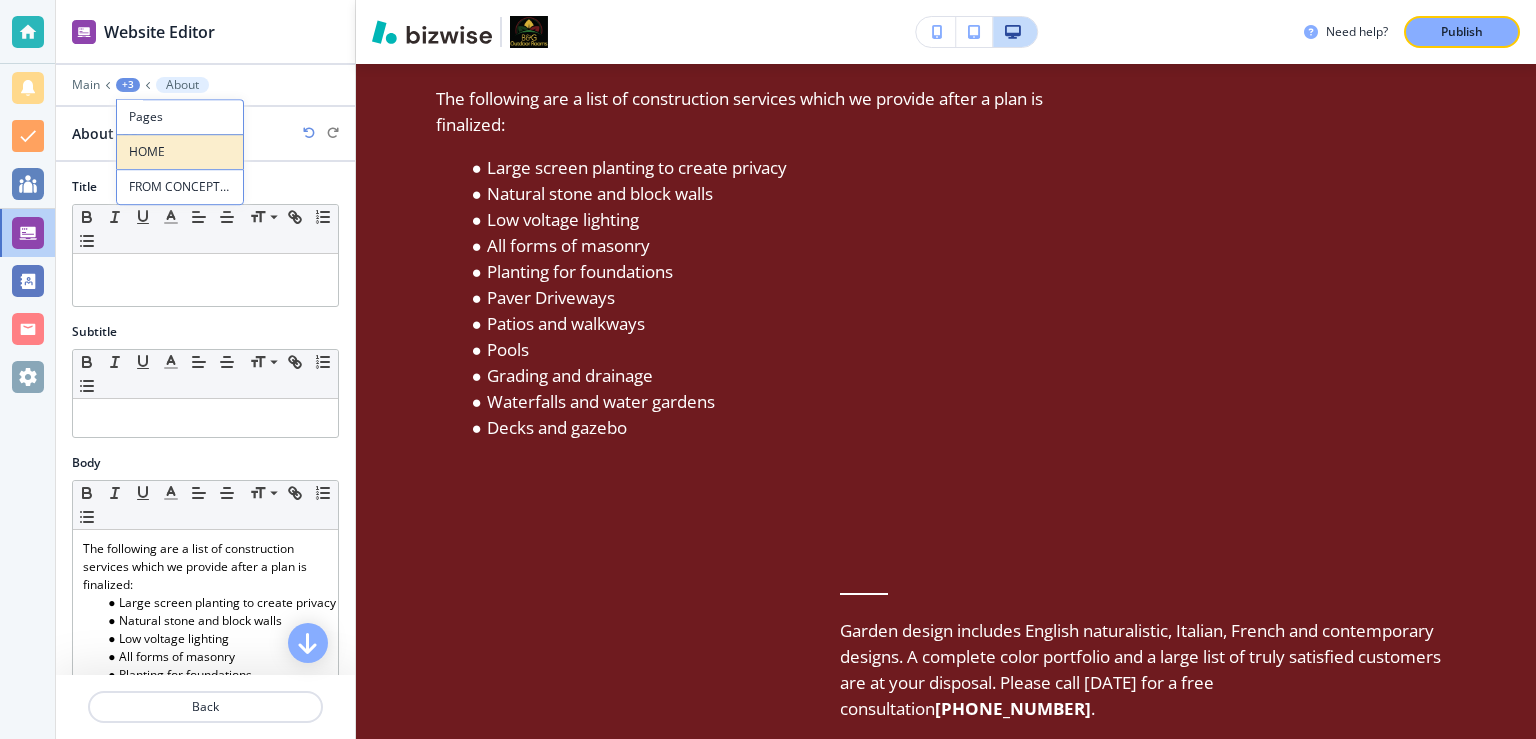 click on "HOME" at bounding box center (180, 152) 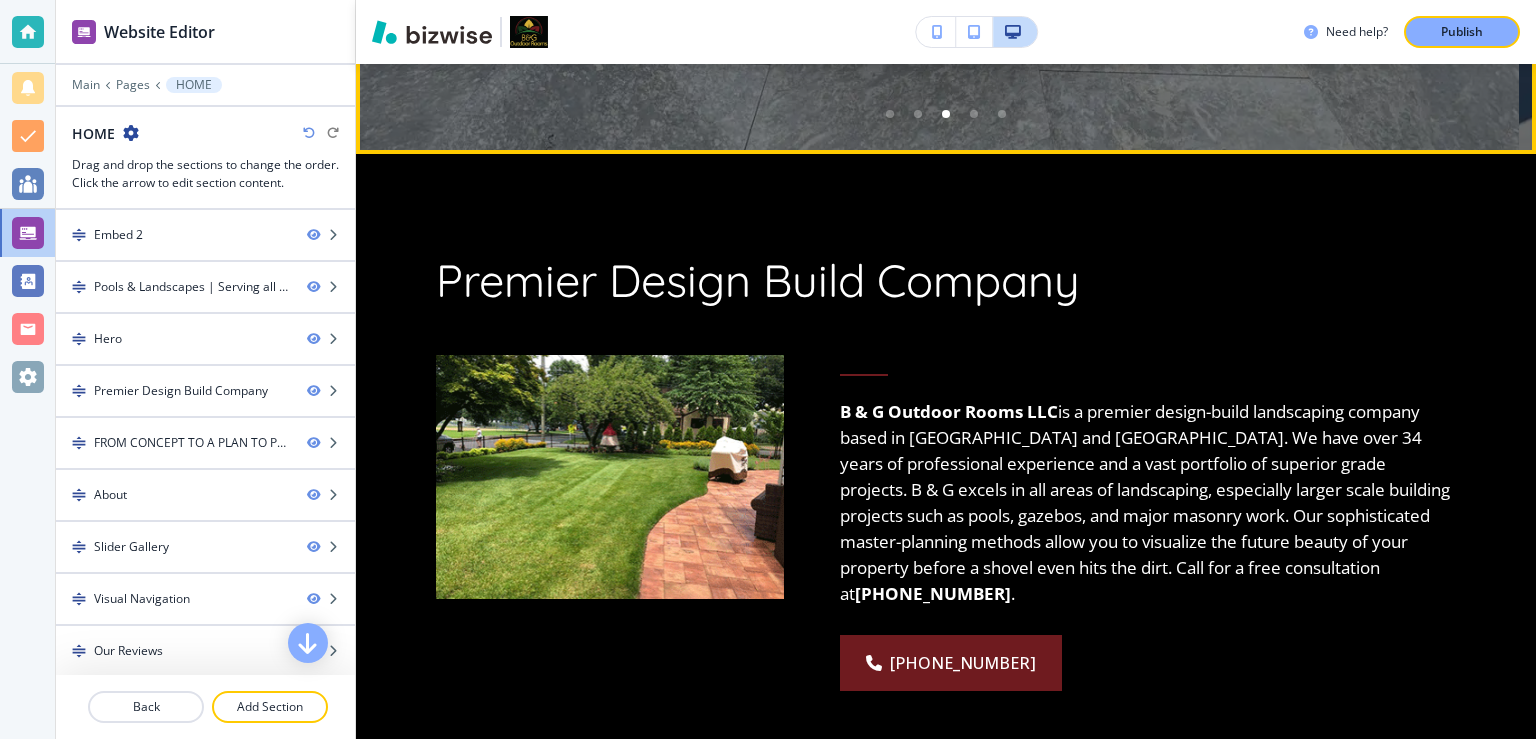 scroll, scrollTop: 1004, scrollLeft: 0, axis: vertical 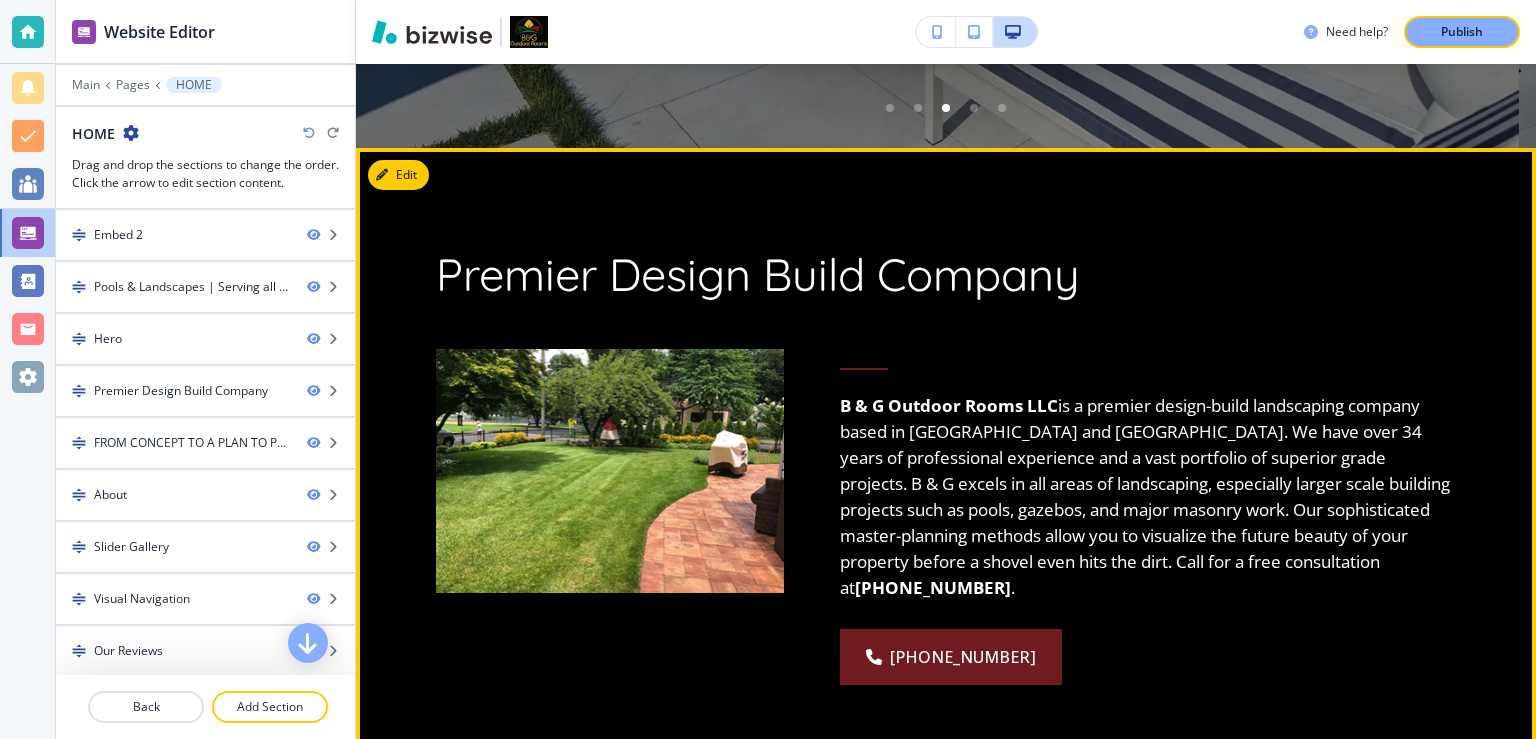click on "B & G Outdoor Rooms LLC  is a premier design-build landscaping company based in North and Central Jersey. We have over 34 years of professional experience and a vast portfolio of superior grade projects. B & G excels in all areas of landscaping, especially larger scale building projects such as pools, gazebos, and major masonry work. Our sophisticated master-planning methods allow you to visualize the future beauty of your property before a shovel even hits the dirt. Call for a free consultation at  (732) 882-5456 ." at bounding box center [1148, 497] 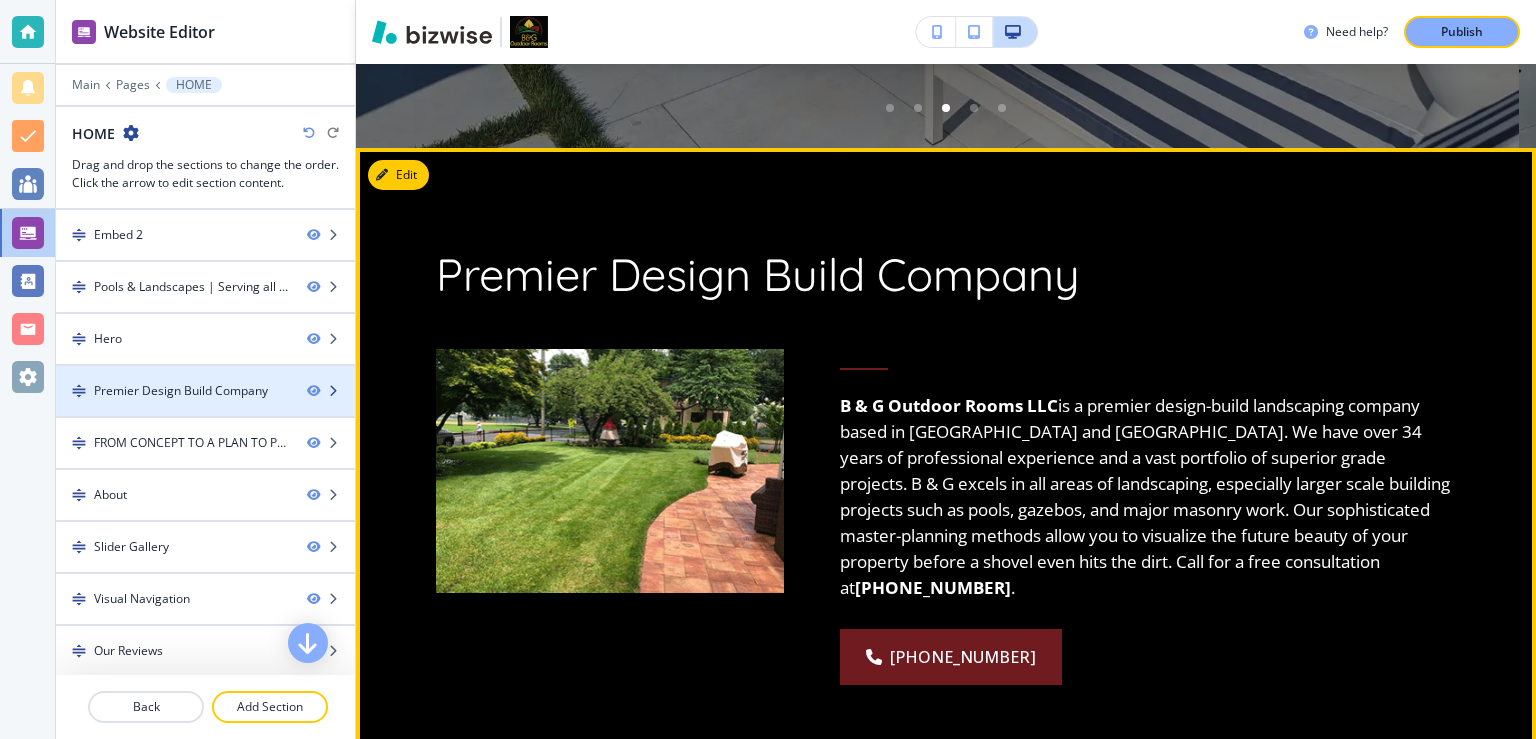 click on "Premier Design Build Company" at bounding box center (181, 391) 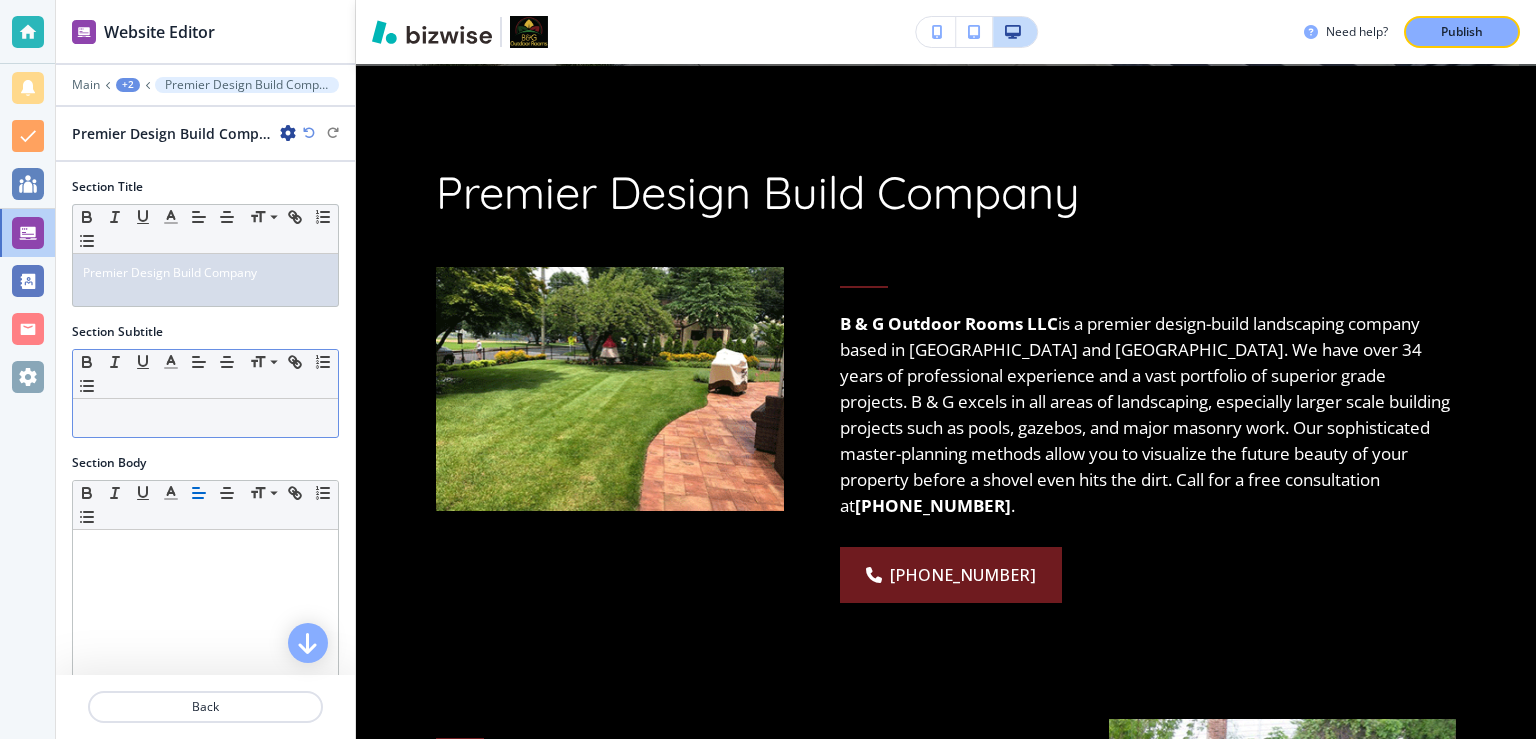 scroll, scrollTop: 1088, scrollLeft: 0, axis: vertical 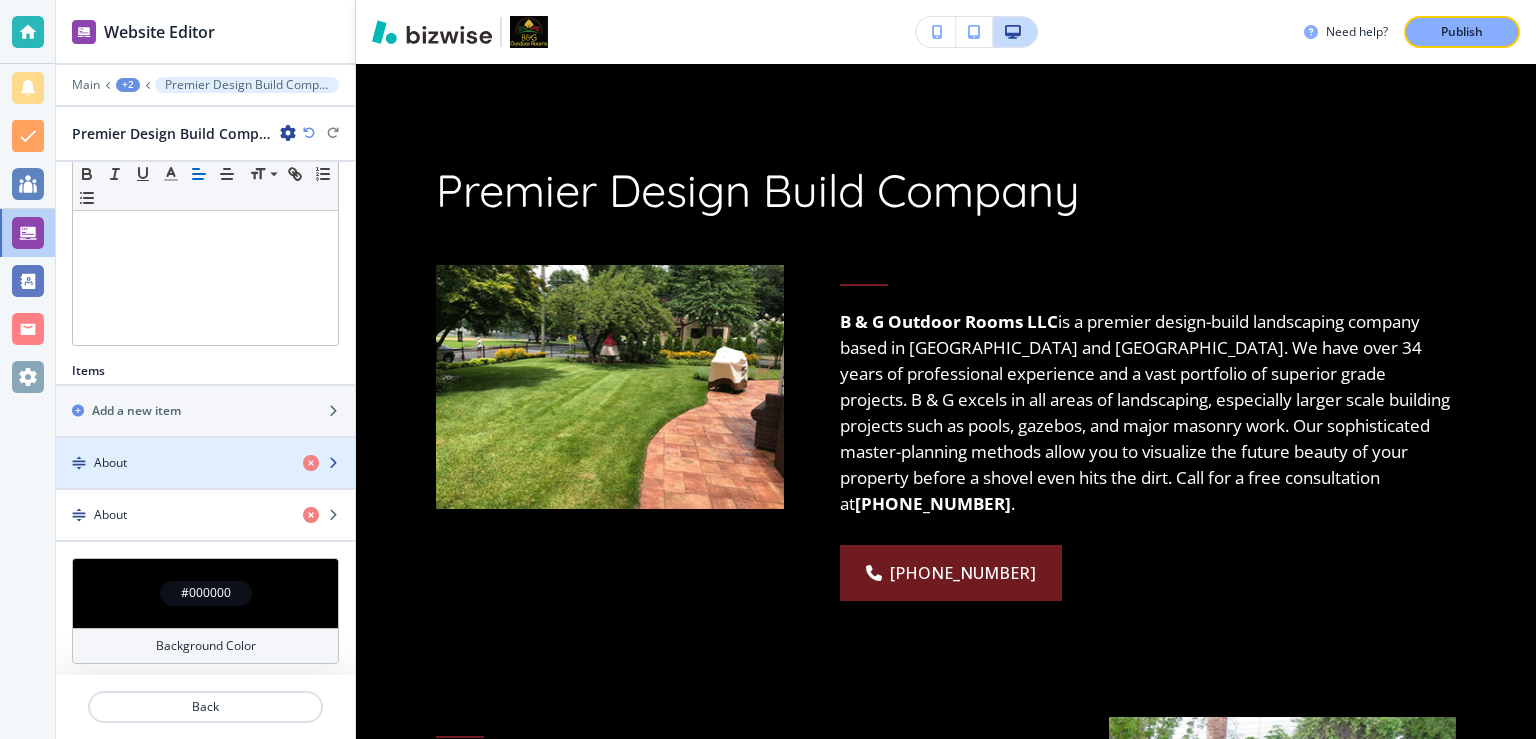 click on "About" at bounding box center (171, 463) 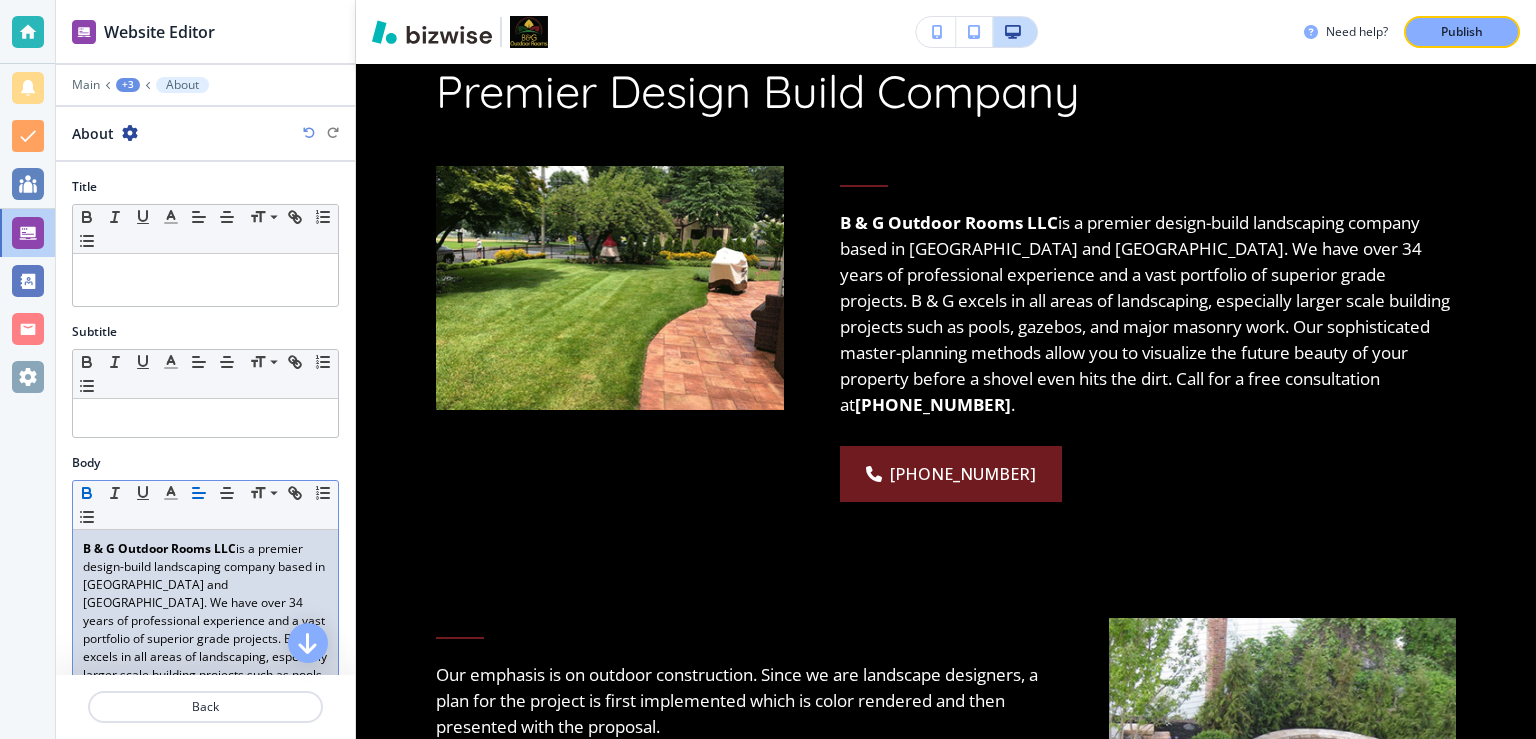 scroll, scrollTop: 1189, scrollLeft: 0, axis: vertical 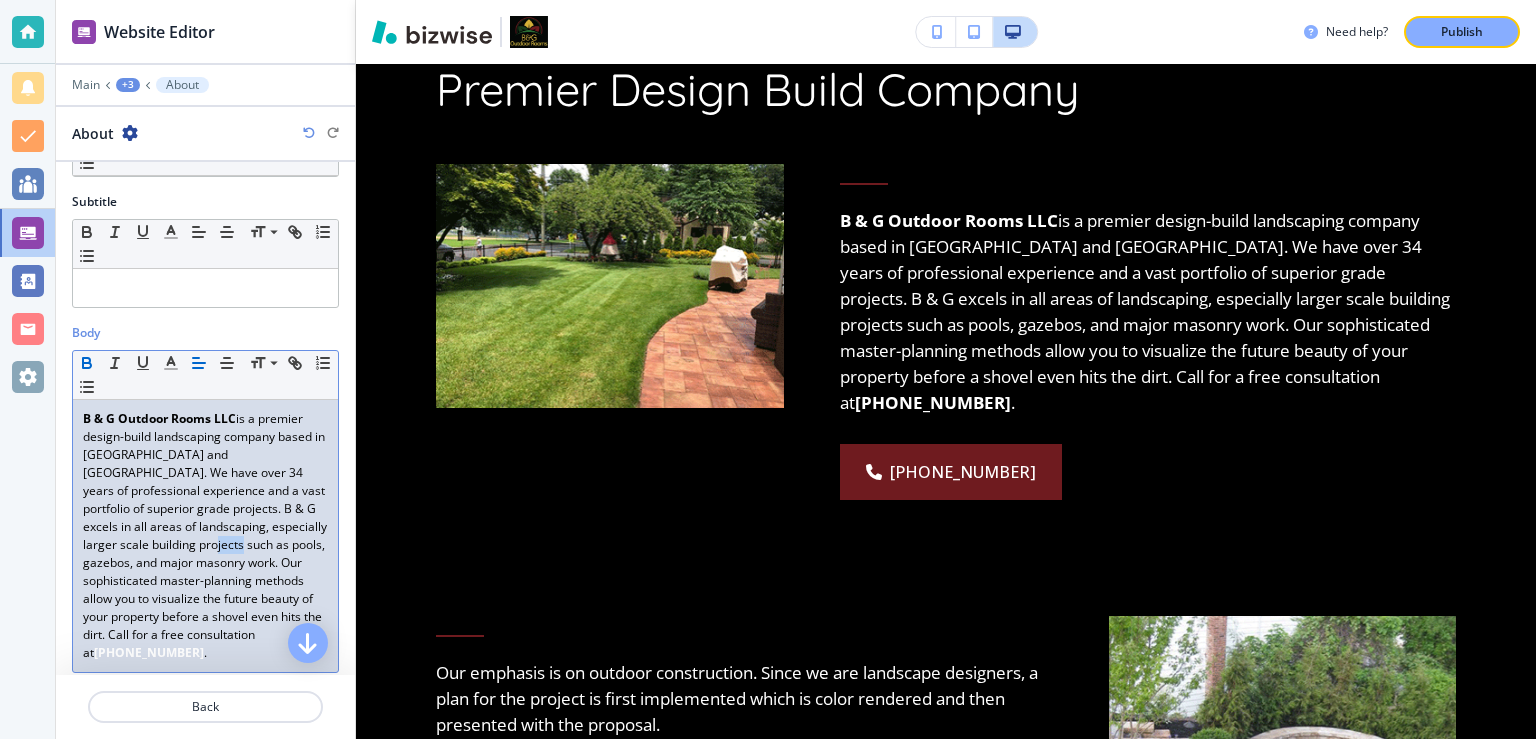 drag, startPoint x: 255, startPoint y: 548, endPoint x: 283, endPoint y: 529, distance: 33.83785 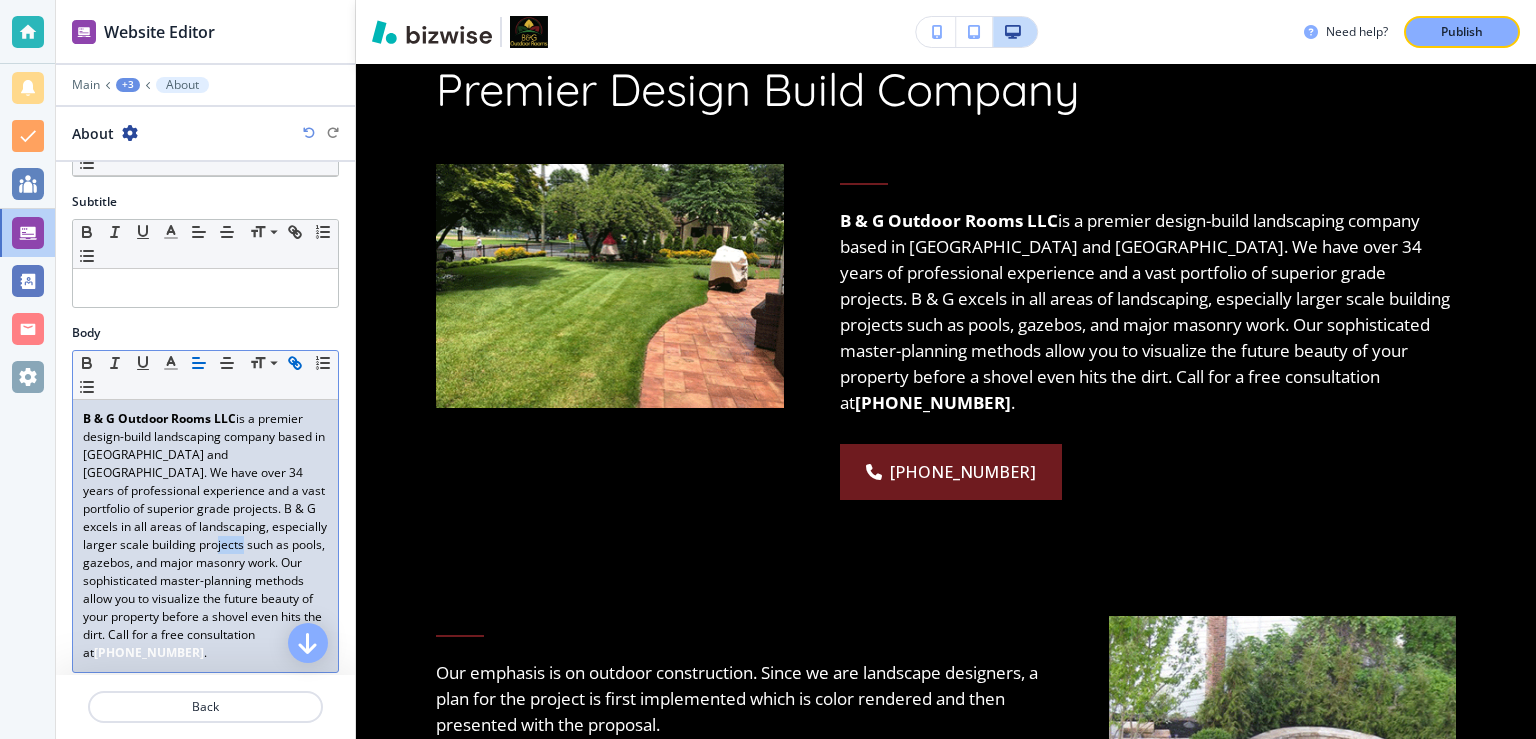 click 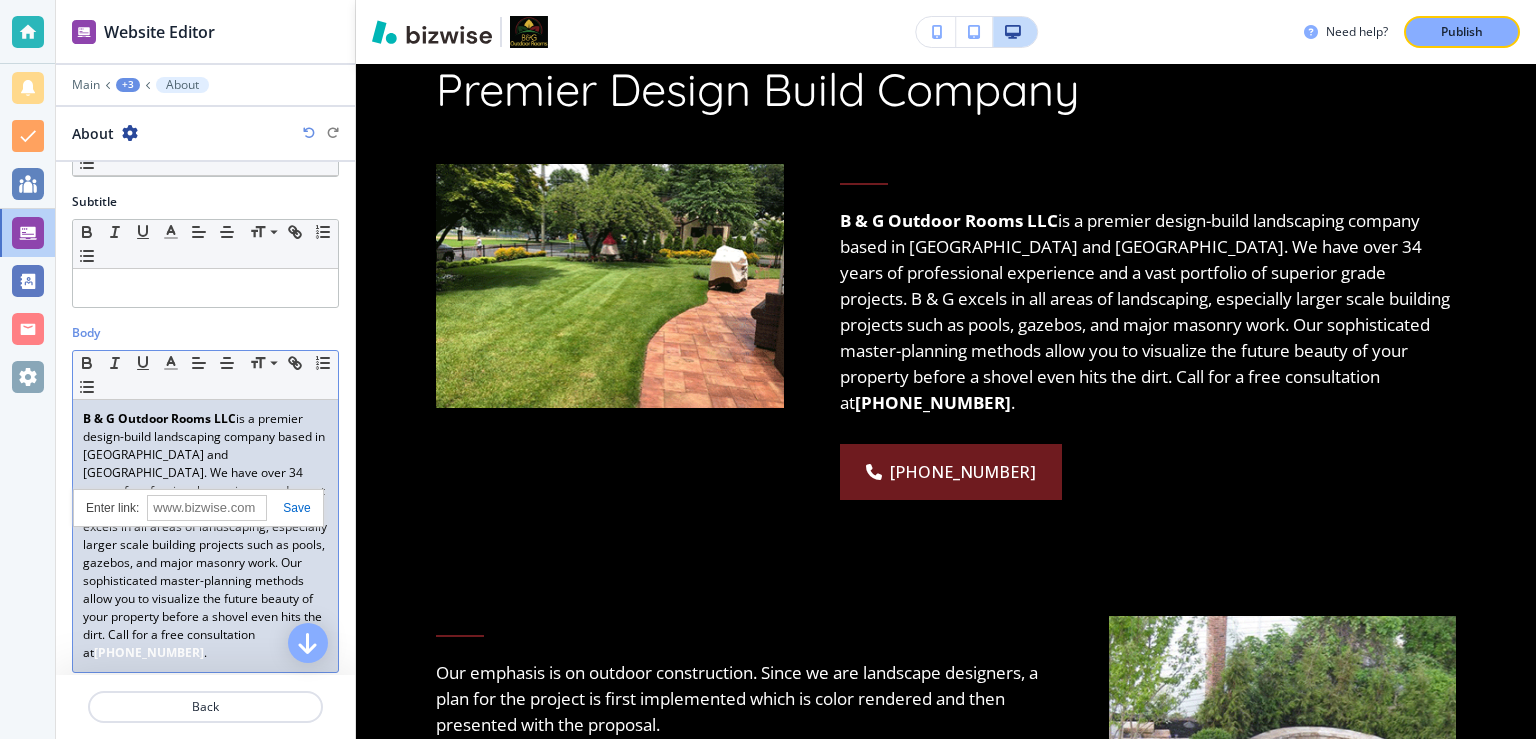 paste on "https://www.bglandscapes.com/pool-spa-installations" 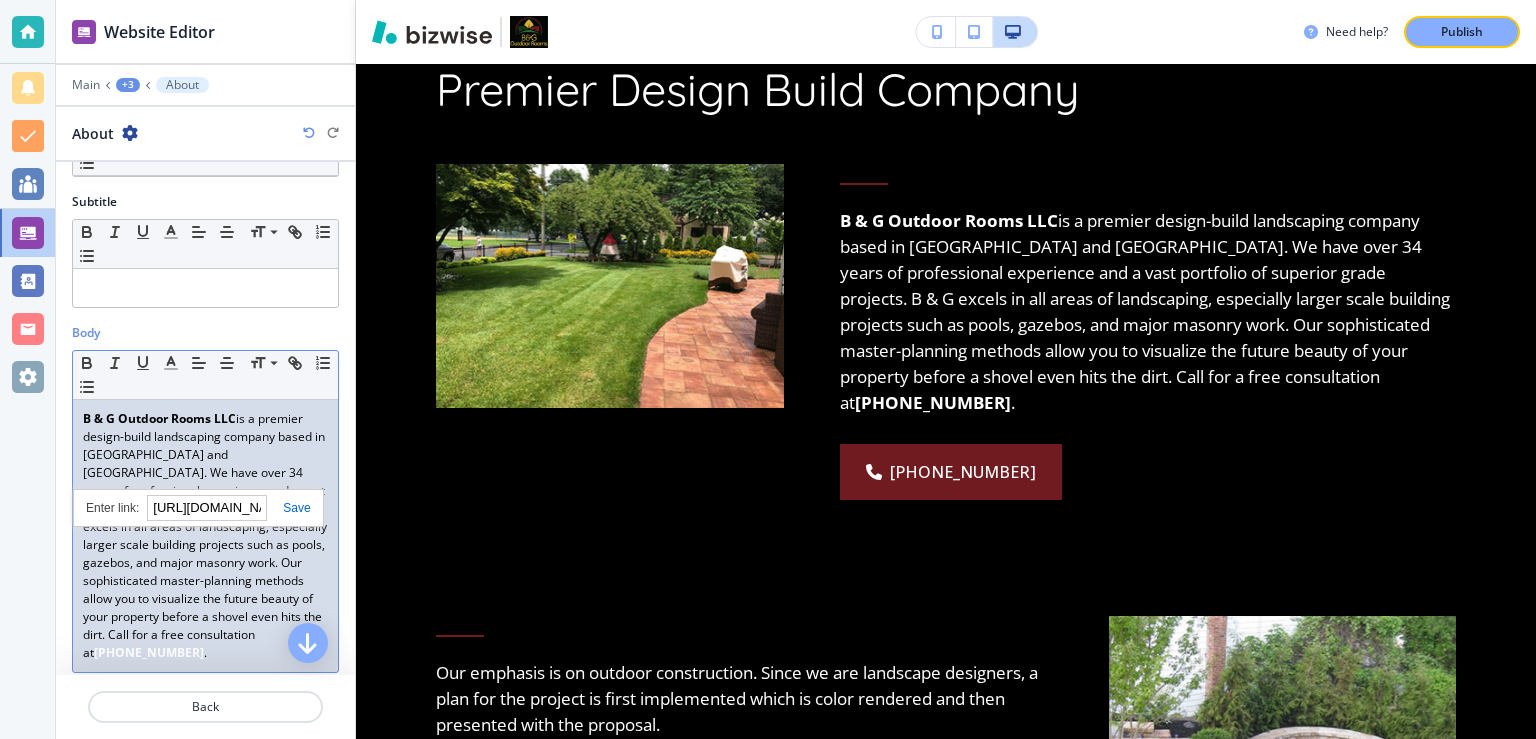 scroll, scrollTop: 0, scrollLeft: 196, axis: horizontal 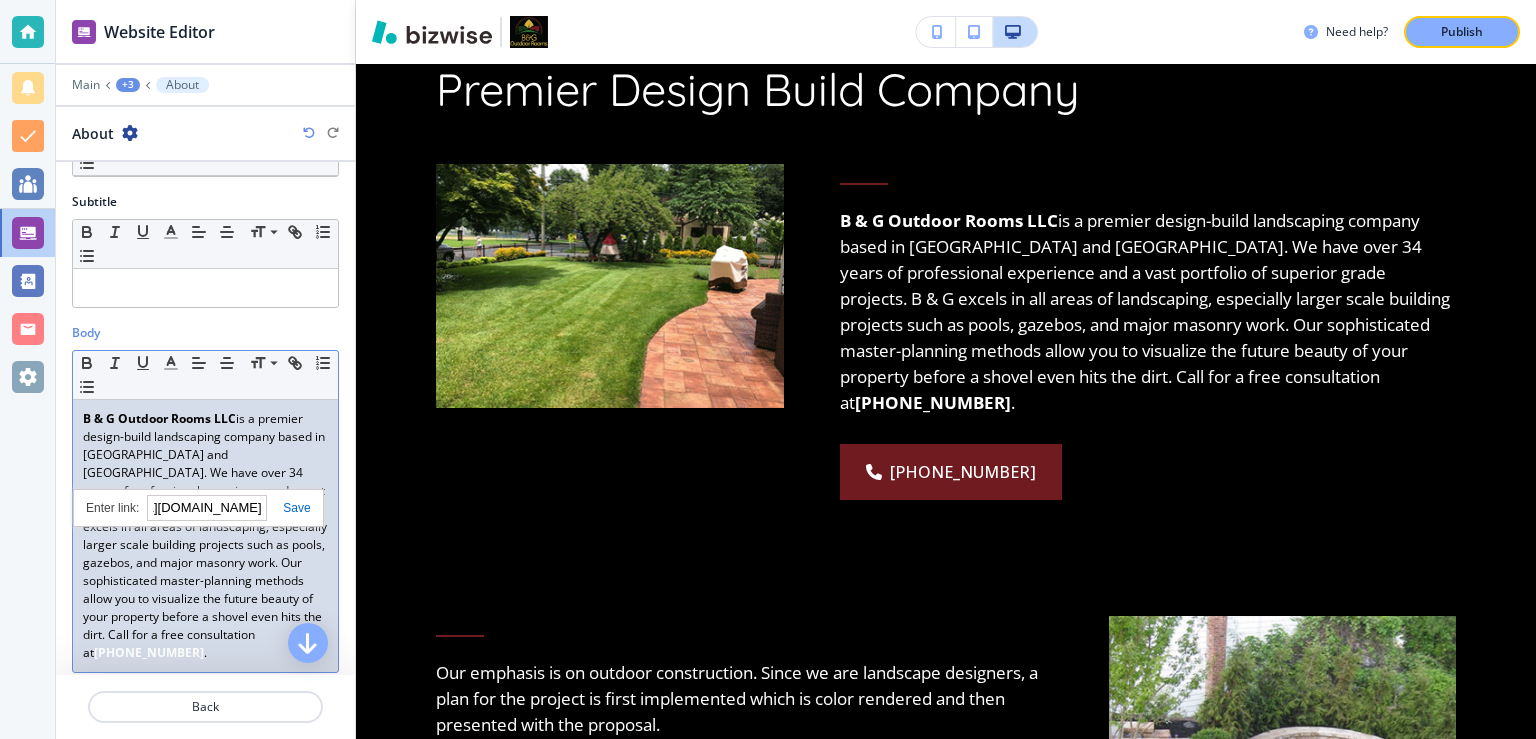 type on "https://www.bglandscapes.com/pool-spa-installations" 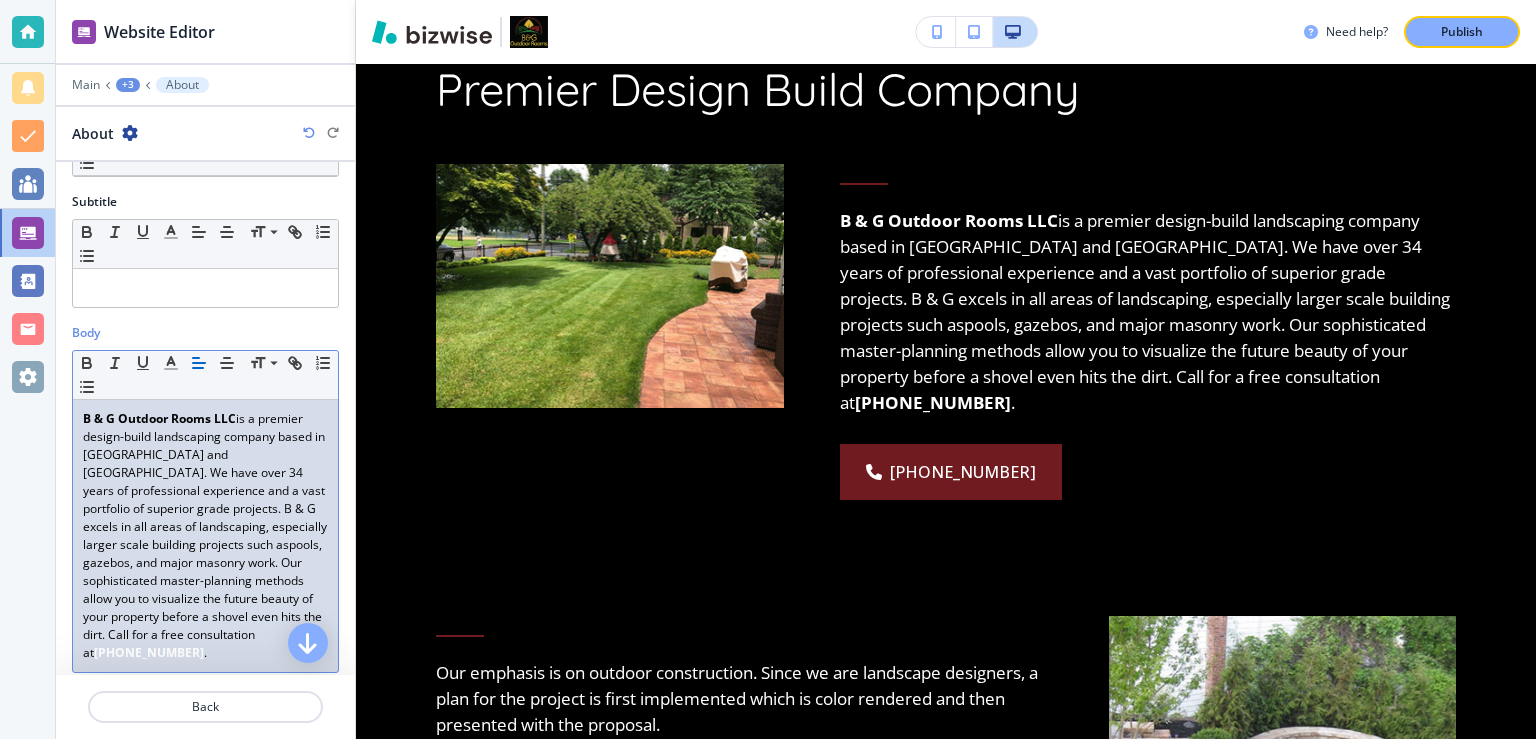 click on "B & G Outdoor Rooms LLC  is a premier design-build landscaping company based in North and Central Jersey. We have over 34 years of professional experience and a vast portfolio of superior grade projects. B & G excels in all areas of landscaping, especially larger scale building projects such as  pools , gazebos, and major masonry work. Our sophisticated master-planning methods allow you to visualize the future beauty of your property before a shovel even hits the dirt. Call for a free consultation at  (732) 882-5456 ." at bounding box center [205, 536] 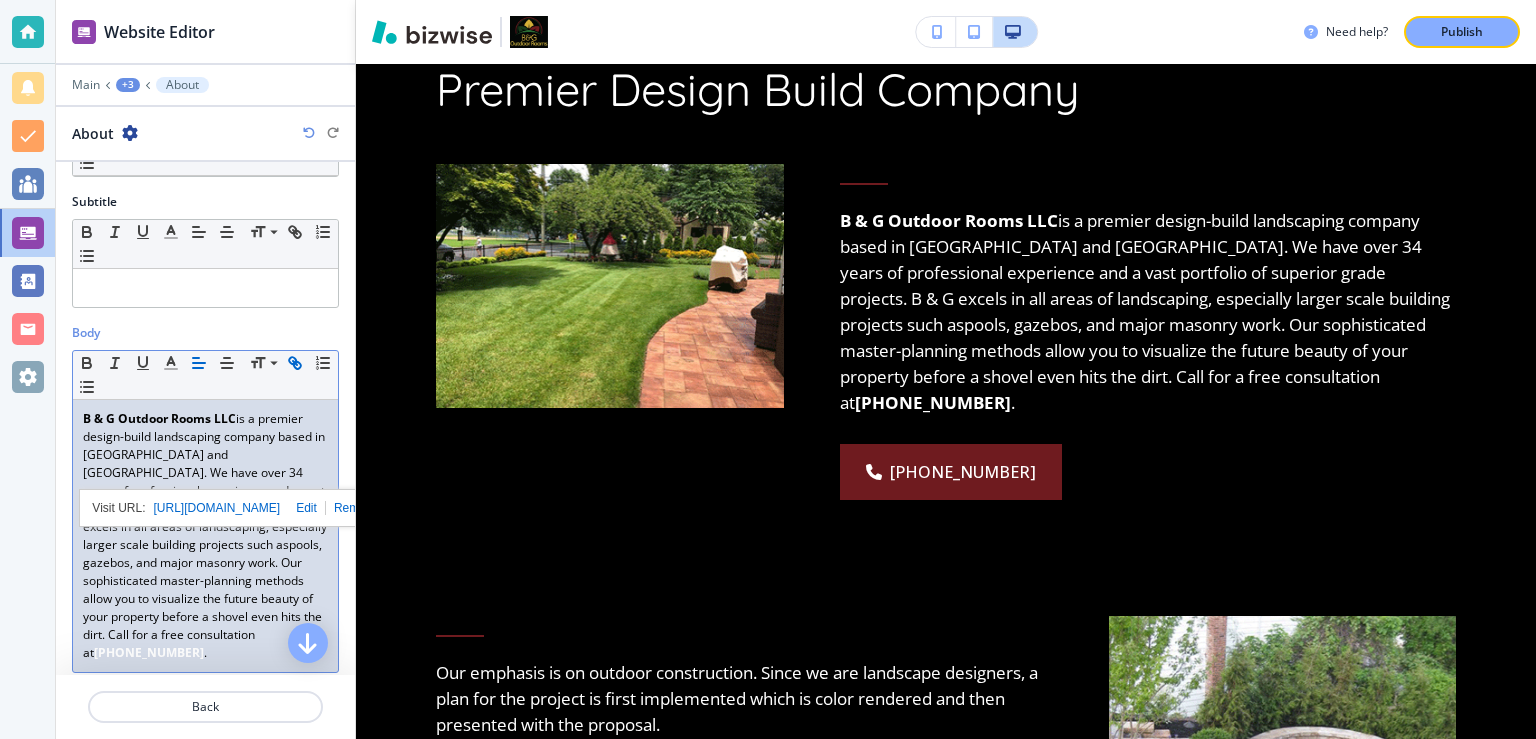click on "B & G Outdoor Rooms LLC  is a premier design-build landscaping company based in North and Central Jersey. We have over 34 years of professional experience and a vast portfolio of superior grade projects. B & G excels in all areas of landscaping, especially larger scale building projects such as  pools , gazebos, and major masonry work. Our sophisticated master-planning methods allow you to visualize the future beauty of your property before a shovel even hits the dirt. Call for a free consultation at  (732) 882-5456 ." at bounding box center [205, 536] 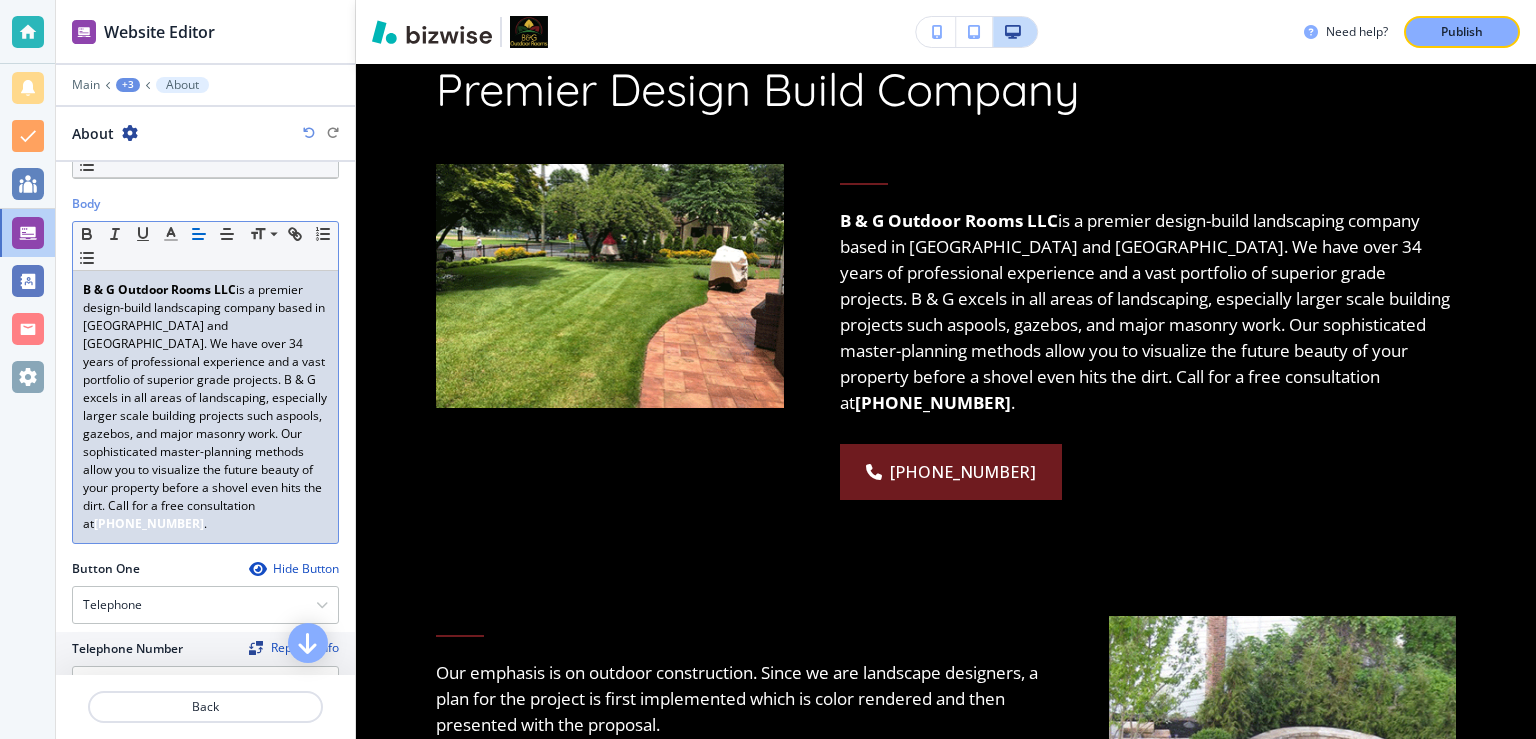 scroll, scrollTop: 130, scrollLeft: 0, axis: vertical 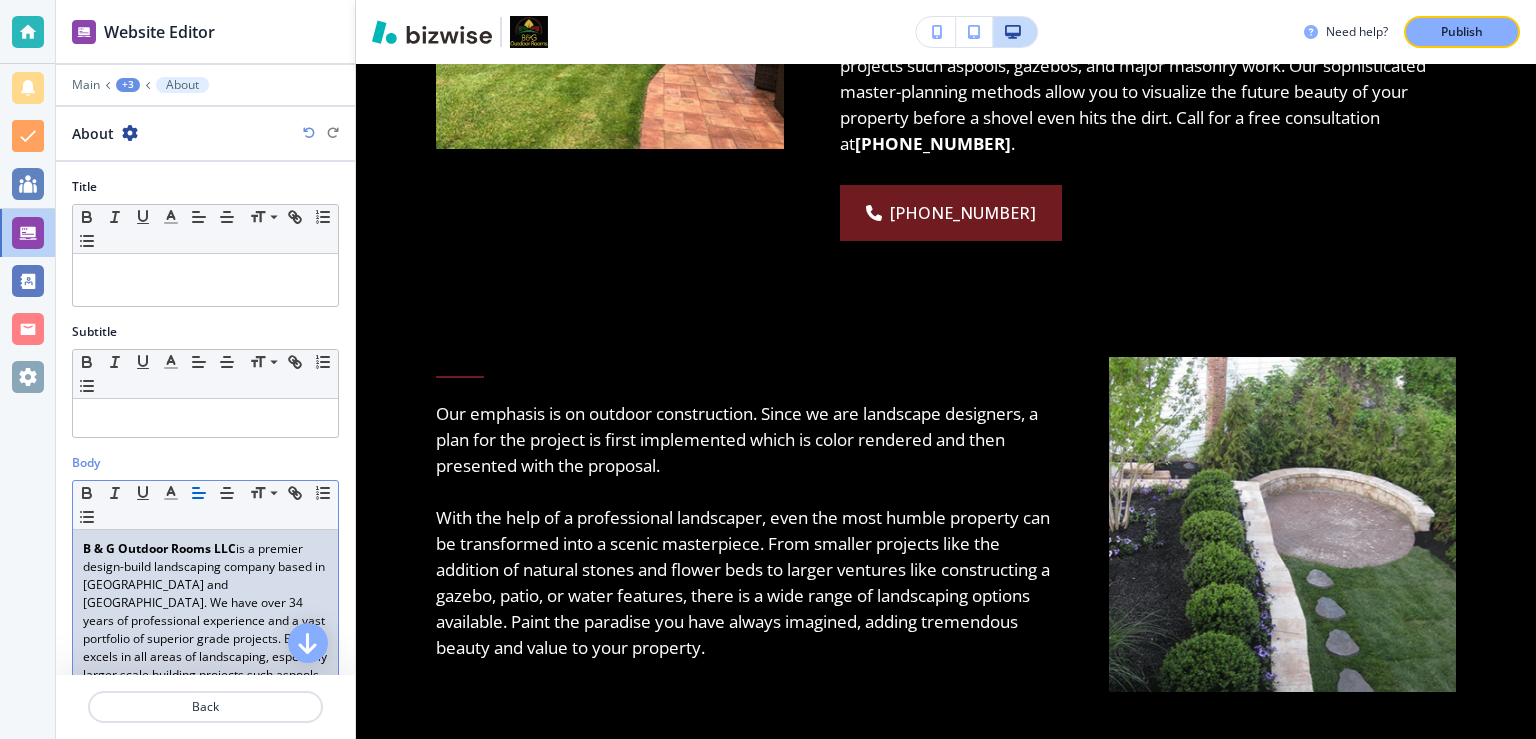 click on "About" at bounding box center (182, 85) 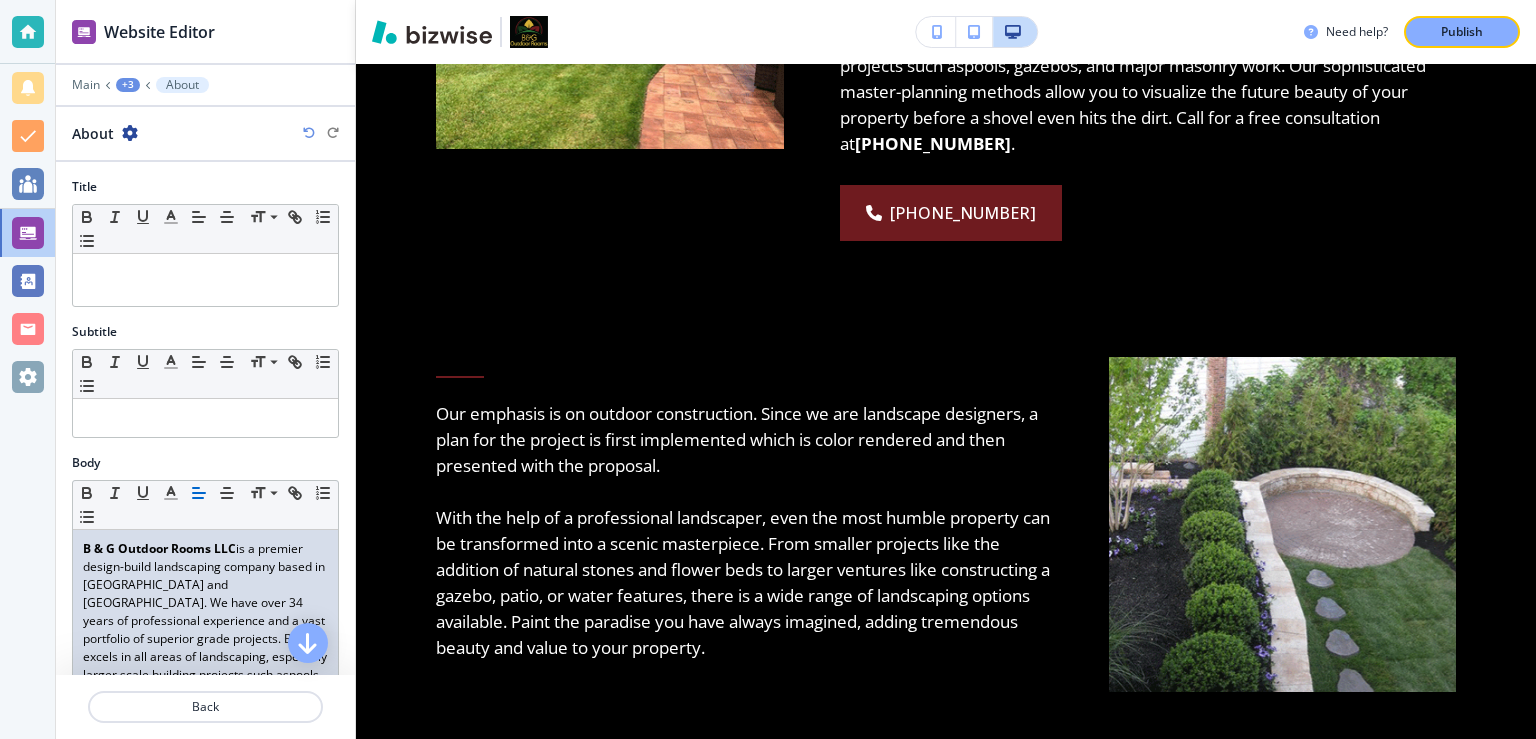 click on "+3" at bounding box center [128, 85] 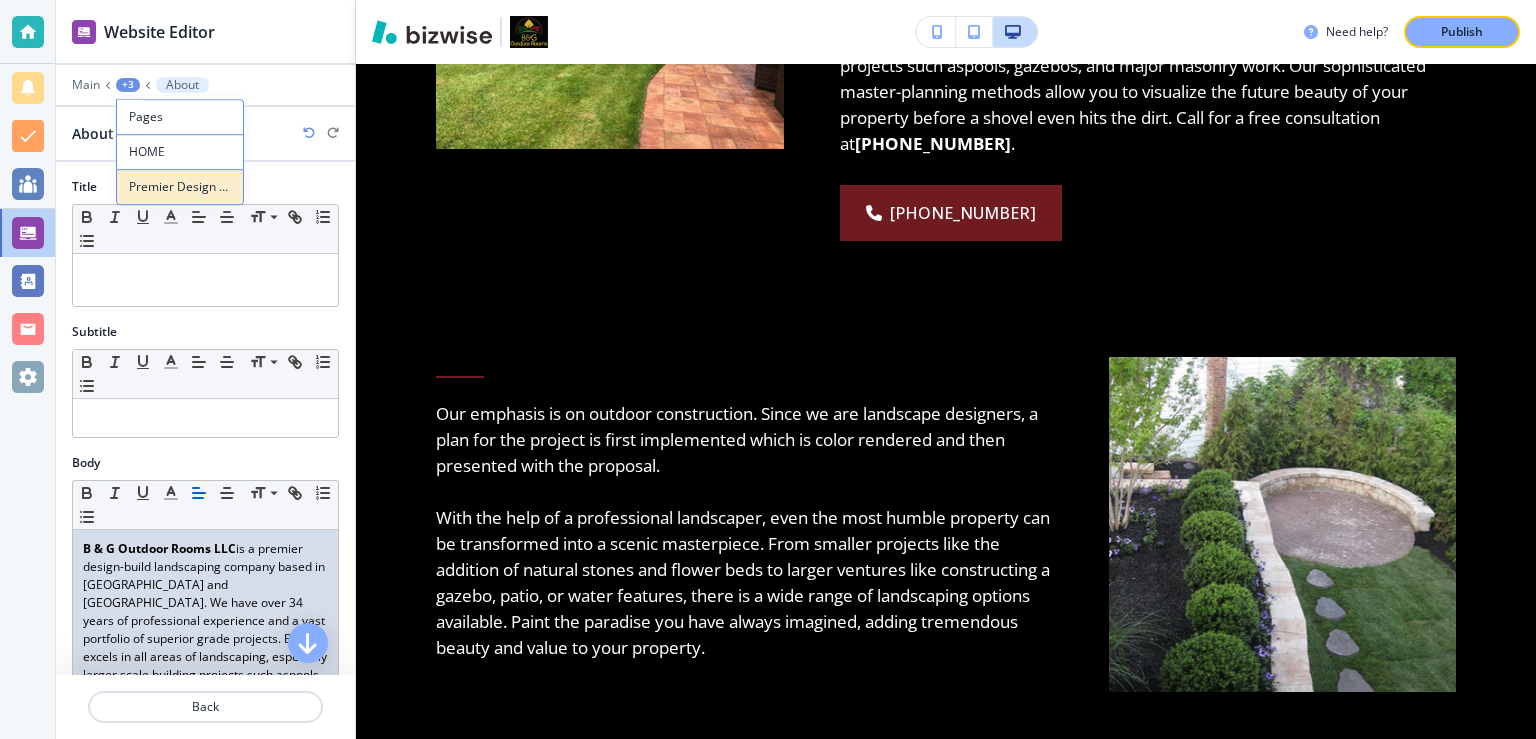 click on "Premier Design Build Company" at bounding box center [180, 187] 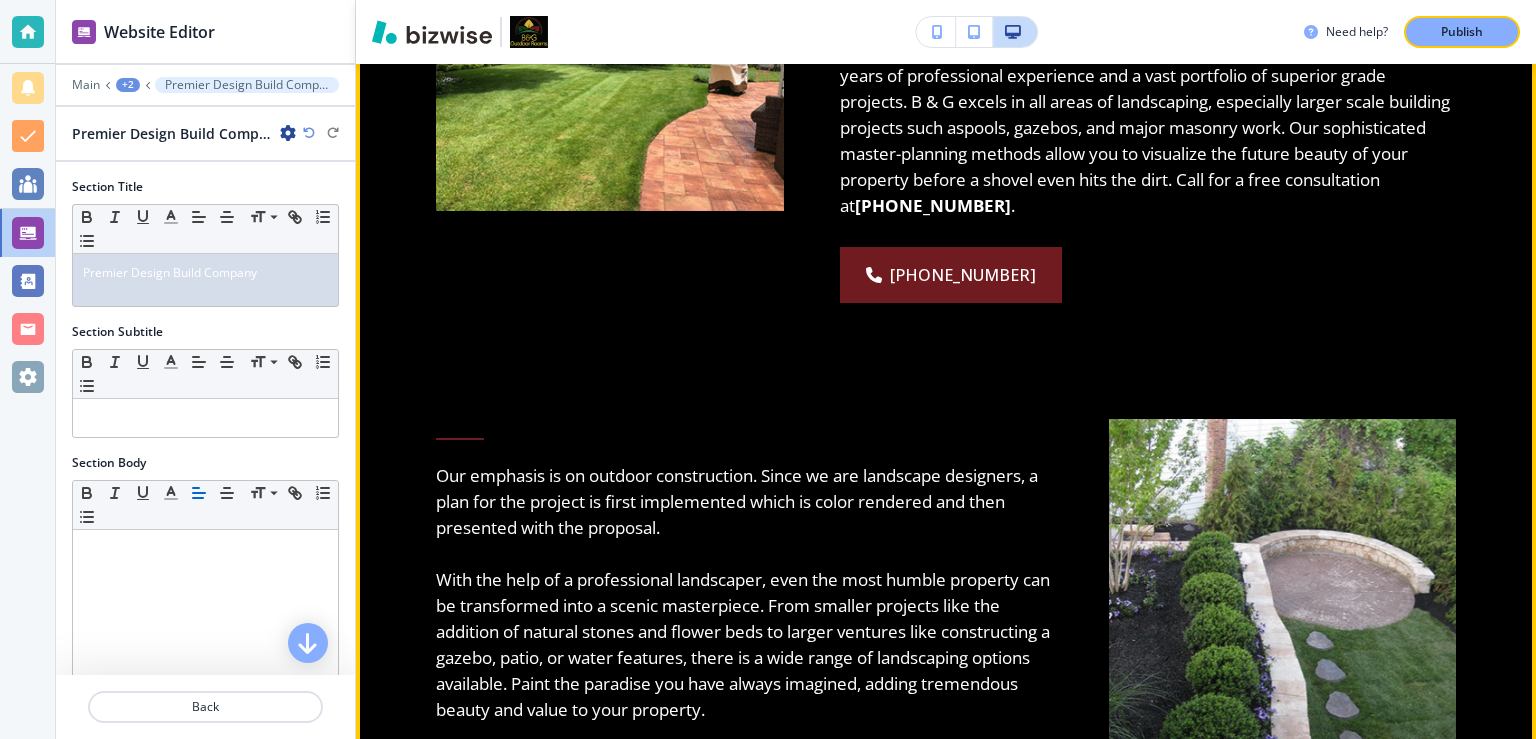 scroll, scrollTop: 1477, scrollLeft: 0, axis: vertical 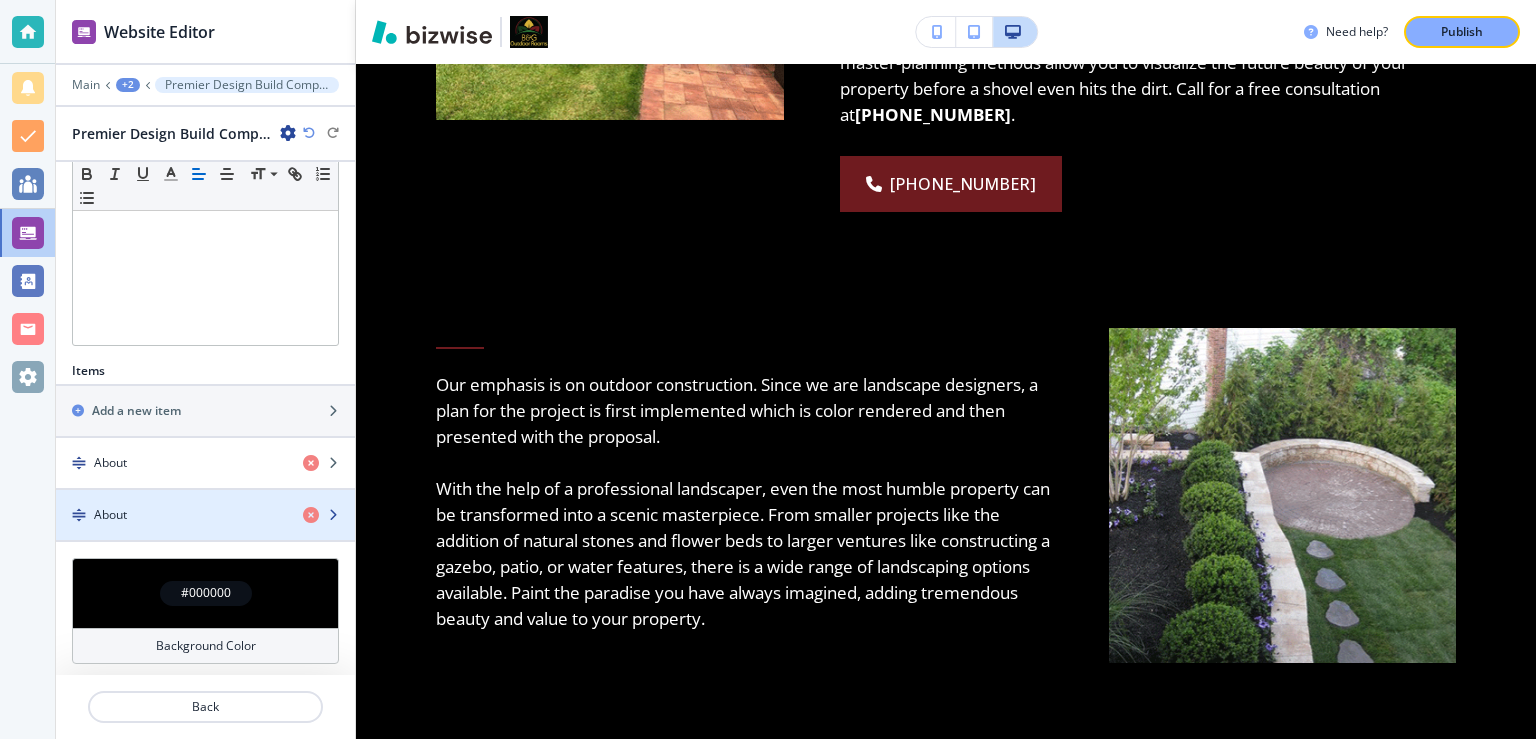 click at bounding box center (205, 498) 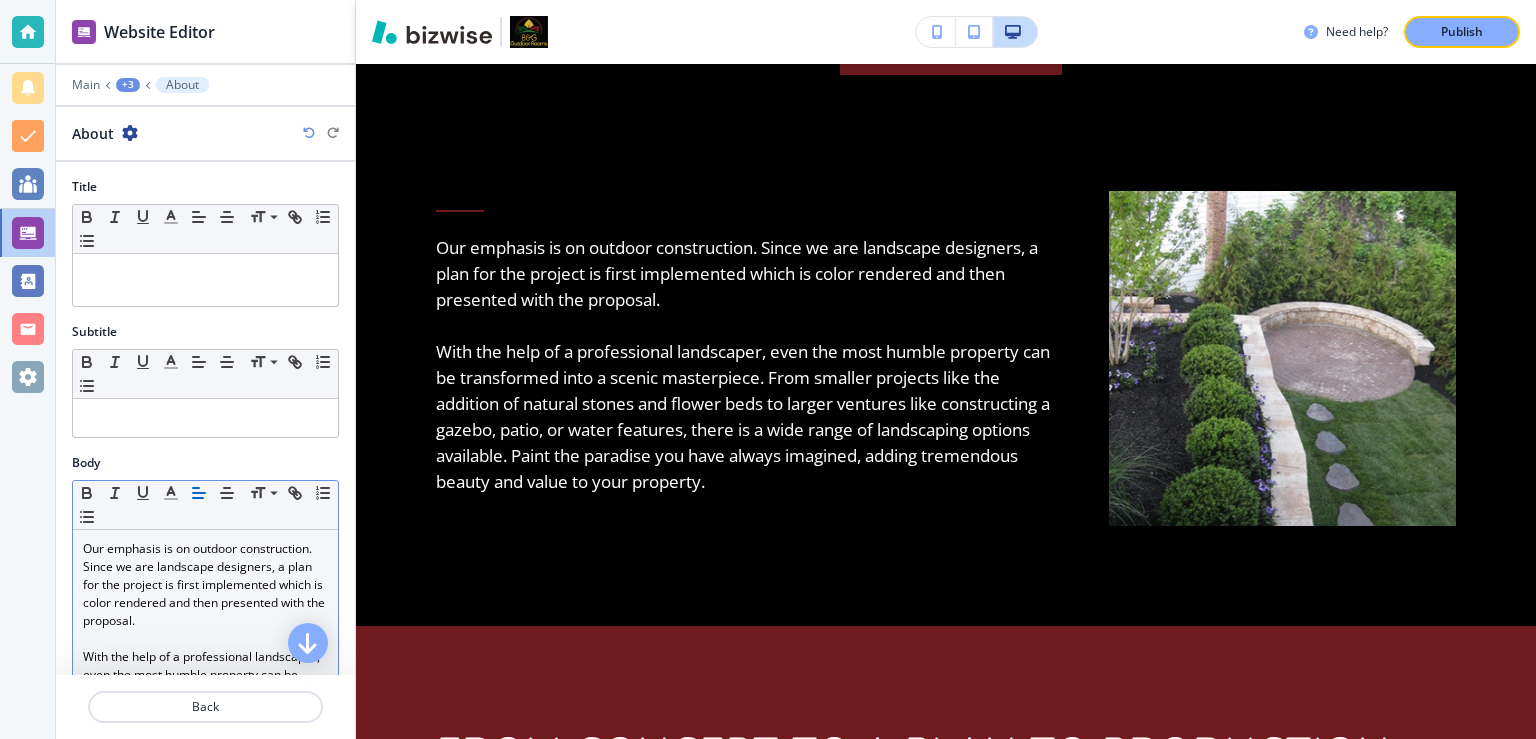 scroll, scrollTop: 1614, scrollLeft: 0, axis: vertical 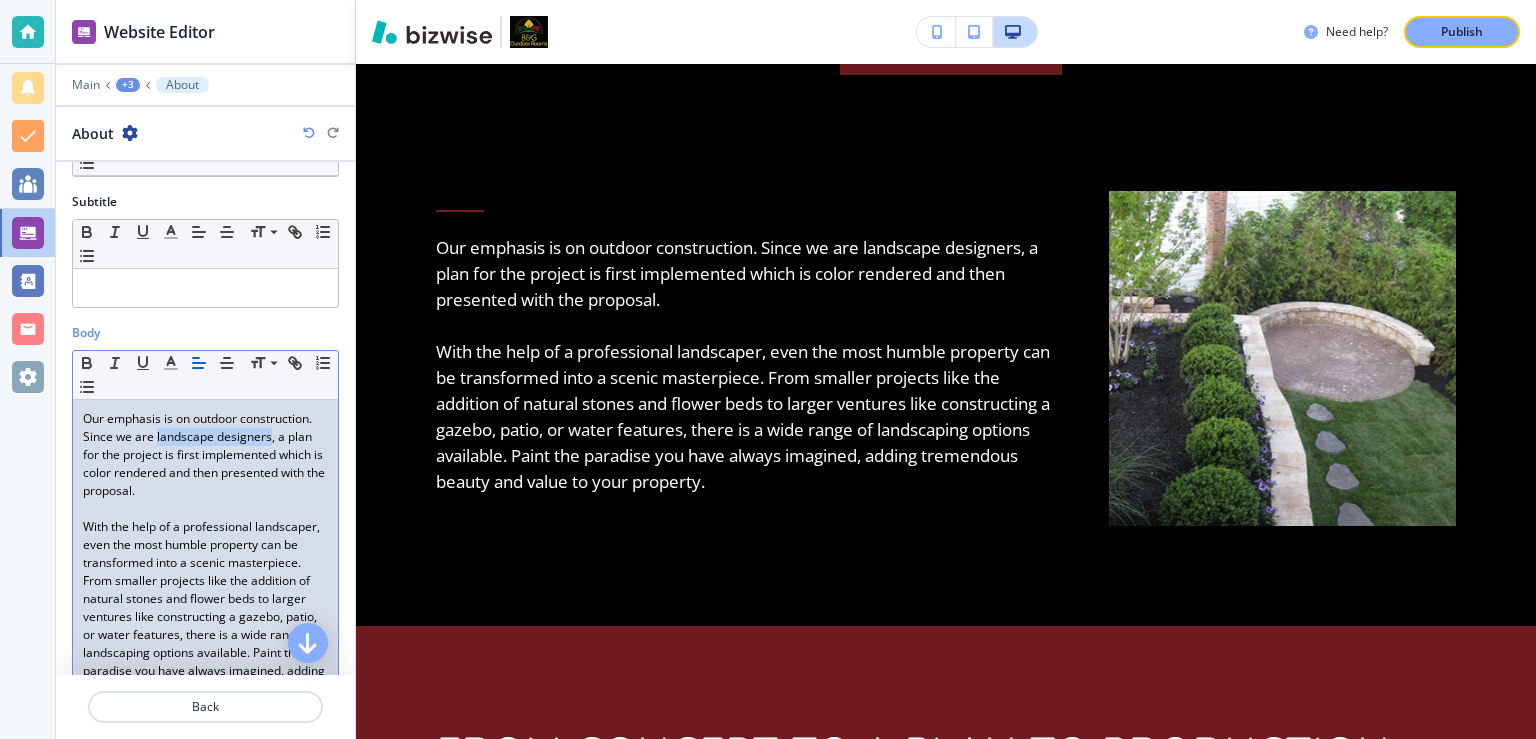drag, startPoint x: 231, startPoint y: 434, endPoint x: 135, endPoint y: 449, distance: 97.16481 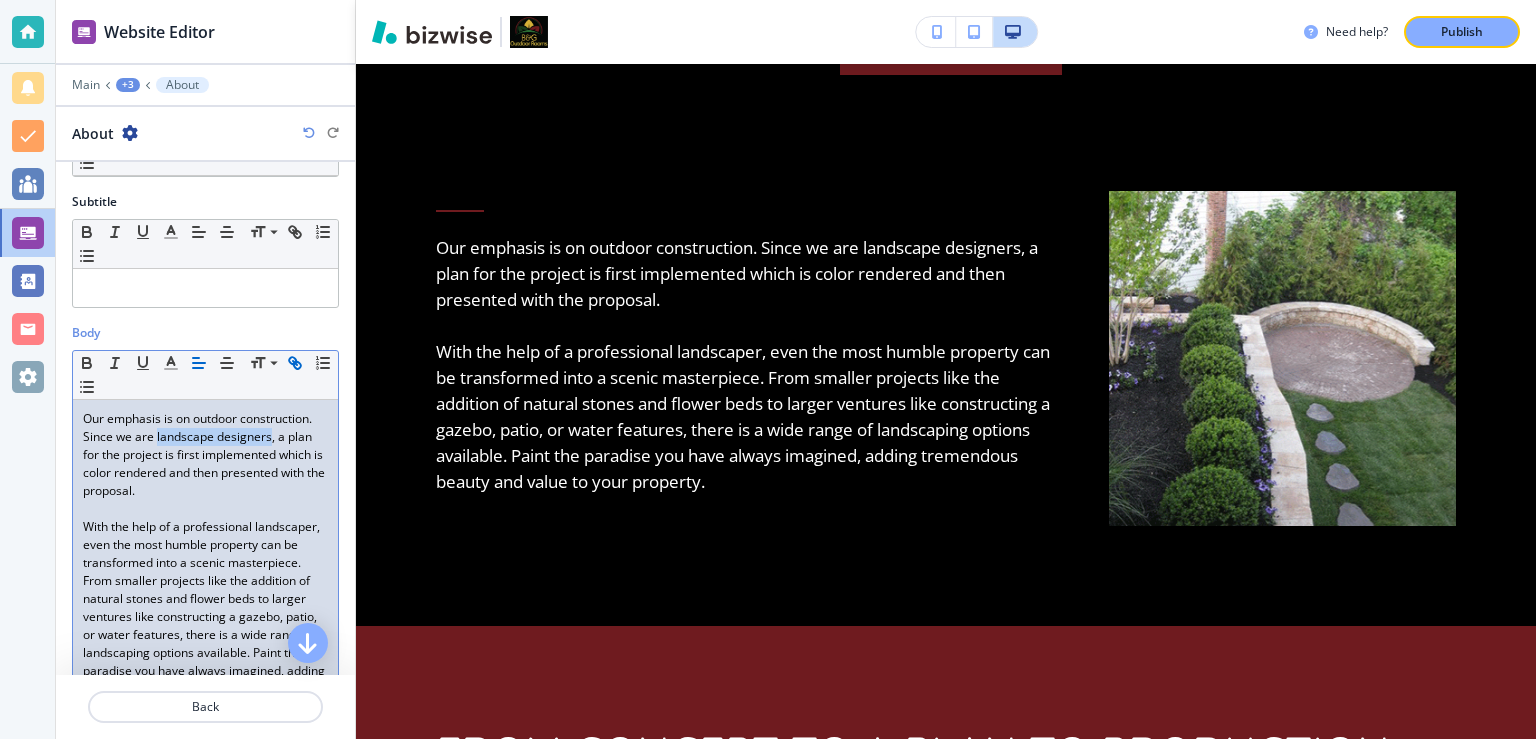 click 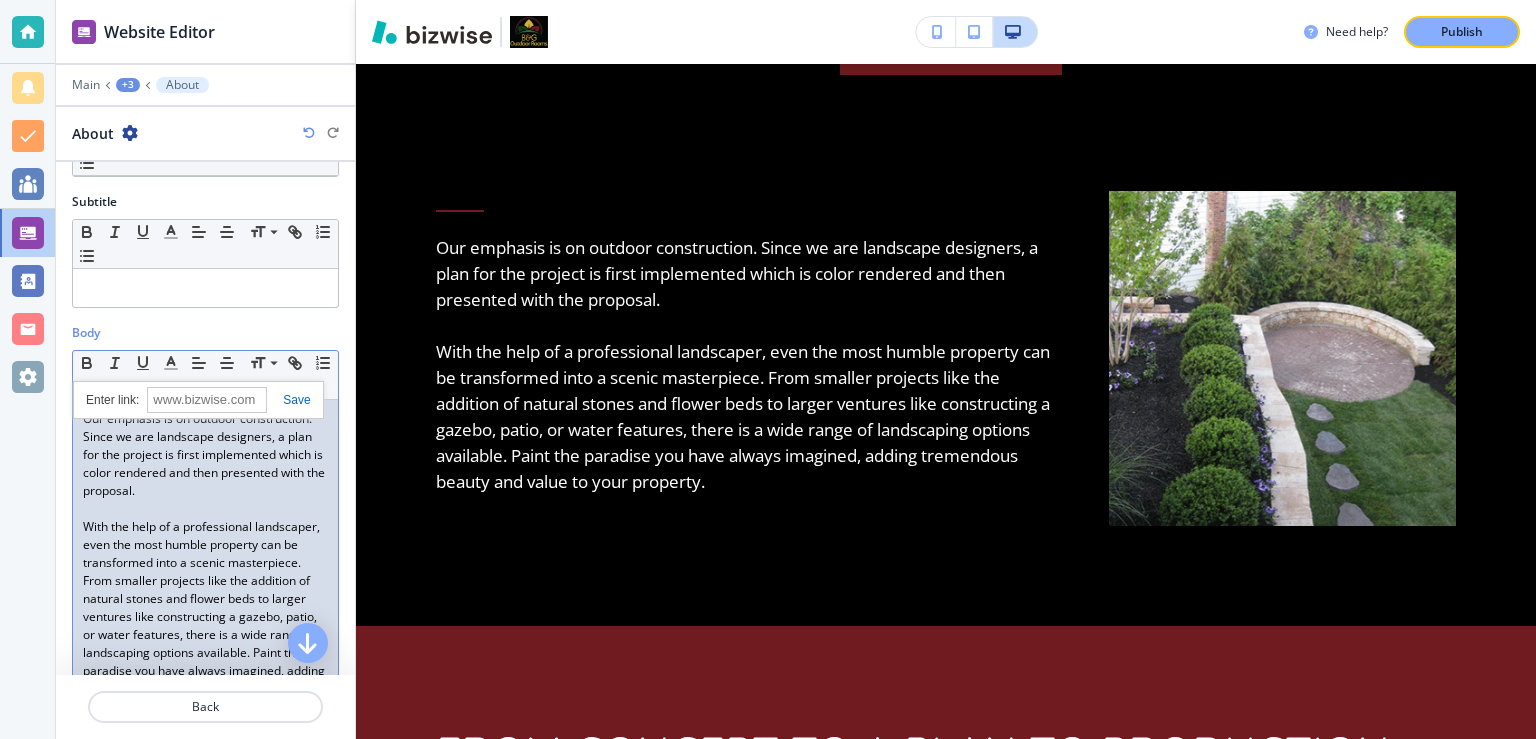 scroll, scrollTop: 0, scrollLeft: 0, axis: both 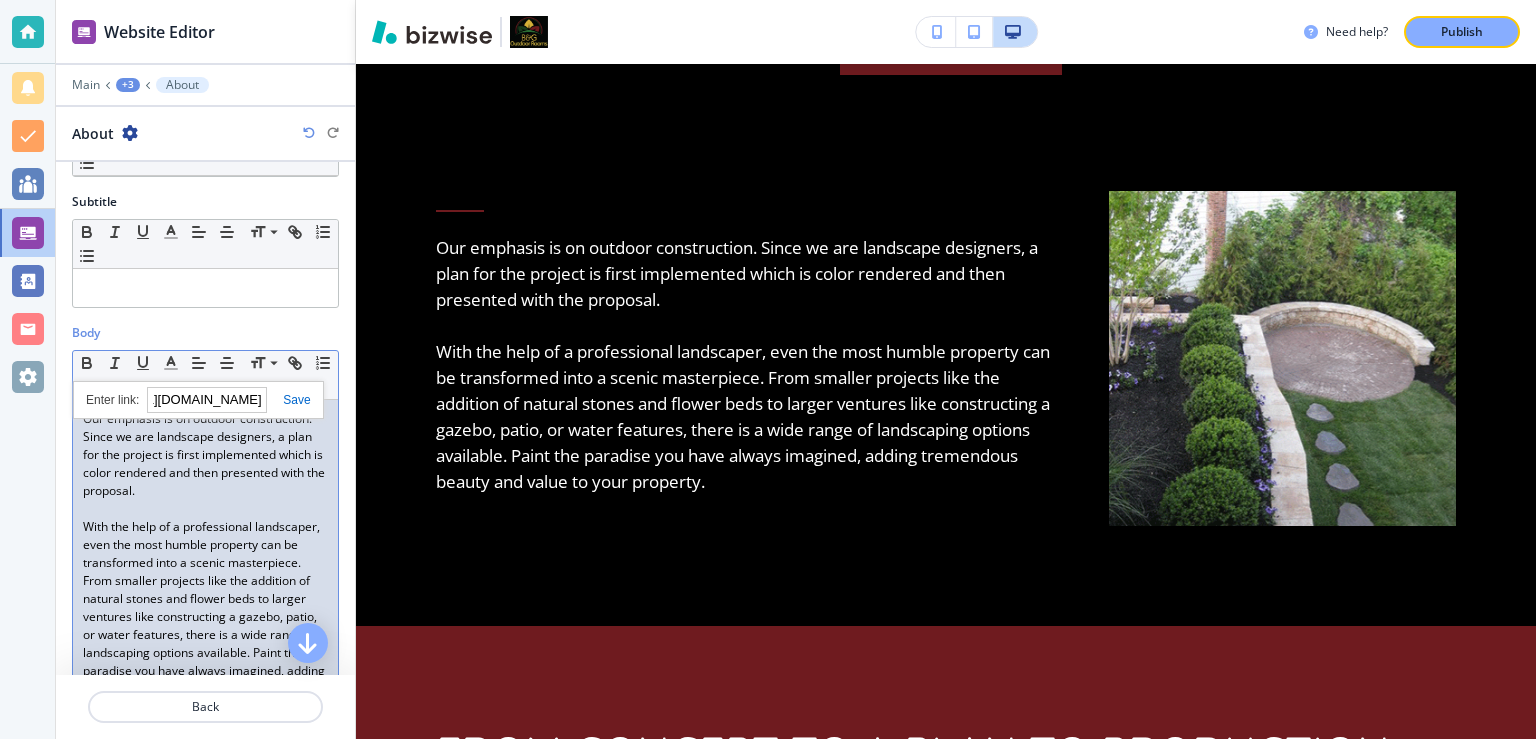 type on "https://www.bglandscapes.com/lawn-and-garden-designs" 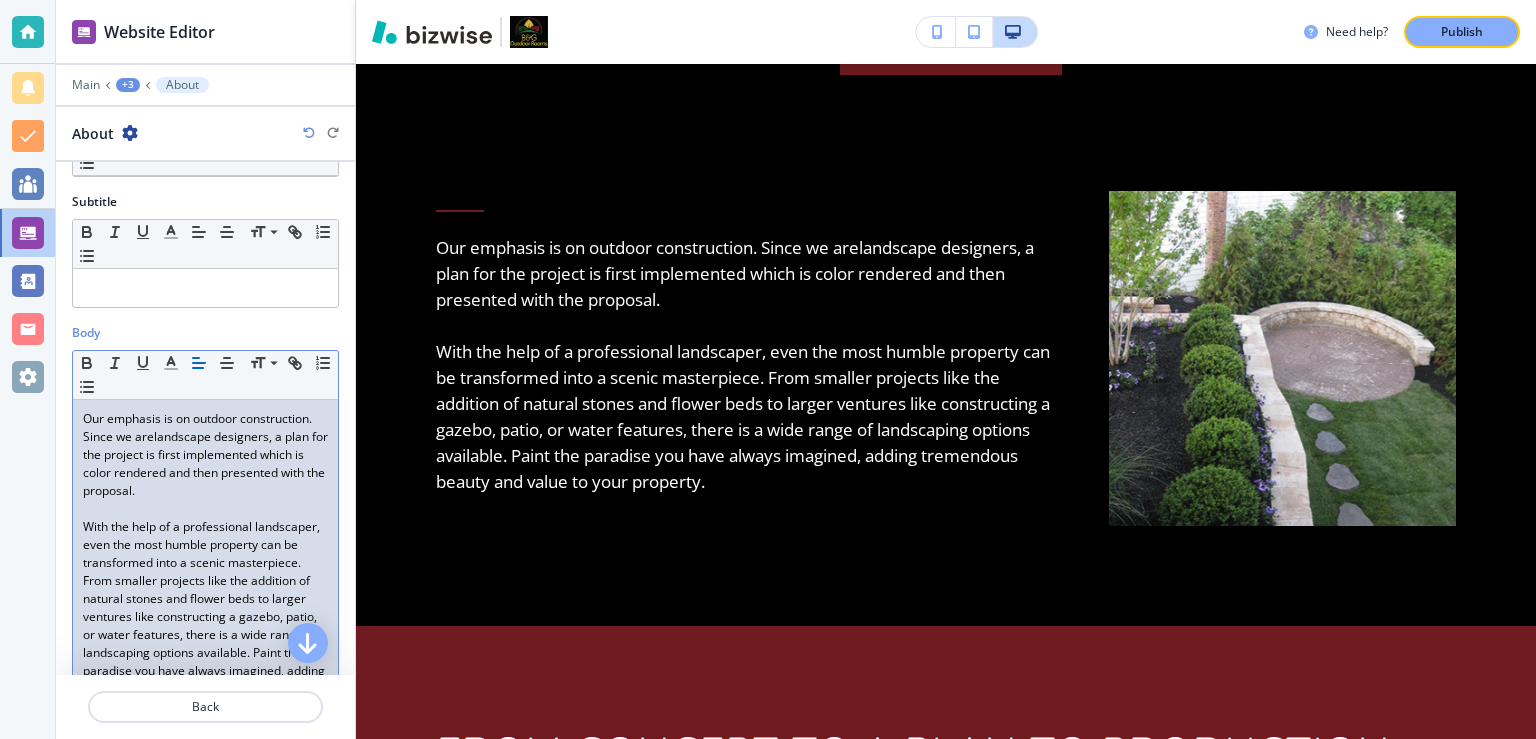 click on "Our emphasis is on outdoor construction. Since we are  landscape designers , a plan for the project is first implemented which is color rendered and then presented with the proposal." at bounding box center (205, 455) 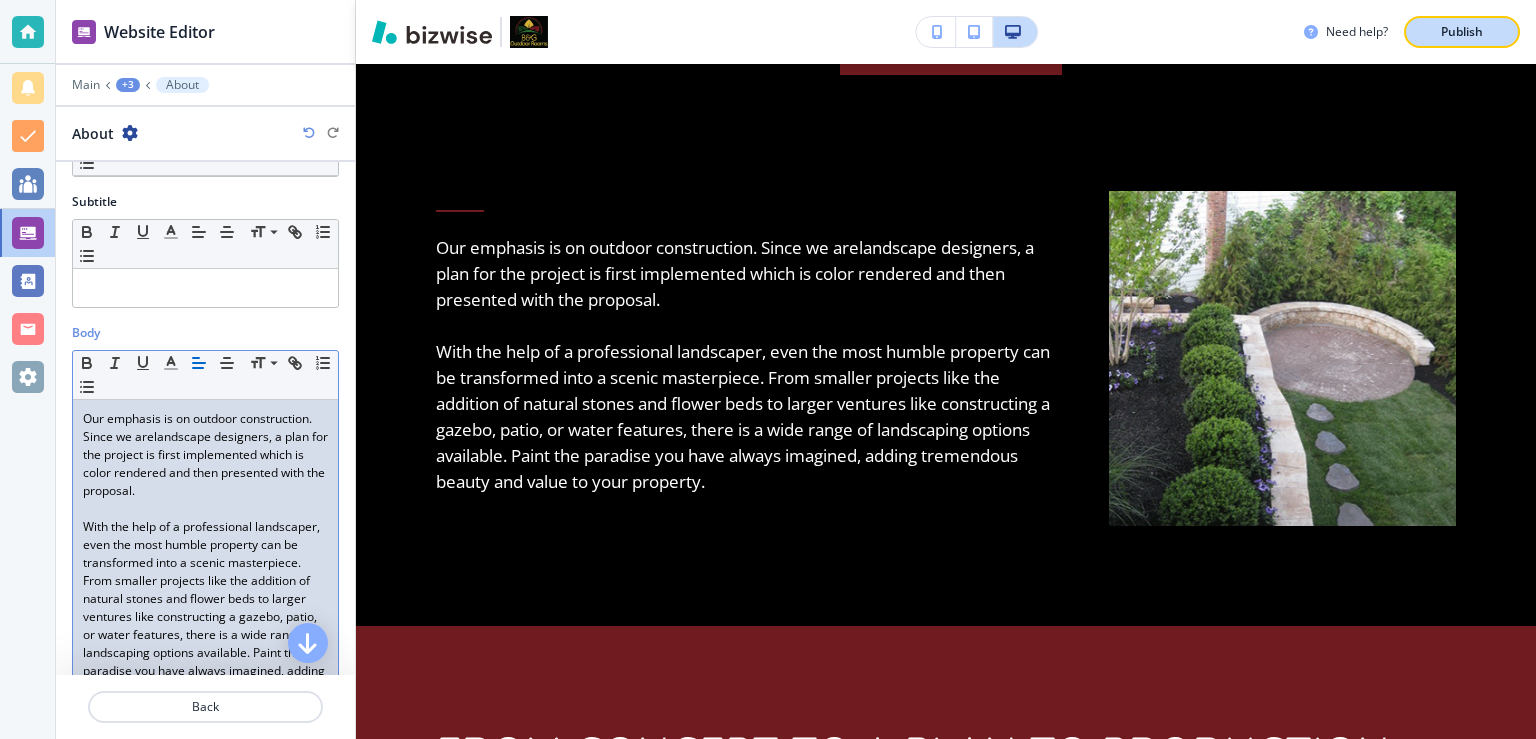 click on "Publish" at bounding box center [1462, 32] 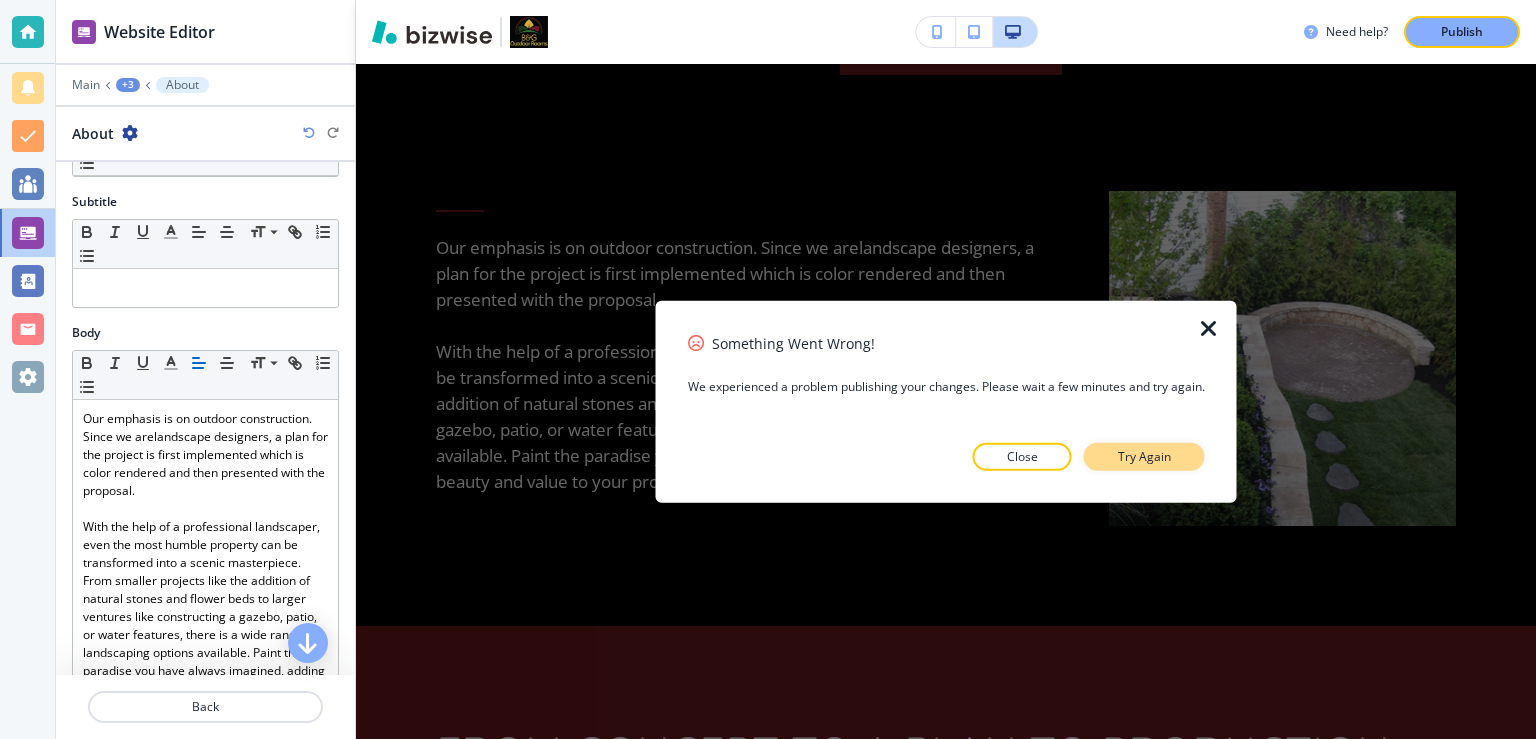 click on "Try Again" at bounding box center (1144, 457) 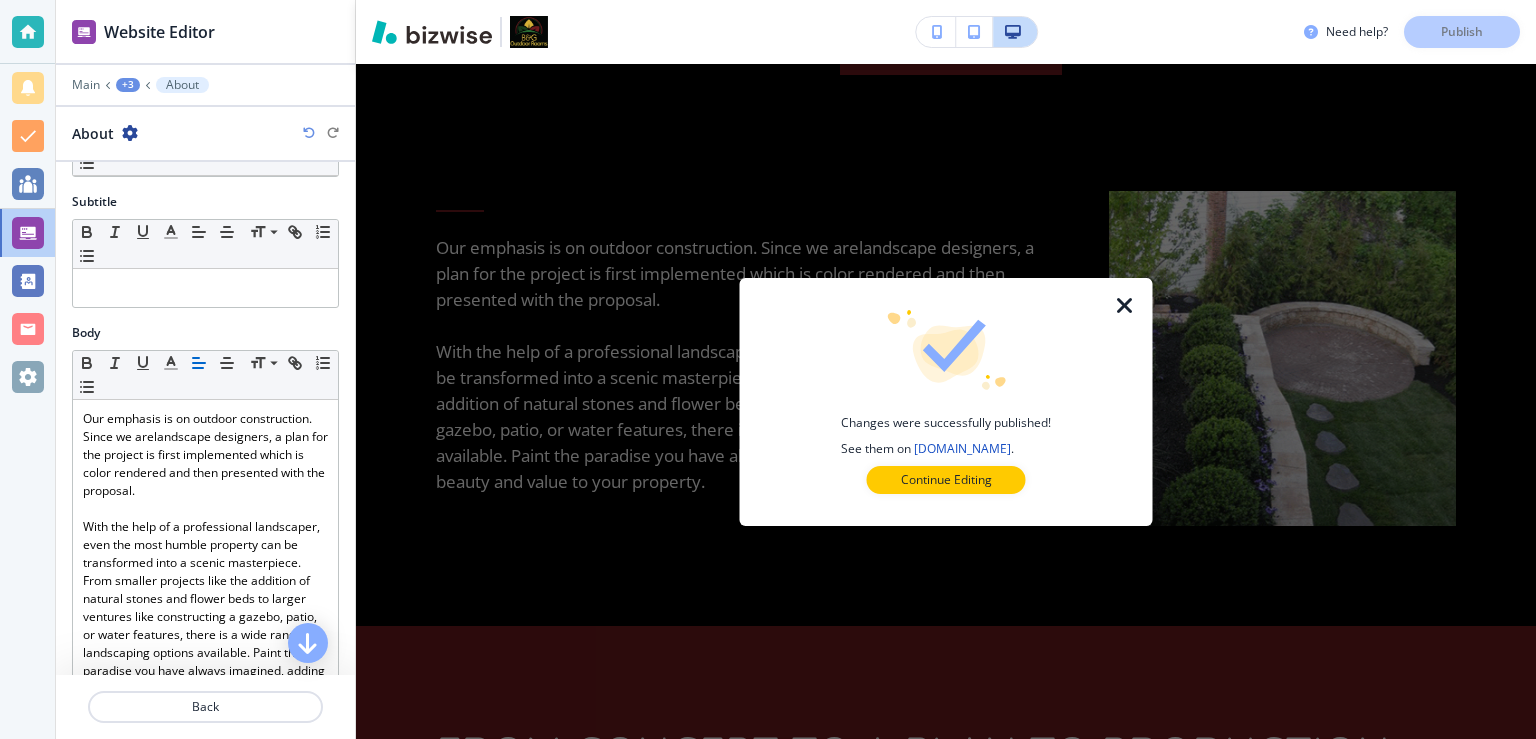 click at bounding box center [1125, 306] 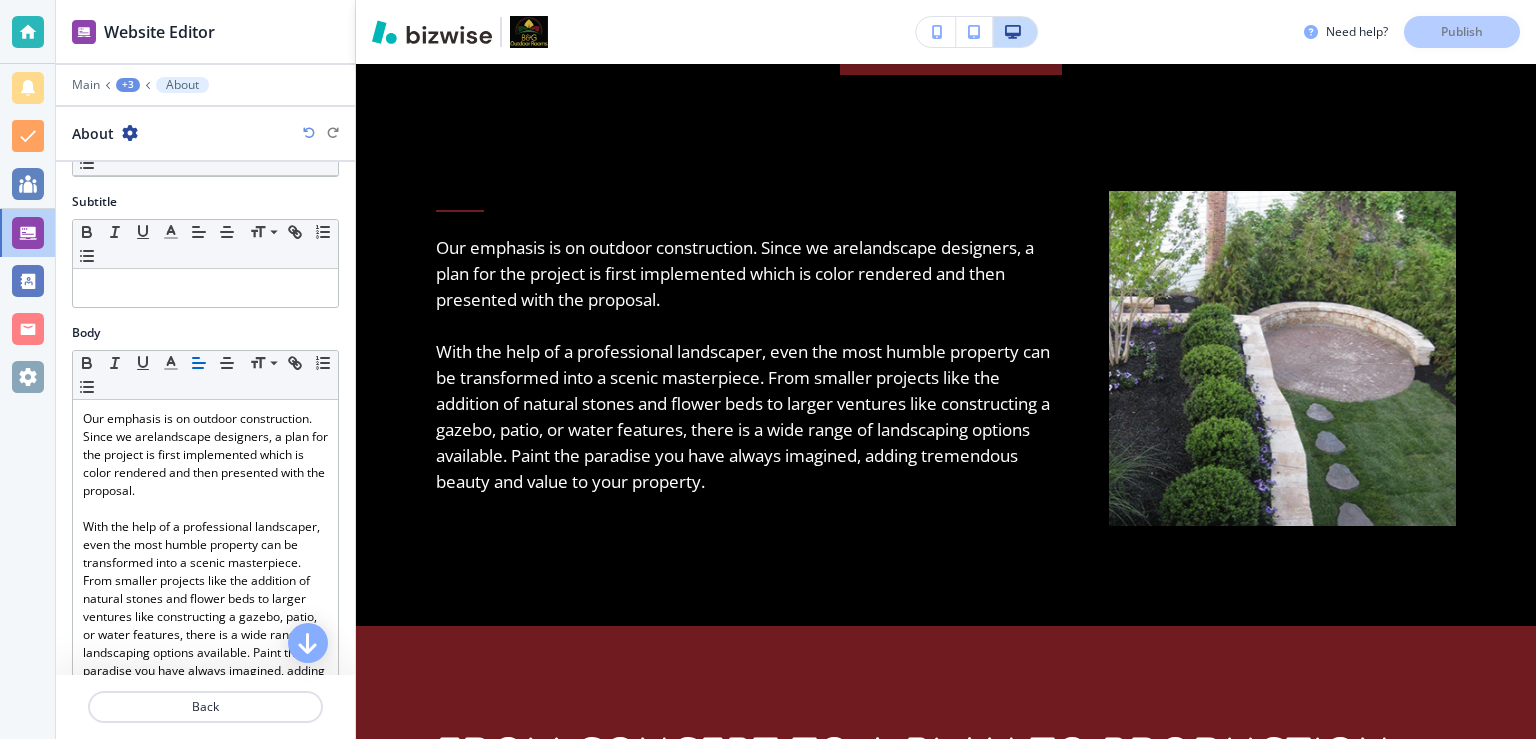 click on "Main +3 About" at bounding box center [205, 85] 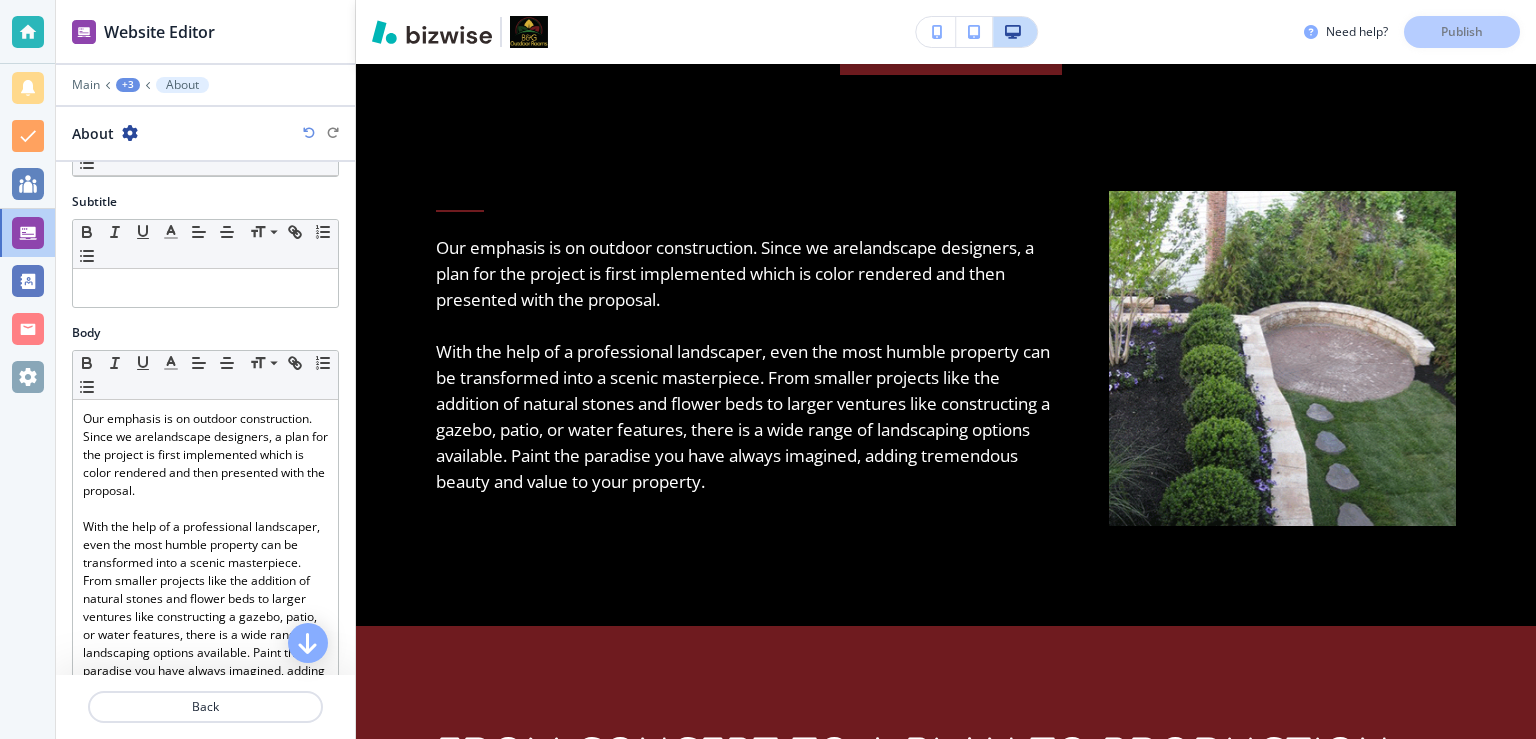 click on "+3" at bounding box center (128, 85) 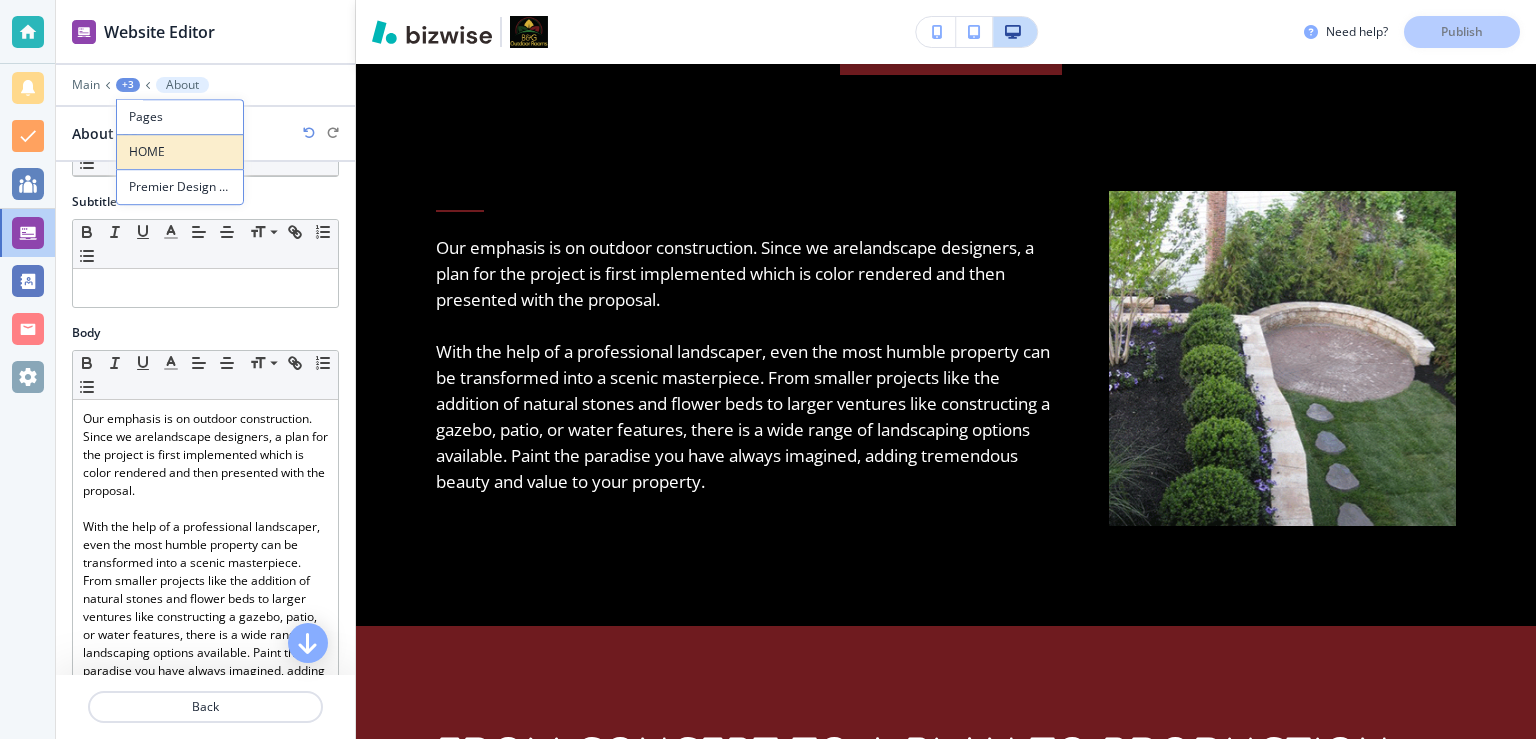 click on "HOME" at bounding box center [180, 152] 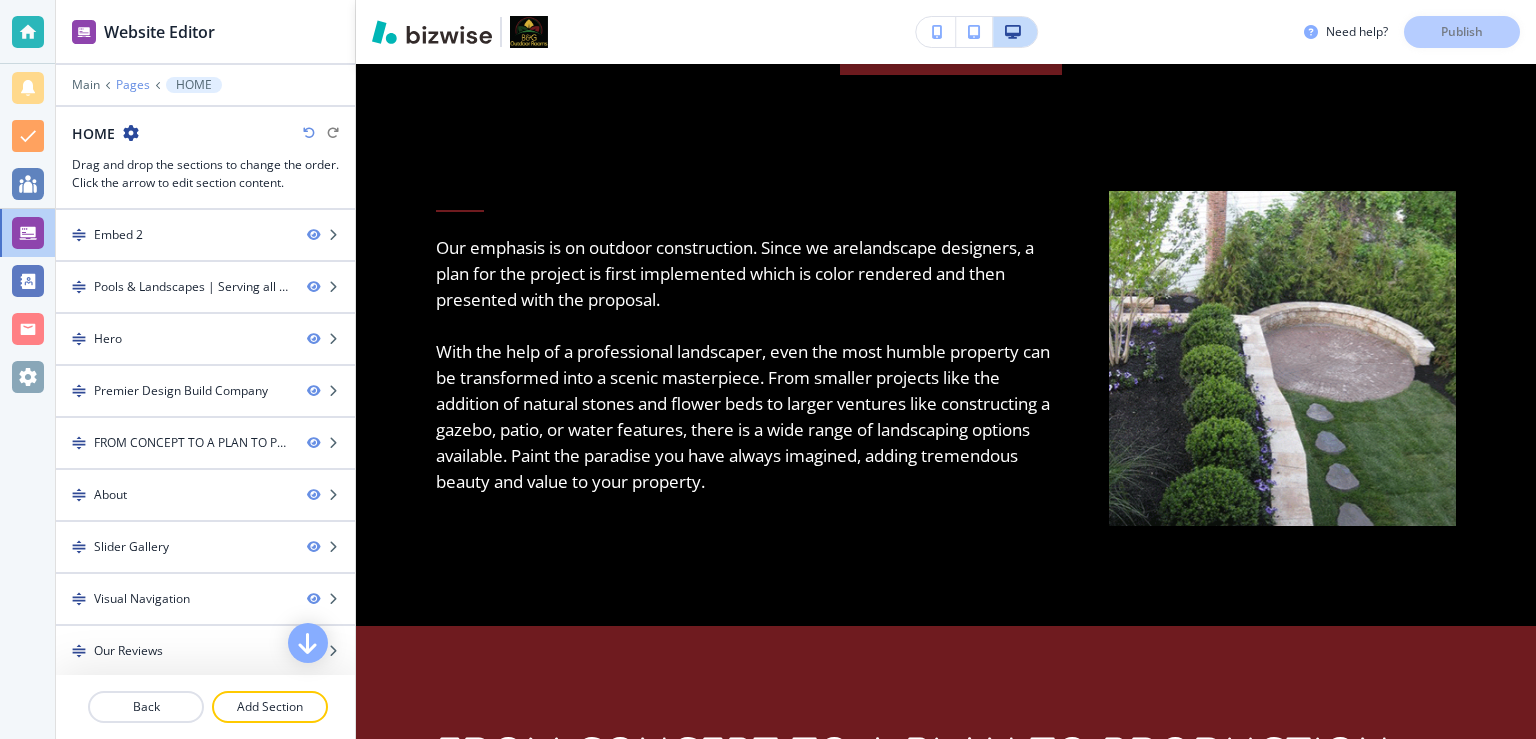 click on "Pages" at bounding box center [133, 85] 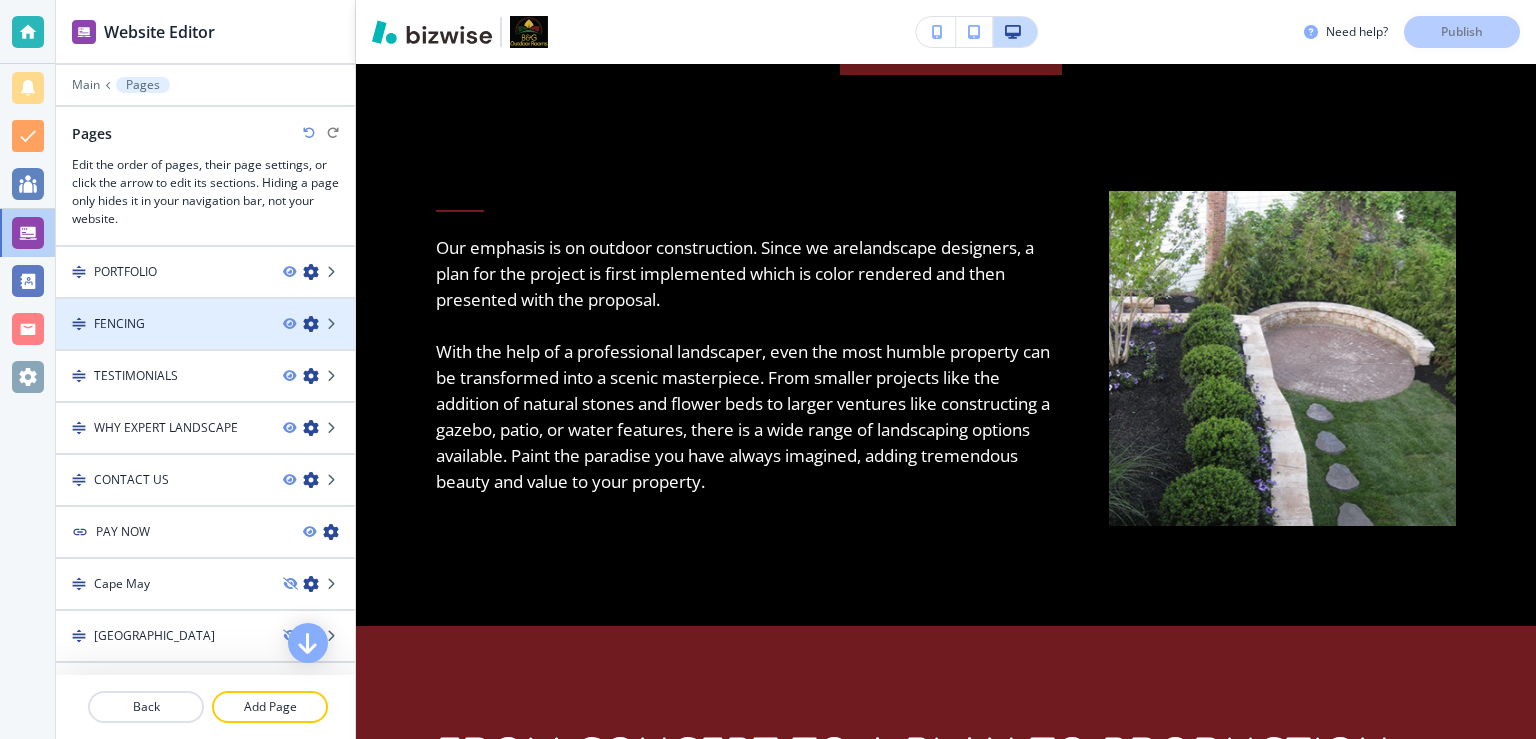 scroll, scrollTop: 0, scrollLeft: 0, axis: both 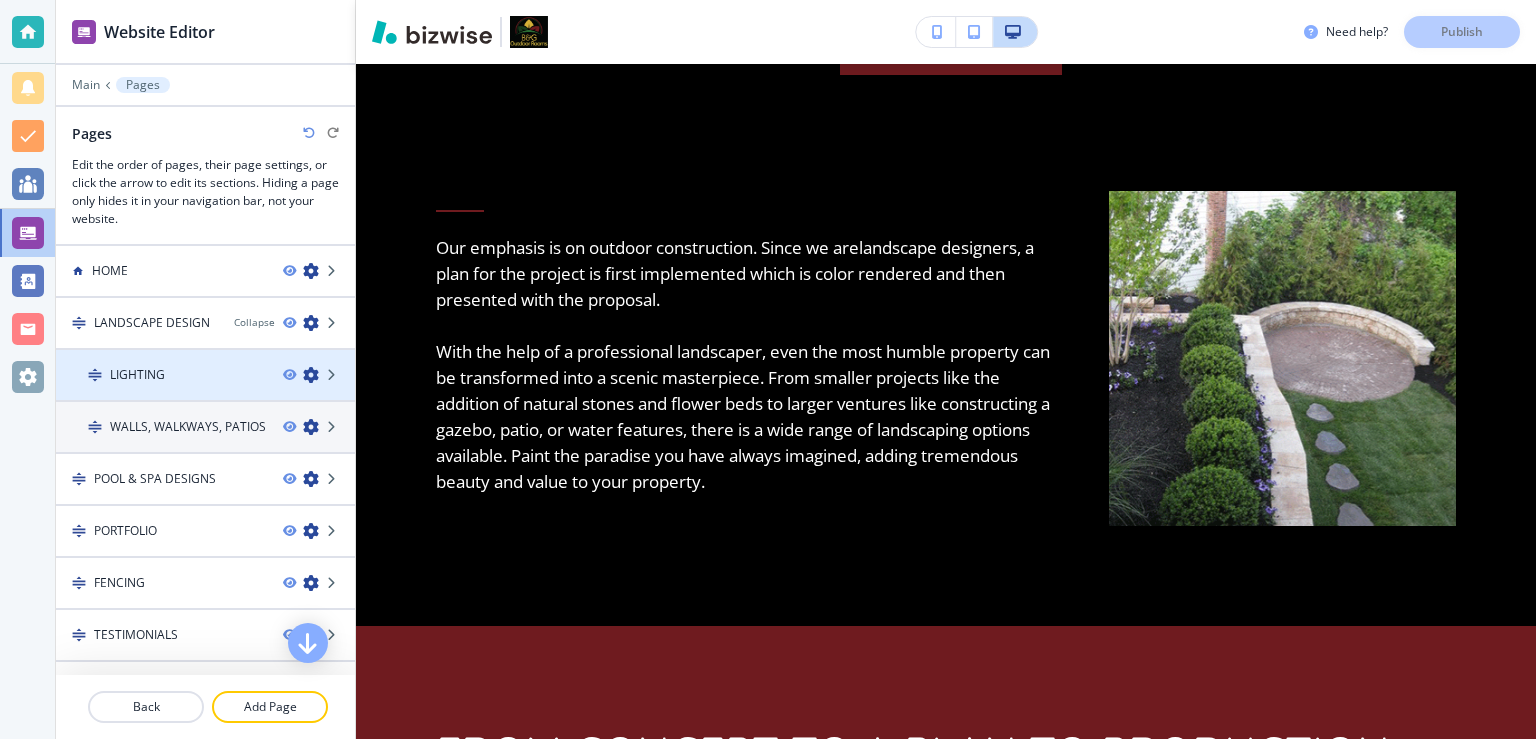 click on "LIGHTING" at bounding box center (137, 375) 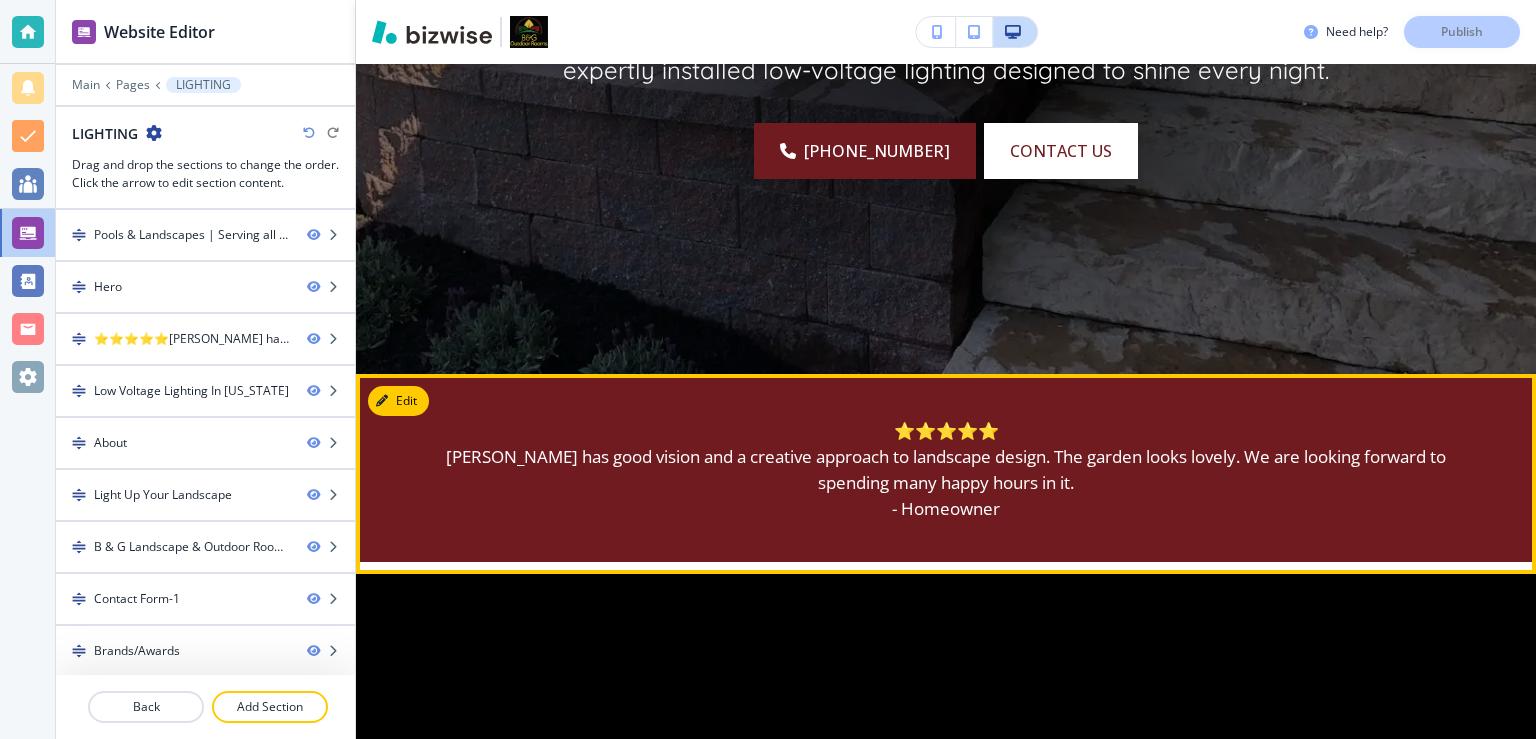 scroll, scrollTop: 1296, scrollLeft: 0, axis: vertical 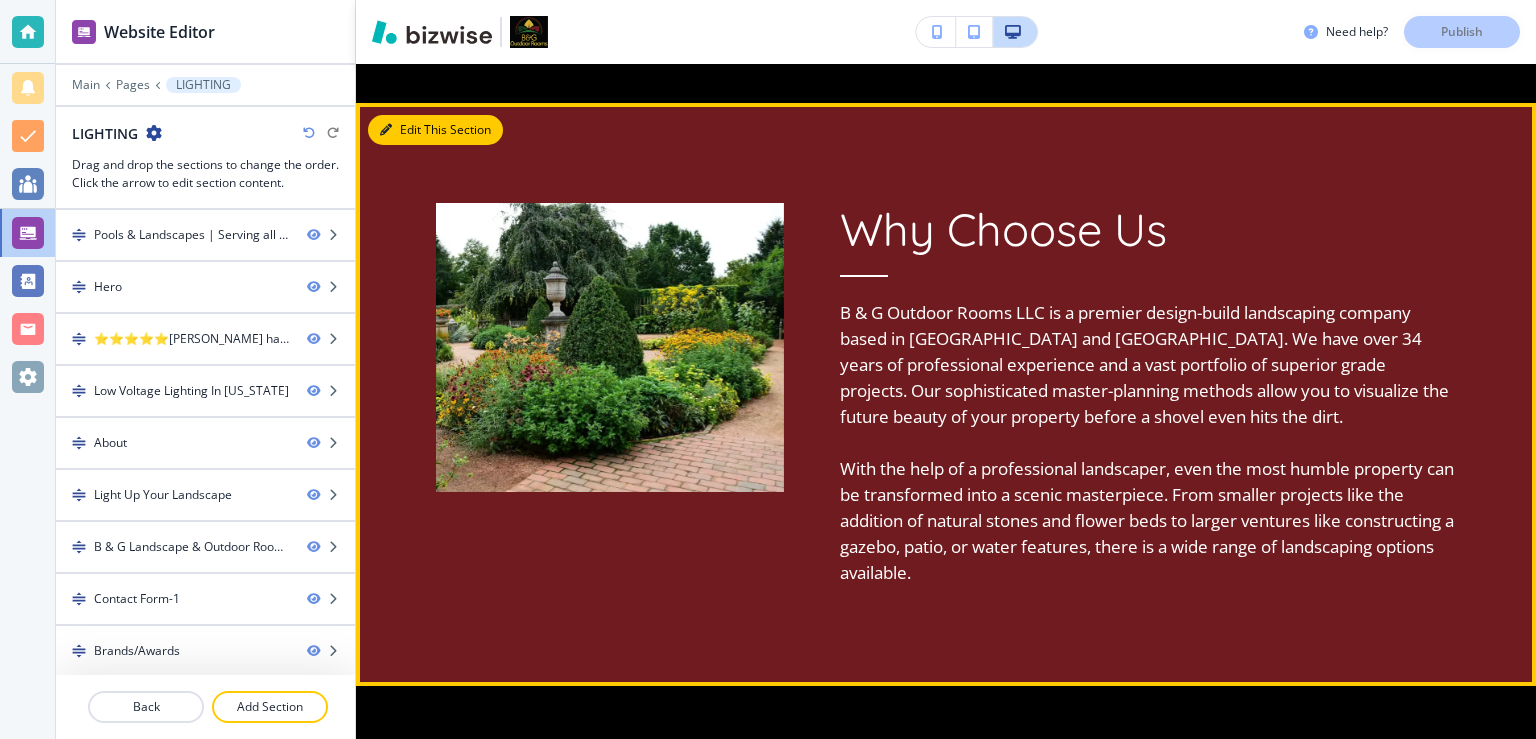 click at bounding box center (386, 130) 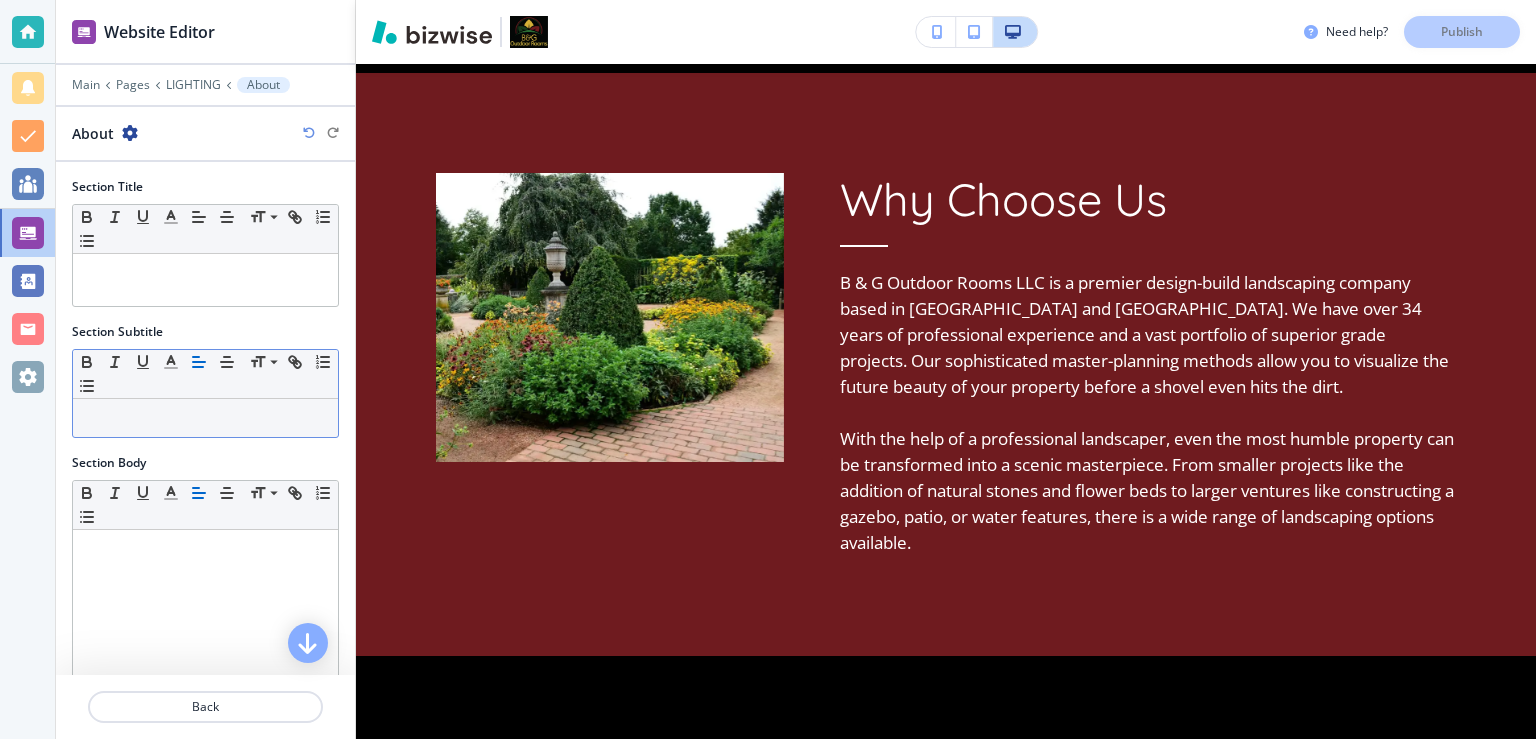 scroll, scrollTop: 2364, scrollLeft: 0, axis: vertical 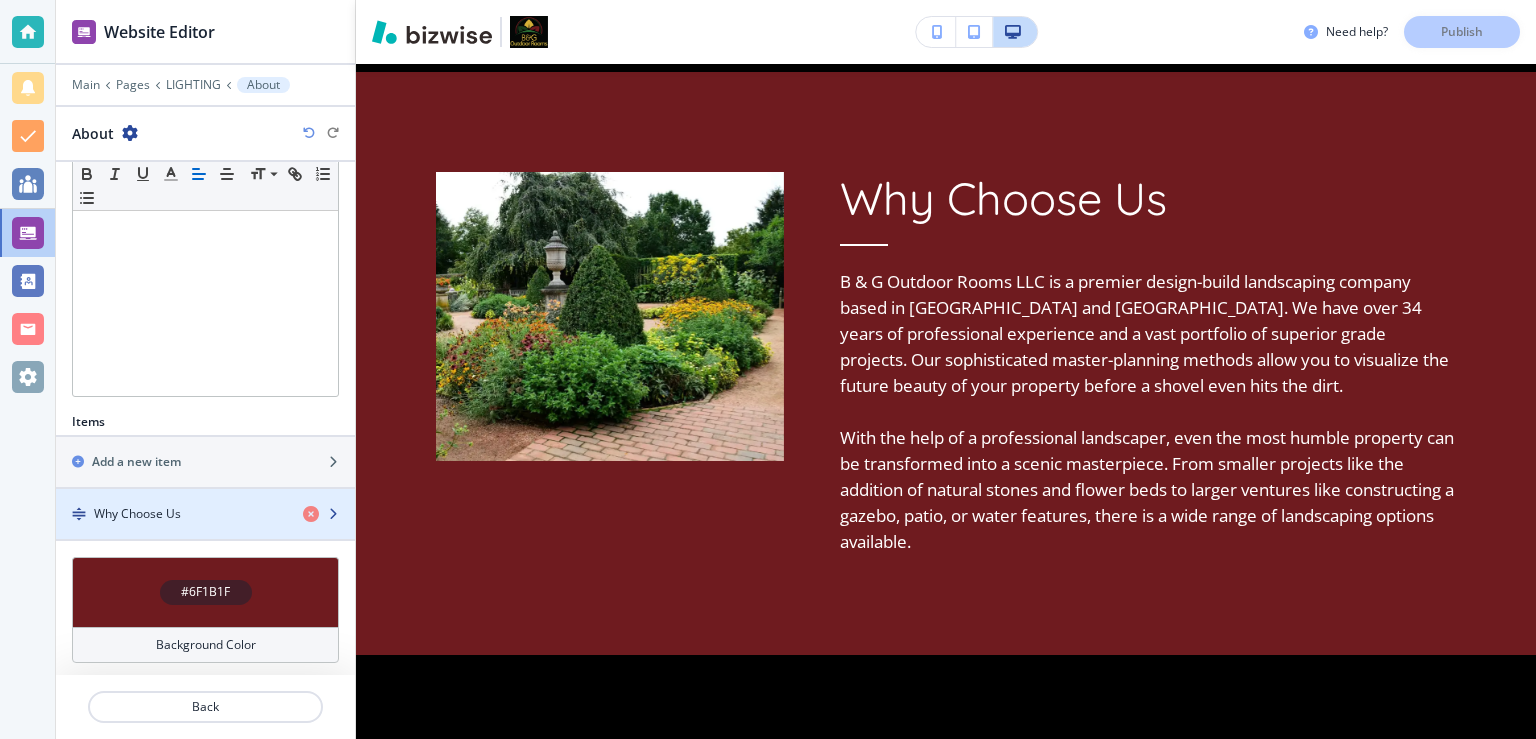 click on "Why Choose Us" at bounding box center [171, 514] 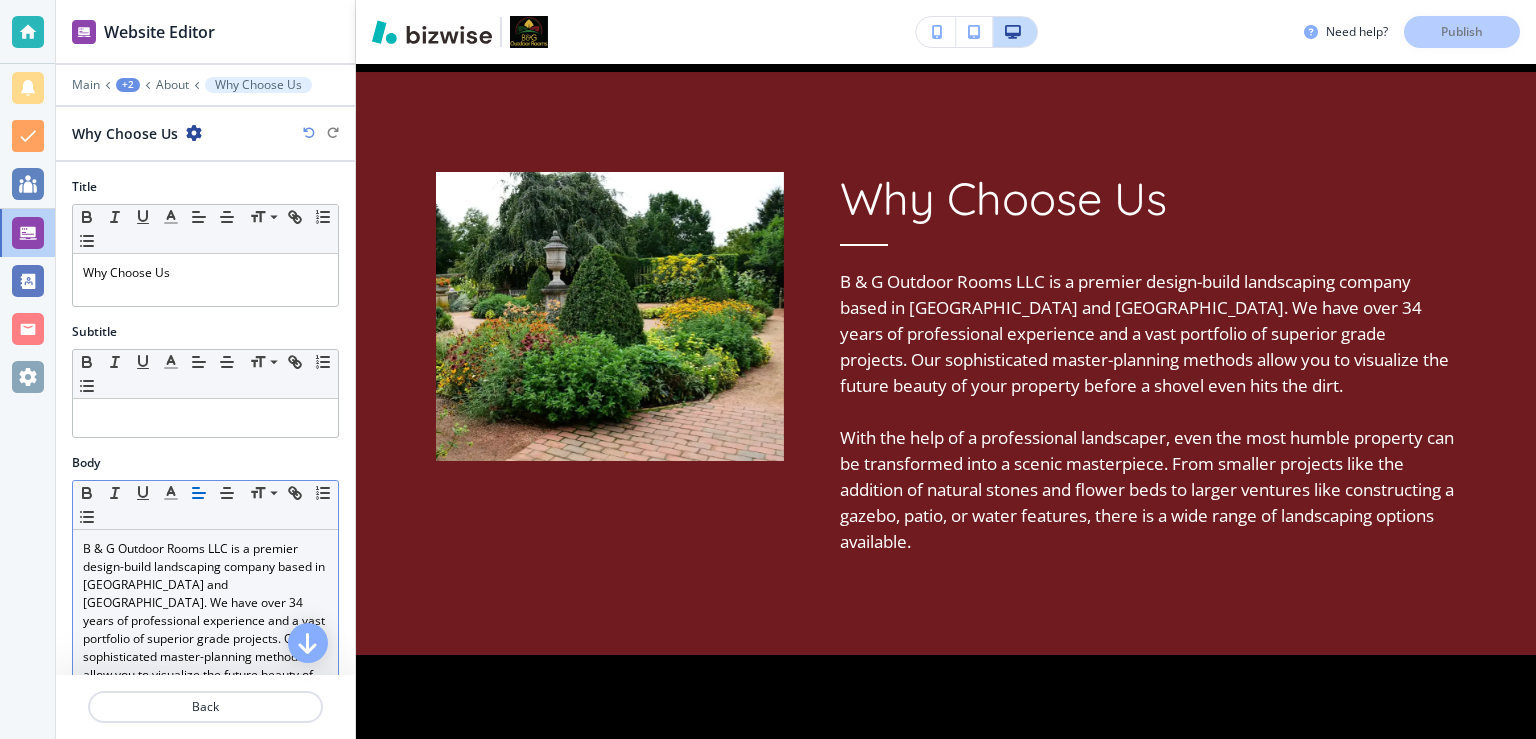 scroll, scrollTop: 2363, scrollLeft: 0, axis: vertical 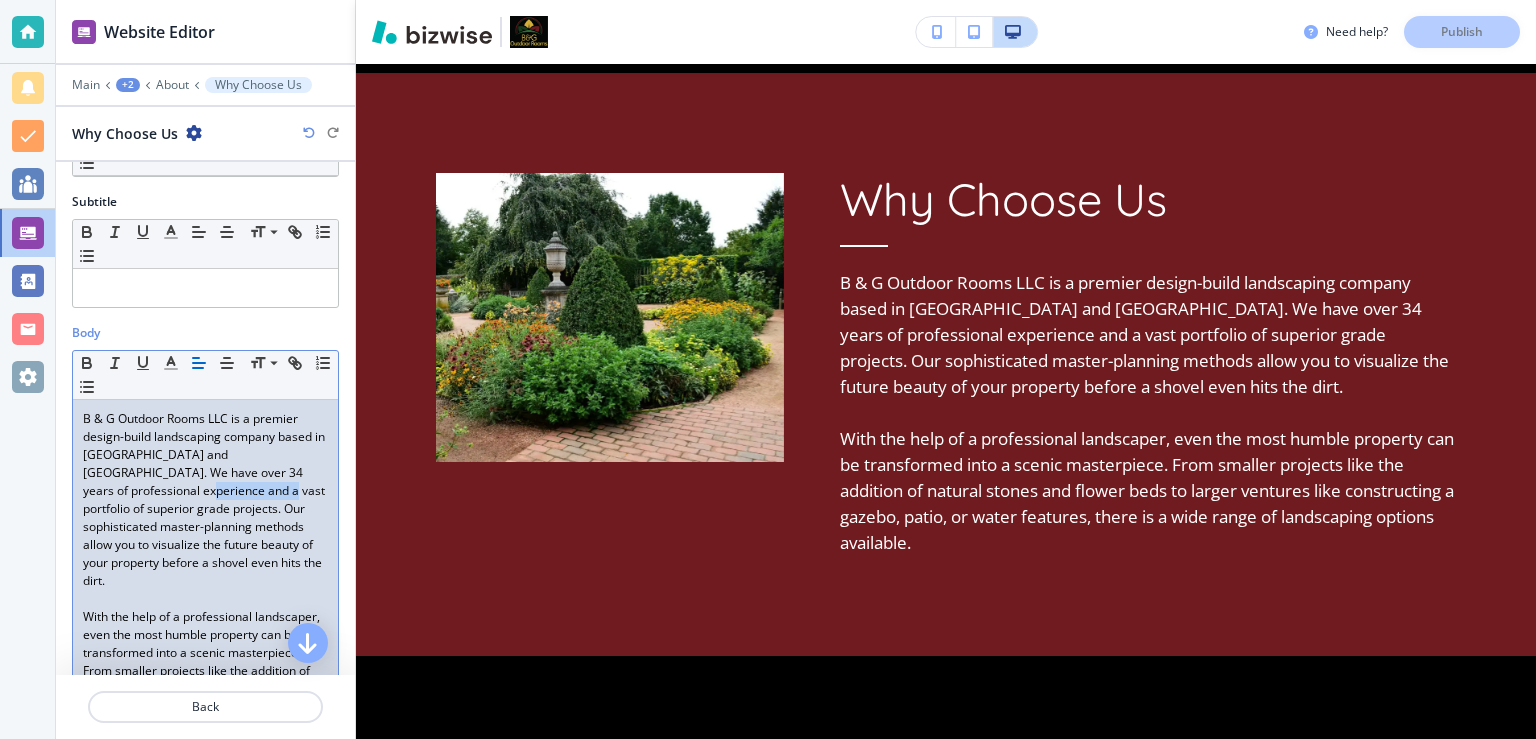 drag, startPoint x: 182, startPoint y: 490, endPoint x: 253, endPoint y: 490, distance: 71 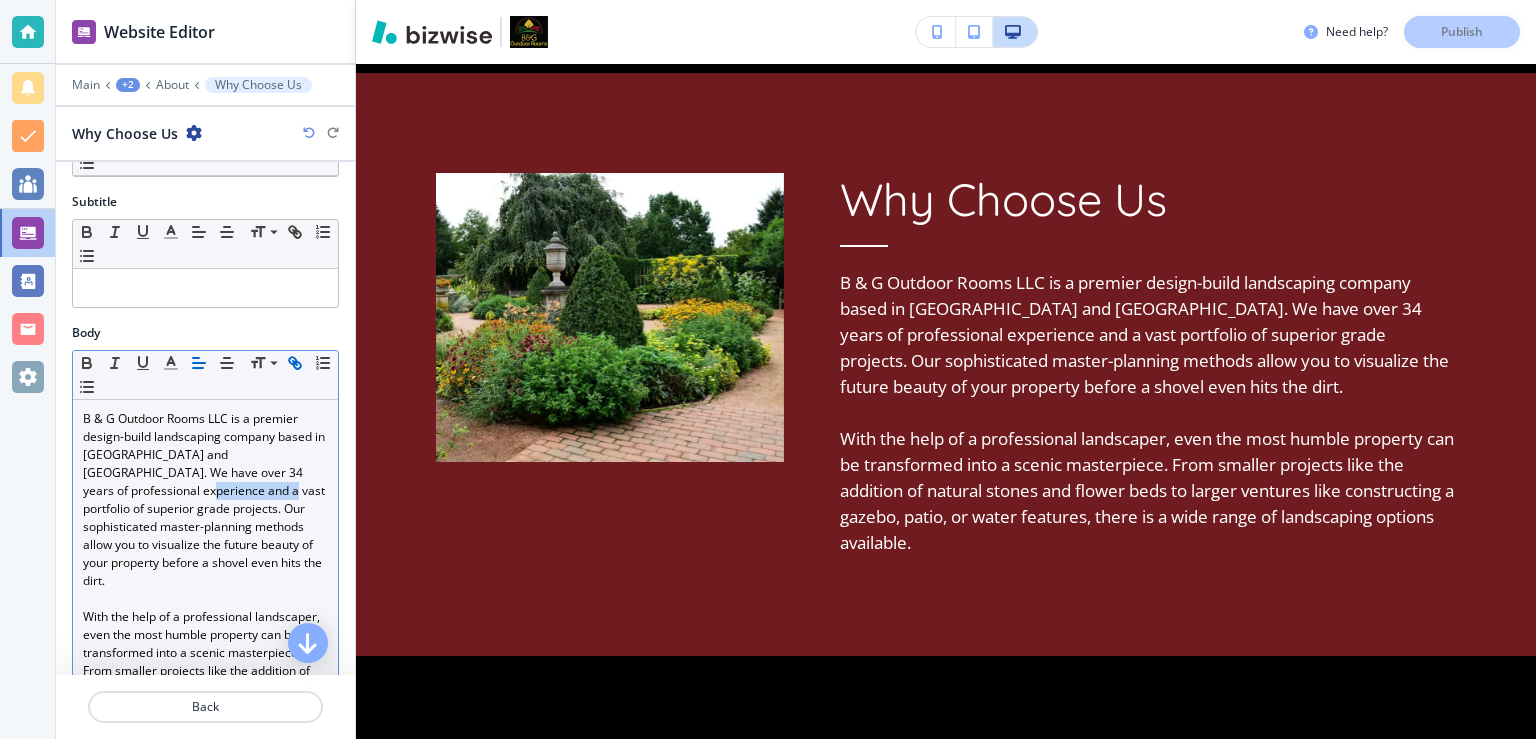 click 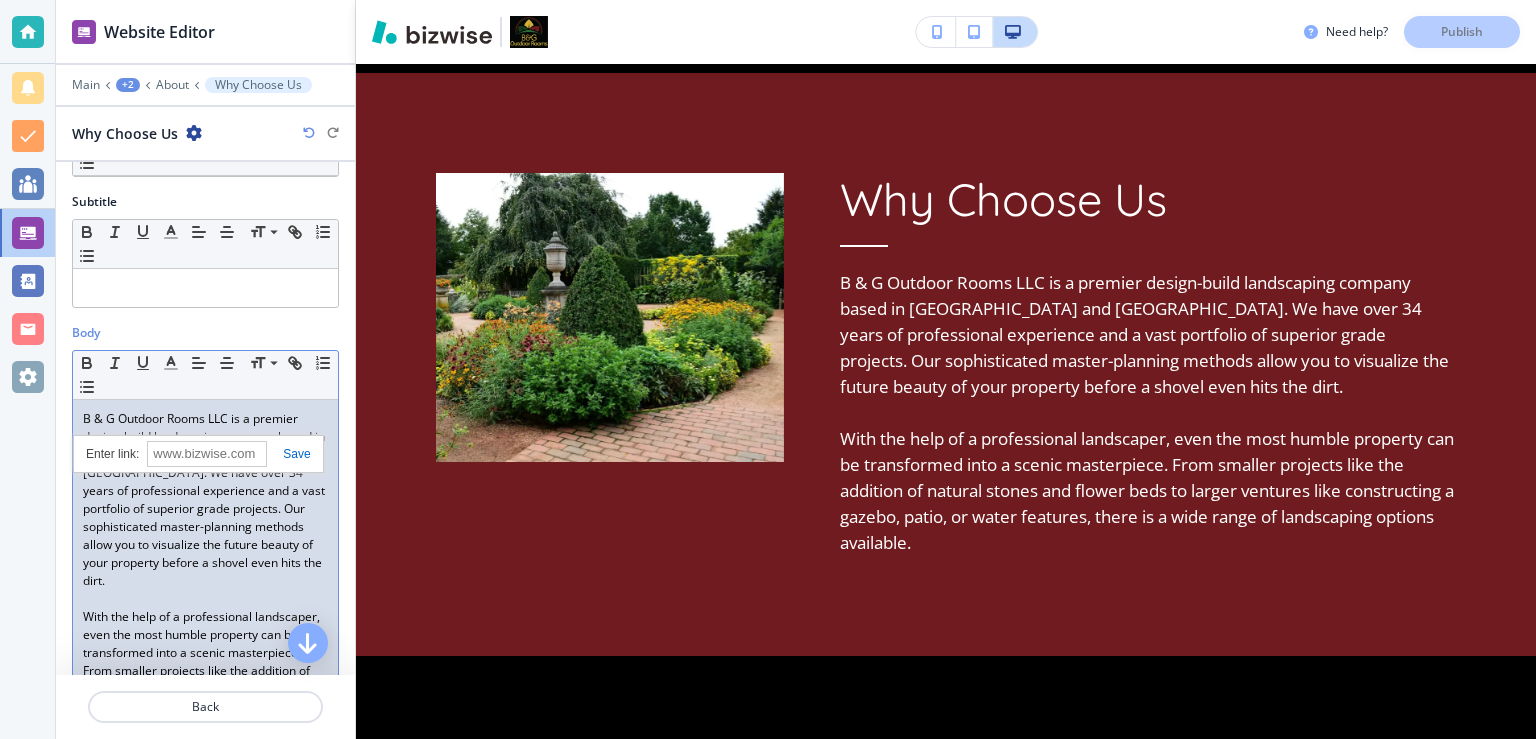 paste on "https://www.bglandscapes.com/before-and-after-gallery" 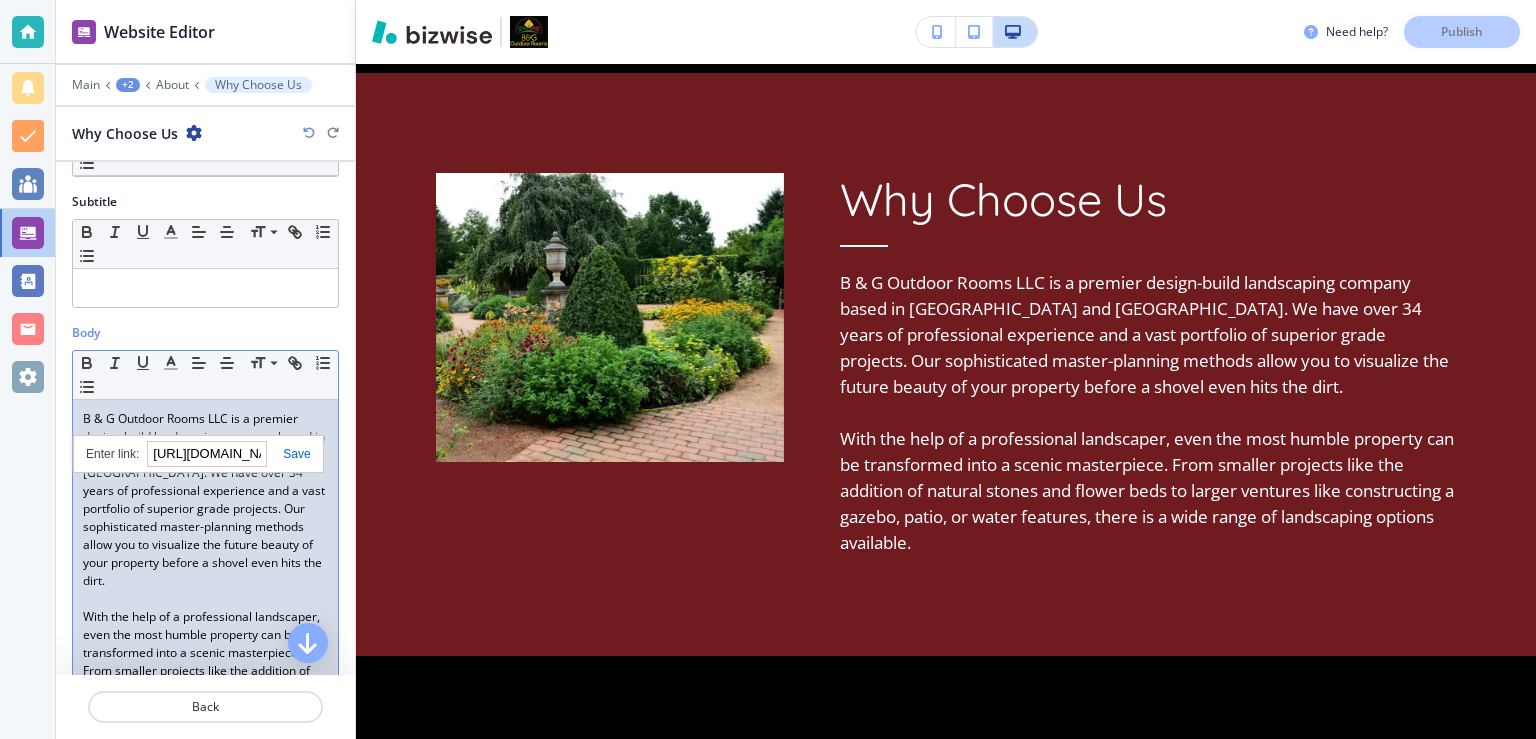 scroll, scrollTop: 0, scrollLeft: 210, axis: horizontal 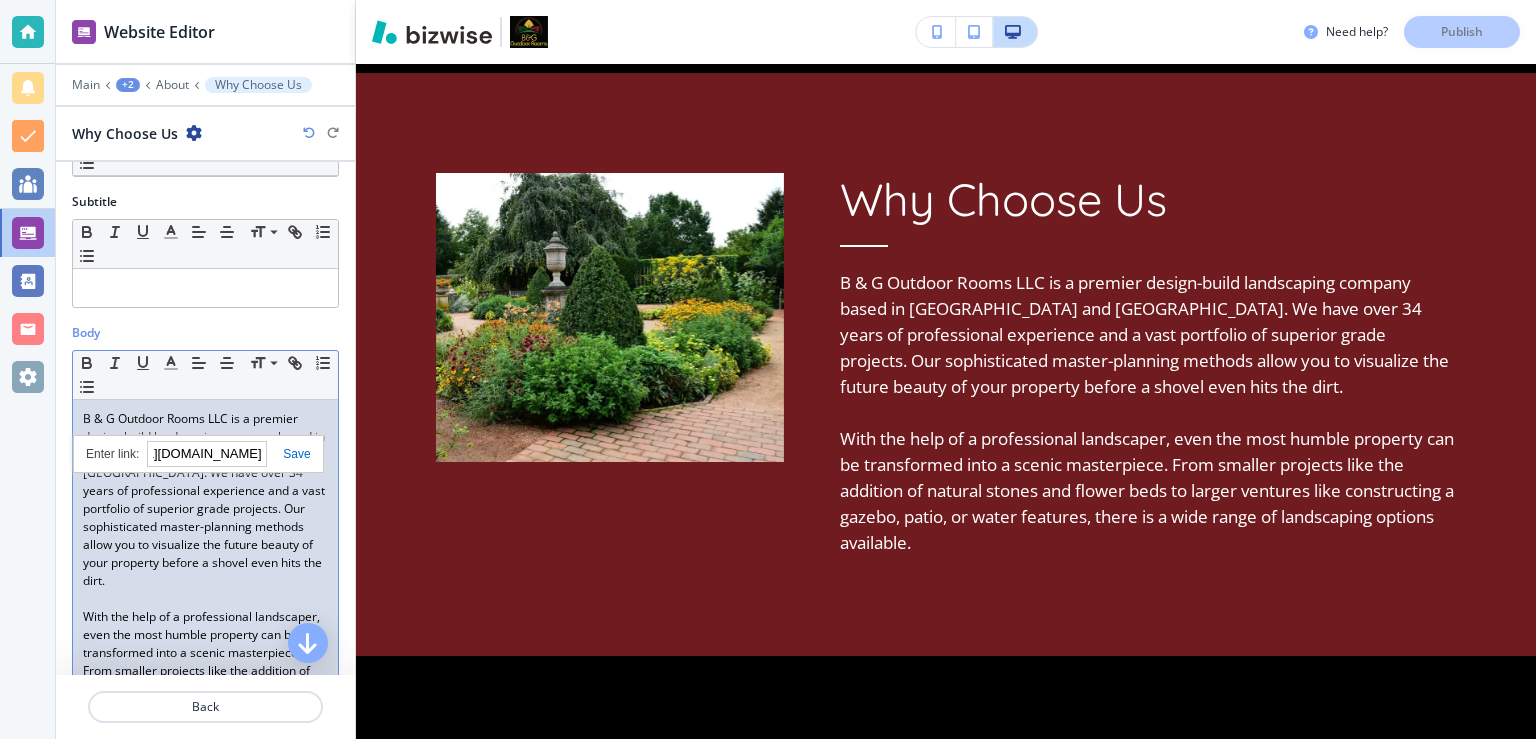 type on "https://www.bglandscapes.com/before-and-after-gallery" 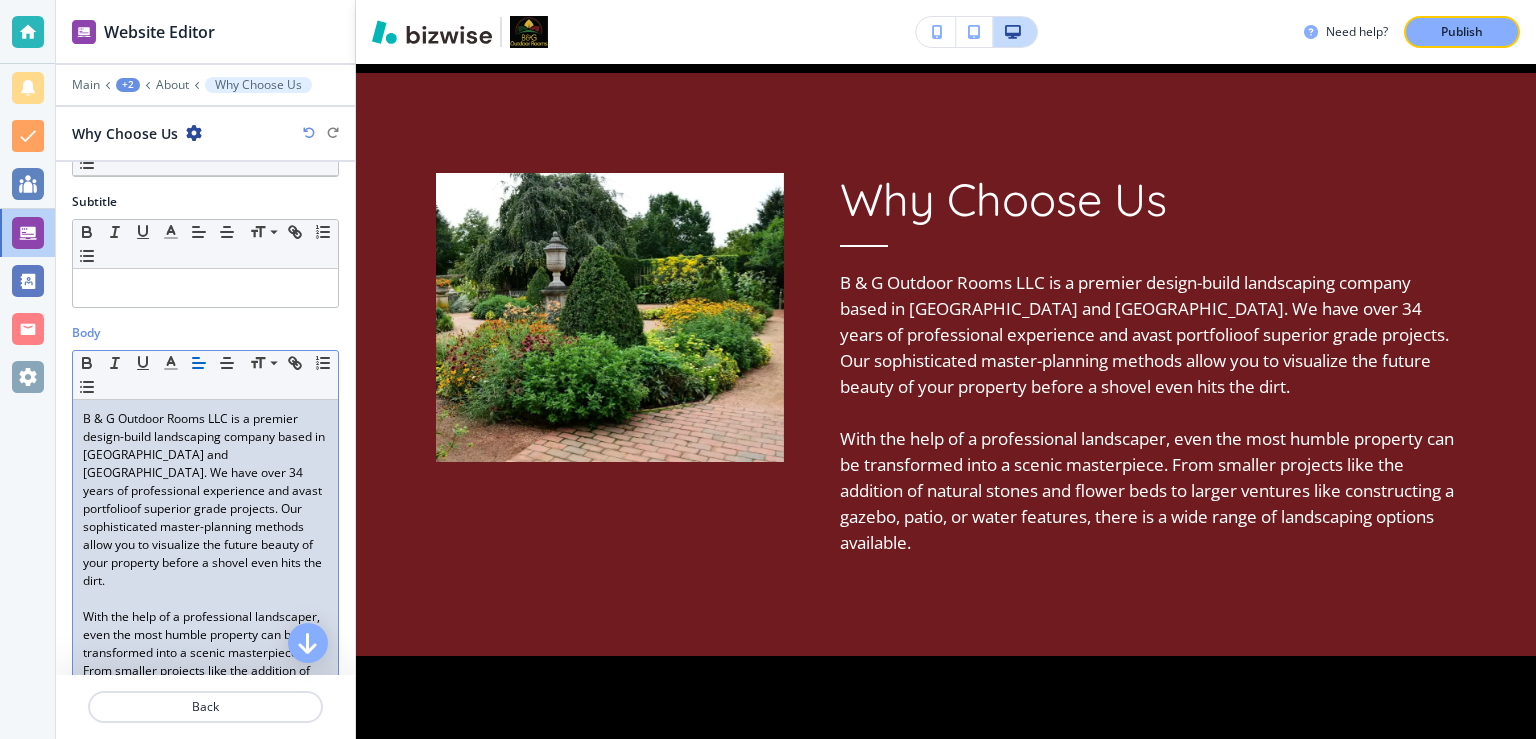 click on "B & G Outdoor Rooms LLC is a premier design-build landscaping company based in North and Central Jersey. We have over 34 years of professional experience and a  vast portfolio  of superior grade projects. Our sophisticated master-planning methods allow you to visualize the future beauty of your property before a shovel even hits the dirt." at bounding box center (205, 500) 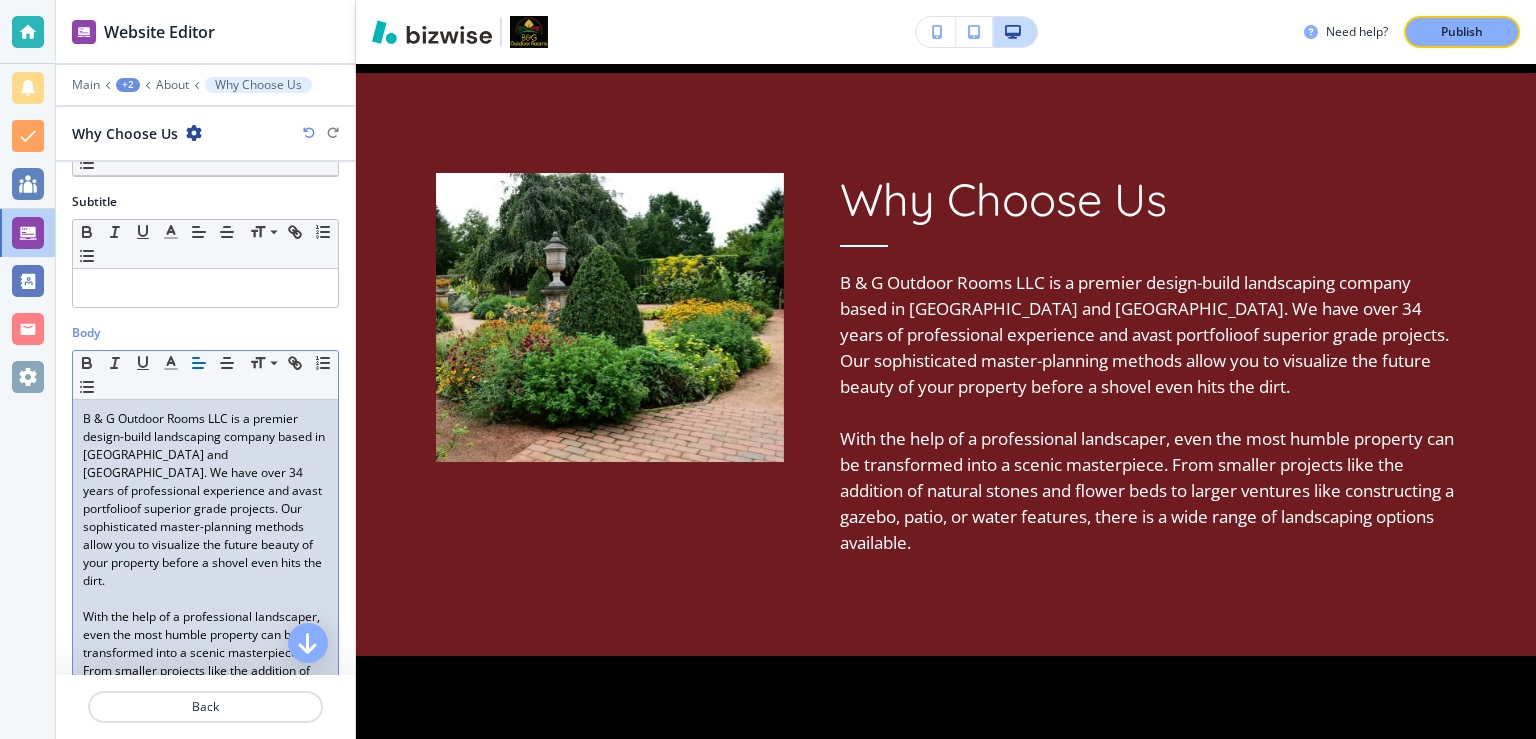 click on "vast portfolio" at bounding box center [204, 499] 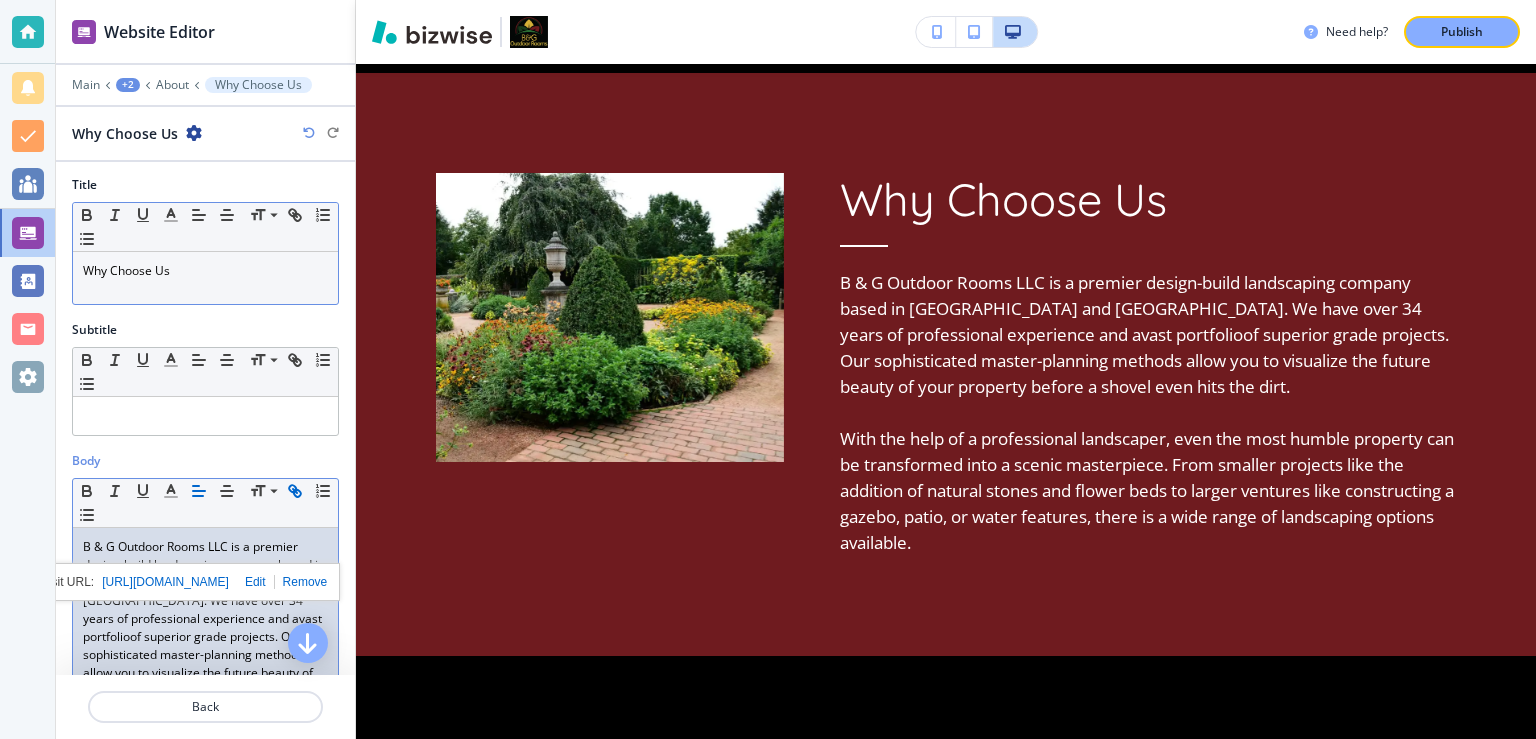 scroll, scrollTop: 0, scrollLeft: 0, axis: both 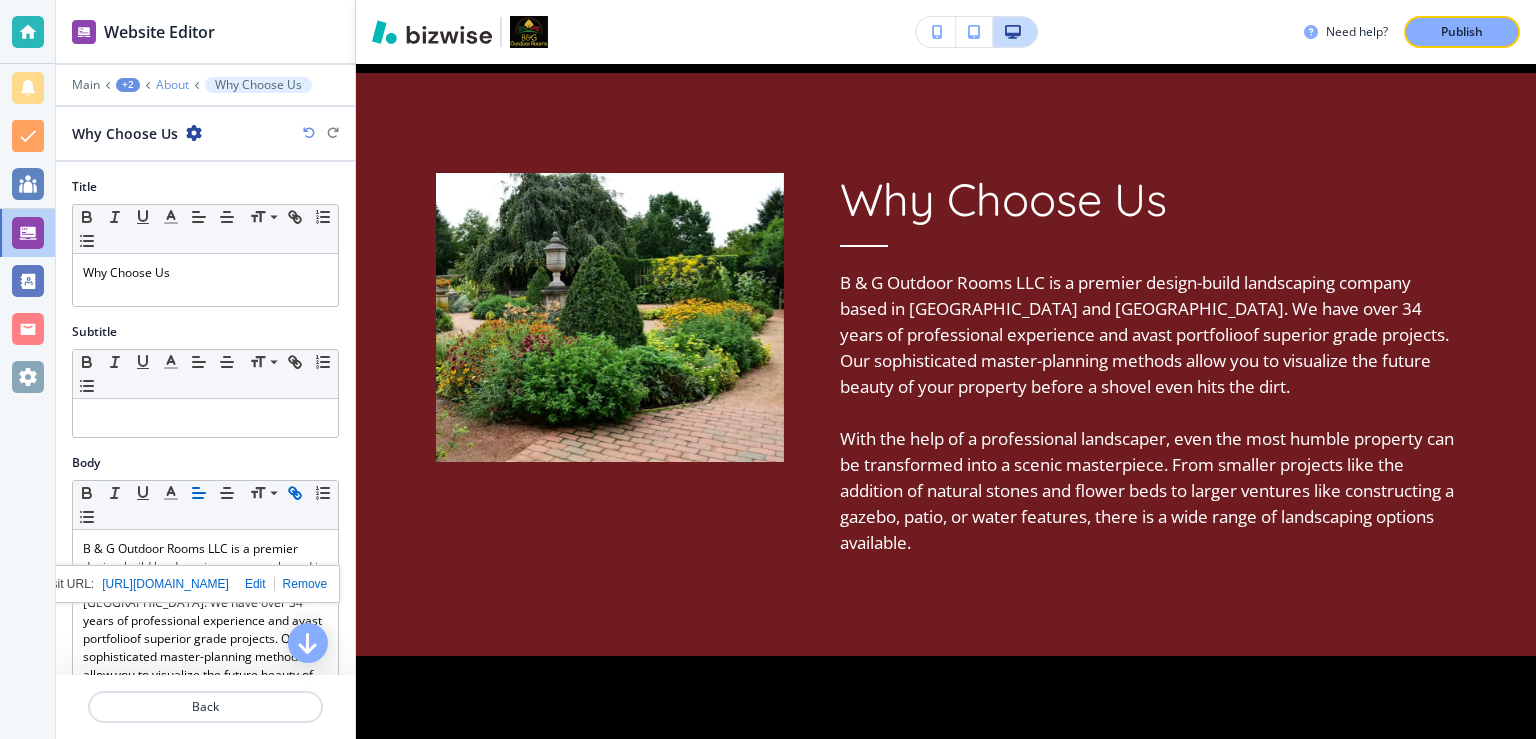 click on "About" at bounding box center [172, 85] 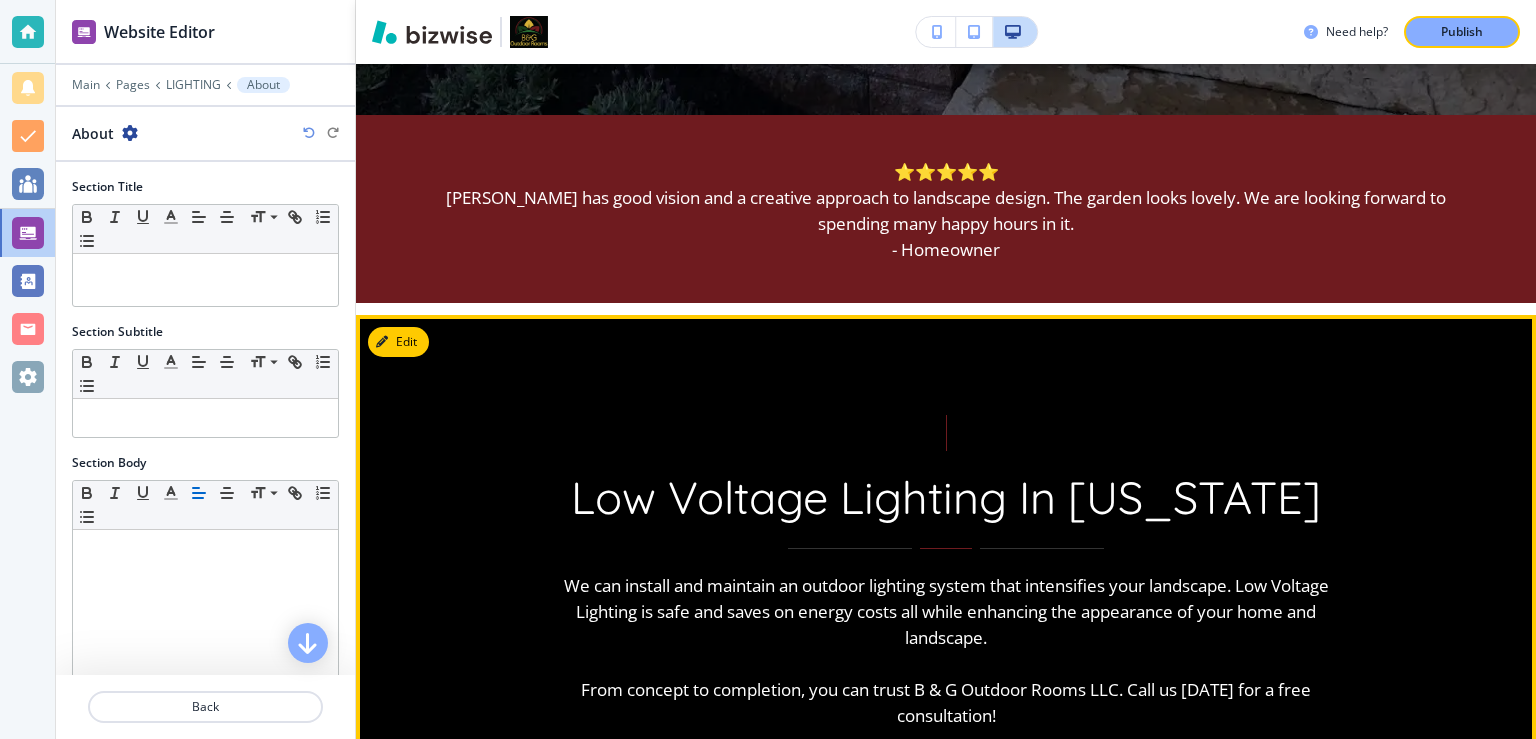 scroll, scrollTop: 1296, scrollLeft: 0, axis: vertical 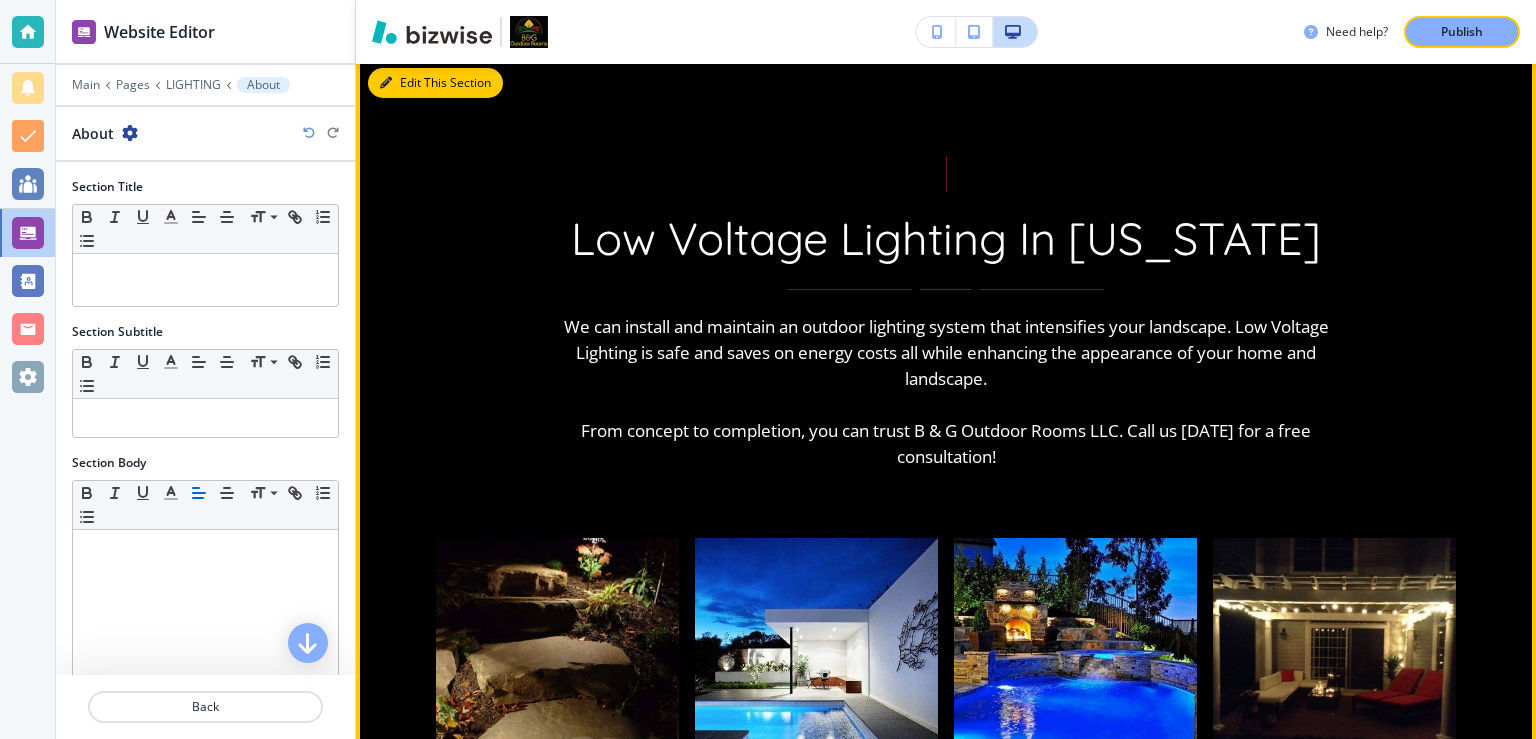 click on "Edit This Section" at bounding box center [435, 83] 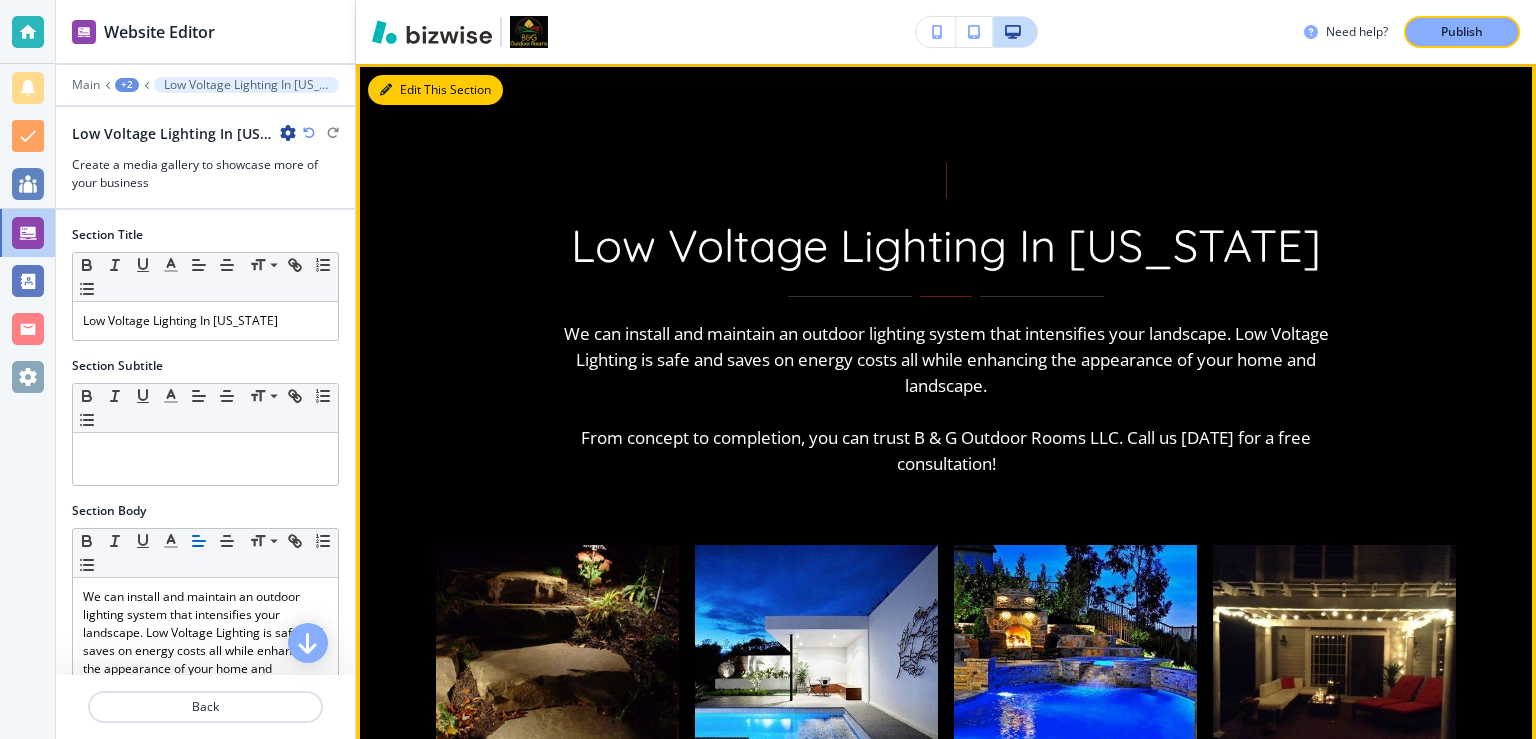 scroll, scrollTop: 1288, scrollLeft: 0, axis: vertical 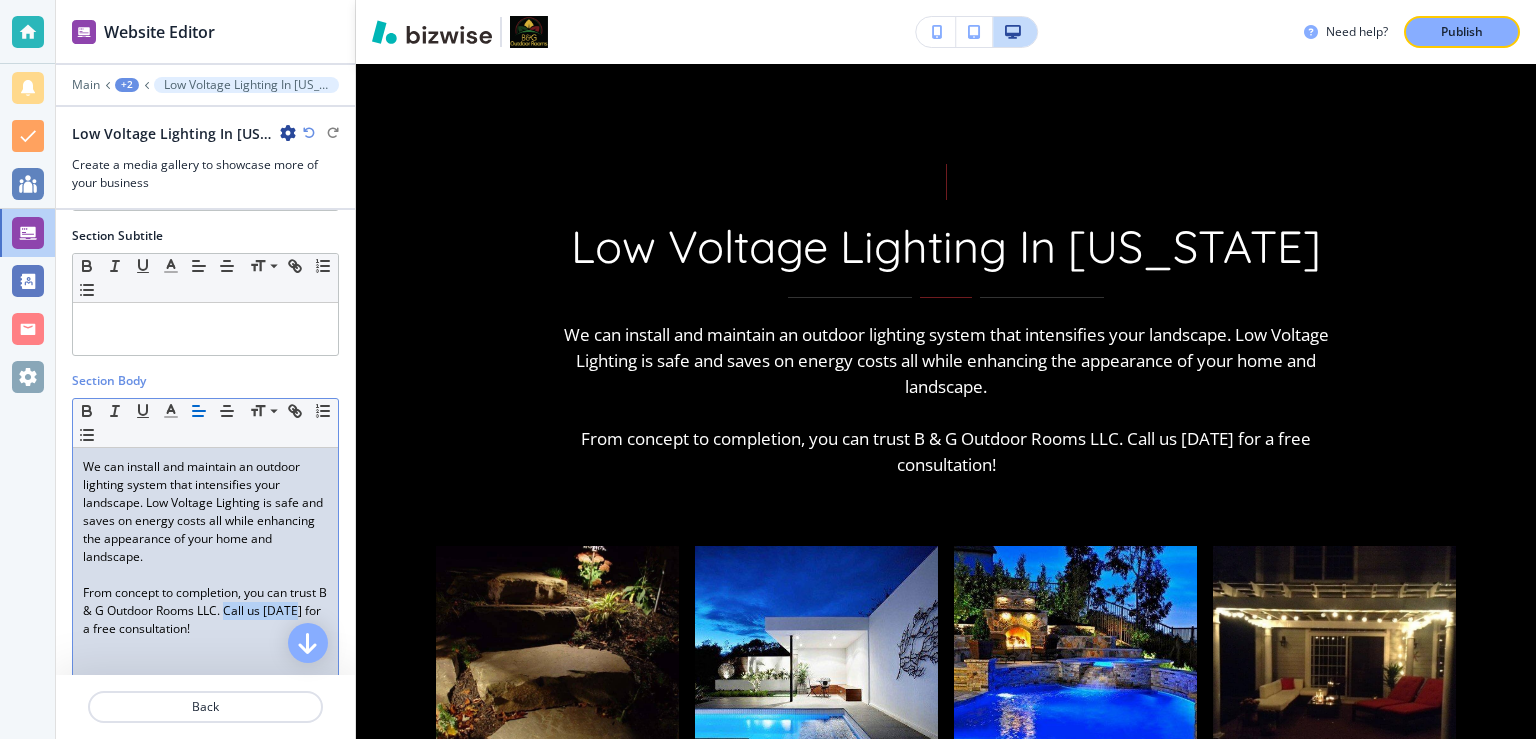 drag, startPoint x: 267, startPoint y: 610, endPoint x: 116, endPoint y: 621, distance: 151.40013 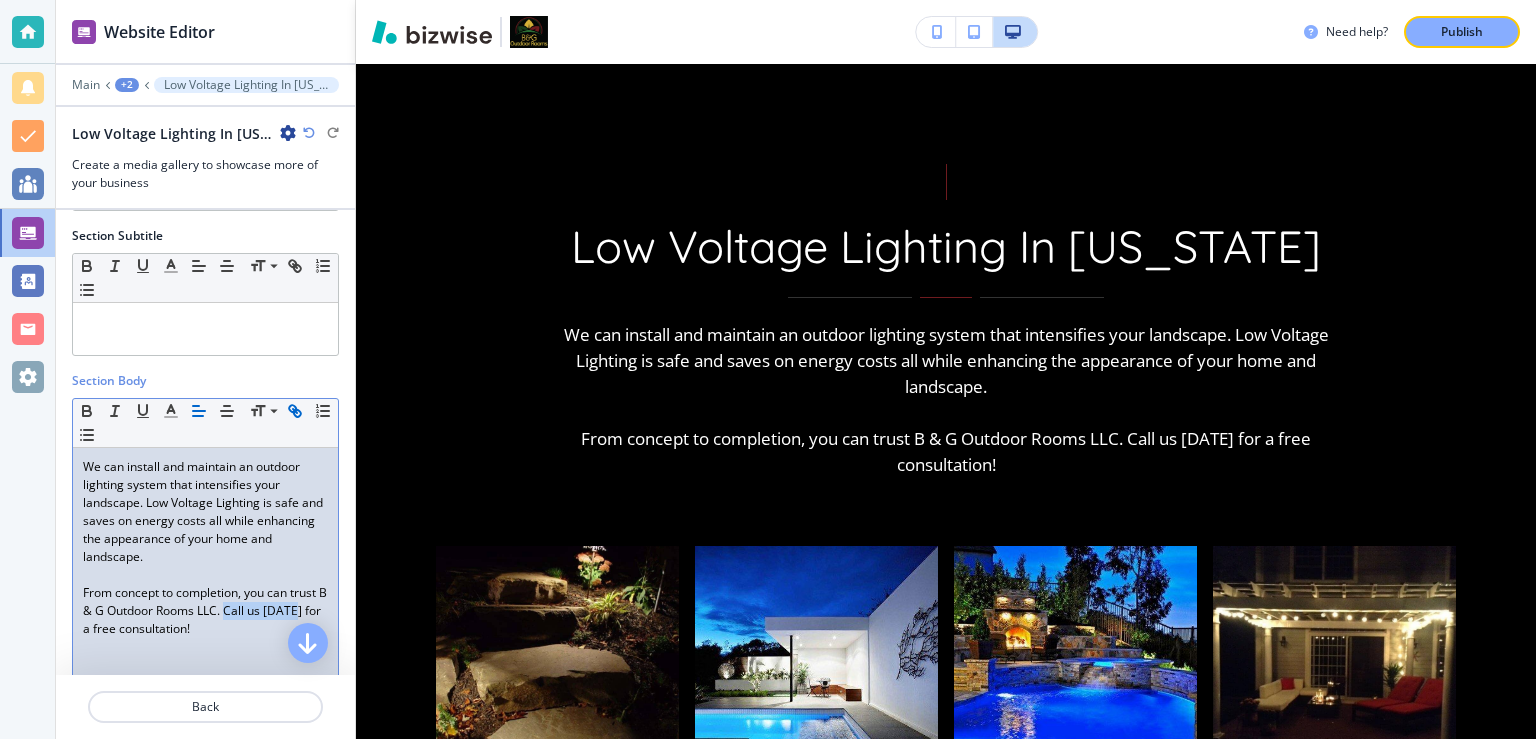 click 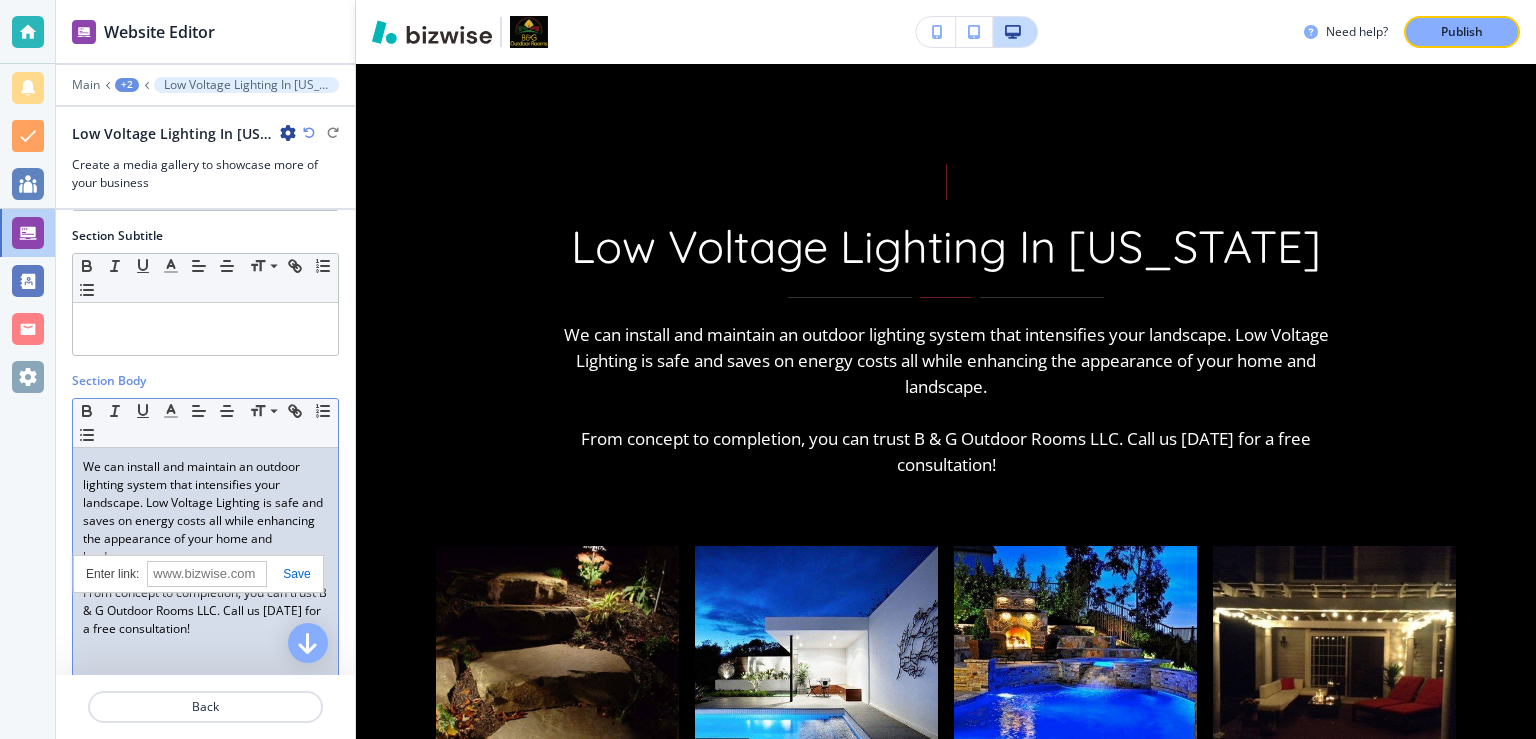 paste on "https://www.bglandscapes.com/contact-us" 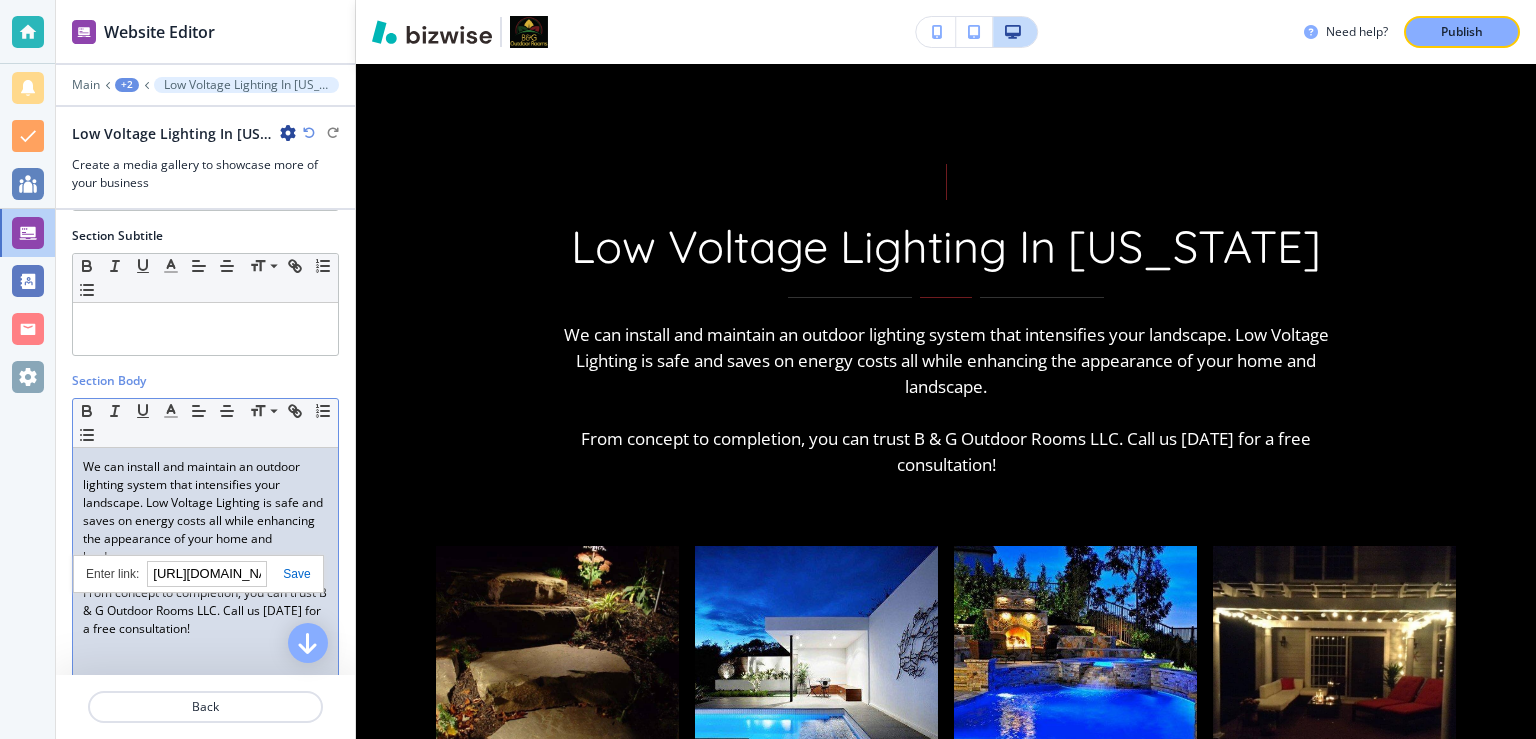 scroll, scrollTop: 0, scrollLeft: 134, axis: horizontal 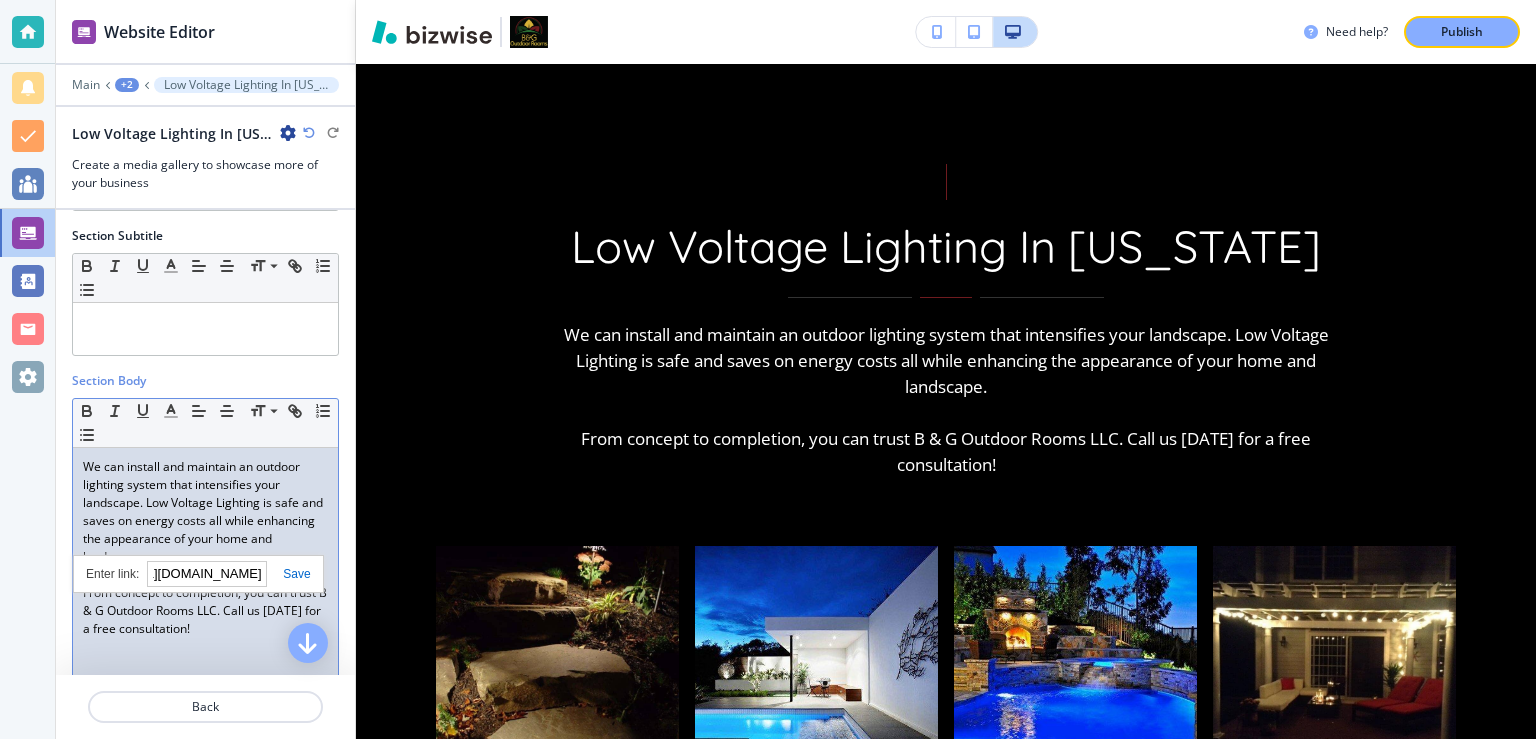 type on "https://www.bglandscapes.com/contact-us" 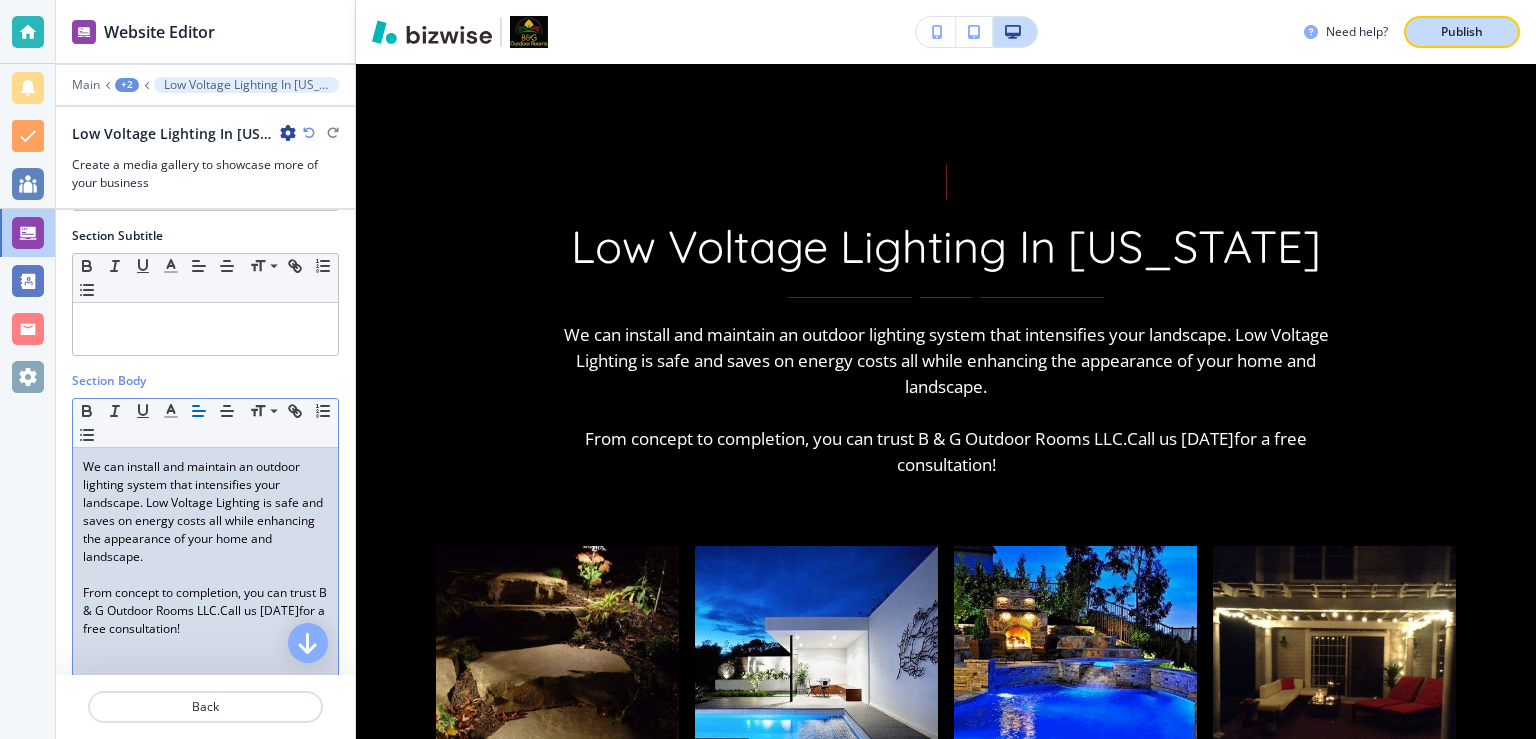click on "Publish" at bounding box center [1462, 32] 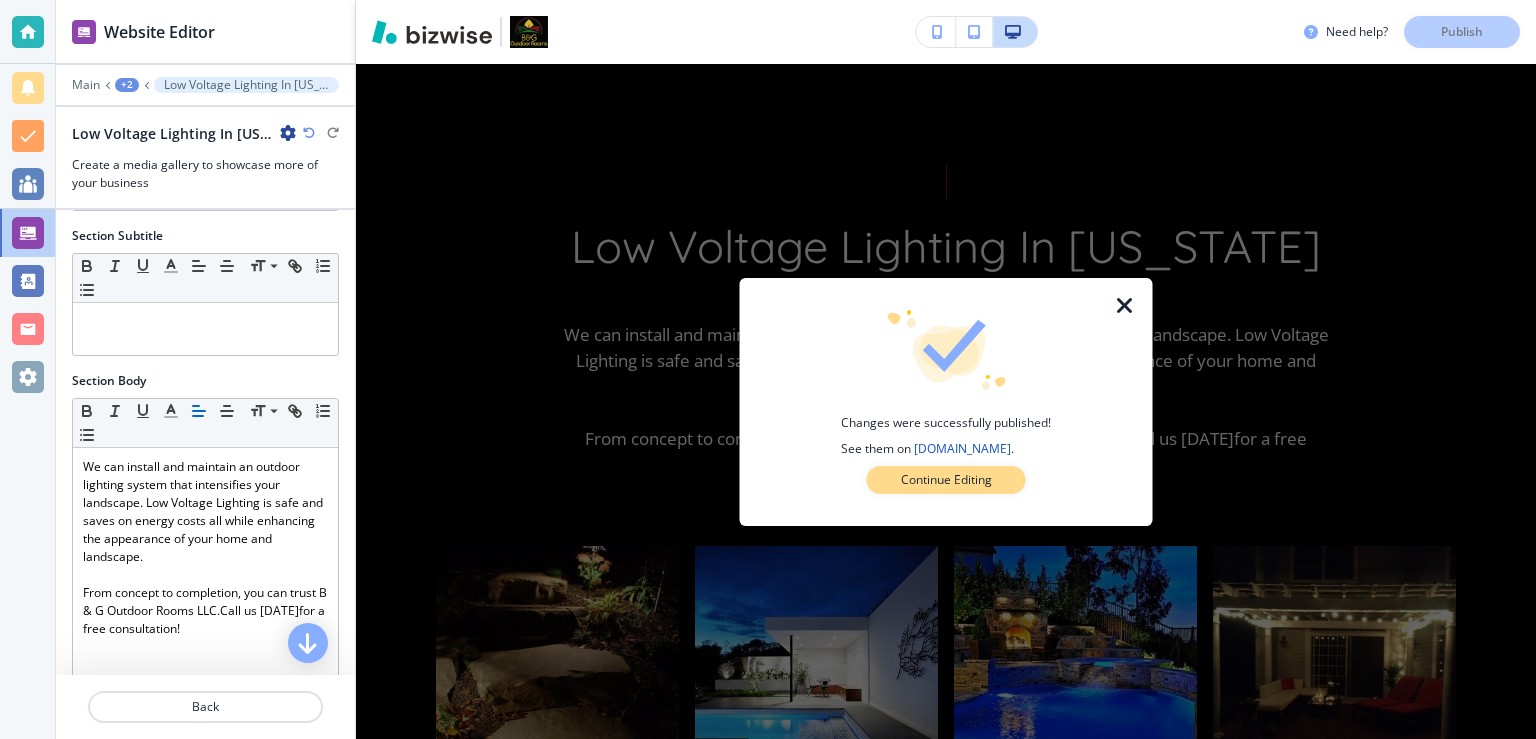 click on "Continue Editing" at bounding box center [946, 480] 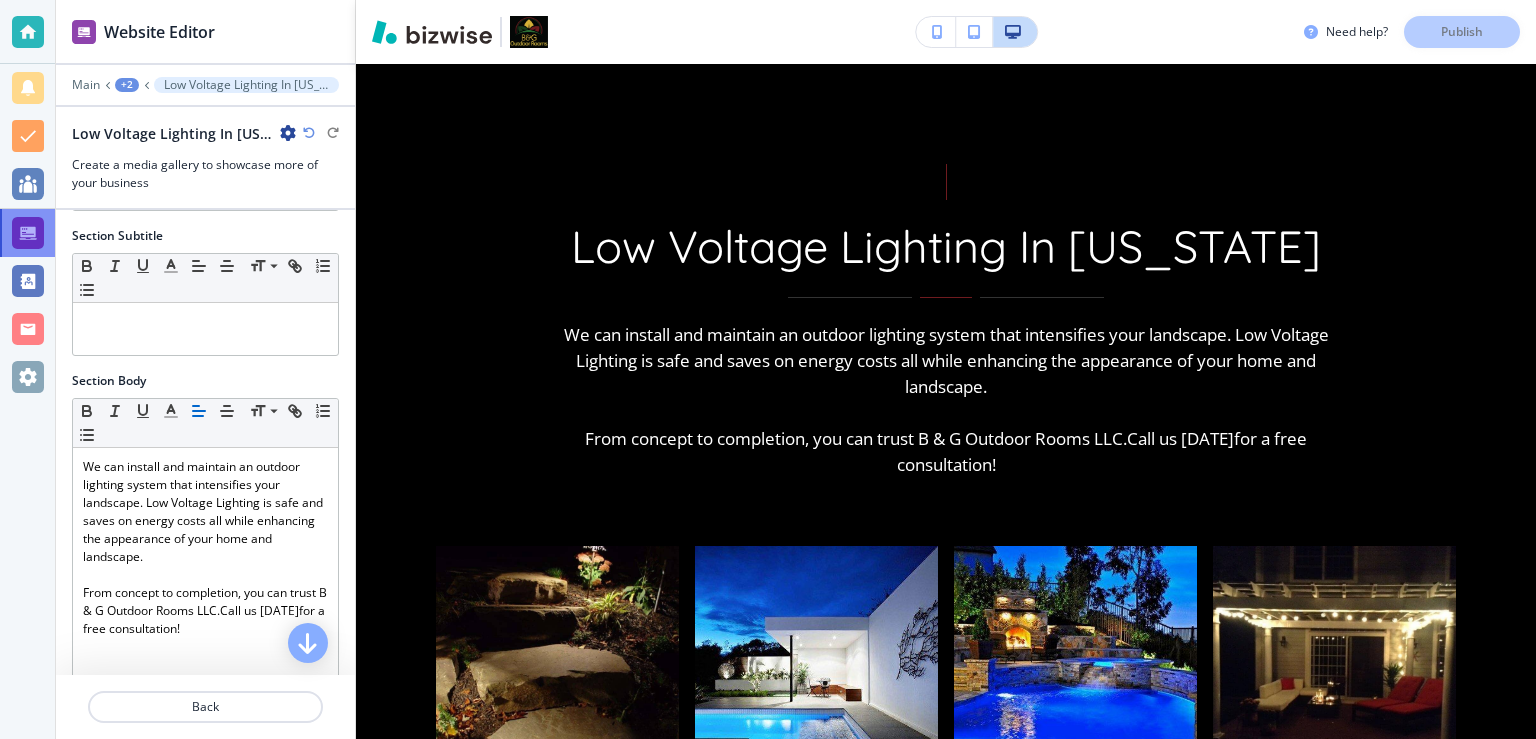 click at bounding box center [28, 233] 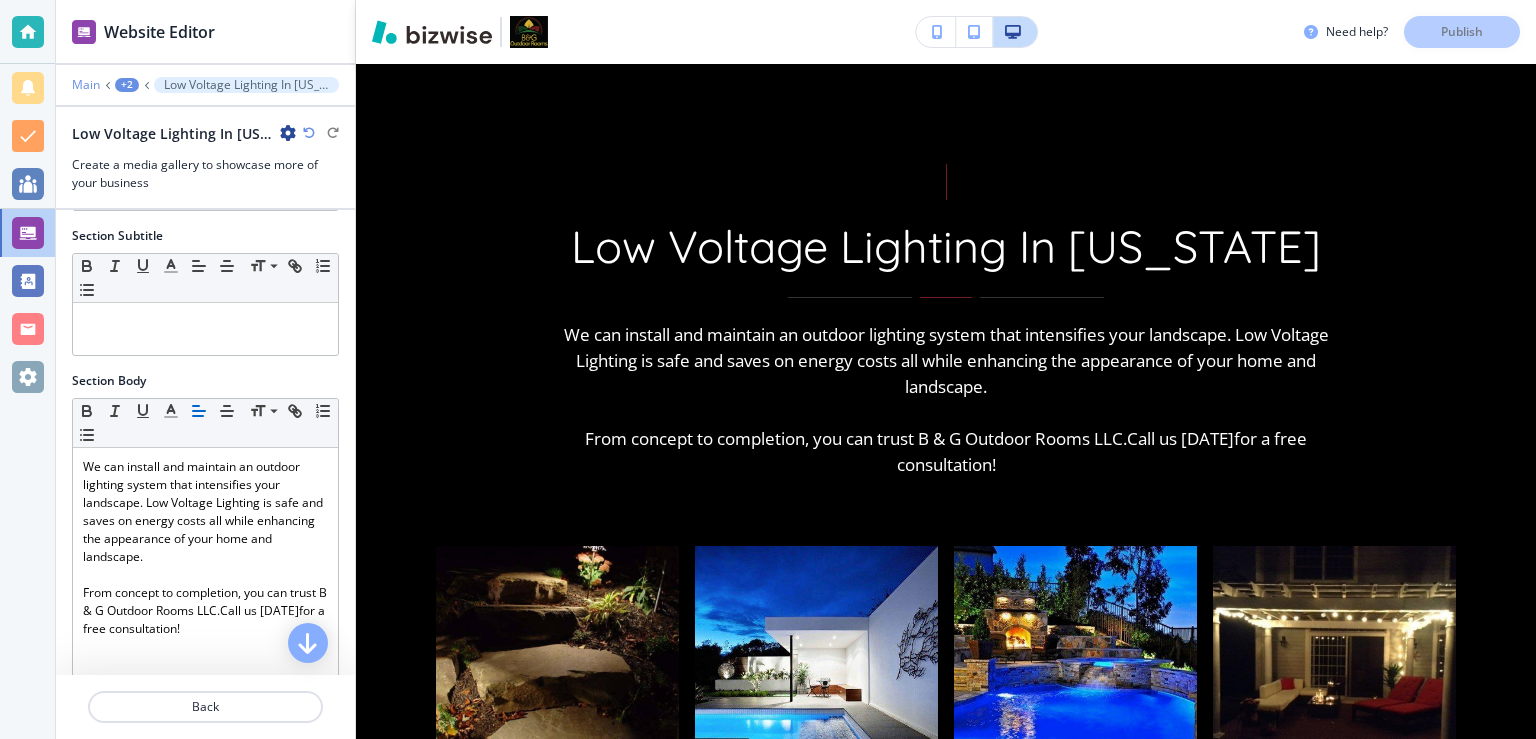 click on "Main" at bounding box center (86, 85) 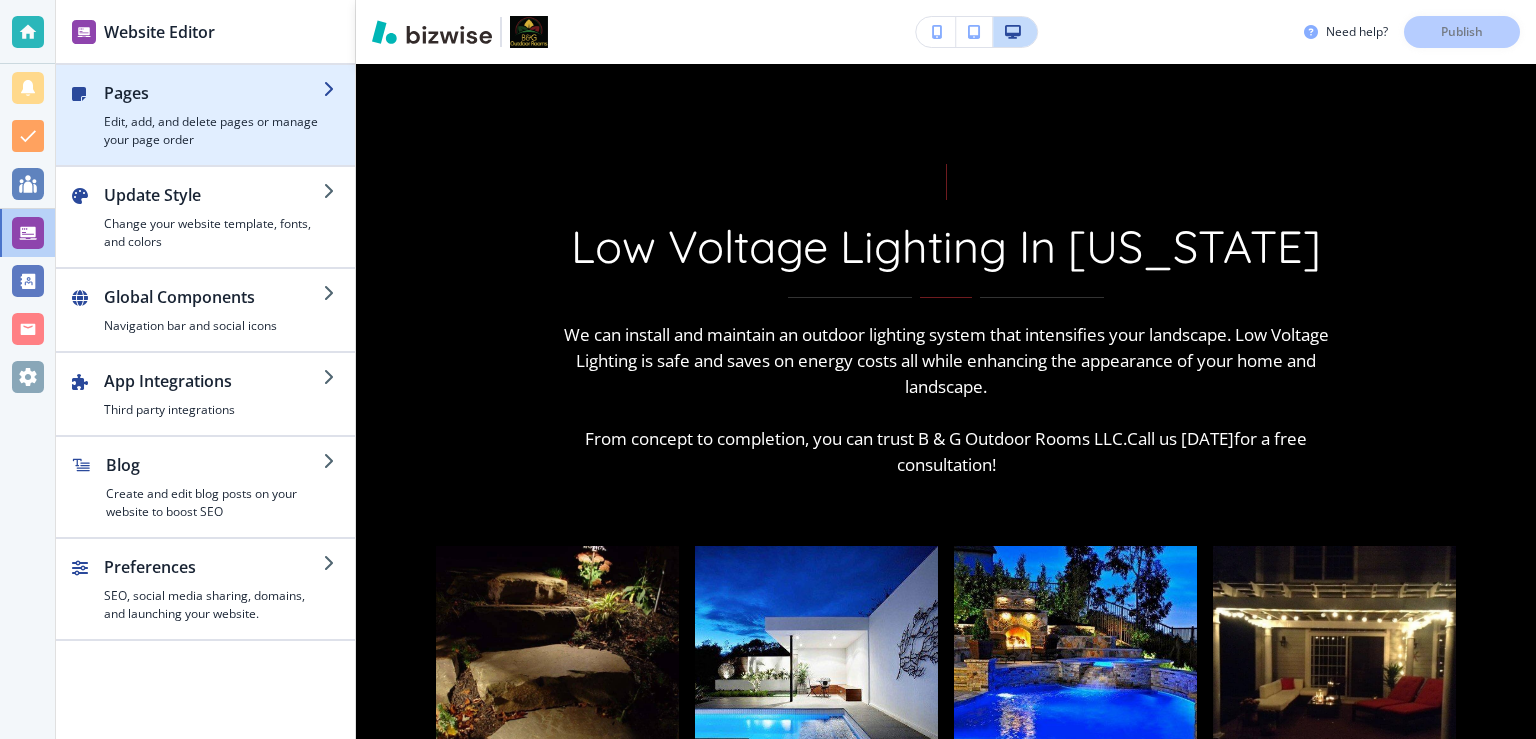 click on "Pages" at bounding box center [213, 93] 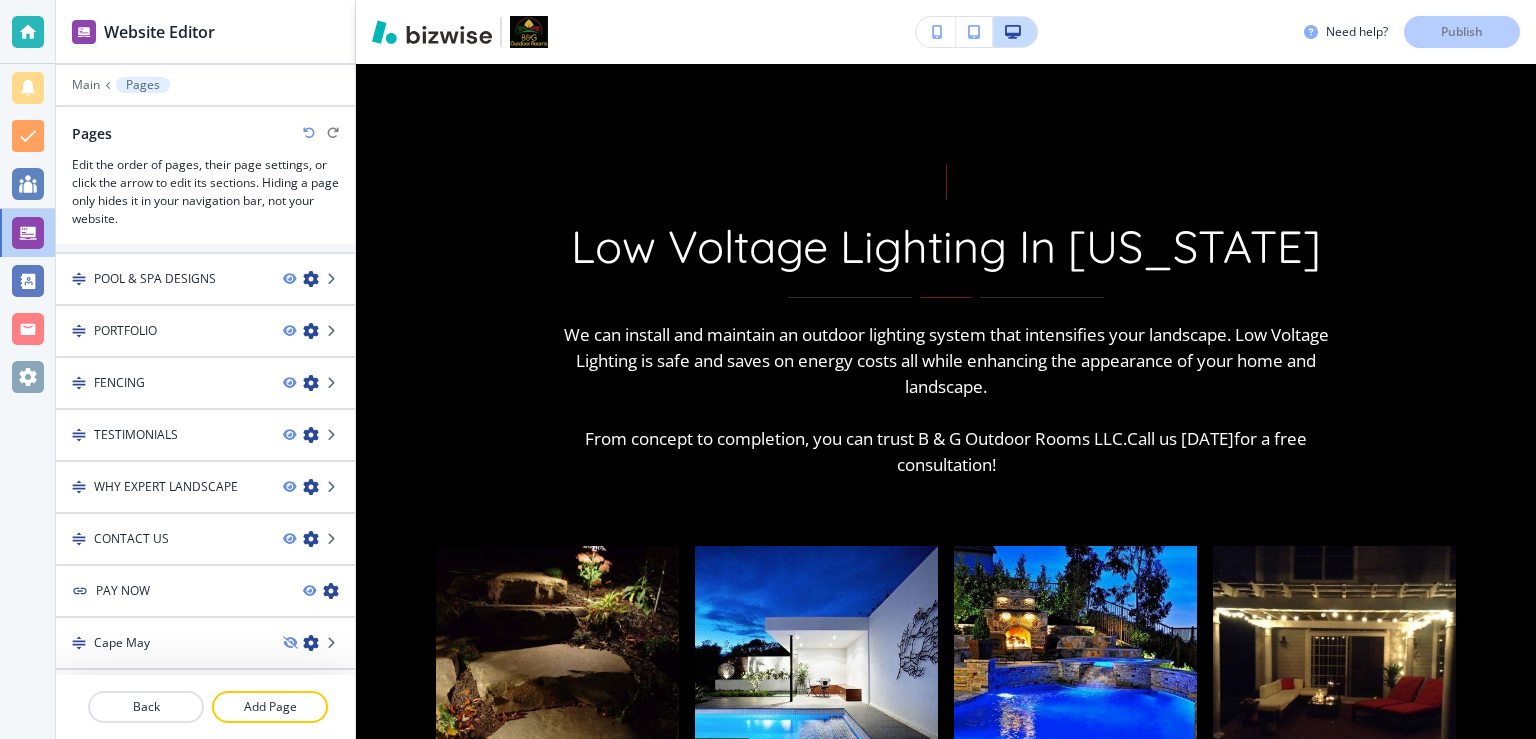 scroll, scrollTop: 389, scrollLeft: 0, axis: vertical 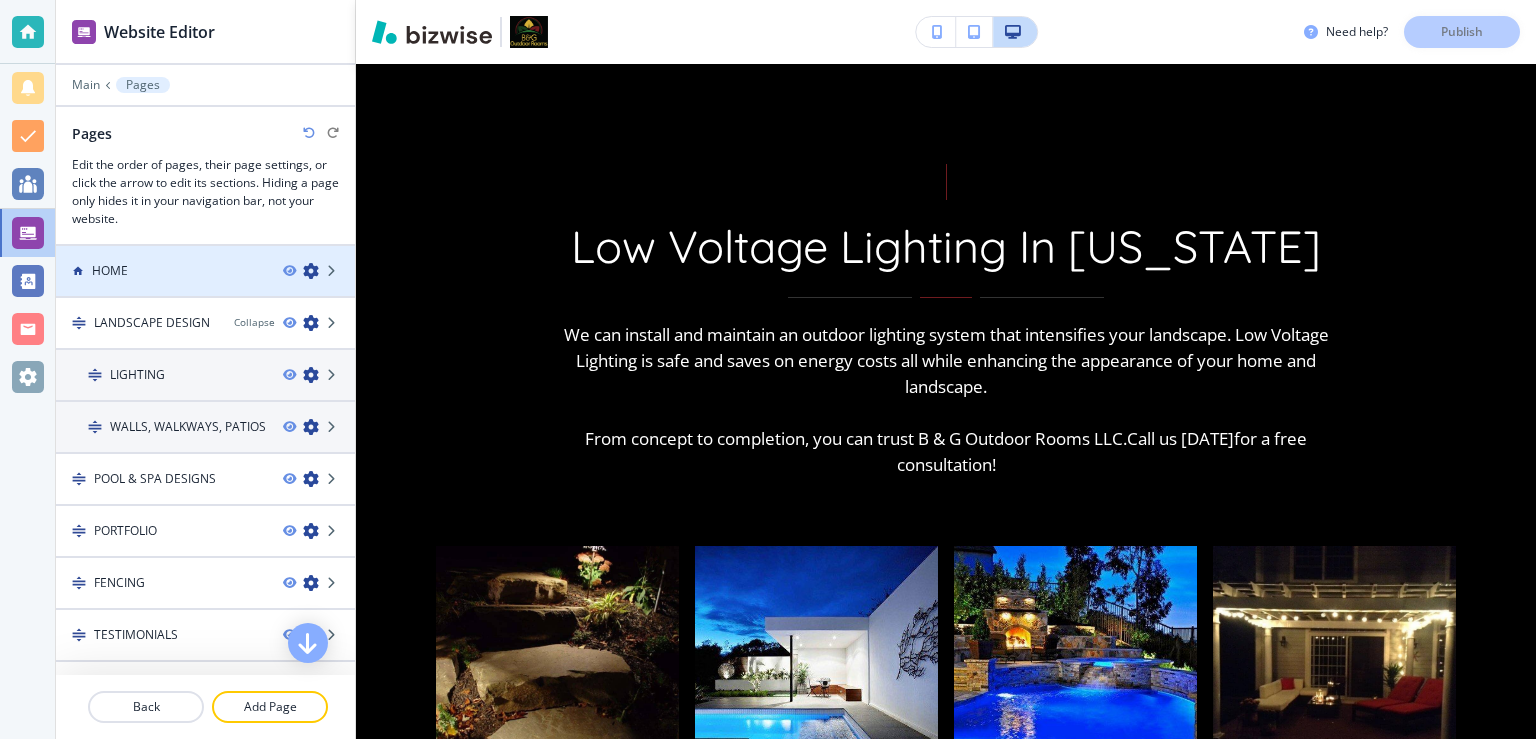 click on "HOME" at bounding box center [161, 271] 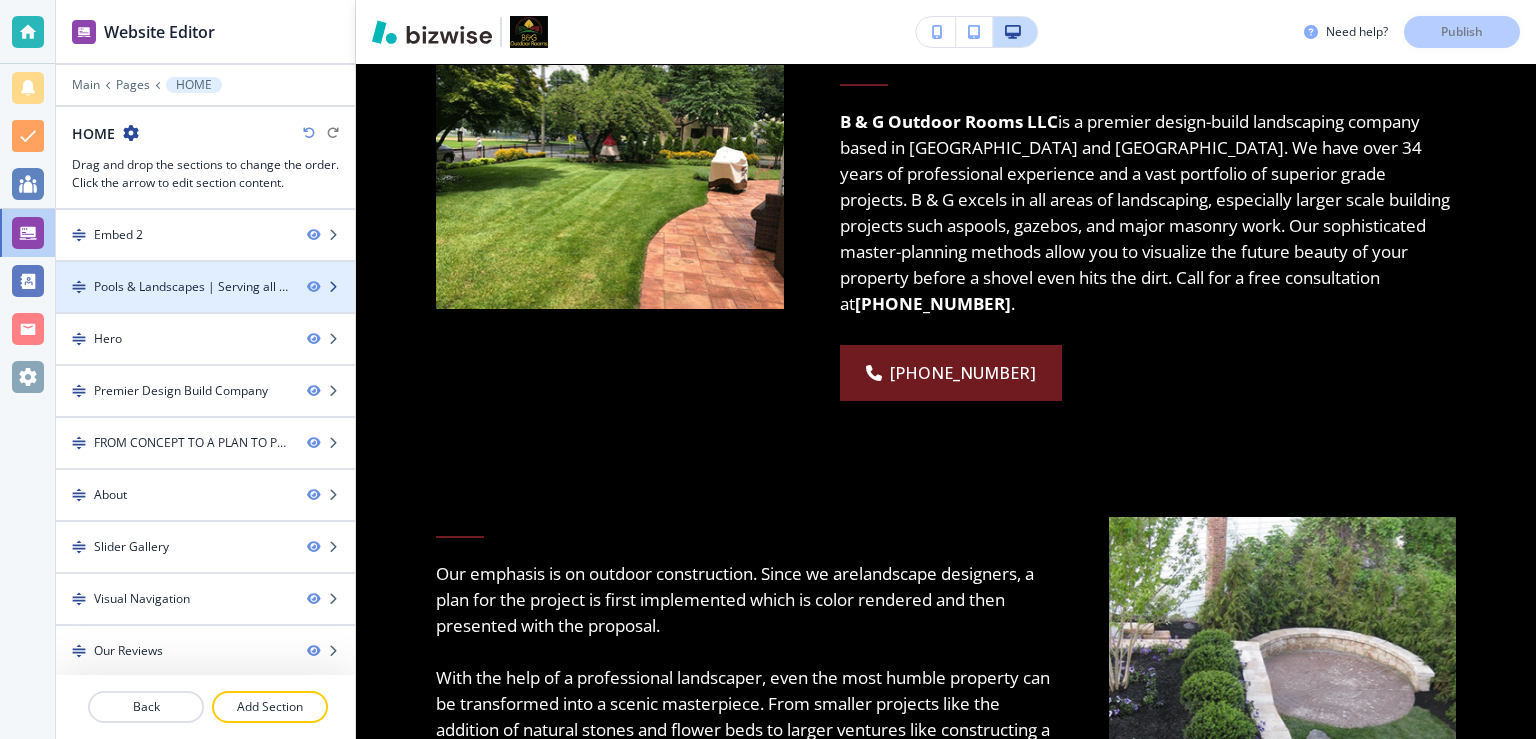 scroll, scrollTop: 0, scrollLeft: 0, axis: both 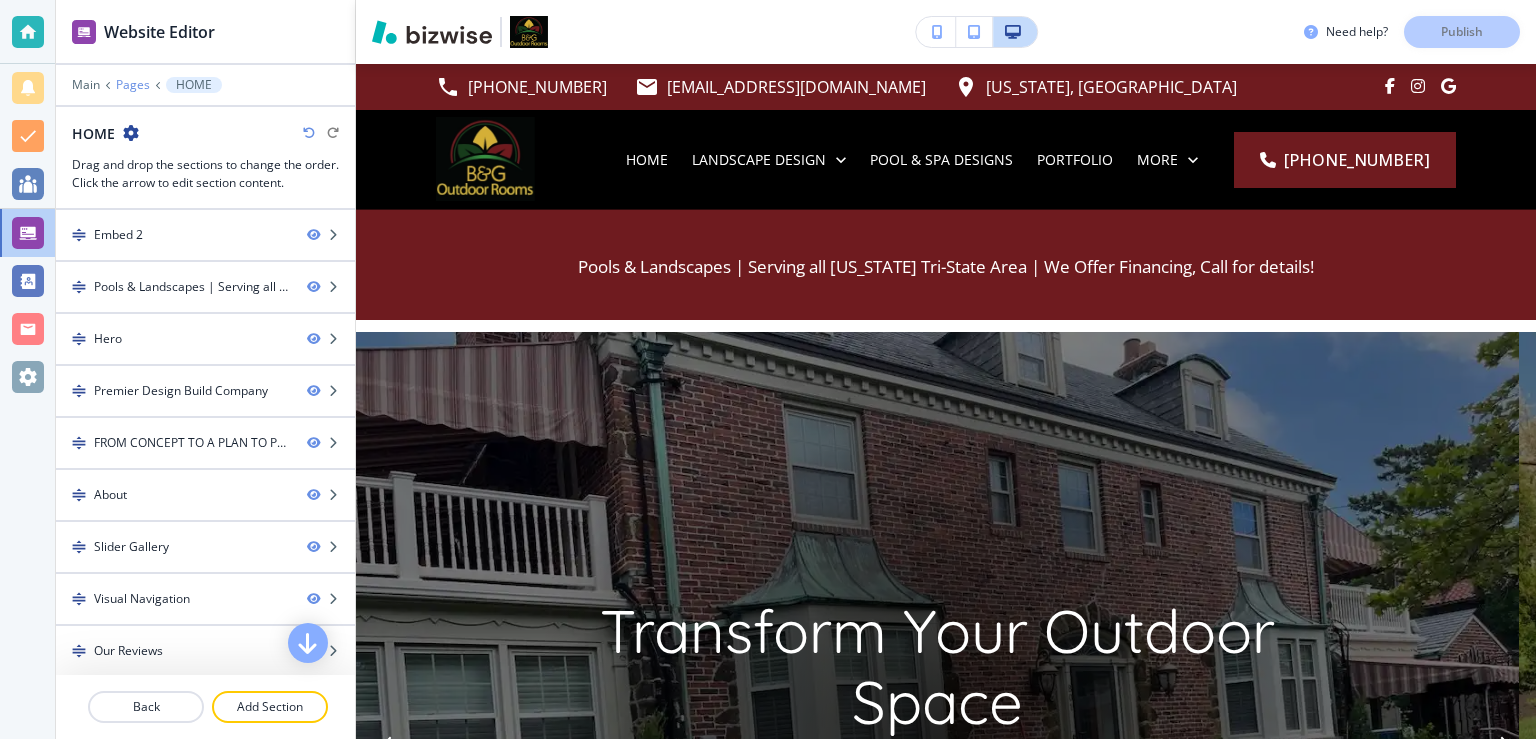 click on "Pages" at bounding box center (133, 85) 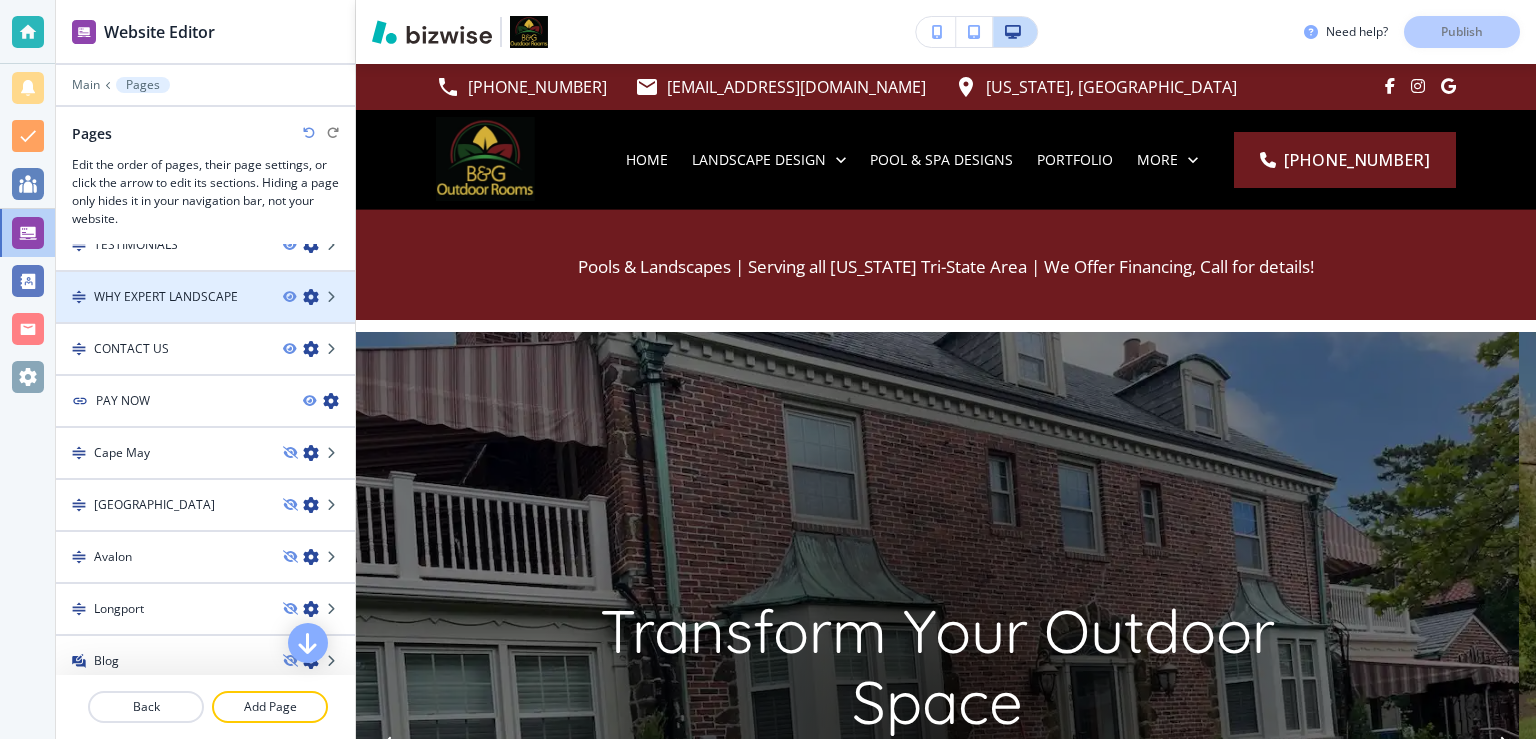 scroll, scrollTop: 395, scrollLeft: 0, axis: vertical 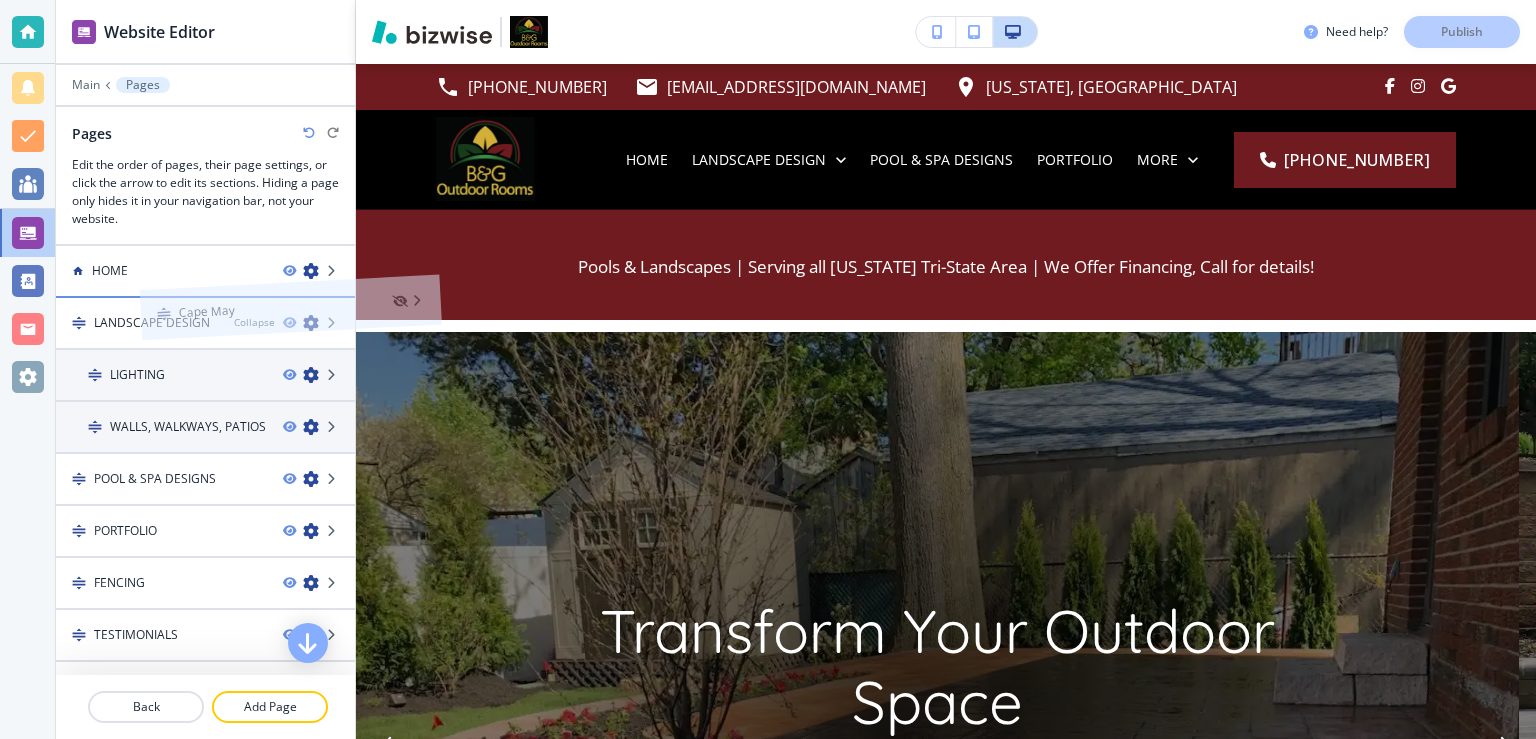 drag, startPoint x: 78, startPoint y: 442, endPoint x: 162, endPoint y: 275, distance: 186.93582 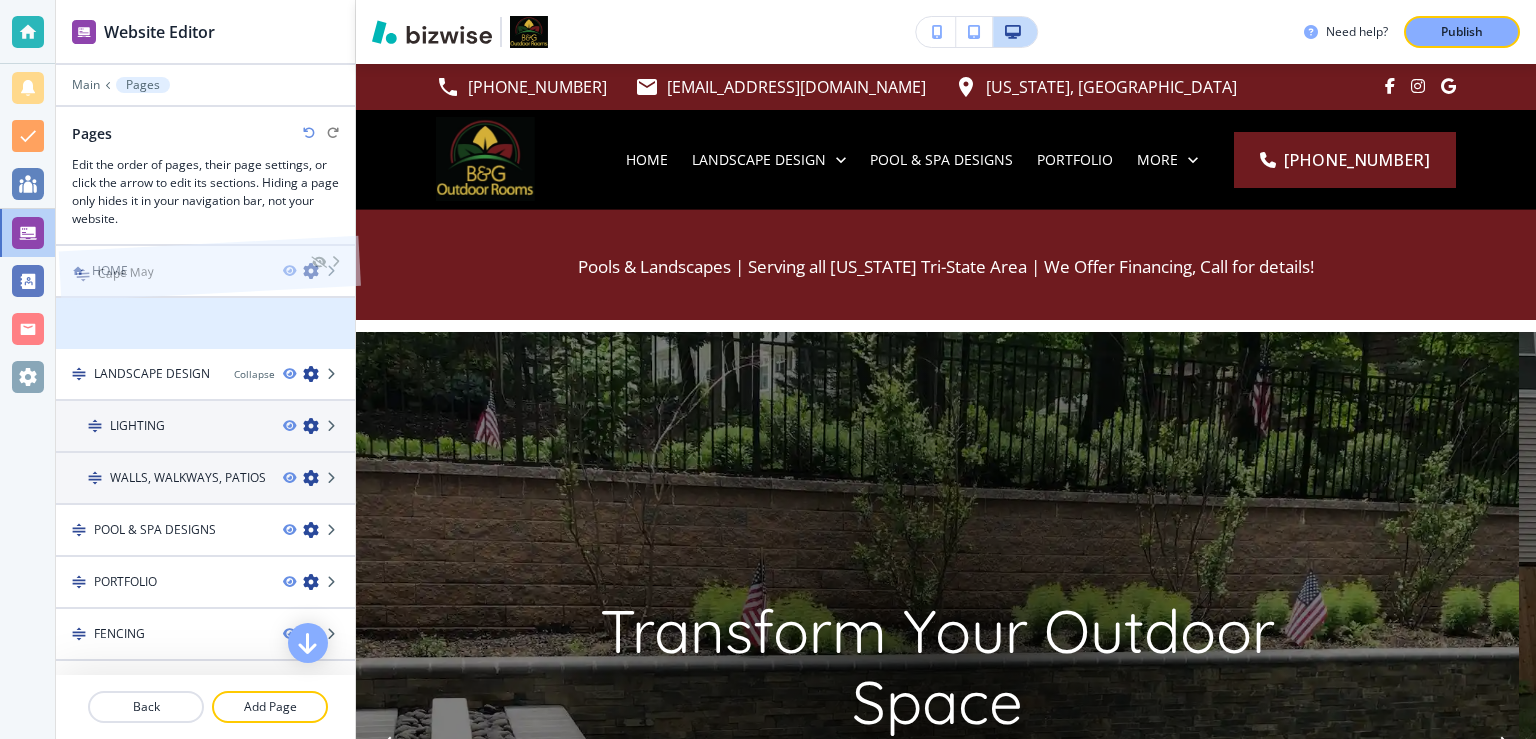 drag, startPoint x: 122, startPoint y: 322, endPoint x: 125, endPoint y: 237, distance: 85.052925 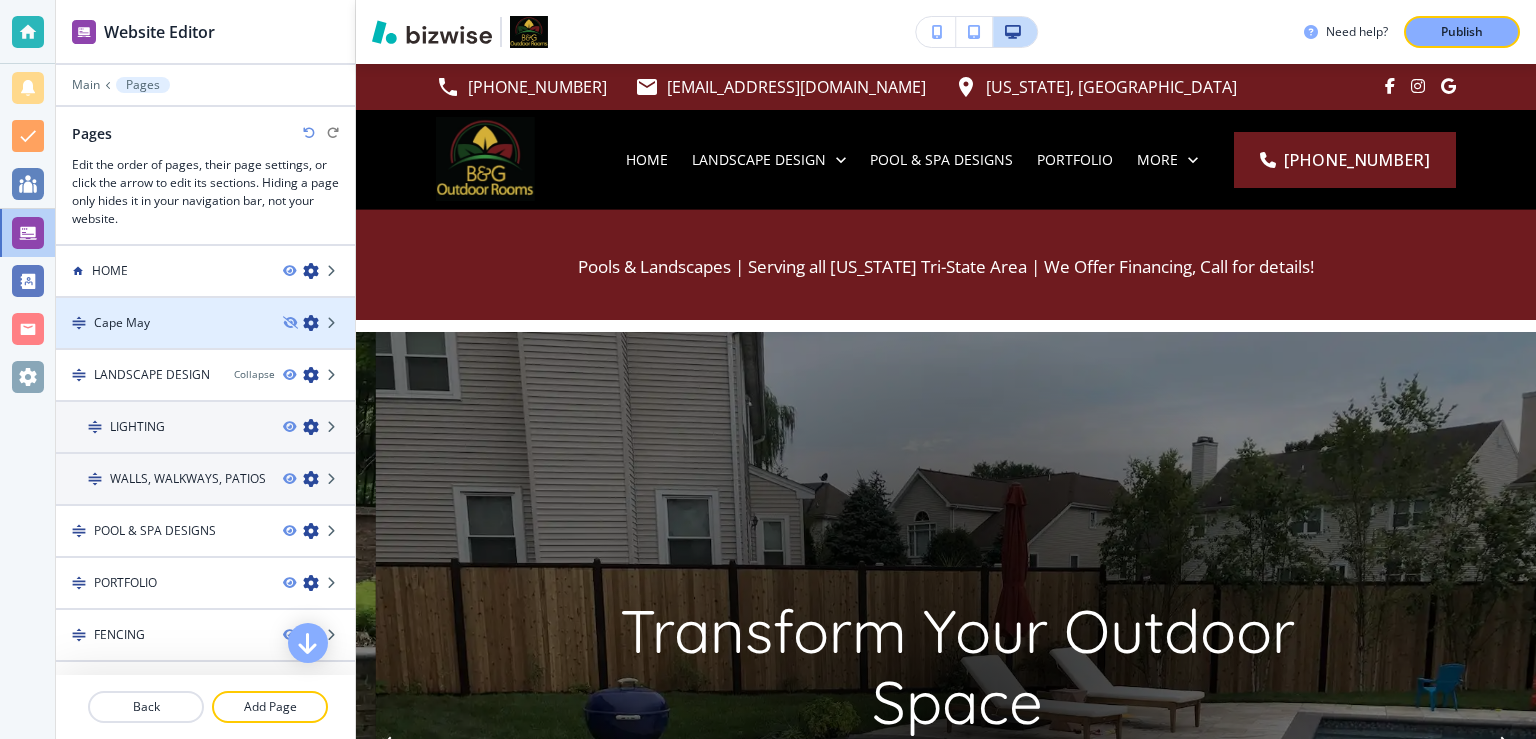 click at bounding box center (311, 323) 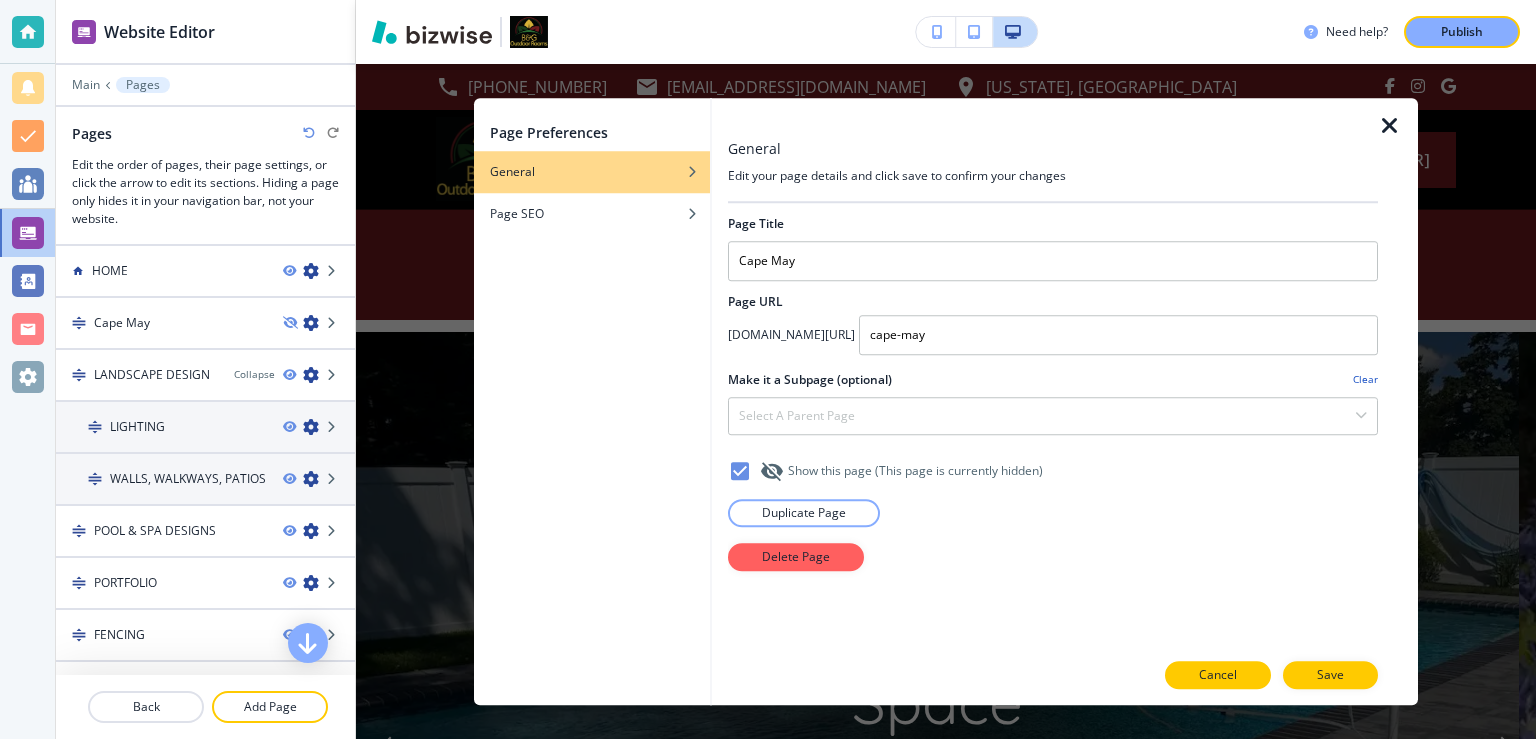 click on "Cancel" at bounding box center (1218, 675) 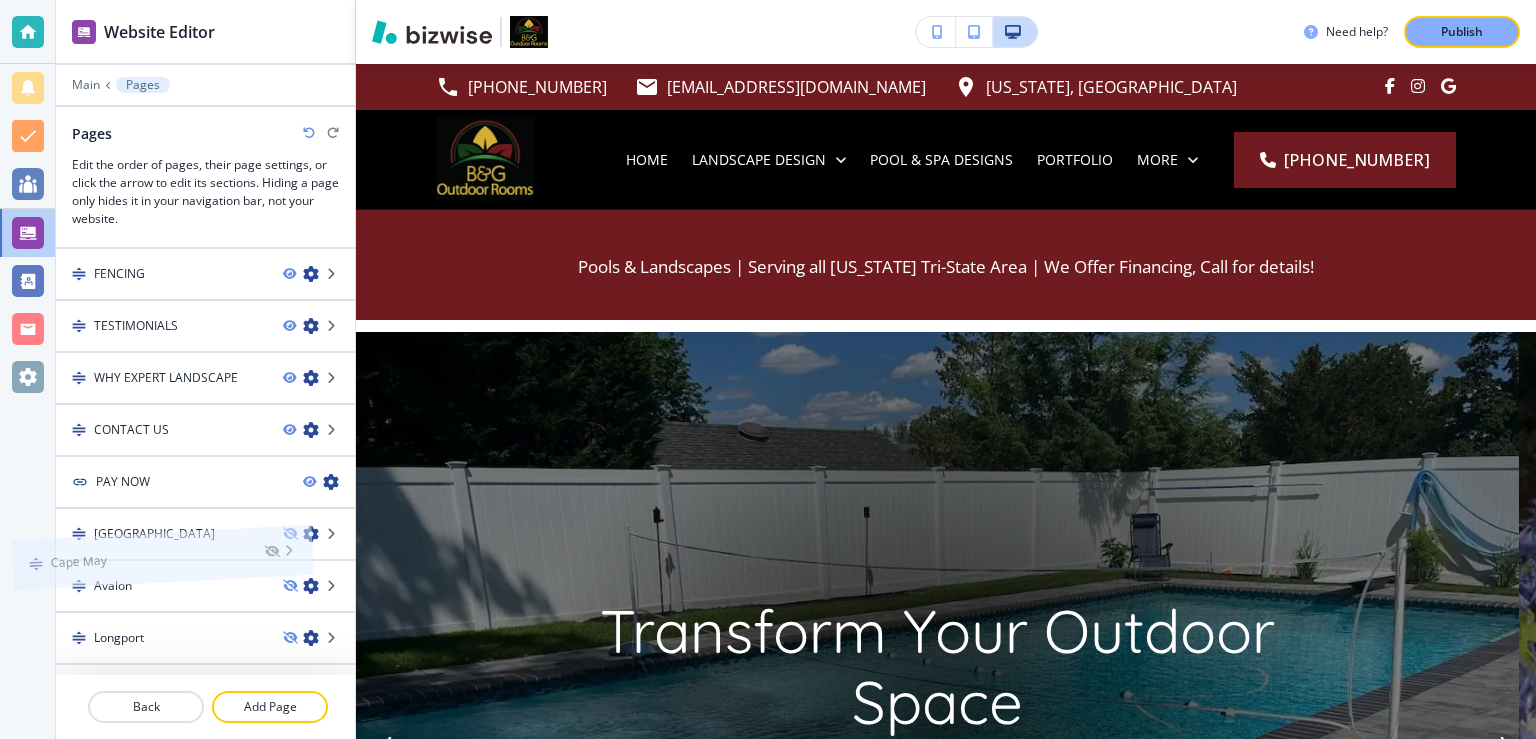 scroll, scrollTop: 380, scrollLeft: 0, axis: vertical 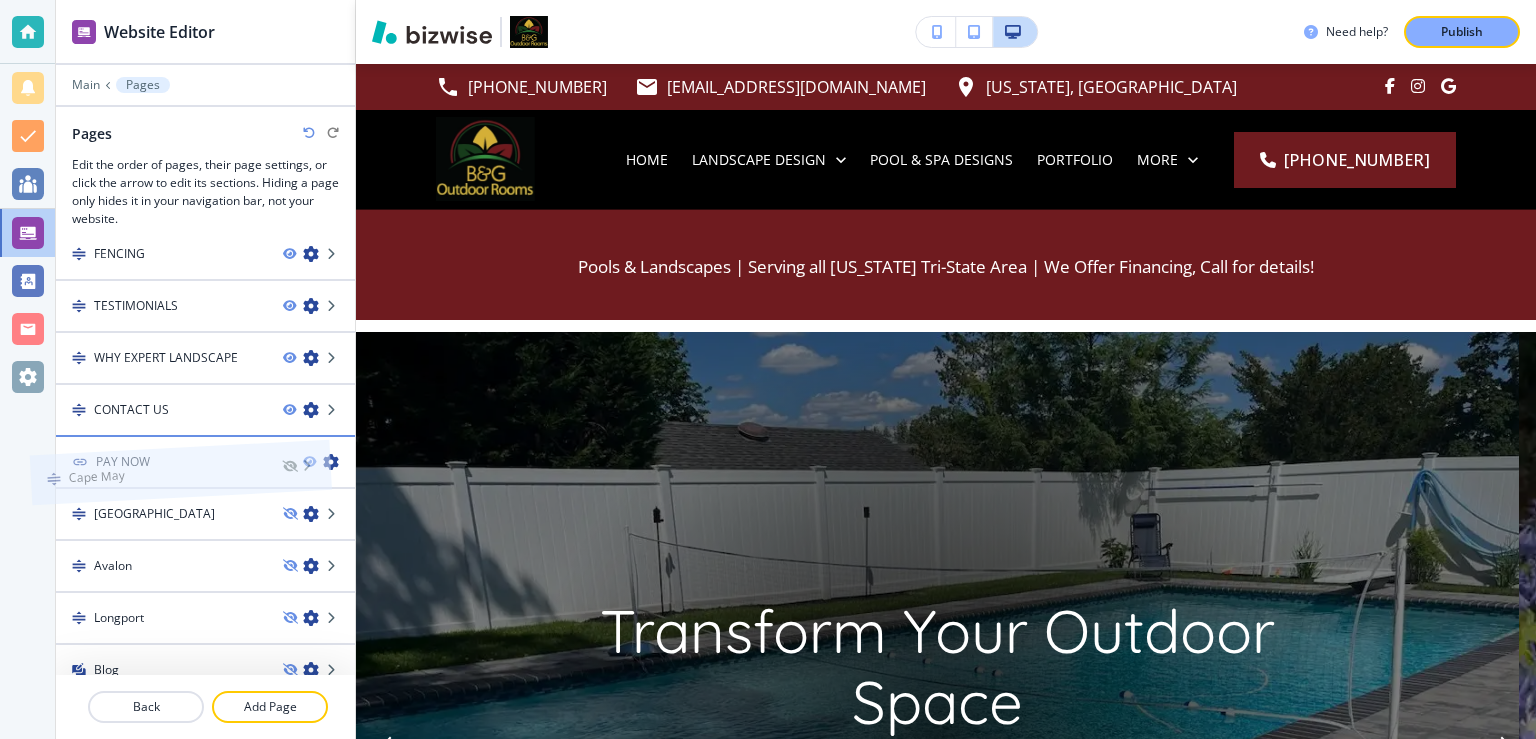 drag, startPoint x: 195, startPoint y: 329, endPoint x: 169, endPoint y: 448, distance: 121.80723 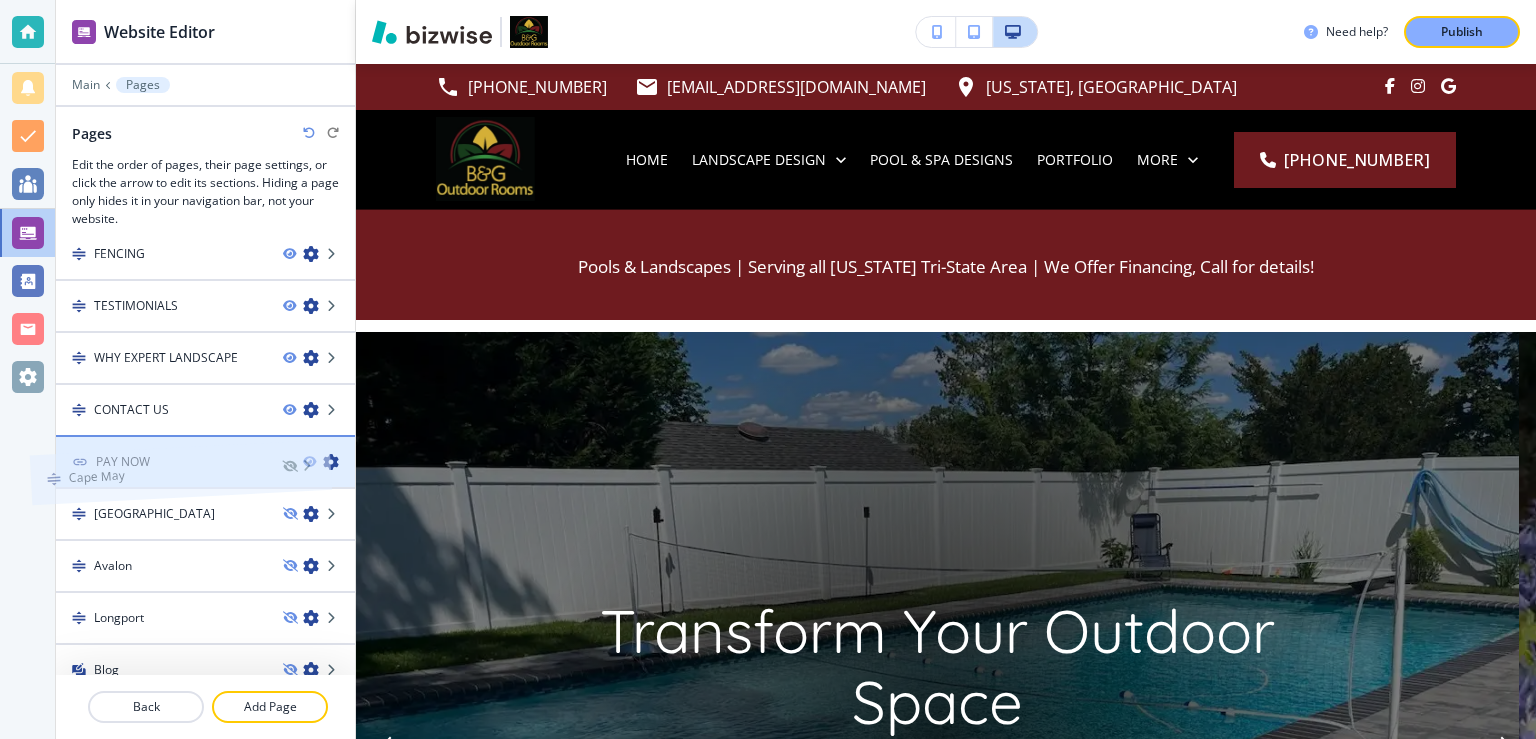 scroll, scrollTop: 328, scrollLeft: 0, axis: vertical 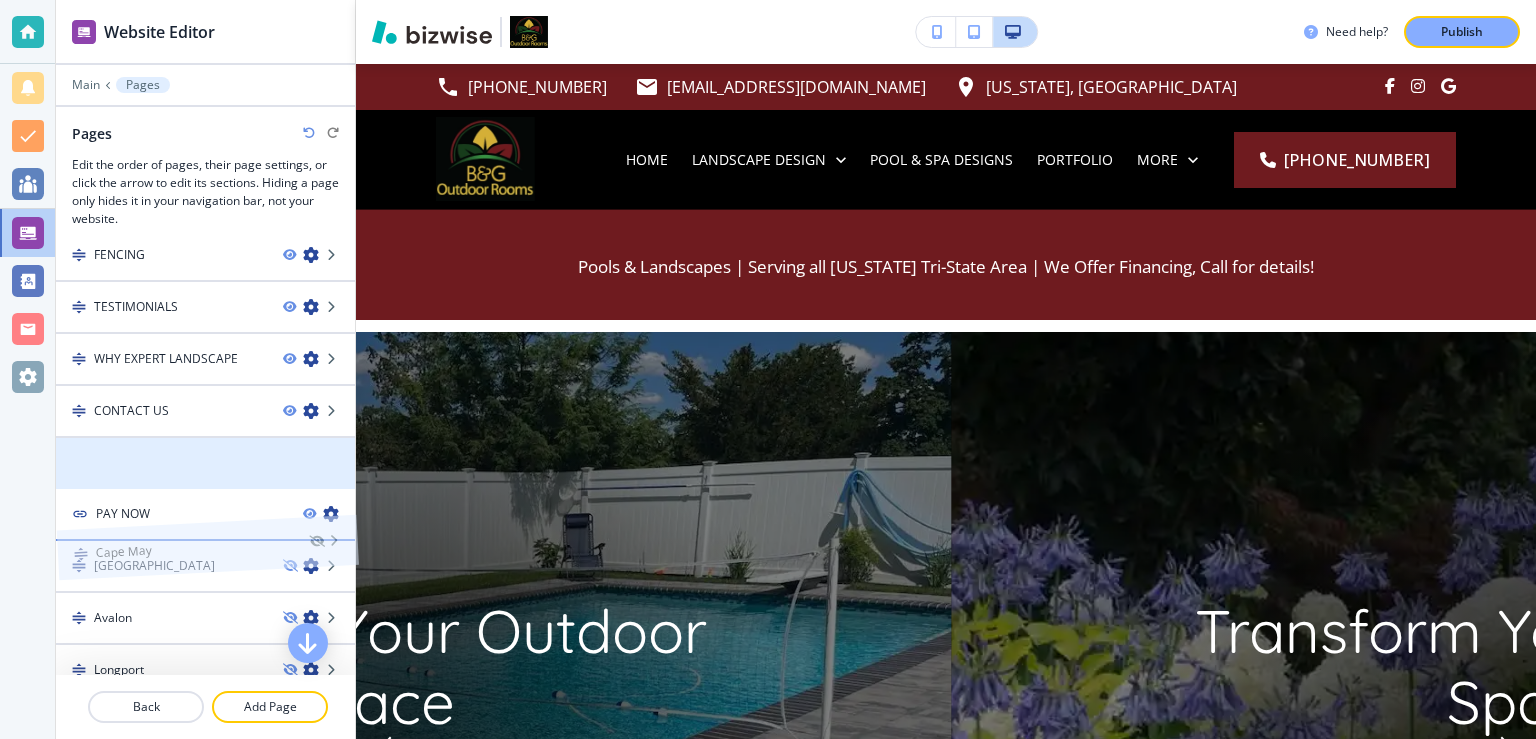 drag, startPoint x: 176, startPoint y: 462, endPoint x: 175, endPoint y: 515, distance: 53.009434 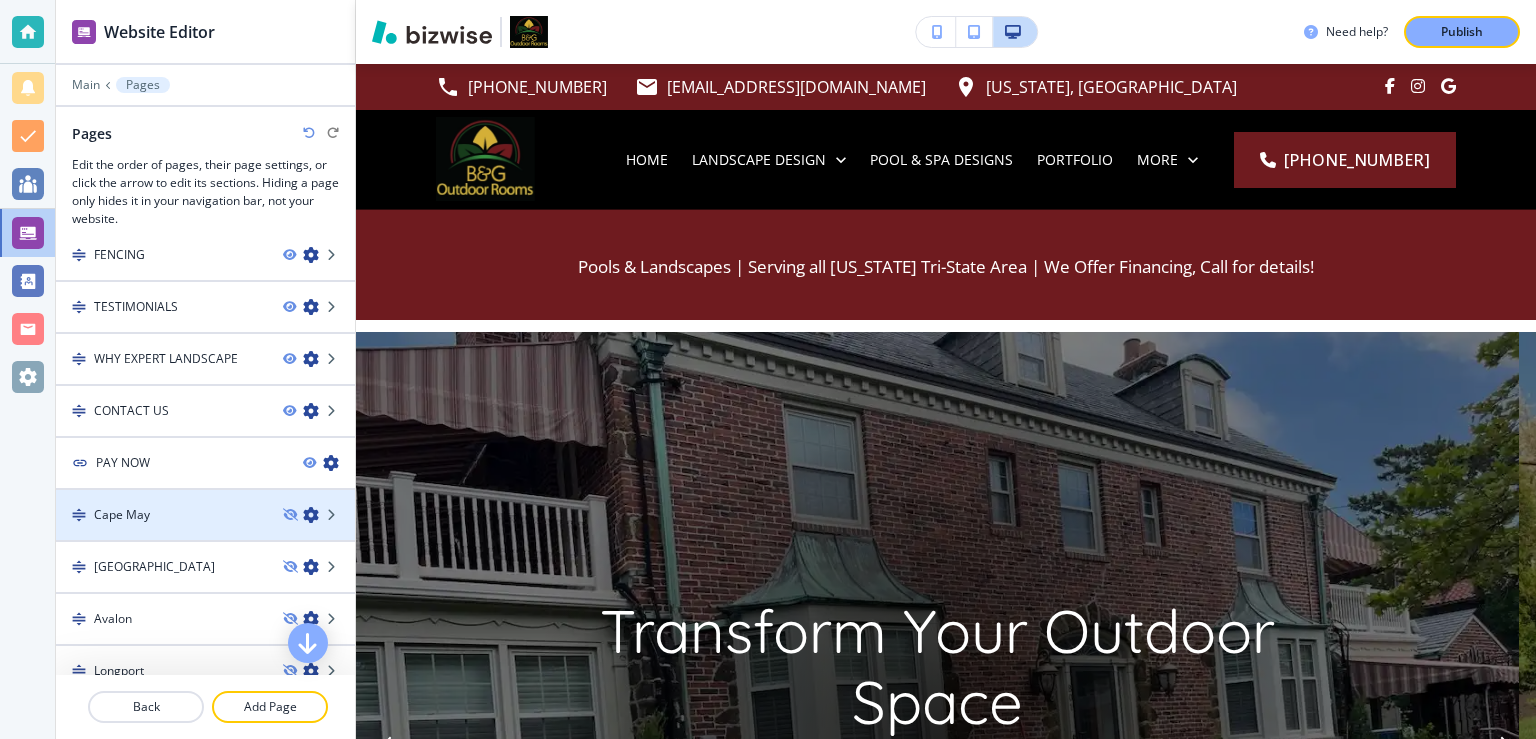click at bounding box center (311, 515) 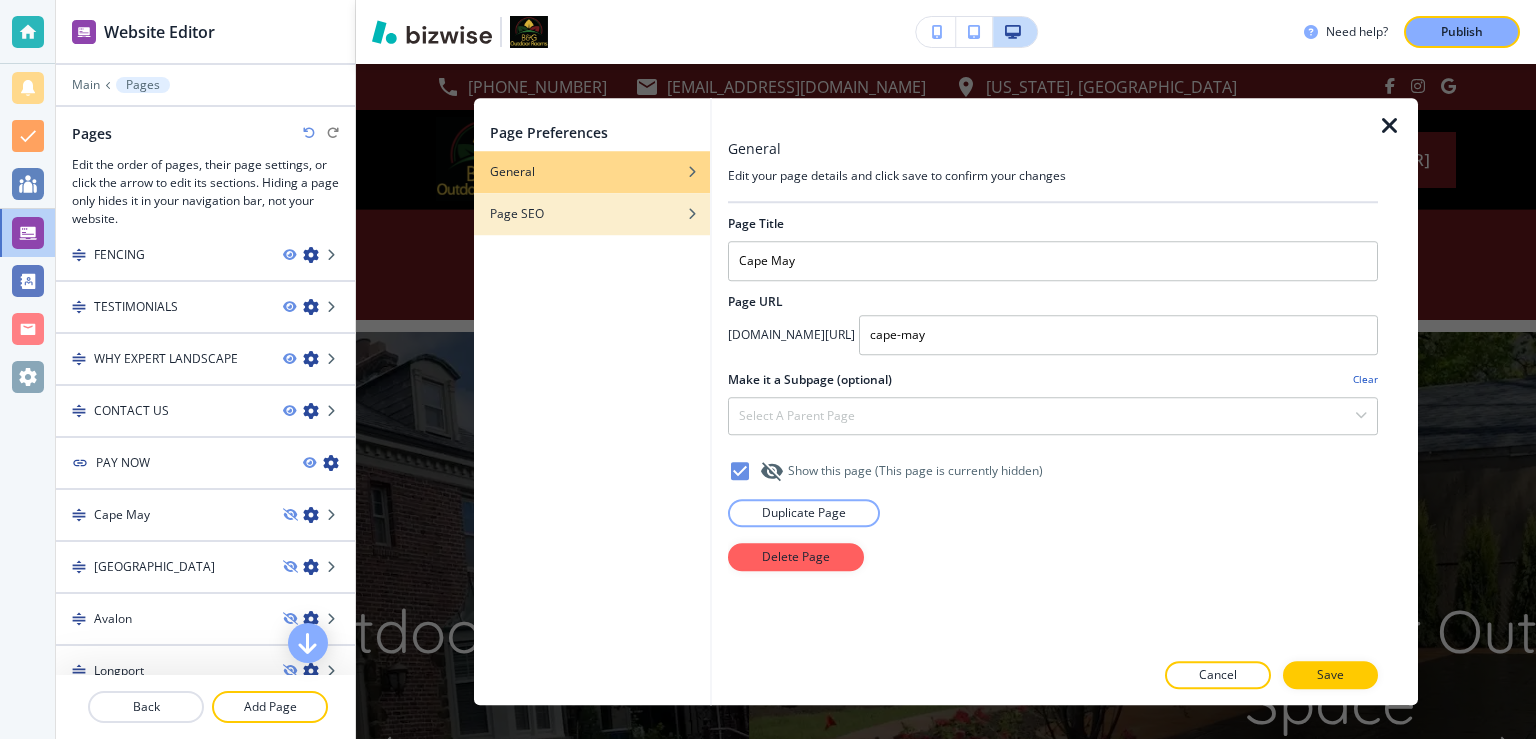 click at bounding box center (692, 214) 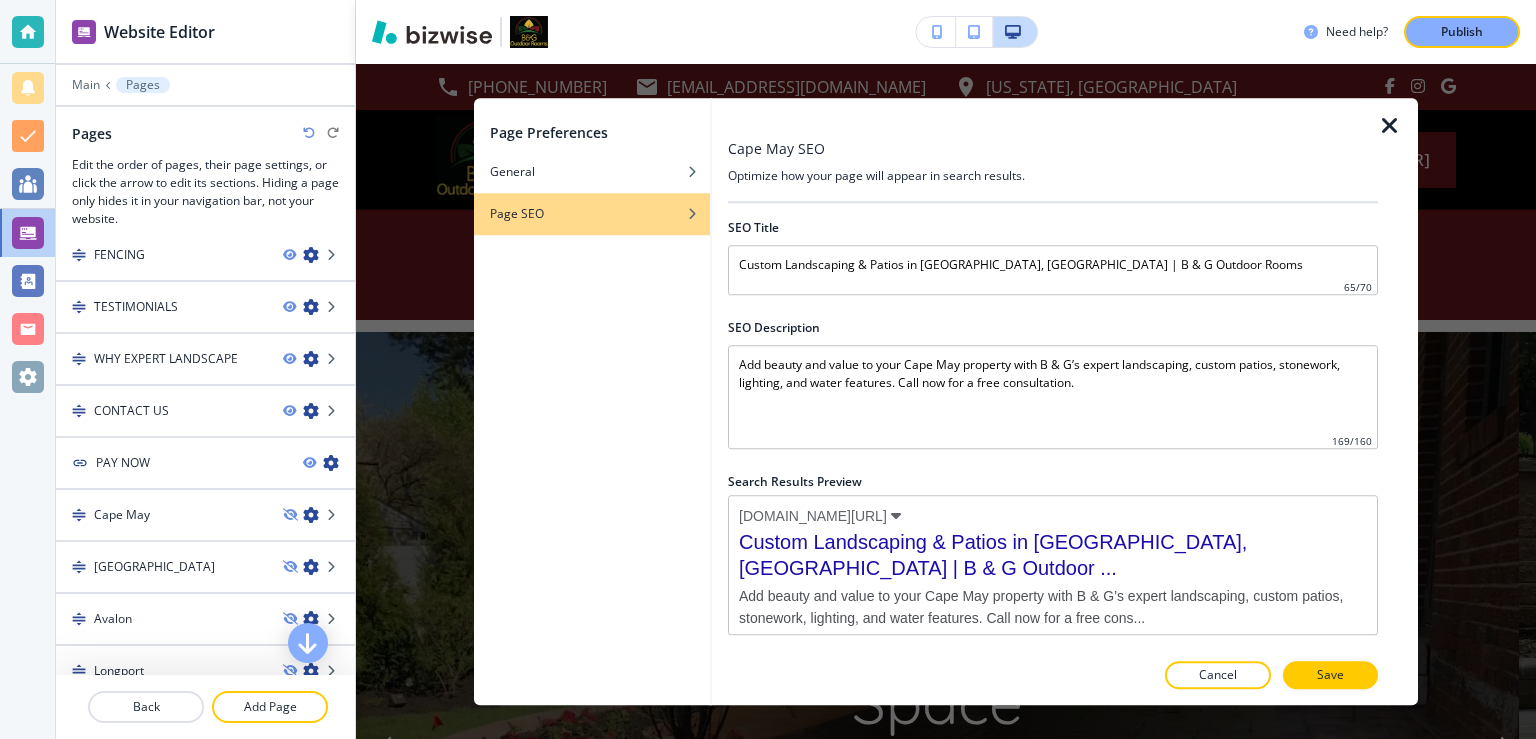 click at bounding box center [1390, 126] 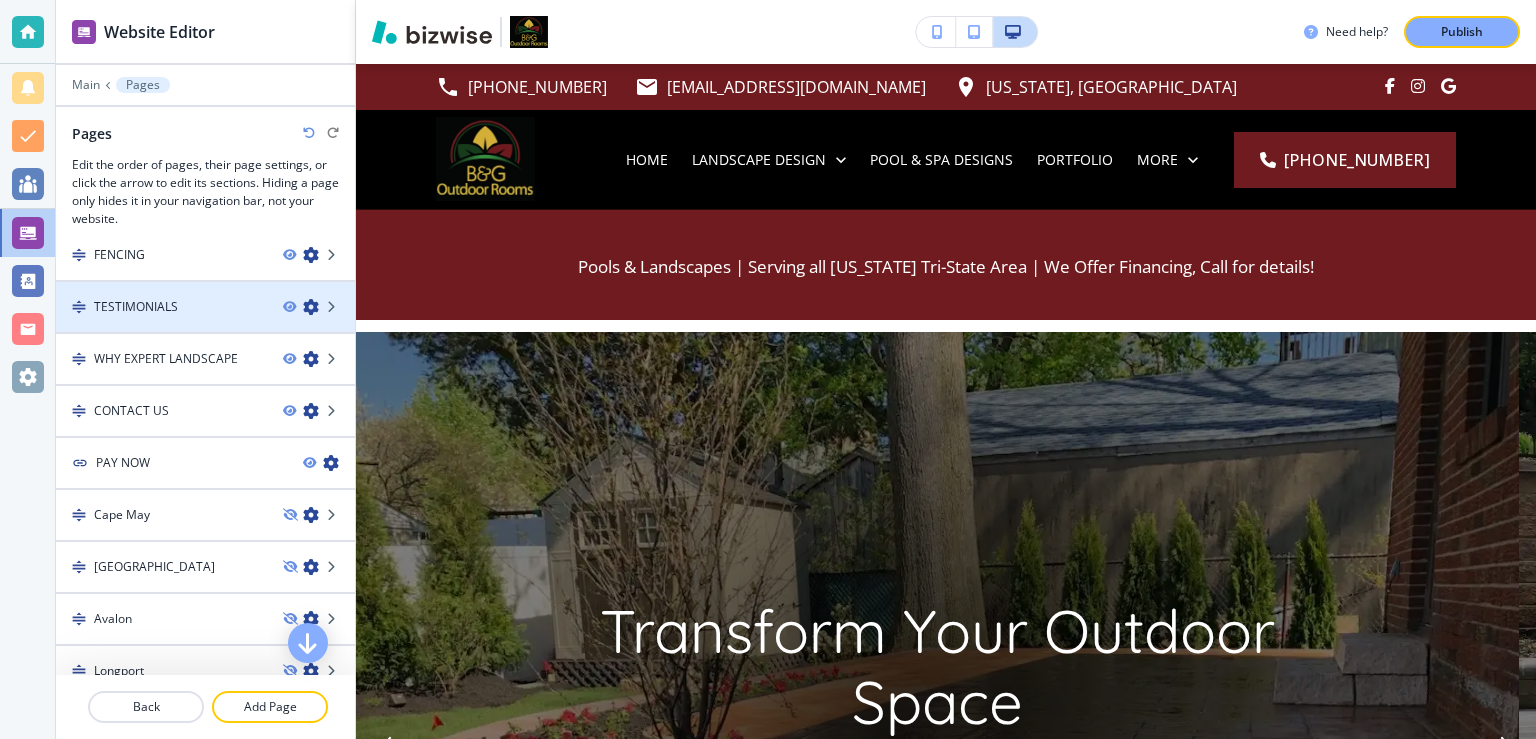 scroll, scrollTop: 0, scrollLeft: 0, axis: both 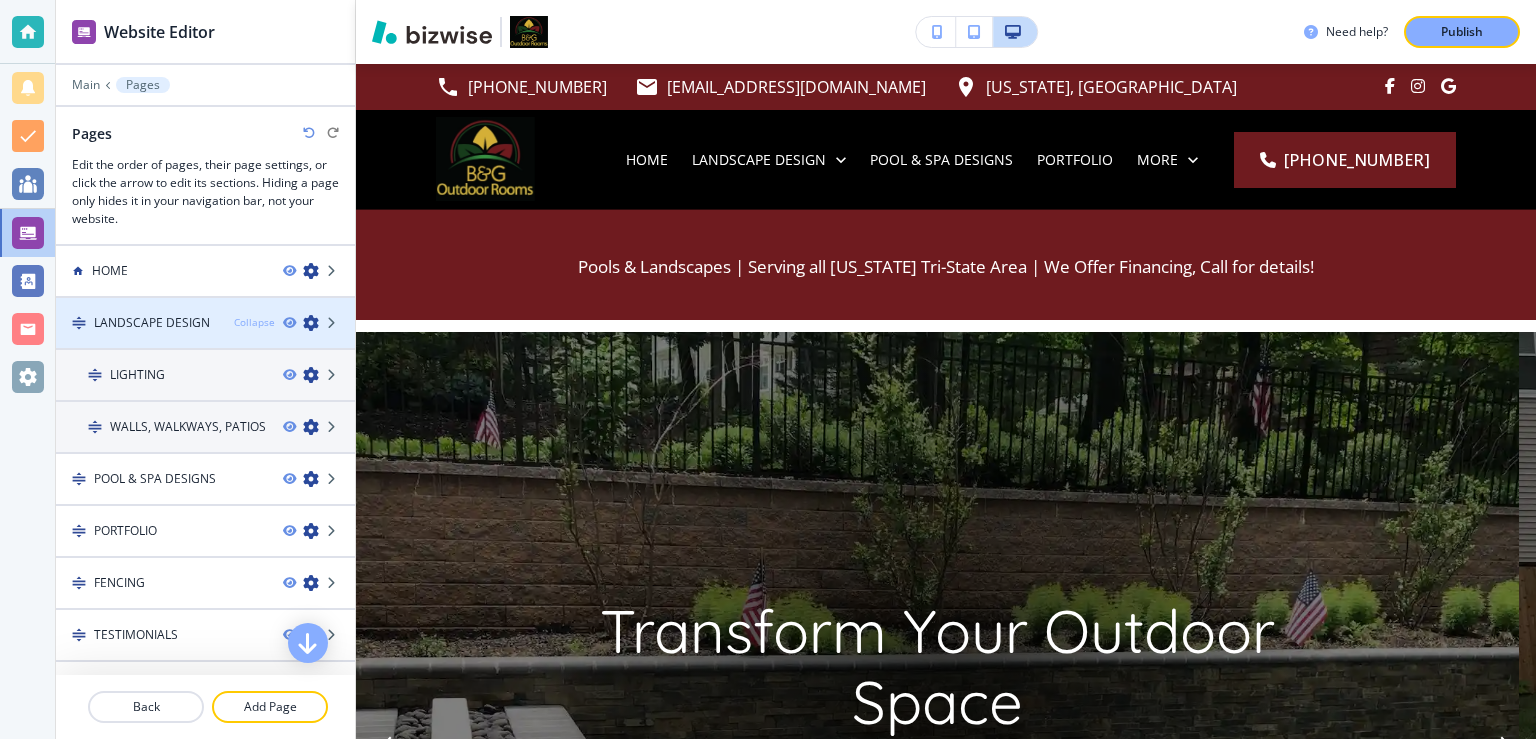 click on "Collapse" at bounding box center (254, 322) 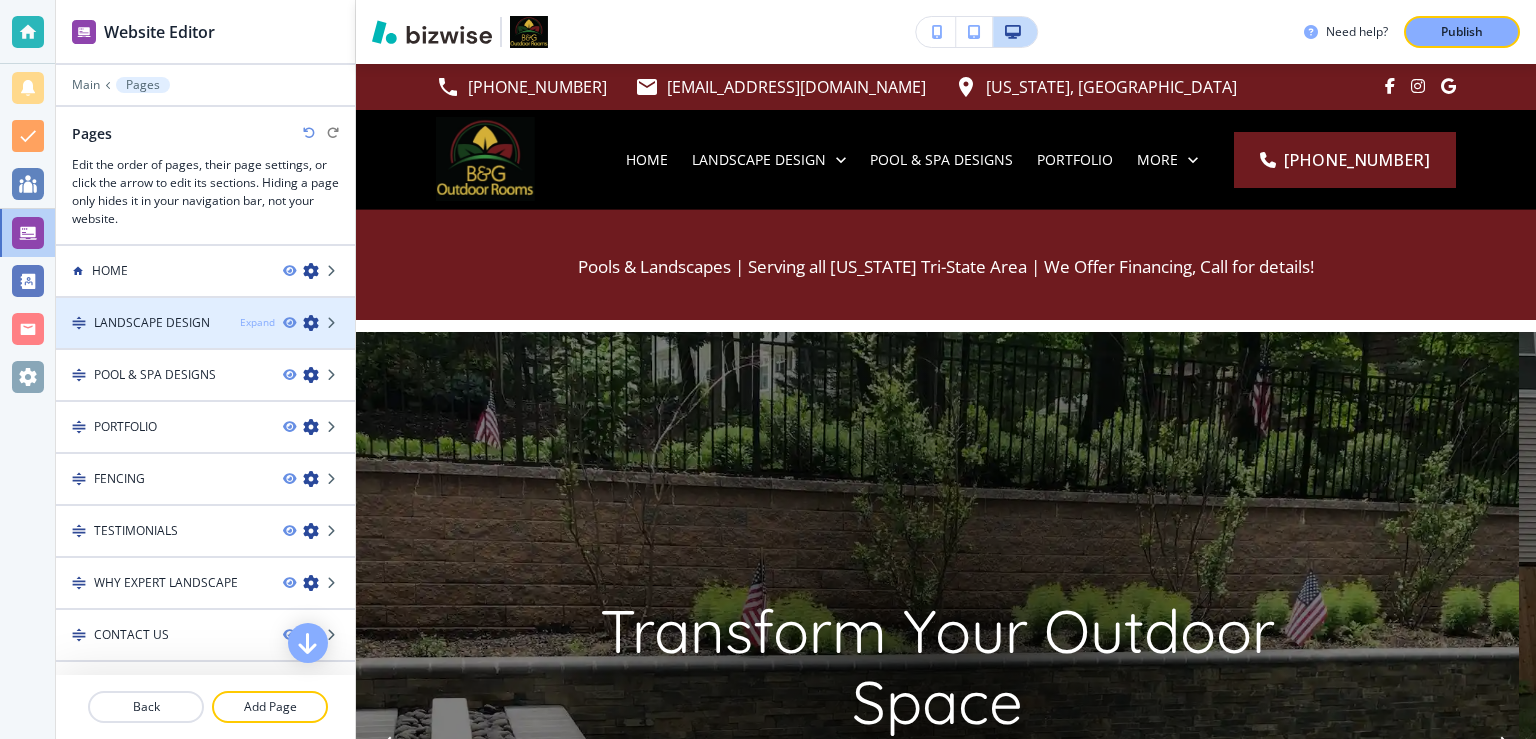 click on "Expand" at bounding box center (257, 322) 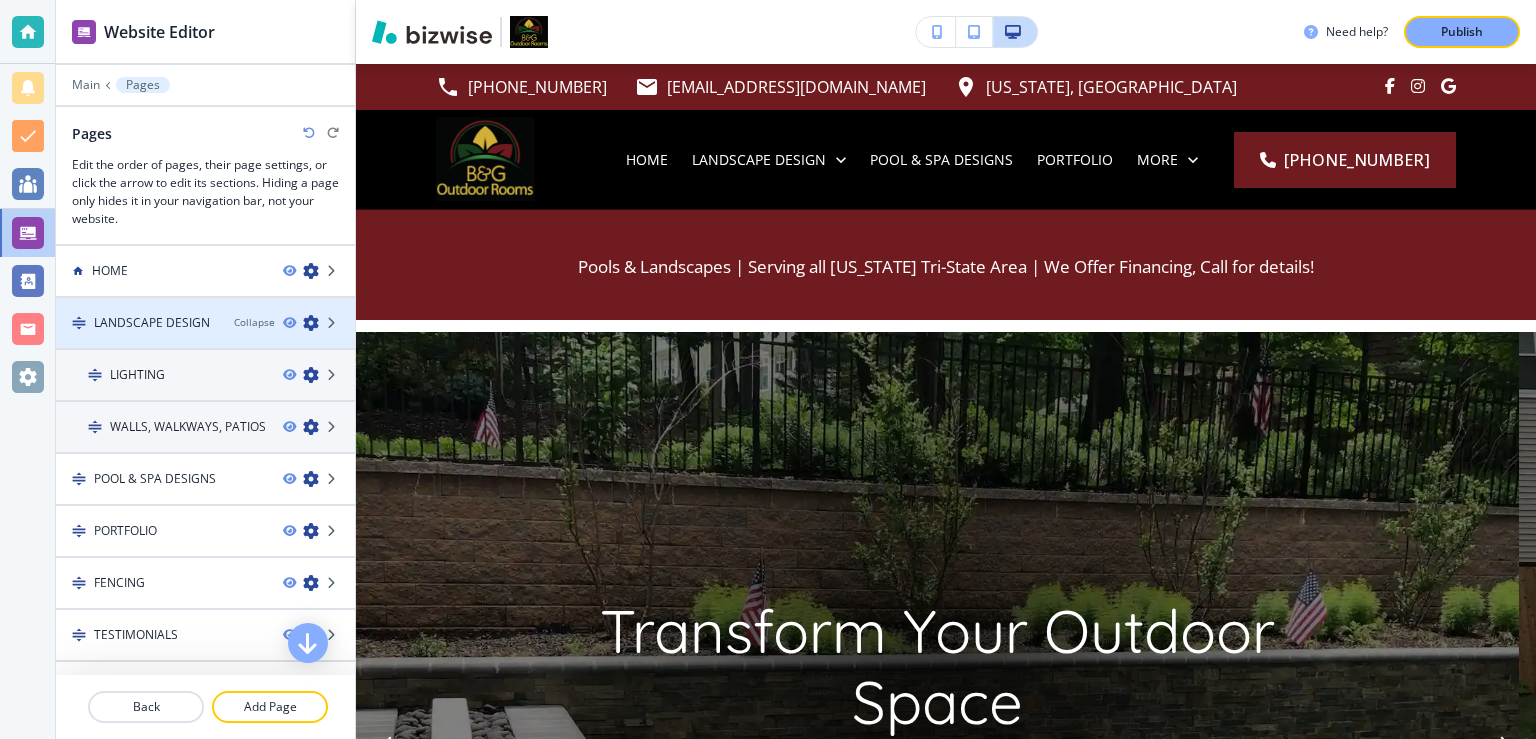 click on "LANDSCAPE DESIGN" at bounding box center (152, 323) 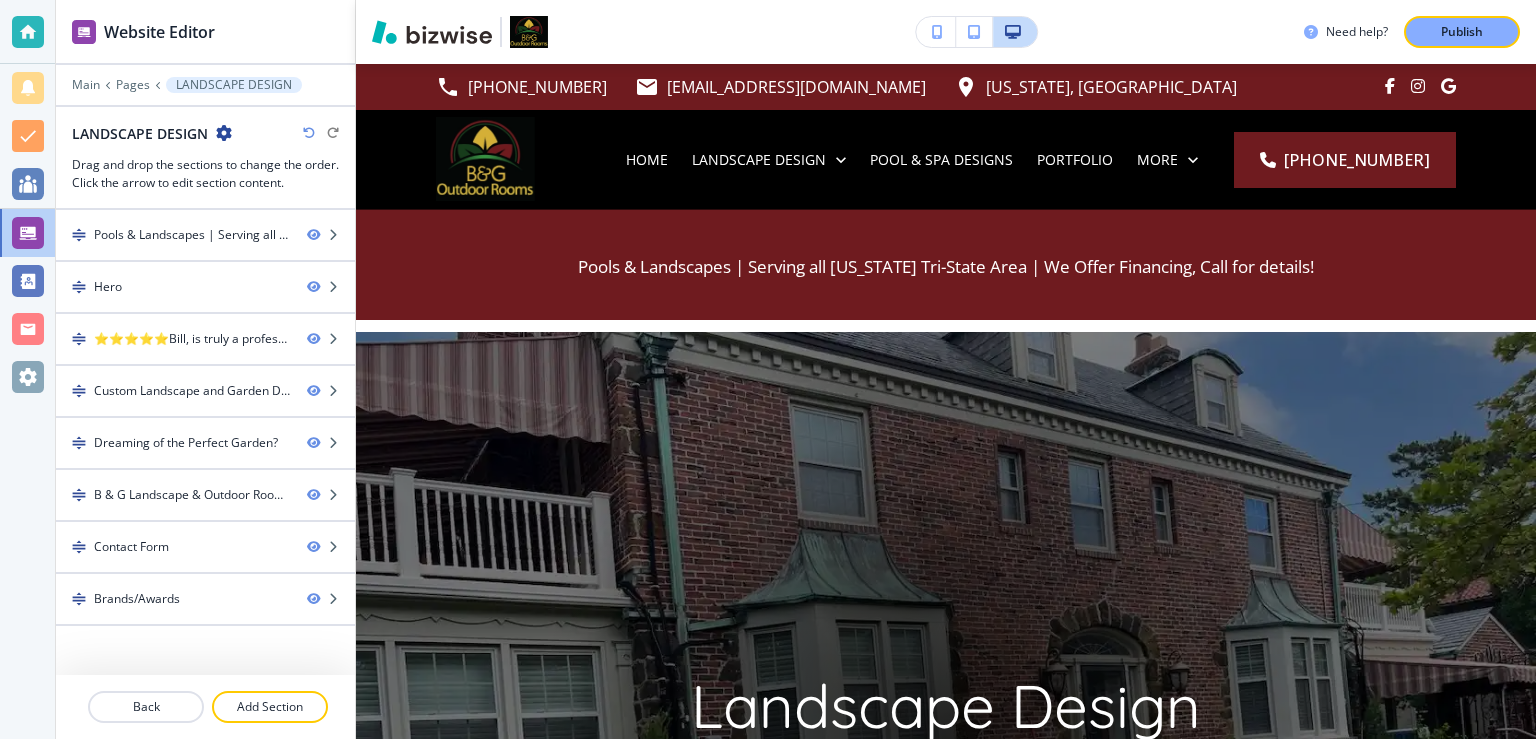 click at bounding box center (224, 133) 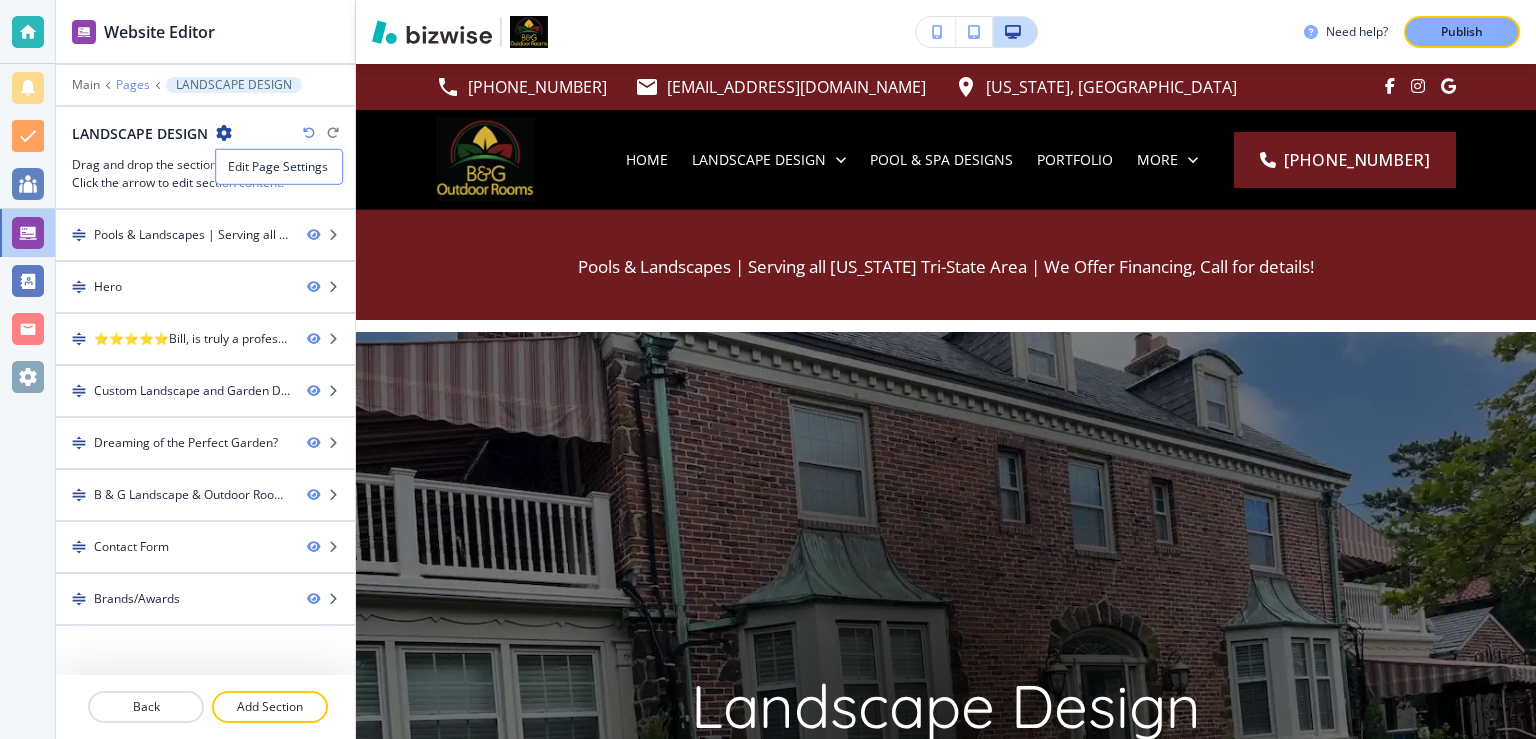 click on "Pages" at bounding box center (133, 85) 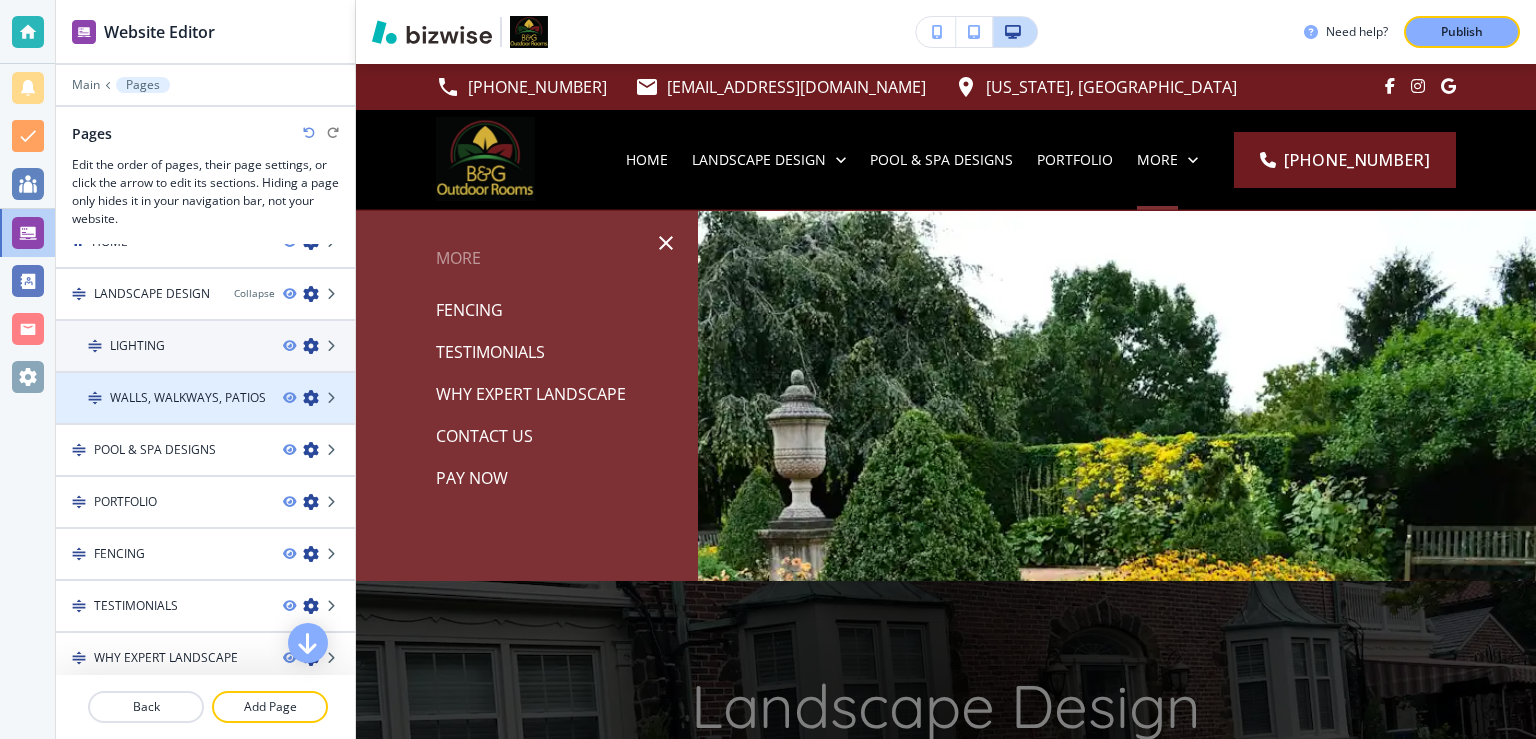 scroll, scrollTop: 0, scrollLeft: 0, axis: both 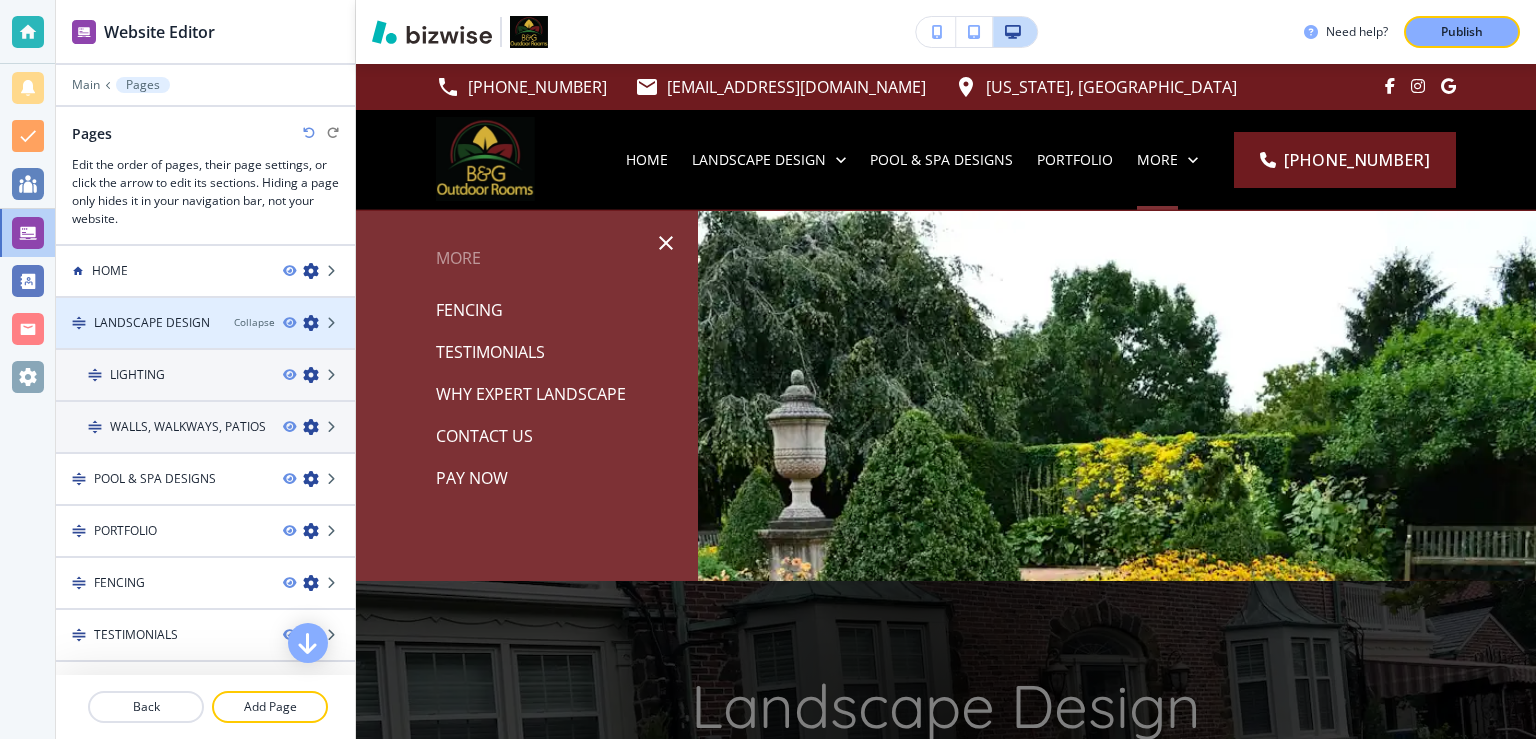 click on "LANDSCAPE DESIGN" at bounding box center [152, 323] 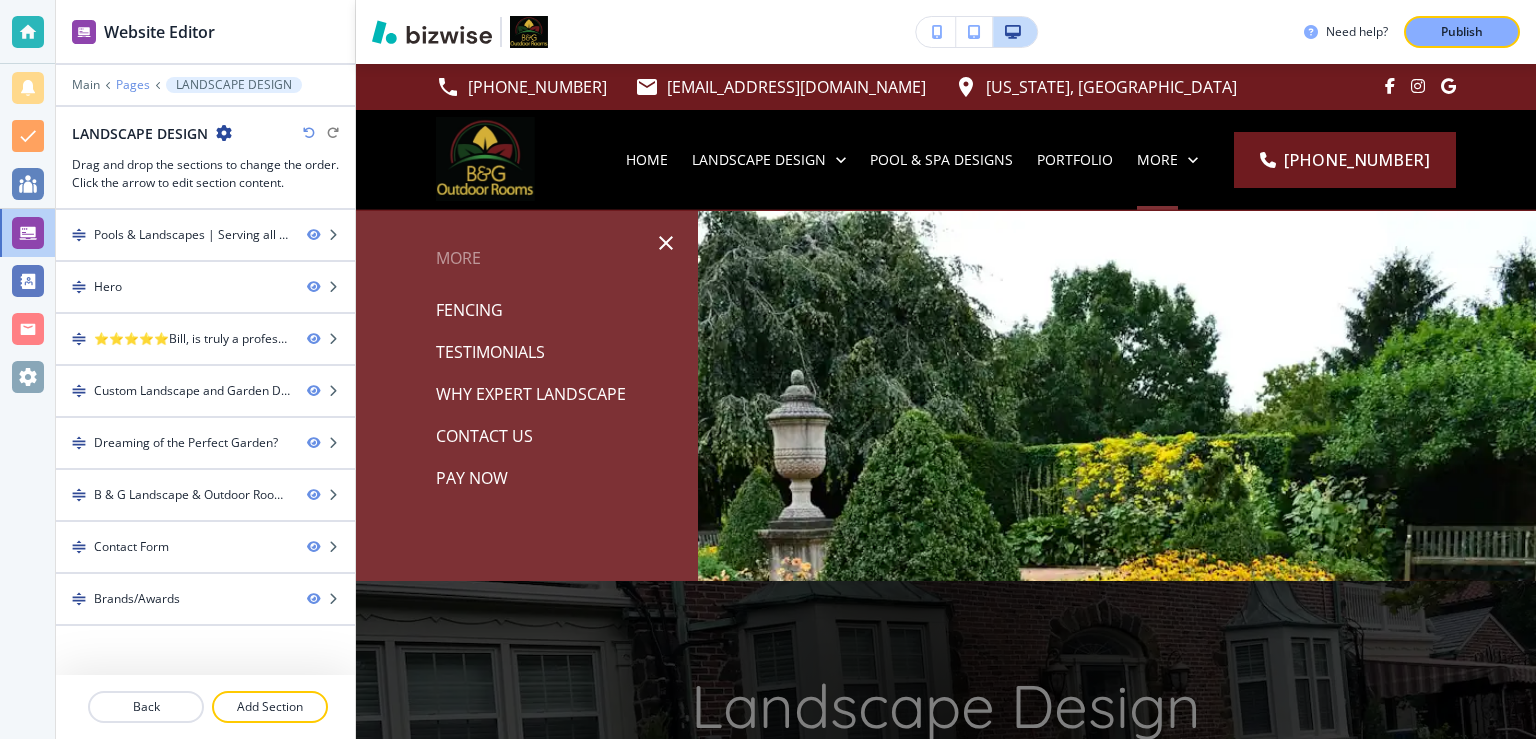 click on "Pages" at bounding box center [133, 85] 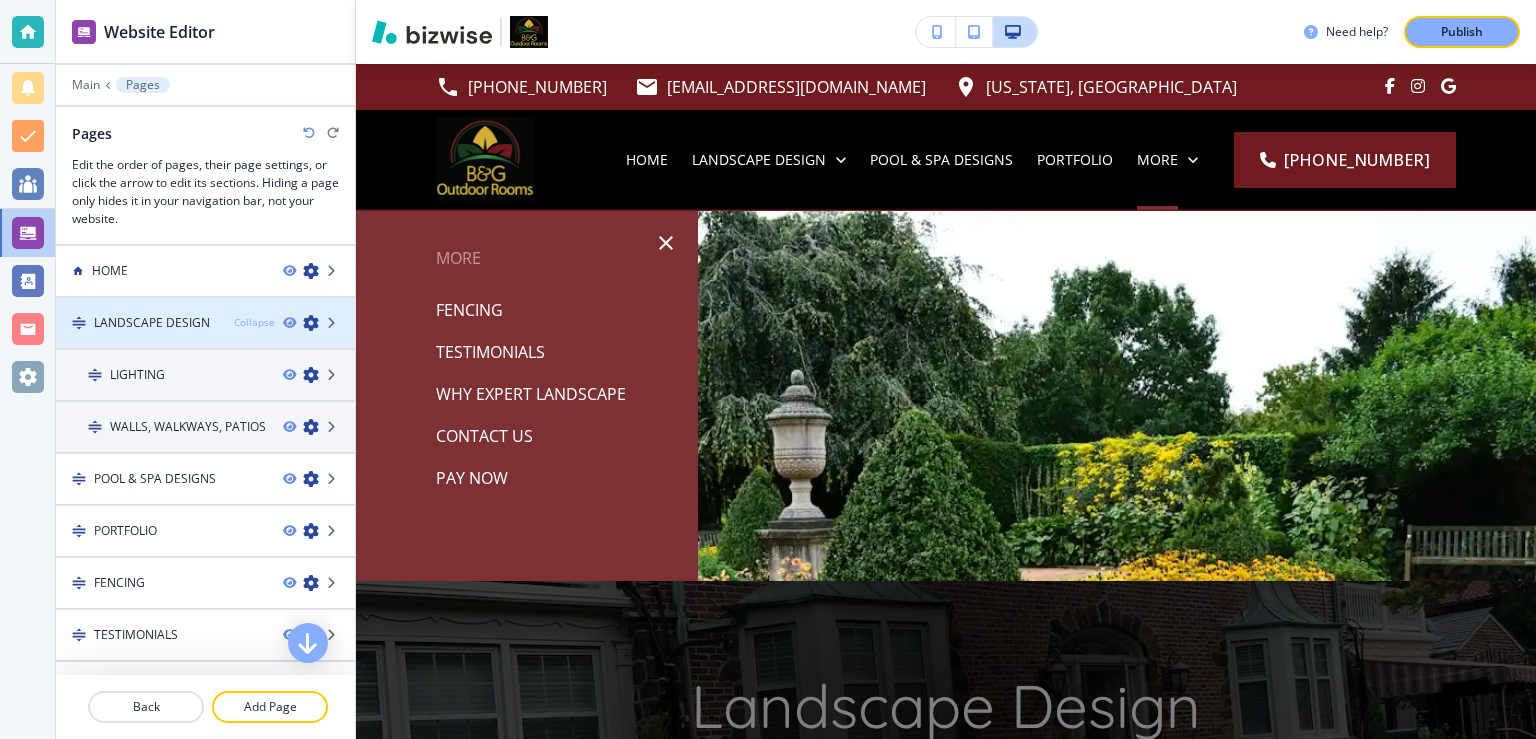click on "Collapse" at bounding box center [254, 322] 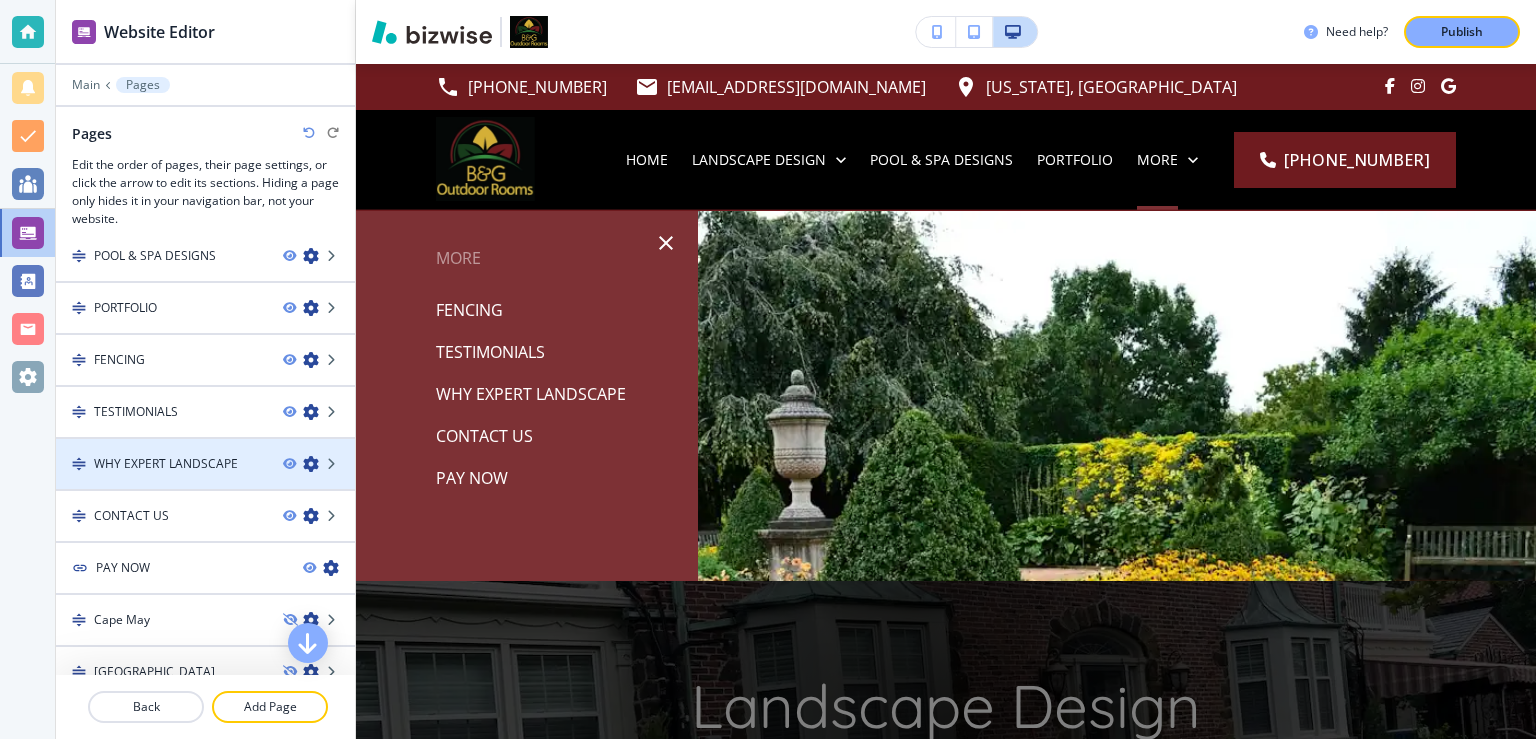 scroll, scrollTop: 0, scrollLeft: 0, axis: both 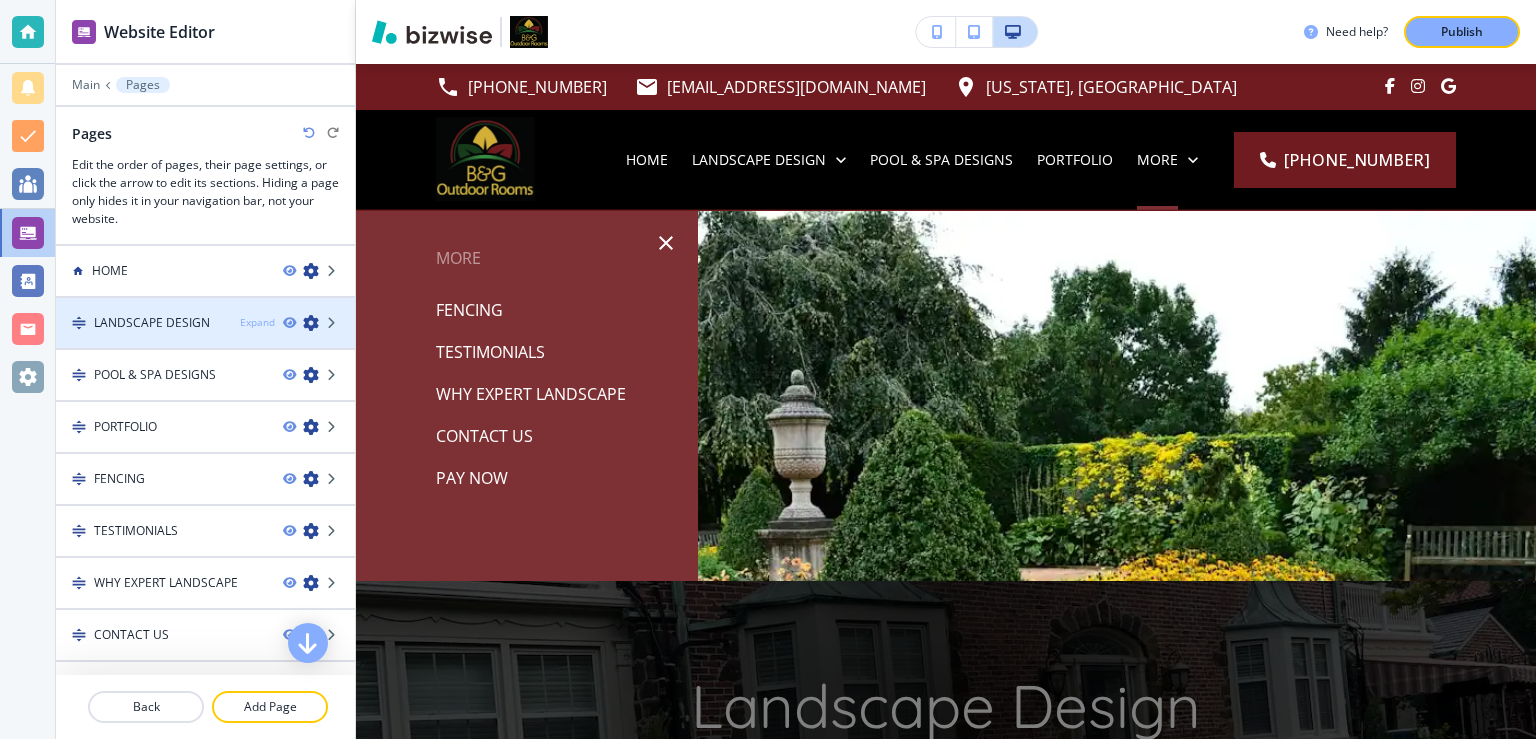 click on "Expand" at bounding box center (257, 322) 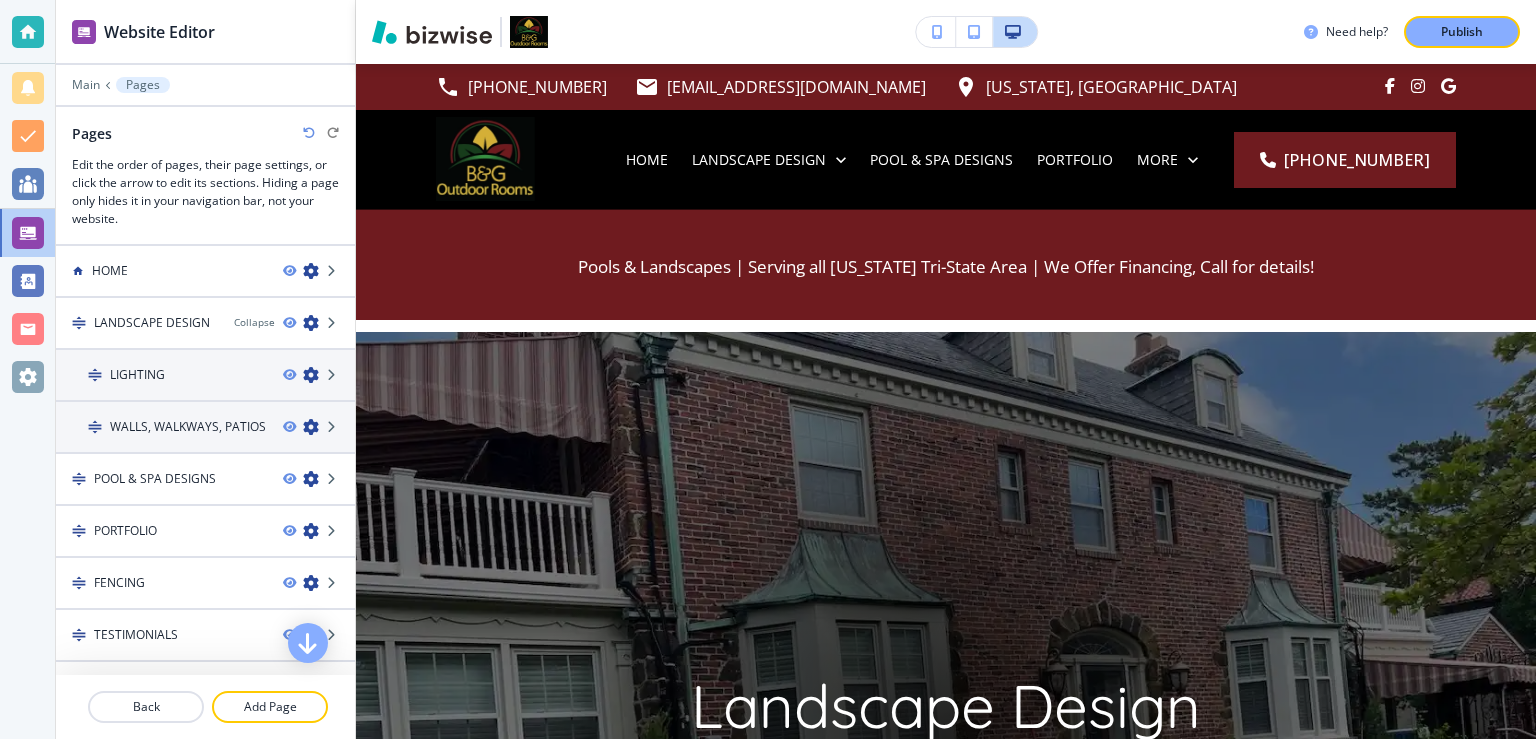 scroll, scrollTop: 395, scrollLeft: 0, axis: vertical 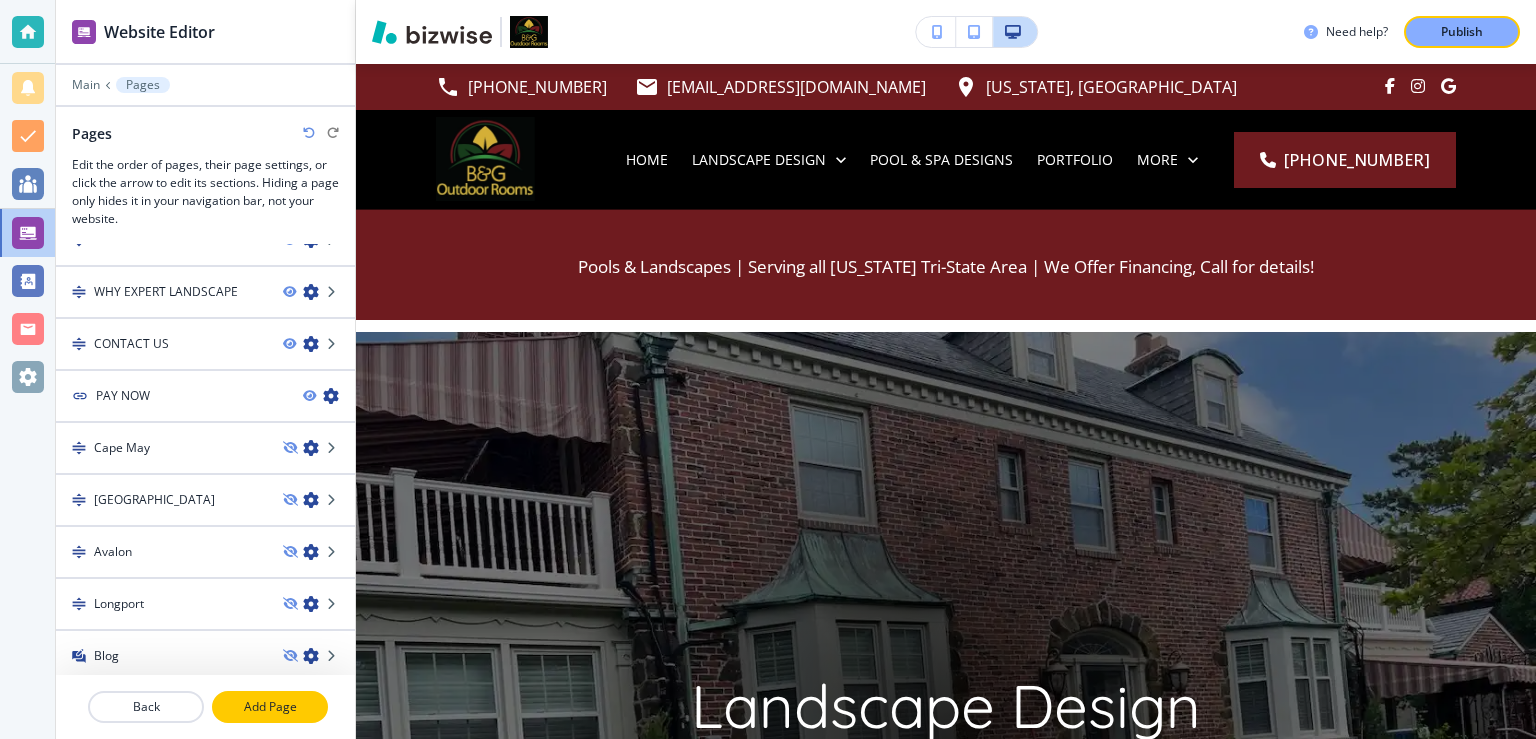 click on "Add Page" at bounding box center (270, 707) 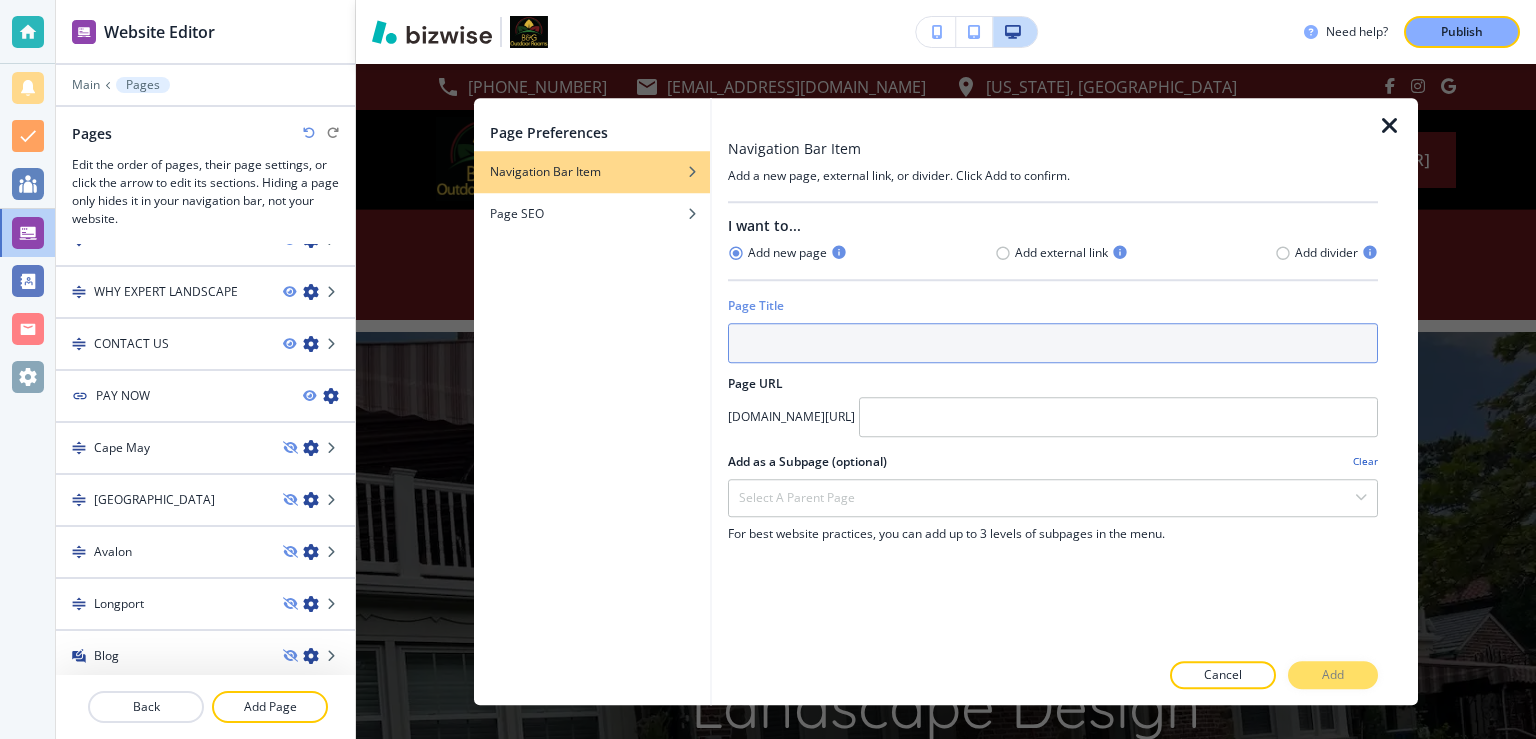 click at bounding box center [1053, 343] 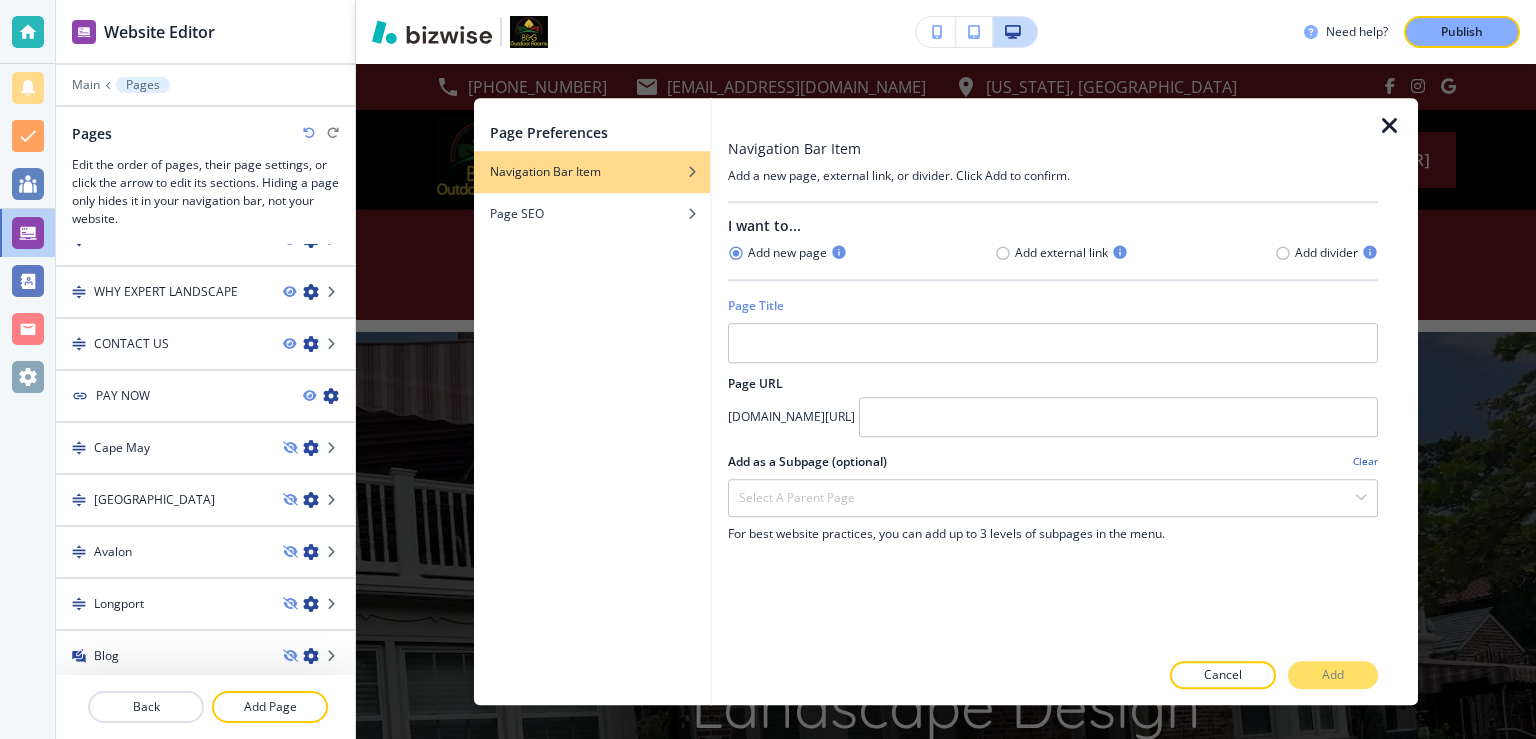 click at bounding box center (1390, 126) 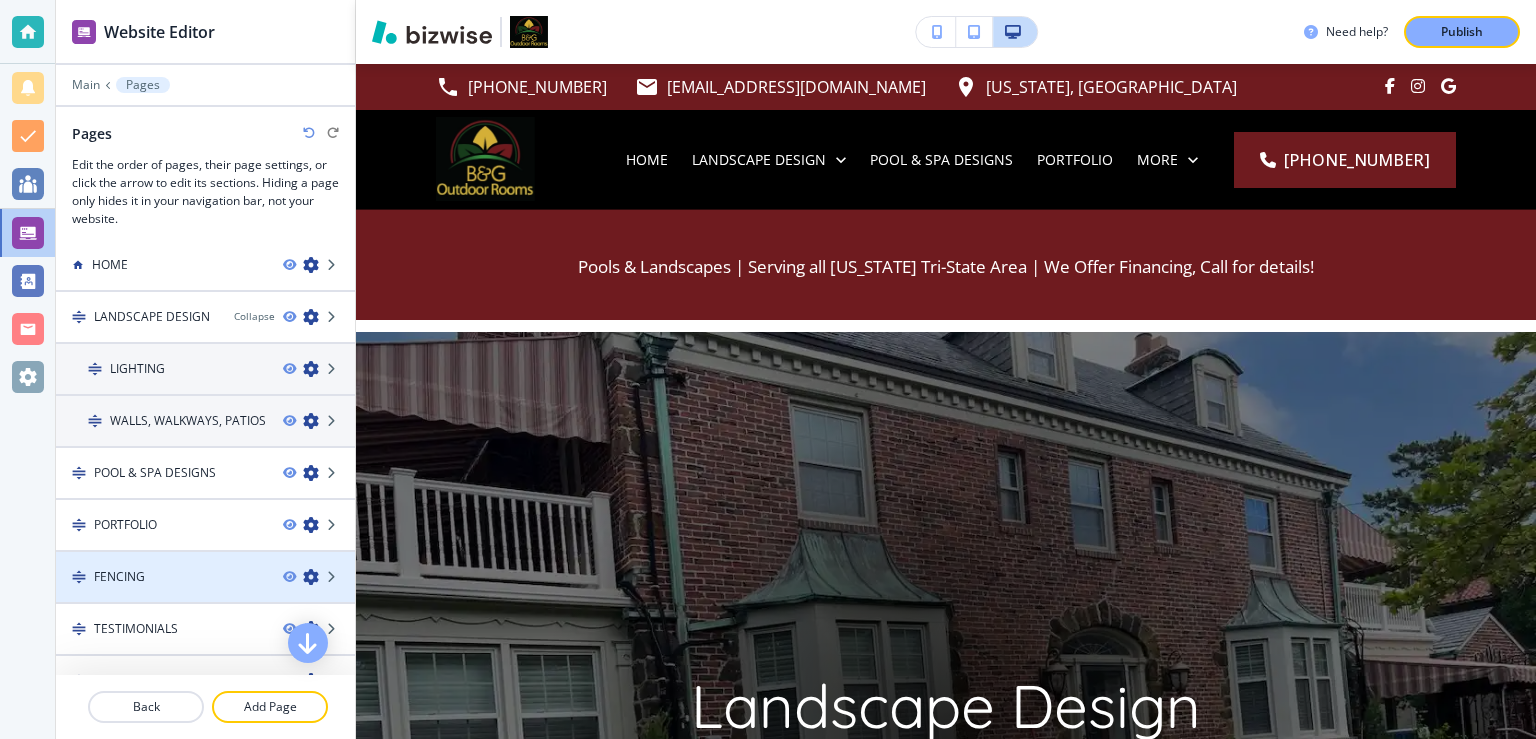scroll, scrollTop: 0, scrollLeft: 0, axis: both 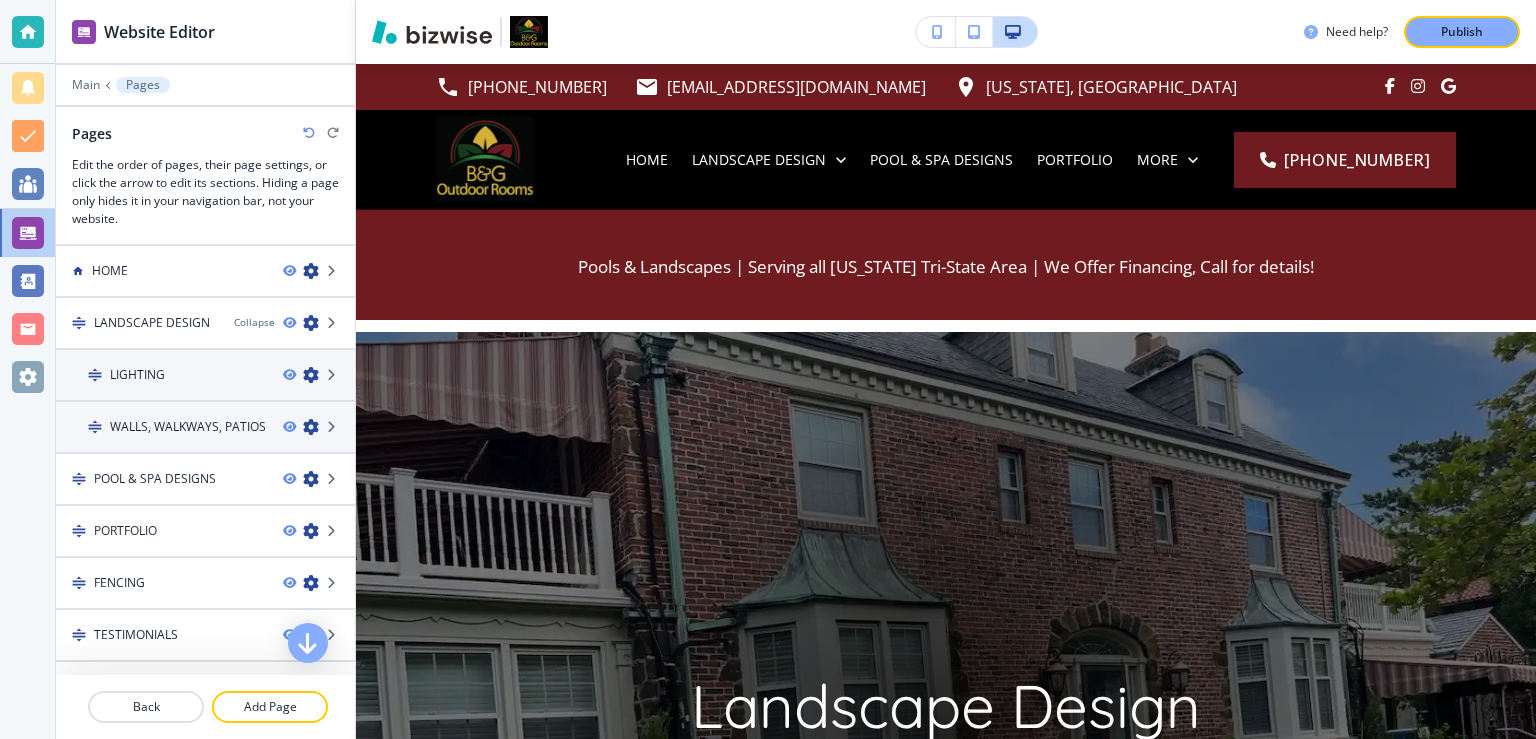 click at bounding box center [27, 369] 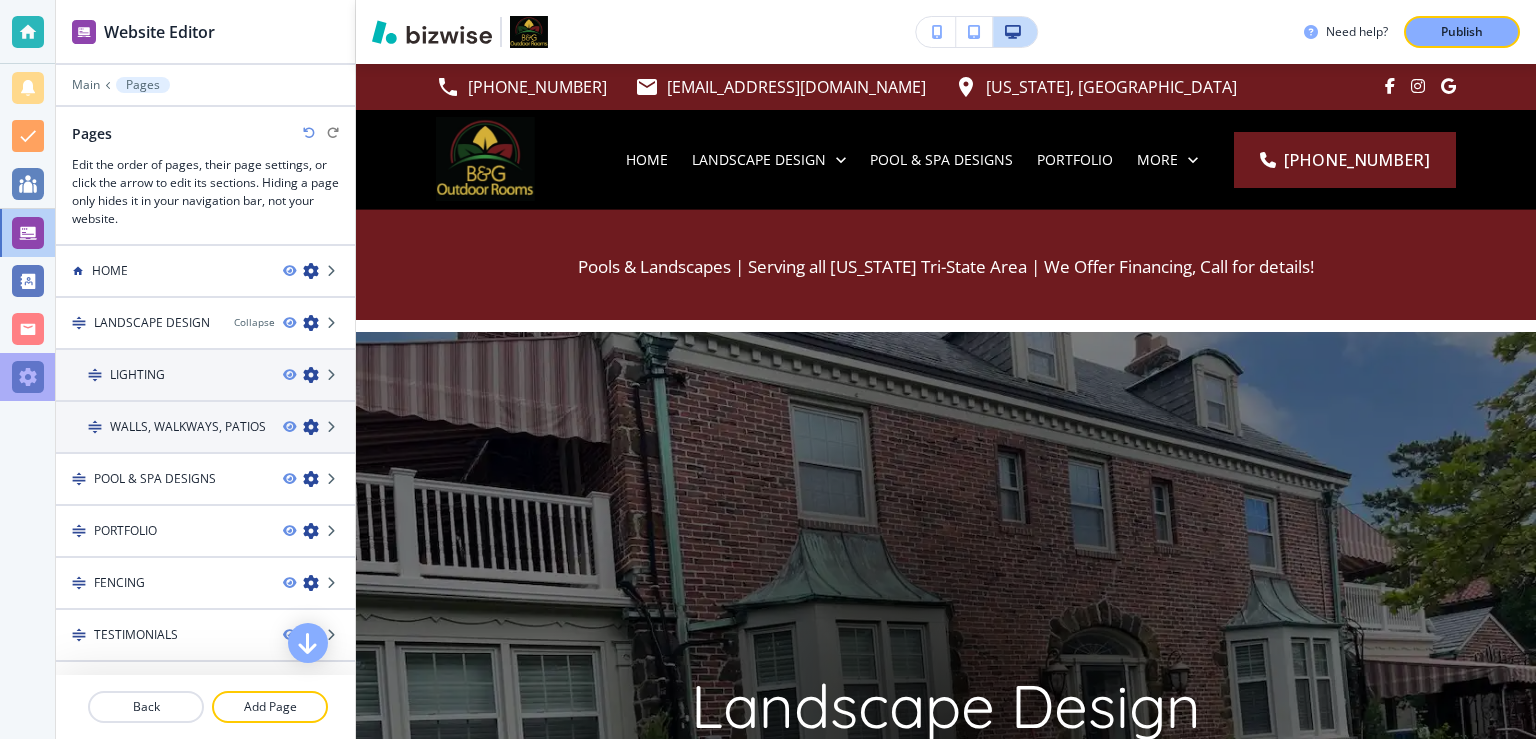 click at bounding box center [28, 377] 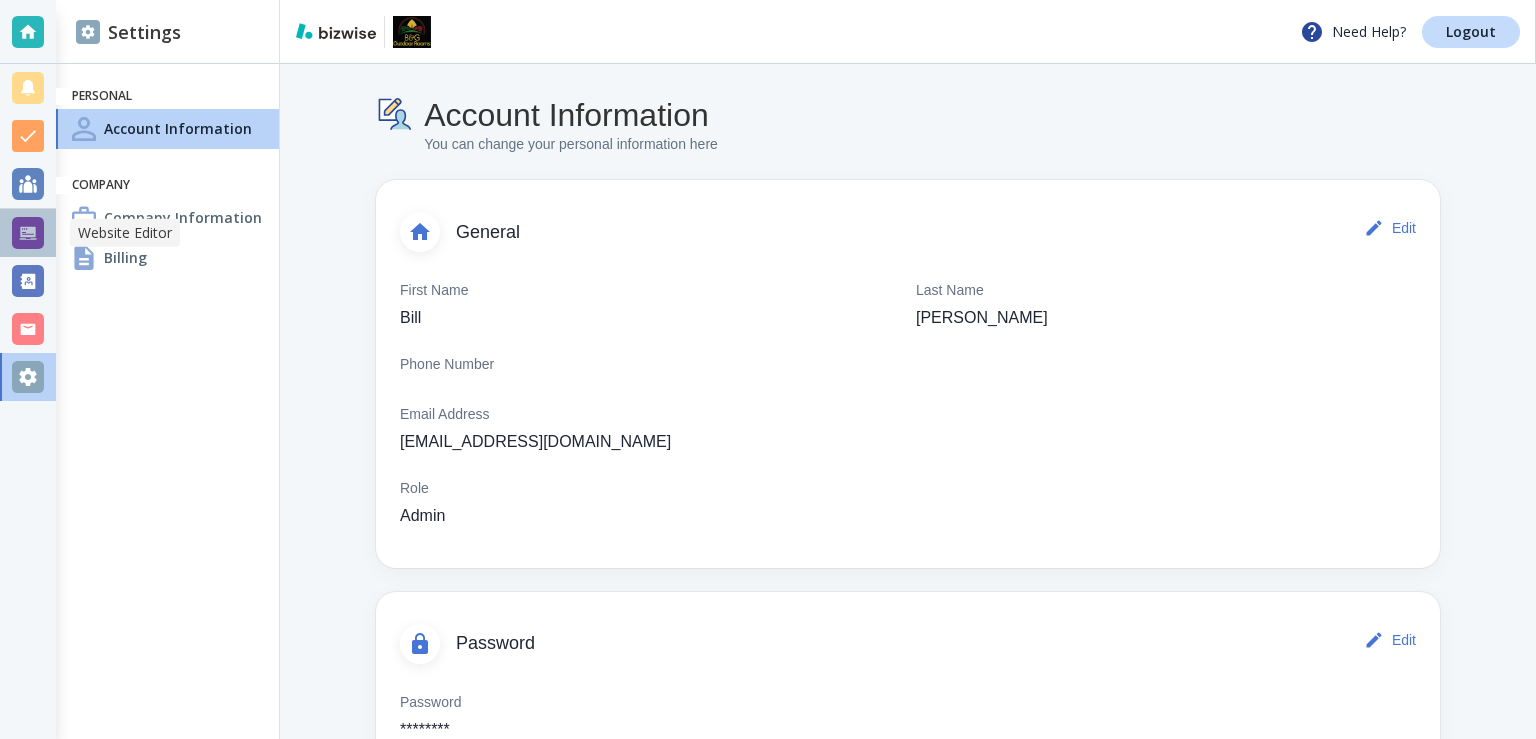 click at bounding box center (28, 233) 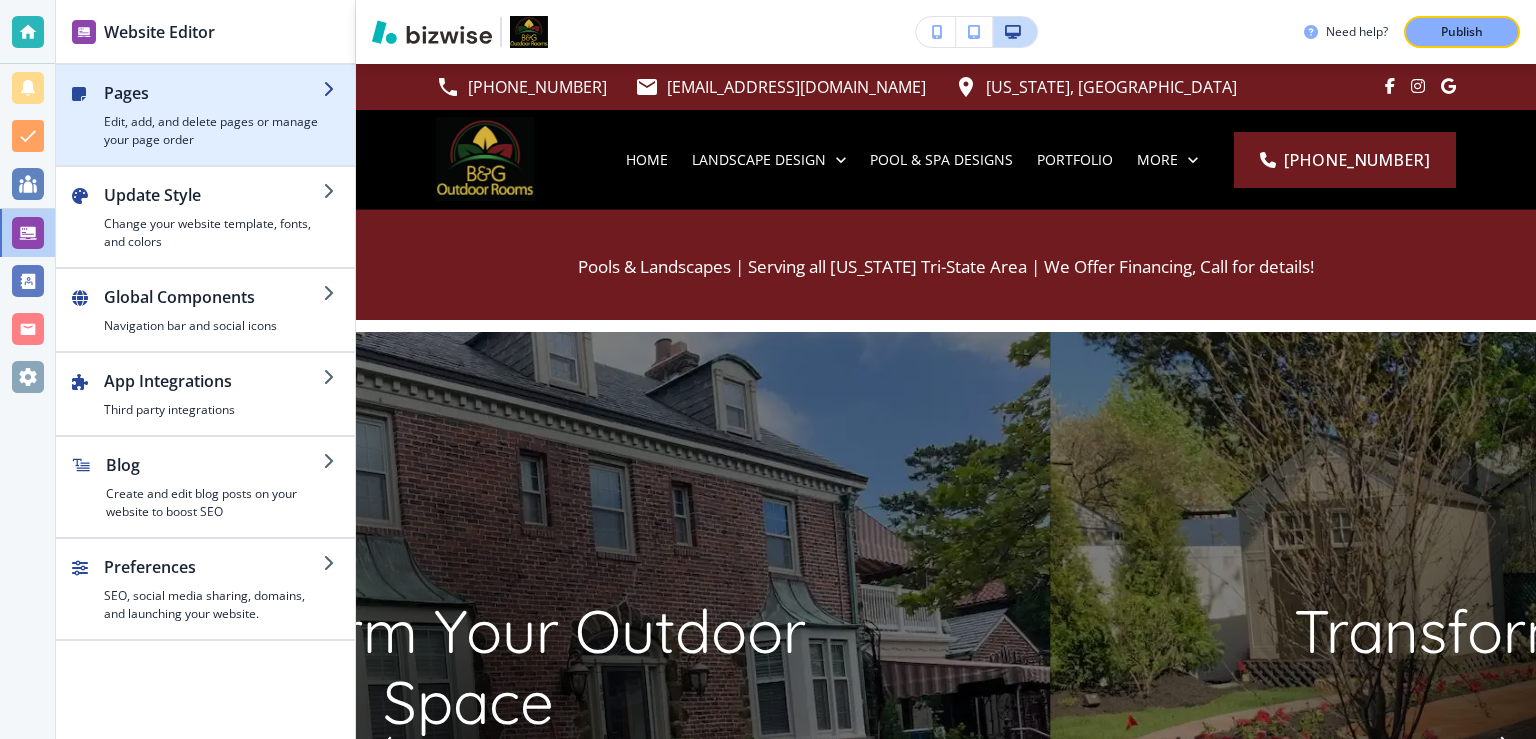 click on "Edit, add, and delete pages or manage your page order" at bounding box center (213, 131) 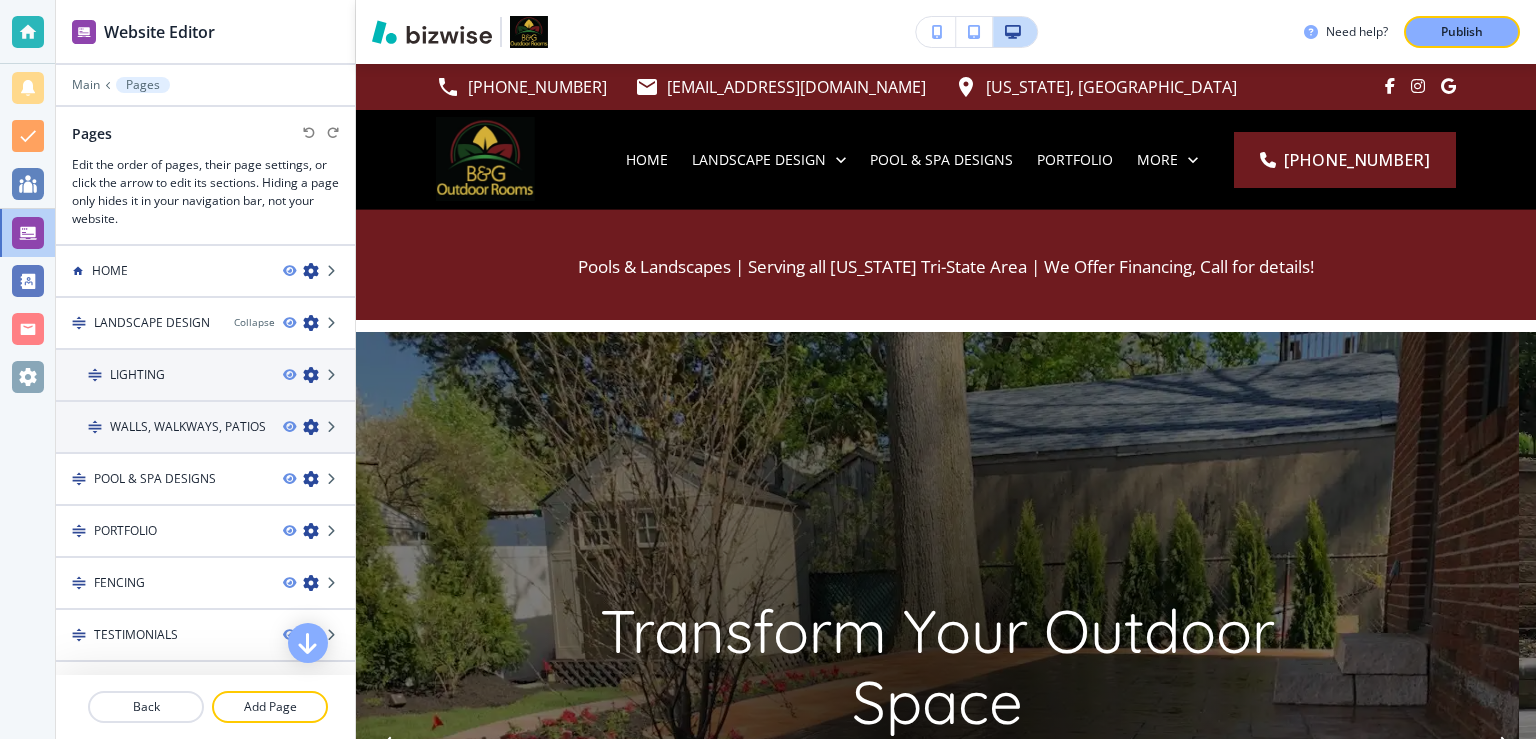 scroll, scrollTop: 0, scrollLeft: 0, axis: both 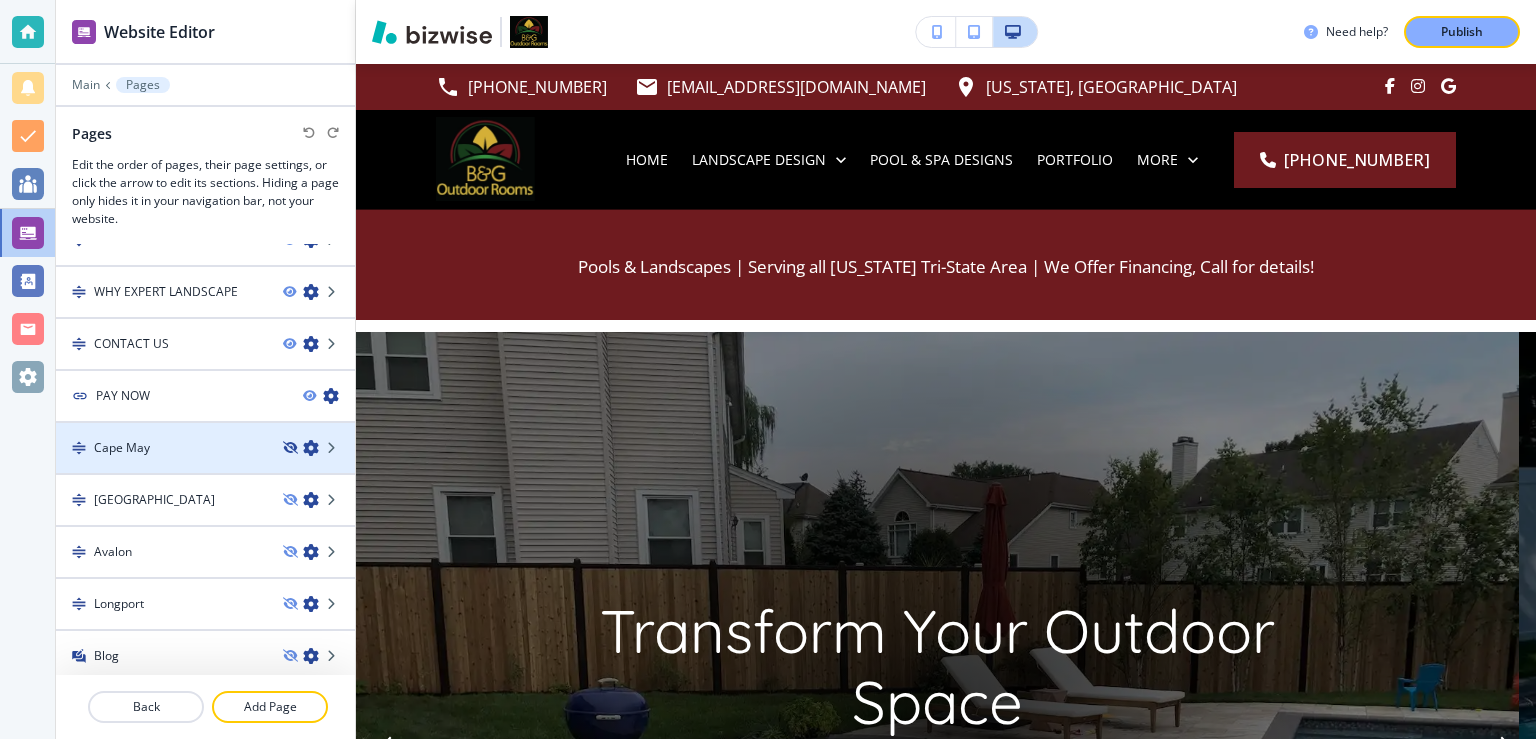 click at bounding box center (289, 448) 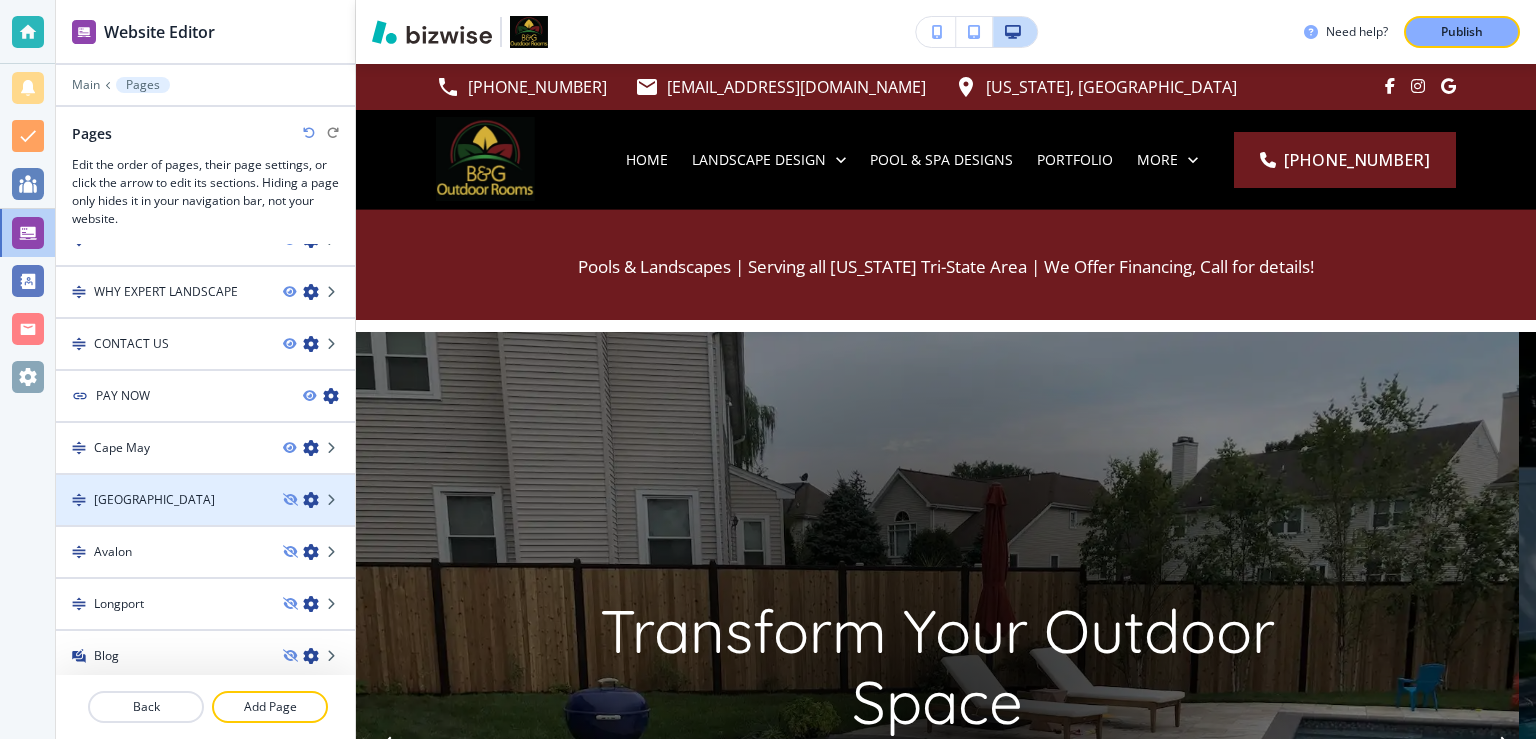 click at bounding box center (319, 500) 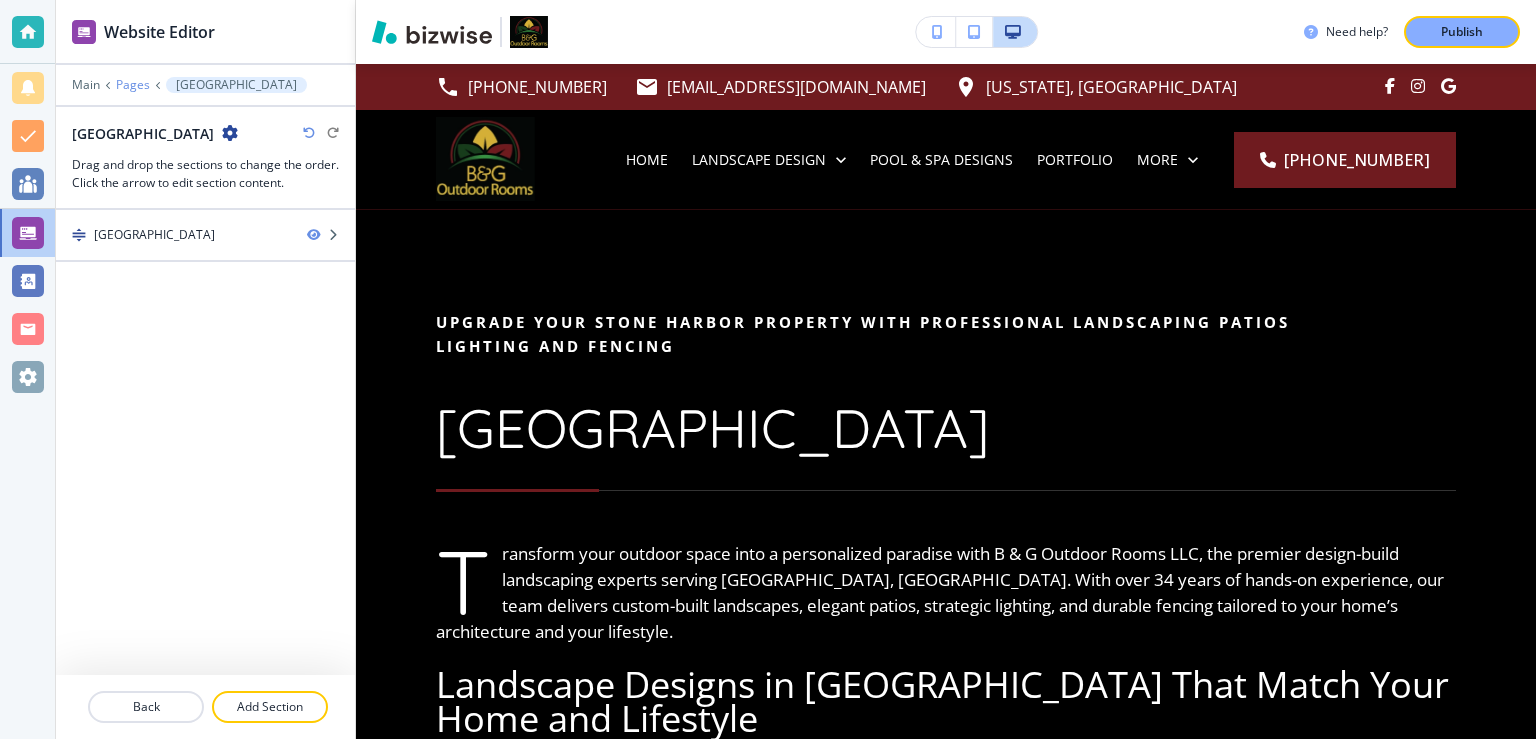 click on "Pages" at bounding box center (133, 85) 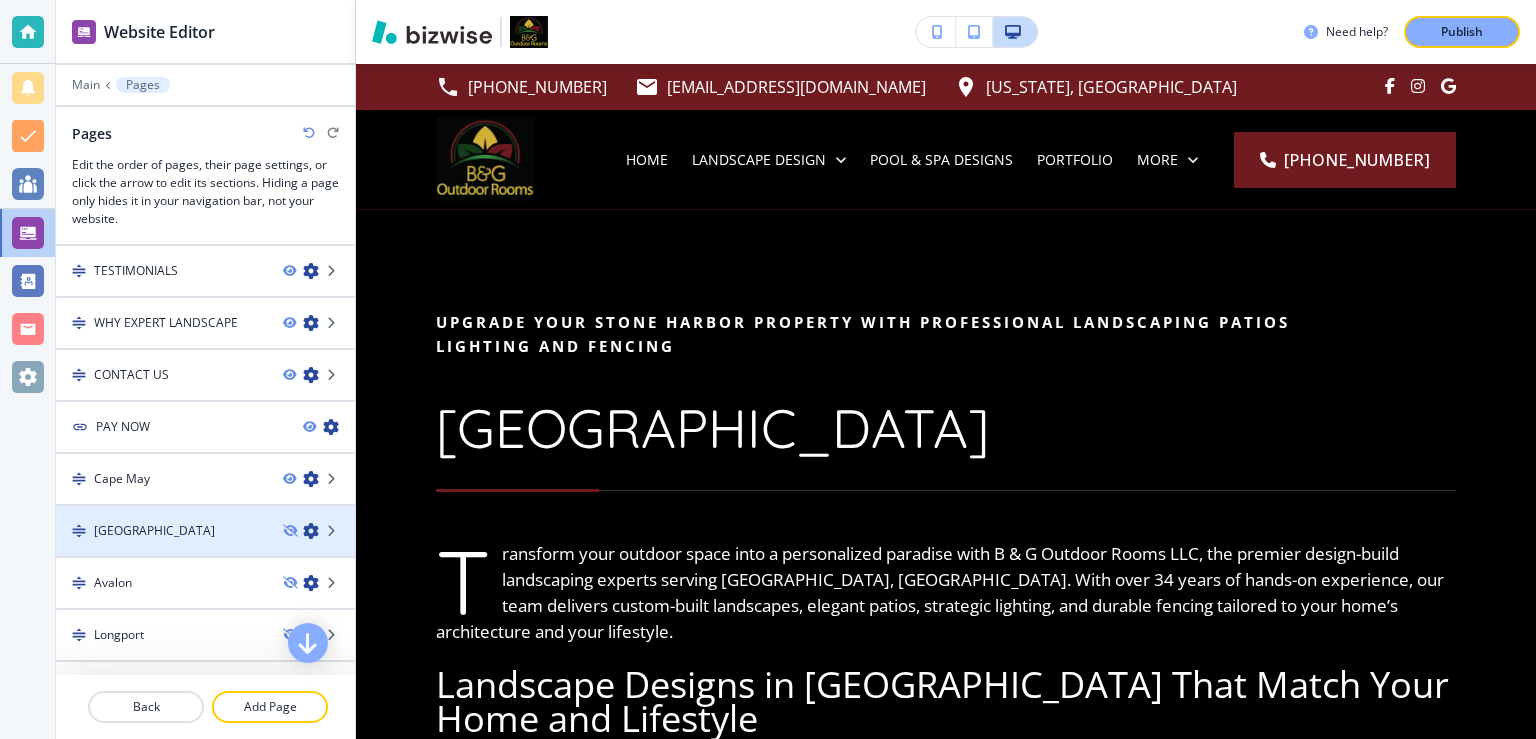 scroll, scrollTop: 395, scrollLeft: 0, axis: vertical 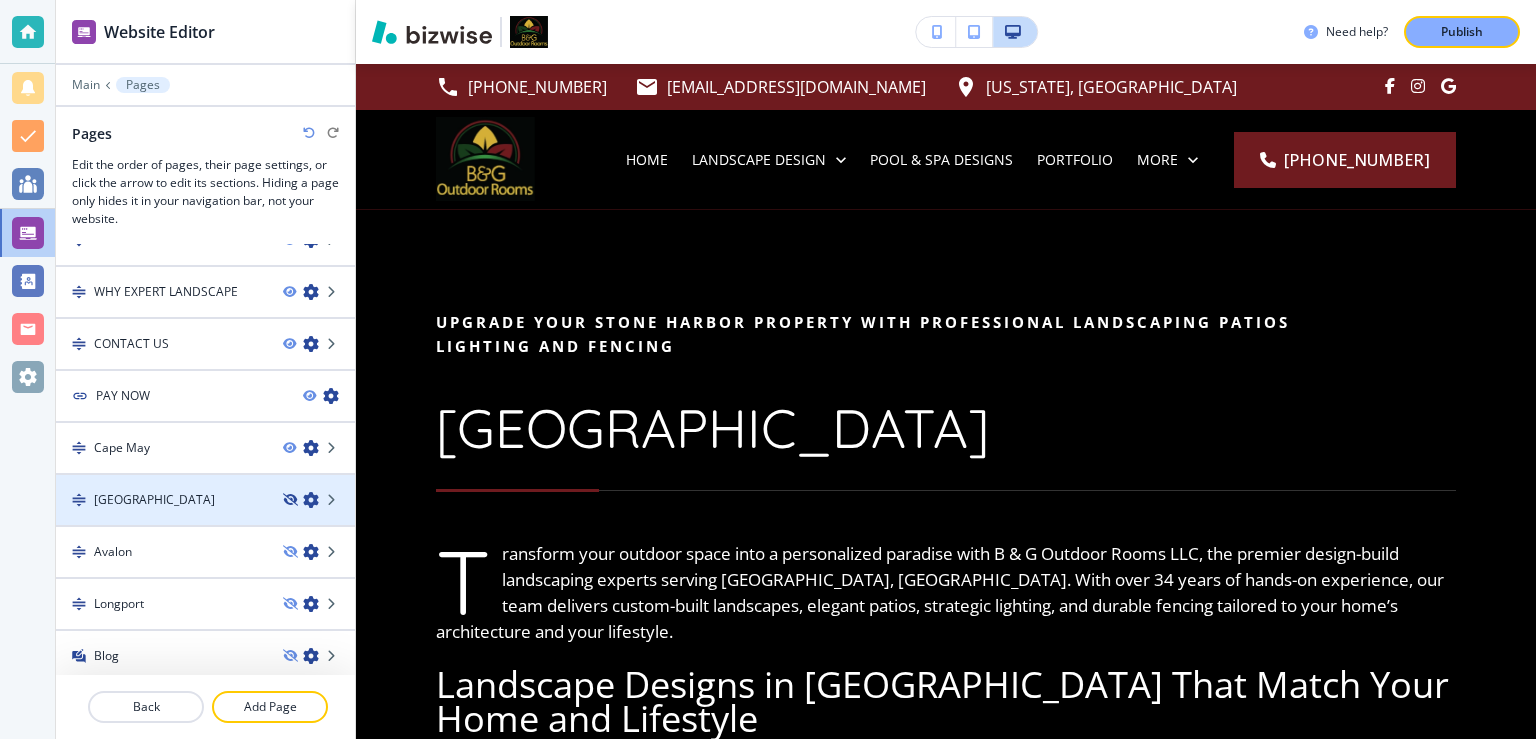 click at bounding box center [289, 500] 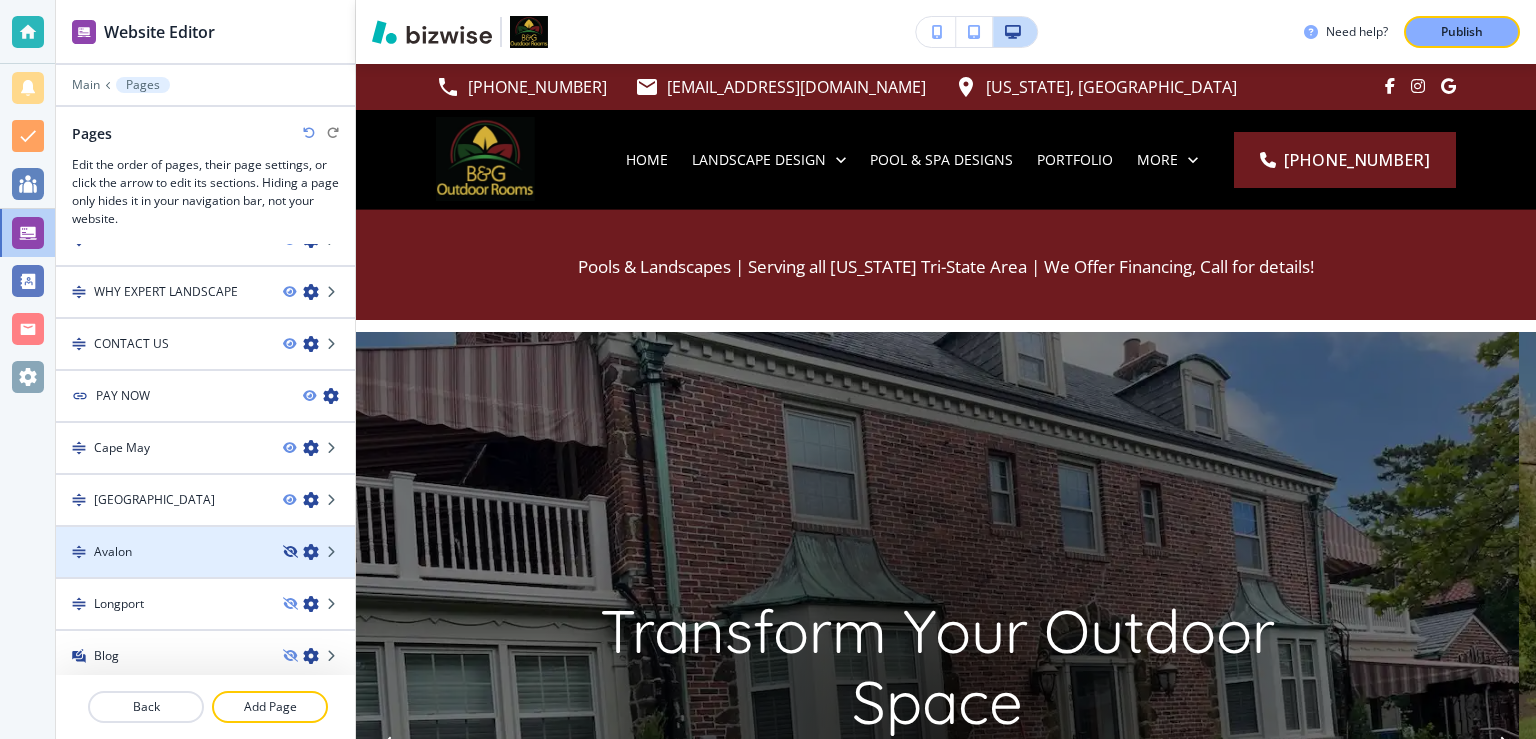 click at bounding box center (289, 552) 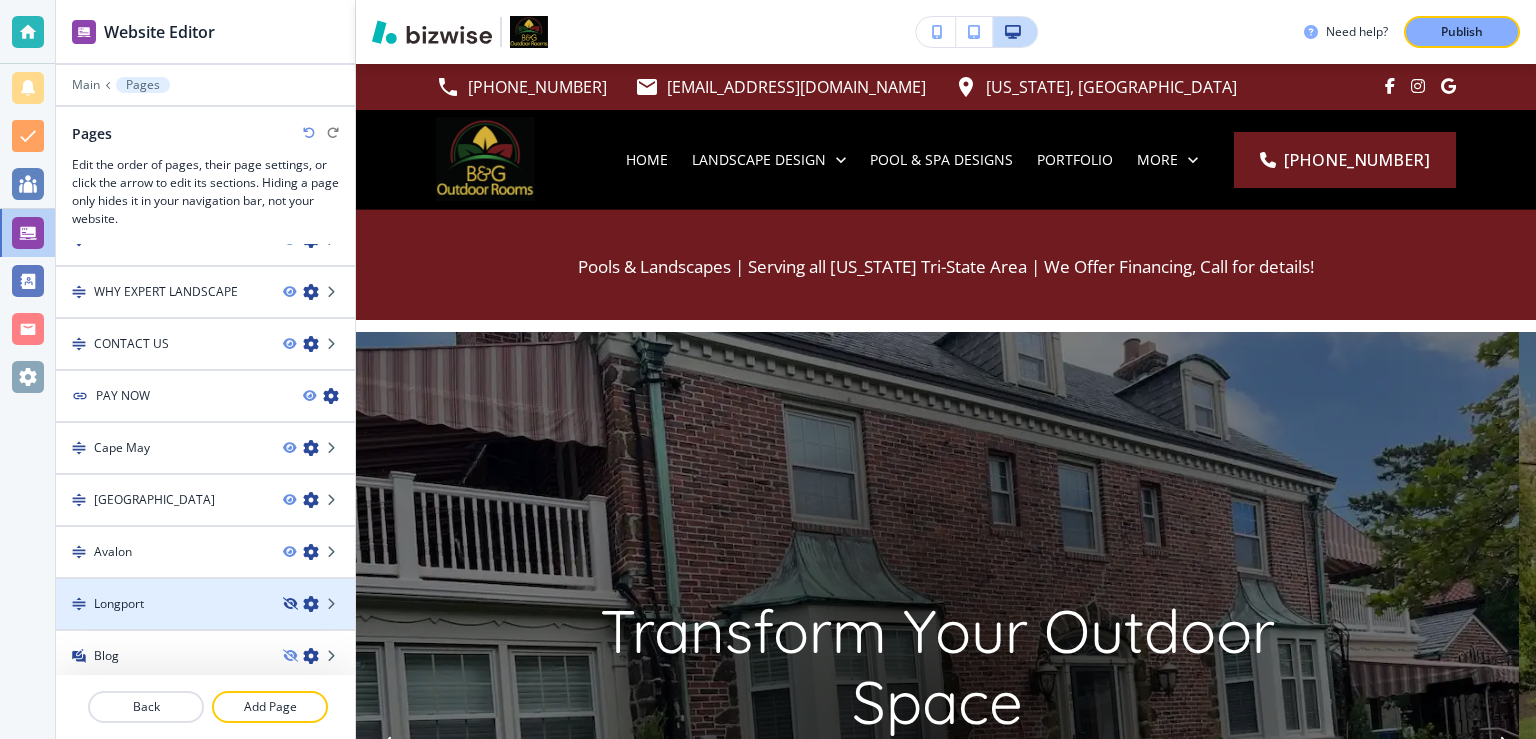 click at bounding box center (289, 604) 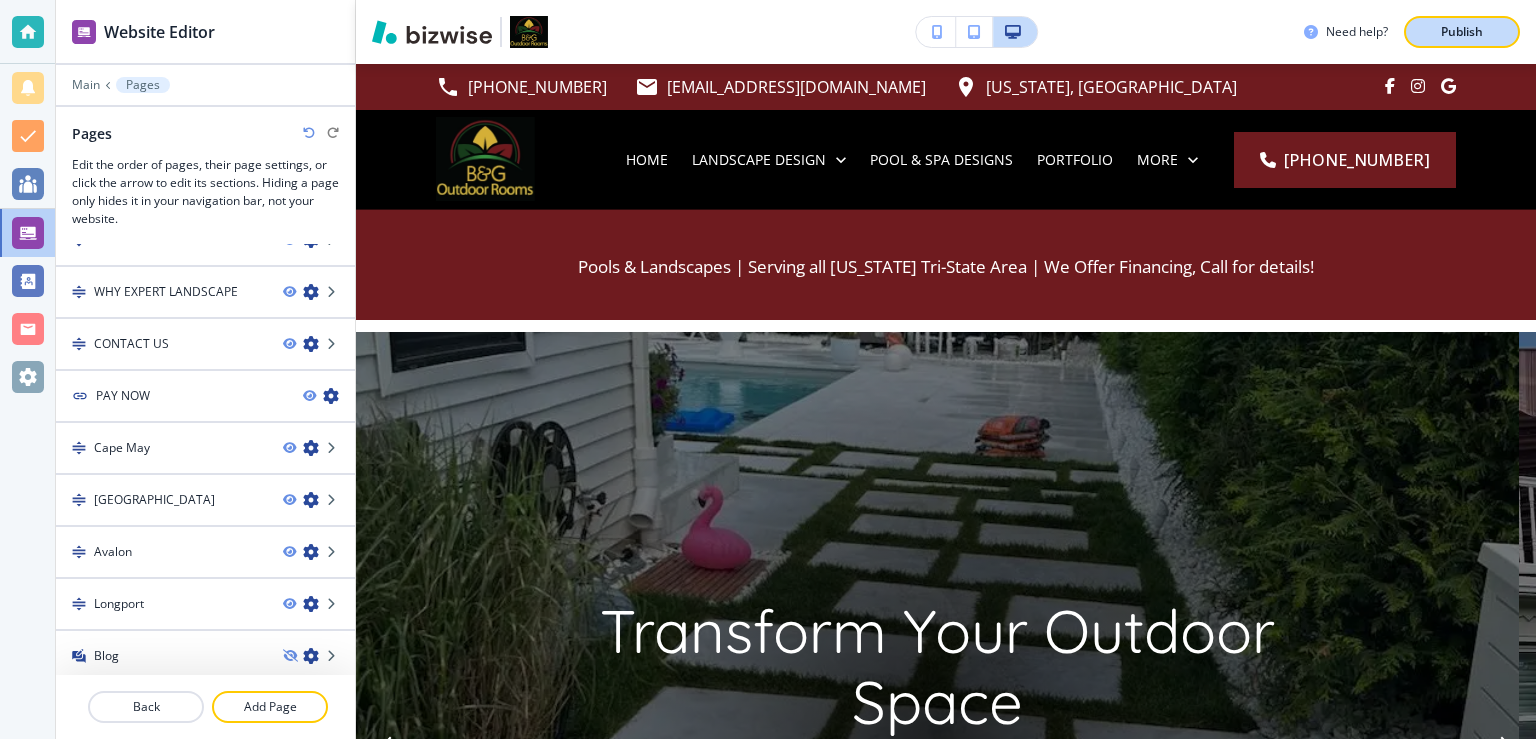 click on "Publish" at bounding box center (1462, 32) 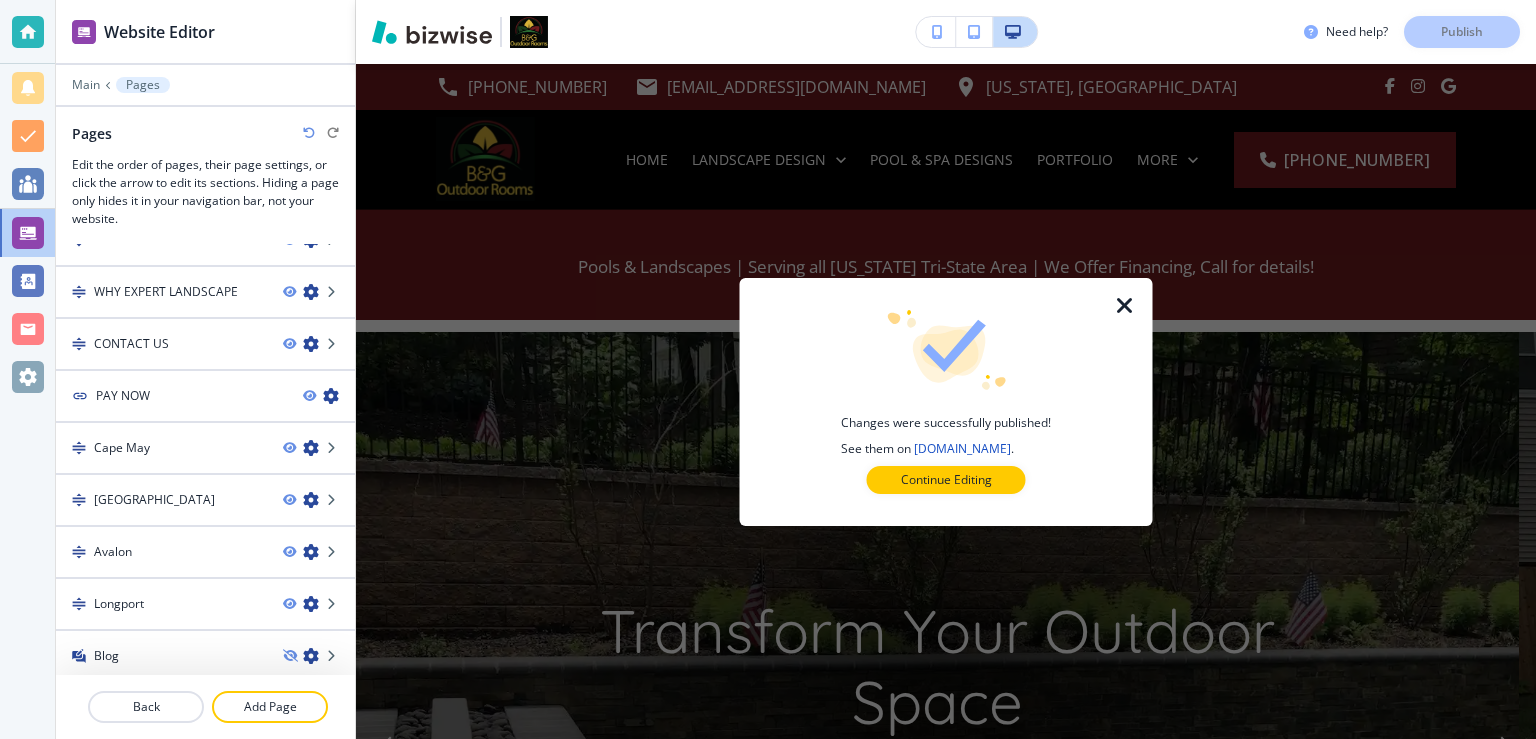 click at bounding box center [1125, 306] 